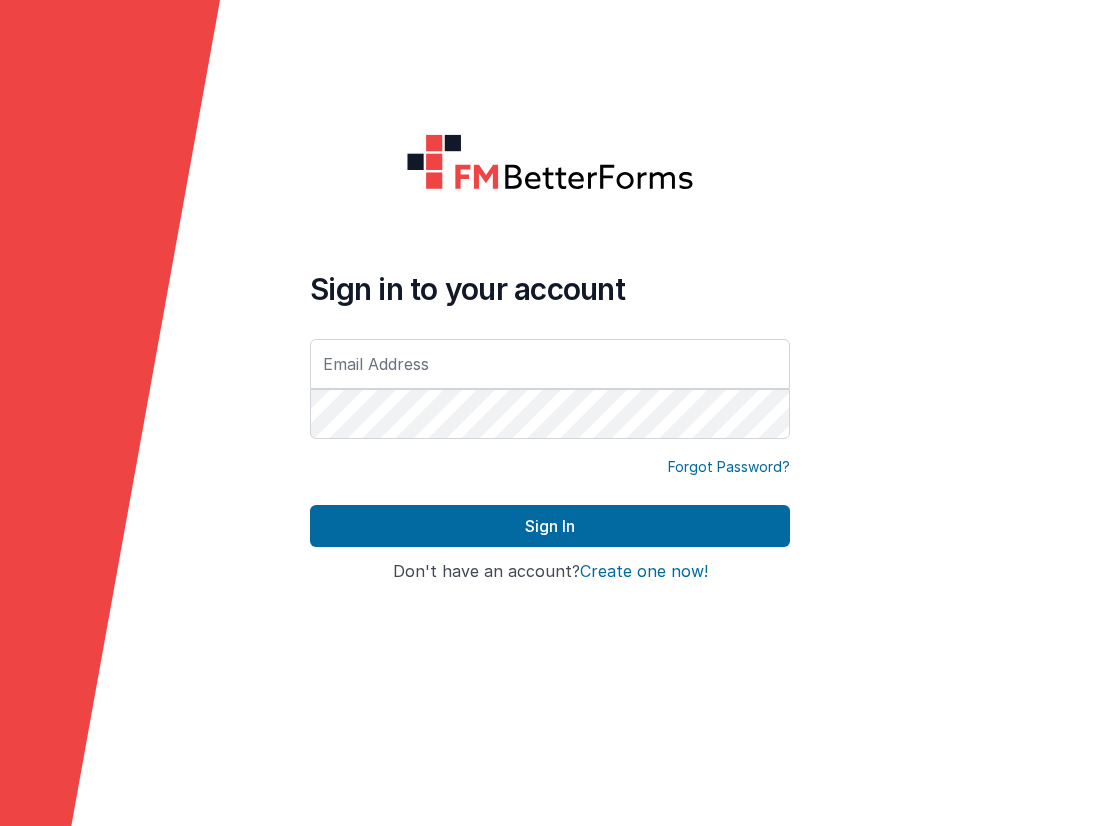 scroll, scrollTop: 0, scrollLeft: 0, axis: both 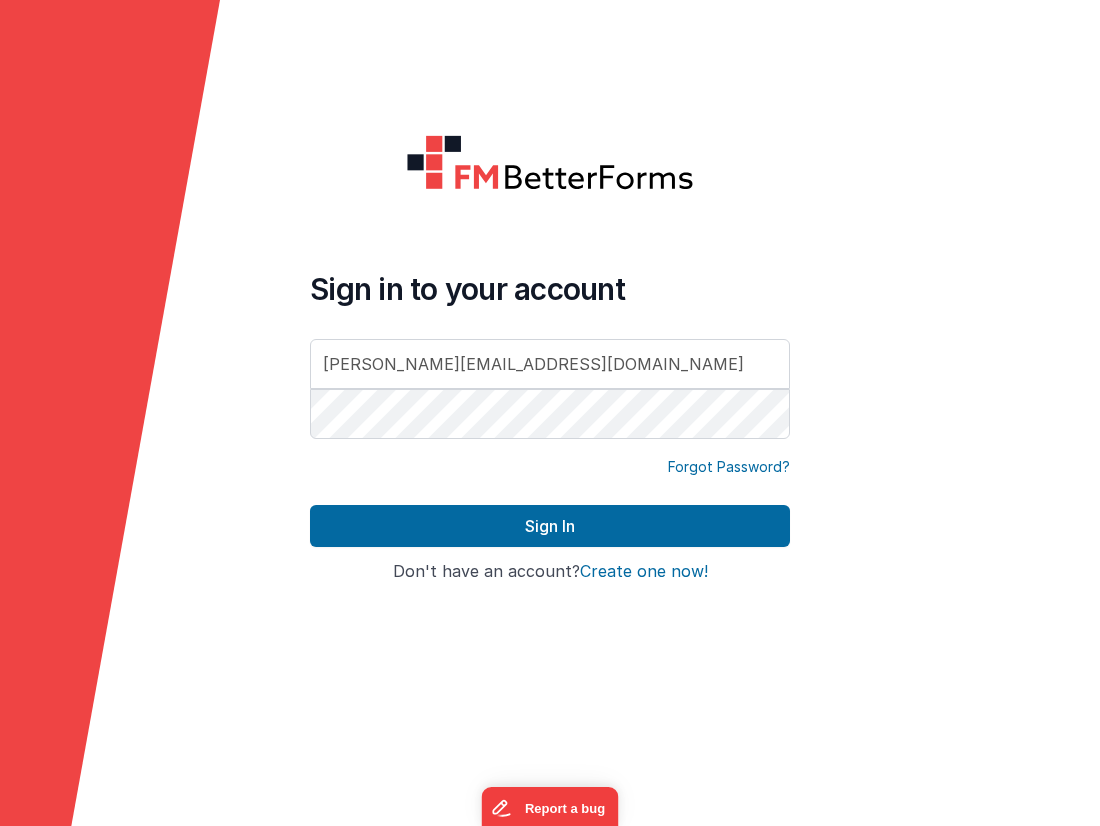 type on "[PERSON_NAME][EMAIL_ADDRESS][DOMAIN_NAME]" 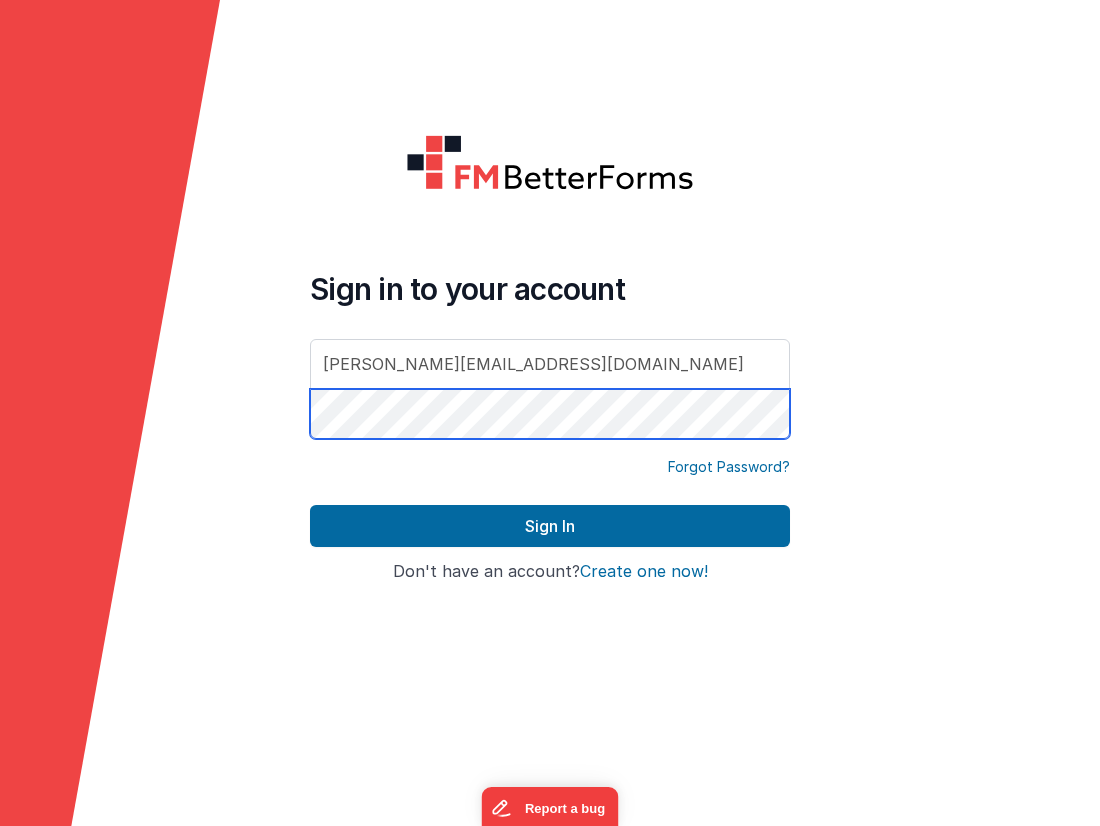click on "Sign In" at bounding box center [550, 526] 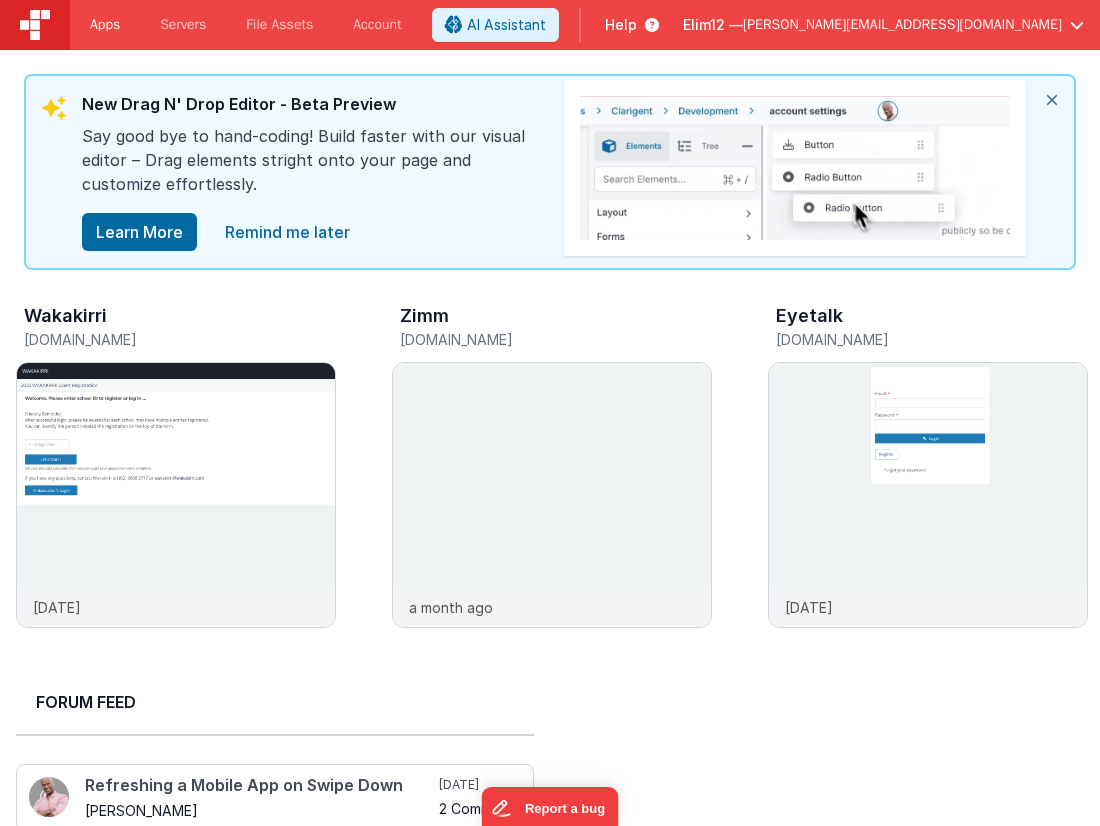 click on "Apps" at bounding box center [105, 25] 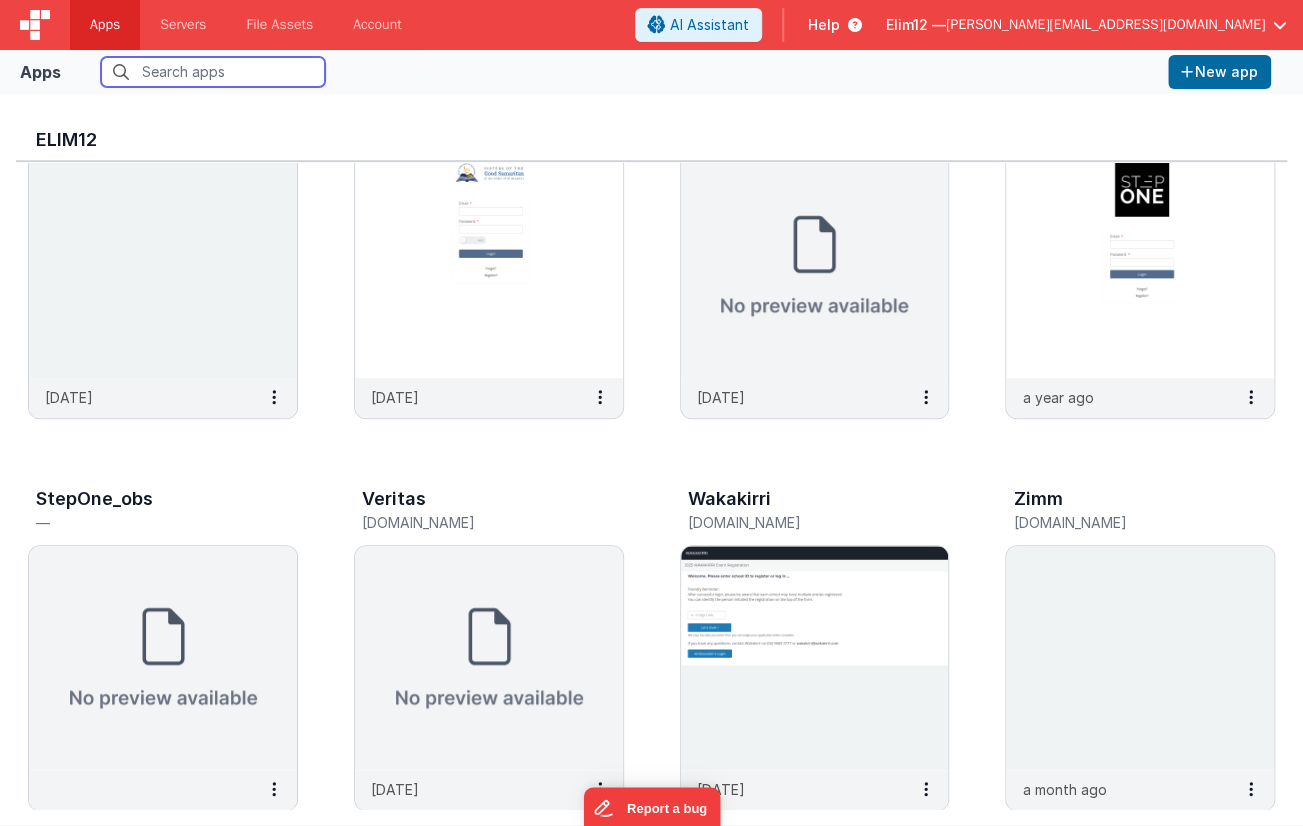 scroll, scrollTop: 507, scrollLeft: 0, axis: vertical 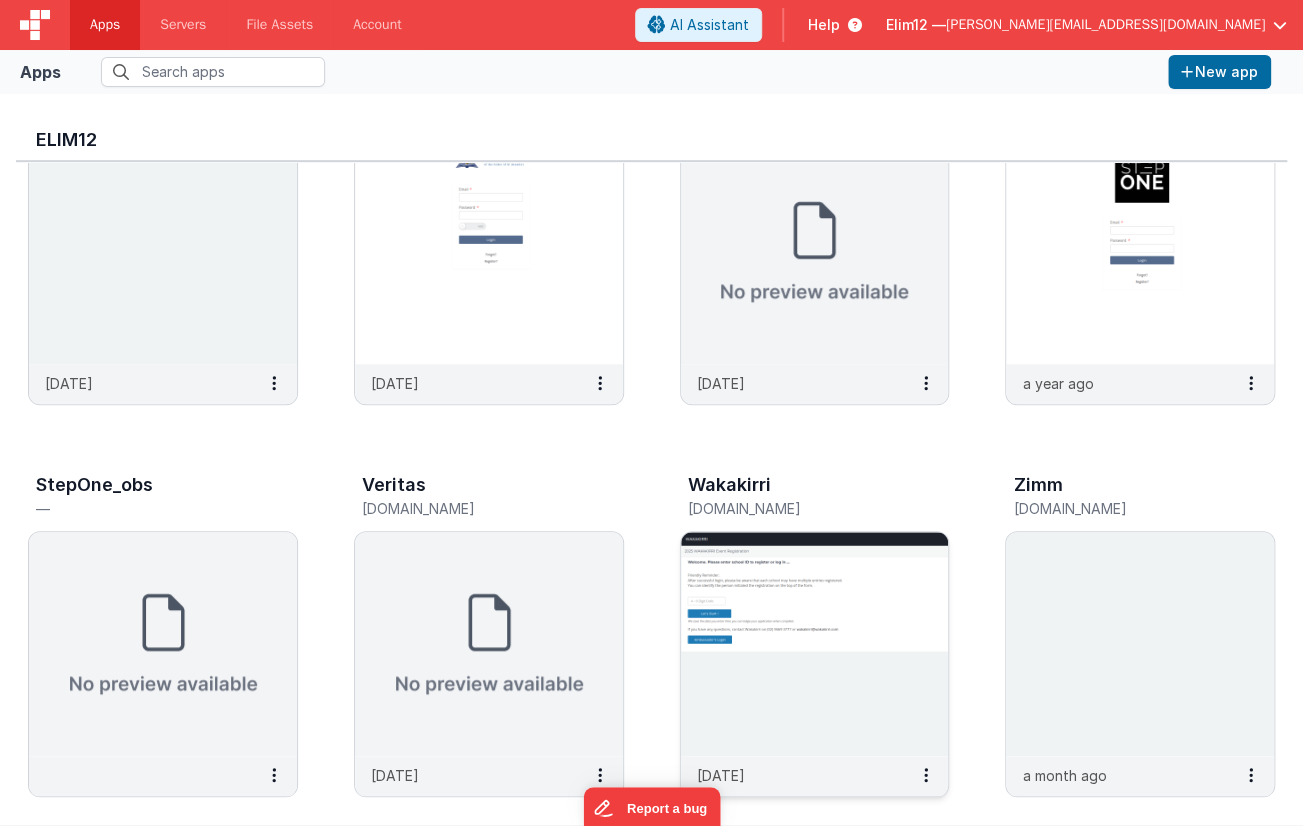 click at bounding box center [815, 644] 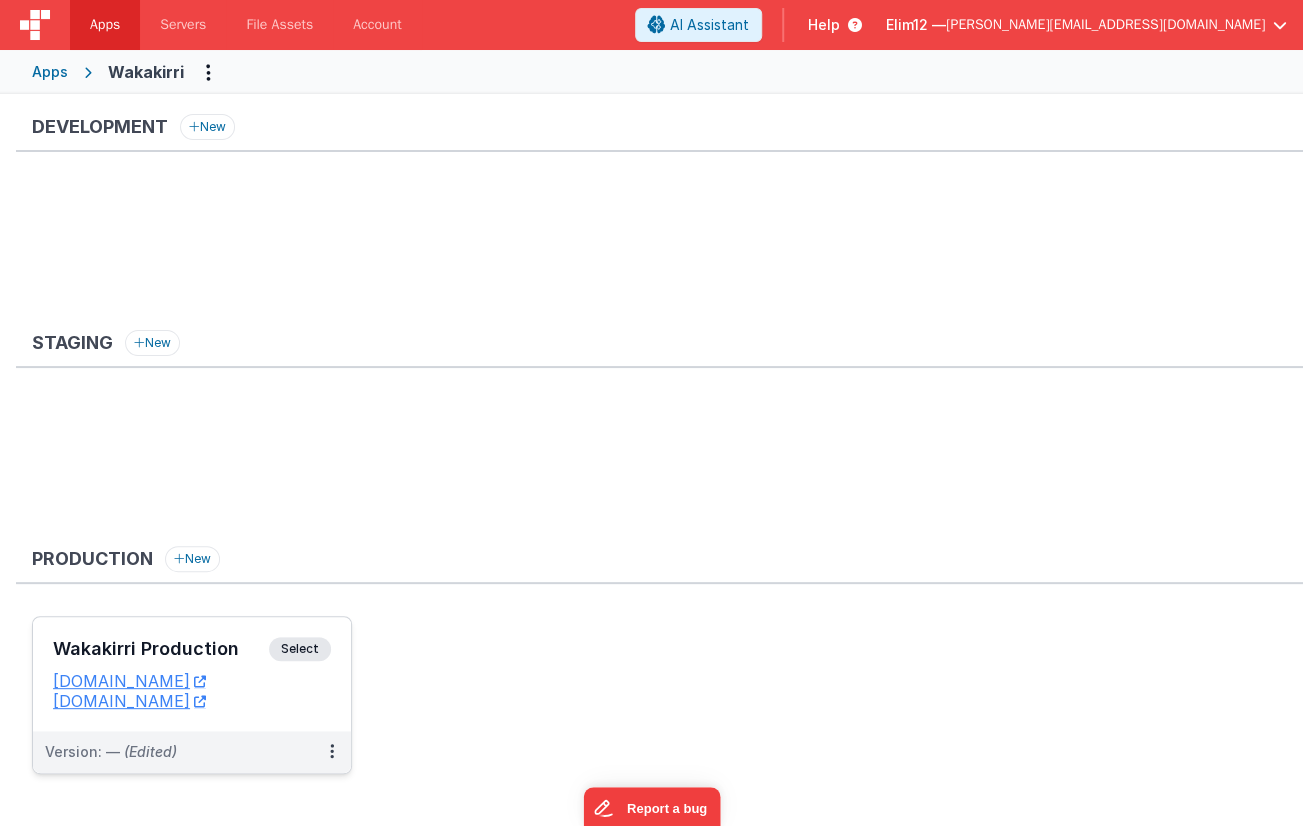 click on "[DOMAIN_NAME]" at bounding box center (192, 701) 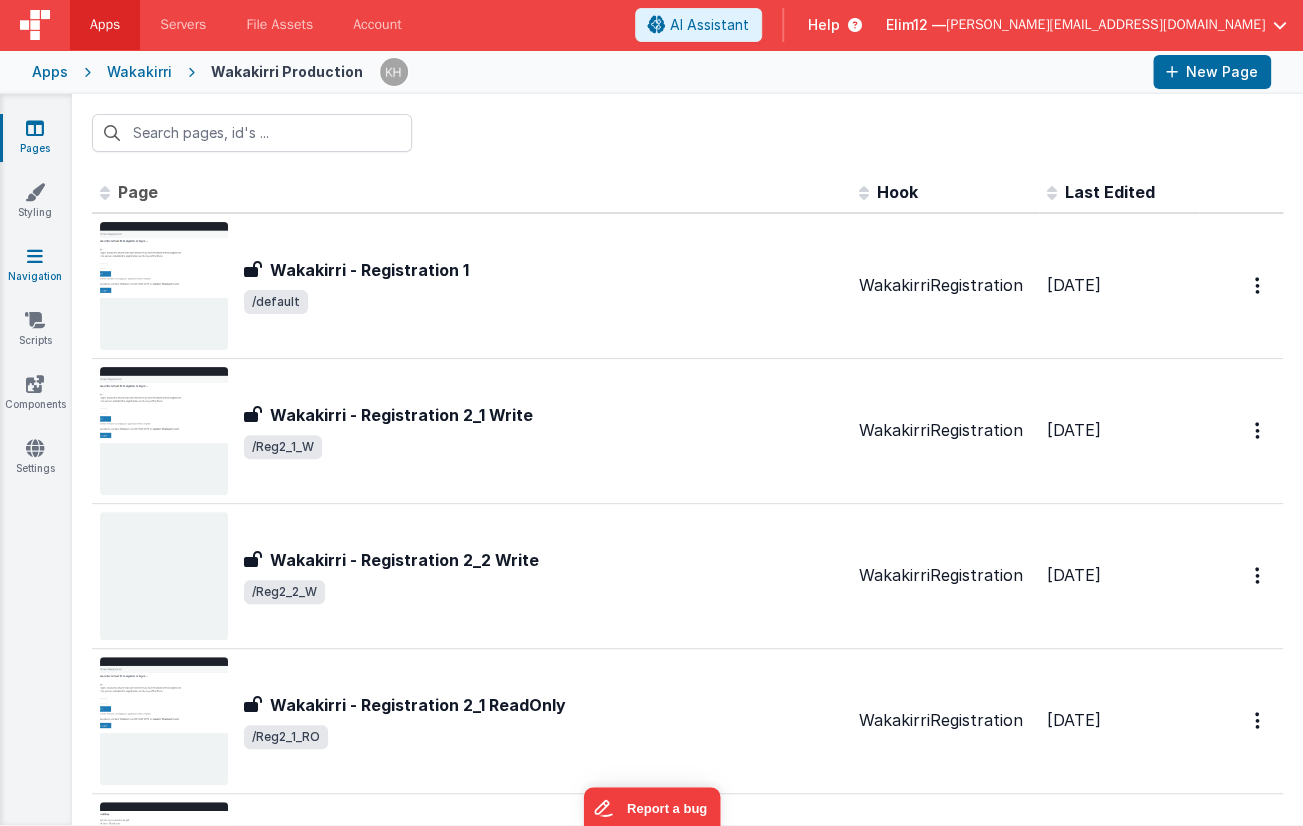 click at bounding box center (35, 256) 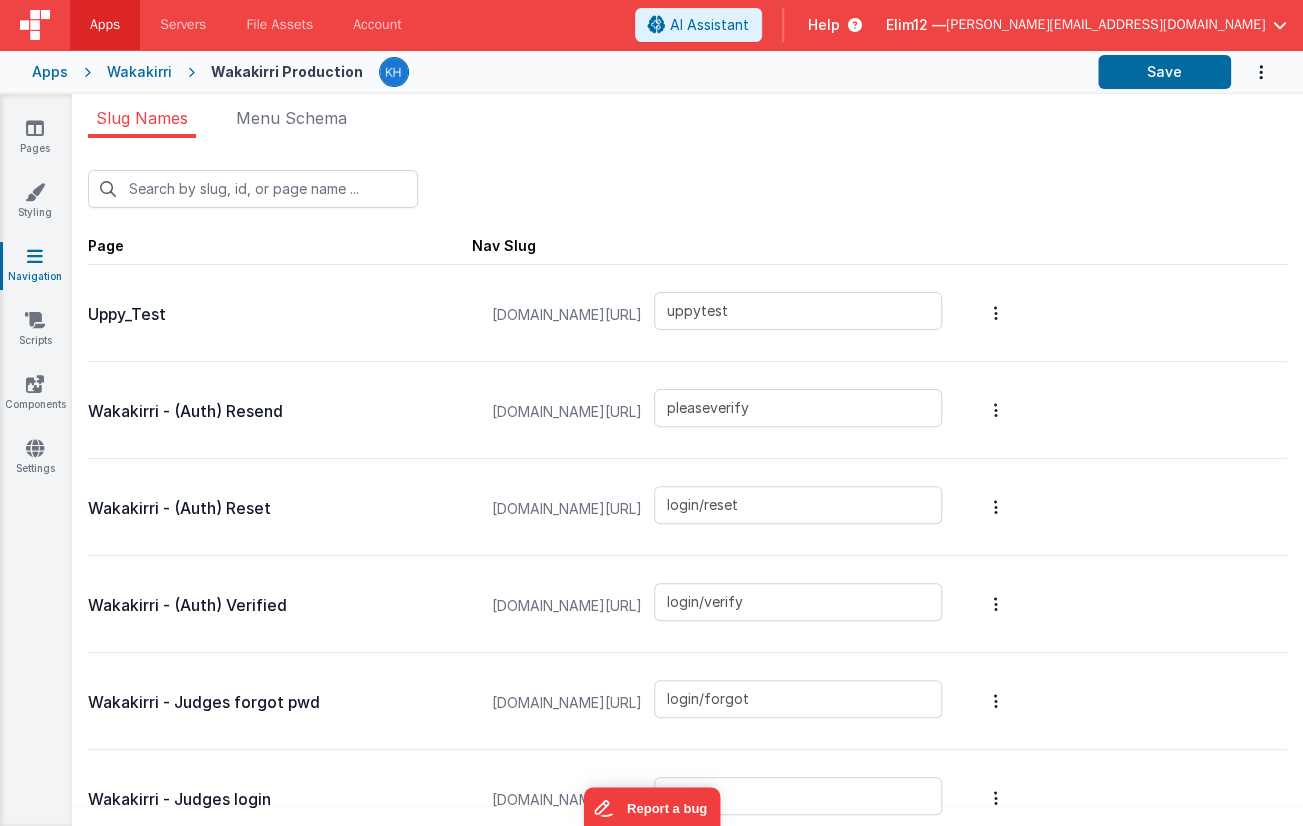 scroll, scrollTop: 0, scrollLeft: 0, axis: both 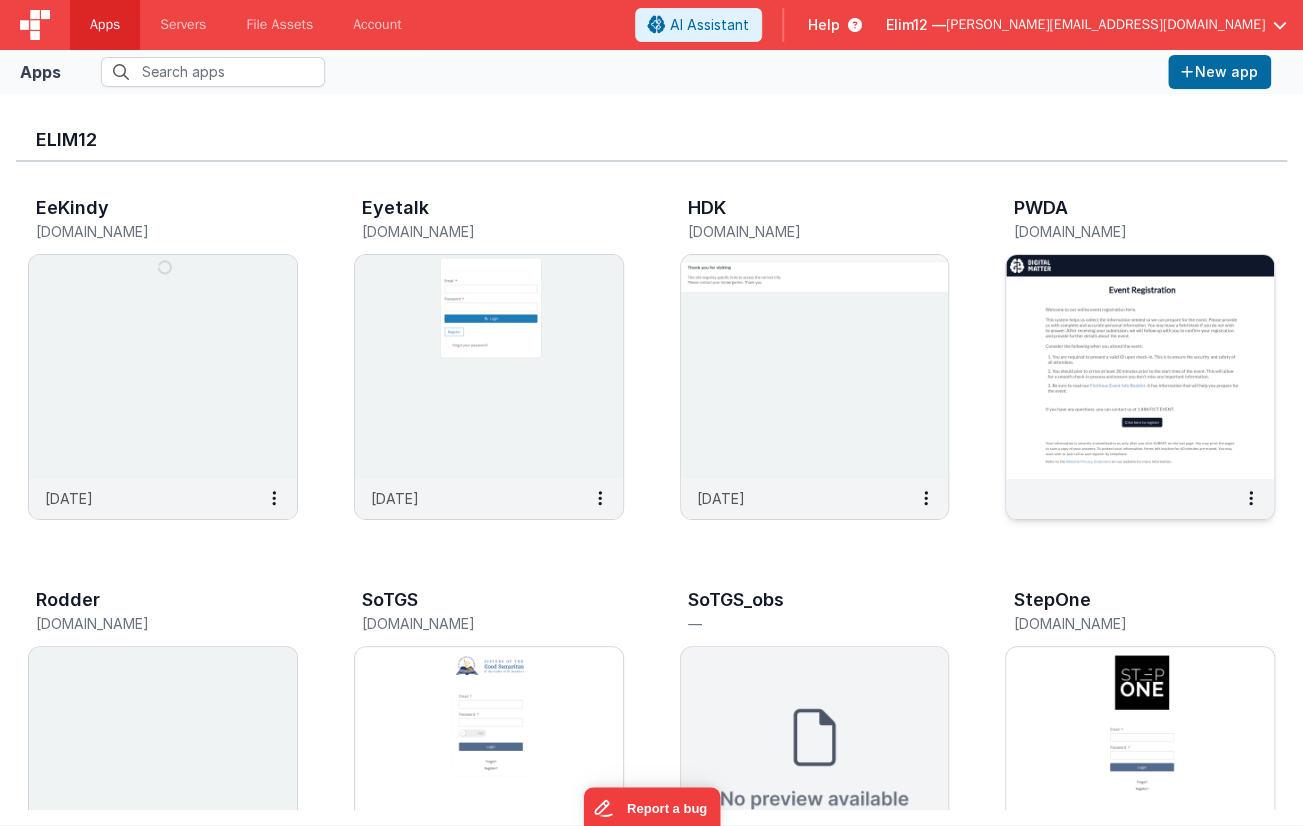 click at bounding box center [1140, 367] 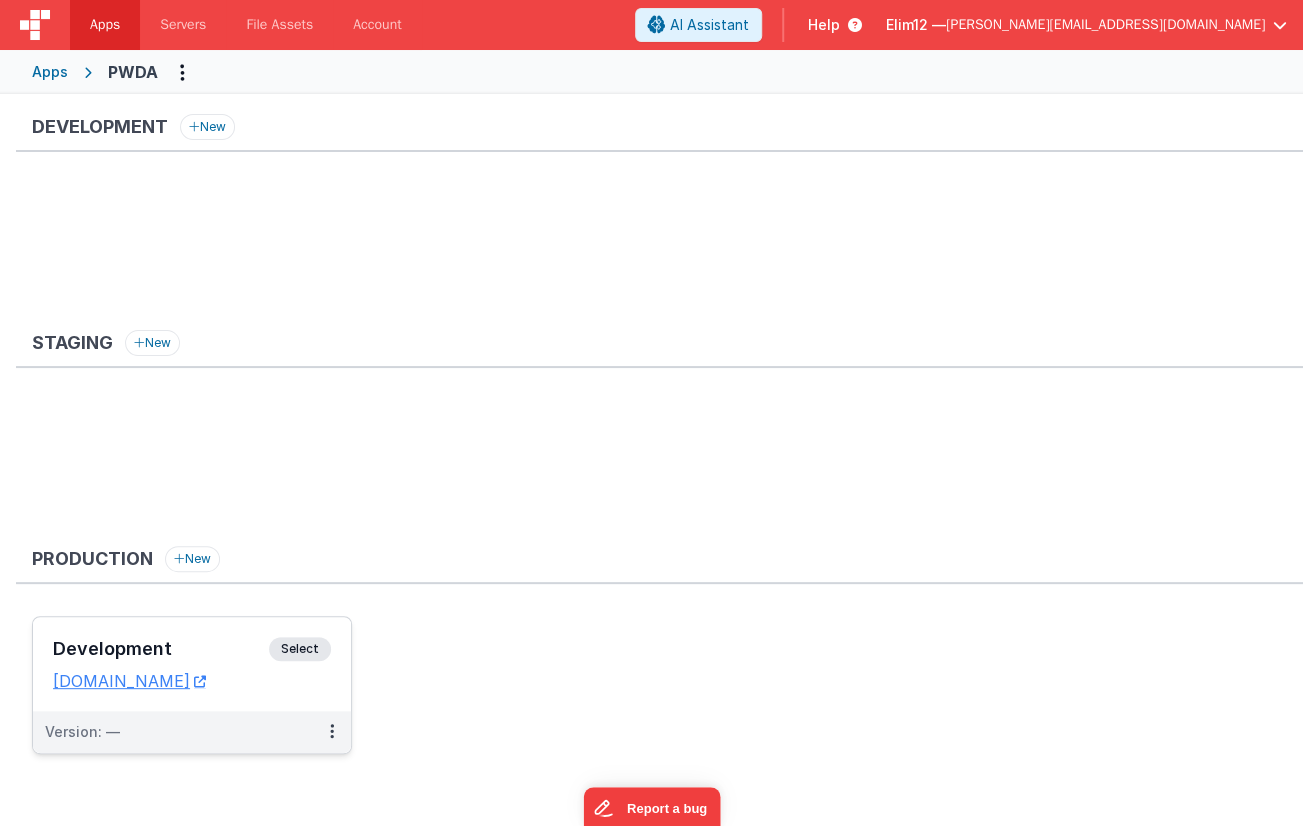 click on "Version: —" at bounding box center [179, 732] 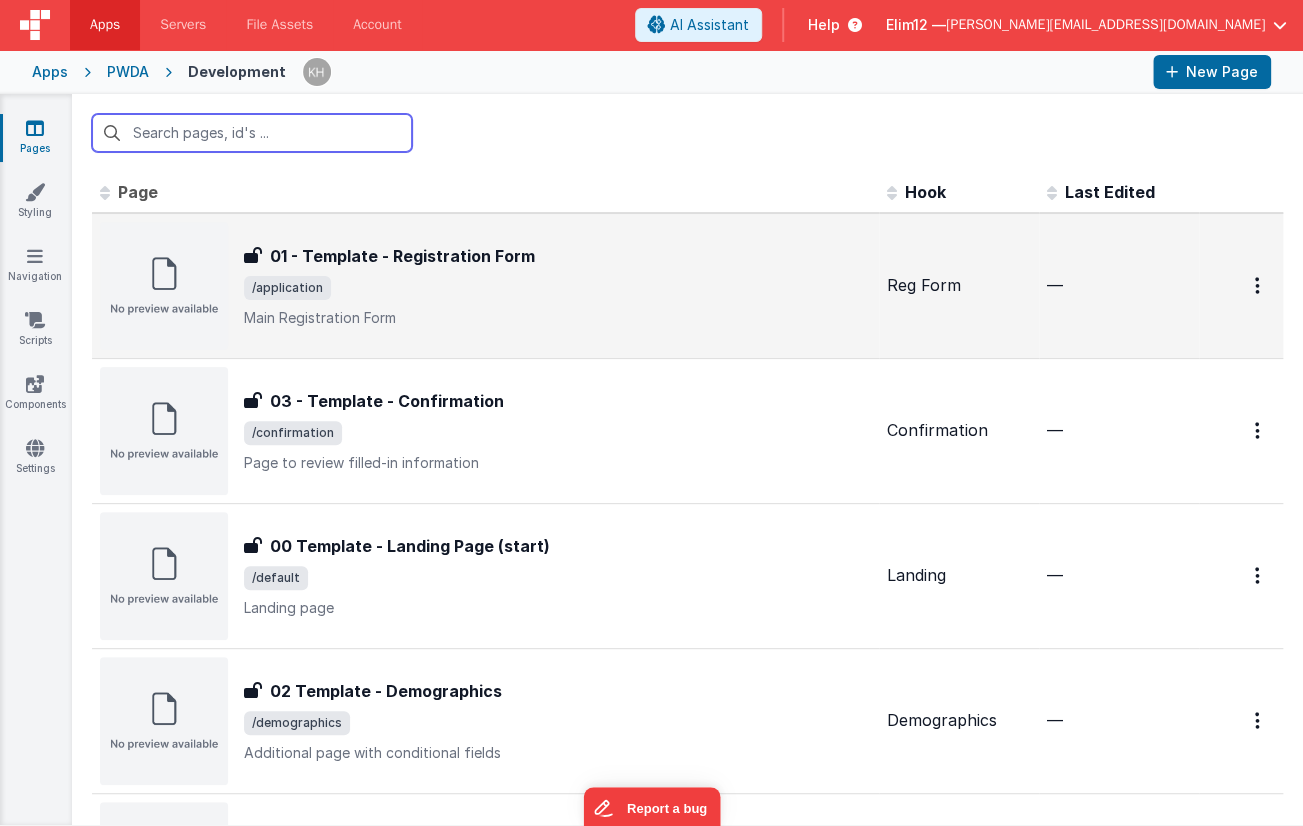 scroll, scrollTop: 0, scrollLeft: 0, axis: both 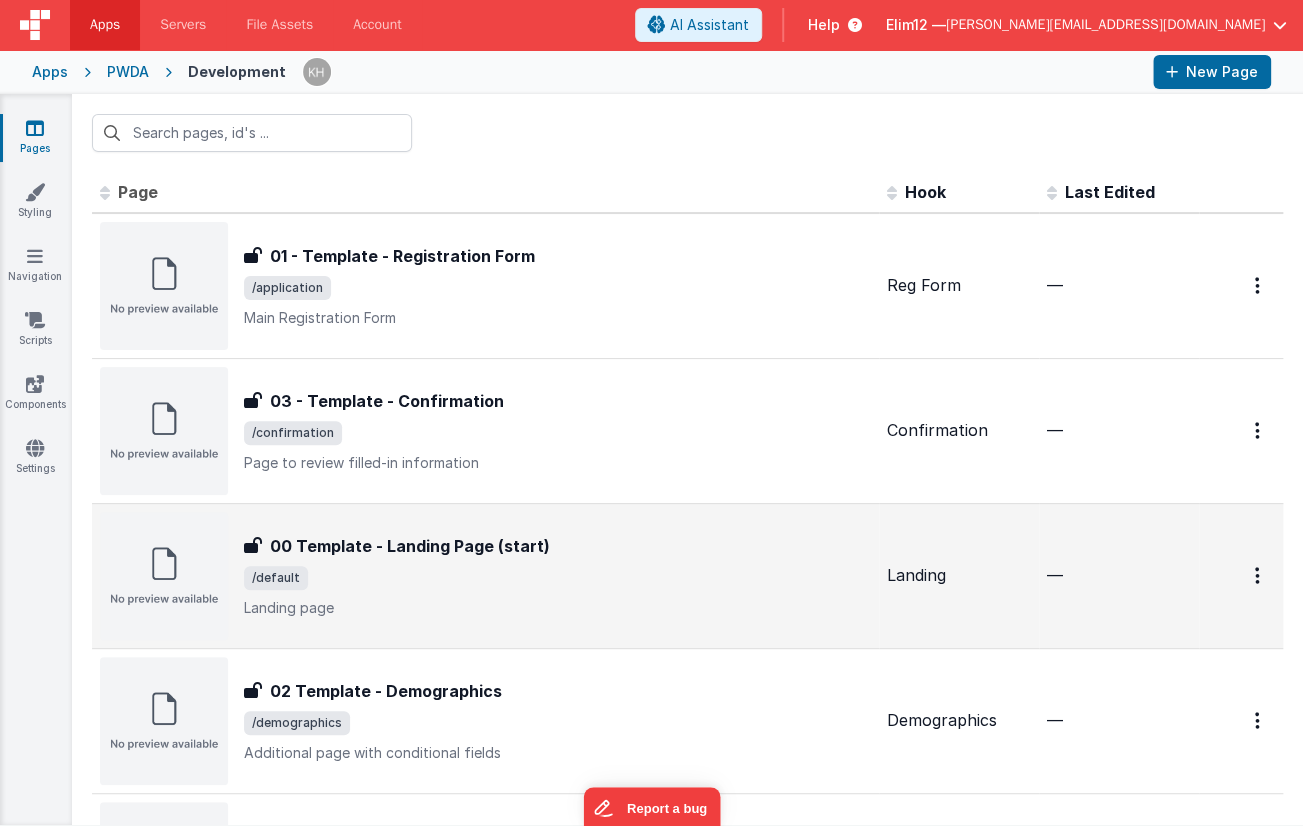 click on "/default" at bounding box center (557, 578) 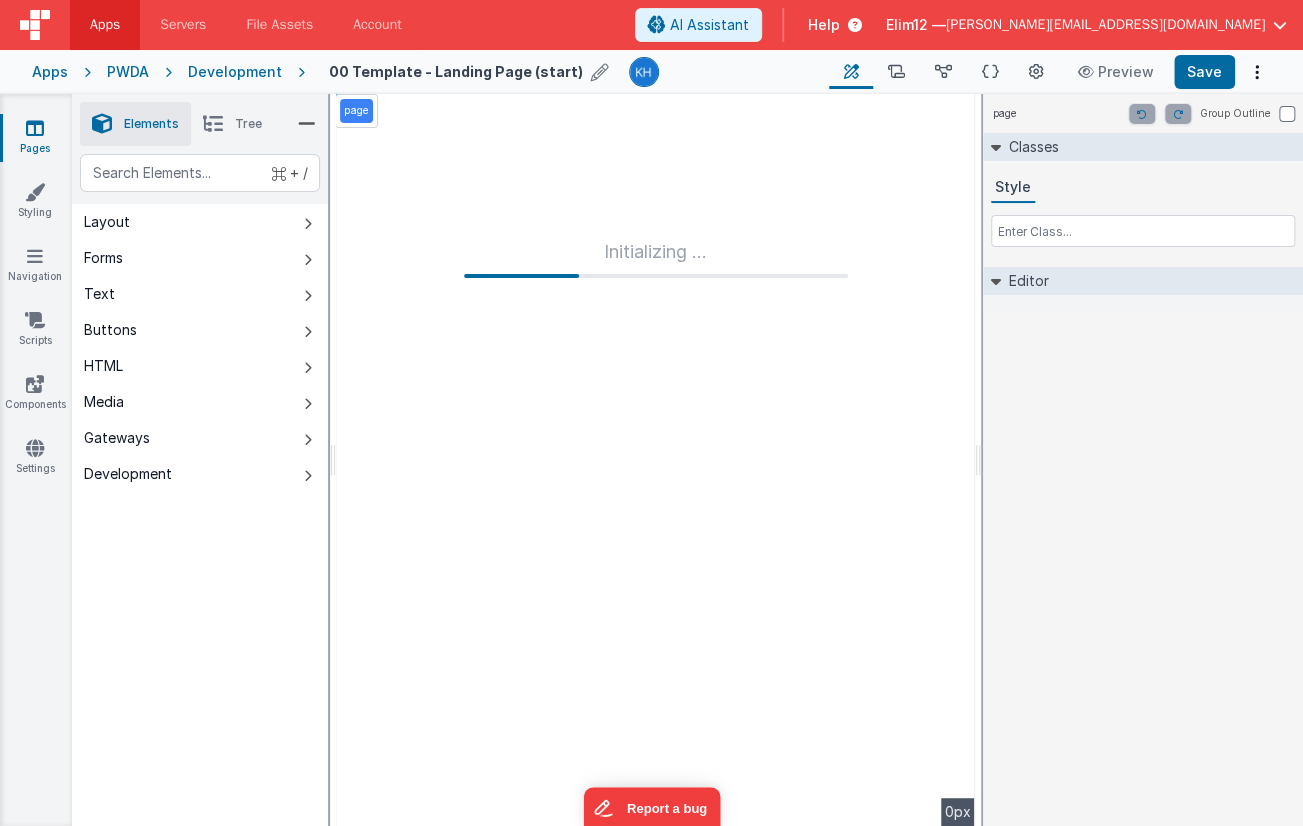 click at bounding box center (600, 72) 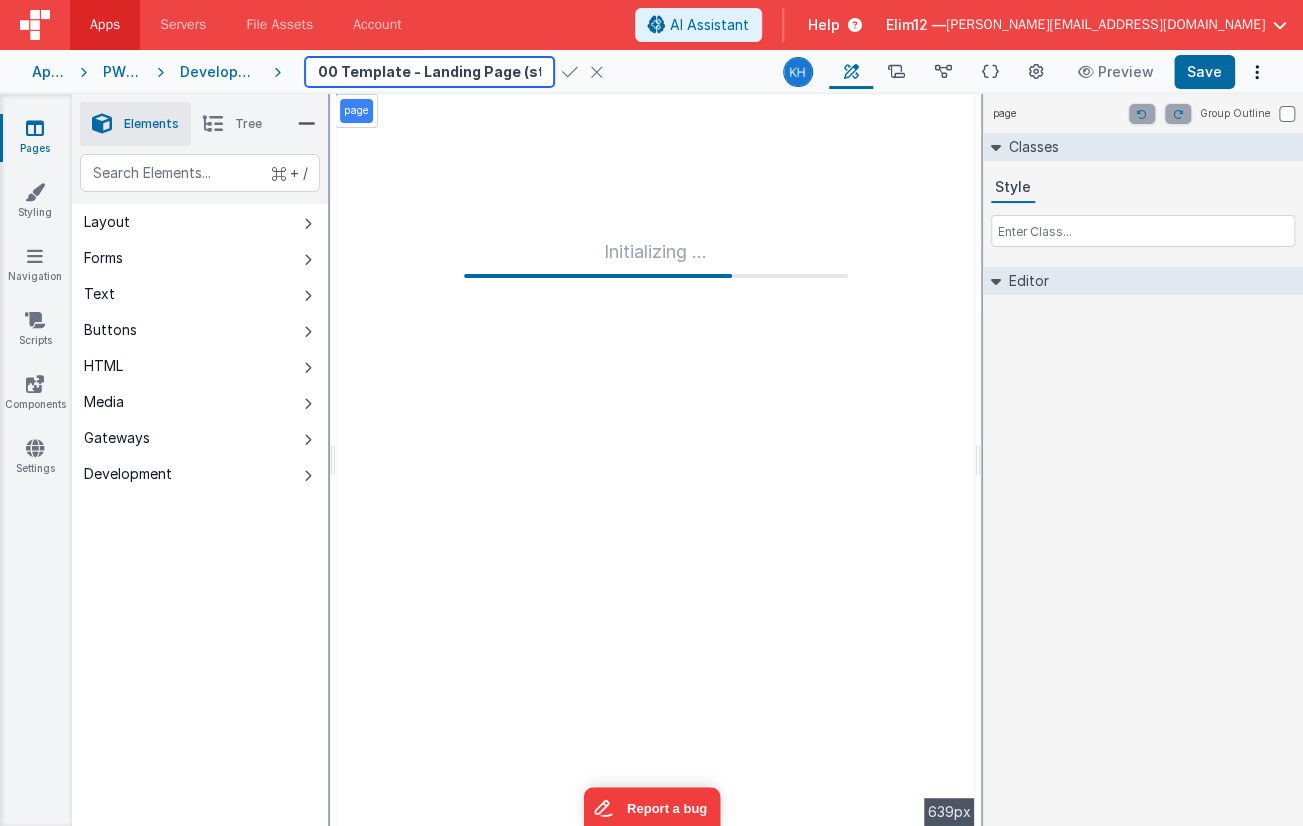 click on "00 Template - Landing Page (start)" at bounding box center [429, 72] 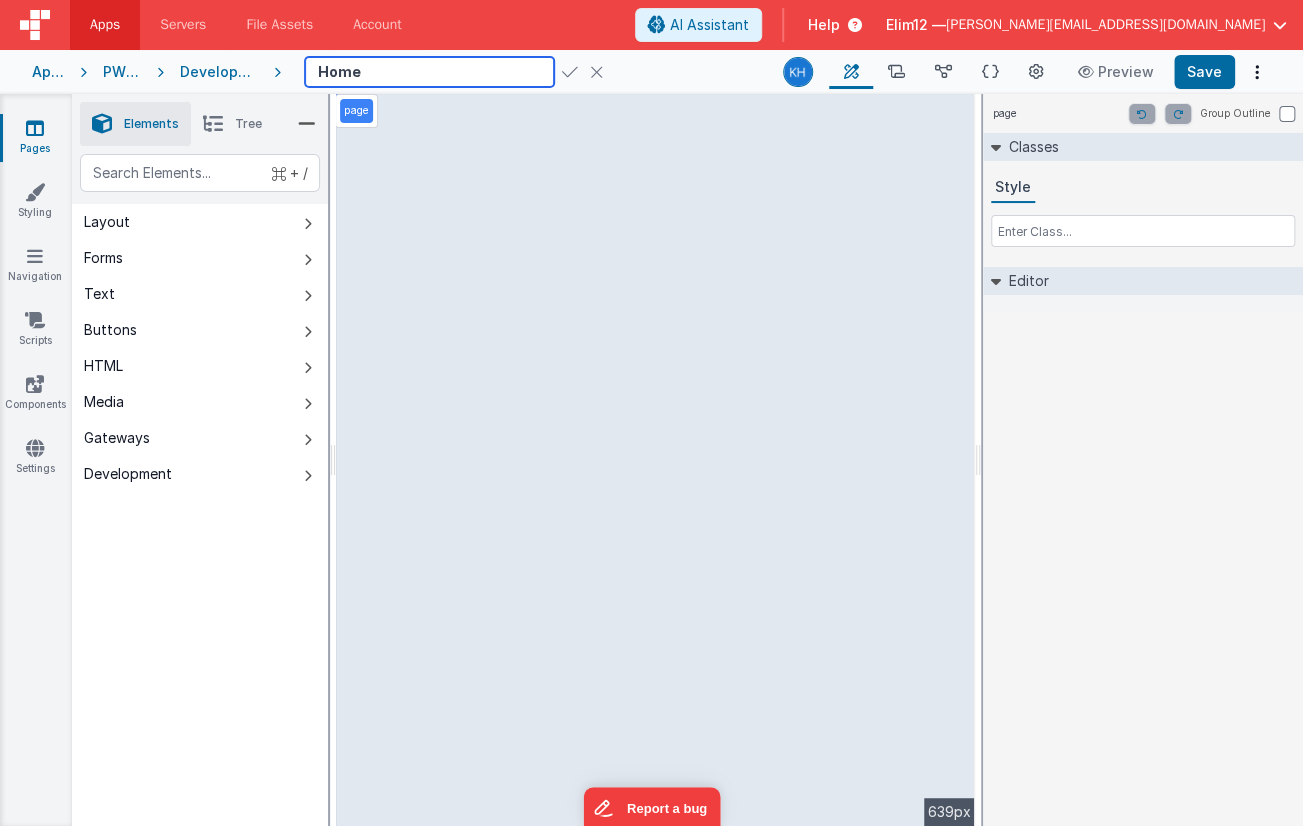 type on "Home" 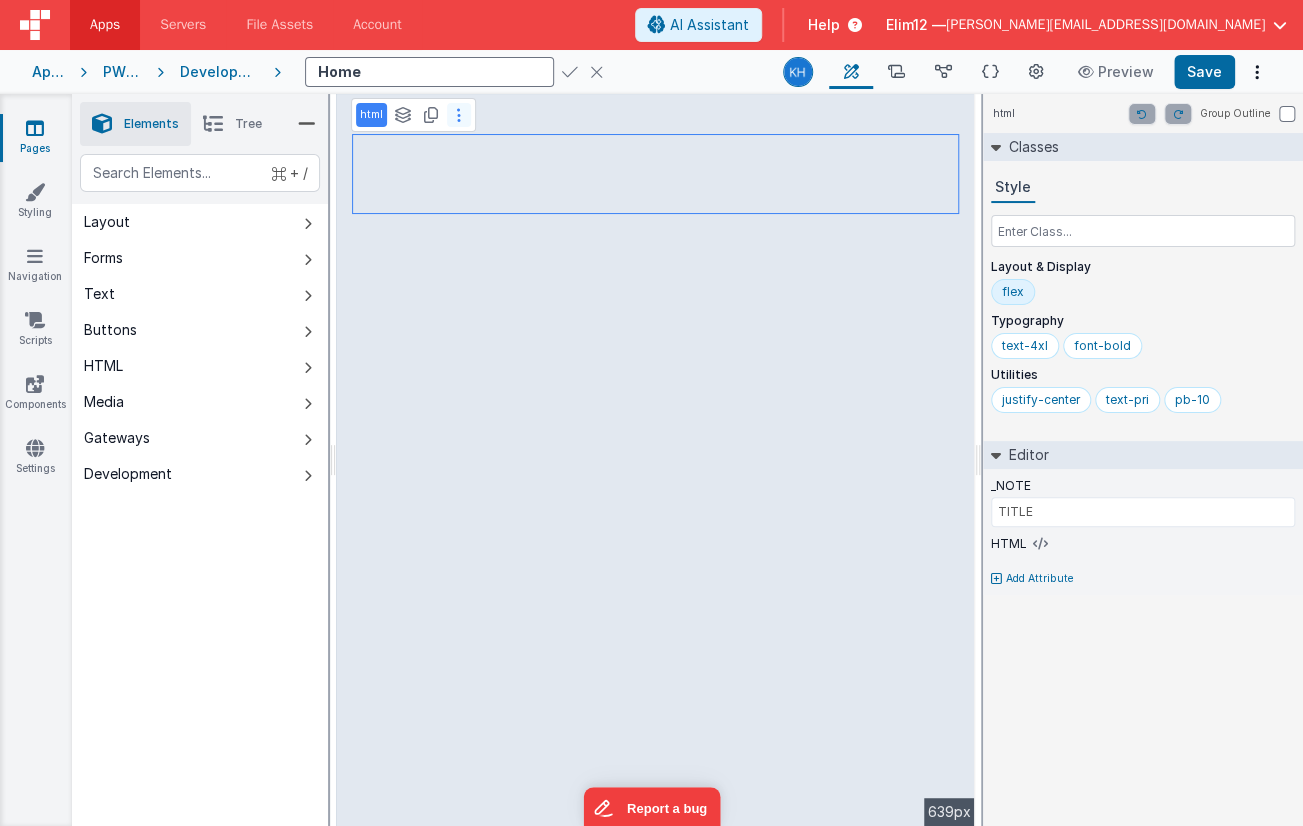 click at bounding box center (459, 115) 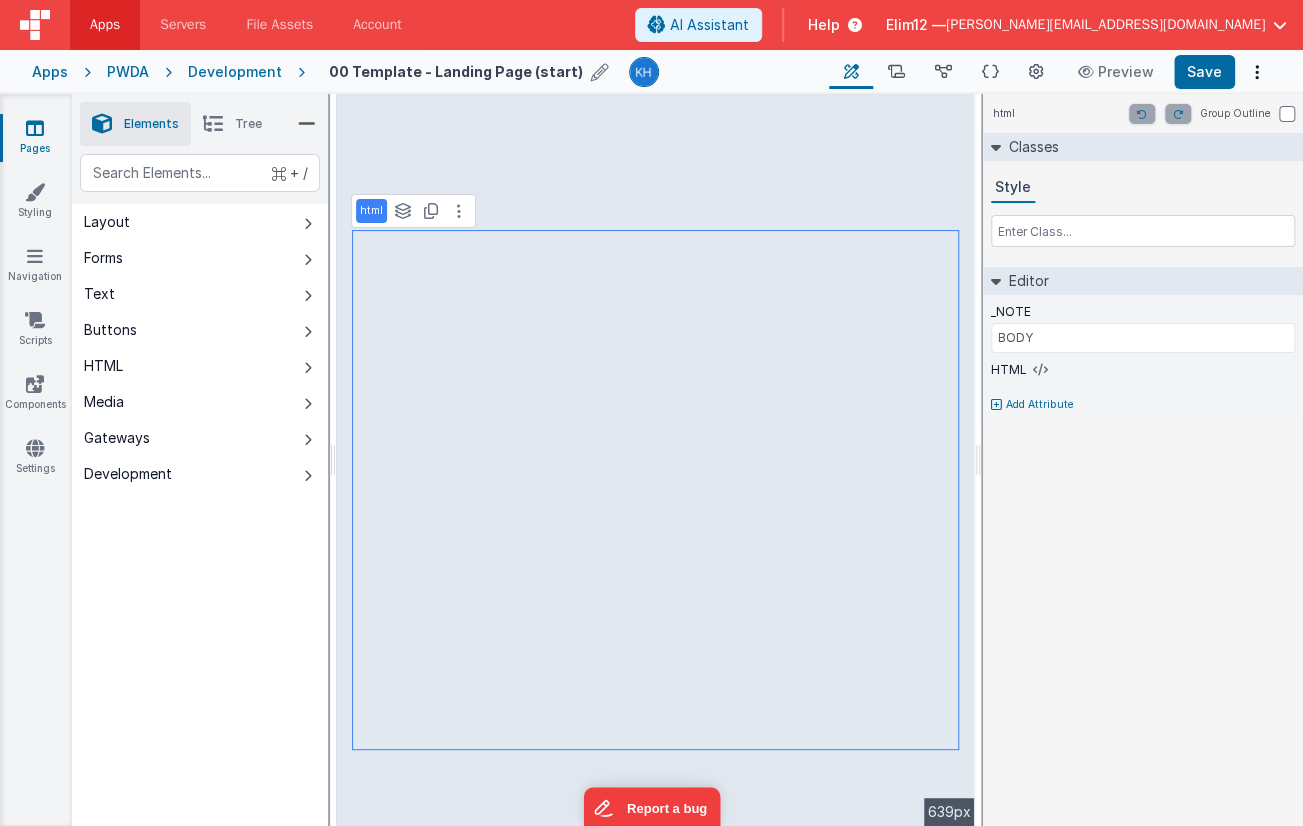 type on "TITLE" 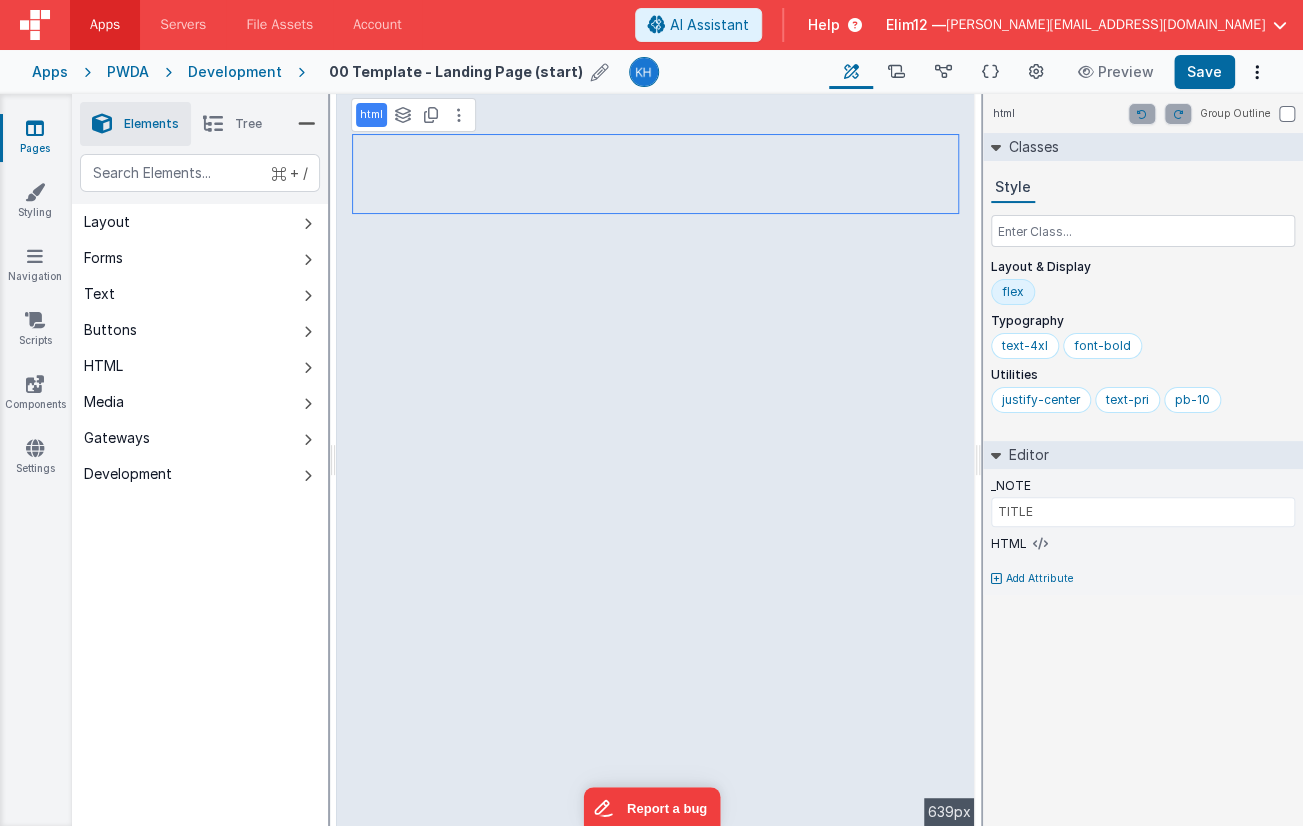 click on "html" at bounding box center [371, 115] 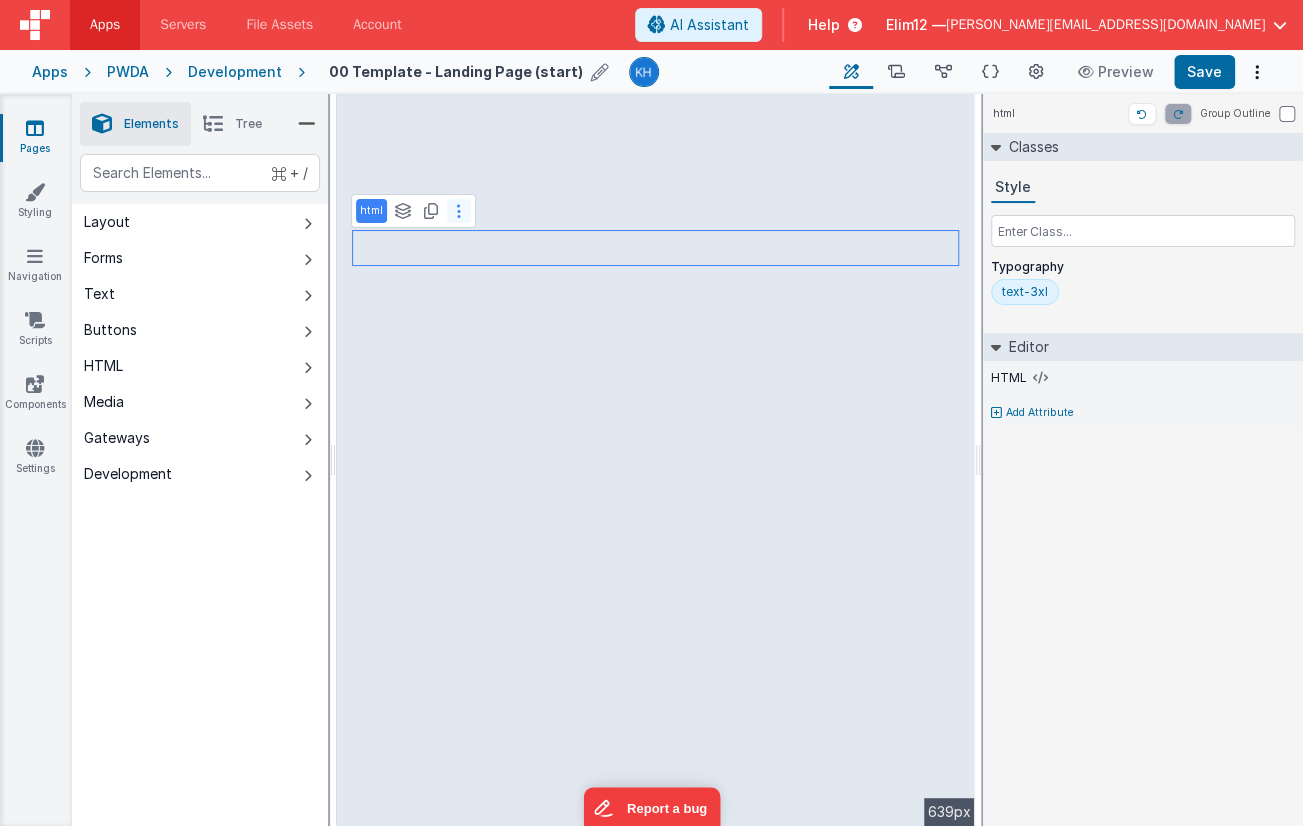 click at bounding box center [459, 211] 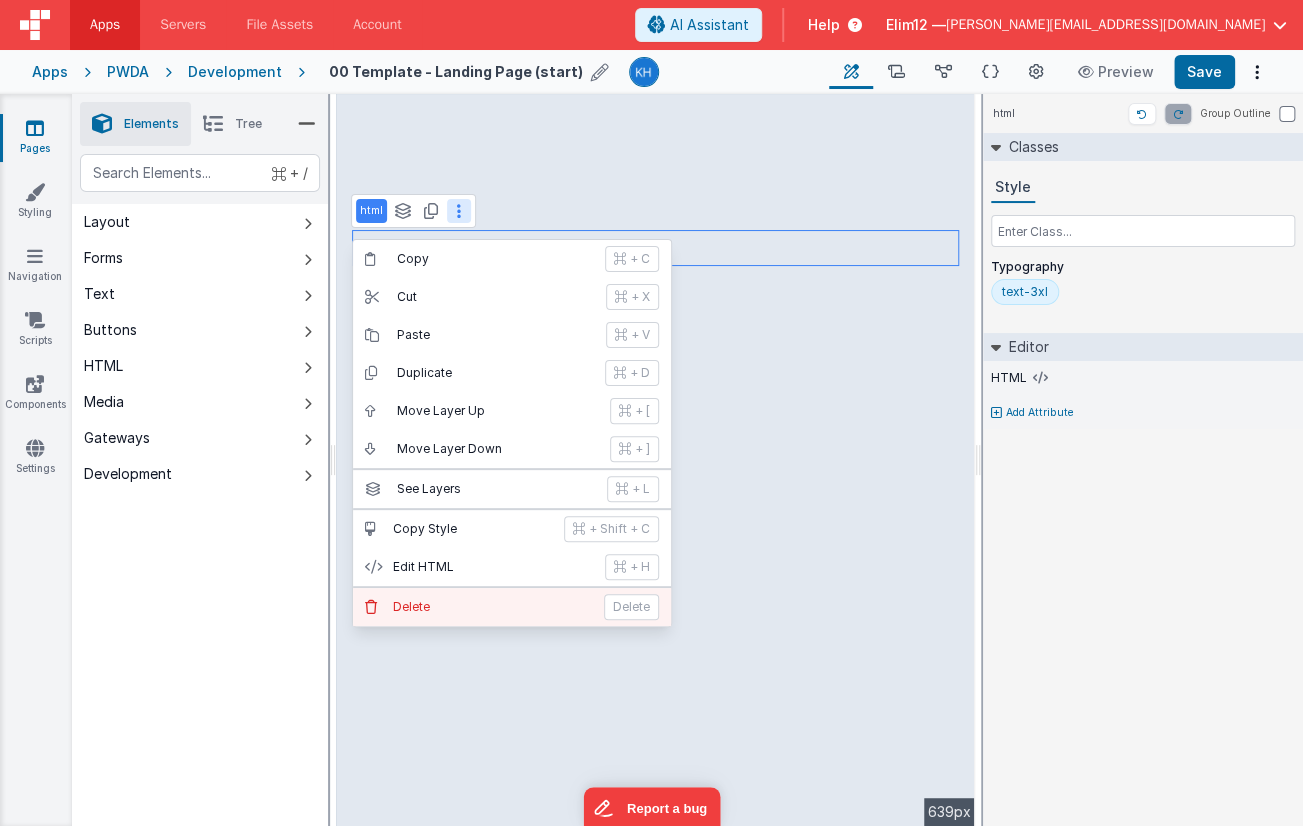 click on "Delete   Delete" at bounding box center [512, 607] 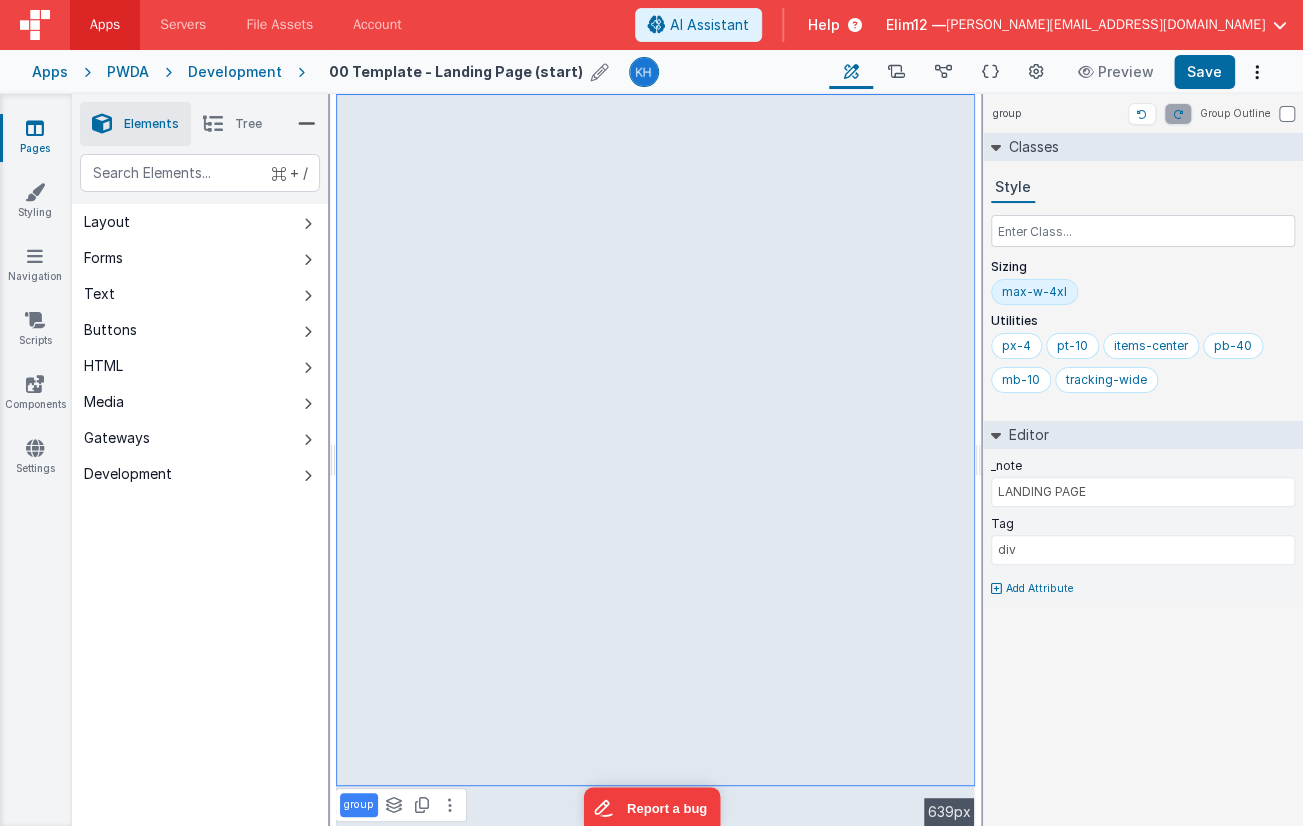 type on "TITLE" 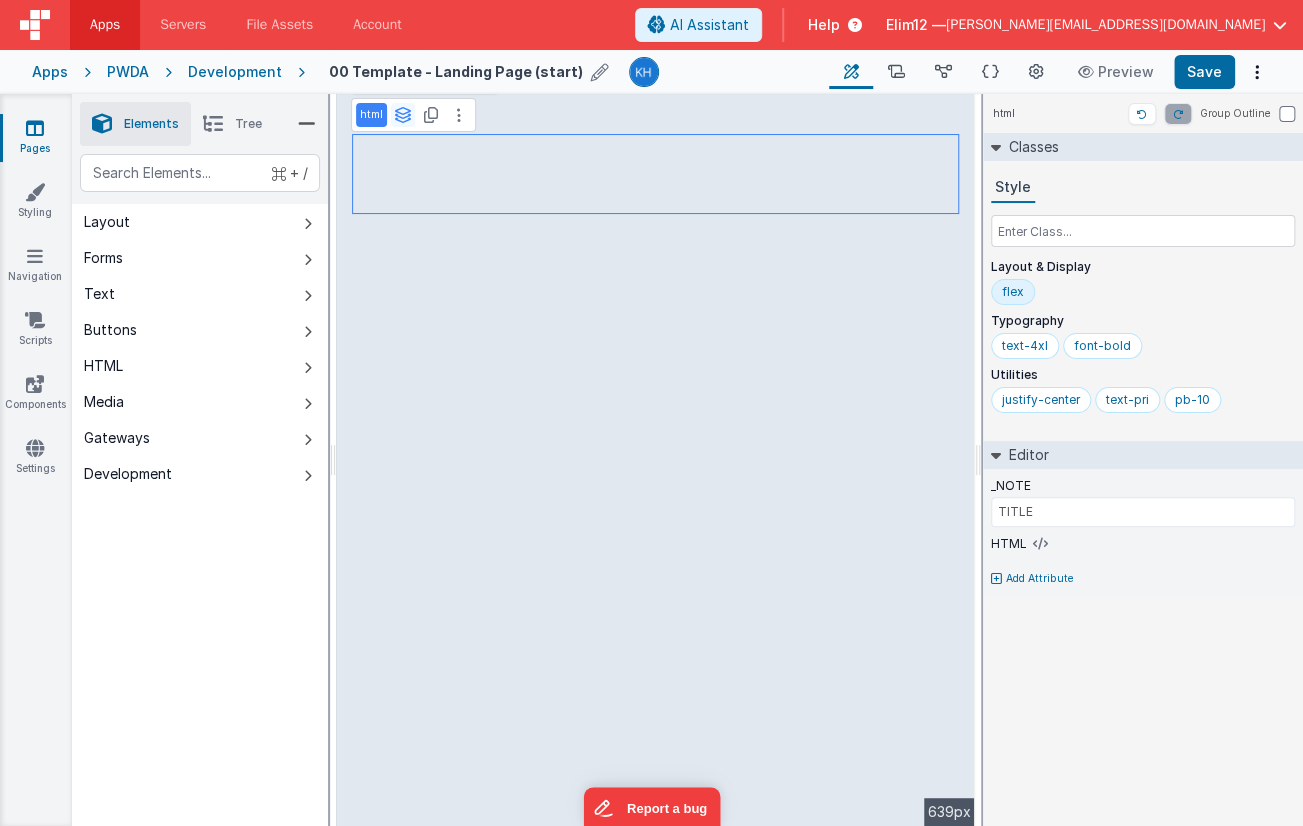 click at bounding box center [403, 115] 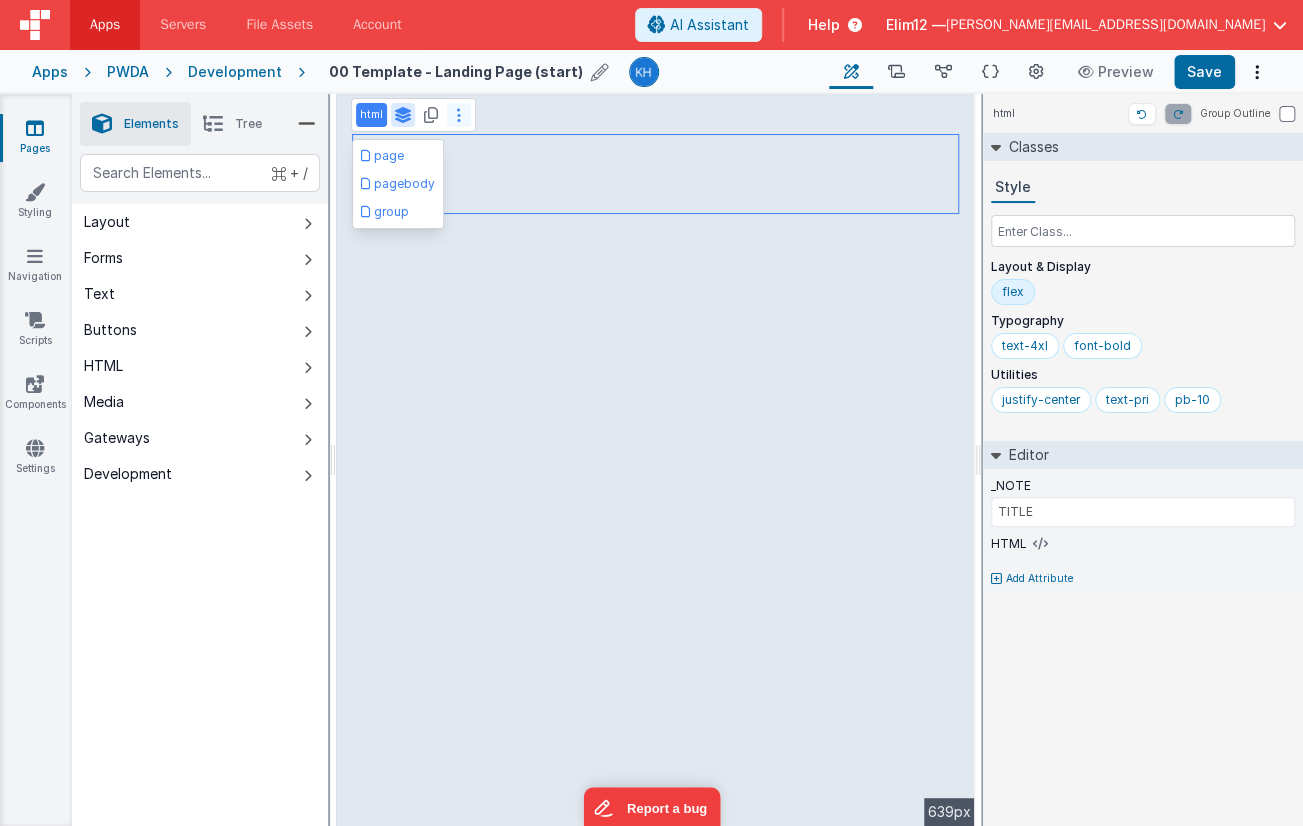 click at bounding box center (459, 115) 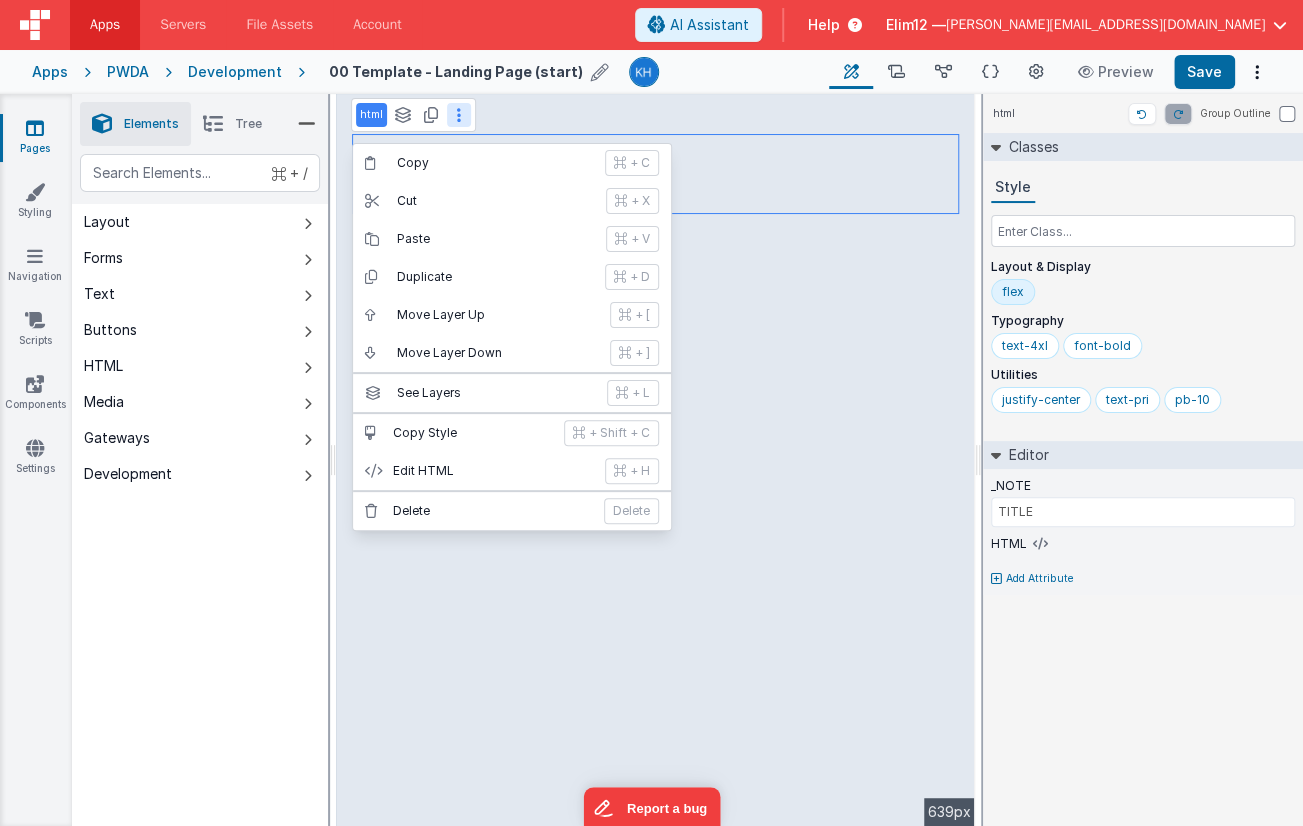 click on "00 Template - Landing Page (start)" at bounding box center (456, 71) 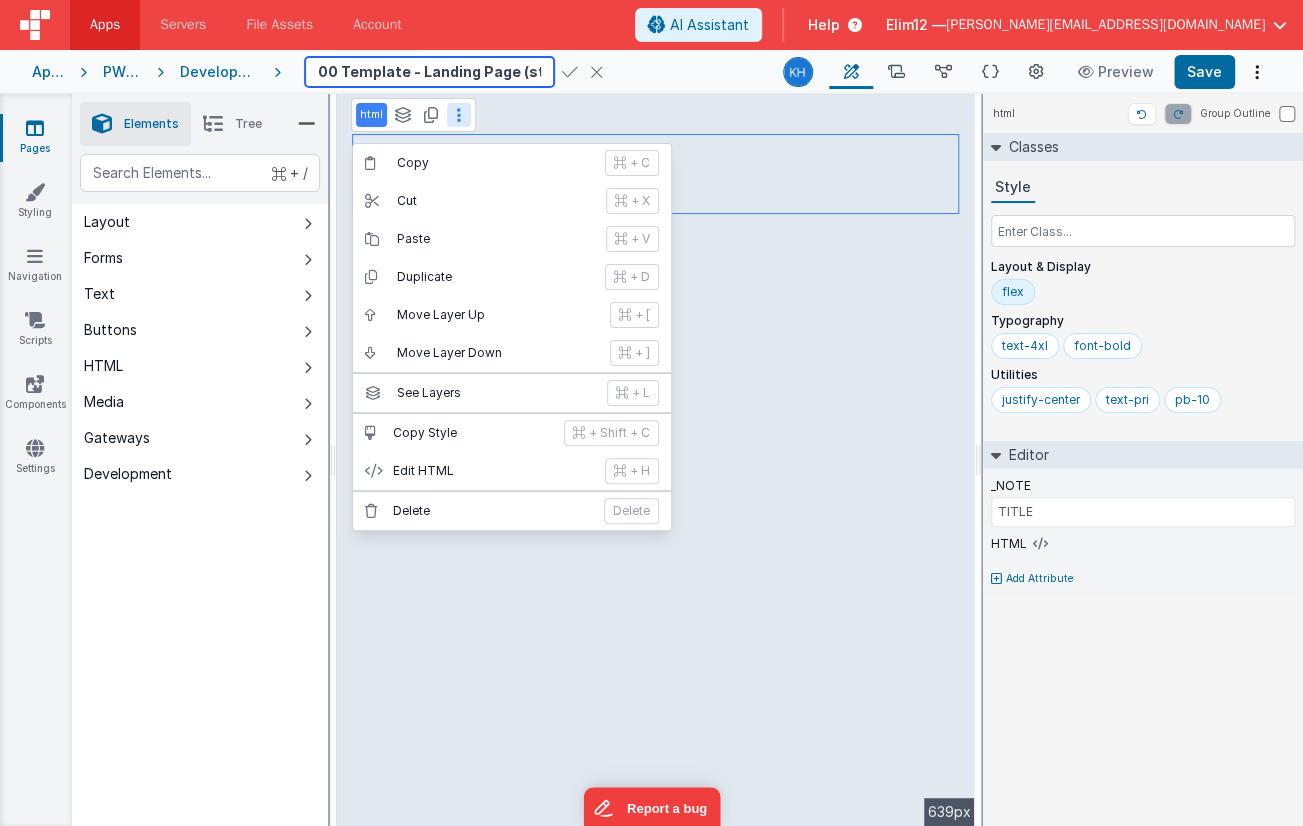 click on "00 Template - Landing Page (start)" at bounding box center [429, 72] 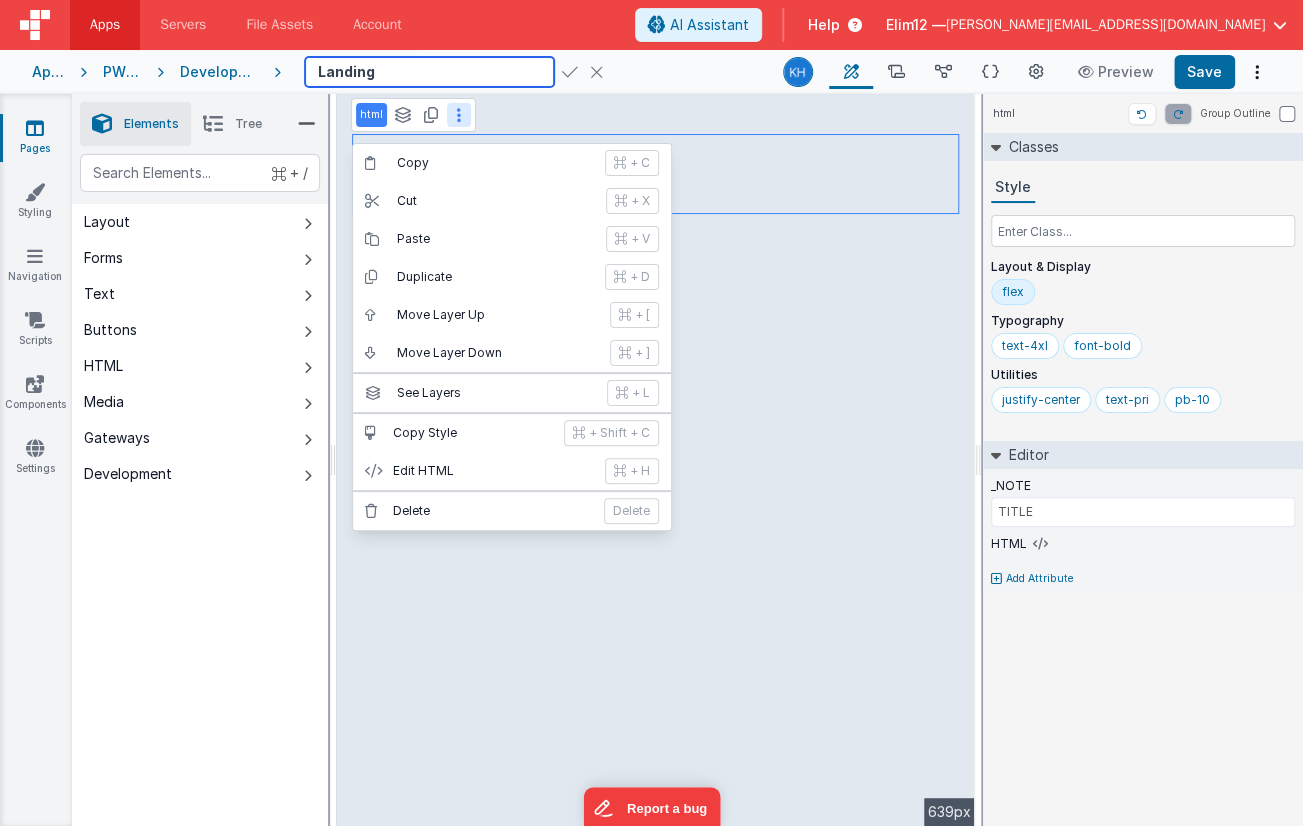 click on "Landing" at bounding box center (429, 72) 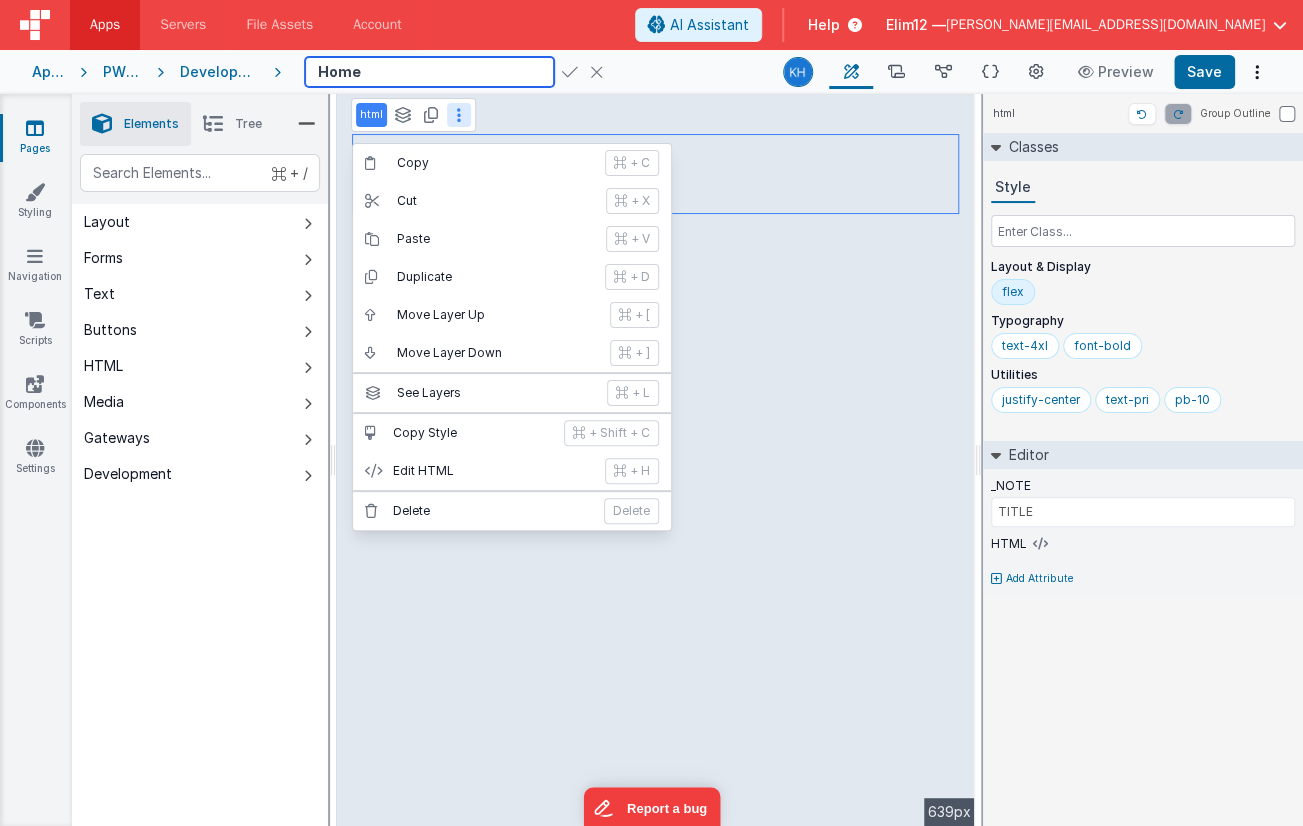 type on "Home" 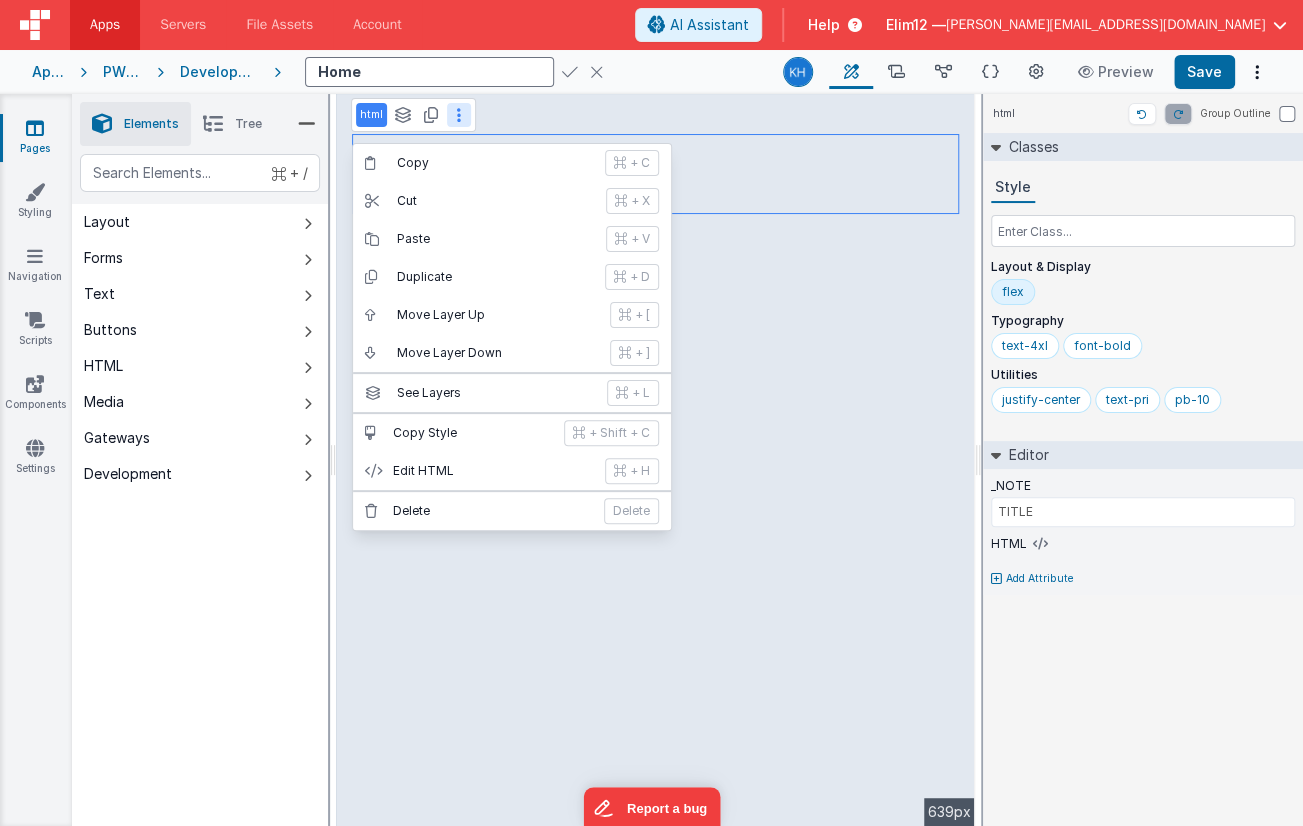click at bounding box center (570, 72) 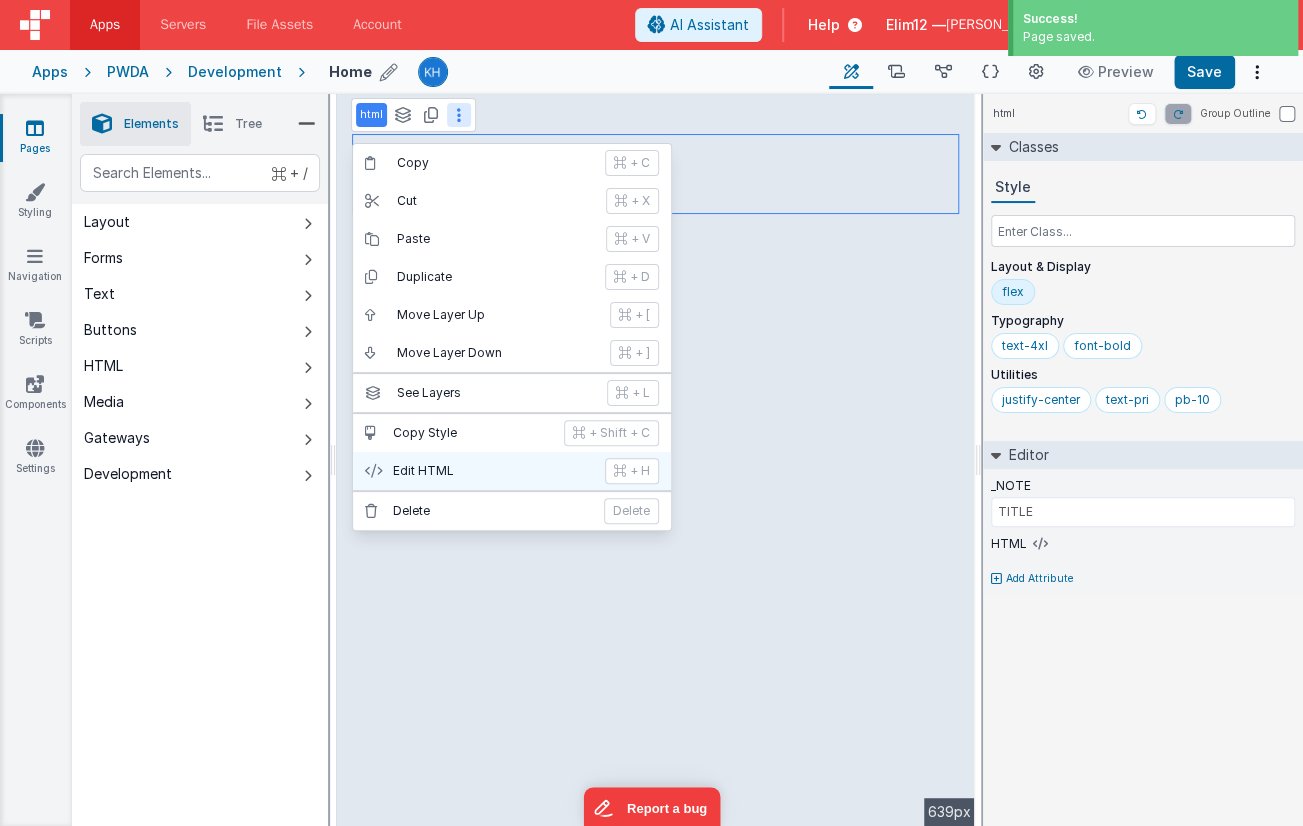 click on "+ H" at bounding box center [640, 471] 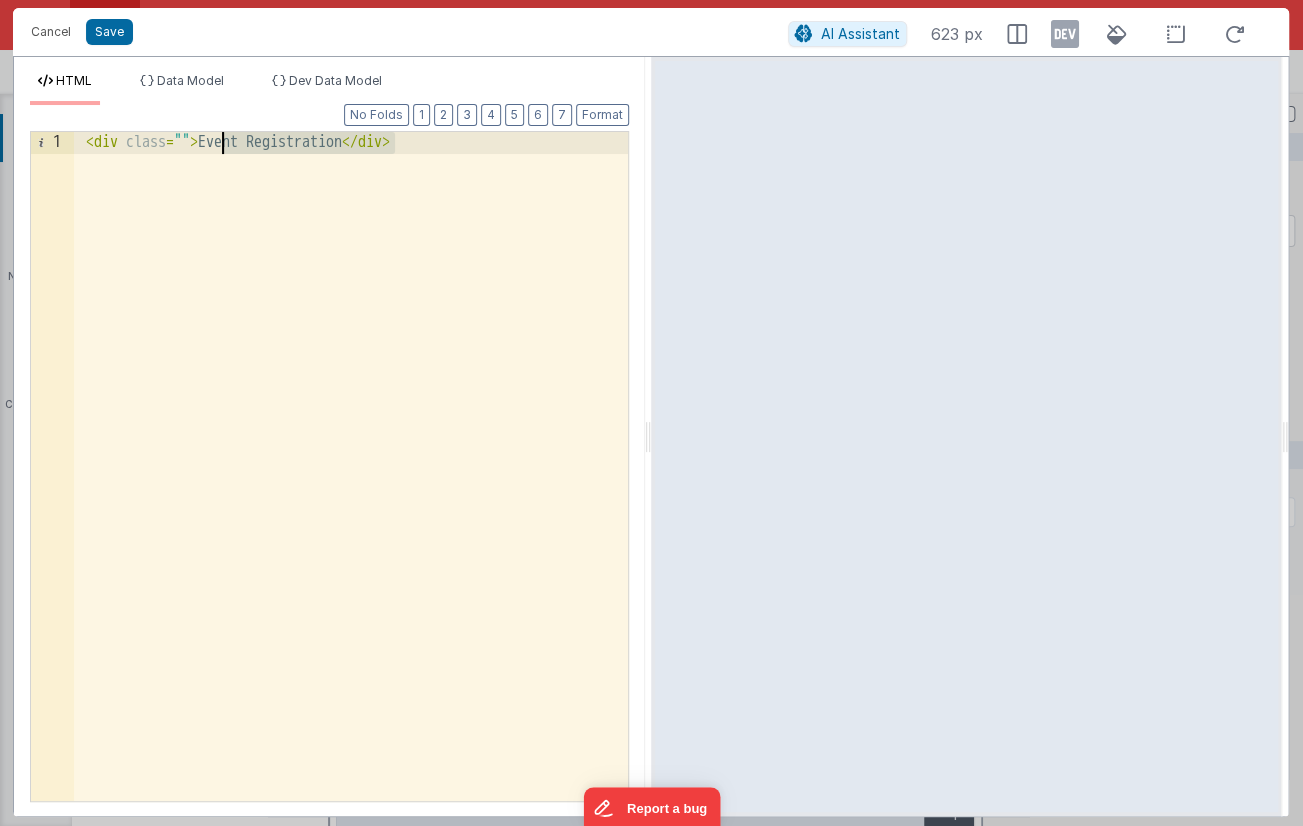 drag, startPoint x: 395, startPoint y: 144, endPoint x: 226, endPoint y: 134, distance: 169.2956 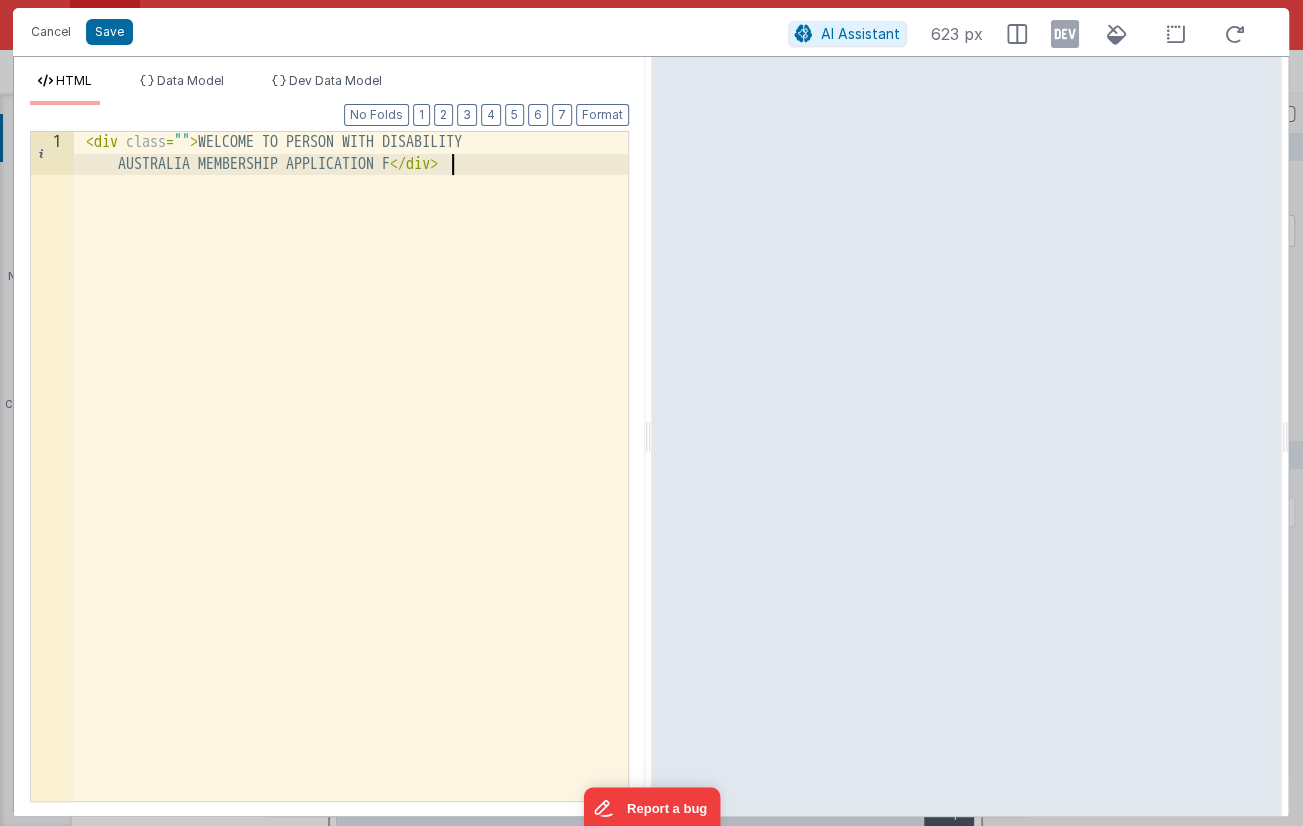 type 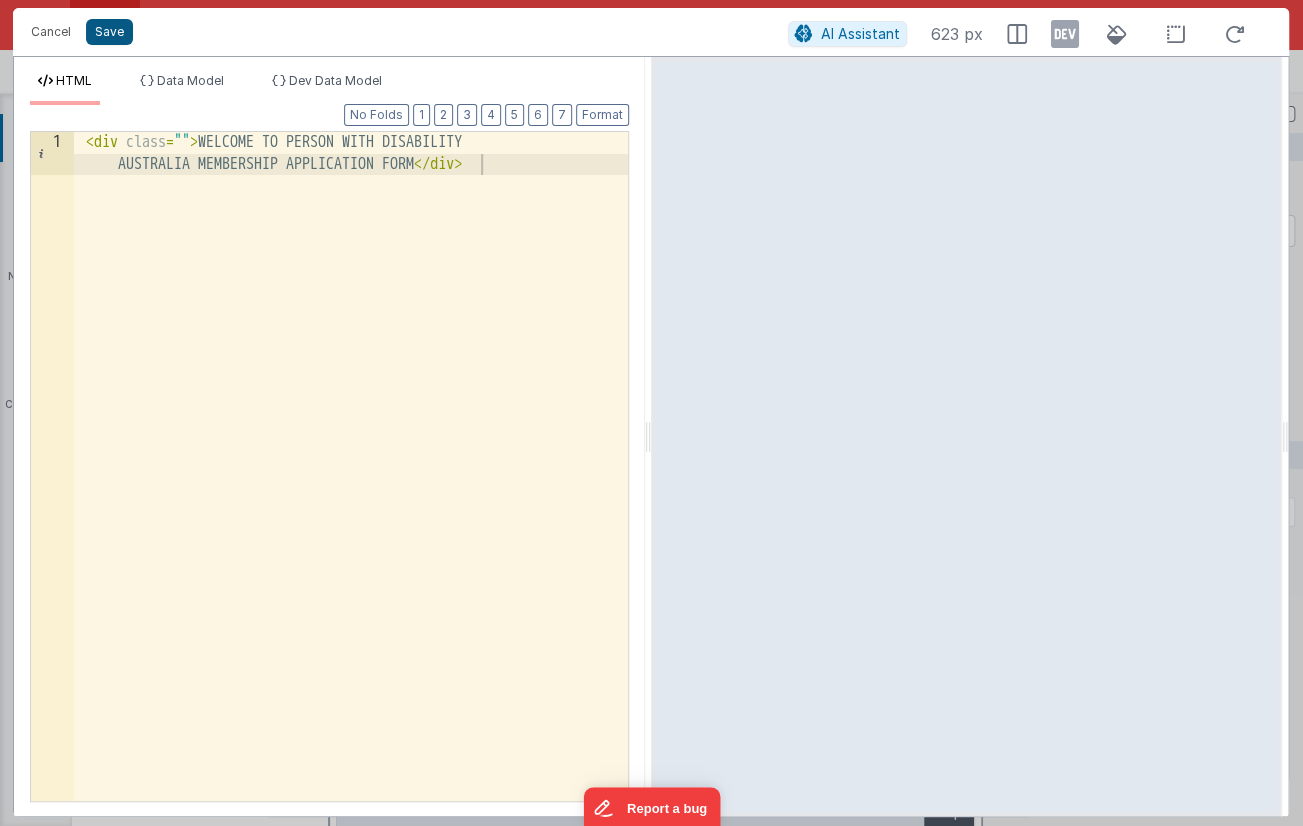 click on "Save" at bounding box center (109, 32) 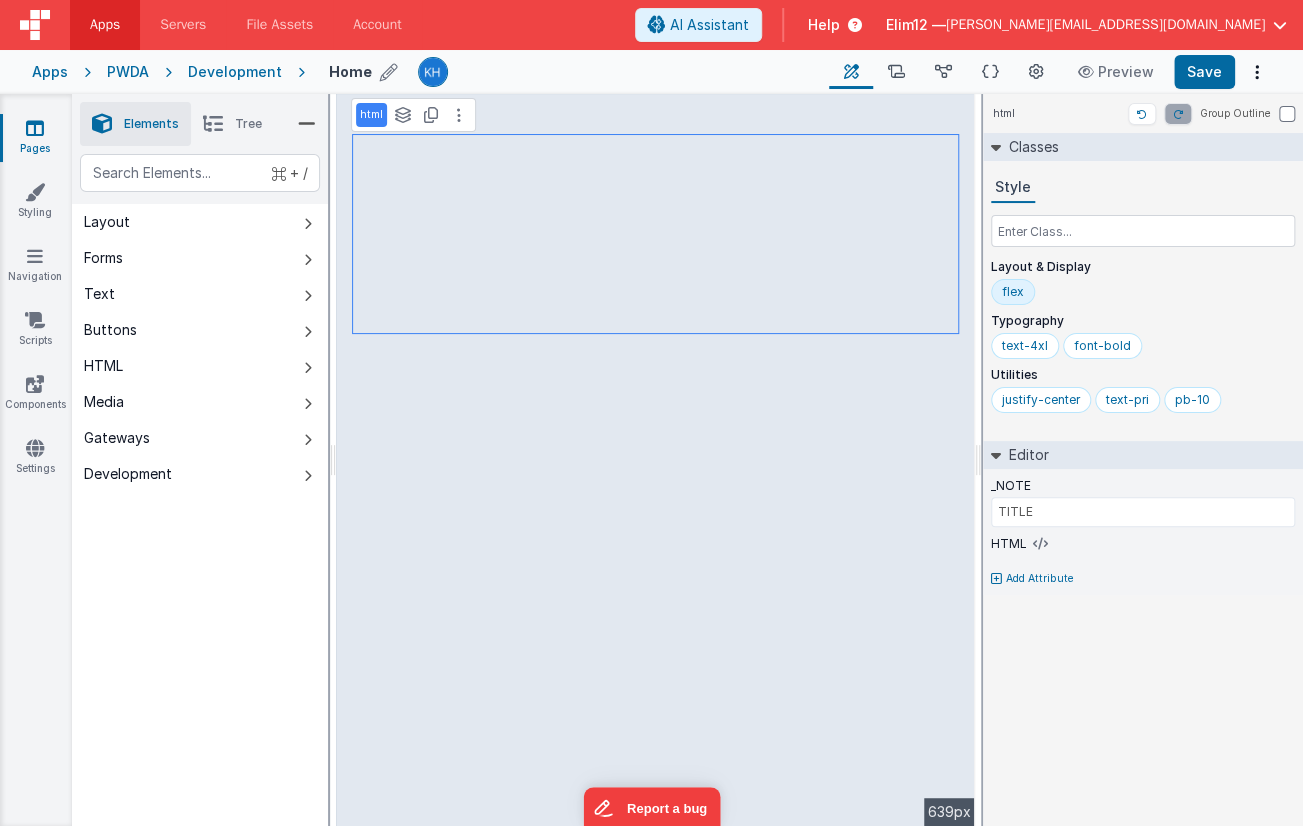 click on "html" at bounding box center [371, 115] 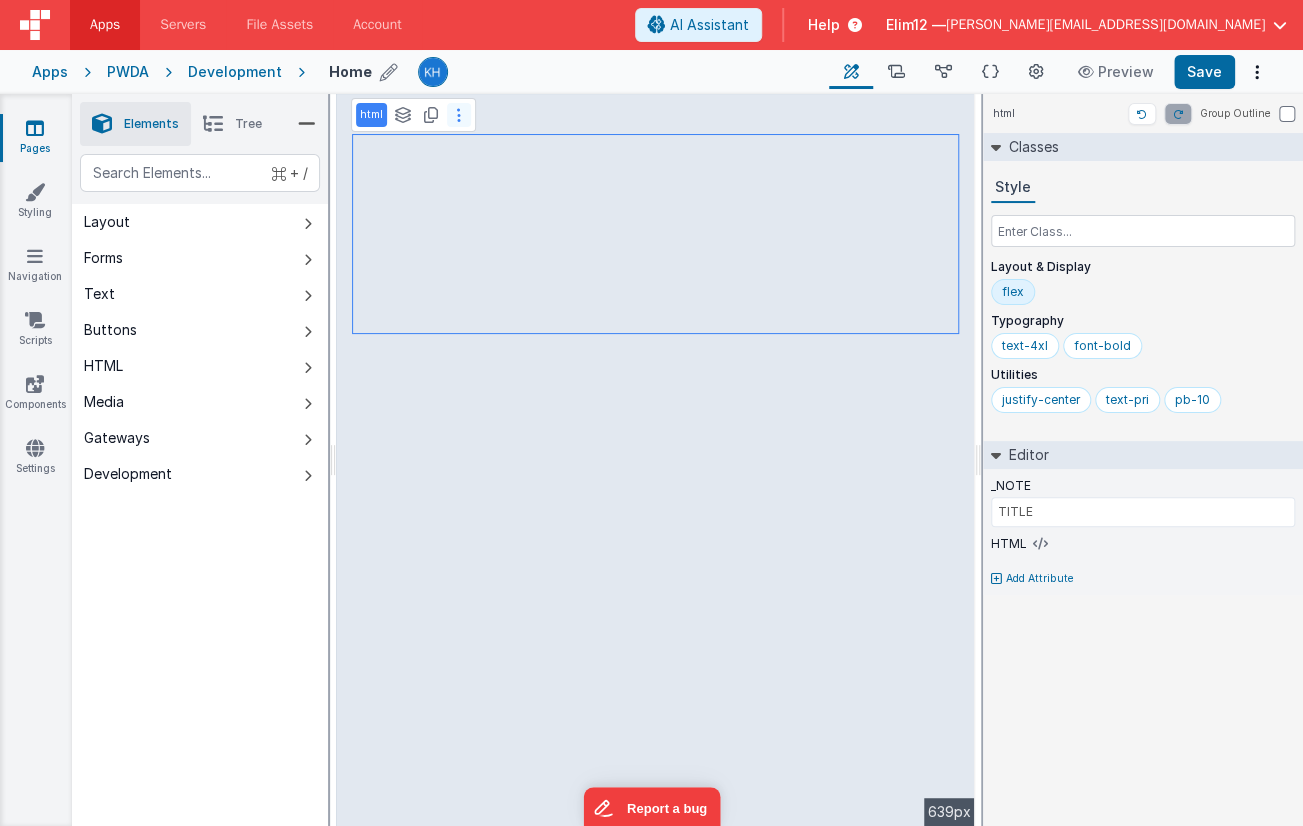 click at bounding box center [459, 115] 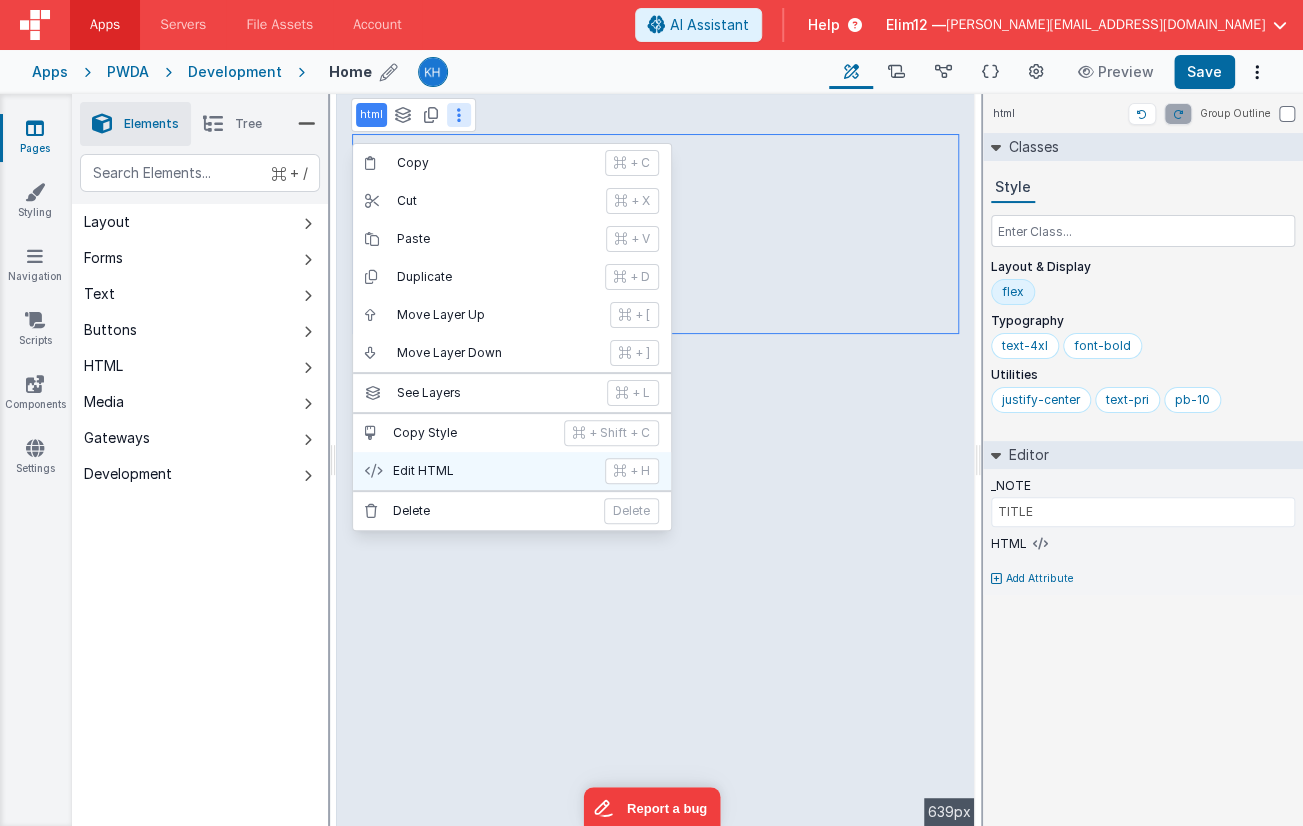click on "Edit HTML" at bounding box center (493, 471) 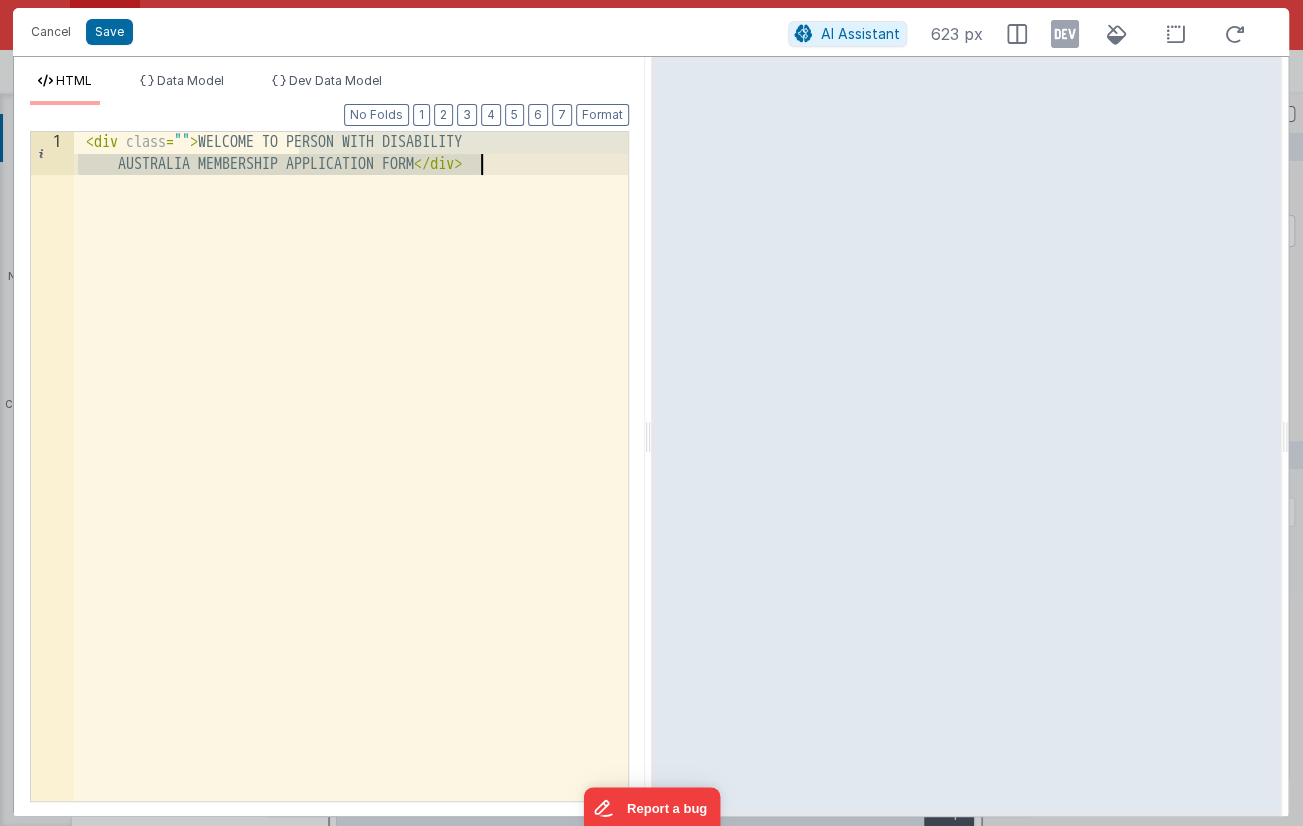 drag, startPoint x: 303, startPoint y: 132, endPoint x: 480, endPoint y: 170, distance: 181.03314 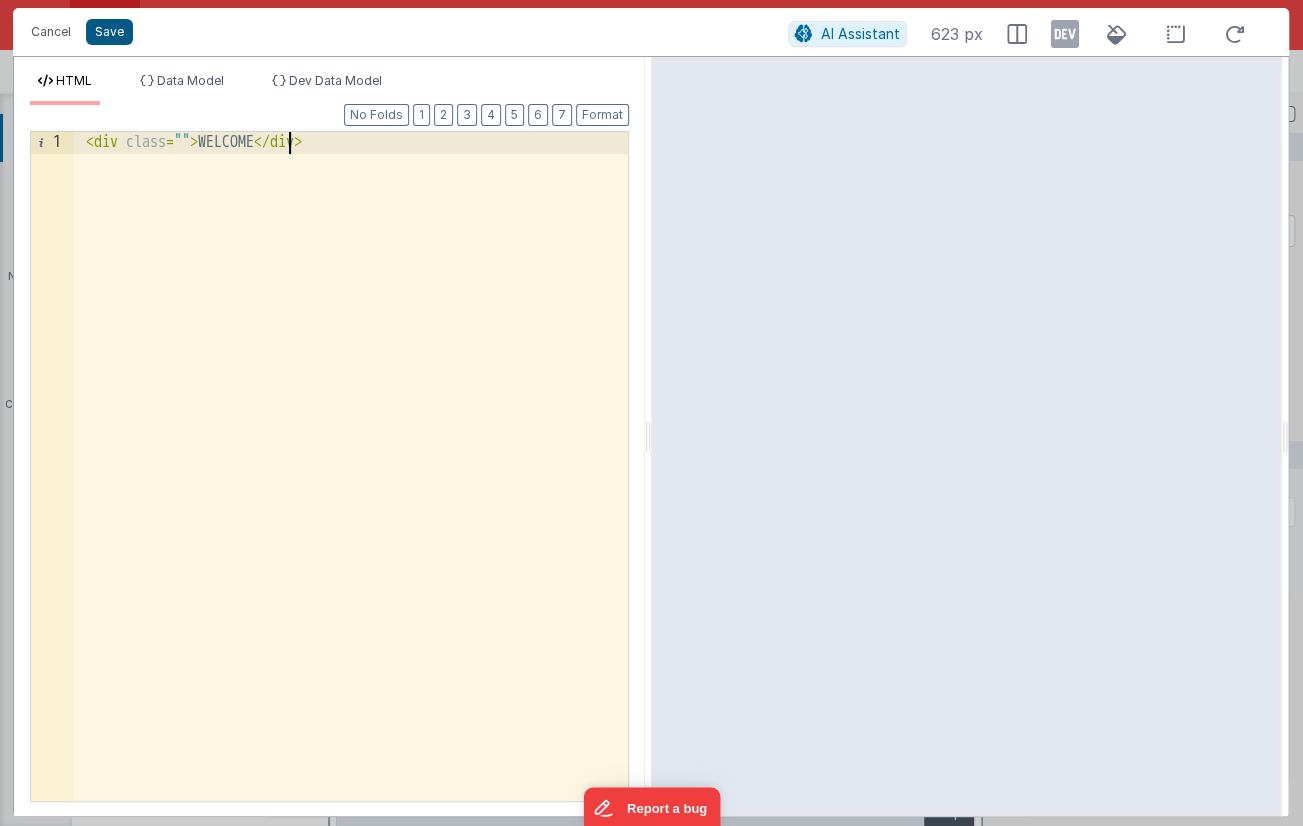 click on "Save" at bounding box center (109, 32) 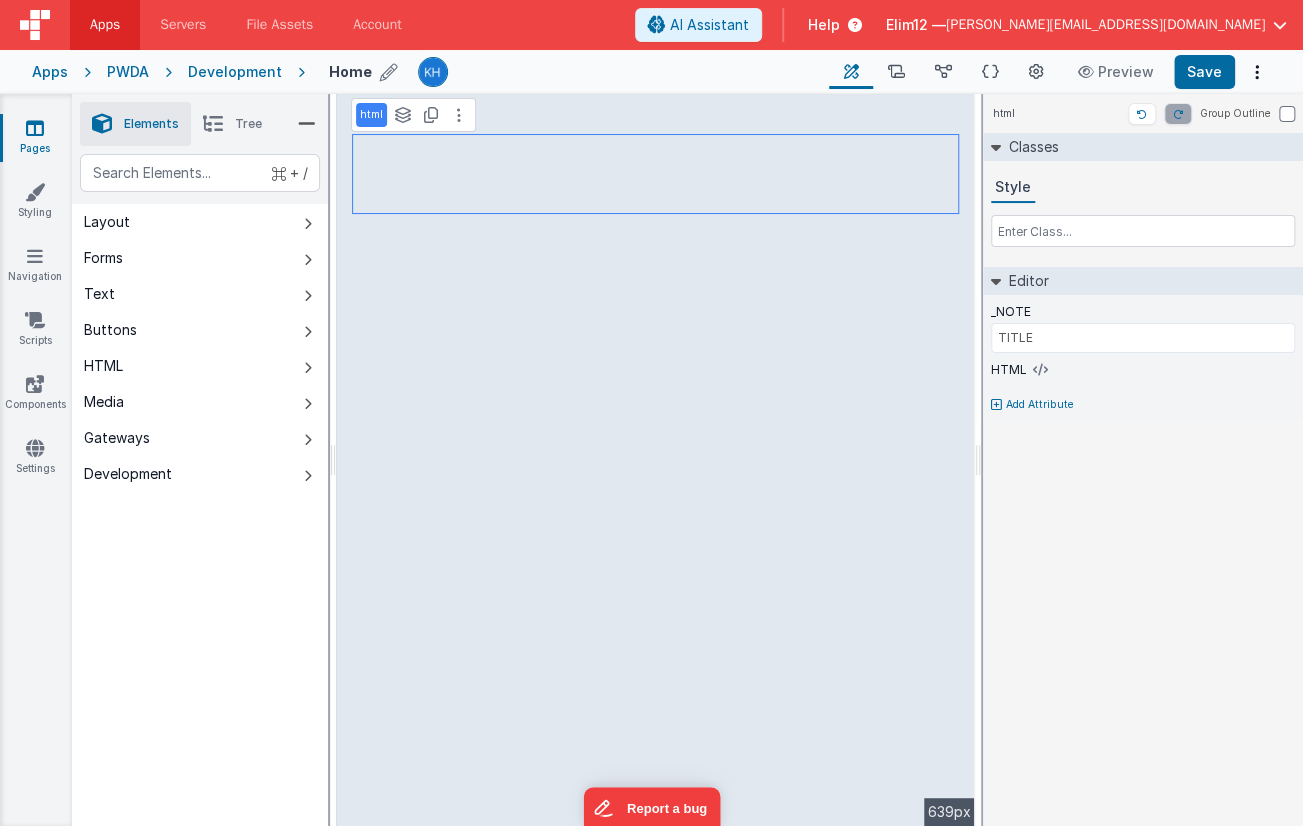 type on "BODY" 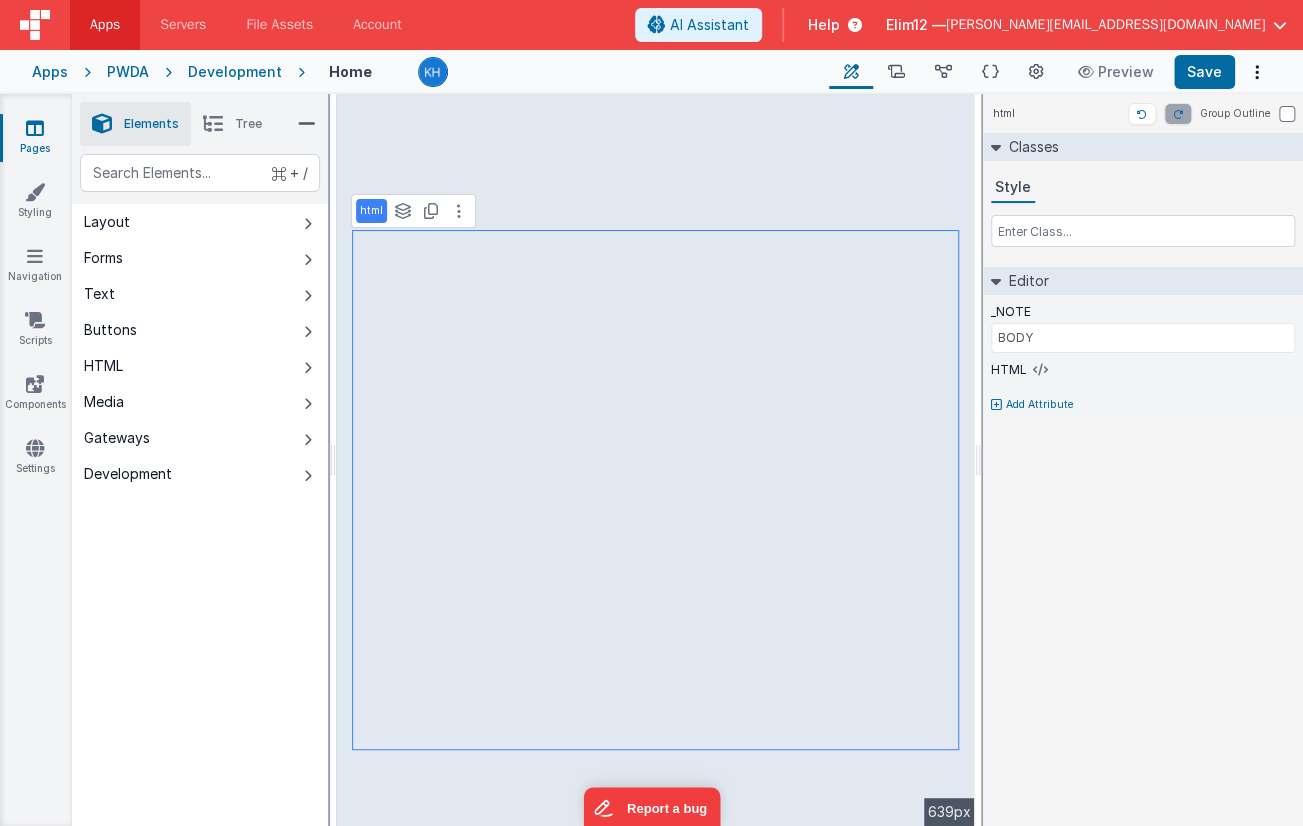 click on "html" at bounding box center (371, 211) 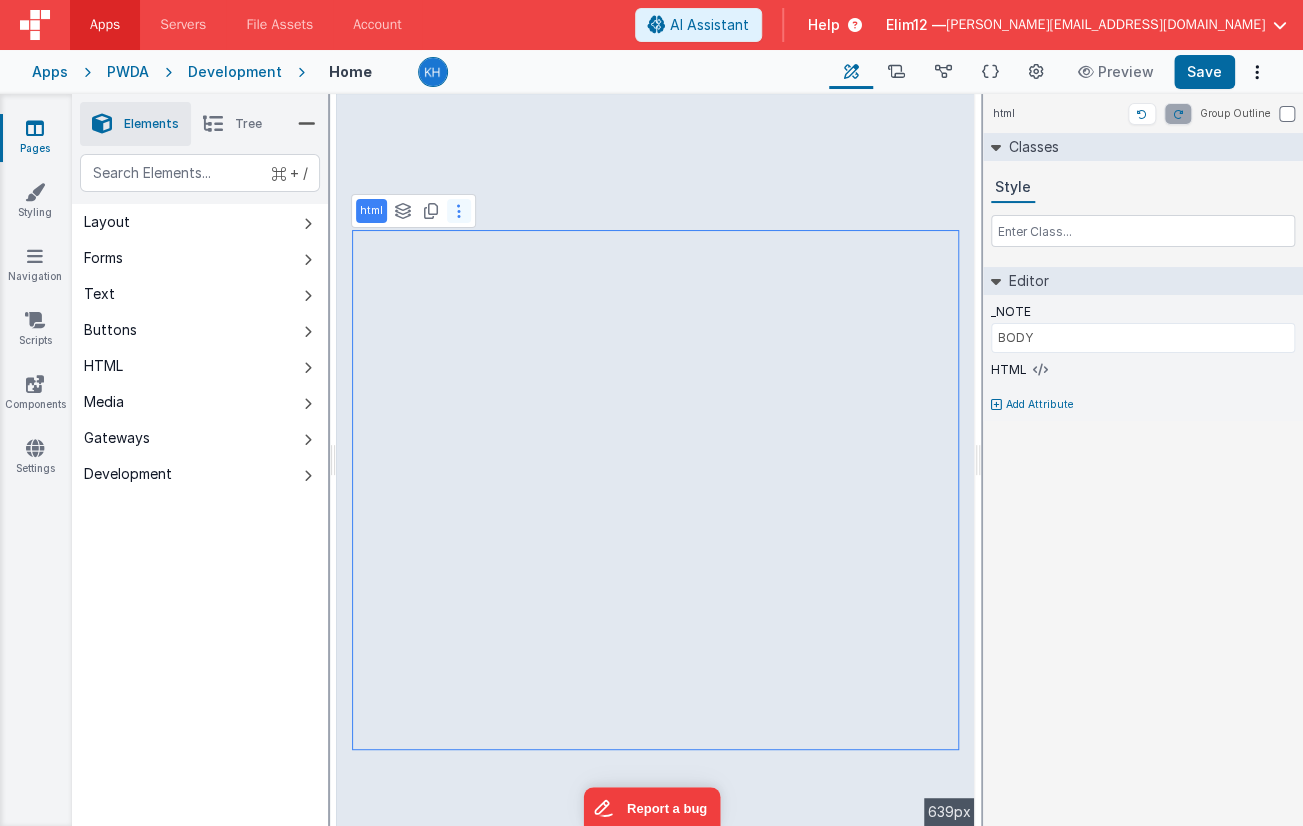 click at bounding box center (459, 211) 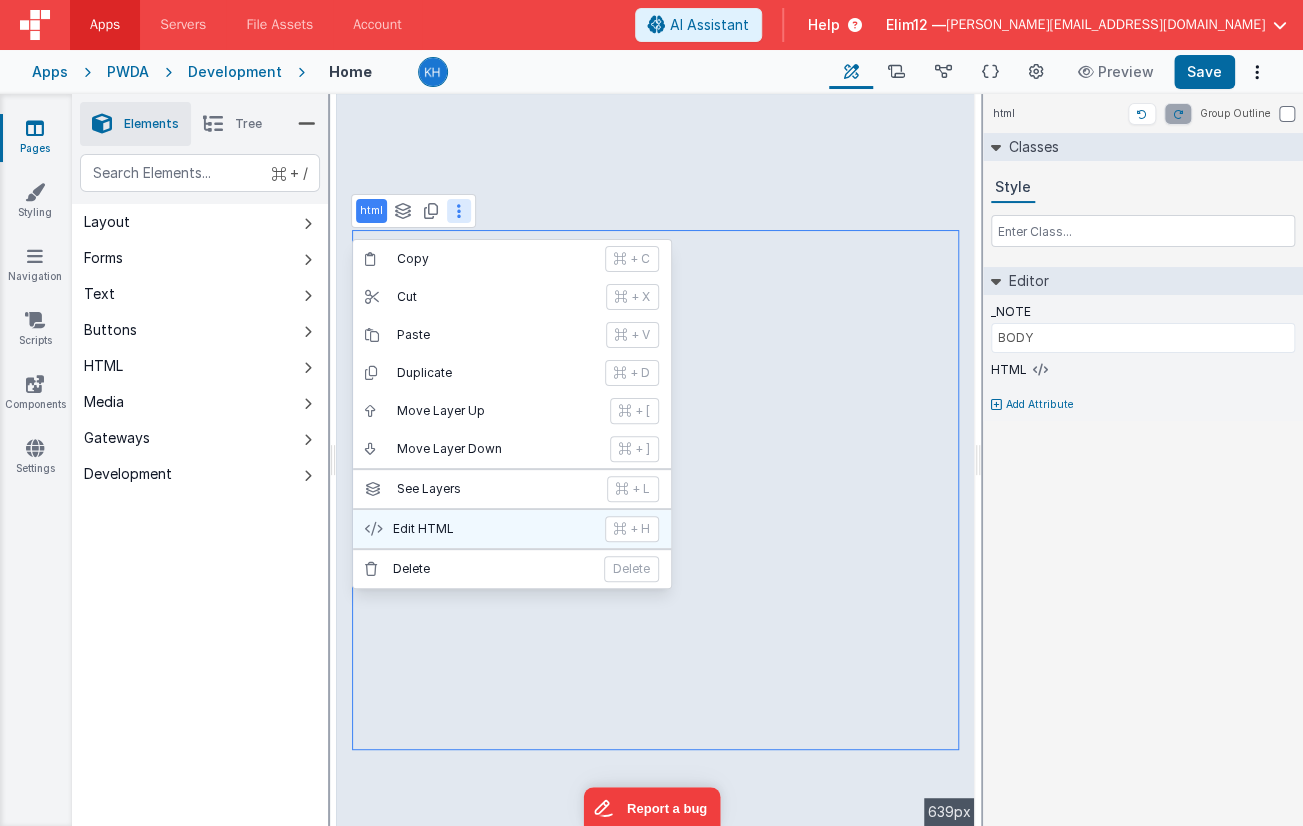 click on "Edit HTML" at bounding box center [493, 529] 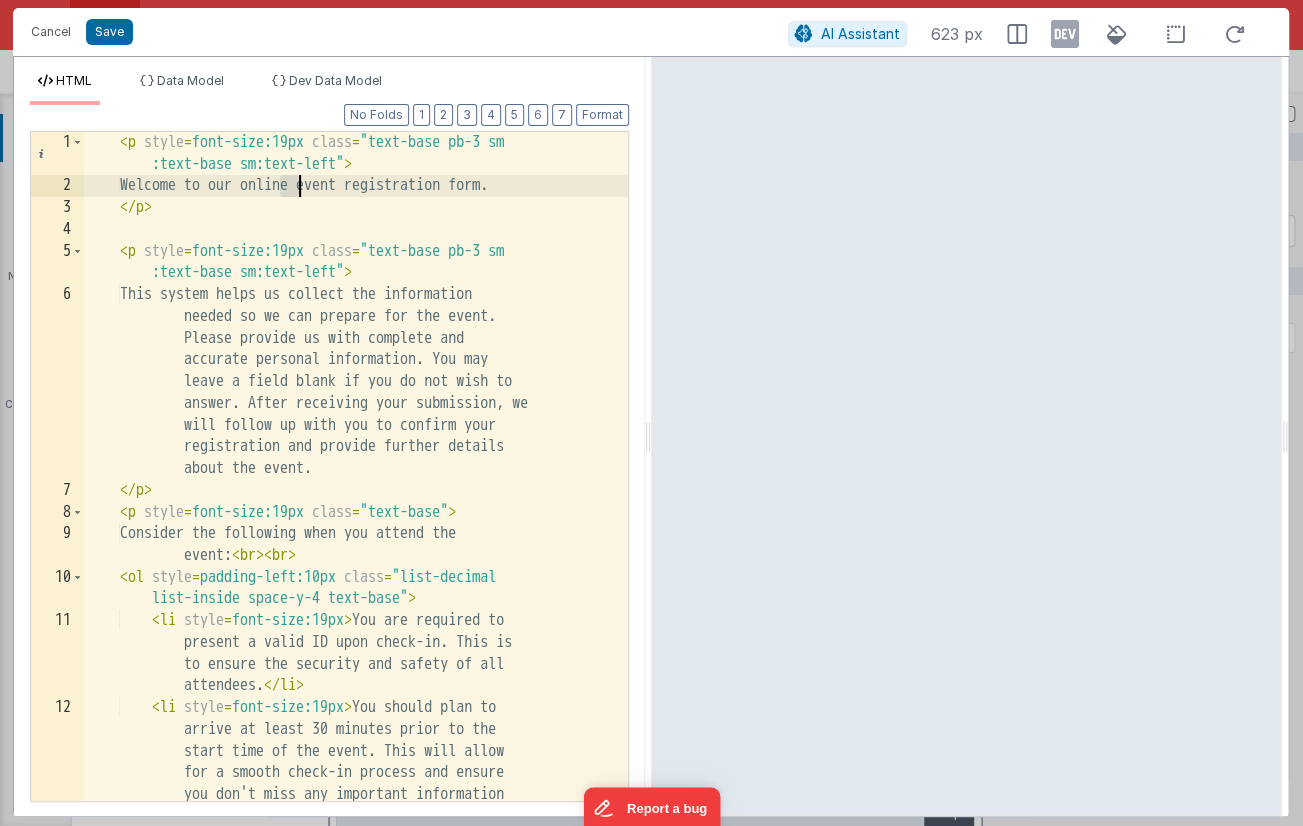 drag, startPoint x: 275, startPoint y: 185, endPoint x: 297, endPoint y: 186, distance: 22.022715 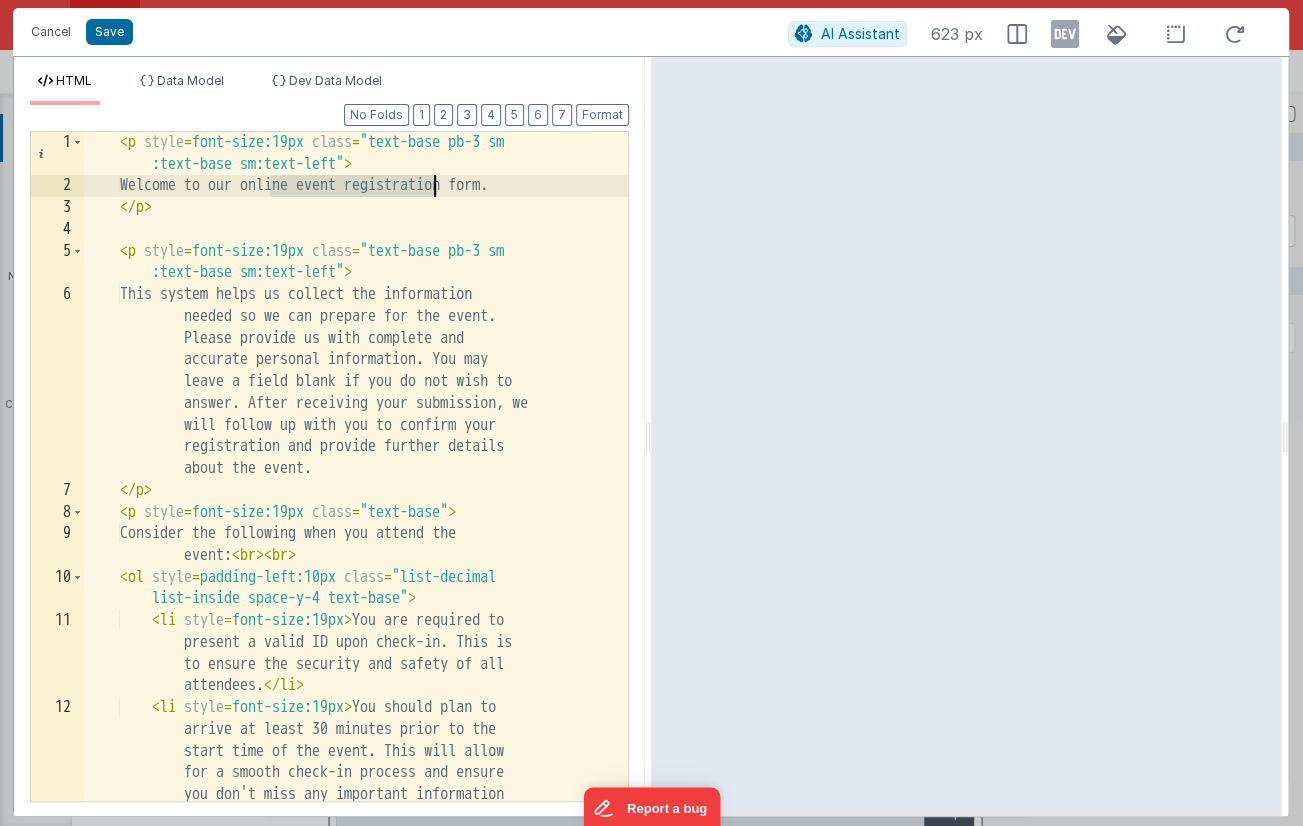 drag, startPoint x: 269, startPoint y: 190, endPoint x: 435, endPoint y: 182, distance: 166.19266 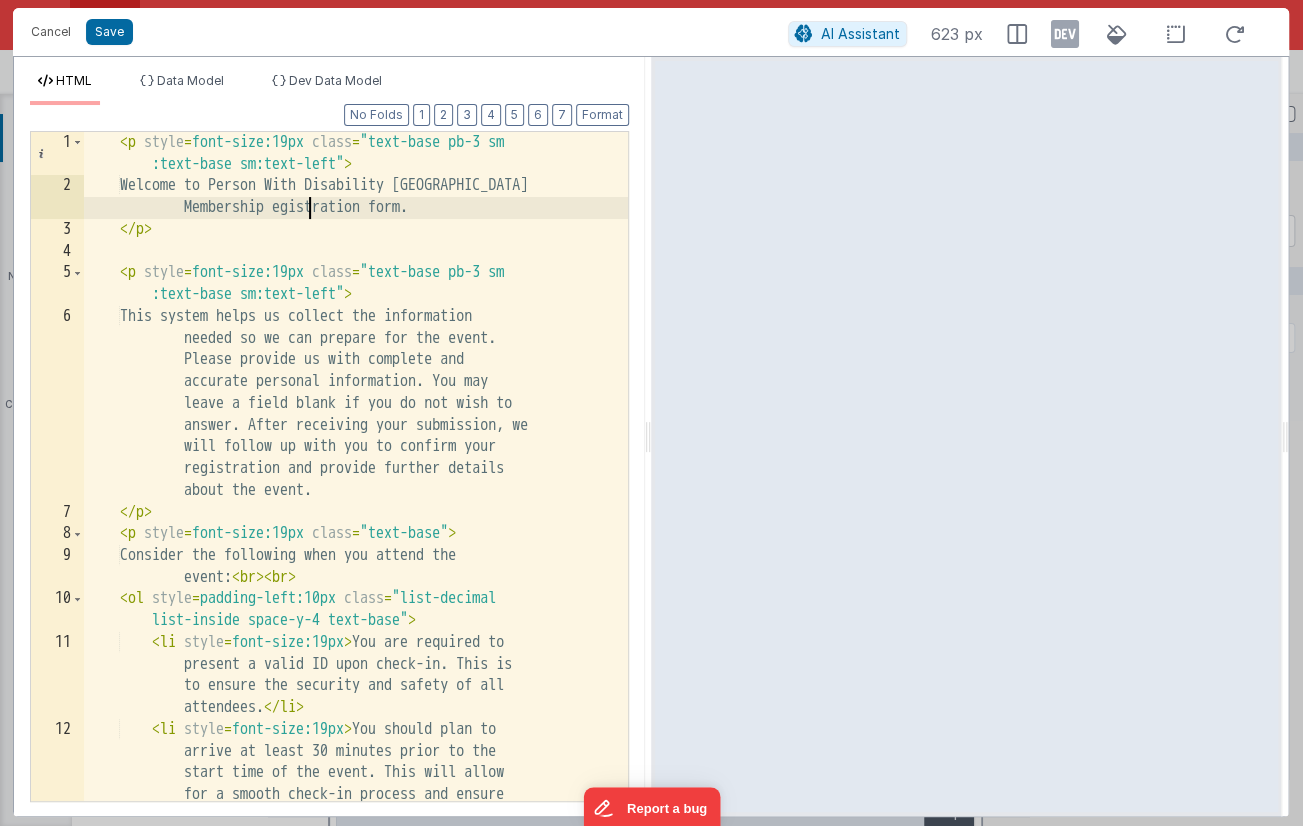 click on "< p   style = font-size:19px   class = "text-base pb-3 sm          :text-base sm:text-left" >          Welcome to Person With Disability AUSTRALIA               Membership egistration form.      </ p >      < p   style = font-size:19px   class = "text-base pb-3 sm          :text-base sm:text-left" >          This system helps us collect the information               needed so we can prepare for the event.               Please provide us with complete and               accurate personal information. You may               leave a field blank if you do not wish to               answer. After receiving your submission, we               will follow up with you to confirm your               registration and provide further details               about the event.      </ p >      < p   style = font-size:19px   class = "text-base" >          Consider the following when you attend the  event:" at bounding box center [356, 554] 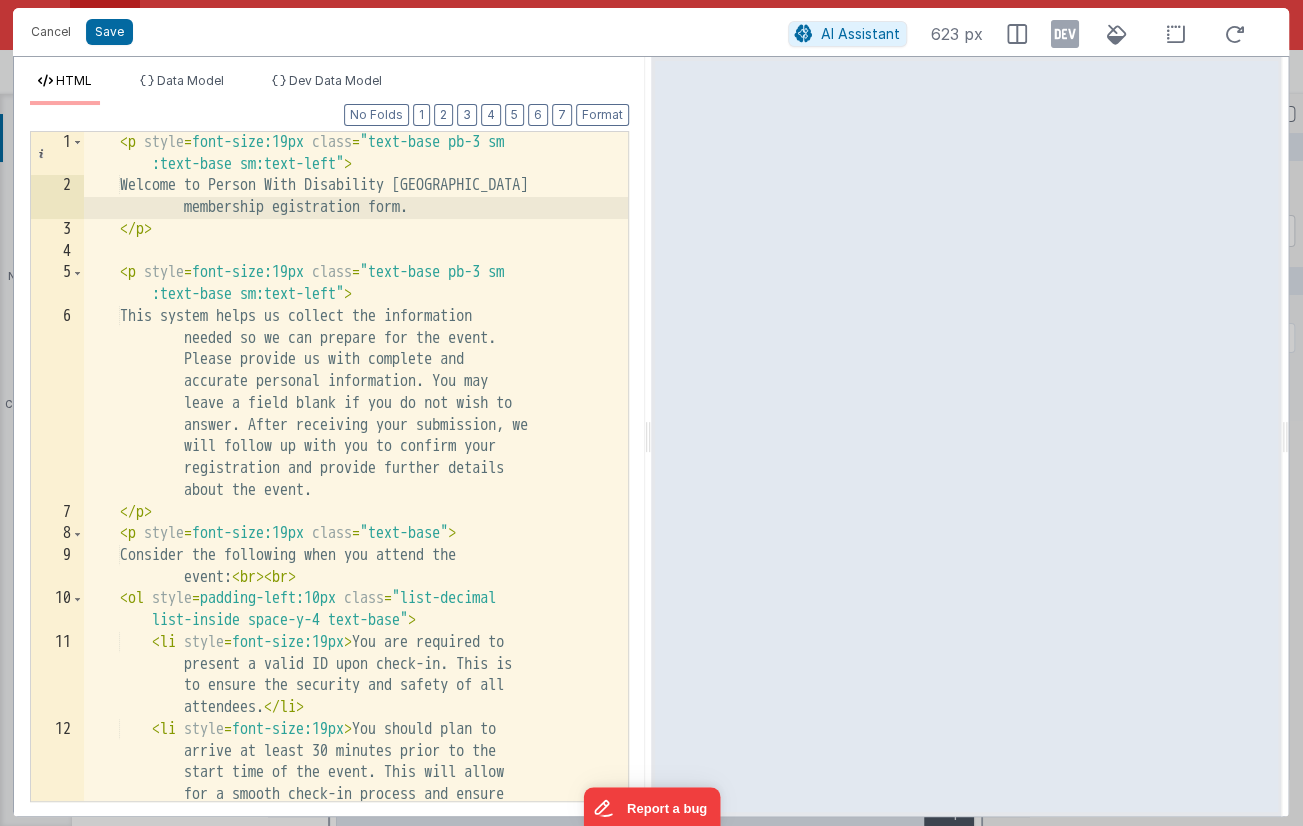 click on "< p   style = font-size:19px   class = "text-base pb-3 sm          :text-base sm:text-left" >          Welcome to Person With Disability AUSTRALIA               membership egistration form.      </ p >      < p   style = font-size:19px   class = "text-base pb-3 sm          :text-base sm:text-left" >          This system helps us collect the information               needed so we can prepare for the event.               Please provide us with complete and               accurate personal information. You may               leave a field blank if you do not wish to               answer. After receiving your submission, we               will follow up with you to confirm your               registration and provide further details               about the event.      </ p >      < p   style = font-size:19px   class = "text-base" >          Consider the following when you attend the  event:" at bounding box center [356, 554] 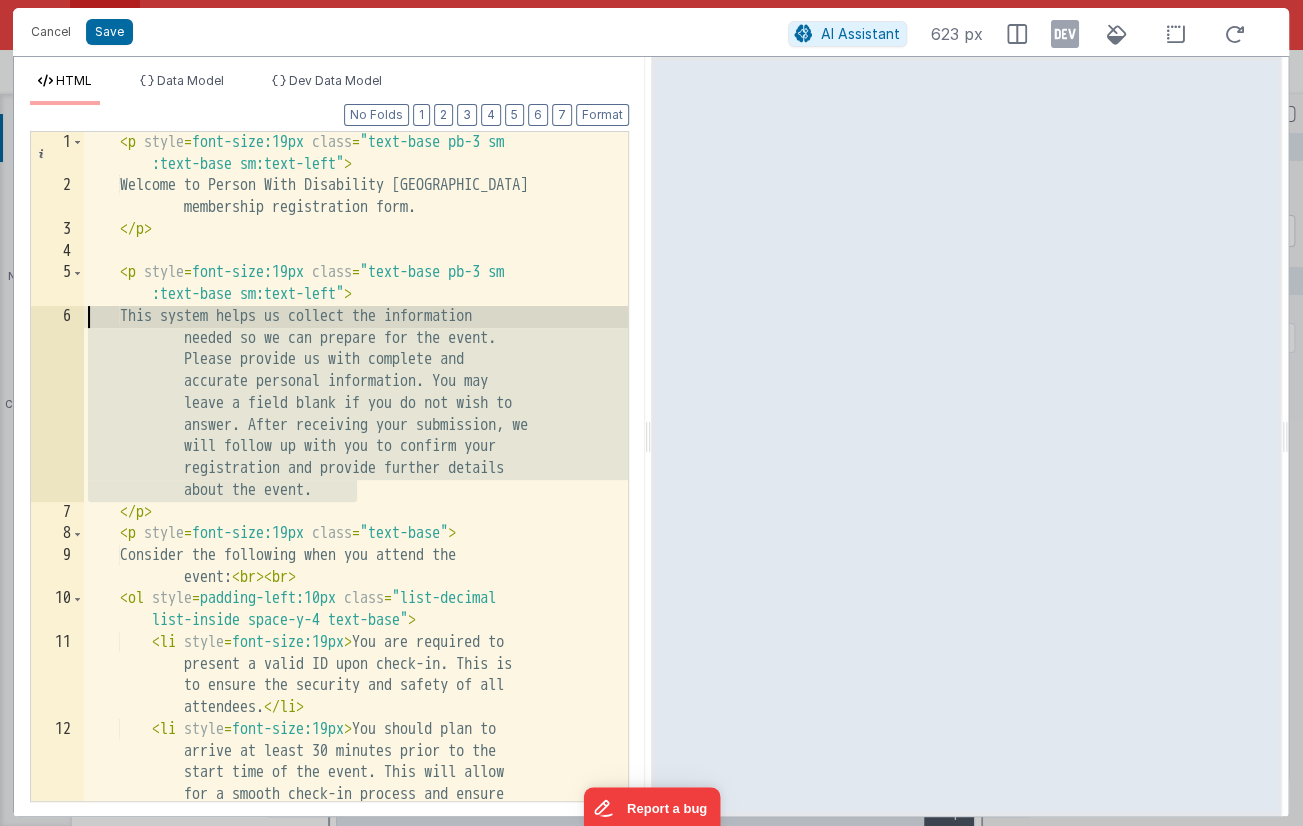 drag, startPoint x: 355, startPoint y: 491, endPoint x: 68, endPoint y: 322, distance: 333.06155 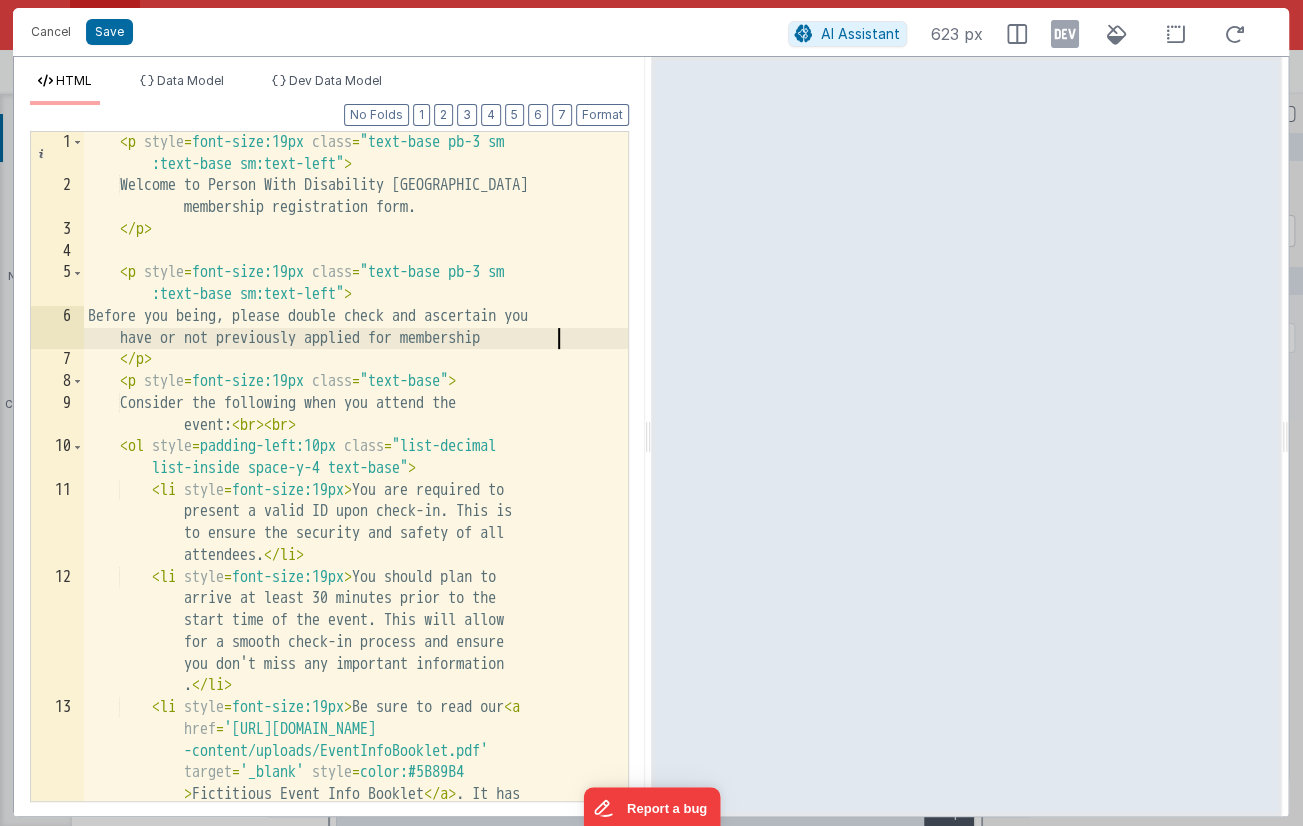 type 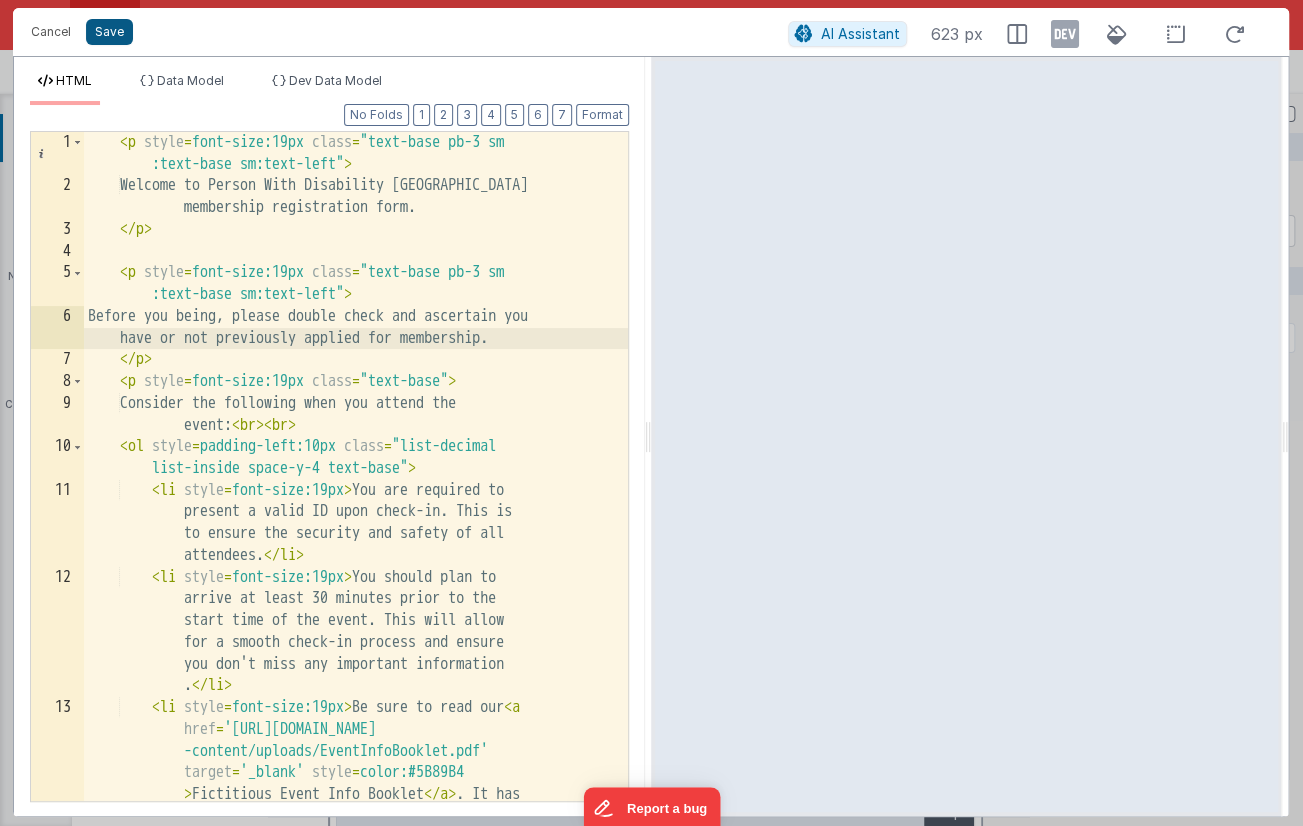 click on "Save" at bounding box center [109, 32] 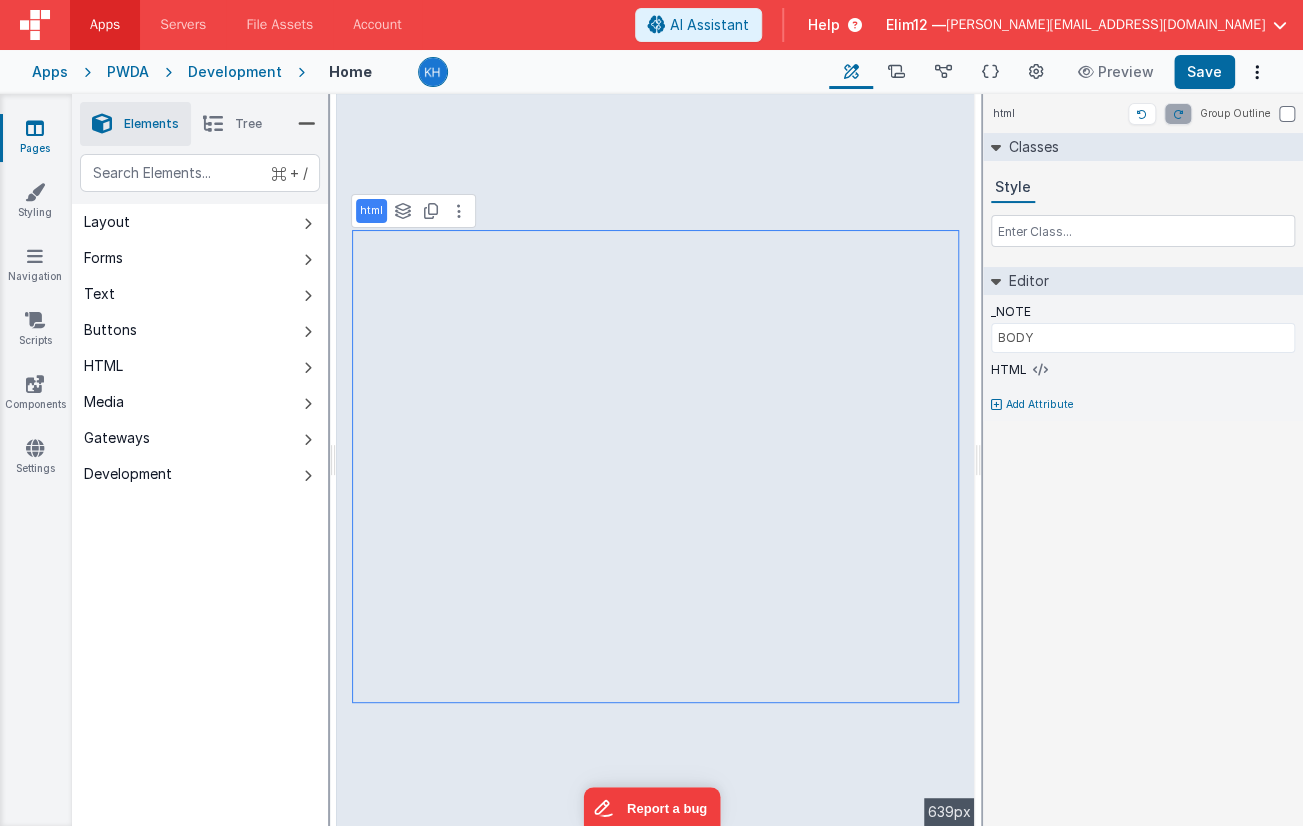 click on "html" at bounding box center (371, 211) 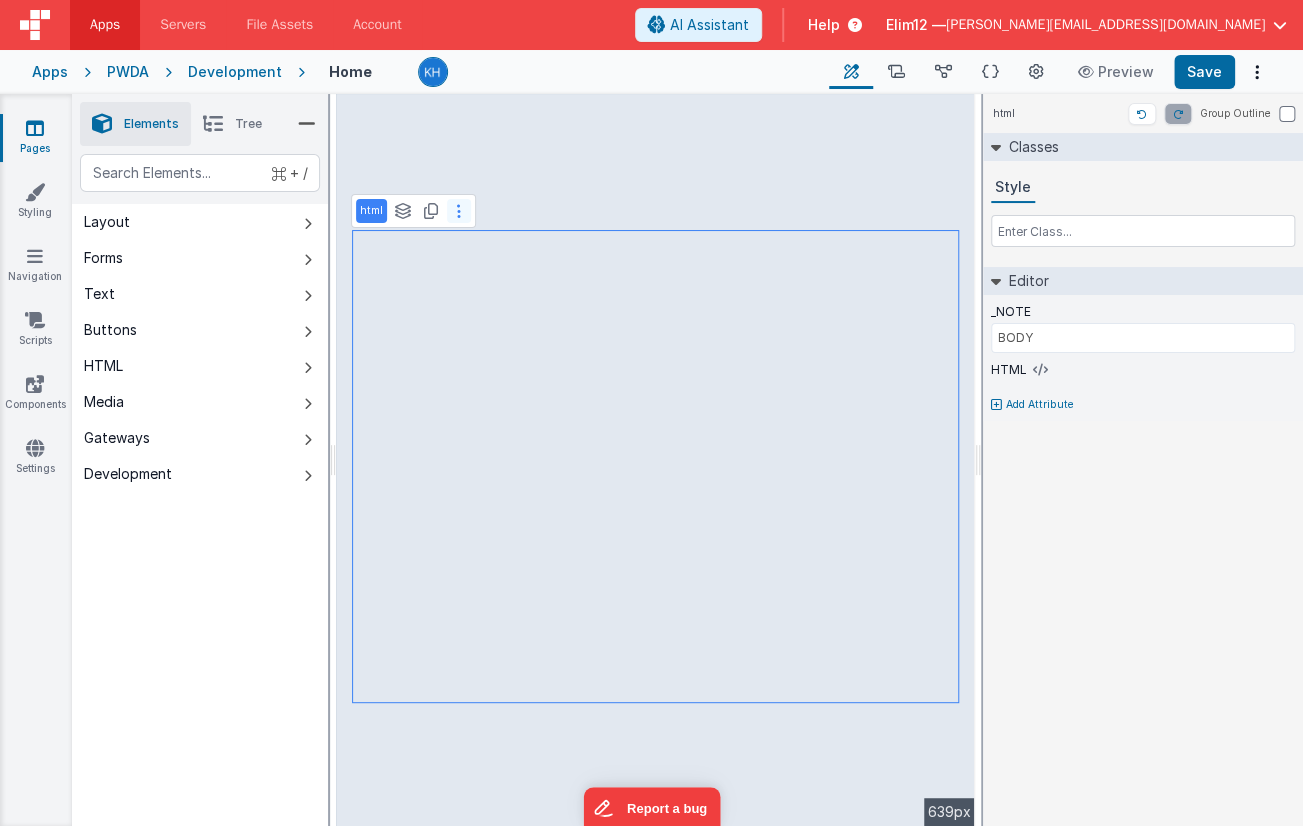 click at bounding box center (459, 211) 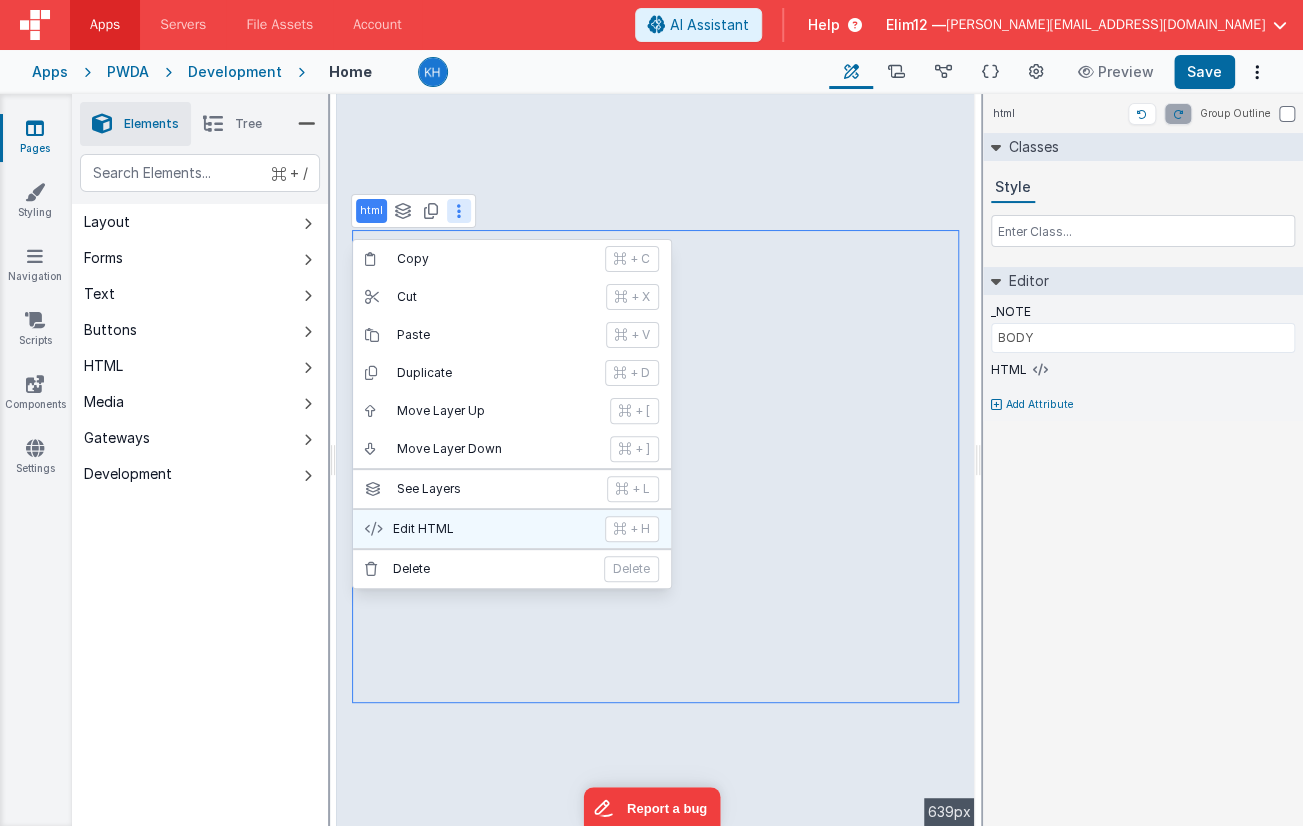 click on "Edit HTML     + H" at bounding box center (512, 529) 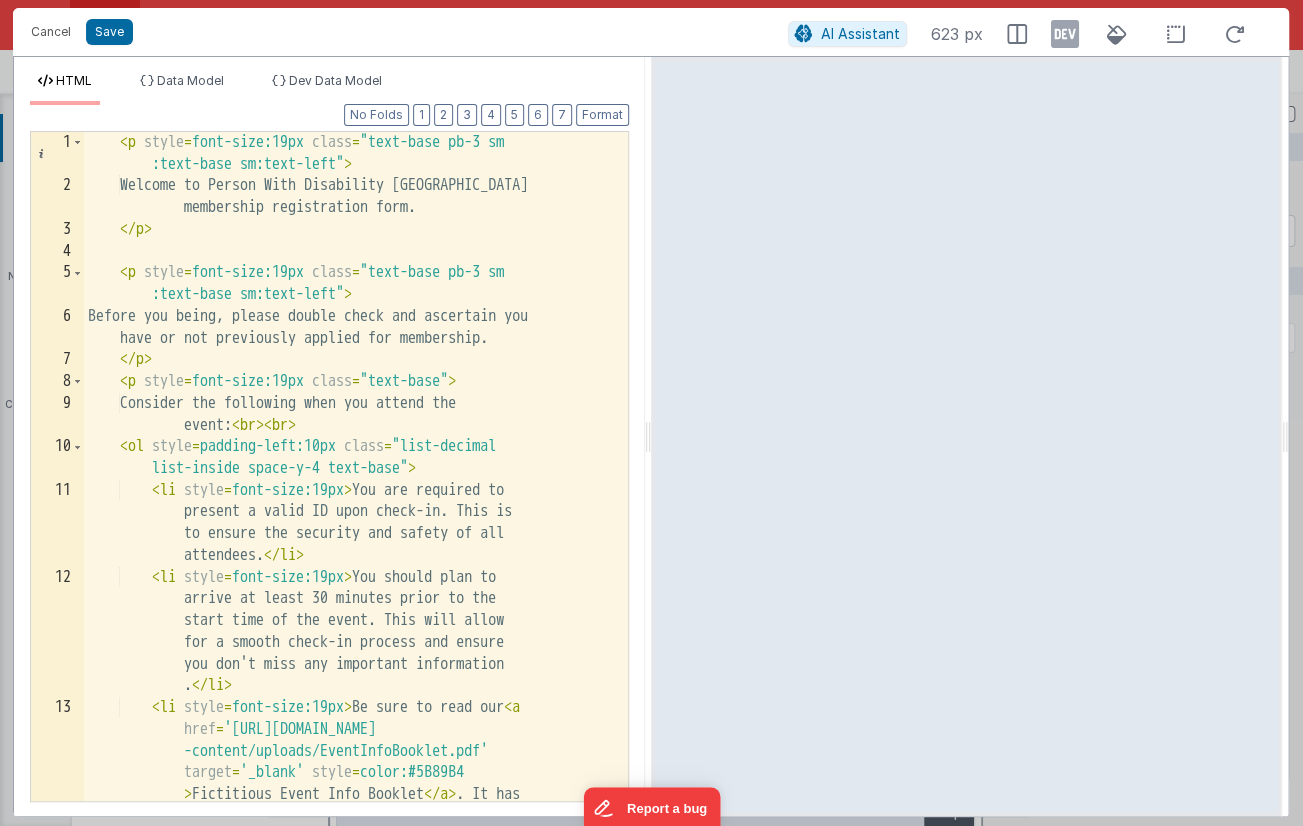 click on "< p   style = font-size:19px   class = "text-base pb-3 sm          :text-base sm:text-left" >          Welcome to Person With Disability AUSTRALIA               membership registration form.      </ p >      < p   style = font-size:19px   class = "text-base pb-3 sm          :text-base sm:text-left" > Before you being, please double check and ascertain you       have or not previously applied for membership.      </ p >      < p   style = font-size:19px   class = "text-base" >          Consider the following when you attend the               event: < br > < br >      < ol   style = padding-left:10px   class = "list-decimal           list-inside space-y-4 text-base" >           < li   style = font-size:19px > You are required to               present a valid ID upon check-in. This is               to ensure the security and safety of all               attendees. </ li >           < li   style = font-size:19px > . </ li" at bounding box center [356, 565] 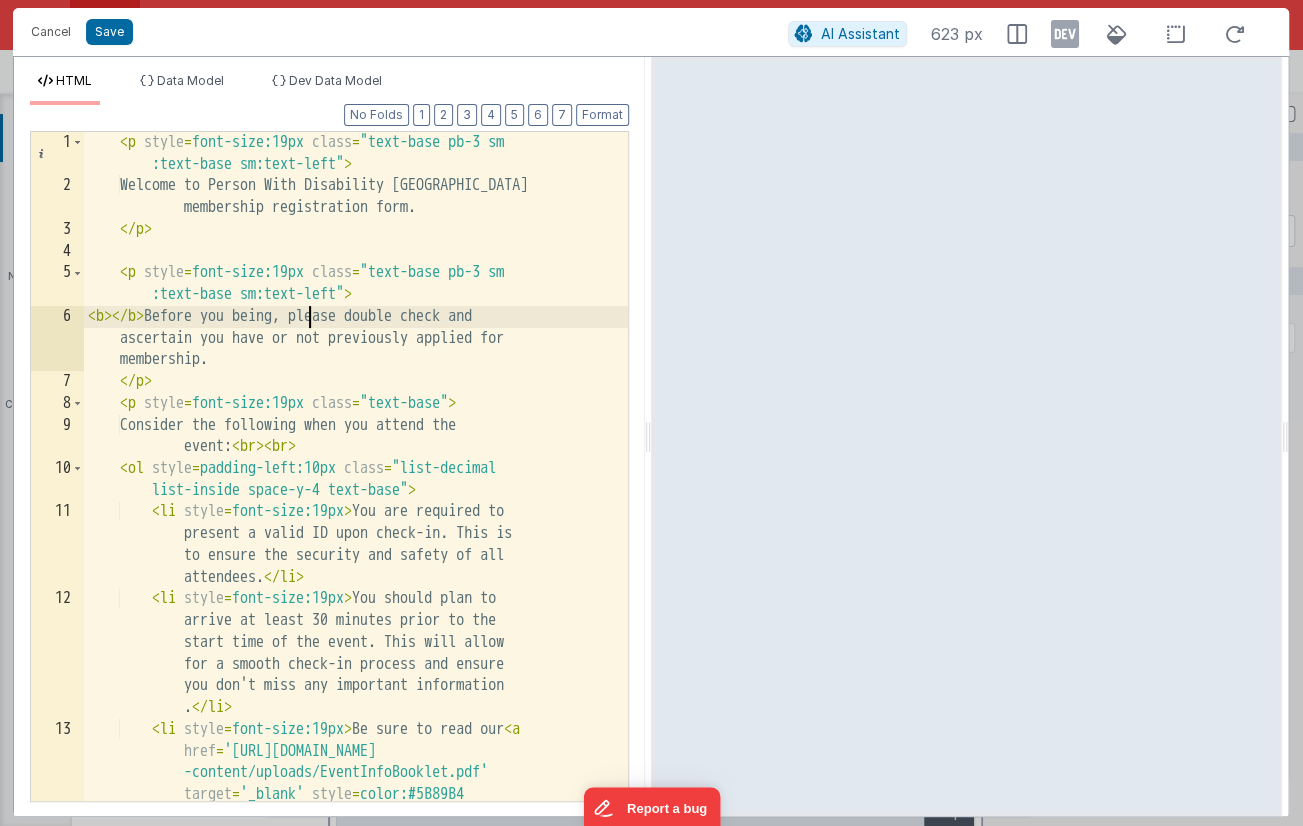 click on "< p   style = font-size:19px   class = "text-base pb-3 sm          :text-base sm:text-left" >          Welcome to Person With Disability AUSTRALIA               membership registration form.      </ p >      < p   style = font-size:19px   class = "text-base pb-3 sm          :text-base sm:text-left" > < b > </ b > Before you being, please double check and       ascertain you have or not previously applied for       membership.      </ p >      < p   style = font-size:19px   class = "text-base" >          Consider the following when you attend the               event: < br > < br >      < ol   style = padding-left:10px   class = "list-decimal           list-inside space-y-4 text-base" >           < li   style = font-size:19px > You are required to               present a valid ID upon check-in. This is               to ensure the security and safety of all               attendees. </ li >           < li   style = >" at bounding box center (356, 565) 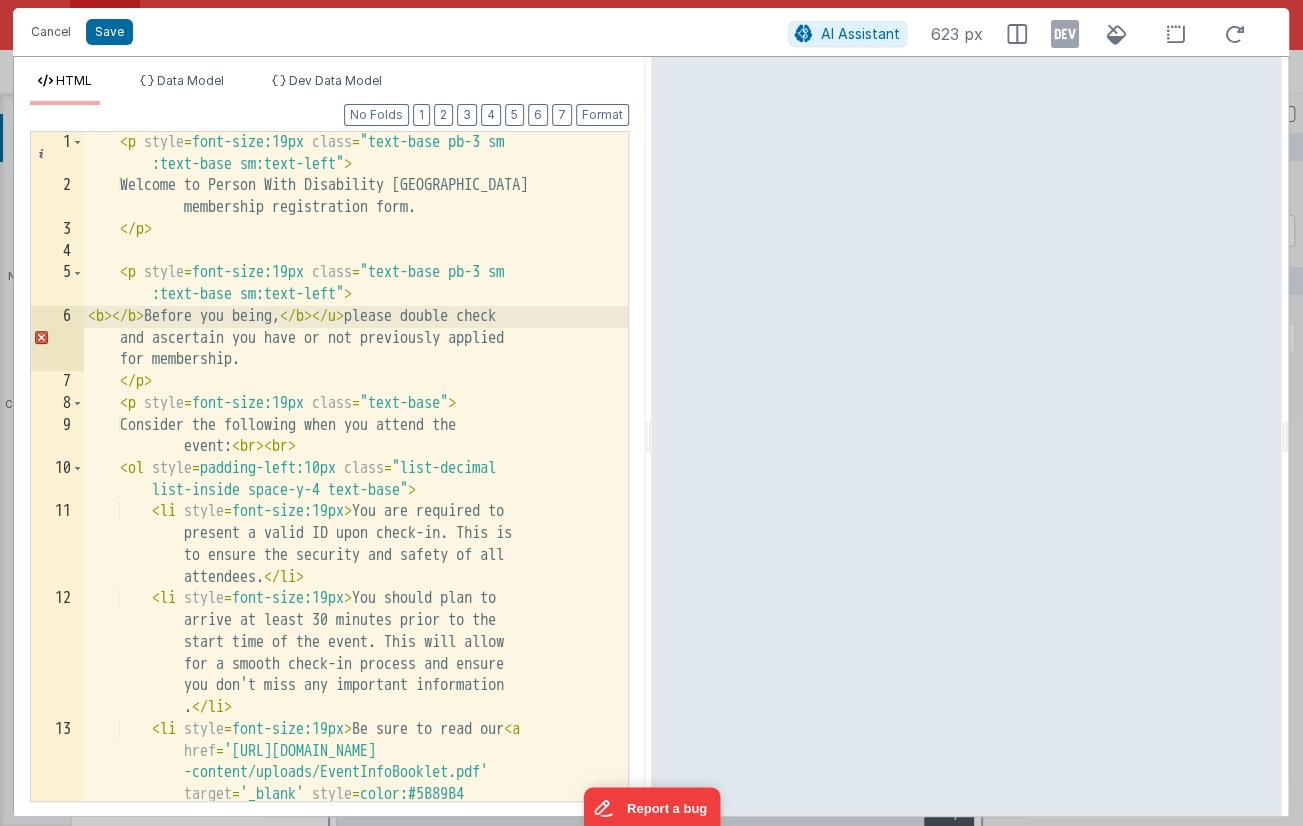 click on "< p   style = font-size:19px   class = "text-base pb-3 sm          :text-base sm:text-left" >          Welcome to Person With Disability AUSTRALIA               membership registration form.      </ p >      < p   style = font-size:19px   class = "text-base pb-3 sm          :text-base sm:text-left" > < b > </ b > Before you being, </ b > </ u >  please double check       and ascertain you have or not previously applied       for membership.      </ p >      < p   style = font-size:19px   class = "text-base" >          Consider the following when you attend the               event: < br > < br >      < ol   style = padding-left:10px   class = "list-decimal           list-inside space-y-4 text-base" >           < li   style = font-size:19px > You are required to               present a valid ID upon check-in. This is               to ensure the security and safety of all               attendees. </ li >           <" at bounding box center (356, 565) 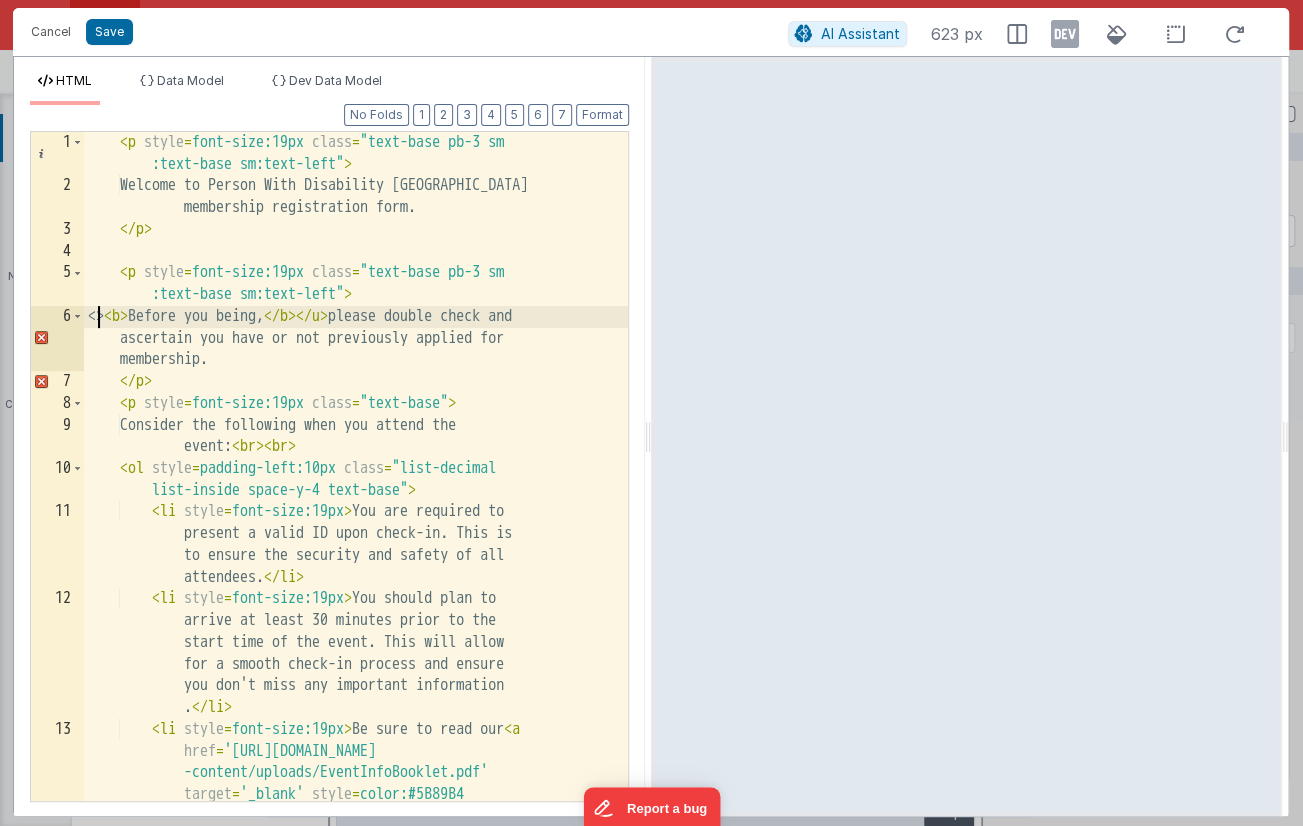 type 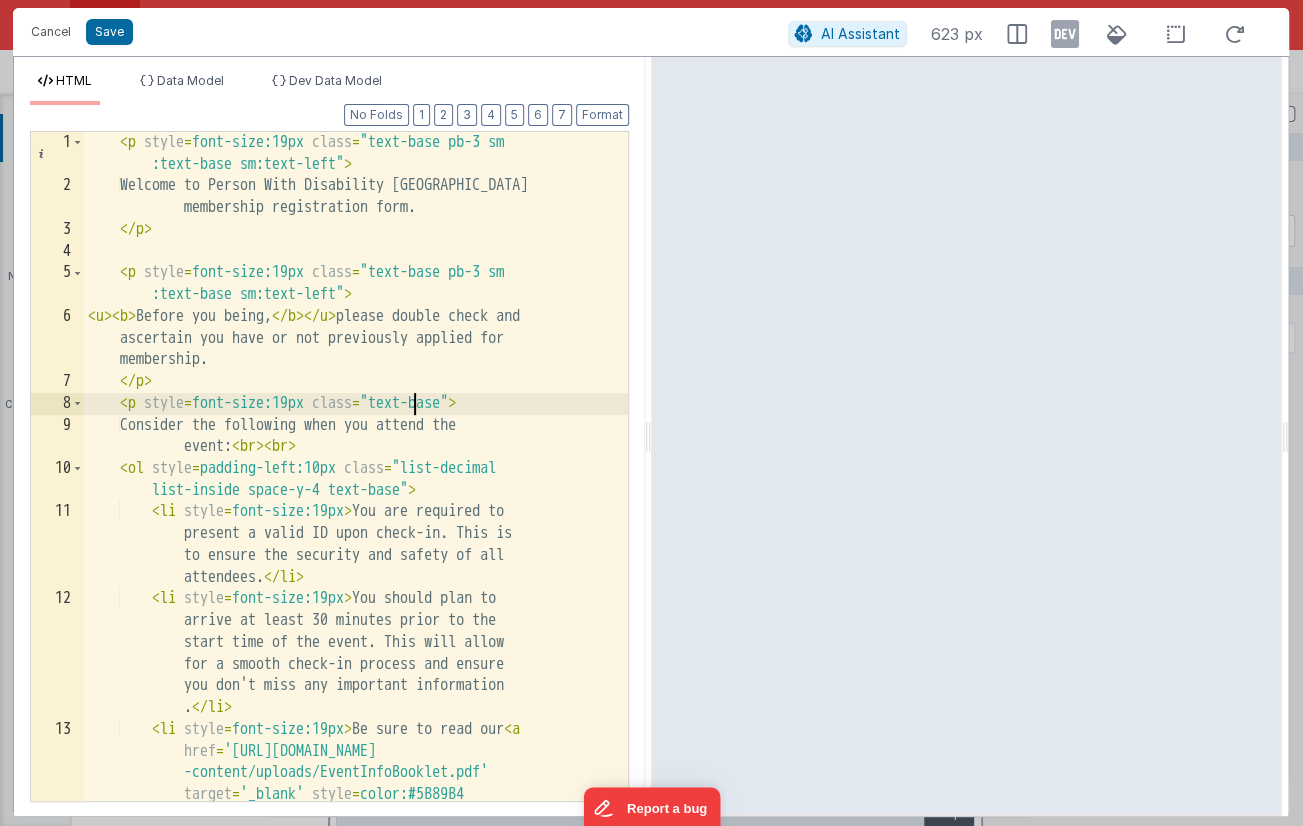 click on "< p   style = font-size:19px   class = "text-base pb-3 sm          :text-base sm:text-left" >          Welcome to Person With Disability AUSTRALIA               membership registration form.      </ p >      < p   style = font-size:19px   class = "text-base pb-3 sm          :text-base sm:text-left" > < u > < b > Before you being, </ b > </ u >  please double check and       ascertain you have or not previously applied for       membership.      </ p >      < p   style = font-size:19px   class = "text-base" >          Consider the following when you attend the               event: < br > < br >      < ol   style = padding-left:10px   class = "list-decimal           list-inside space-y-4 text-base" >           < li   style = font-size:19px > You are required to               present a valid ID upon check-in. This is               to ensure the security and safety of all               attendees. </ li >           <" at bounding box center [356, 565] 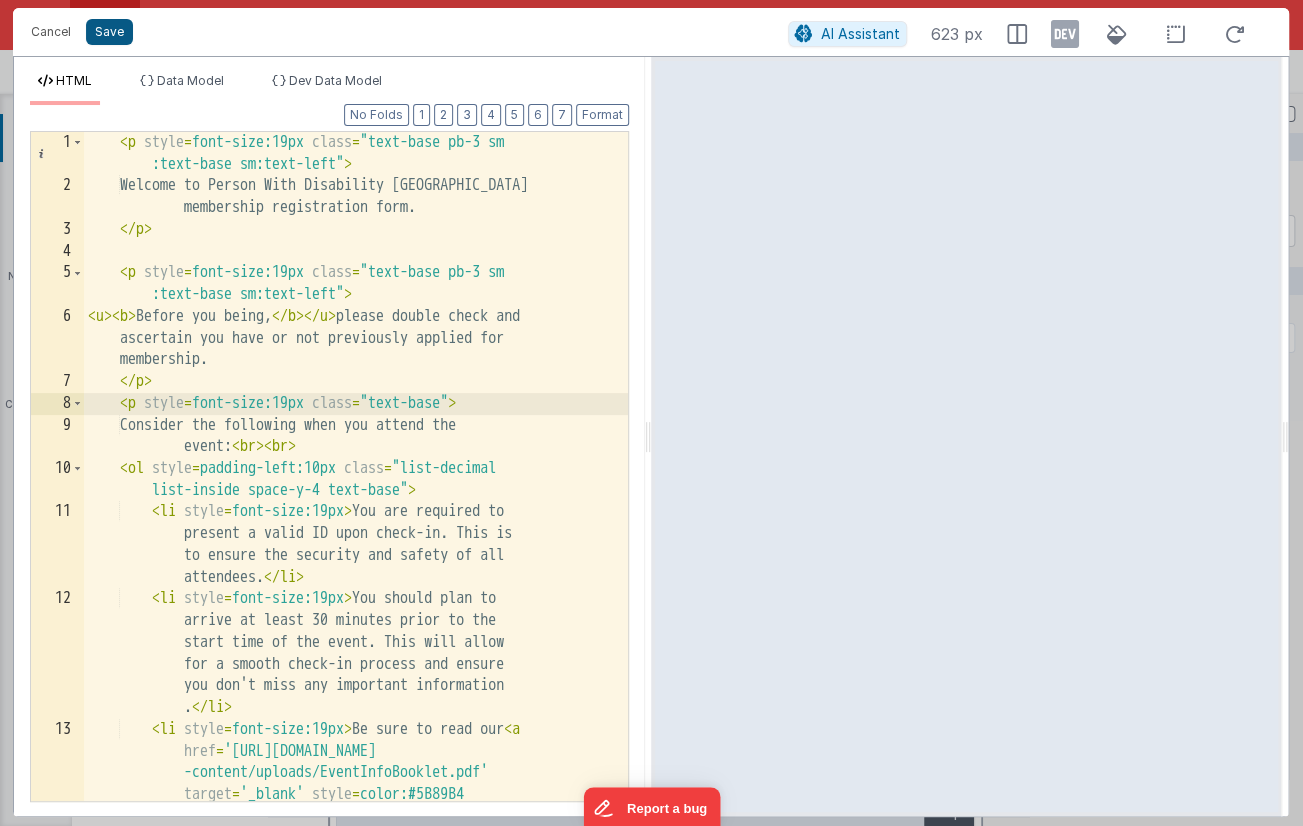 click on "Save" at bounding box center (109, 32) 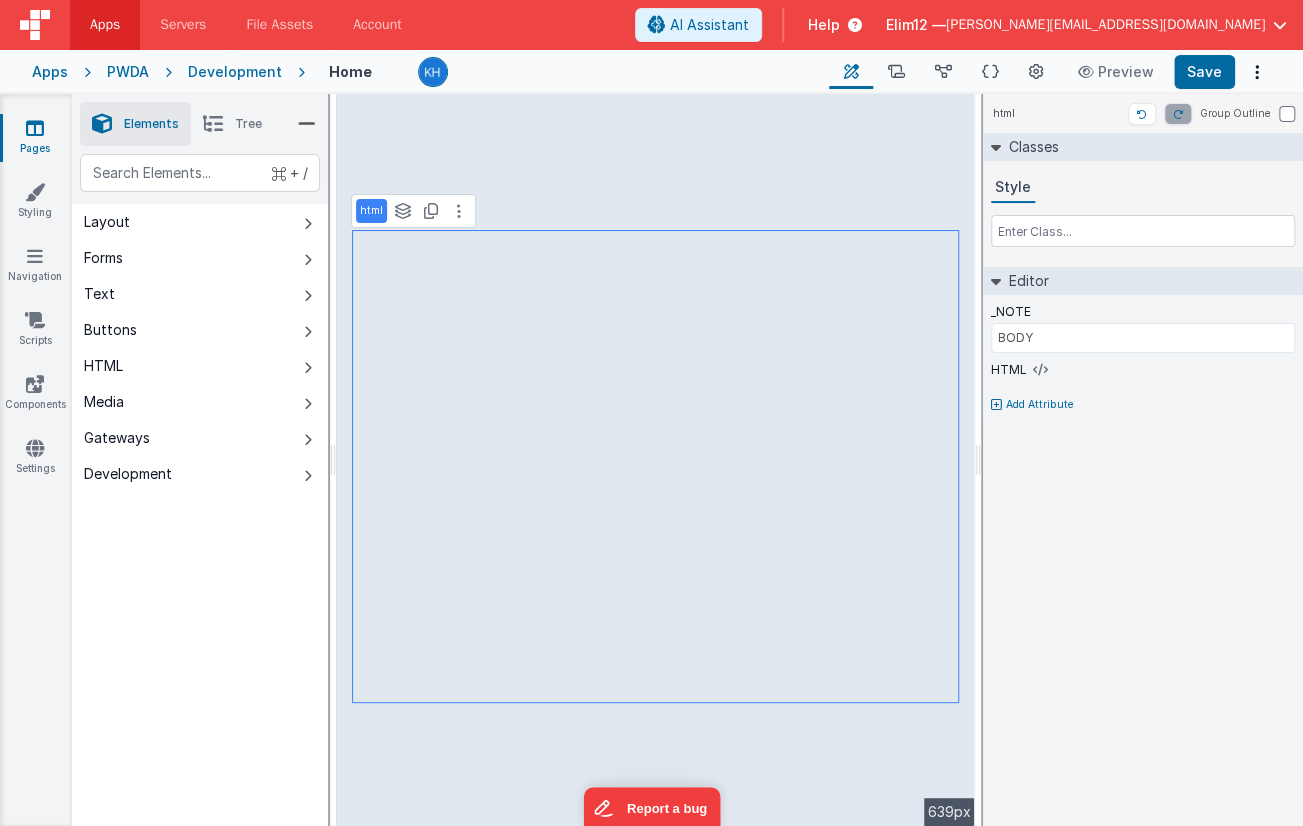 click on "html
See layers     + L   Duplicate     + D" at bounding box center (413, 211) 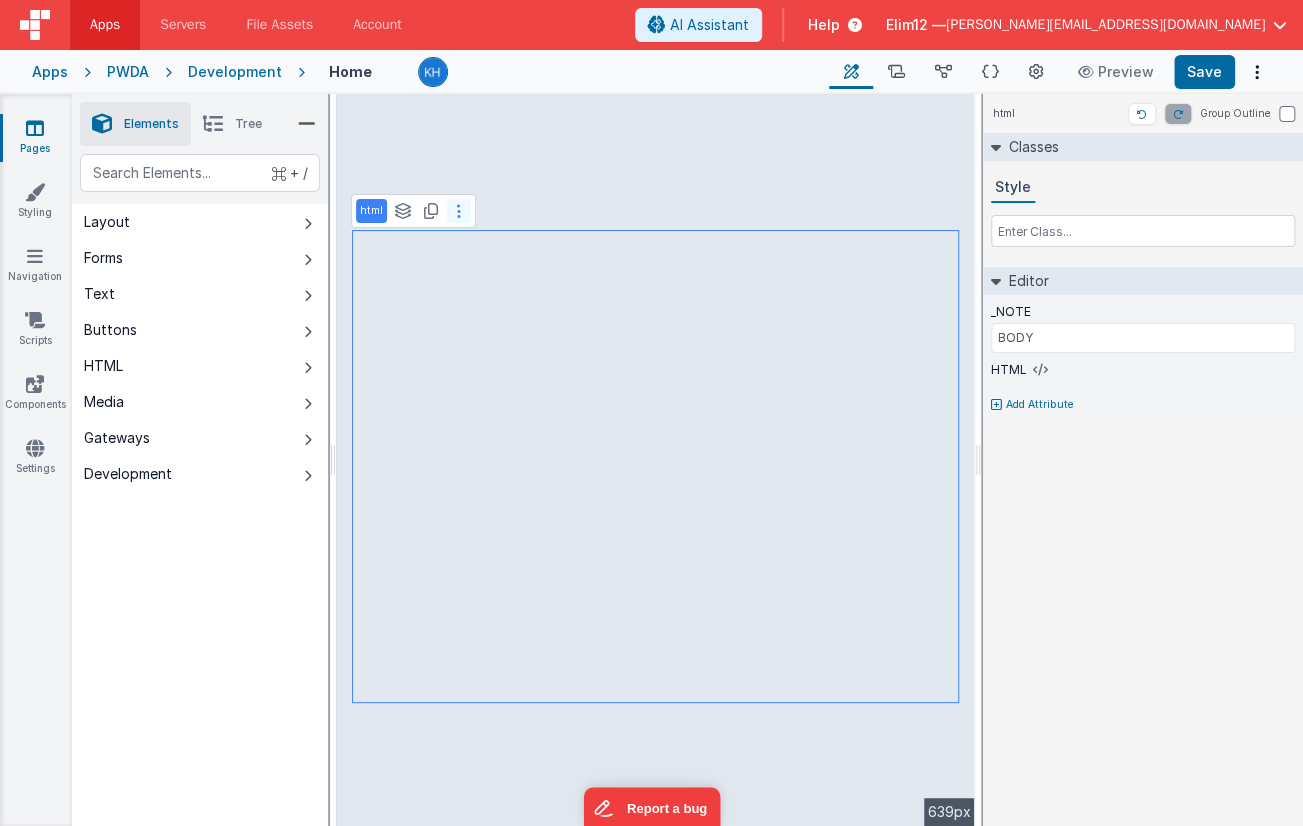 click at bounding box center (459, 211) 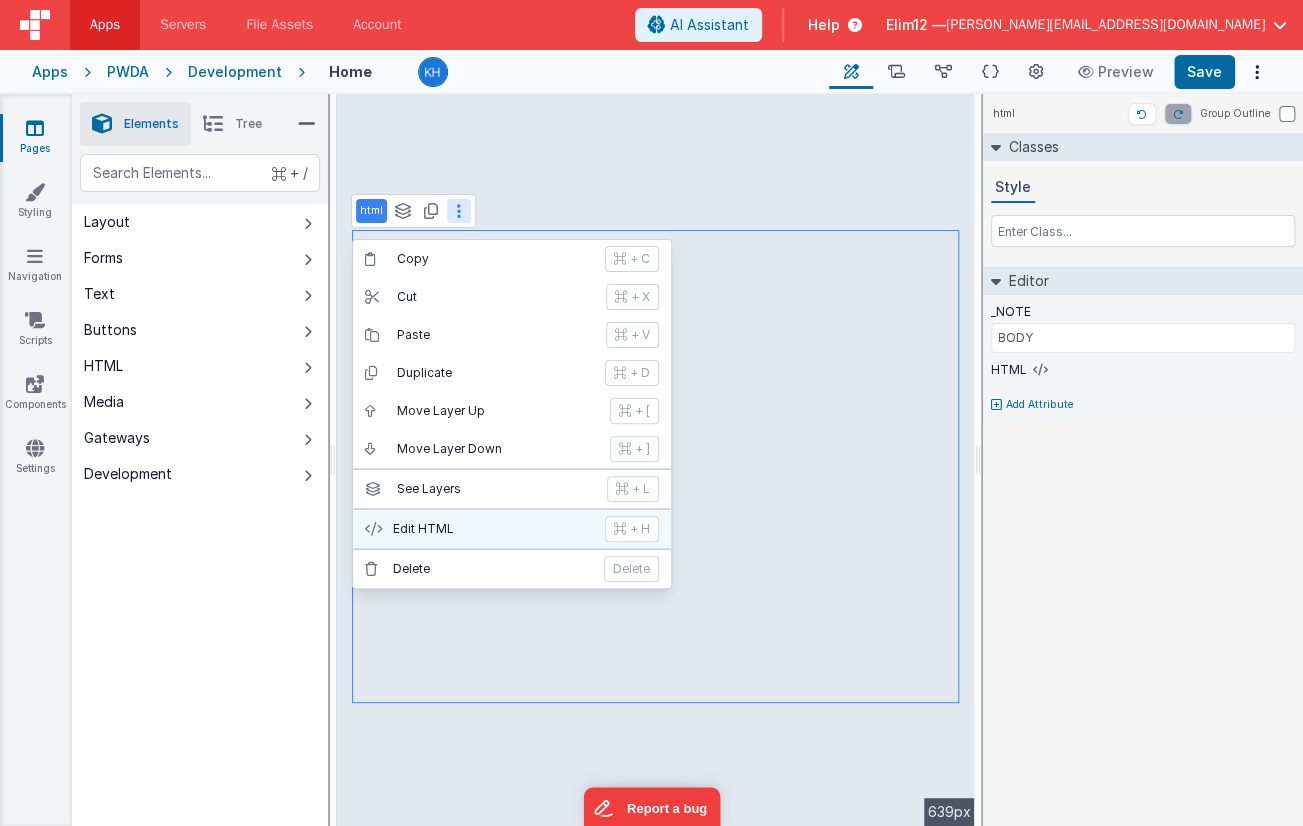 click on "Edit HTML" at bounding box center (493, 529) 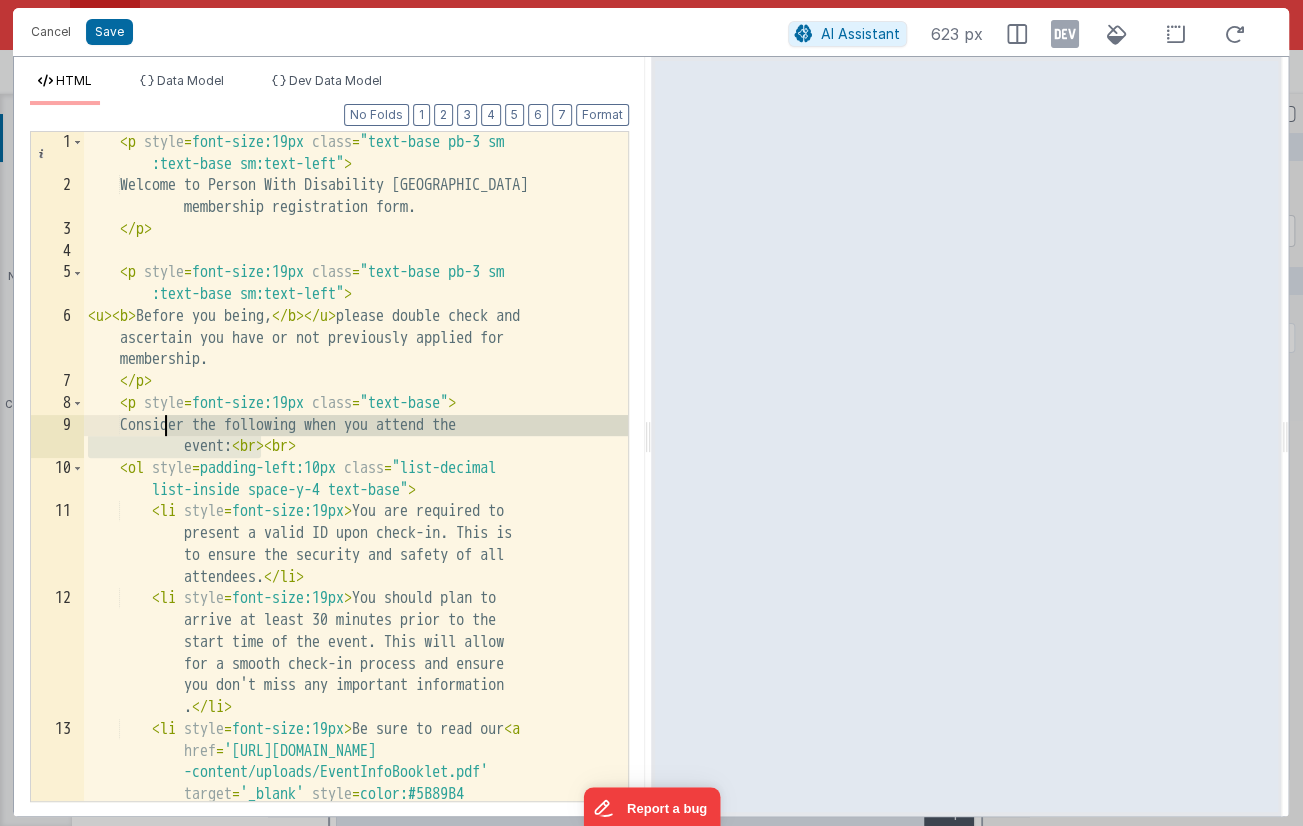 drag, startPoint x: 258, startPoint y: 448, endPoint x: 168, endPoint y: 433, distance: 91.24144 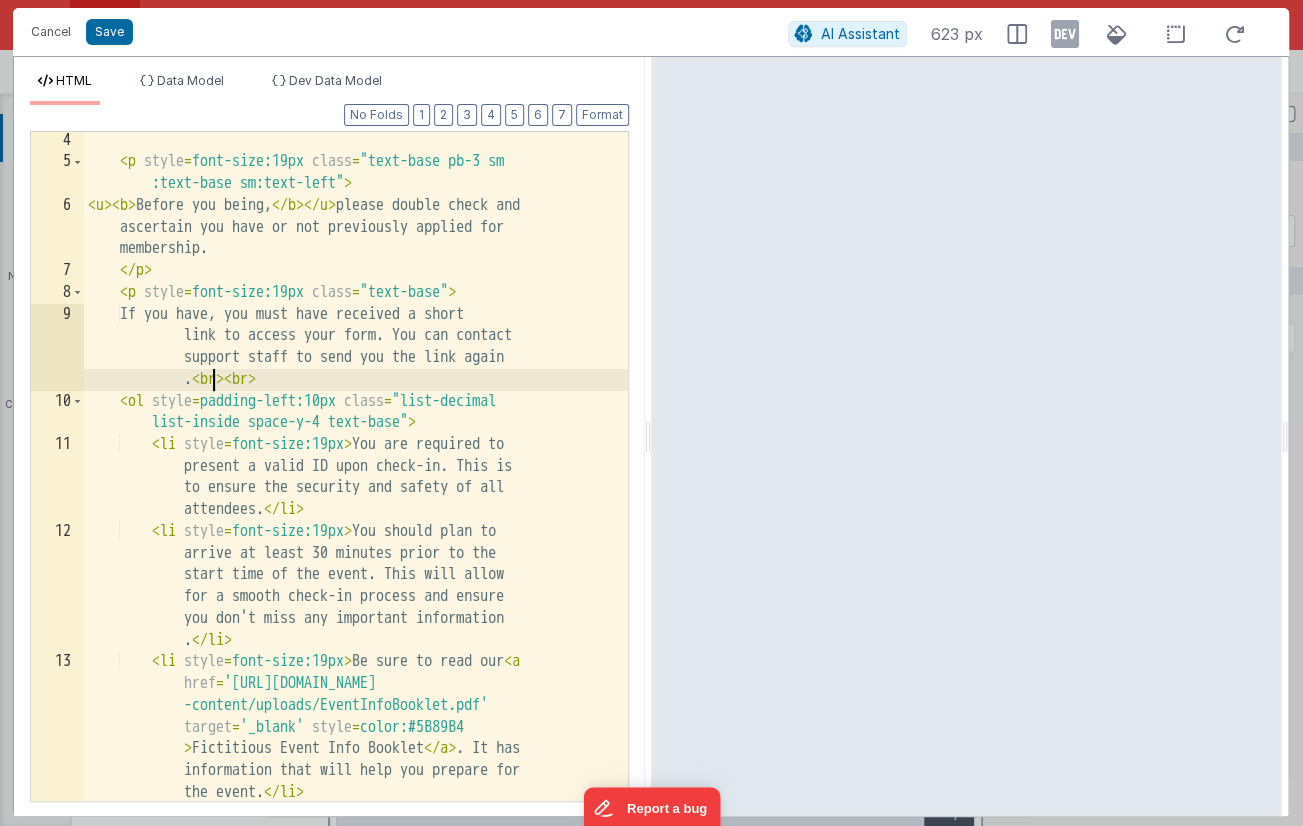 scroll, scrollTop: 202, scrollLeft: 0, axis: vertical 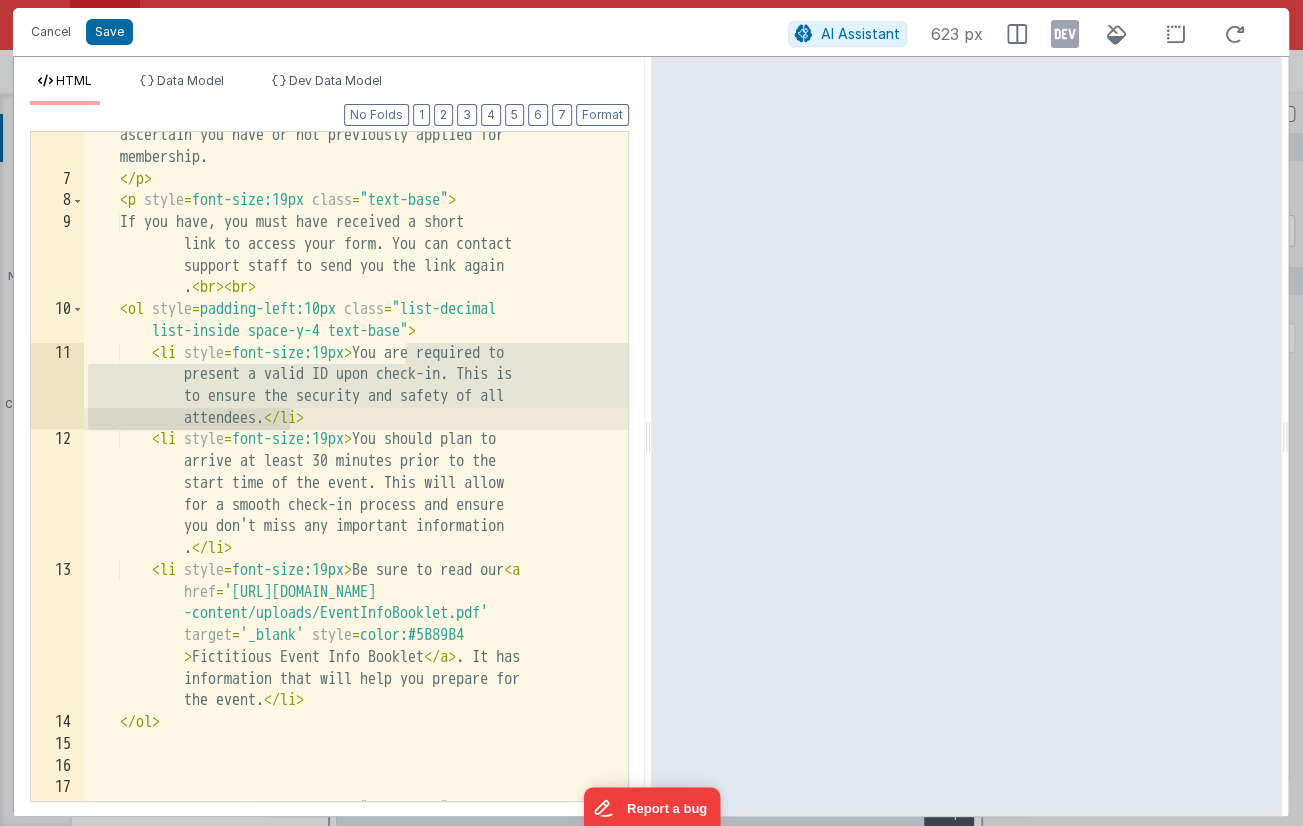 drag, startPoint x: 401, startPoint y: 359, endPoint x: 288, endPoint y: 424, distance: 130.36104 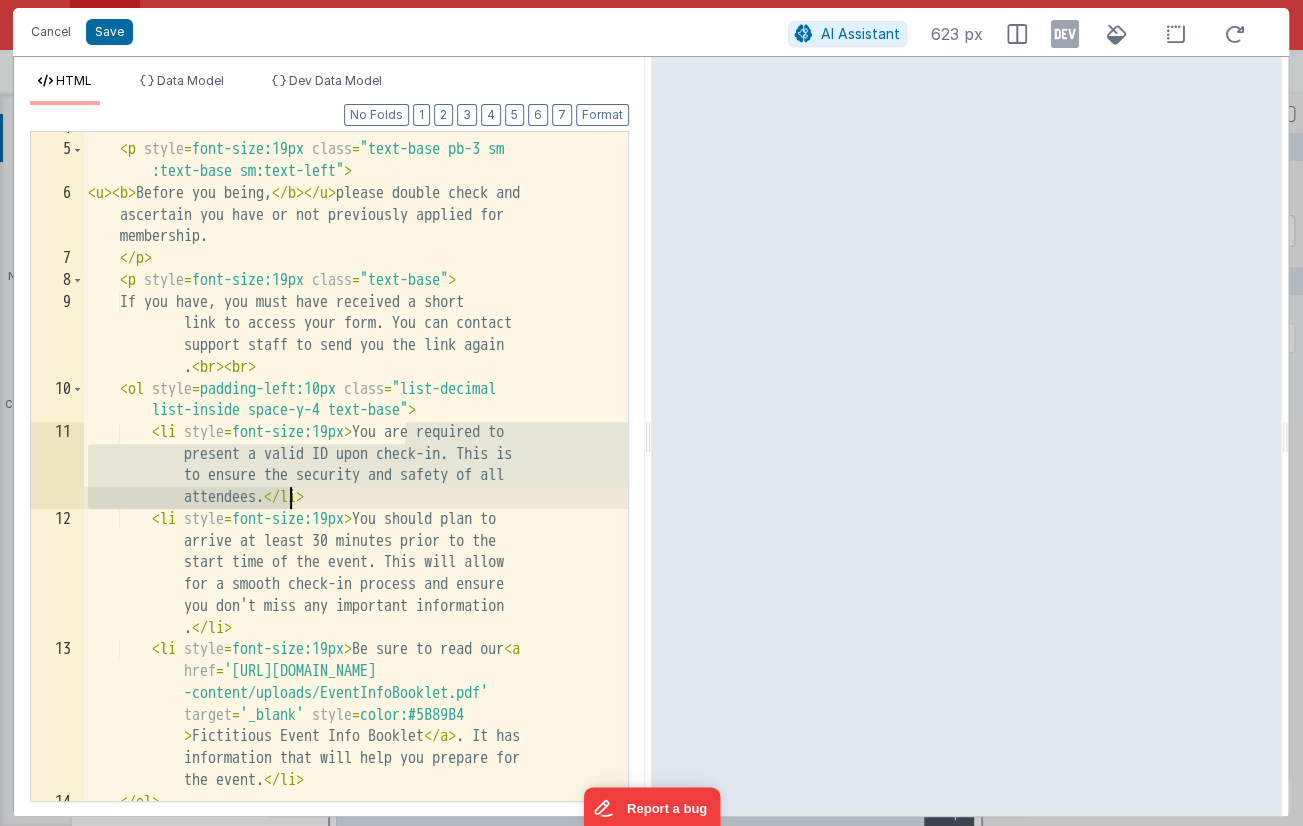 scroll, scrollTop: 198, scrollLeft: 0, axis: vertical 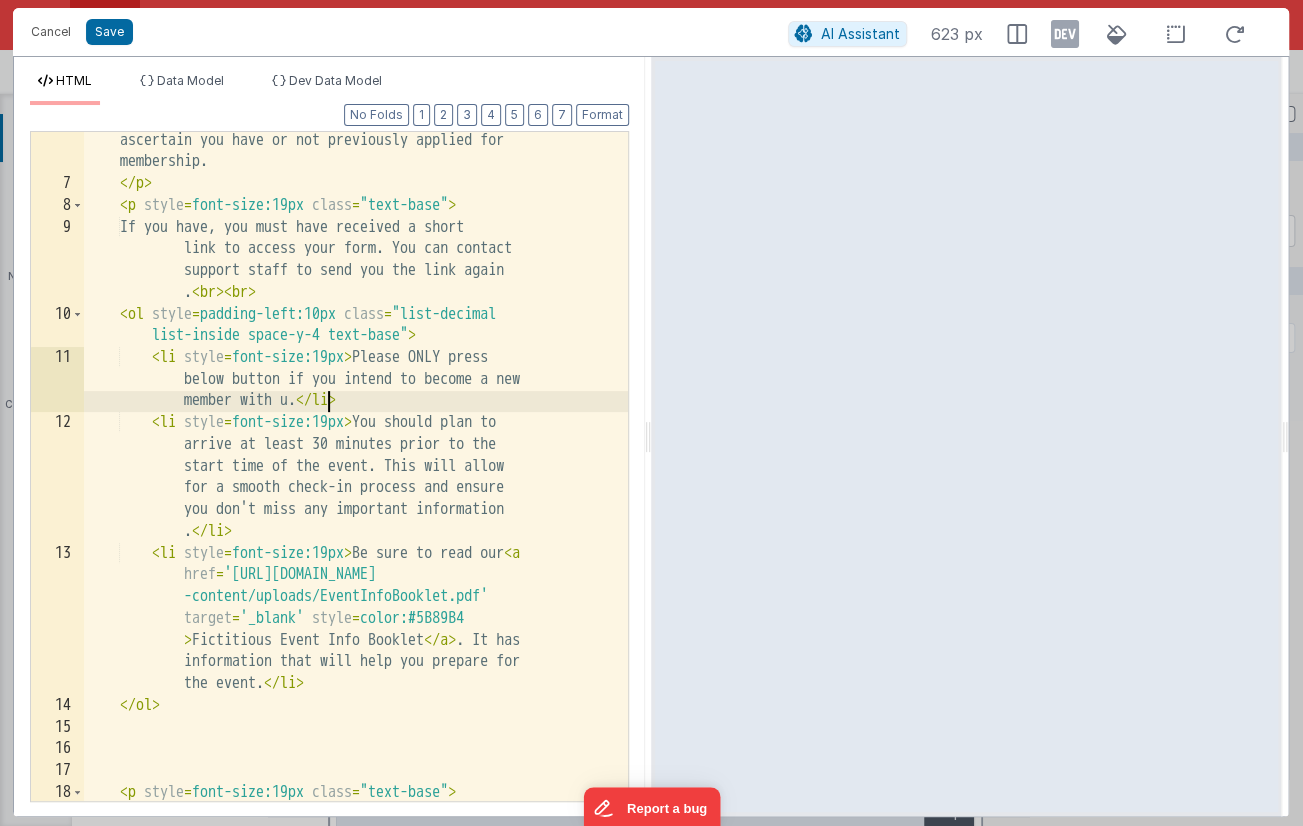 type 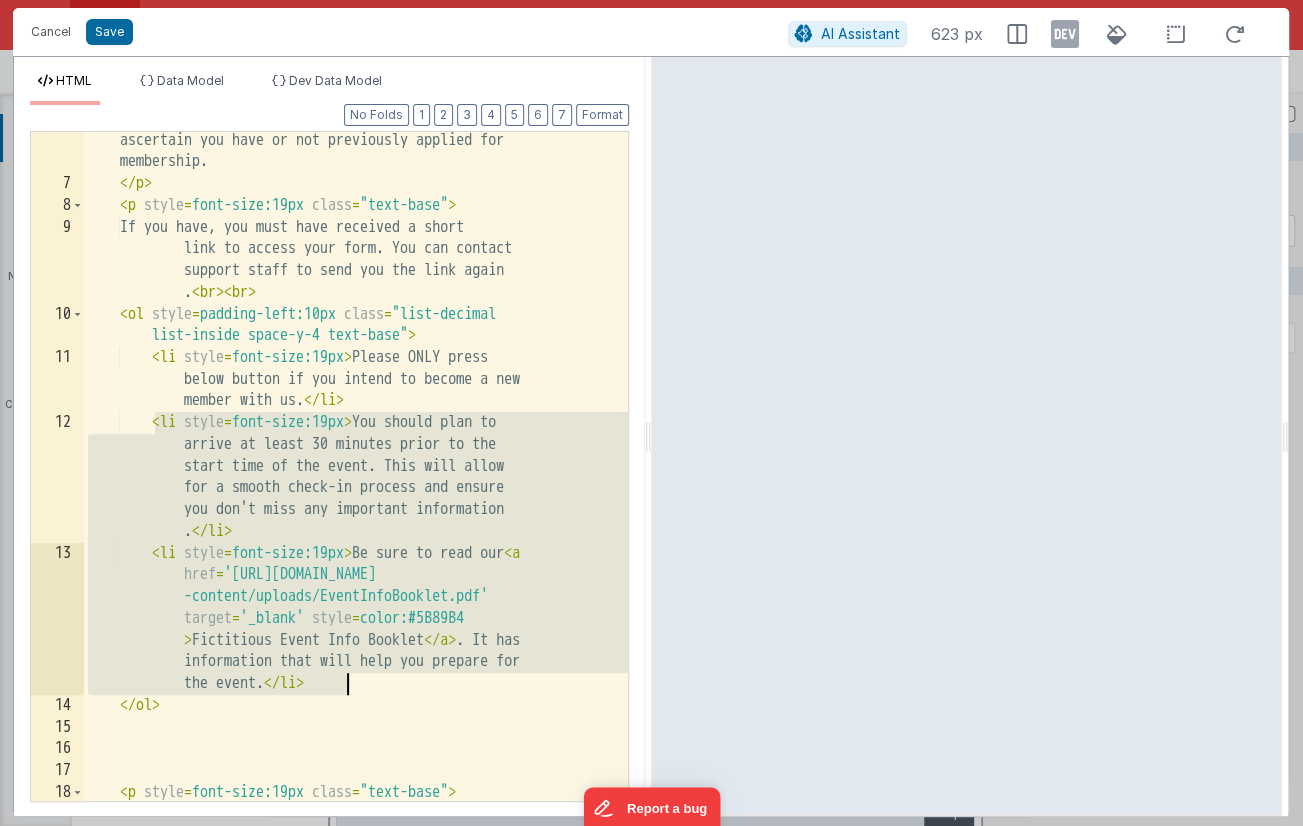 drag, startPoint x: 153, startPoint y: 420, endPoint x: 462, endPoint y: 685, distance: 407.07 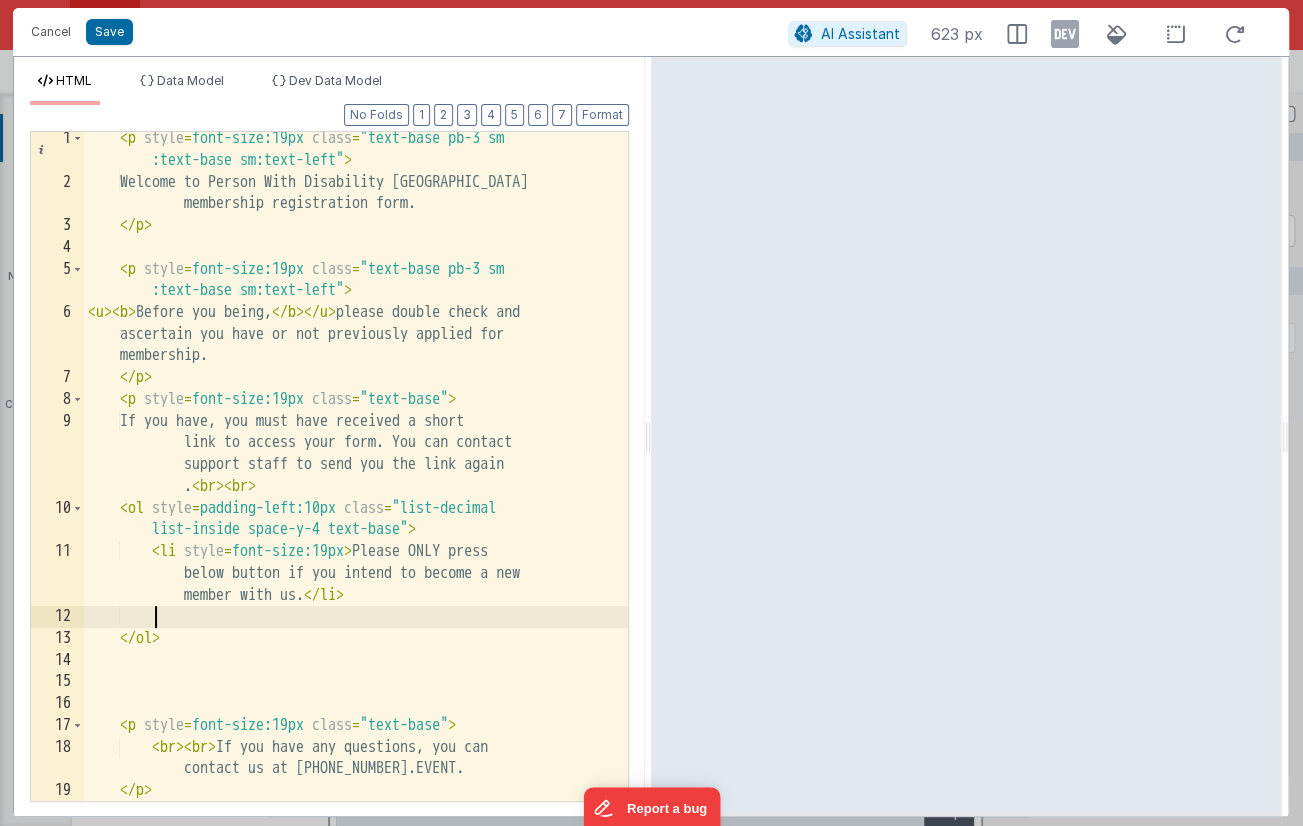 scroll, scrollTop: 3, scrollLeft: 0, axis: vertical 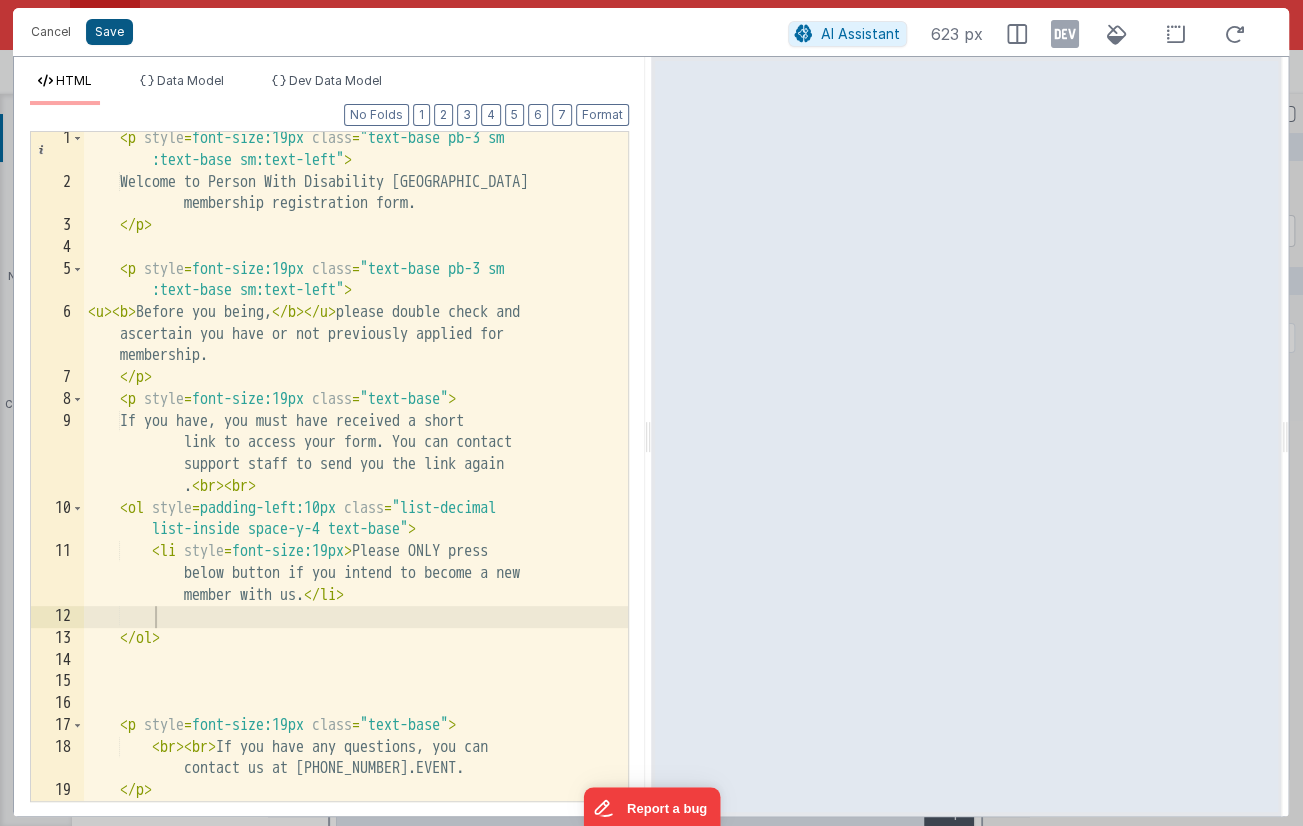 click on "Save" at bounding box center [109, 32] 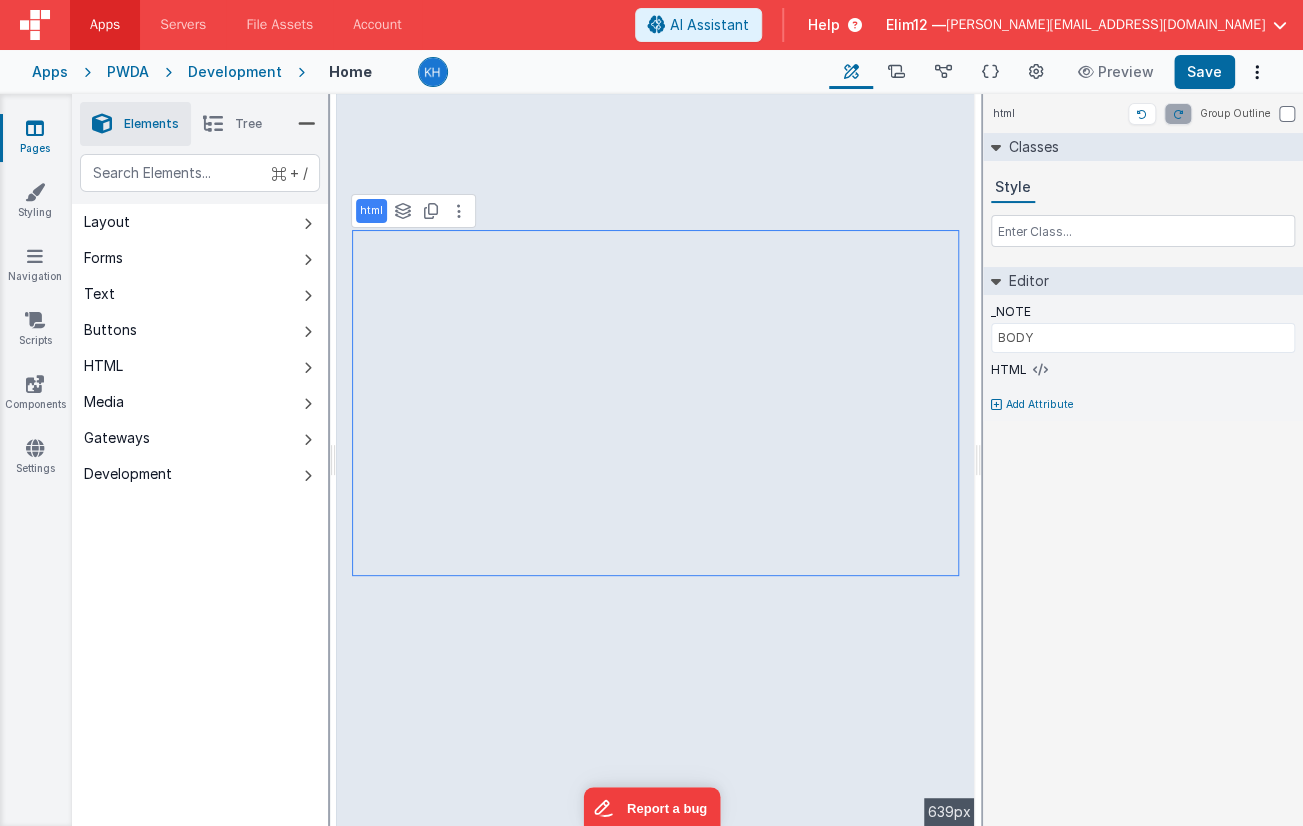 type on "BUTTON" 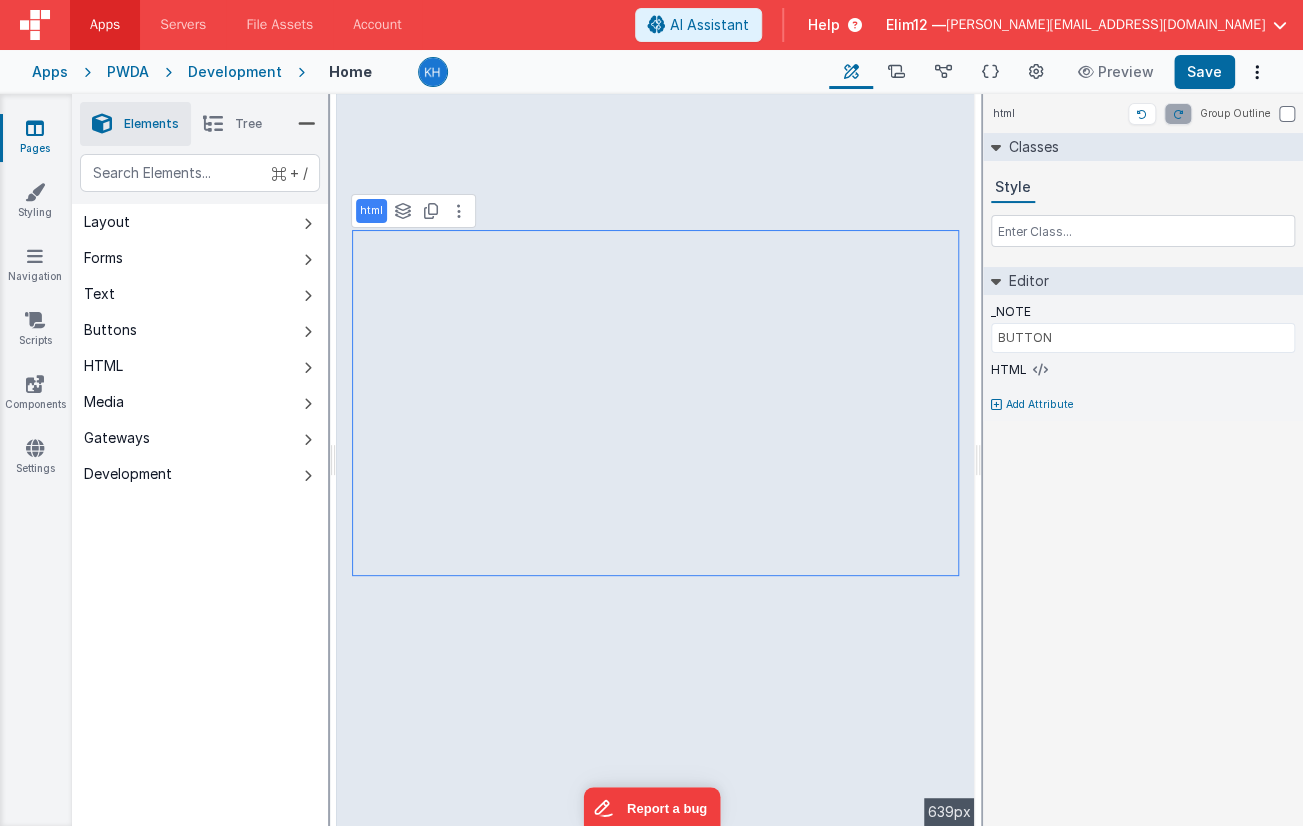 select on "newActionScript2" 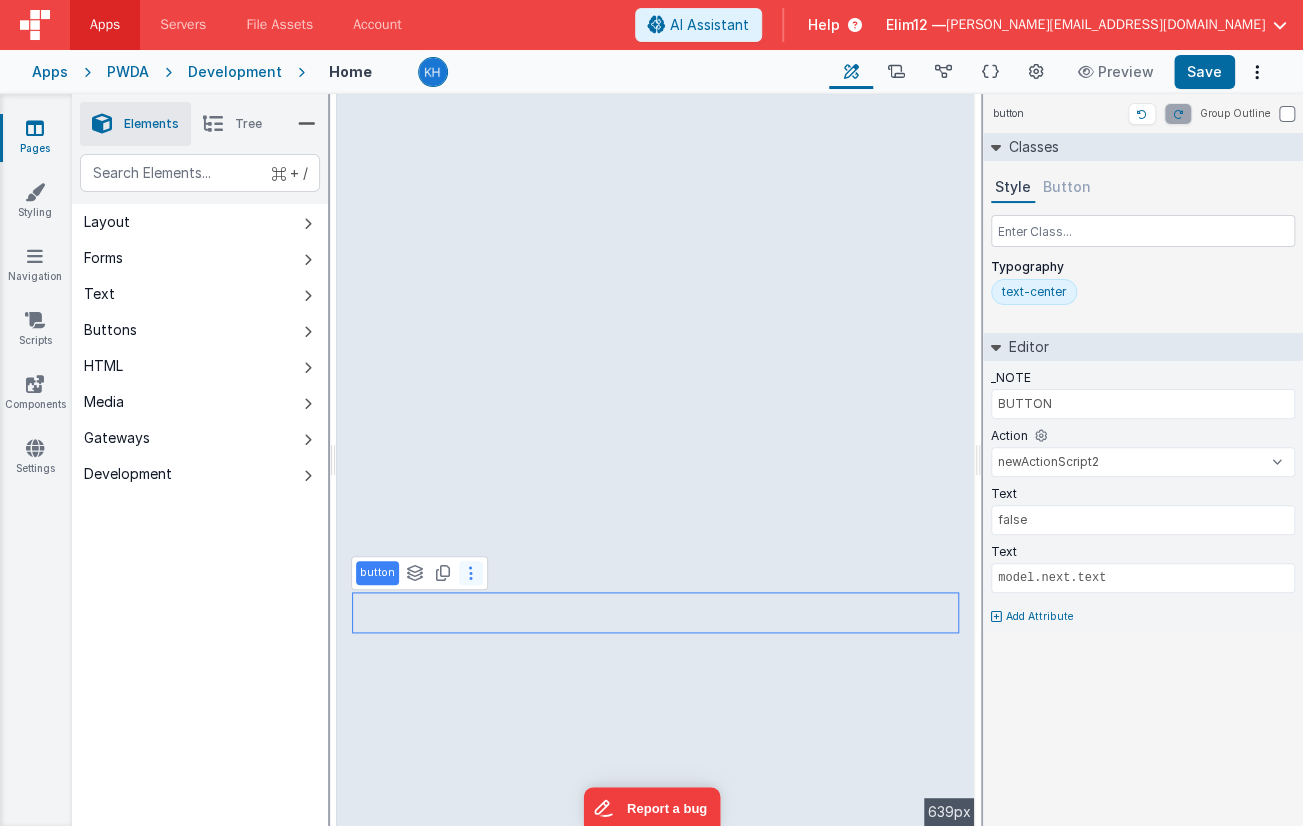 click at bounding box center (471, 573) 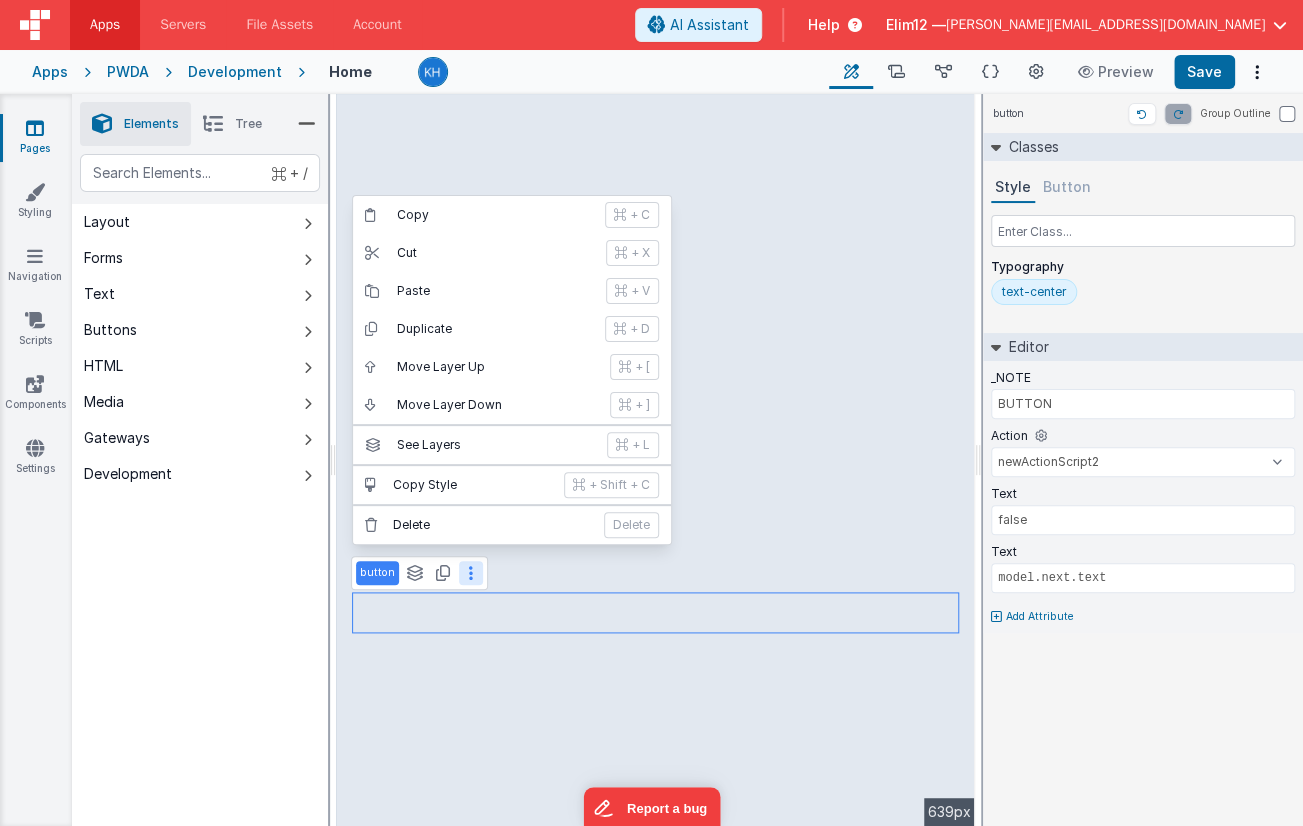 click on "button" at bounding box center (377, 573) 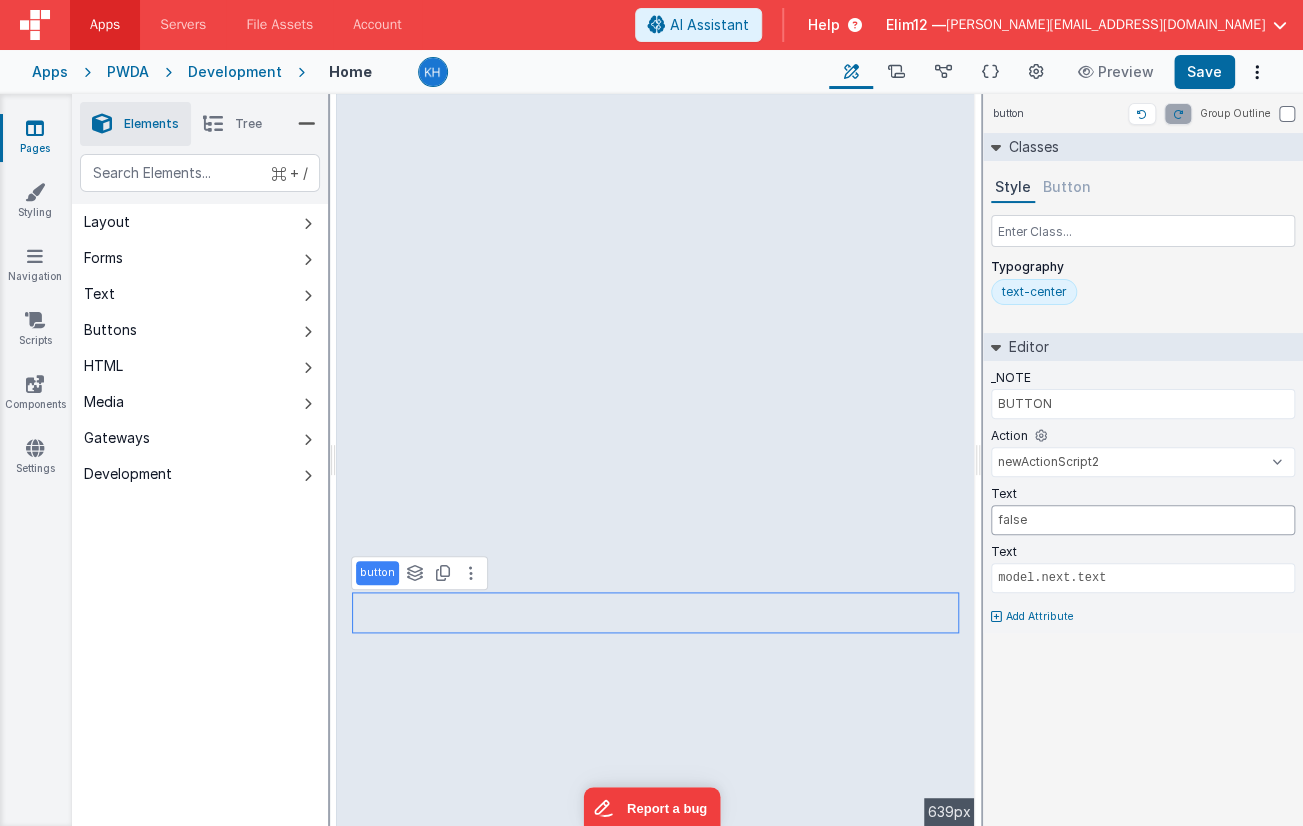 click on "false" at bounding box center [1143, 520] 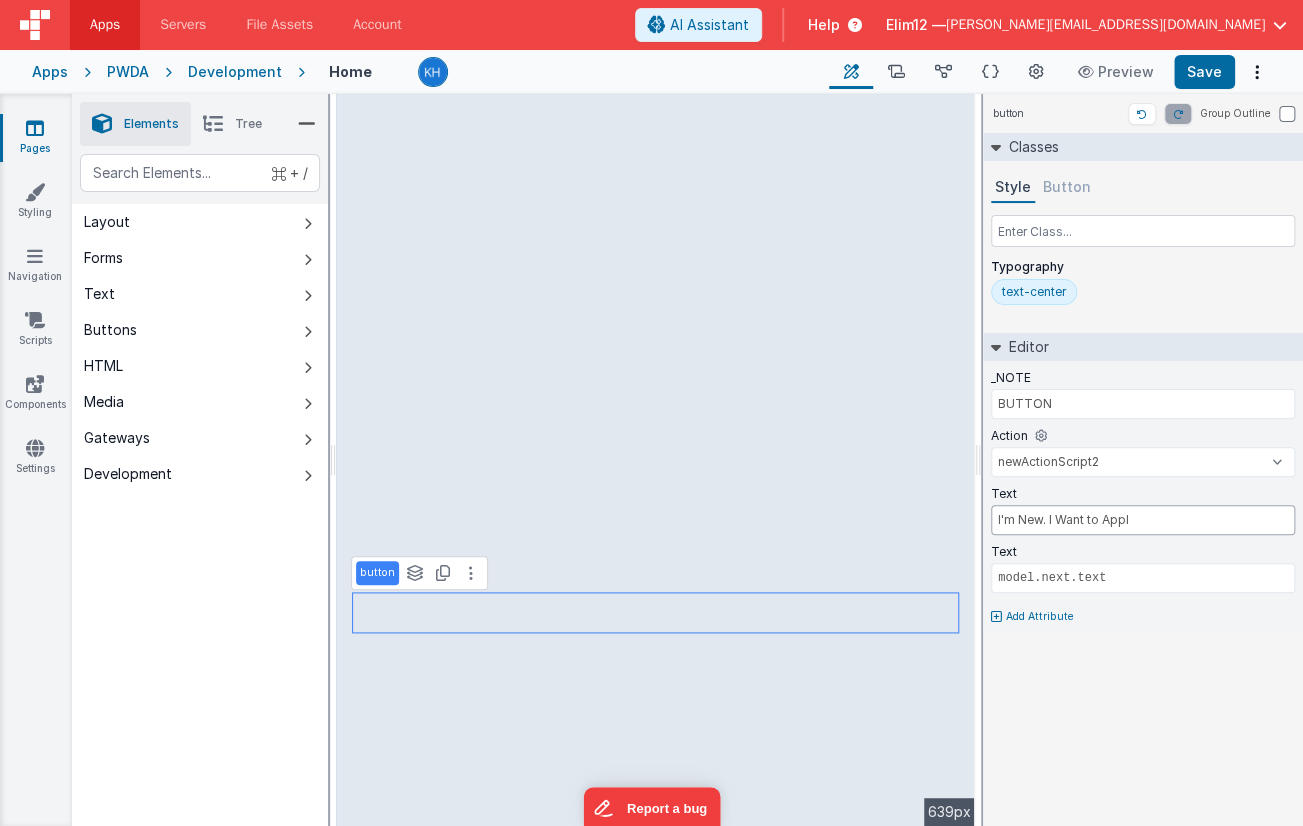 type on "I'm New. I Want to Apply" 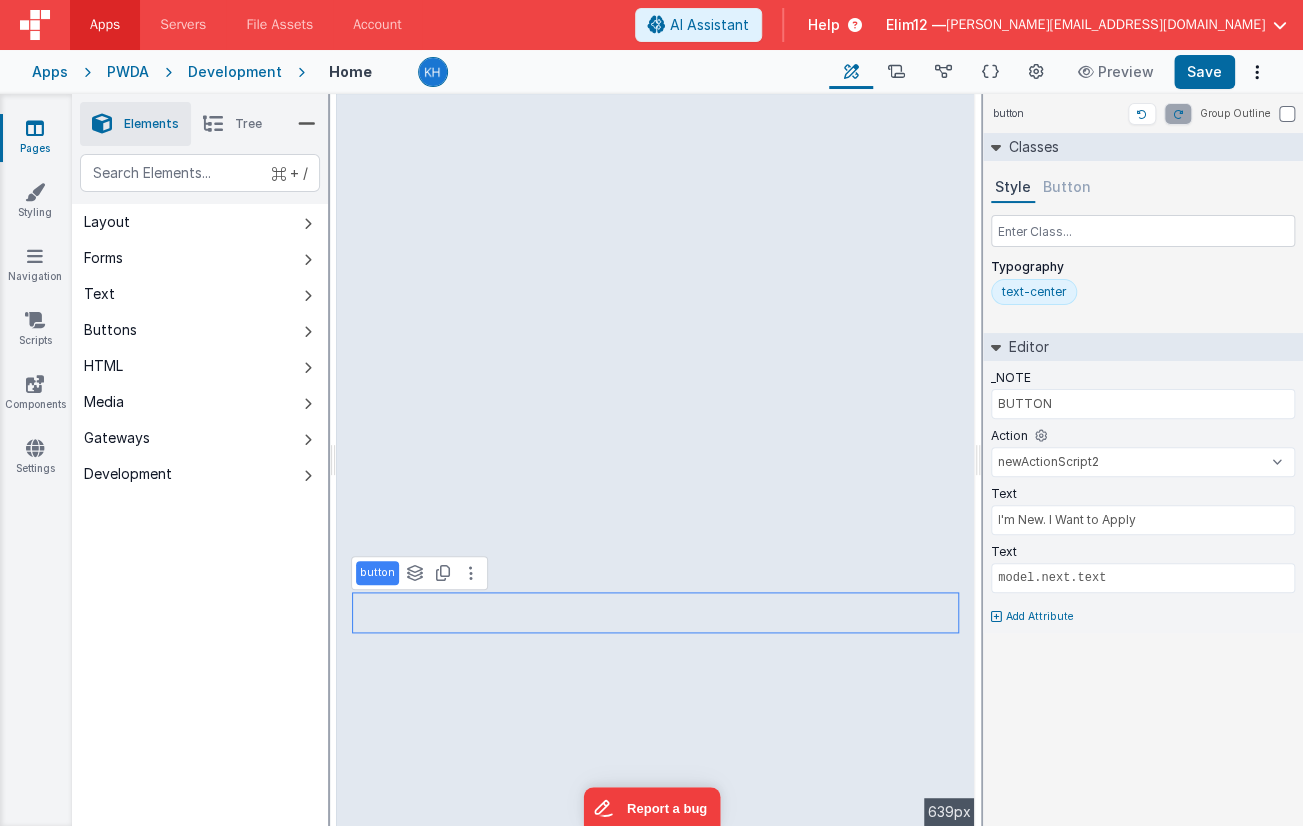 type on "FOOTER" 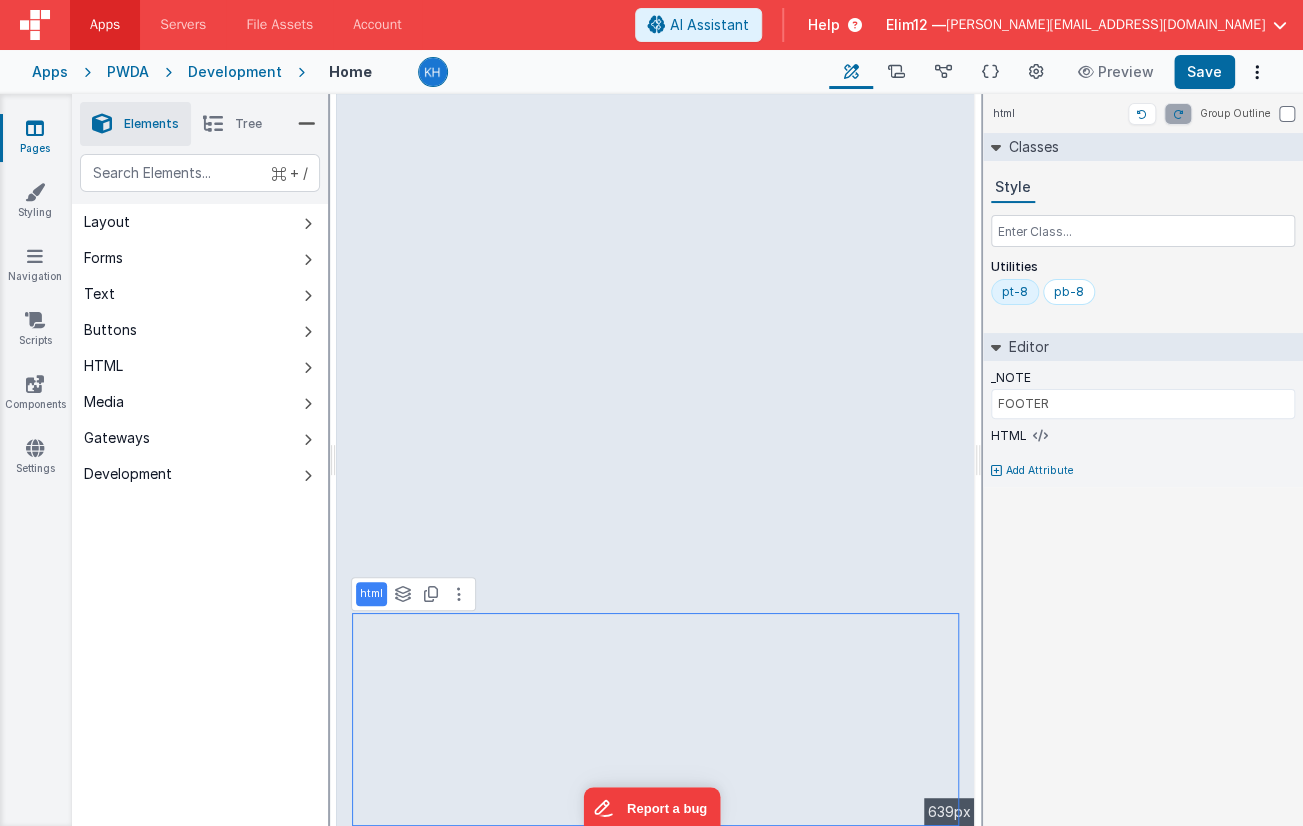 click on "html
See layers     + L   Duplicate     + D" at bounding box center (413, 594) 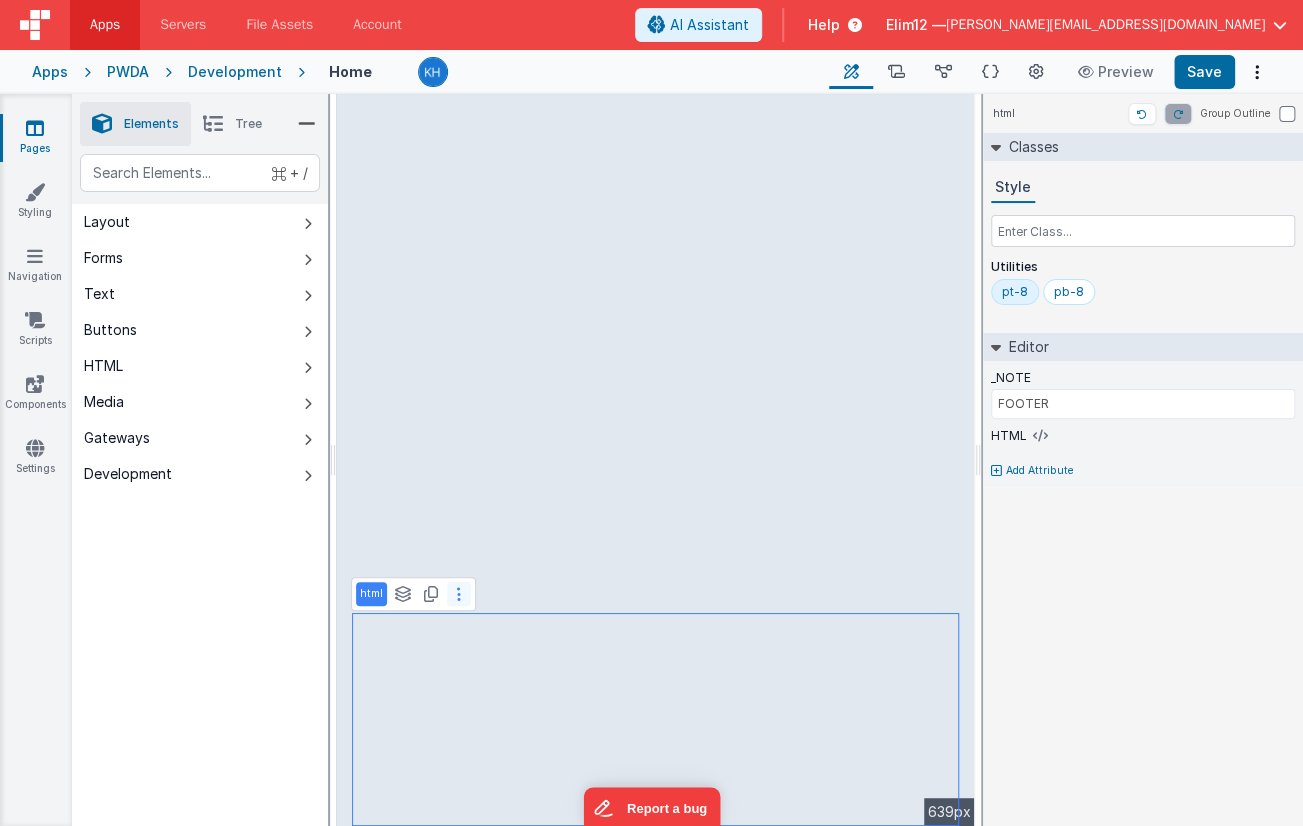 click at bounding box center (459, 594) 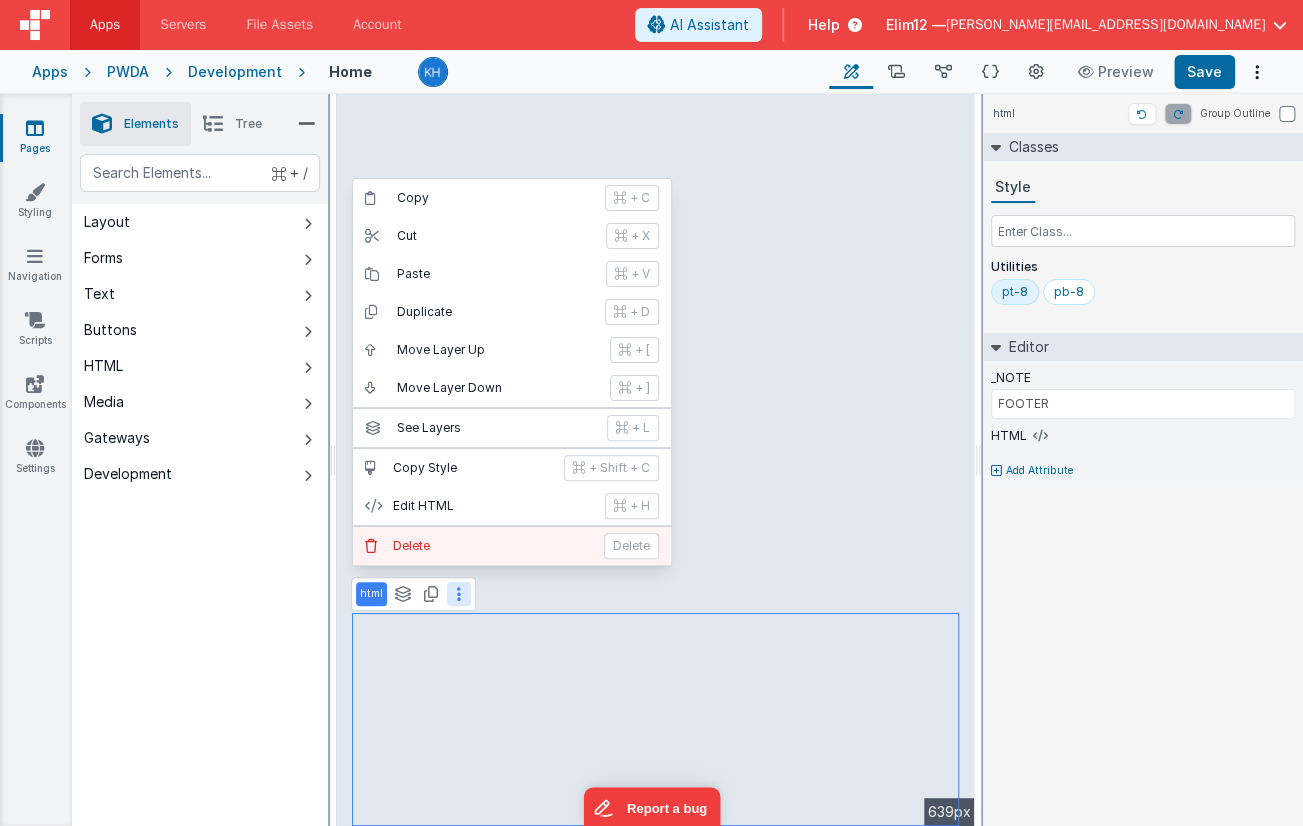 click on "Delete   Delete" at bounding box center (512, 546) 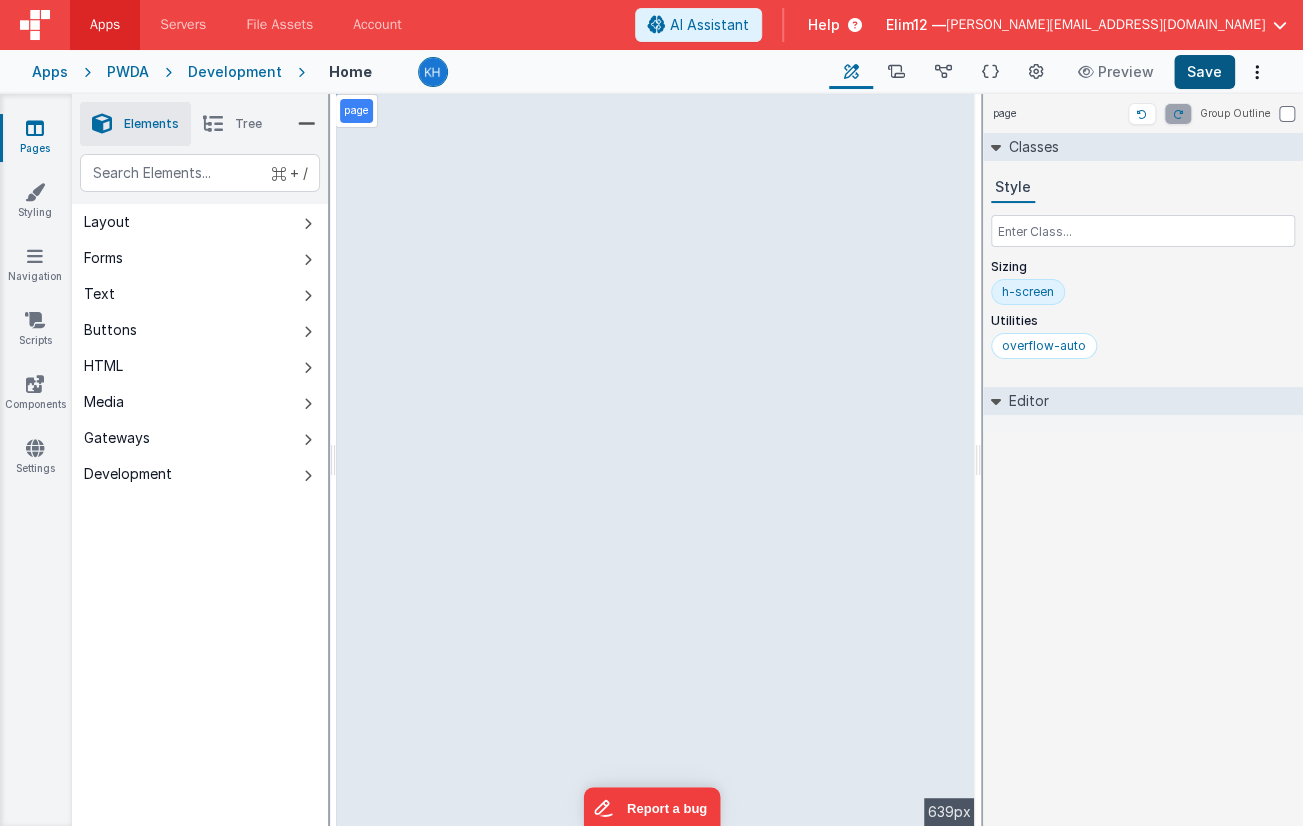 click on "Save" at bounding box center [1204, 72] 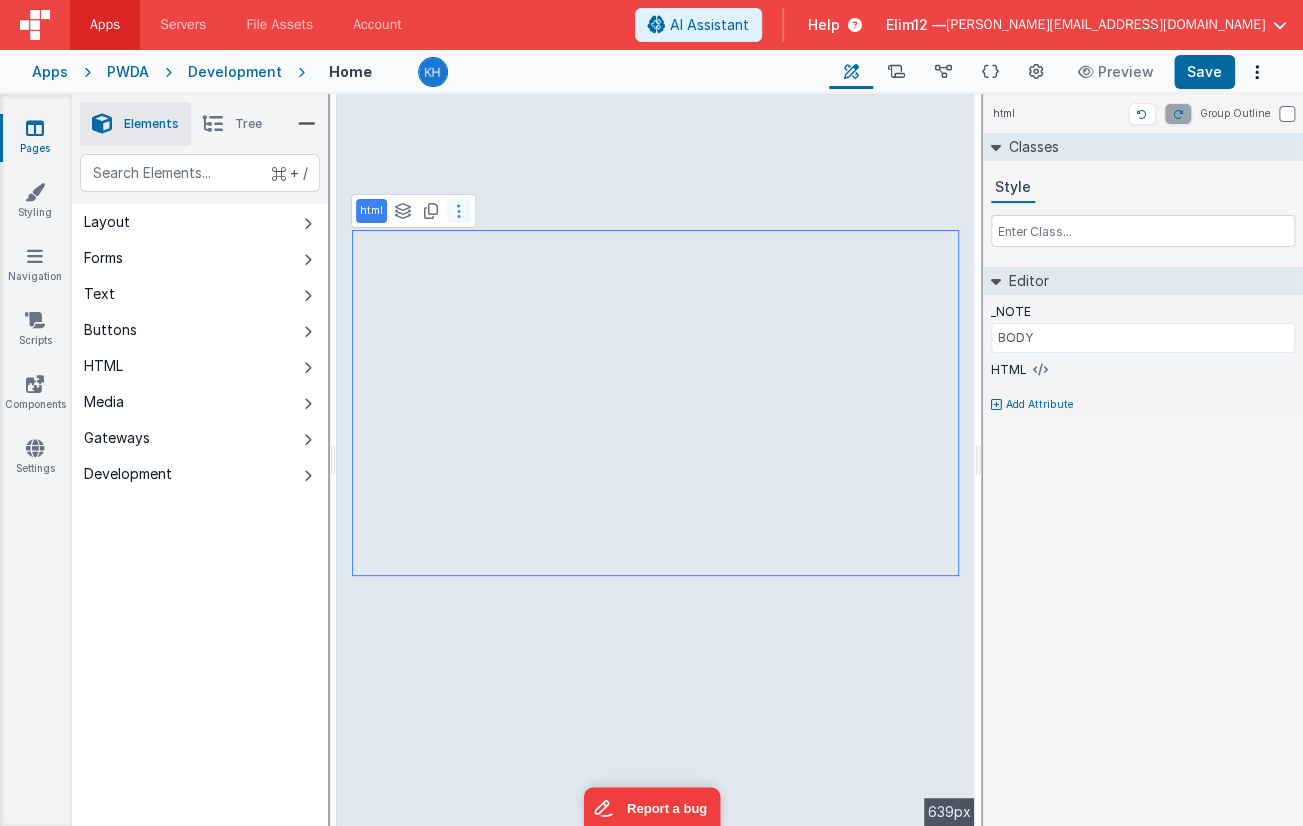click at bounding box center [459, 211] 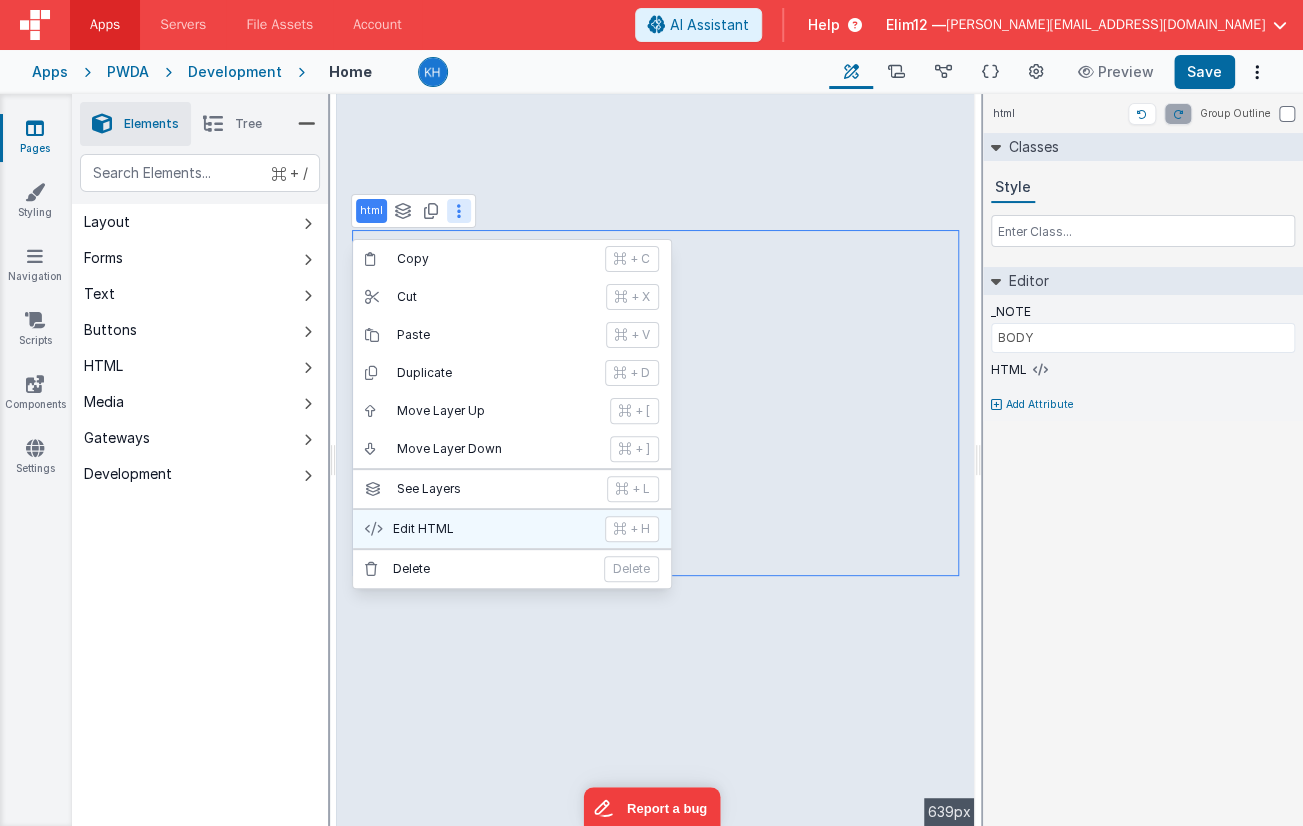 click on "Edit HTML" at bounding box center (493, 529) 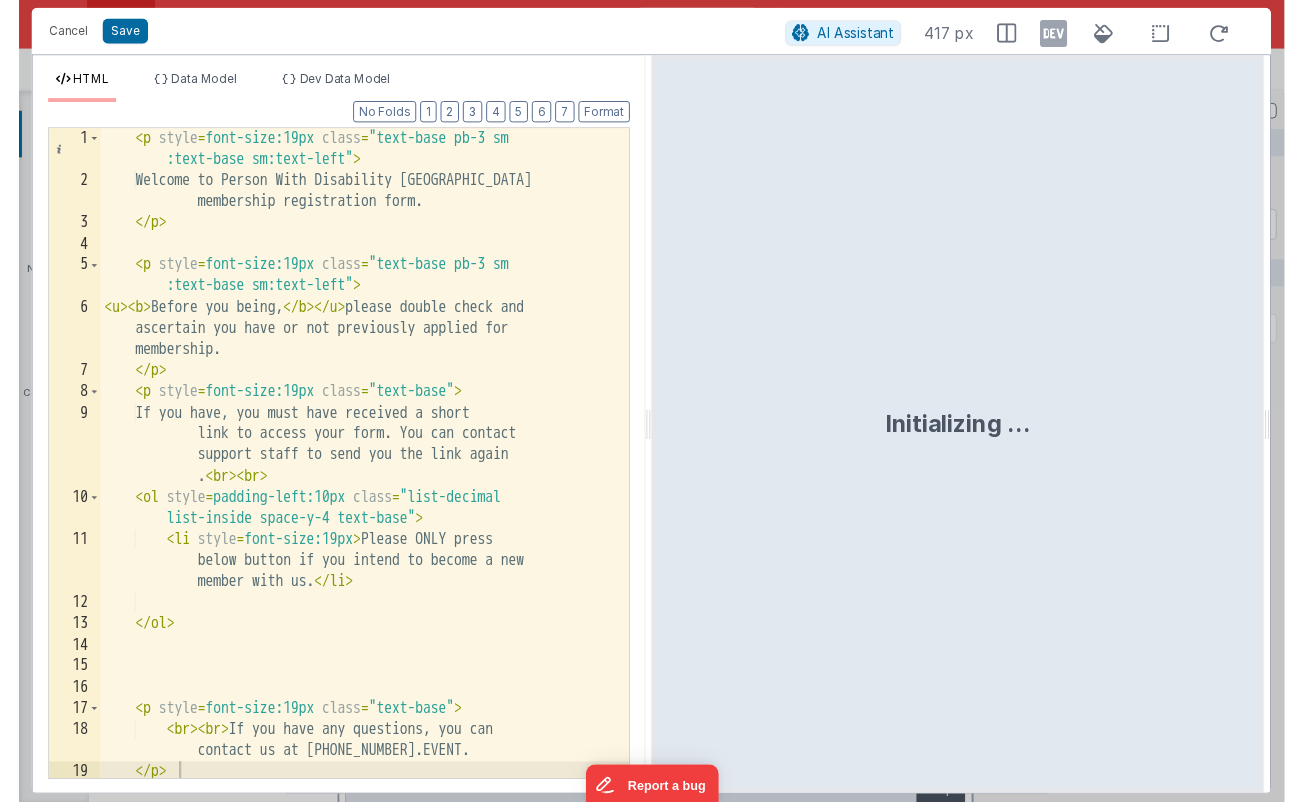 scroll, scrollTop: 3, scrollLeft: 0, axis: vertical 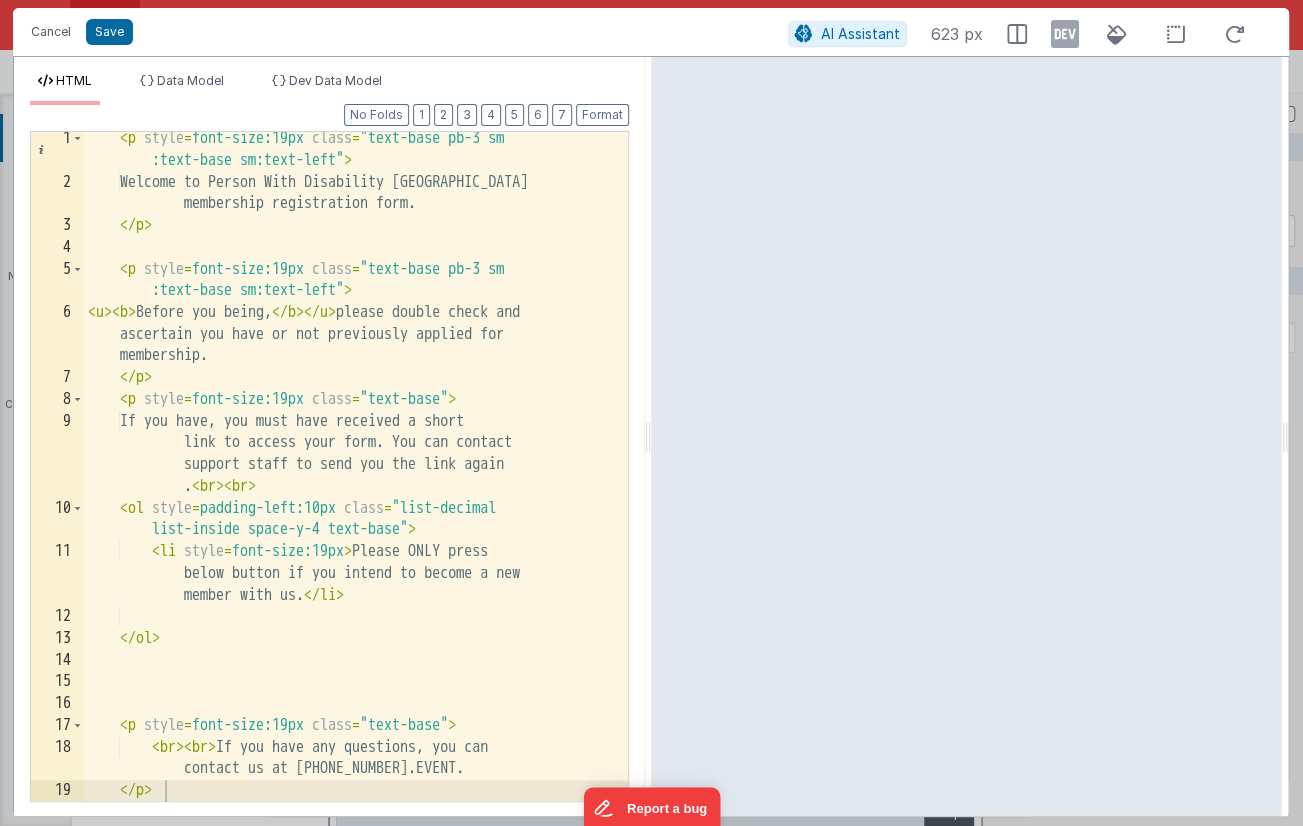 click on "< p   style = font-size:19px   class = "text-base pb-3 sm          :text-base sm:text-left" >          Welcome to Person With Disability AUSTRALIA               membership registration form.      </ p >      < p   style = font-size:19px   class = "text-base pb-3 sm          :text-base sm:text-left" > < u > < b > Before you being, </ b > </ u >  please double check and       ascertain you have or not previously applied for       membership.      </ p >      < p   style = font-size:19px   class = "text-base" >          If you have, you must have received a short               link to access your form. You can contact               support staff to send you the link again              . < br > < br >      < ol   style = padding-left:10px   class = "list-decimal           list-inside space-y-4 text-base" >           < li   style = font-size:19px > Please ONLY press                            </ li >      >" at bounding box center [356, 495] 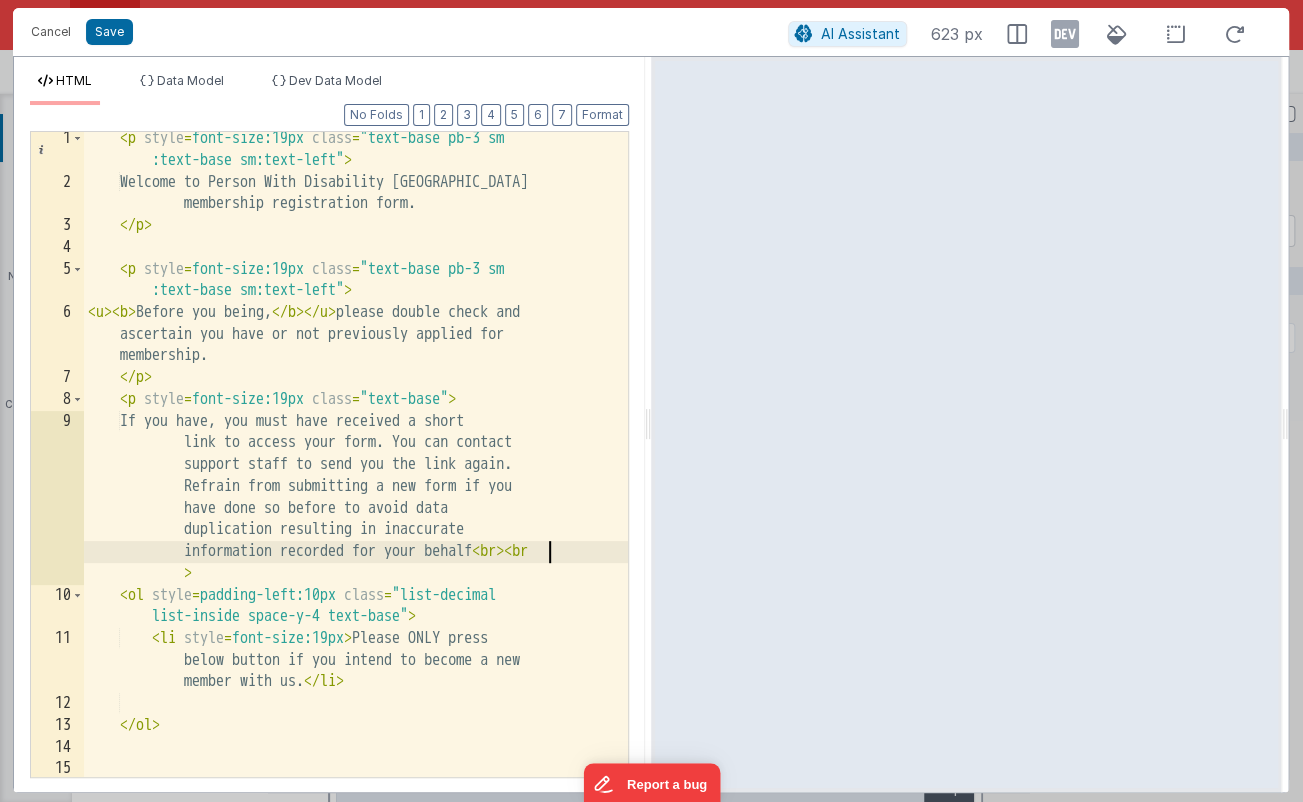 type 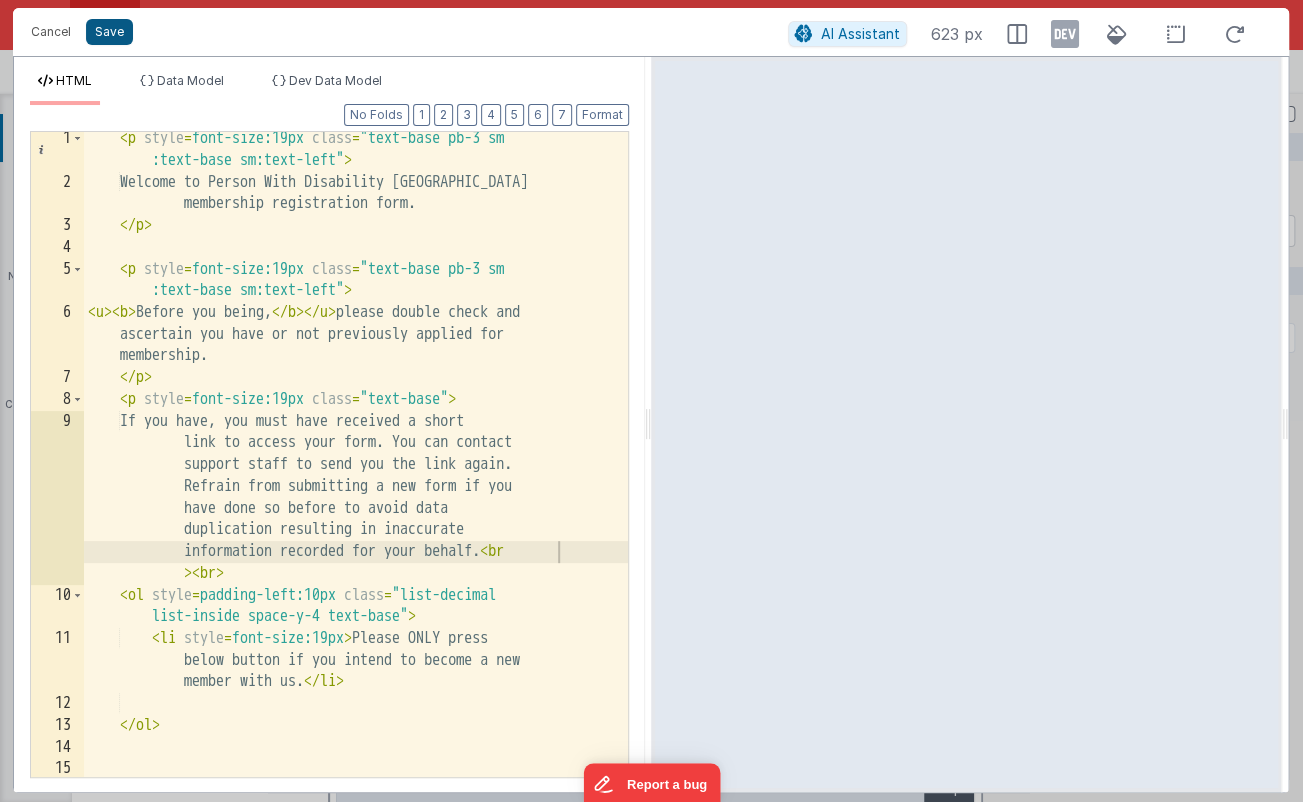 click on "Save" at bounding box center [109, 32] 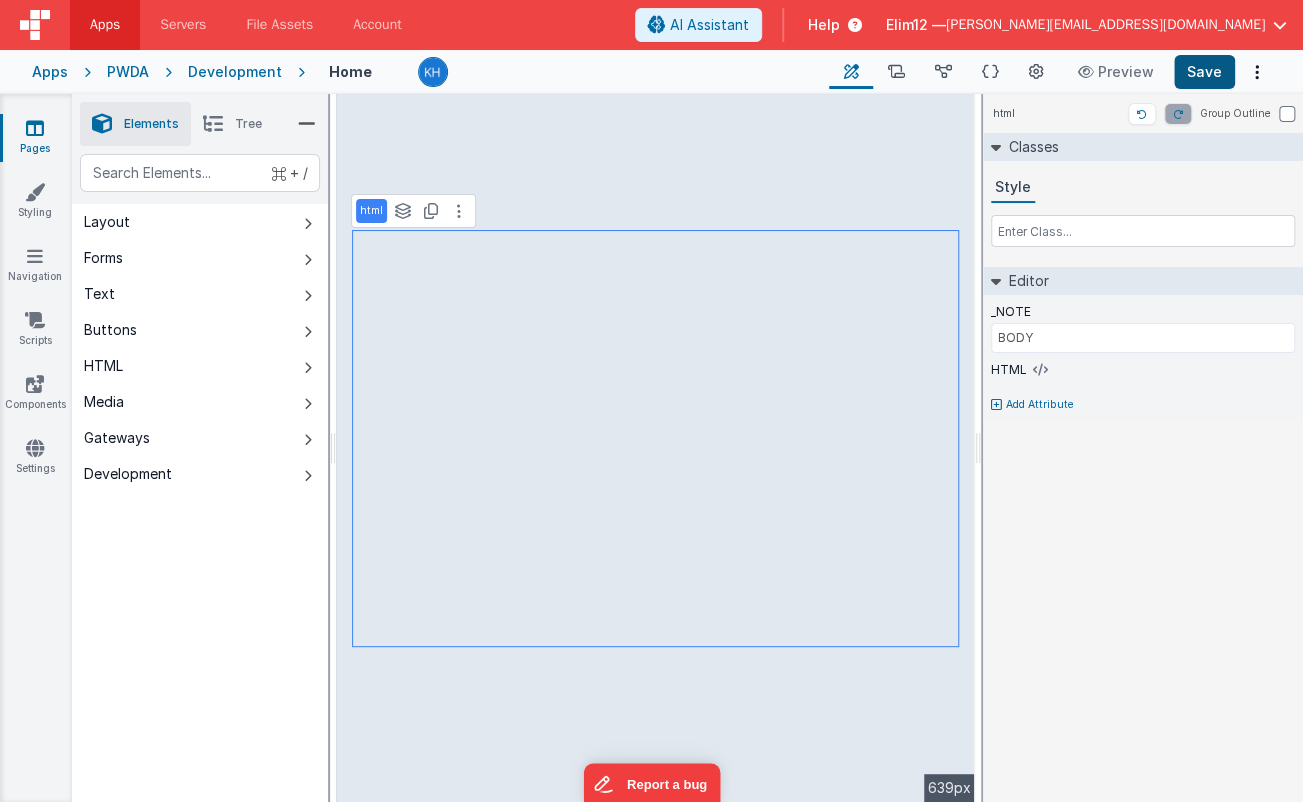 click on "Save" at bounding box center [1204, 72] 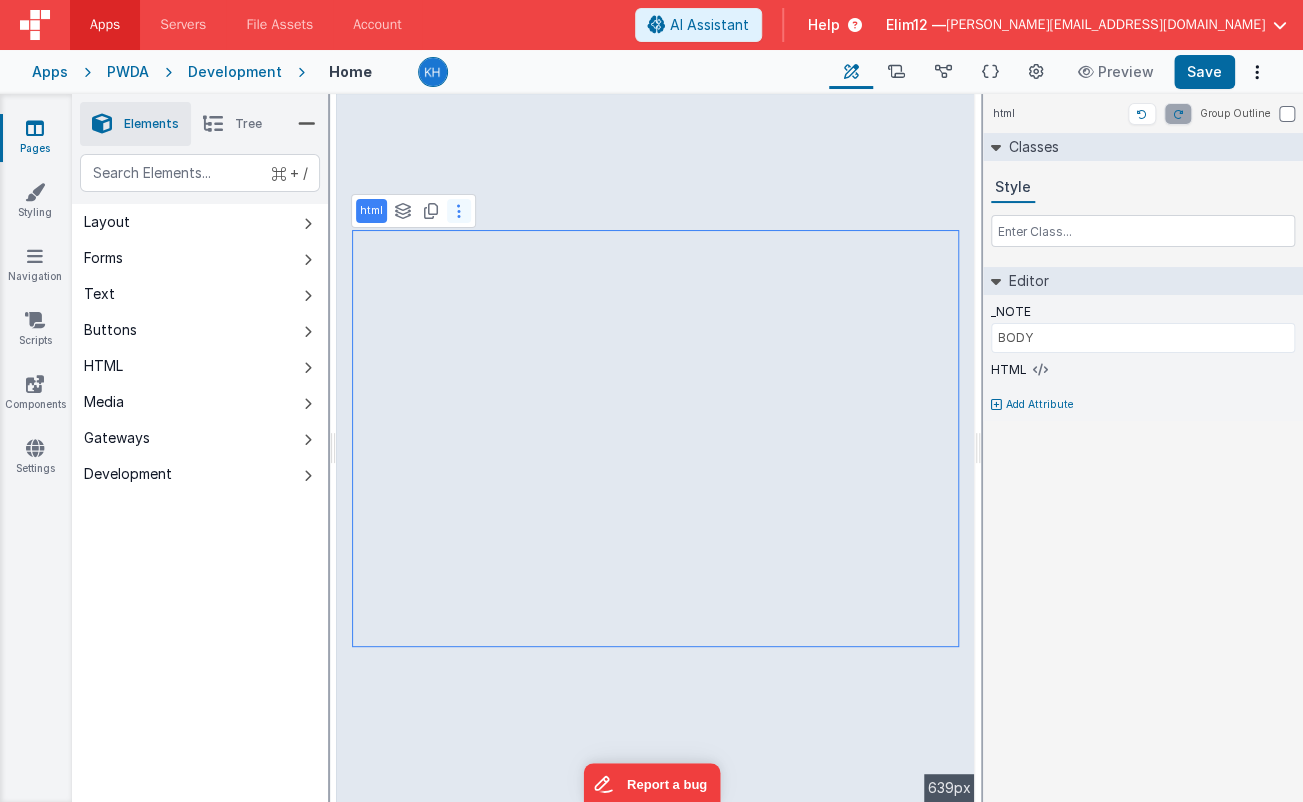 click at bounding box center (459, 211) 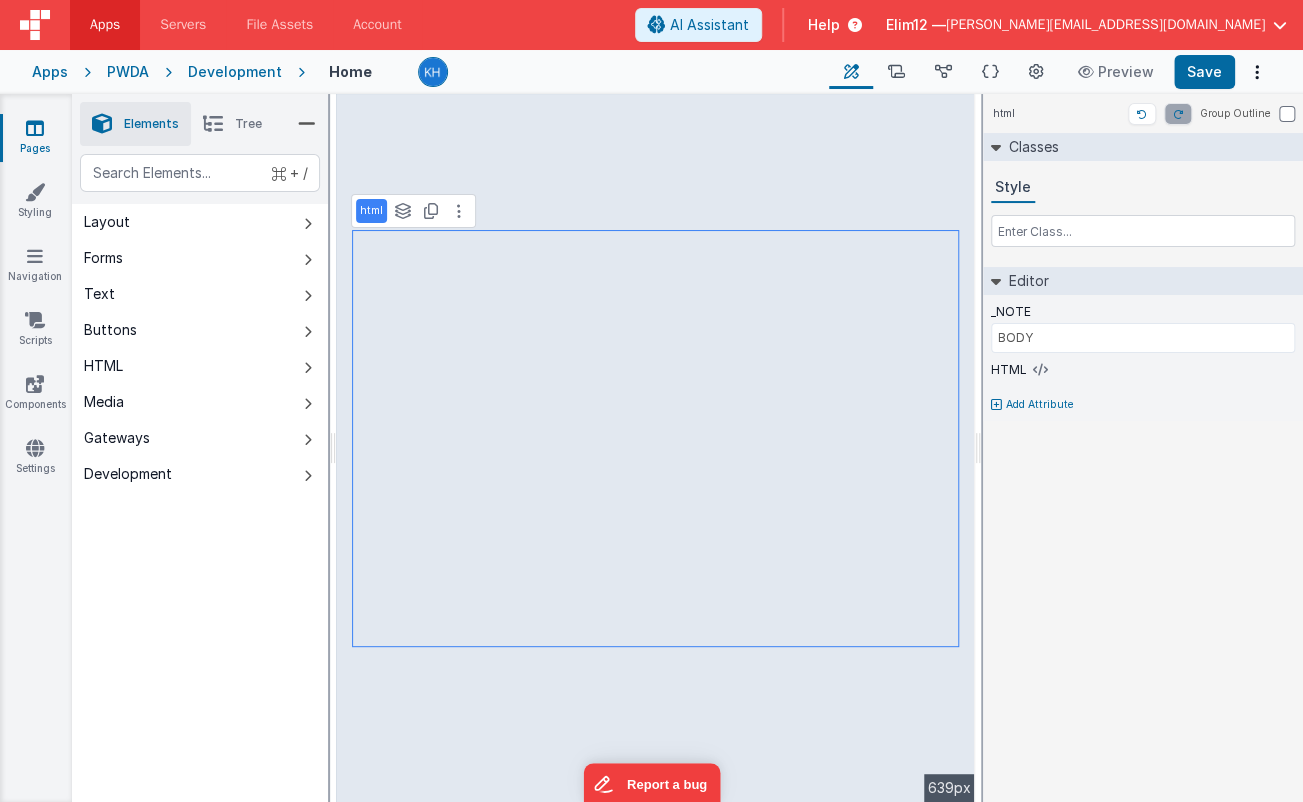 click on "html
See layers     + L   Duplicate     + D" at bounding box center [413, 211] 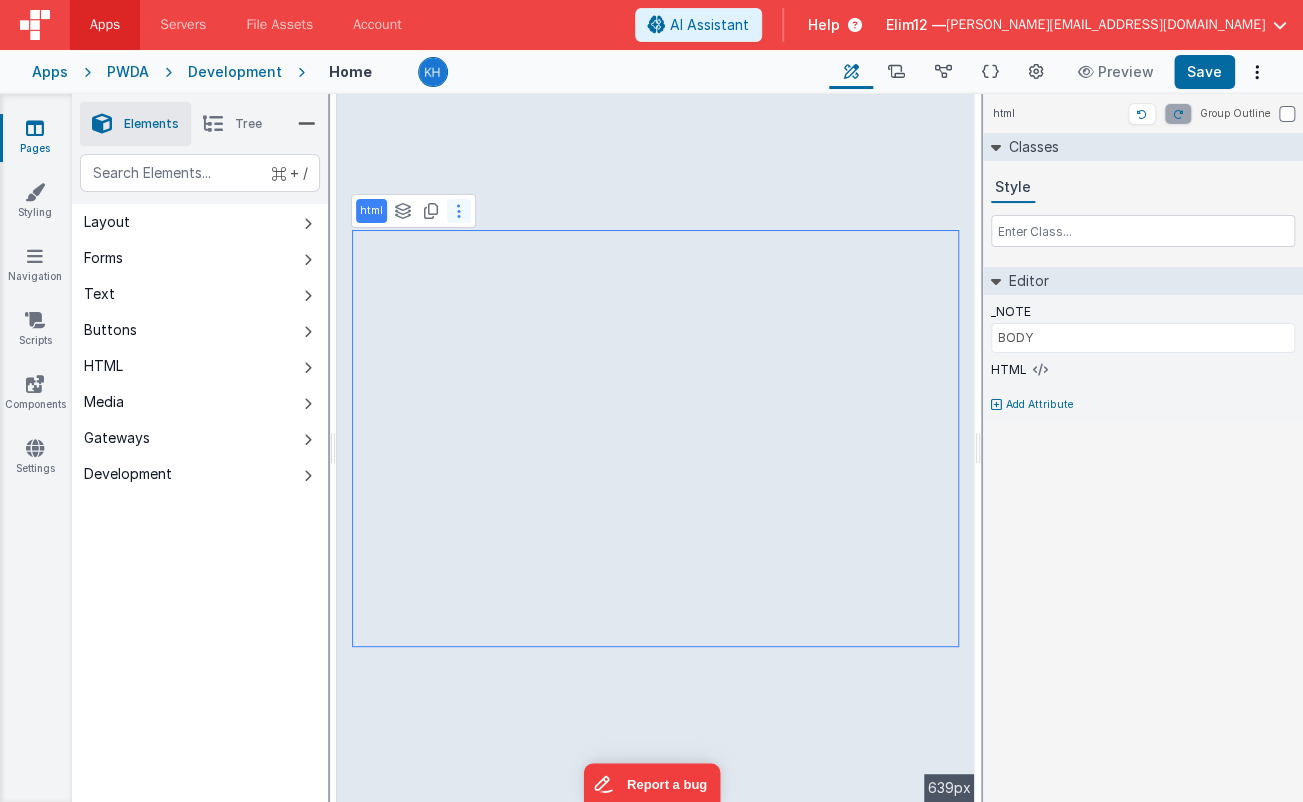 click at bounding box center [459, 211] 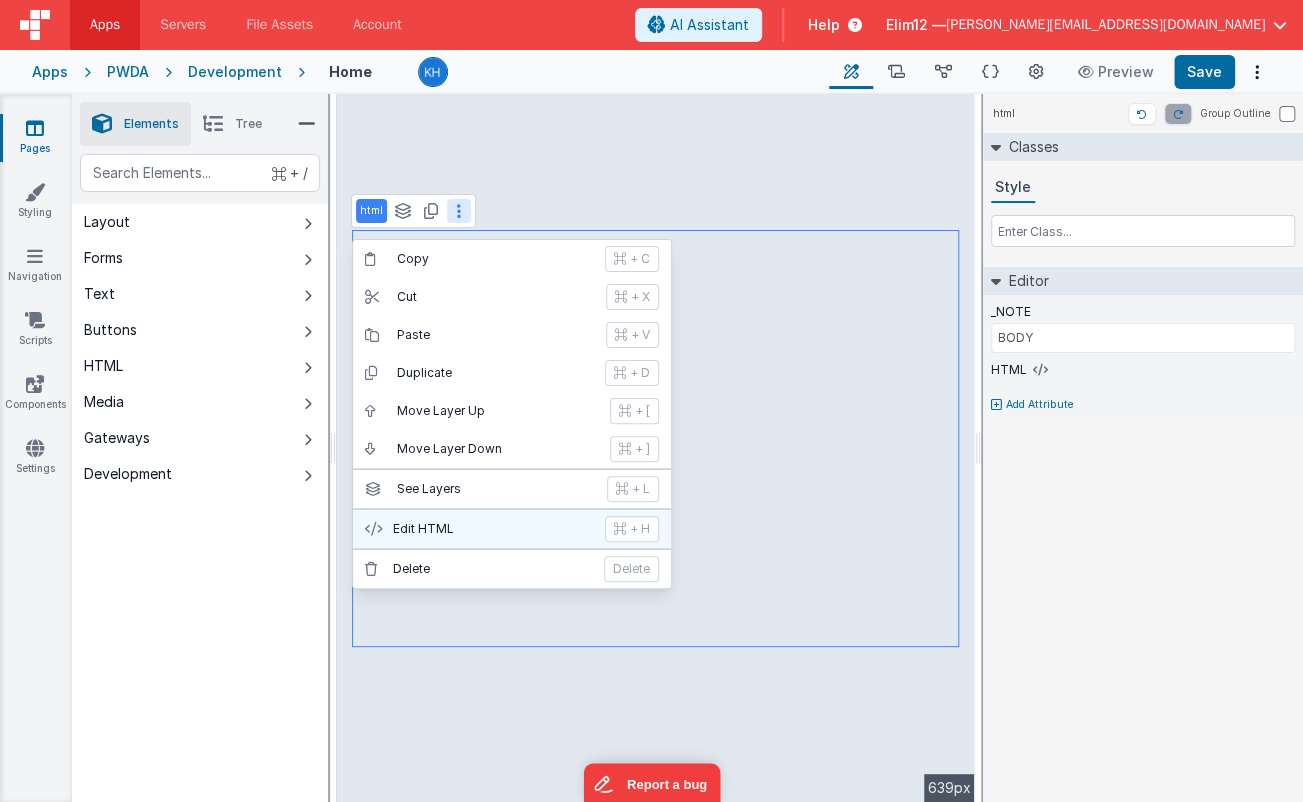 click on "Edit HTML" at bounding box center (493, 529) 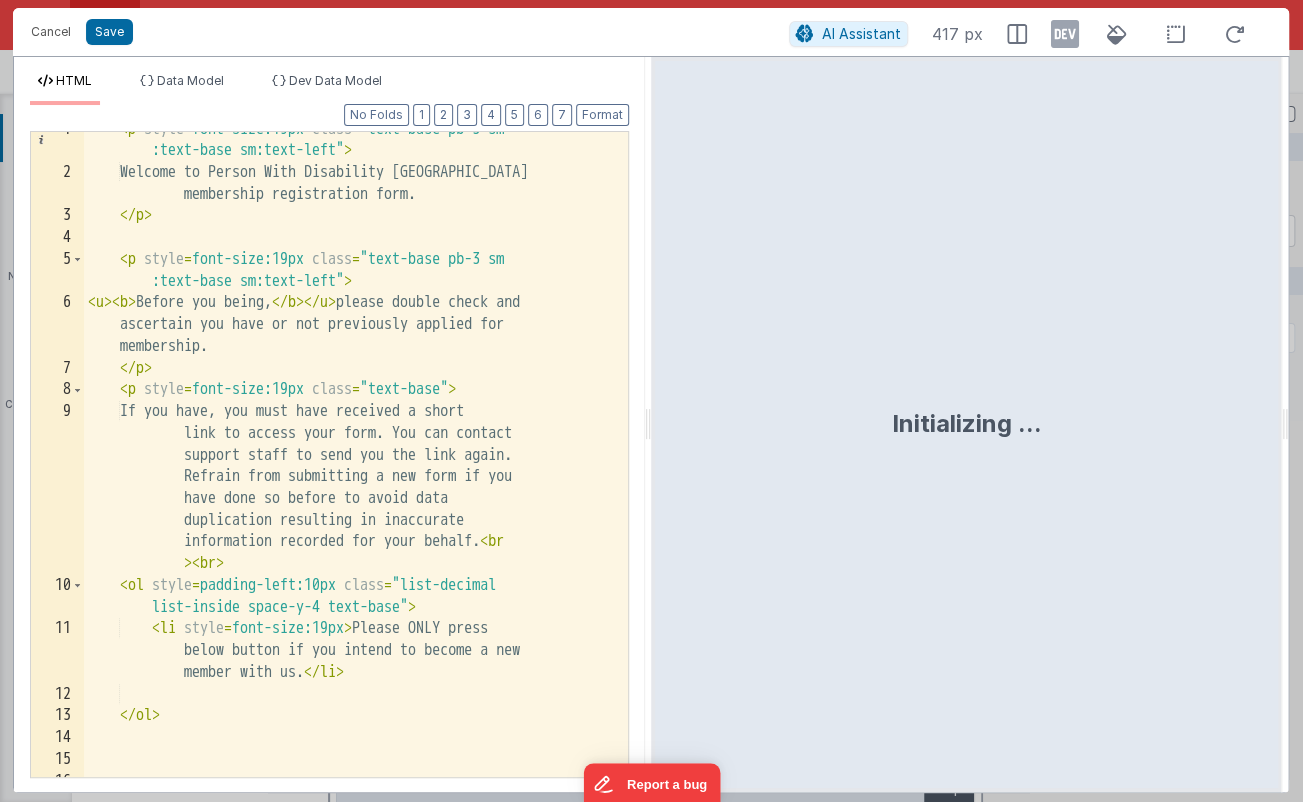 scroll, scrollTop: 58, scrollLeft: 0, axis: vertical 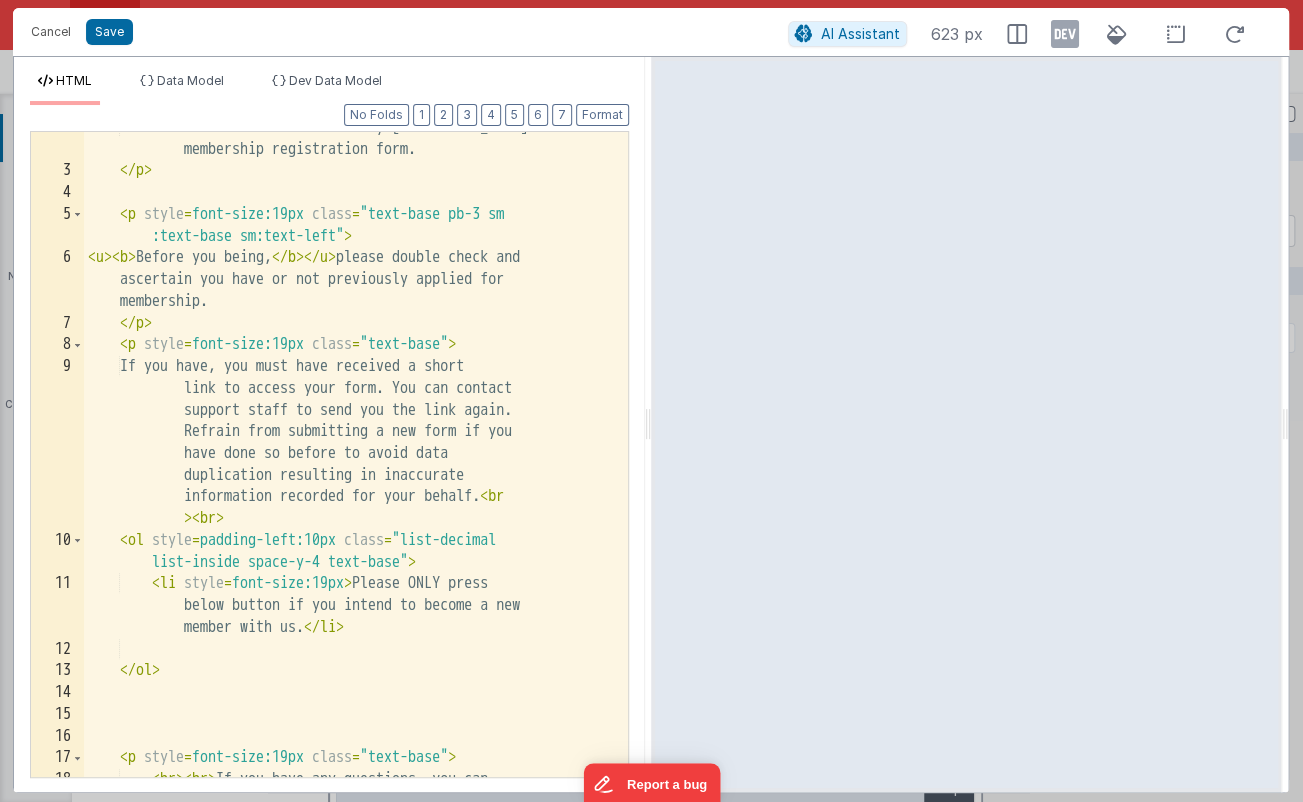 click on "Welcome to Person With Disability AUSTRALIA               membership registration form.      </ p >      < p   style = font-size:19px   class = "text-base pb-3 sm          :text-base sm:text-left" > < u > < b > Before you being, </ b > </ u >  please double check and       ascertain you have or not previously applied for       membership.      </ p >      < p   style = font-size:19px   class = "text-base" >          If you have, you must have received a short               link to access your form. You can contact               support staff to send you the link again.               Refrain from submitting a new form if you               have done so before to avoid data               duplication resulting in inaccurate               information recorded for your behalf. < br              > < br >      < ol   style = padding-left:10px   class = "list-decimal           >           <" at bounding box center [356, 483] 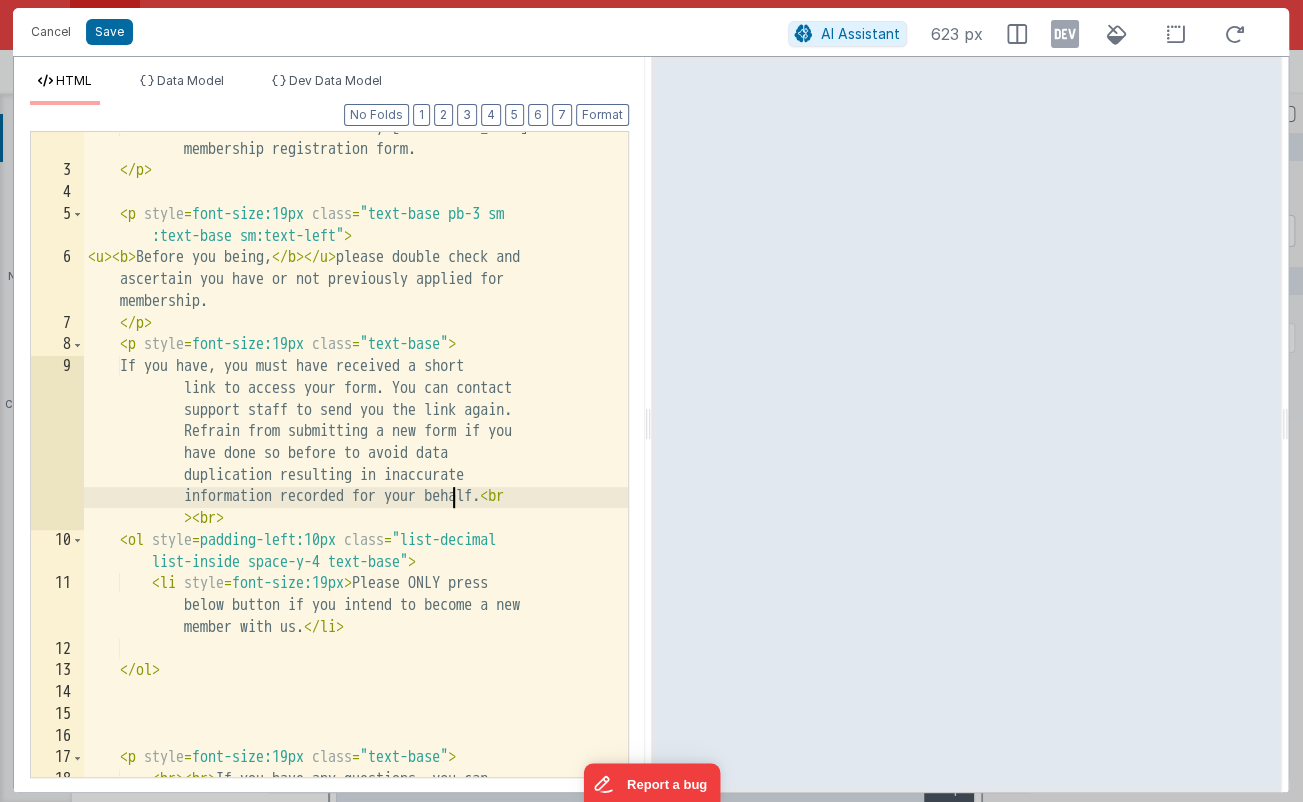 click on "Welcome to Person With Disability AUSTRALIA               membership registration form.      </ p >      < p   style = font-size:19px   class = "text-base pb-3 sm          :text-base sm:text-left" > < u > < b > Before you being, </ b > </ u >  please double check and       ascertain you have or not previously applied for       membership.      </ p >      < p   style = font-size:19px   class = "text-base" >          If you have, you must have received a short               link to access your form. You can contact               support staff to send you the link again.               Refrain from submitting a new form if you               have done so before to avoid data               duplication resulting in inaccurate               information recorded for your behalf. < br              > < br >      < ol   style = padding-left:10px   class = "list-decimal           >           <" at bounding box center [356, 483] 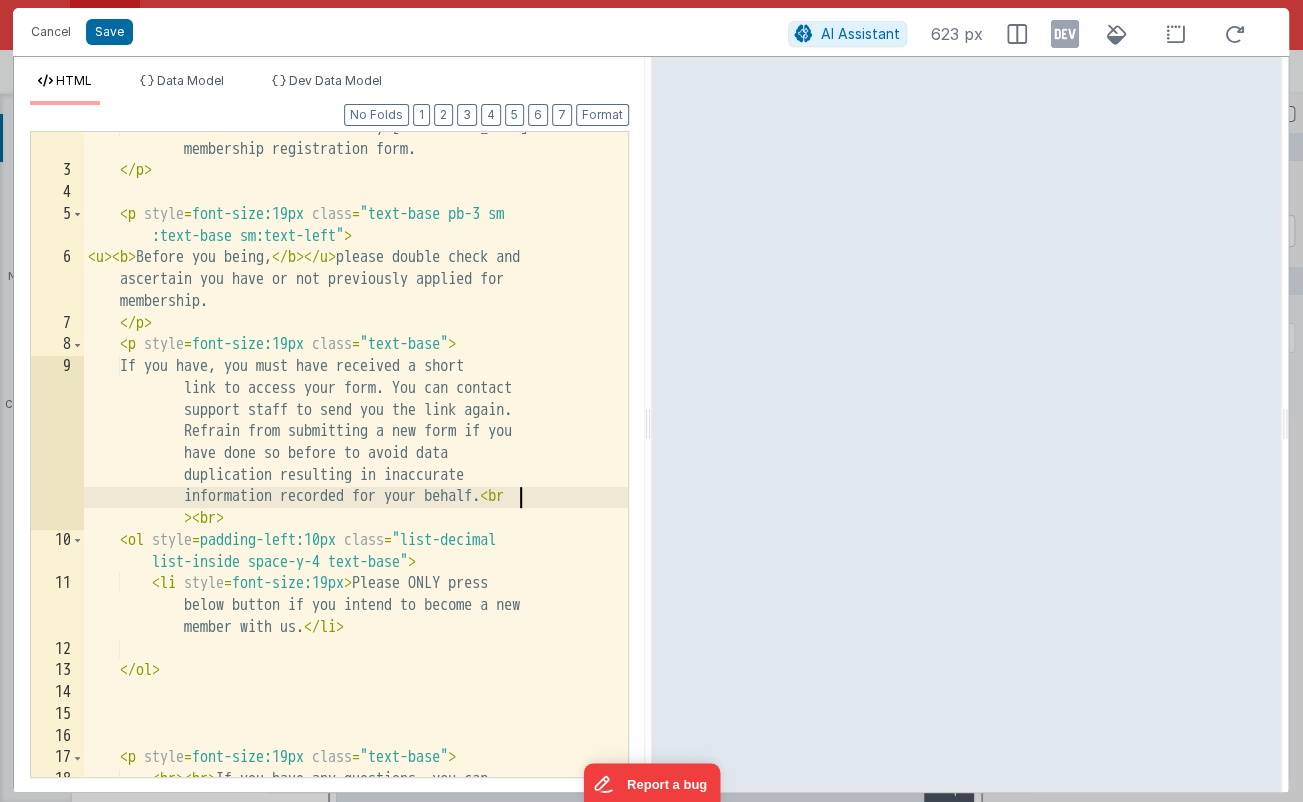 click on "Welcome to Person With Disability AUSTRALIA               membership registration form.      </ p >      < p   style = font-size:19px   class = "text-base pb-3 sm          :text-base sm:text-left" > < u > < b > Before you being, </ b > </ u >  please double check and       ascertain you have or not previously applied for       membership.      </ p >      < p   style = font-size:19px   class = "text-base" >          If you have, you must have received a short               link to access your form. You can contact               support staff to send you the link again.               Refrain from submitting a new form if you               have done so before to avoid data               duplication resulting in inaccurate               information recorded for your behalf. < br              > < br >      < ol   style = padding-left:10px   class = "list-decimal           >           <" at bounding box center (356, 483) 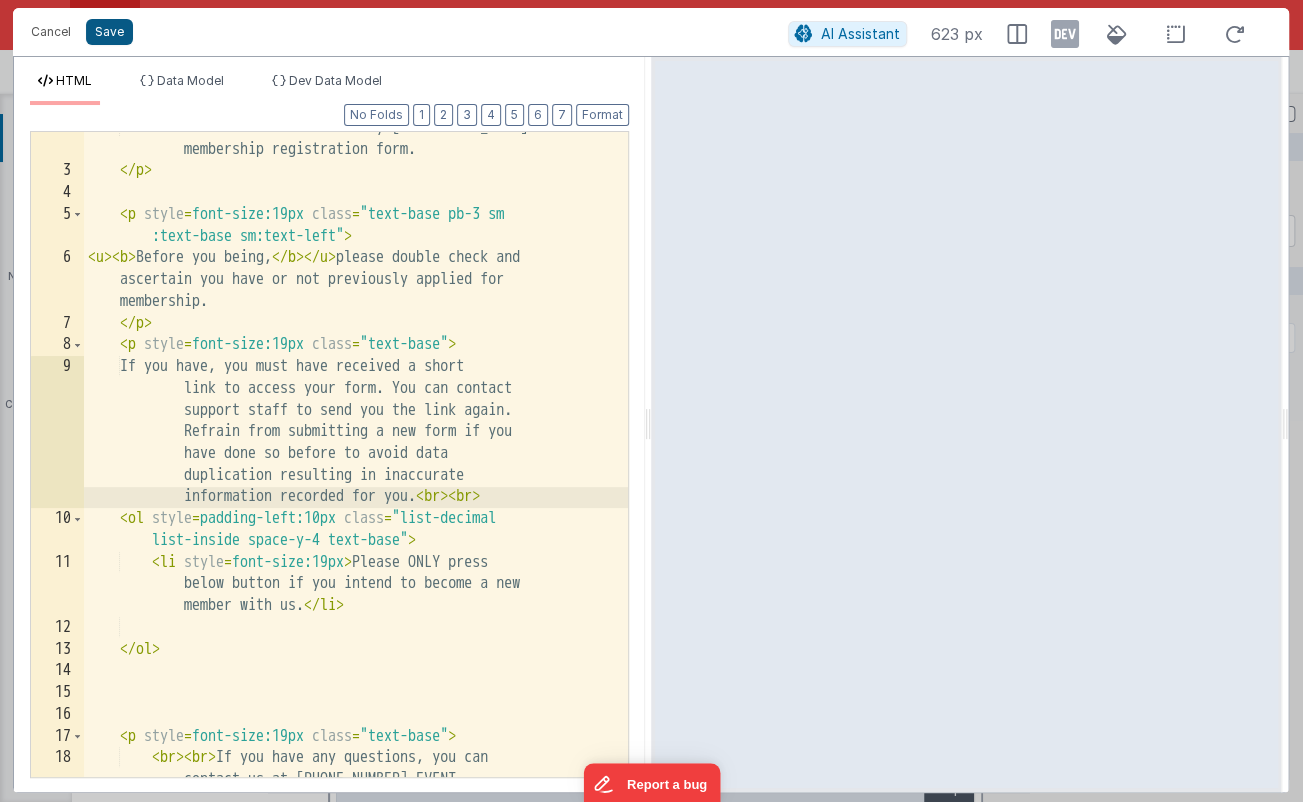 click on "Save" at bounding box center (109, 32) 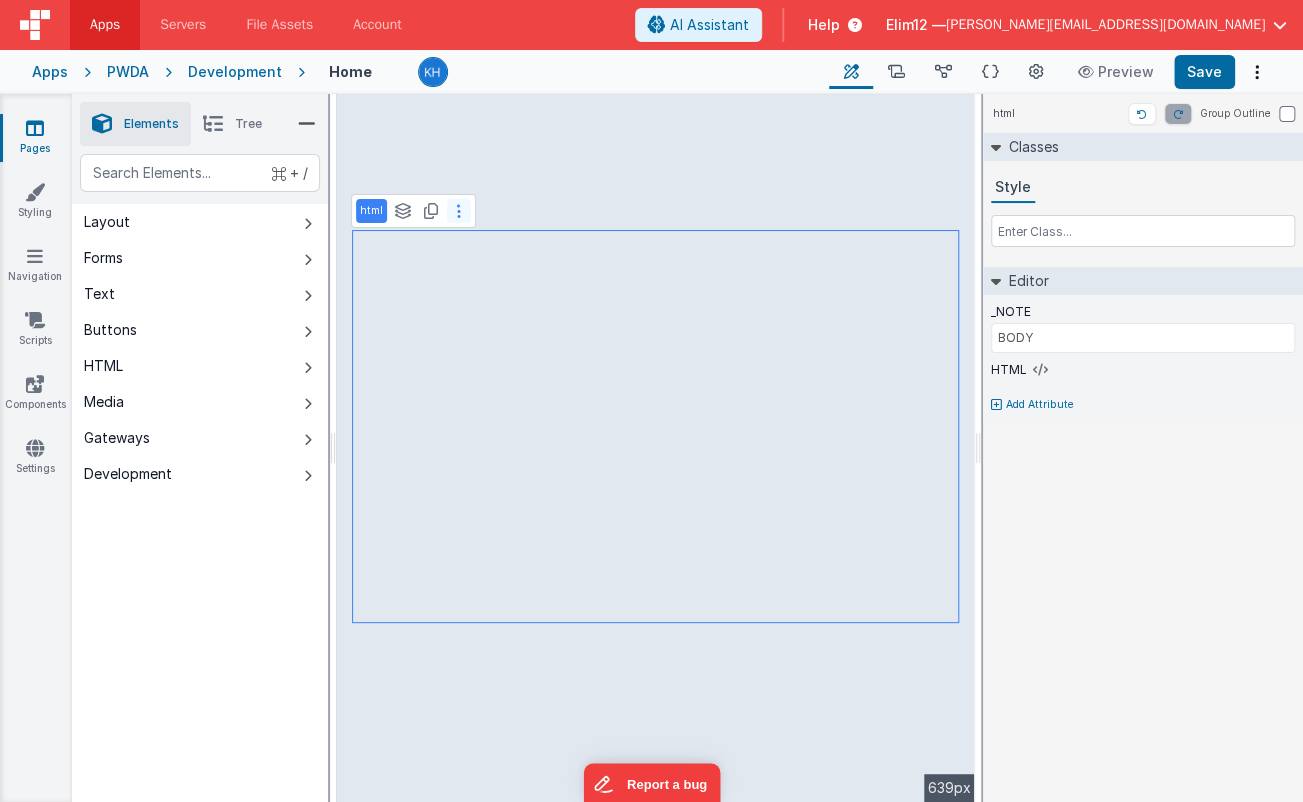 click at bounding box center (459, 211) 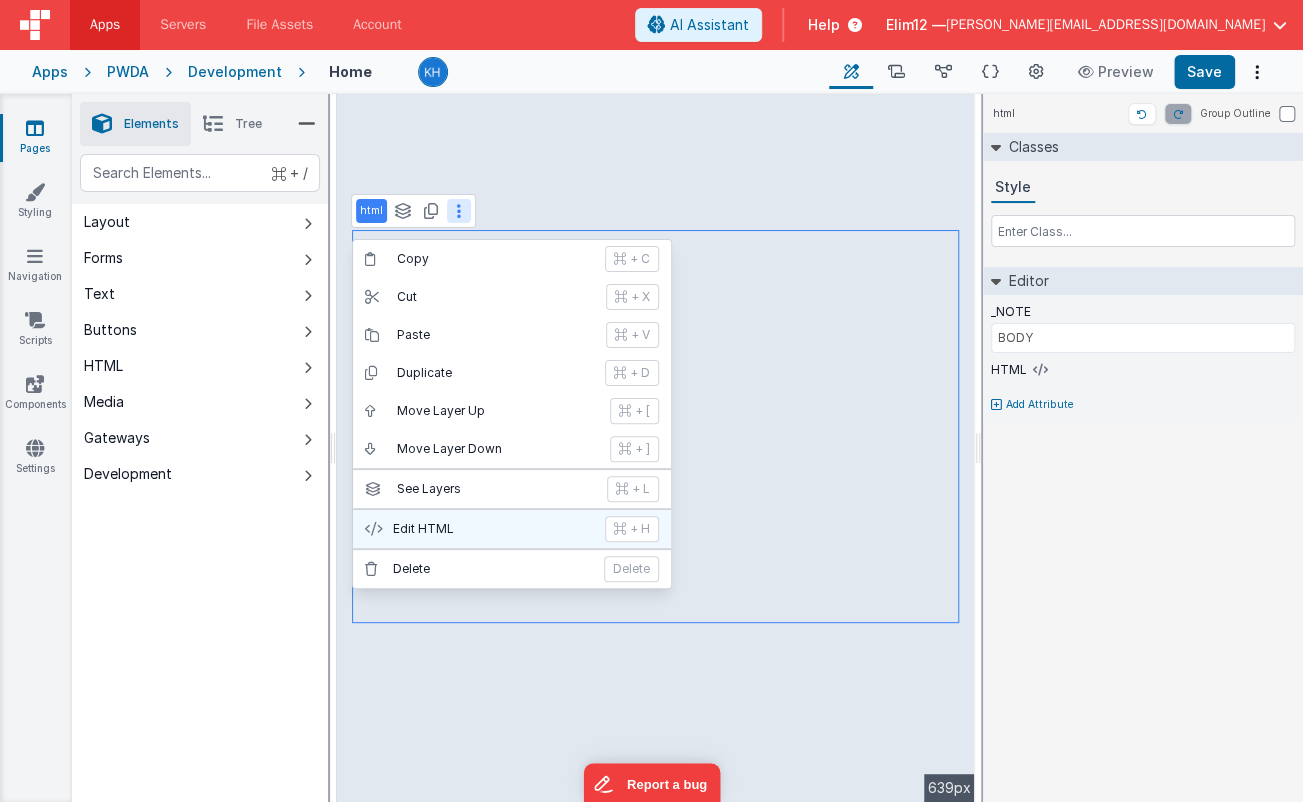 click on "Edit HTML" at bounding box center (493, 529) 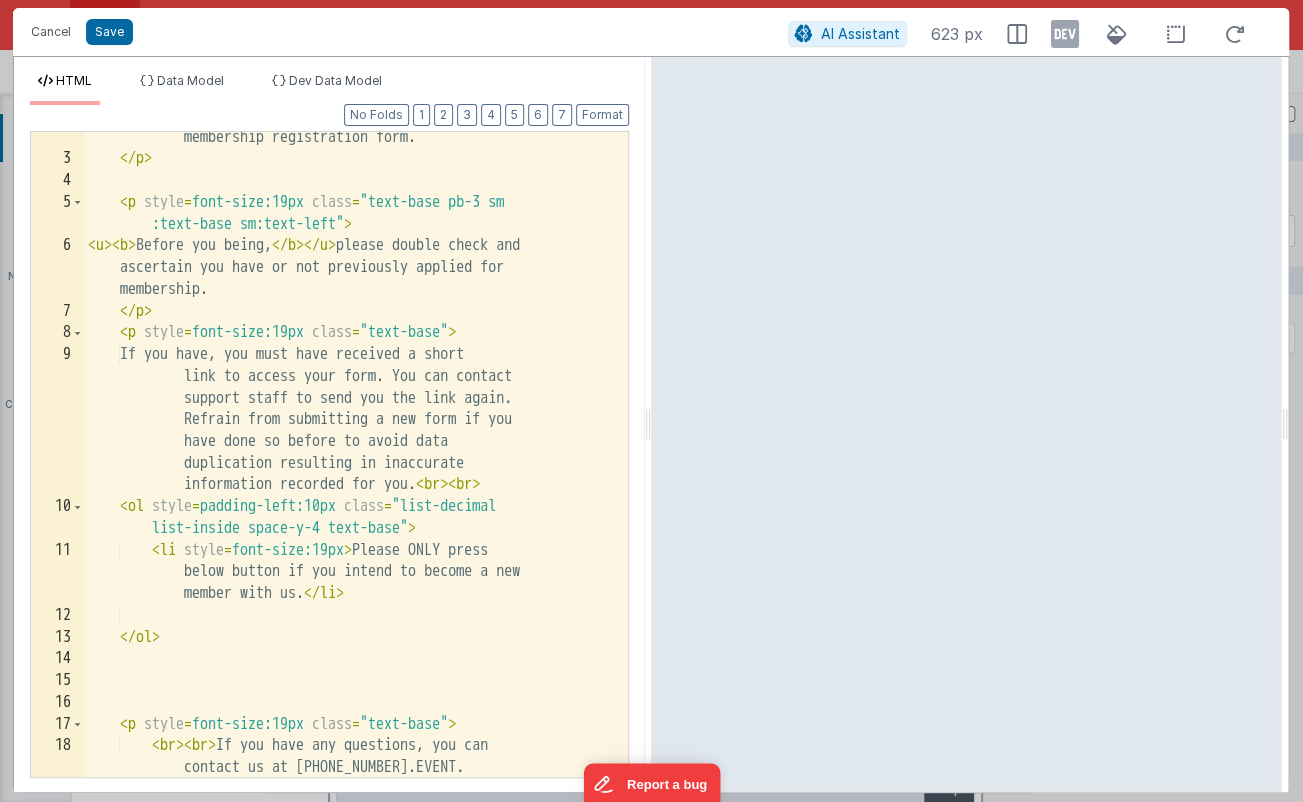 scroll, scrollTop: 94, scrollLeft: 0, axis: vertical 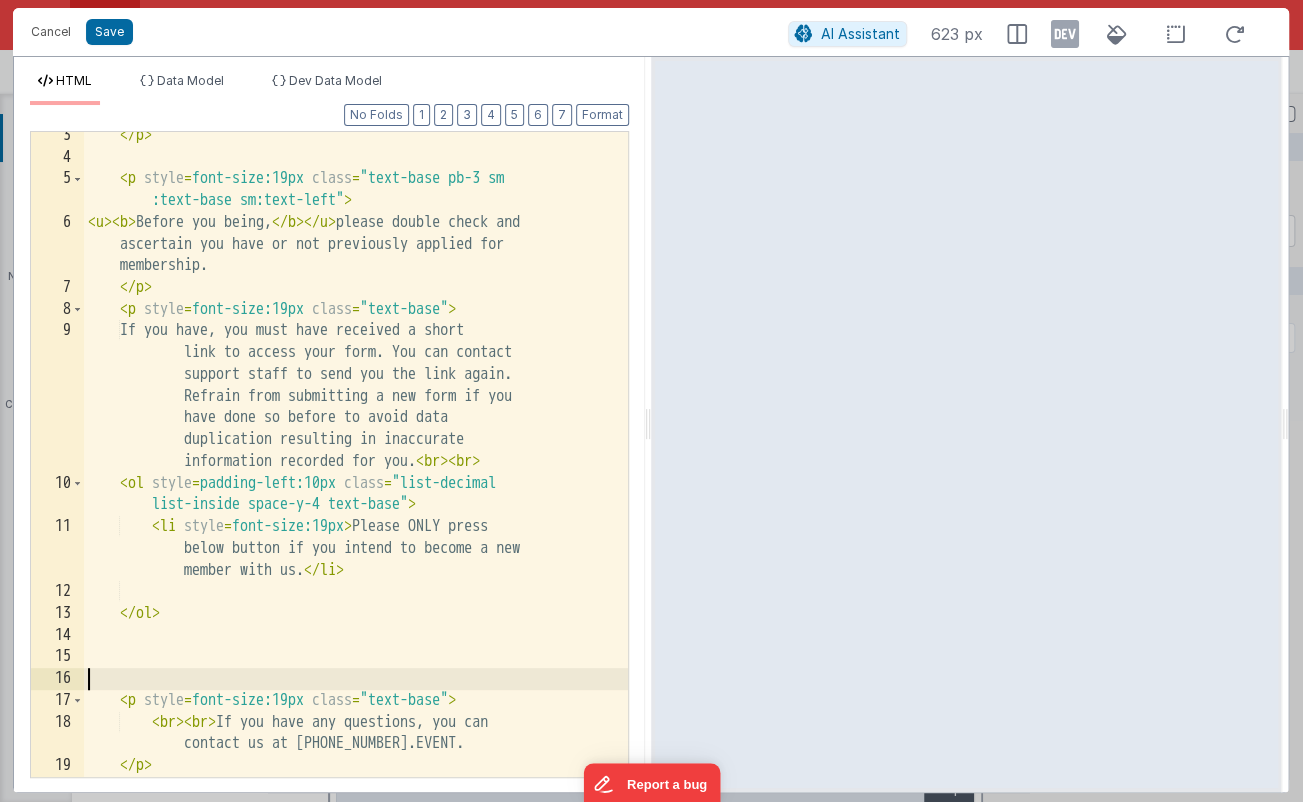 click on "</ p >      < p   style = font-size:19px   class = "text-base pb-3 sm          :text-base sm:text-left" > < u > < b > Before you being, </ b > </ u >  please double check and       ascertain you have or not previously applied for       membership.      </ p >      < p   style = font-size:19px   class = "text-base" >          If you have, you must have received a short               link to access your form. You can contact               support staff to send you the link again.               Refrain from submitting a new form if you               have done so before to avoid data               duplication resulting in inaccurate               information recorded for you. < br > < br >      < ol   style = padding-left:10px   class = "list-decimal           list-inside space-y-4 text-base" >           < li   style = font-size:19px > Please ONLY press                            </ li > </" at bounding box center [356, 469] 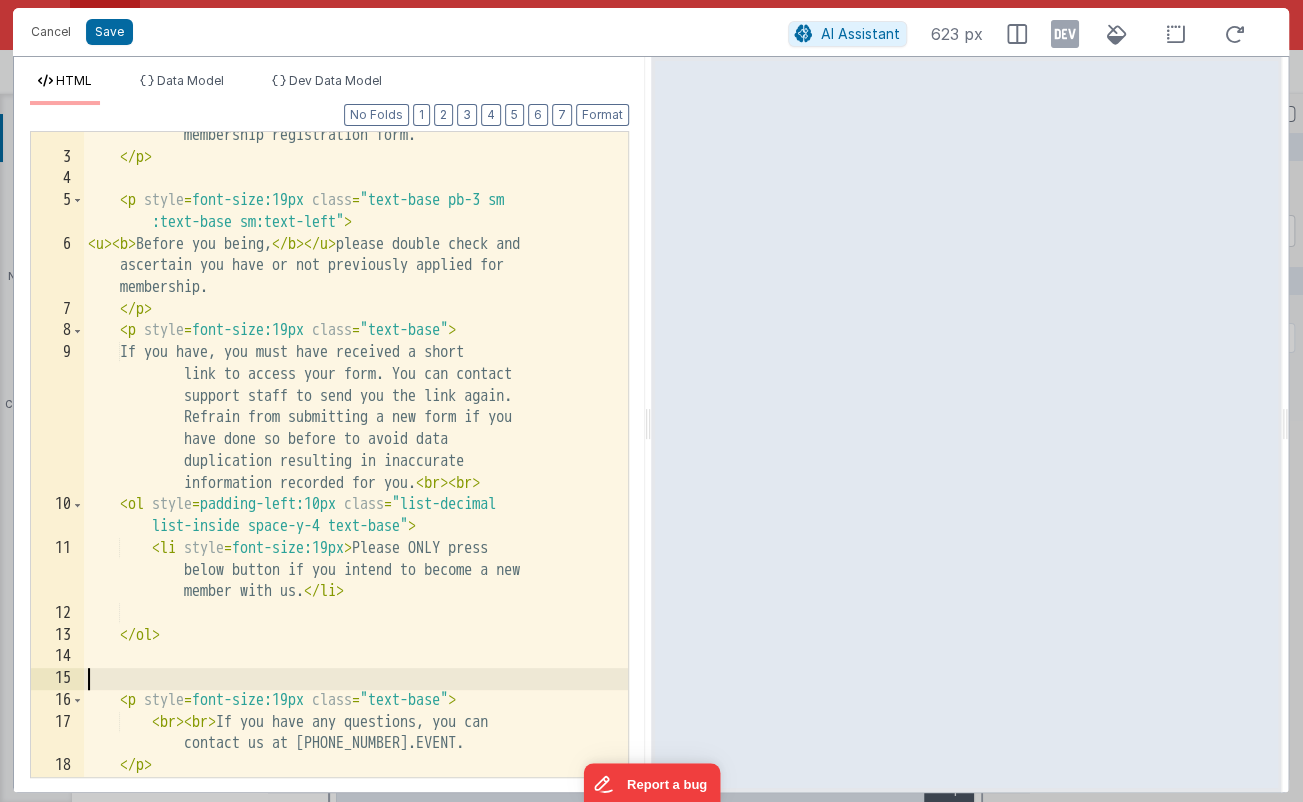scroll, scrollTop: 50, scrollLeft: 0, axis: vertical 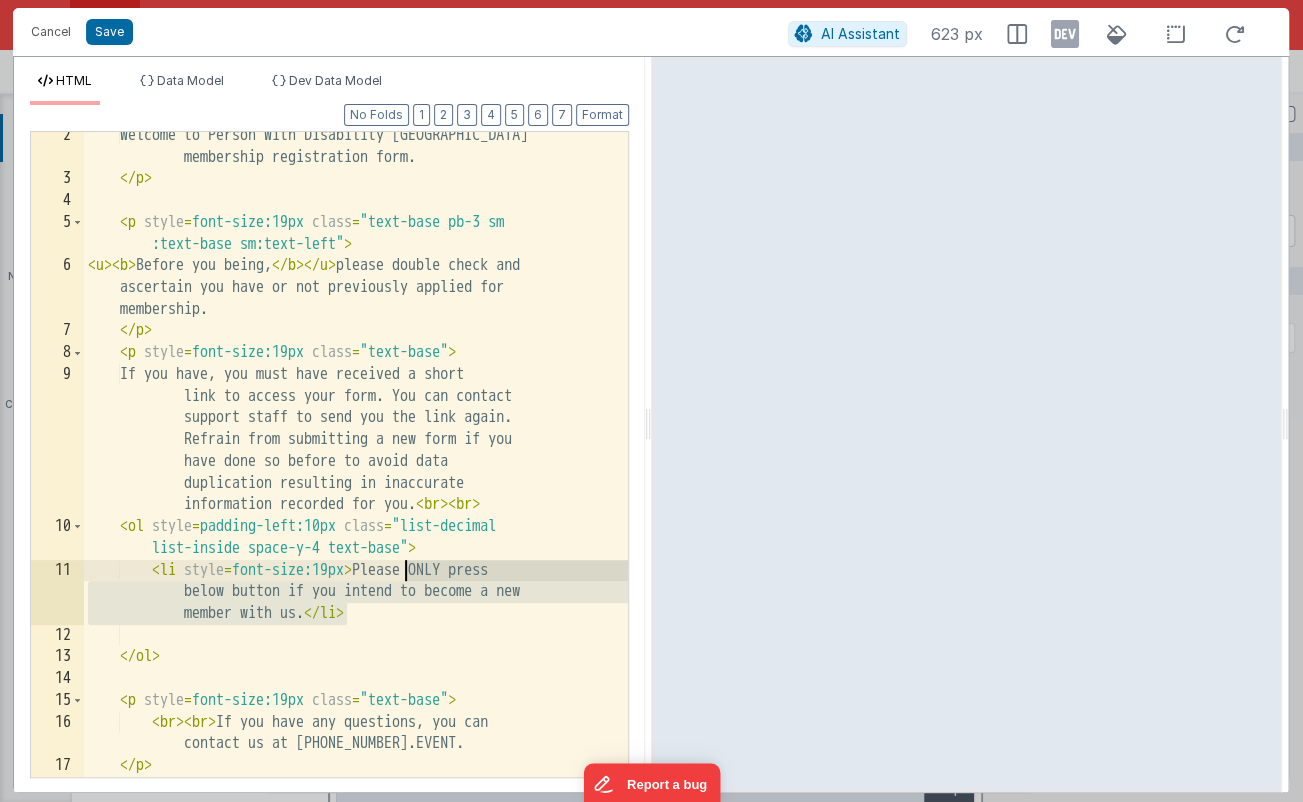drag, startPoint x: 343, startPoint y: 615, endPoint x: 407, endPoint y: 566, distance: 80.60397 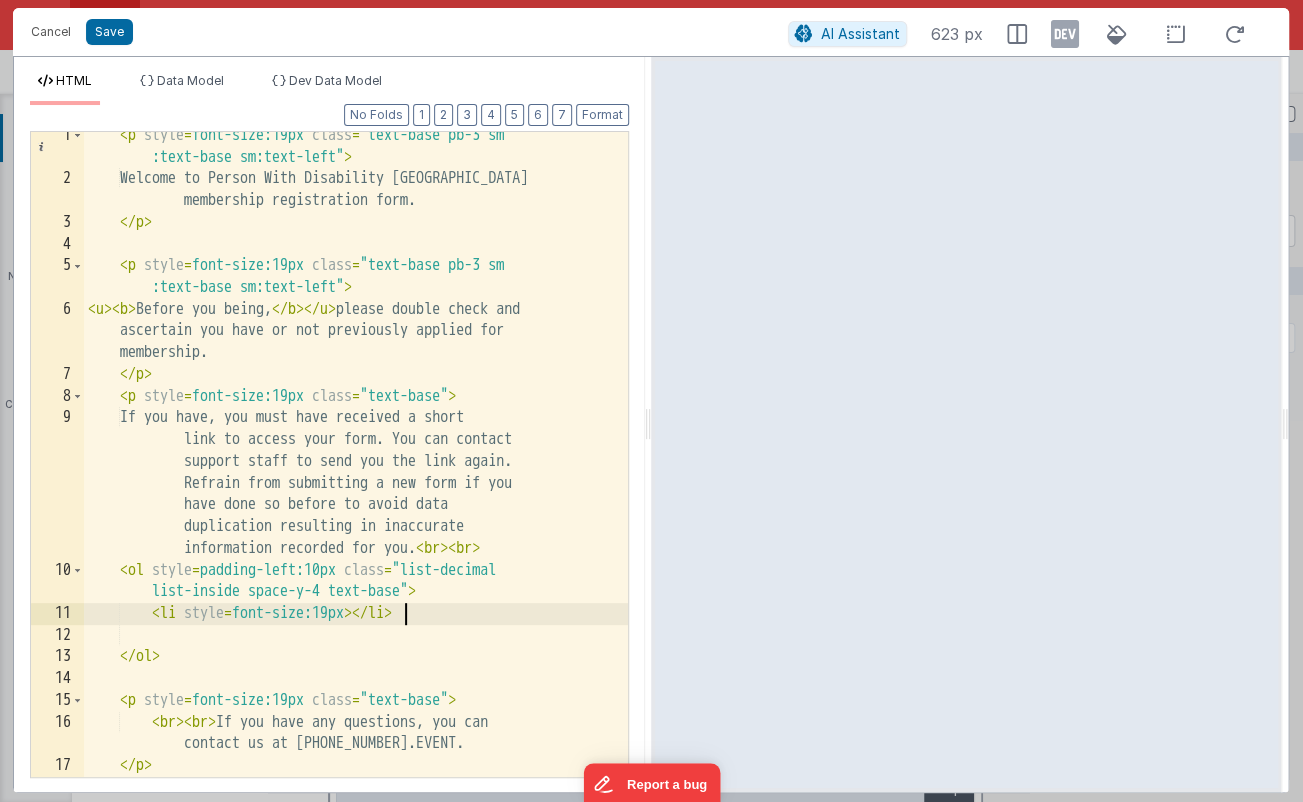 scroll, scrollTop: 7, scrollLeft: 0, axis: vertical 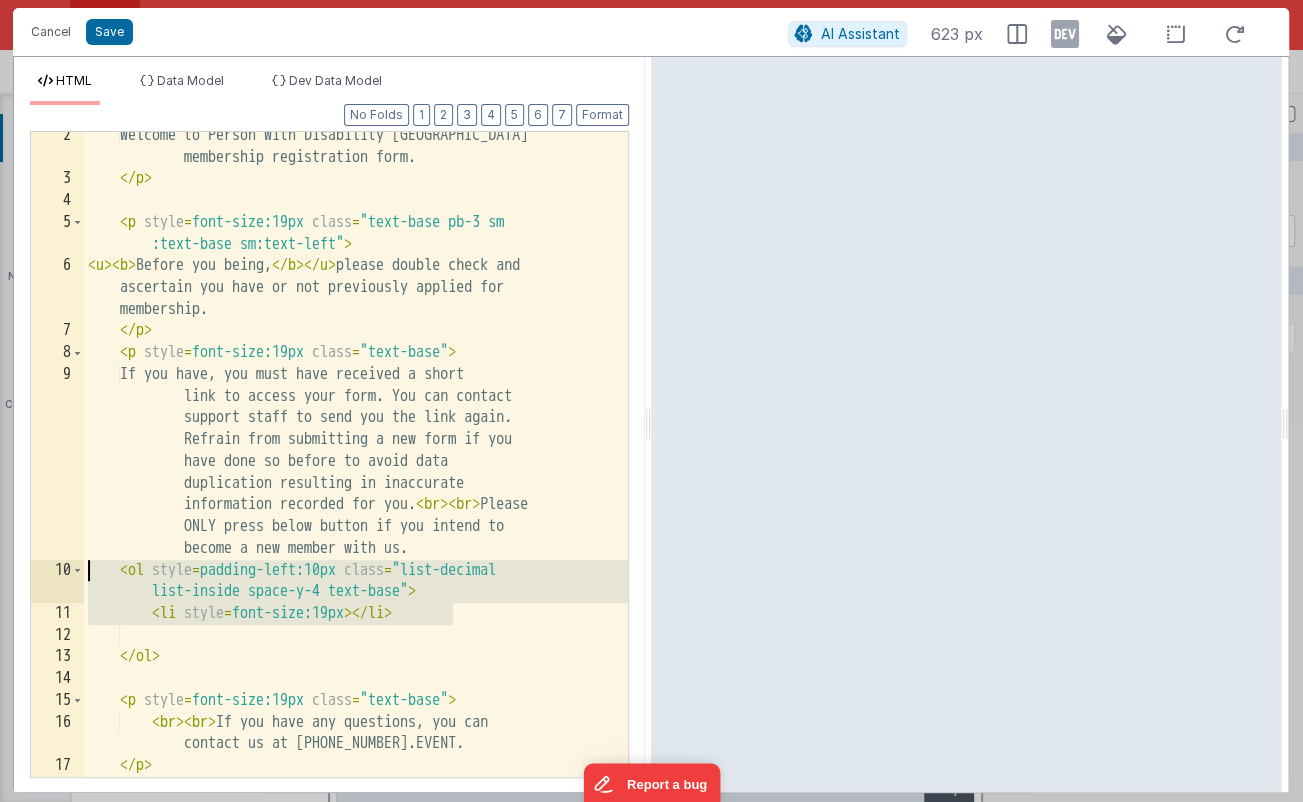 drag, startPoint x: 462, startPoint y: 612, endPoint x: 42, endPoint y: 577, distance: 421.4558 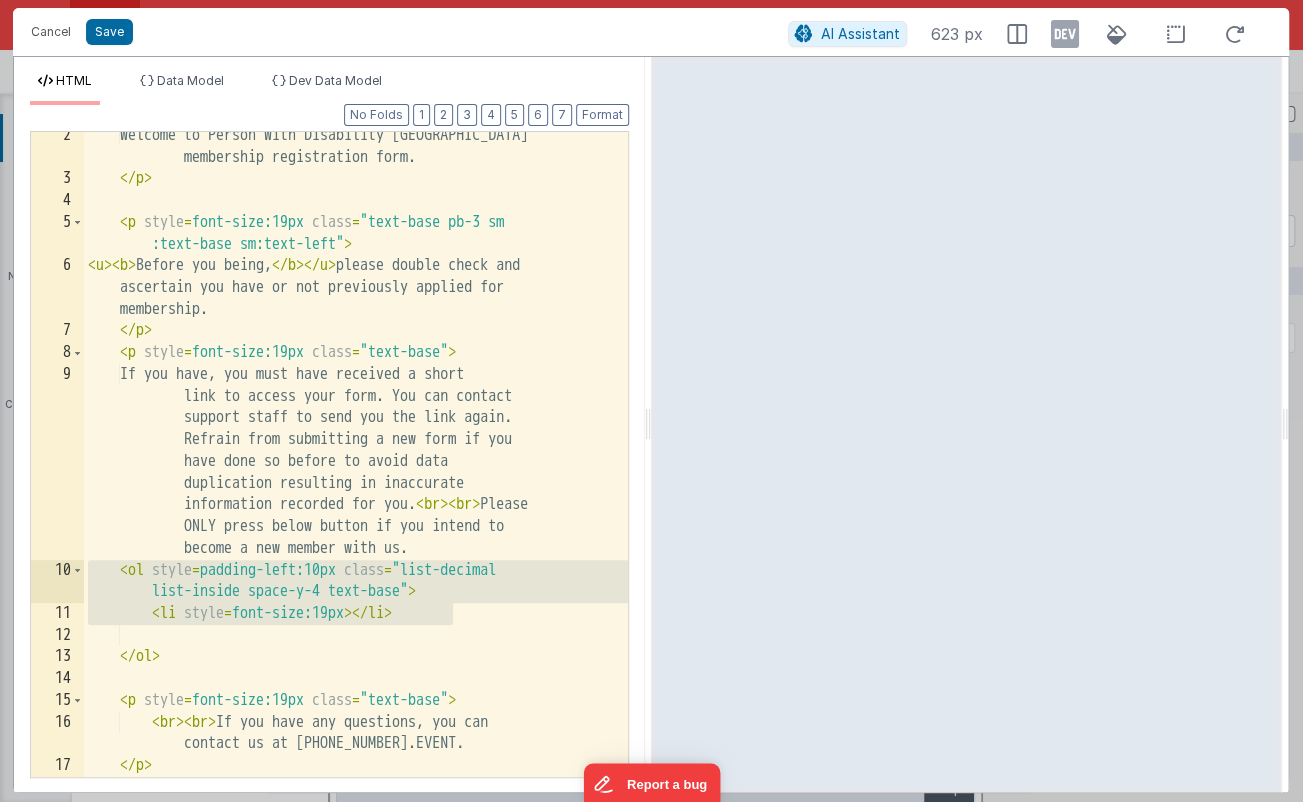 scroll, scrollTop: 7, scrollLeft: 0, axis: vertical 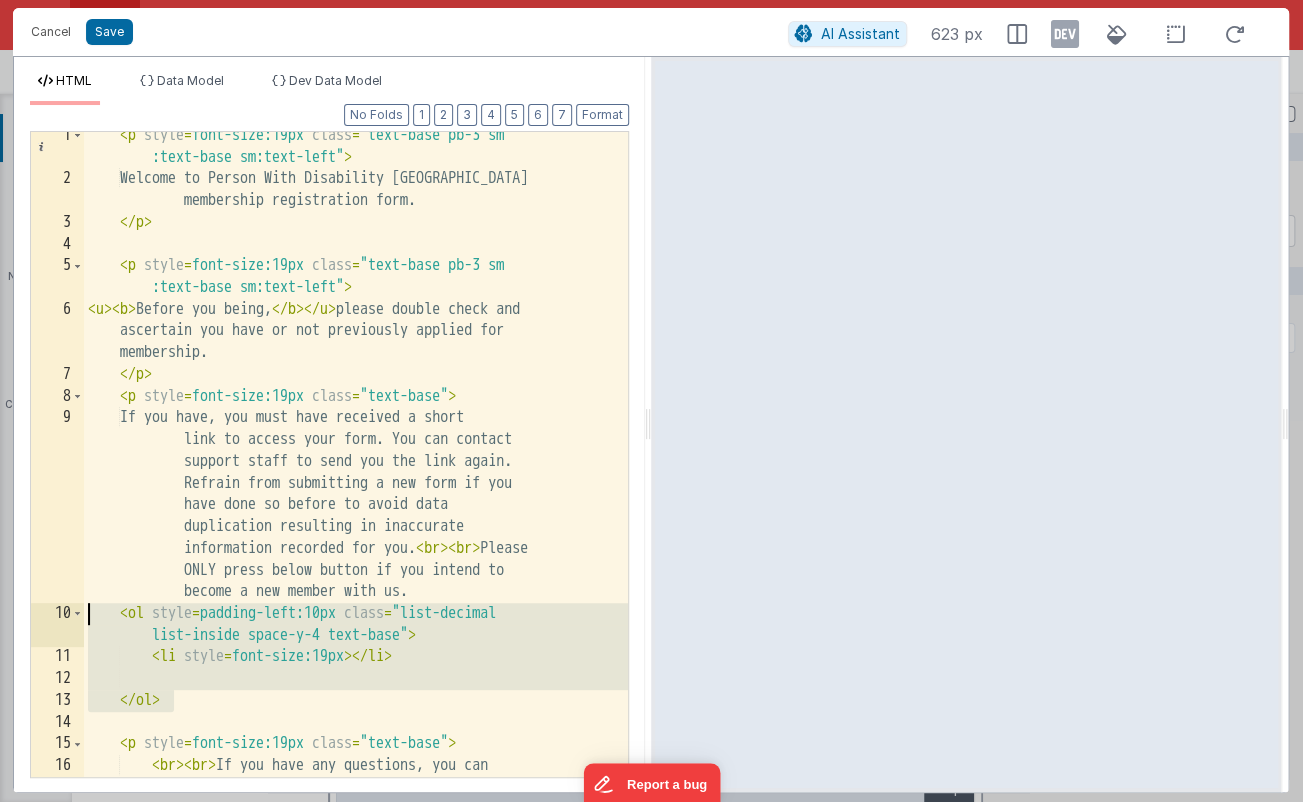 drag, startPoint x: 201, startPoint y: 701, endPoint x: -6, endPoint y: 603, distance: 229.0262 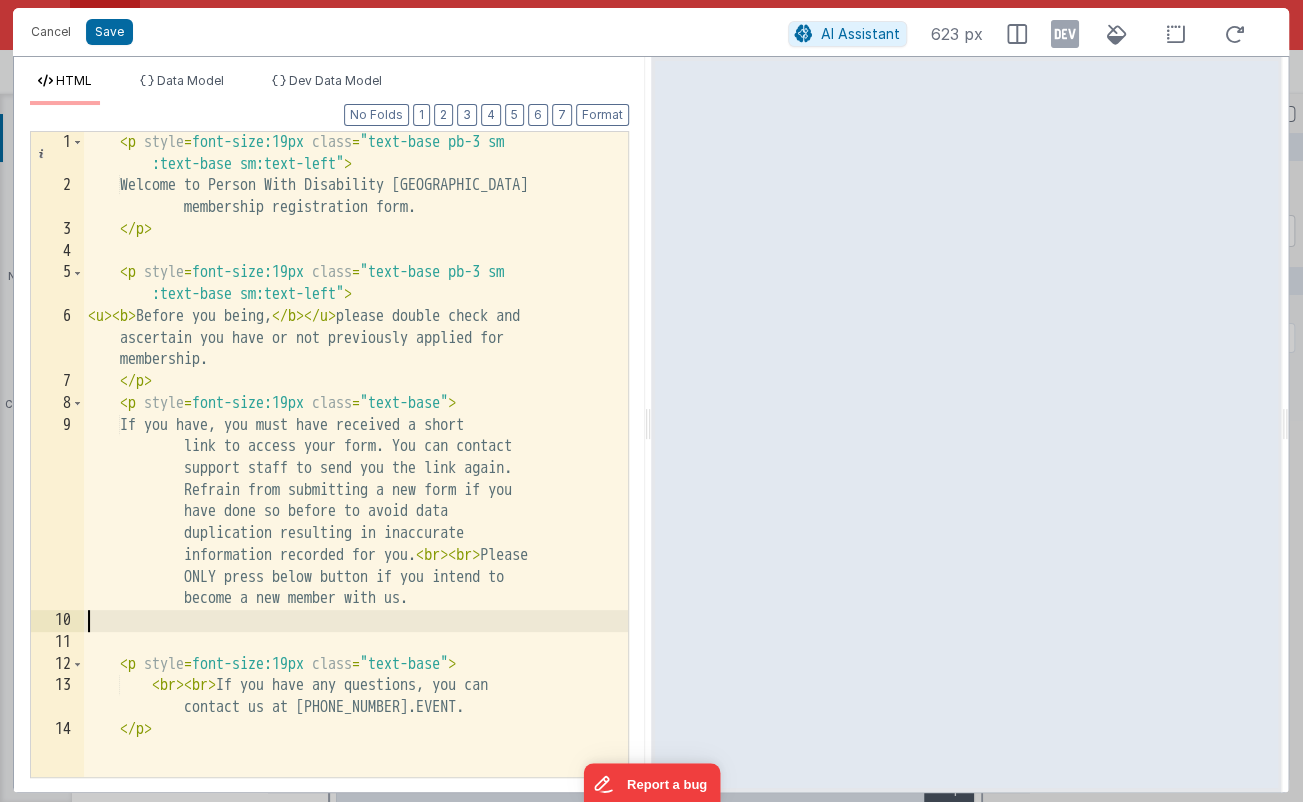 click on "< p   style = font-size:19px   class = "text-base pb-3 sm          :text-base sm:text-left" >          Welcome to Person With Disability AUSTRALIA               membership registration form.      </ p >      < p   style = font-size:19px   class = "text-base pb-3 sm          :text-base sm:text-left" > < u > < b > Before you being, </ b > </ u >  please double check and       ascertain you have or not previously applied for       membership.      </ p >      < p   style = font-size:19px   class = "text-base" >          If you have, you must have received a short               link to access your form. You can contact               support staff to send you the link again.               Refrain from submitting a new form if you               have done so before to avoid data               duplication resulting in inaccurate               information recorded for you. < br > < br > Please       < p   =" at bounding box center [356, 487] 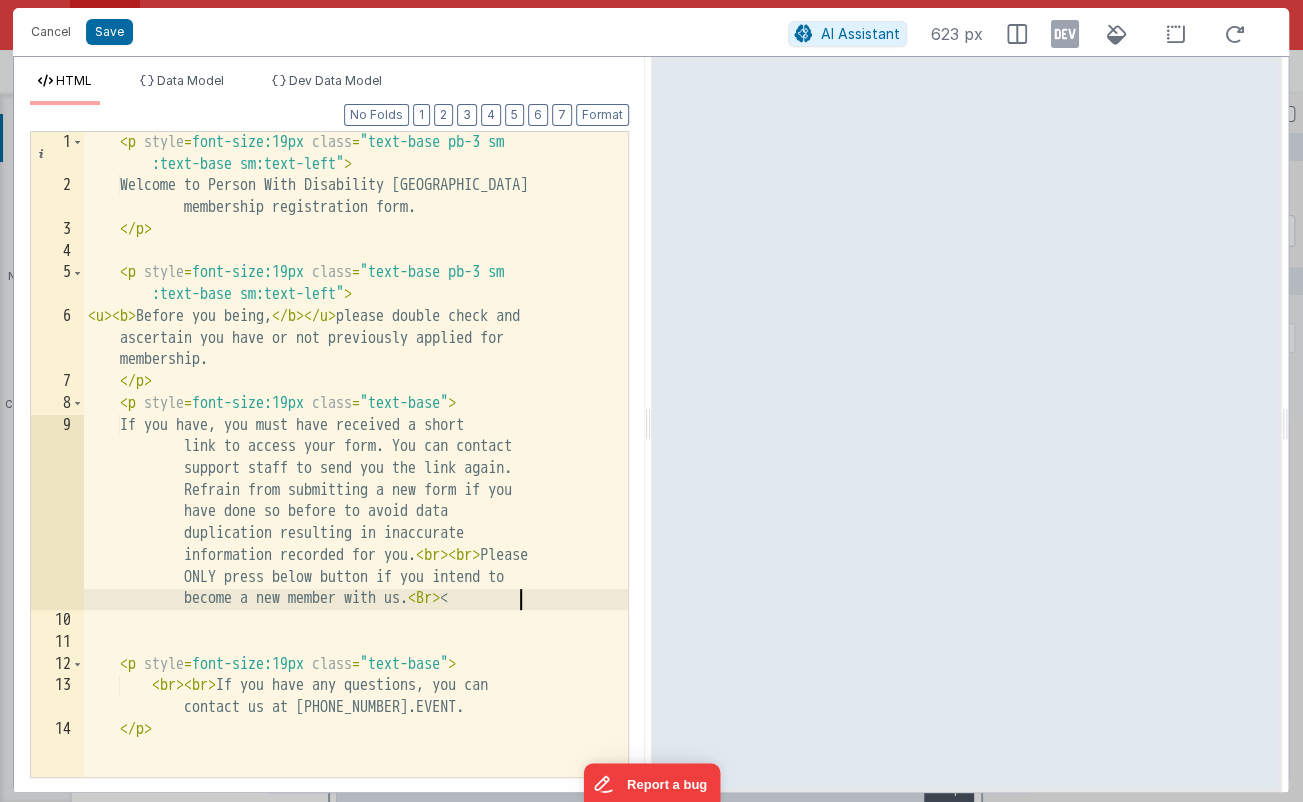 type 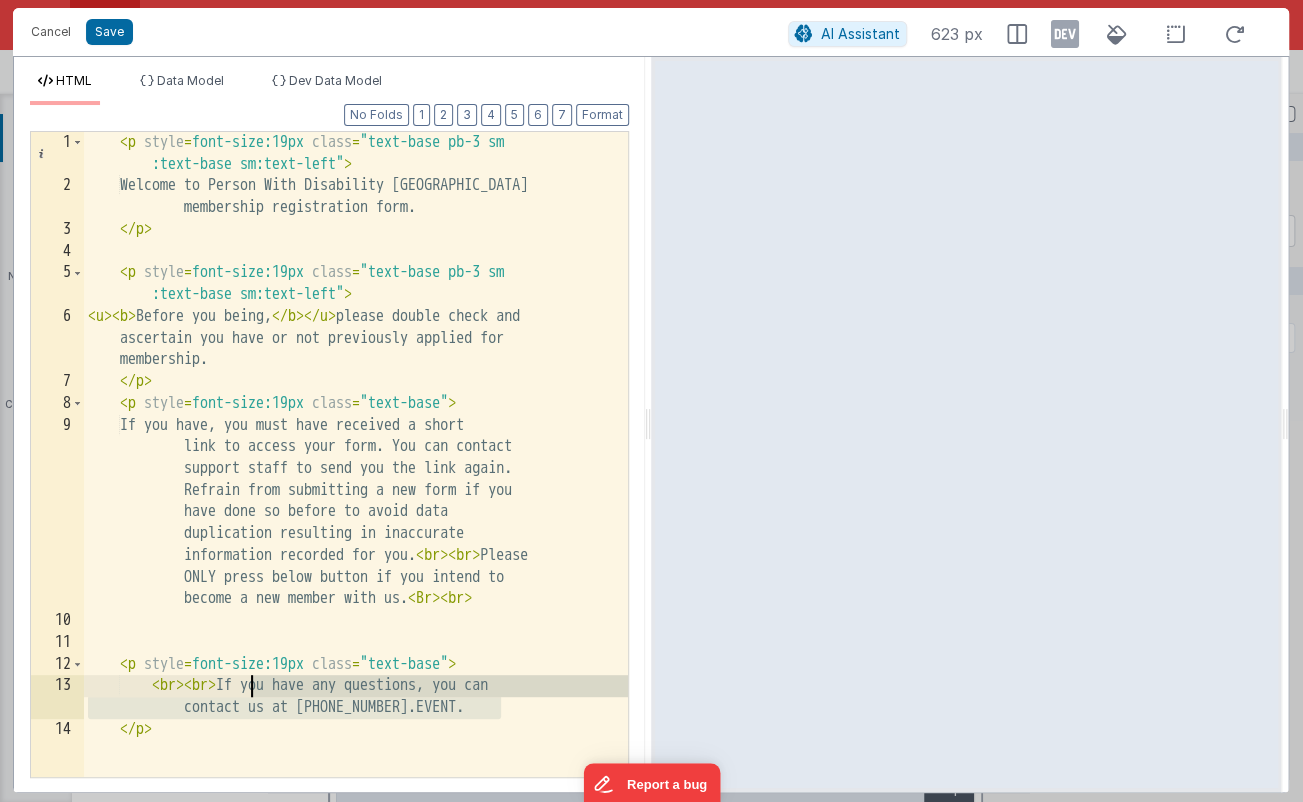 drag, startPoint x: 516, startPoint y: 713, endPoint x: 249, endPoint y: 693, distance: 267.74802 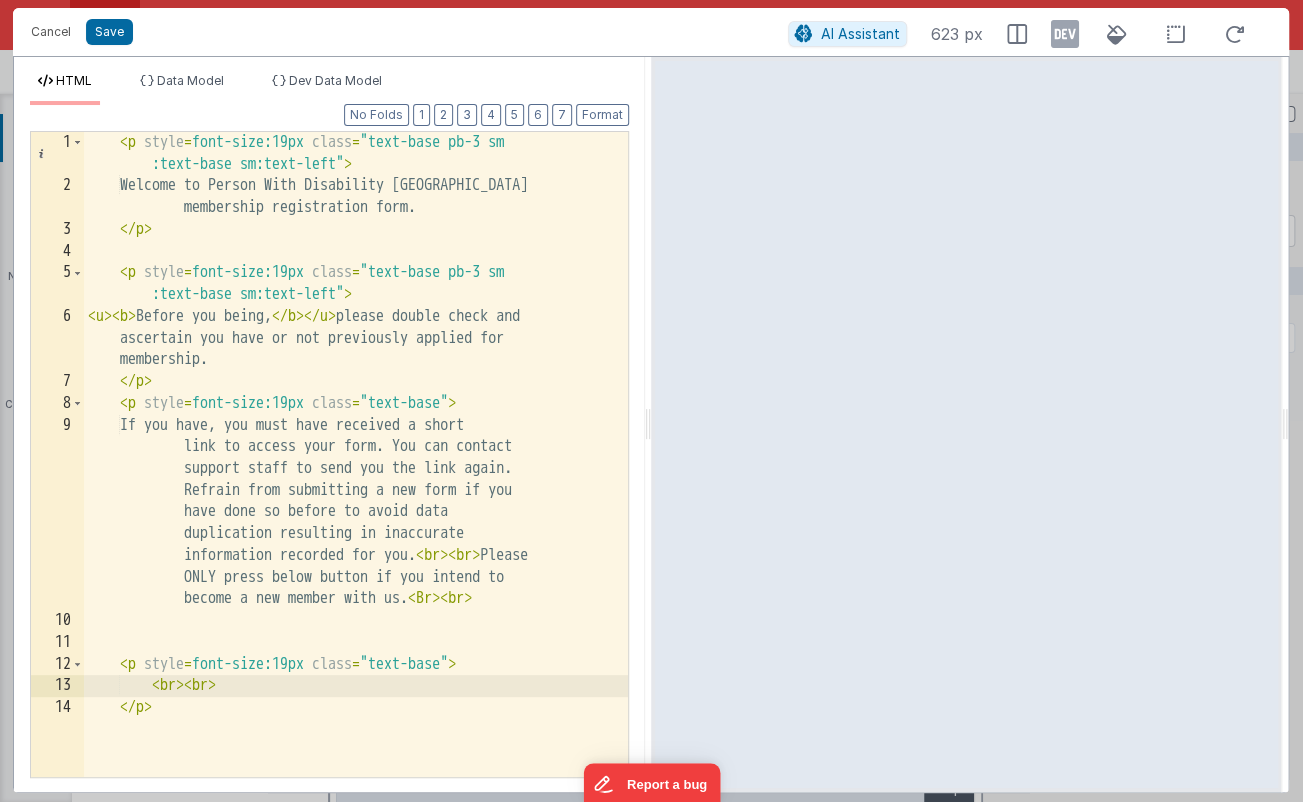 click on "< p   style = font-size:19px   class = "text-base pb-3 sm          :text-base sm:text-left" >          Welcome to Person With Disability AUSTRALIA               membership registration form.      </ p >      < p   style = font-size:19px   class = "text-base pb-3 sm          :text-base sm:text-left" > < u > < b > Before you being, </ b > </ u >  please double check and       ascertain you have or not previously applied for       membership.      </ p >      < p   style = font-size:19px   class = "text-base" >          If you have, you must have received a short               link to access your form. You can contact               support staff to send you the link again.               Refrain from submitting a new form if you               have done so before to avoid data               duplication resulting in inaccurate               information recorded for you. < br > < br > Please  < Br > < br" at bounding box center [356, 487] 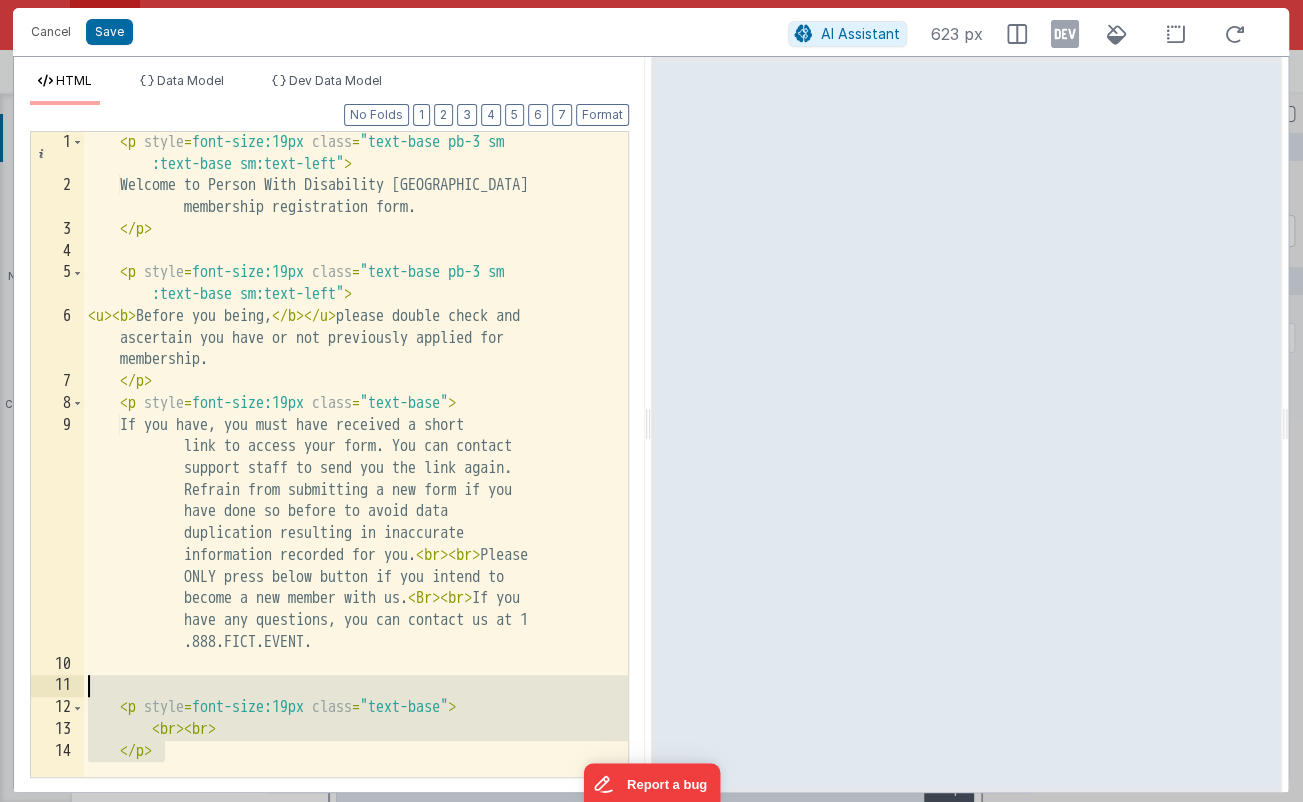 drag, startPoint x: 213, startPoint y: 757, endPoint x: 50, endPoint y: 685, distance: 178.19371 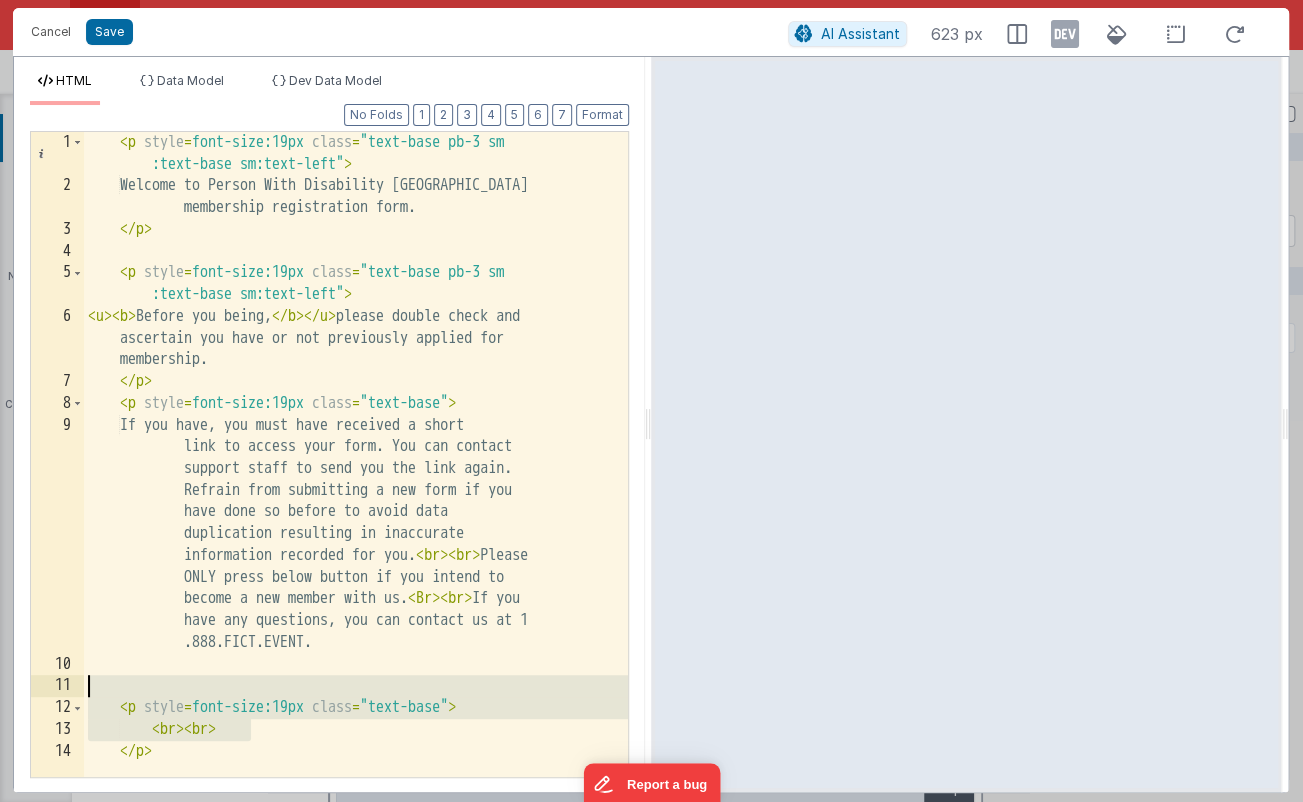 drag, startPoint x: 253, startPoint y: 734, endPoint x: 5, endPoint y: 688, distance: 252.23006 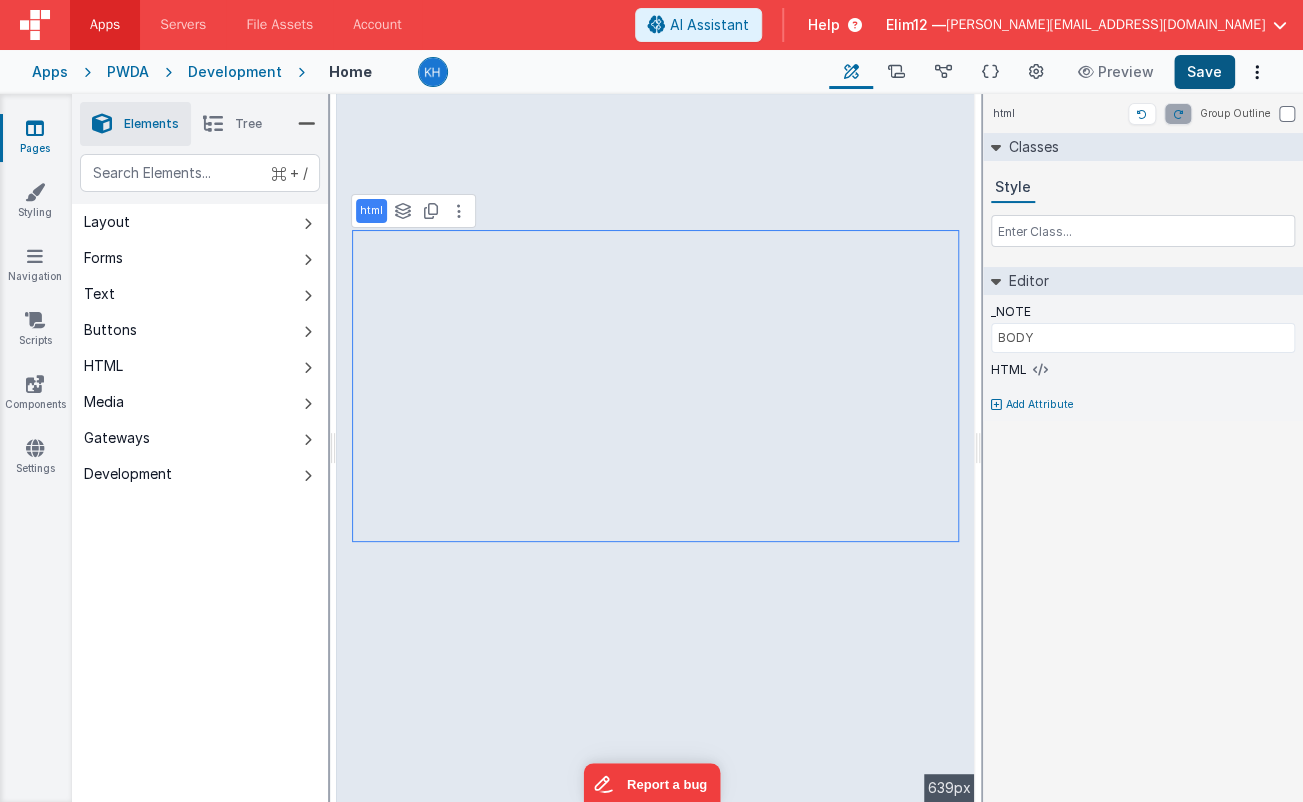 click on "Save" at bounding box center [1204, 72] 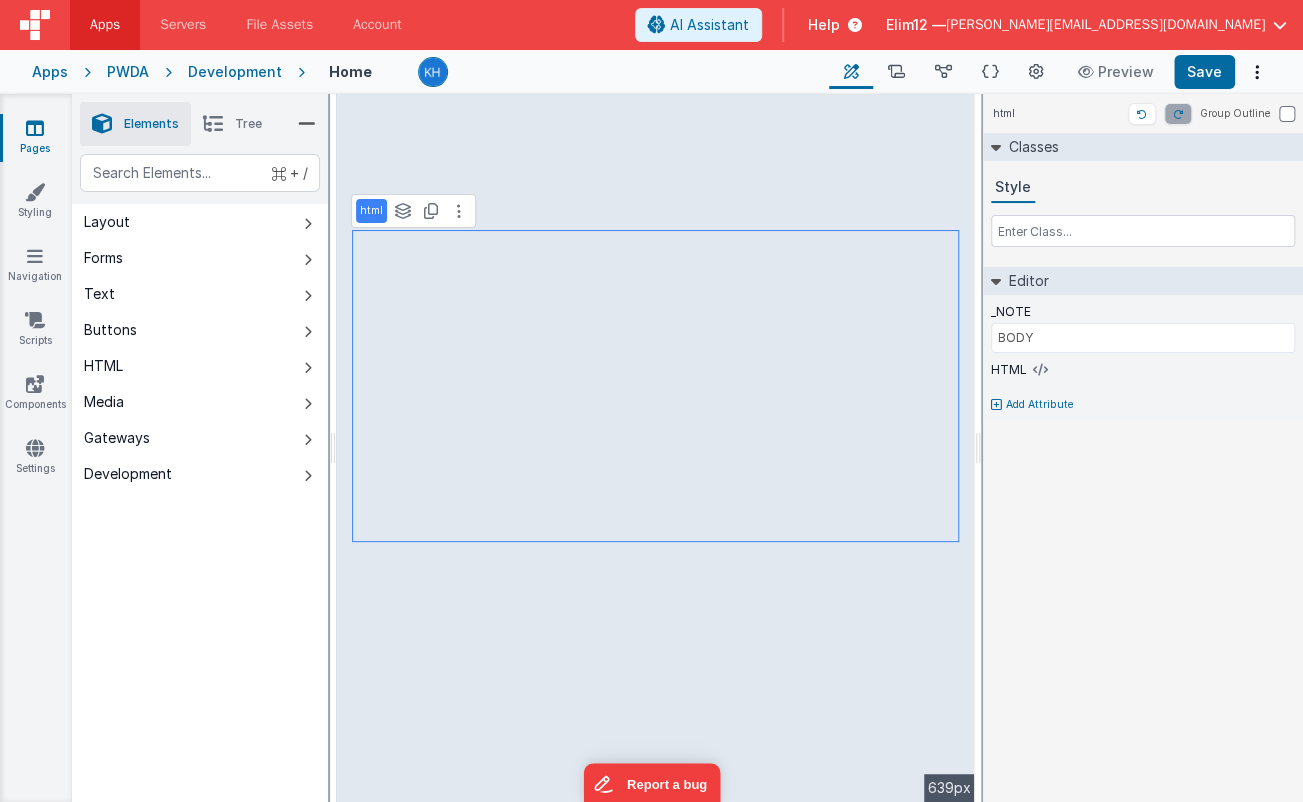 click on "Development" at bounding box center [235, 72] 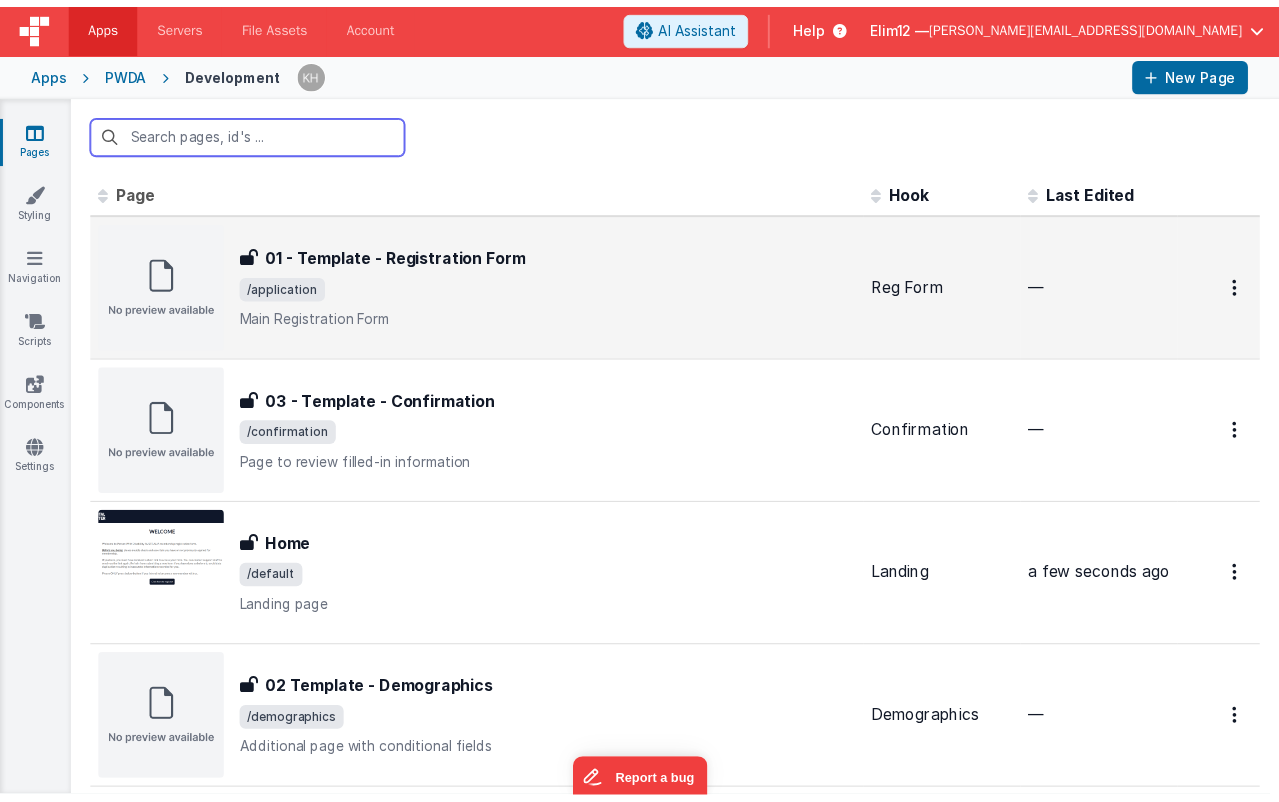 scroll, scrollTop: 0, scrollLeft: 0, axis: both 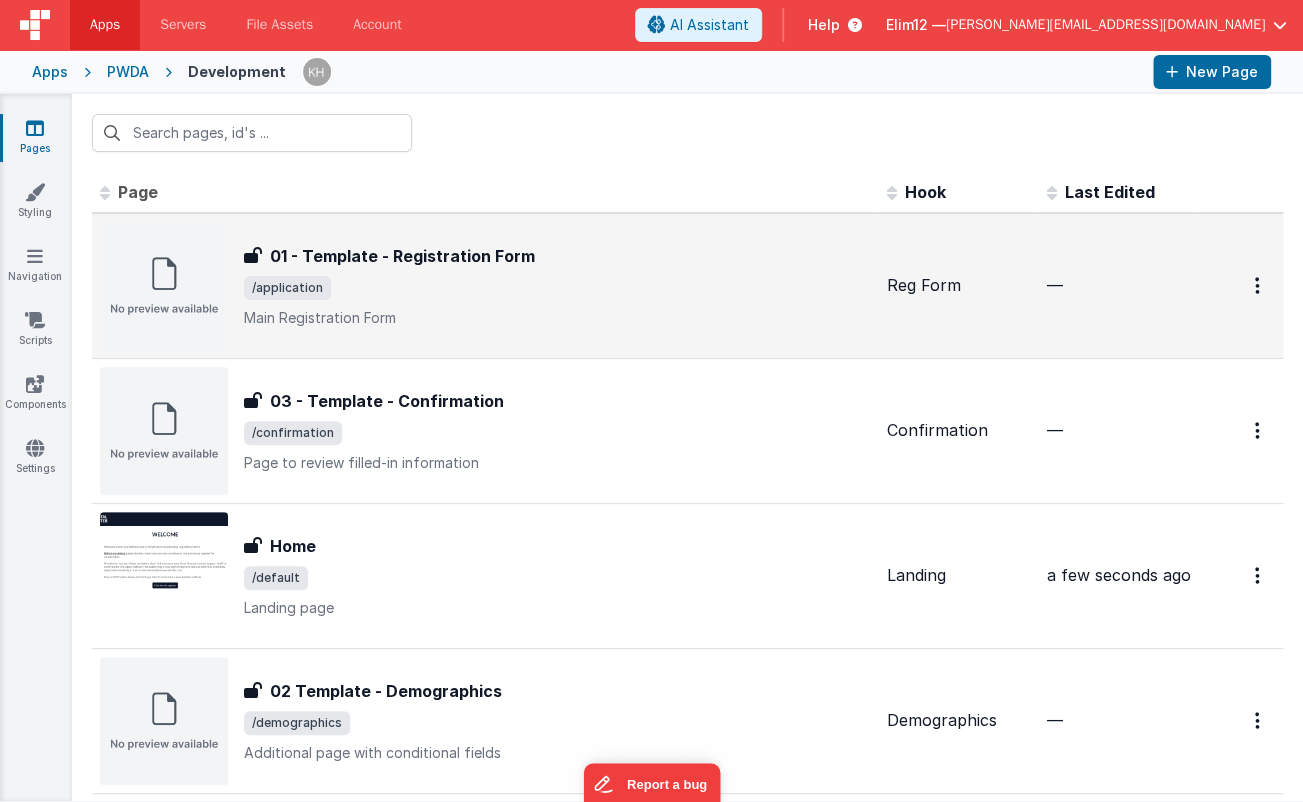 click on "/application" at bounding box center (557, 288) 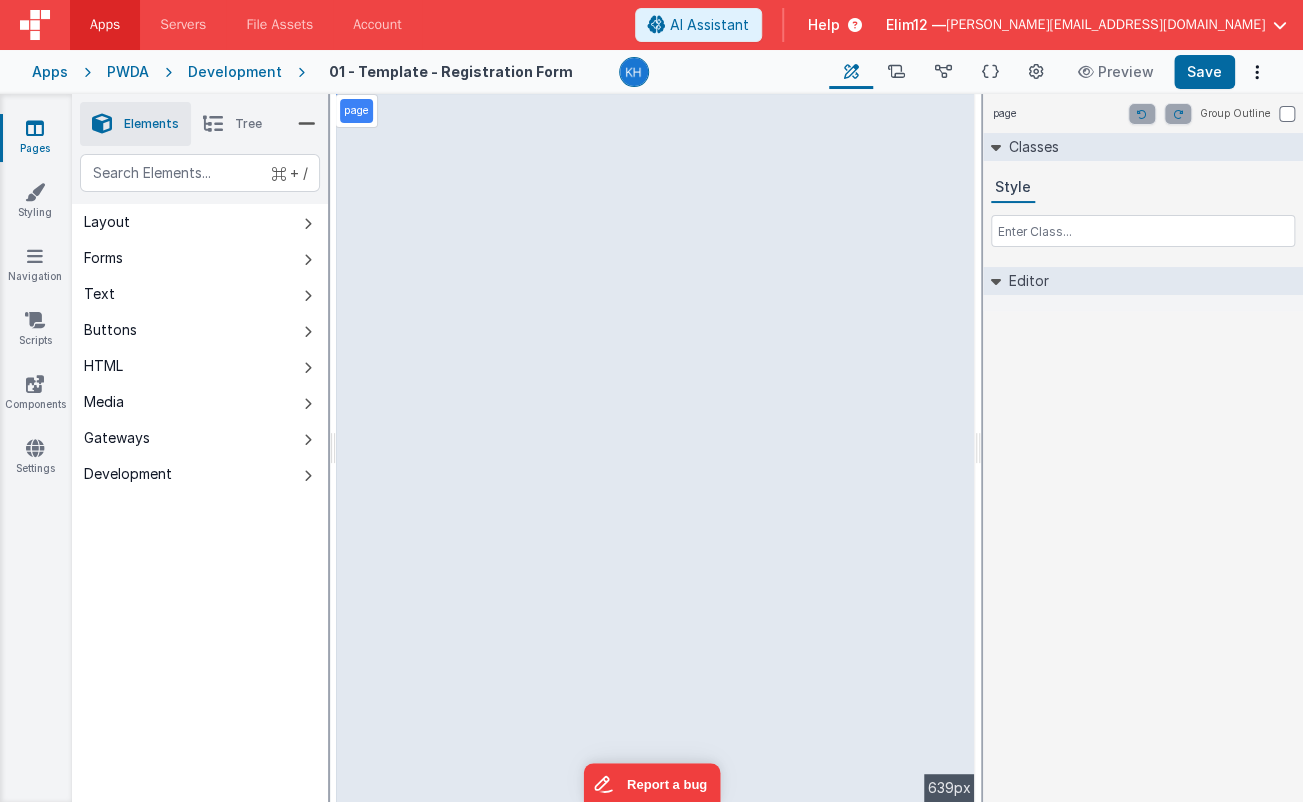 click on "PWDA" at bounding box center (128, 72) 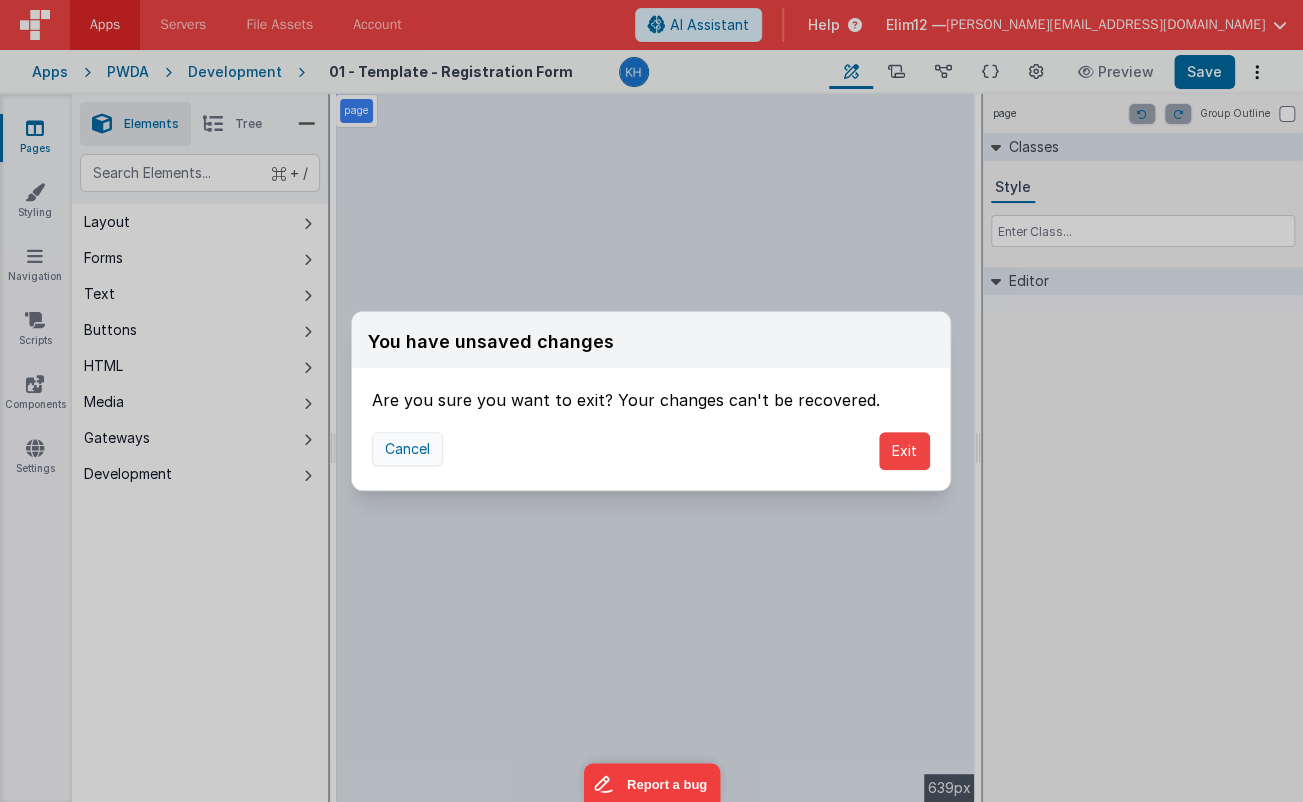 click on "Cancel" at bounding box center [407, 449] 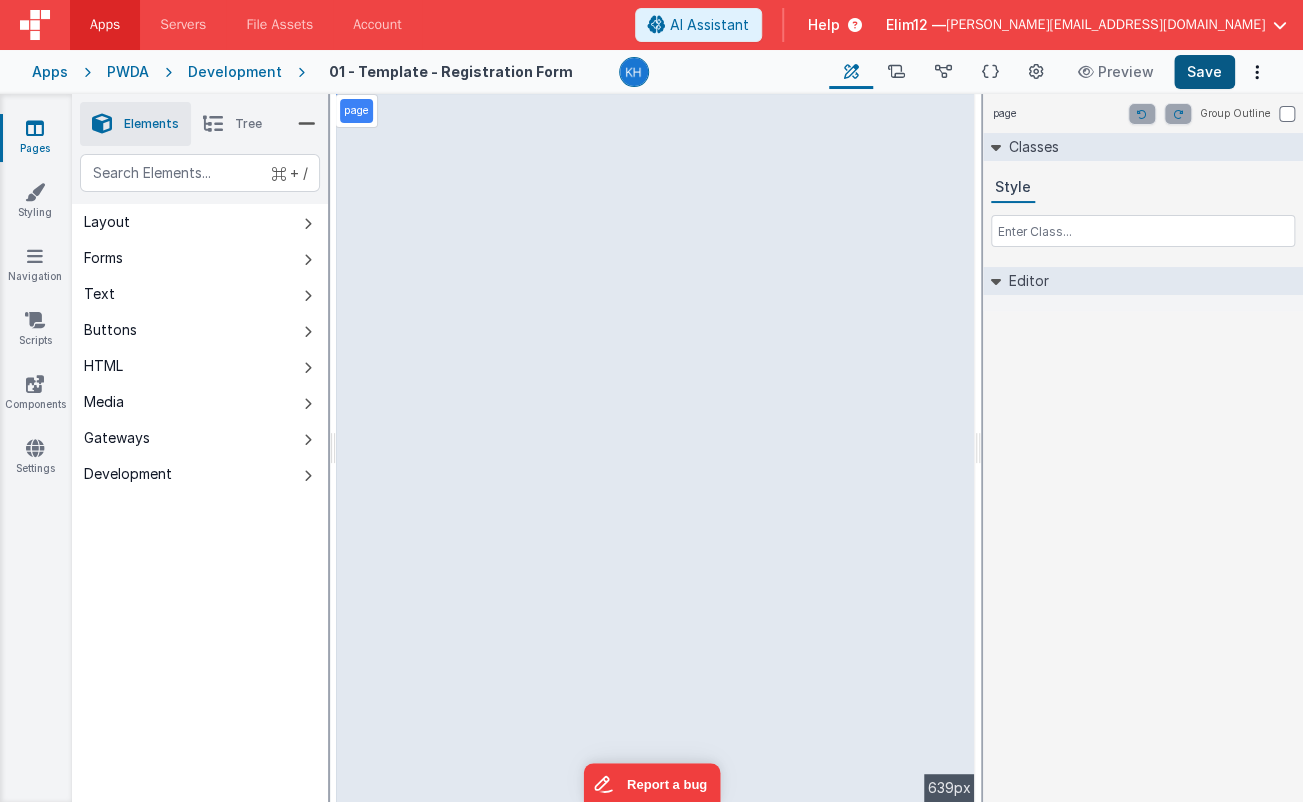 click on "Save" at bounding box center (1204, 72) 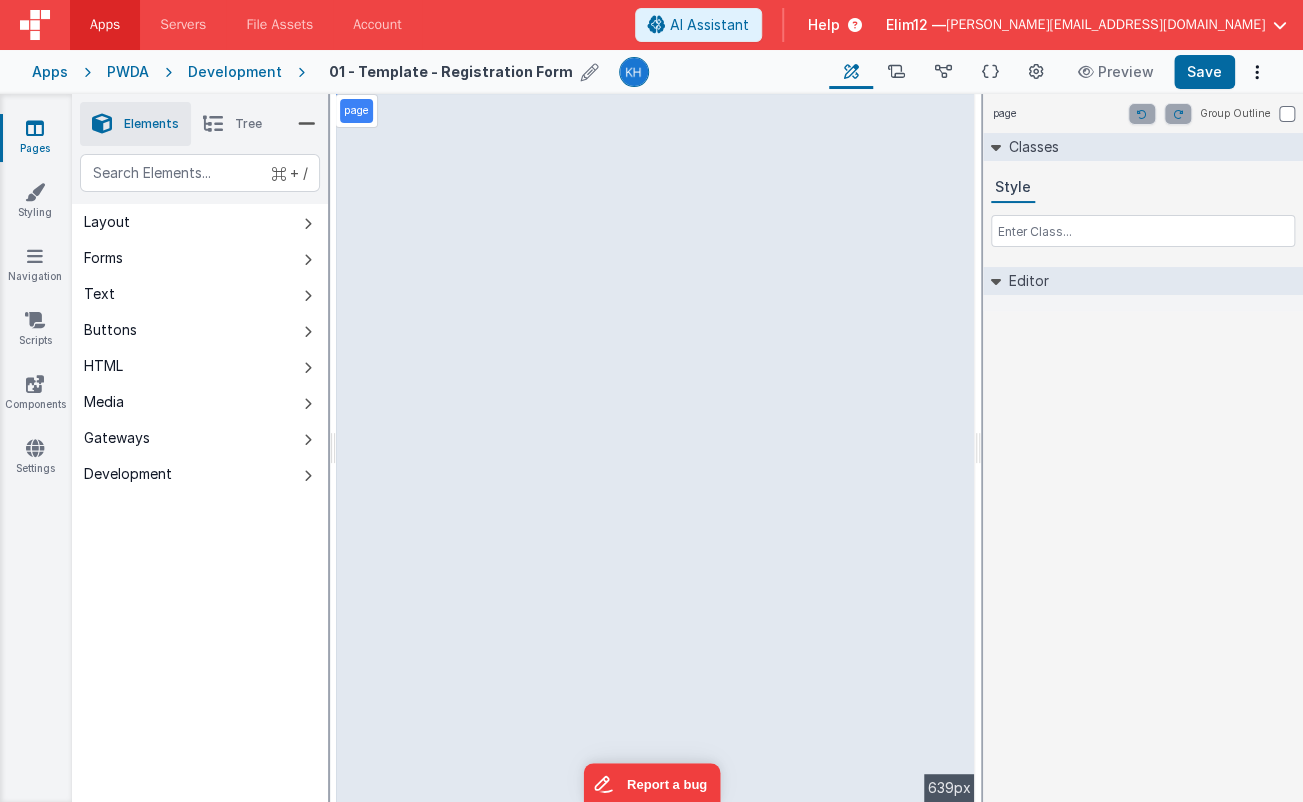click at bounding box center [590, 72] 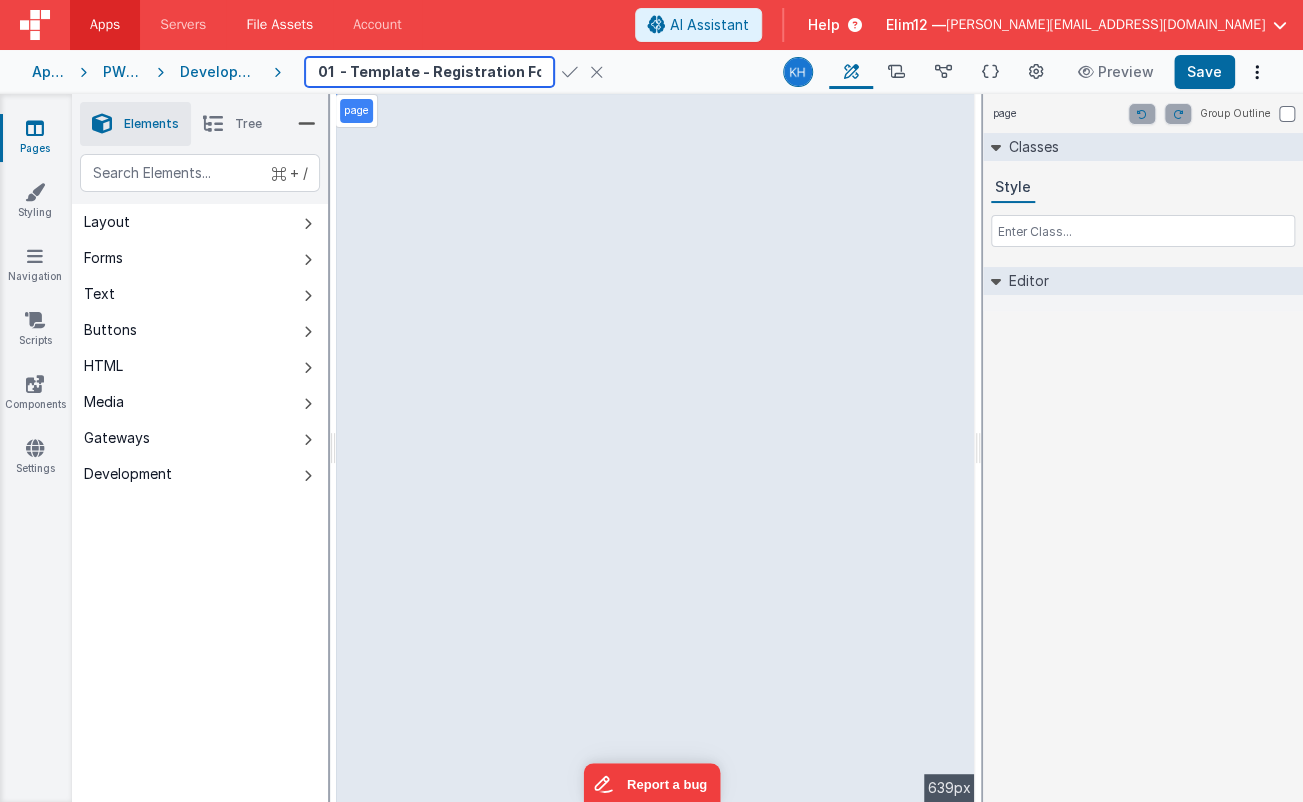 drag, startPoint x: 511, startPoint y: 75, endPoint x: 348, endPoint y: 26, distance: 170.20576 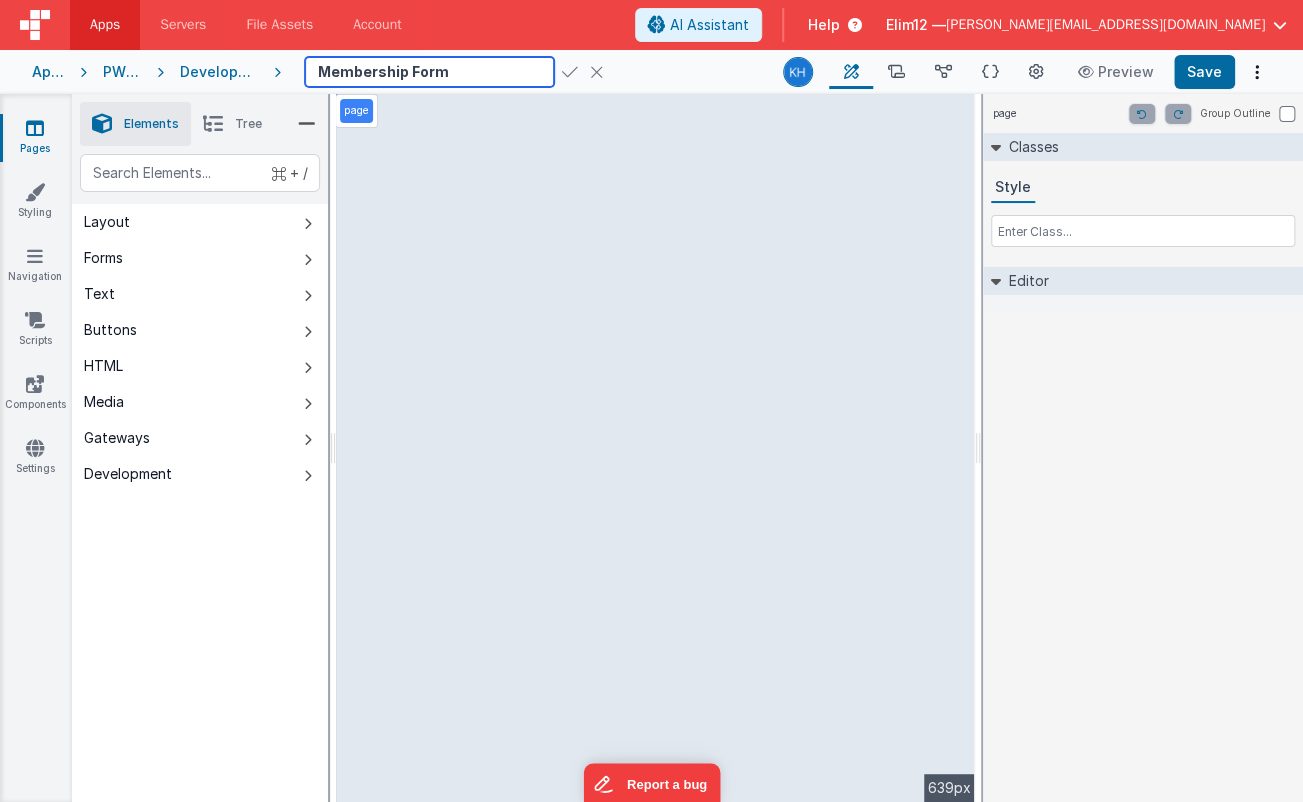 type on "Membership Form" 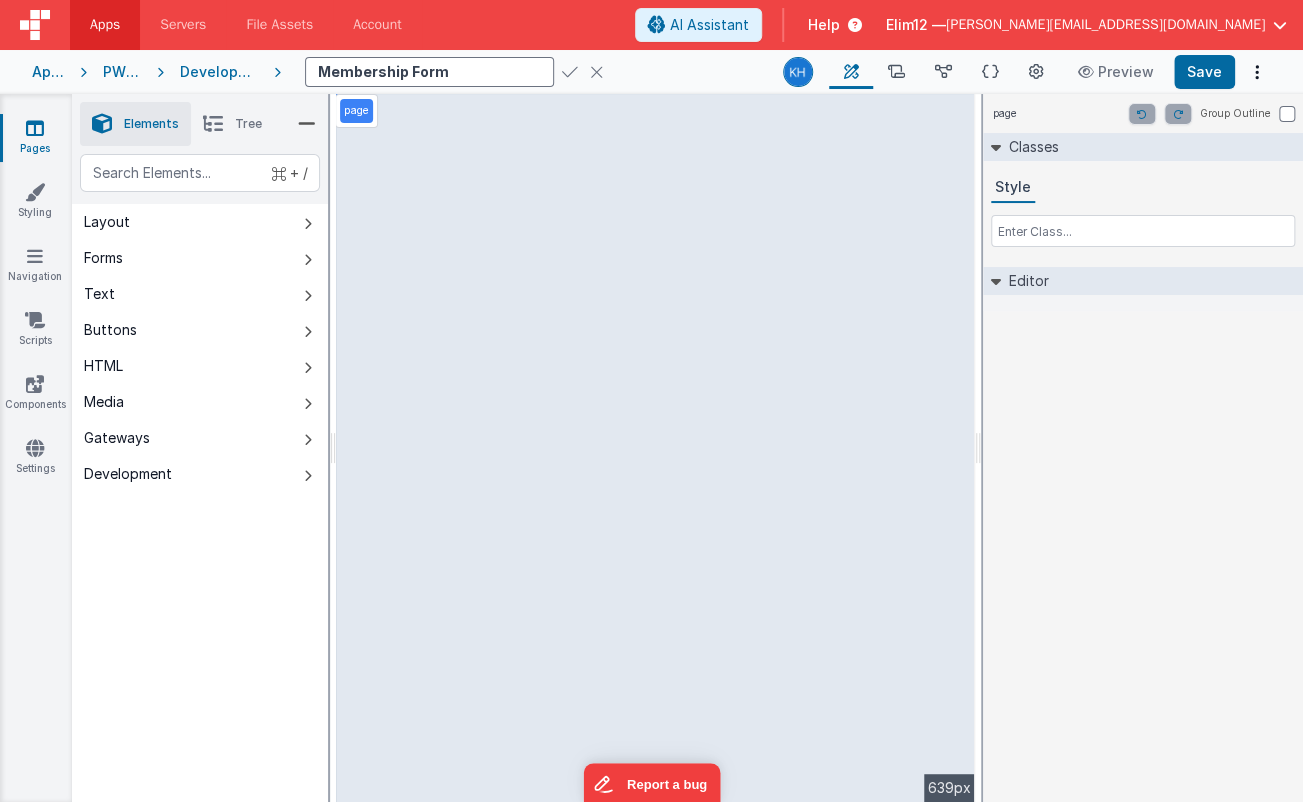 click at bounding box center [570, 72] 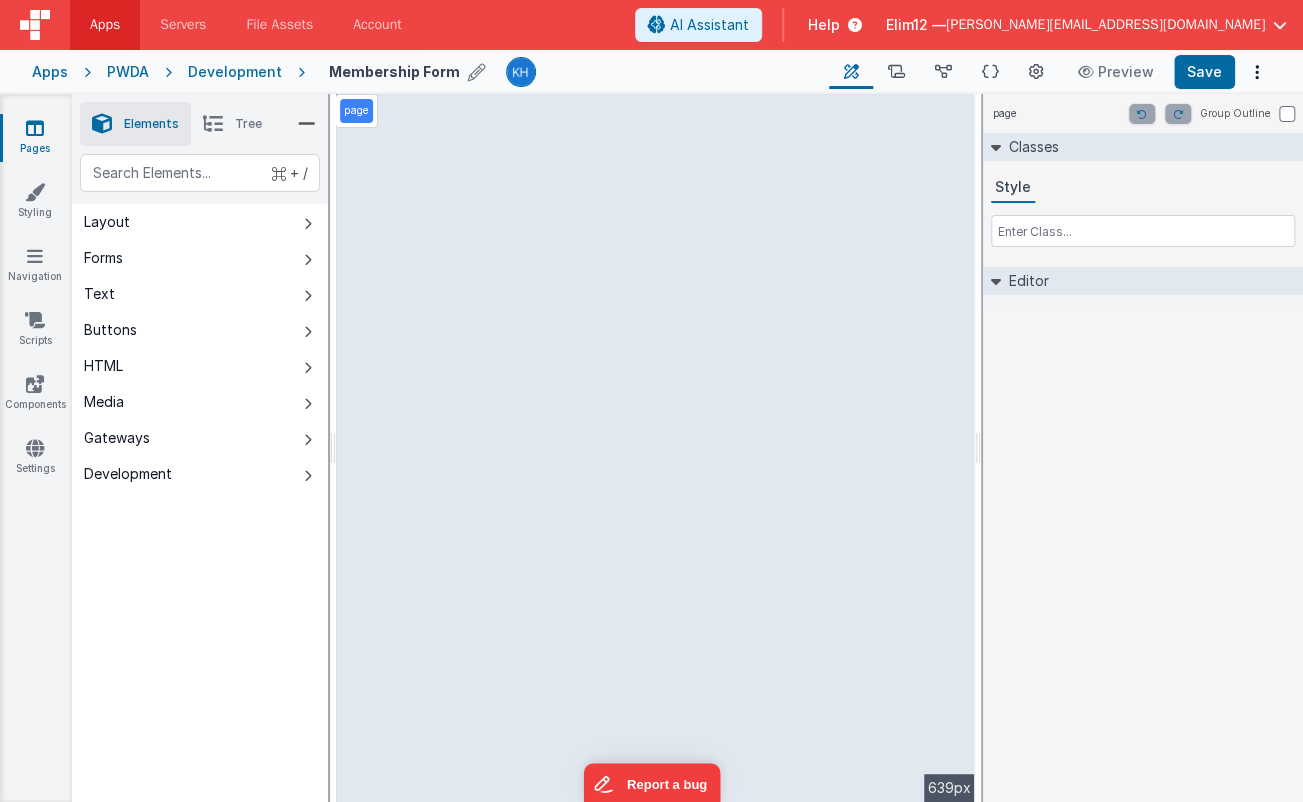 click on "Development" at bounding box center [235, 72] 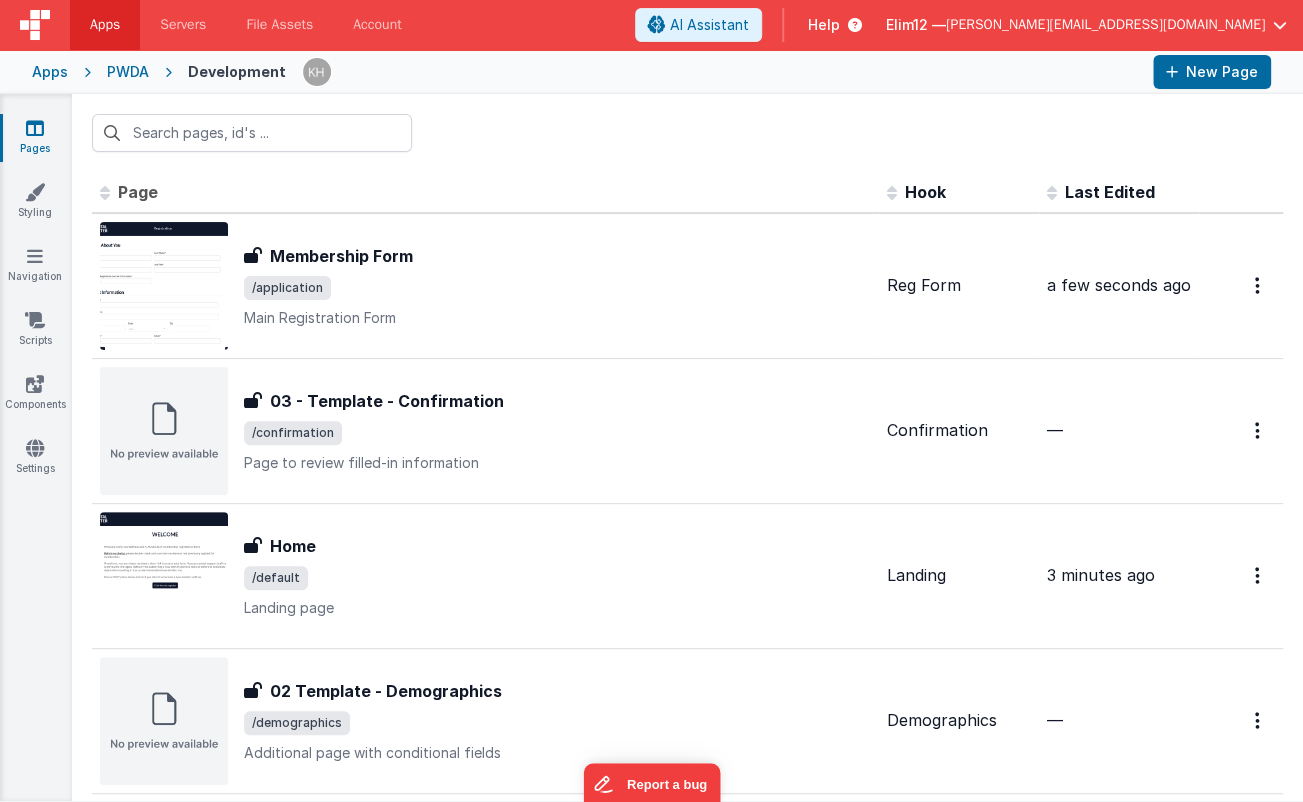 click on "PWDA" at bounding box center [128, 72] 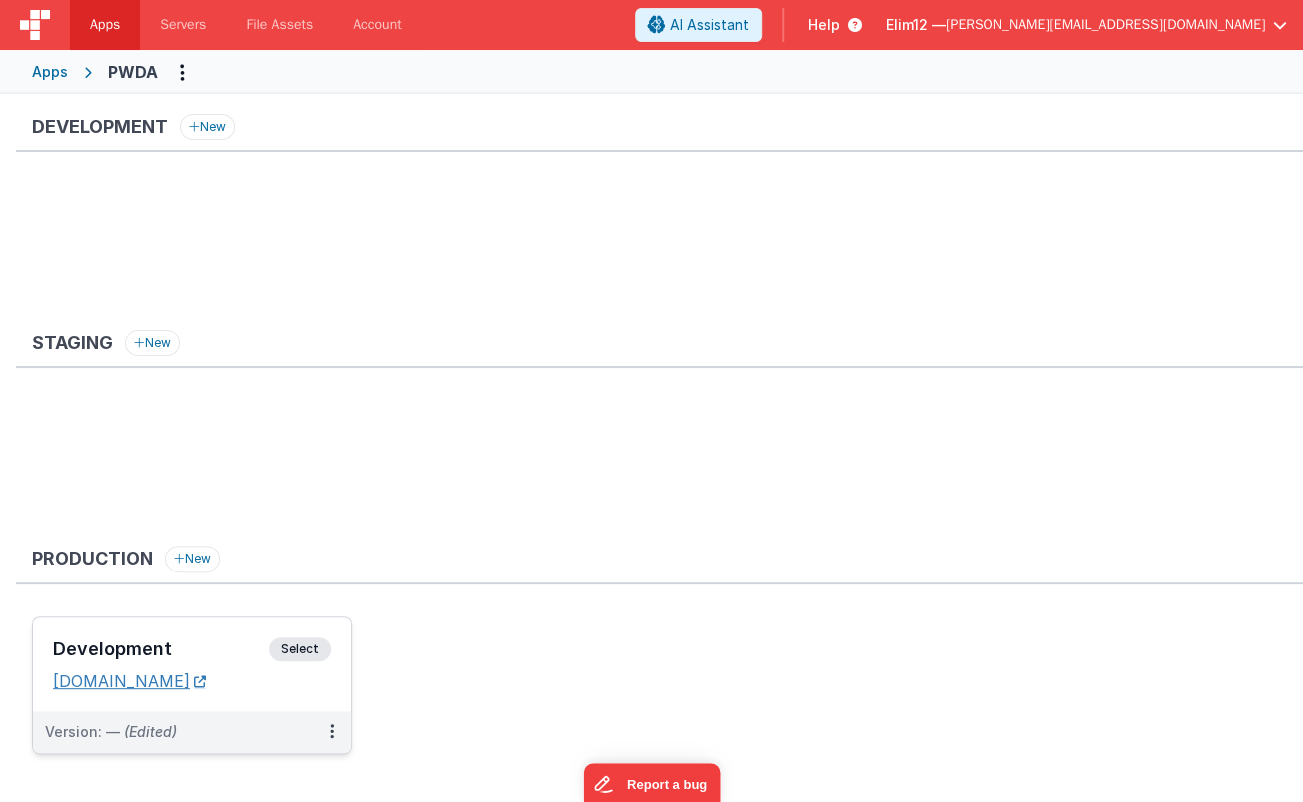 click on "[DOMAIN_NAME]" at bounding box center [129, 681] 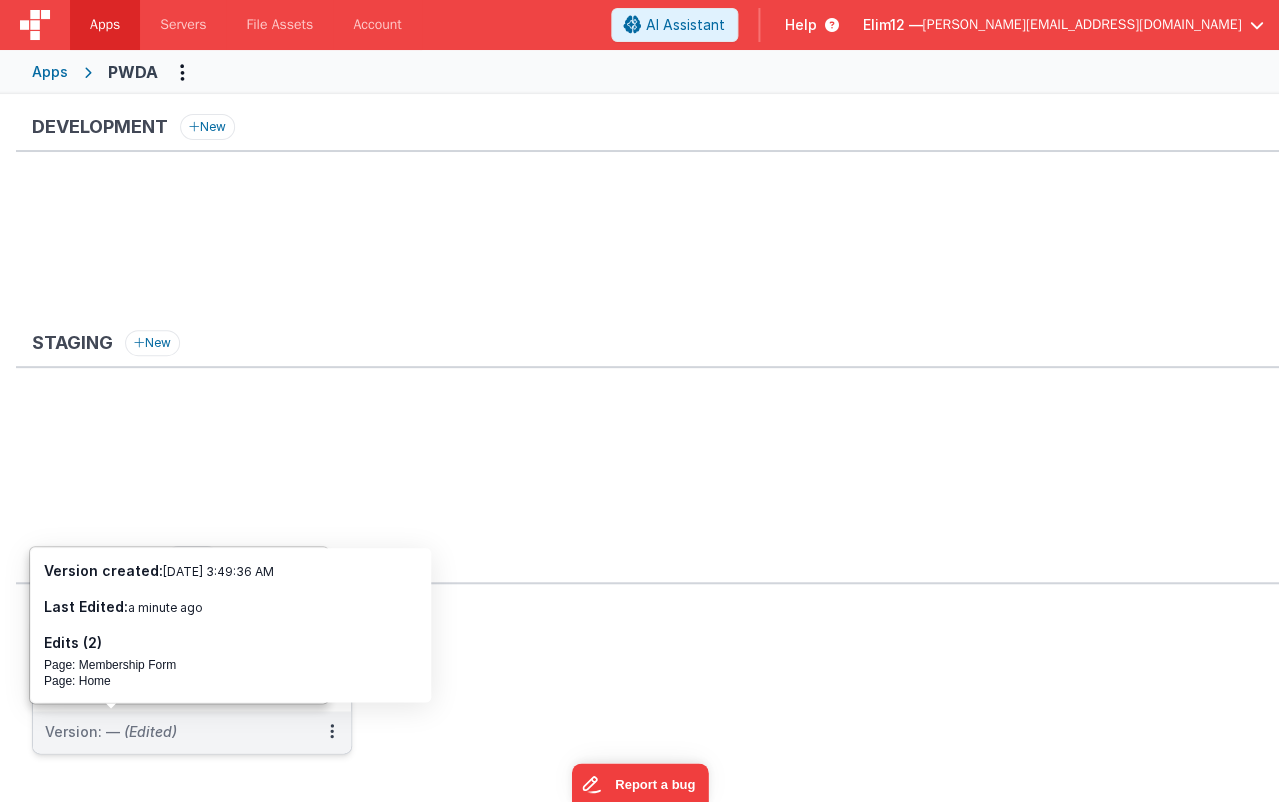 click on "Version: —
(Edited)" at bounding box center (179, 732) 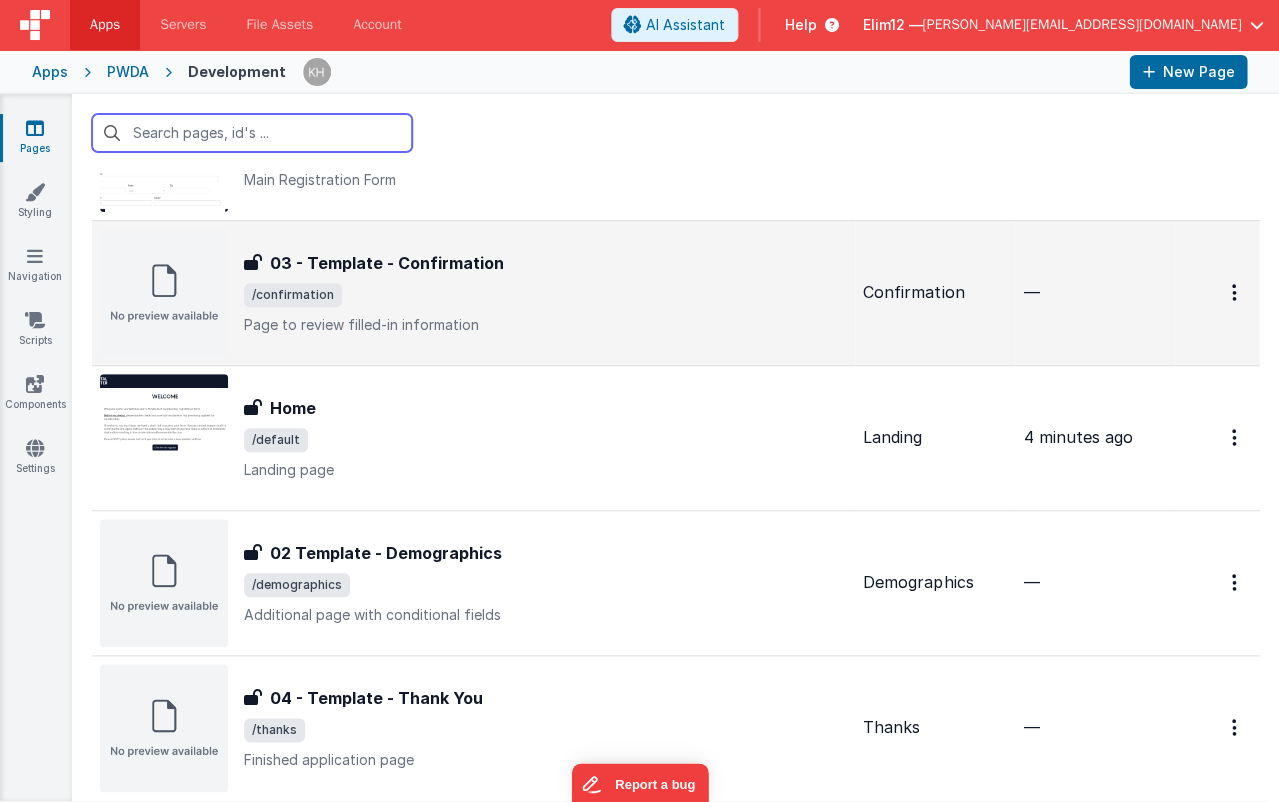 scroll, scrollTop: 196, scrollLeft: 0, axis: vertical 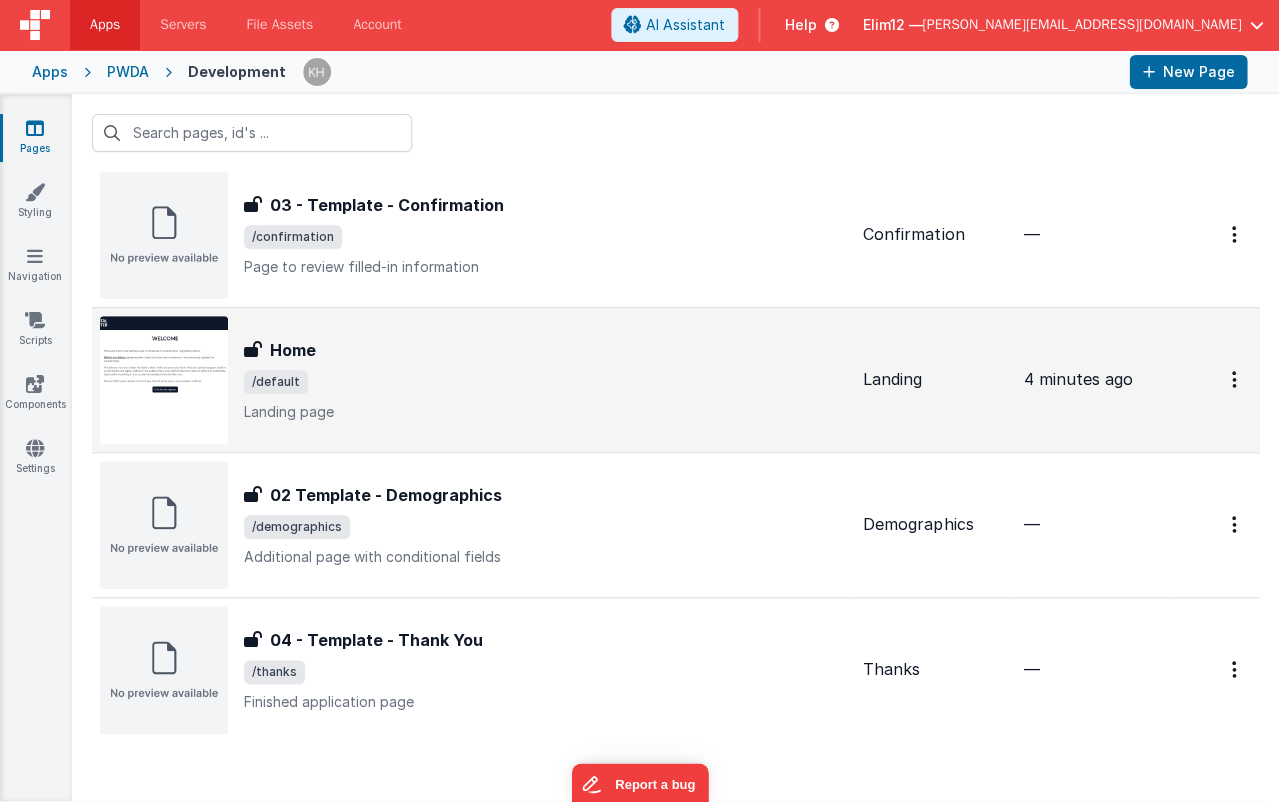 click on "Home" at bounding box center (545, 350) 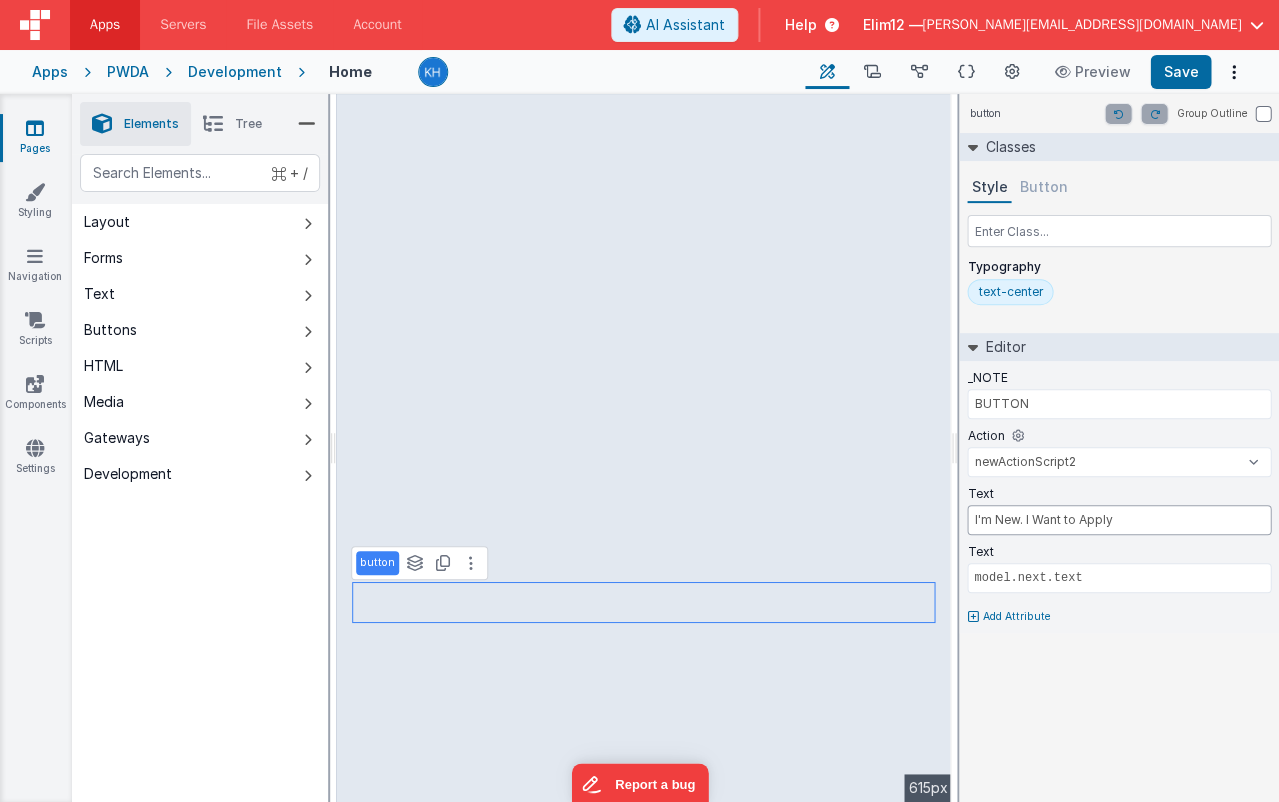 click on "I'm New. I Want to Apply" at bounding box center [1119, 520] 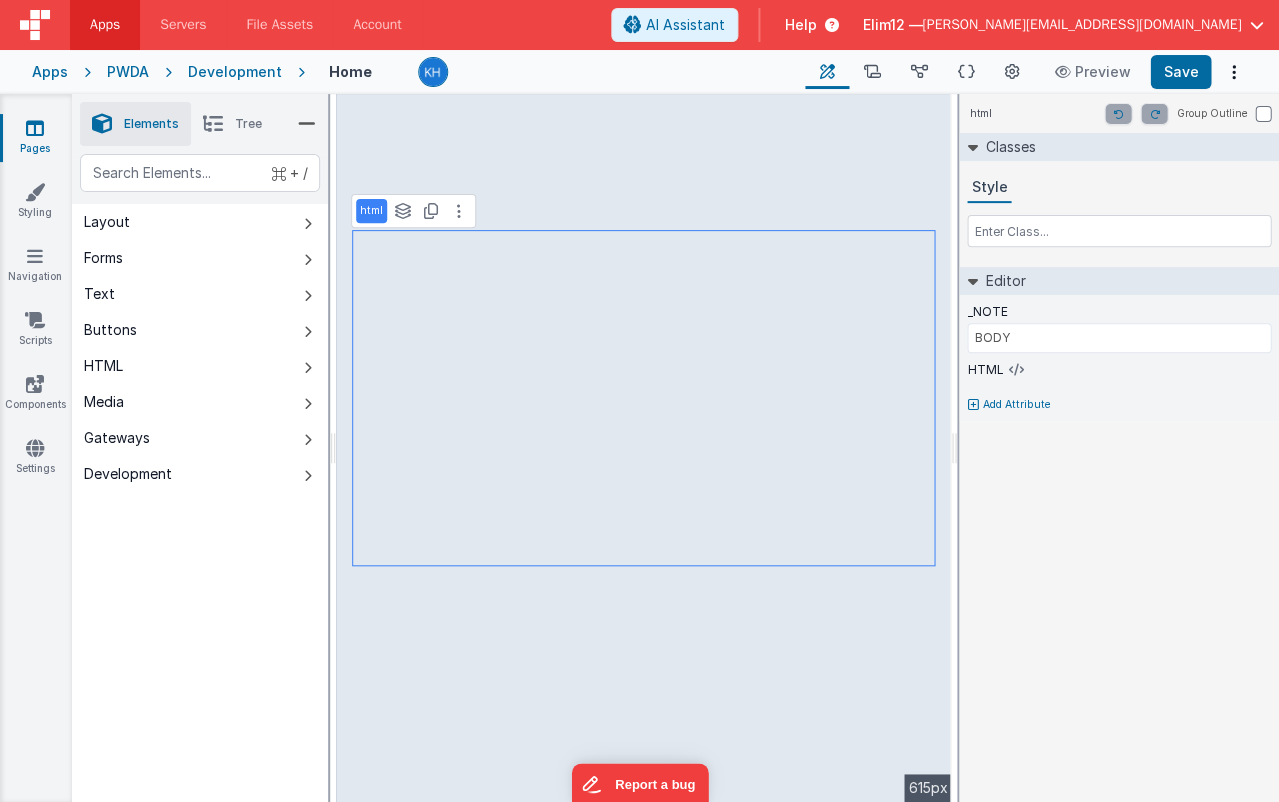 type on "LANDING PAGE" 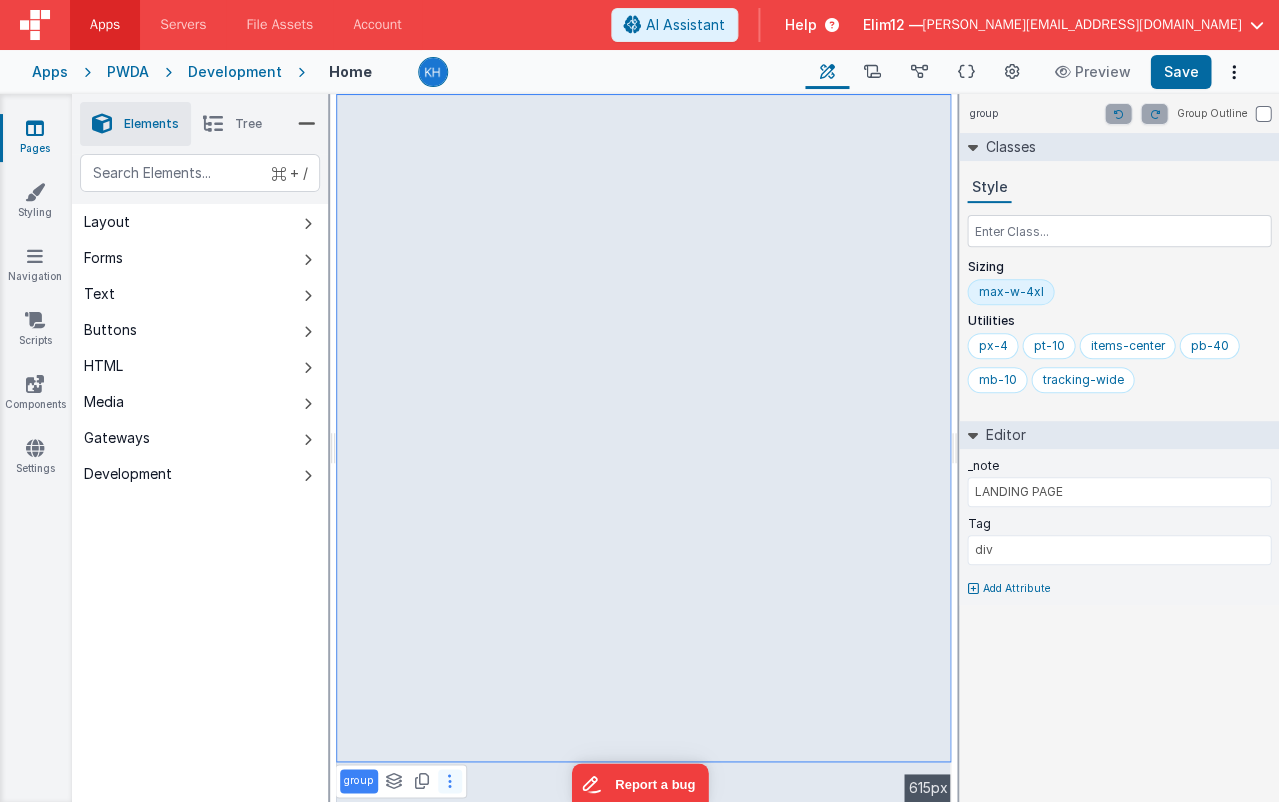 click at bounding box center (450, 781) 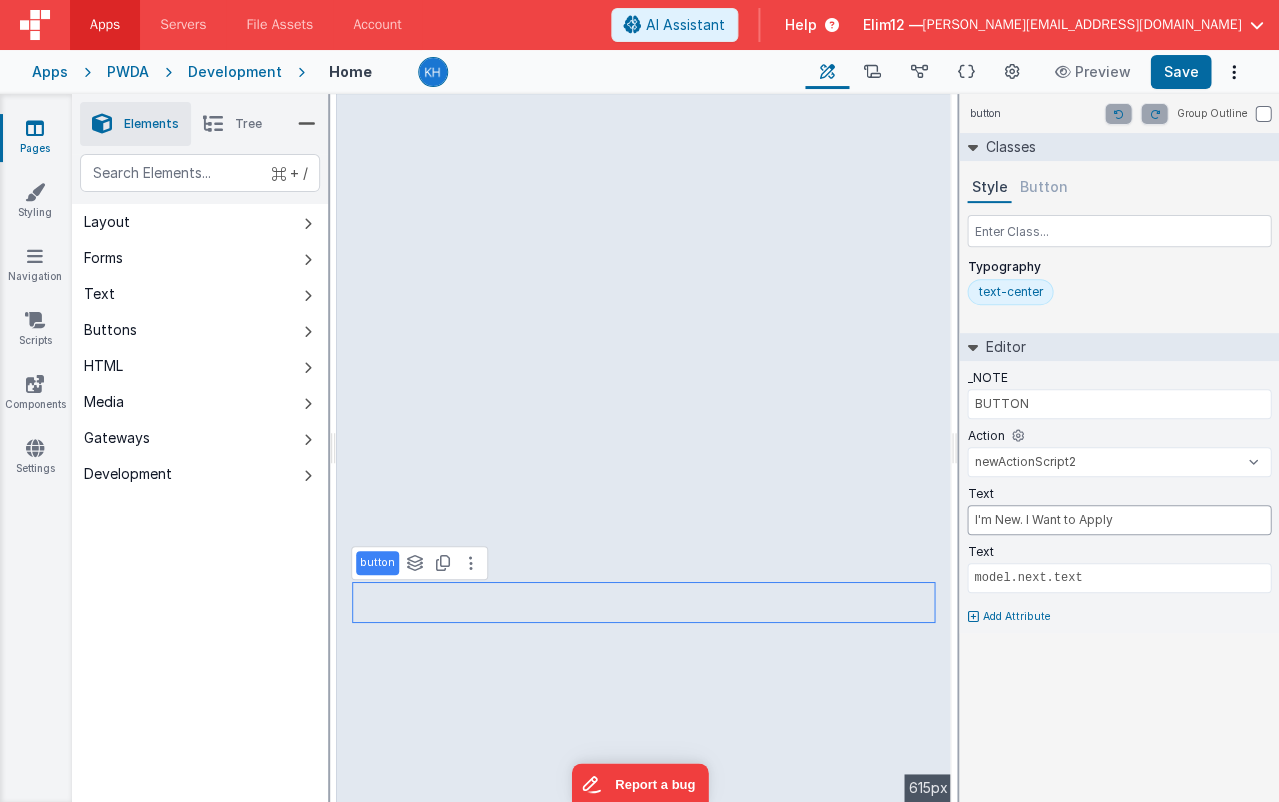 click on "I'm New. I Want to Apply" at bounding box center [1119, 520] 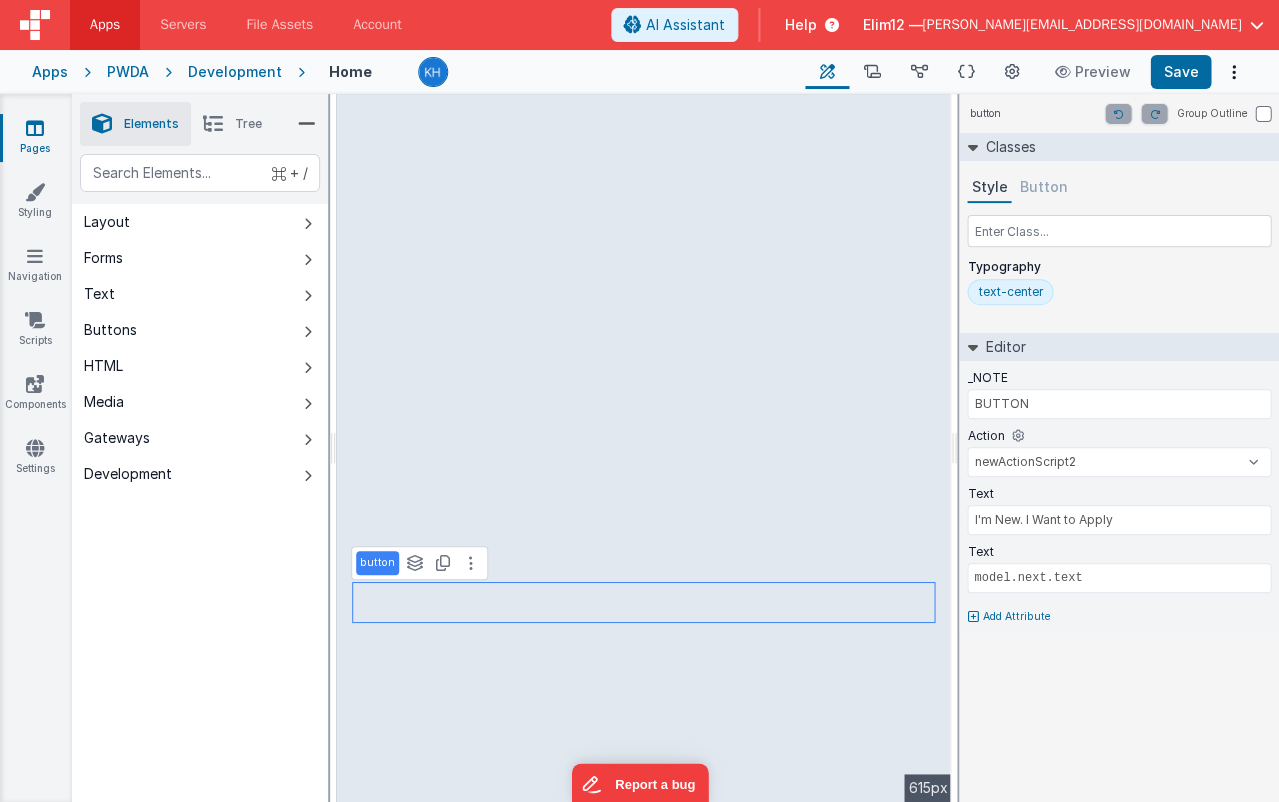 click on "Button" at bounding box center [1043, 188] 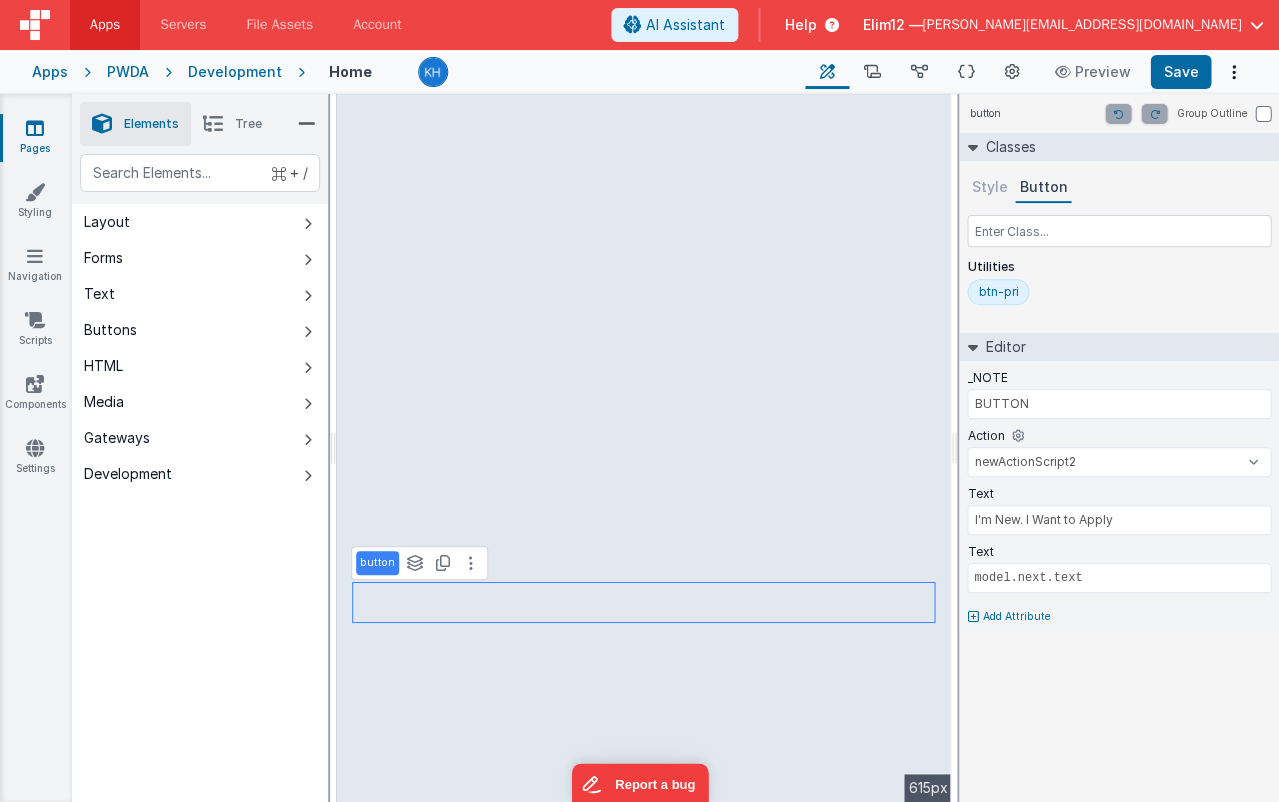 click on "Style" at bounding box center (989, 188) 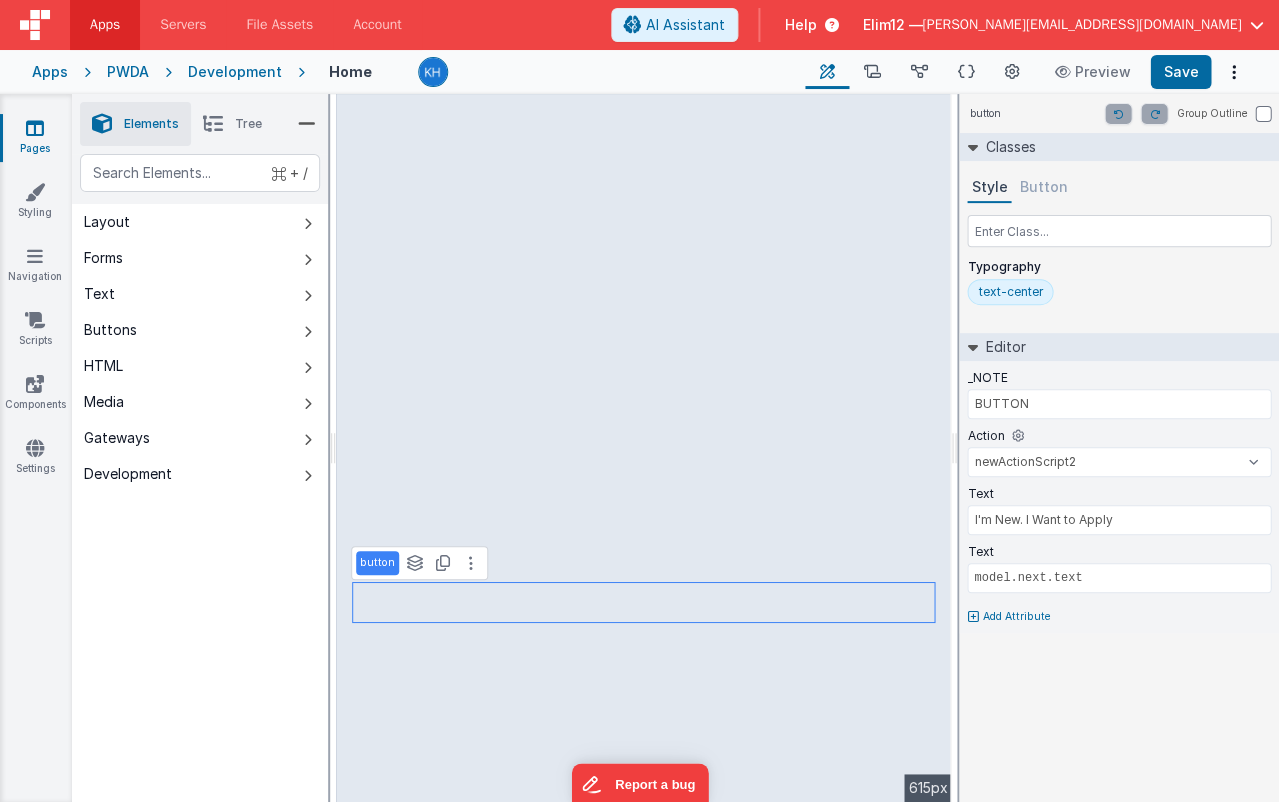 click on "Button" at bounding box center (1043, 188) 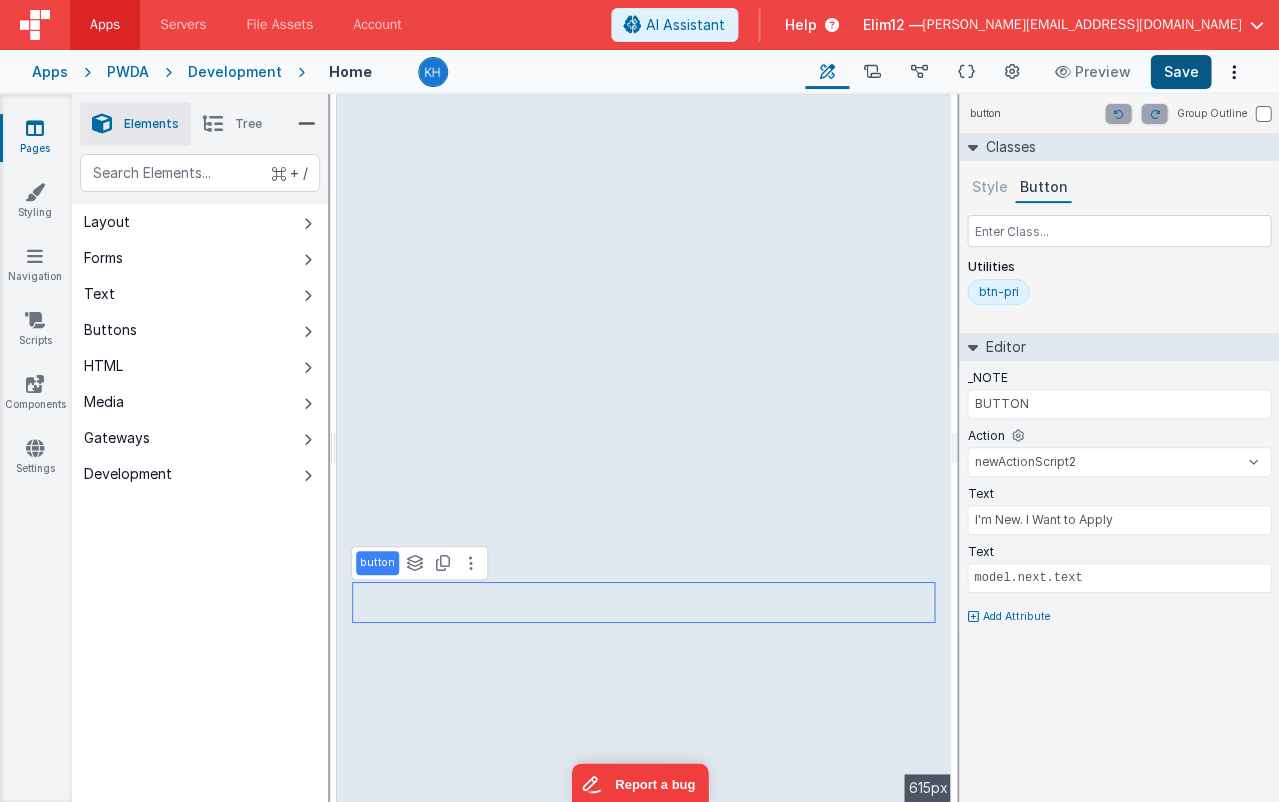 click on "Save" at bounding box center (1180, 72) 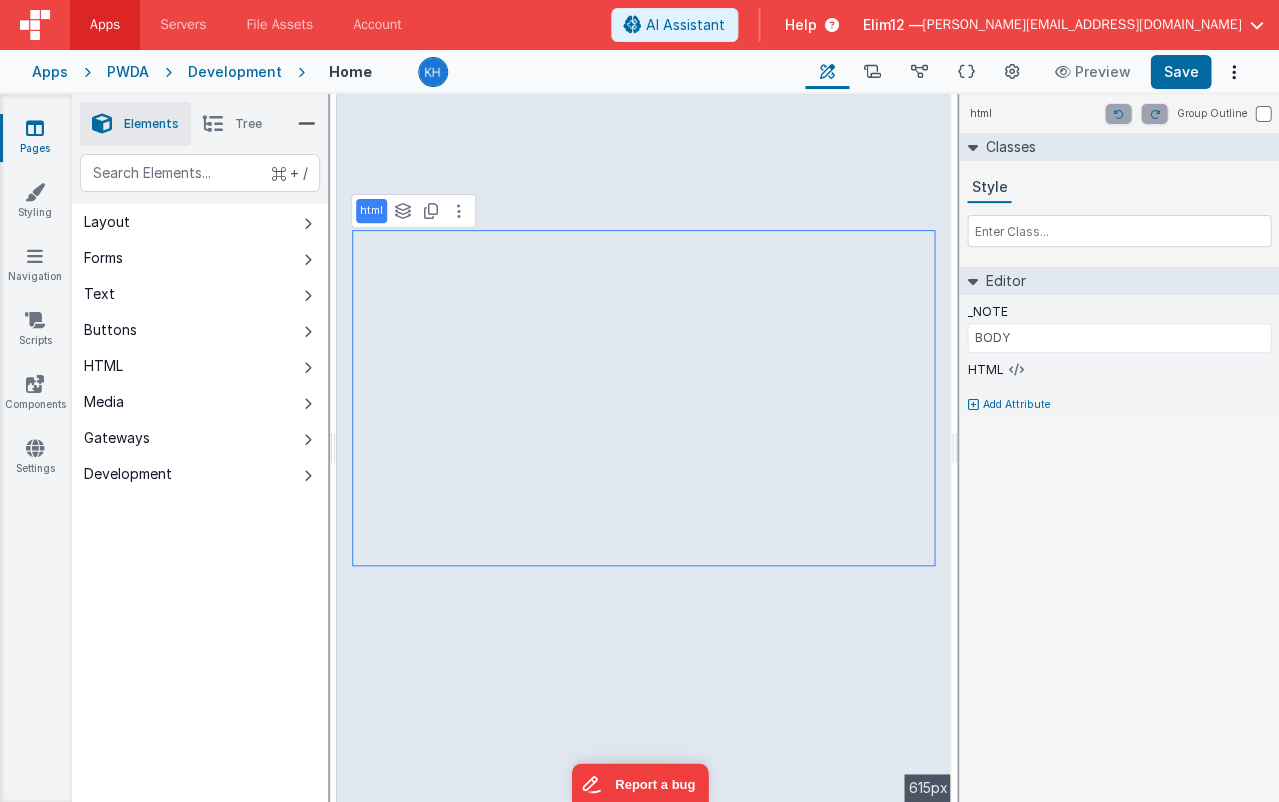 type on "BUTTON" 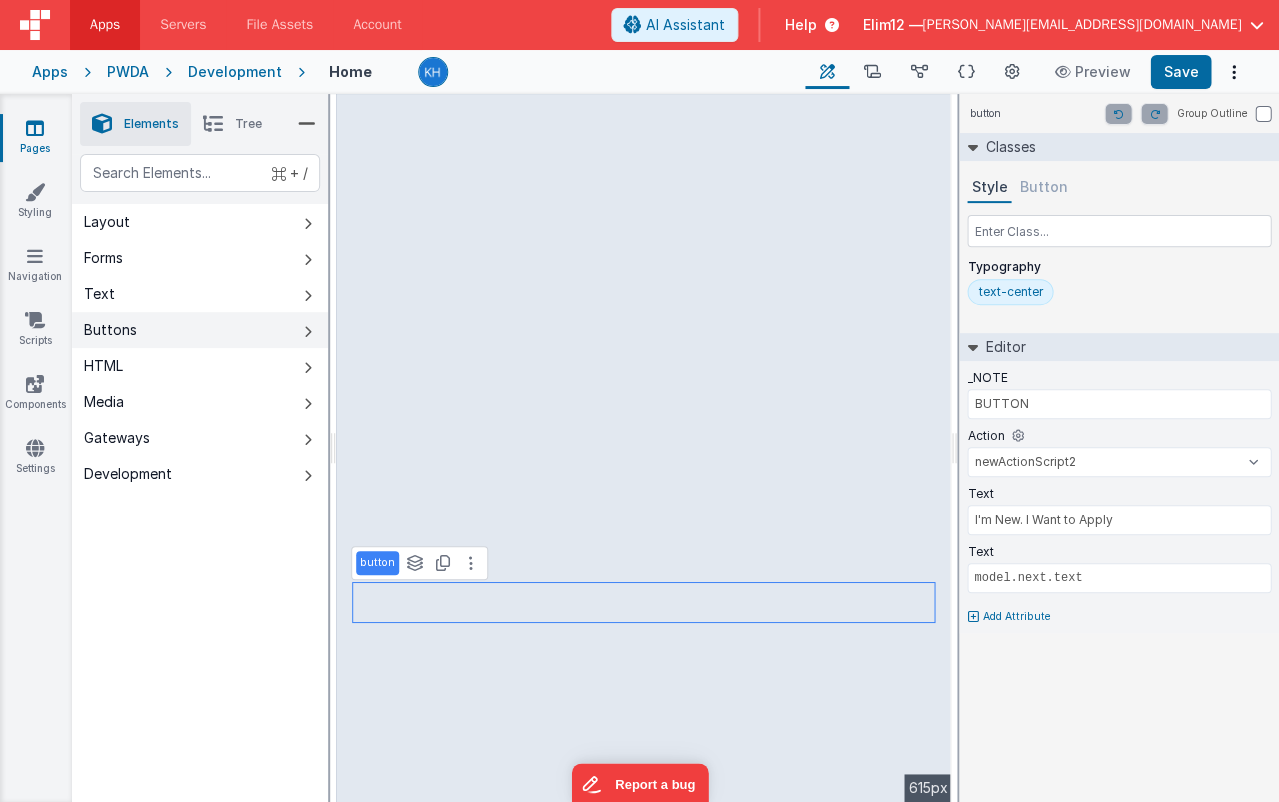click on "Buttons" at bounding box center (200, 330) 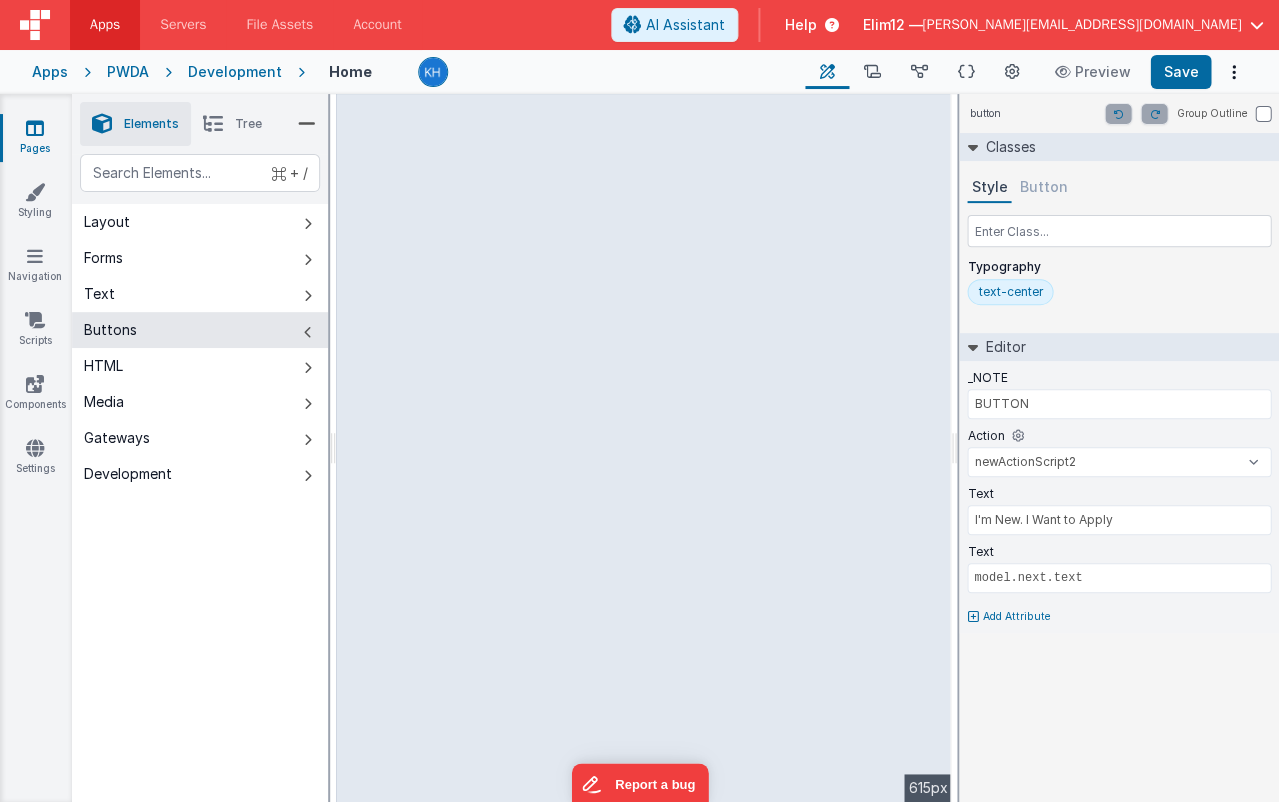 select 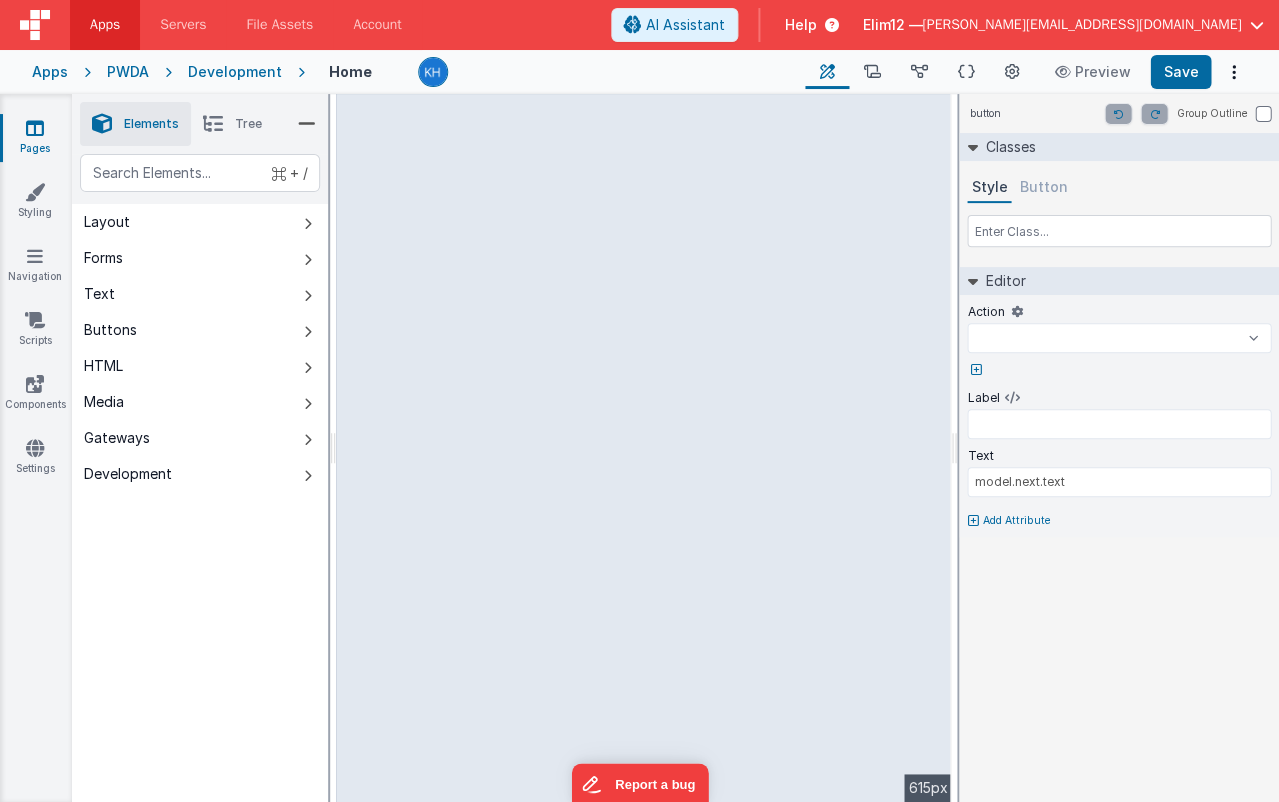 type on "Save" 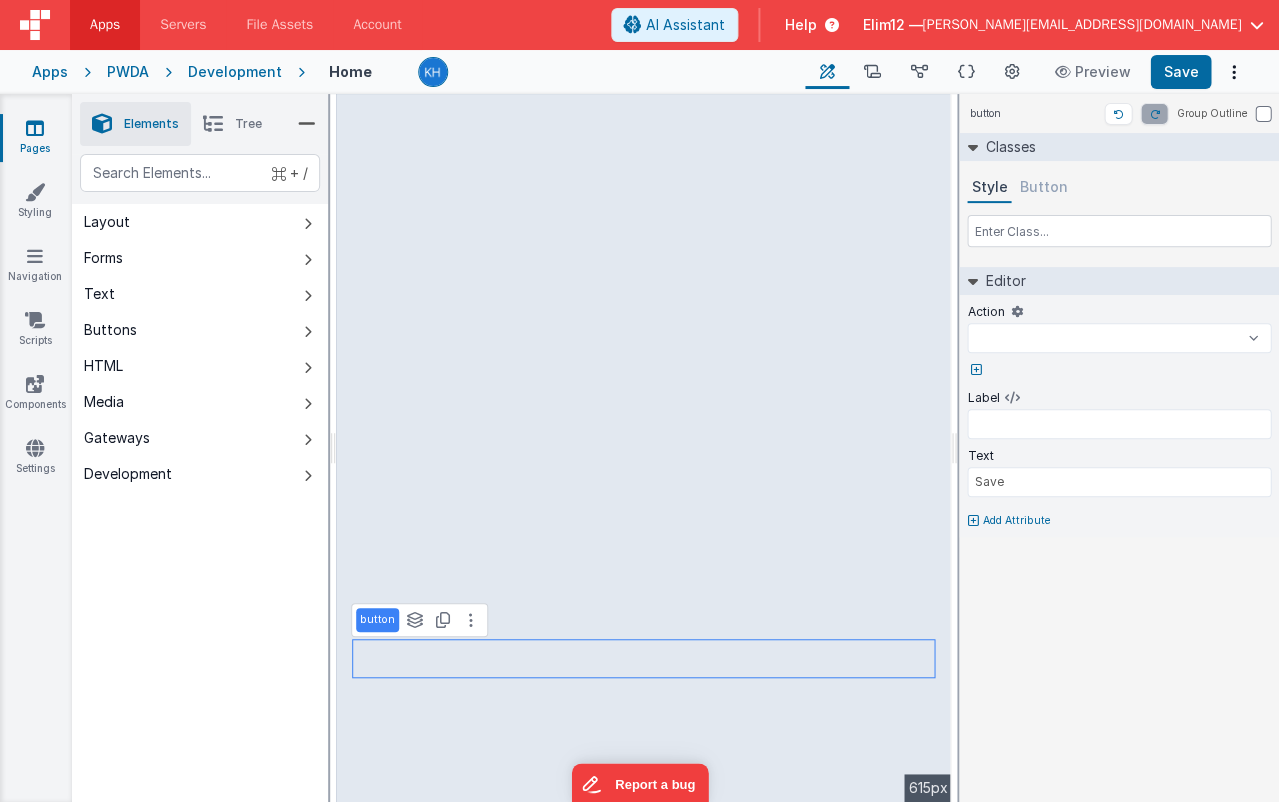 select 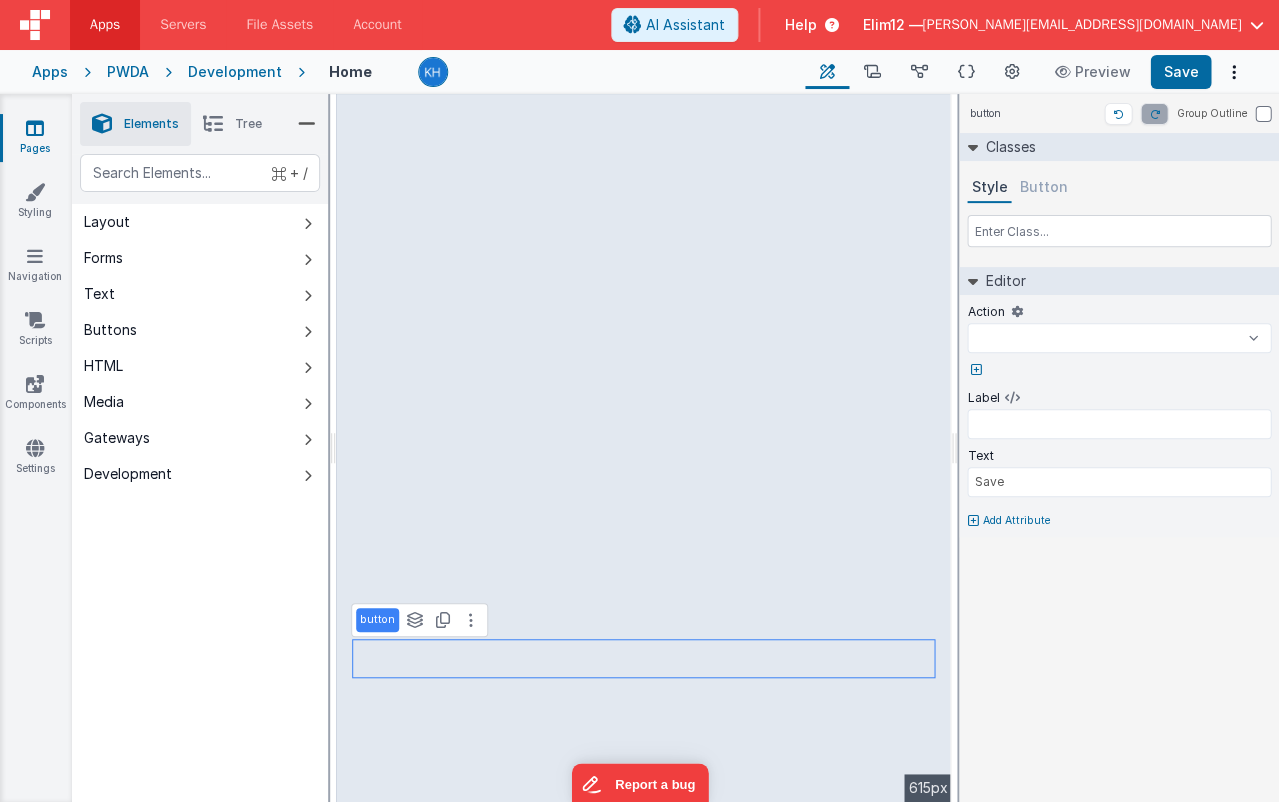 type on "model.next.text" 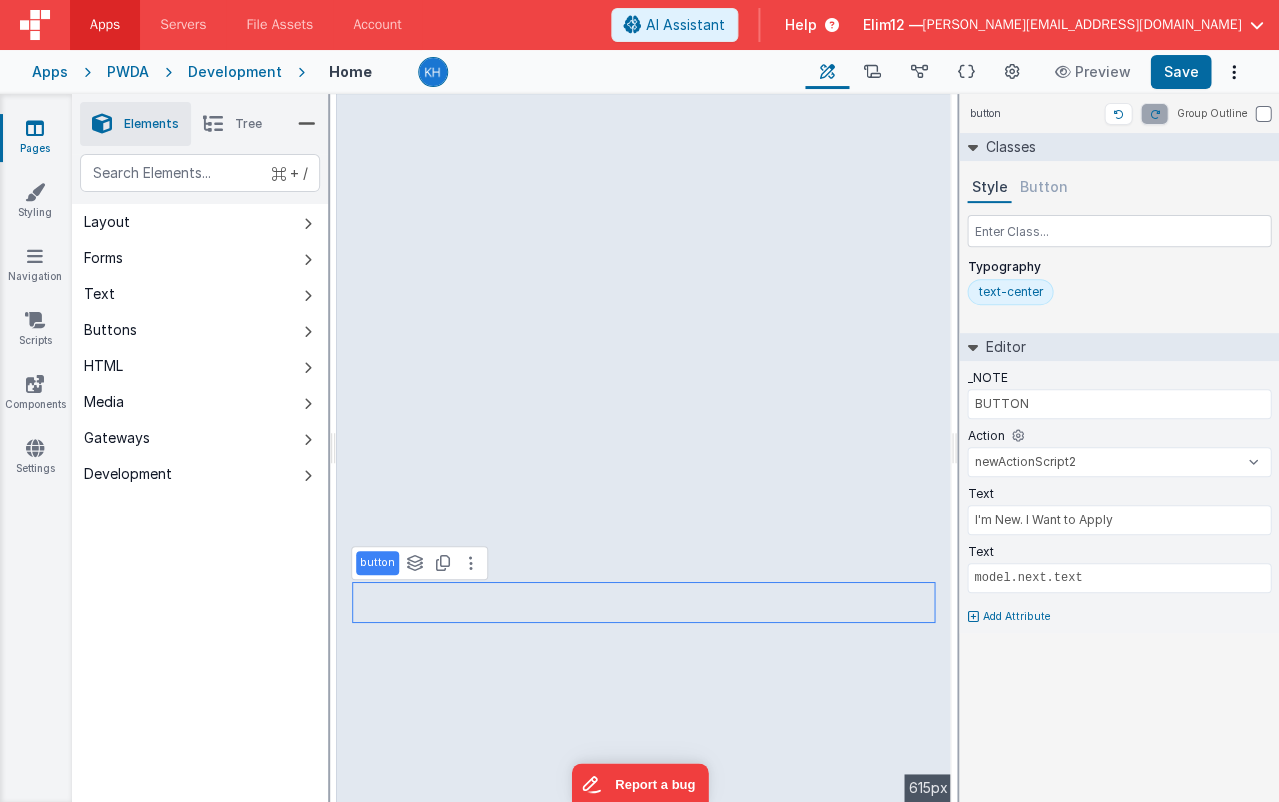select on "newActionScript3" 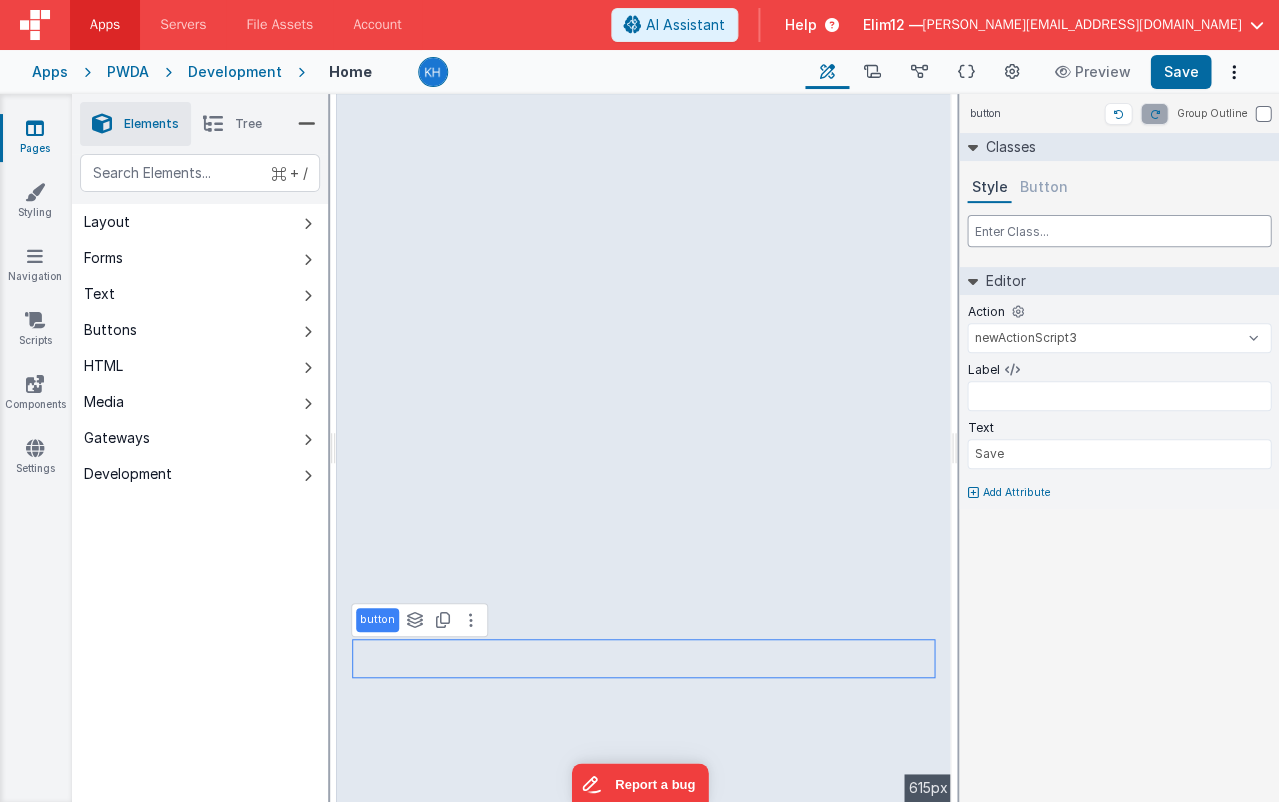 click at bounding box center [1119, 231] 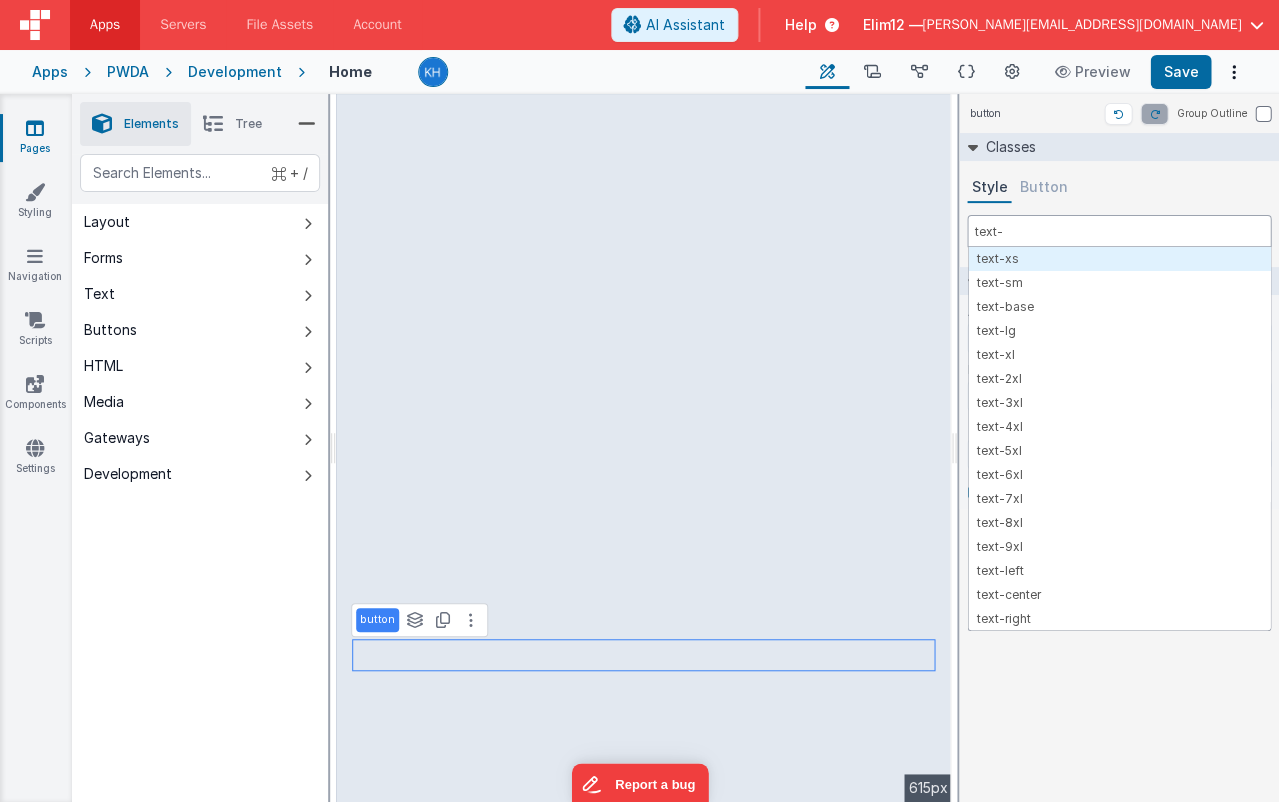type on "text-c" 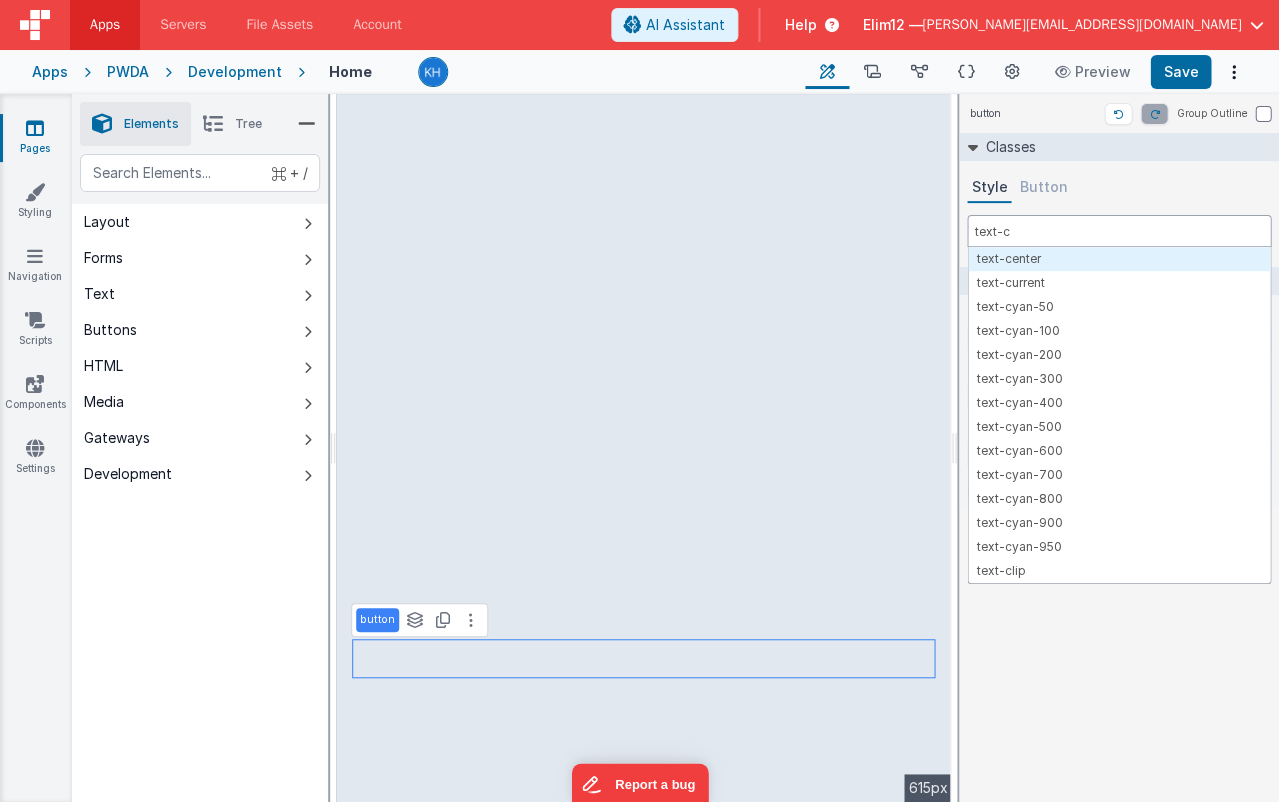 type 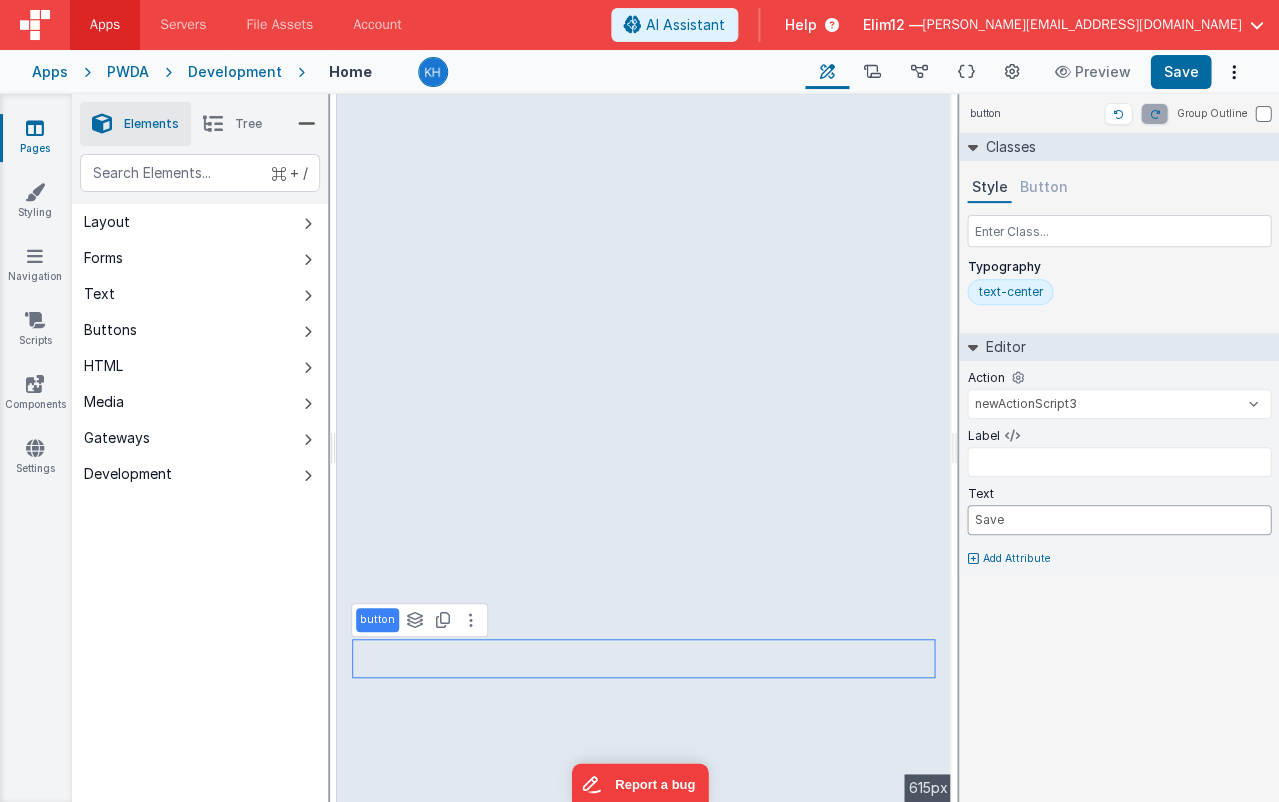 click on "Save" at bounding box center [1119, 520] 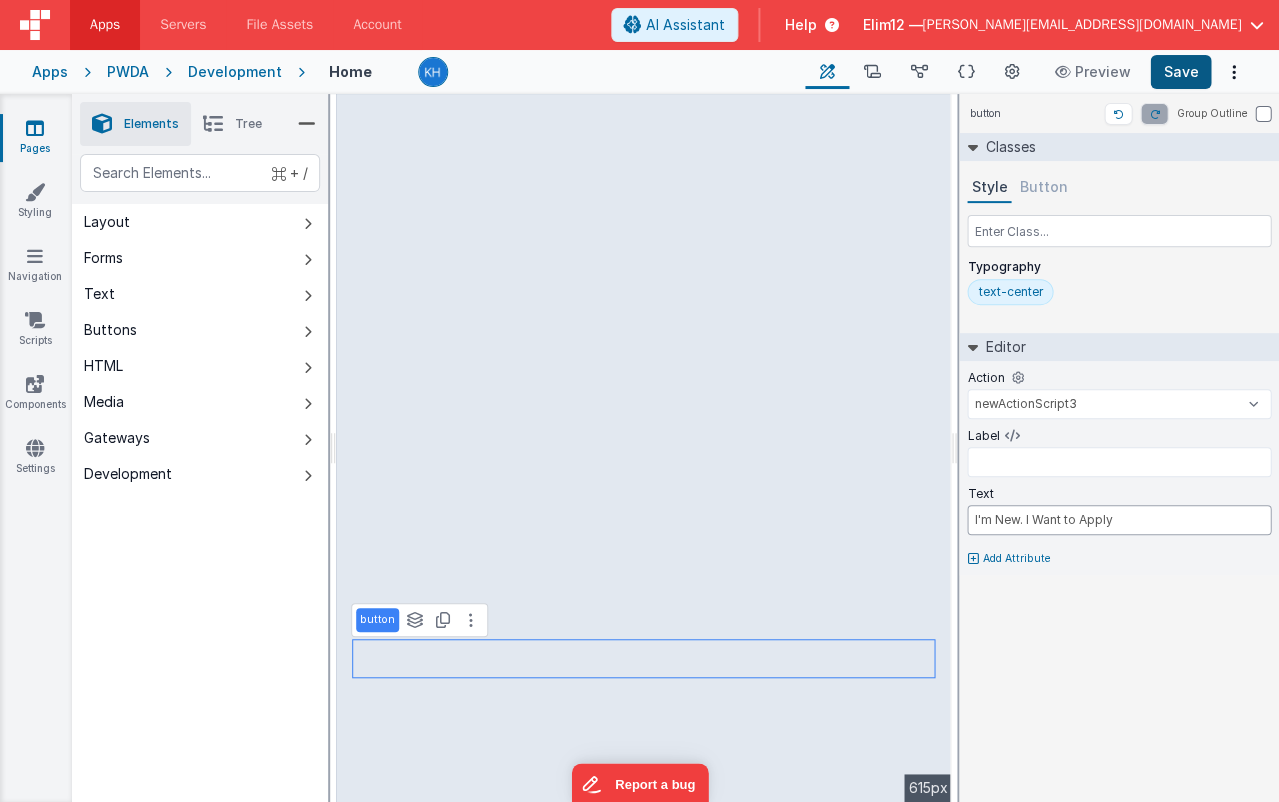 type on "I'm New. I Want to Apply" 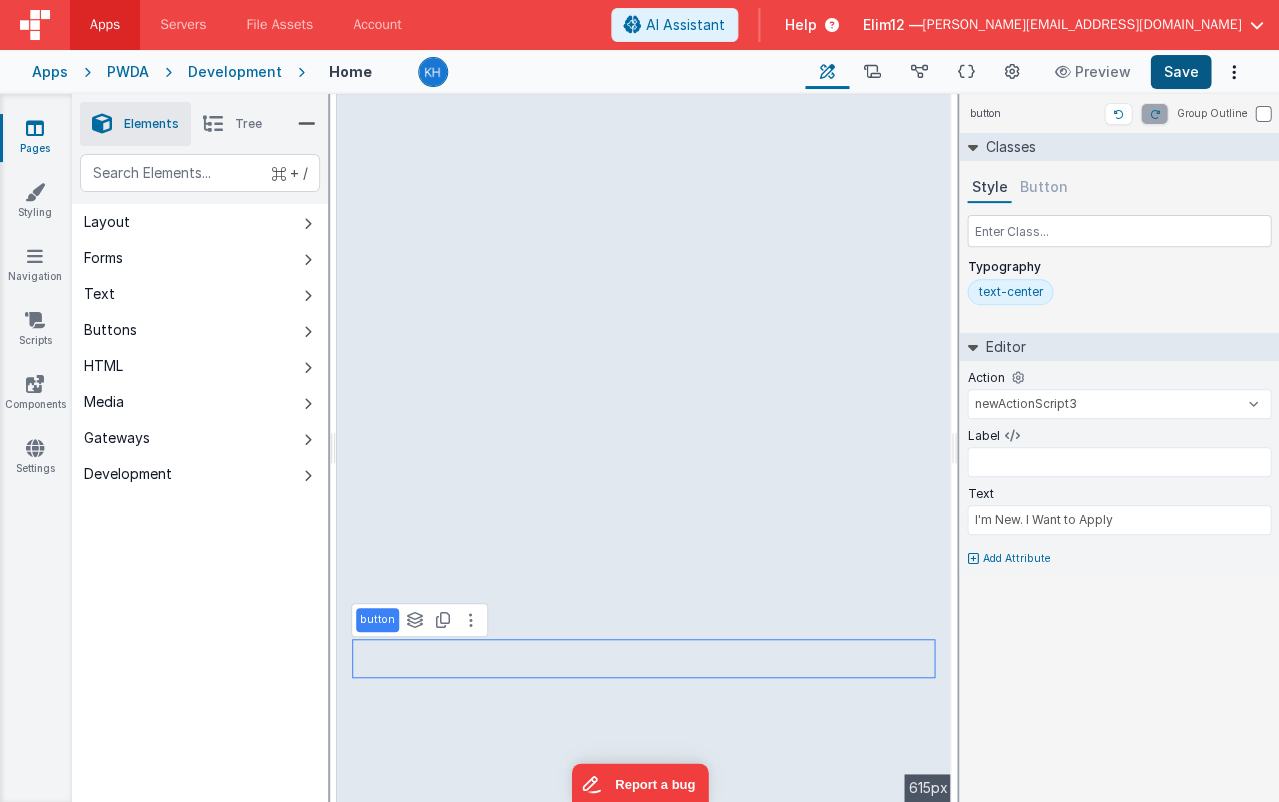 click on "Save" at bounding box center (1180, 72) 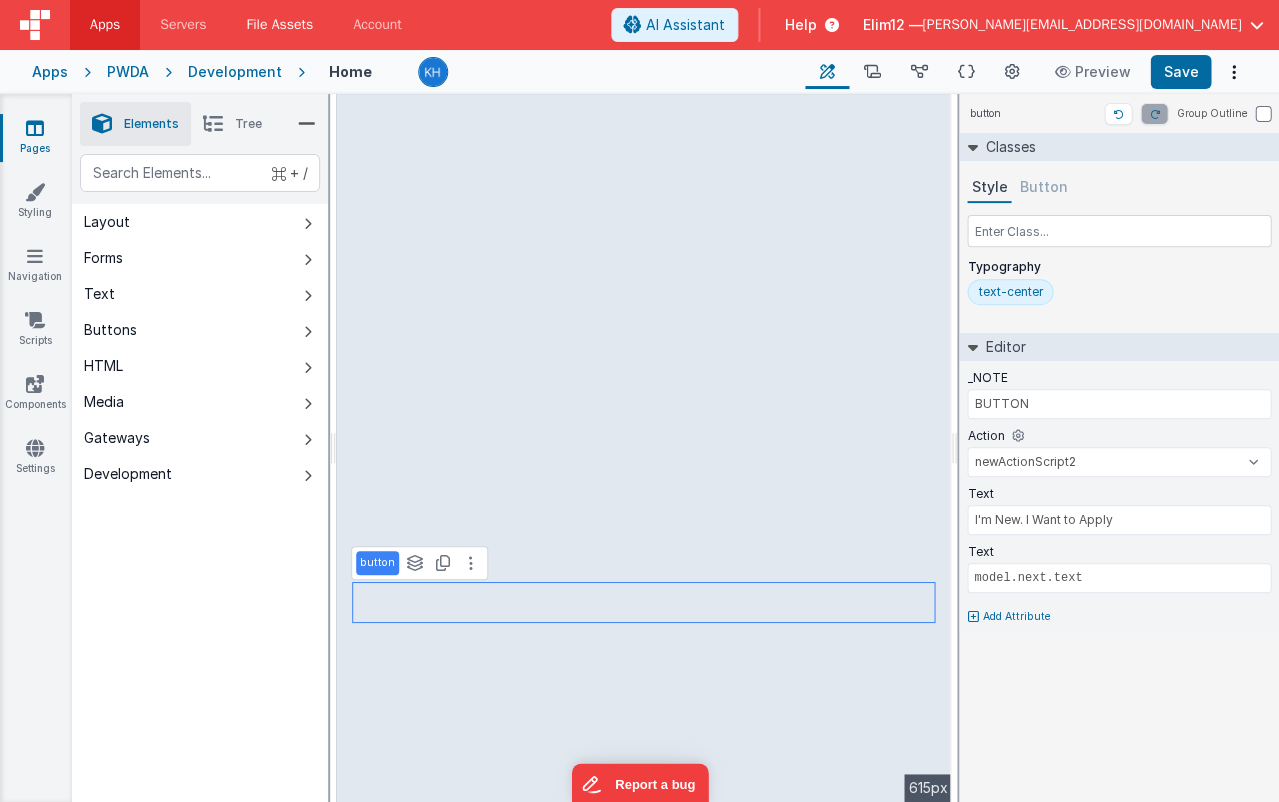 click on "File Assets" at bounding box center [279, 25] 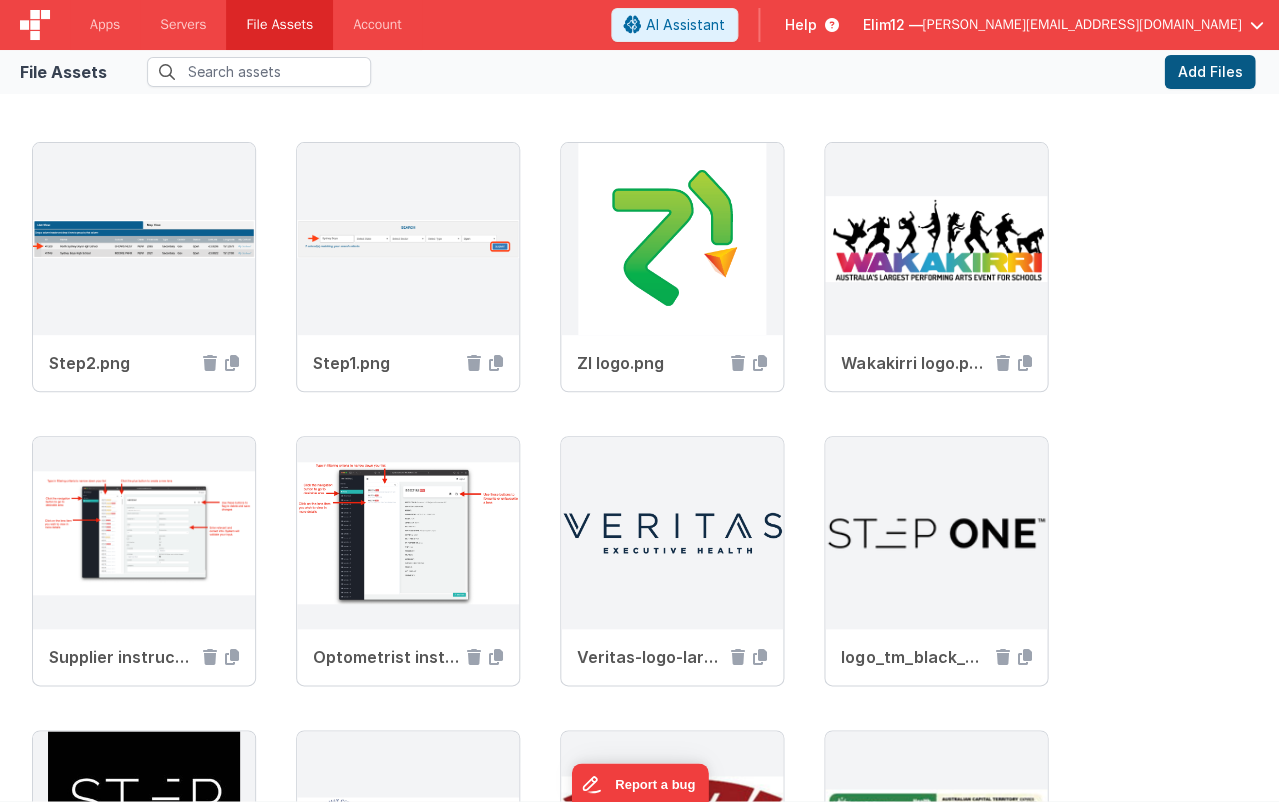 click on "Add Files" at bounding box center (1209, 72) 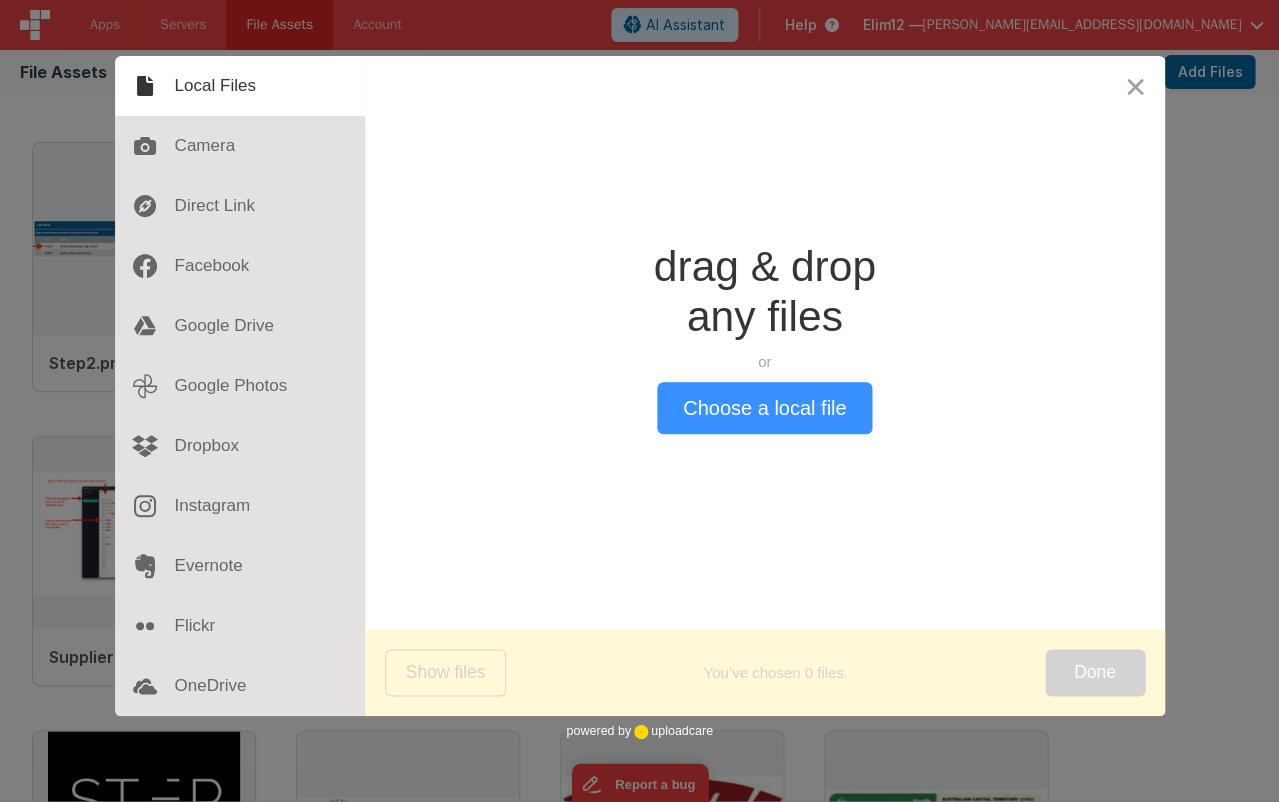 click on "Choose a local file" at bounding box center (764, 408) 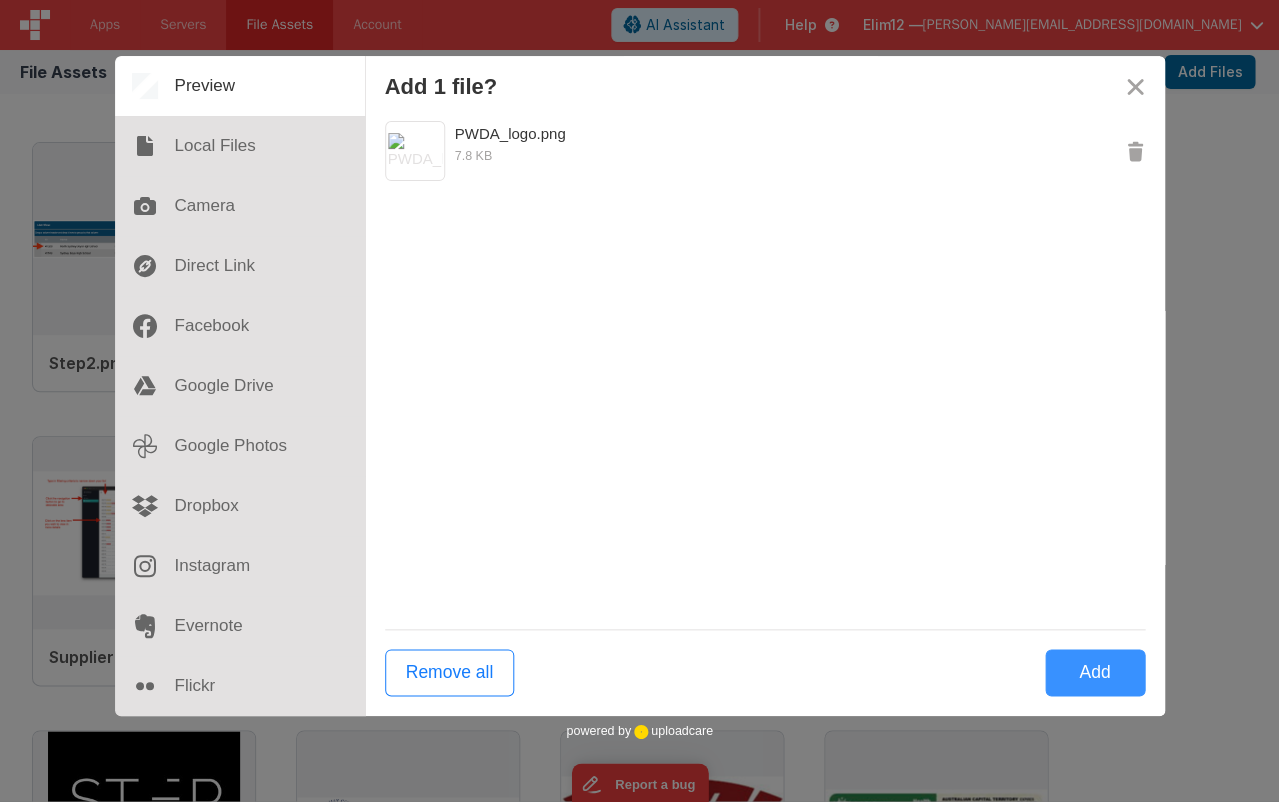 click on "Add" at bounding box center [1095, 672] 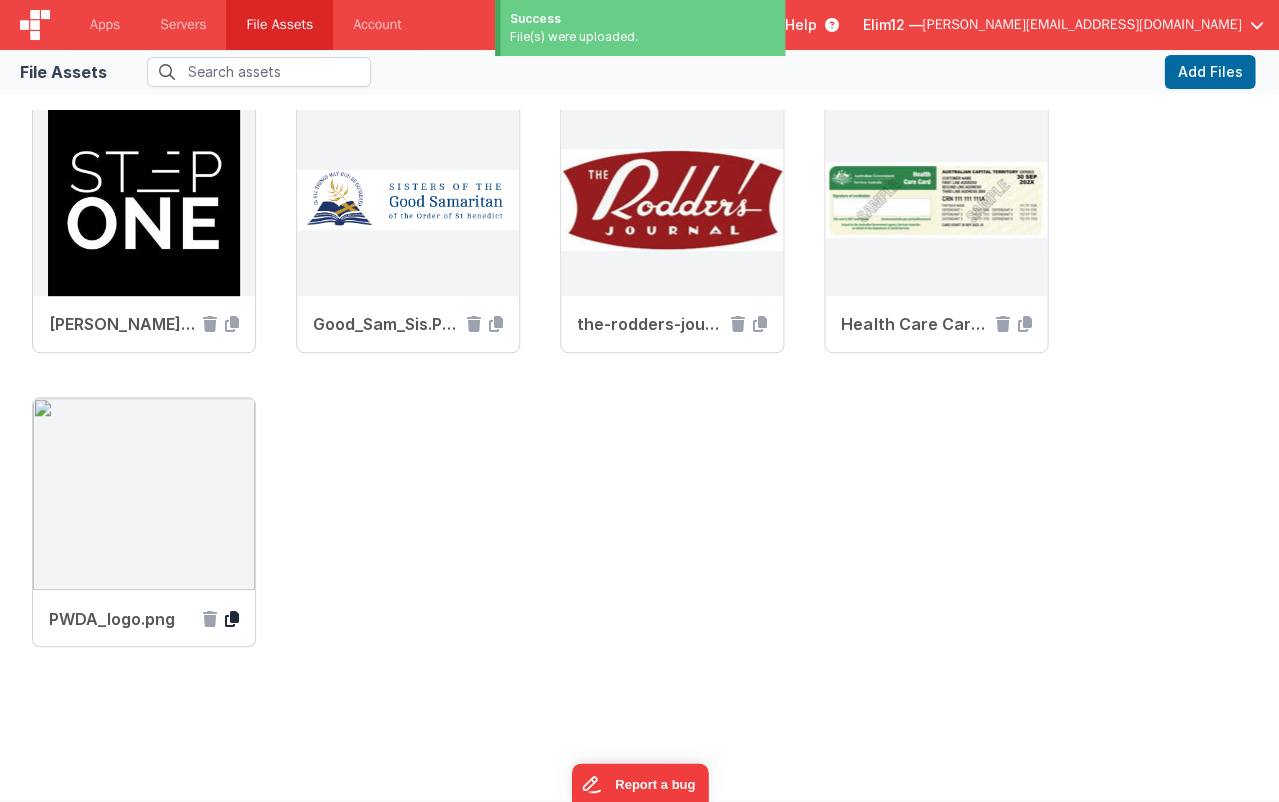 scroll, scrollTop: 626, scrollLeft: 0, axis: vertical 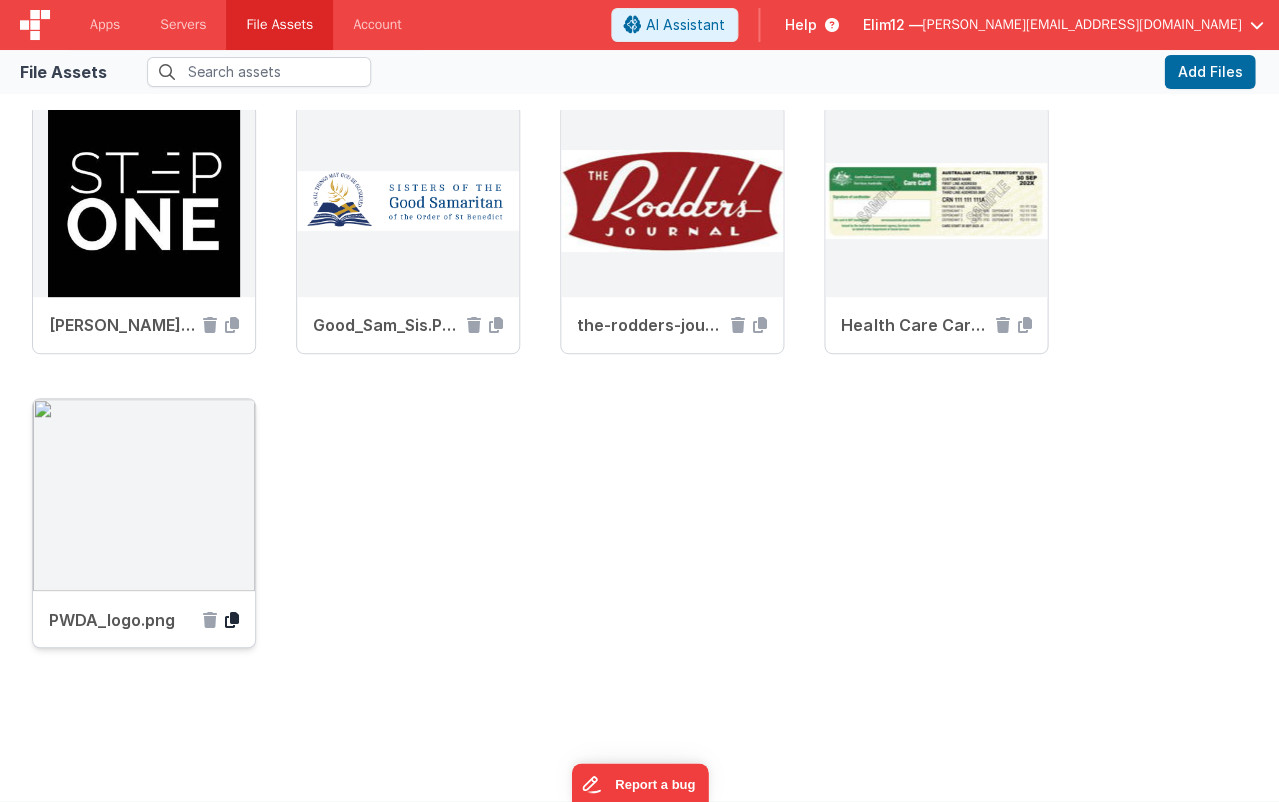 click at bounding box center (232, 619) 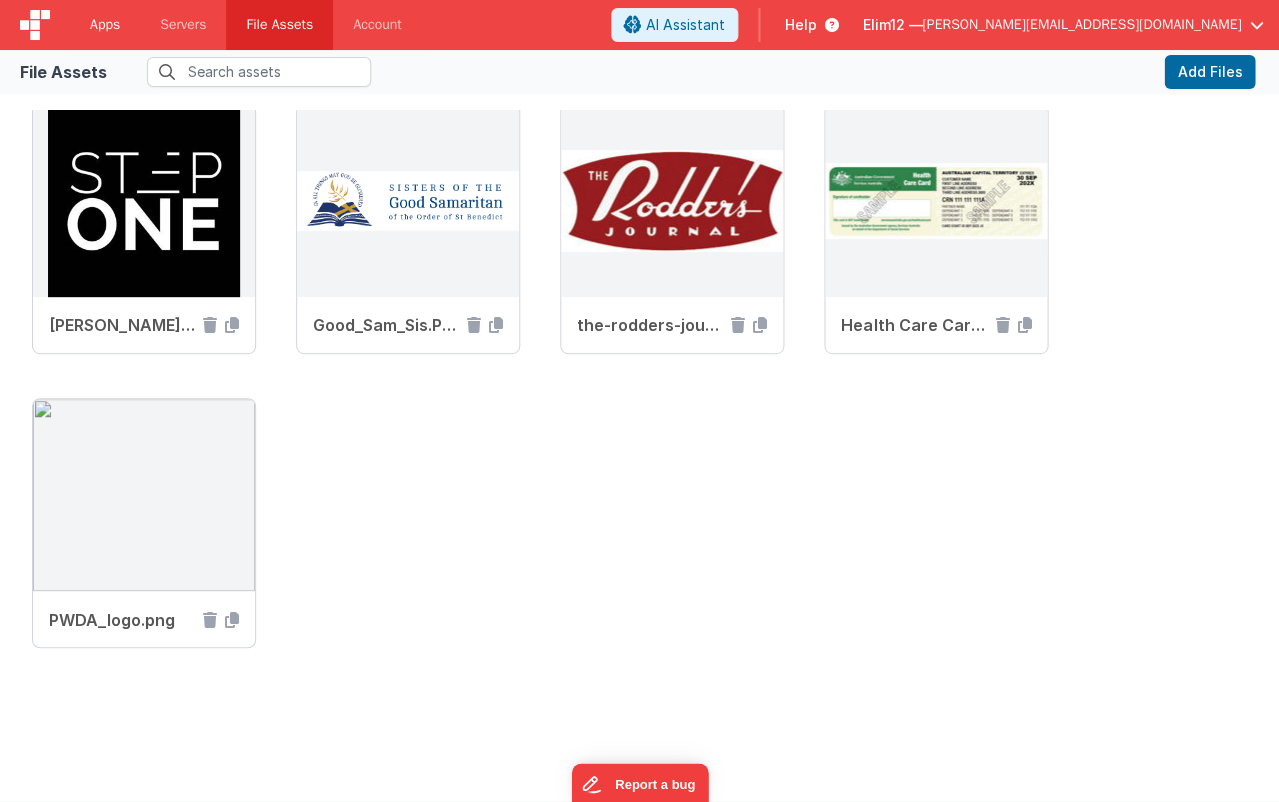 click on "Apps" at bounding box center (105, 25) 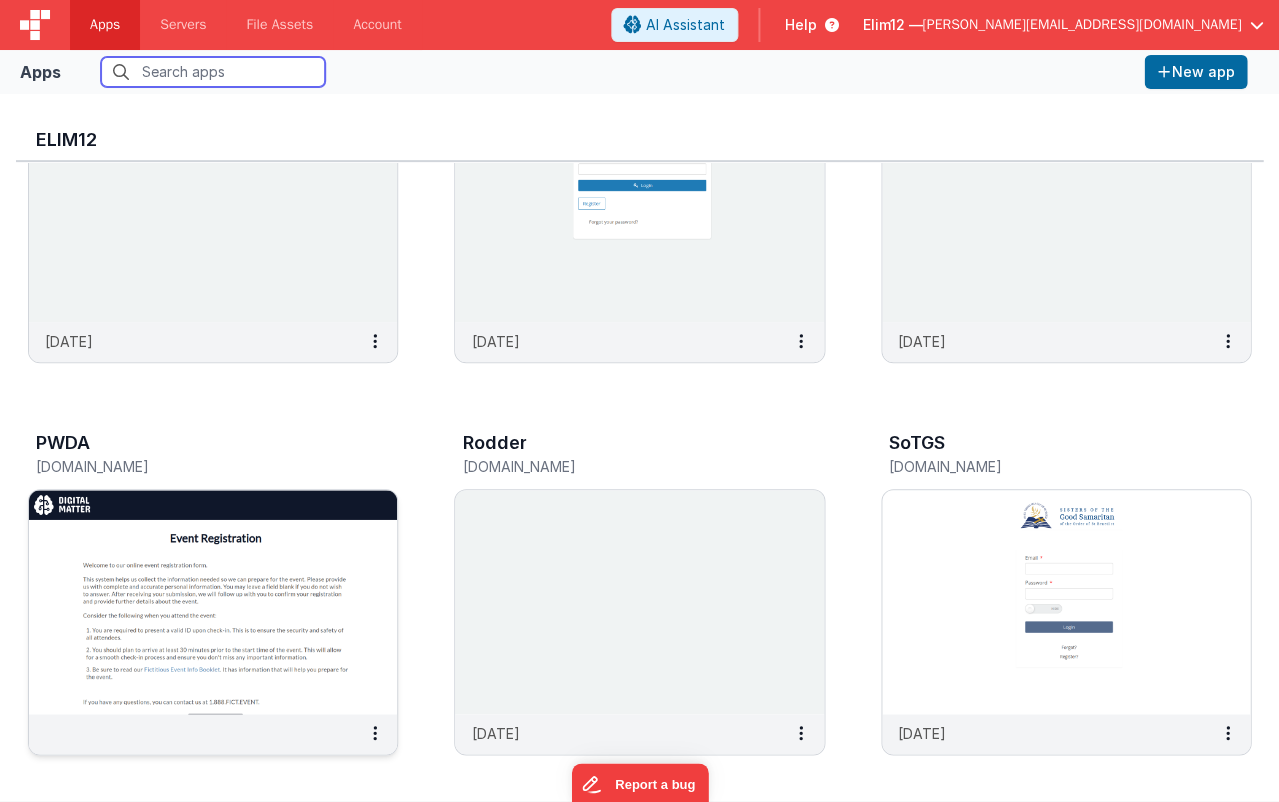 scroll, scrollTop: 191, scrollLeft: 0, axis: vertical 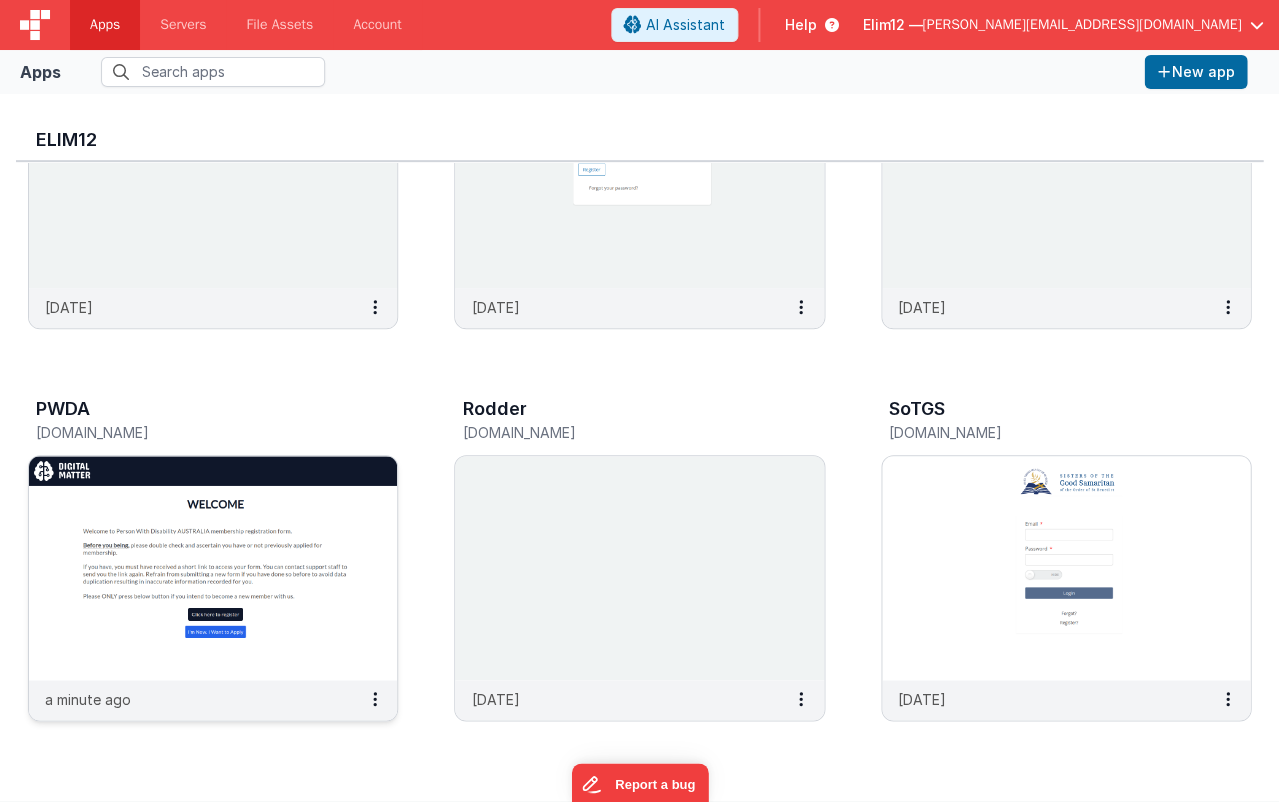 click at bounding box center (213, 568) 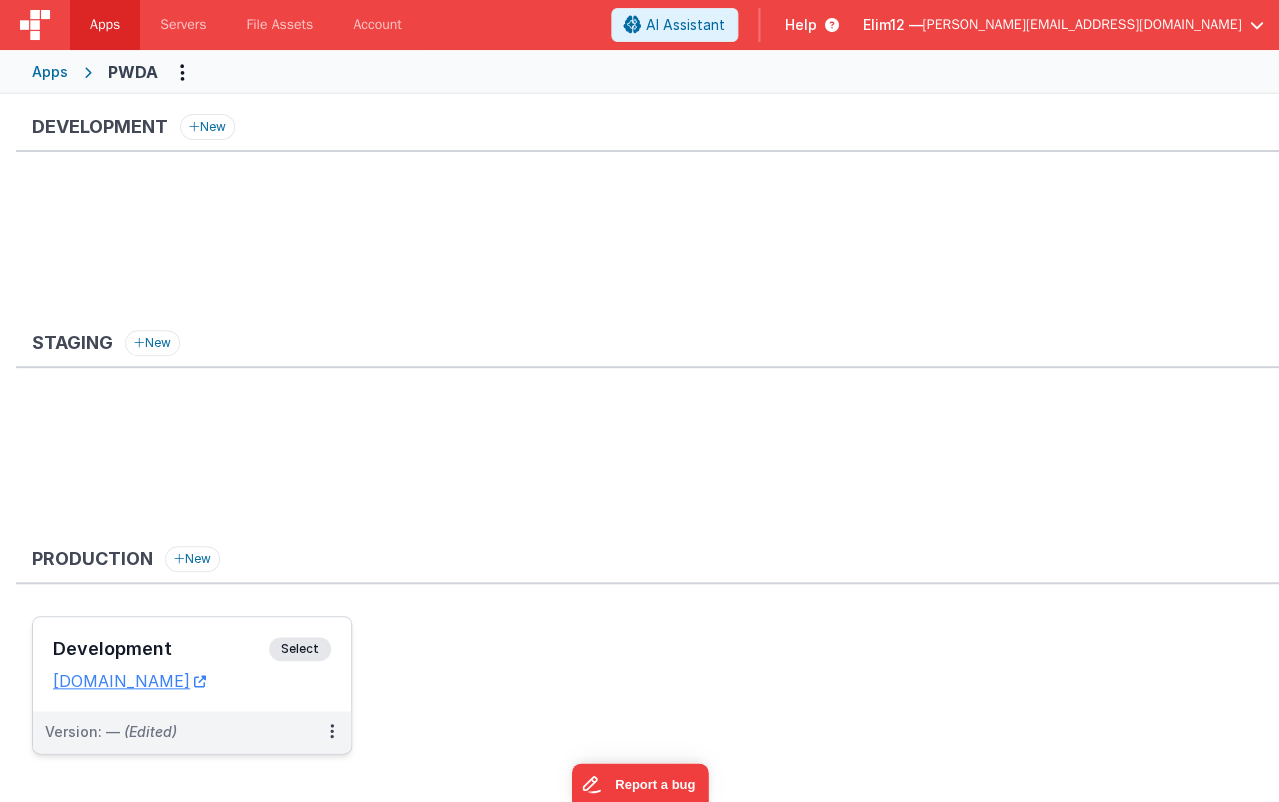 click on "Development
Select   URLs
pwda.clientportal.cloud" at bounding box center (192, 664) 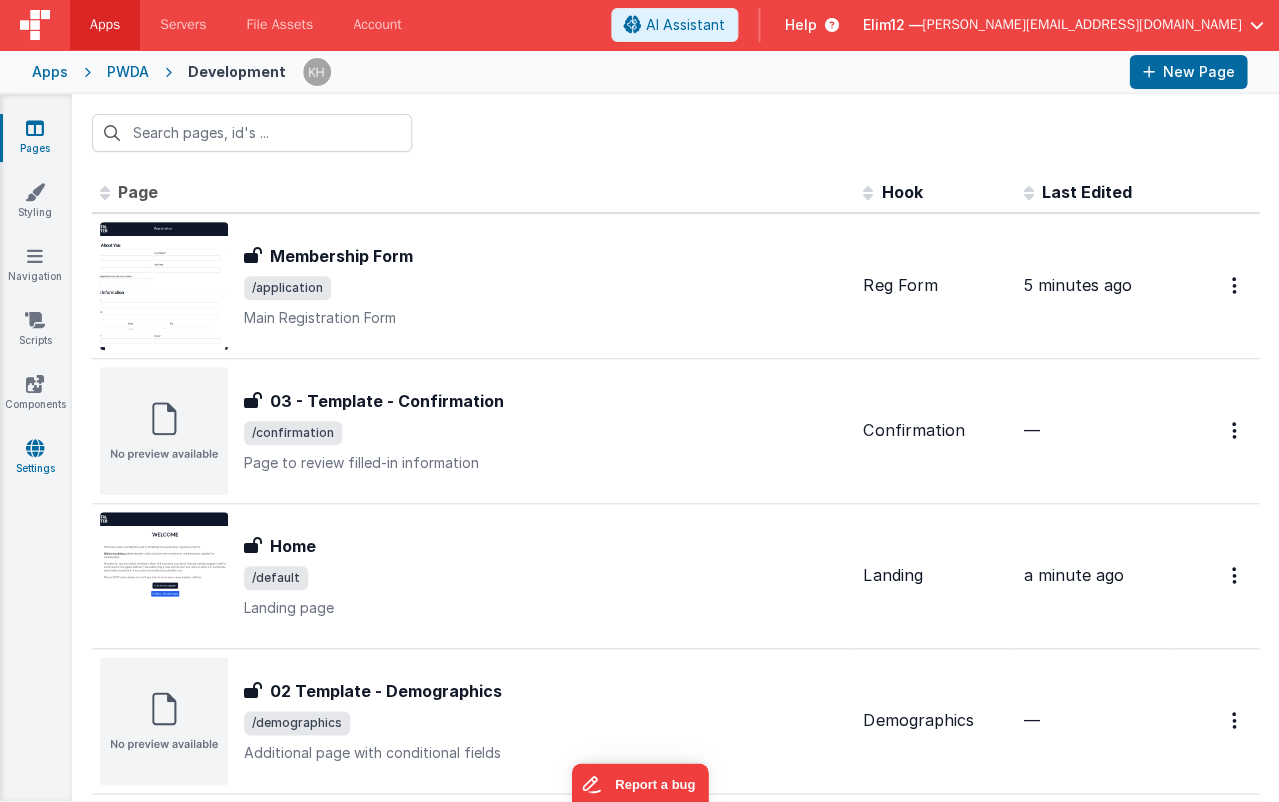 click on "Settings" at bounding box center [35, 458] 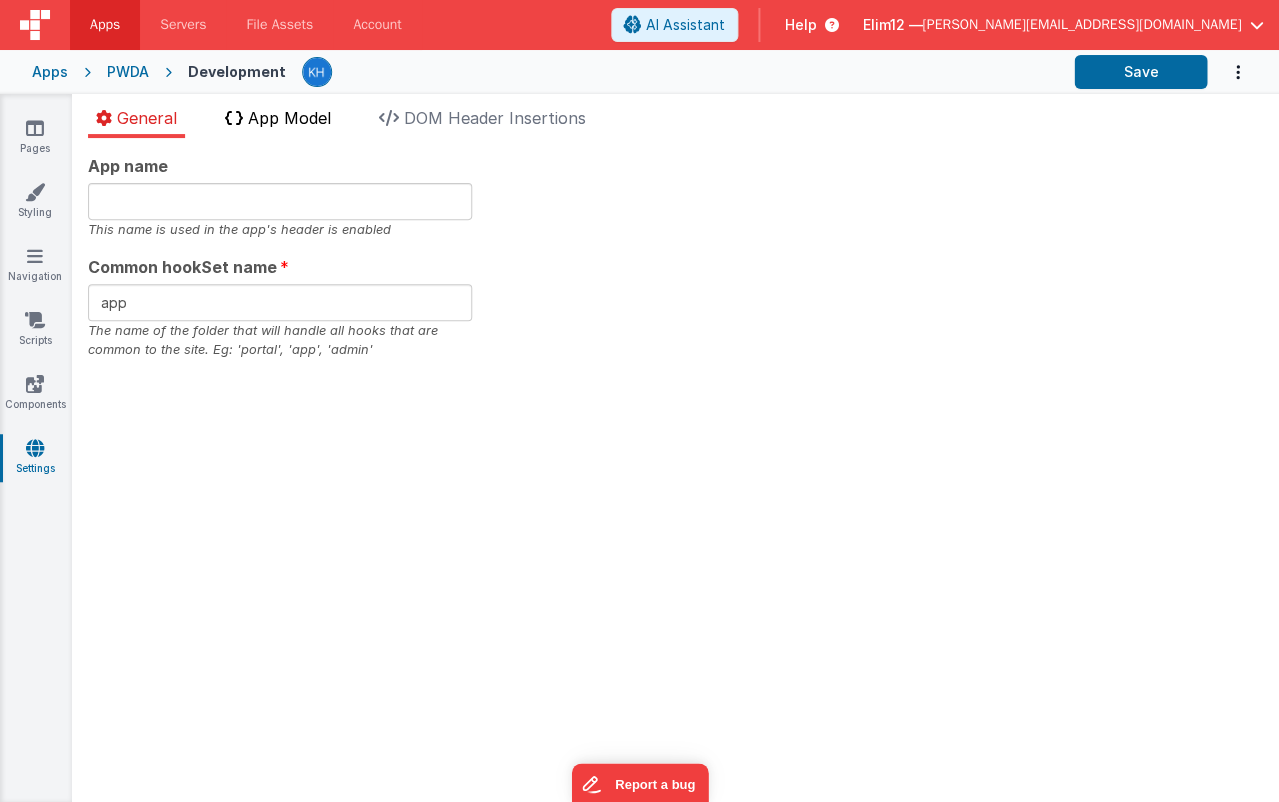 click on "App Model" at bounding box center [289, 118] 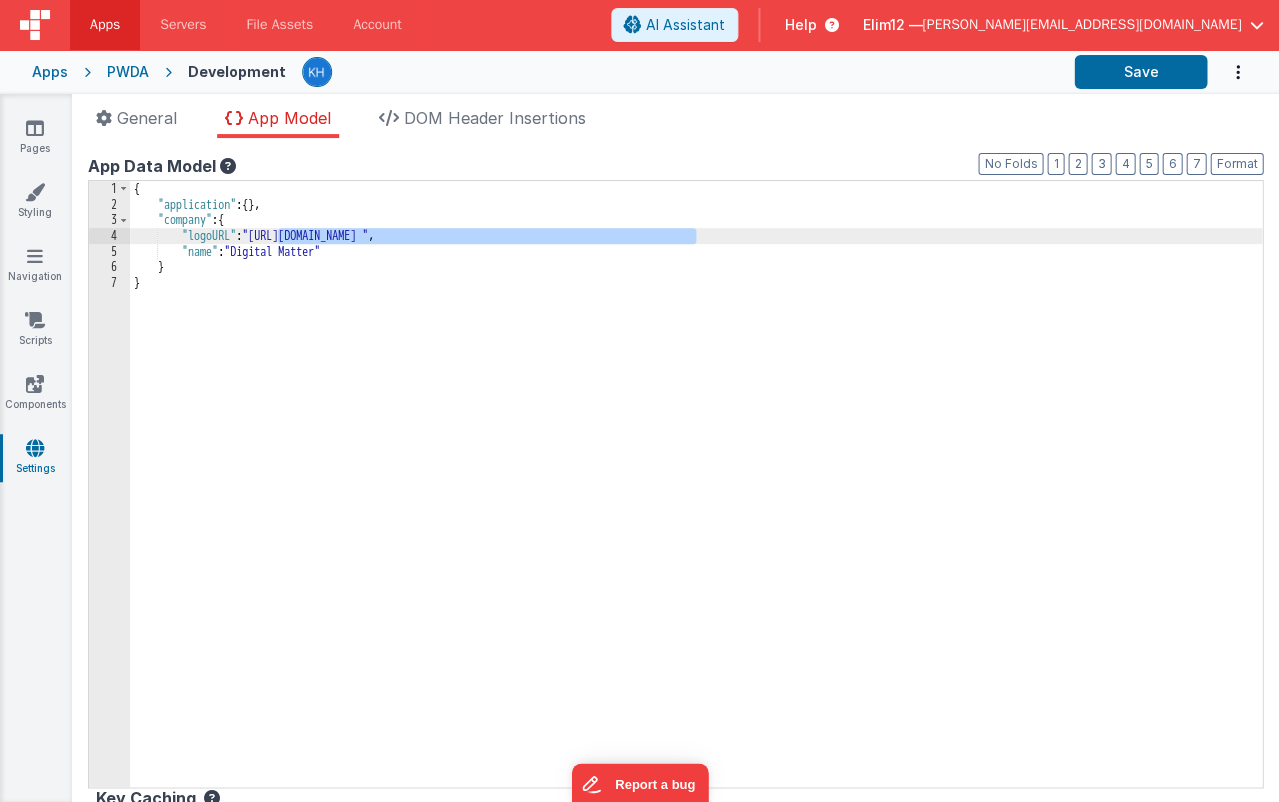 drag, startPoint x: 693, startPoint y: 232, endPoint x: 280, endPoint y: 234, distance: 413.00485 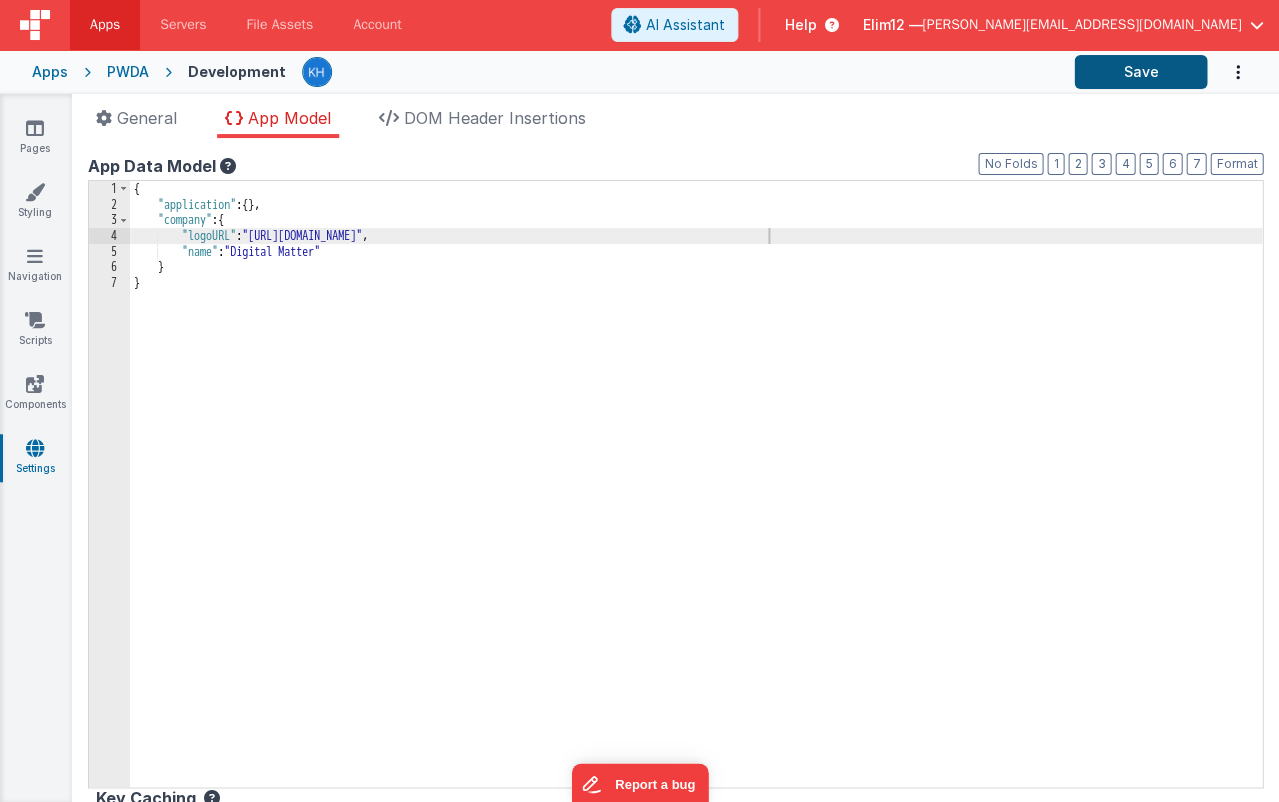 click on "Save" at bounding box center (1140, 72) 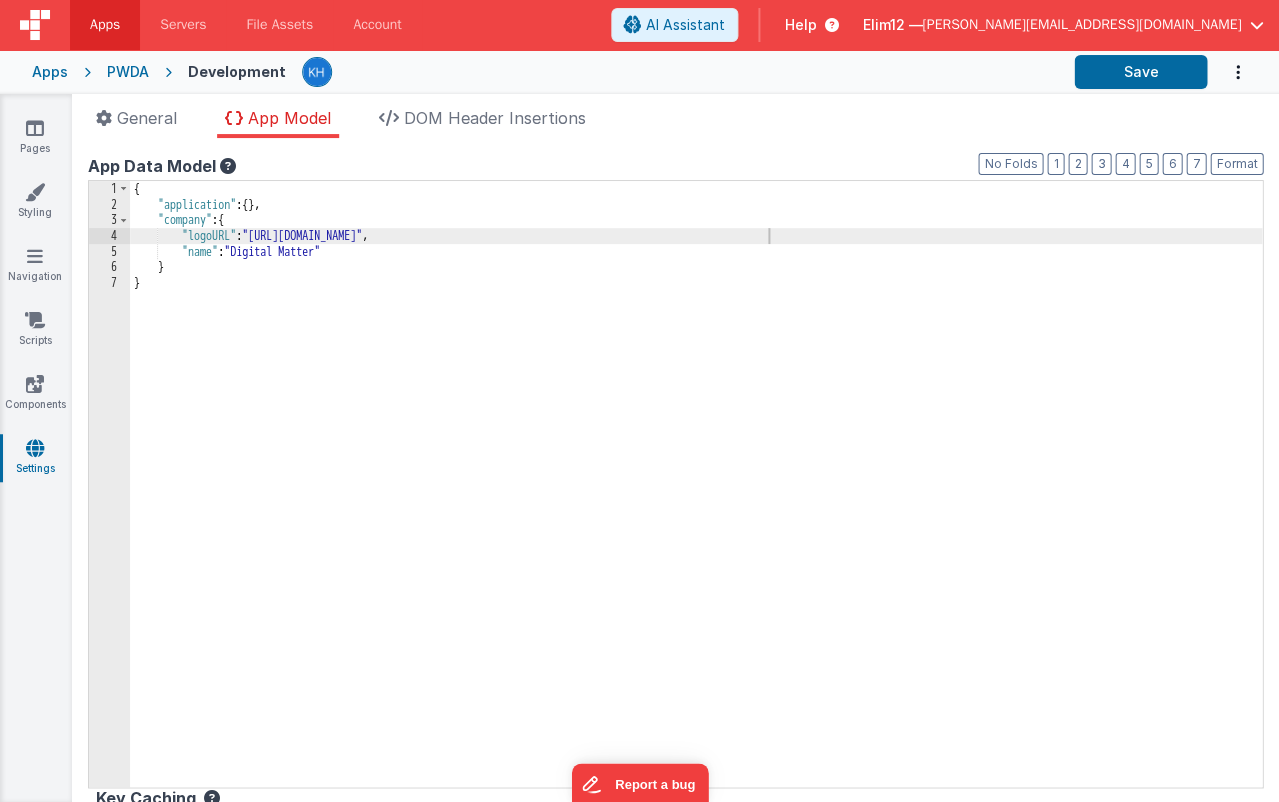 click on "{      "application" :  { } ,      "company" :  {           "logoURL" :  "https://5t61ut5p19.ucarecd.net/9f7feec6-87dd-48bc-9d81-42baa9e4e43e/" ,           "name" :  "Digital Matter"      } }" at bounding box center (696, 500) 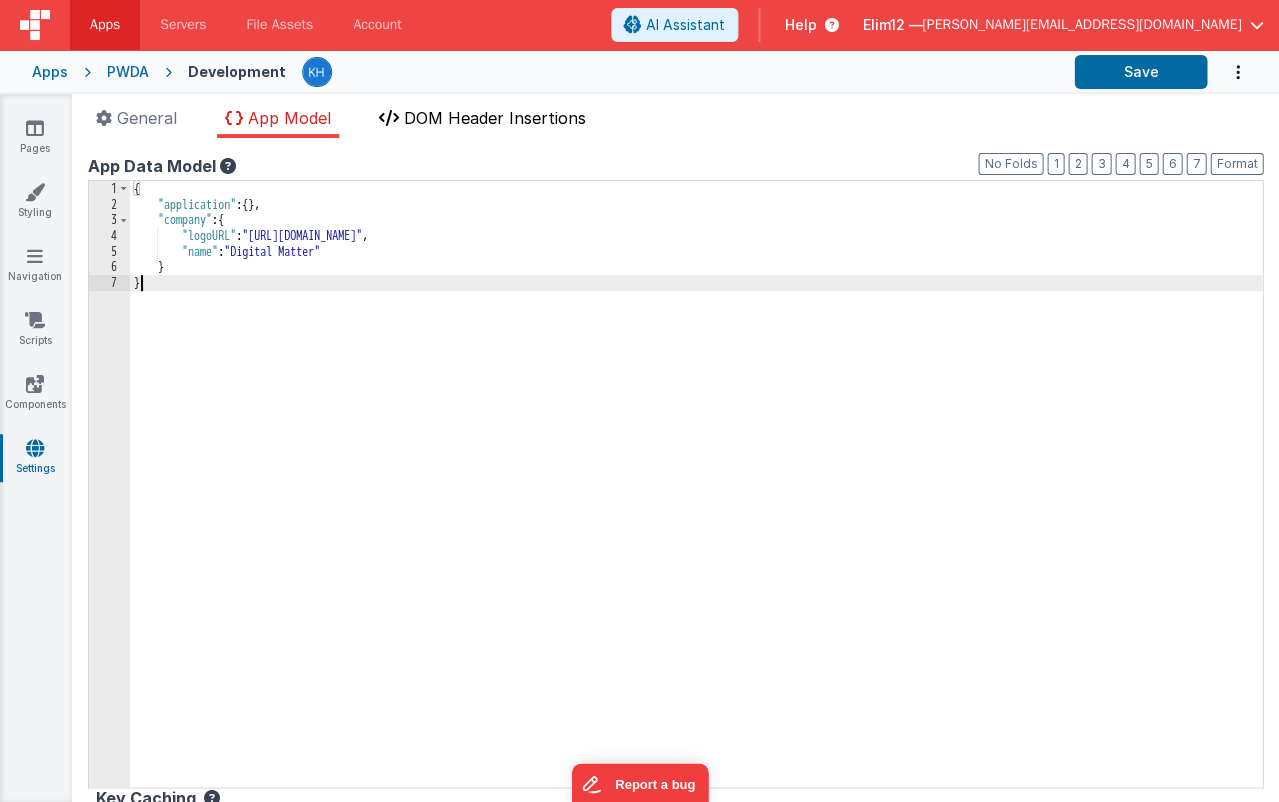 click on "DOM Header Insertions" at bounding box center [495, 118] 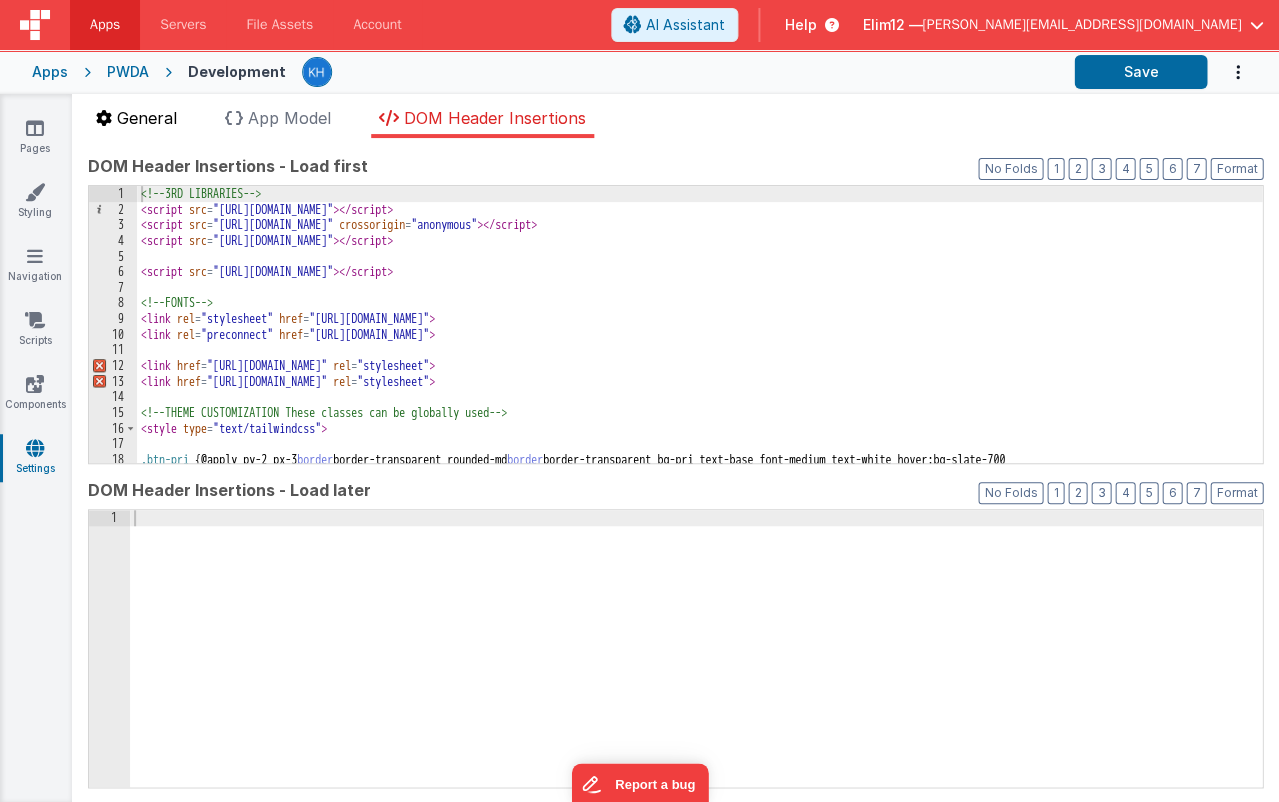 click on "General" at bounding box center (147, 118) 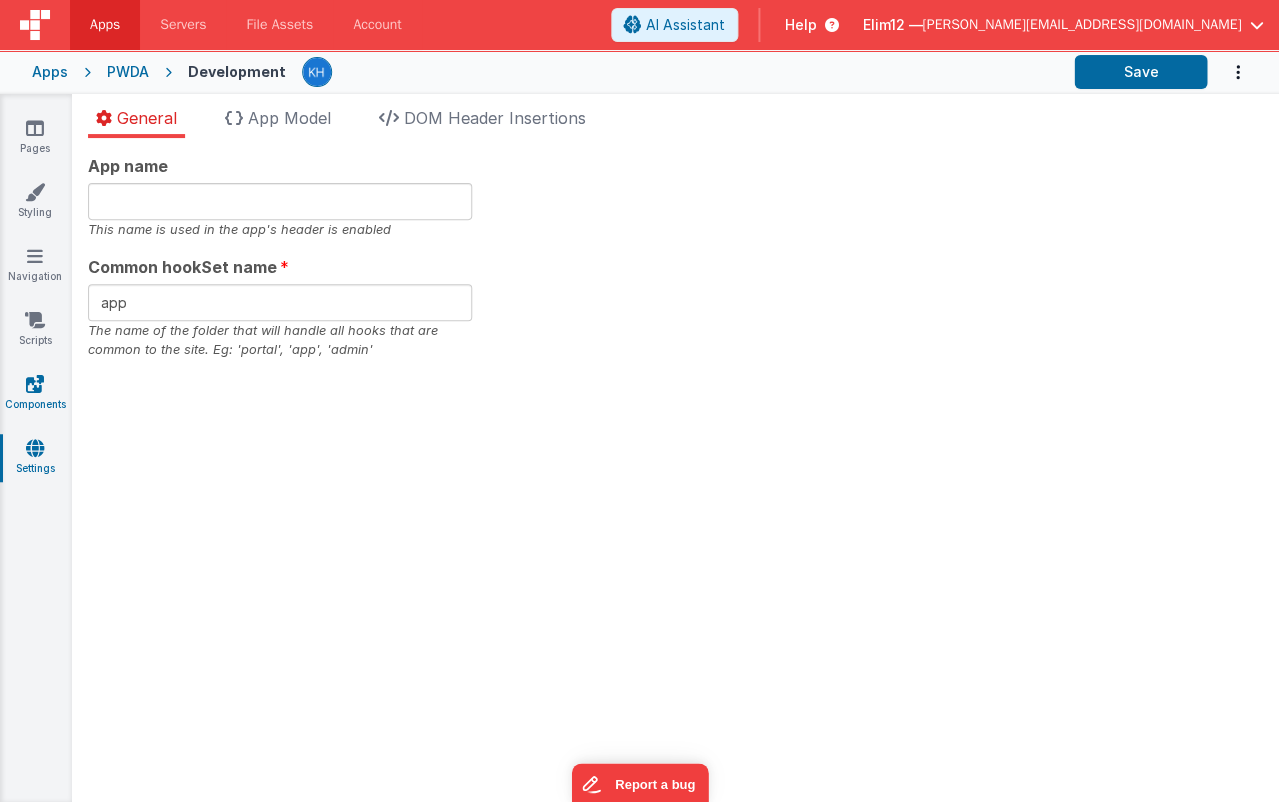 click at bounding box center (35, 384) 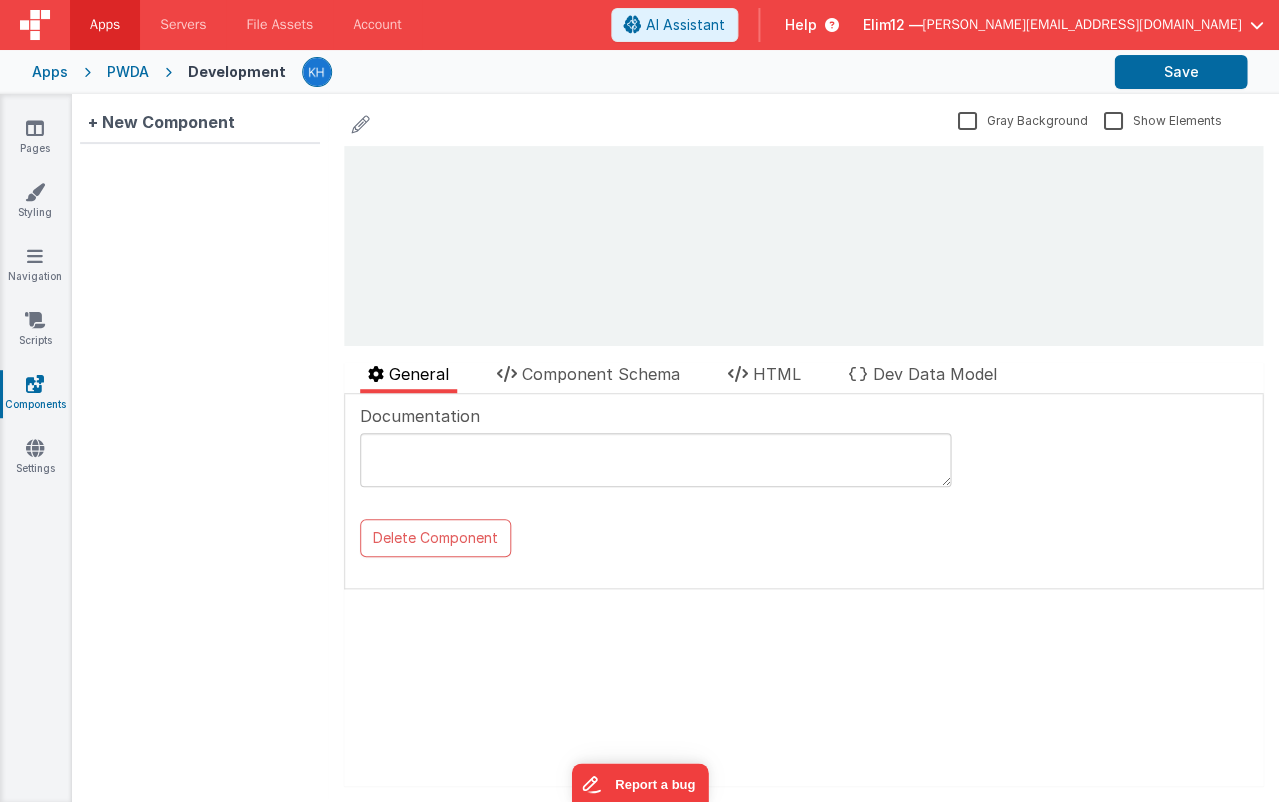 scroll, scrollTop: 0, scrollLeft: 0, axis: both 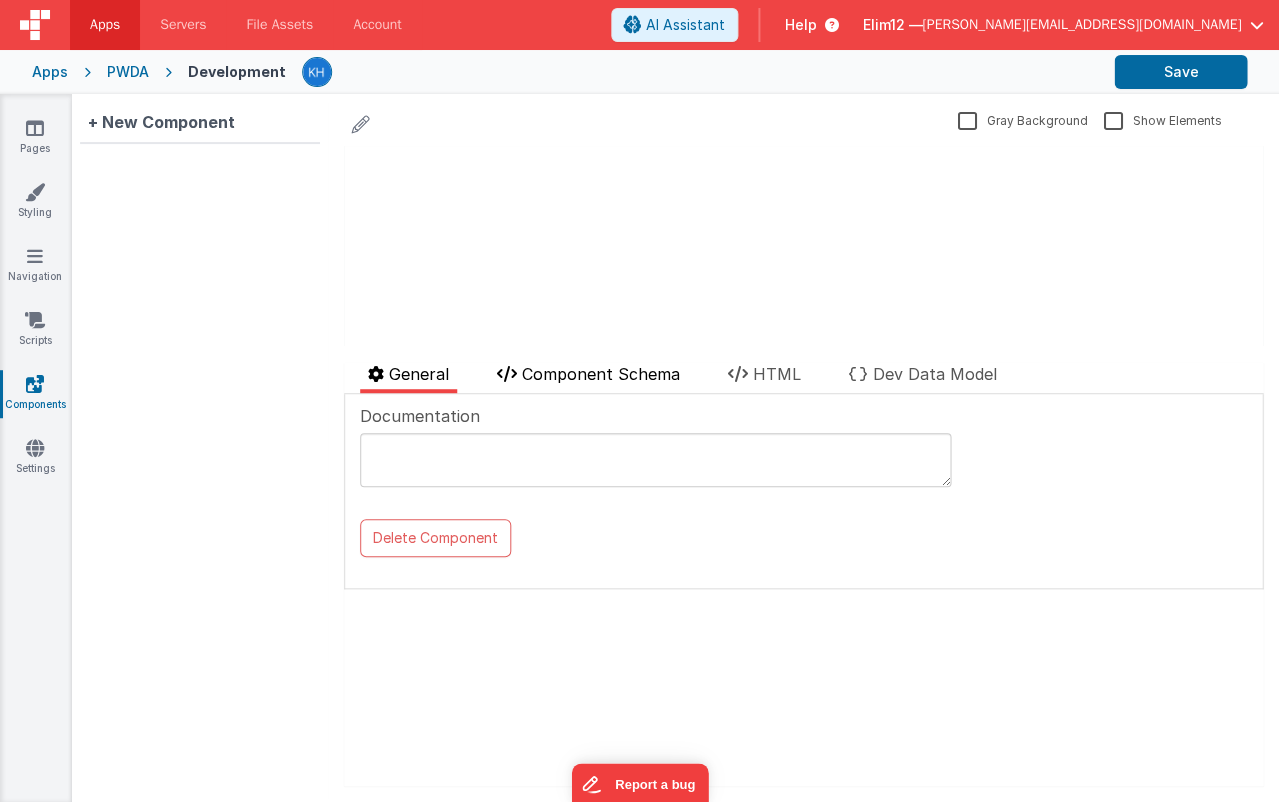 click on "Component Schema" at bounding box center [601, 374] 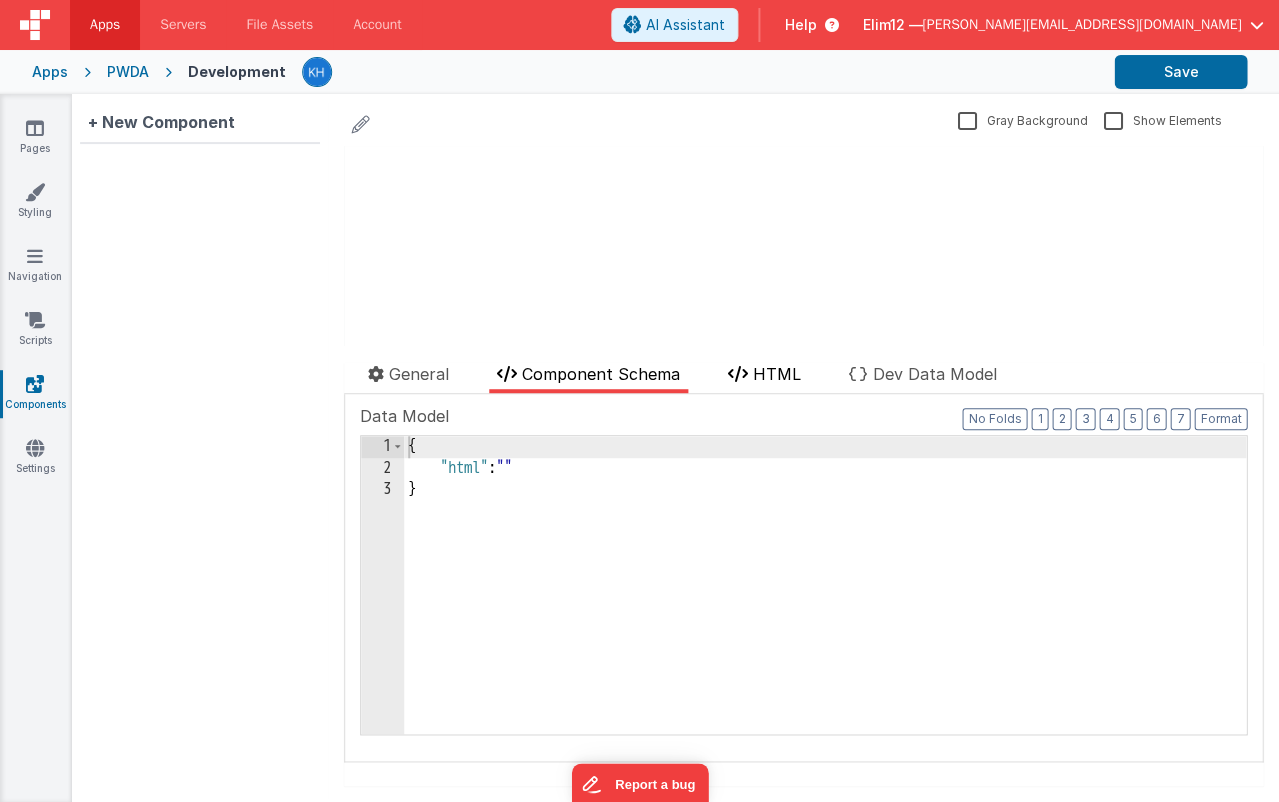 click on "HTML" at bounding box center (777, 374) 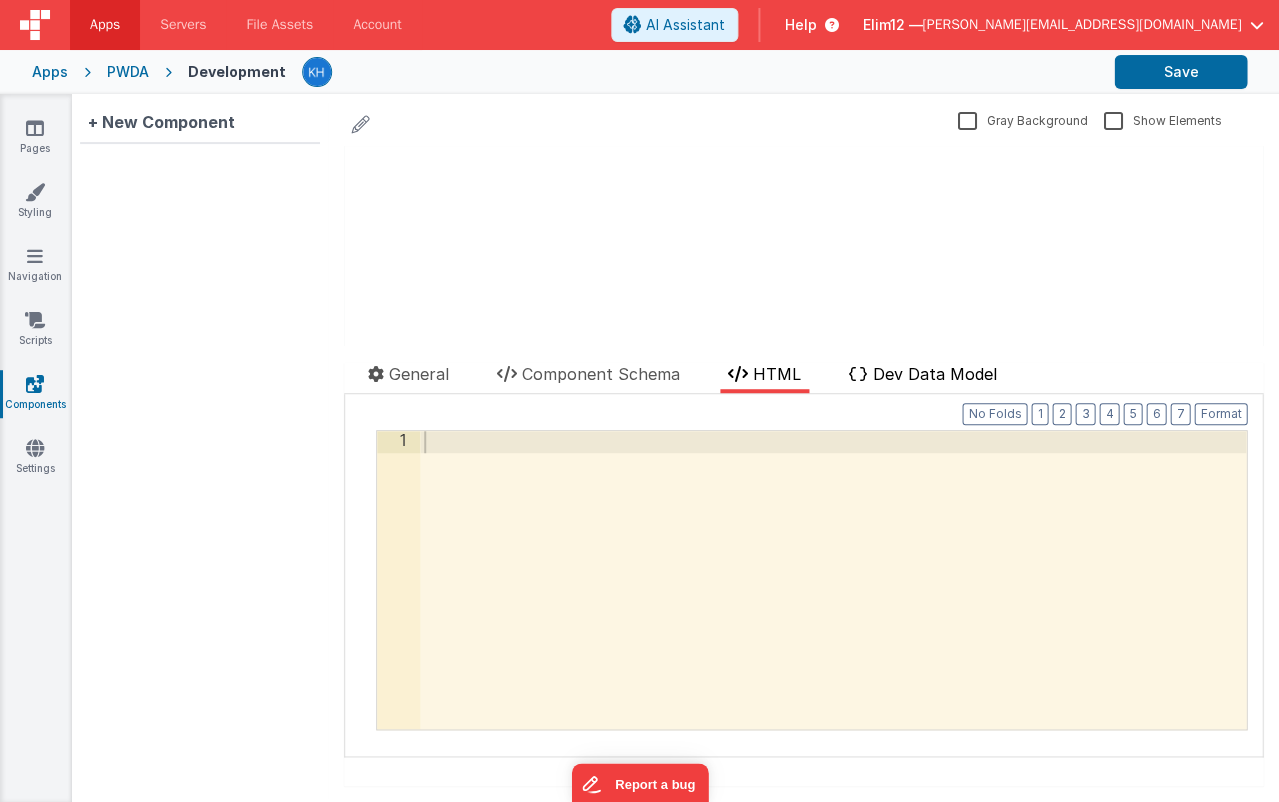 click on "Dev Data Model" at bounding box center [934, 374] 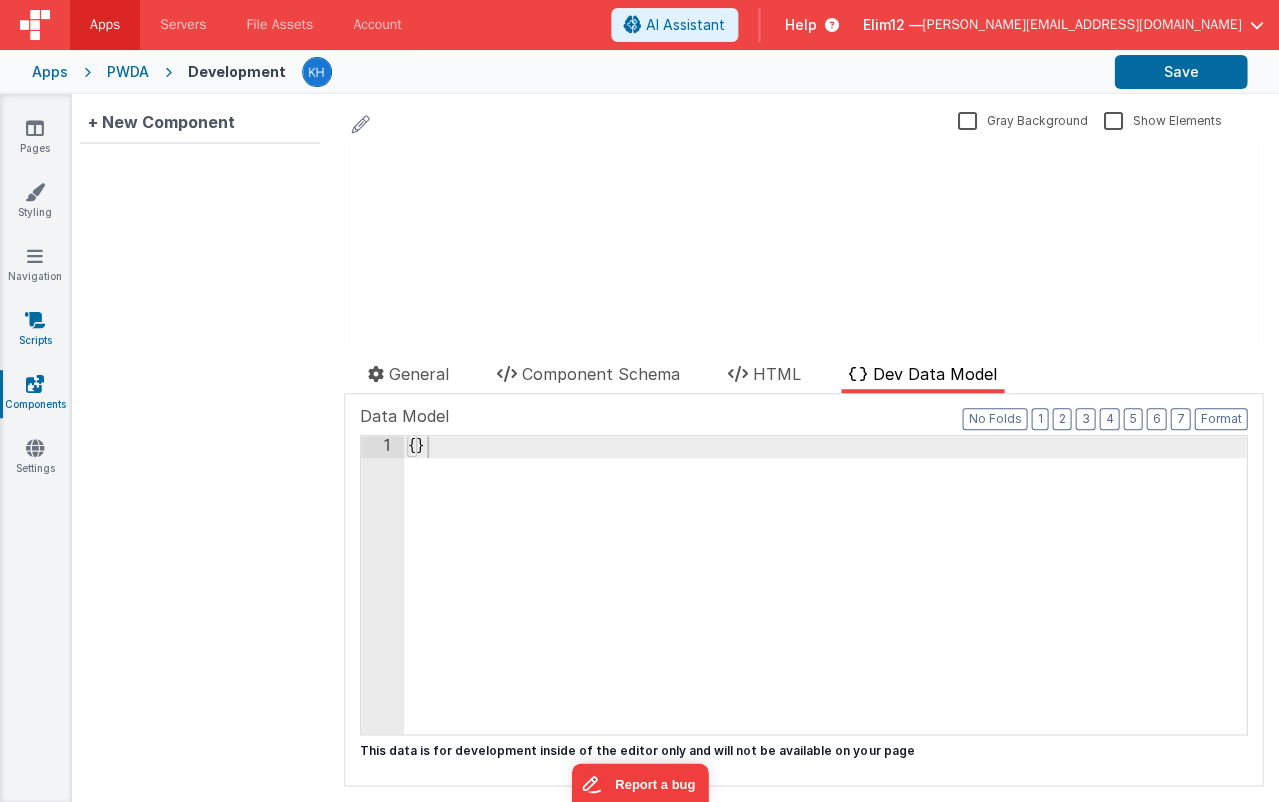 click at bounding box center (35, 320) 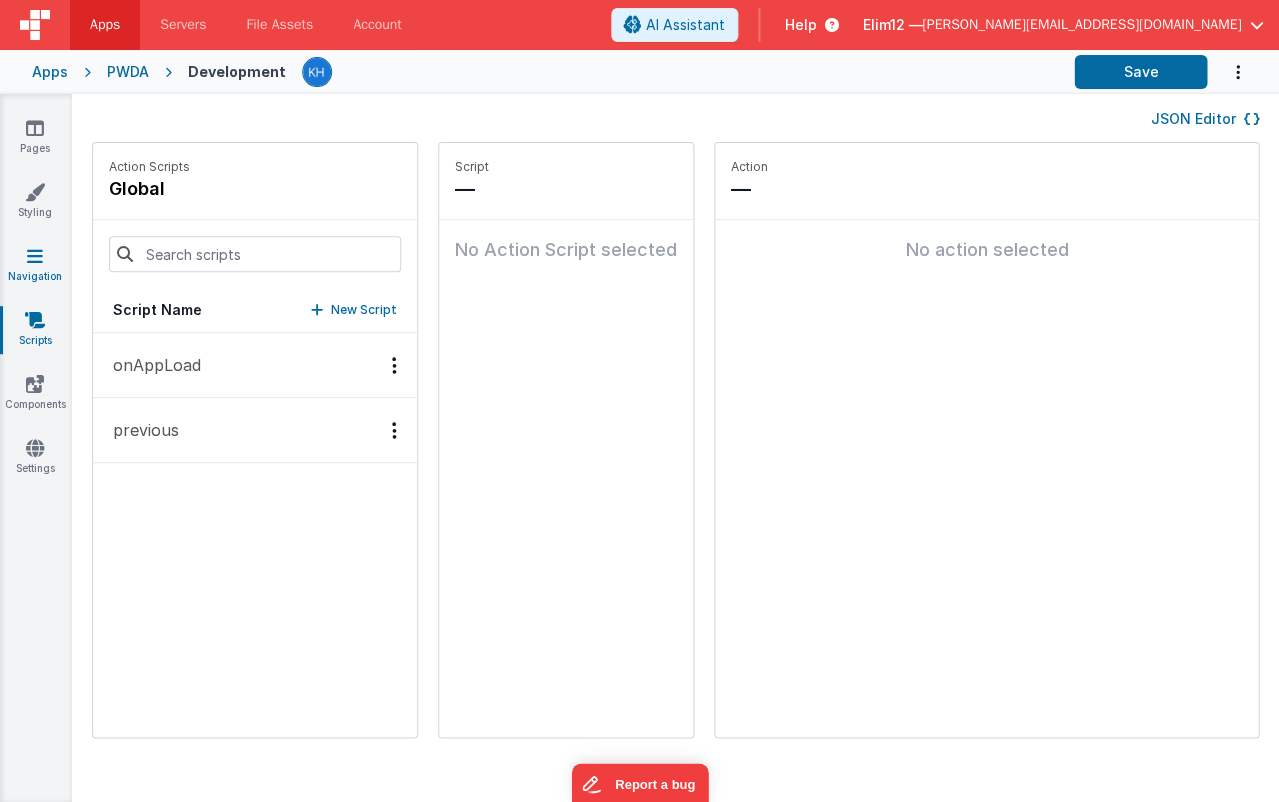 click on "Navigation" at bounding box center (35, 266) 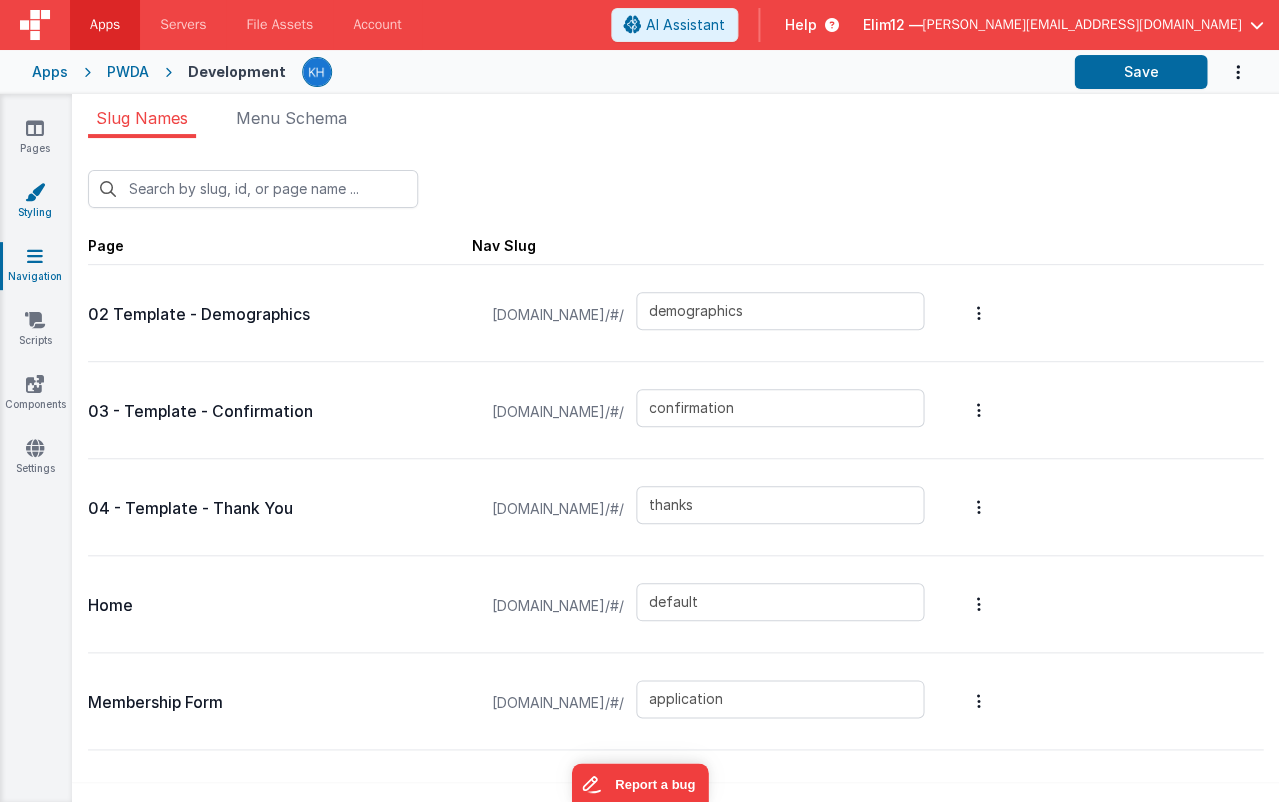 click at bounding box center (35, 192) 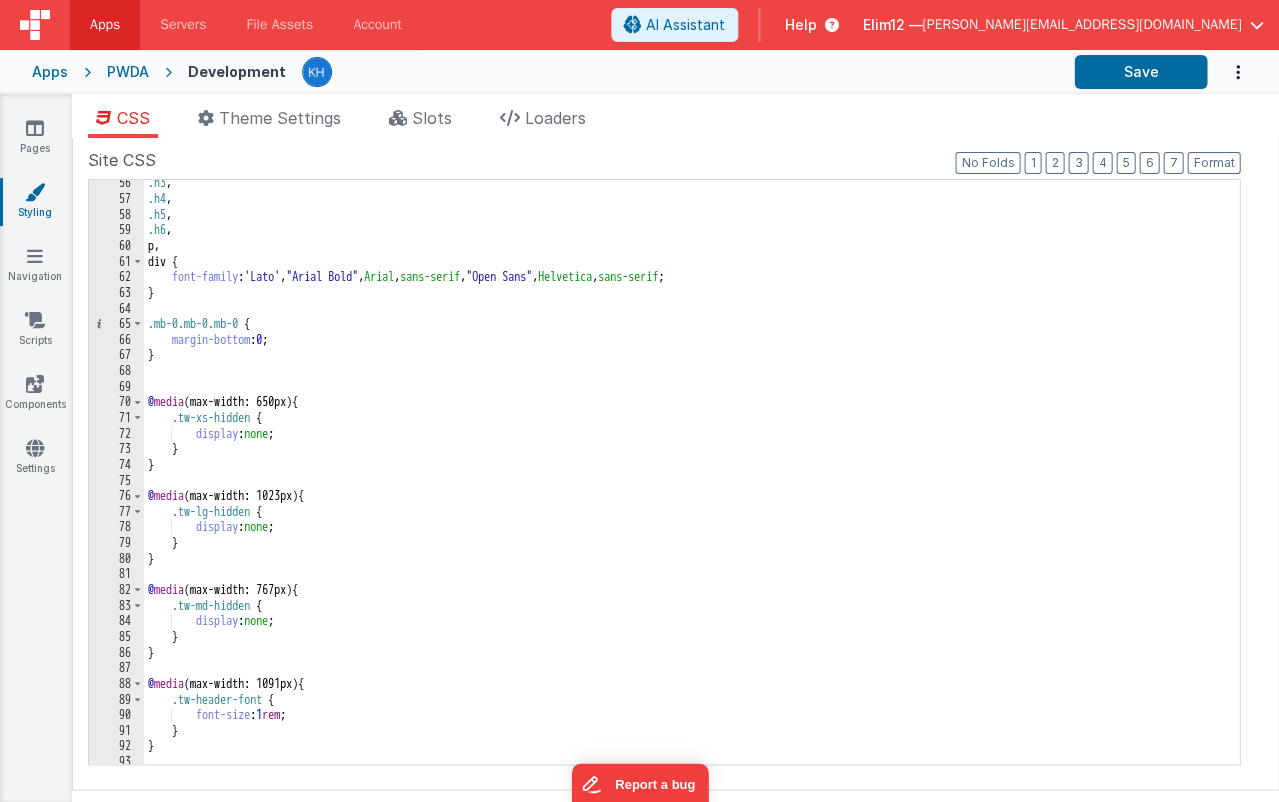 scroll, scrollTop: 1998, scrollLeft: 0, axis: vertical 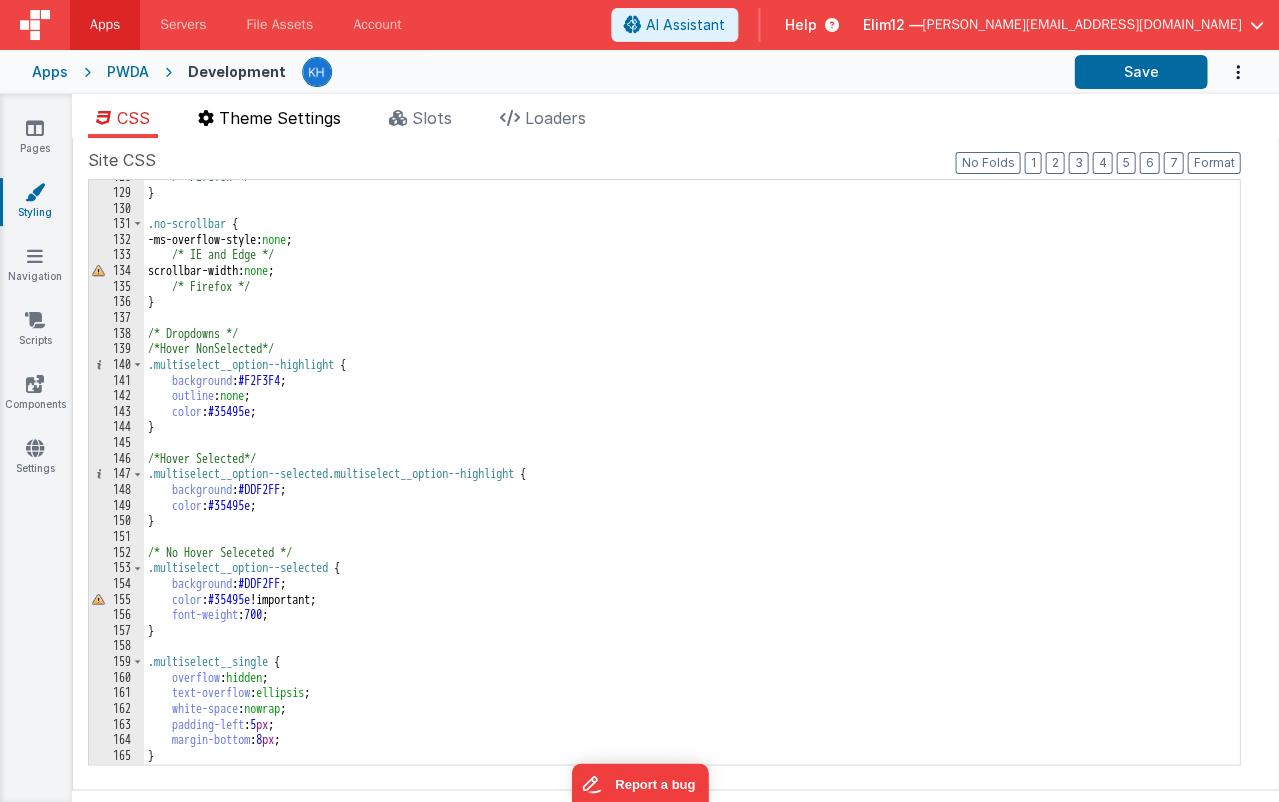 click on "Theme Settings" at bounding box center (280, 118) 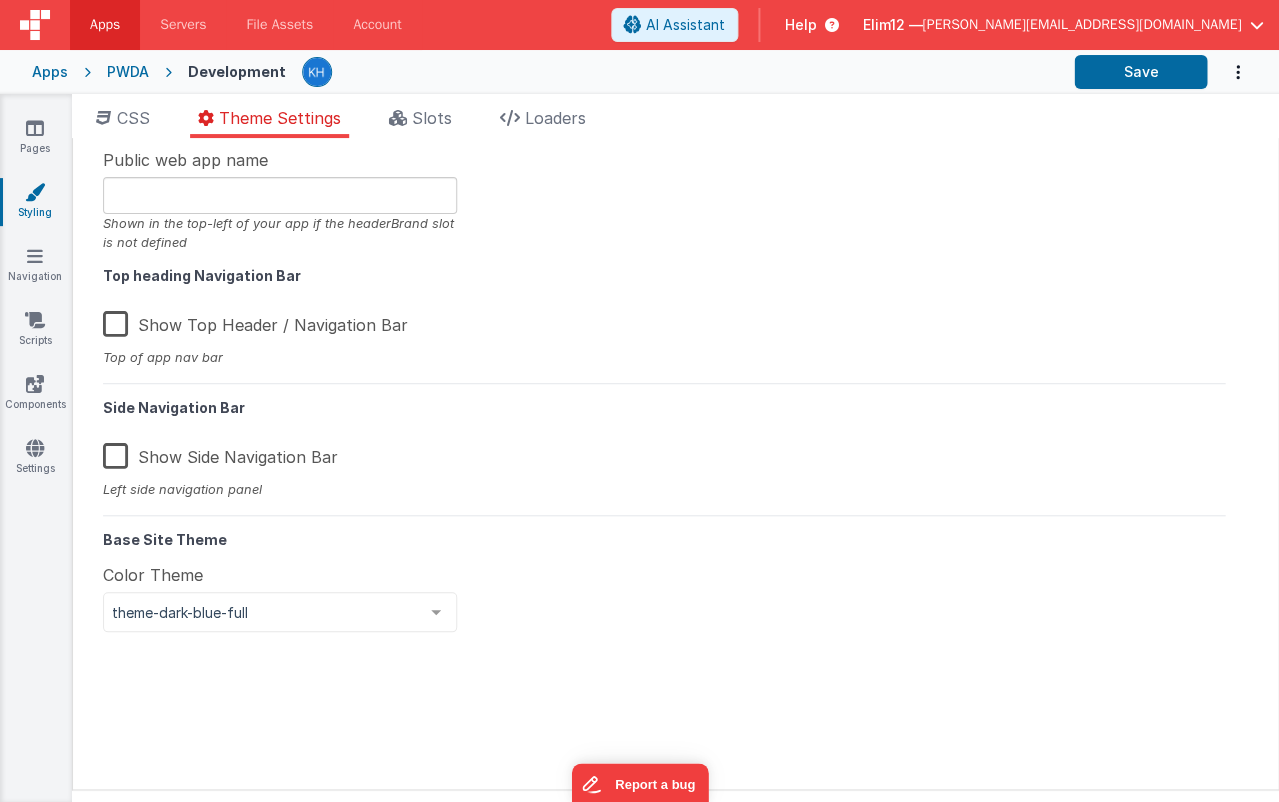 click on "theme-dark-blue-full" at bounding box center (264, 613) 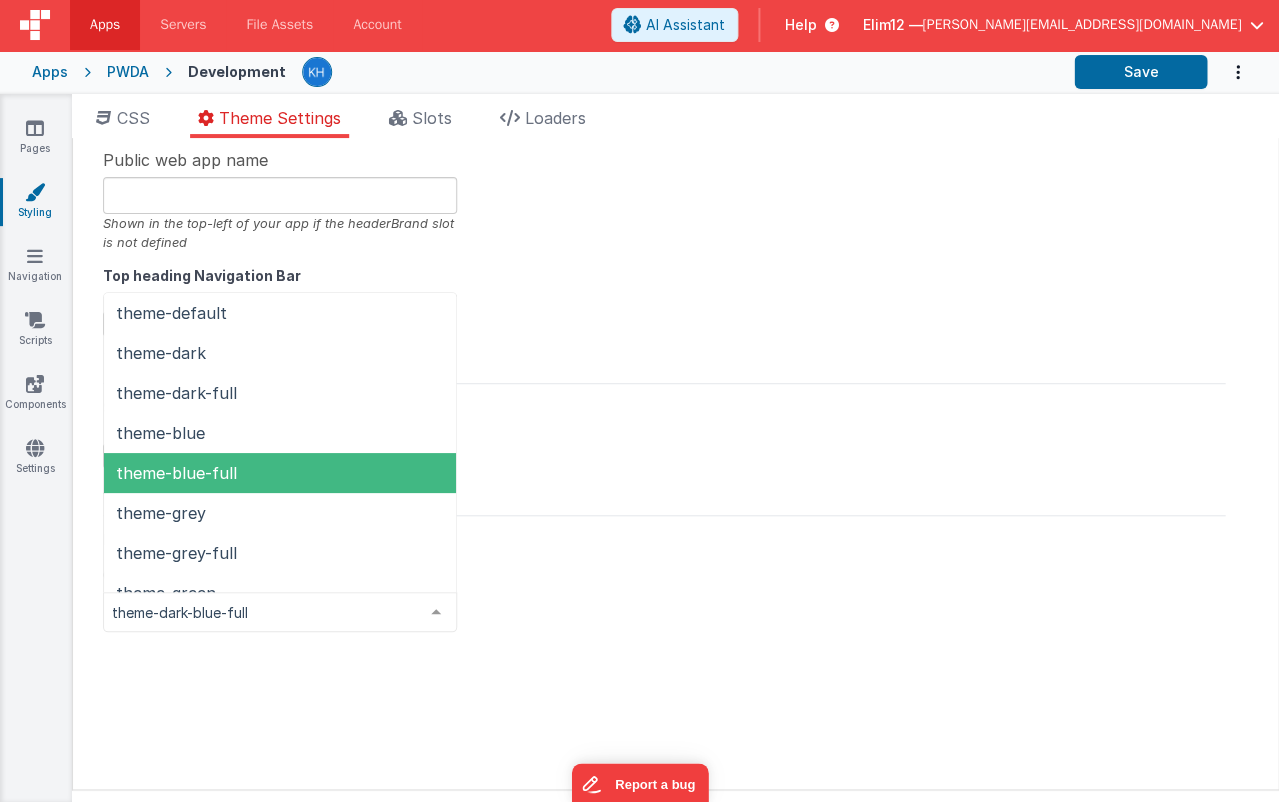 scroll, scrollTop: 0, scrollLeft: 0, axis: both 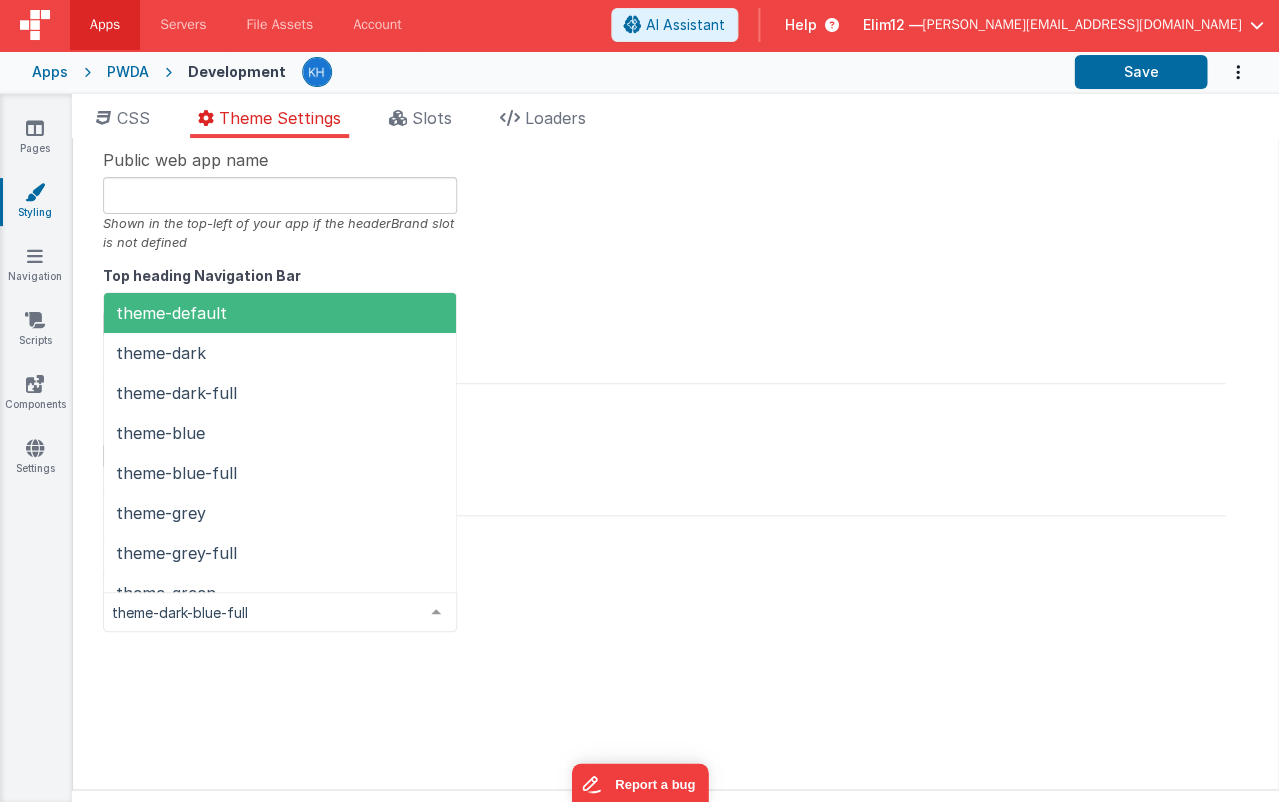 click on "theme-default" at bounding box center [280, 313] 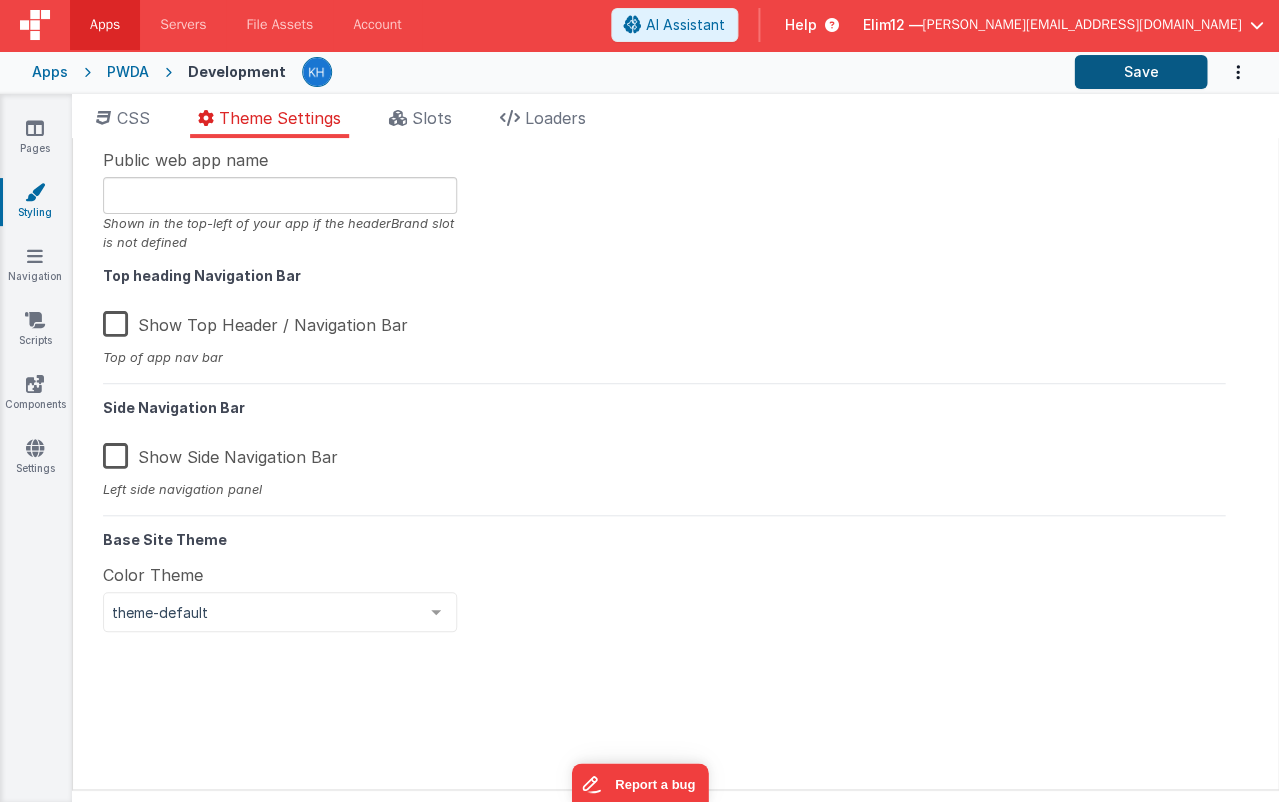 click on "Save" at bounding box center (1140, 72) 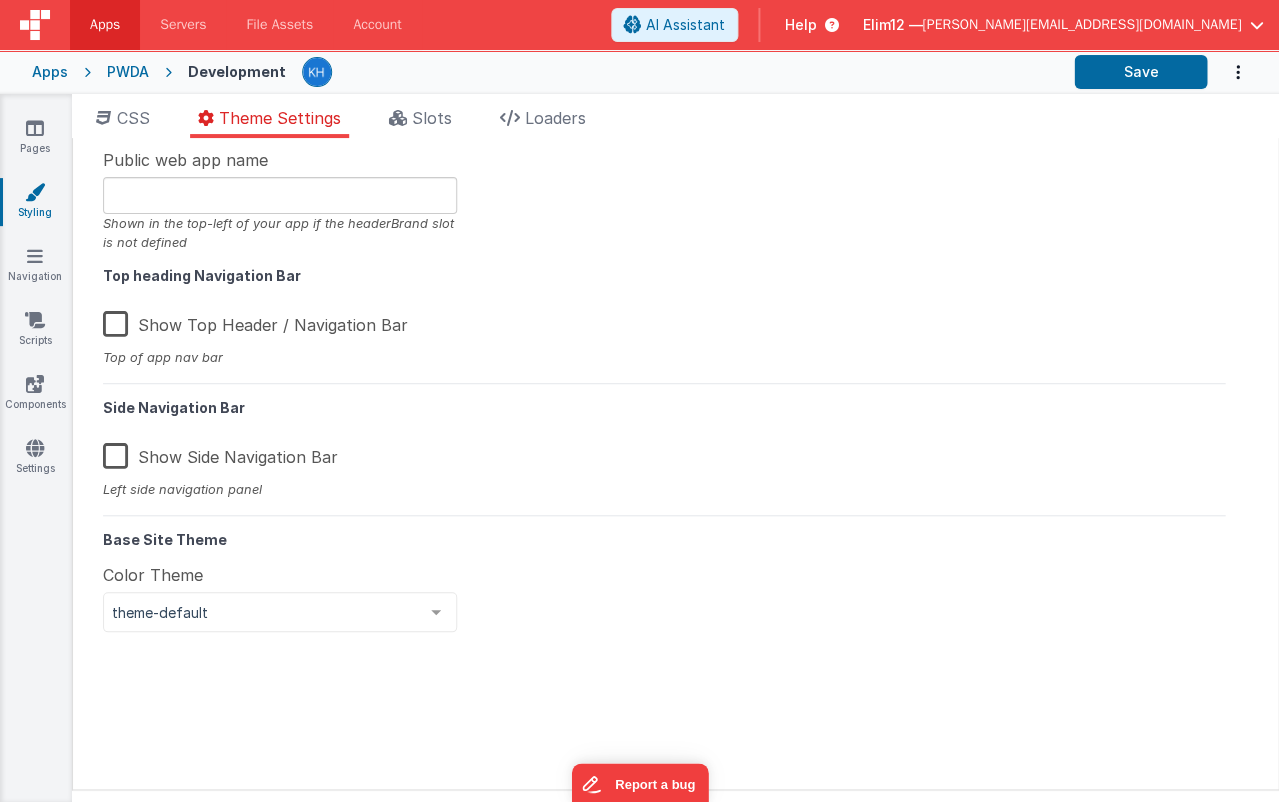 click on "PWDA" at bounding box center (128, 72) 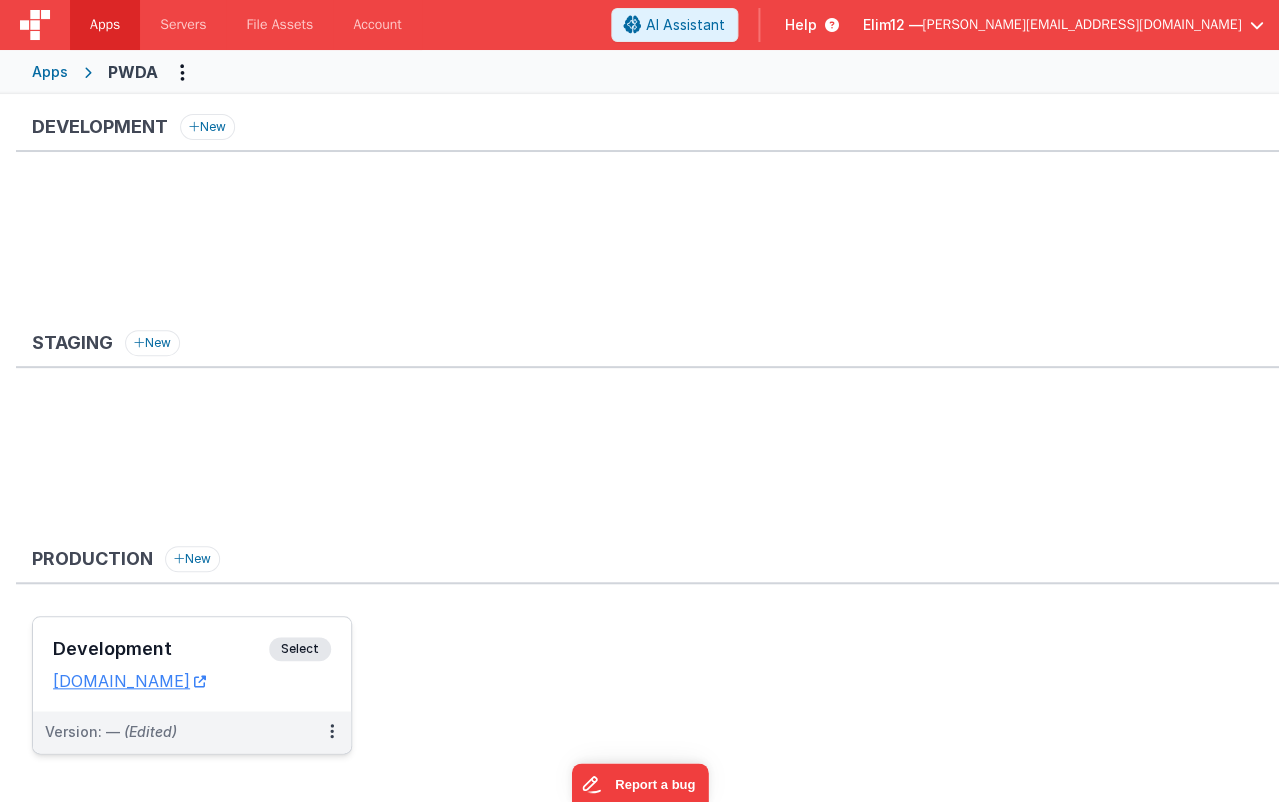 click on "[DOMAIN_NAME]" at bounding box center [192, 681] 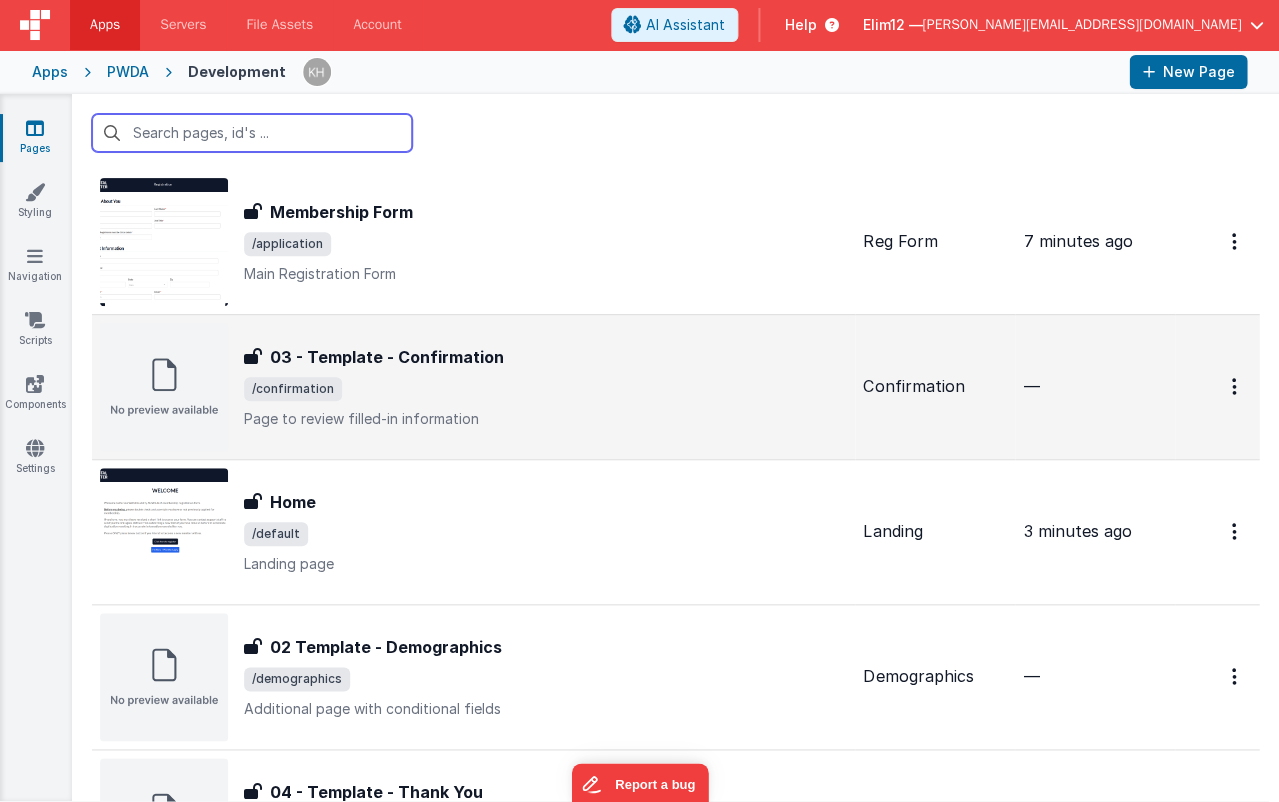 scroll, scrollTop: 89, scrollLeft: 0, axis: vertical 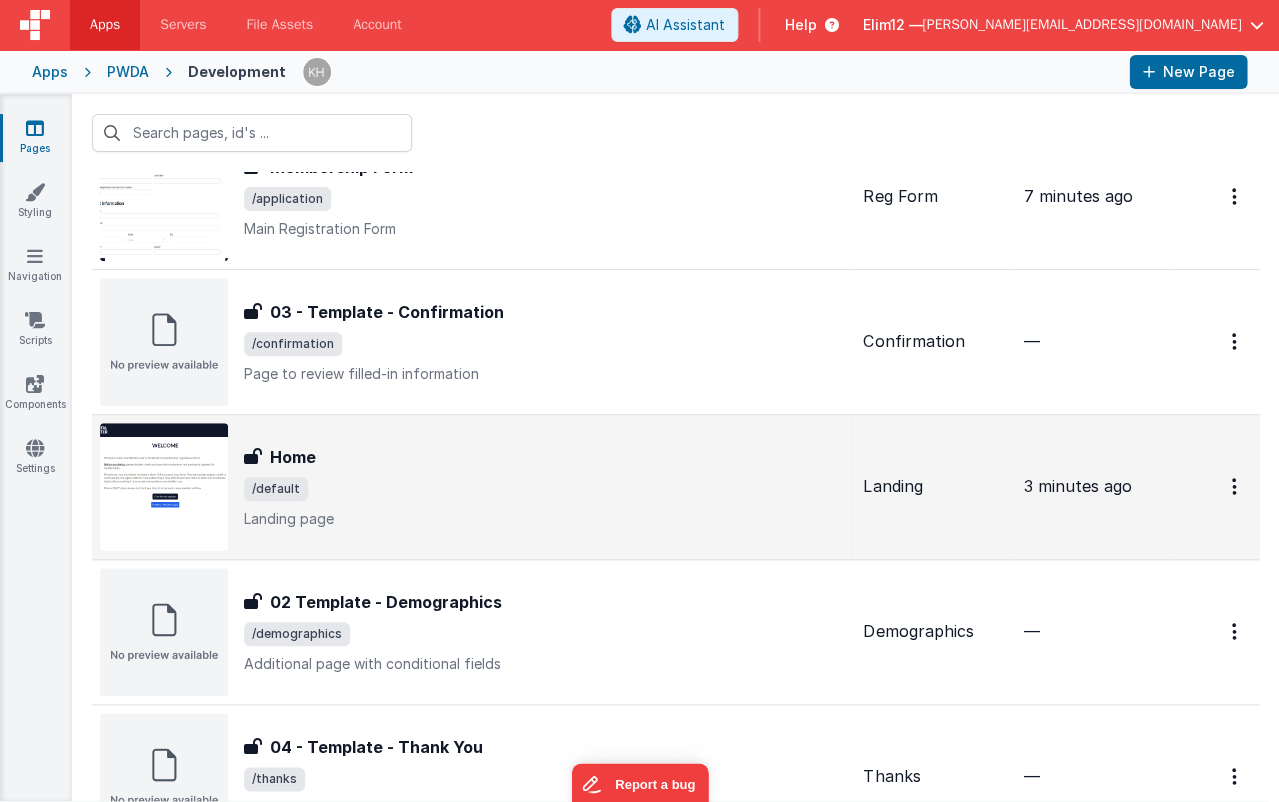 click on "/default" at bounding box center [545, 489] 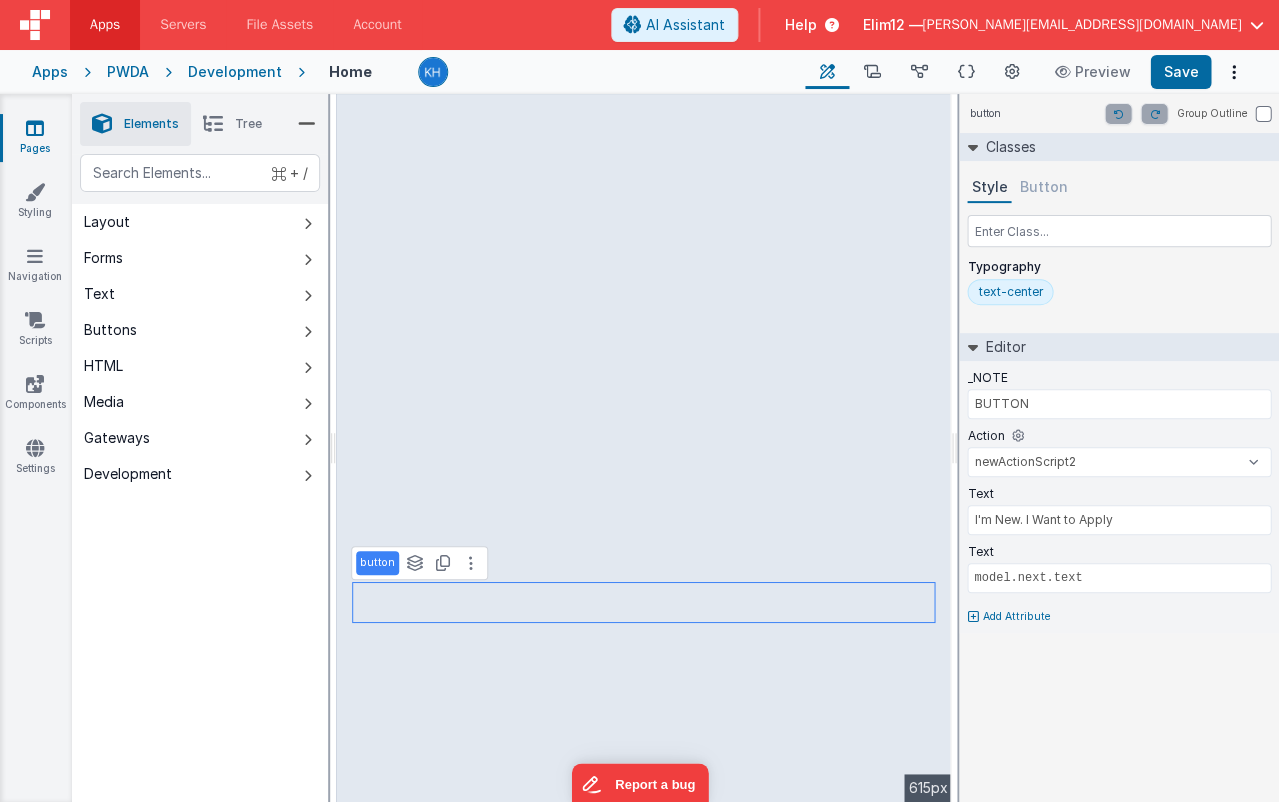 select on "newActionScript3" 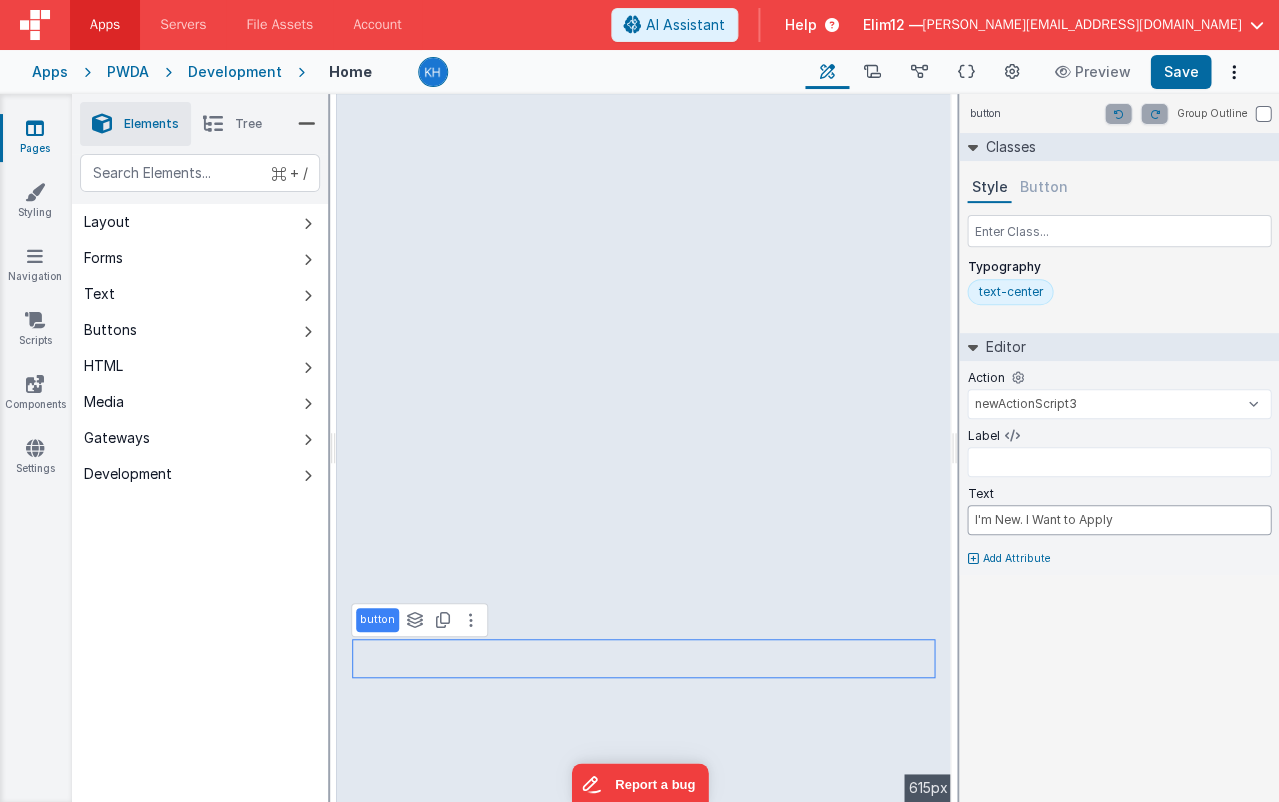 click on "I'm New. I Want to Apply" at bounding box center [1119, 520] 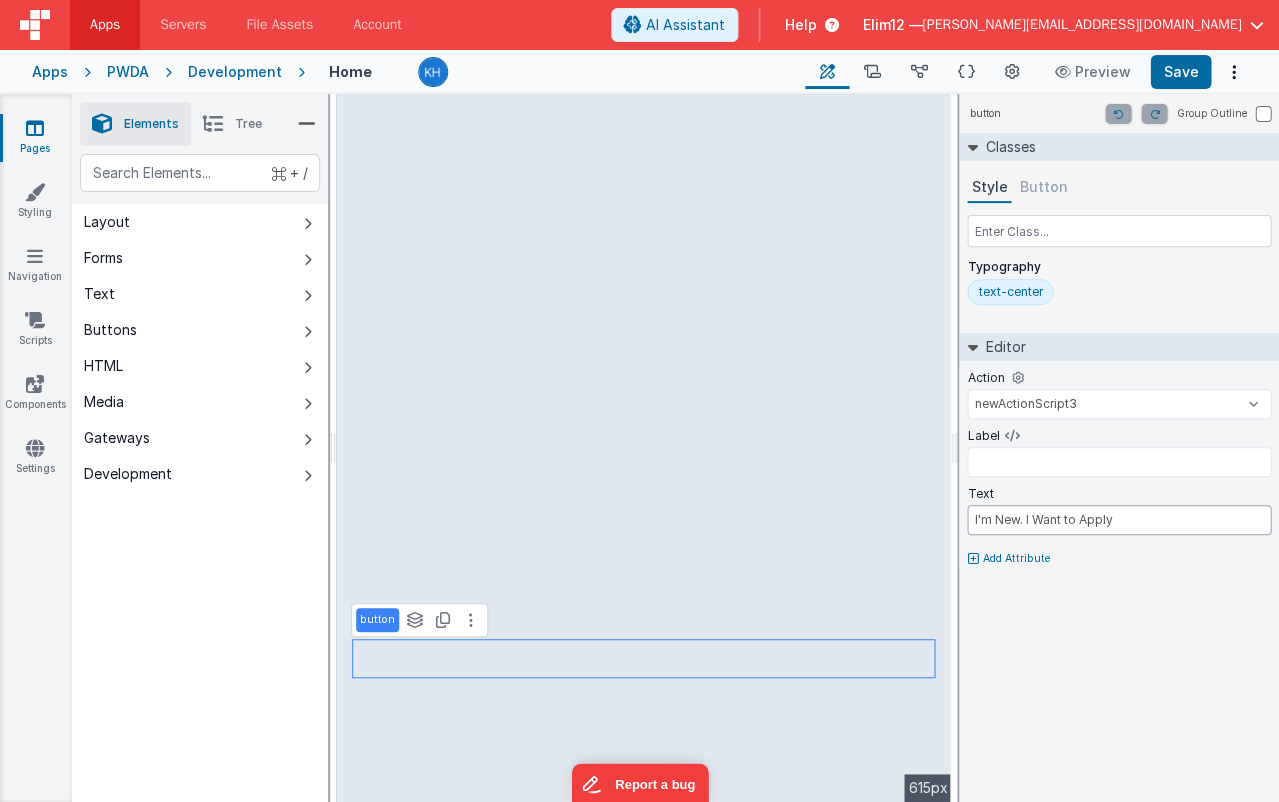 paste 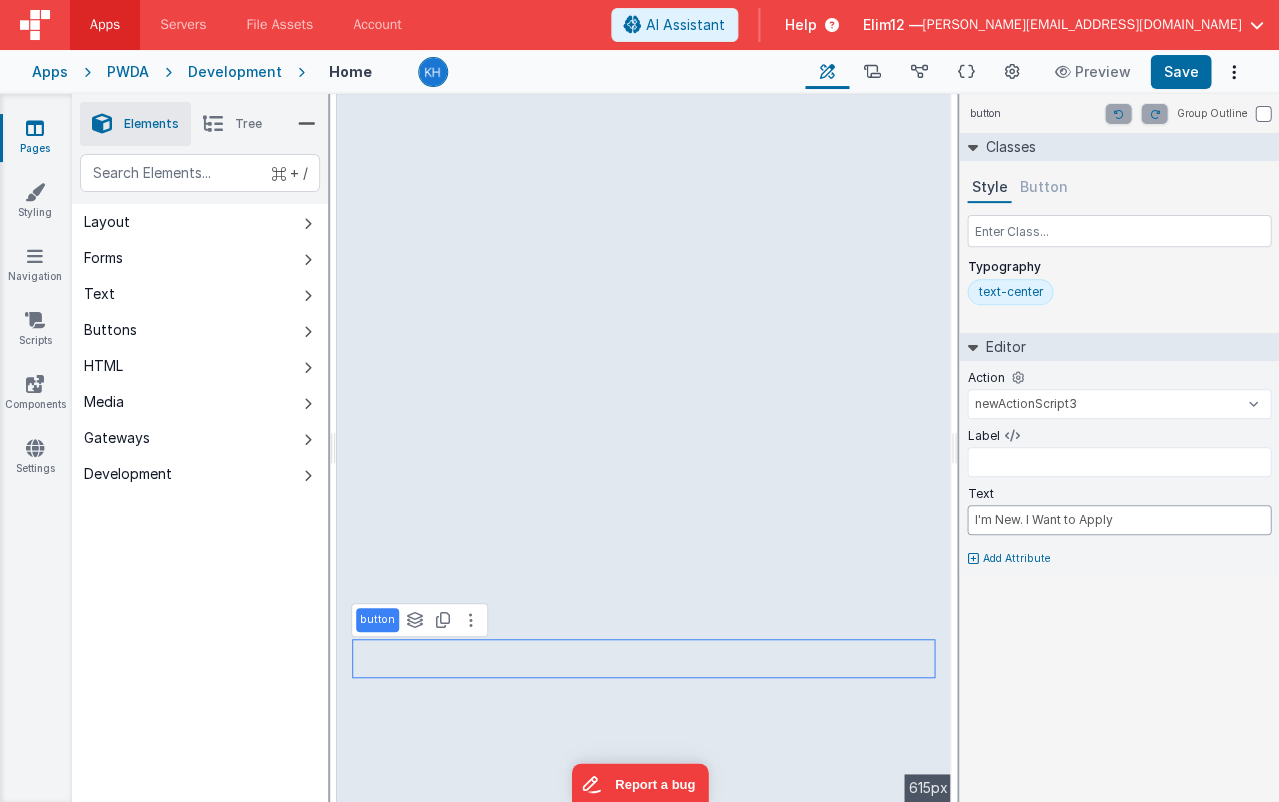 paste 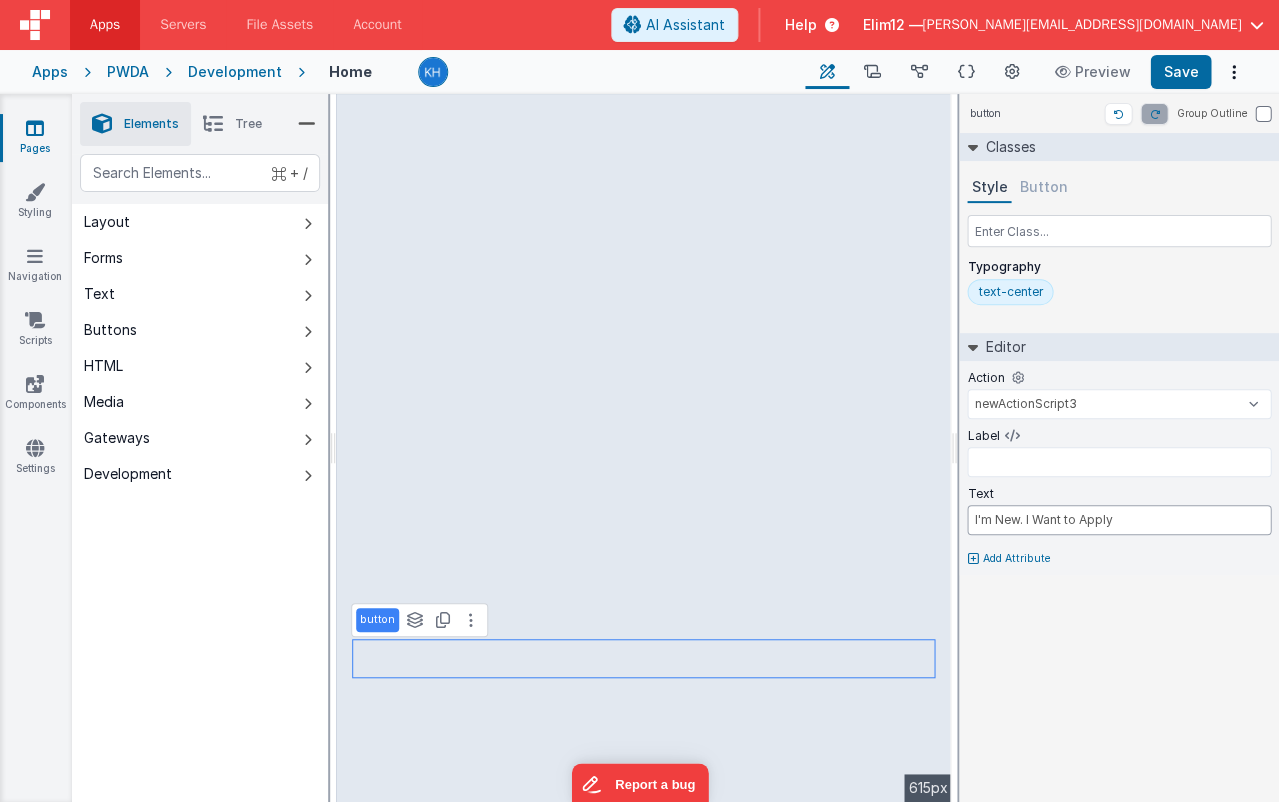click on "I'm New. I Want to Apply" at bounding box center (1119, 520) 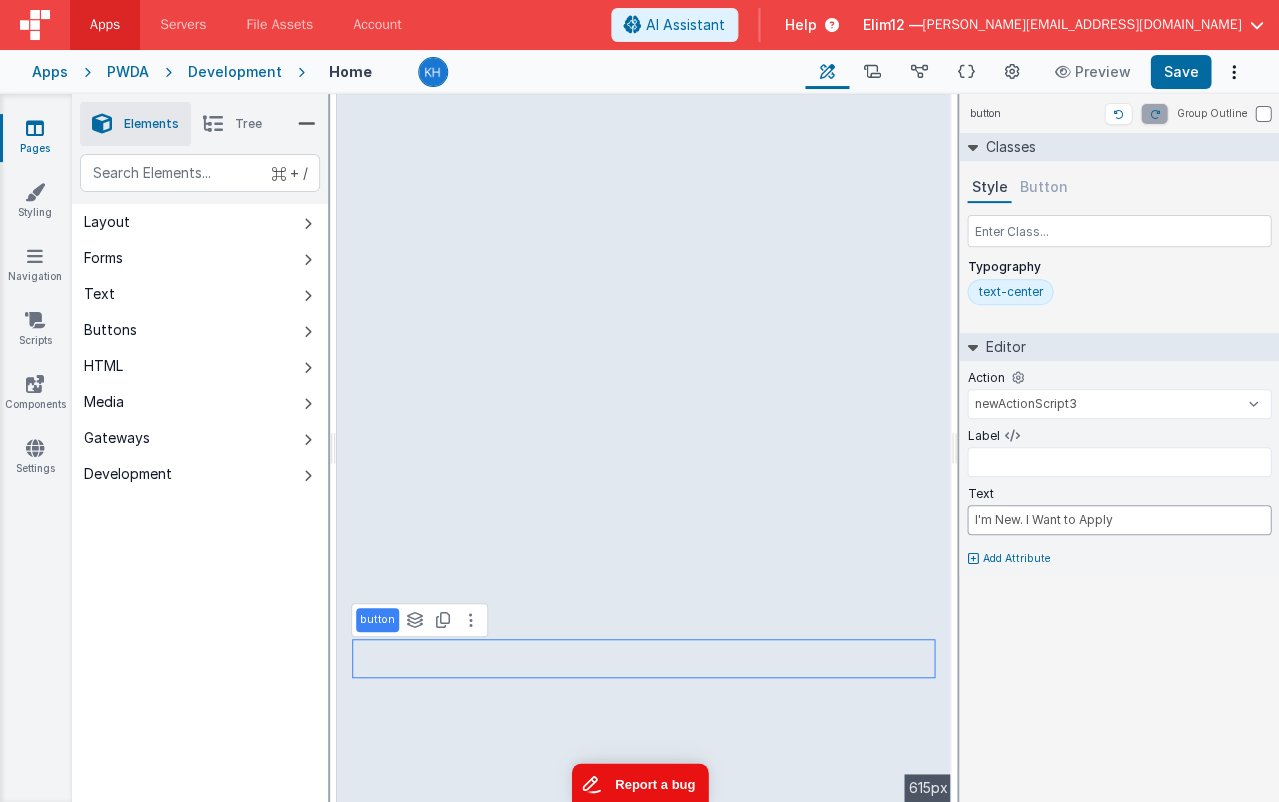 type on "I'm New. I Want to Apply" 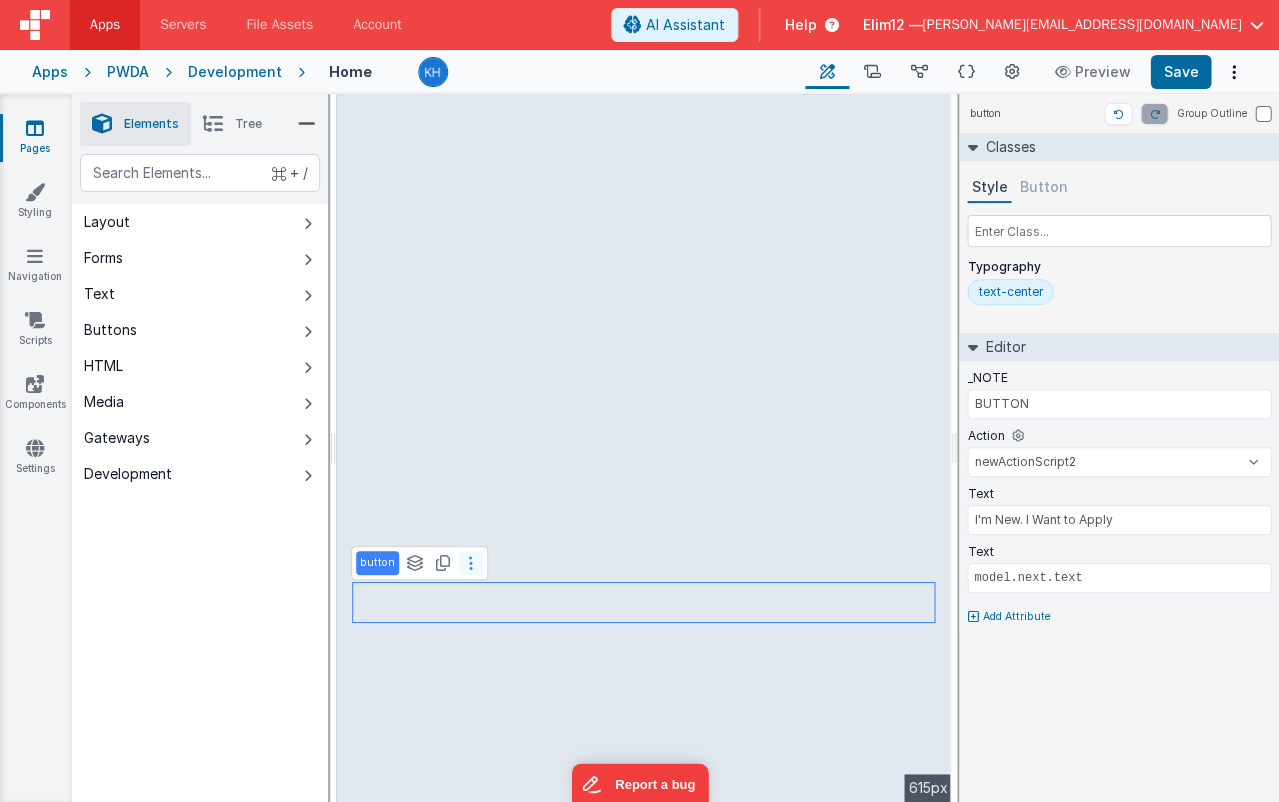 click at bounding box center [471, 563] 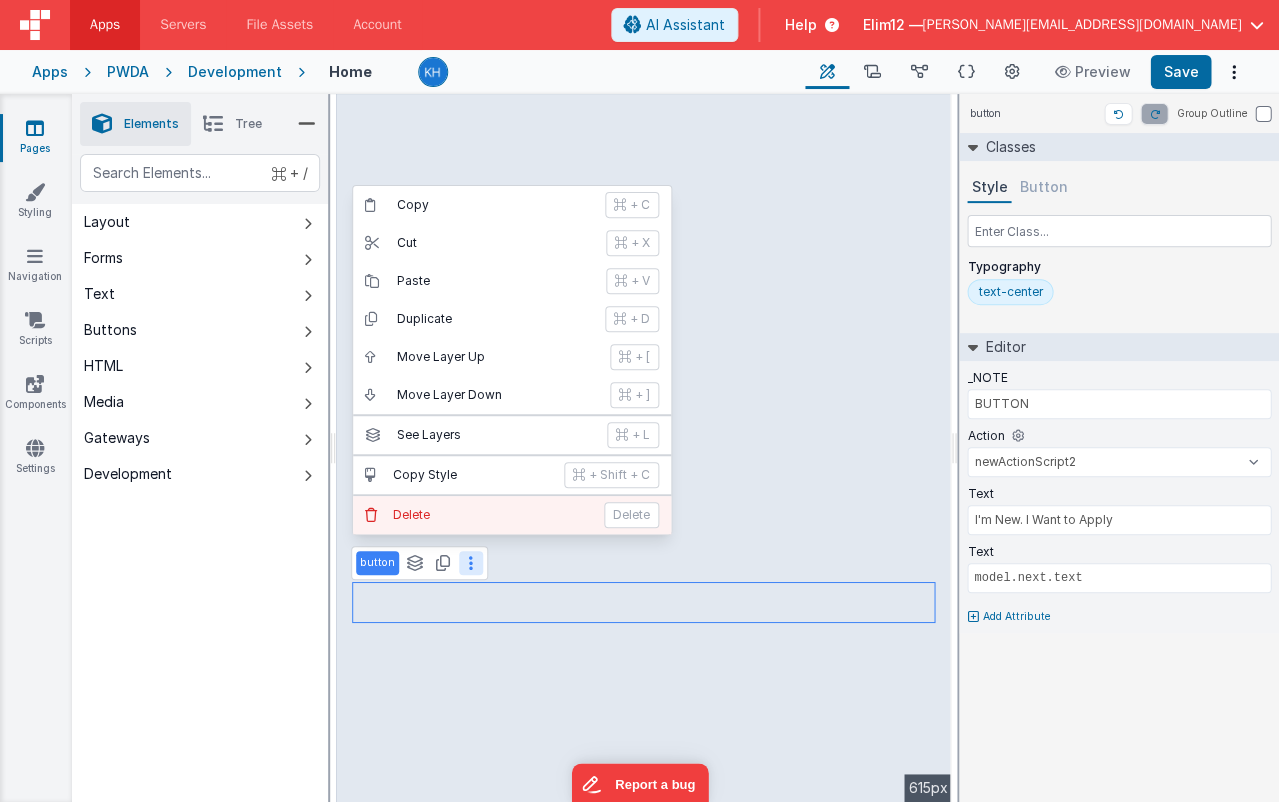 click on "Delete" at bounding box center [492, 515] 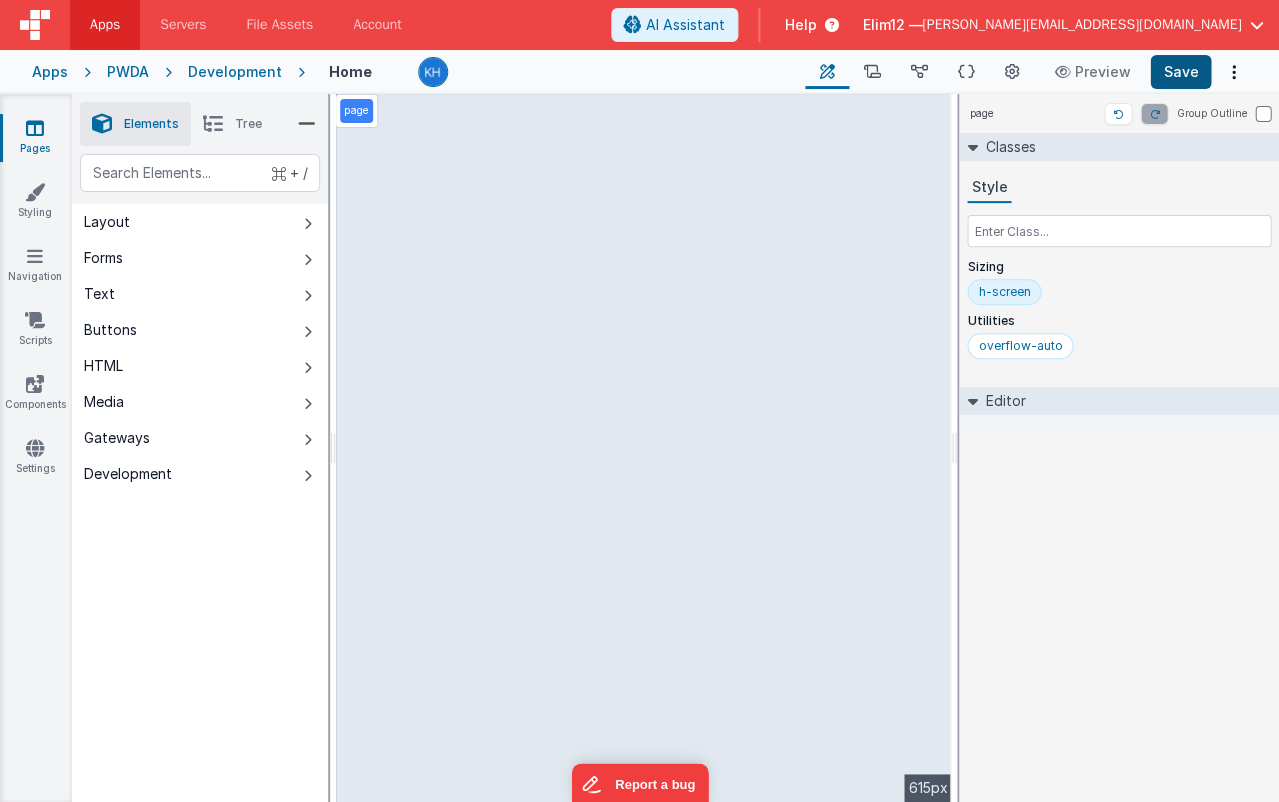 click on "Save" at bounding box center [1180, 72] 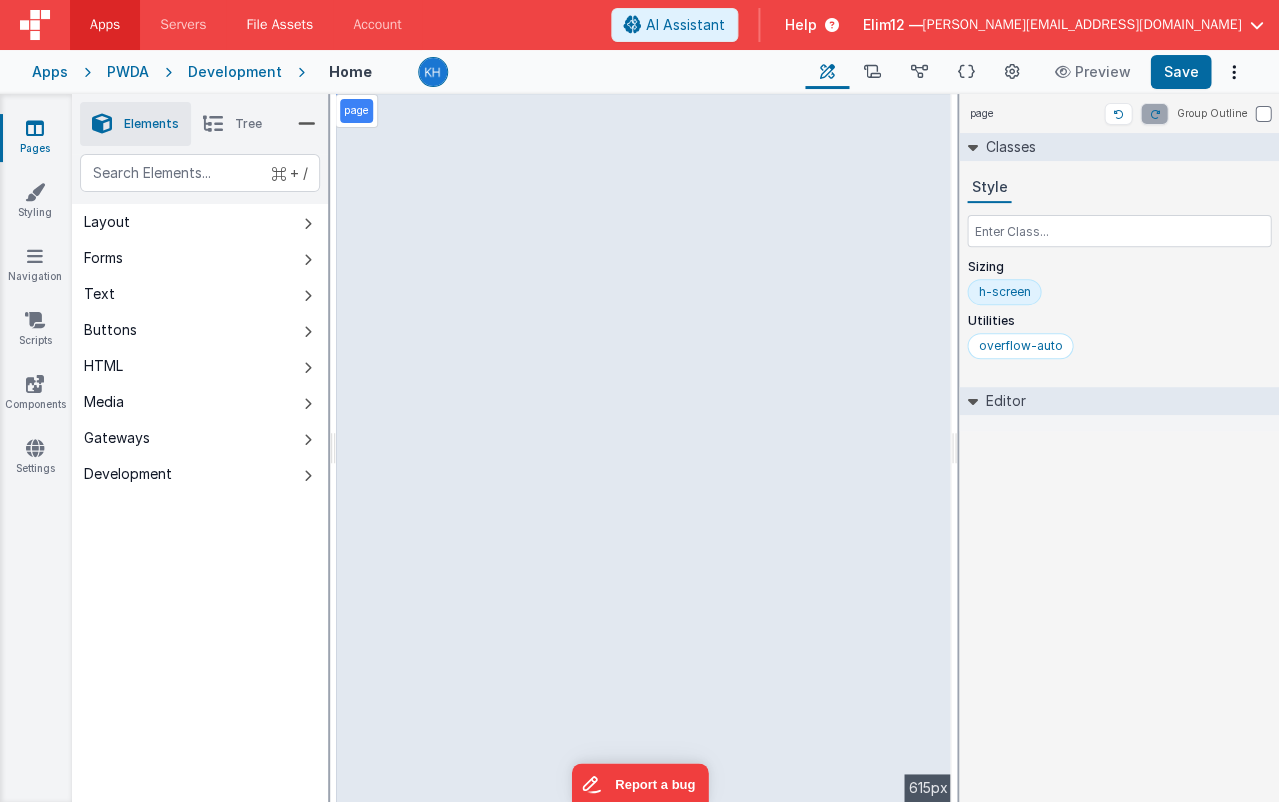 click on "File Assets" at bounding box center [279, 25] 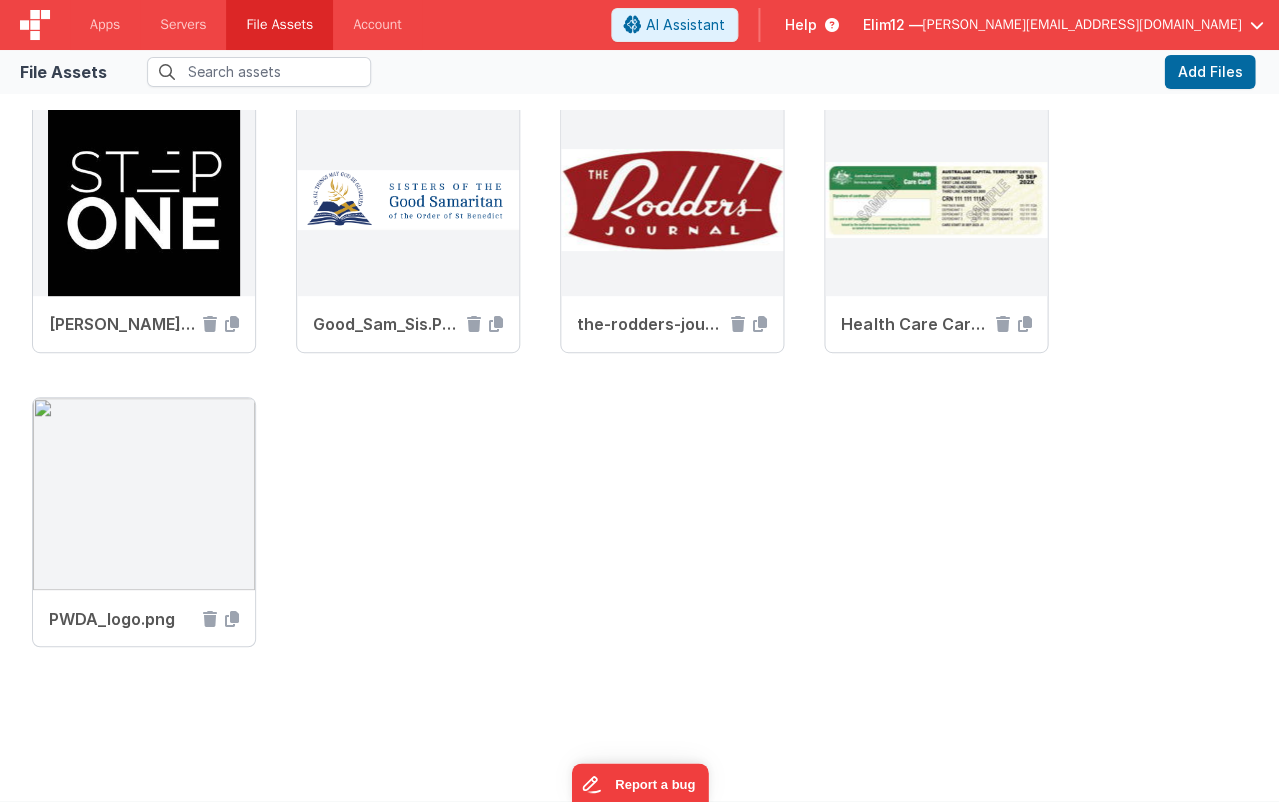 scroll, scrollTop: 626, scrollLeft: 0, axis: vertical 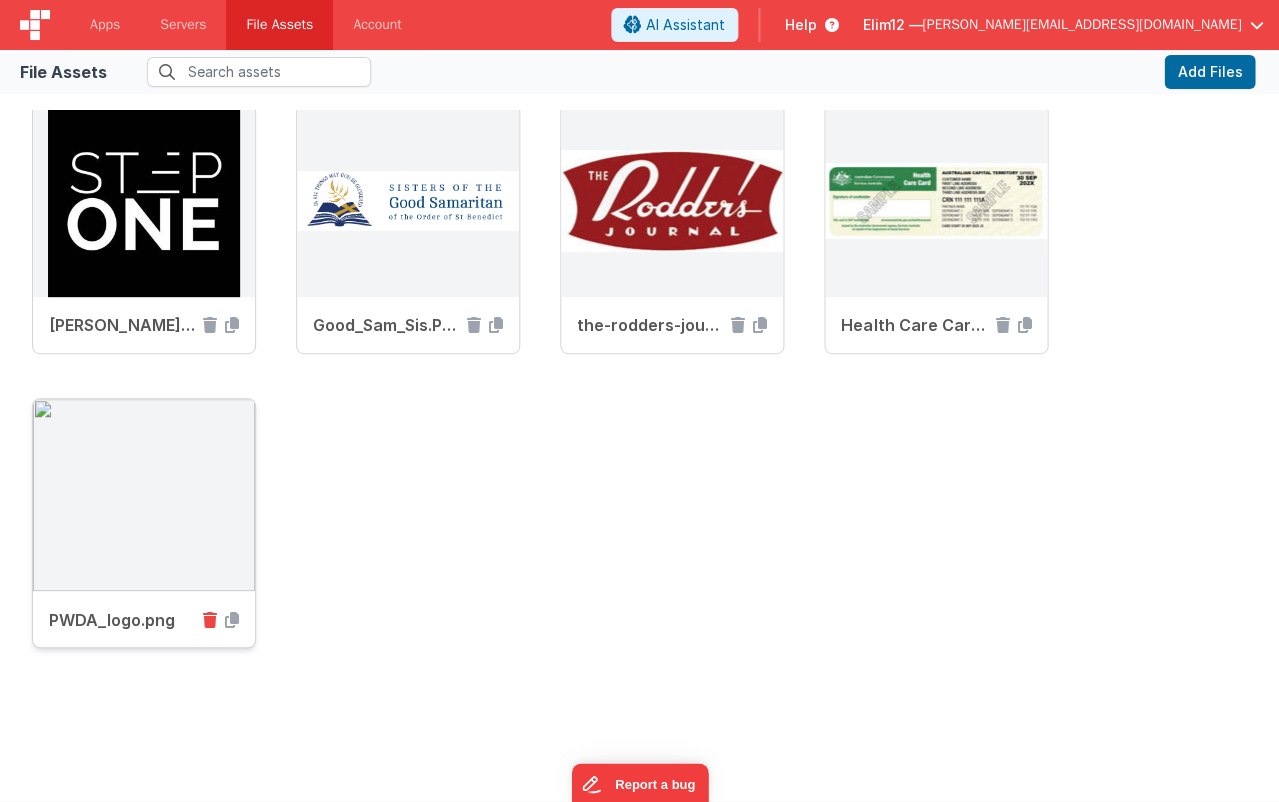 click at bounding box center [210, 619] 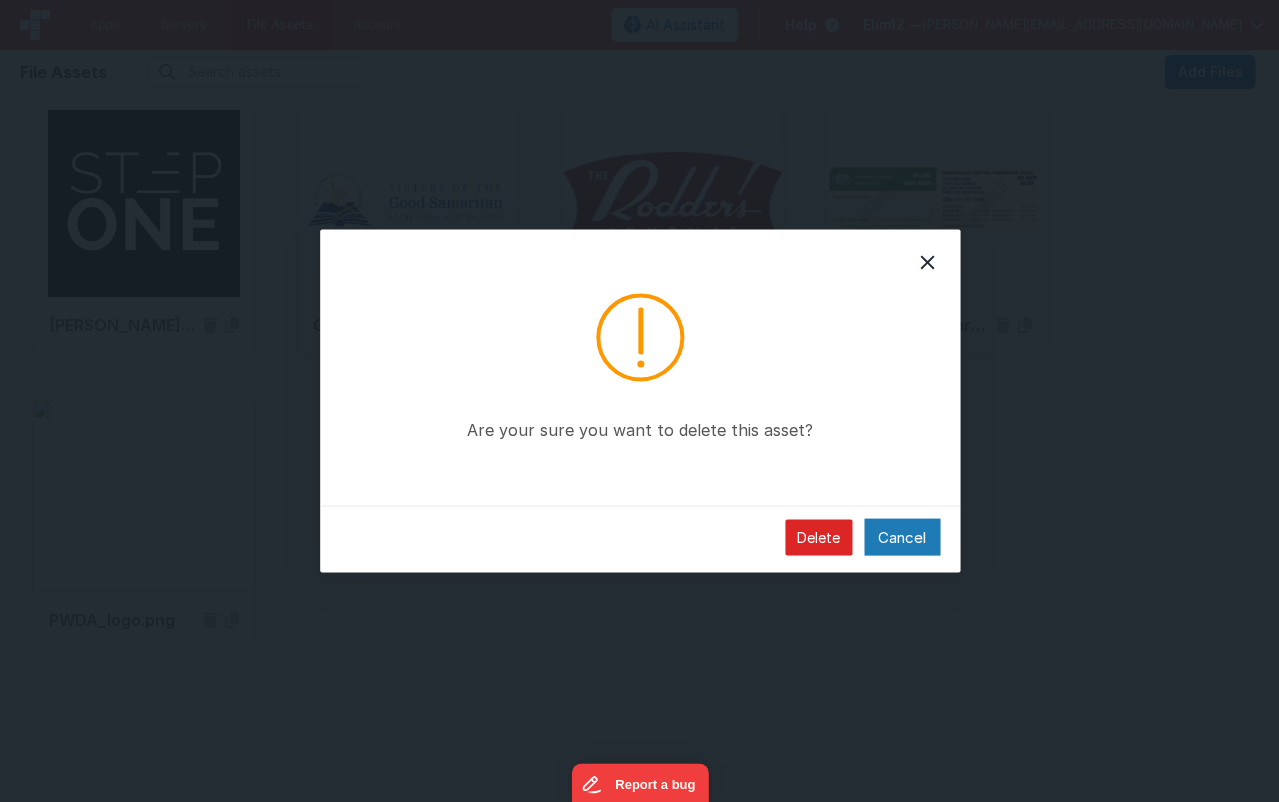 click on "Delete" at bounding box center [818, 537] 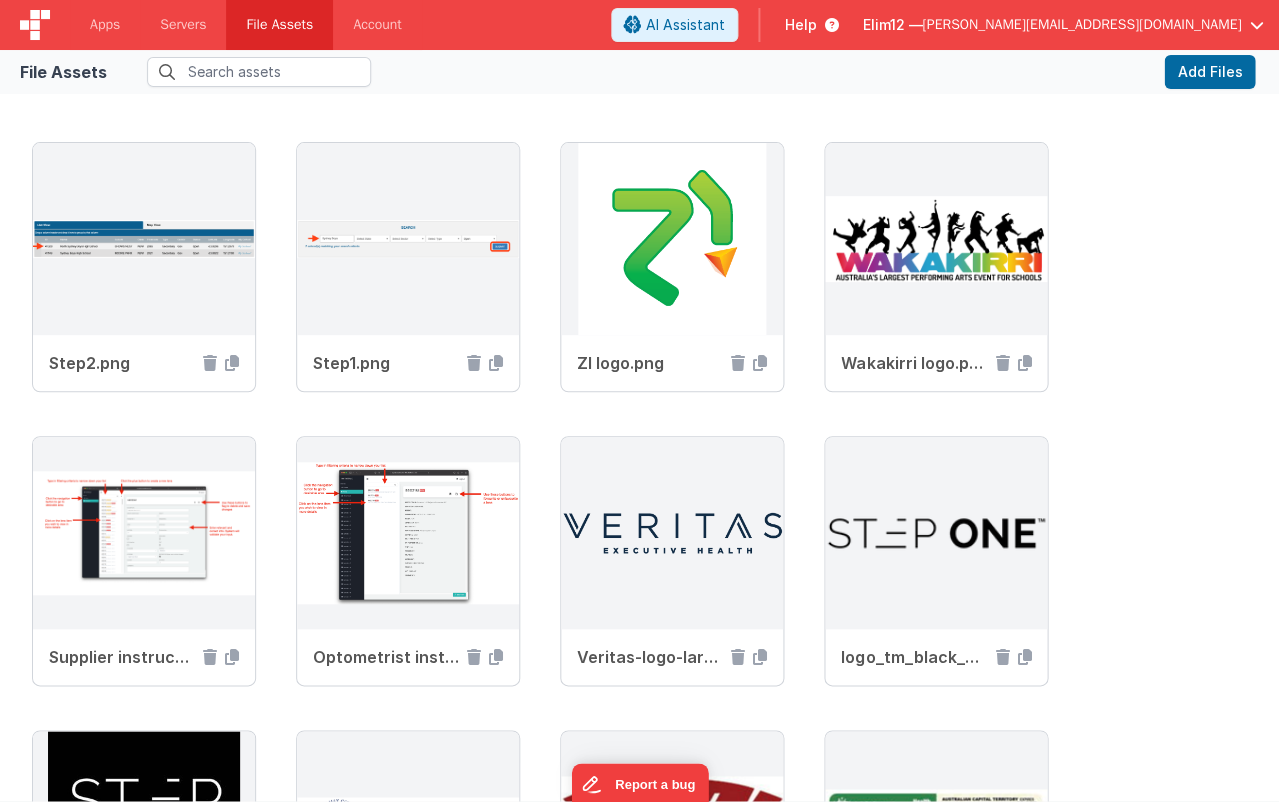 scroll, scrollTop: 0, scrollLeft: 0, axis: both 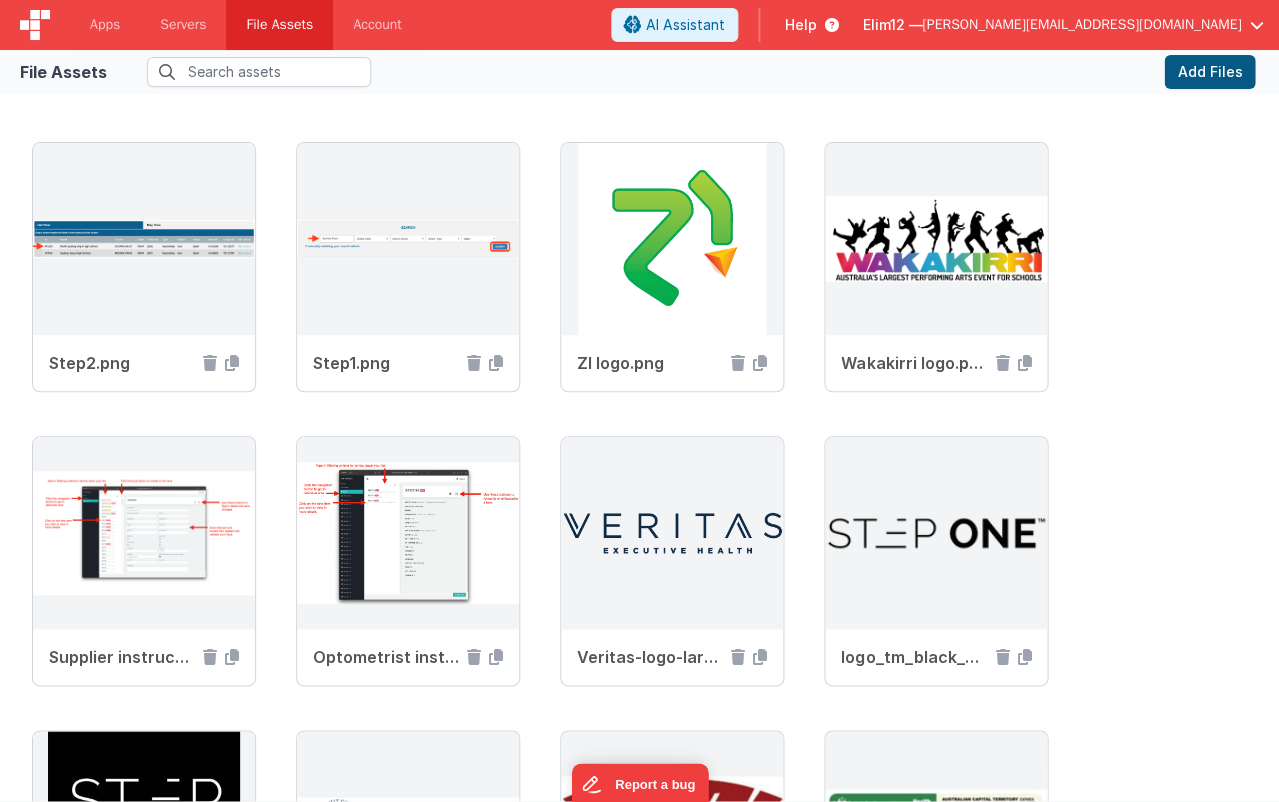 click on "Add Files" at bounding box center (1209, 72) 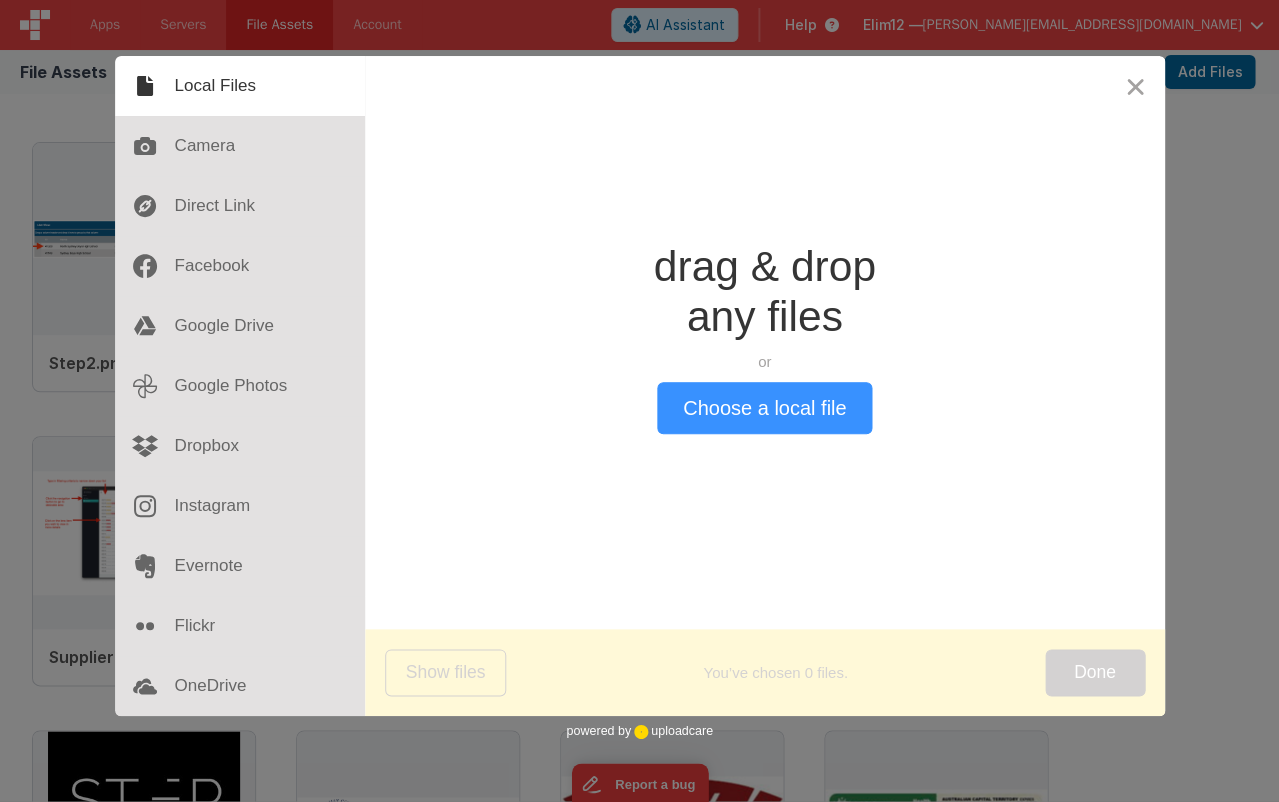 click on "Choose a local file" at bounding box center (764, 408) 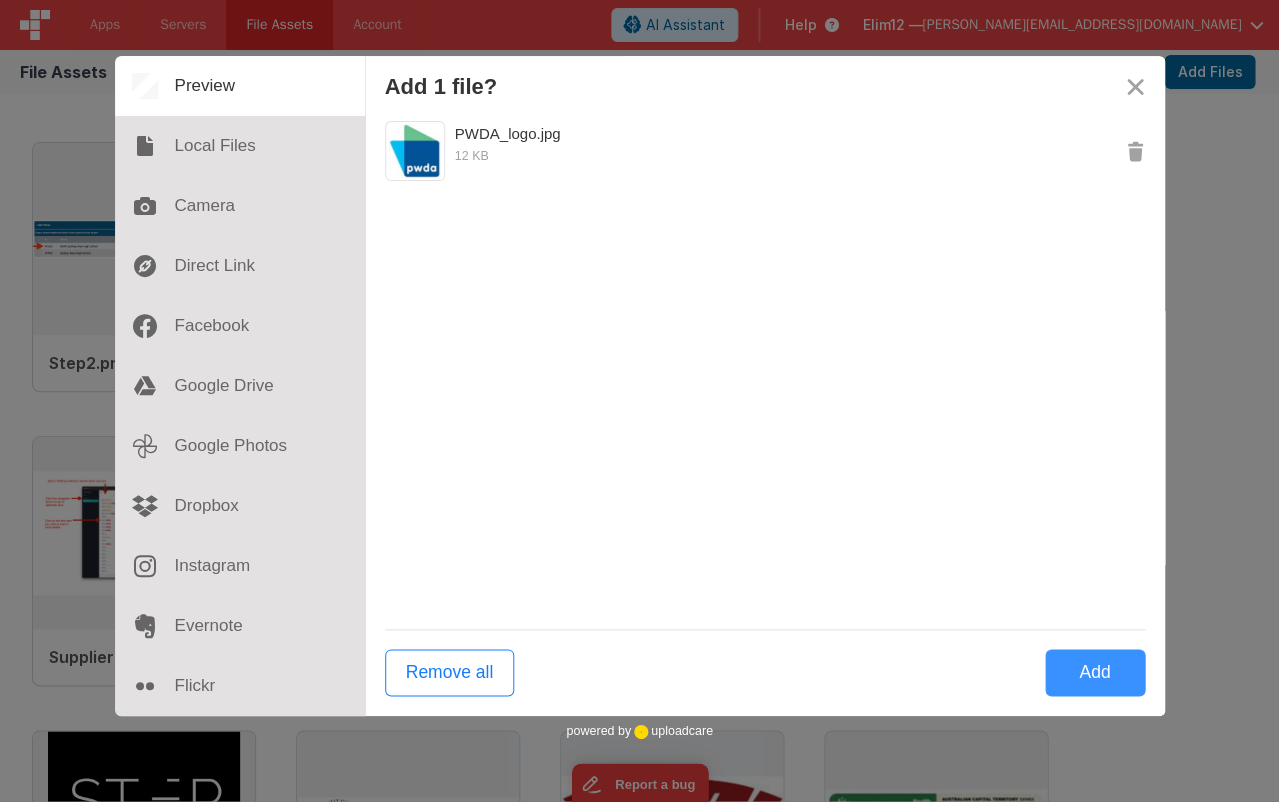 click on "Add" at bounding box center (1095, 672) 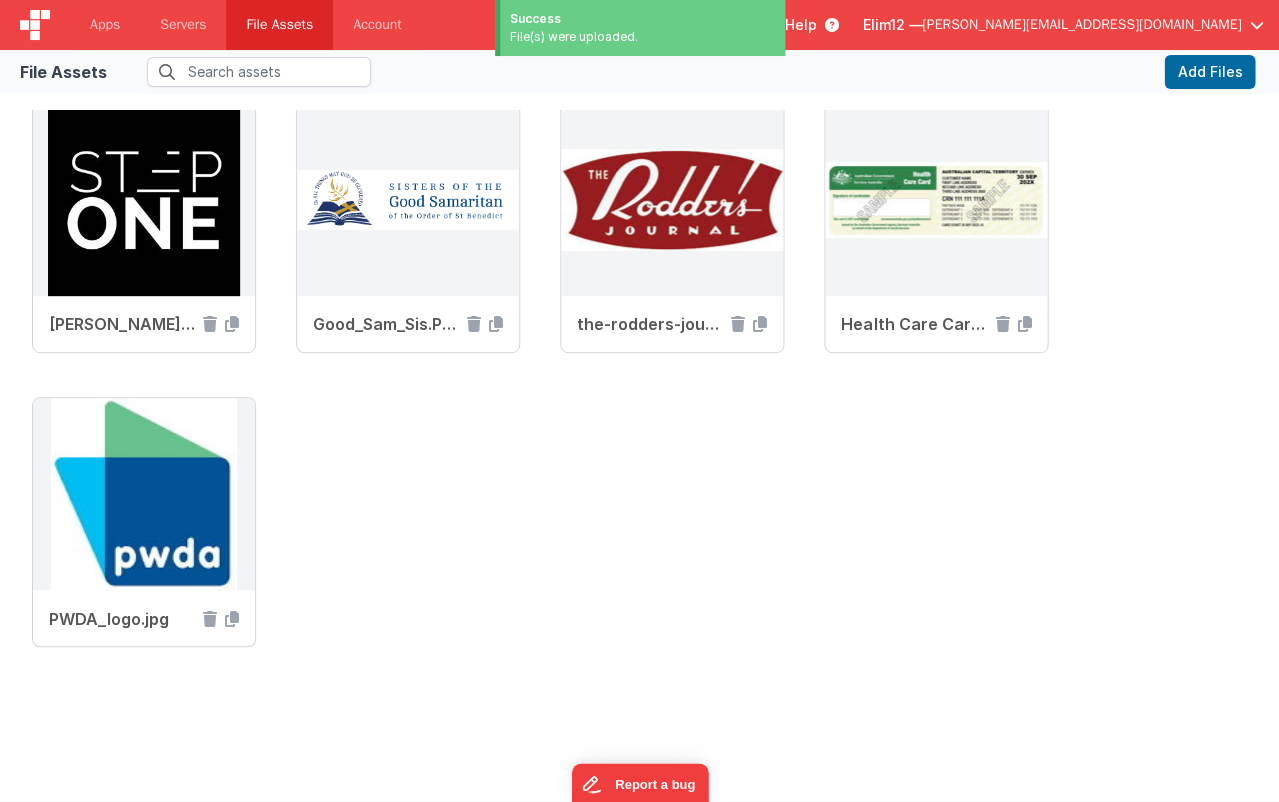scroll, scrollTop: 626, scrollLeft: 0, axis: vertical 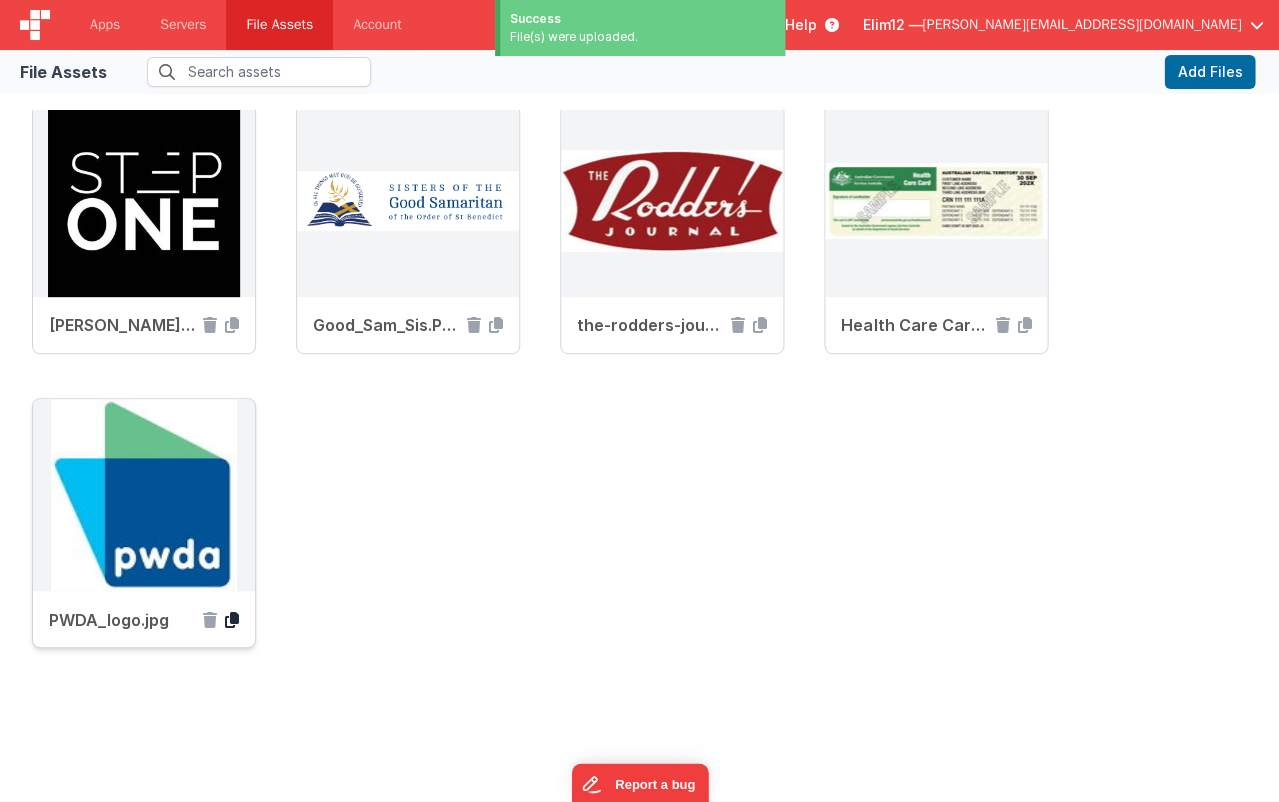 click at bounding box center [232, 619] 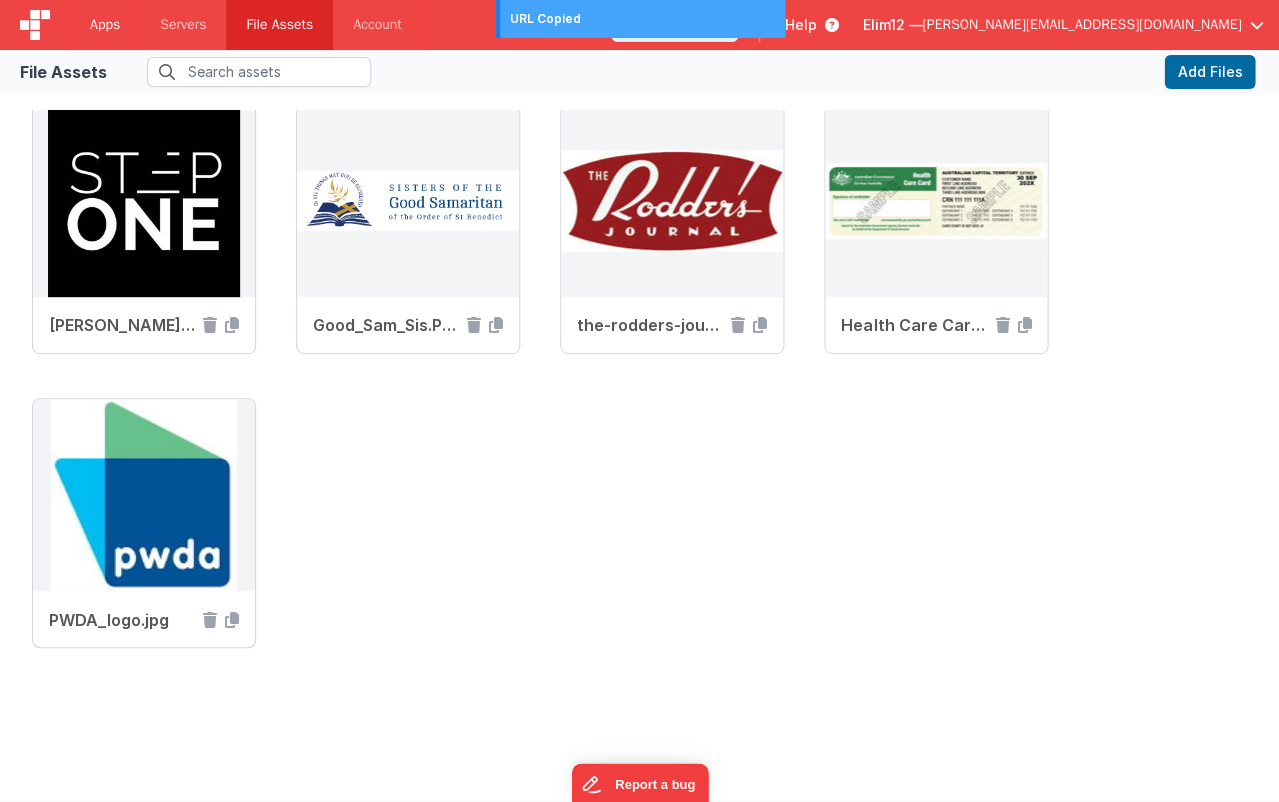 click on "Apps" at bounding box center (105, 25) 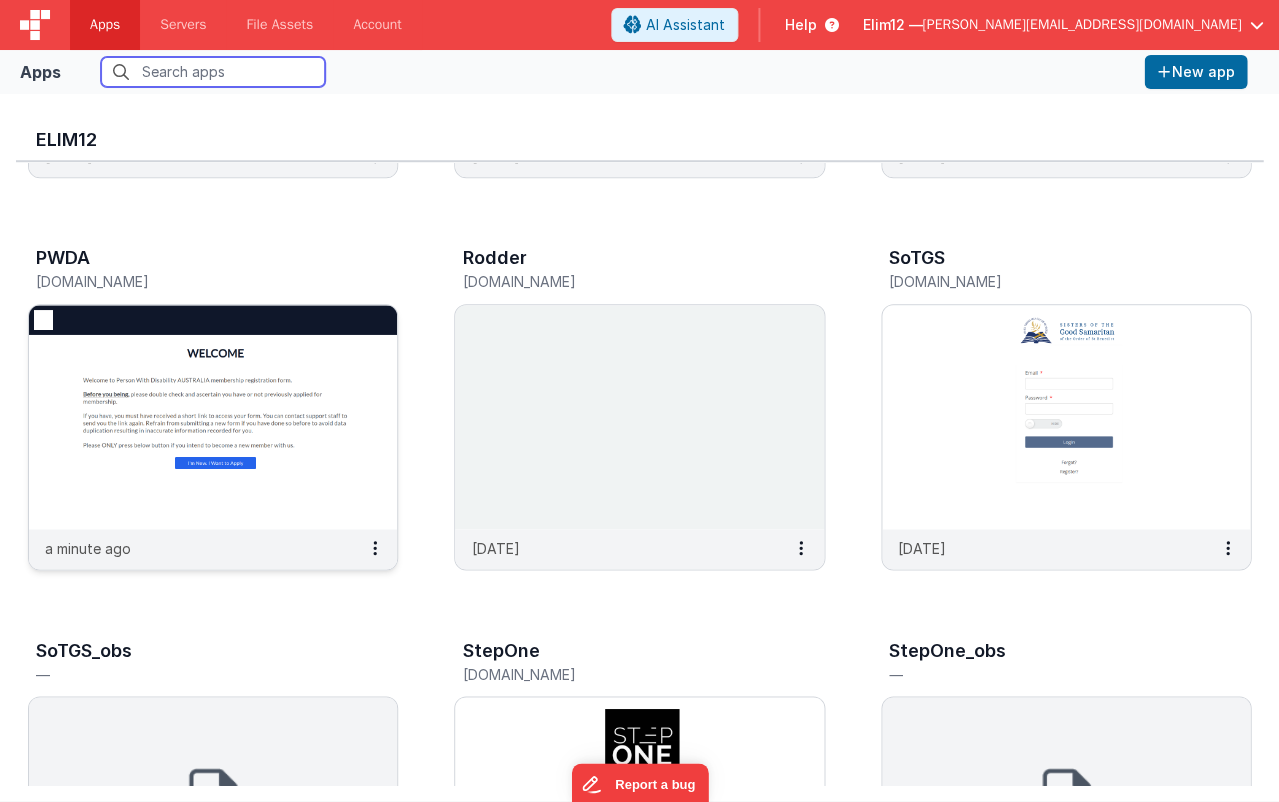 scroll, scrollTop: 350, scrollLeft: 0, axis: vertical 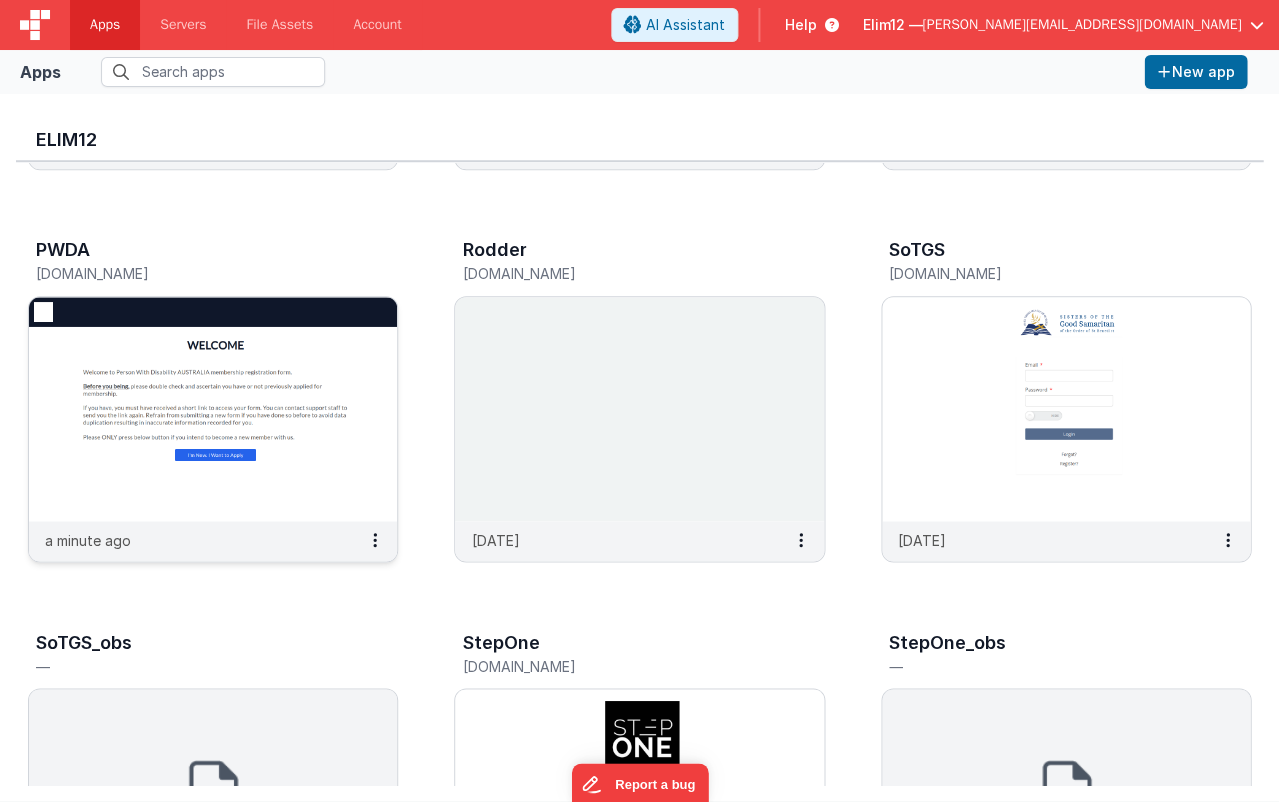 click at bounding box center (213, 409) 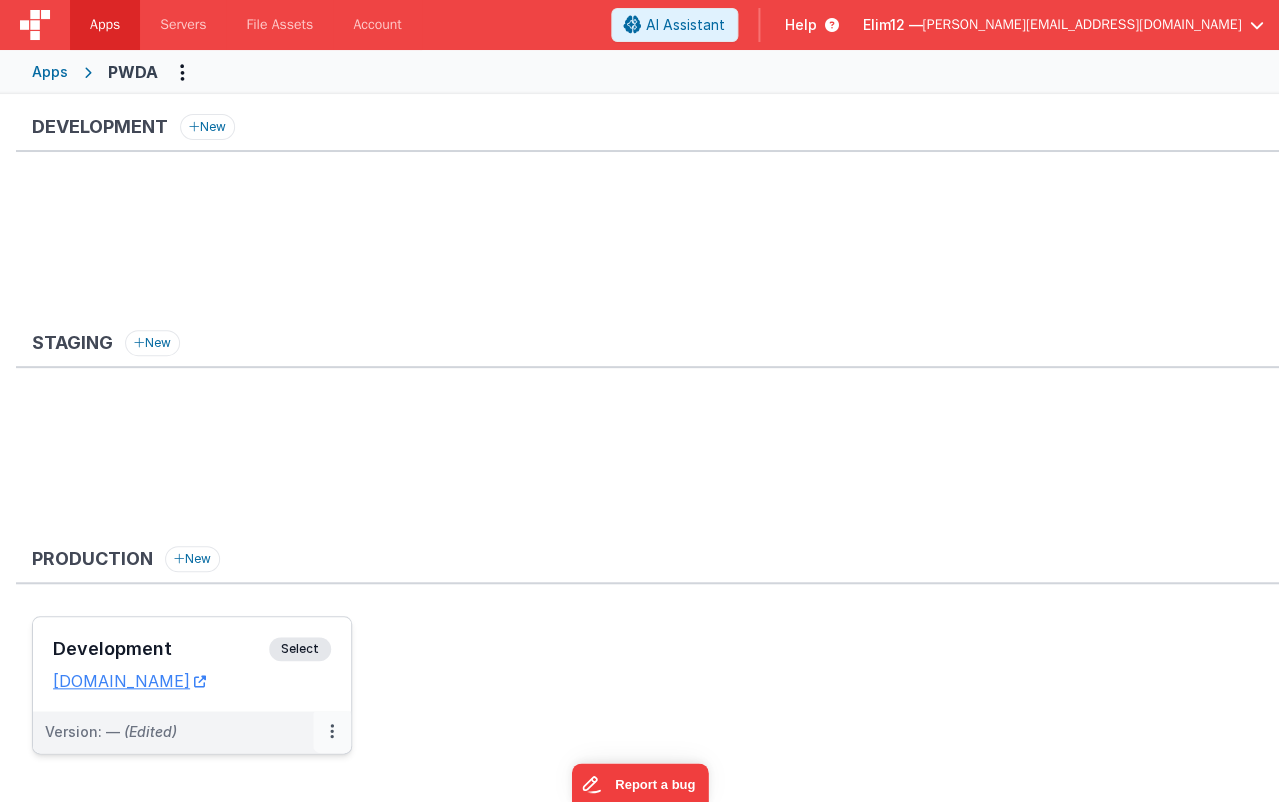 click at bounding box center [332, 732] 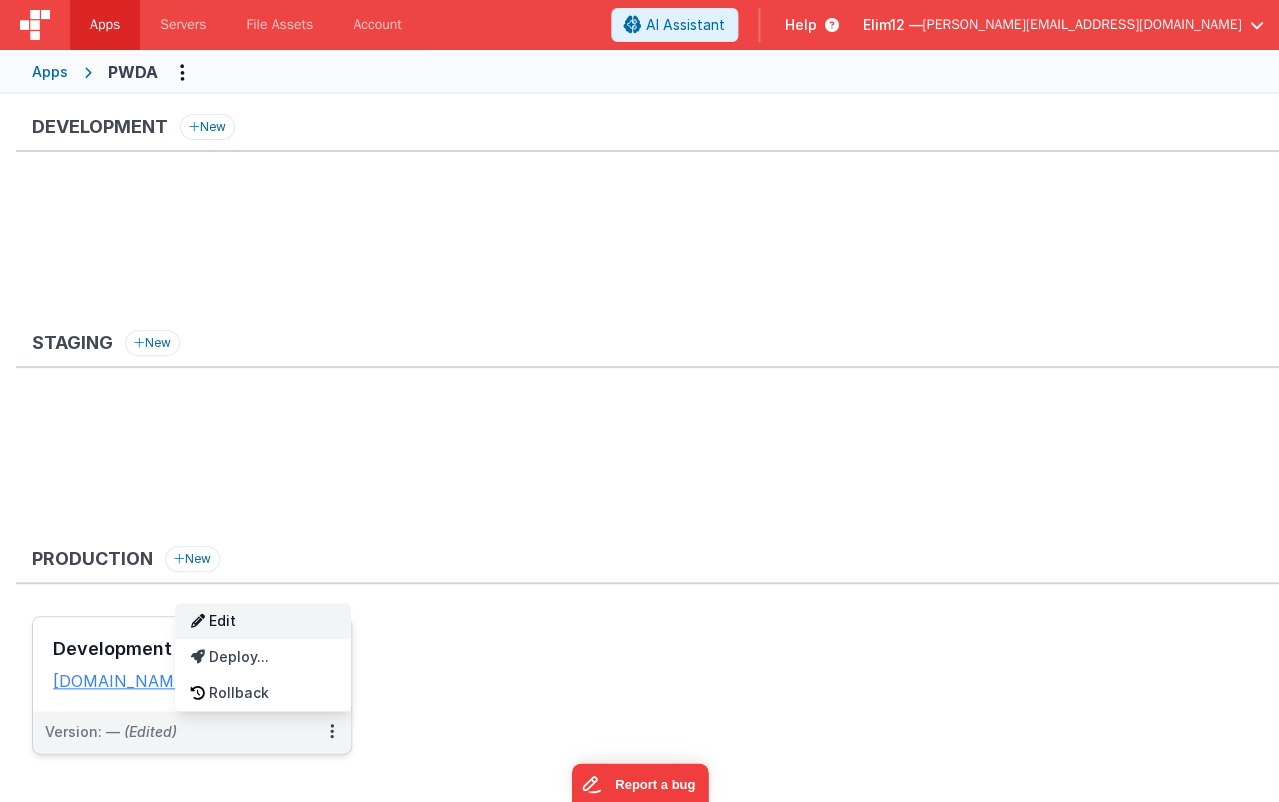 click on "Edit" at bounding box center [263, 621] 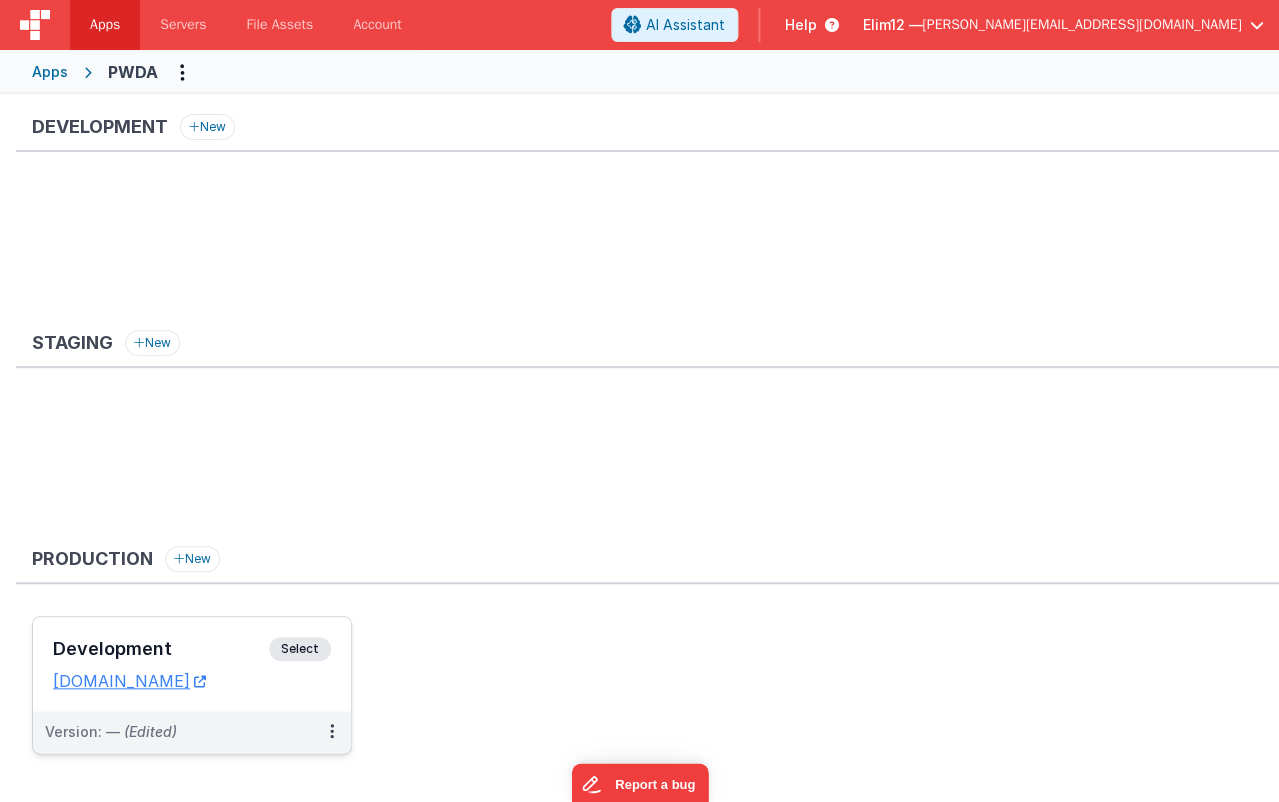 click on "Development" at bounding box center [161, 649] 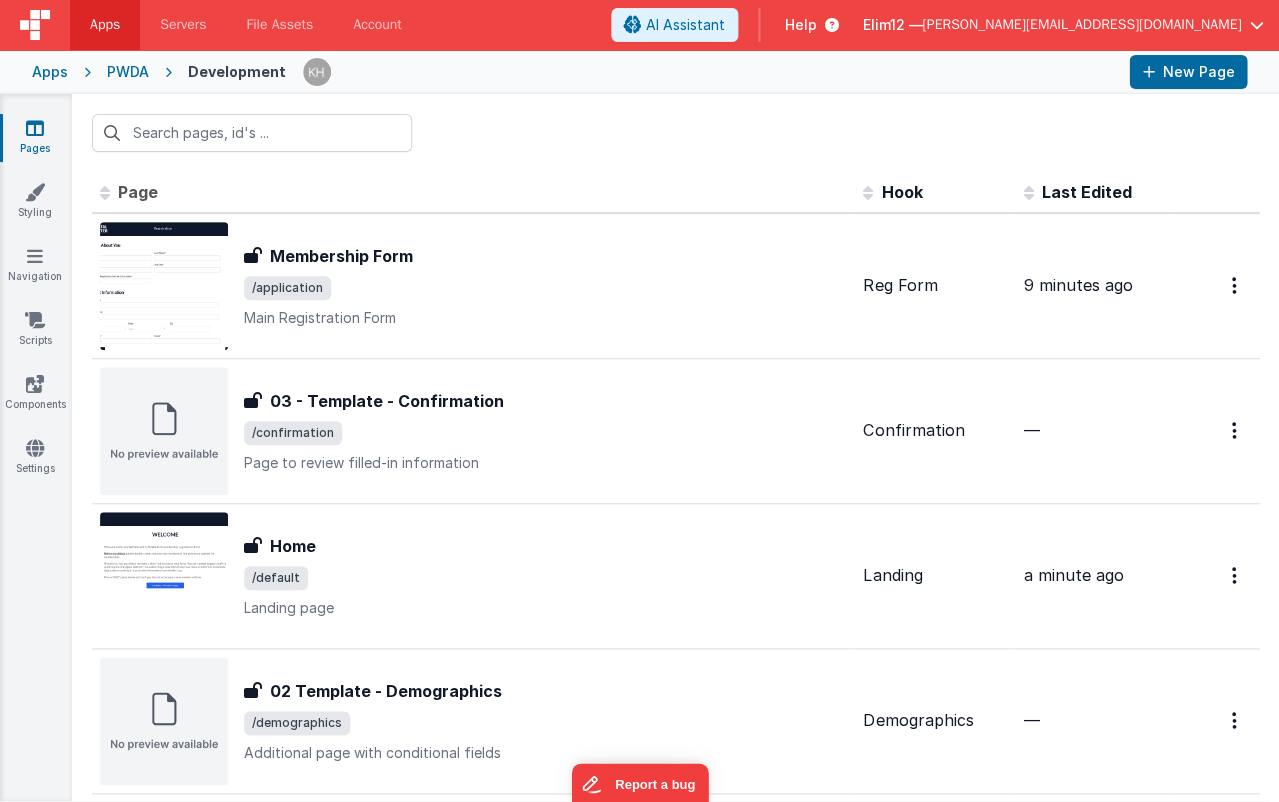 click on "Pages
Styling
Navigation
Scripts
Components
Settings" at bounding box center [36, 447] 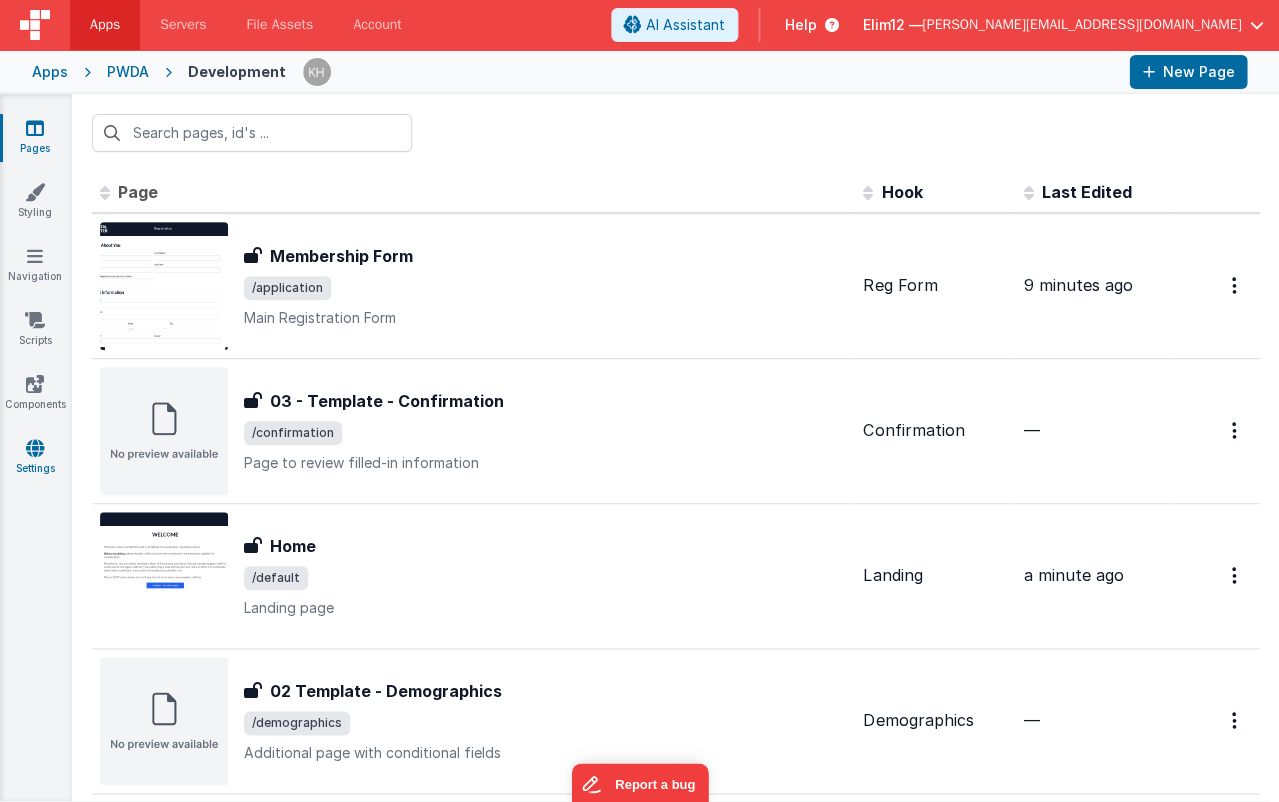 click on "Settings" at bounding box center (35, 458) 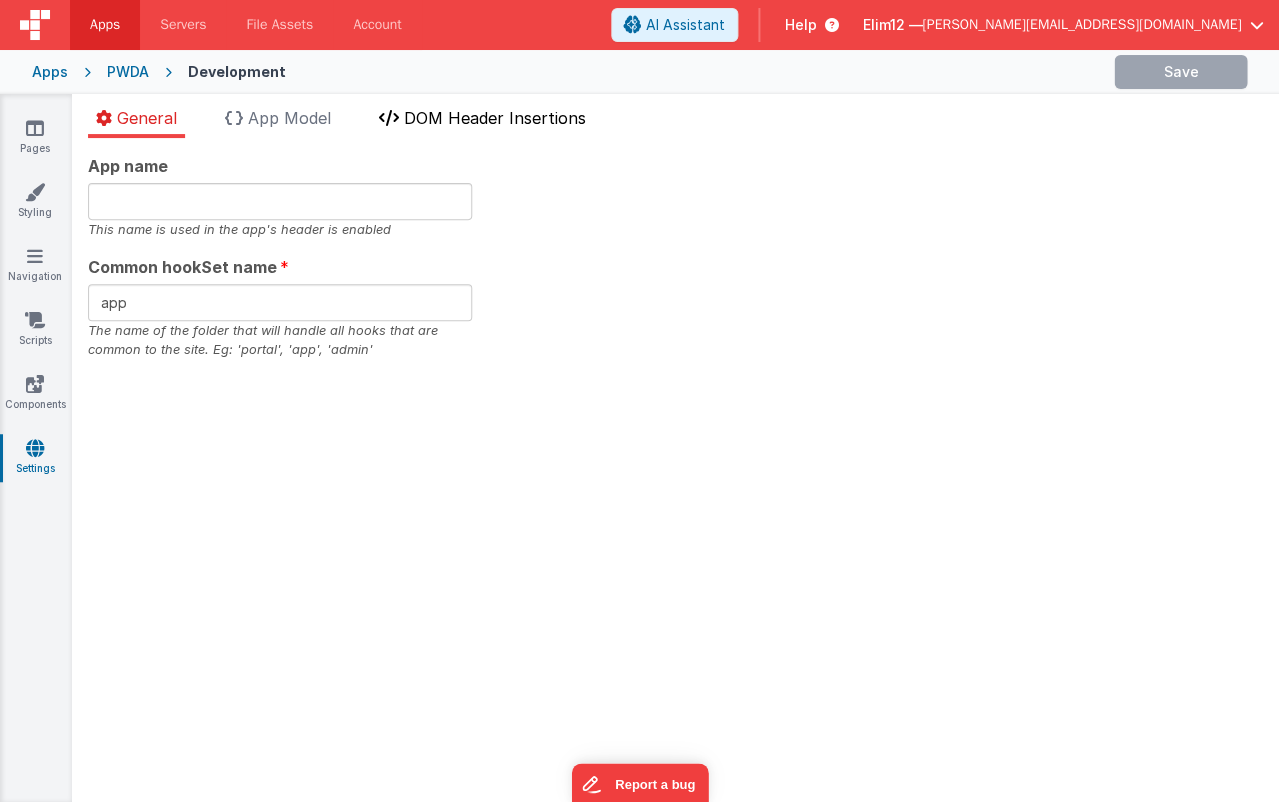 click on "DOM Header Insertions" at bounding box center [495, 118] 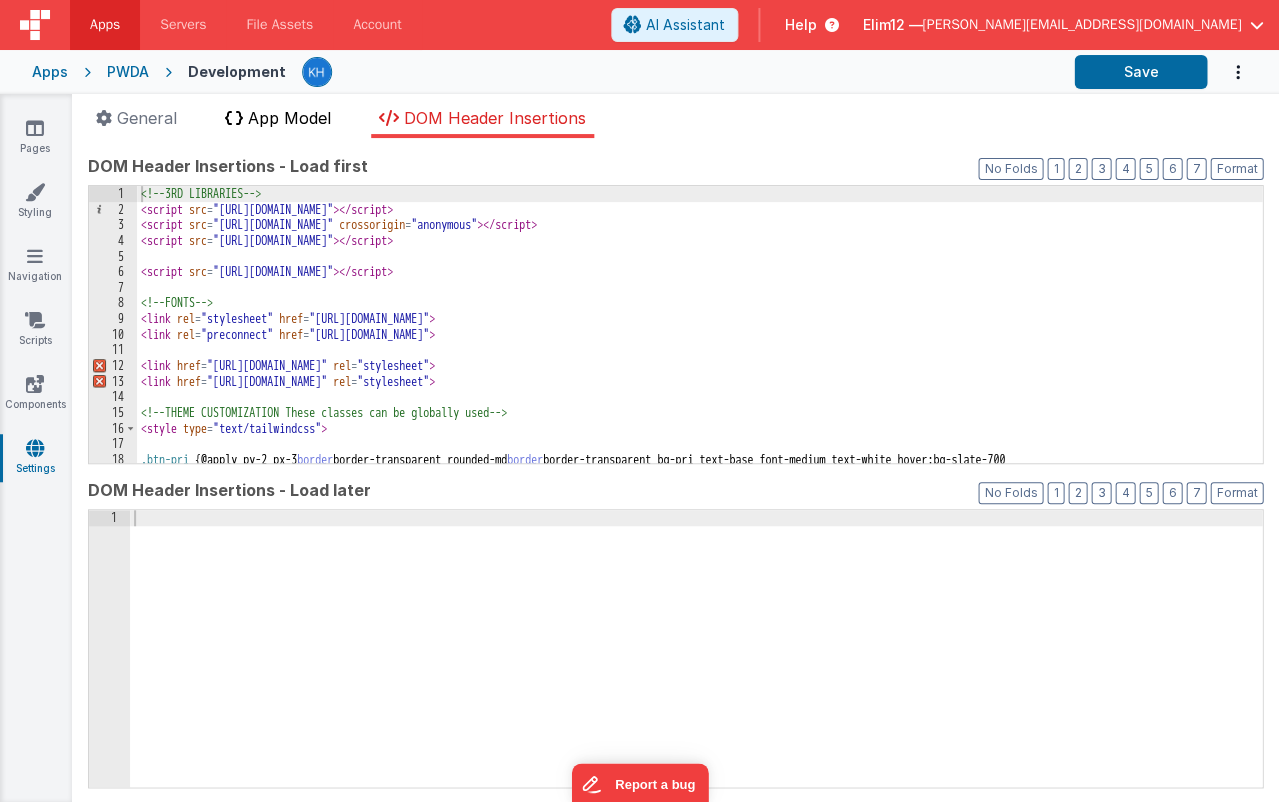 click on "App Model" at bounding box center [289, 118] 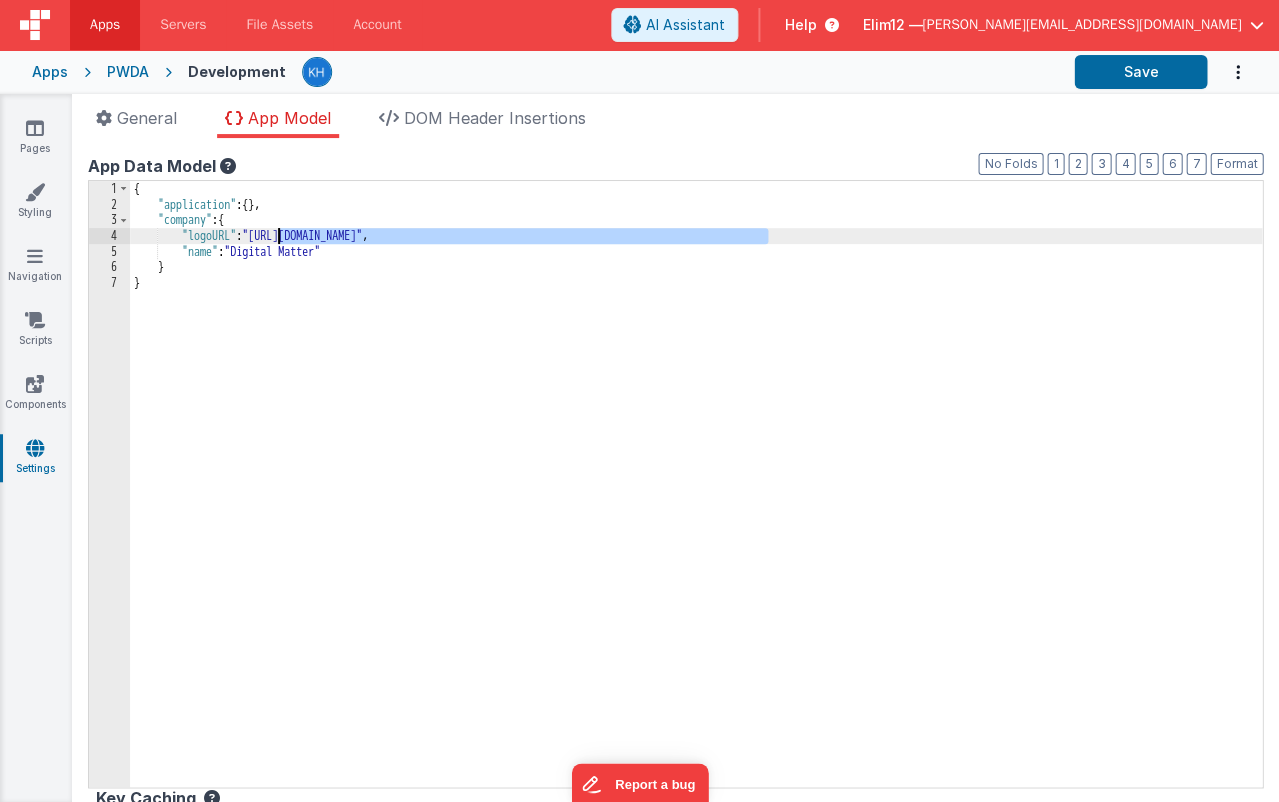 drag, startPoint x: 768, startPoint y: 233, endPoint x: 278, endPoint y: 229, distance: 490.01633 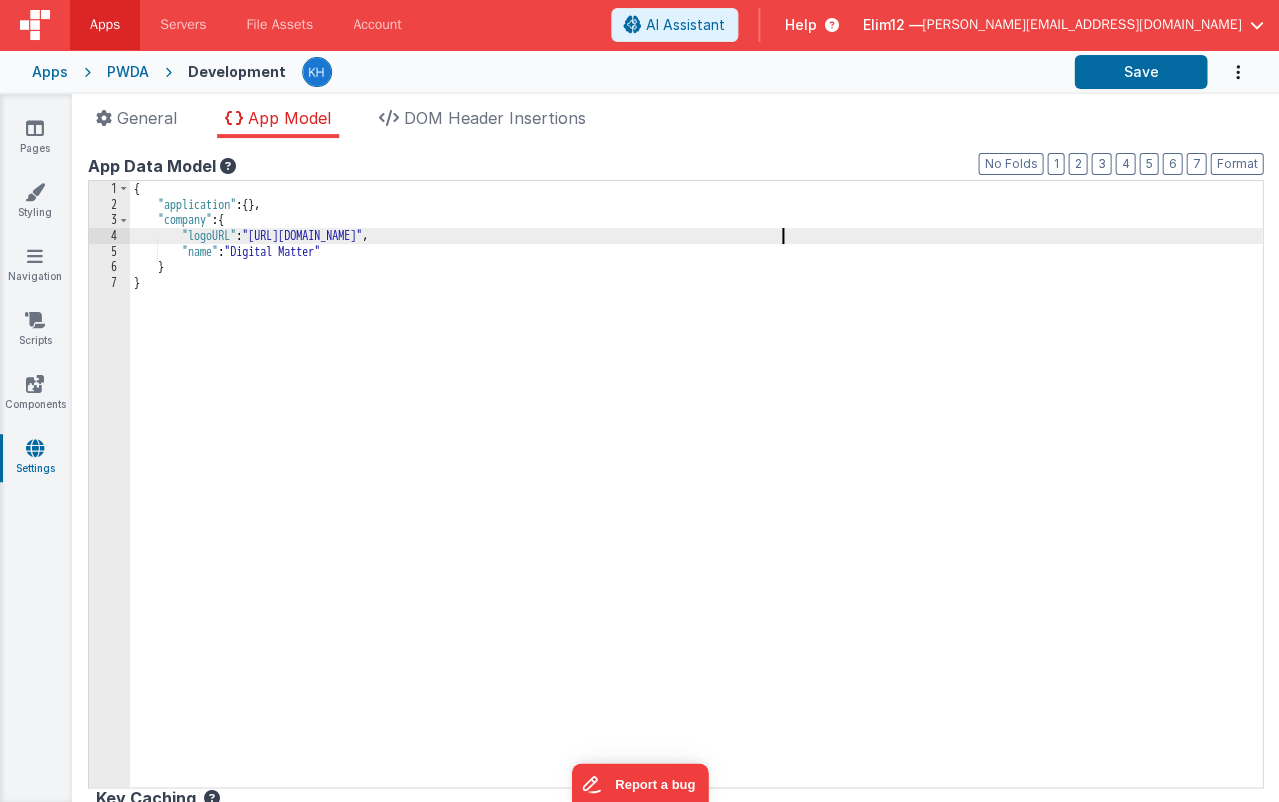 click on "{      "application" :  { } ,      "company" :  {           "logoURL" :  "https://5t61ut5p19.ucarecd.net/68c9cf88-d011-41d1-8f39-b963566229c4/" ,           "name" :  "Digital Matter"      } }" at bounding box center (696, 500) 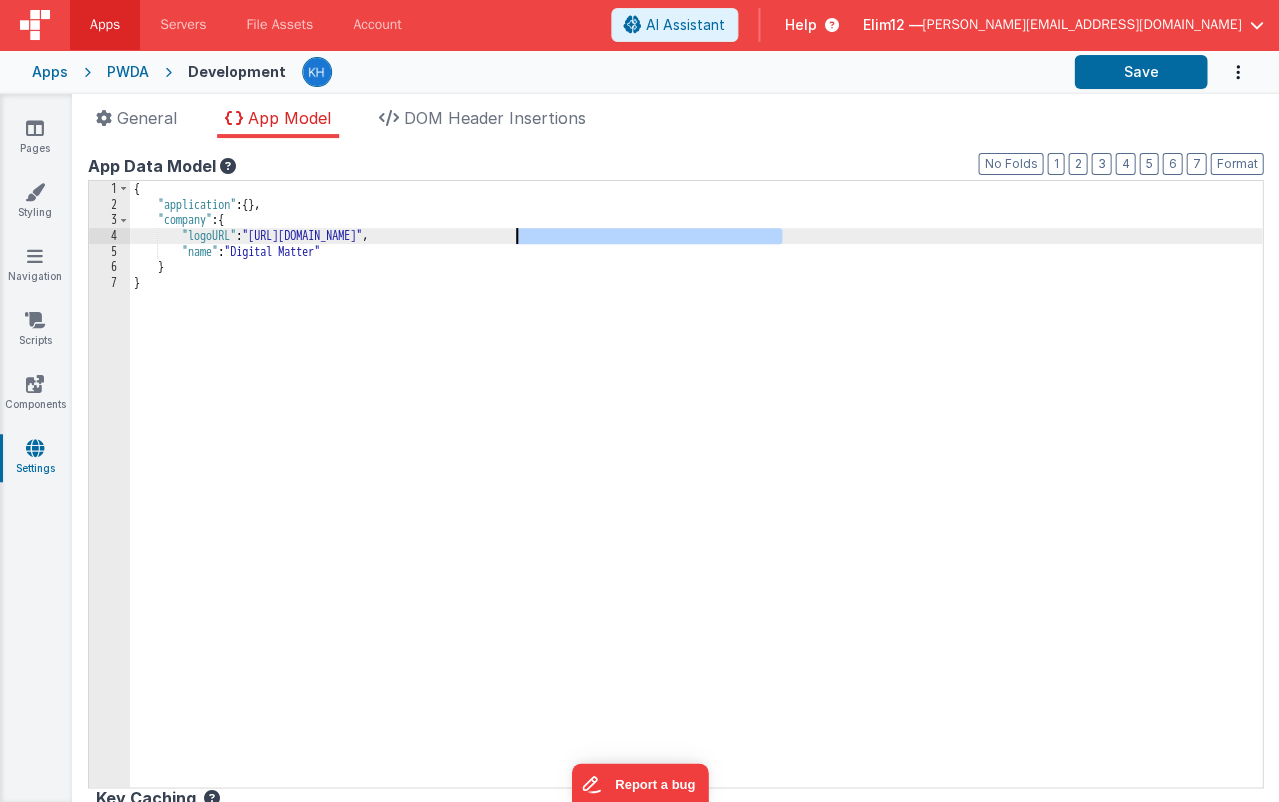 drag, startPoint x: 787, startPoint y: 232, endPoint x: 516, endPoint y: 239, distance: 271.0904 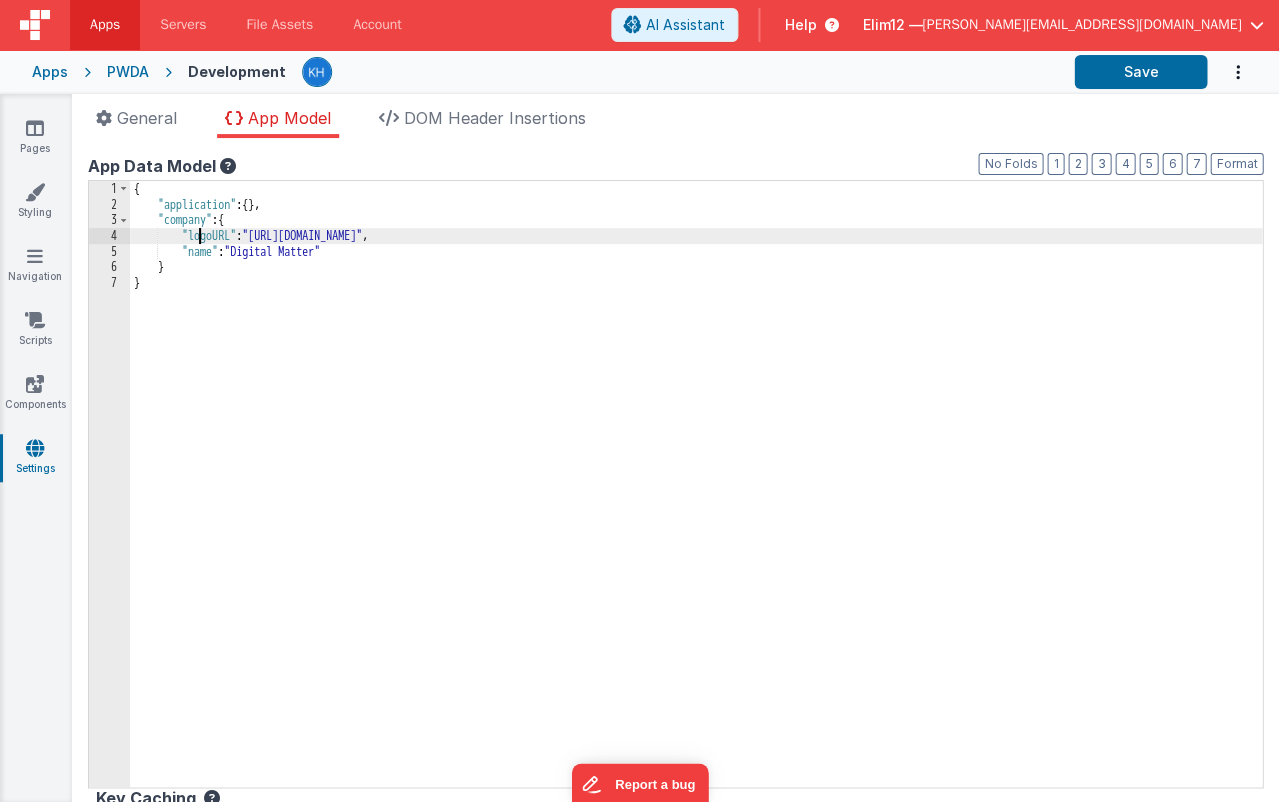 click on "{      "application" :  { } ,      "company" :  {           "logoURL" :  "https://5t61ut5p19.ucarecd.net/68c9cf88-d011-41d1-8f39-b963566229c4/" ,           "name" :  "Digital Matter"      } }" at bounding box center [696, 500] 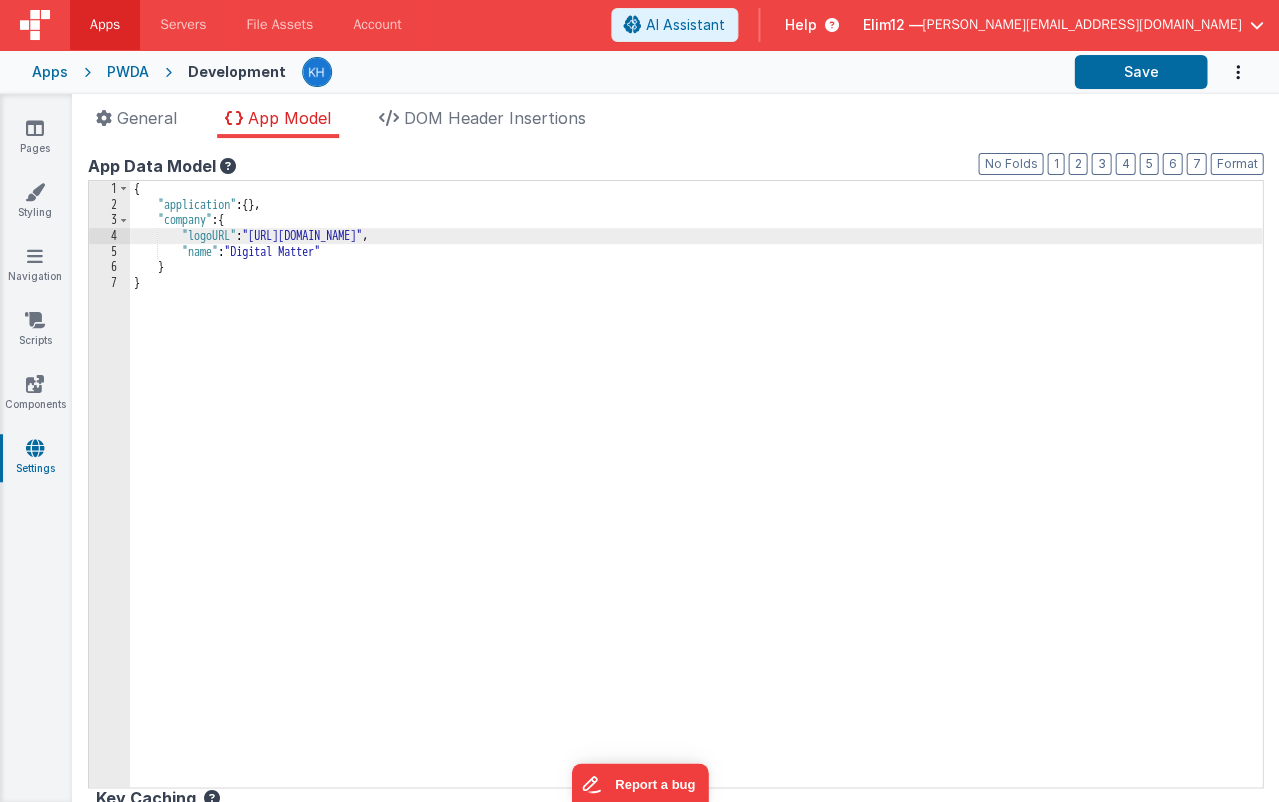 type 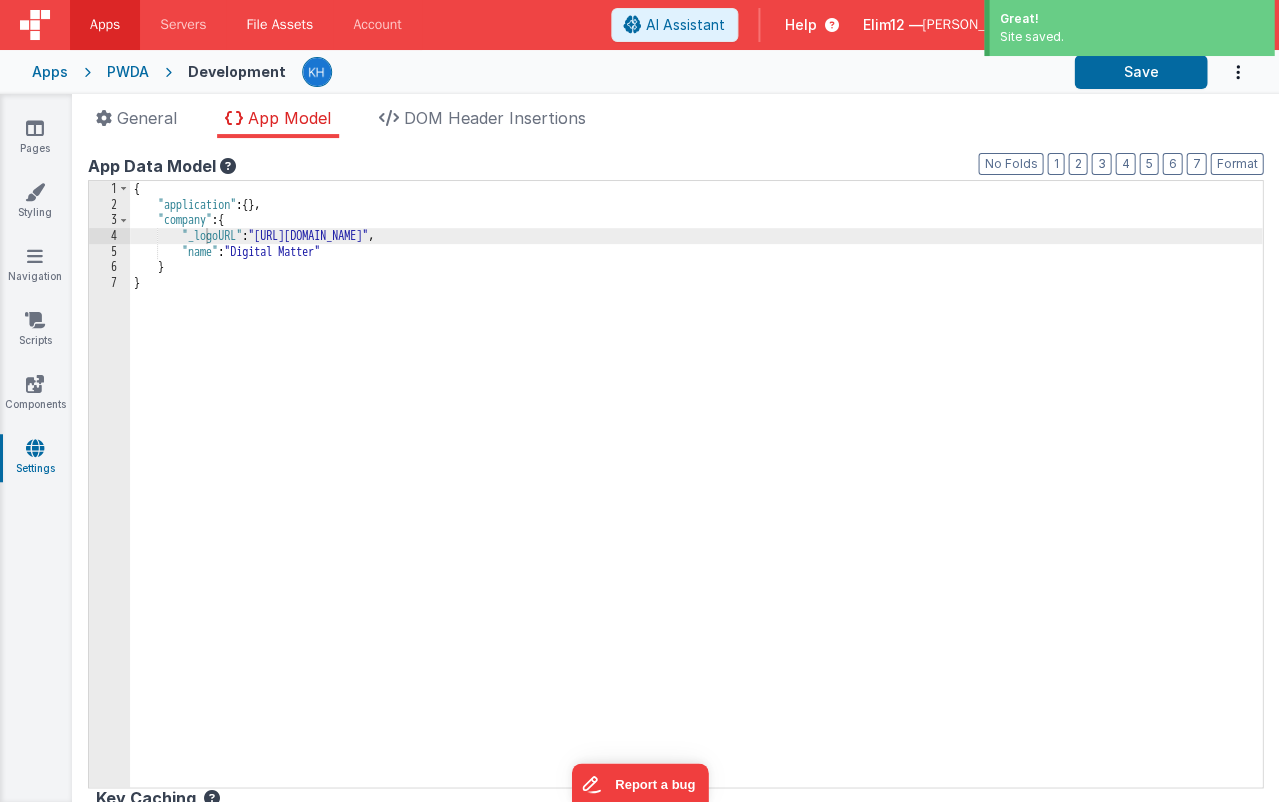 click on "File Assets" at bounding box center (279, 25) 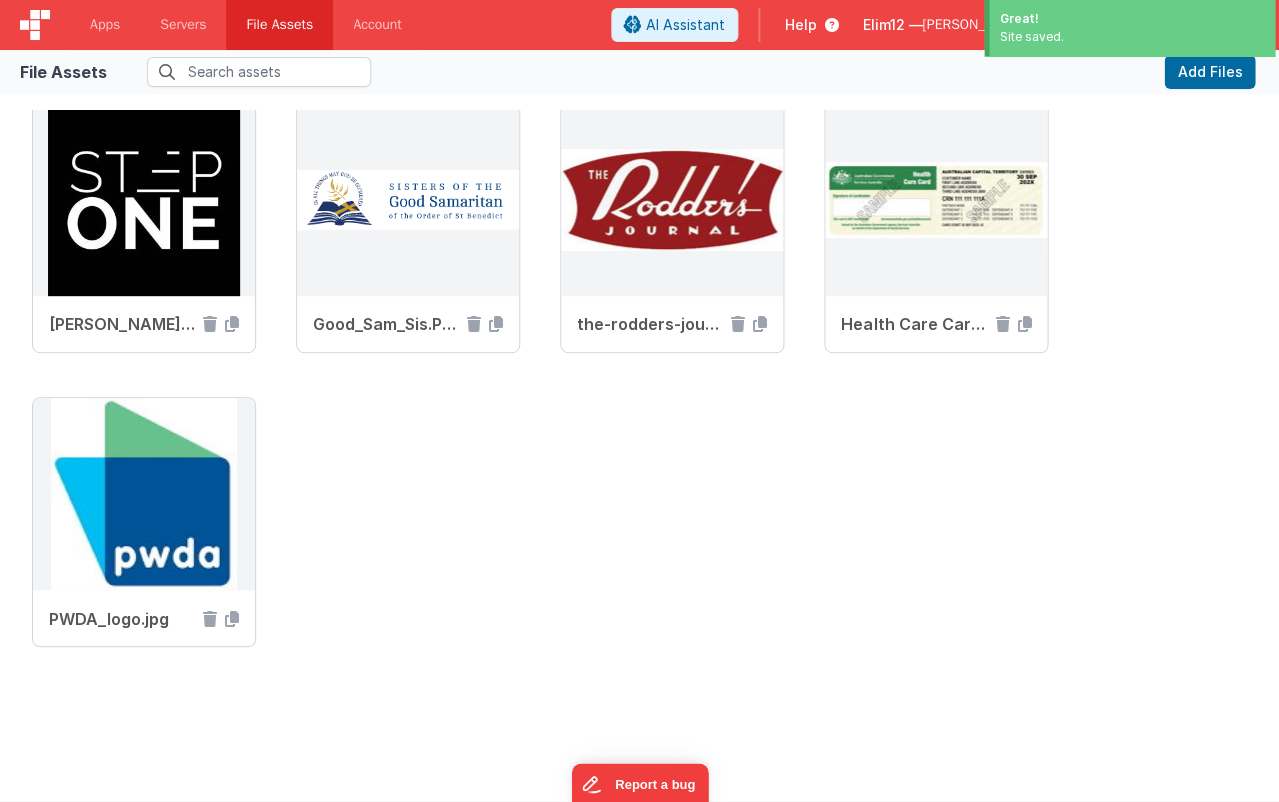scroll, scrollTop: 626, scrollLeft: 0, axis: vertical 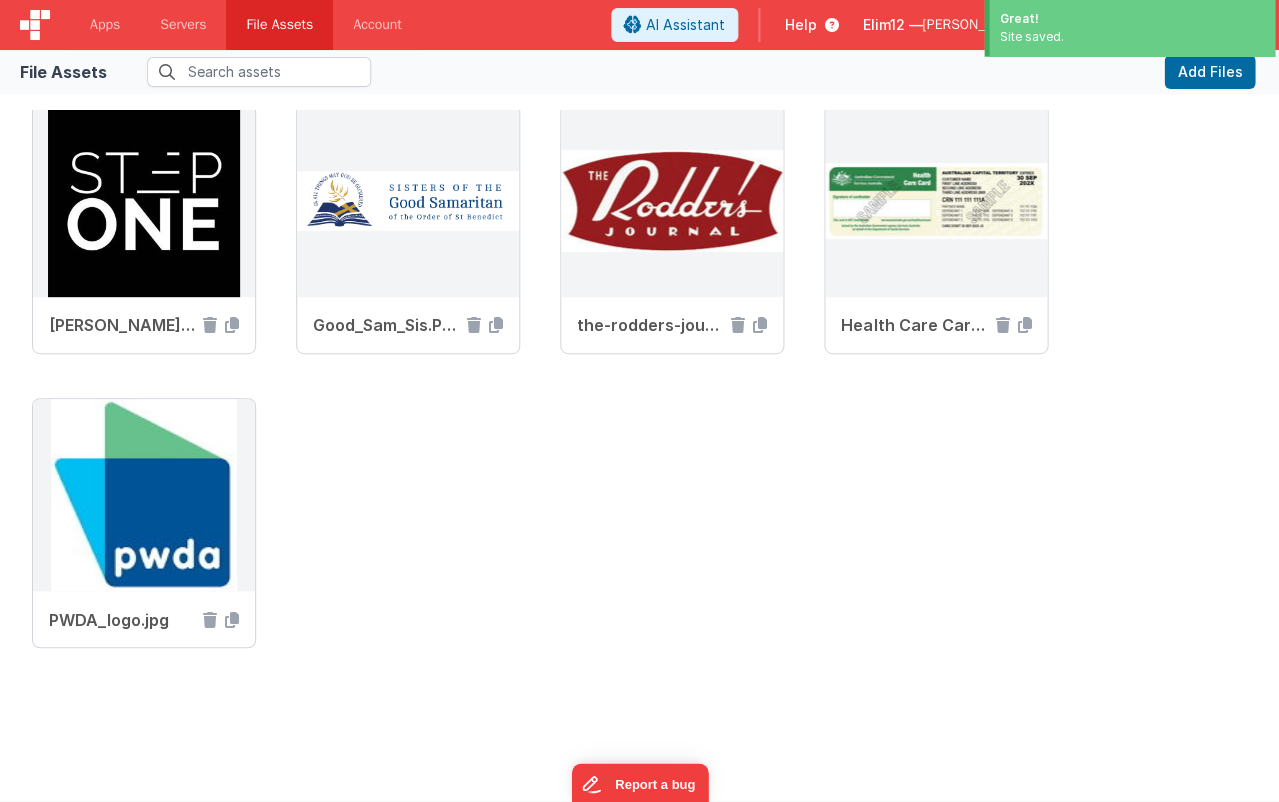 click on "Step2.png
Step1.png
ZI logo.png
Wakakirri logo.png
Supplier instruction.001.png
Optometrist instruction.001.png
Veritas-logo-large.png
logo_tm_black_220x_2x_1cf4387b-bdb7-45de-9bd0-99c28abc216d_200x.png.webp
Mike-Davis-Step-One-Bamboo-Underwear-Logo.jpg
Good_Sam_Sis.PNG
the-rodders-journal-logo.jpg
Health Care Card Sample.png
PWDA_logo.jpg" at bounding box center (639, 104) 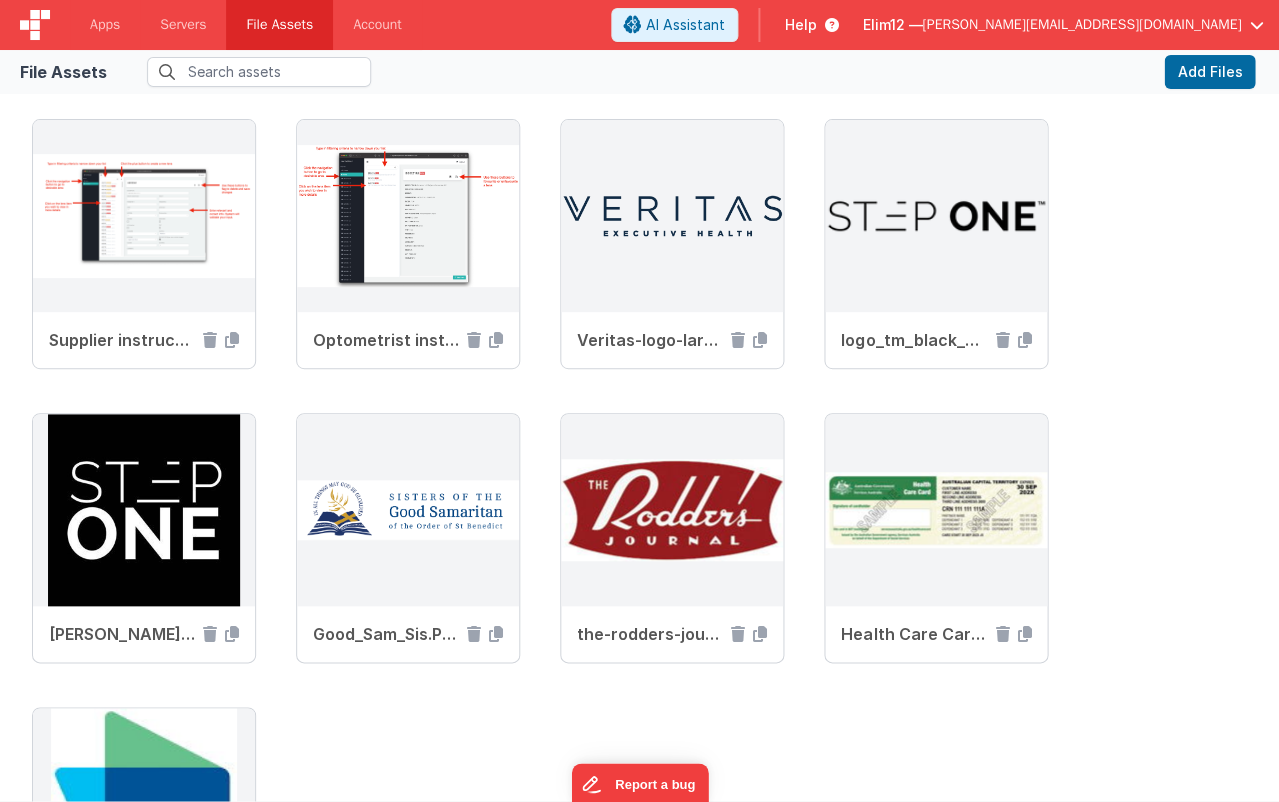 scroll, scrollTop: 299, scrollLeft: 0, axis: vertical 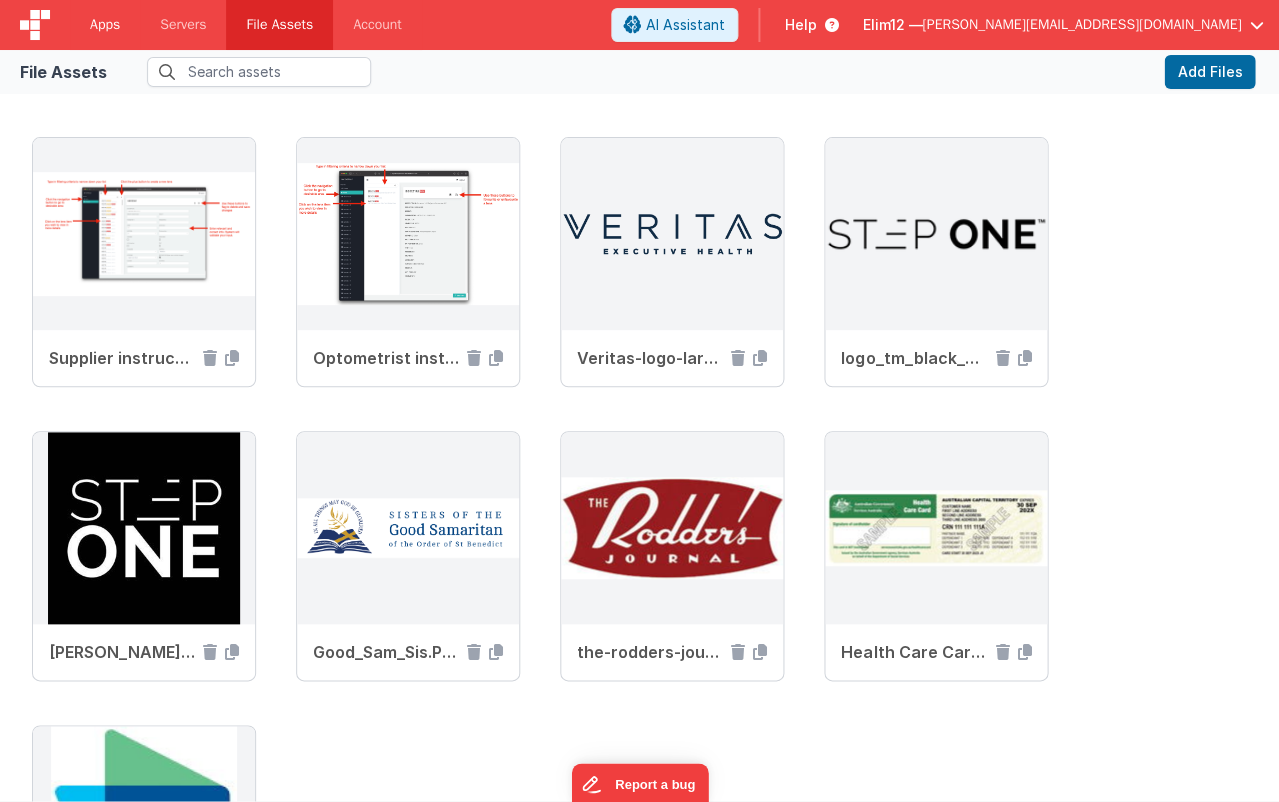 click on "Apps" at bounding box center [105, 25] 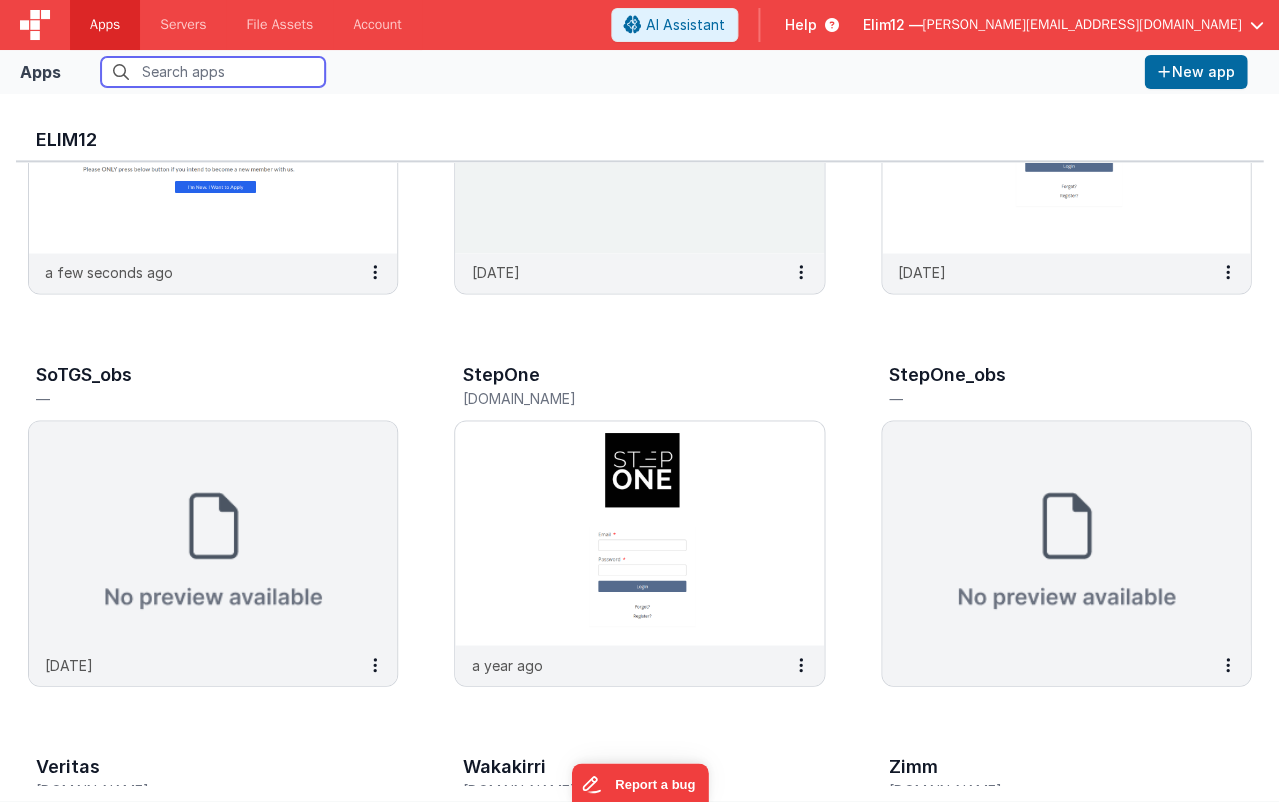 scroll, scrollTop: 628, scrollLeft: 0, axis: vertical 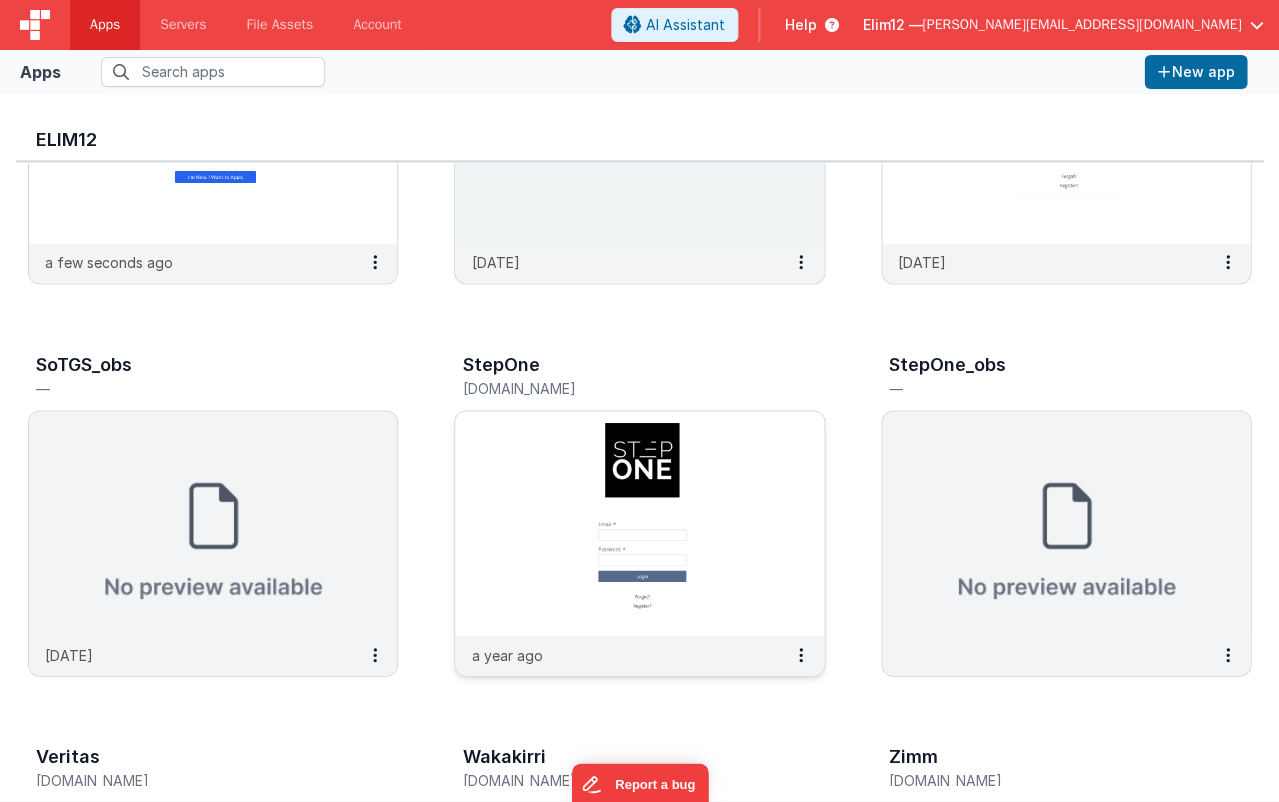 click at bounding box center [639, 523] 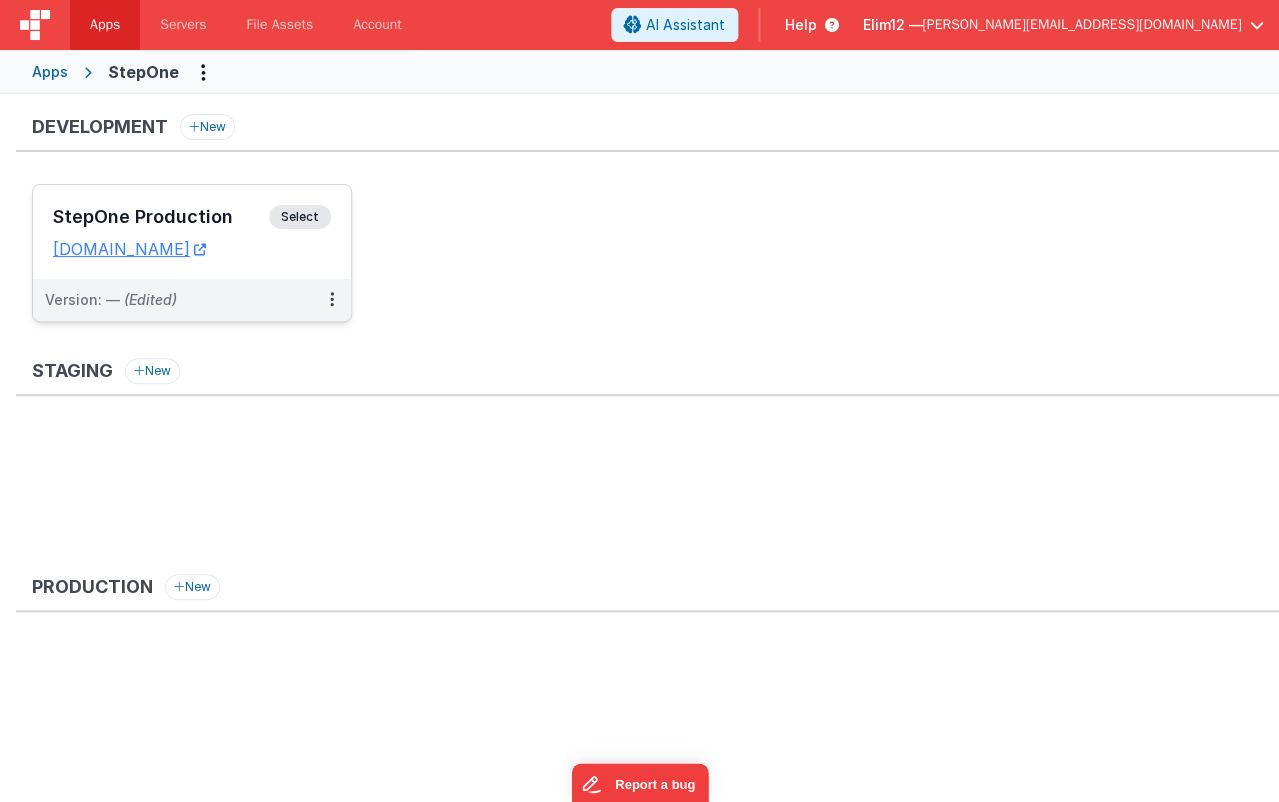 click on "StepOne Production
Select   URLs
stepone.fmbetterforms.com" at bounding box center [192, 232] 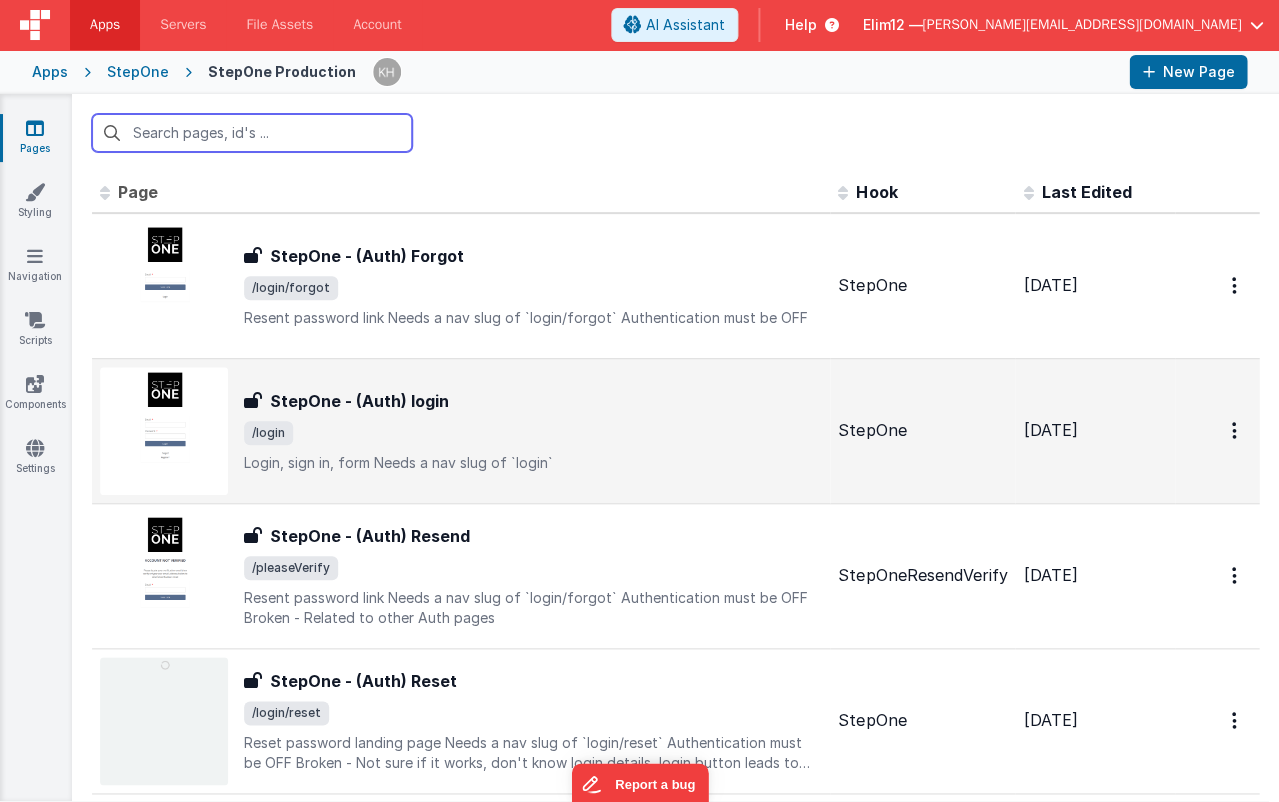 scroll, scrollTop: 0, scrollLeft: 0, axis: both 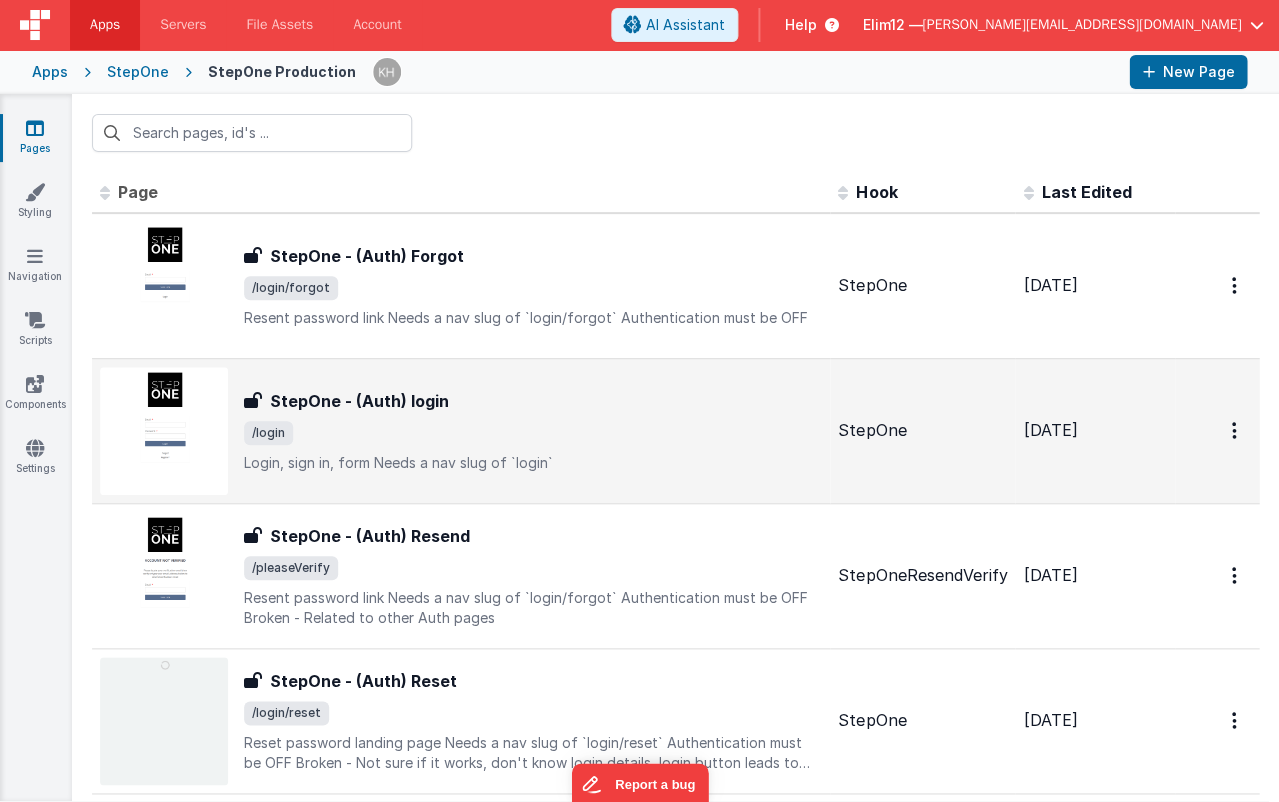 click on "StepOne - (Auth) login" at bounding box center [533, 401] 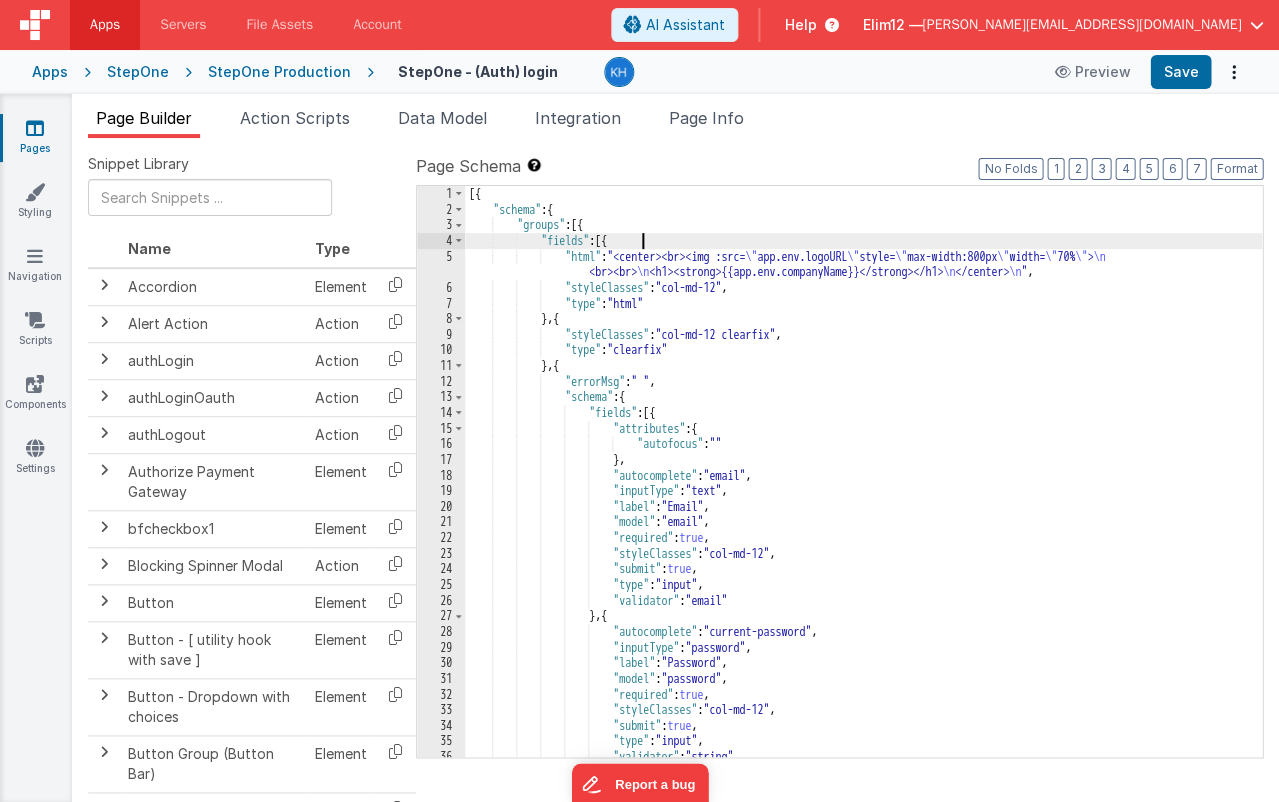 click on "[{      "schema" :  {           "groups" :  [{                "fields" :  [{                     "html" :  "<center><br><img :src= \" app.env.logoURL \"  style= \" max-width:800px \"  width= \" 70% \" > \n                      <br><br> \n <h1><strong>{{app.env.companyName}}</strong></h1> \n </center> \n " ,                     "styleClasses" :  "col-md-12" ,                     "type" :  "html"                } ,  {                     "styleClasses" :  "col-md-12 clearfix" ,                     "type" :  "clearfix"                } ,  {                     "errorMsg" :  " " ,                     "schema" :  {                          "fields" :  [{                               "attributes" :  {                                    "autofocus" :  ""                               } ,                               "autocomplete" :  "email" ,                               "inputType" :  "text" ,                               "label" :  "Email" ,                               "model" :  "email"" at bounding box center [863, 487] 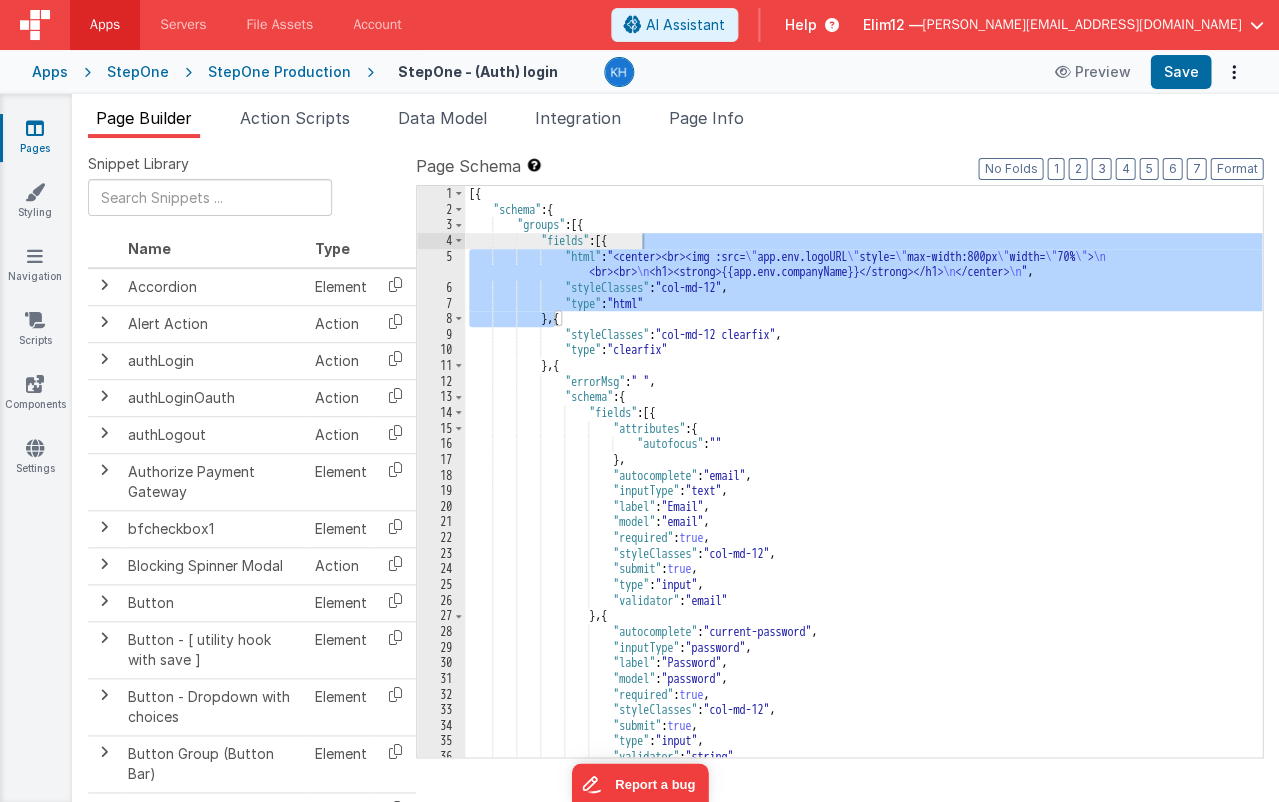 click on "Apps" at bounding box center [105, 25] 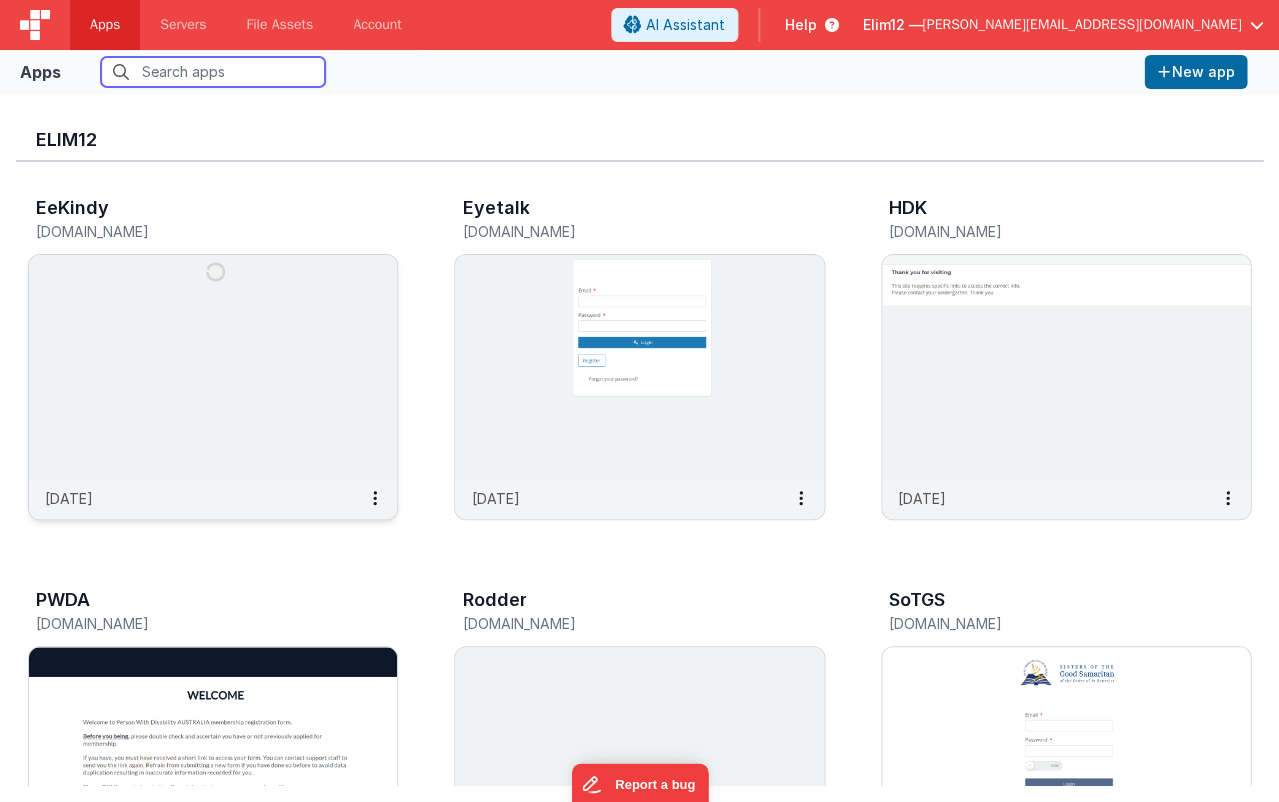 scroll, scrollTop: 1, scrollLeft: 0, axis: vertical 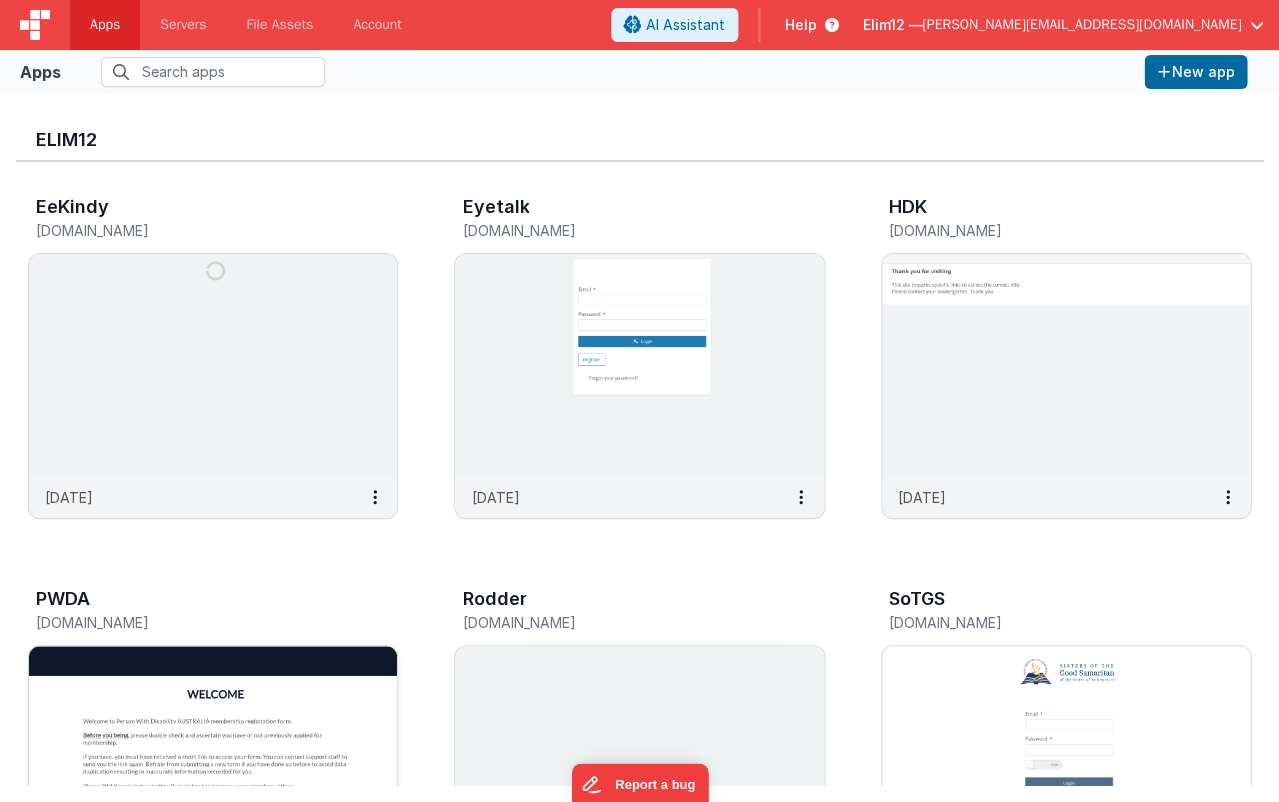 click at bounding box center [213, 758] 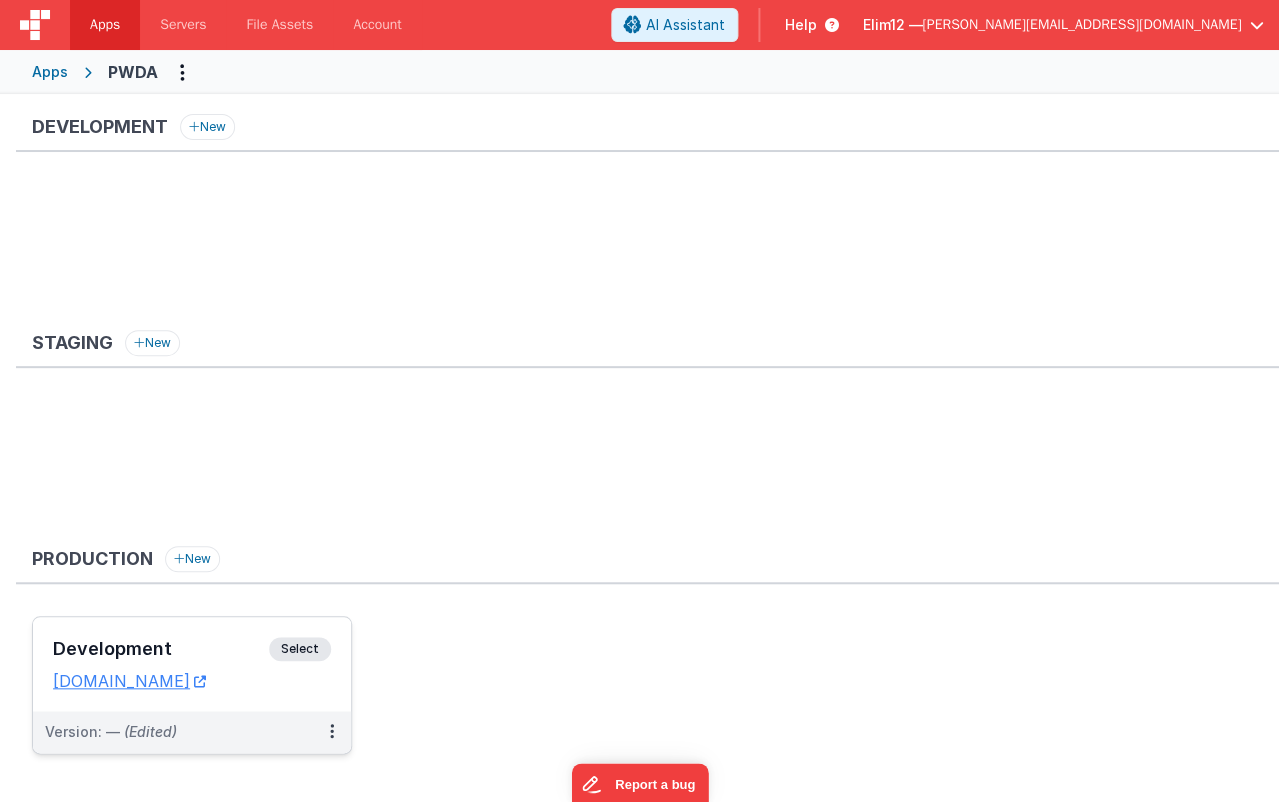 click on "Development
Select   URLs
pwda.clientportal.cloud" at bounding box center [192, 664] 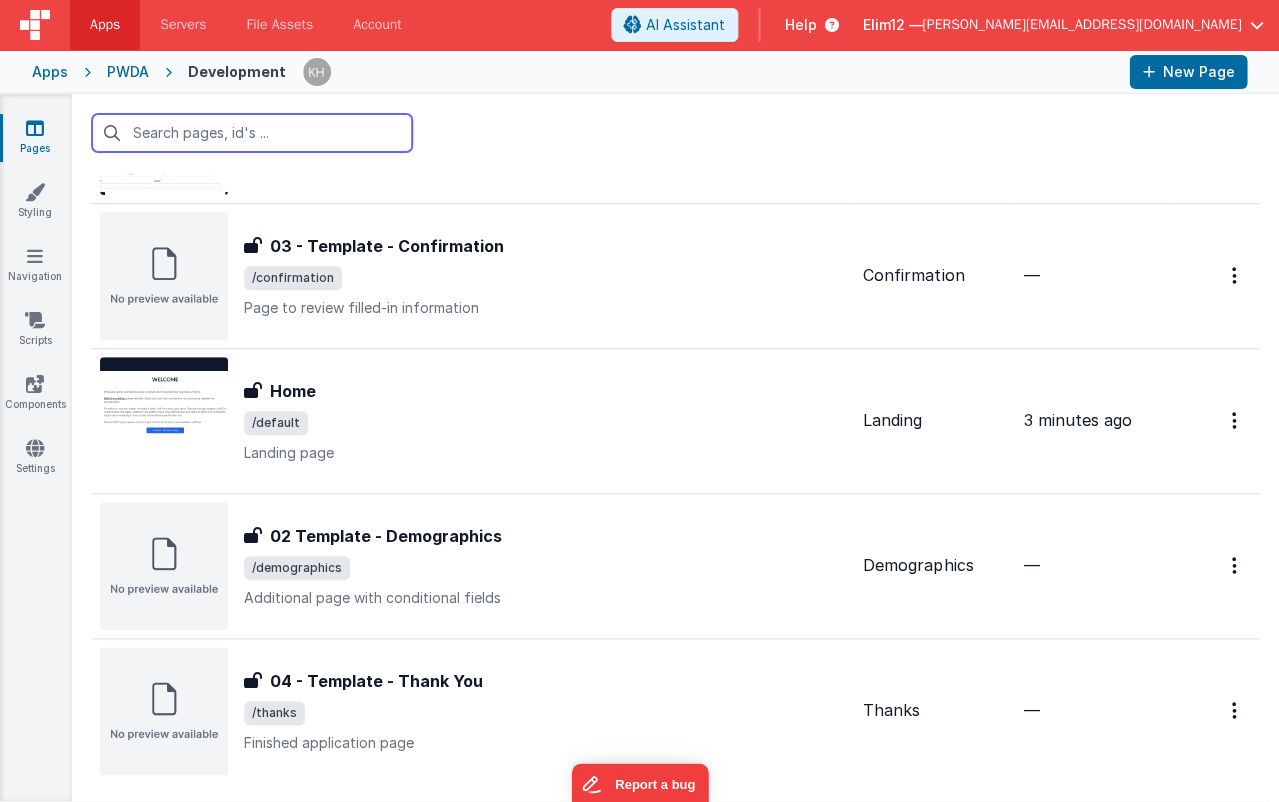 scroll, scrollTop: 169, scrollLeft: 0, axis: vertical 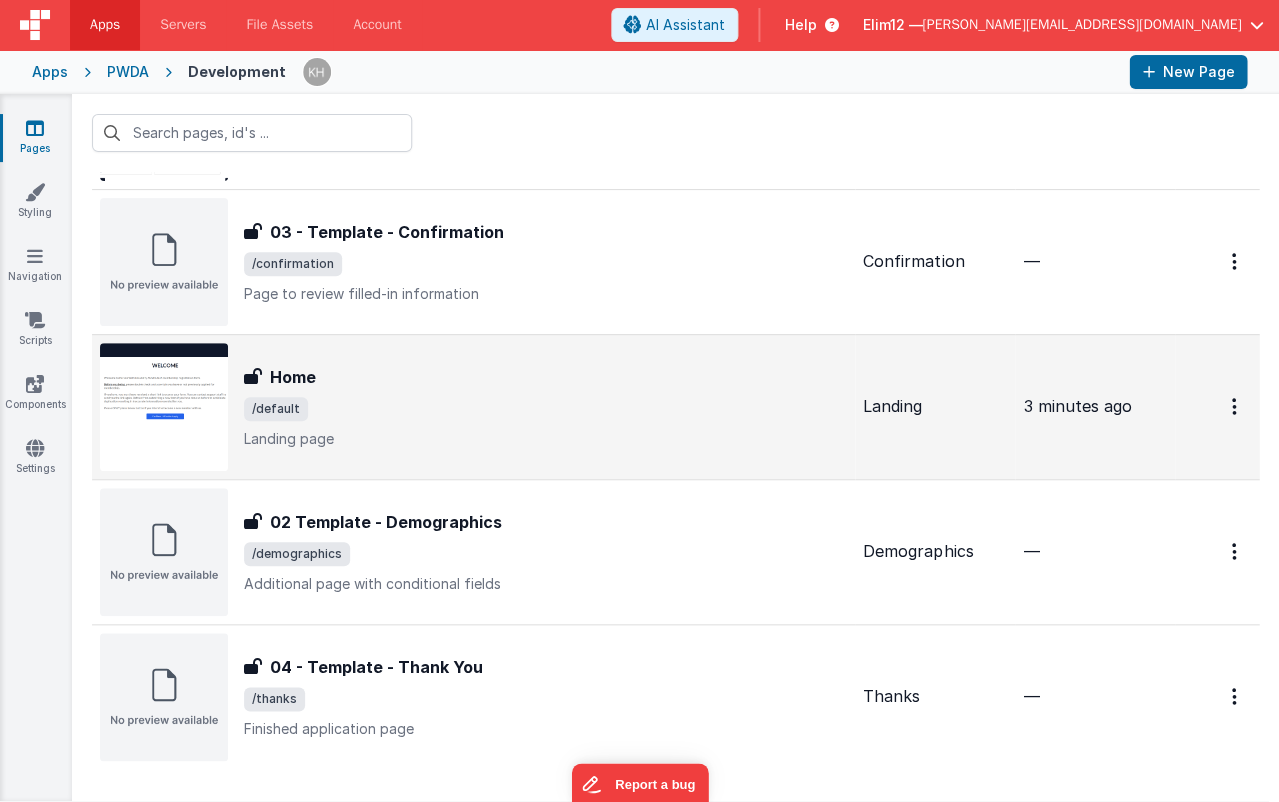 click on "/default" at bounding box center (545, 409) 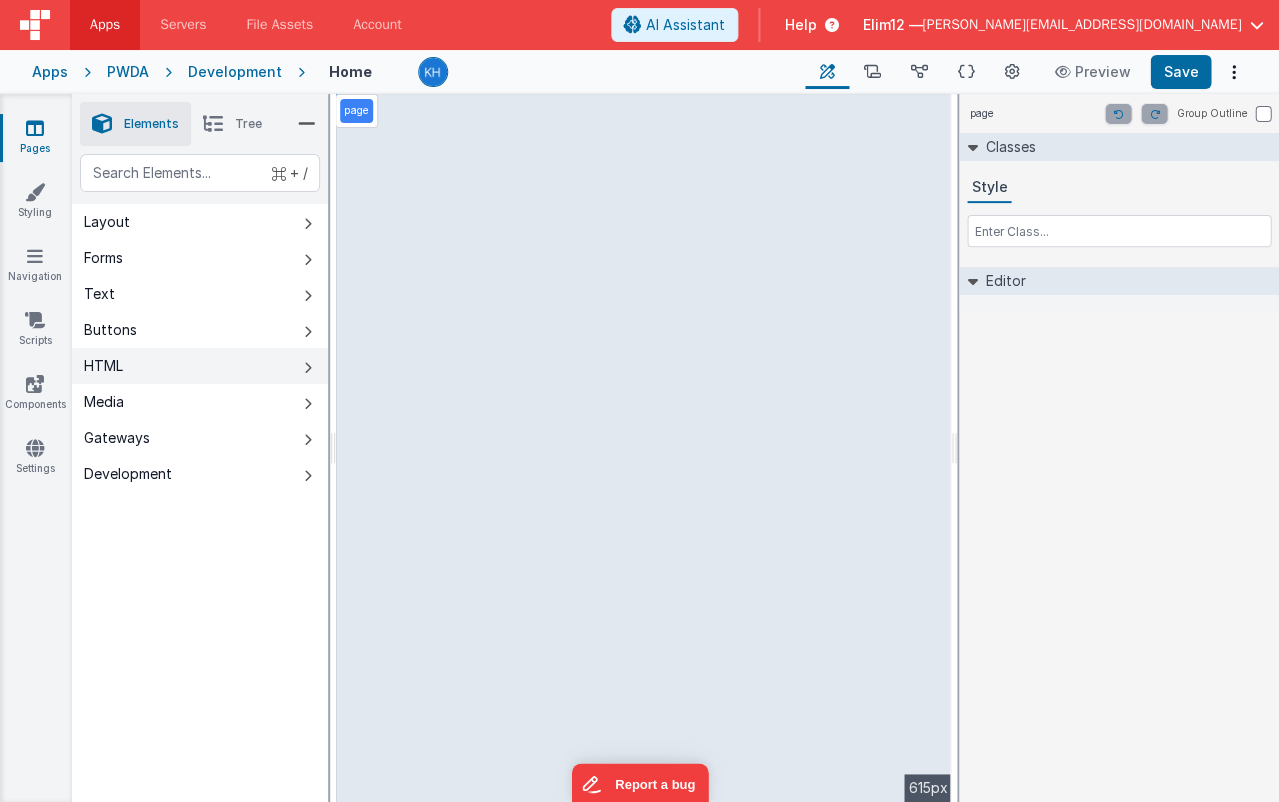 click on "HTML" at bounding box center (200, 366) 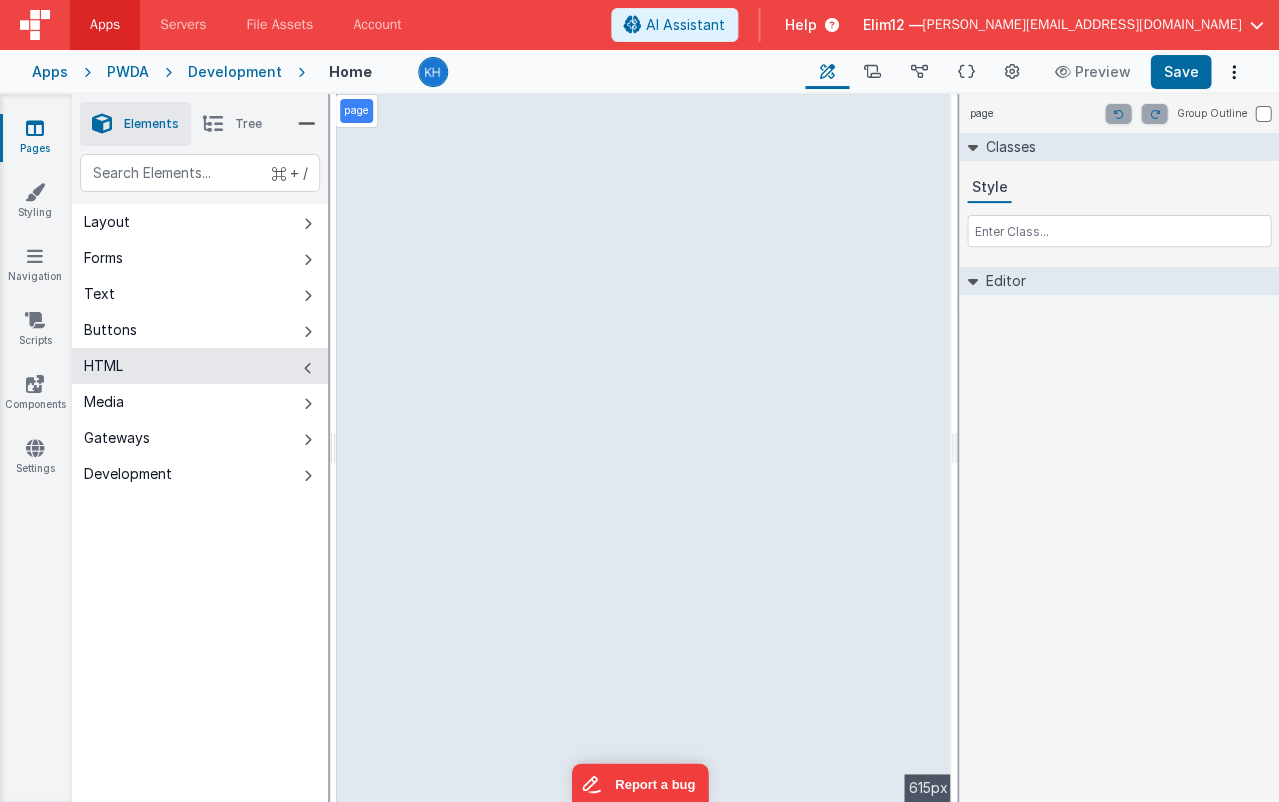 click on "HTML" at bounding box center (200, 366) 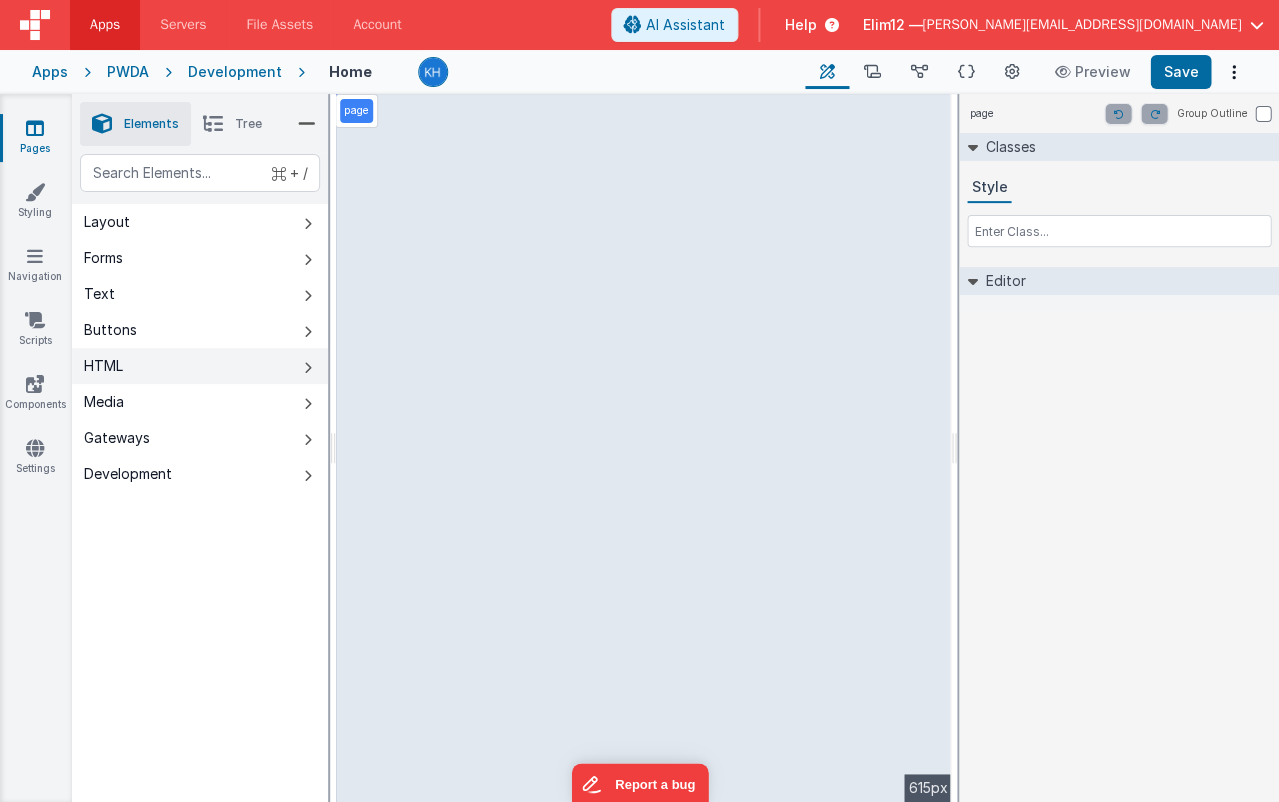click on "HTML" at bounding box center (200, 366) 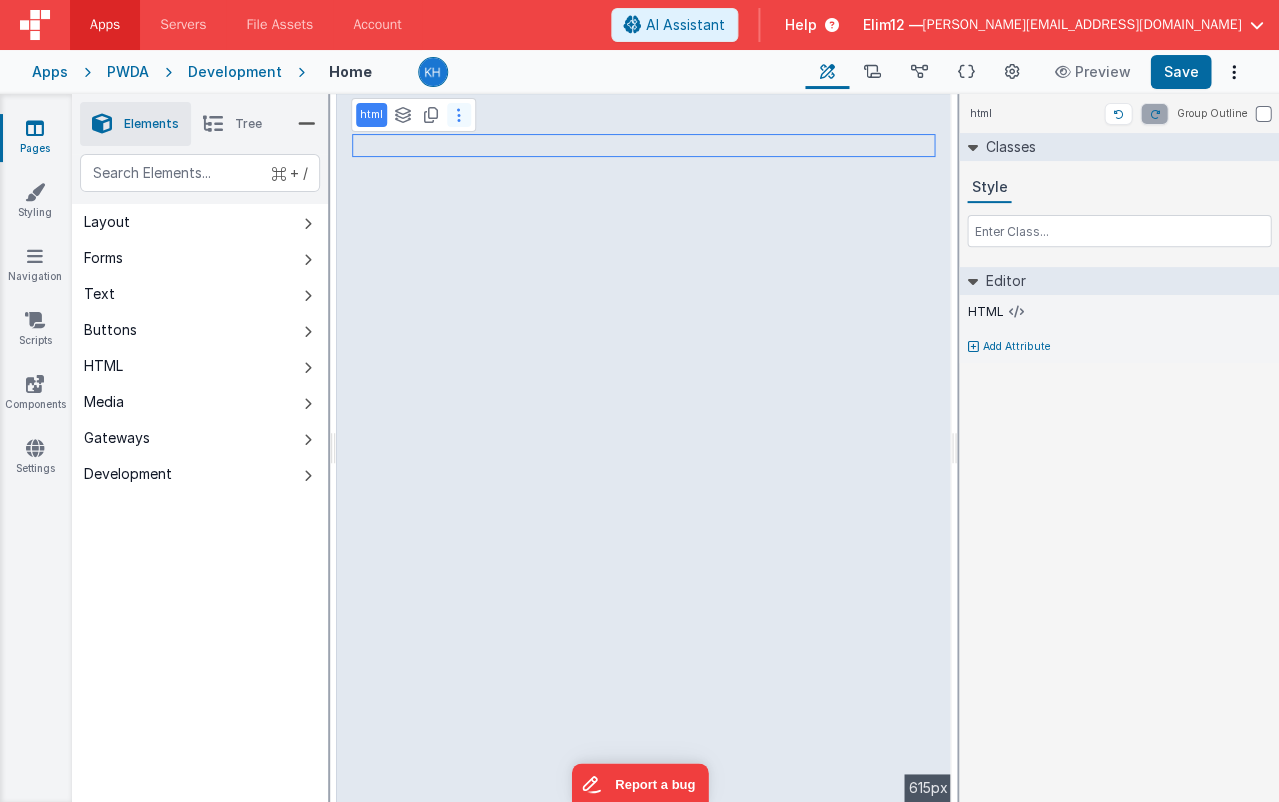 click at bounding box center (459, 115) 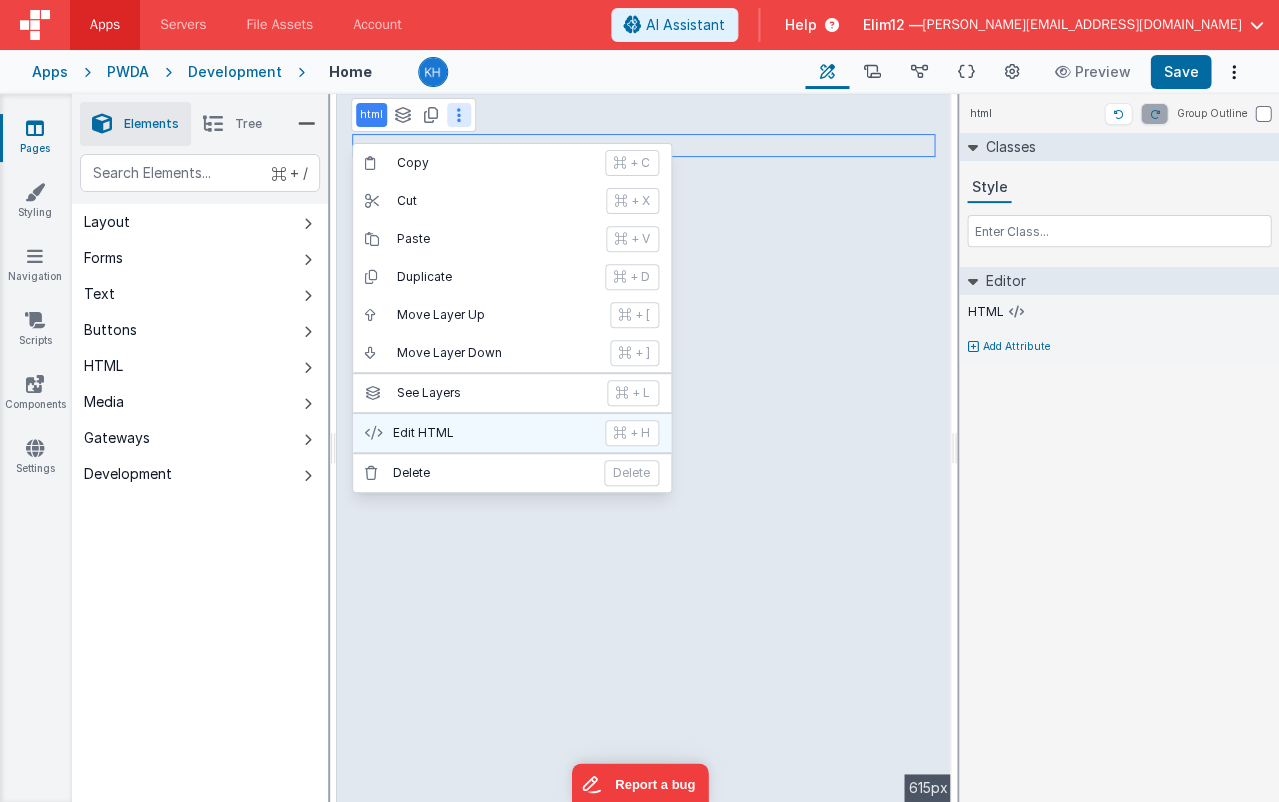 click on "Edit HTML" at bounding box center (493, 433) 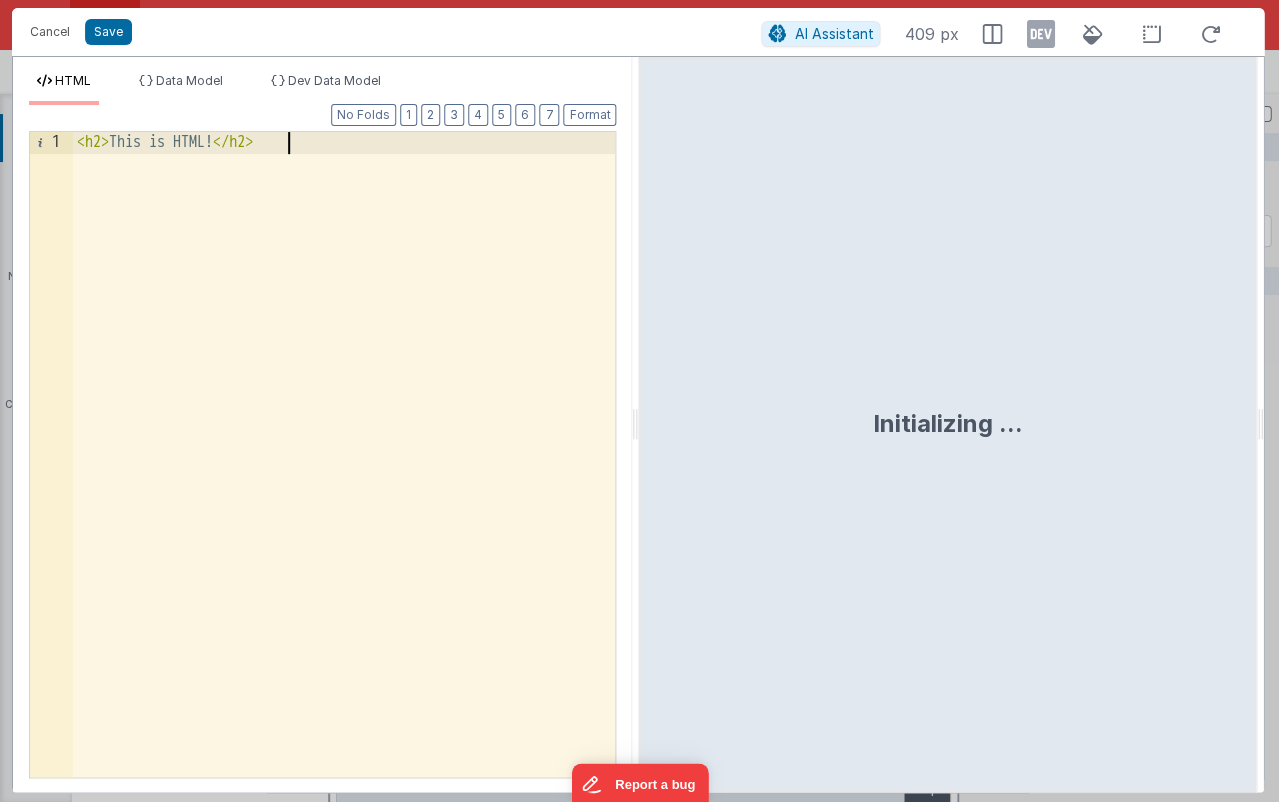 click on "< h2 > This is HTML! </ h2 >" at bounding box center (344, 476) 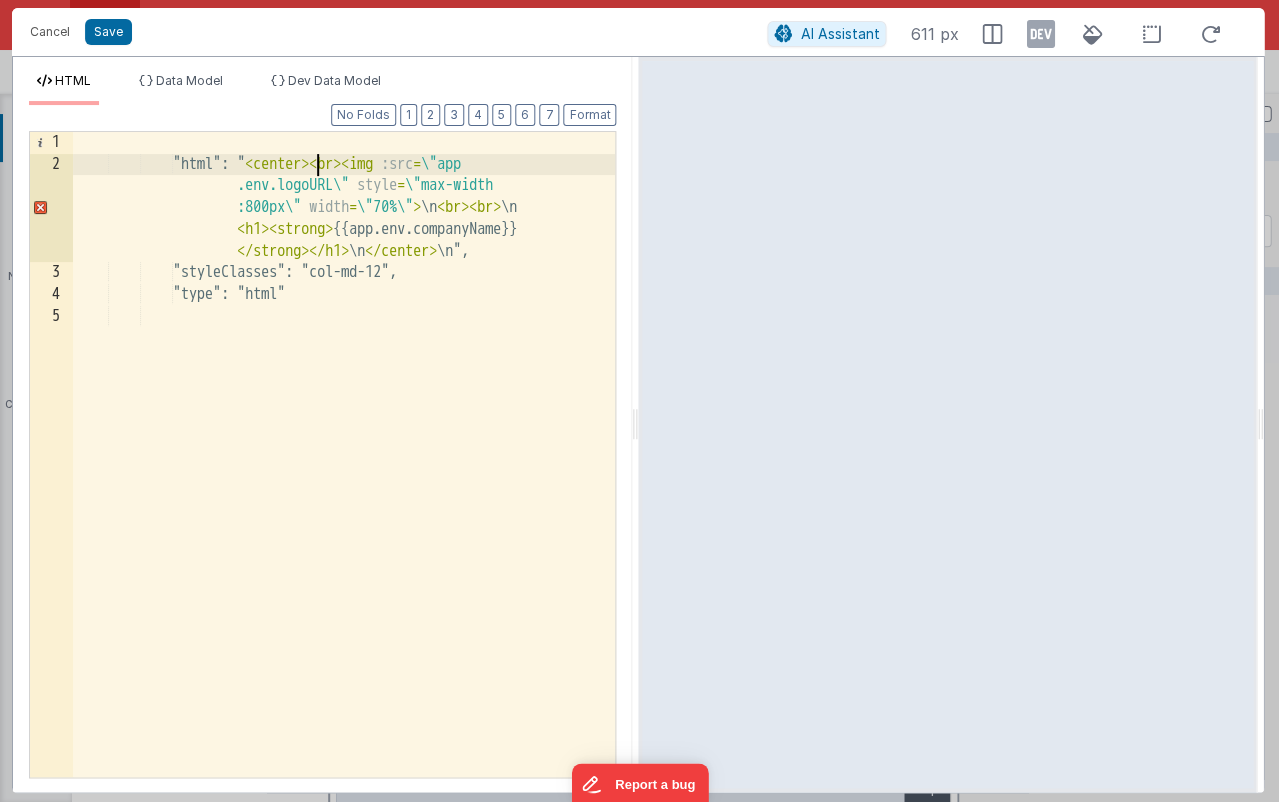 drag, startPoint x: 315, startPoint y: 157, endPoint x: 293, endPoint y: 140, distance: 27.802877 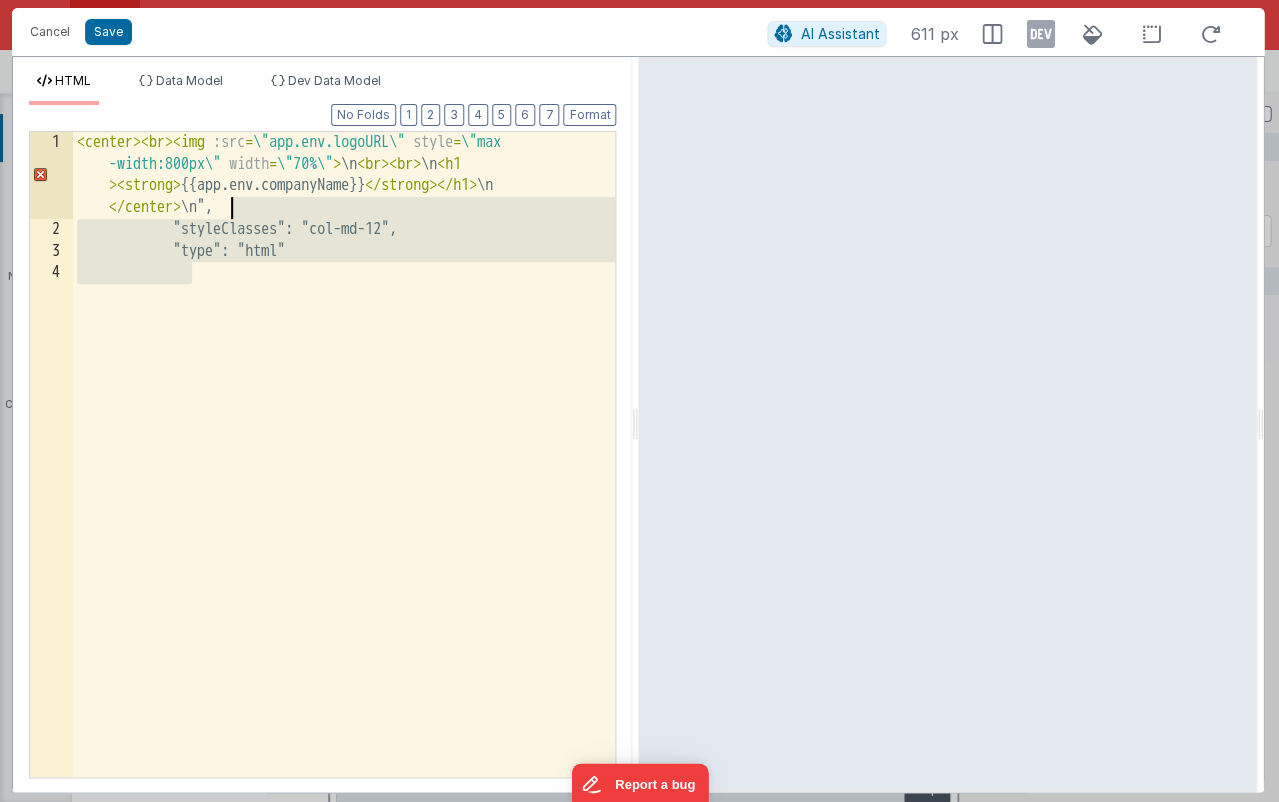 drag, startPoint x: 422, startPoint y: 262, endPoint x: 230, endPoint y: 202, distance: 201.15666 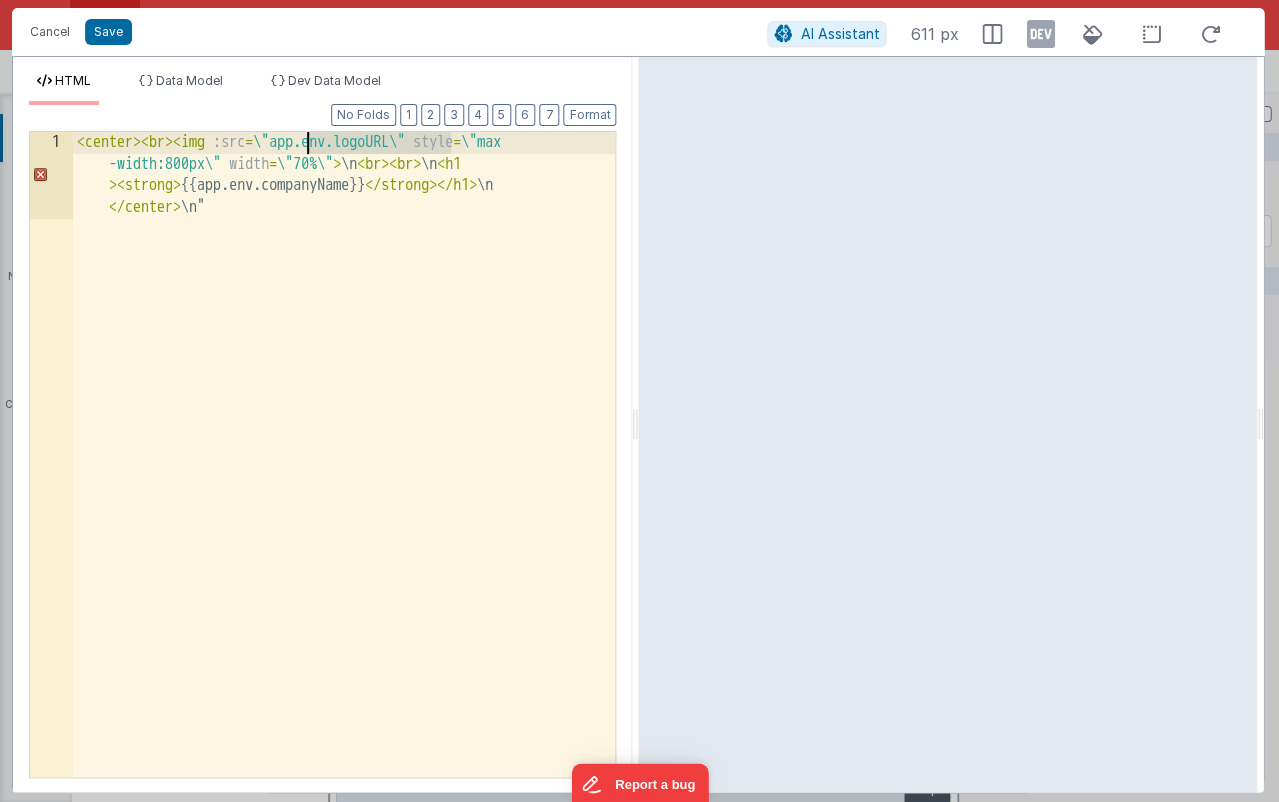 drag, startPoint x: 449, startPoint y: 138, endPoint x: 310, endPoint y: 140, distance: 139.01439 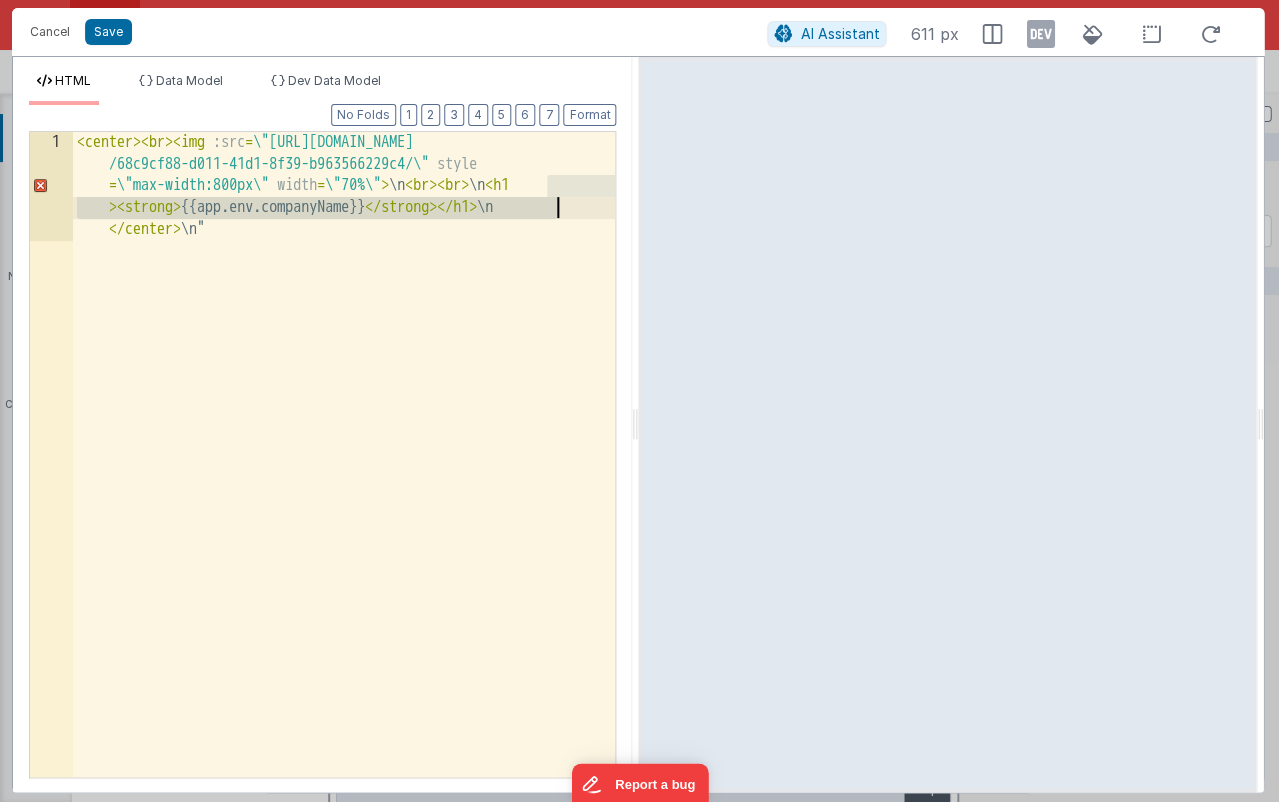 drag, startPoint x: 546, startPoint y: 183, endPoint x: 573, endPoint y: 237, distance: 60.373837 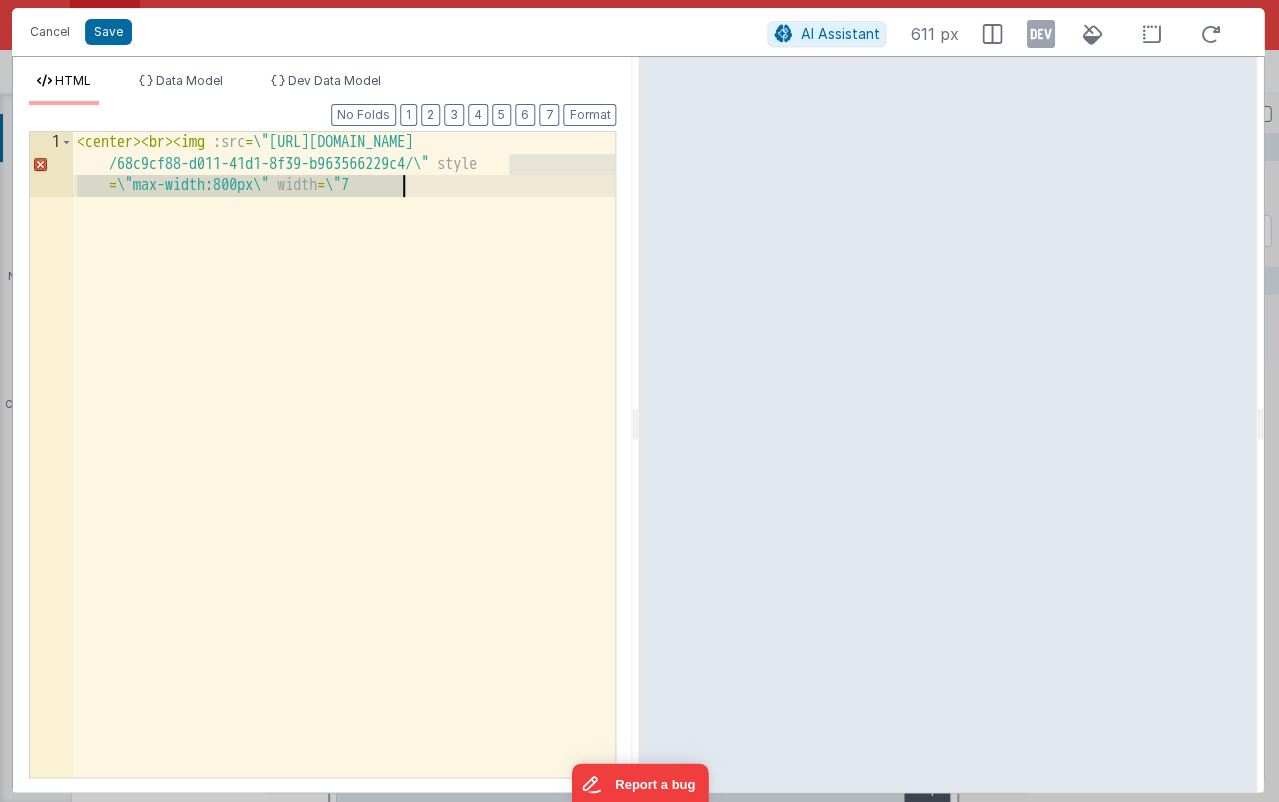 drag, startPoint x: 506, startPoint y: 161, endPoint x: 506, endPoint y: 194, distance: 33 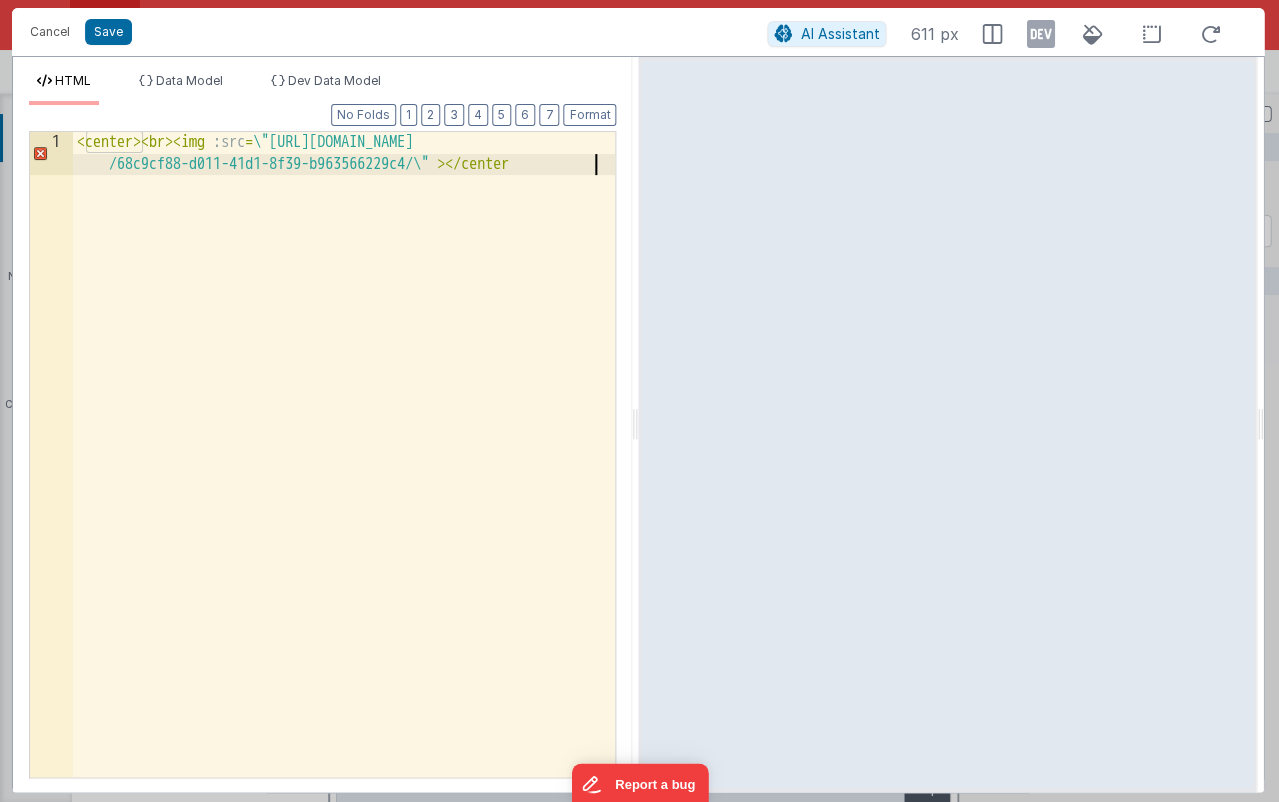 type 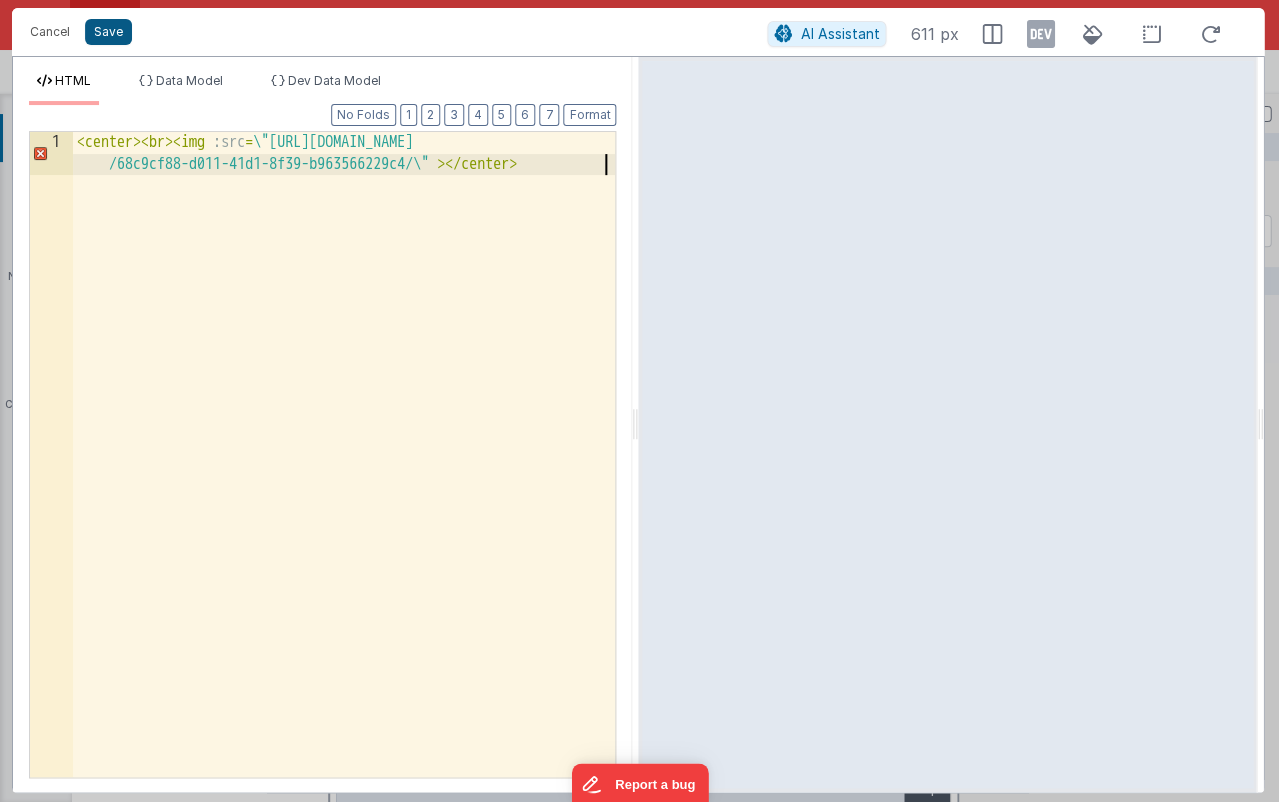 click on "Save" at bounding box center [108, 32] 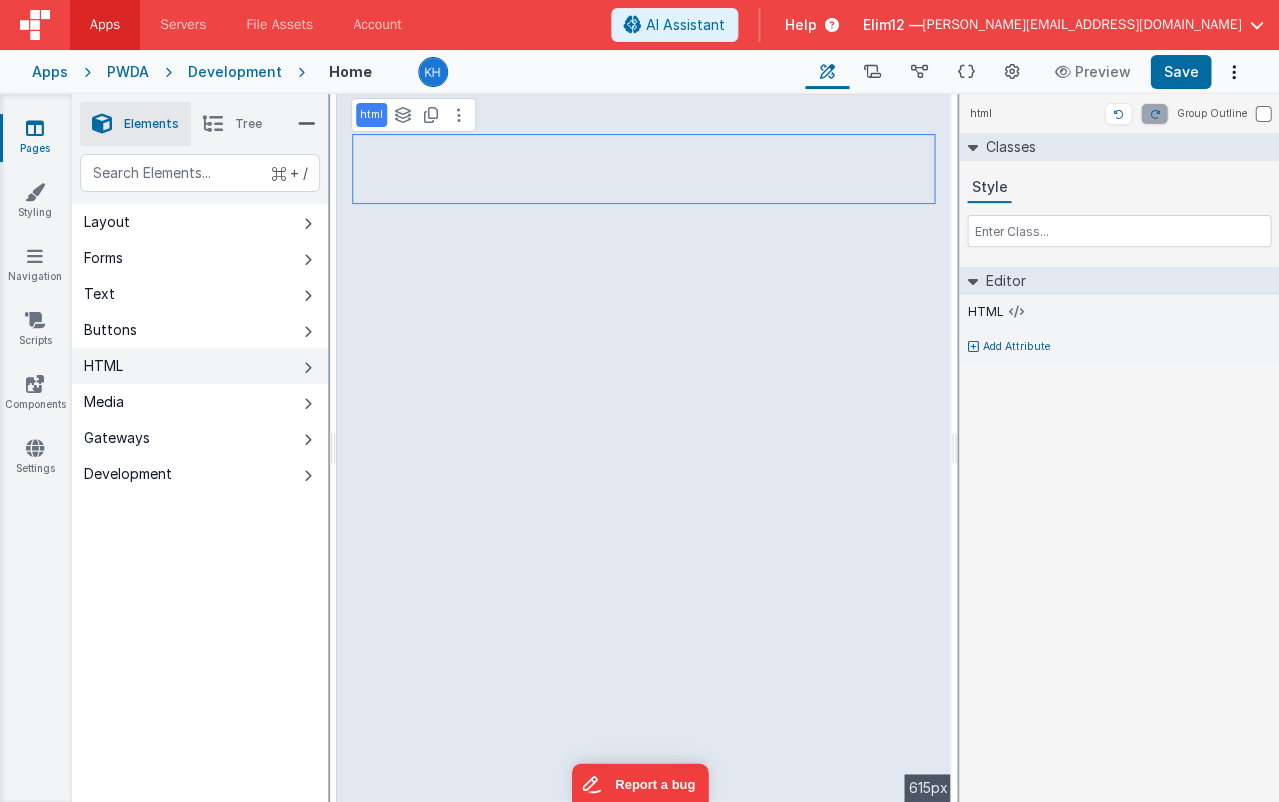 click on "HTML" at bounding box center [200, 366] 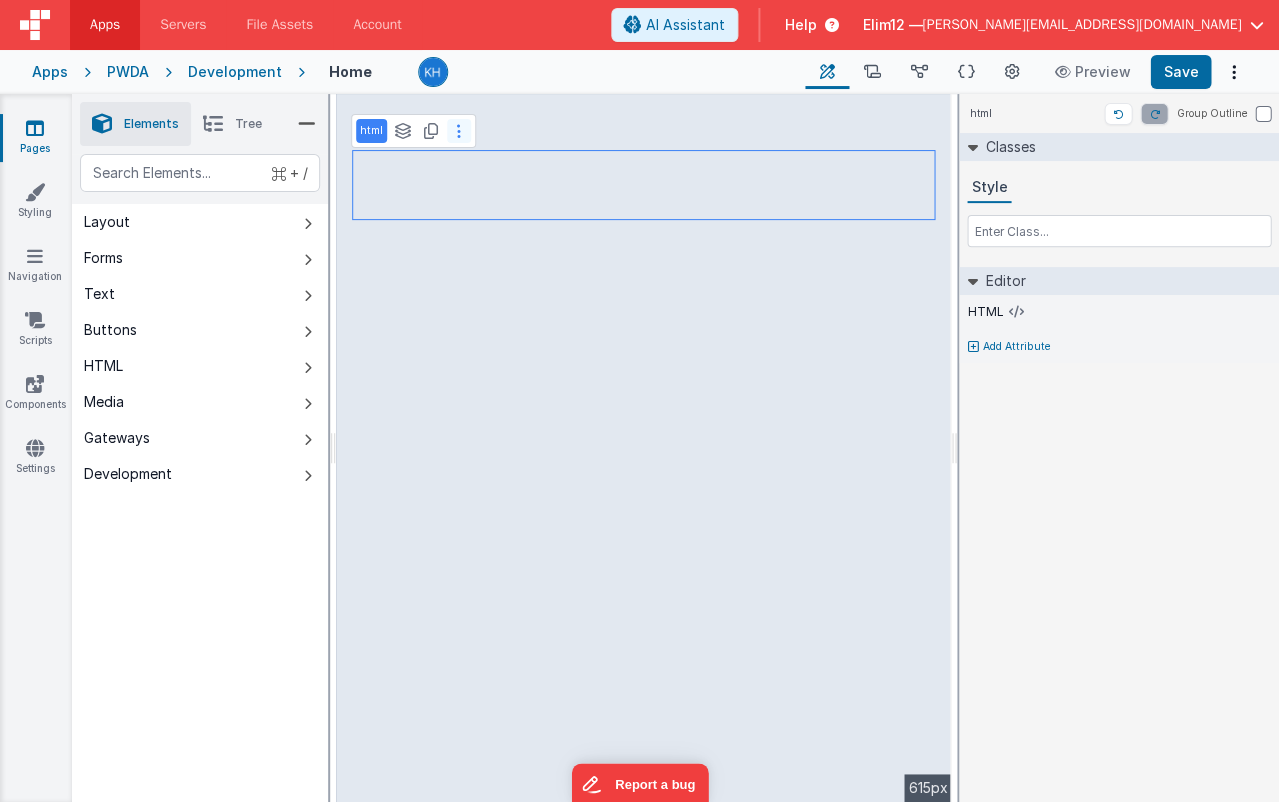click at bounding box center [459, 131] 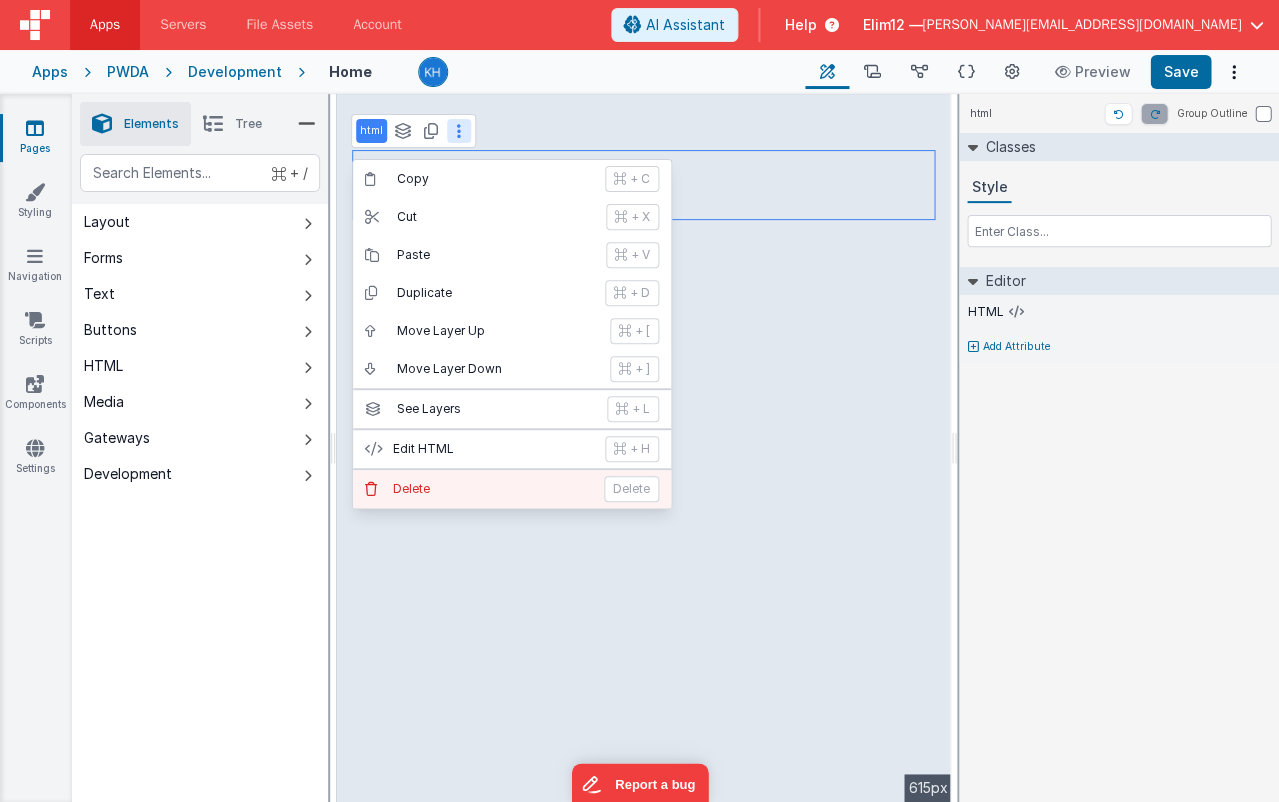 click on "Delete" at bounding box center [492, 489] 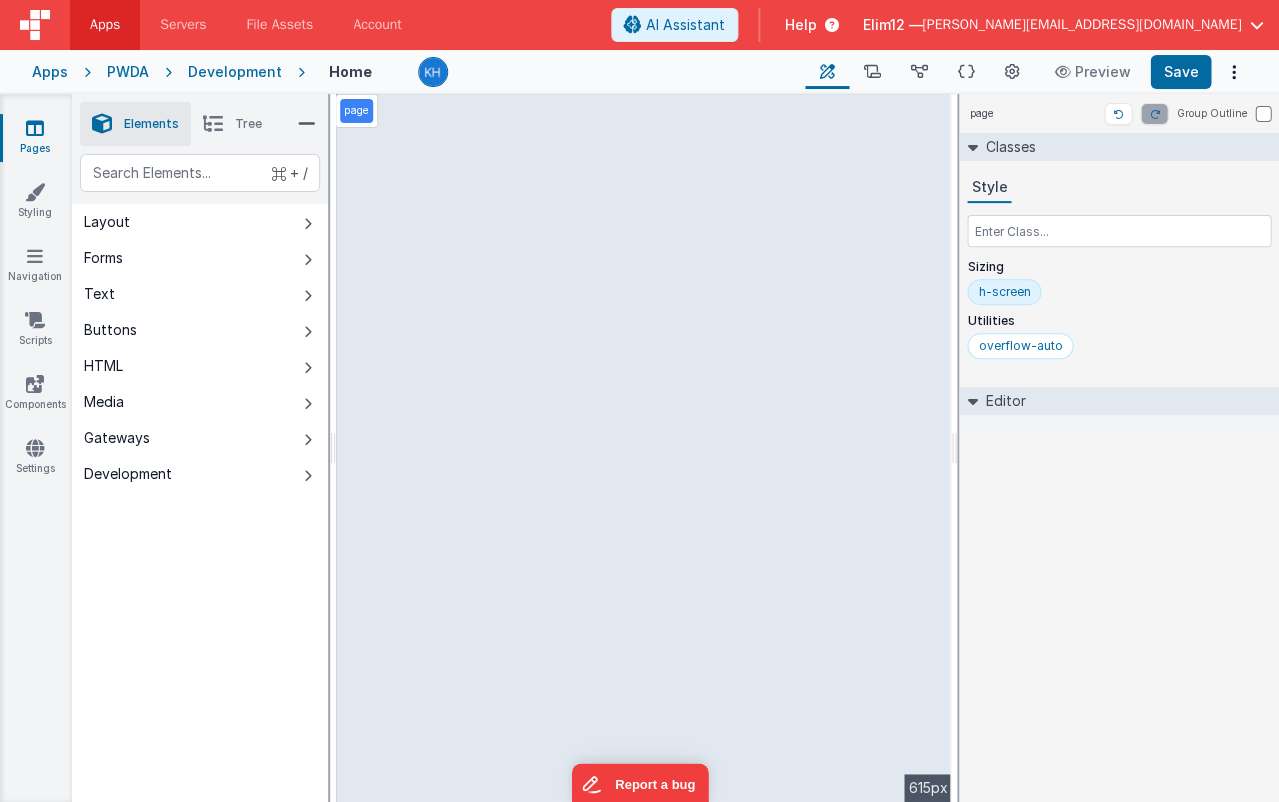 click on "page" at bounding box center [356, 111] 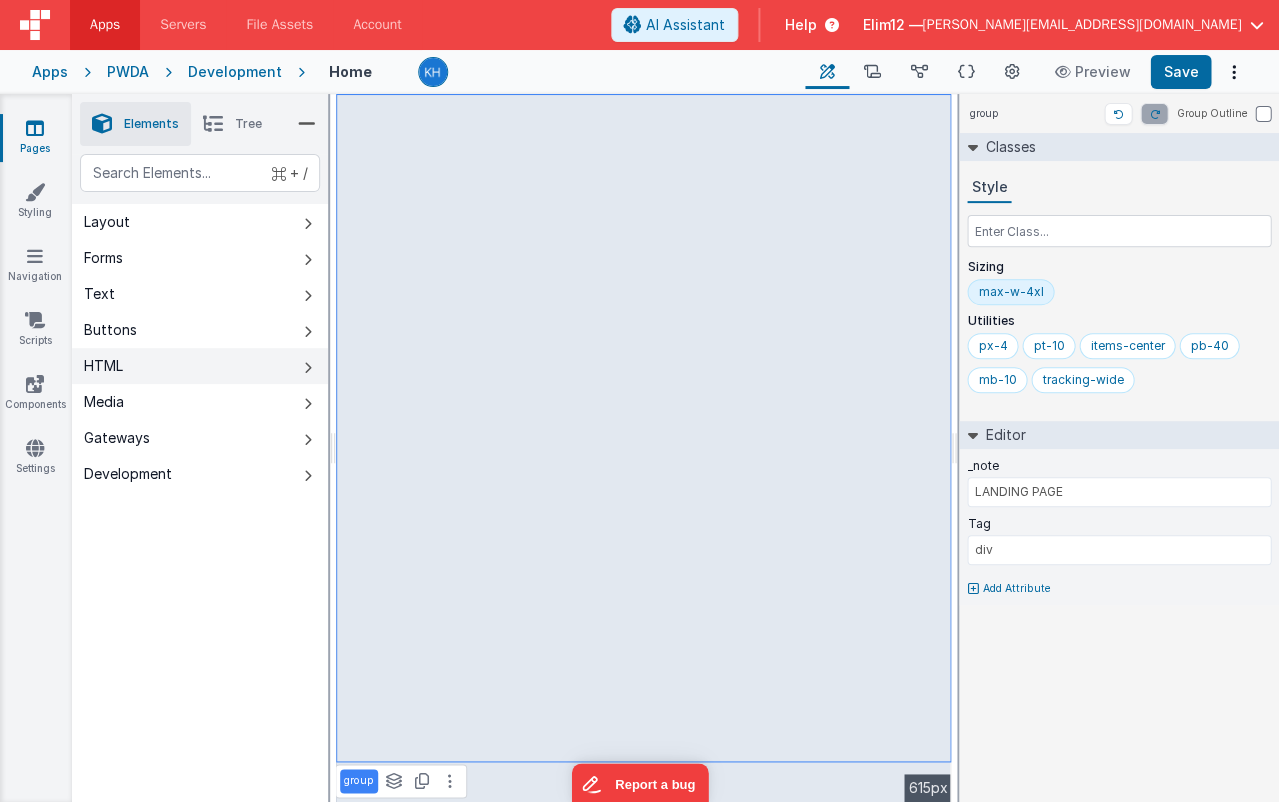 click at bounding box center (308, 368) 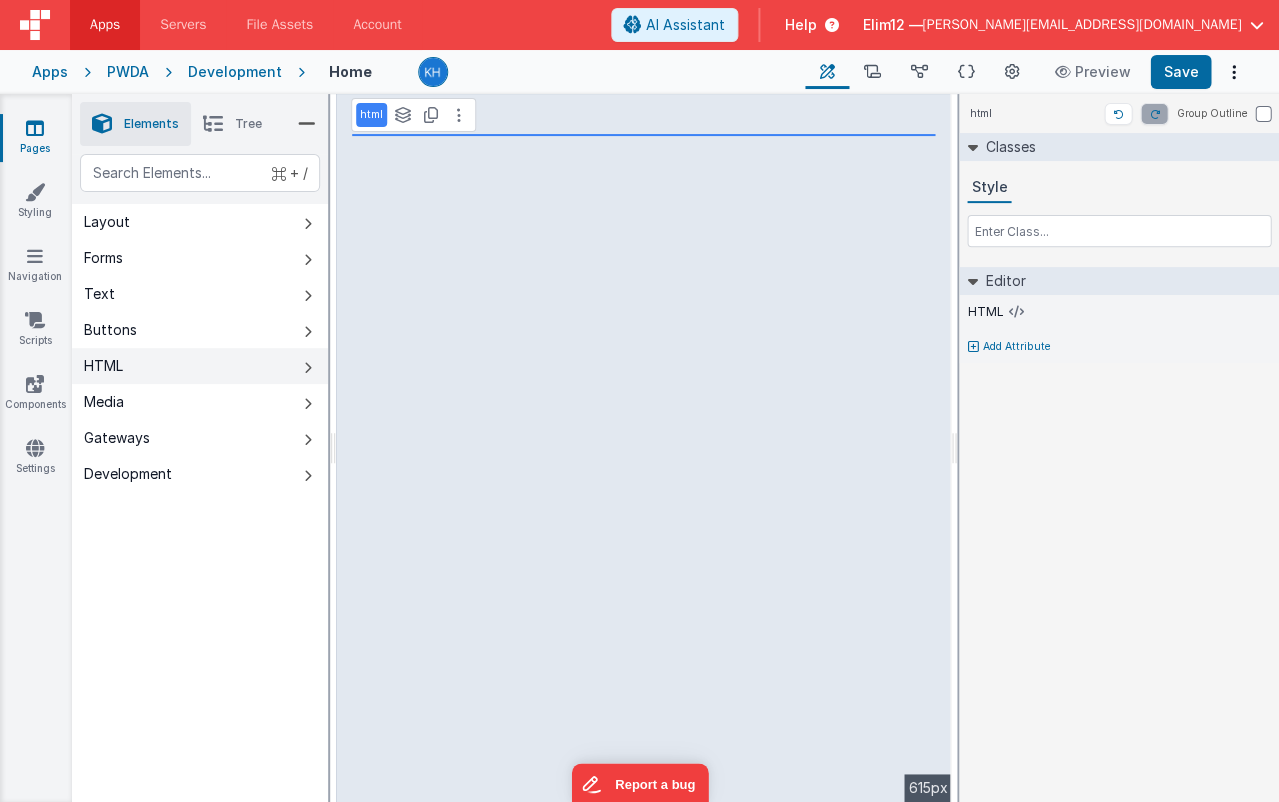 click at bounding box center (308, 368) 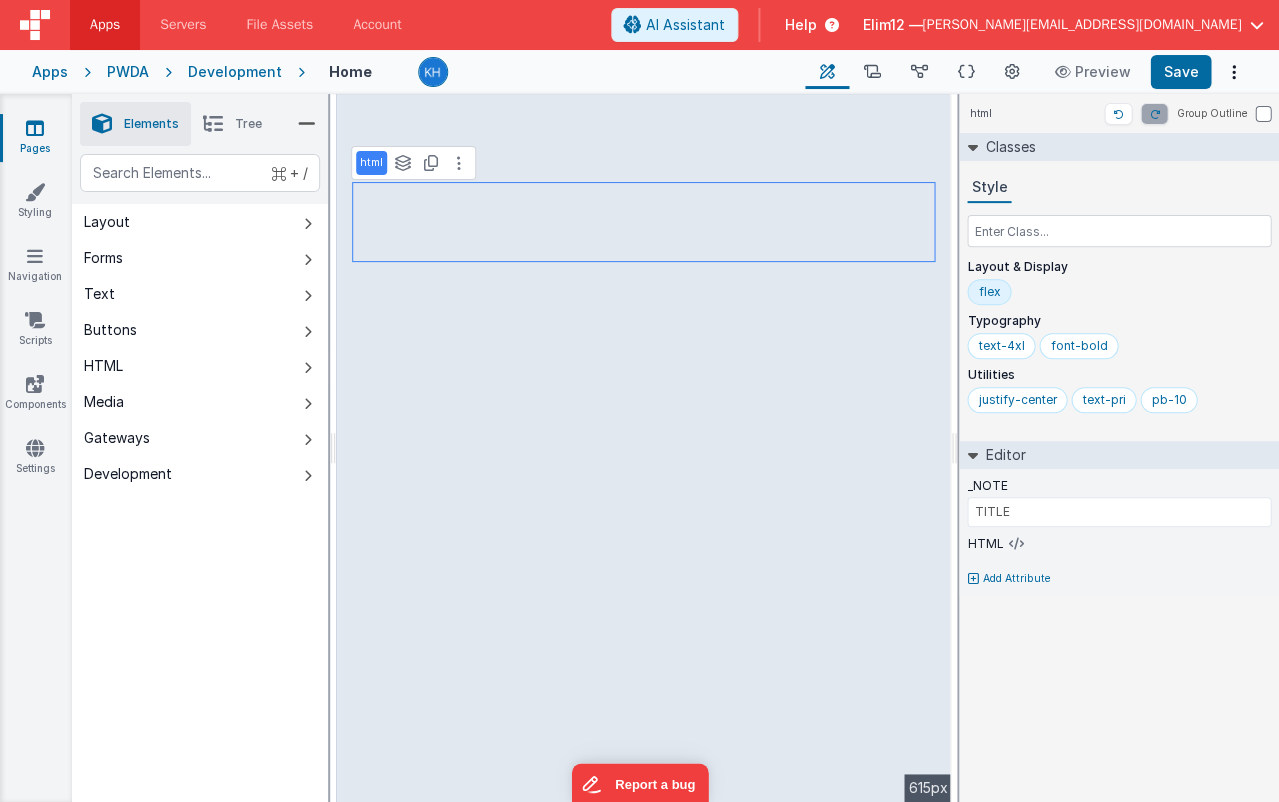 type on "LANDING PAGE" 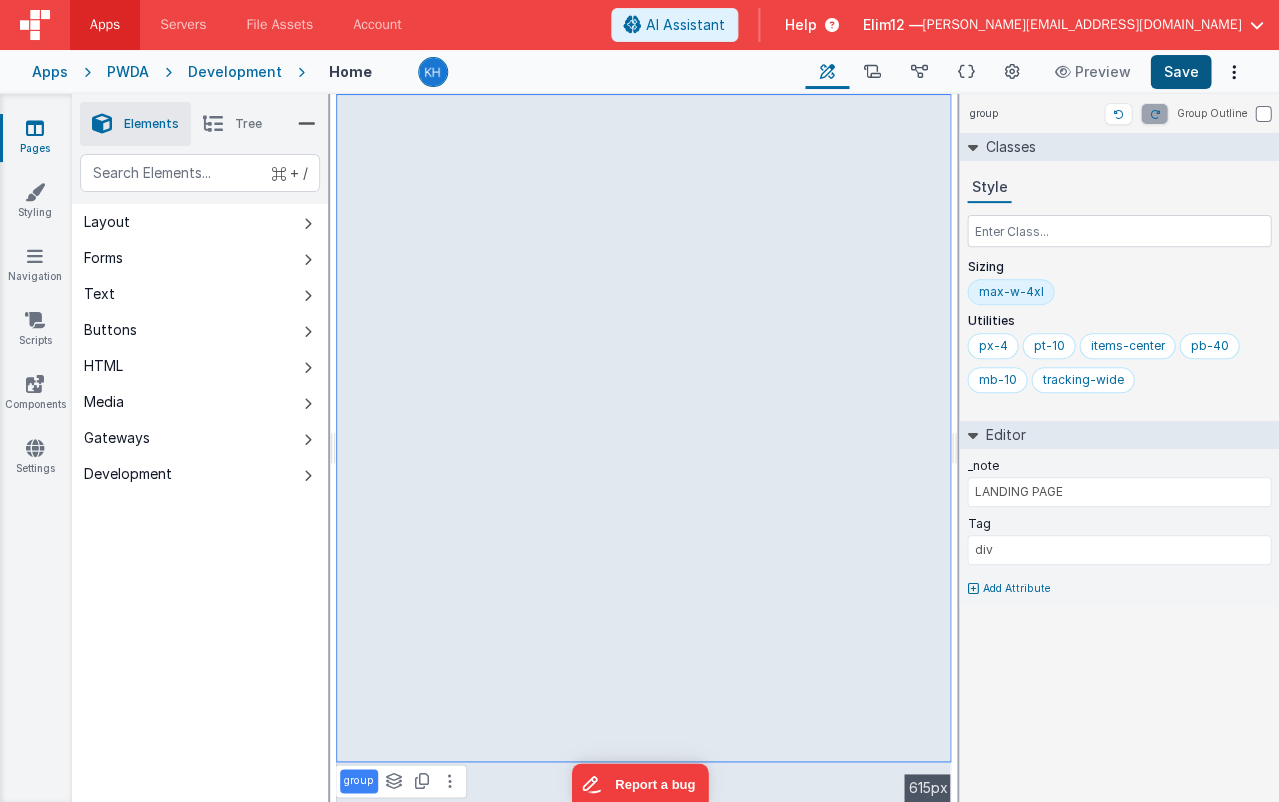click on "Save" at bounding box center (1180, 72) 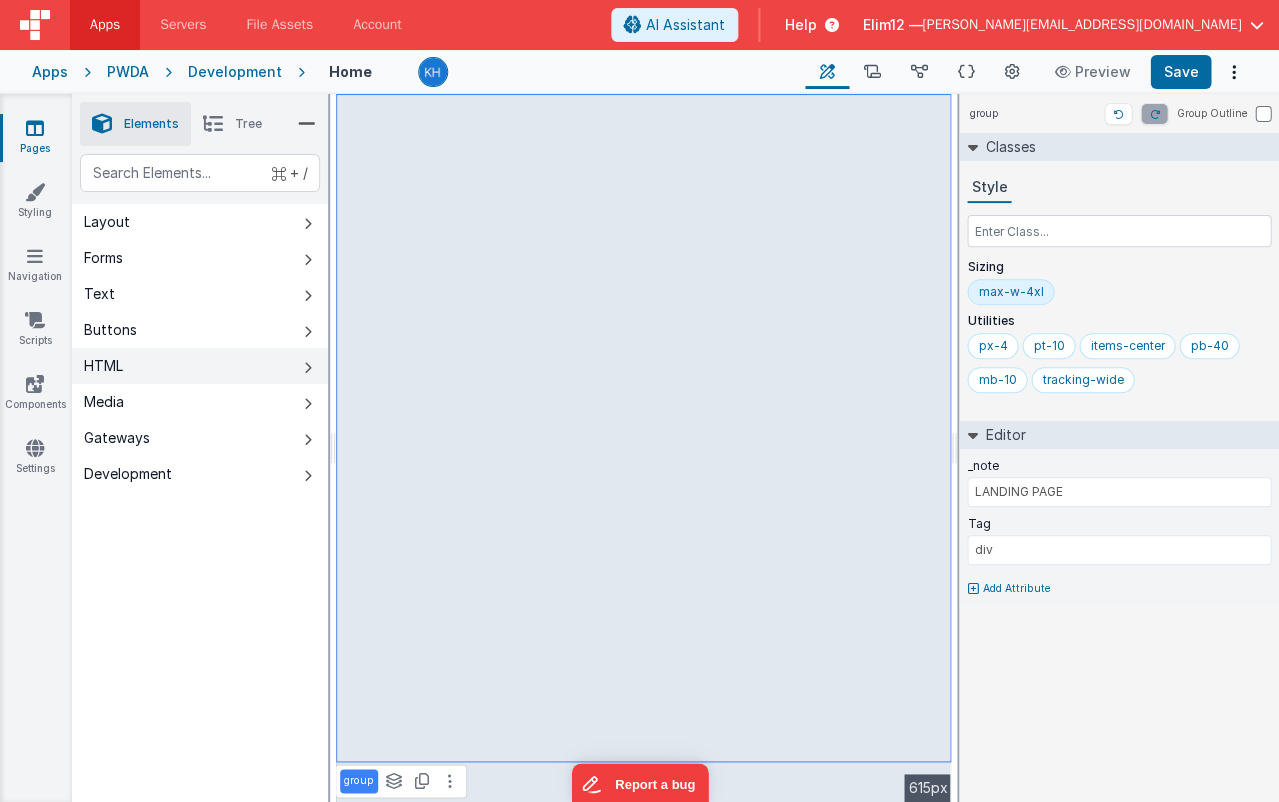 click at bounding box center (308, 368) 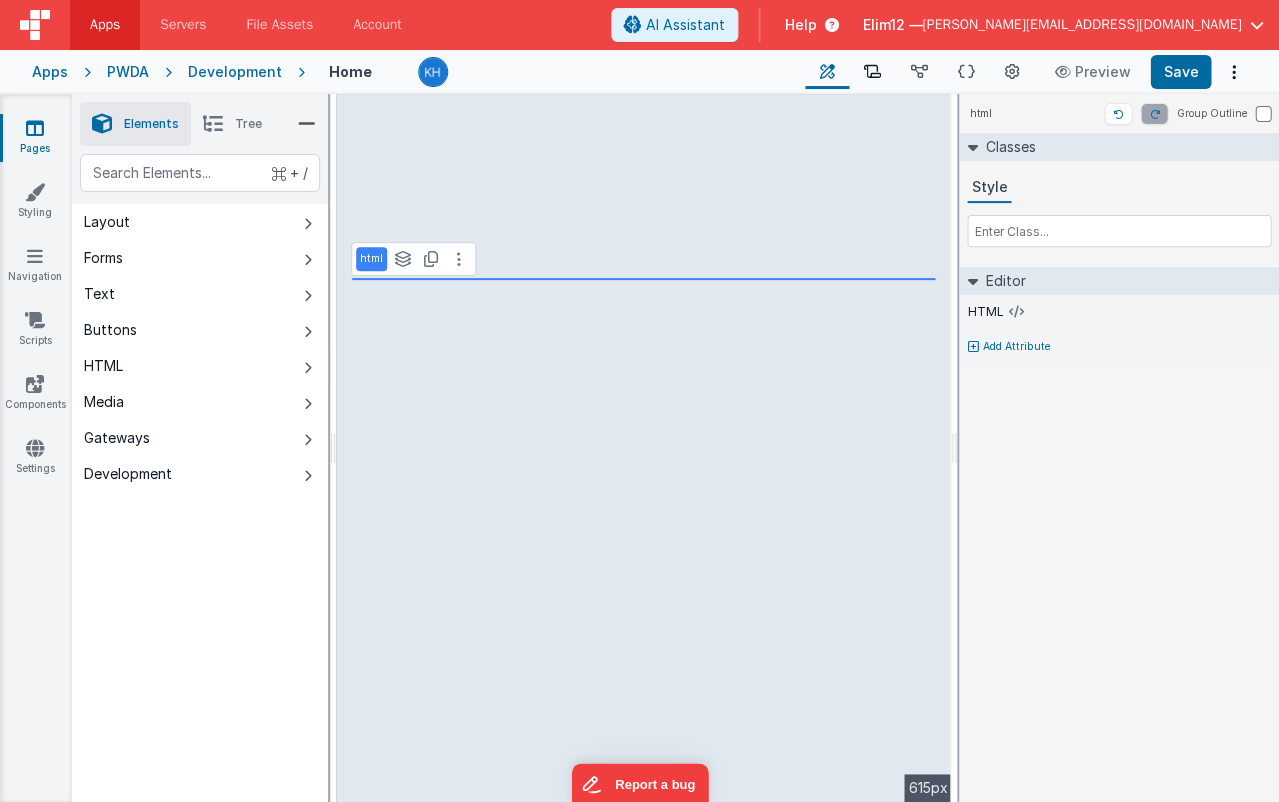 click at bounding box center (872, 72) 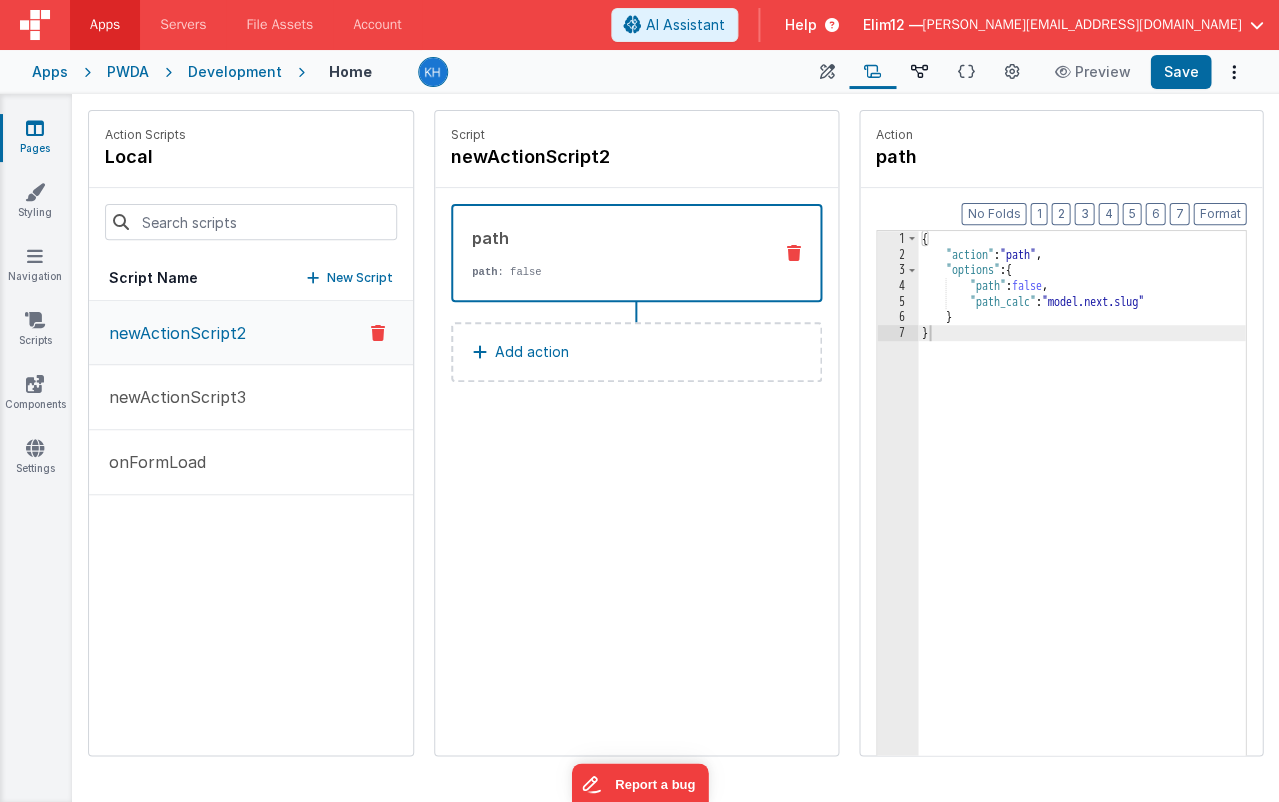 click at bounding box center (919, 72) 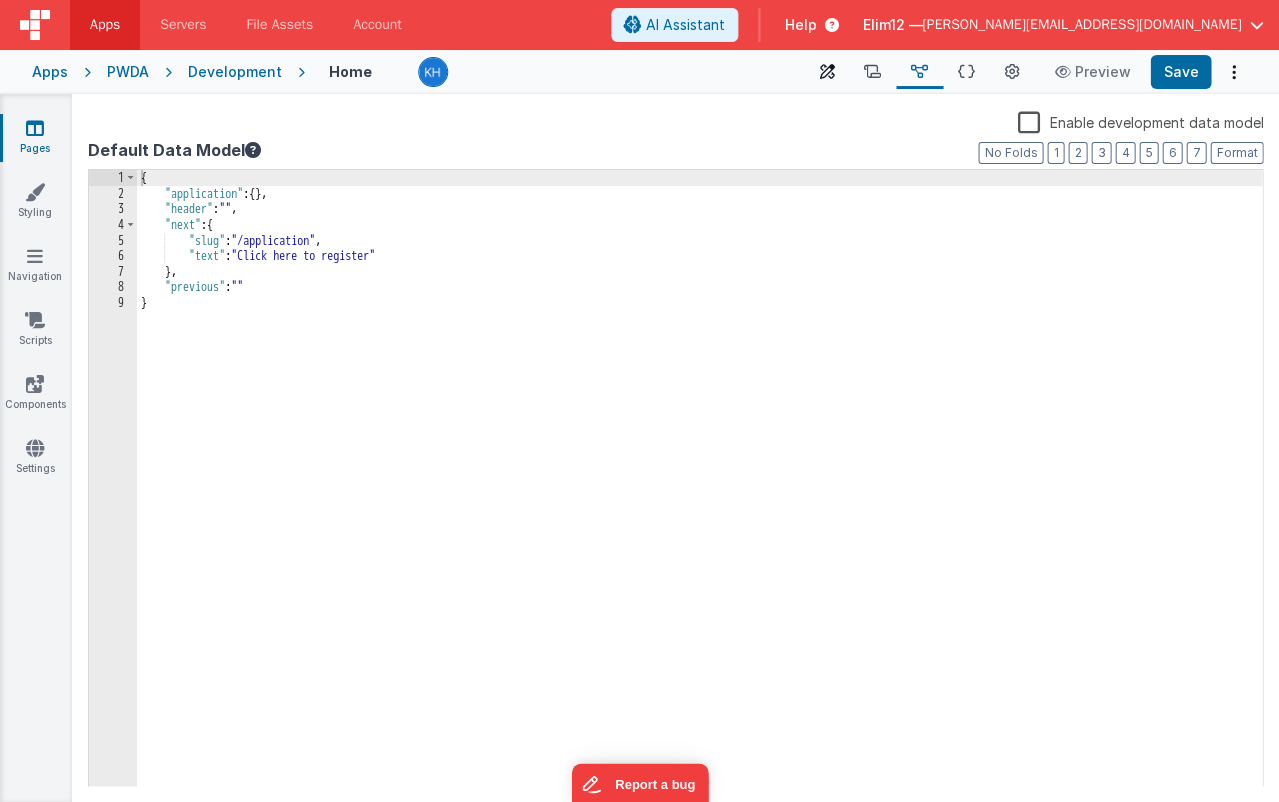 click on "Builder" at bounding box center [827, 72] 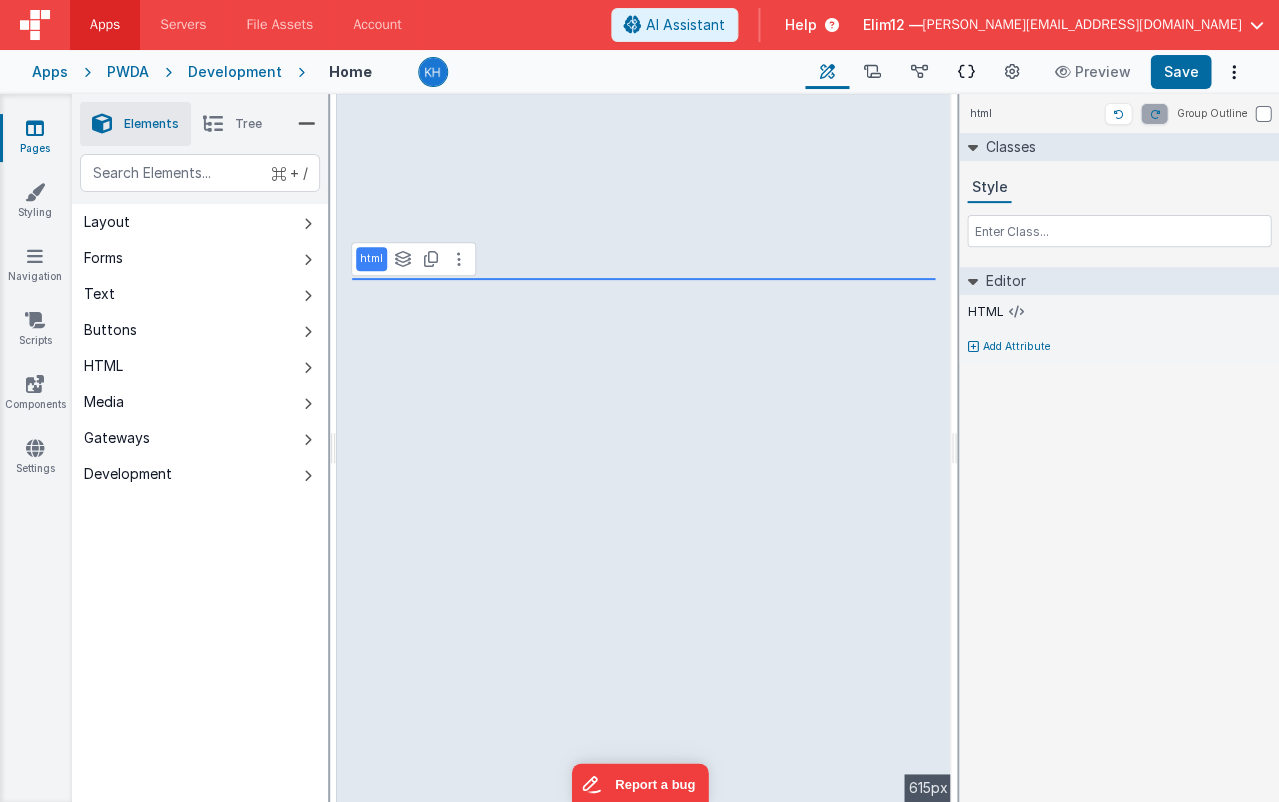 click at bounding box center (966, 72) 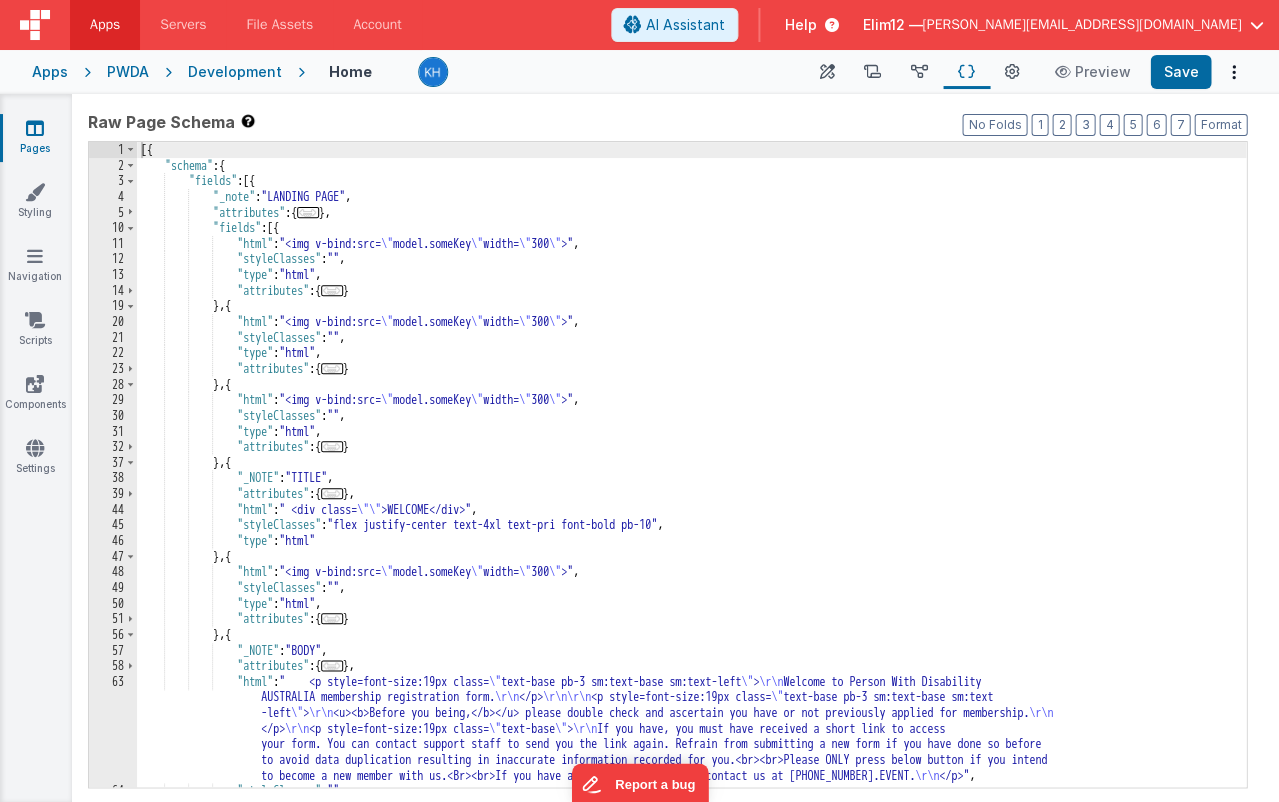 scroll, scrollTop: 0, scrollLeft: 0, axis: both 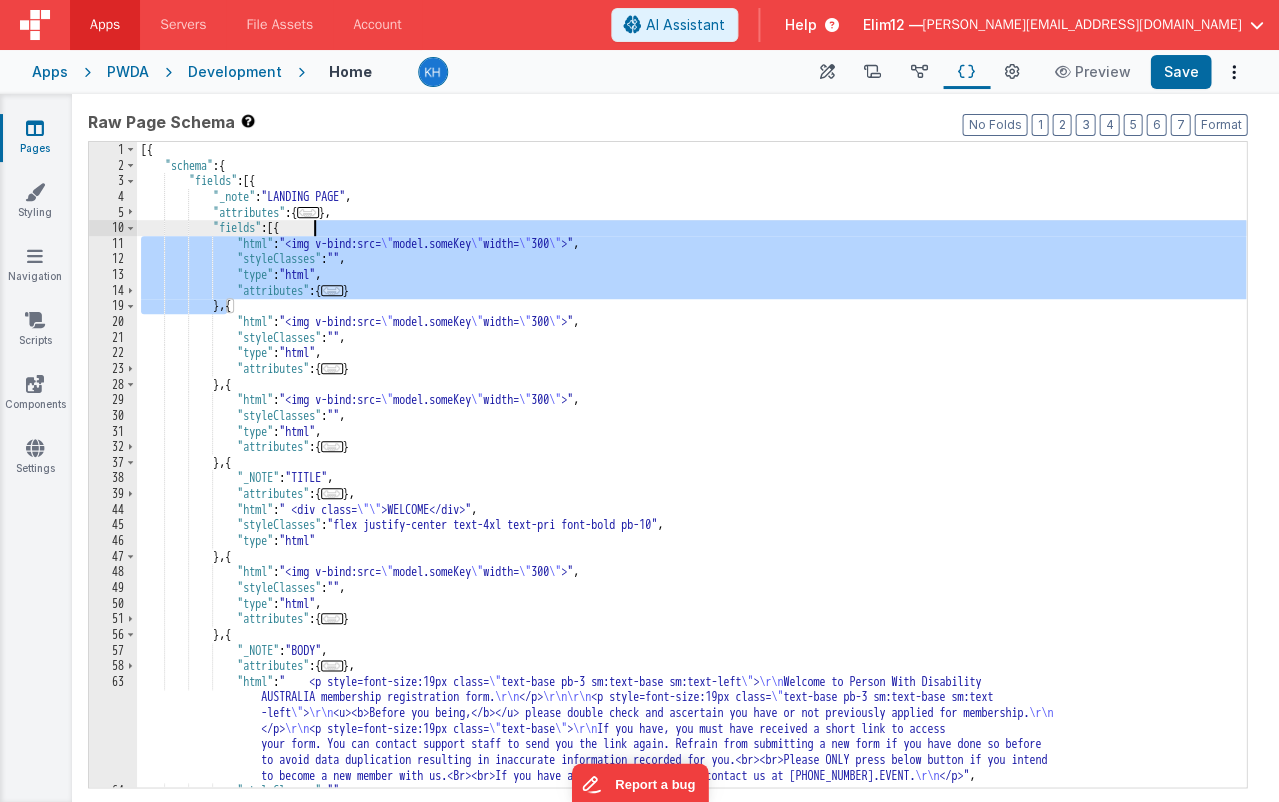 click on "[{      "schema" :  {           "fields" :  [{                "_note" :  "LANDING PAGE" ,                "attributes" :  { ... } ,                "fields" :  [{                     "html" :  "<img v-bind:src= \" model.someKey \"    width= \" 300 \" >" ,                     "styleClasses" :  "" ,                     "type" :  "html" ,                     "attributes" :  { ... }                } ,  {                     "html" :  "<img v-bind:src= \" model.someKey \"    width= \" 300 \" >" ,                     "styleClasses" :  "" ,                     "type" :  "html" ,                     "attributes" :  { ... }                } ,  {                     "html" :  "<img v-bind:src= \" model.someKey \"    width= \" 300 \" >" ,                     "styleClasses" :  "" ,                     "type" :  "html" ,                     "attributes" :  { ... }                } ,  {                     "_NOTE" :  "TITLE" ,                     "attributes" :  { ... } ,                     "html" :  " <div class= \"\" , :" at bounding box center [691, 480] 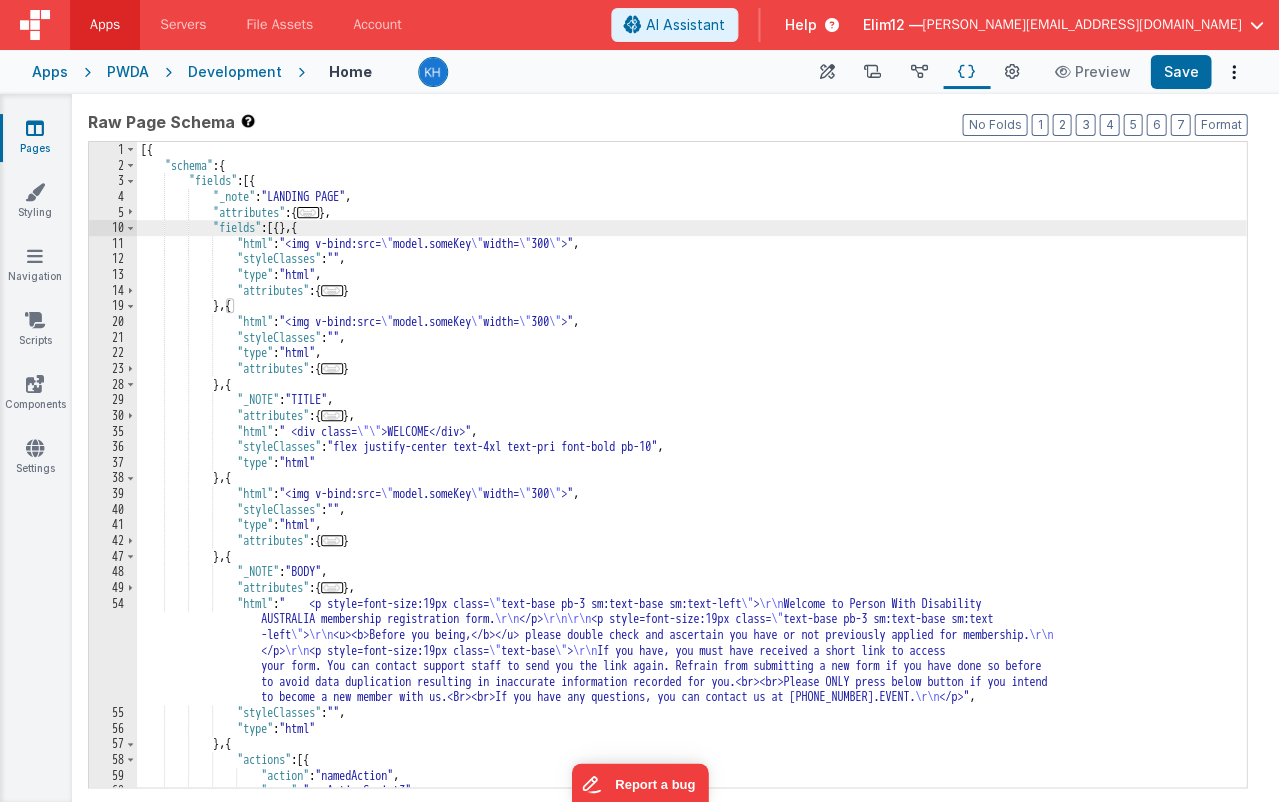 click on "[{      "schema" :  {           "fields" :  [{                "_note" :  "LANDING PAGE" ,                "attributes" :  { ... } ,                "fields" :  [{ } ,  {                     "html" :  "<img v-bind:src= \" model.someKey \"    width= \" 300 \" >" ,                     "styleClasses" :  "" ,                     "type" :  "html" ,                     "attributes" :  { ... }                } ,  {                     "html" :  "<img v-bind:src= \" model.someKey \"    width= \" 300 \" >" ,                     "styleClasses" :  "" ,                     "type" :  "html" ,                     "attributes" :  { ... }                } ,  {                     "_NOTE" :  "TITLE" ,                     "attributes" :  { ... } ,                     "html" :  " <div class= \"\" >WELCOME</div>" ,                     "styleClasses" :  "flex justify-center text-4xl text-pri font-bold pb-10" ,                     "type" :  "html"                } ,  {                     "html" :  "<img v-bind:src= \" model.someKey" at bounding box center [691, 480] 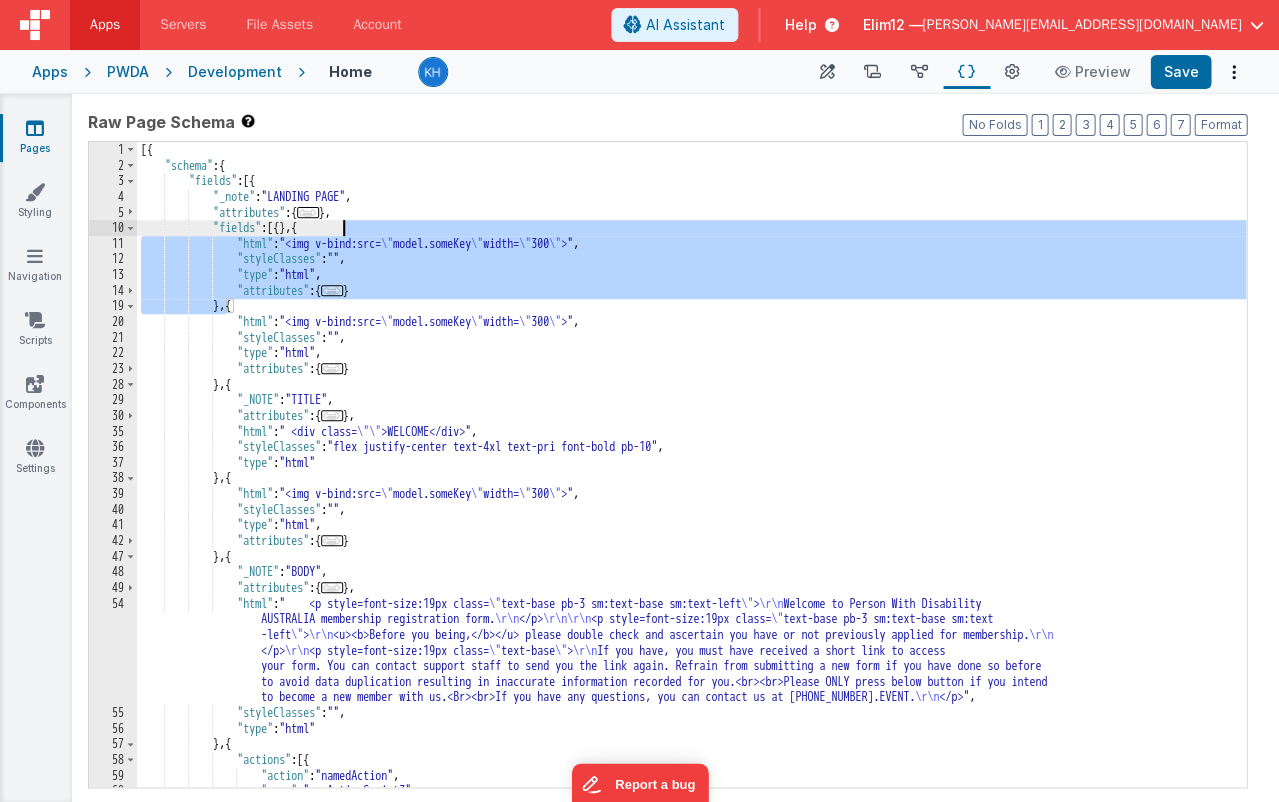 click on "[{      "schema" :  {           "fields" :  [{                "_note" :  "LANDING PAGE" ,                "attributes" :  { ... } ,                "fields" :  [{ } ,  {                     "html" :  "<img v-bind:src= \" model.someKey \"    width= \" 300 \" >" ,                     "styleClasses" :  "" ,                     "type" :  "html" ,                     "attributes" :  { ... }                } ,  {                     "html" :  "<img v-bind:src= \" model.someKey \"    width= \" 300 \" >" ,                     "styleClasses" :  "" ,                     "type" :  "html" ,                     "attributes" :  { ... }                } ,  {                     "_NOTE" :  "TITLE" ,                     "attributes" :  { ... } ,                     "html" :  " <div class= \"\" >WELCOME</div>" ,                     "styleClasses" :  "flex justify-center text-4xl text-pri font-bold pb-10" ,                     "type" :  "html"                } ,  {                     "html" :  "<img v-bind:src= \" model.someKey" at bounding box center [691, 480] 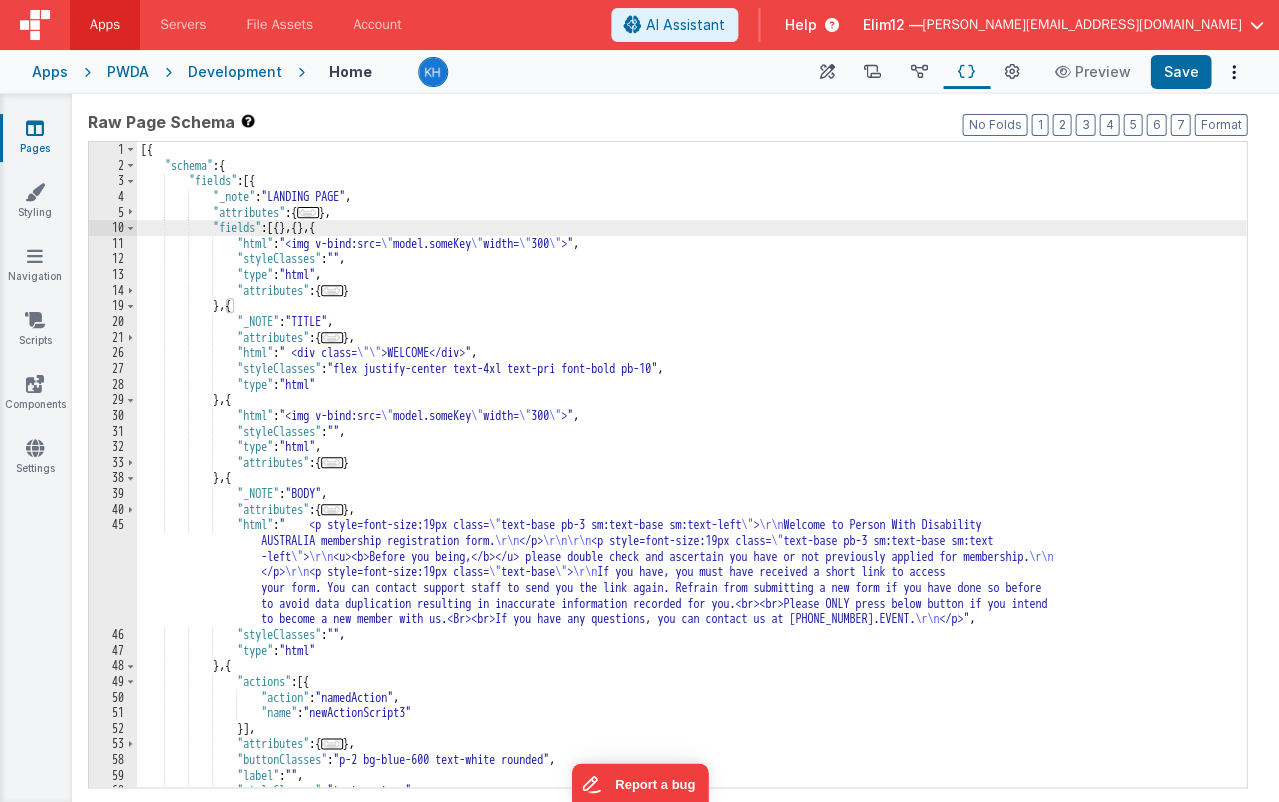 click on "[{      "schema" :  {           "fields" :  [{                "_note" :  "LANDING PAGE" ,                "attributes" :  { ... } ,                "fields" :  [{ } ,  { } ,  {                     "html" :  "<img v-bind:src= \" model.someKey \"    width= \" 300 \" >" ,                     "styleClasses" :  "" ,                     "type" :  "html" ,                     "attributes" :  { ... }                } ,  {                     "_NOTE" :  "TITLE" ,                     "attributes" :  { ... } ,                     "html" :  " <div class= \"\" >WELCOME</div>" ,                     "styleClasses" :  "flex justify-center text-4xl text-pri font-bold pb-10" ,                     "type" :  "html"                } ,  {                     "html" :  "<img v-bind:src= \" model.someKey \"    width= \" 300 \" >" ,                     "styleClasses" :  "" ,                     "type" :  "html" ,                     "attributes" :  { ... }                } ,  {                     "_NOTE" :  "BODY" ,                :" at bounding box center [691, 480] 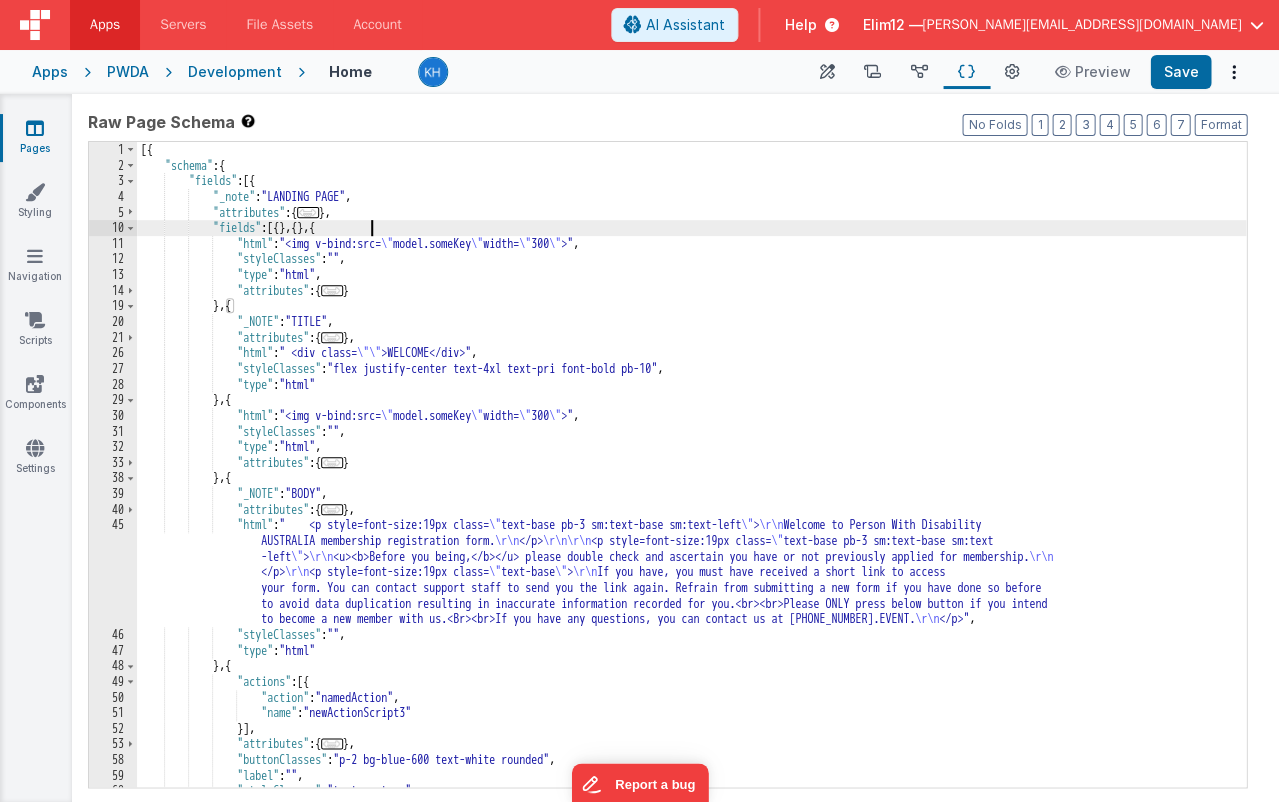 click on "[{      "schema" :  {           "fields" :  [{                "_note" :  "LANDING PAGE" ,                "attributes" :  { ... } ,                "fields" :  [{ } ,  { } ,  {                     "html" :  "<img v-bind:src= \" model.someKey \"    width= \" 300 \" >" ,                     "styleClasses" :  "" ,                     "type" :  "html" ,                     "attributes" :  { ... }                } ,  {                     "_NOTE" :  "TITLE" ,                     "attributes" :  { ... } ,                     "html" :  " <div class= \"\" >WELCOME</div>" ,                     "styleClasses" :  "flex justify-center text-4xl text-pri font-bold pb-10" ,                     "type" :  "html"                } ,  {                     "html" :  "<img v-bind:src= \" model.someKey \"    width= \" 300 \" >" ,                     "styleClasses" :  "" ,                     "type" :  "html" ,                     "attributes" :  { ... }                } ,  {                     "_NOTE" :  "BODY" ,                :" at bounding box center [691, 480] 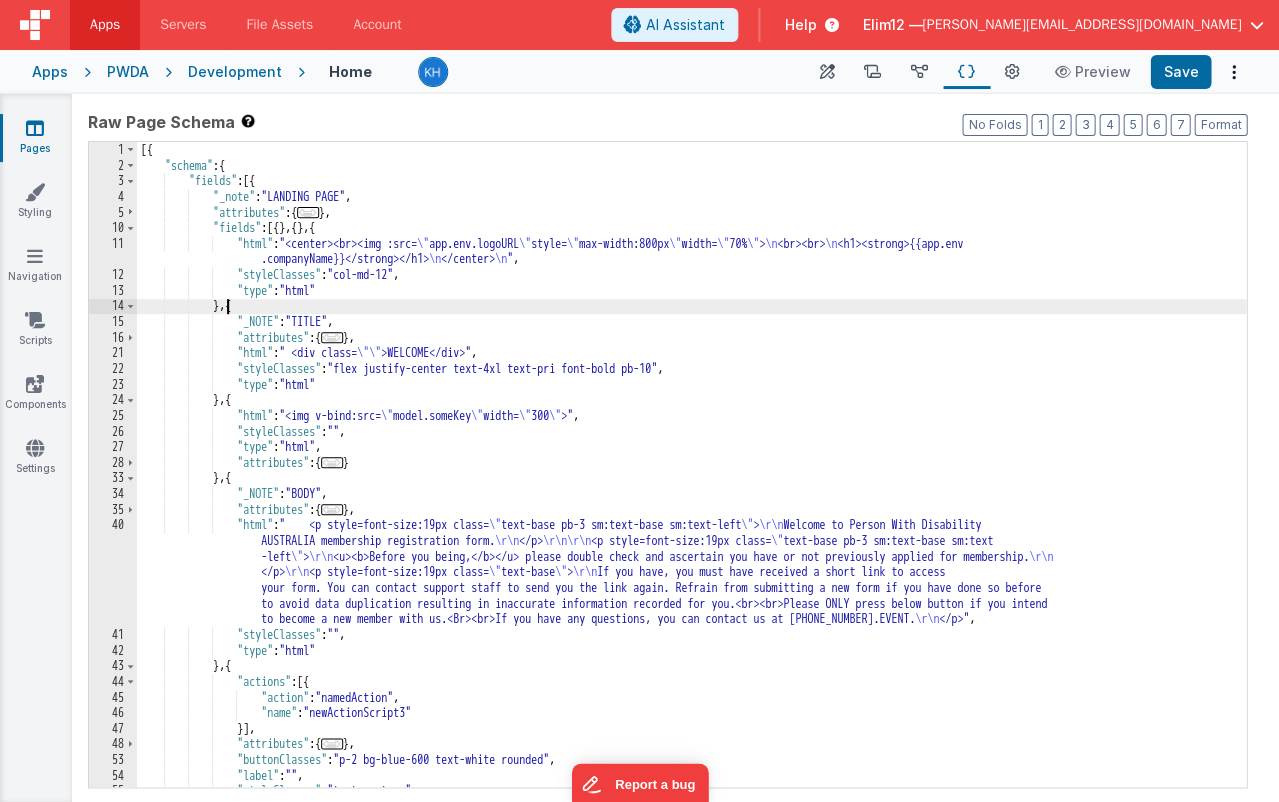 click on "[{      "schema" :  {           "fields" :  [{                "_note" :  "LANDING PAGE" ,                "attributes" :  { ... } ,                "fields" :  [{ } ,  { } ,  {                     "html" :  "<center><br><img :src= \" app.env.logoURL \"  style= \" max-width:800px \"  width= \" 70% \" > \n <br><br> \n <h1><strong>{{app.env                      .companyName}}</strong></h1> \n </center> \n " ,                     "styleClasses" :  "col-md-12" ,                     "type" :  "html"                } ,  {                     "_NOTE" :  "TITLE" ,                     "attributes" :  { ... } ,                     "html" :  " <div class= \"\" >WELCOME</div>" ,                     "styleClasses" :  "flex justify-center text-4xl text-pri font-bold pb-10" ,                     "type" :  "html"                } ,  {                     "html" :  "<img v-bind:src= \" model.someKey \"    width= \" 300 \" >" ,                     "styleClasses" :  "" ,                     "type" :  "html" , {" at bounding box center (691, 480) 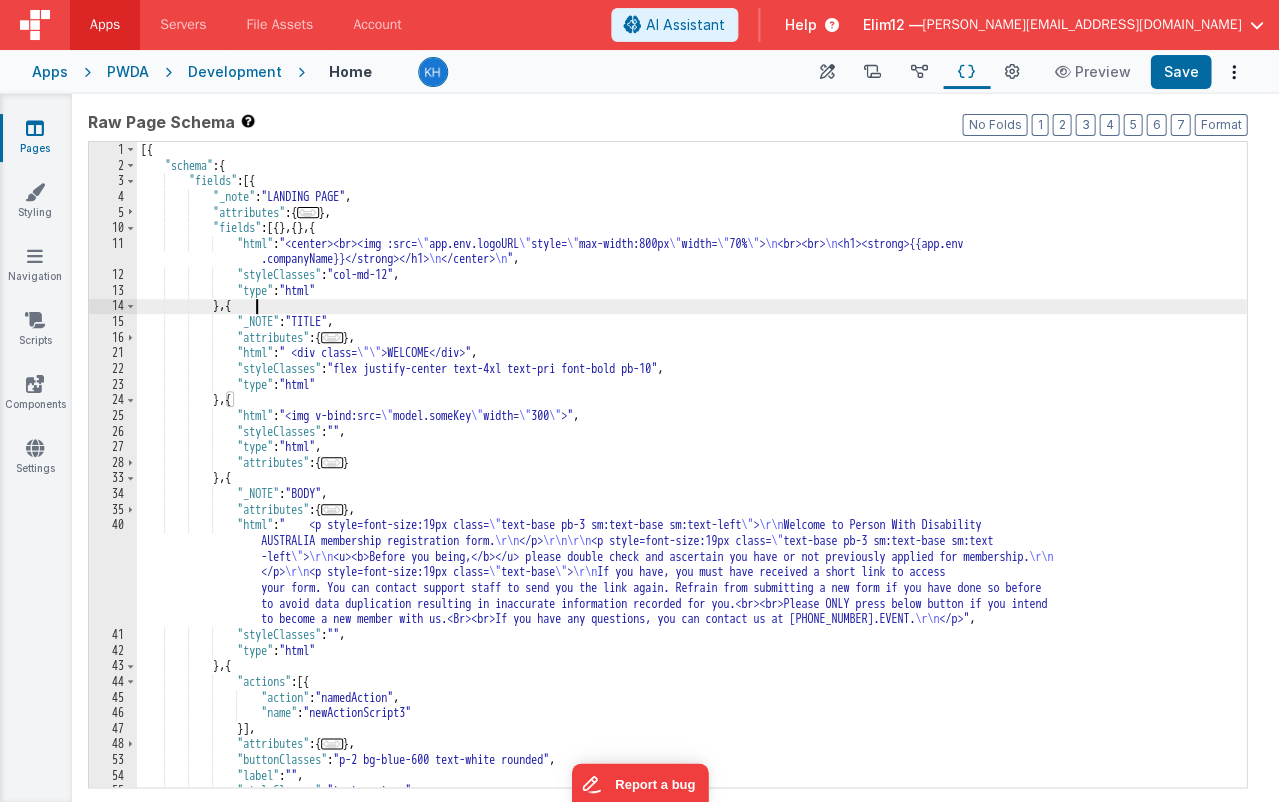 click on "[{      "schema" :  {           "fields" :  [{                "_note" :  "LANDING PAGE" ,                "attributes" :  { ... } ,                "fields" :  [{ } ,  { } ,  {                     "html" :  "<center><br><img :src= \" app.env.logoURL \"  style= \" max-width:800px \"  width= \" 70% \" > \n <br><br> \n <h1><strong>{{app.env                      .companyName}}</strong></h1> \n </center> \n " ,                     "styleClasses" :  "col-md-12" ,                     "type" :  "html"                } ,  {                     "_NOTE" :  "TITLE" ,                     "attributes" :  { ... } ,                     "html" :  " <div class= \"\" >WELCOME</div>" ,                     "styleClasses" :  "flex justify-center text-4xl text-pri font-bold pb-10" ,                     "type" :  "html"                } ,  {                     "html" :  "<img v-bind:src= \" model.someKey \"    width= \" 300 \" >" ,                     "styleClasses" :  "" ,                     "type" :  "html" , {" at bounding box center [691, 480] 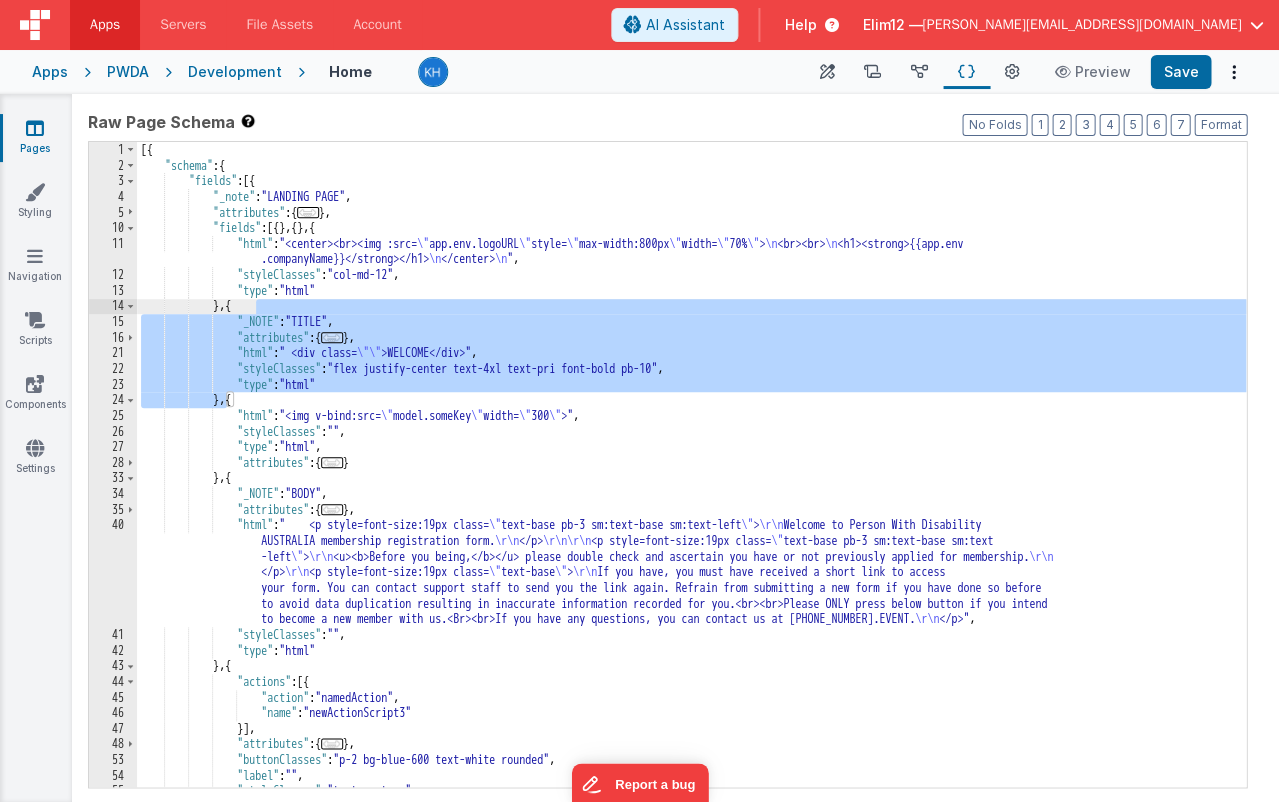 click on "[{      "schema" :  {           "fields" :  [{                "_note" :  "LANDING PAGE" ,                "attributes" :  { ... } ,                "fields" :  [{ } ,  { } ,  {                     "html" :  "<center><br><img :src= \" app.env.logoURL \"  style= \" max-width:800px \"  width= \" 70% \" > \n <br><br> \n <h1><strong>{{app.env                      .companyName}}</strong></h1> \n </center> \n " ,                     "styleClasses" :  "col-md-12" ,                     "type" :  "html"                } ,  {                     "_NOTE" :  "TITLE" ,                     "attributes" :  { ... } ,                     "html" :  " <div class= \"\" >WELCOME</div>" ,                     "styleClasses" :  "flex justify-center text-4xl text-pri font-bold pb-10" ,                     "type" :  "html"                } ,  {                     "html" :  "<img v-bind:src= \" model.someKey \"    width= \" 300 \" >" ,                     "styleClasses" :  "" ,                     "type" :  "html" , {" at bounding box center (691, 480) 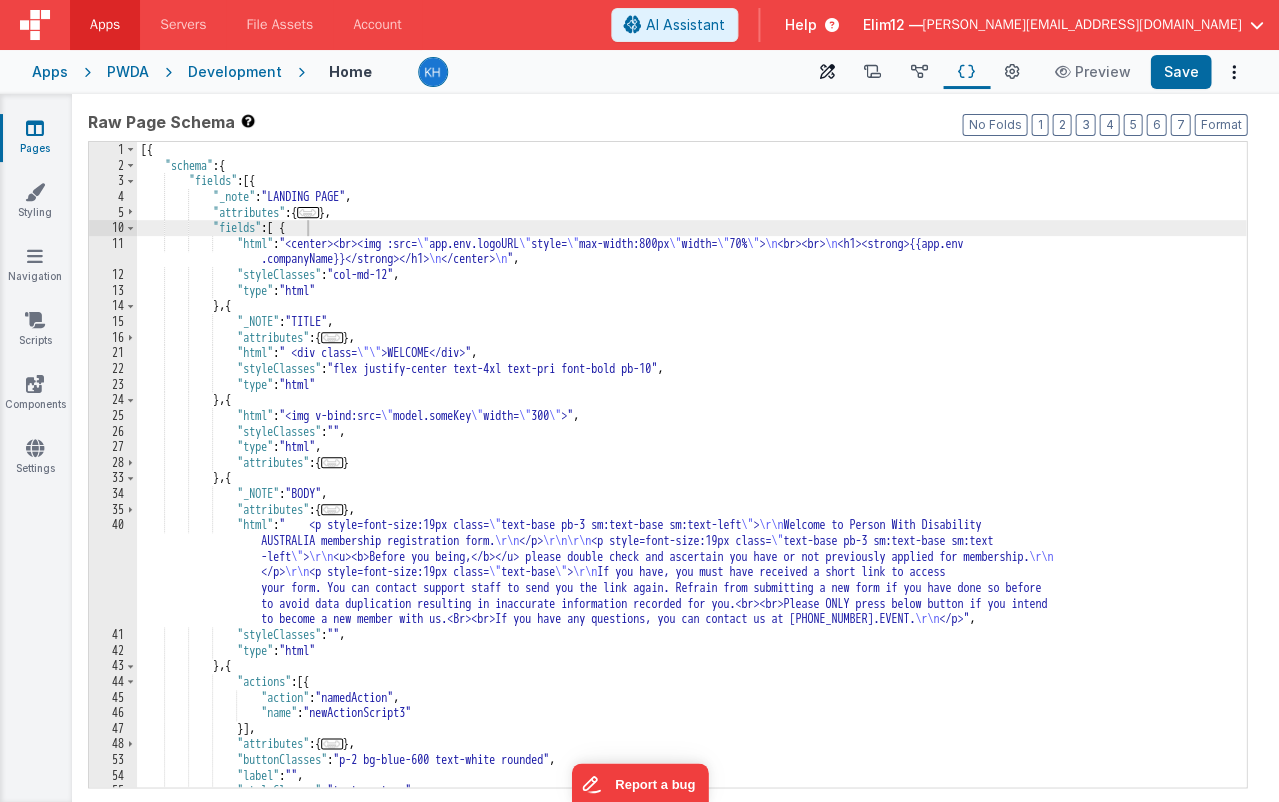 click at bounding box center [827, 72] 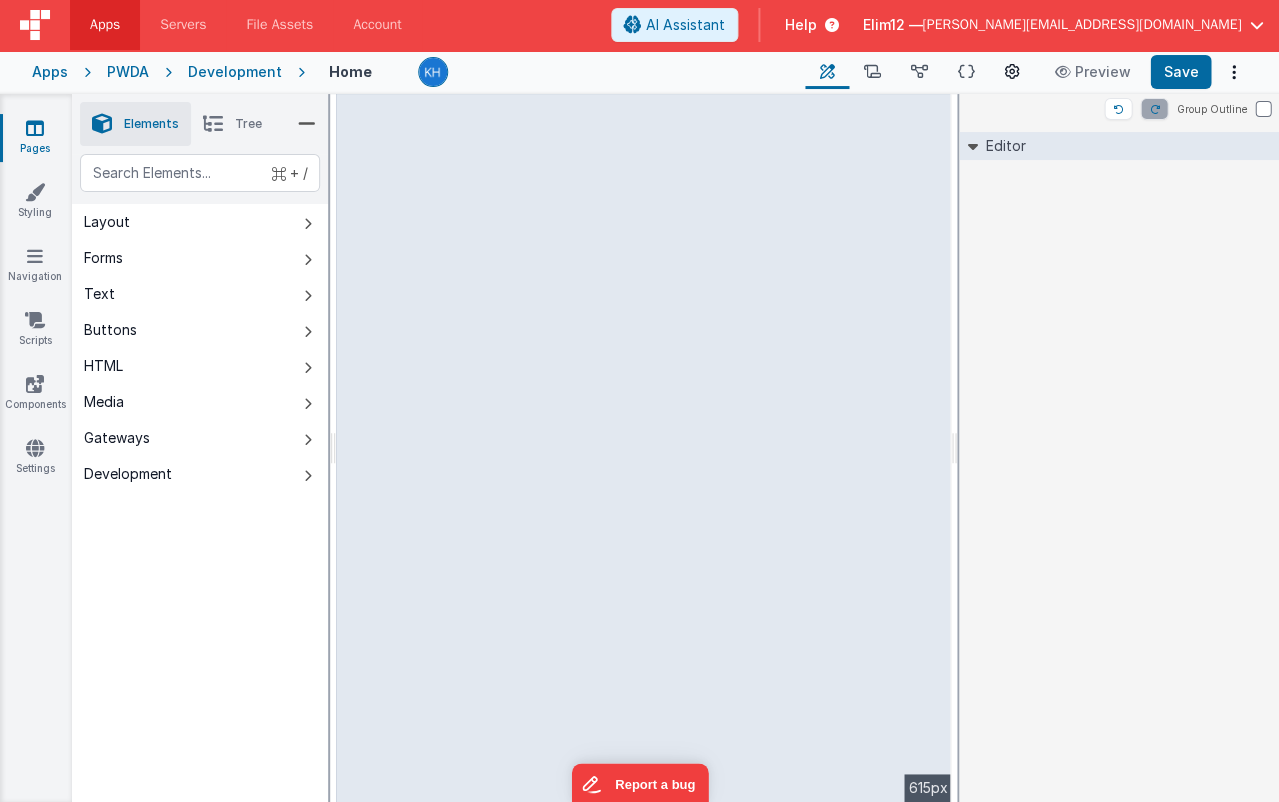 click at bounding box center (1012, 72) 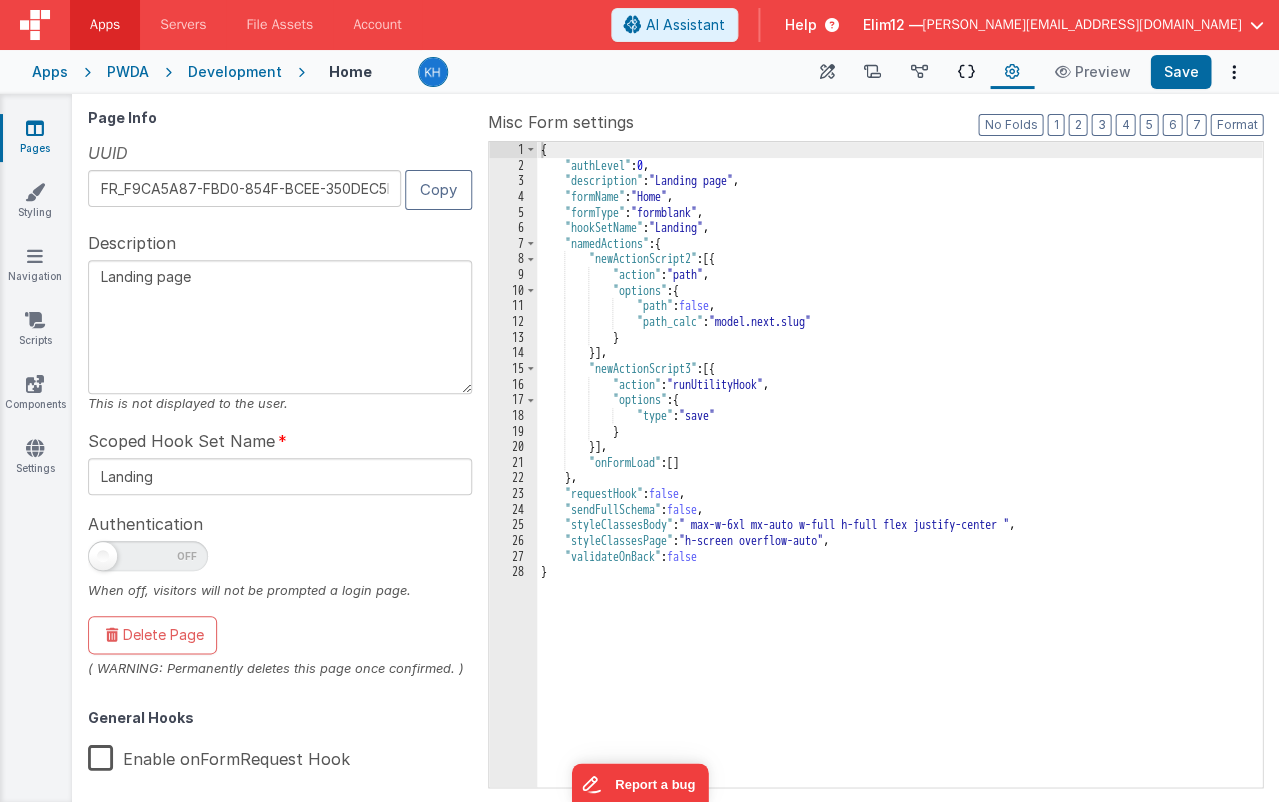 click on "Schema" at bounding box center [966, 72] 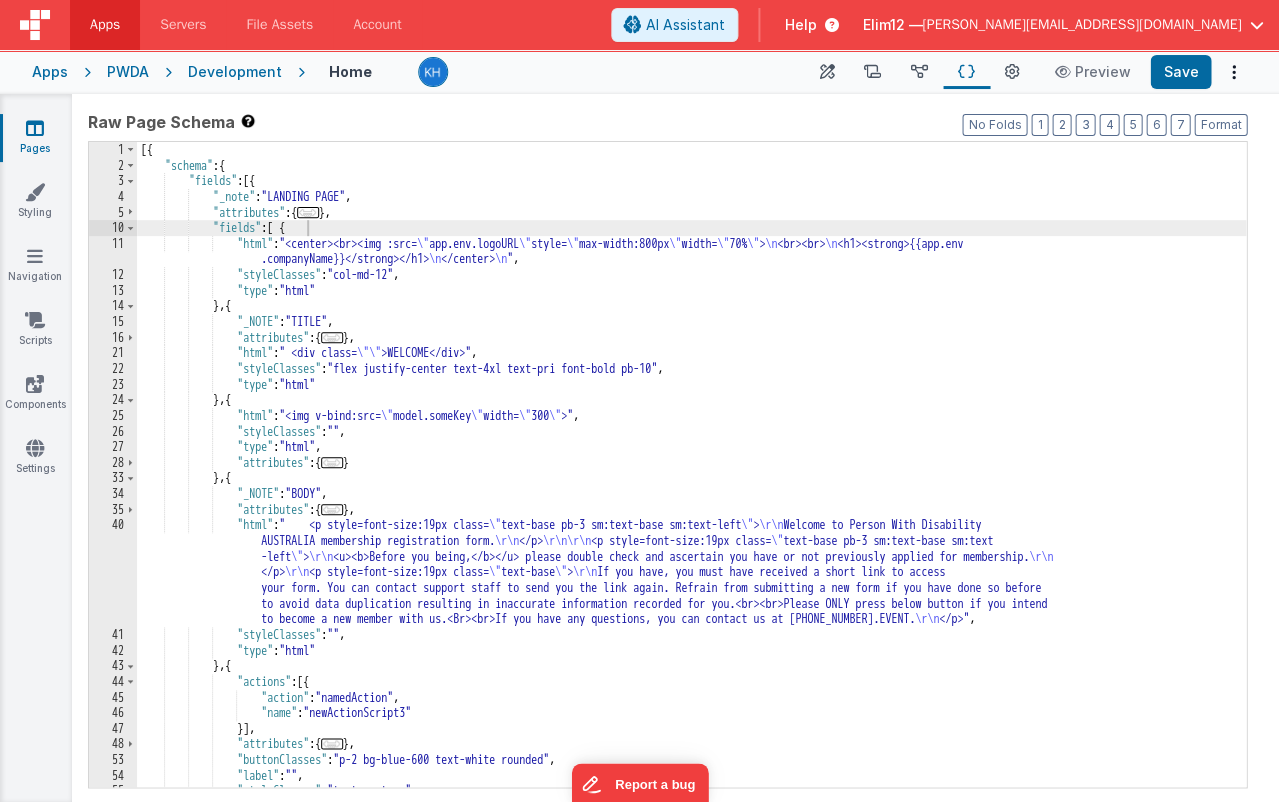 click on "[{      "schema" :  {           "fields" :  [{                "_note" :  "LANDING PAGE" ,                "attributes" :  { ... } ,                "fields" :  [   {                     "html" :  "<center><br><img :src= \" app.env.logoURL \"  style= \" max-width:800px \"  width= \" 70% \" > \n <br><br> \n <h1><strong>{{app.env                      .companyName}}</strong></h1> \n </center> \n " ,                     "styleClasses" :  "col-md-12" ,                     "type" :  "html"                } ,  {                     "_NOTE" :  "TITLE" ,                     "attributes" :  { ... } ,                     "html" :  " <div class= \"\" >WELCOME</div>" ,                     "styleClasses" :  "flex justify-center text-4xl text-pri font-bold pb-10" ,                     "type" :  "html"                } ,  {                     "html" :  "<img v-bind:src= \" model.someKey \"    width= \" 300 \" >" ,                     "styleClasses" :  "" ,                     "type" :  "html" ,           :" at bounding box center (691, 480) 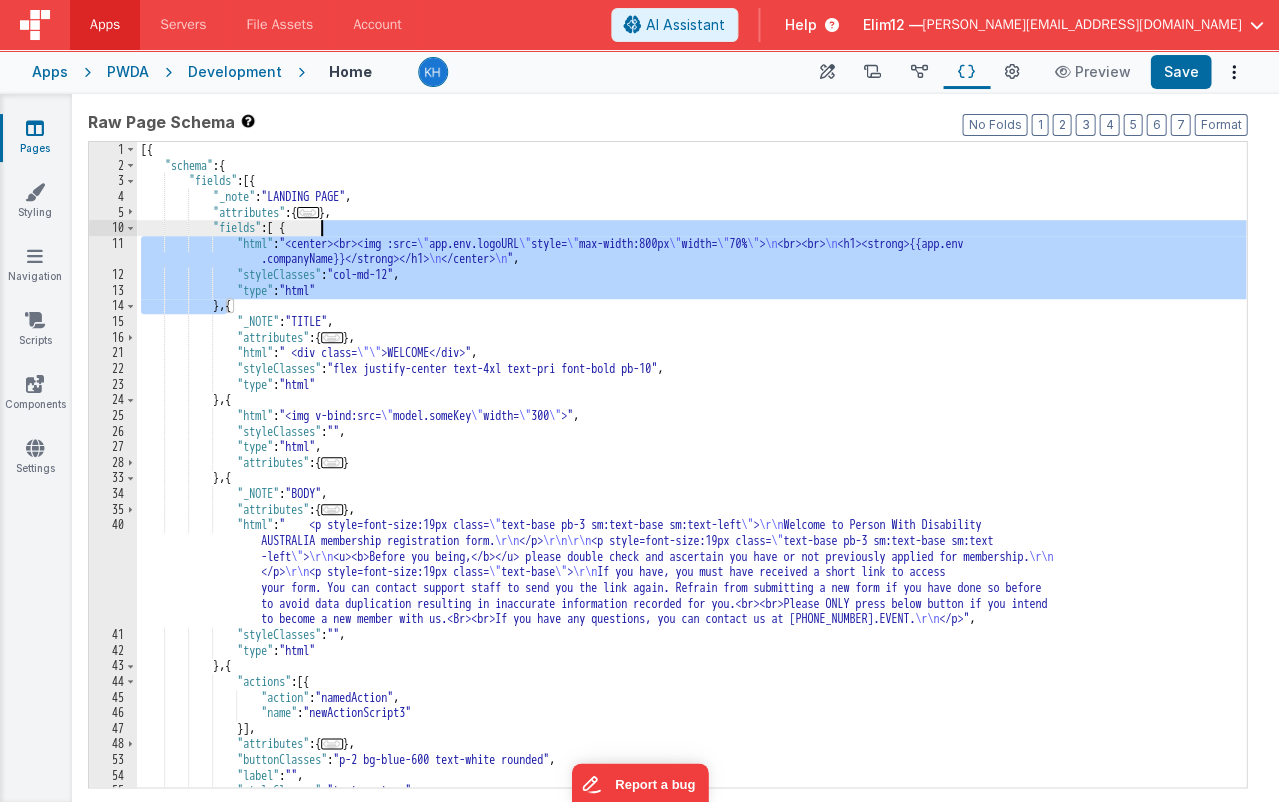 click on "[{      "schema" :  {           "fields" :  [{                "_note" :  "LANDING PAGE" ,                "attributes" :  { ... } ,                "fields" :  [   {                     "html" :  "<center><br><img :src= \" app.env.logoURL \"  style= \" max-width:800px \"  width= \" 70% \" > \n <br><br> \n <h1><strong>{{app.env                      .companyName}}</strong></h1> \n </center> \n " ,                     "styleClasses" :  "col-md-12" ,                     "type" :  "html"                } ,  {                     "_NOTE" :  "TITLE" ,                     "attributes" :  { ... } ,                     "html" :  " <div class= \"\" >WELCOME</div>" ,                     "styleClasses" :  "flex justify-center text-4xl text-pri font-bold pb-10" ,                     "type" :  "html"                } ,  {                     "html" :  "<img v-bind:src= \" model.someKey \"    width= \" 300 \" >" ,                     "styleClasses" :  "" ,                     "type" :  "html" ,           :" at bounding box center (691, 480) 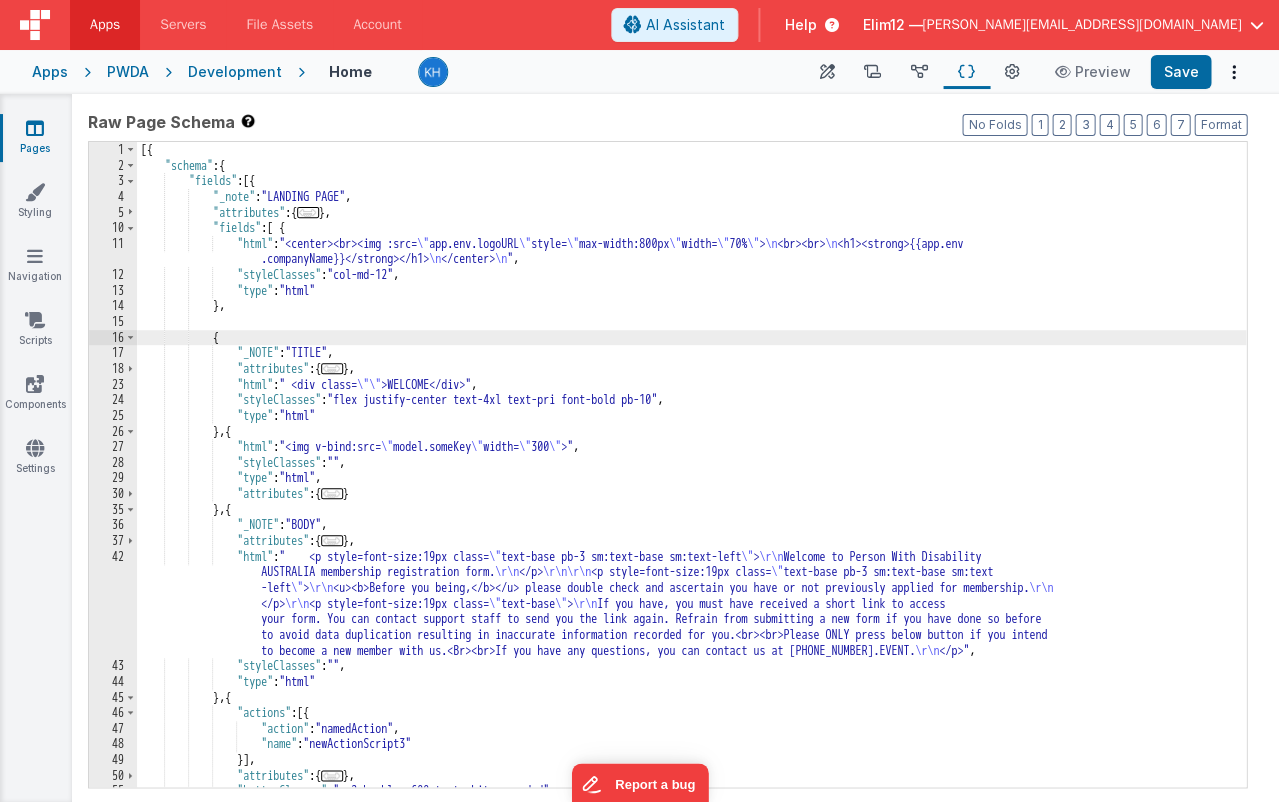 type 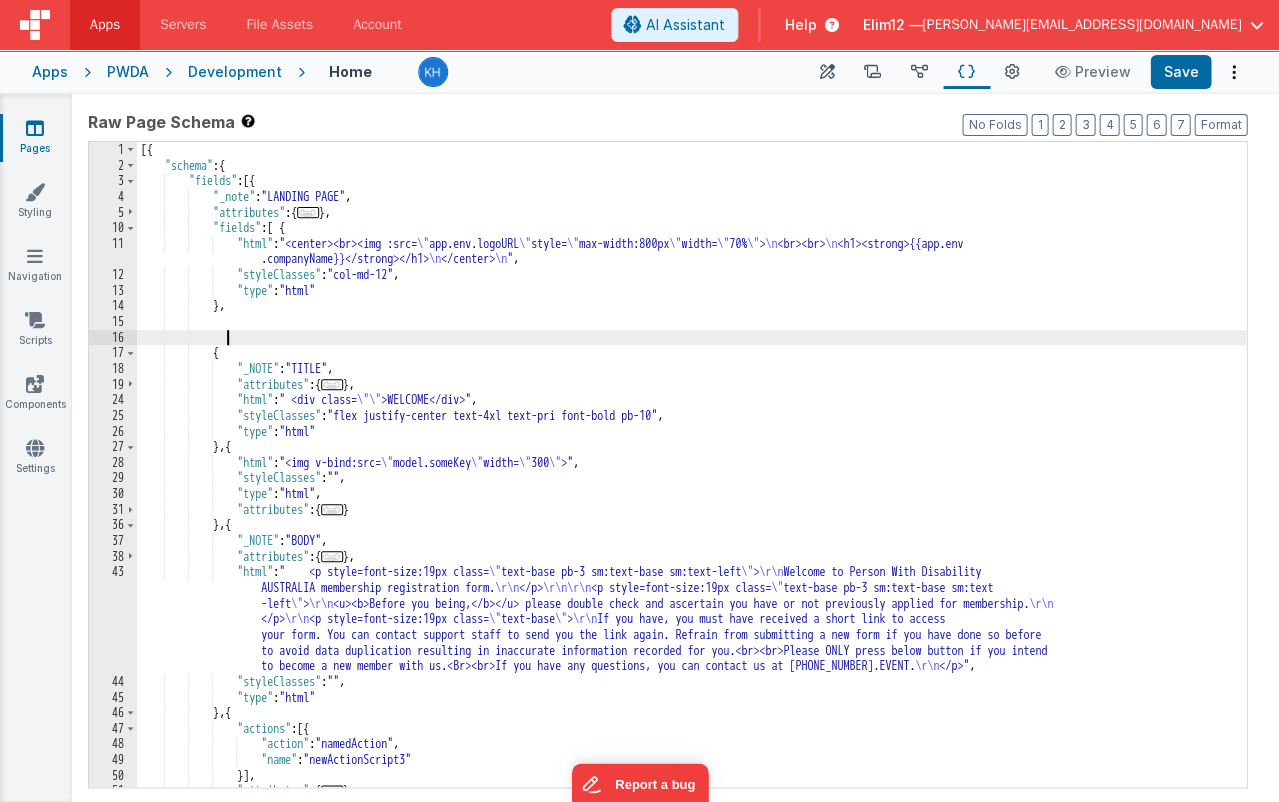 click on "[{      "schema" :  {           "fields" :  [{                "_note" :  "LANDING PAGE" ,                "attributes" :  { ... } ,                "fields" :  [   {                     "html" :  "<center><br><img :src= \" app.env.logoURL \"  style= \" max-width:800px \"  width= \" 70% \" > \n <br><br> \n <h1><strong>{{app.env                      .companyName}}</strong></h1> \n </center> \n " ,                     "styleClasses" :  "col-md-12" ,                     "type" :  "html"                } ,                                              {                     "_NOTE" :  "TITLE" ,                     "attributes" :  { ... } ,                     "html" :  " <div class= \"\" >WELCOME</div>" ,                     "styleClasses" :  "flex justify-center text-4xl text-pri font-bold pb-10" ,                     "type" :  "html"                } ,  {                     "html" :  "<img v-bind:src= \" model.someKey \"    width= \" 300 \" >" ,                     "styleClasses" :  "" ,      :" at bounding box center [691, 480] 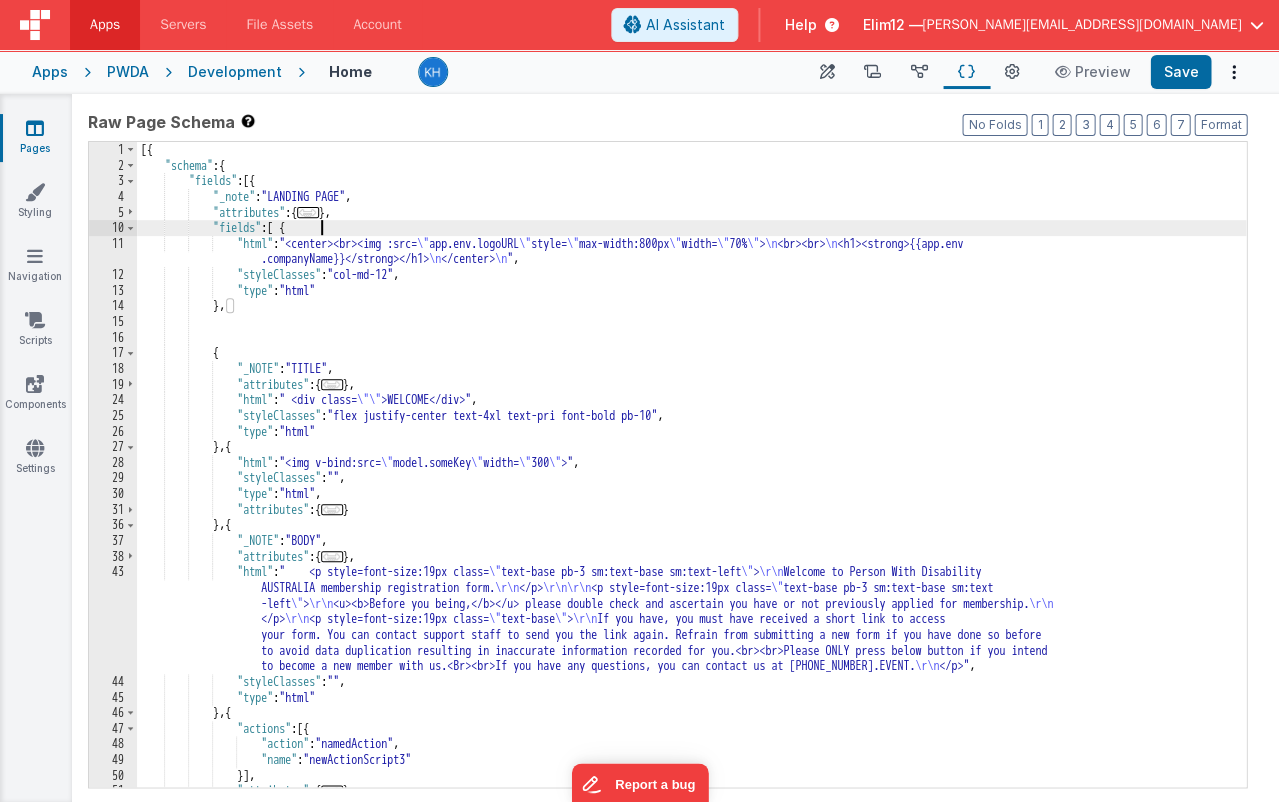click on "[{      "schema" :  {           "fields" :  [{                "_note" :  "LANDING PAGE" ,                "attributes" :  { ... } ,                "fields" :  [   {                     "html" :  "<center><br><img :src= \" app.env.logoURL \"  style= \" max-width:800px \"  width= \" 70% \" > \n <br><br> \n <h1><strong>{{app.env                      .companyName}}</strong></h1> \n </center> \n " ,                     "styleClasses" :  "col-md-12" ,                     "type" :  "html"                } ,                                              {                     "_NOTE" :  "TITLE" ,                     "attributes" :  { ... } ,                     "html" :  " <div class= \"\" >WELCOME</div>" ,                     "styleClasses" :  "flex justify-center text-4xl text-pri font-bold pb-10" ,                     "type" :  "html"                } ,  {                     "html" :  "<img v-bind:src= \" model.someKey \"    width= \" 300 \" >" ,                     "styleClasses" :  "" ,      :" at bounding box center [691, 480] 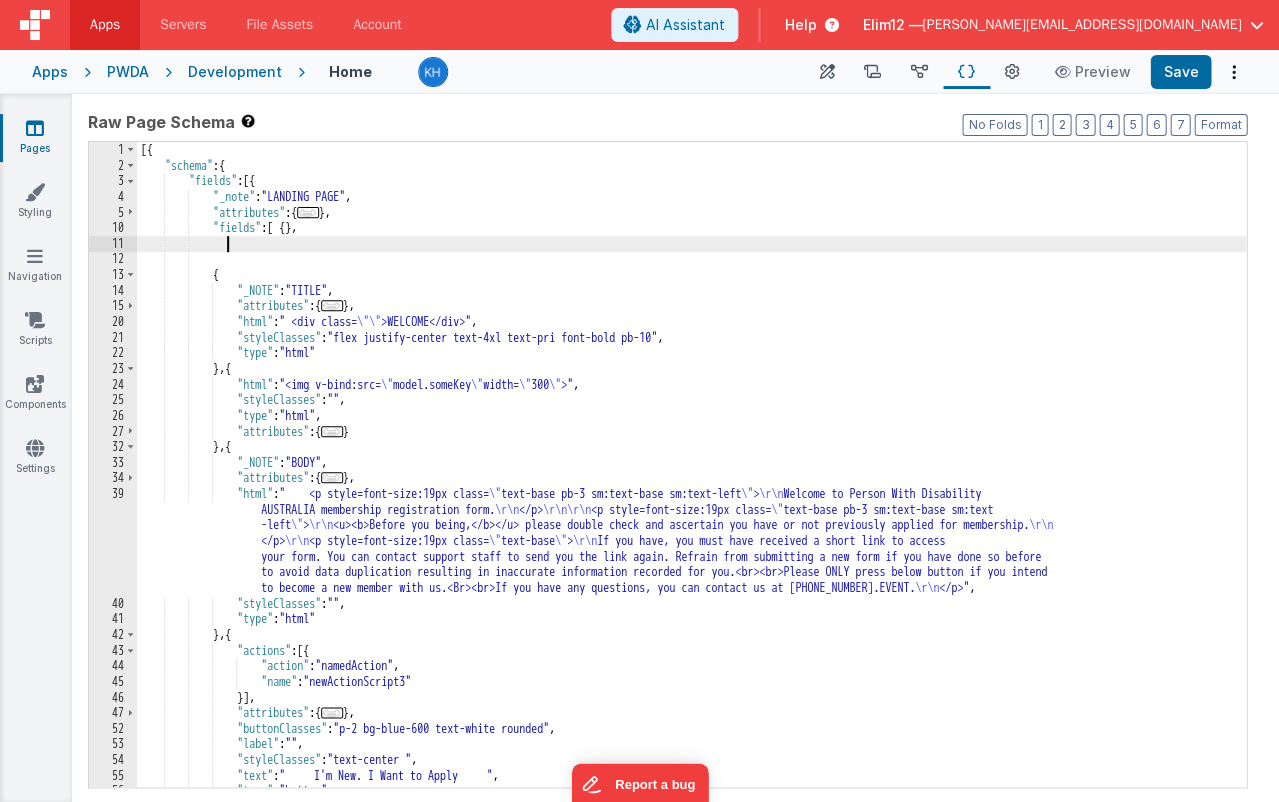 click on "[{      "schema" :  {           "fields" :  [{                "_note" :  "LANDING PAGE" ,                "attributes" :  { ... } ,                "fields" :  [   { } ,                                              {                     "_NOTE" :  "TITLE" ,                     "attributes" :  { ... } ,                     "html" :  " <div class= \"\" >WELCOME</div>" ,                     "styleClasses" :  "flex justify-center text-4xl text-pri font-bold pb-10" ,                     "type" :  "html"                } ,  {                     "html" :  "<img v-bind:src= \" model.someKey \"    width= \" 300 \" >" ,                     "styleClasses" :  "" ,                     "type" :  "html" ,                     "attributes" :  { ... }                } ,  {                     "_NOTE" :  "BODY" ,                     "attributes" :  { ... } ,                     "html" :  "    <p style=font-size:19px class= \" text-base pb-3 sm:text-base sm:text-left \" > \r\n         Welcome to Person With Disability  \r\n \" \"" at bounding box center (691, 480) 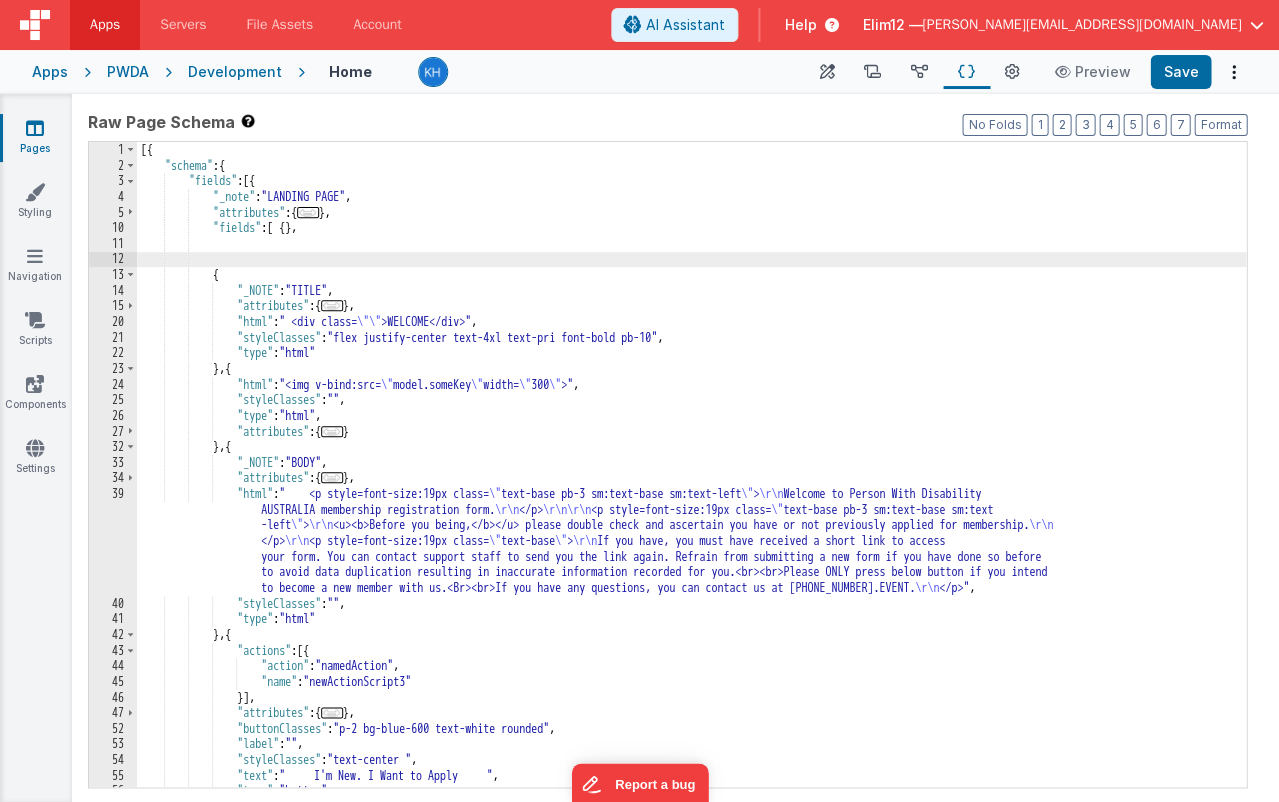 click on "[{      "schema" :  {           "fields" :  [{                "_note" :  "LANDING PAGE" ,                "attributes" :  { ... } ,                "fields" :  [   { } ,                                              {                     "_NOTE" :  "TITLE" ,                     "attributes" :  { ... } ,                     "html" :  " <div class= \"\" >WELCOME</div>" ,                     "styleClasses" :  "flex justify-center text-4xl text-pri font-bold pb-10" ,                     "type" :  "html"                } ,  {                     "html" :  "<img v-bind:src= \" model.someKey \"    width= \" 300 \" >" ,                     "styleClasses" :  "" ,                     "type" :  "html" ,                     "attributes" :  { ... }                } ,  {                     "_NOTE" :  "BODY" ,                     "attributes" :  { ... } ,                     "html" :  "    <p style=font-size:19px class= \" text-base pb-3 sm:text-base sm:text-left \" > \r\n         Welcome to Person With Disability  \r\n \" \"" at bounding box center [691, 480] 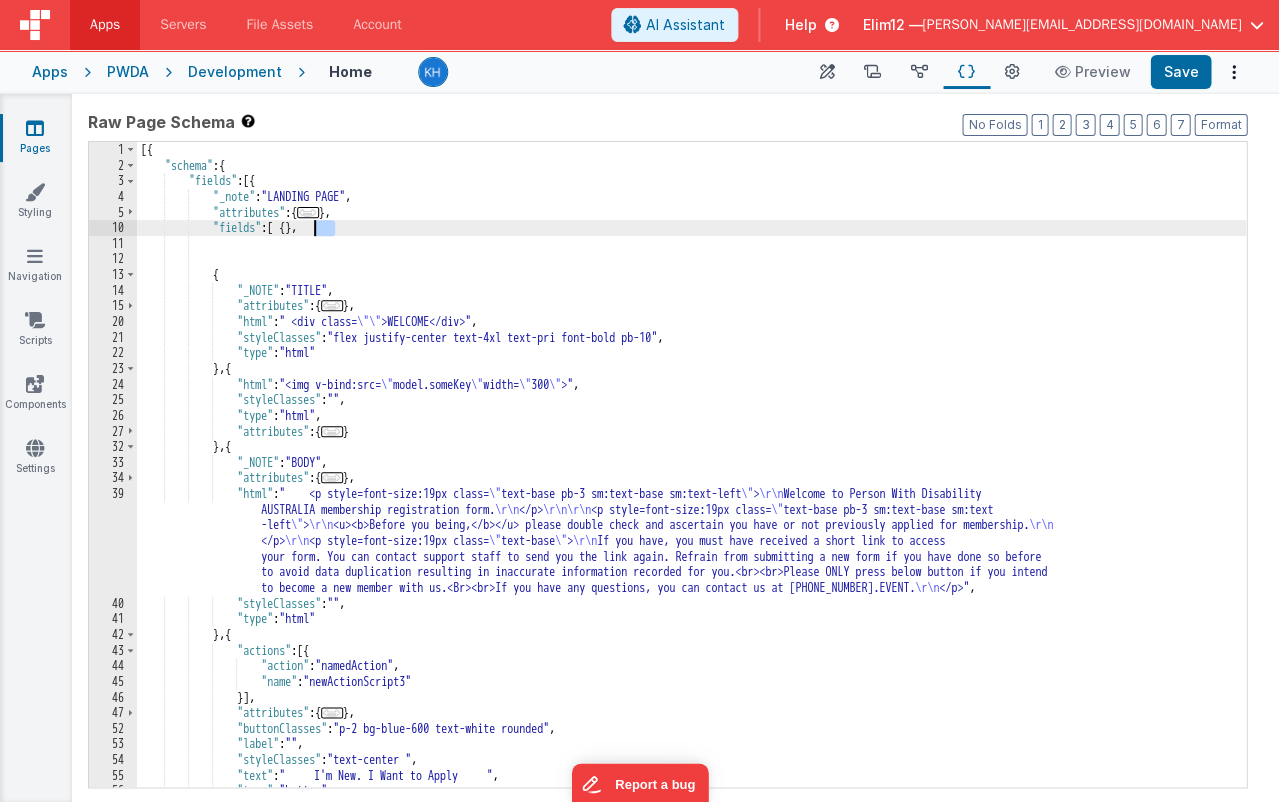 drag, startPoint x: 346, startPoint y: 227, endPoint x: 315, endPoint y: 228, distance: 31.016125 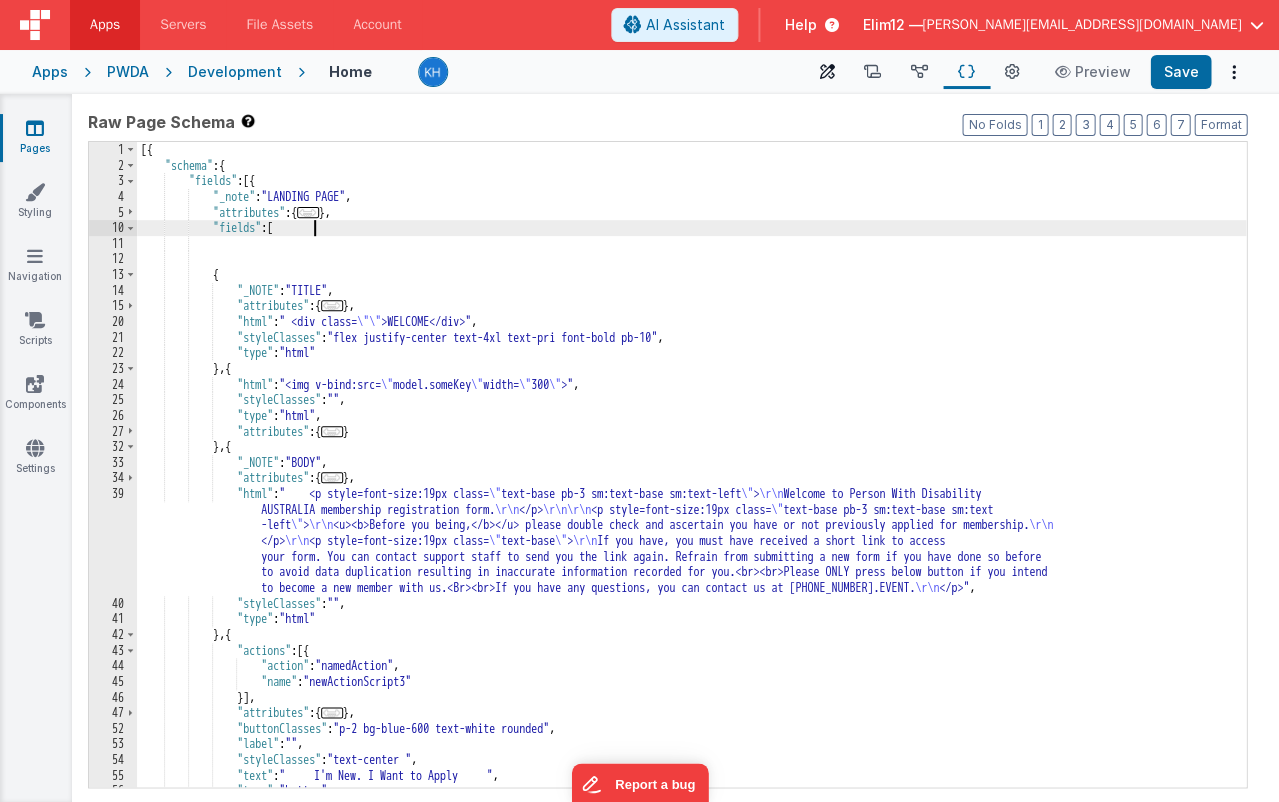 click at bounding box center (827, 72) 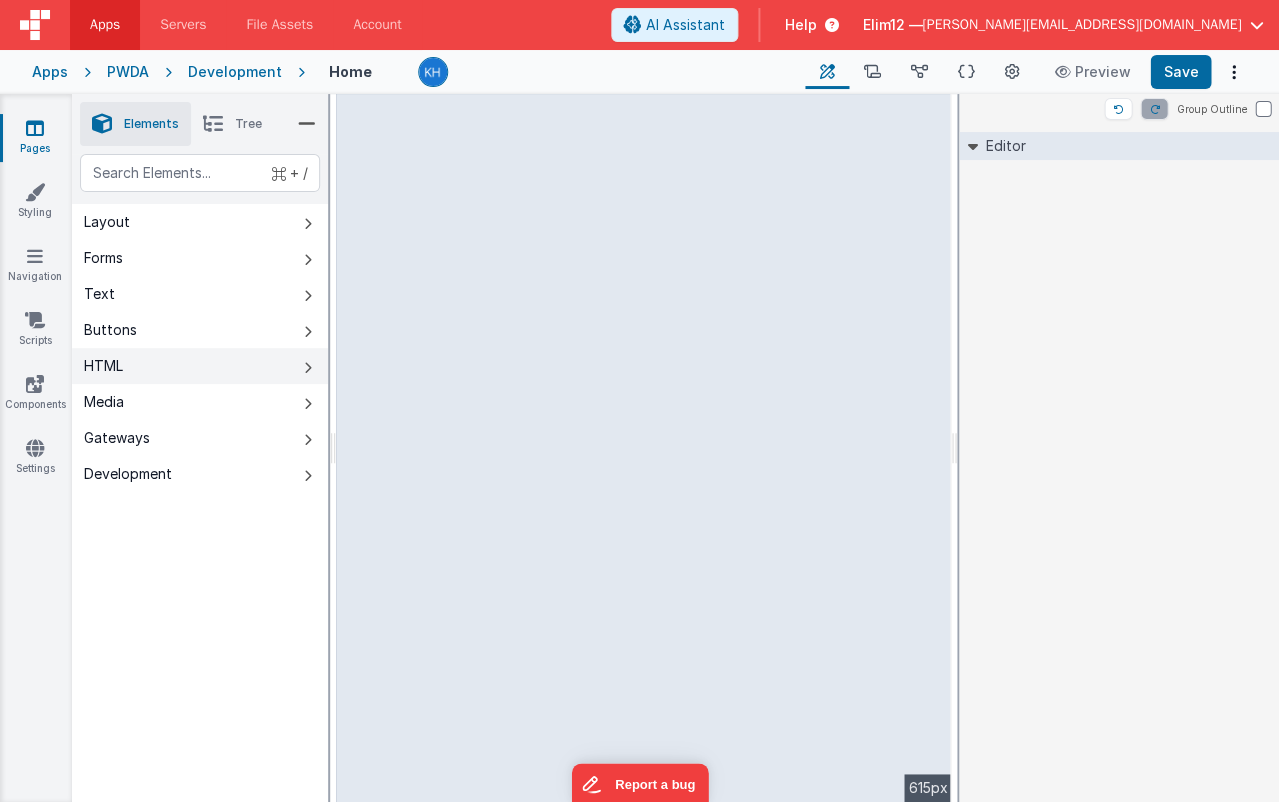 click on "HTML" at bounding box center [200, 366] 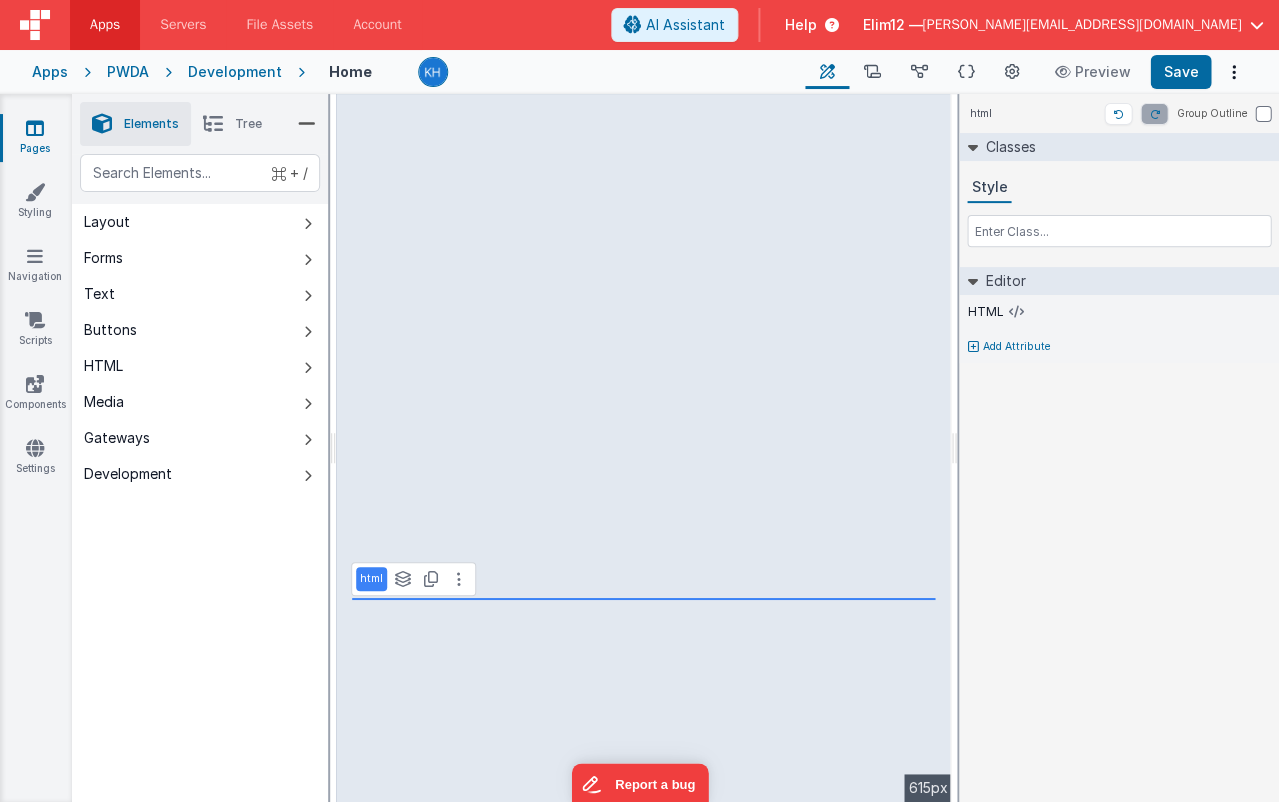 select on "newActionScript3" 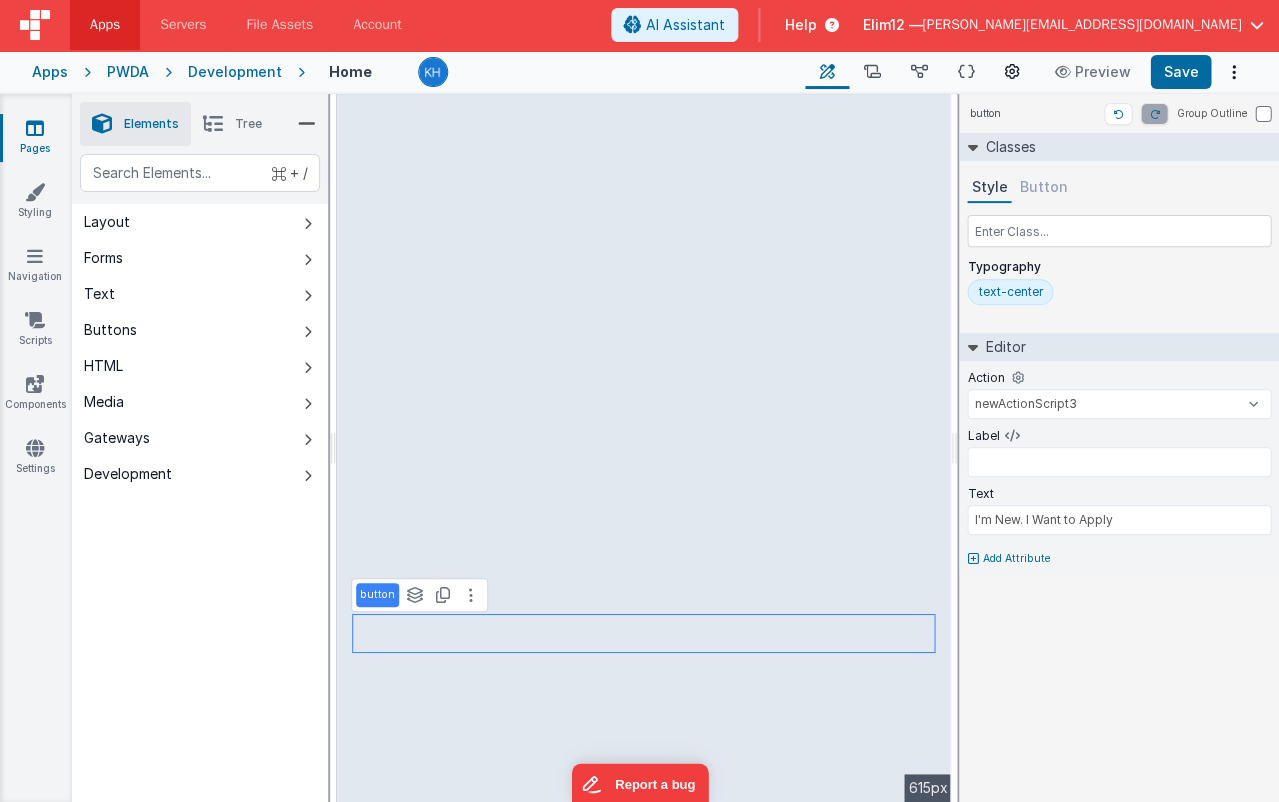 click at bounding box center [1012, 72] 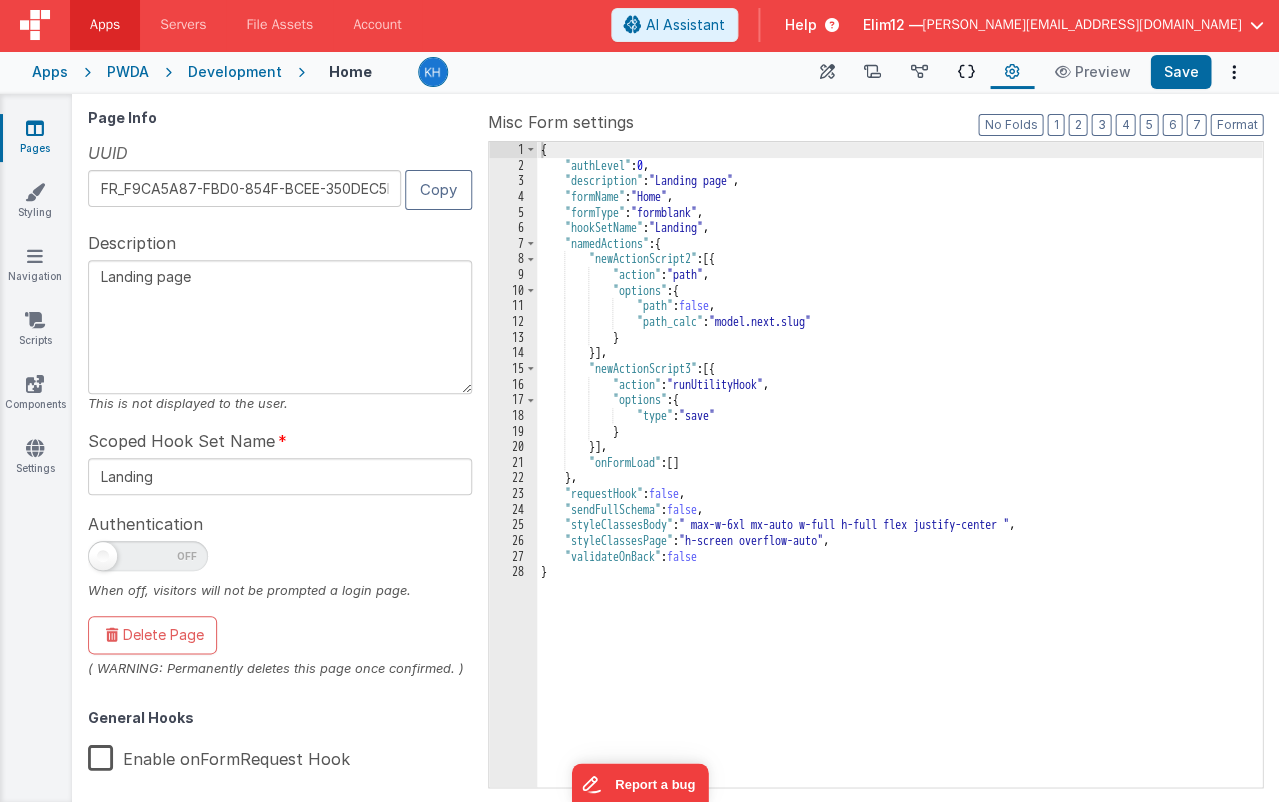 click on "Schema" at bounding box center [966, 72] 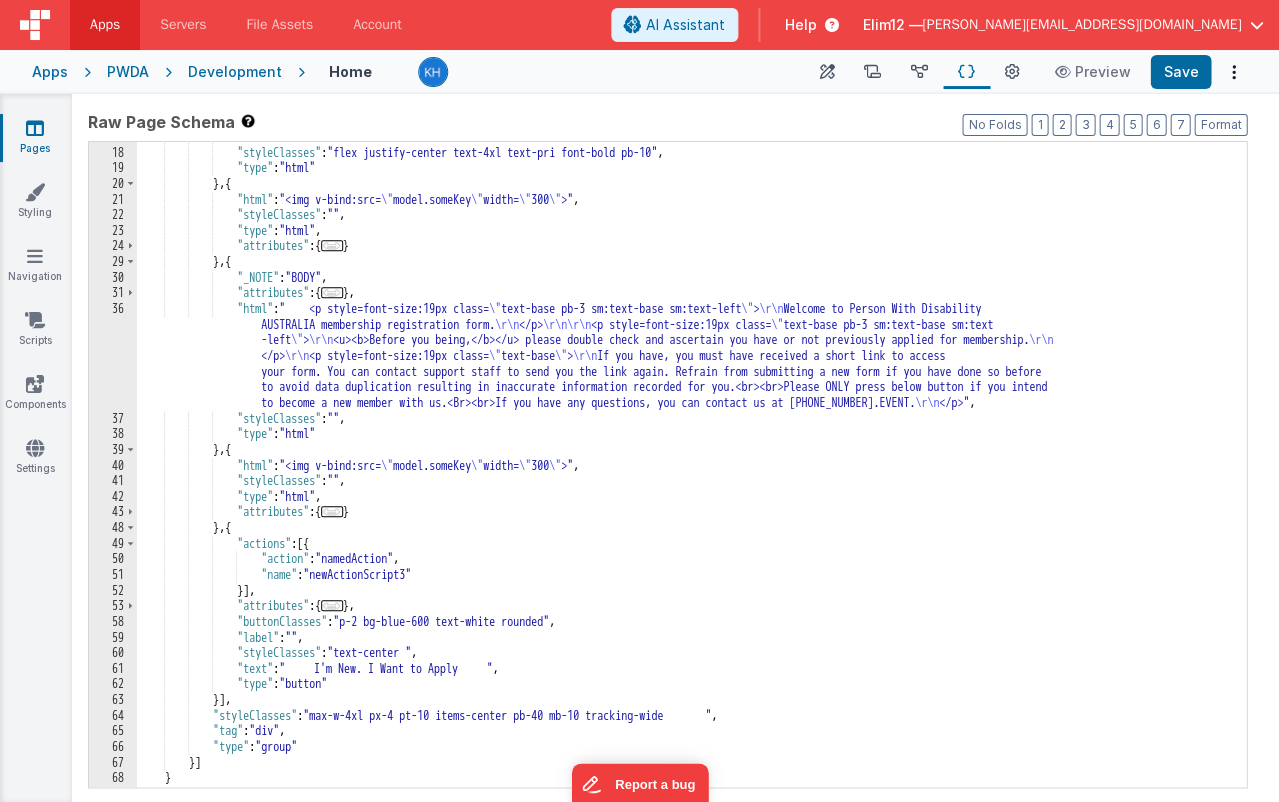 scroll, scrollTop: 120, scrollLeft: 0, axis: vertical 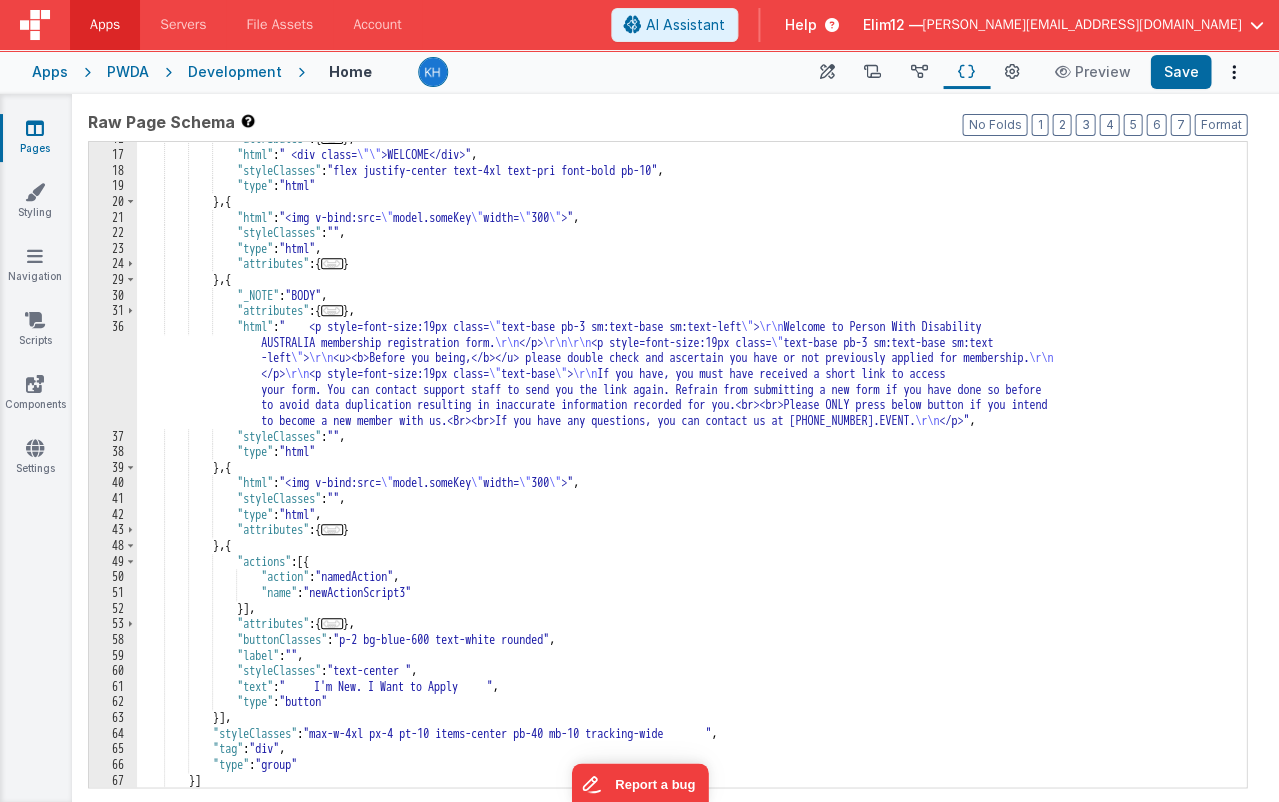 click on ""attributes" :  { ... } ,                     "html" :  " <div class= \"\" >WELCOME</div>" ,                     "styleClasses" :  "flex justify-center text-4xl text-pri font-bold pb-10" ,                     "type" :  "html"                } ,  {                     "html" :  "<img v-bind:src= \" model.someKey \"    width= \" 300 \" >" ,                     "styleClasses" :  "" ,                     "type" :  "html" ,                     "attributes" :  { ... }                } ,  {                     "_NOTE" :  "BODY" ,                     "attributes" :  { ... } ,                     "html" :  "    <p style=font-size:19px class= \" text-base pb-3 sm:text-base sm:text-left \" > \r\n         Welcome to Person With Disability                       AUSTRALIA membership registration form. \r\n     </p> \r\n\r\n     <p style=font-size:19px class= \" text-base pb-3 sm:text-base sm:text                      -left \" > \r\n \r\n      </p> \r\n \" \" > , ," at bounding box center (691, 469) 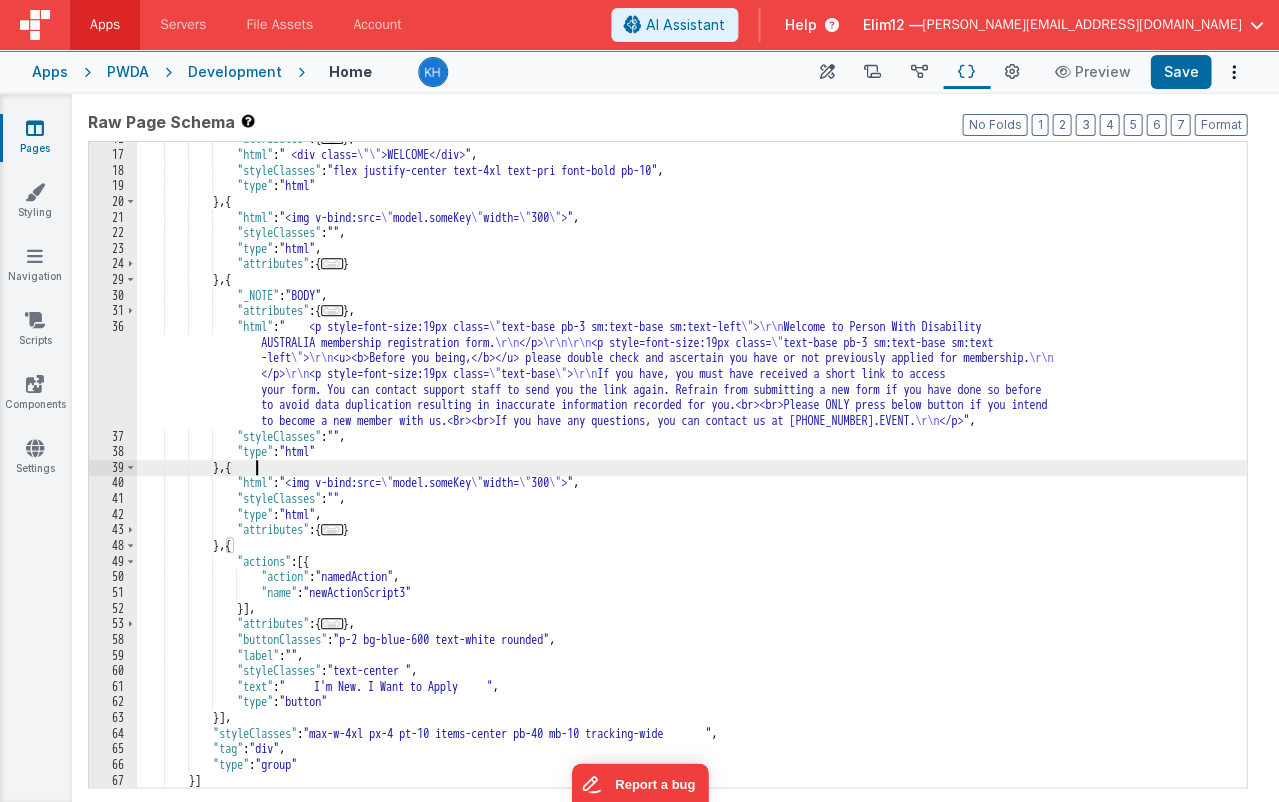 click on ""attributes" :  { ... } ,                     "html" :  " <div class= \"\" >WELCOME</div>" ,                     "styleClasses" :  "flex justify-center text-4xl text-pri font-bold pb-10" ,                     "type" :  "html"                } ,  {                     "html" :  "<img v-bind:src= \" model.someKey \"    width= \" 300 \" >" ,                     "styleClasses" :  "" ,                     "type" :  "html" ,                     "attributes" :  { ... }                } ,  {                     "_NOTE" :  "BODY" ,                     "attributes" :  { ... } ,                     "html" :  "    <p style=font-size:19px class= \" text-base pb-3 sm:text-base sm:text-left \" > \r\n         Welcome to Person With Disability                       AUSTRALIA membership registration form. \r\n     </p> \r\n\r\n     <p style=font-size:19px class= \" text-base pb-3 sm:text-base sm:text                      -left \" > \r\n \r\n      </p> \r\n \" \" > , ," at bounding box center (691, 469) 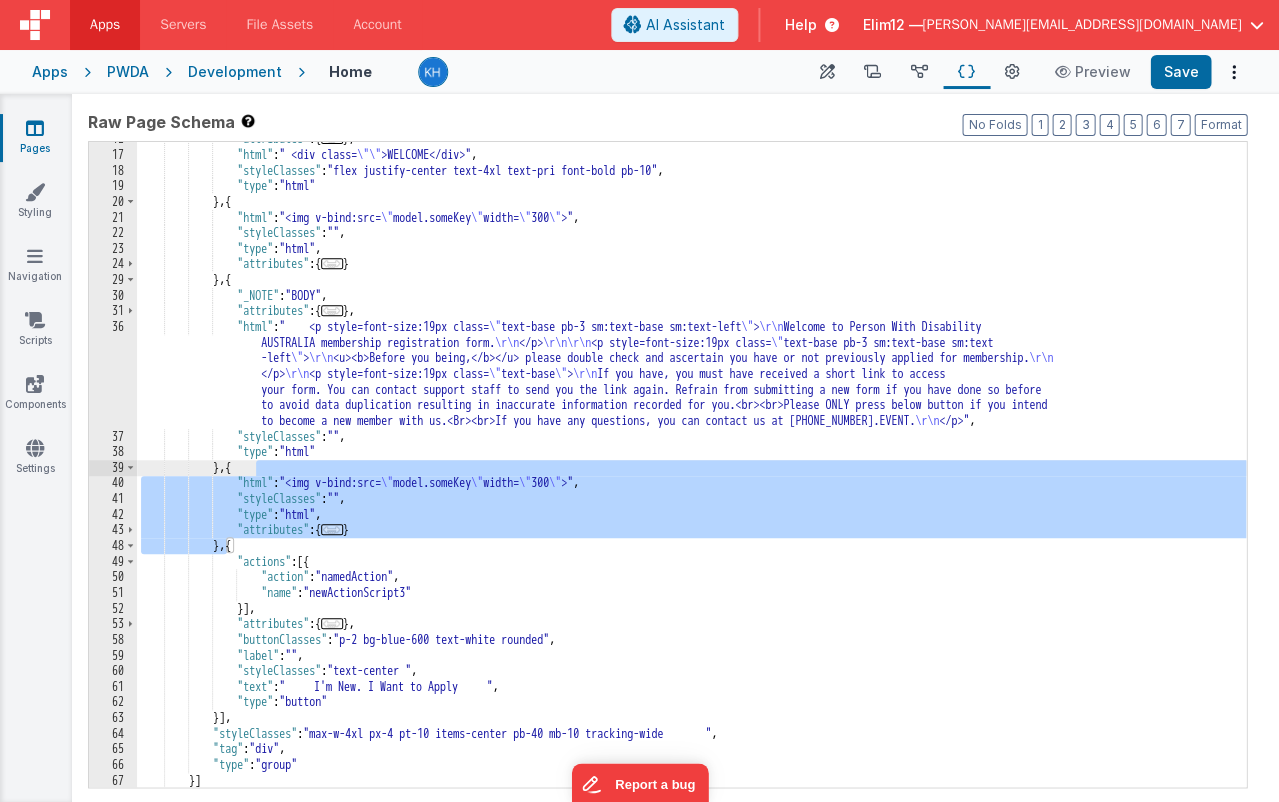 click on ""attributes" :  { ... } ,                     "html" :  " <div class= \"\" >WELCOME</div>" ,                     "styleClasses" :  "flex justify-center text-4xl text-pri font-bold pb-10" ,                     "type" :  "html"                } ,  {                     "html" :  "<img v-bind:src= \" model.someKey \"    width= \" 300 \" >" ,                     "styleClasses" :  "" ,                     "type" :  "html" ,                     "attributes" :  { ... }                } ,  {                     "_NOTE" :  "BODY" ,                     "attributes" :  { ... } ,                     "html" :  "    <p style=font-size:19px class= \" text-base pb-3 sm:text-base sm:text-left \" > \r\n         Welcome to Person With Disability                       AUSTRALIA membership registration form. \r\n     </p> \r\n\r\n     <p style=font-size:19px class= \" text-base pb-3 sm:text-base sm:text                      -left \" > \r\n \r\n      </p> \r\n \" \" > , ," at bounding box center [691, 469] 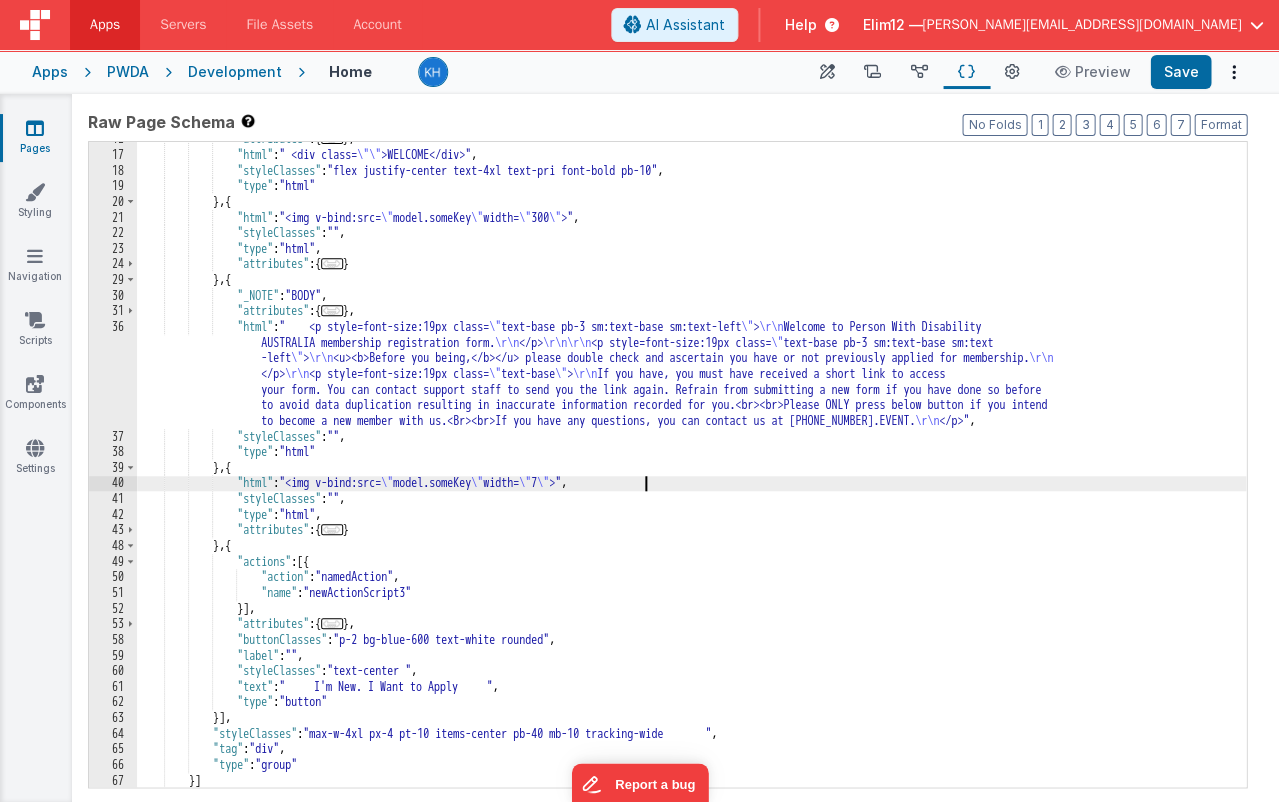 type 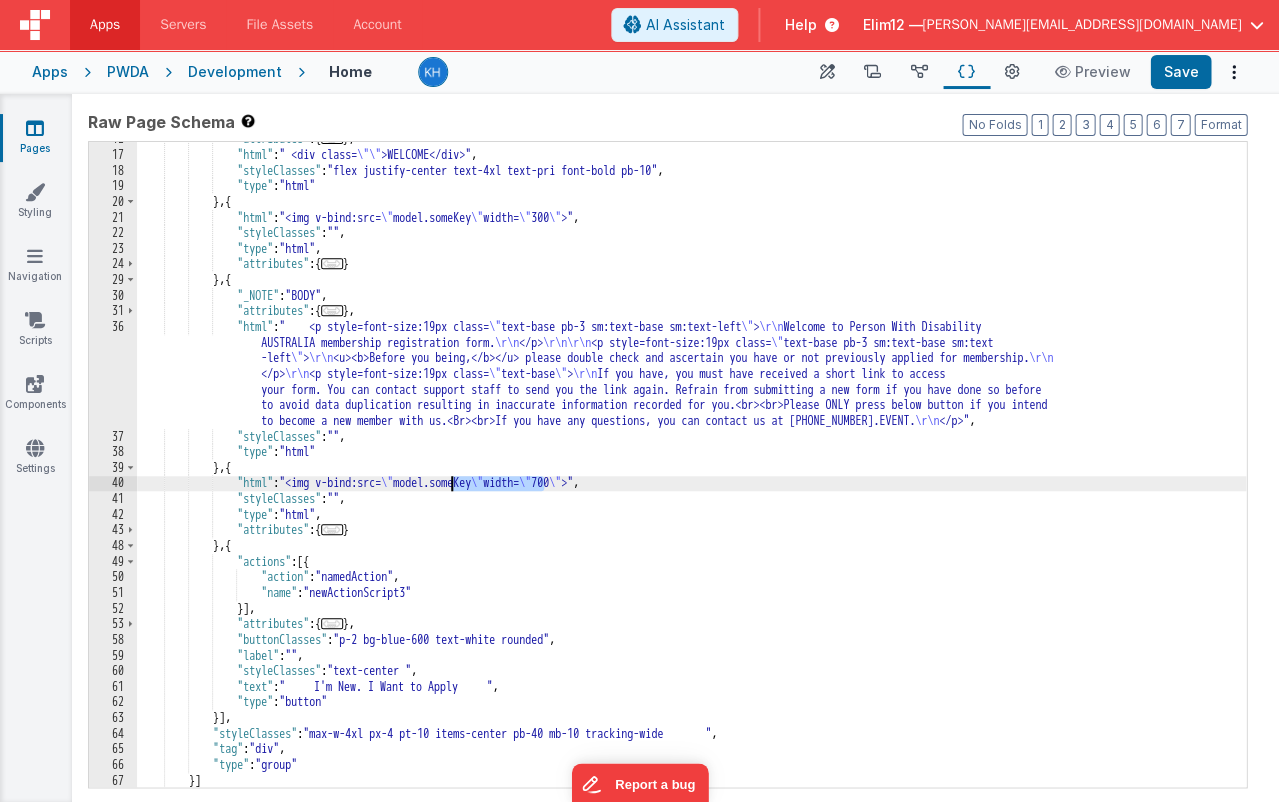 drag, startPoint x: 543, startPoint y: 481, endPoint x: 452, endPoint y: 485, distance: 91.08787 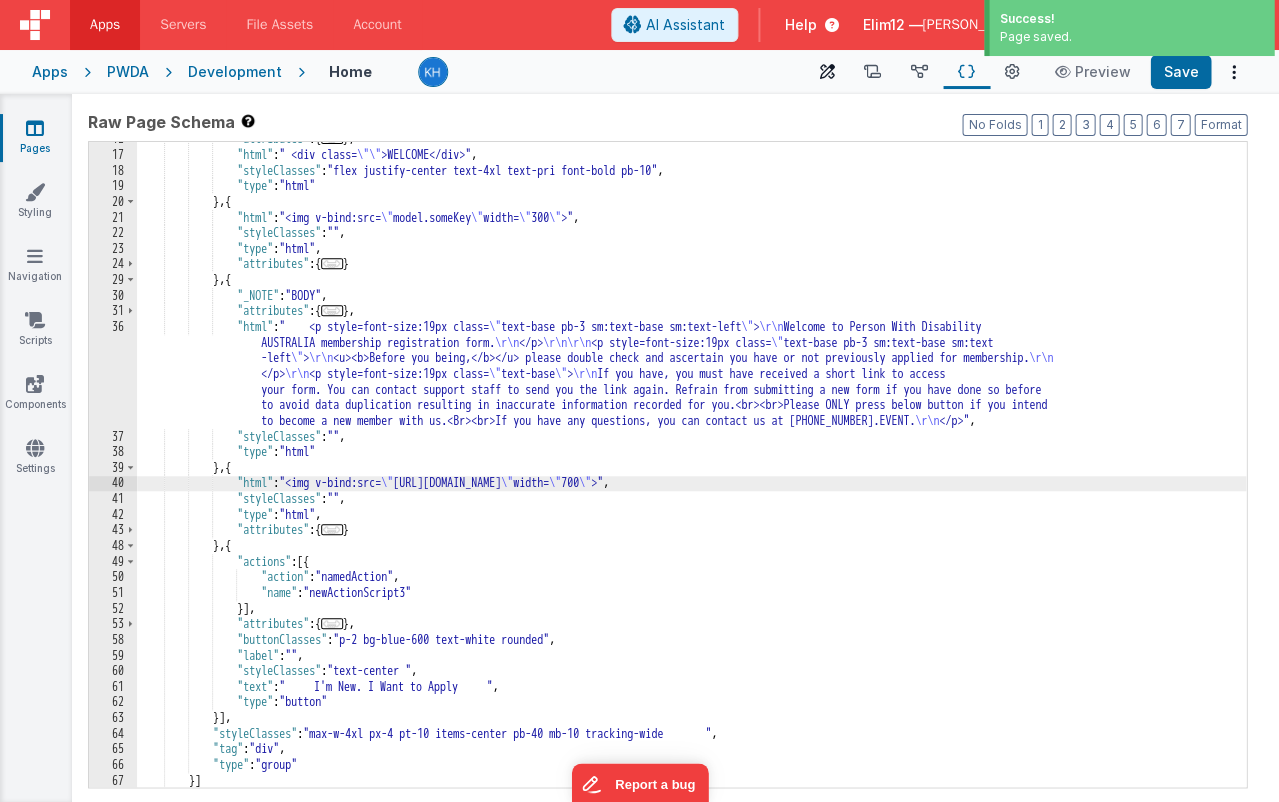 click at bounding box center (827, 72) 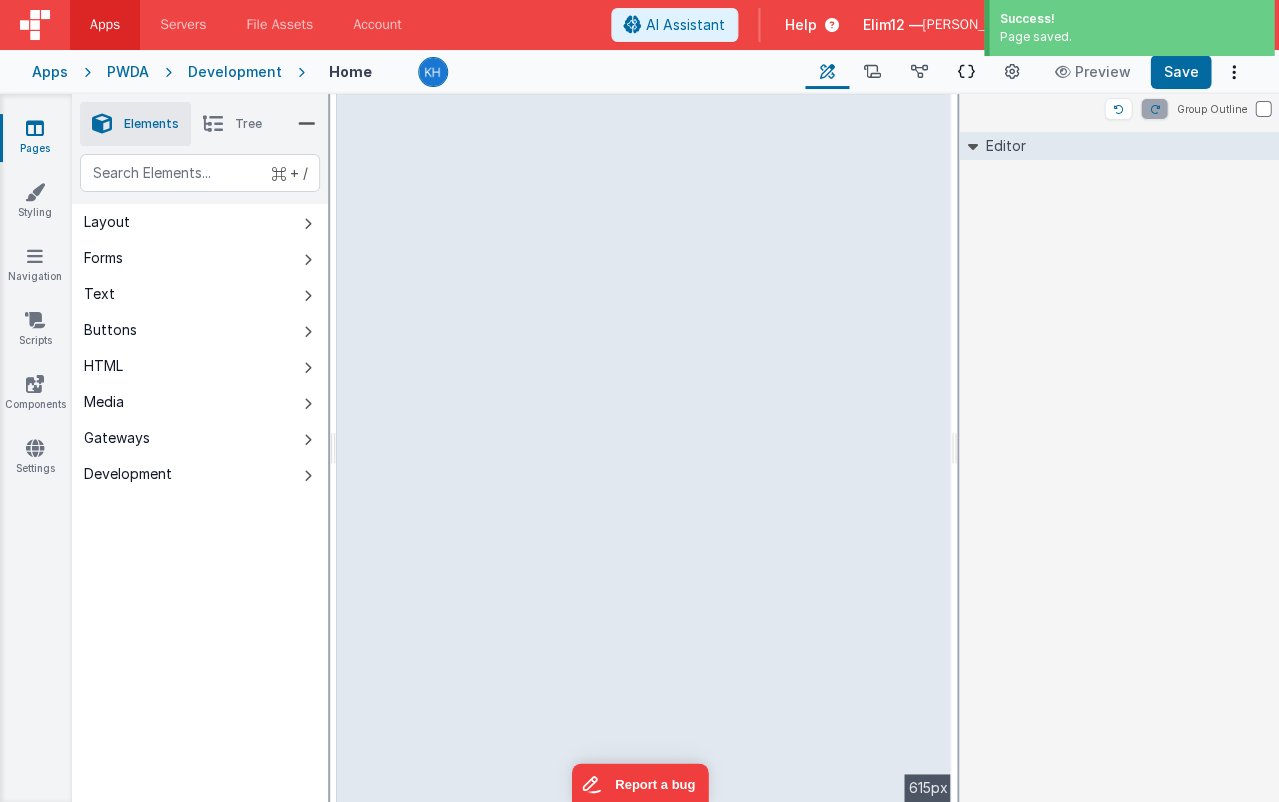 click at bounding box center (966, 72) 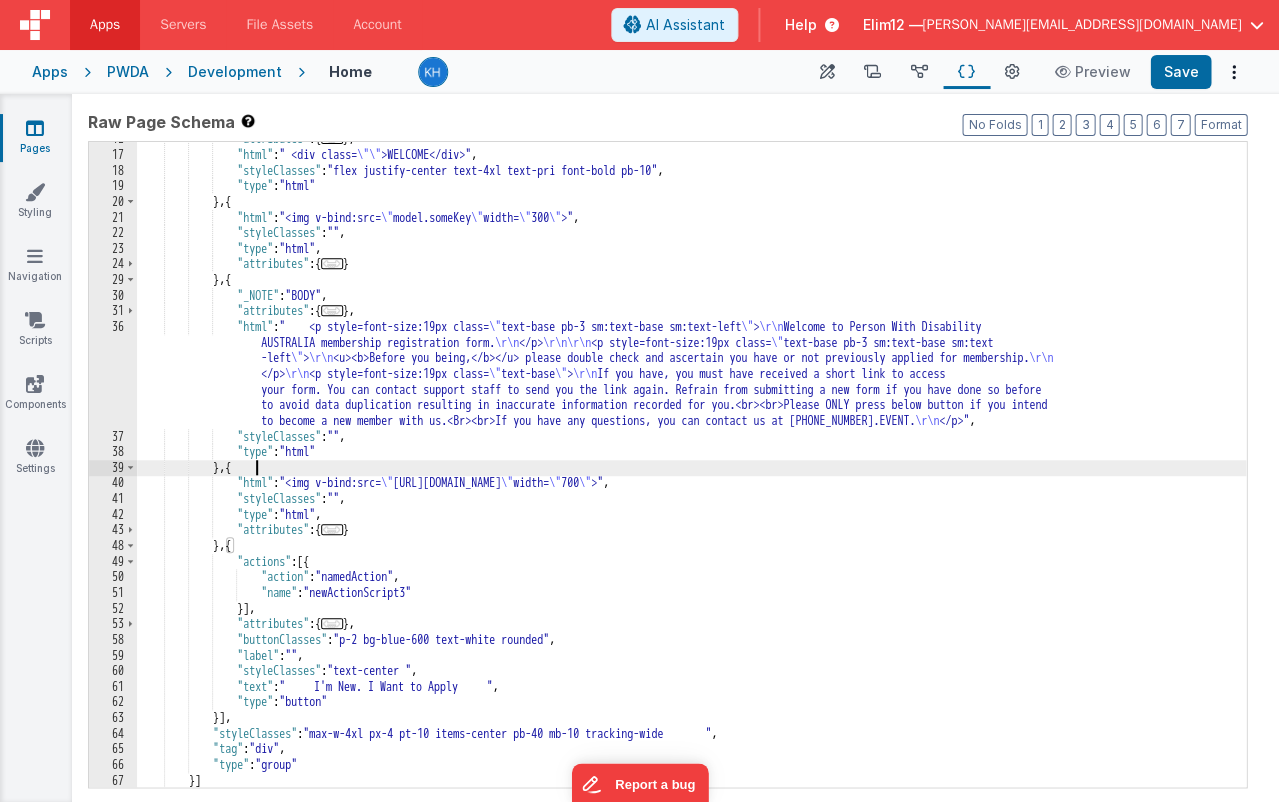 click on ""attributes" :  { ... } ,                     "html" :  " <div class= \"\" >WELCOME</div>" ,                     "styleClasses" :  "flex justify-center text-4xl text-pri font-bold pb-10" ,                     "type" :  "html"                } ,  {                     "html" :  "<img v-bind:src= \" model.someKey \"    width= \" 300 \" >" ,                     "styleClasses" :  "" ,                     "type" :  "html" ,                     "attributes" :  { ... }                } ,  {                     "_NOTE" :  "BODY" ,                     "attributes" :  { ... } ,                     "html" :  "    <p style=font-size:19px class= \" text-base pb-3 sm:text-base sm:text-left \" > \r\n         Welcome to Person With Disability                       AUSTRALIA membership registration form. \r\n     </p> \r\n\r\n     <p style=font-size:19px class= \" text-base pb-3 sm:text-base sm:text                      -left \" > \r\n \r\n      </p> \r\n \" \" > , ," at bounding box center (691, 469) 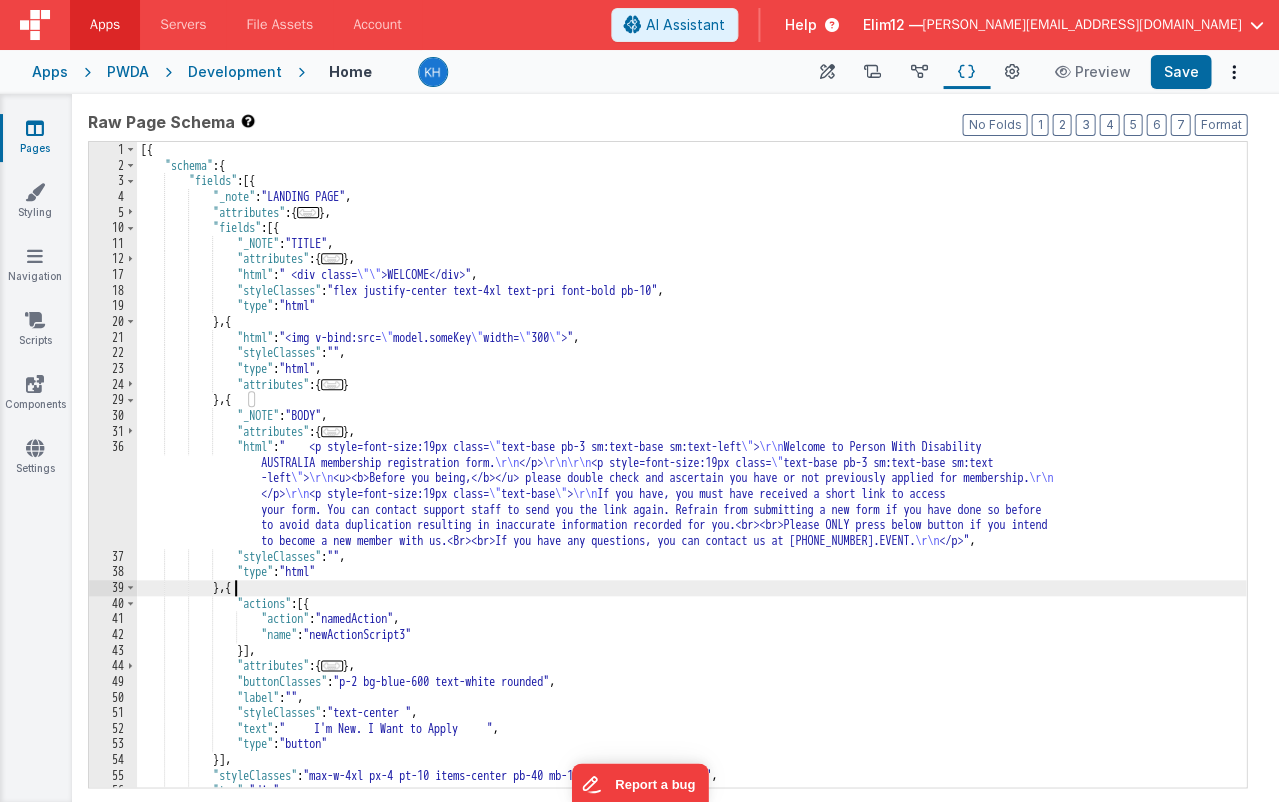 scroll, scrollTop: 0, scrollLeft: 0, axis: both 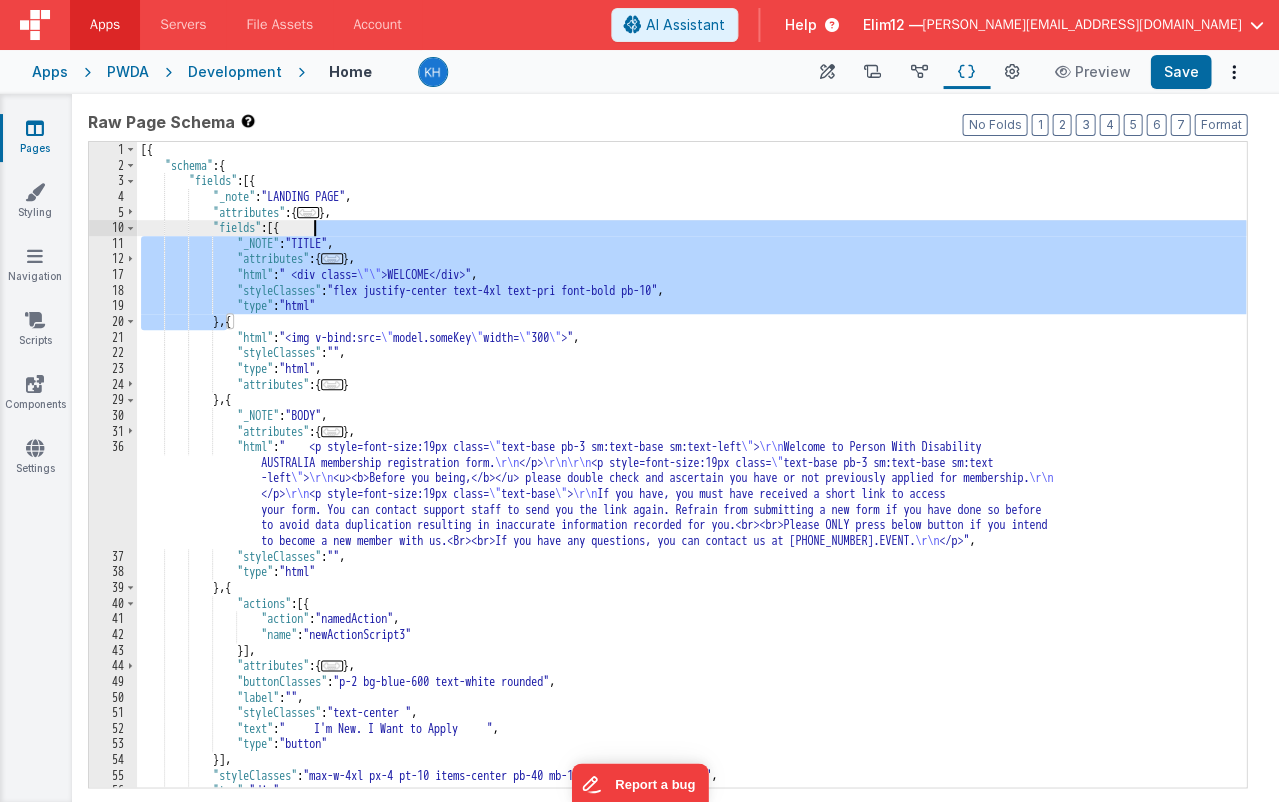click on "[{      "schema" :  {           "fields" :  [{                "_note" :  "LANDING PAGE" ,                "attributes" :  { ... } ,                "fields" :  [{                     "_NOTE" :  "TITLE" ,                     "attributes" :  { ... } ,                     "html" :  " <div class= \"\" >WELCOME</div>" ,                     "styleClasses" :  "flex justify-center text-4xl text-pri font-bold pb-10" ,                     "type" :  "html"                } ,  {                     "html" :  "<img v-bind:src= \" model.someKey \"    width= \" 300 \" >" ,                     "styleClasses" :  "" ,                     "type" :  "html" ,                     "attributes" :  { ... }                } ,  {                     "_NOTE" :  "BODY" ,                     "attributes" :  { ... } ,                     "html" :  "    <p style=font-size:19px class= \" text-base pb-3 sm:text-base sm:text-left \" > \r\n         Welcome to Person With Disability                       \r\n     </p> \r\n\r\n" at bounding box center (691, 480) 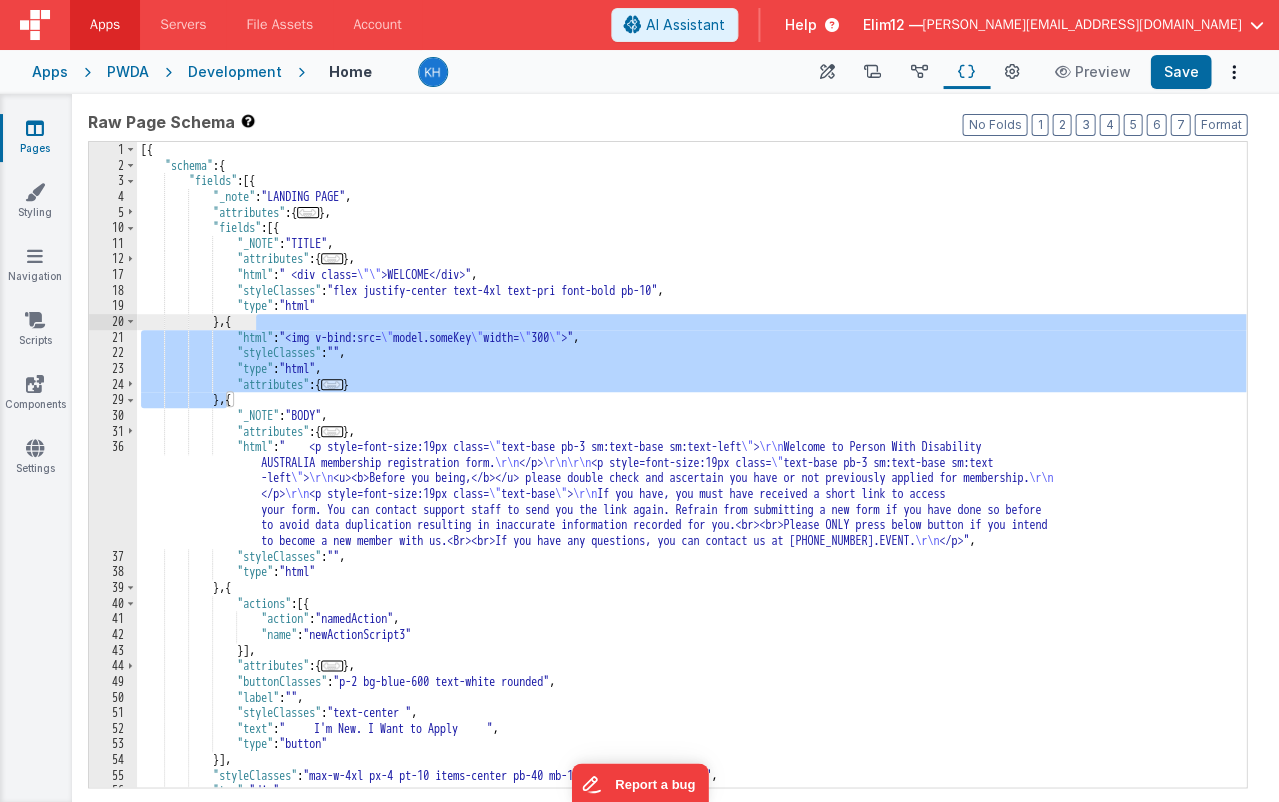 click on "..." at bounding box center [332, 384] 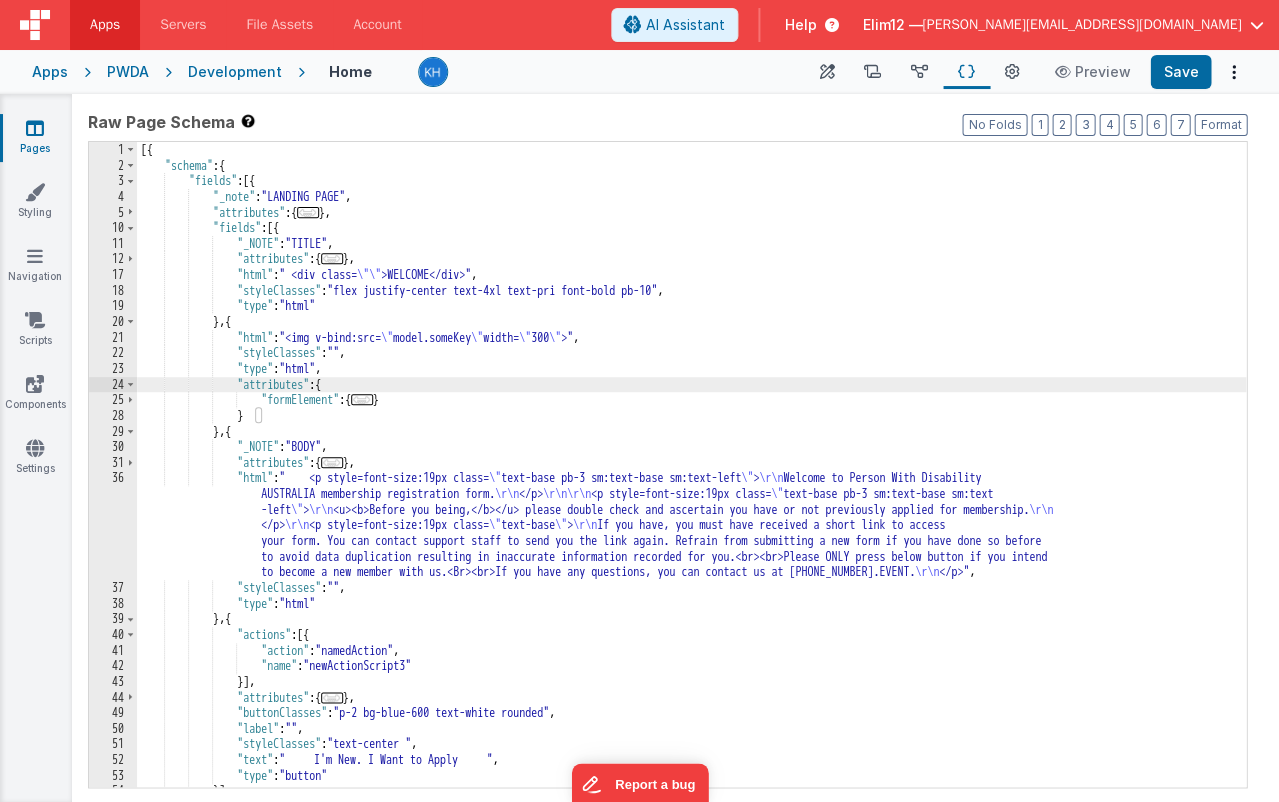 click on "..." at bounding box center (362, 399) 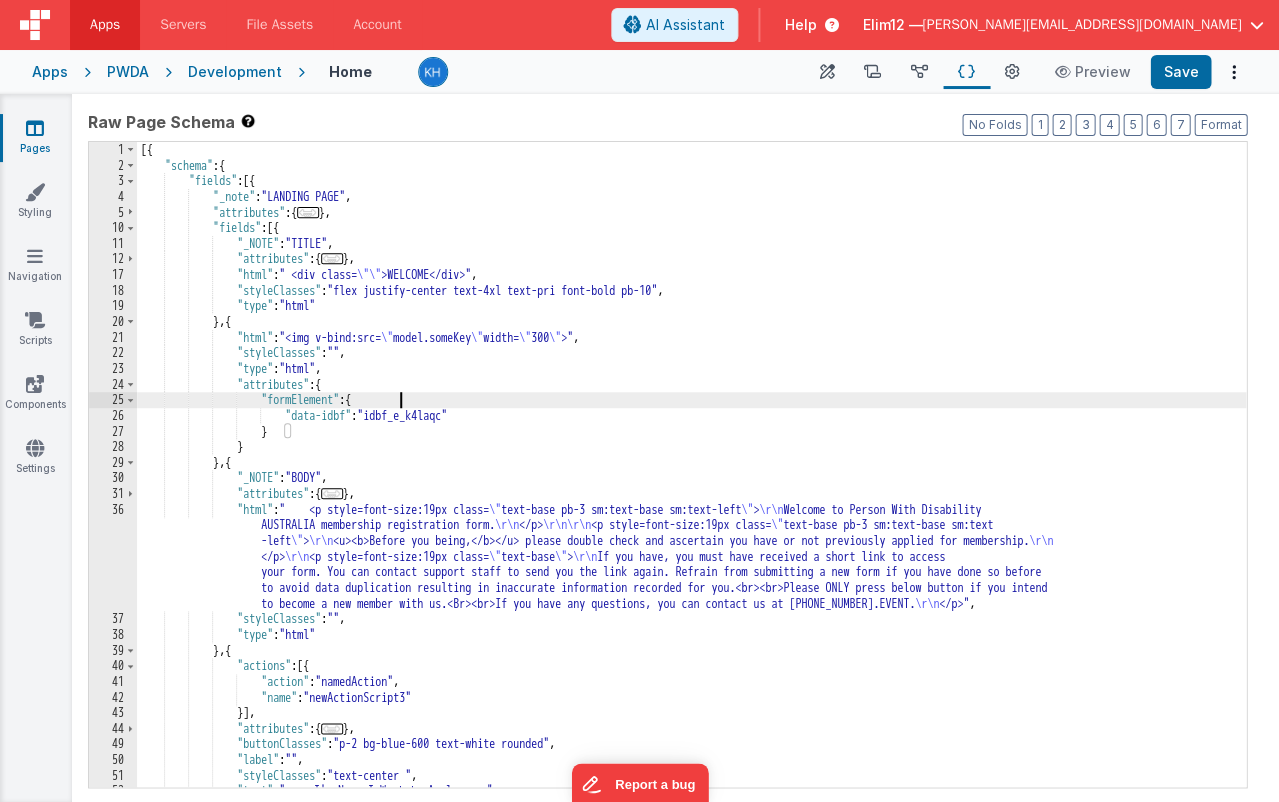 click on "[{      "schema" :  {           "fields" :  [{                "_note" :  "LANDING PAGE" ,                "attributes" :  { ... } ,                "fields" :  [{                     "_NOTE" :  "TITLE" ,                     "attributes" :  { ... } ,                     "html" :  " <div class= \"\" >WELCOME</div>" ,                     "styleClasses" :  "flex justify-center text-4xl text-pri font-bold pb-10" ,                     "type" :  "html"                } ,  {                     "html" :  "<img v-bind:src= \" model.someKey \"    width= \" 300 \" >" ,                     "styleClasses" :  "" ,                     "type" :  "html" ,                     "attributes" :  {                          "formElement" :  {                               "data-idbf" :  "idbf_e_k4laqc"                          }                     }                } ,  {                     "_NOTE" :  "BODY" ,                     "attributes" :  { ... } ,                     "html" :  "    <p style=font-size:19px class= \" \" > \r\n" at bounding box center [691, 480] 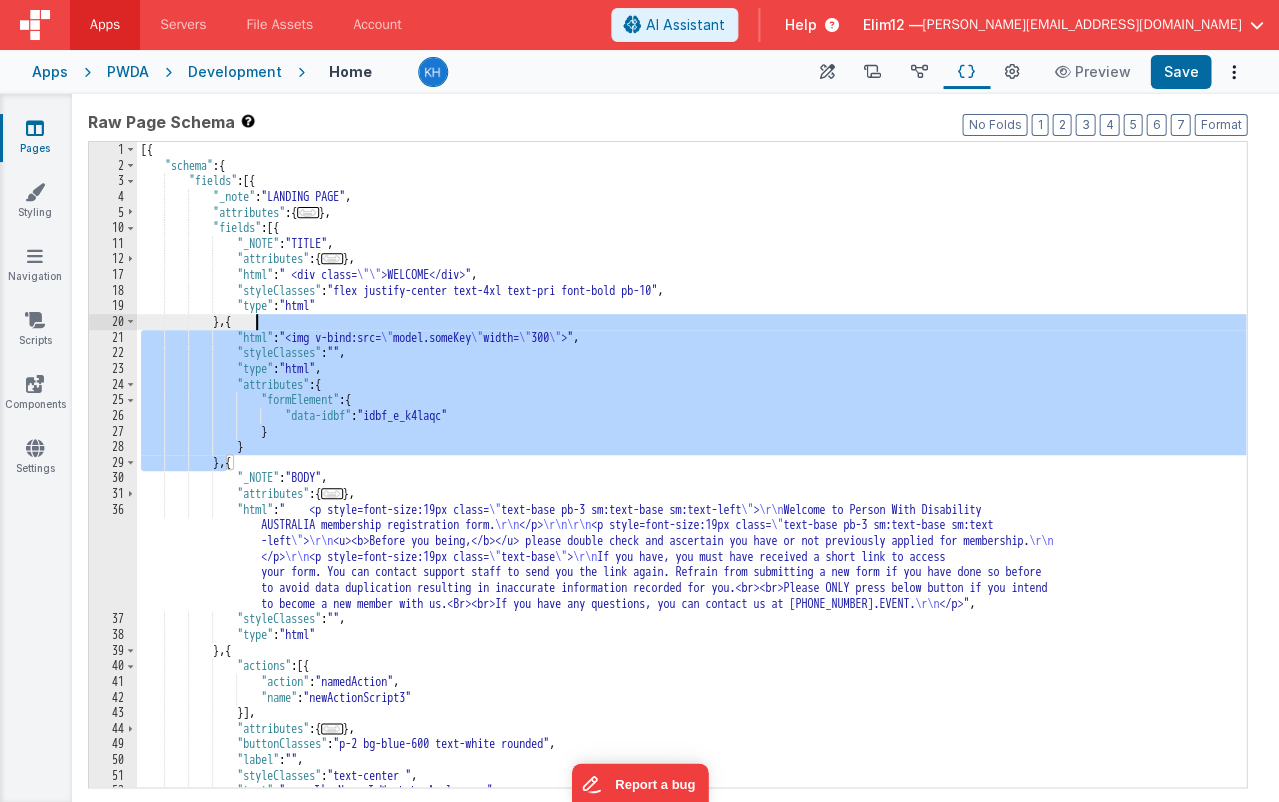 click on "[{      "schema" :  {           "fields" :  [{                "_note" :  "LANDING PAGE" ,                "attributes" :  { ... } ,                "fields" :  [{                     "_NOTE" :  "TITLE" ,                     "attributes" :  { ... } ,                     "html" :  " <div class= \"\" >WELCOME</div>" ,                     "styleClasses" :  "flex justify-center text-4xl text-pri font-bold pb-10" ,                     "type" :  "html"                } ,  {                     "html" :  "<img v-bind:src= \" model.someKey \"    width= \" 300 \" >" ,                     "styleClasses" :  "" ,                     "type" :  "html" ,                     "attributes" :  {                          "formElement" :  {                               "data-idbf" :  "idbf_e_k4laqc"                          }                     }                } ,  {                     "_NOTE" :  "BODY" ,                     "attributes" :  { ... } ,                     "html" :  "    <p style=font-size:19px class= \" \" > \r\n" at bounding box center [691, 480] 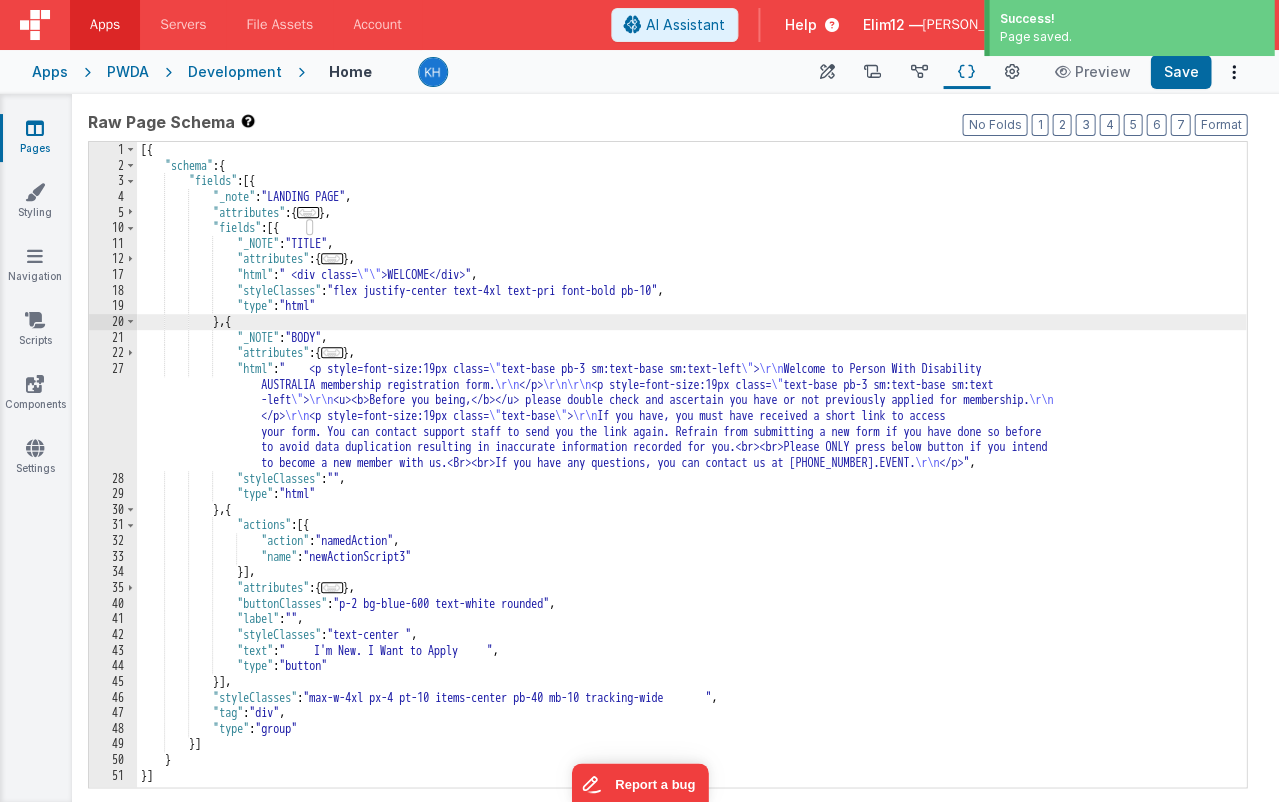 click on "..." at bounding box center (308, 212) 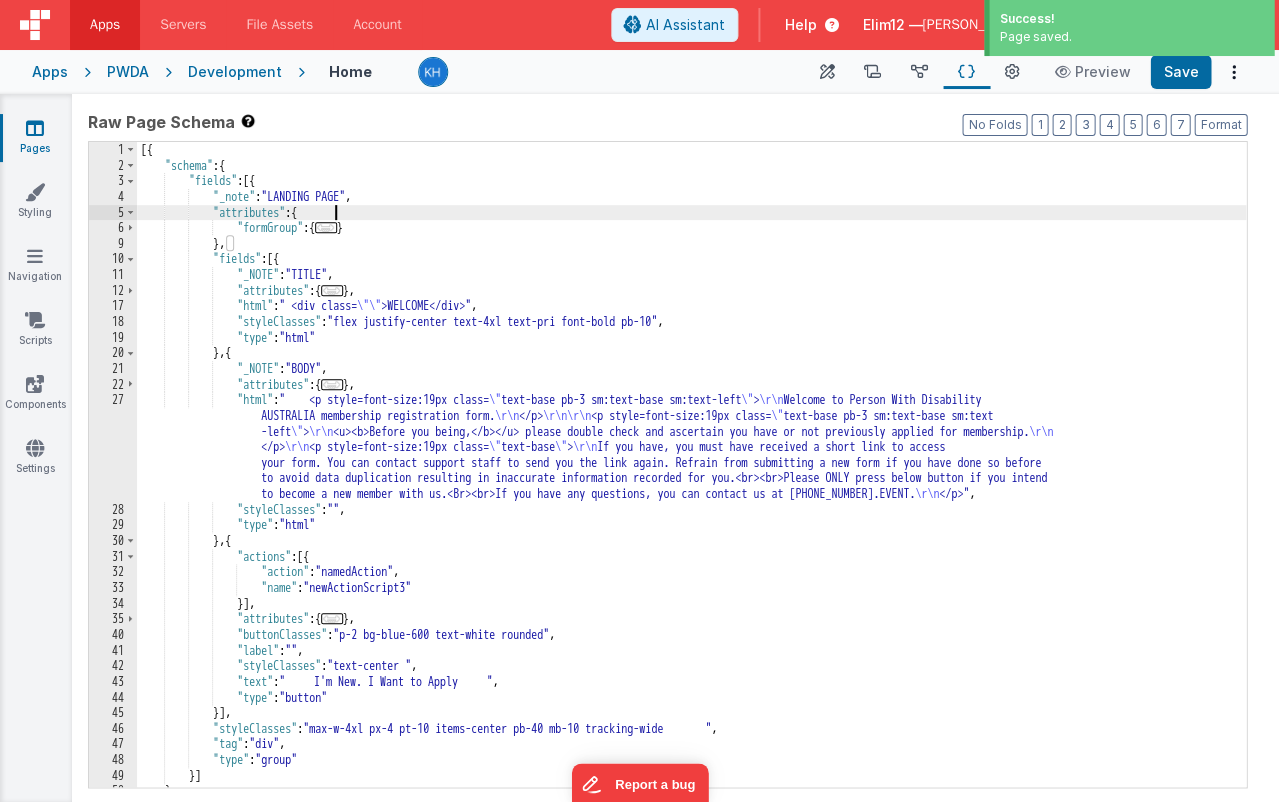 click on "..." at bounding box center [326, 227] 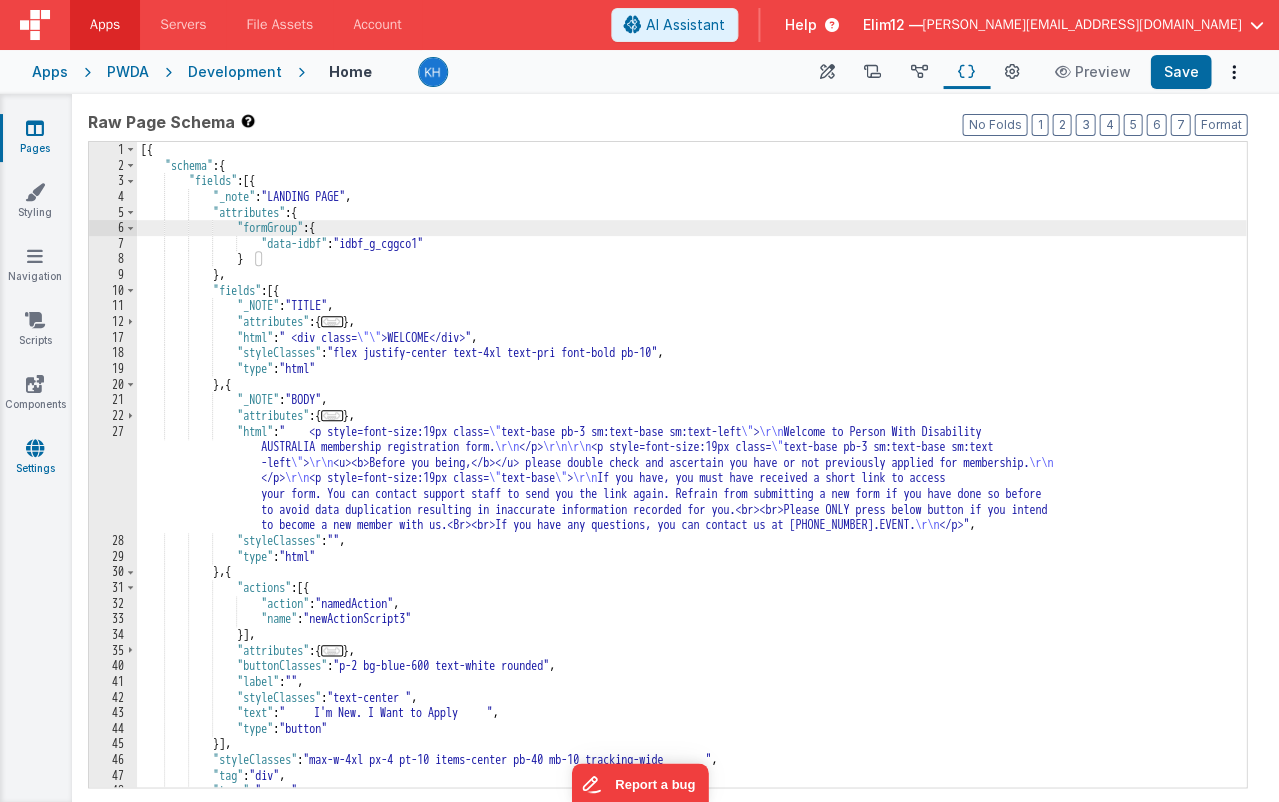 click on "Settings" at bounding box center [35, 458] 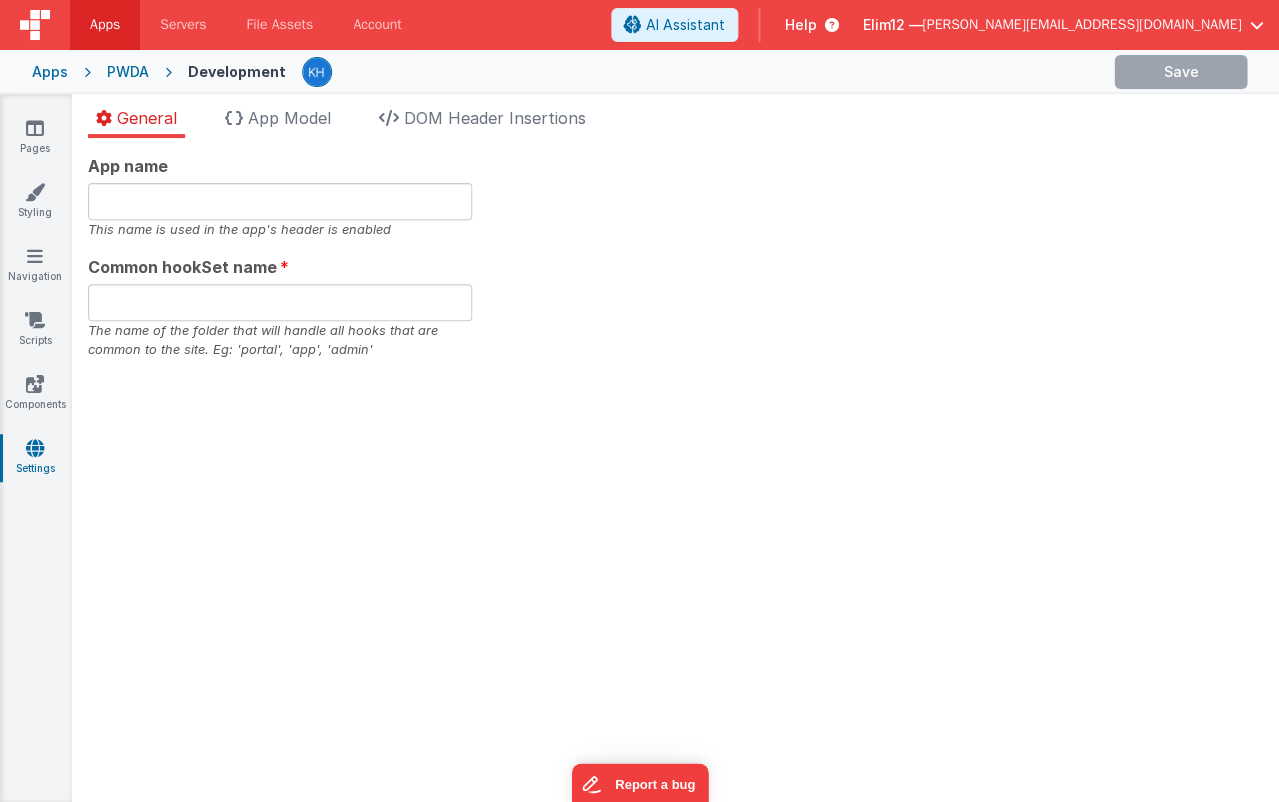 type on "app" 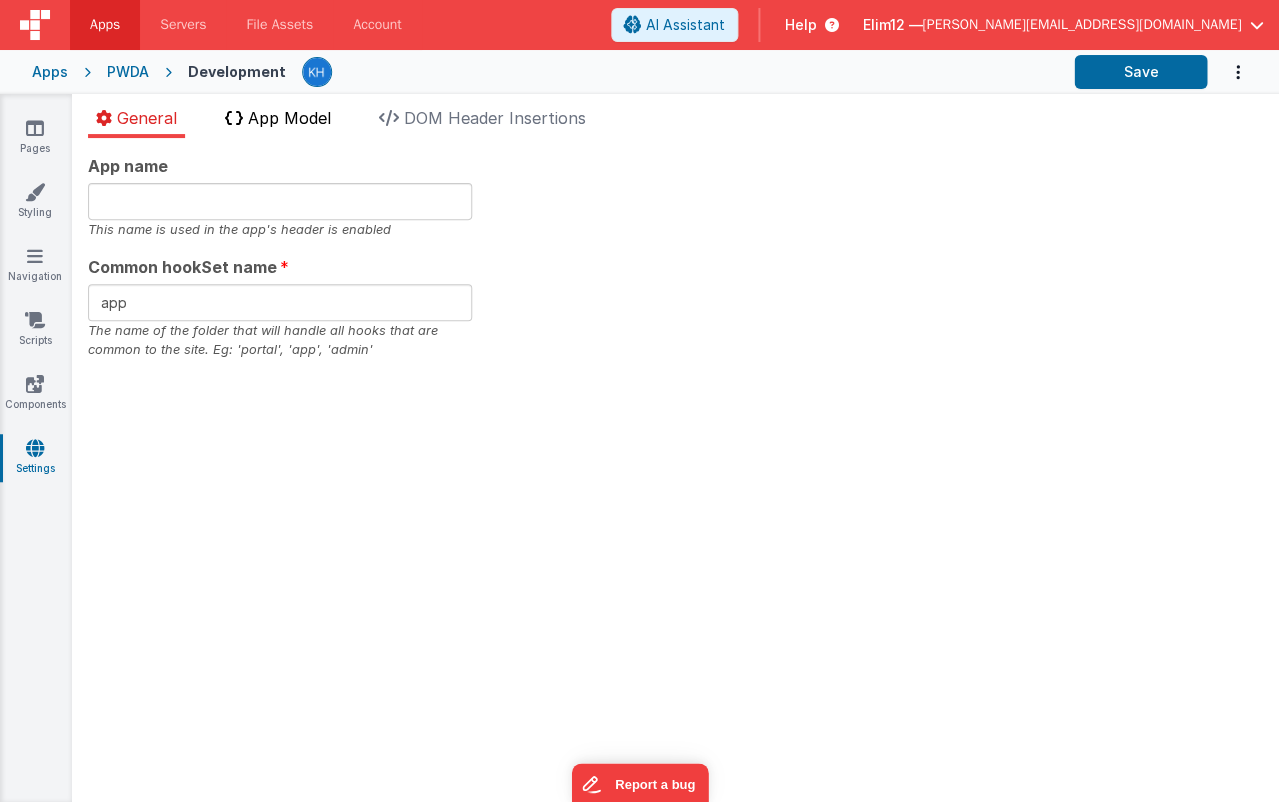 click on "App Model" at bounding box center [289, 118] 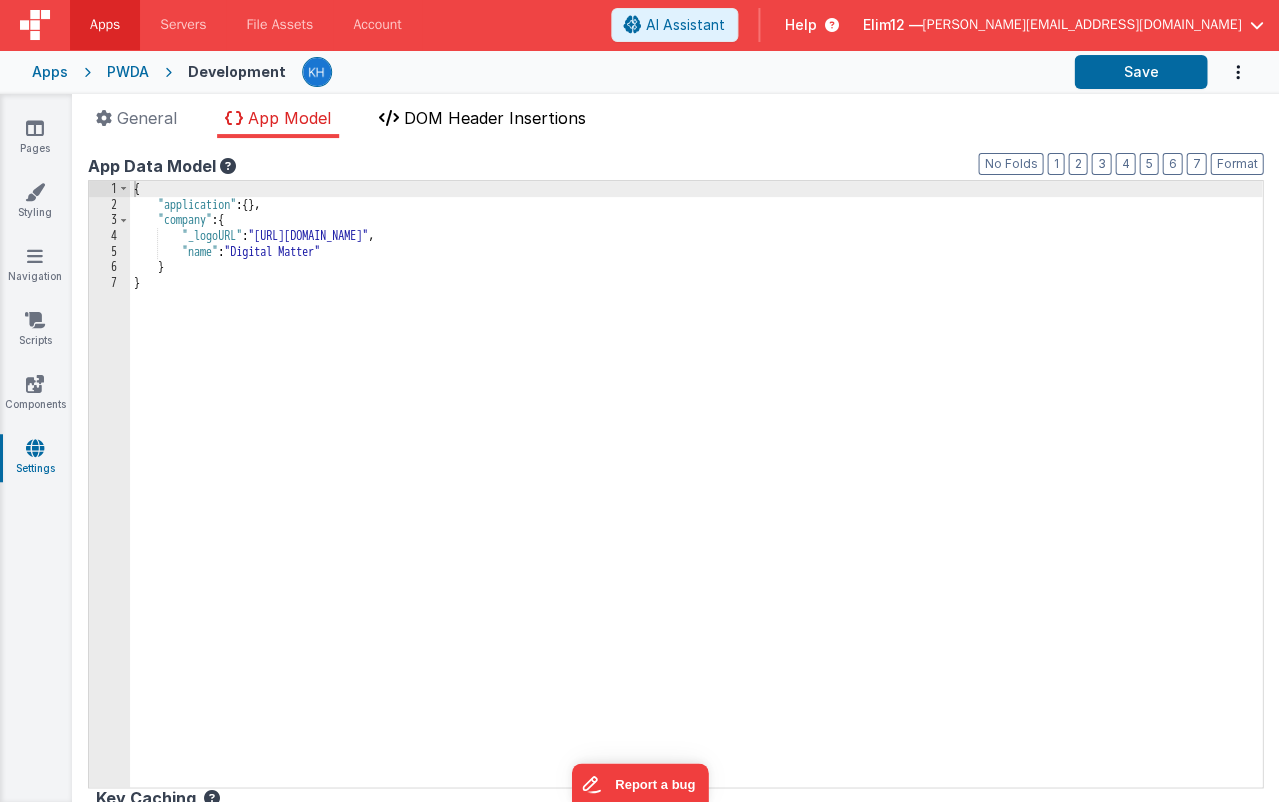 click on "DOM Header Insertions" at bounding box center [495, 118] 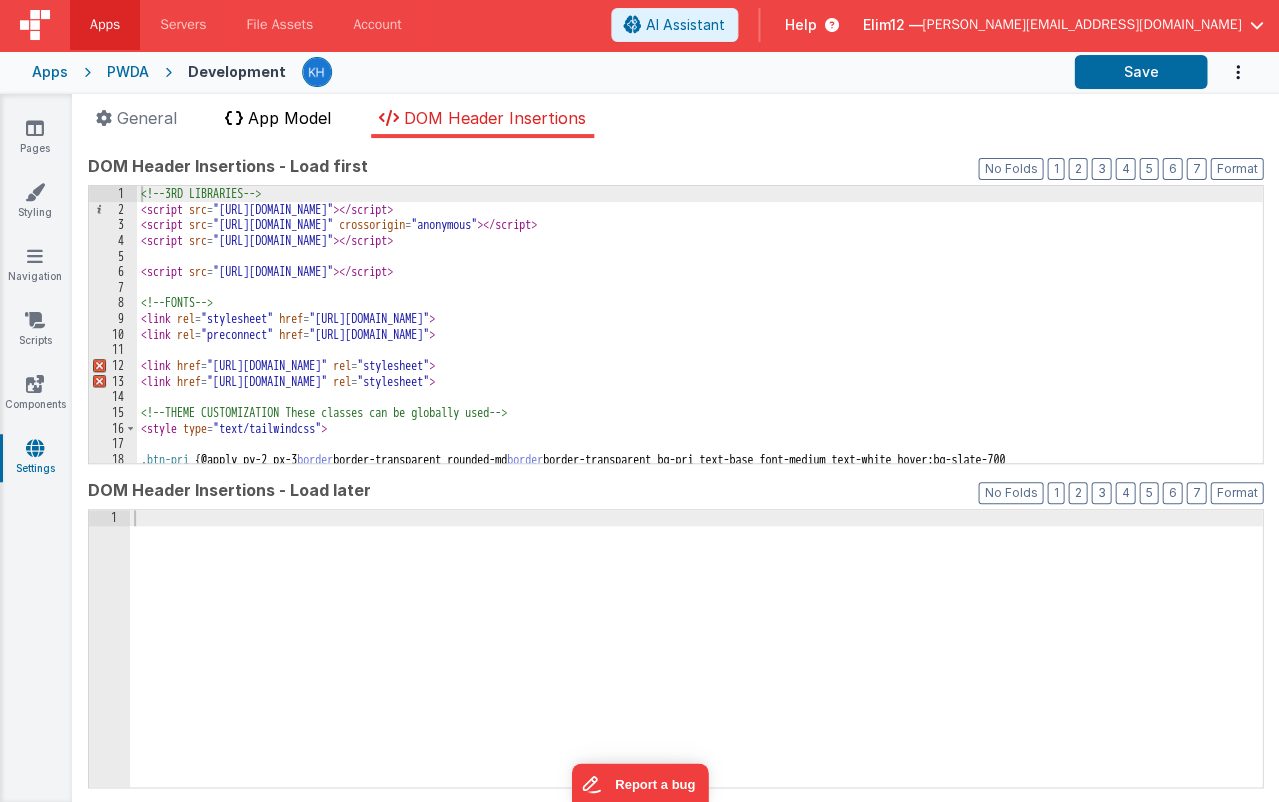 click on "App Model" at bounding box center (289, 118) 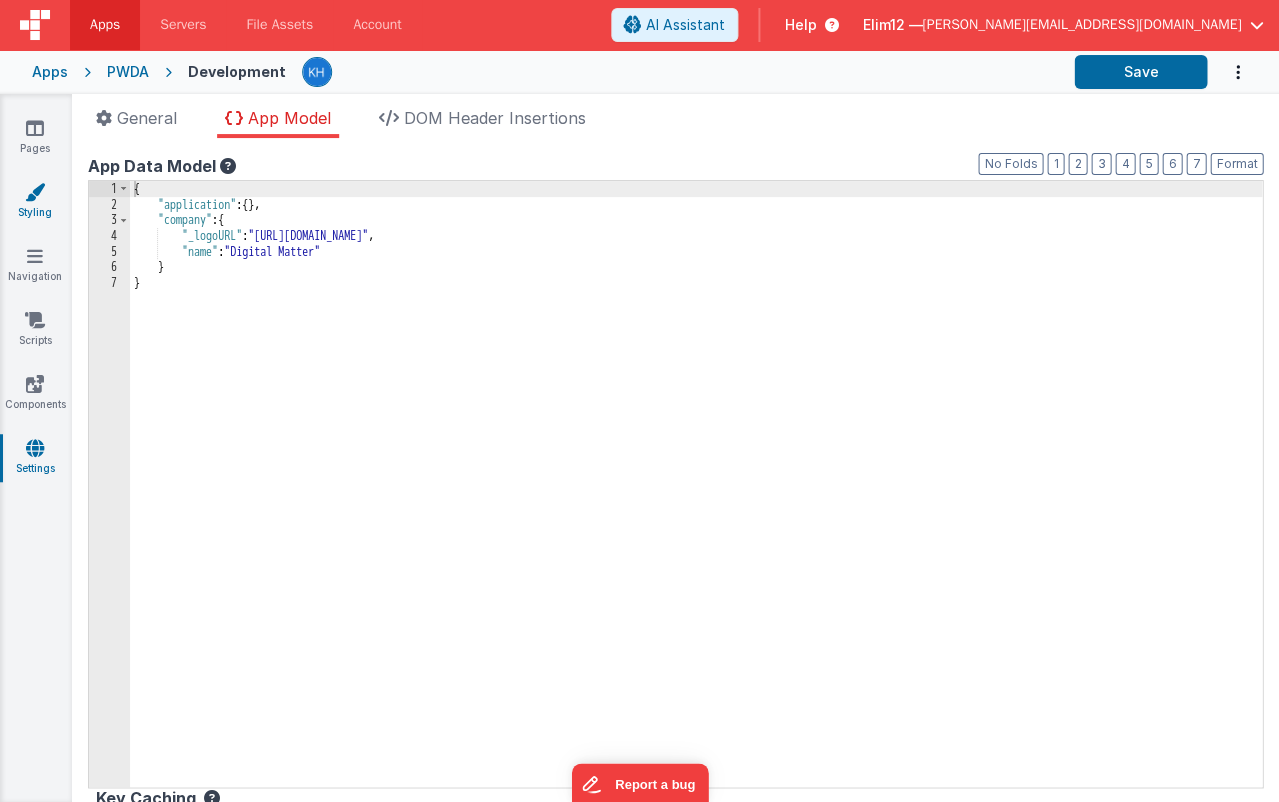click at bounding box center [35, 192] 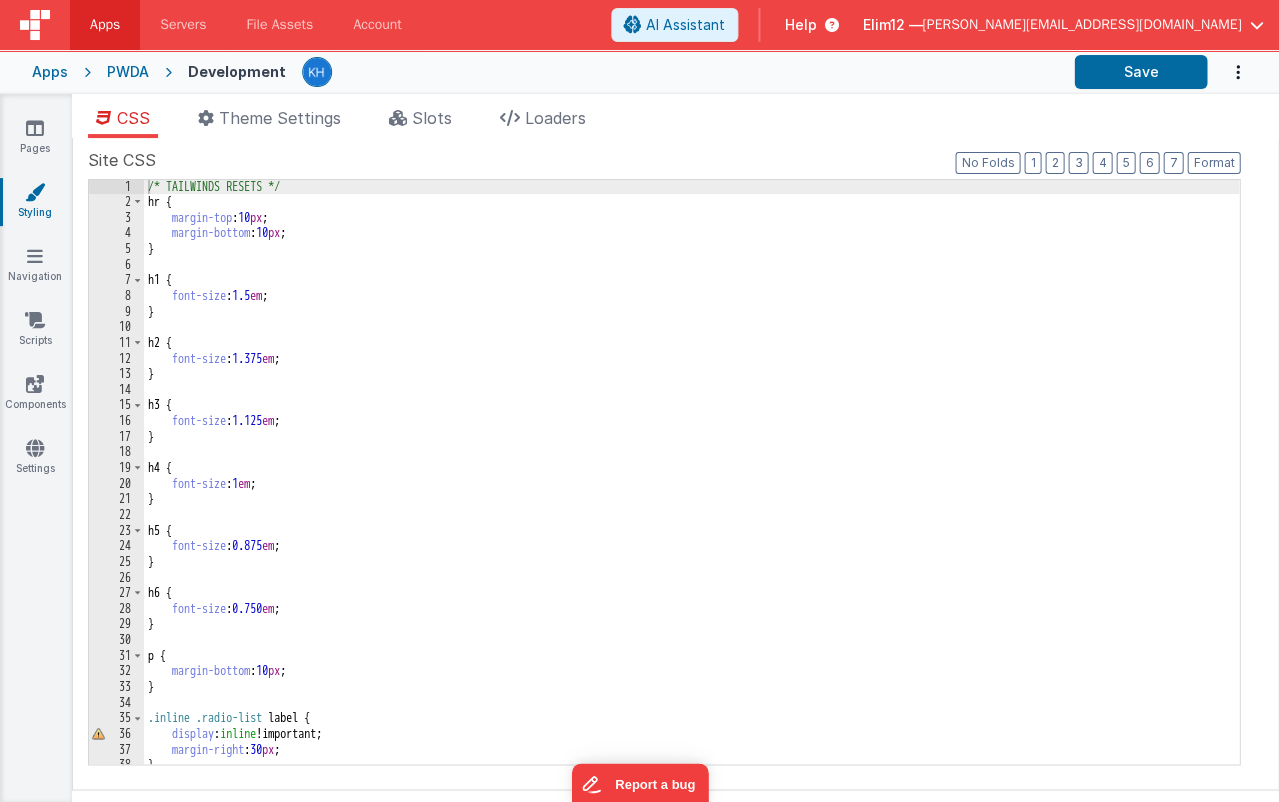 scroll, scrollTop: 27, scrollLeft: 0, axis: vertical 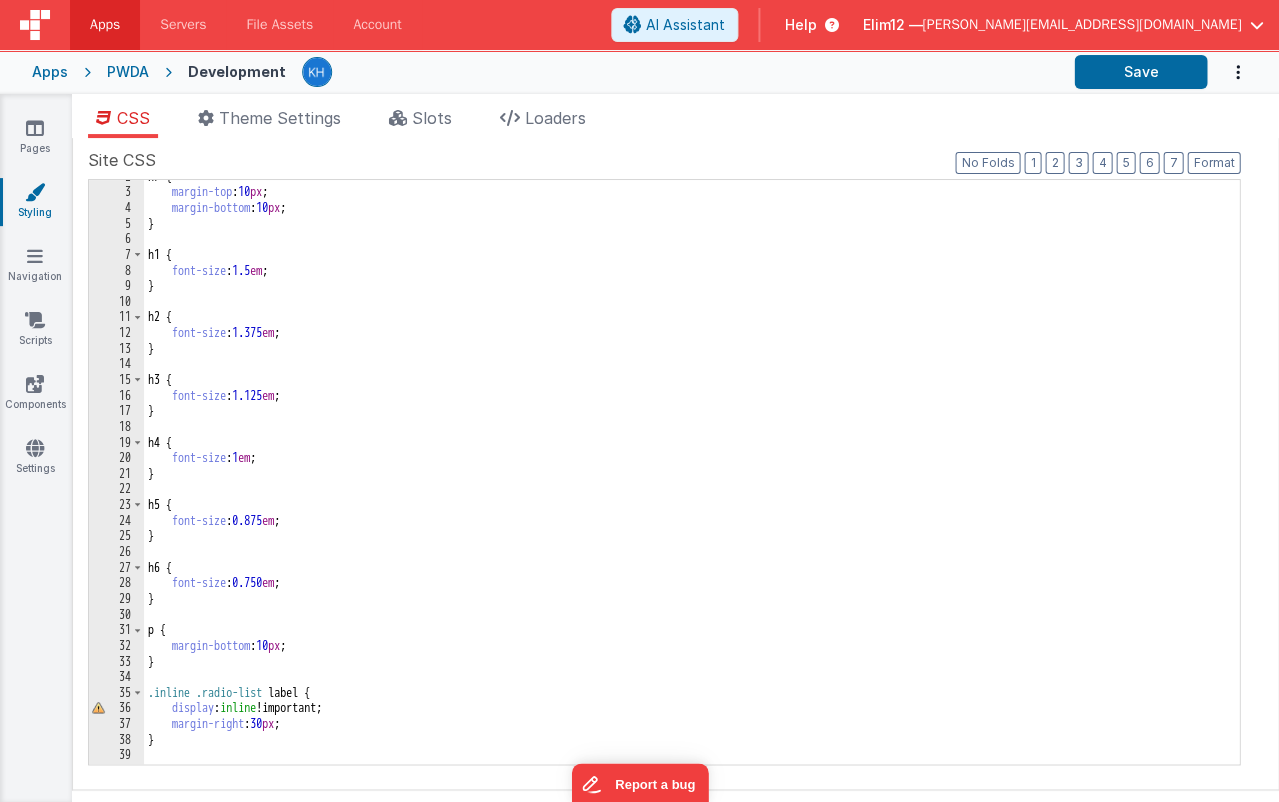 click on "Theme Settings" at bounding box center (269, 122) 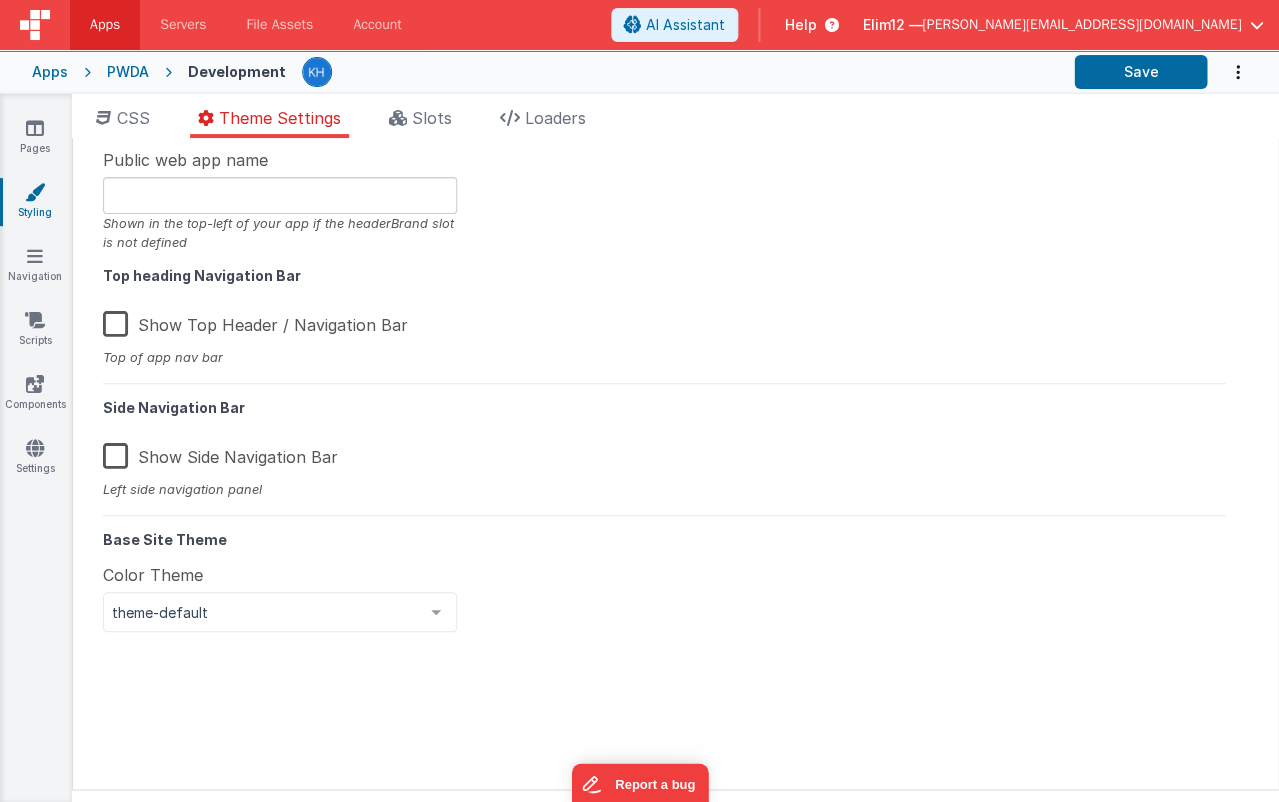 click on "Show Top Header / Navigation Bar" at bounding box center (255, 321) 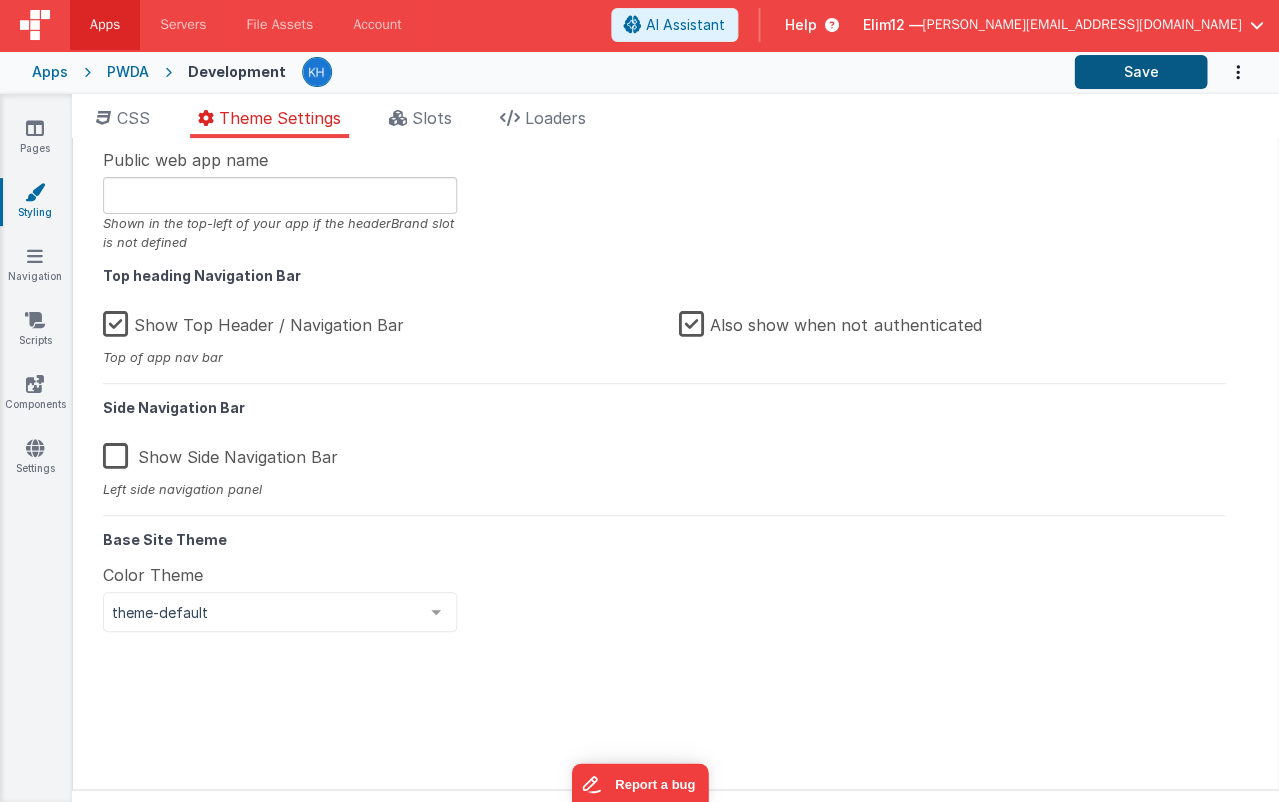 click on "Save" at bounding box center [1140, 72] 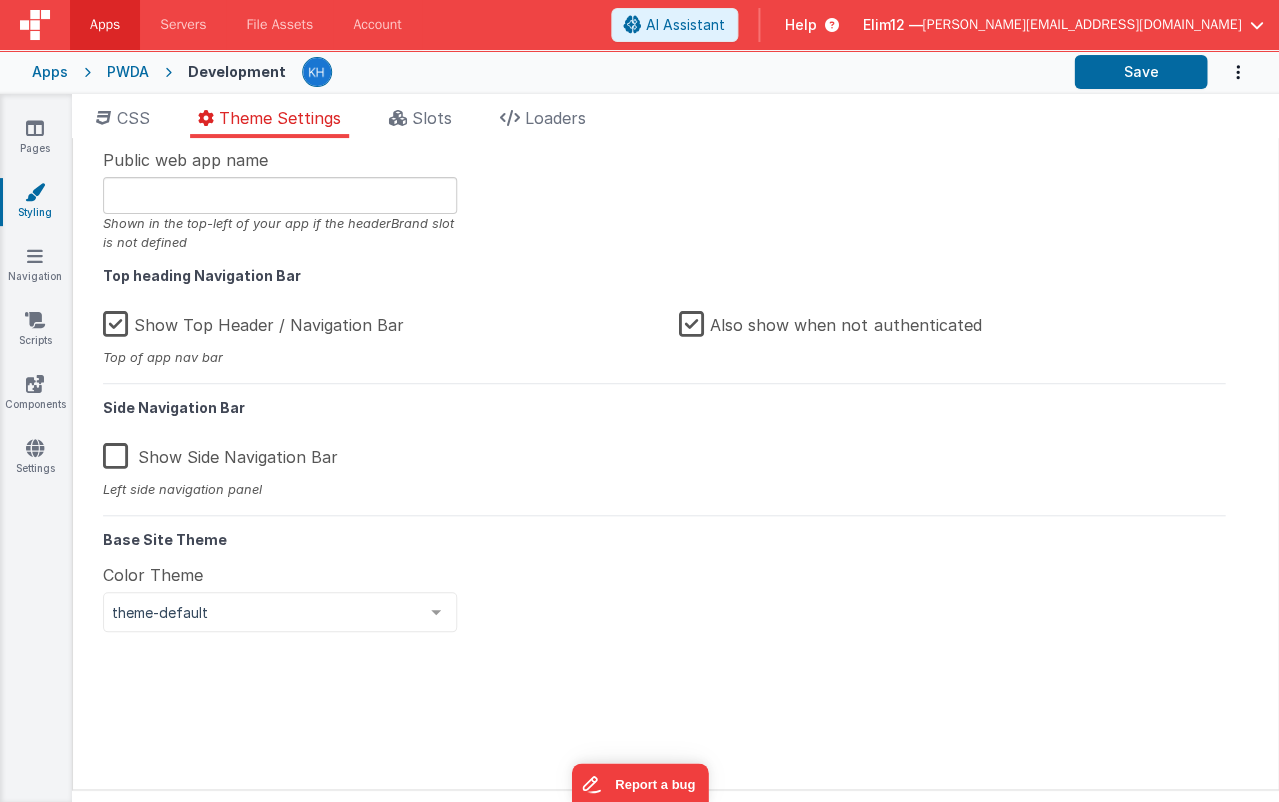 click on "Show Top Header / Navigation Bar" at bounding box center [253, 321] 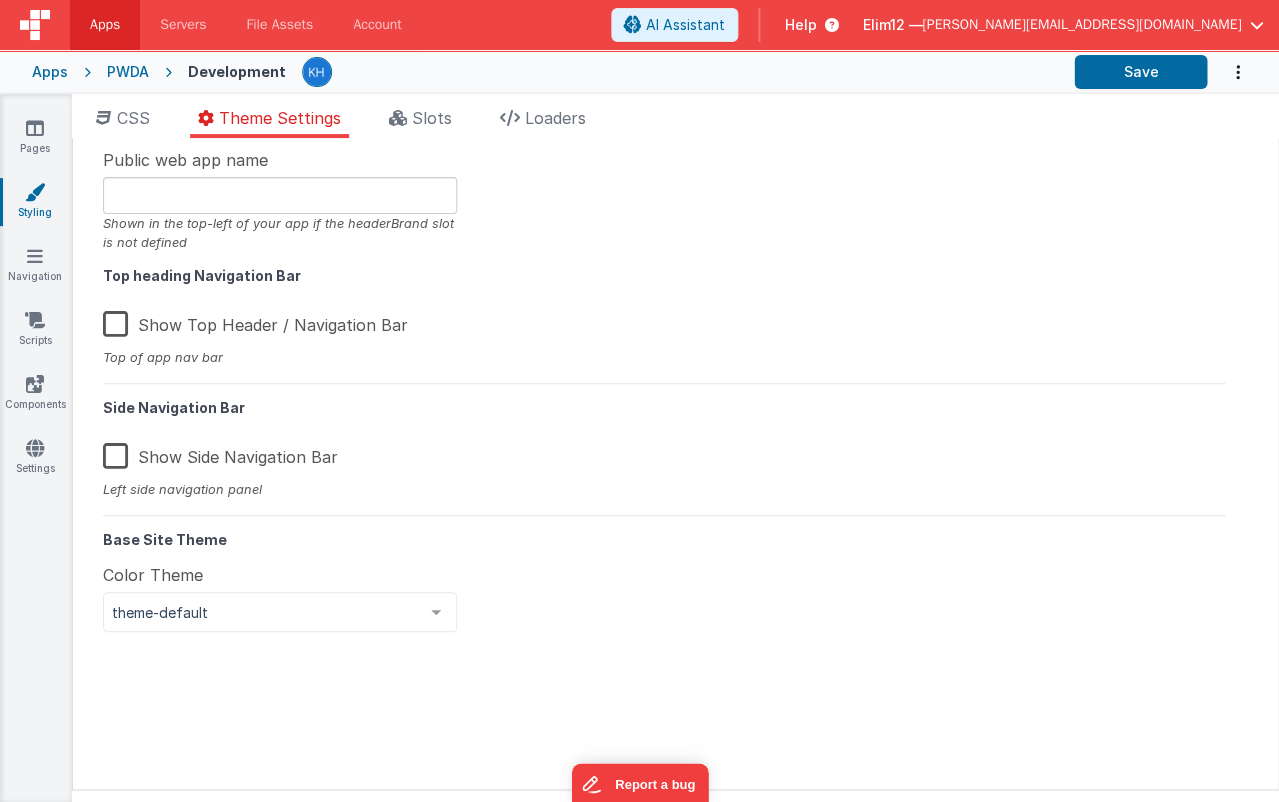 click on "theme-default         theme-default   theme-dark   theme-dark-full   theme-blue   theme-blue-full   theme-grey   theme-grey-full   theme-green   theme-green-full   theme-red   theme-red-full   theme-dark-blue-full
List is empty." at bounding box center [280, 612] 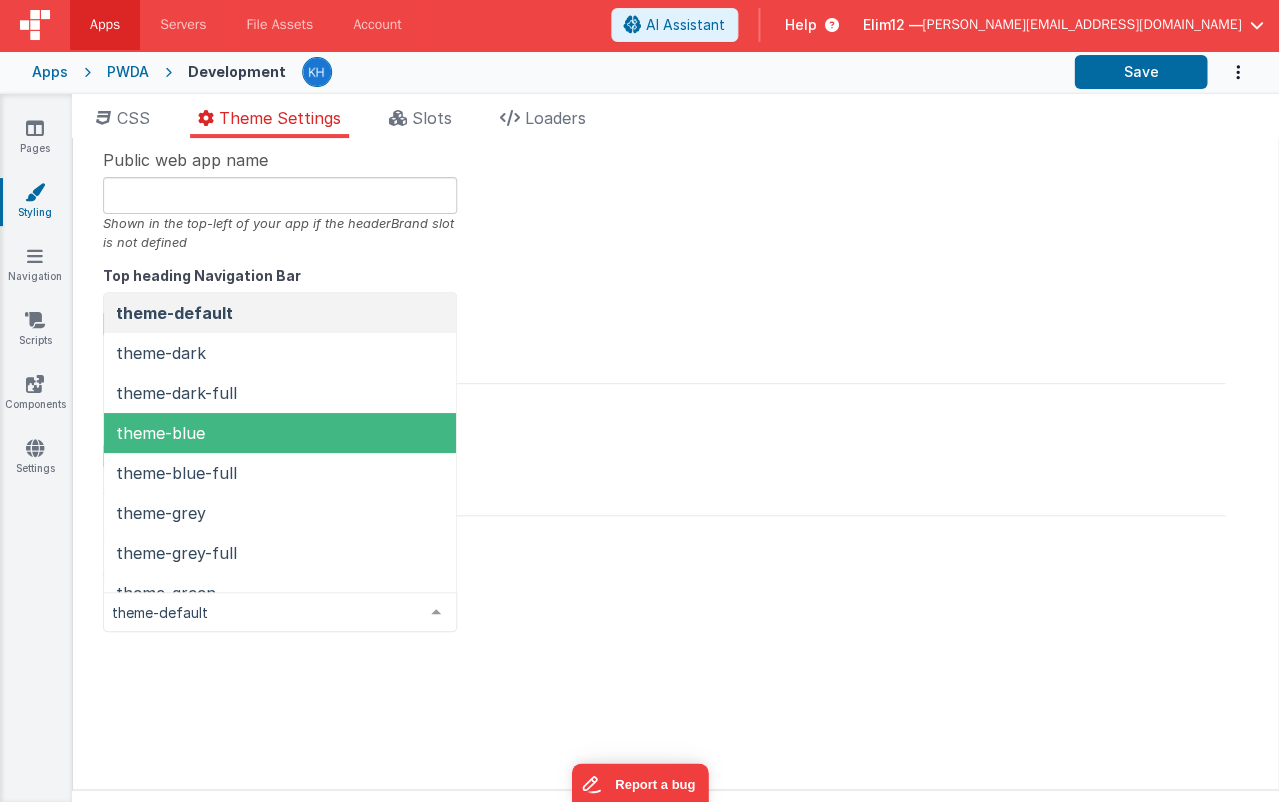 scroll, scrollTop: 0, scrollLeft: 0, axis: both 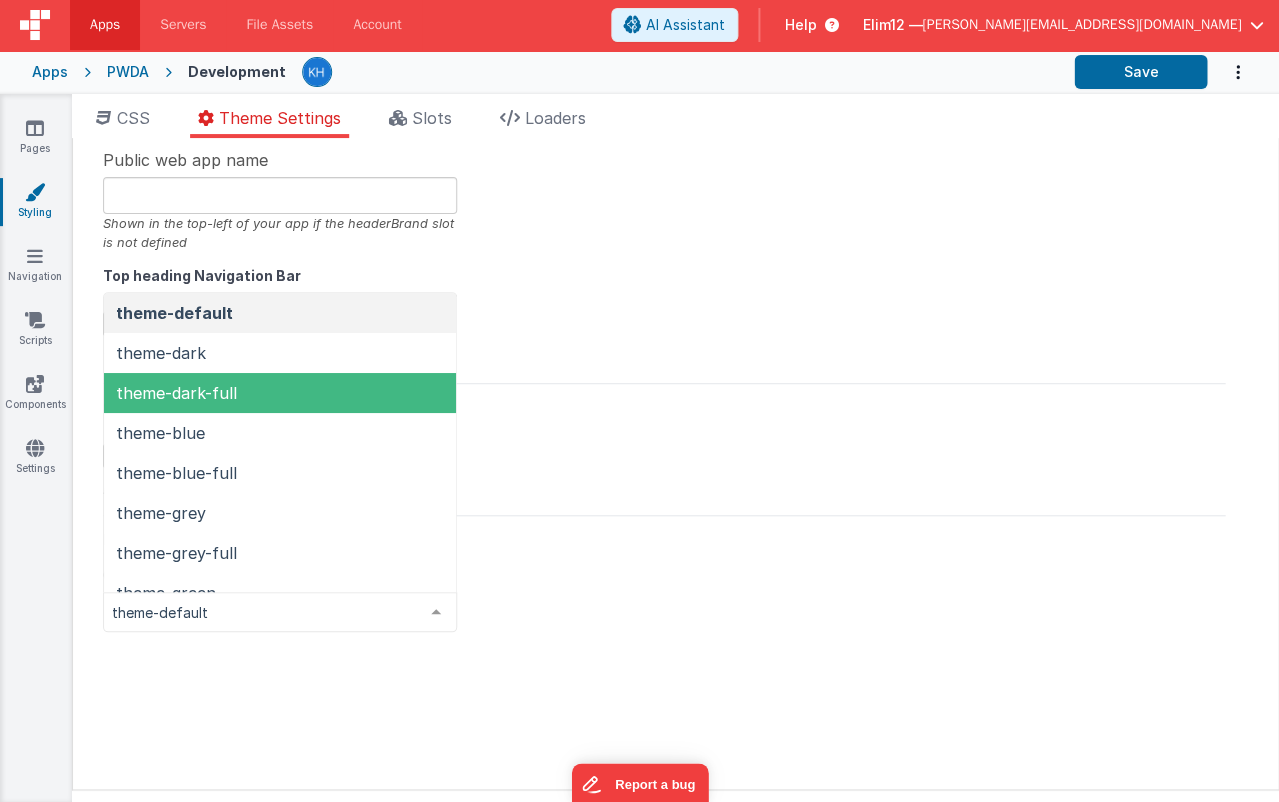 click on "theme-dark-full" at bounding box center [280, 393] 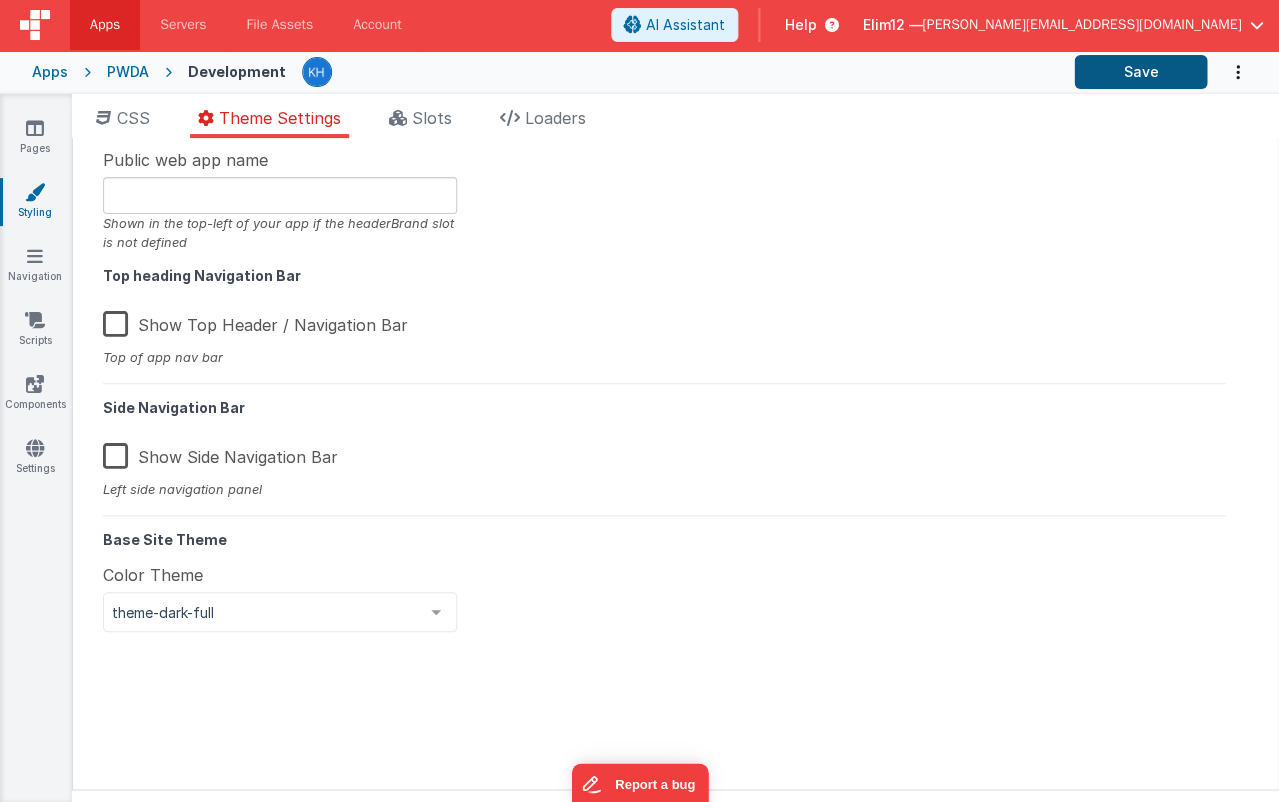 click on "Save" at bounding box center [1140, 72] 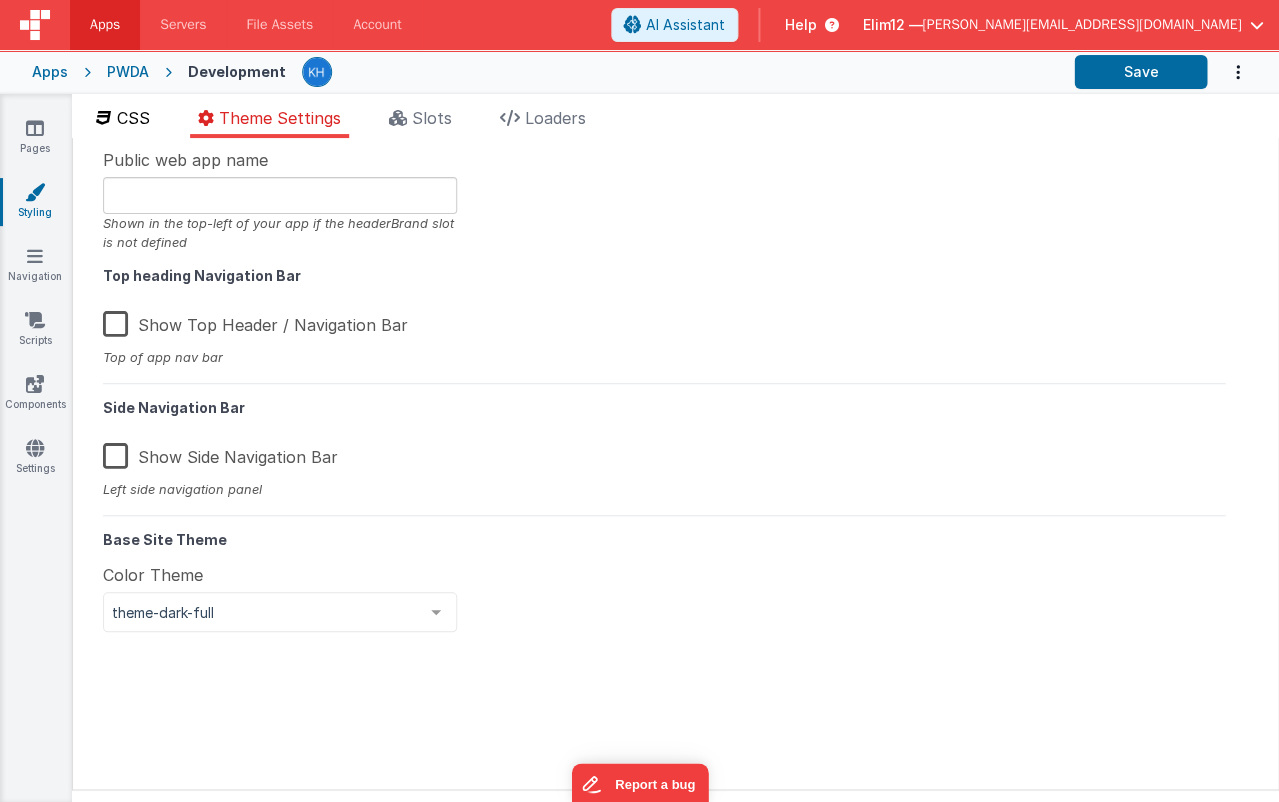 click on "CSS" at bounding box center (123, 122) 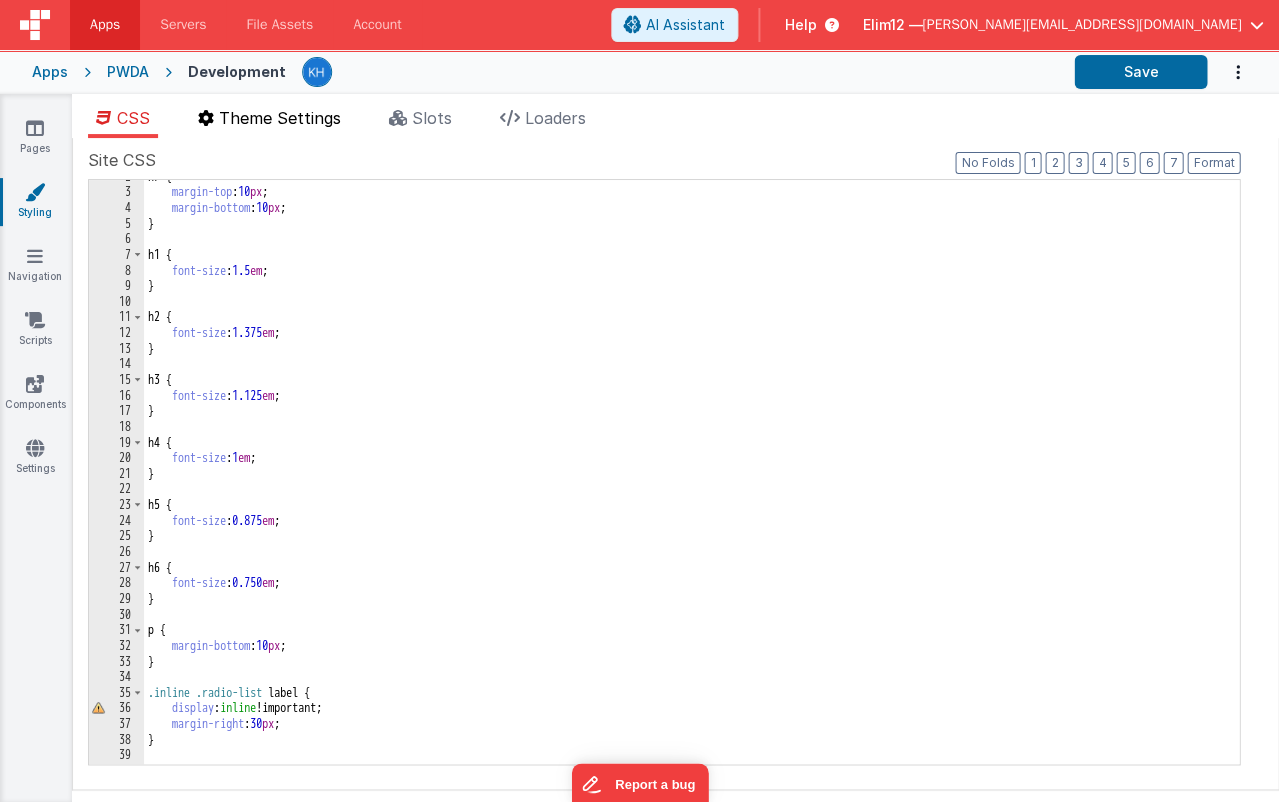 click on "Theme Settings" at bounding box center (280, 118) 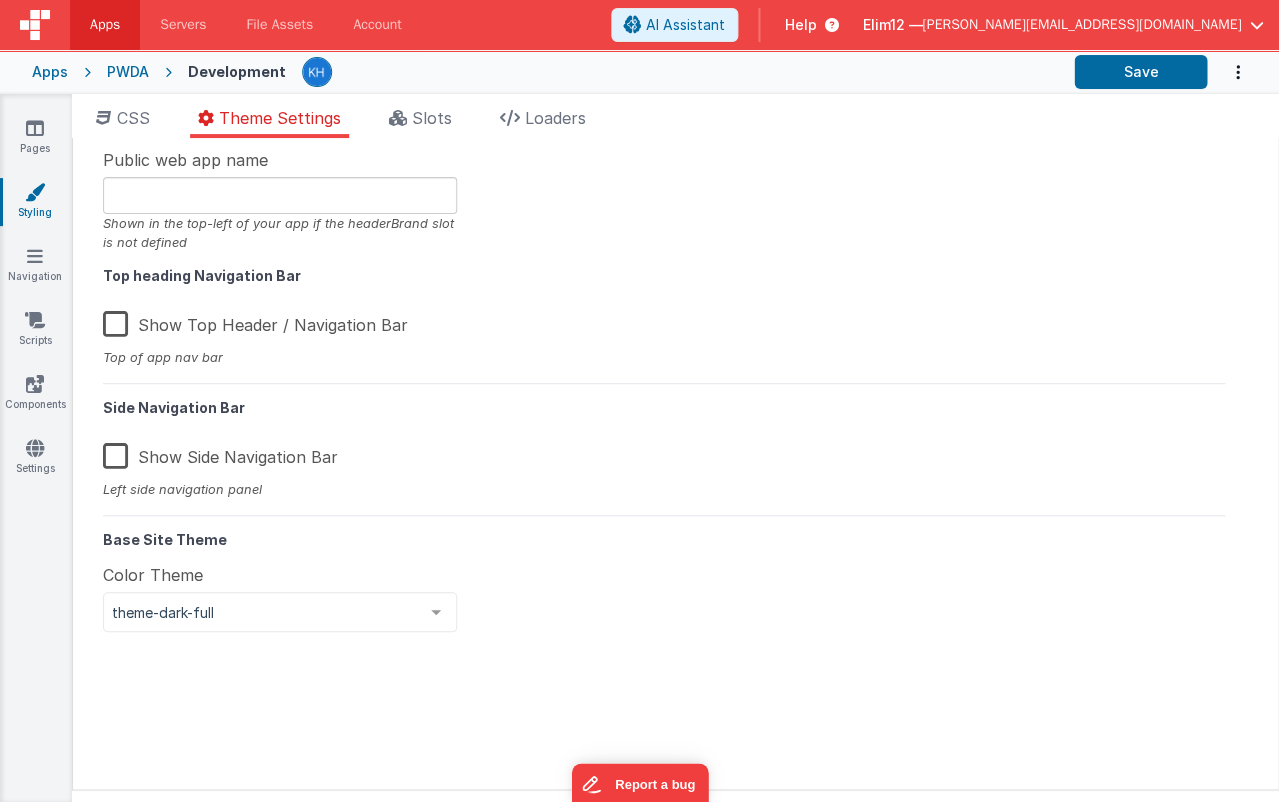 click on "Show Top Header / Navigation Bar" at bounding box center [255, 321] 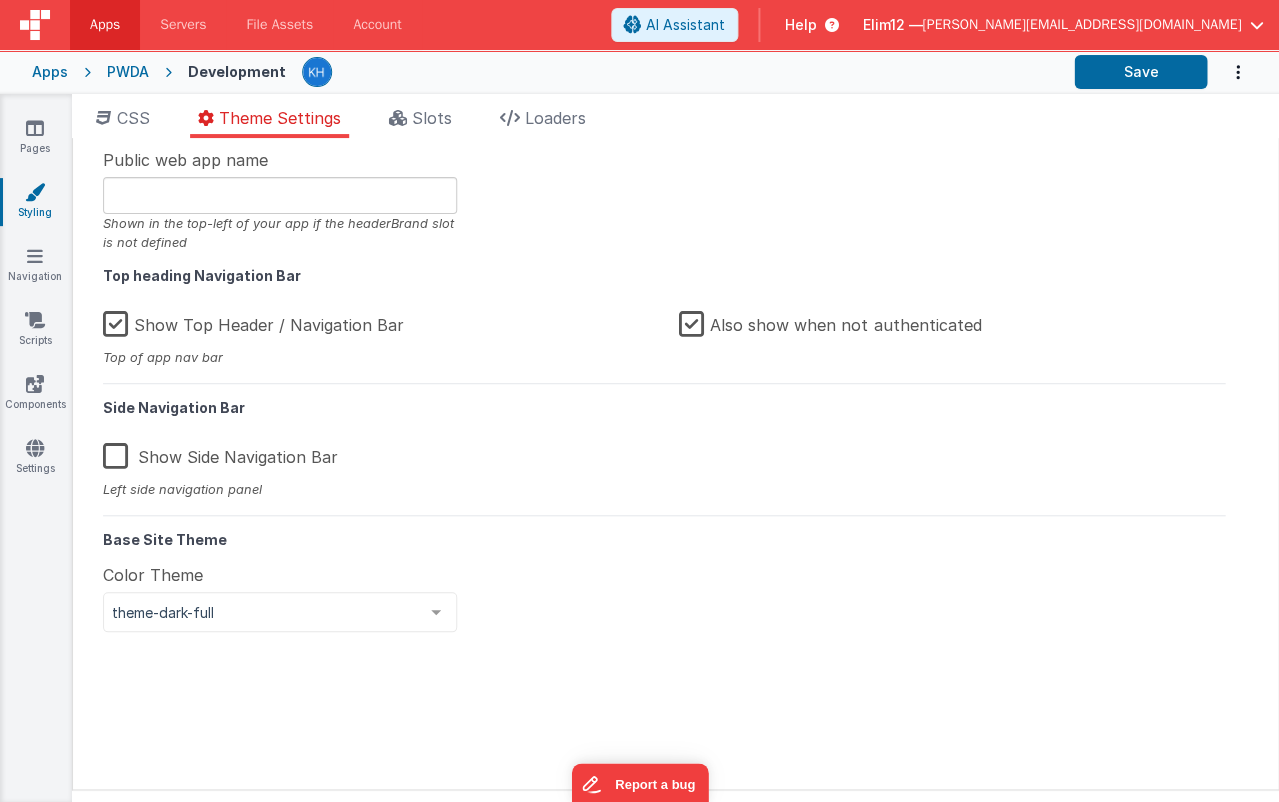 click on "Also show when not authenticated" at bounding box center [830, 321] 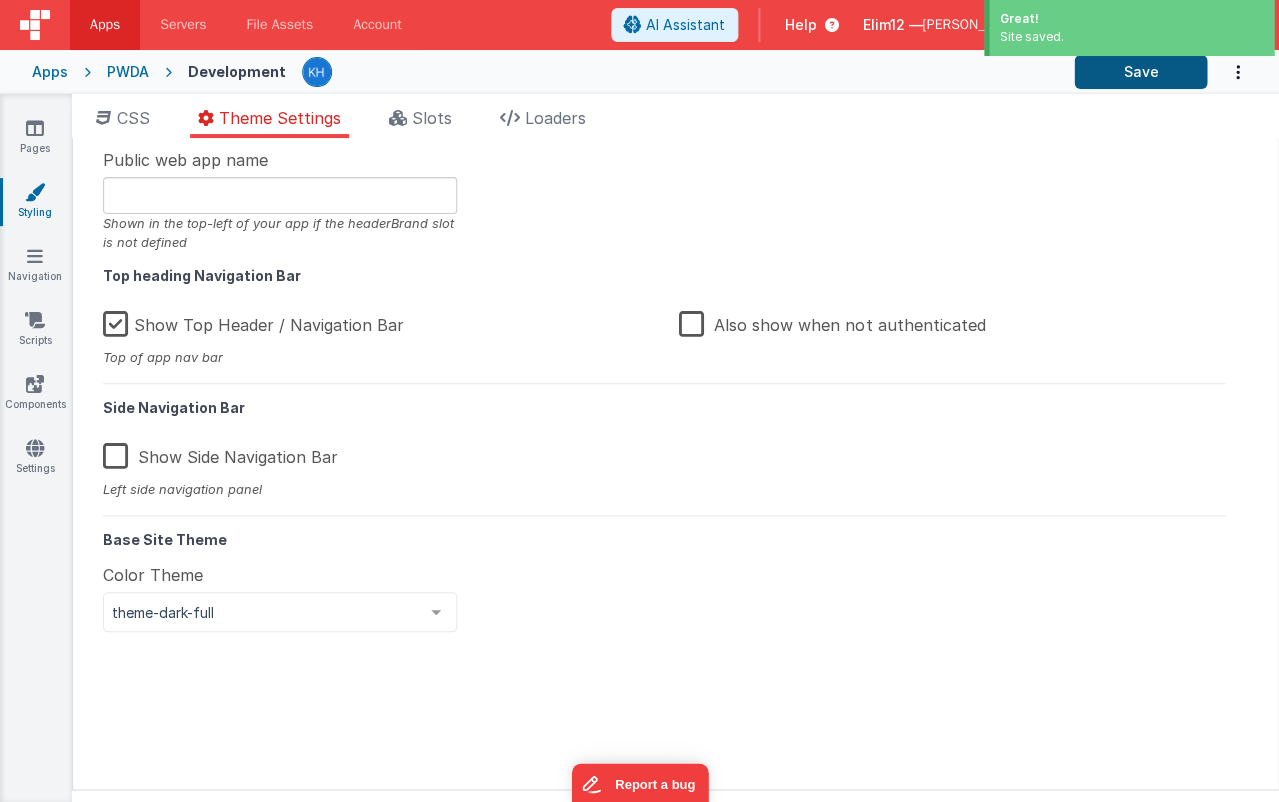 click on "Save" at bounding box center (1140, 72) 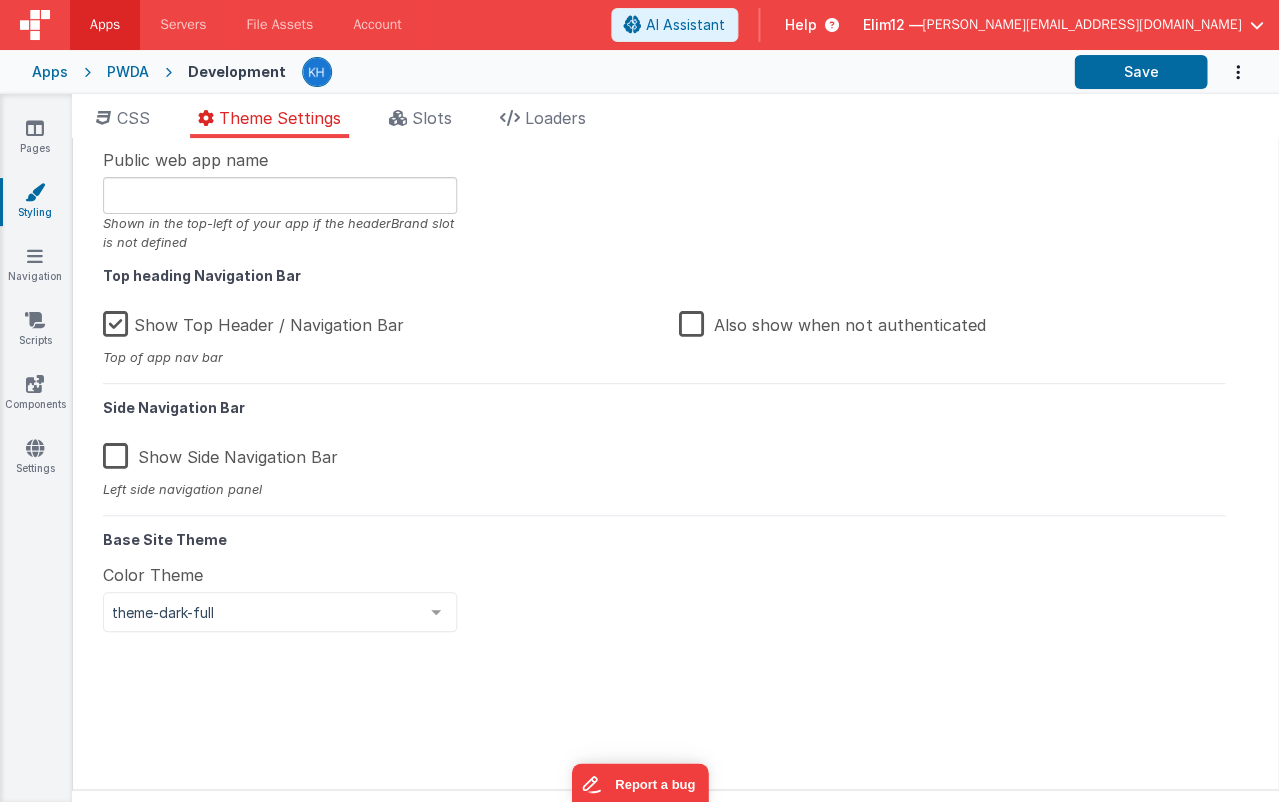 click on "Show Top Header / Navigation Bar" at bounding box center [253, 321] 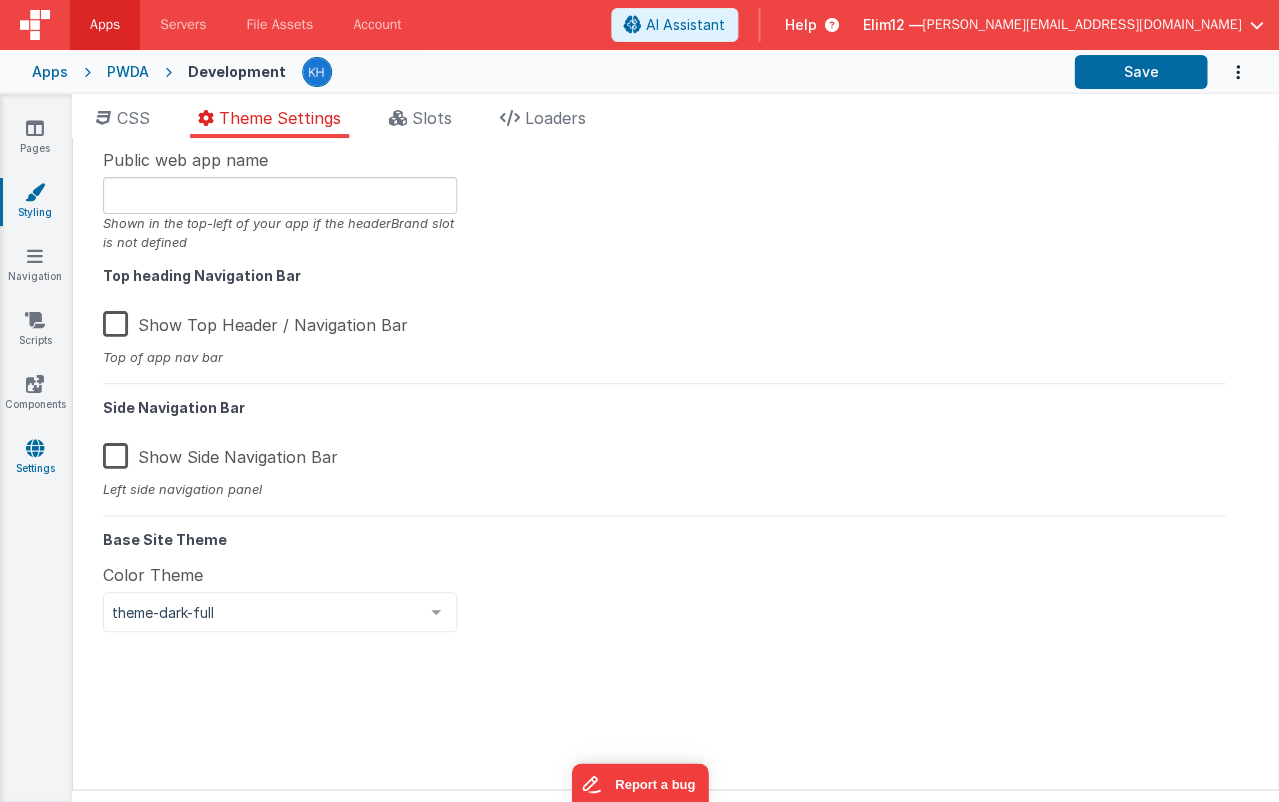click on "Settings" at bounding box center [35, 458] 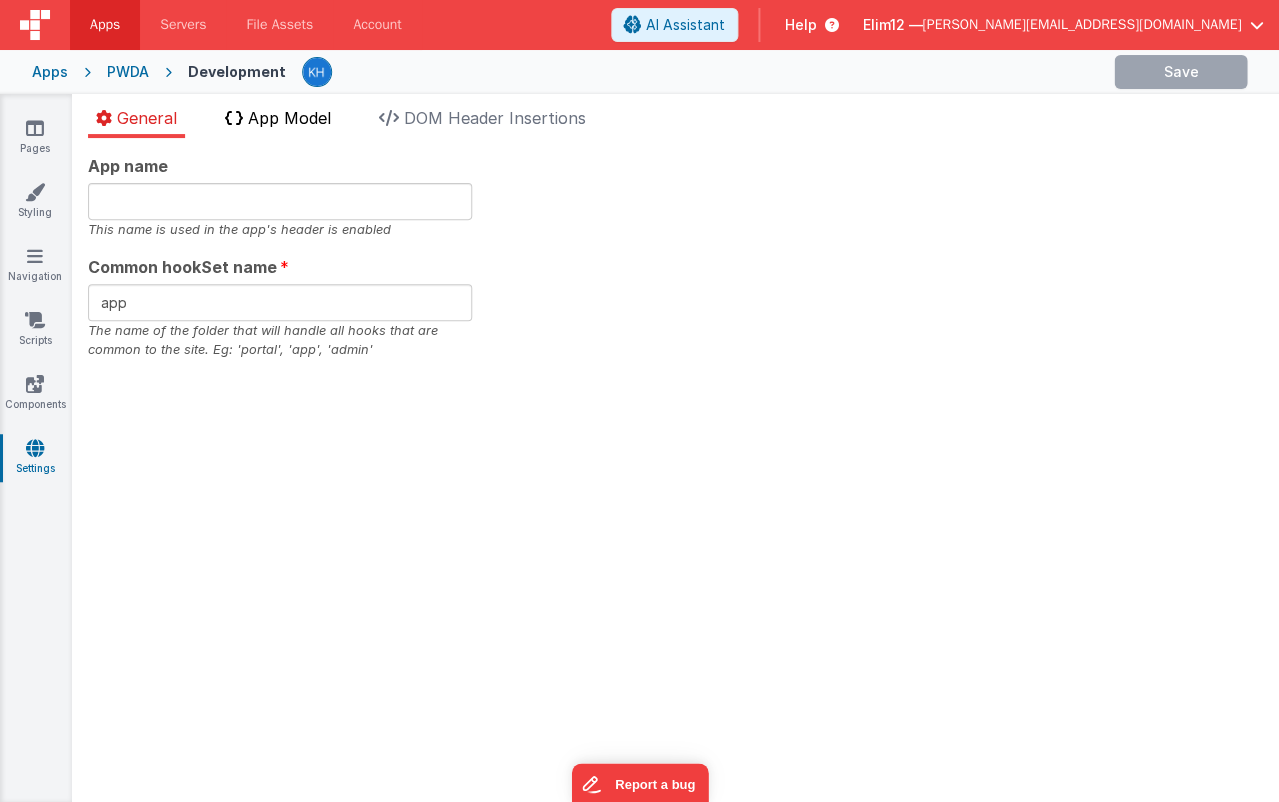 click on "App Model" at bounding box center (289, 118) 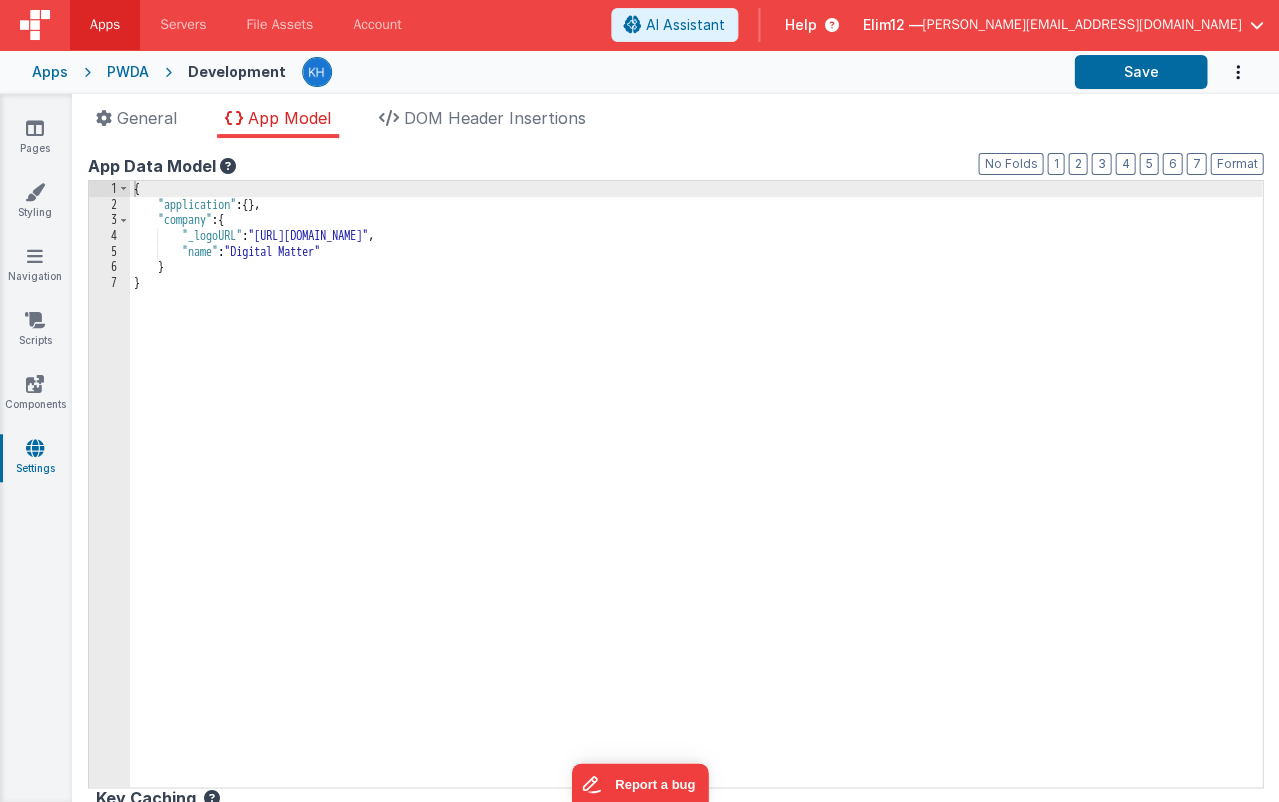 click on "{      "application" :  { } ,      "company" :  {           "_logoURL" :  "https://5t61ut5p19.ucarecd.net/68c9cf88-d011-41d1-8f39-b963566229c4/" ,           "name" :  "Digital Matter"      } }" at bounding box center [696, 500] 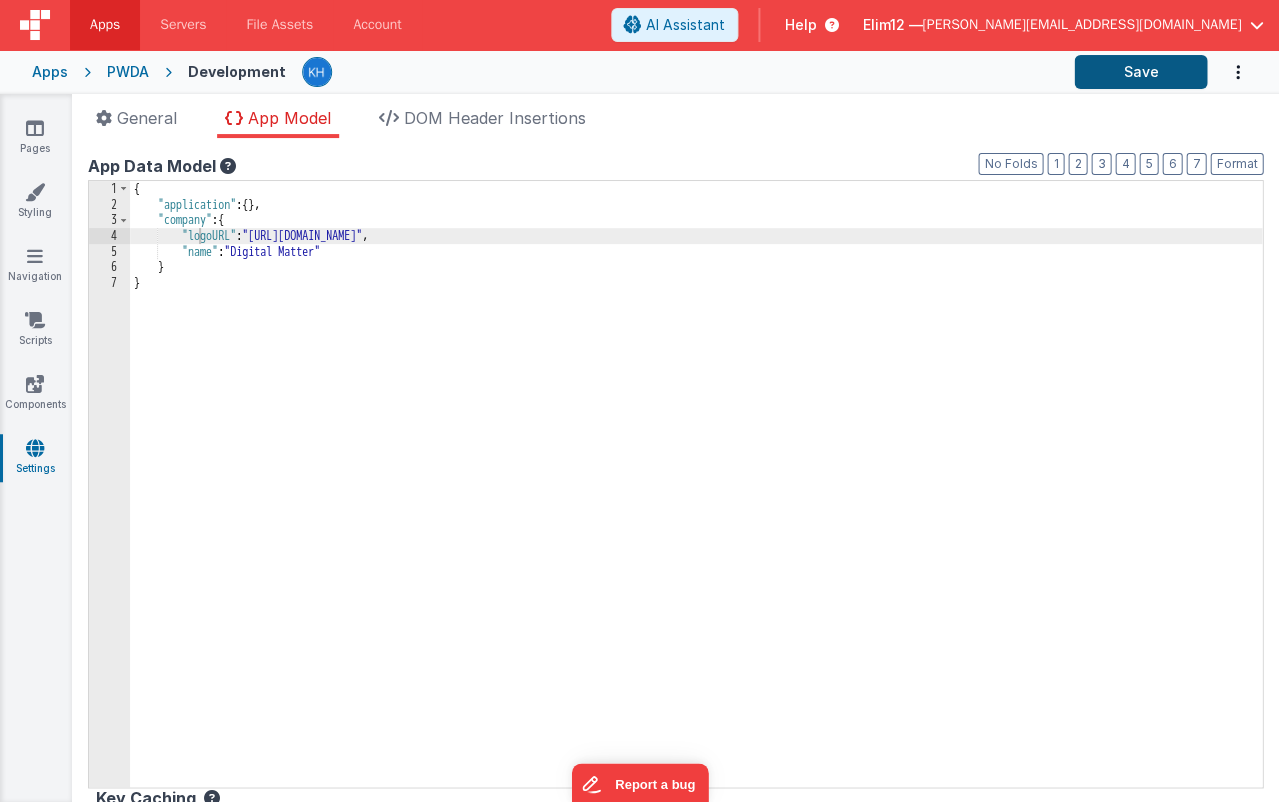 click on "Save" at bounding box center (1140, 72) 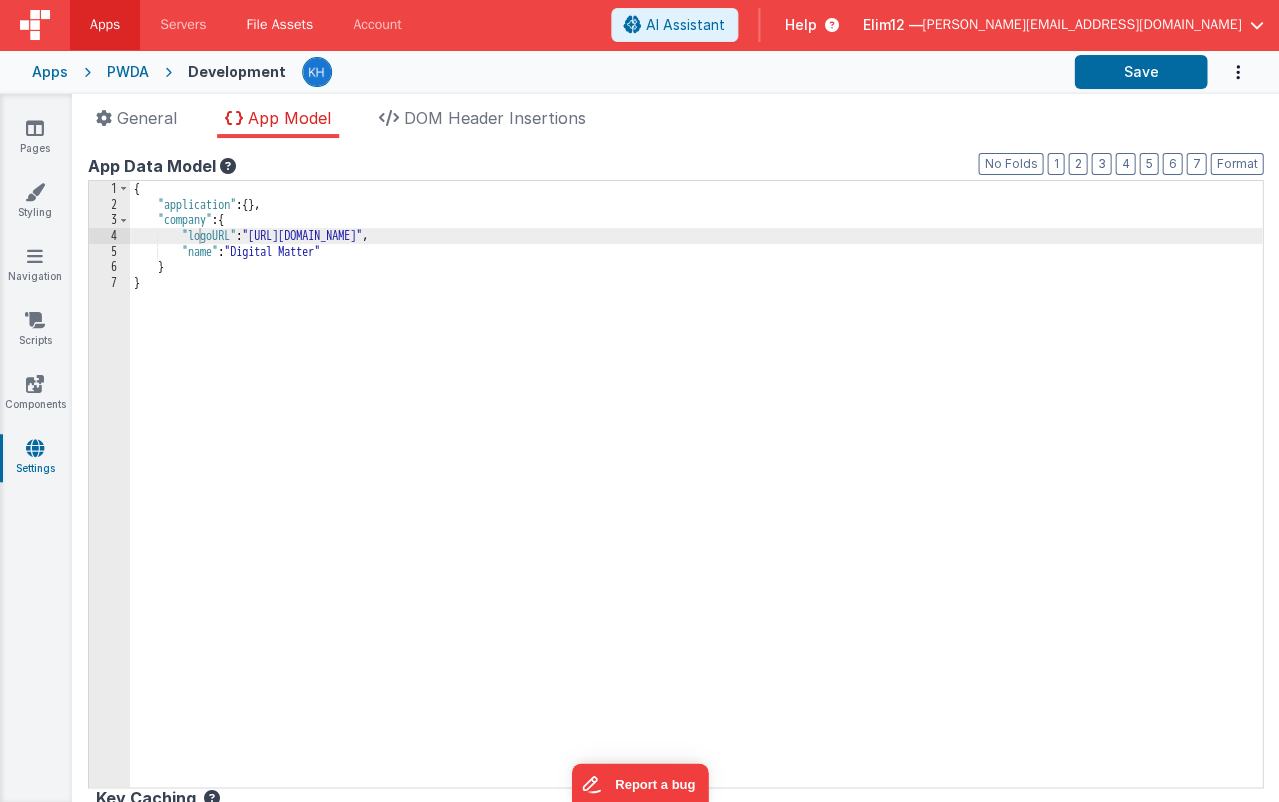 click on "File Assets" at bounding box center [279, 25] 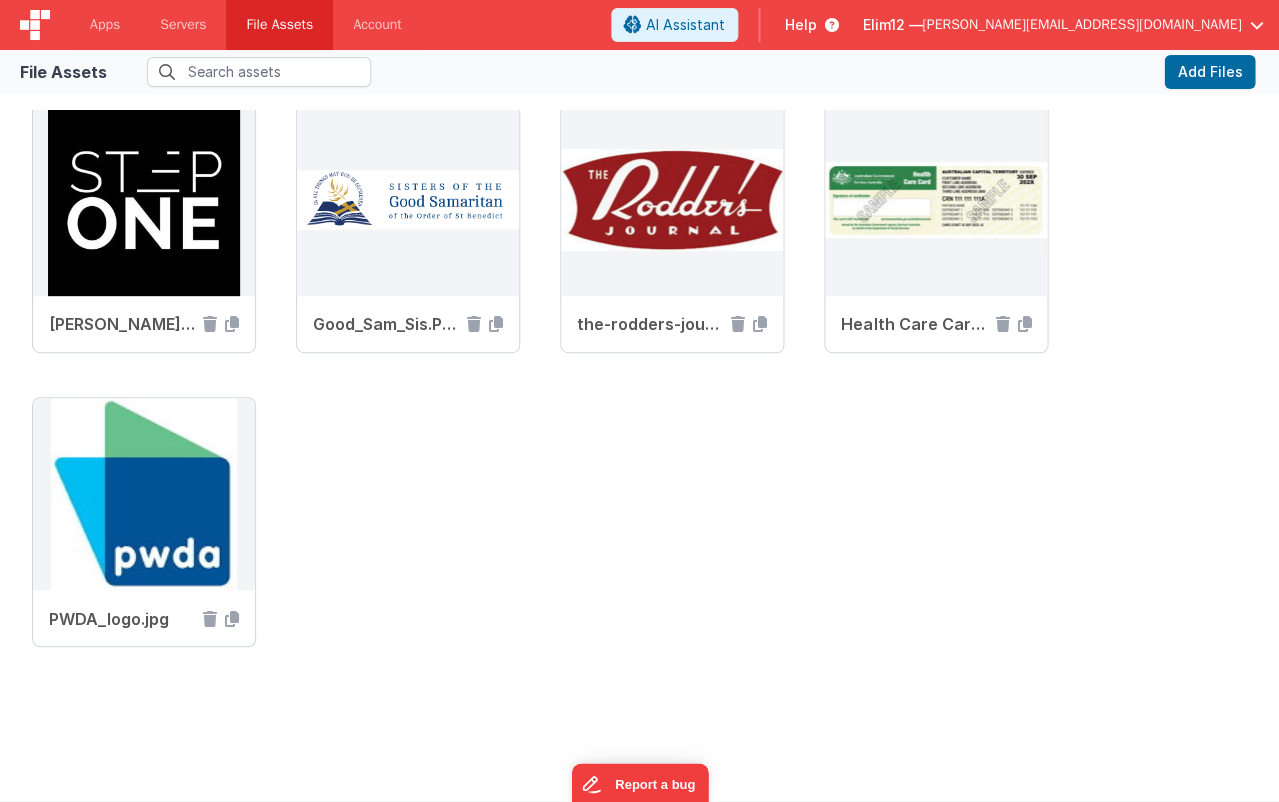 scroll, scrollTop: 626, scrollLeft: 0, axis: vertical 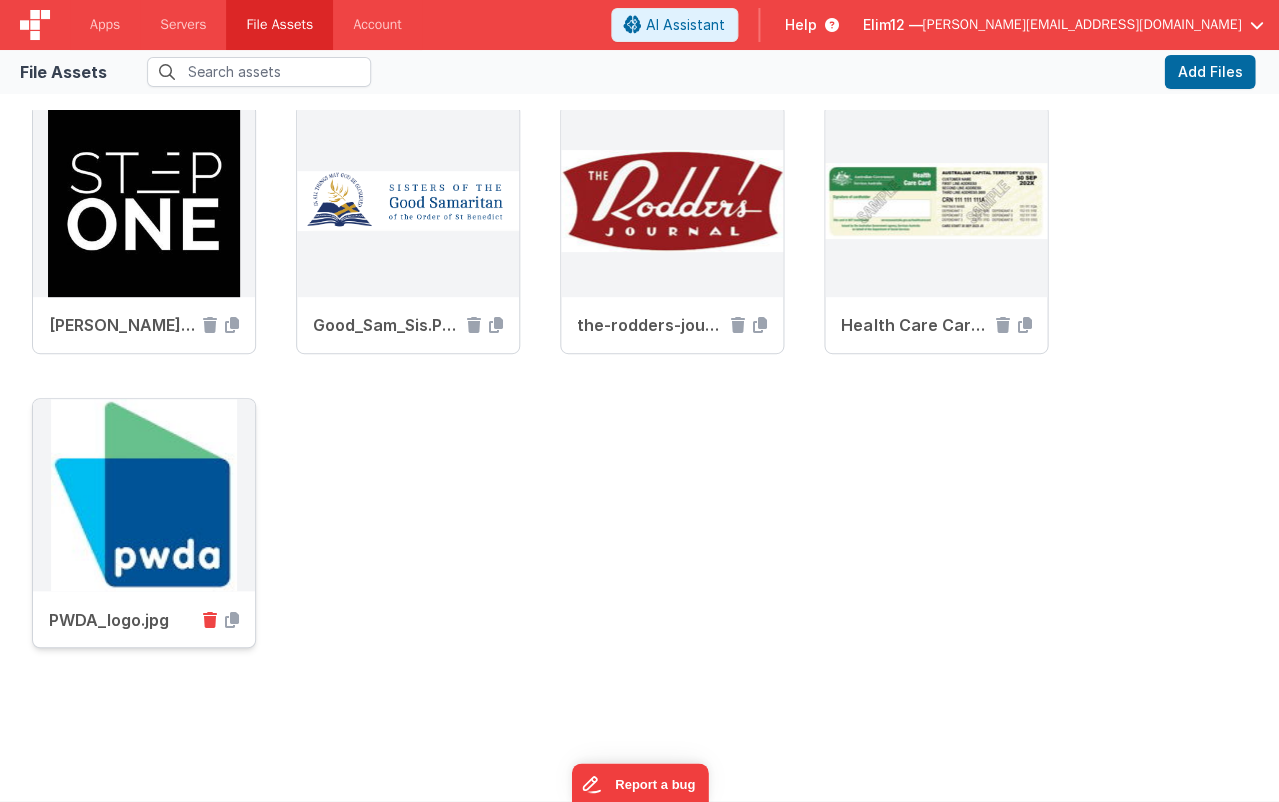 click at bounding box center (210, 619) 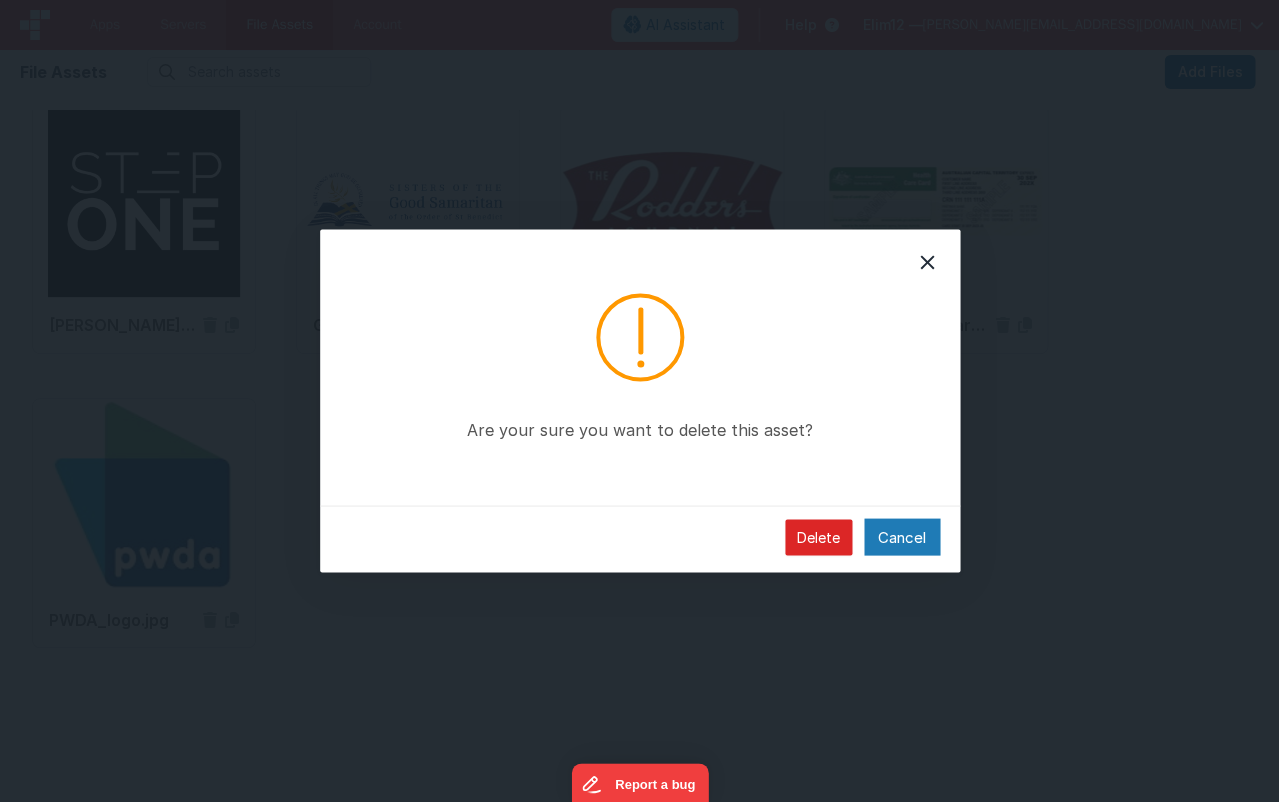click on "Delete" at bounding box center (818, 537) 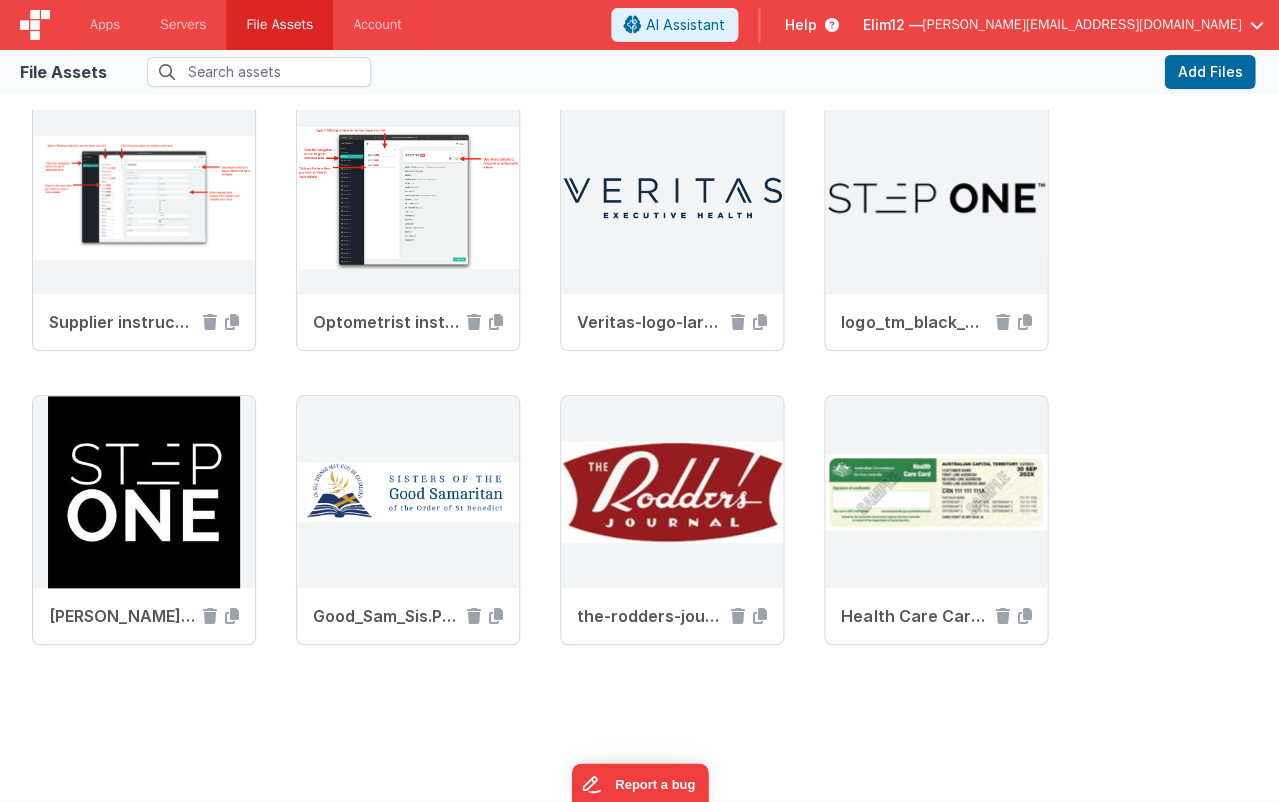 scroll, scrollTop: 333, scrollLeft: 0, axis: vertical 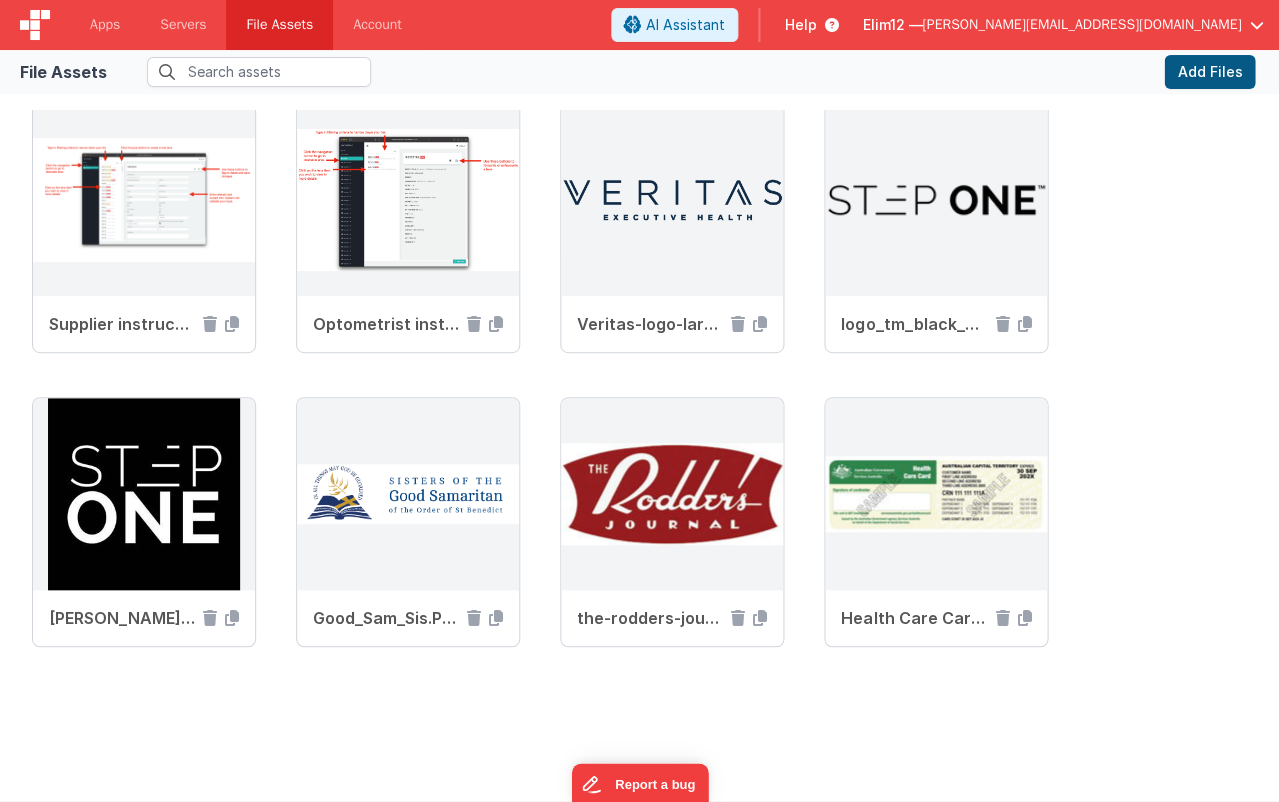 click on "Add Files" at bounding box center (1209, 72) 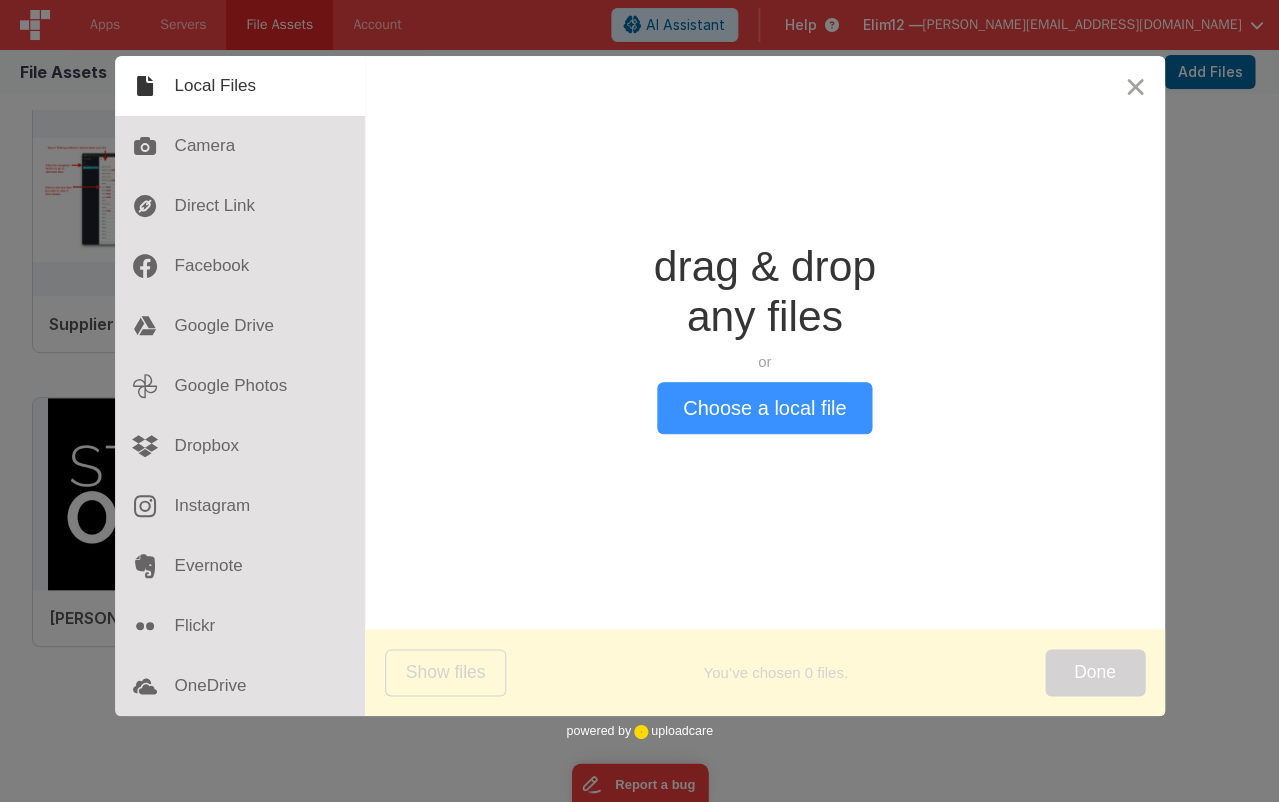 click on "Choose a local file" at bounding box center [764, 408] 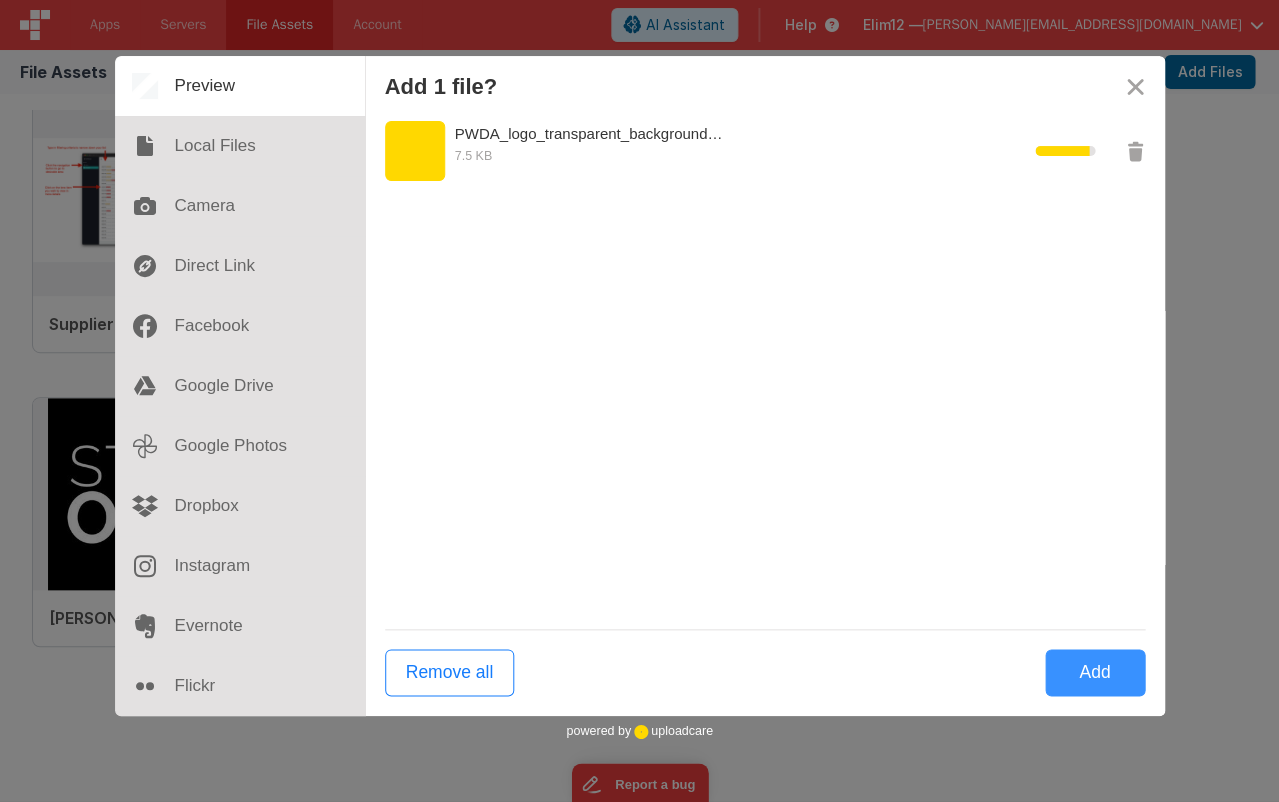 click on "Add" at bounding box center (1095, 672) 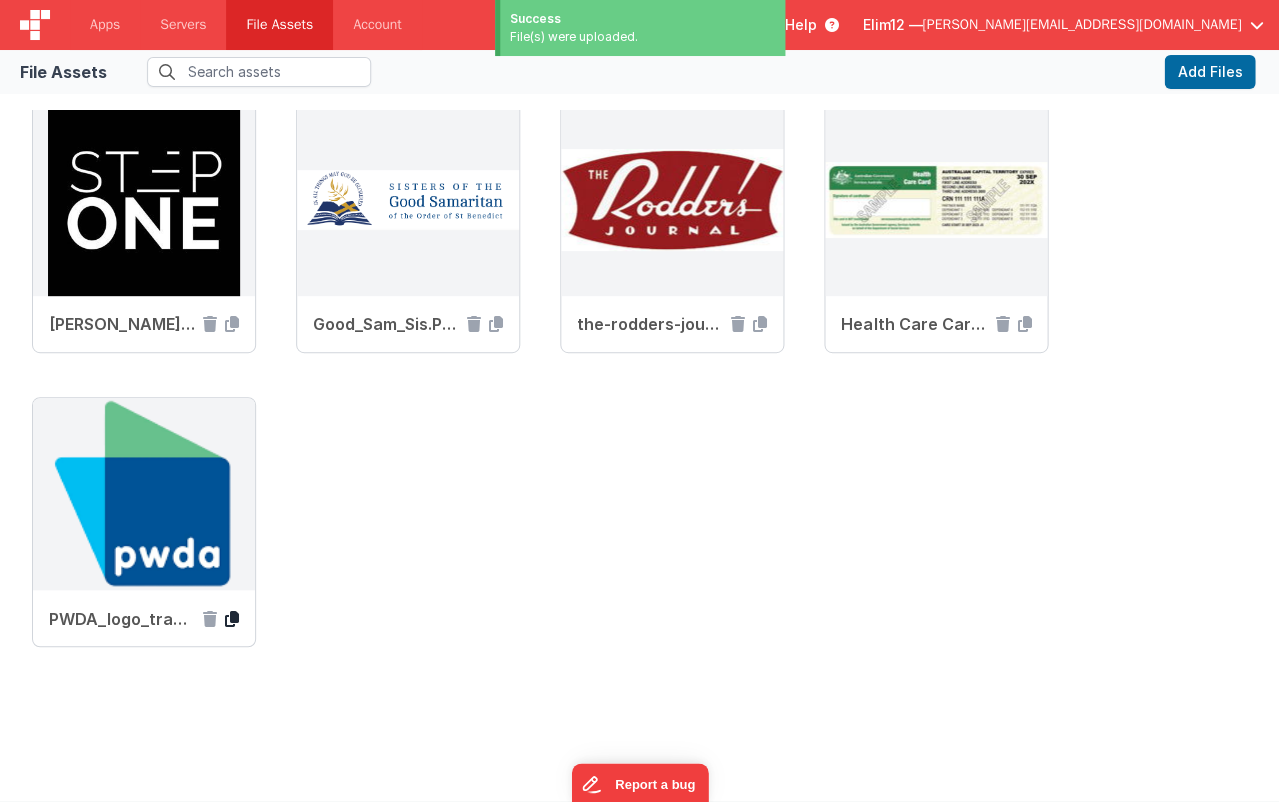 scroll, scrollTop: 626, scrollLeft: 0, axis: vertical 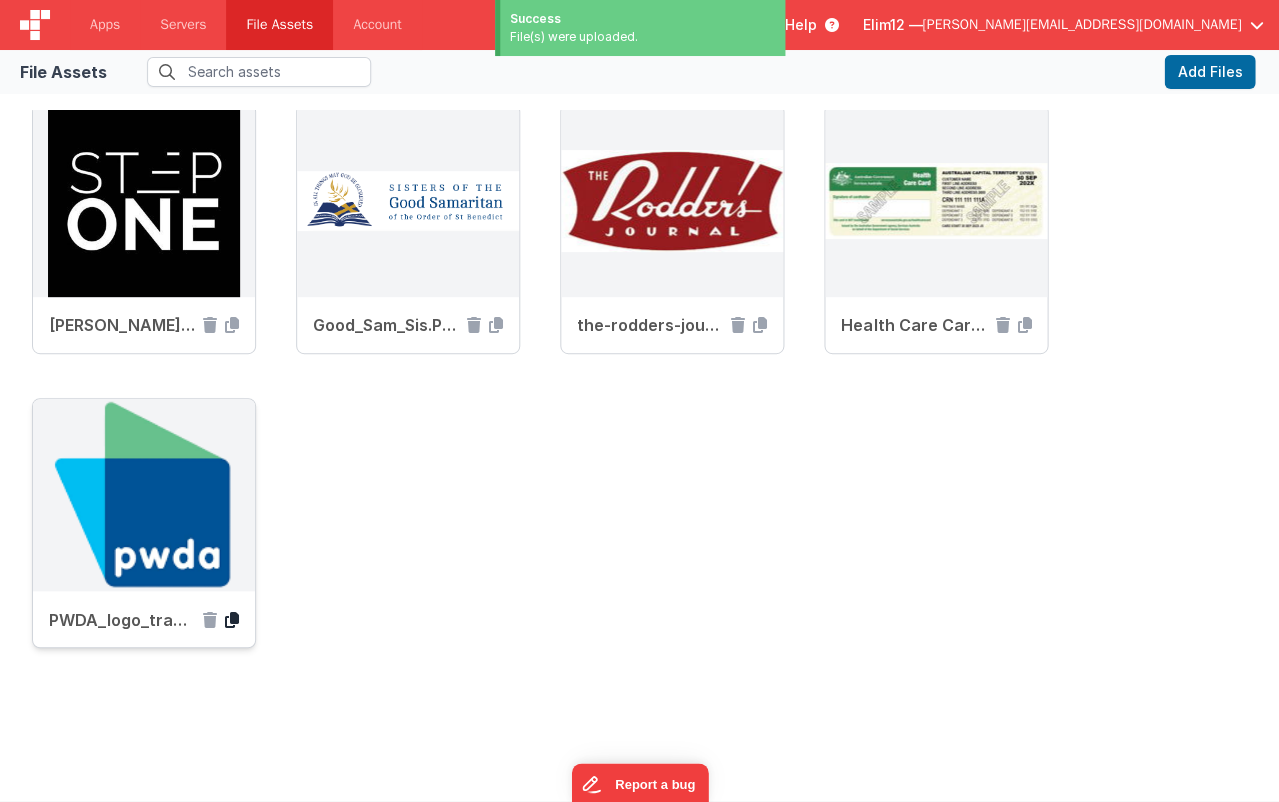 click at bounding box center [232, 619] 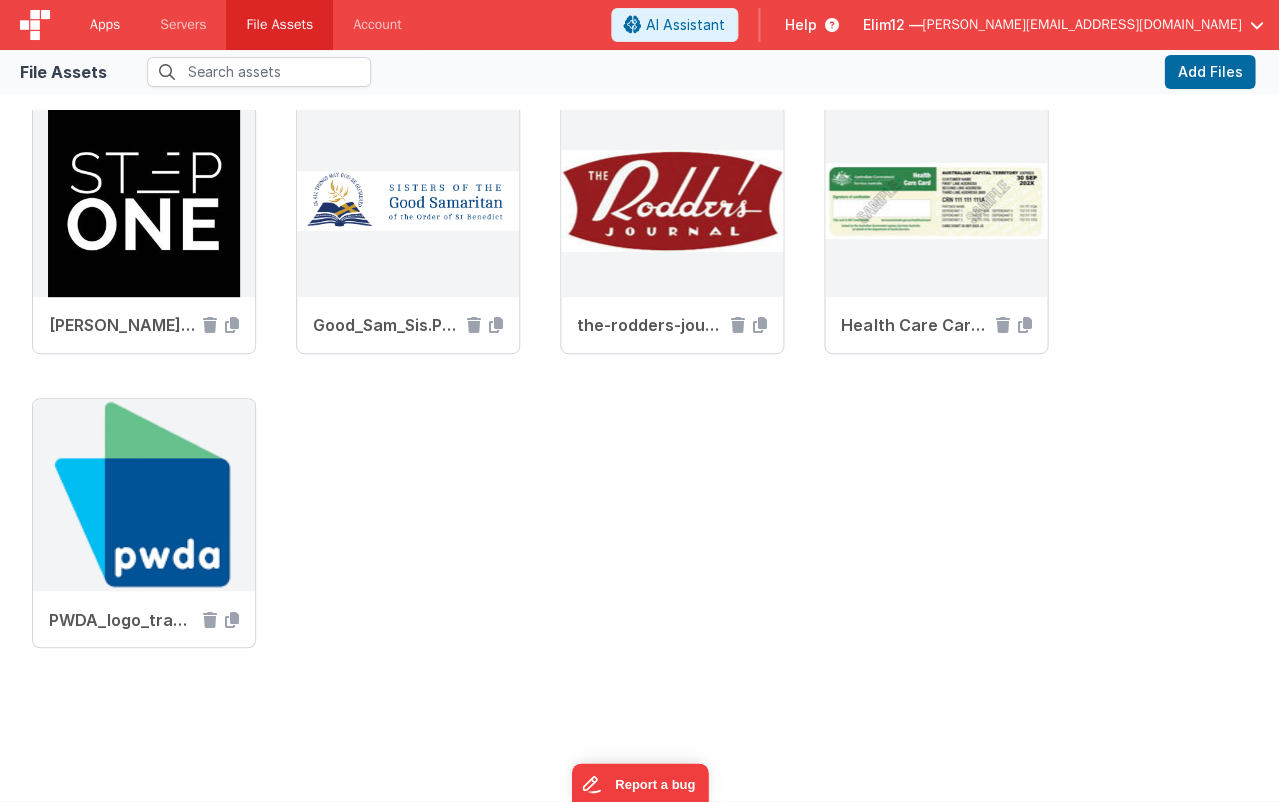 click on "Apps" at bounding box center [105, 25] 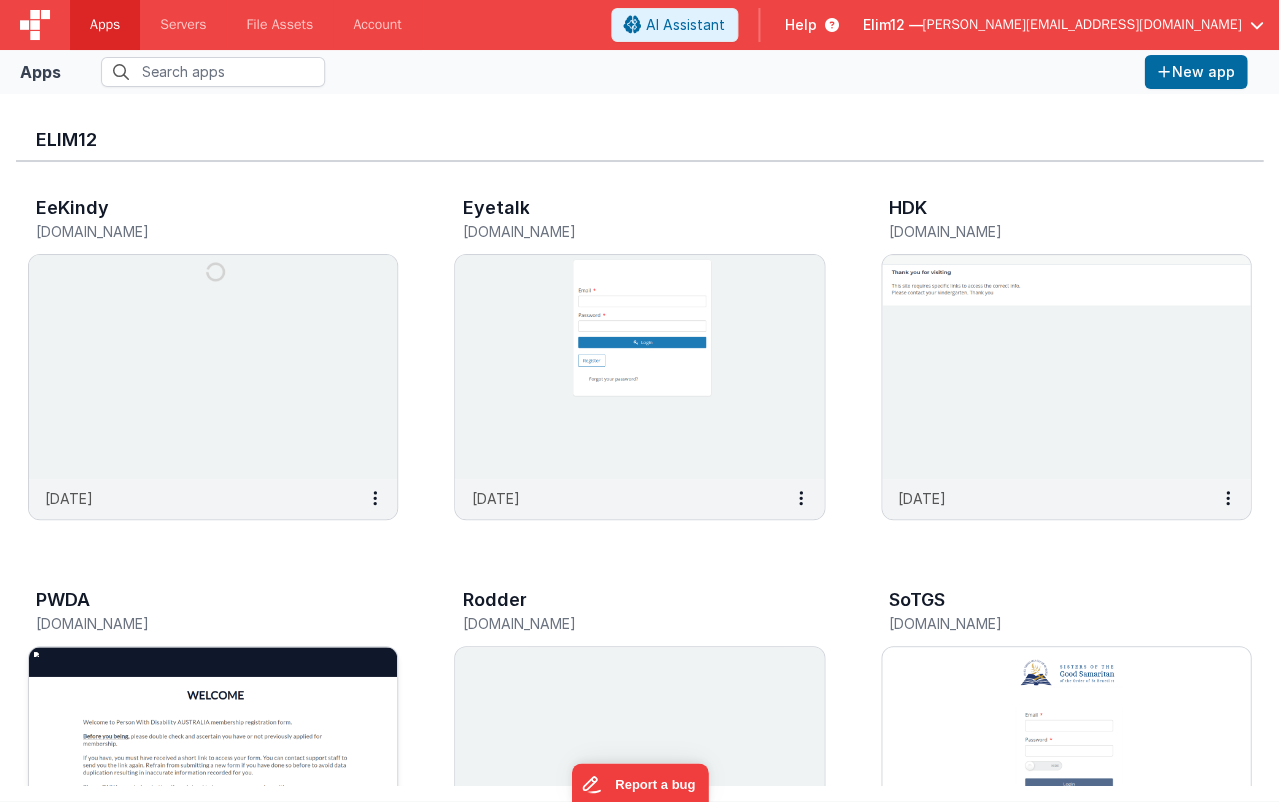 click at bounding box center (213, 759) 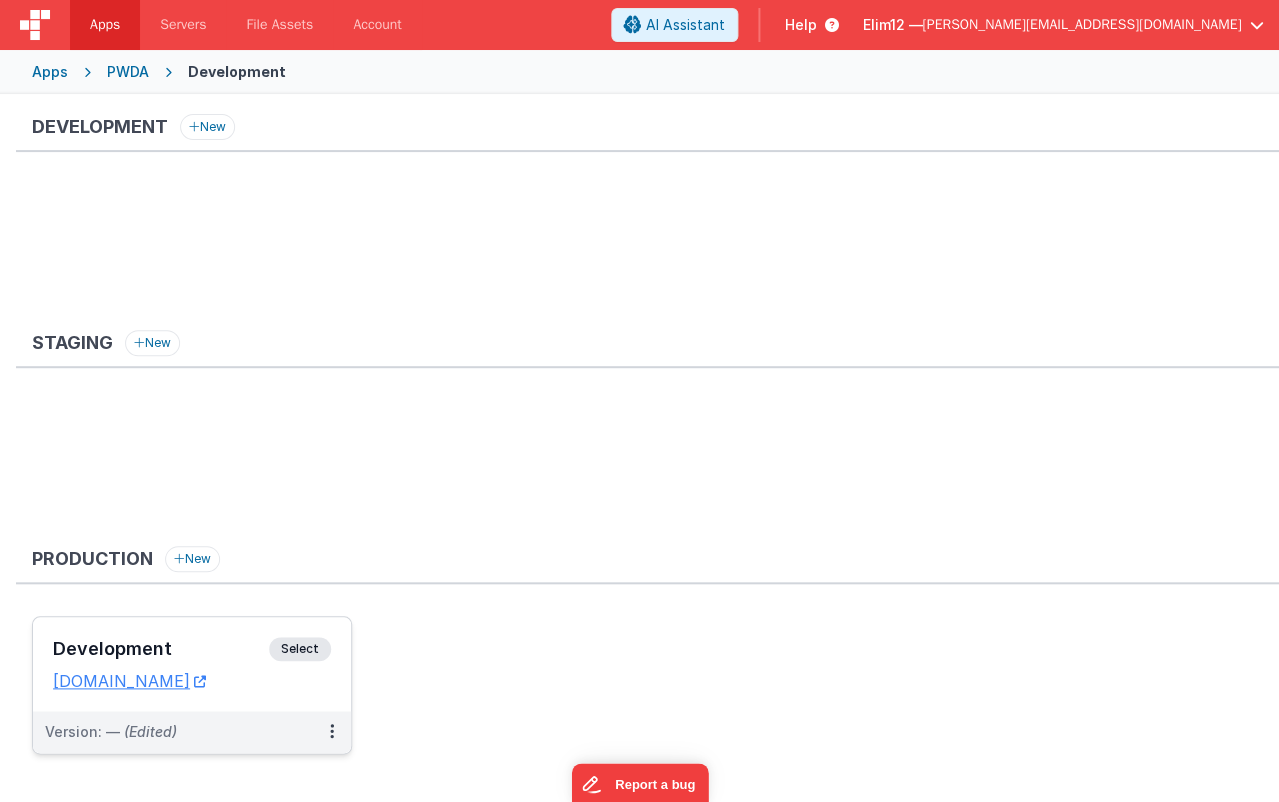 click on "Development
Select   URLs
pwda.clientportal.cloud" at bounding box center (192, 664) 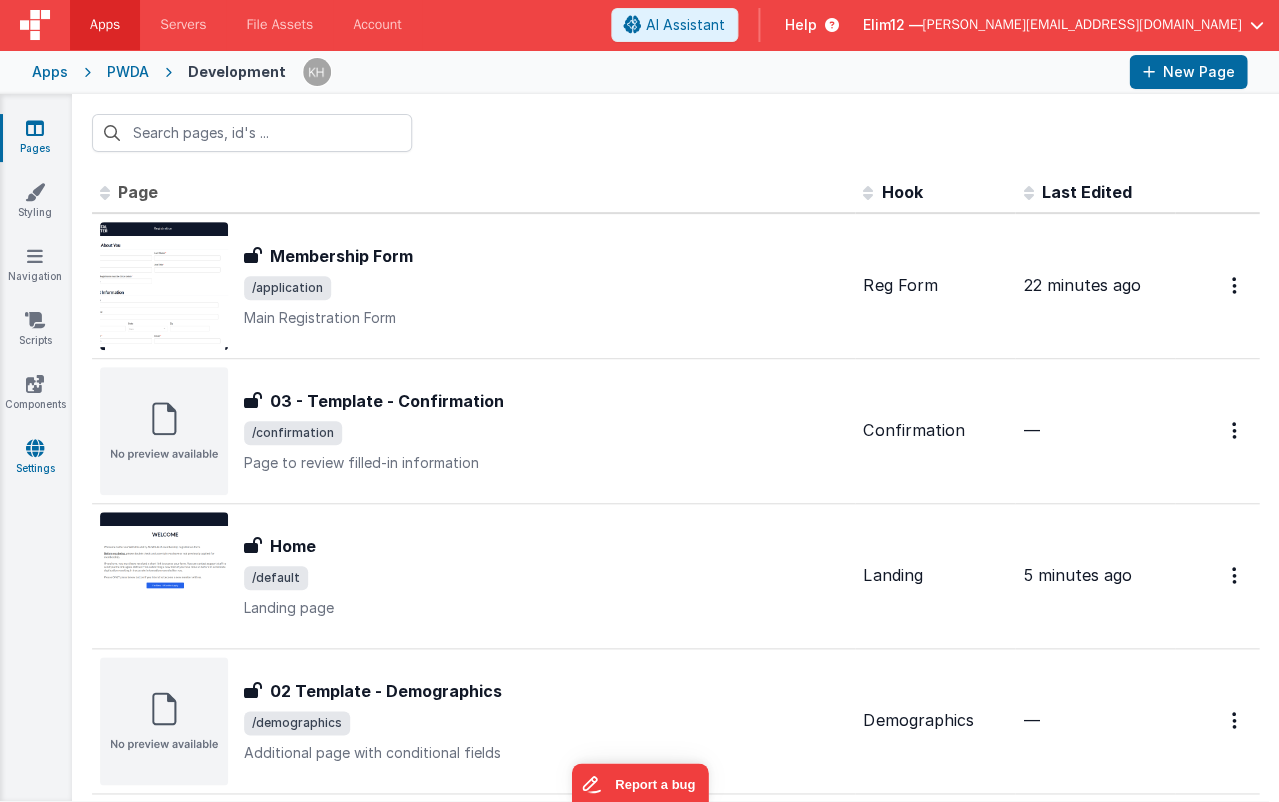 click at bounding box center [35, 448] 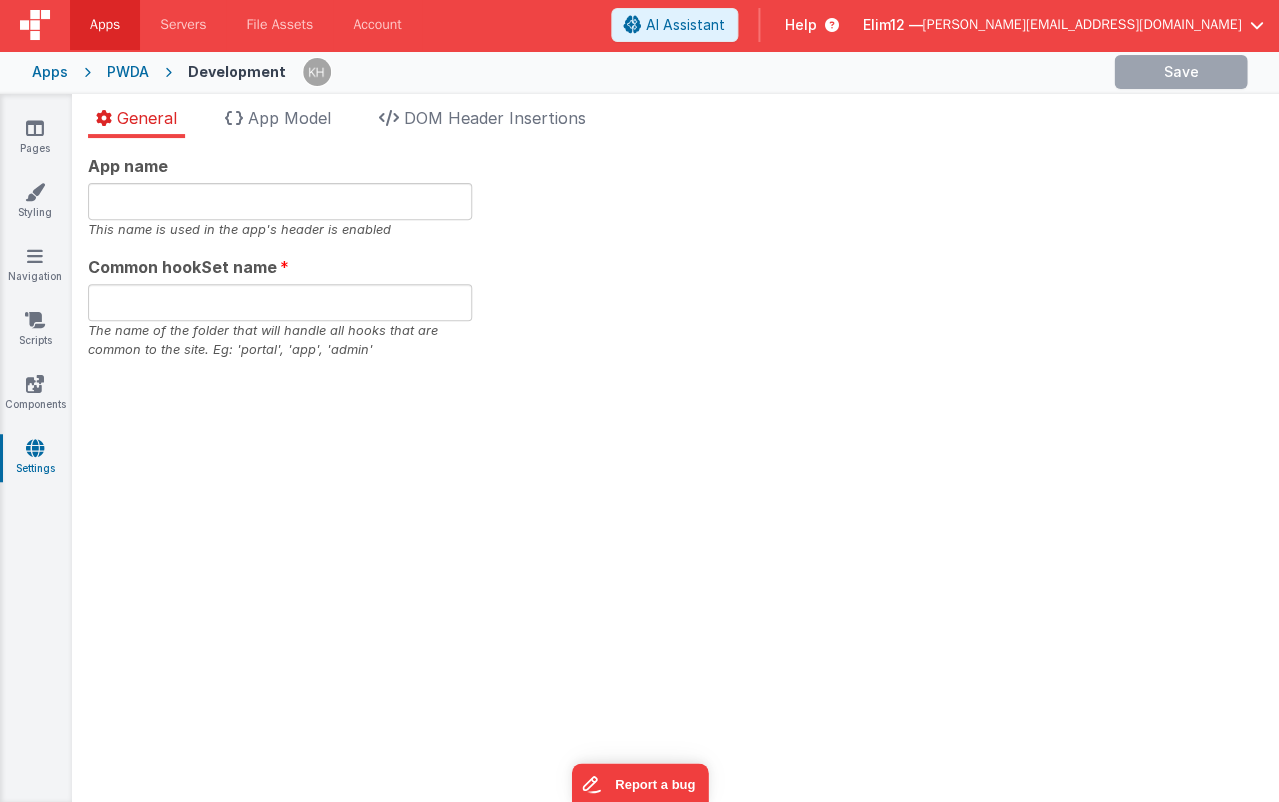 type on "app" 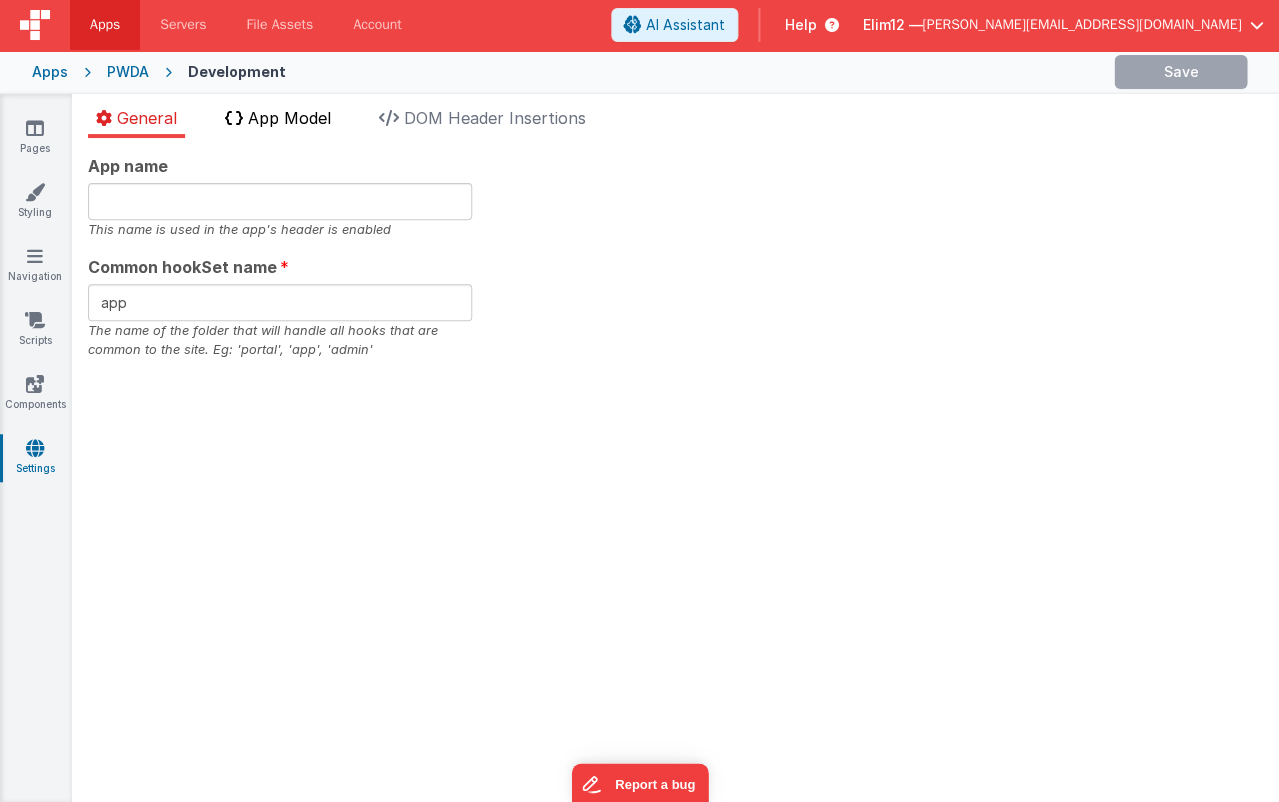 click on "App Model" at bounding box center (278, 122) 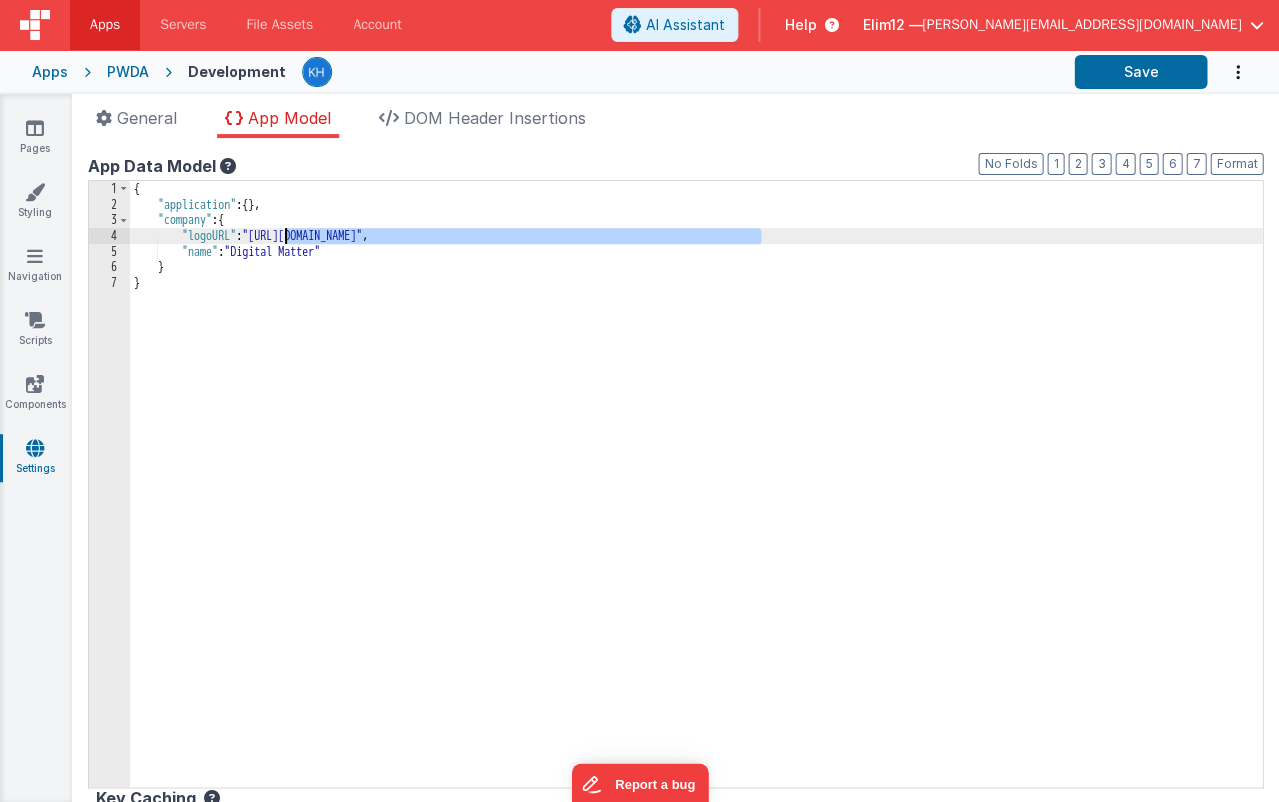 drag, startPoint x: 760, startPoint y: 233, endPoint x: 280, endPoint y: 233, distance: 480 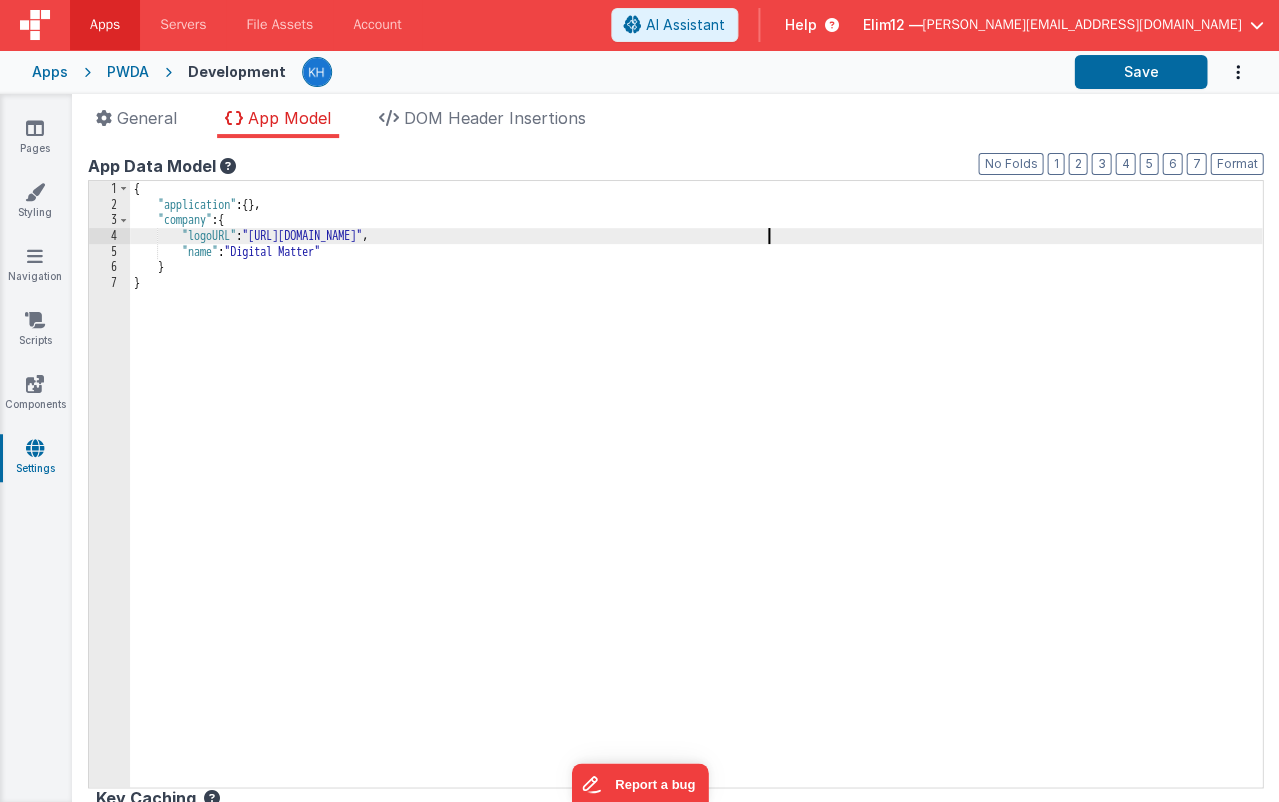click on "{      "application" :  { } ,      "company" :  {           "logoURL" :  "https://5t61ut5p19.ucarecd.net/d4fb0b83-730d-496e-b59f-a18f4e98ab27//" ,           "name" :  "Digital Matter"      } }" at bounding box center [696, 500] 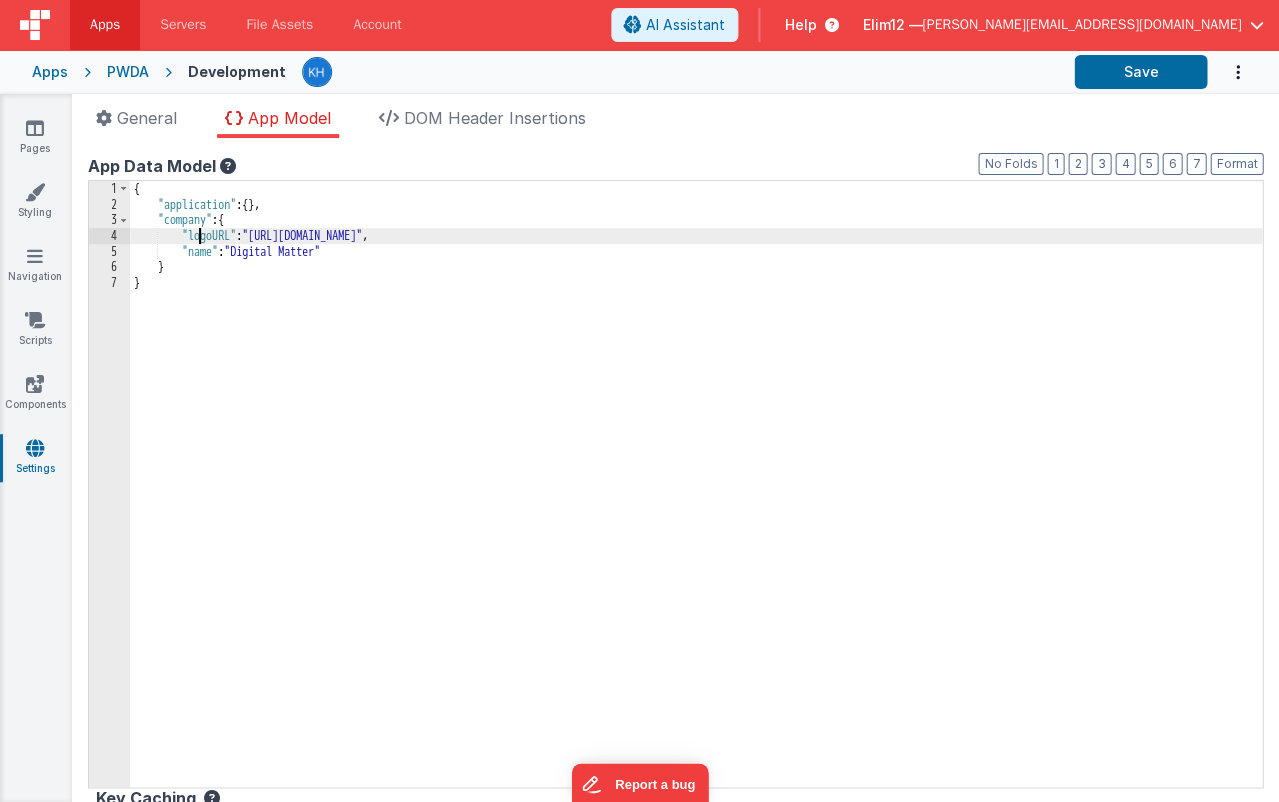 type 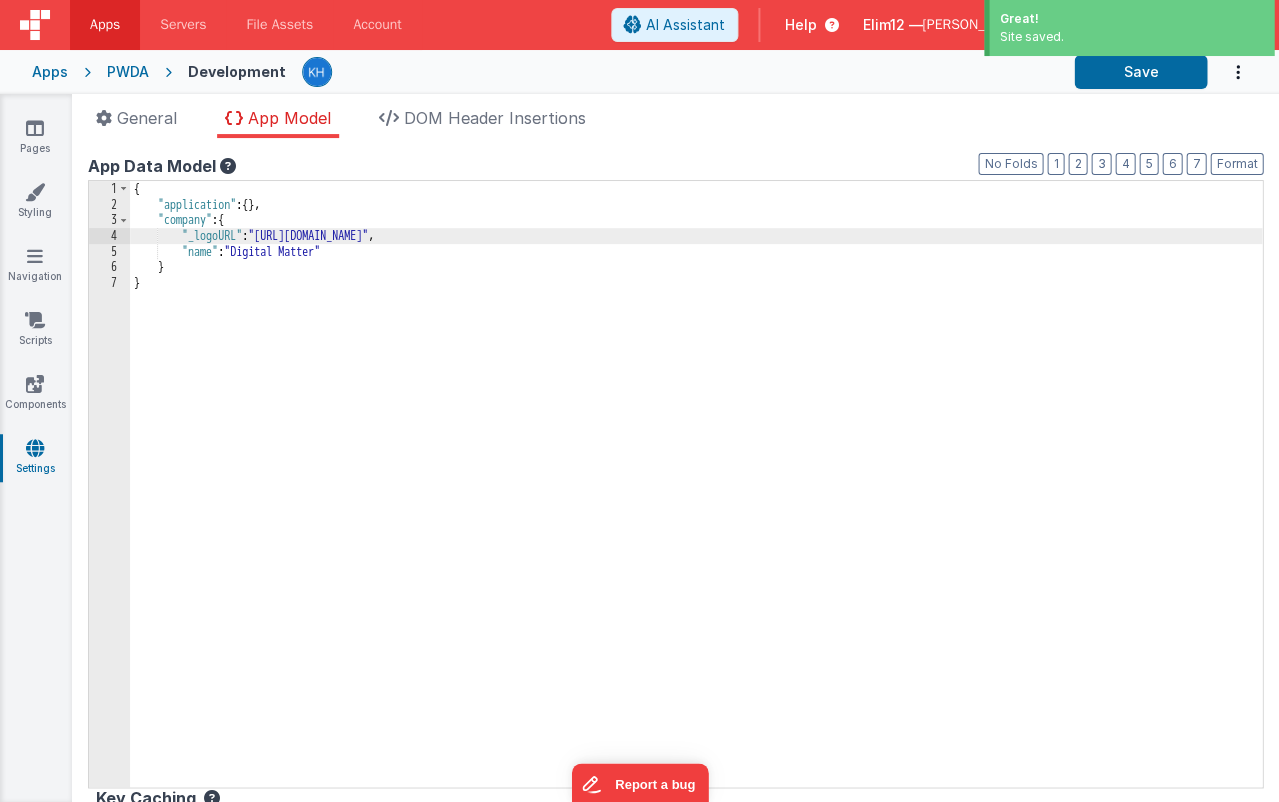 click on "PWDA" at bounding box center [128, 72] 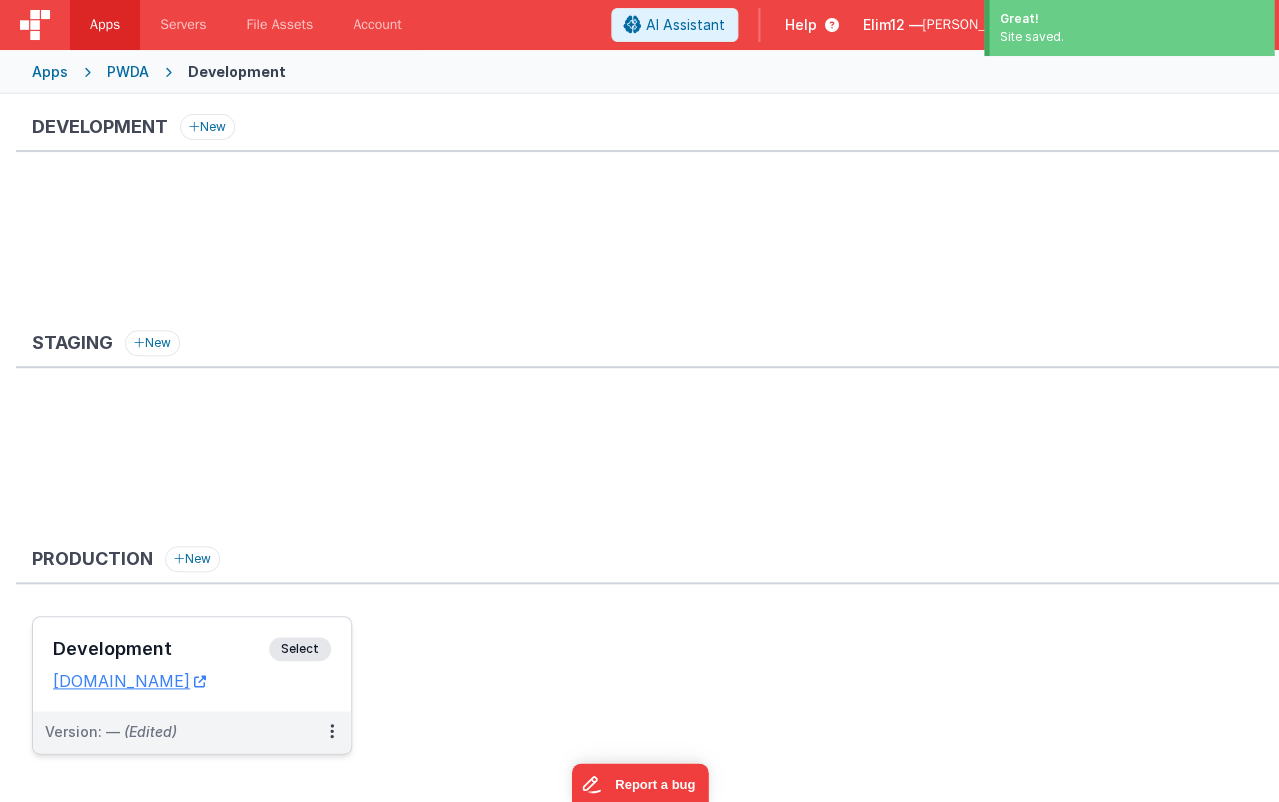 click on "[DOMAIN_NAME]" at bounding box center [192, 681] 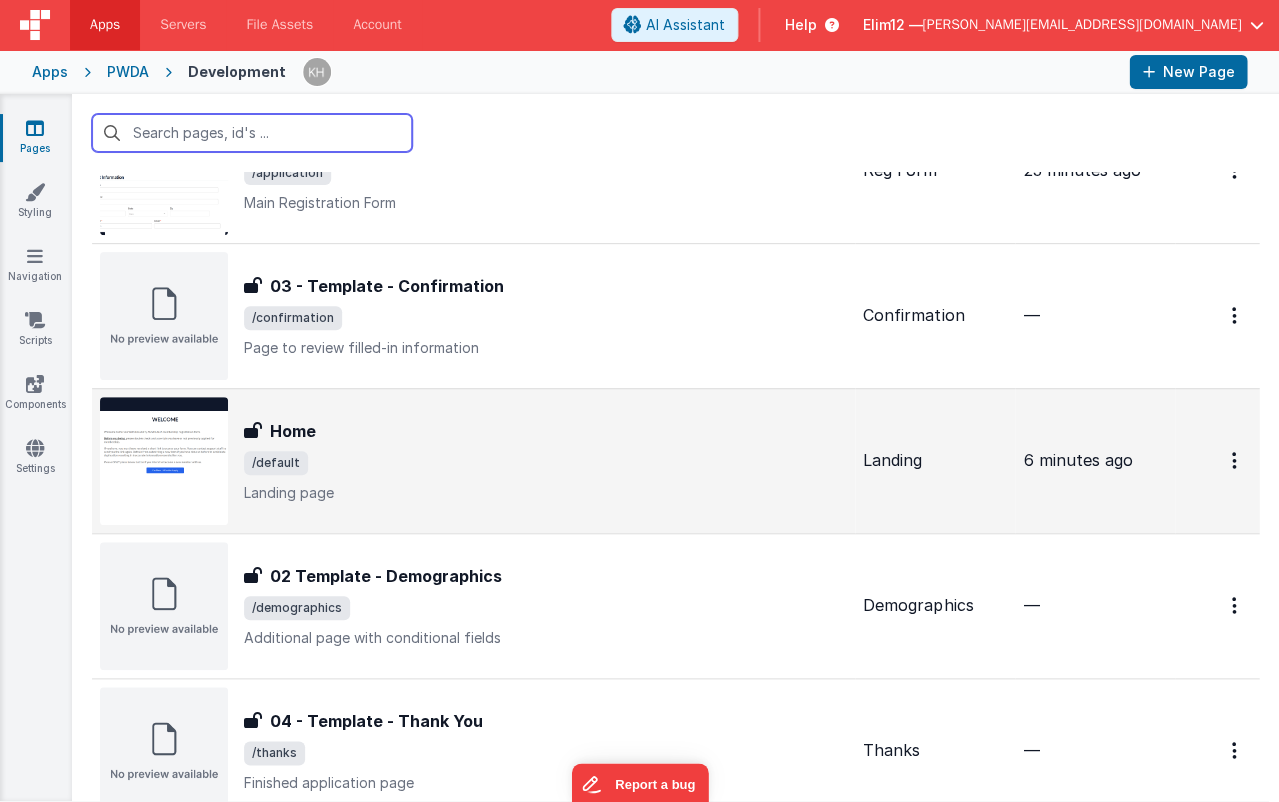 scroll, scrollTop: 126, scrollLeft: 0, axis: vertical 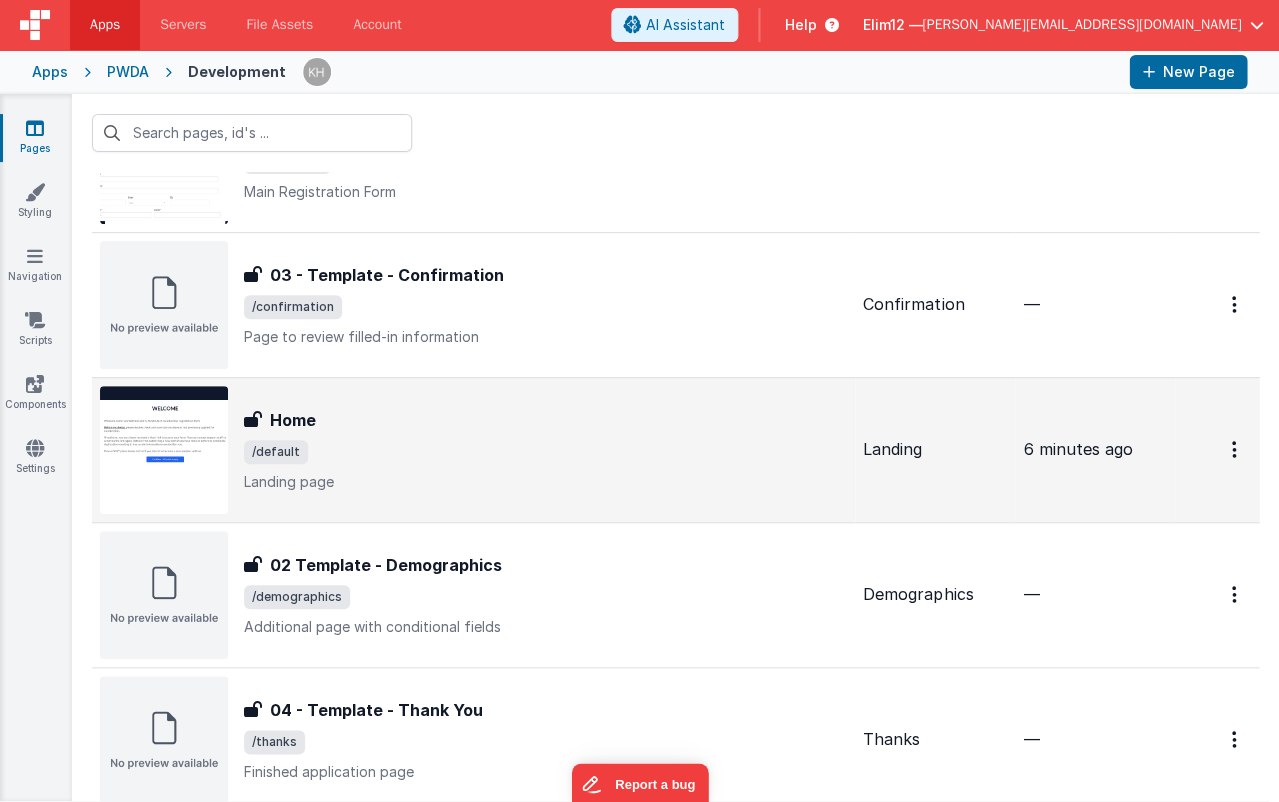 click on "Landing page" at bounding box center (545, 482) 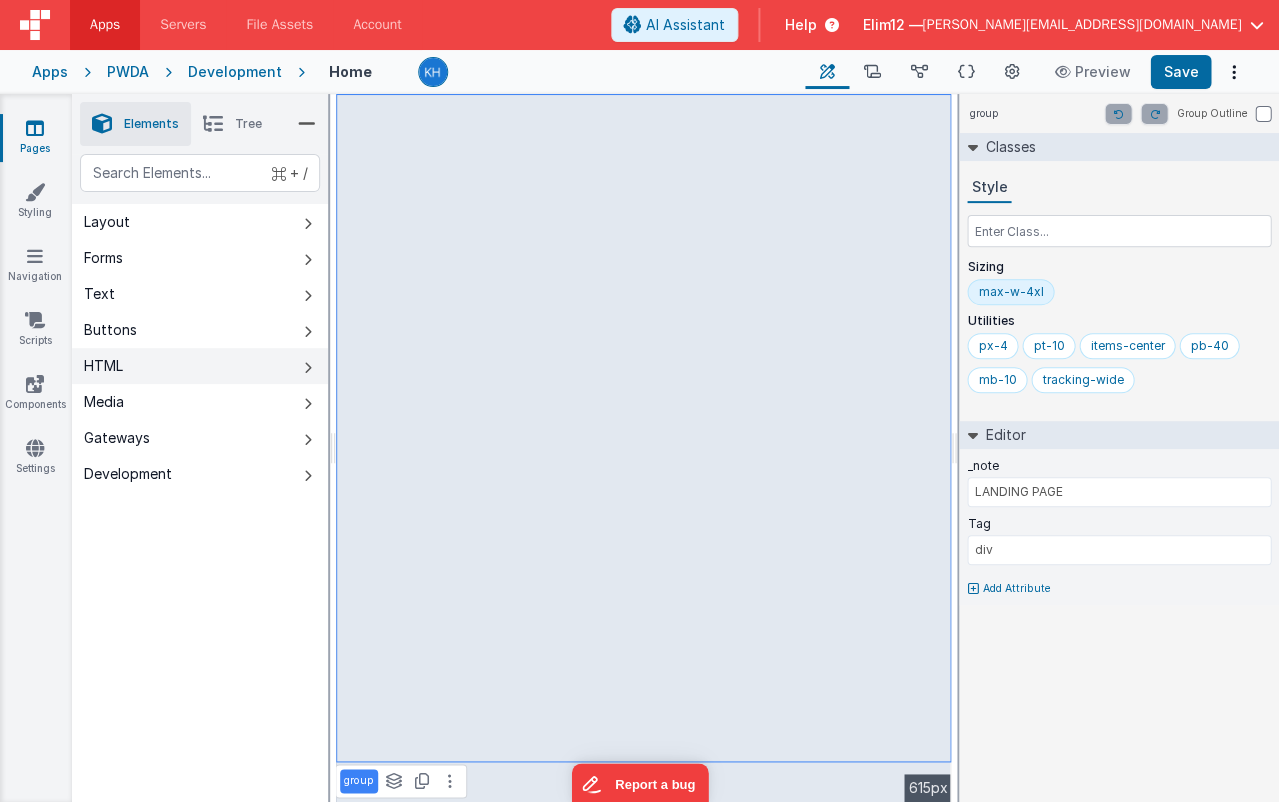 click on "HTML" at bounding box center (200, 366) 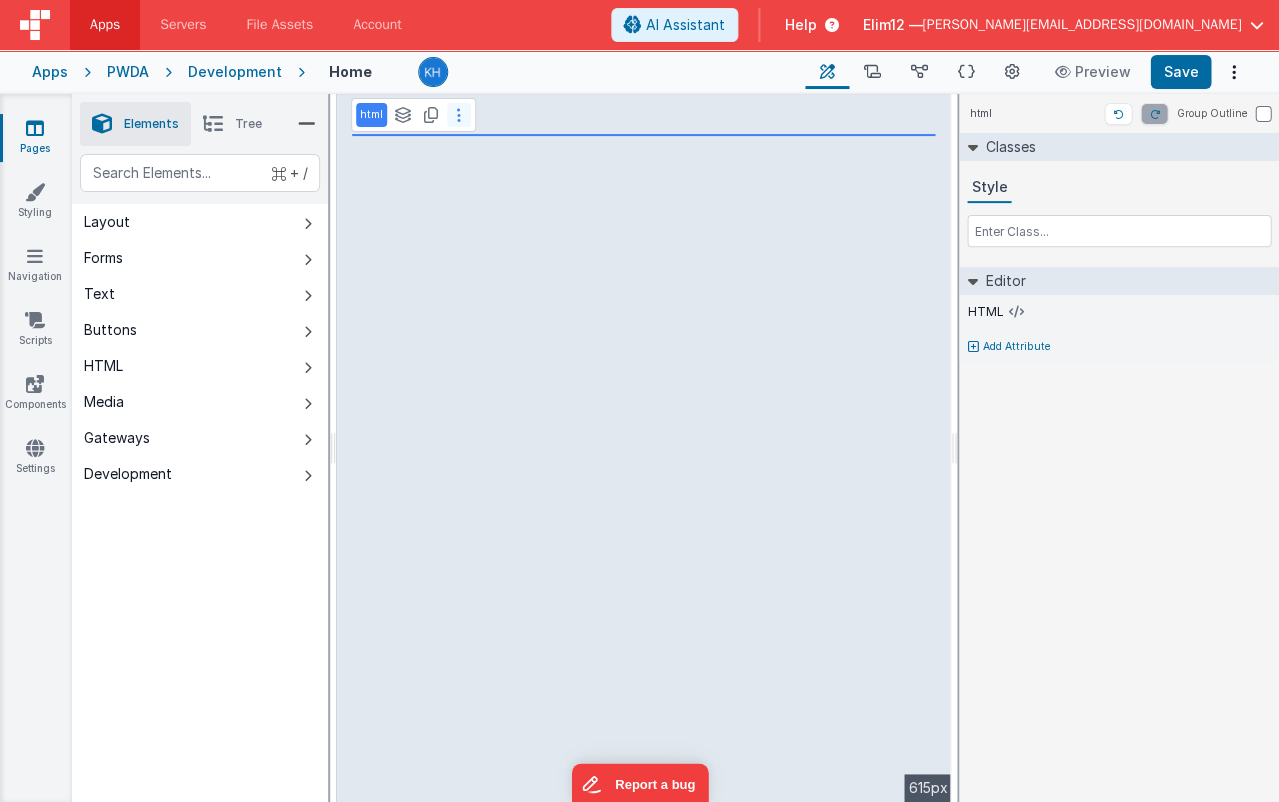 click at bounding box center [459, 115] 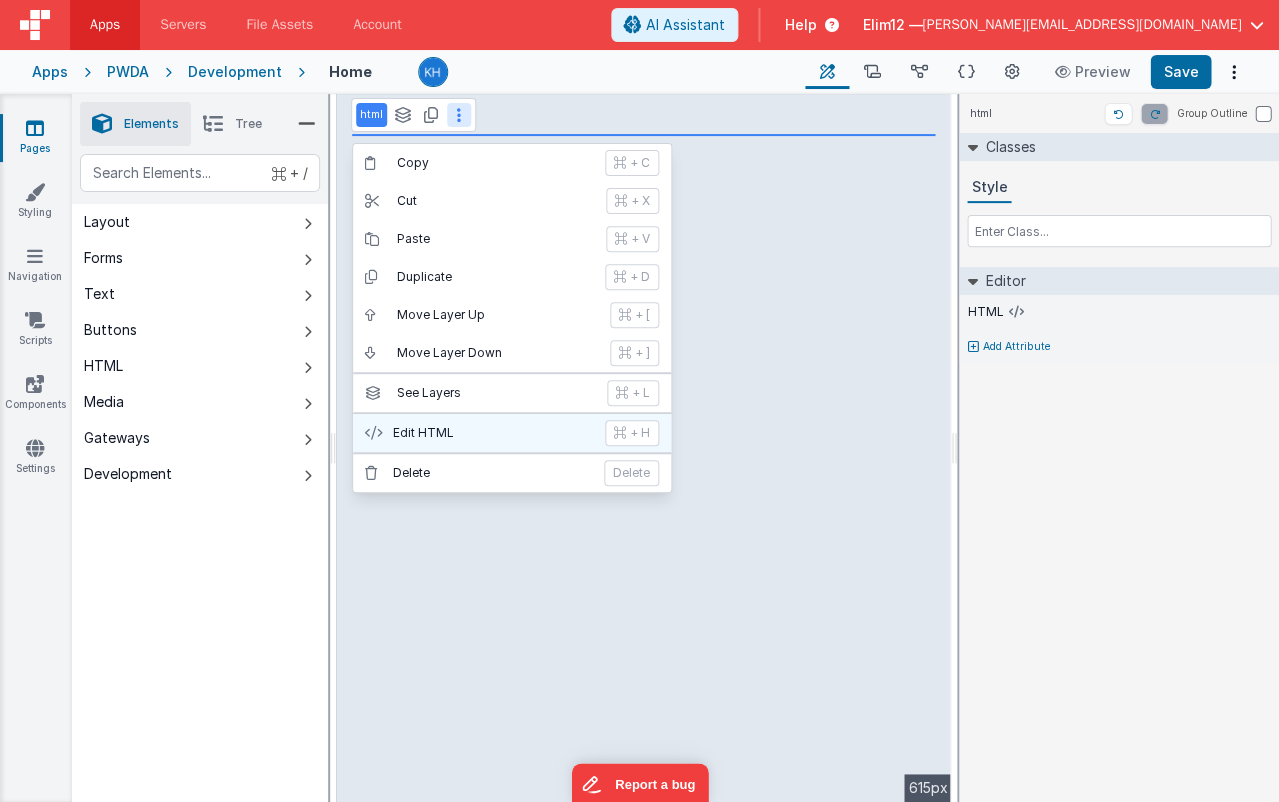 click on "Edit HTML" at bounding box center [493, 433] 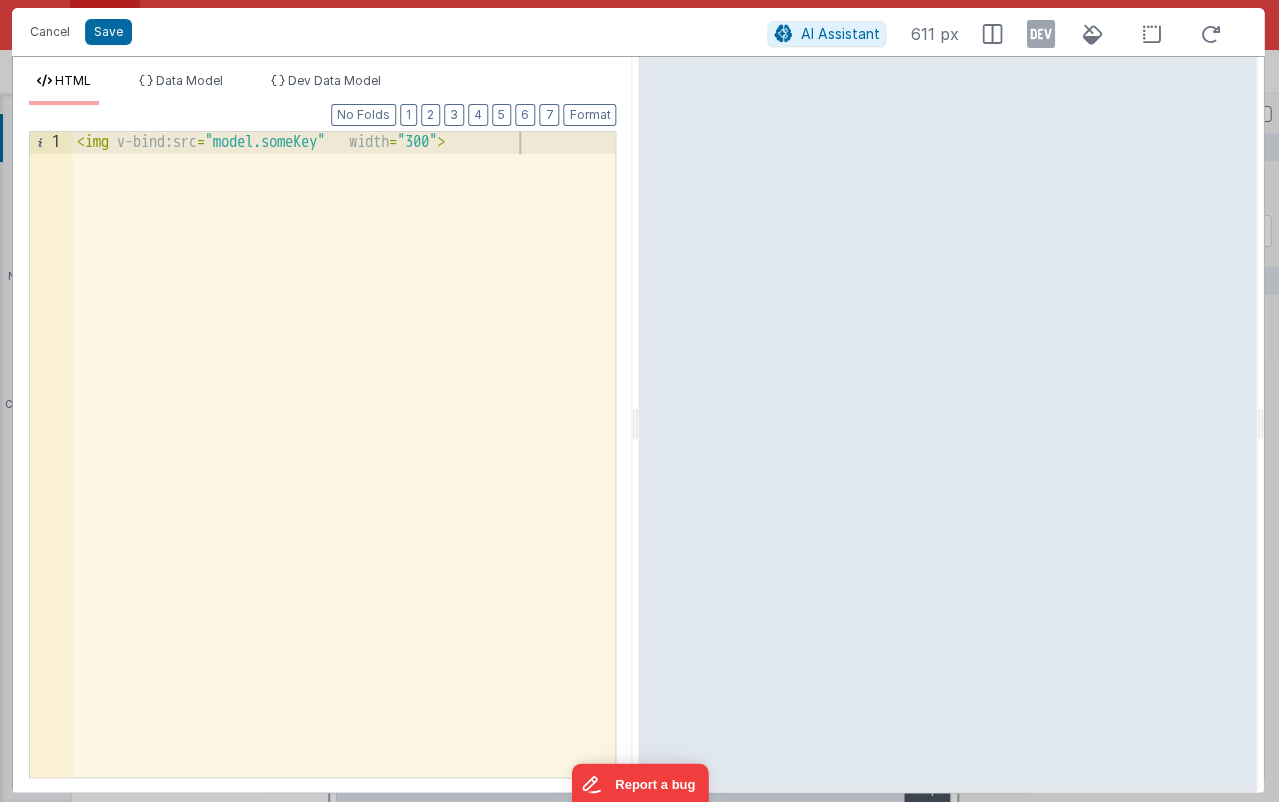 click on "< img   v-bind:src = "model.someKey"     width = "300" >" at bounding box center [344, 476] 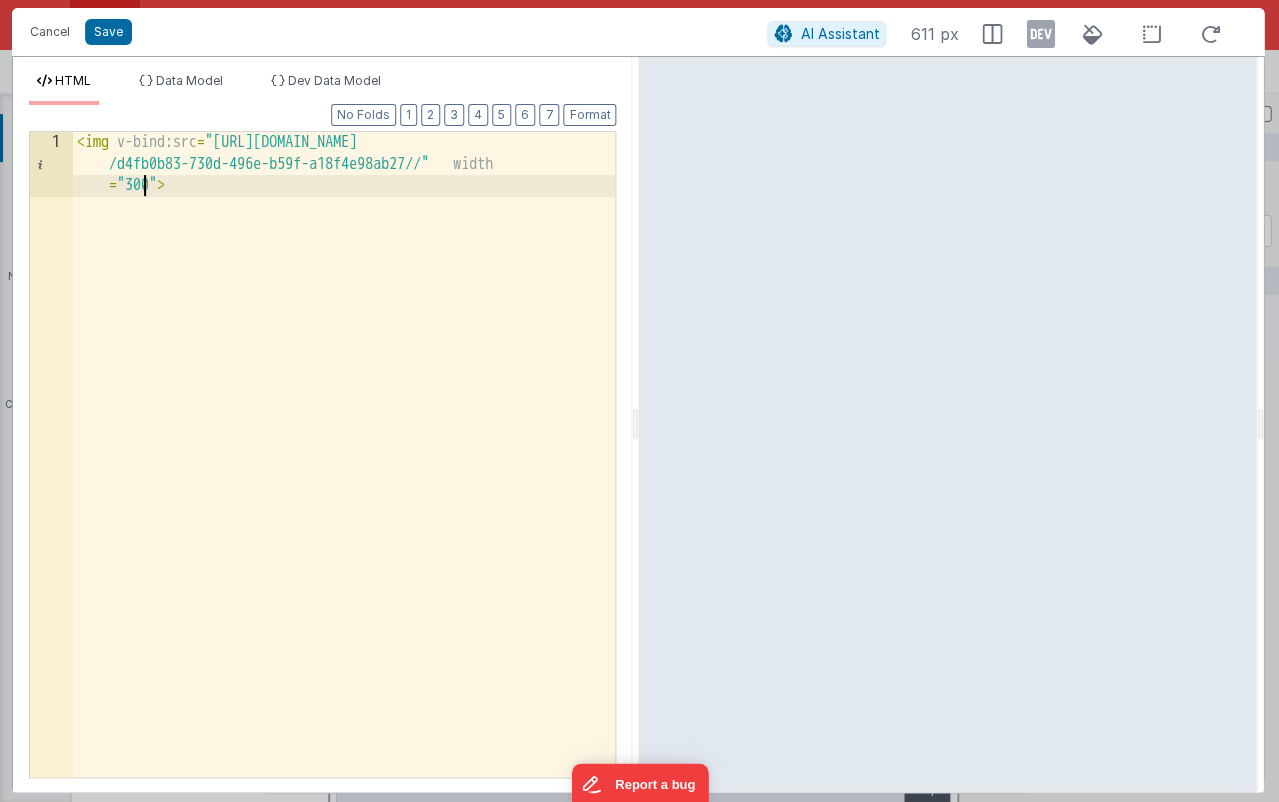 click on "< img   v-bind:src = "https://5t61ut5p19.ucarecd.net      /d4fb0b83-730d-496e-b59f-a18f4e98ab27//"     width      = "300" >" at bounding box center (344, 519) 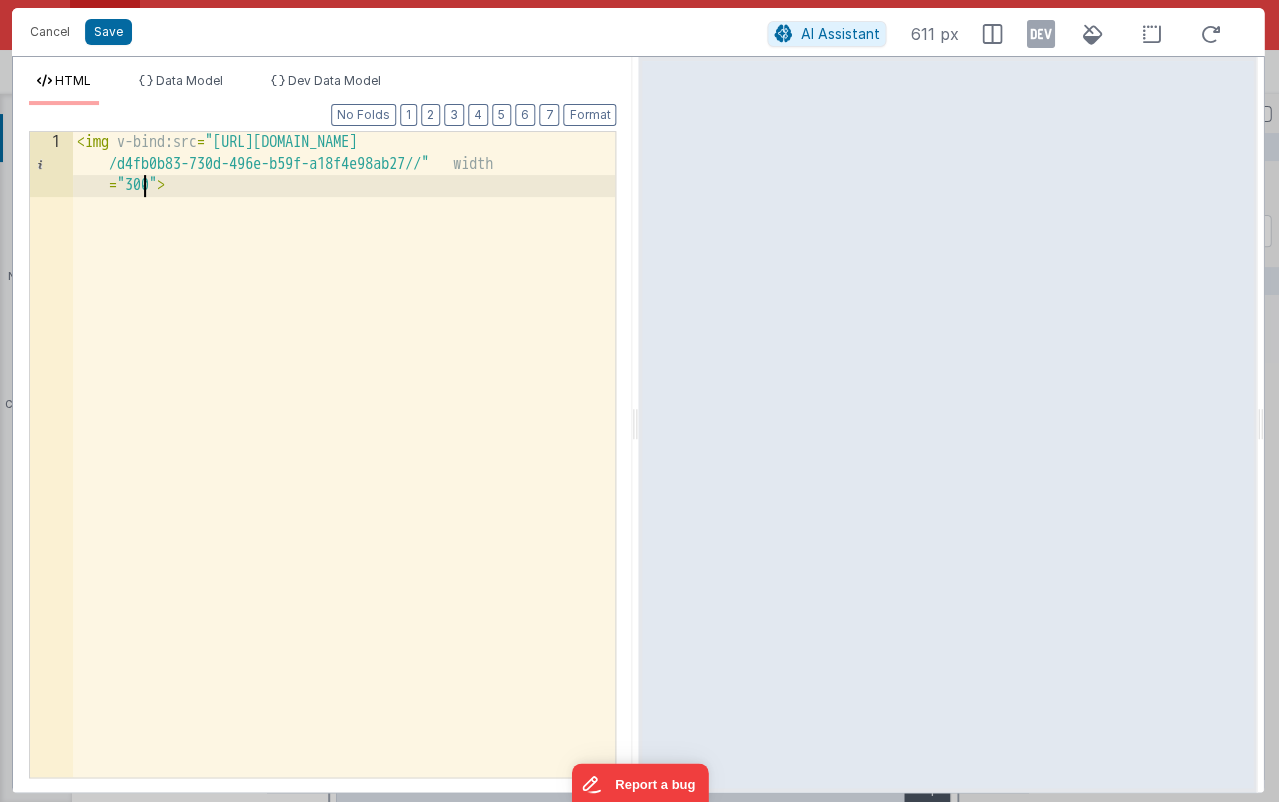 type 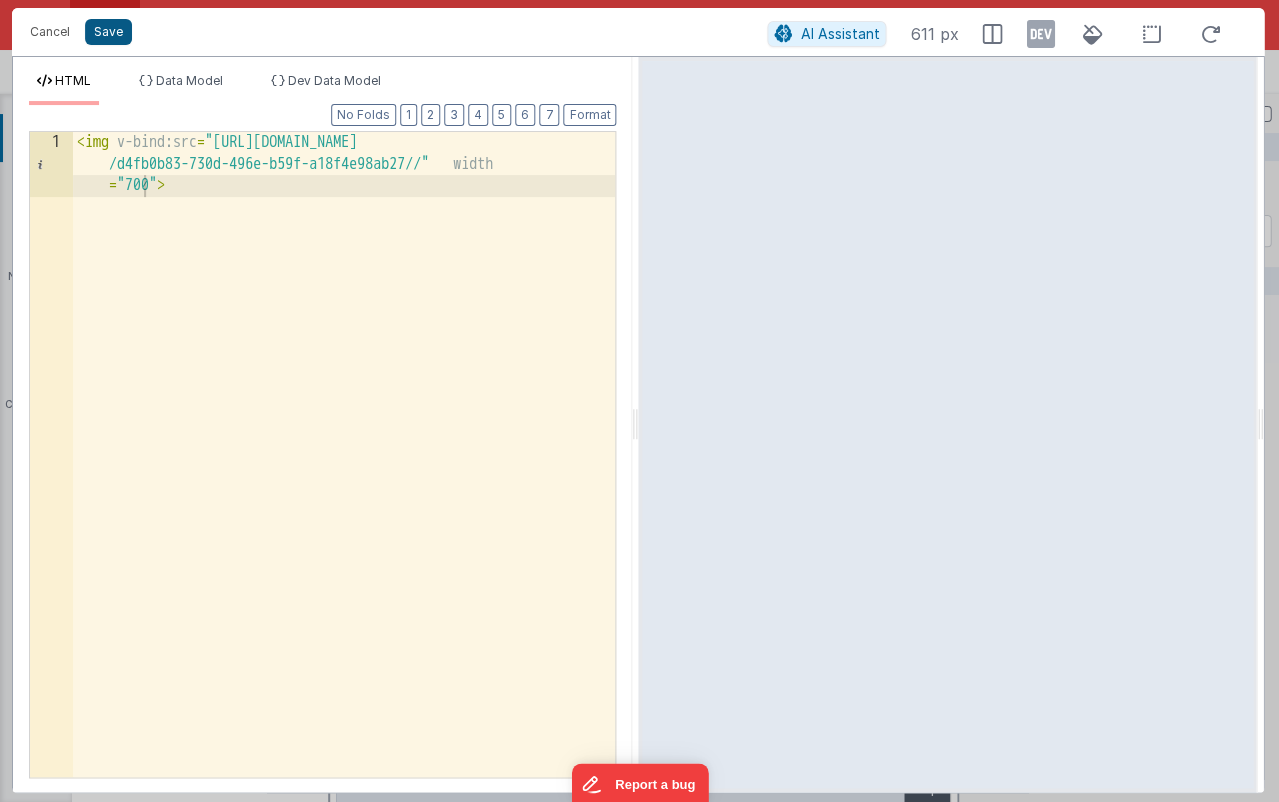 click on "Save" at bounding box center (108, 32) 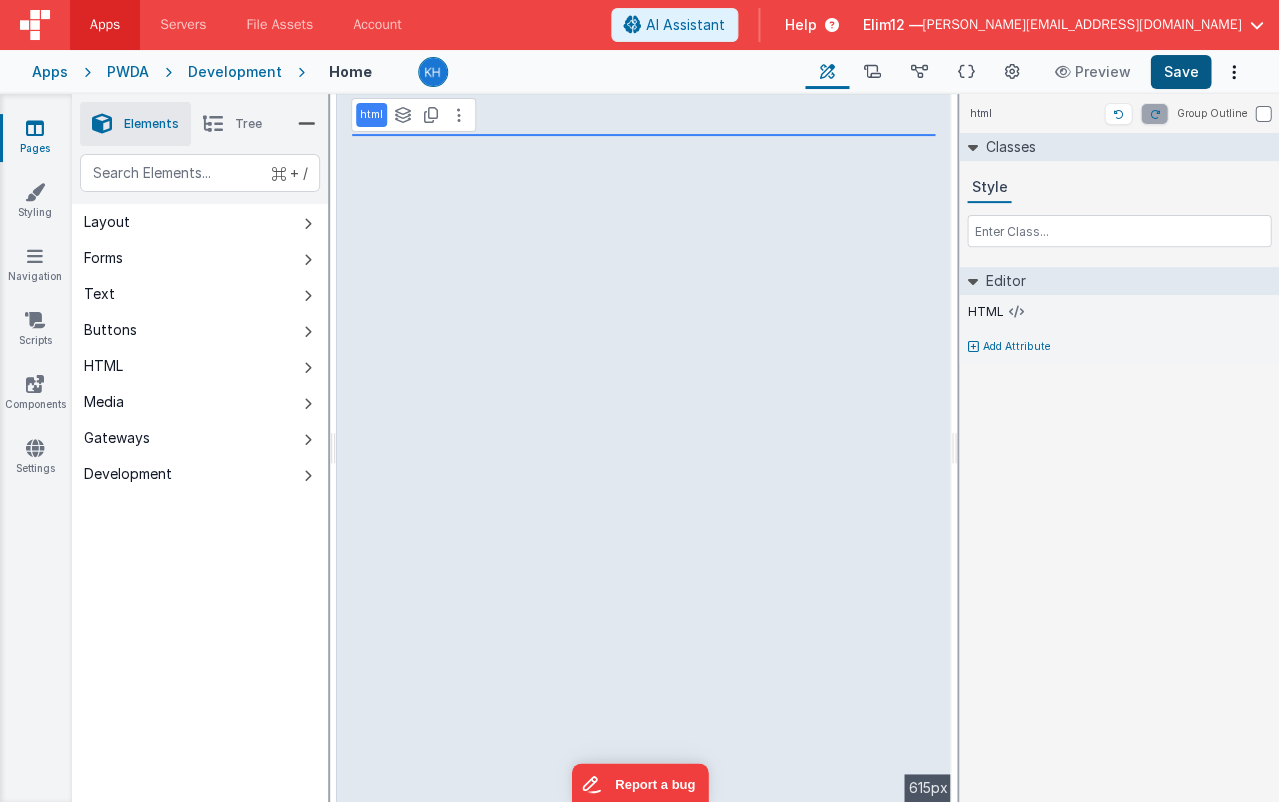 click on "Save" at bounding box center [1180, 72] 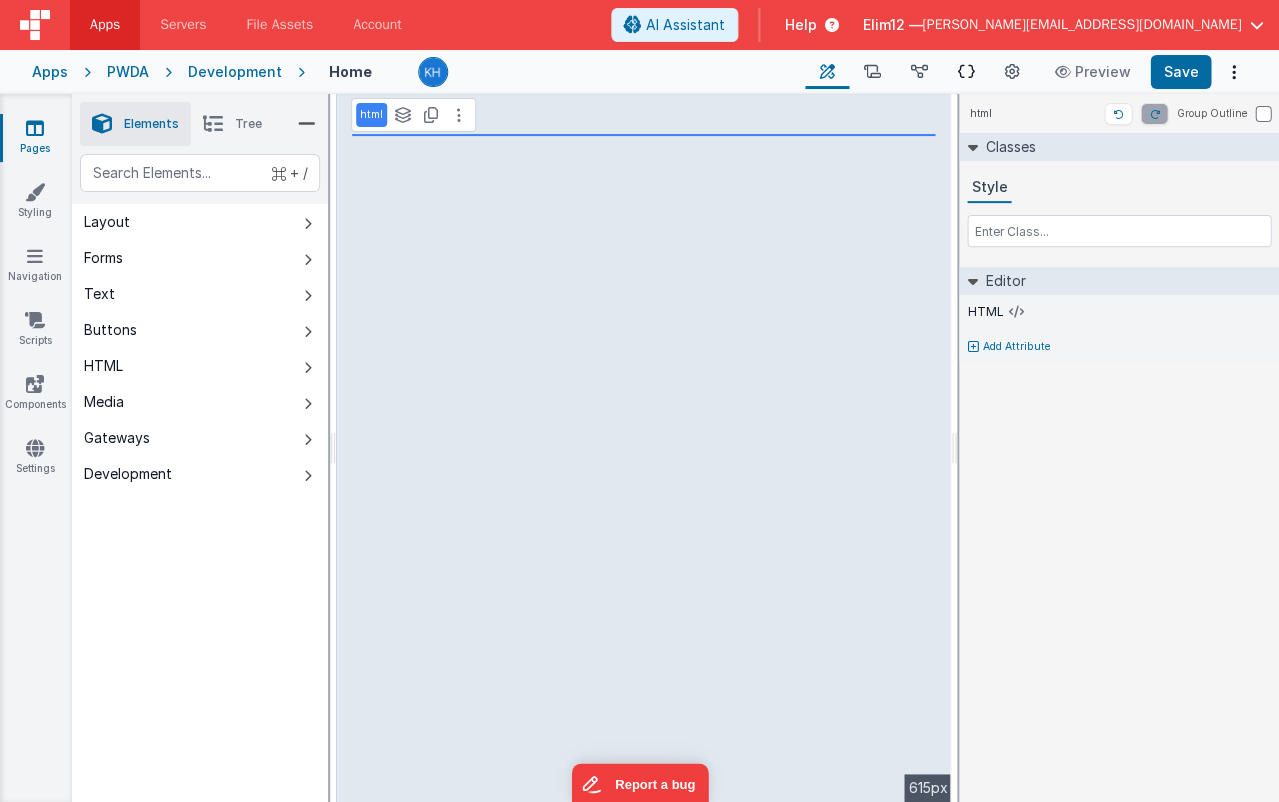 click at bounding box center (966, 72) 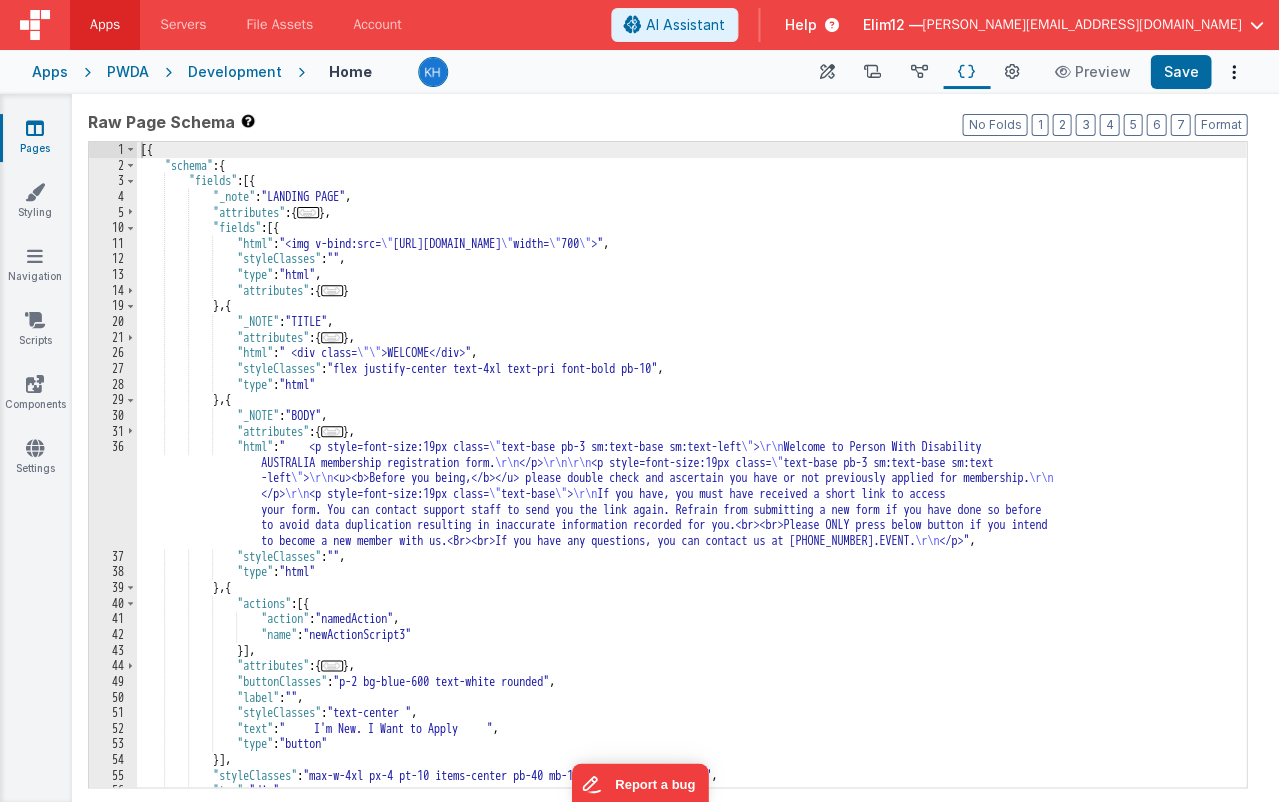 click on "[{      "schema" :  {           "fields" :  [{                "_note" :  "LANDING PAGE" ,                "attributes" :  { ... } ,                "fields" :  [{                     "html" :  "<img v-bind:src= \" https://5t61ut5p19.ucarecd.net/d4fb0b83-730d-496e-b59f-a18f4e98ab27// \"    width= \" 700 \" >" ,                     "styleClasses" :  "" ,                     "type" :  "html" ,                     "attributes" :  { ... }                } ,  {                     "_NOTE" :  "TITLE" ,                     "attributes" :  { ... } ,                     "html" :  " <div class= \"\" >WELCOME</div>" ,                     "styleClasses" :  "flex justify-center text-4xl text-pri font-bold pb-10" ,                     "type" :  "html"                } ,  {                     "_NOTE" :  "BODY" ,                     "attributes" :  { ... } ,                     "html" :  "    <p style=font-size:19px class= \" text-base pb-3 sm:text-base sm:text-left \" > \r\n         Welcome to Person With Disability  \r\n \"" at bounding box center [691, 480] 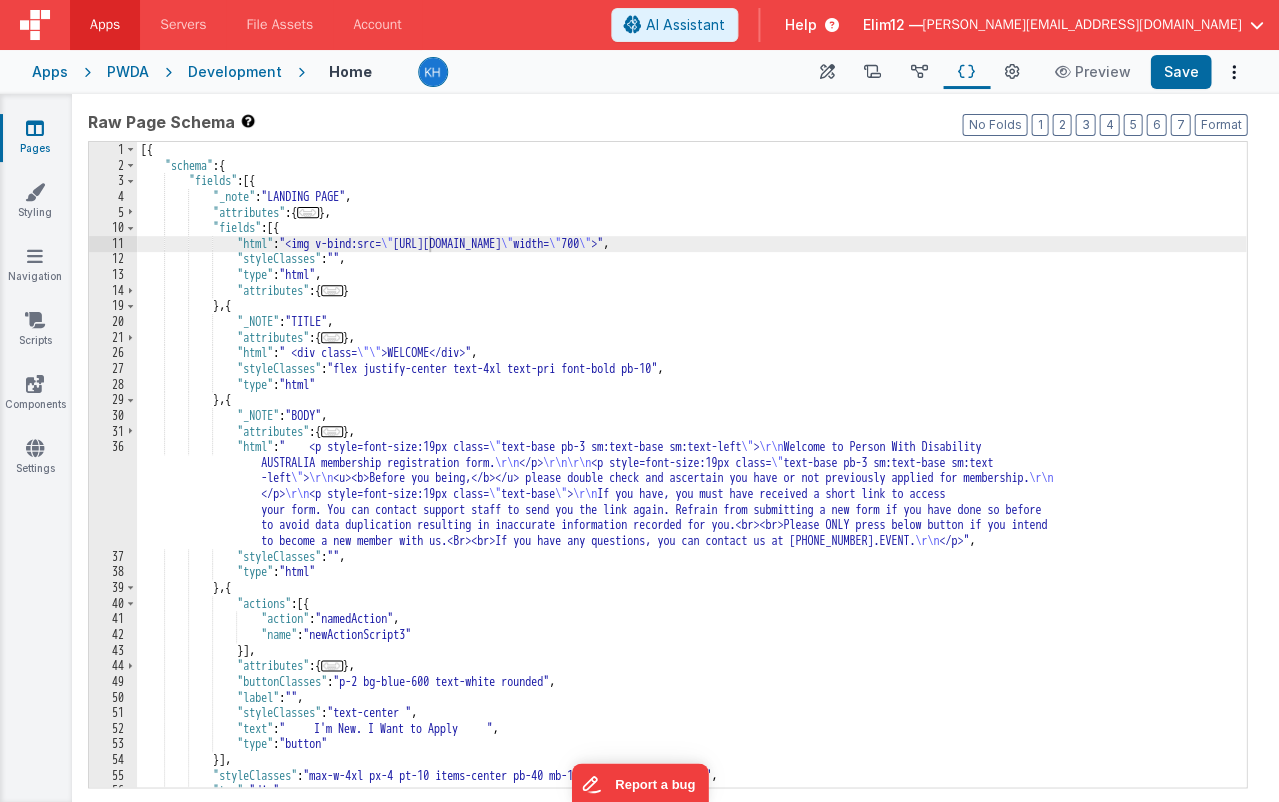 click on "Apps" at bounding box center (105, 25) 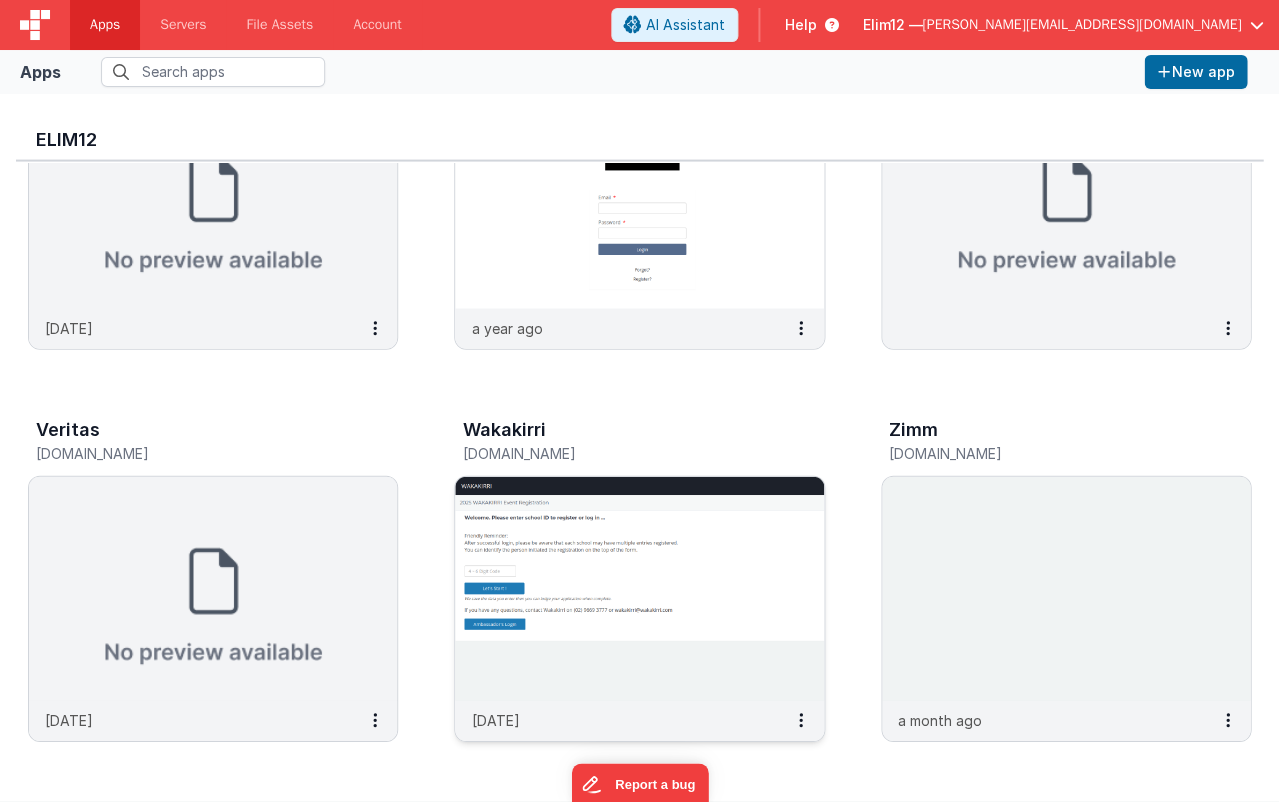 scroll, scrollTop: 953, scrollLeft: 0, axis: vertical 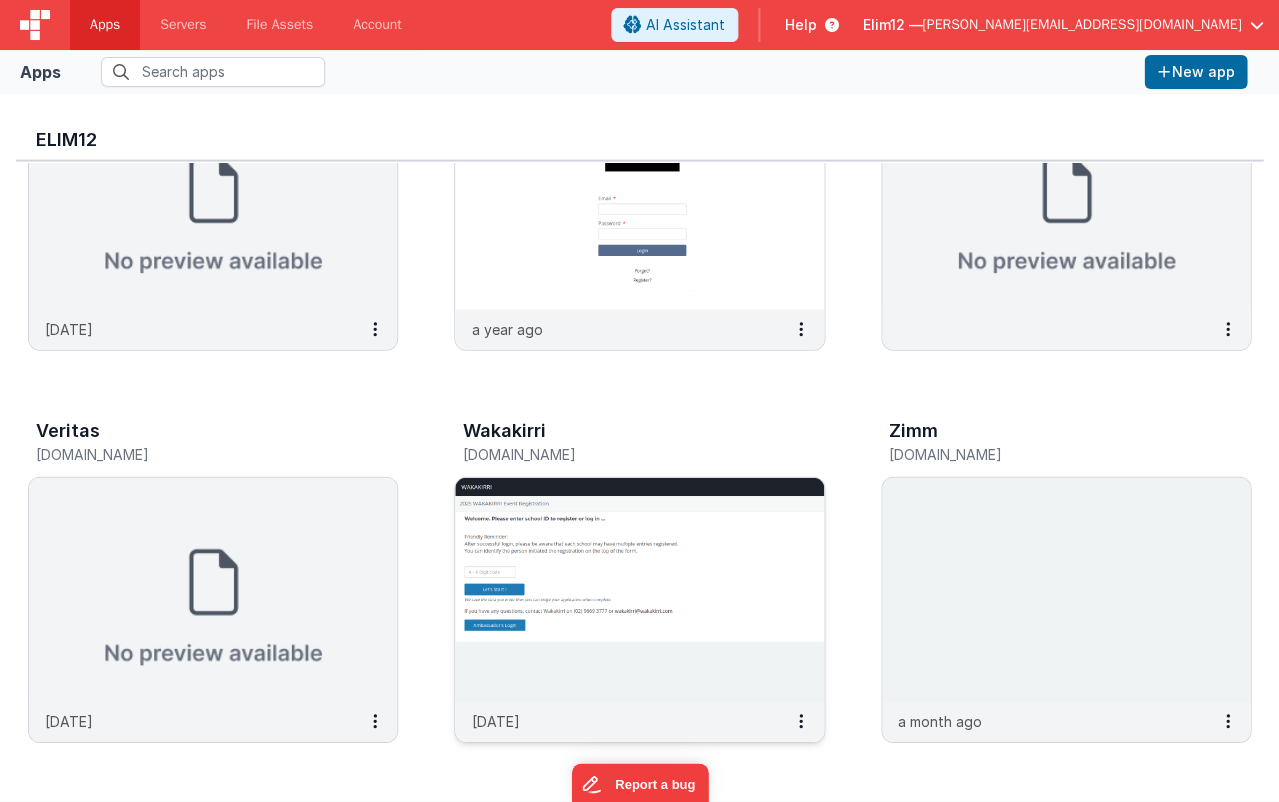 click at bounding box center [639, 590] 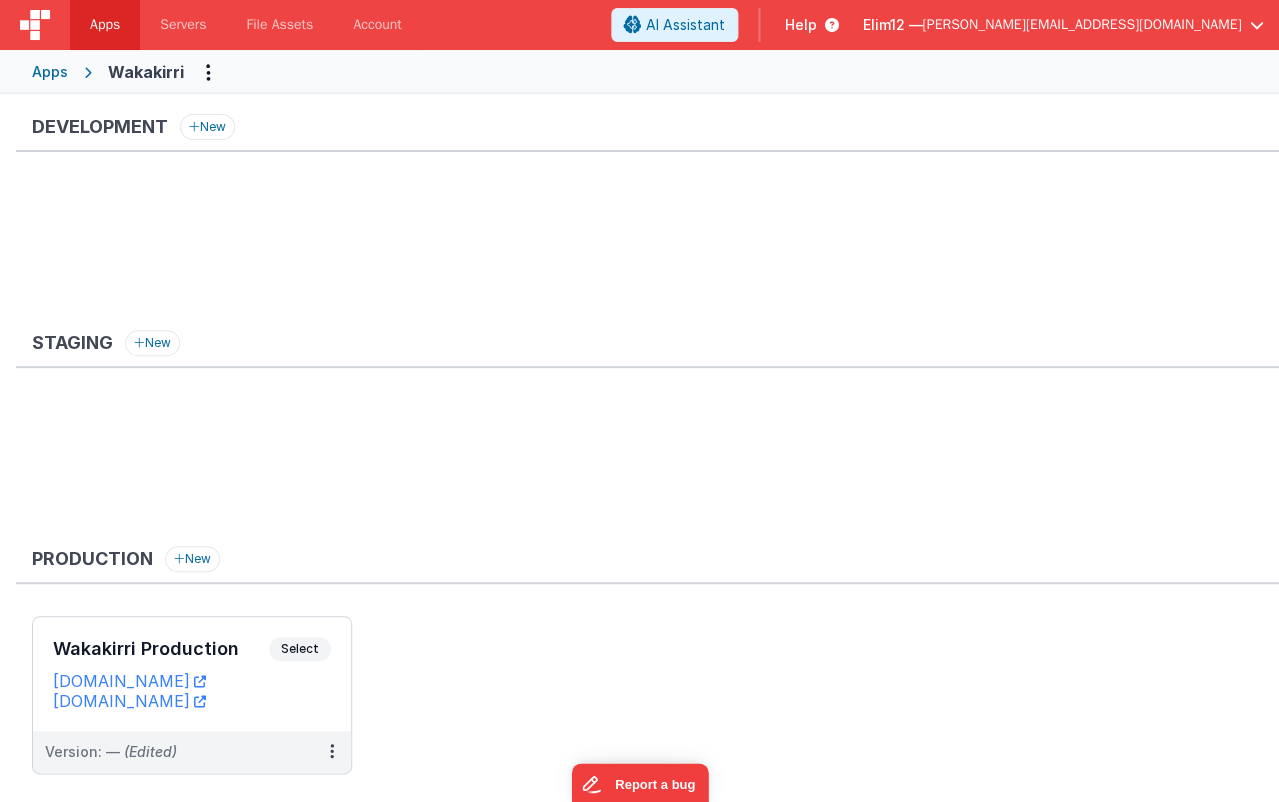 click at bounding box center (655, 249) 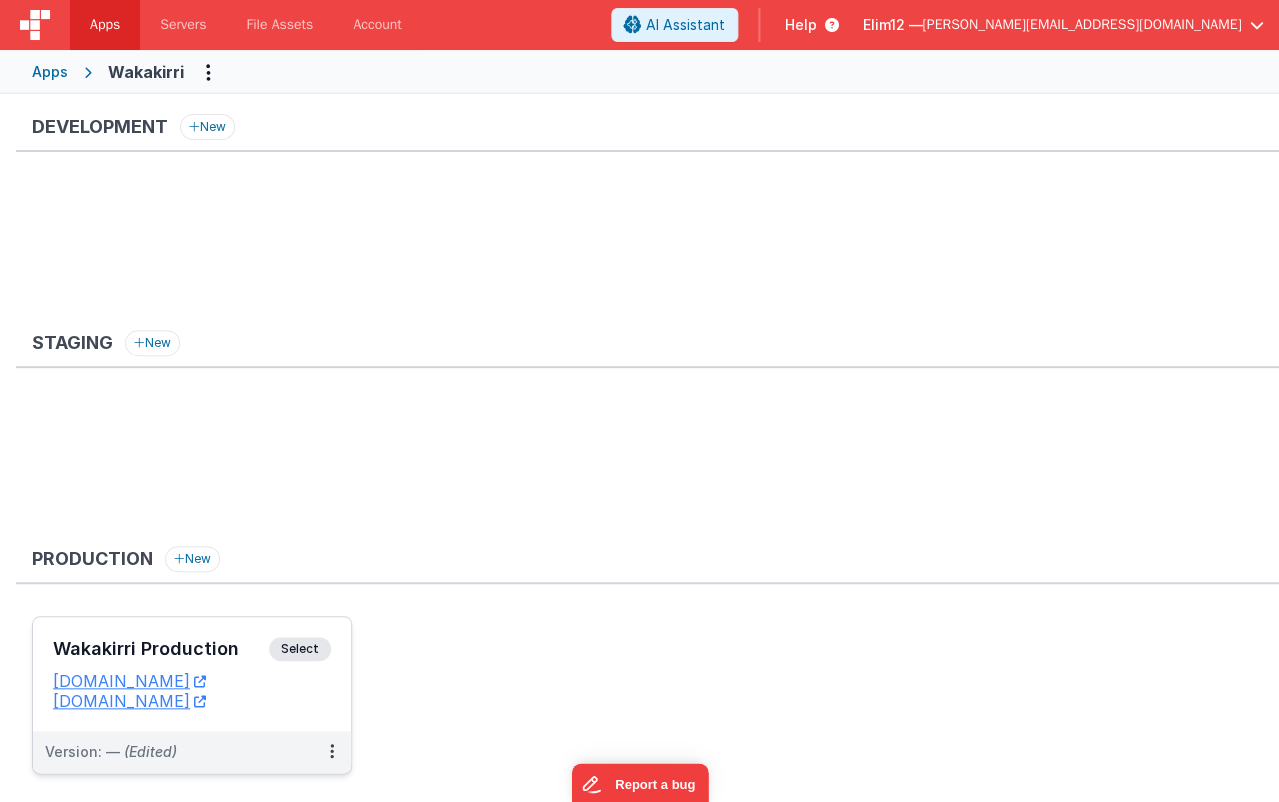 click on "Version: —
(Edited)" at bounding box center [192, 752] 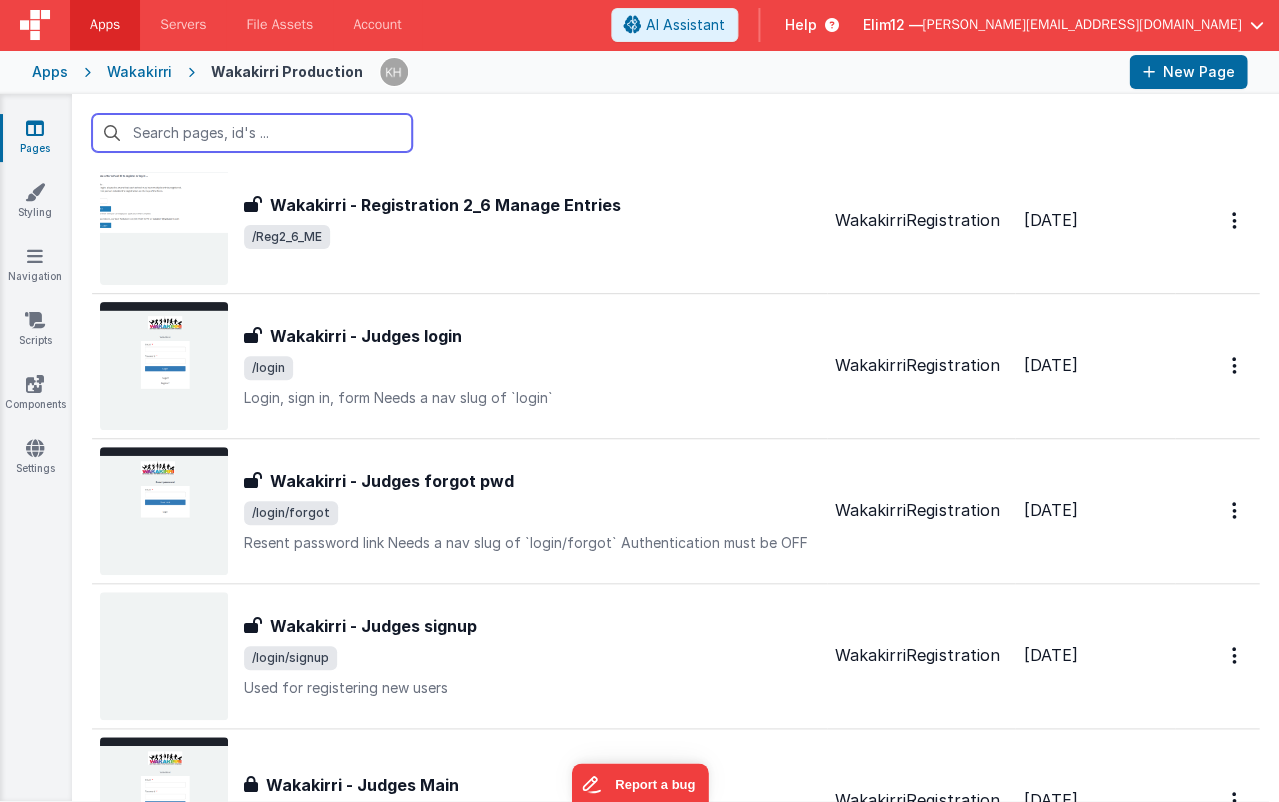 scroll, scrollTop: 1806, scrollLeft: 0, axis: vertical 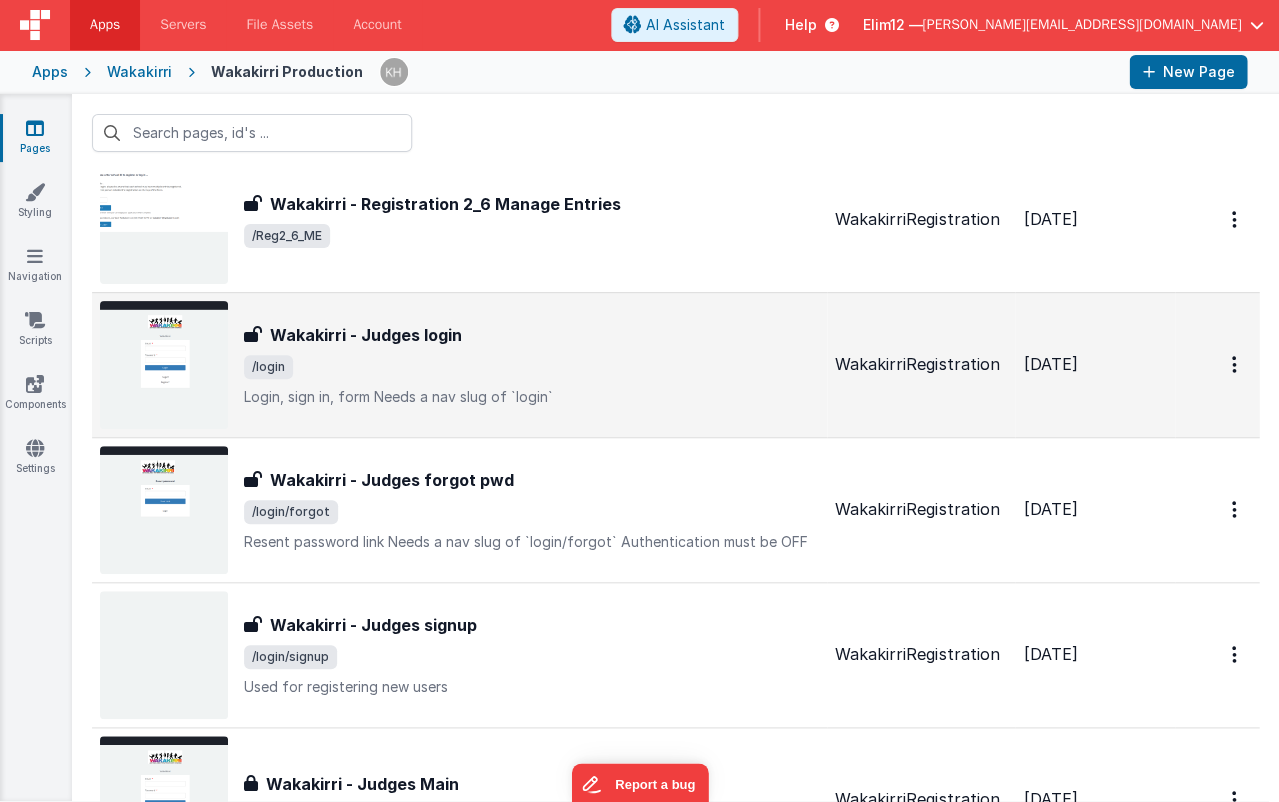 click on "Login, sign in, formNeeds a nav slug of `login`" at bounding box center [531, 397] 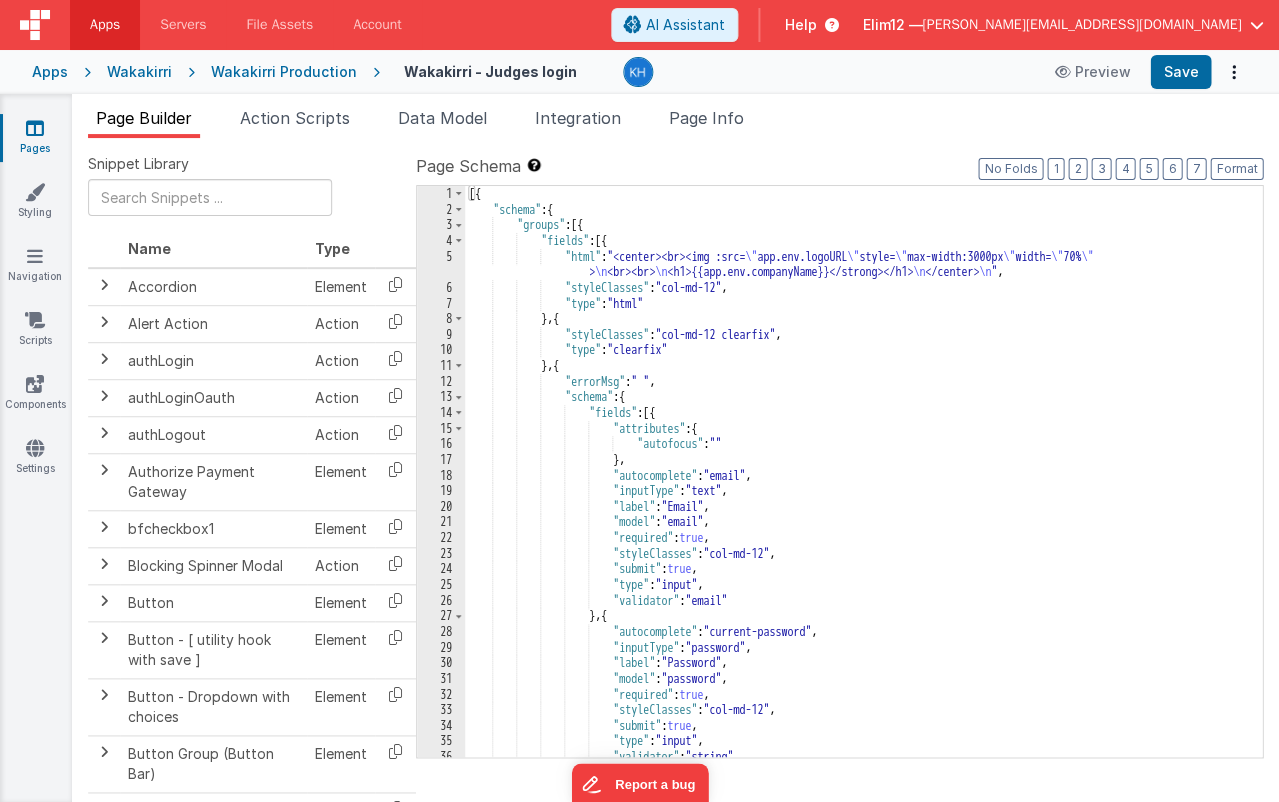 click on "[{      "schema" :  {           "groups" :  [{                "fields" :  [{                     "html" :  "<center><br><img :src= \" app.env.logoURL \"  style= \" max-width:3000px \"  width= \" 70% \"                      > \n <br><br> \n <h1>{{app.env.companyName}}</strong></h1> \n </center> \n " ,                     "styleClasses" :  "col-md-12" ,                     "type" :  "html"                } ,  {                     "styleClasses" :  "col-md-12 clearfix" ,                     "type" :  "clearfix"                } ,  {                     "errorMsg" :  " " ,                     "schema" :  {                          "fields" :  [{                               "attributes" :  {                                    "autofocus" :  ""                               } ,                               "autocomplete" :  "email" ,                               "inputType" :  "text" ,                               "label" :  "Email" ,                               "model" :  "email" ," at bounding box center [863, 487] 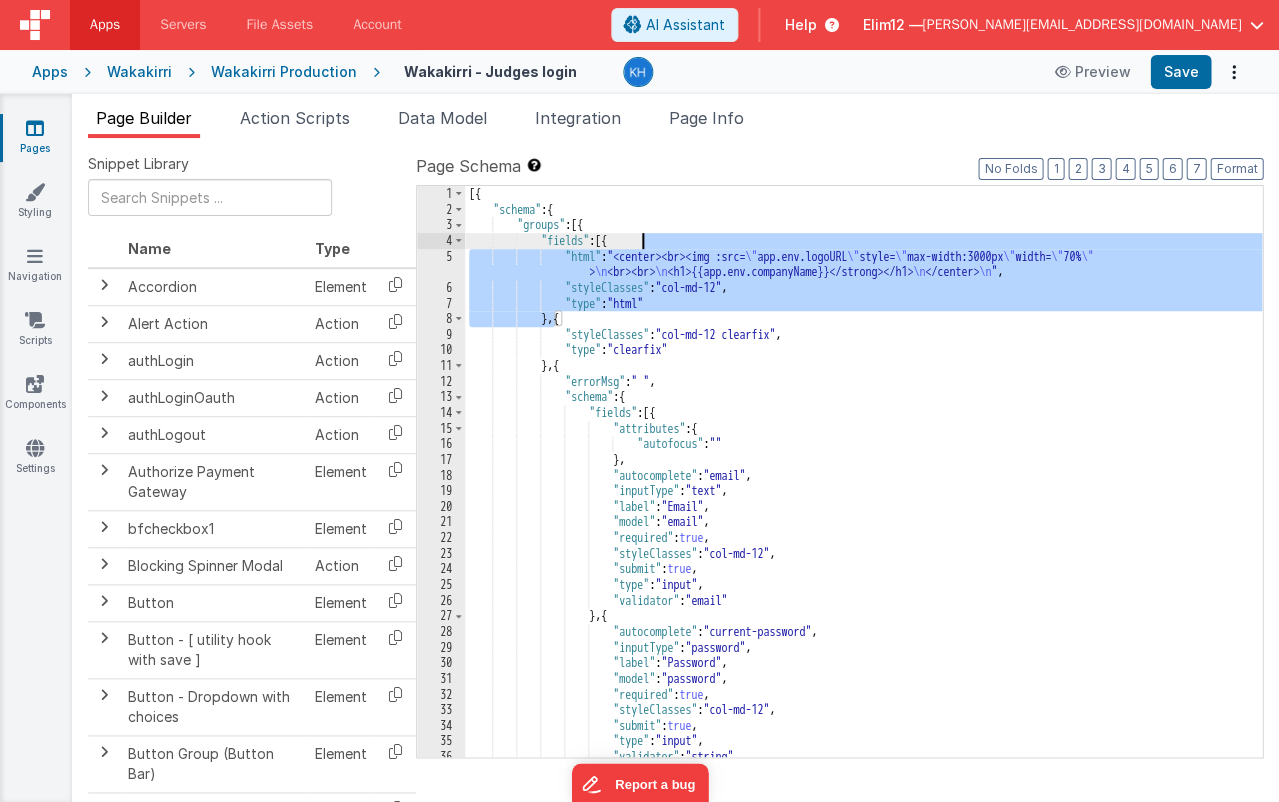click on "[{      "schema" :  {           "groups" :  [{                "fields" :  [{                     "html" :  "<center><br><img :src= \" app.env.logoURL \"  style= \" max-width:3000px \"  width= \" 70% \"                      > \n <br><br> \n <h1>{{app.env.companyName}}</strong></h1> \n </center> \n " ,                     "styleClasses" :  "col-md-12" ,                     "type" :  "html"                } ,  {                     "styleClasses" :  "col-md-12 clearfix" ,                     "type" :  "clearfix"                } ,  {                     "errorMsg" :  " " ,                     "schema" :  {                          "fields" :  [{                               "attributes" :  {                                    "autofocus" :  ""                               } ,                               "autocomplete" :  "email" ,                               "inputType" :  "text" ,                               "label" :  "Email" ,                               "model" :  "email" ," at bounding box center (863, 487) 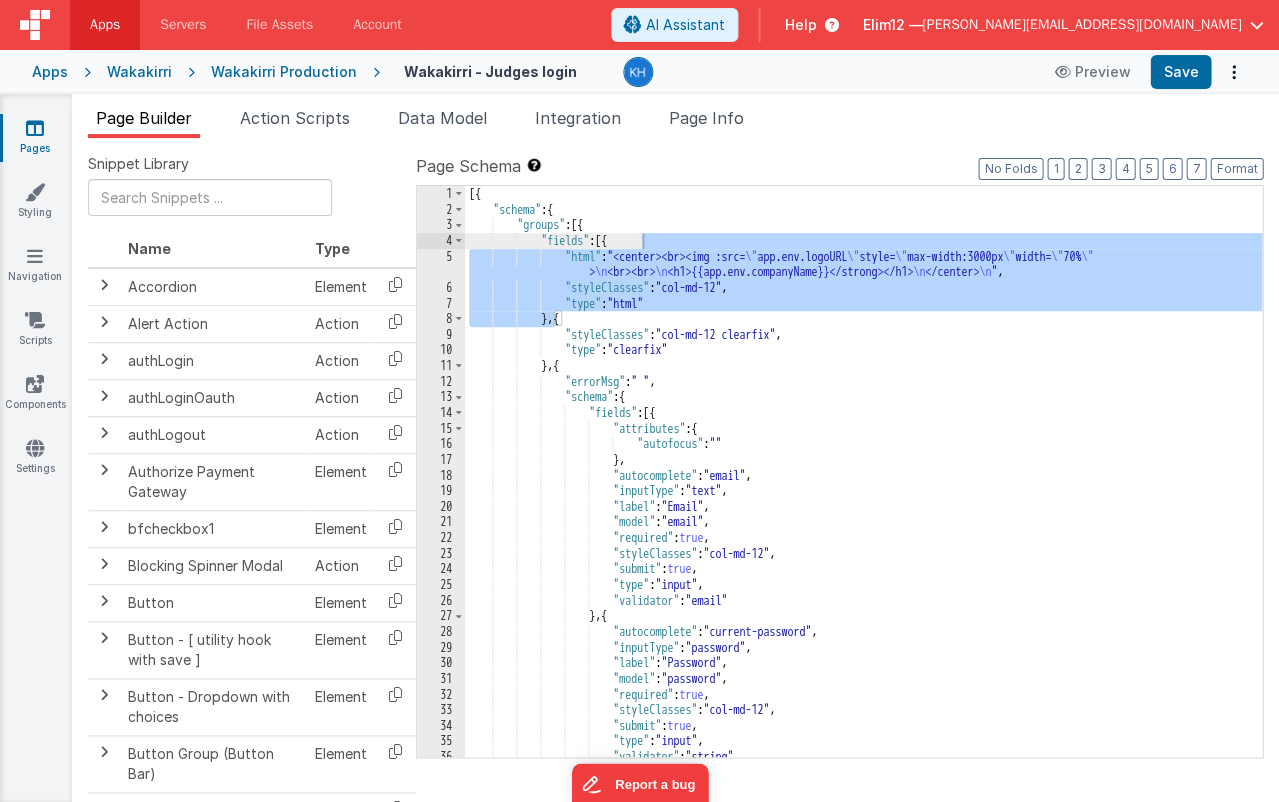 click on "Apps" at bounding box center (50, 72) 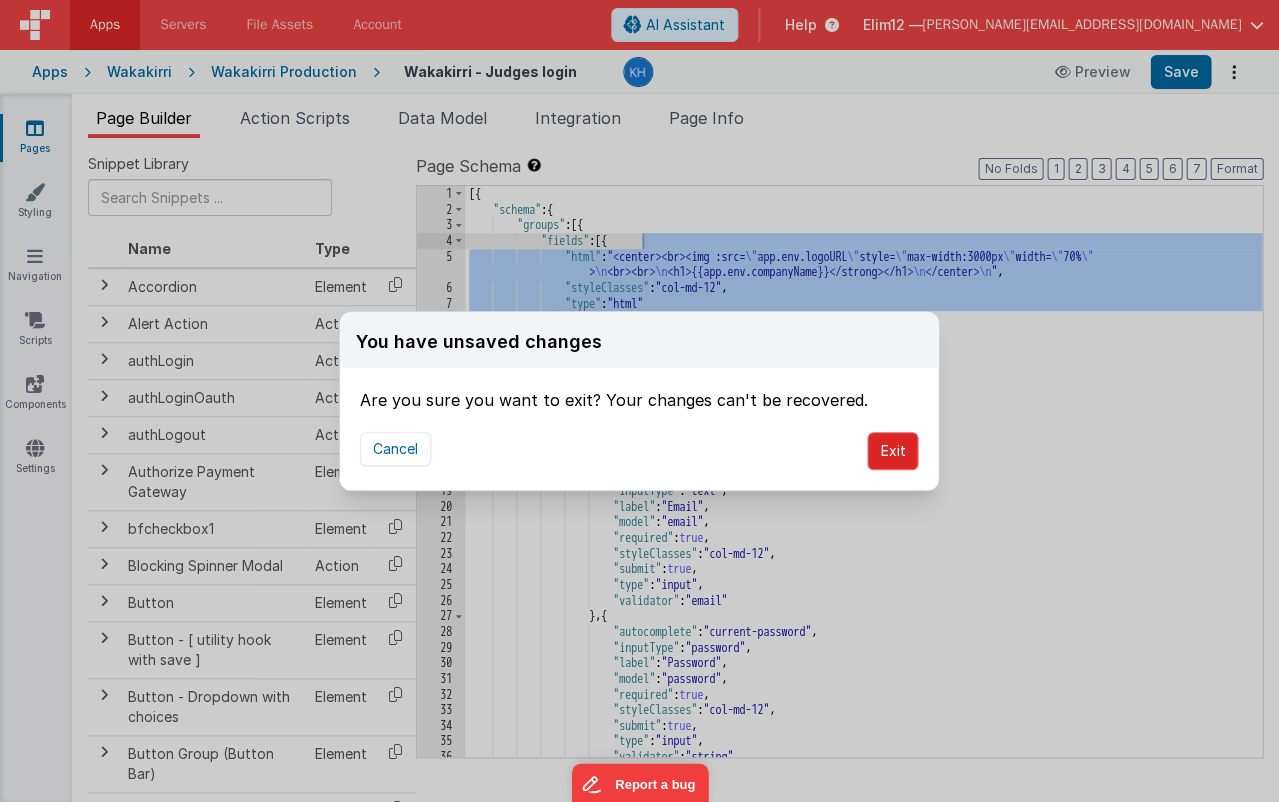 click on "Exit" at bounding box center [892, 451] 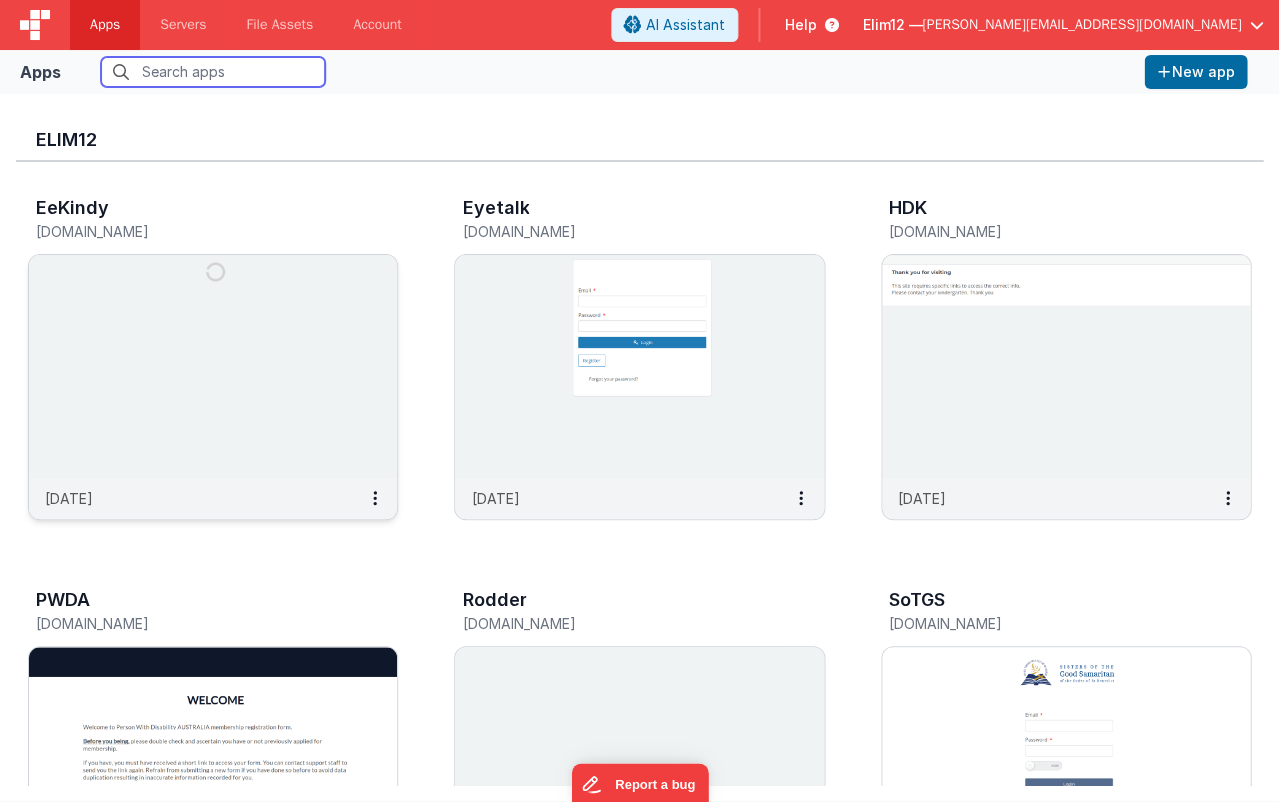 scroll, scrollTop: 3, scrollLeft: 0, axis: vertical 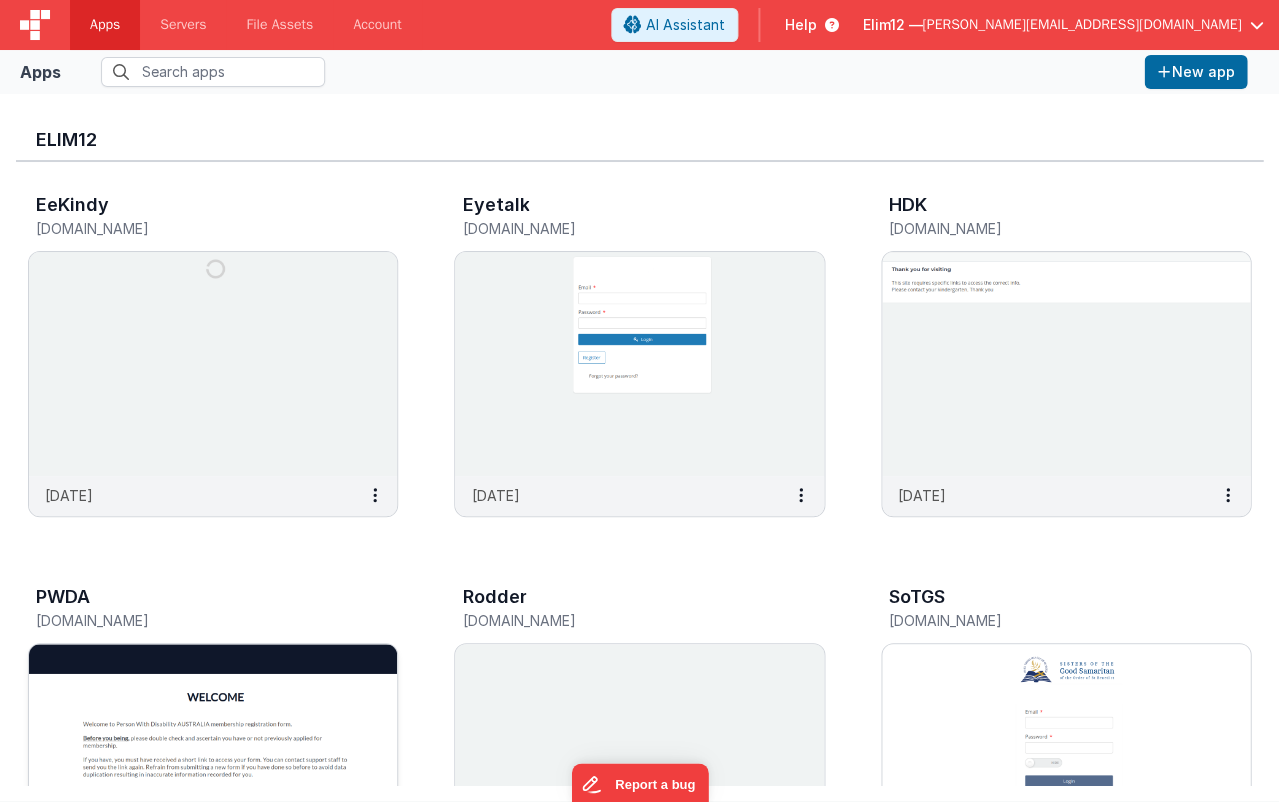 click at bounding box center [213, 756] 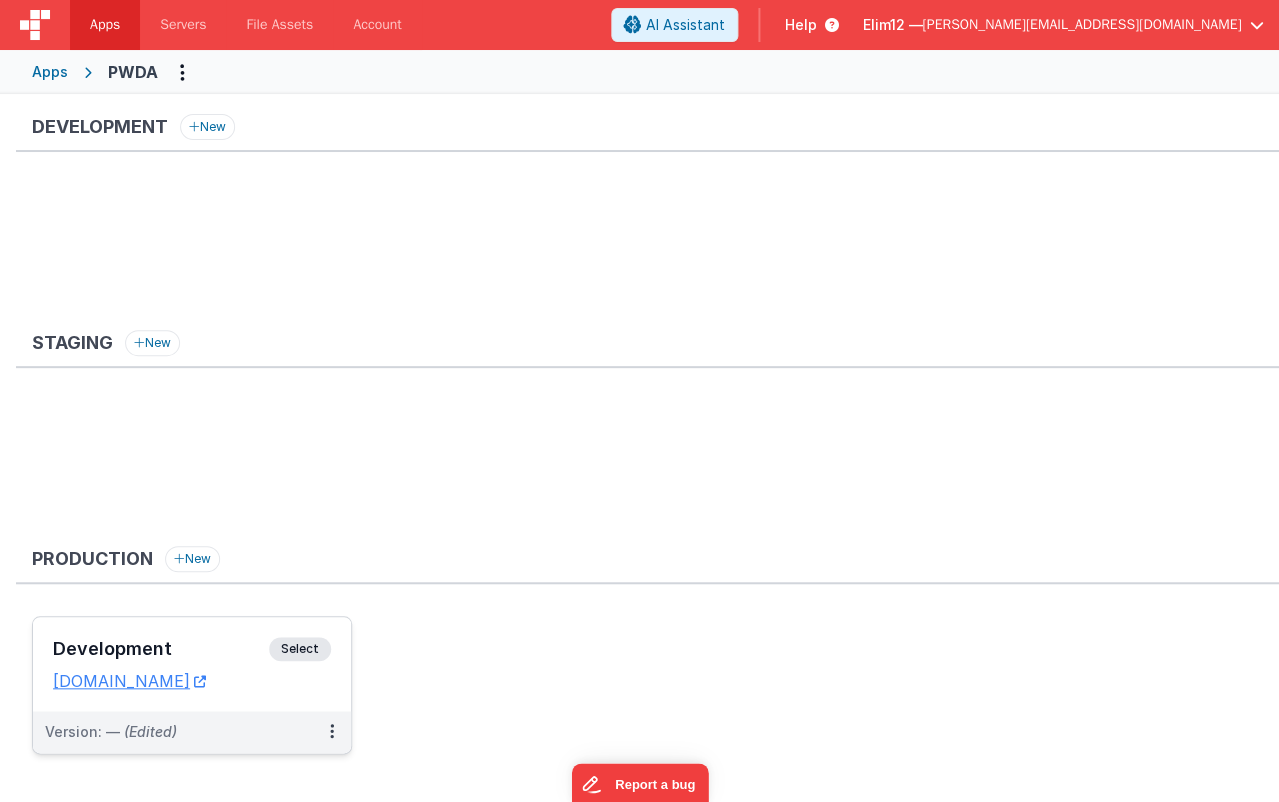 click on "Version: —
(Edited)" at bounding box center (192, 732) 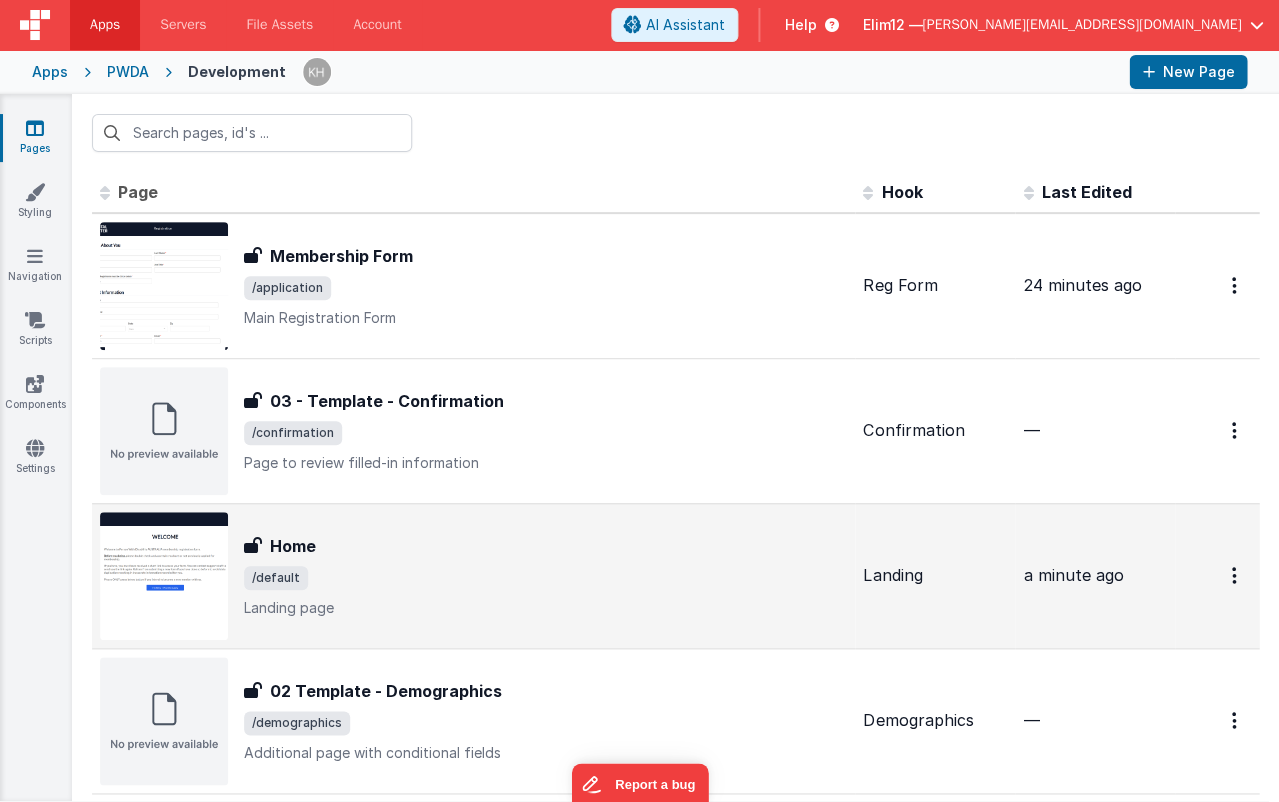 click on "Home" at bounding box center (545, 546) 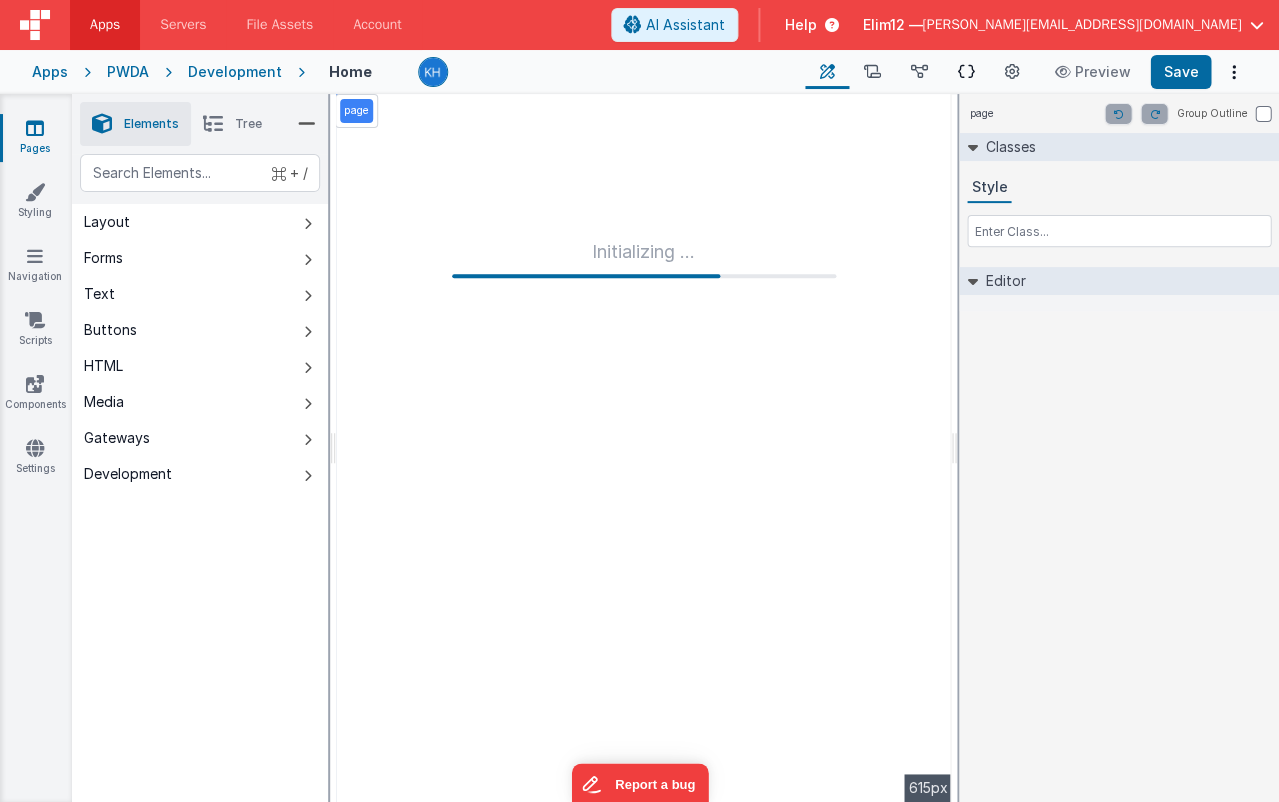 click at bounding box center (966, 72) 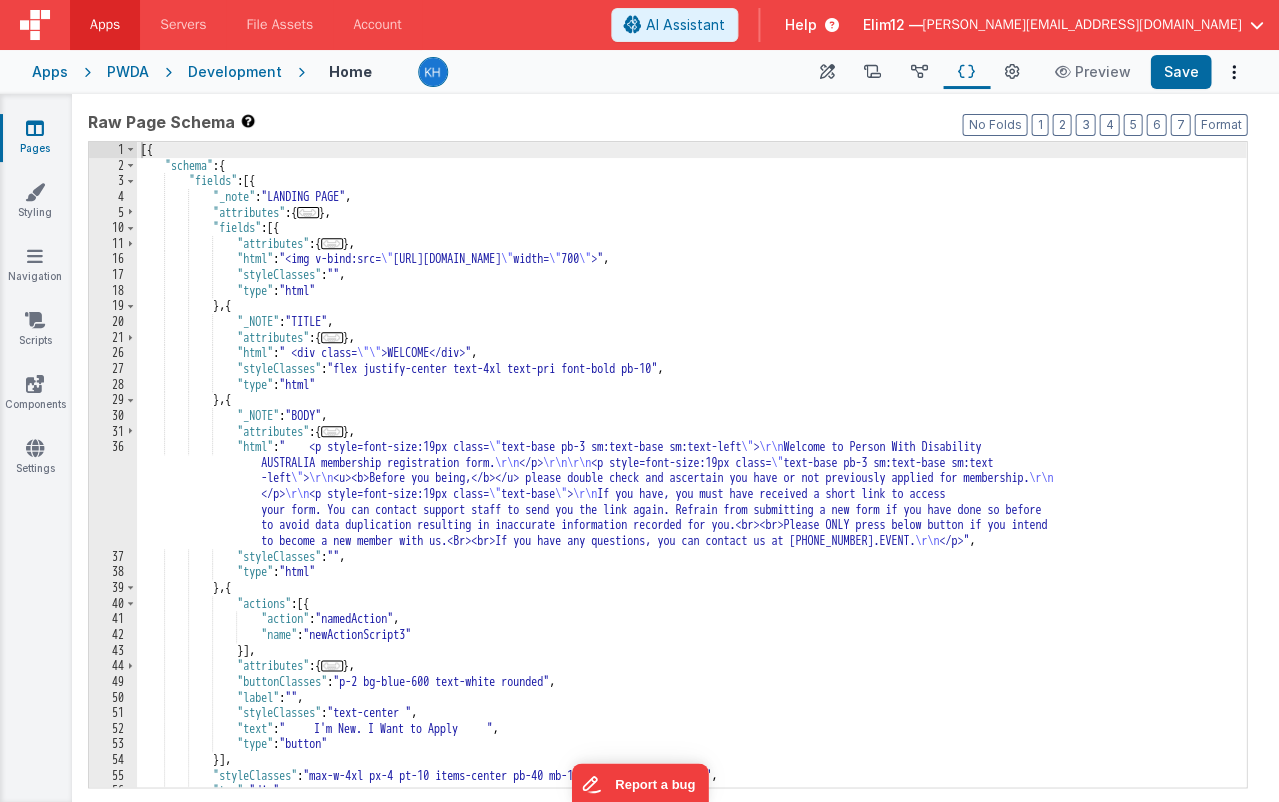 click on "..." at bounding box center [332, 243] 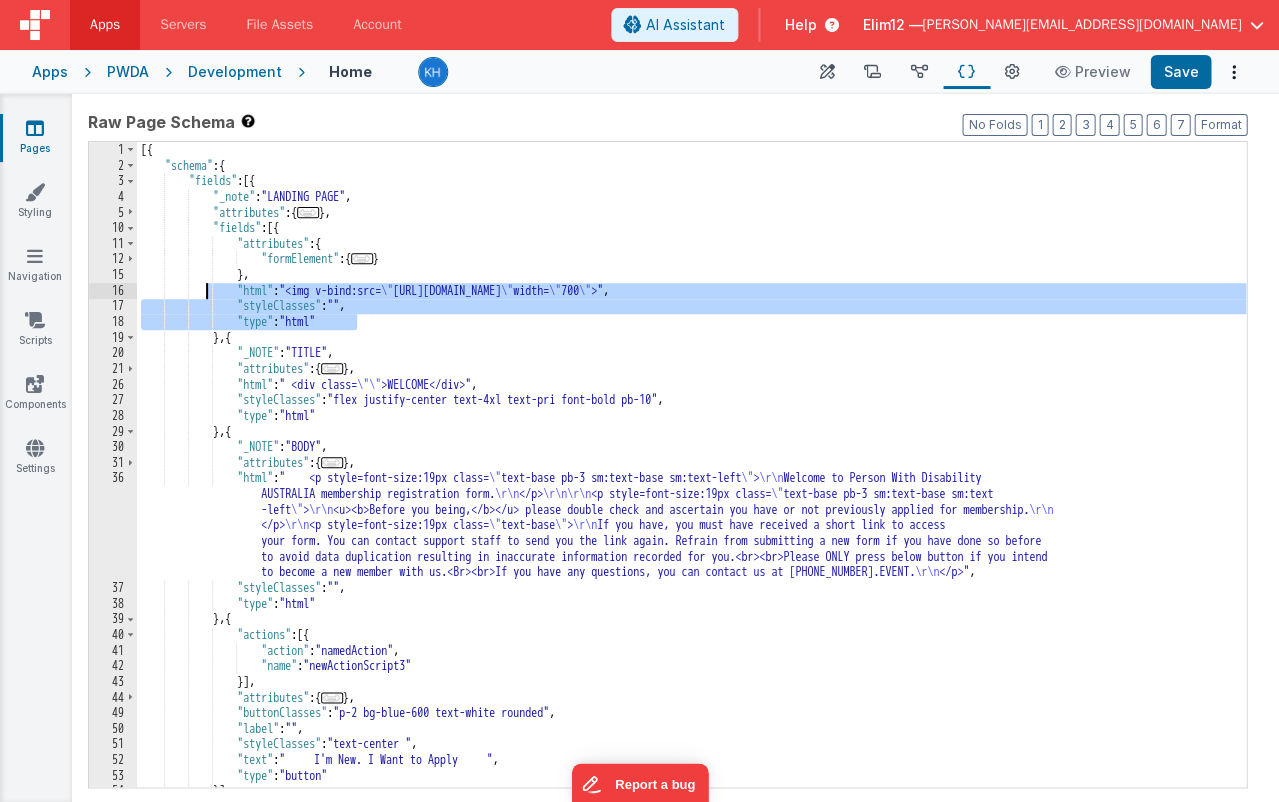 drag, startPoint x: 377, startPoint y: 320, endPoint x: 204, endPoint y: 294, distance: 174.94284 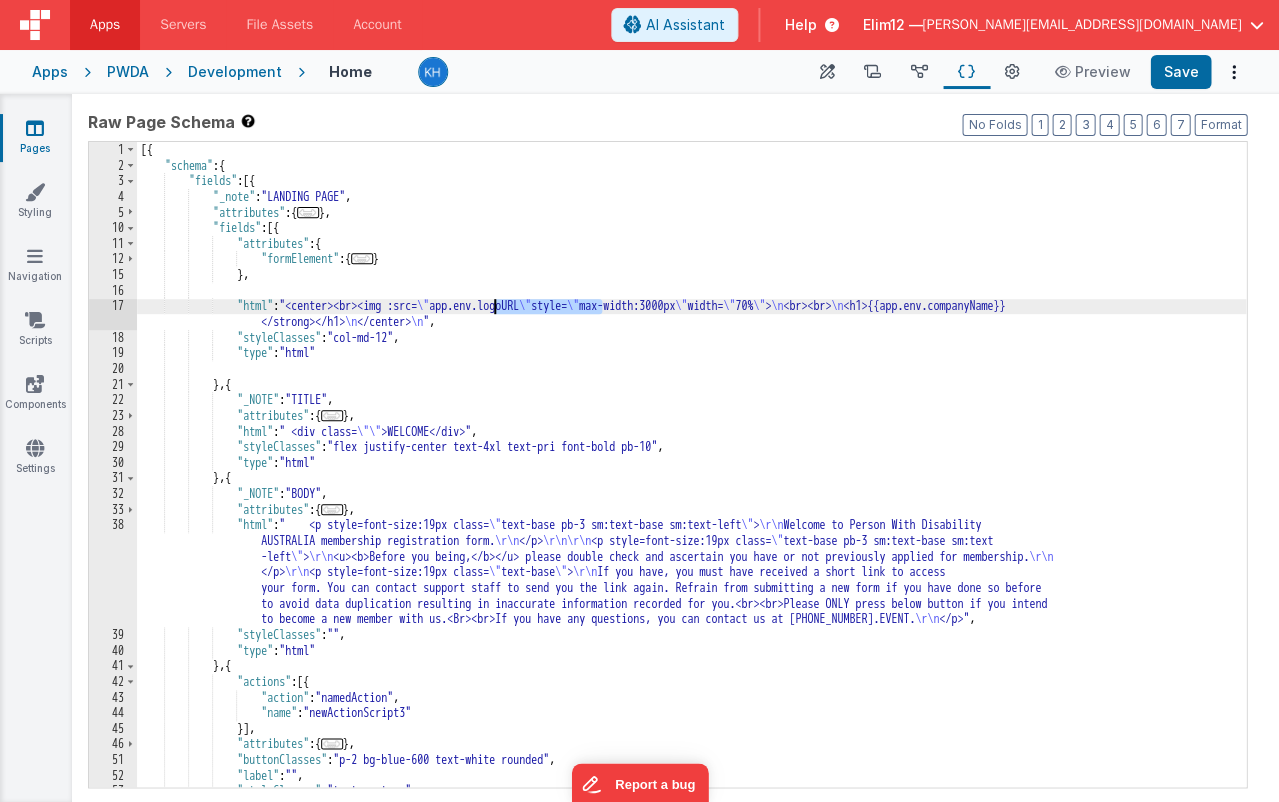 drag, startPoint x: 600, startPoint y: 306, endPoint x: 496, endPoint y: 304, distance: 104.019226 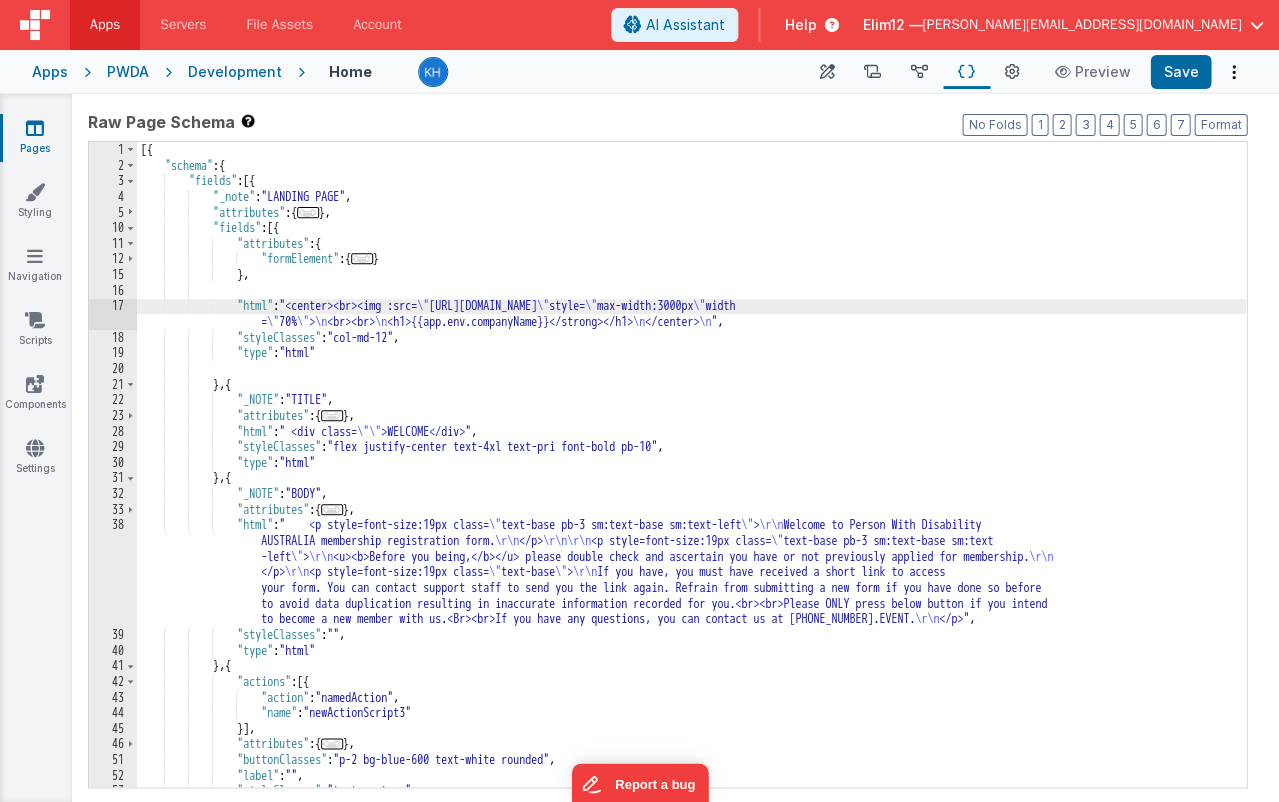 click on "17" at bounding box center [113, 313] 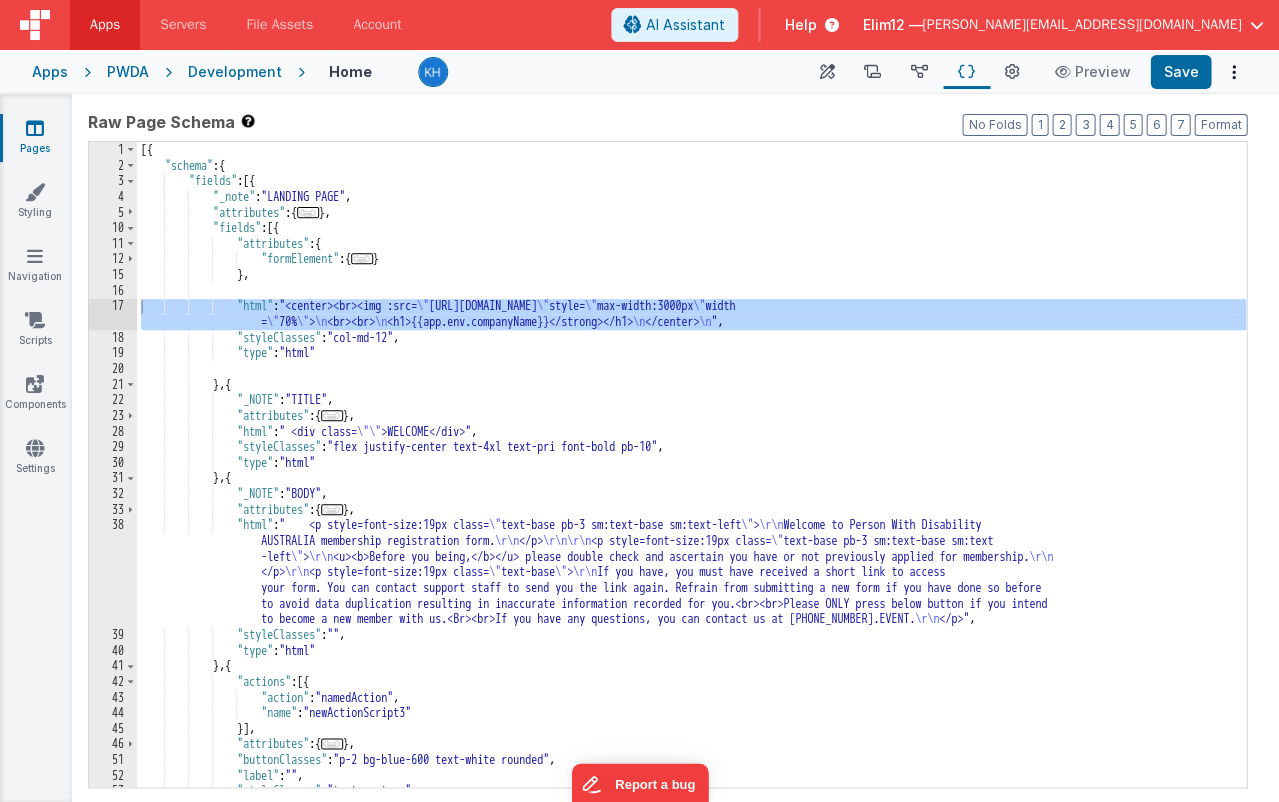 click on "< center > < br > < img   :src = "https      ://5t61ut5p19.ucarecd.net      /d4fb0b83-730d-496e-b59f      -a18f4e98ab27/"   style = "max      -width:3000px"   width = "70%" > < br > < br > < h1 > {{app.env.companyName}}      </ strong > </ h1 > </ center >" at bounding box center [344, 499] 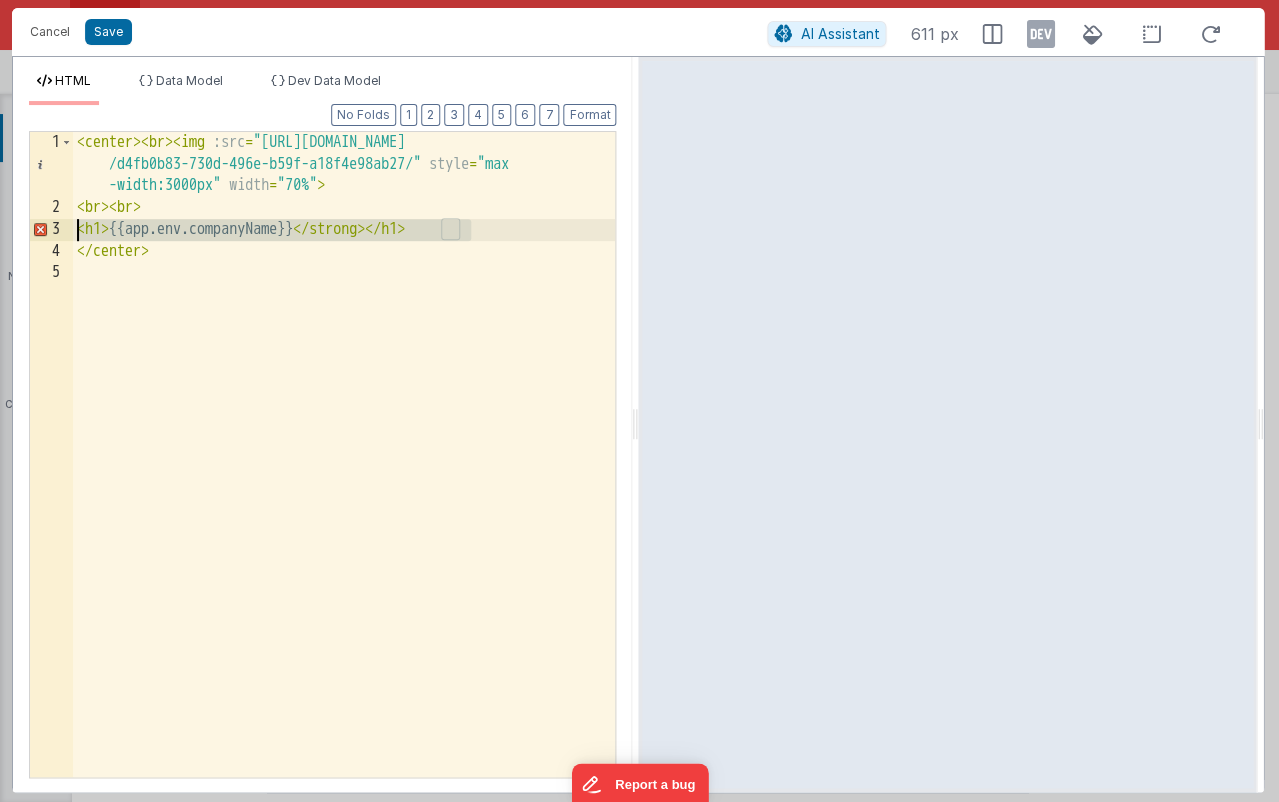 drag, startPoint x: 491, startPoint y: 226, endPoint x: 23, endPoint y: 222, distance: 468.0171 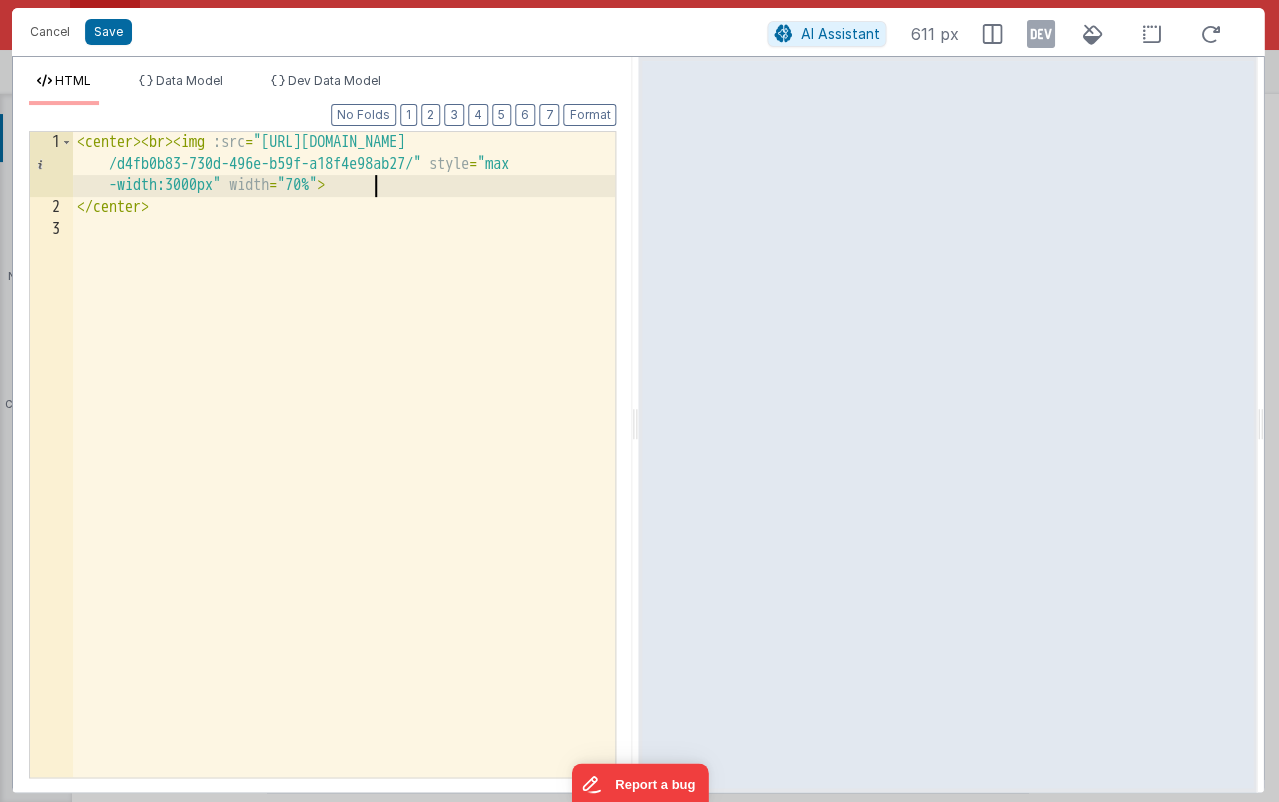 click on "< center > < br > < img   :src = "https://5t61ut5p19.ucarecd.net      /d4fb0b83-730d-496e-b59f-a18f4e98ab27/"   style = "max      -width:3000px"   width = "70%" > </ center >" at bounding box center [344, 498] 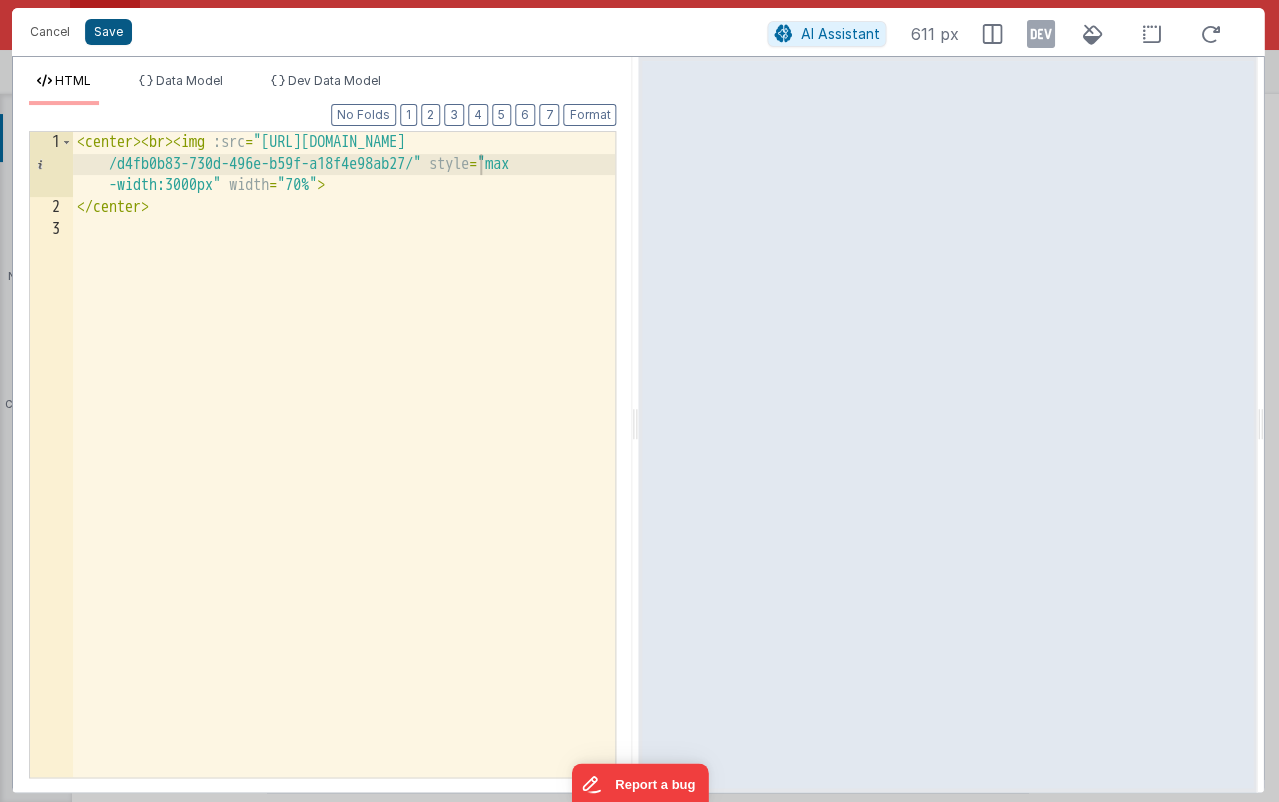 click on "Save" at bounding box center (108, 32) 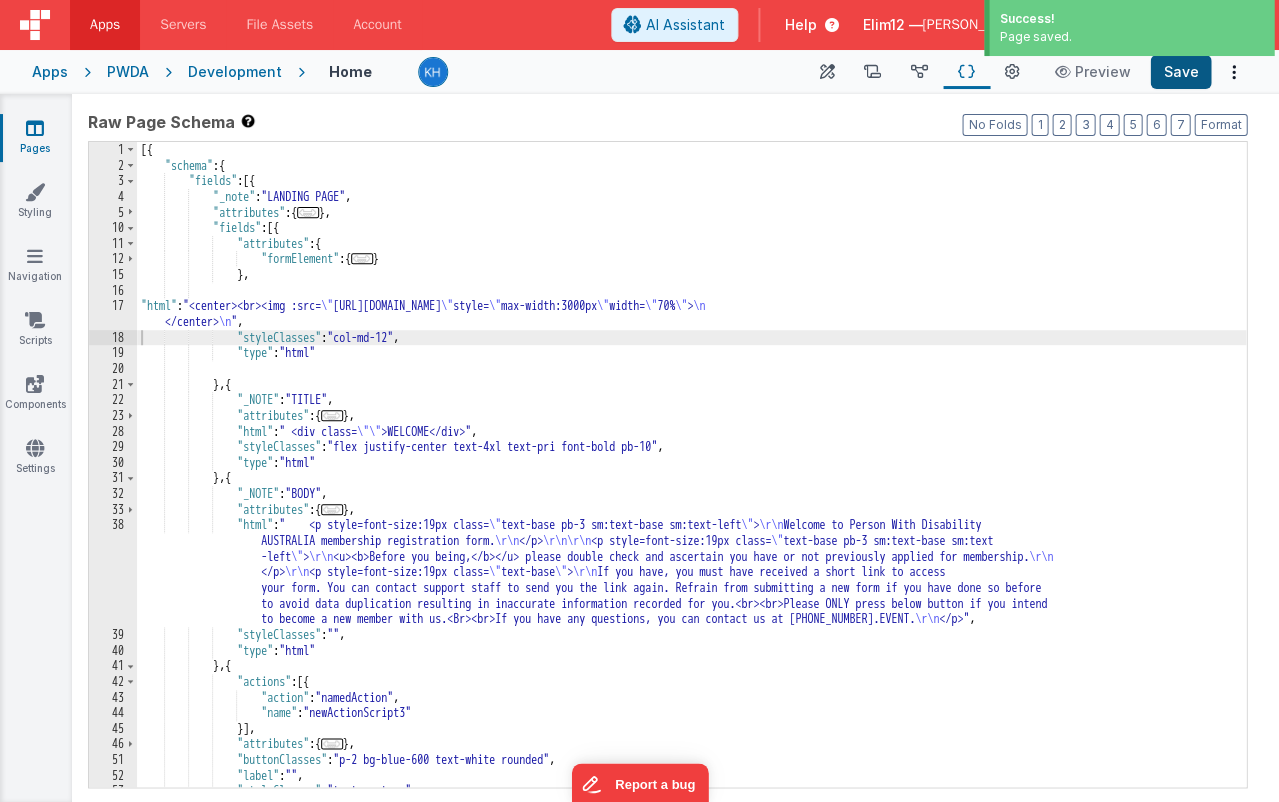 click on "Save" at bounding box center [1180, 72] 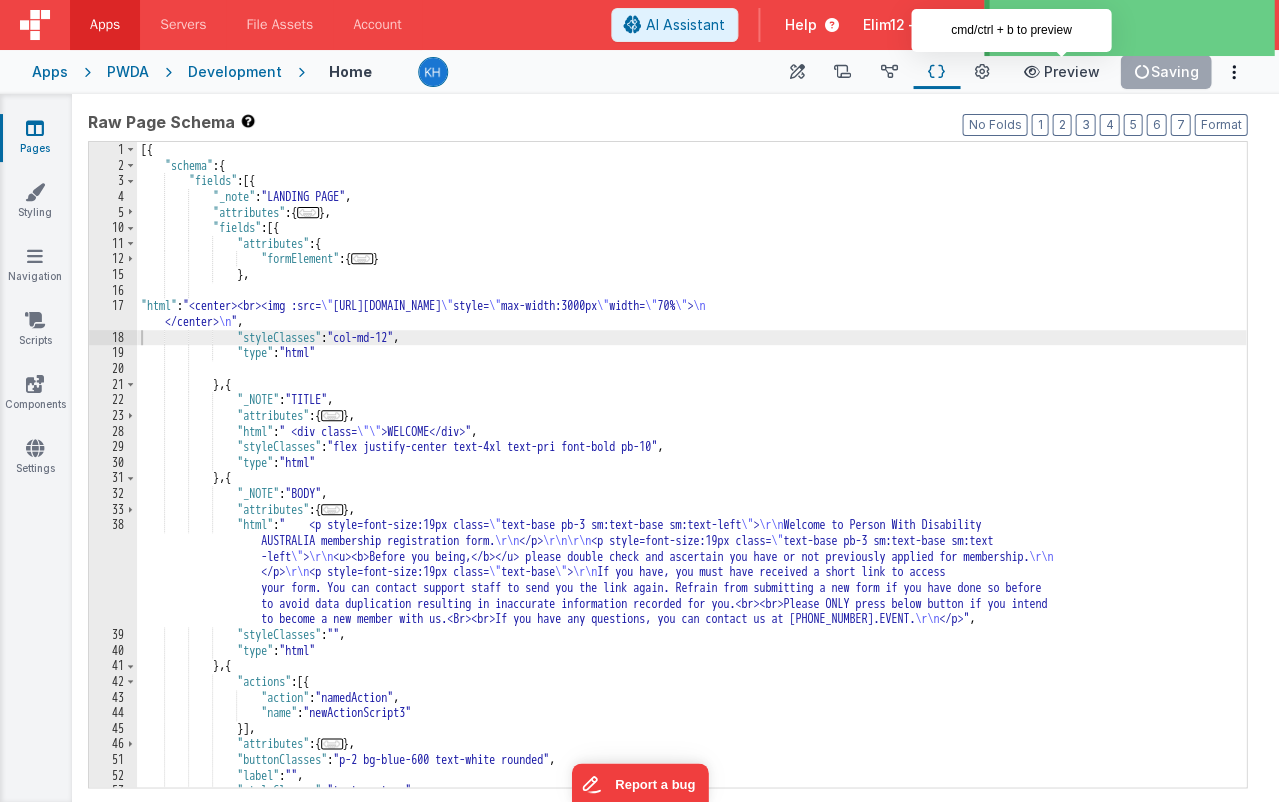 click on "Preview" at bounding box center (1062, 72) 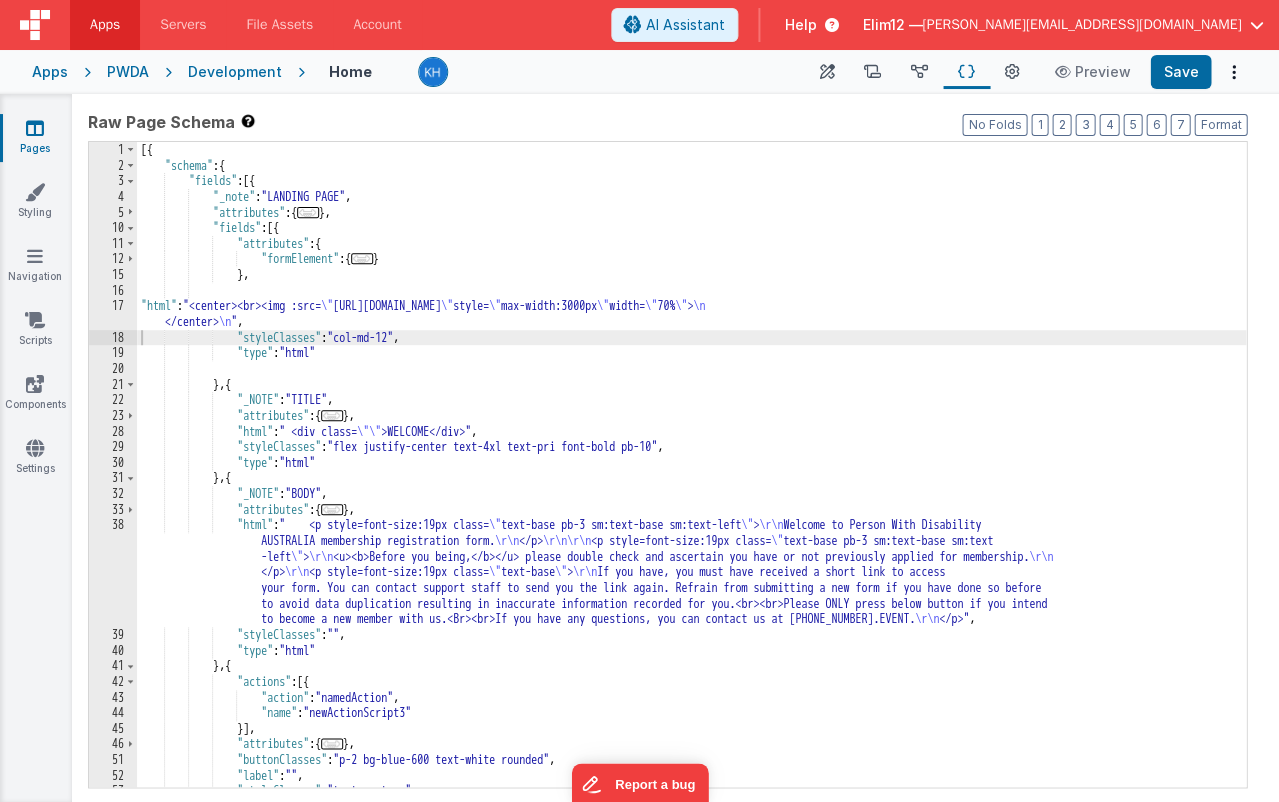 click on "Apps" at bounding box center [105, 25] 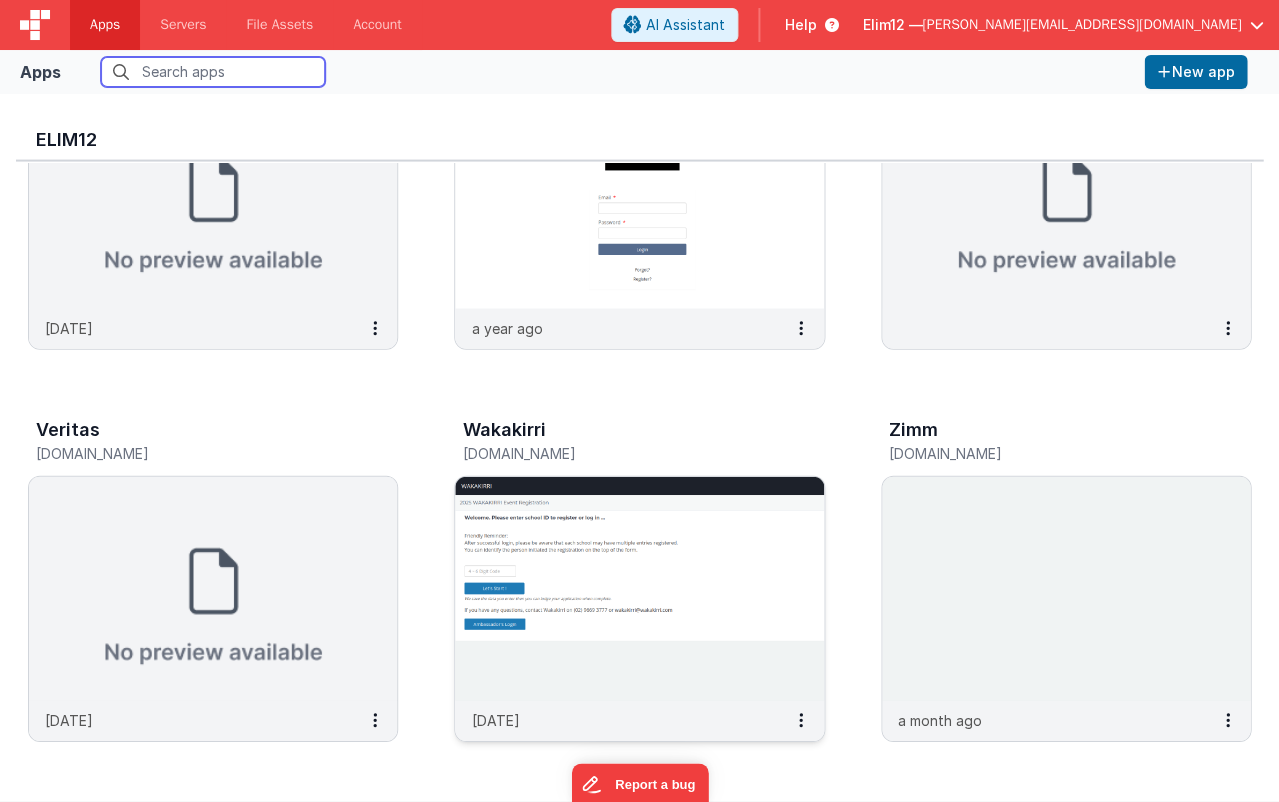 scroll, scrollTop: 953, scrollLeft: 0, axis: vertical 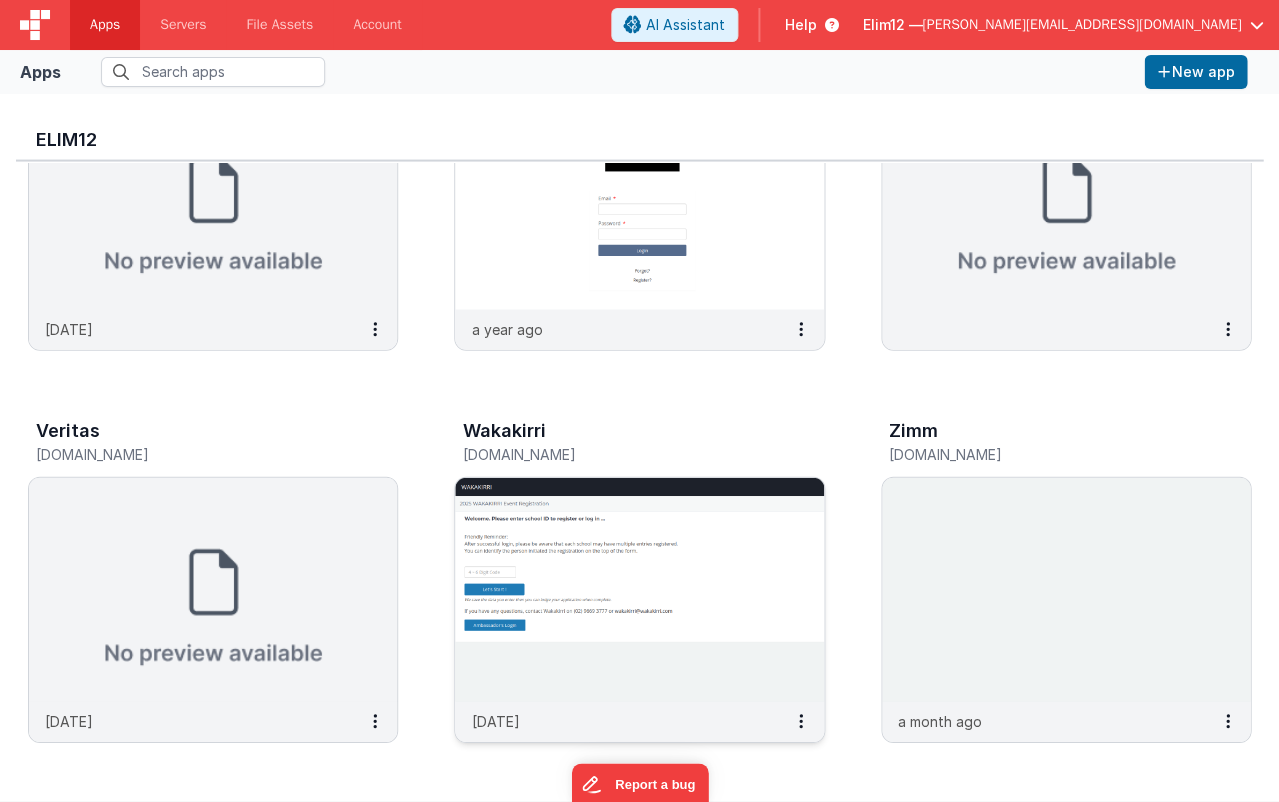 click at bounding box center [639, 590] 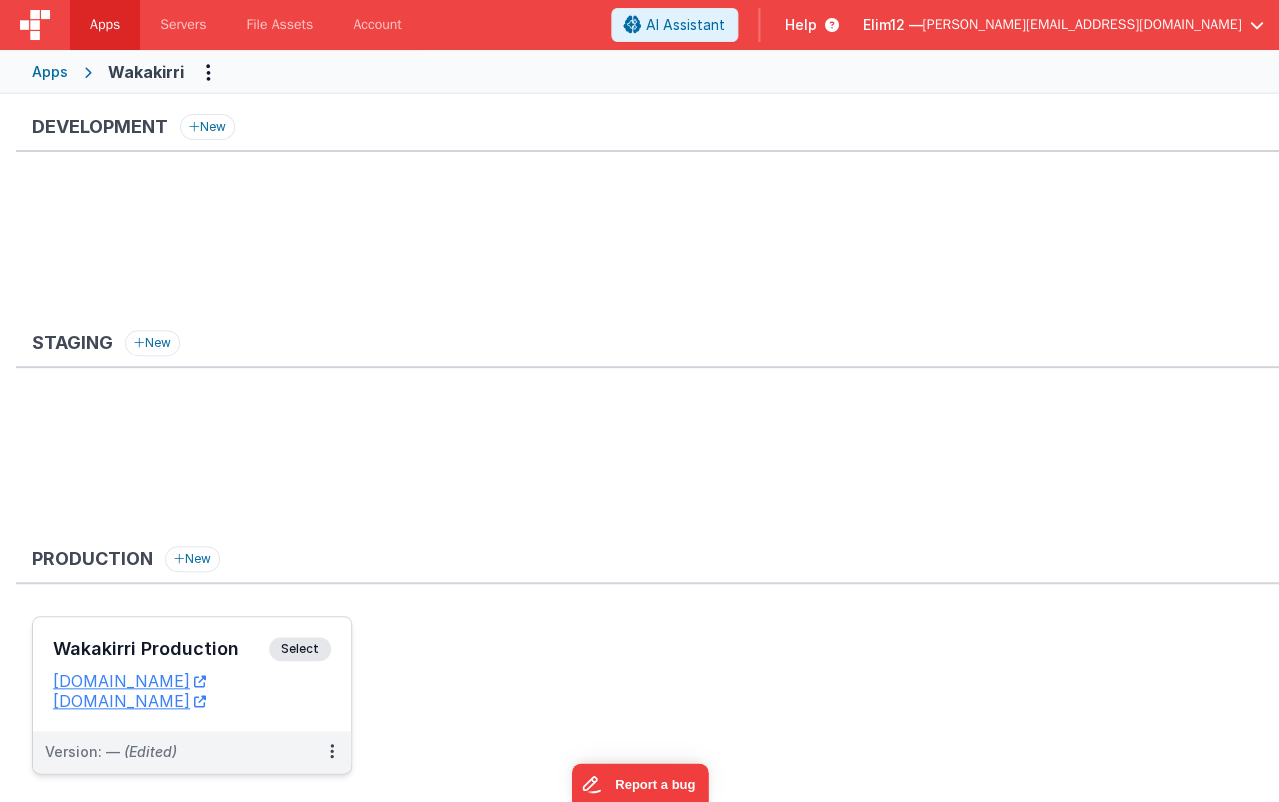 click on "Version: —
(Edited)" at bounding box center (192, 752) 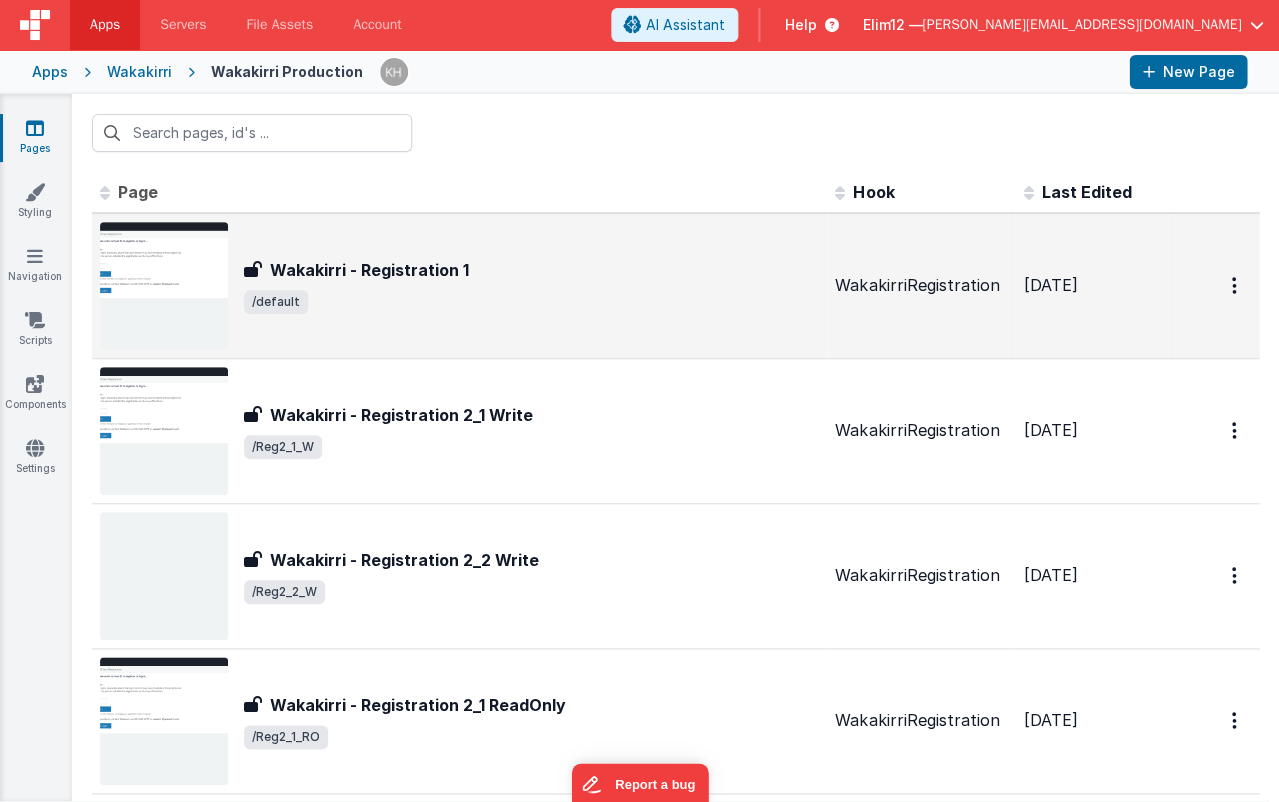 click on "Wakakirri - Registration 1
Wakakirri - Registration 1
/default" at bounding box center (459, 286) 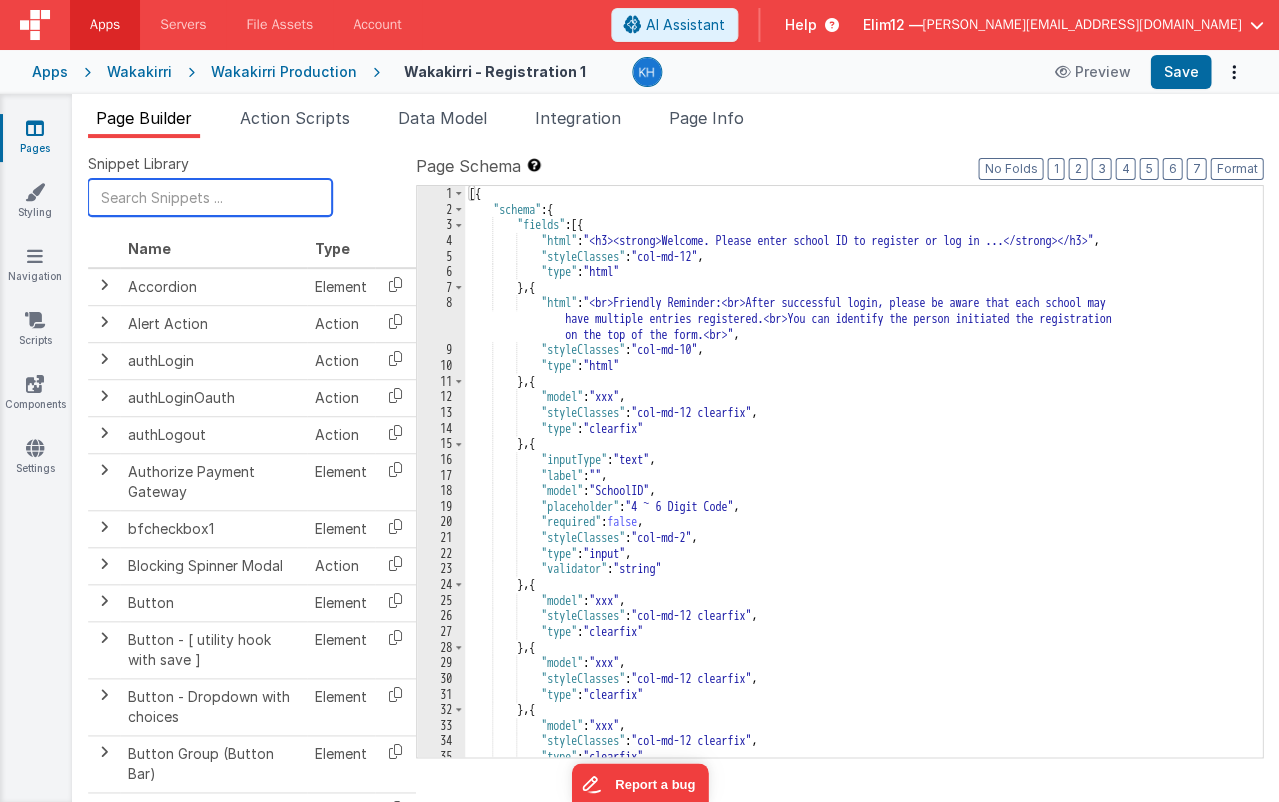 click at bounding box center (210, 197) 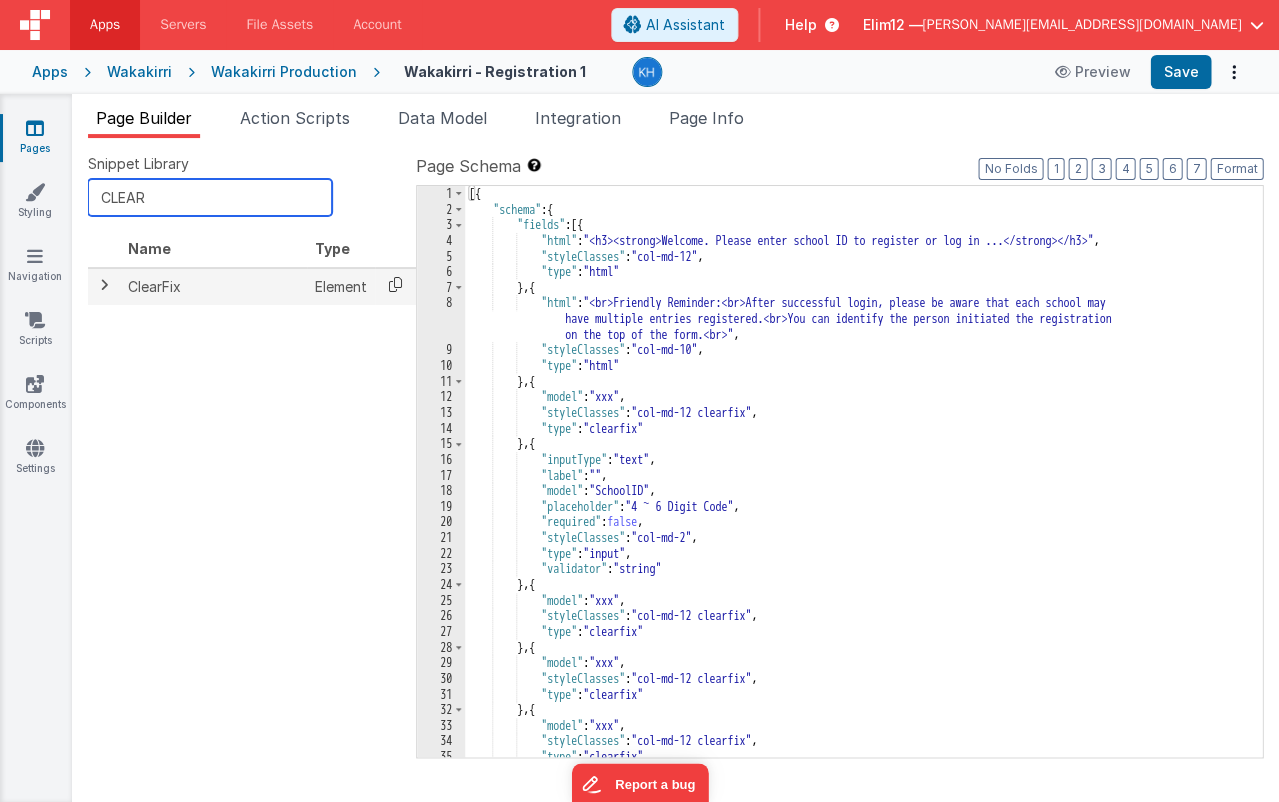 type on "CLEAR" 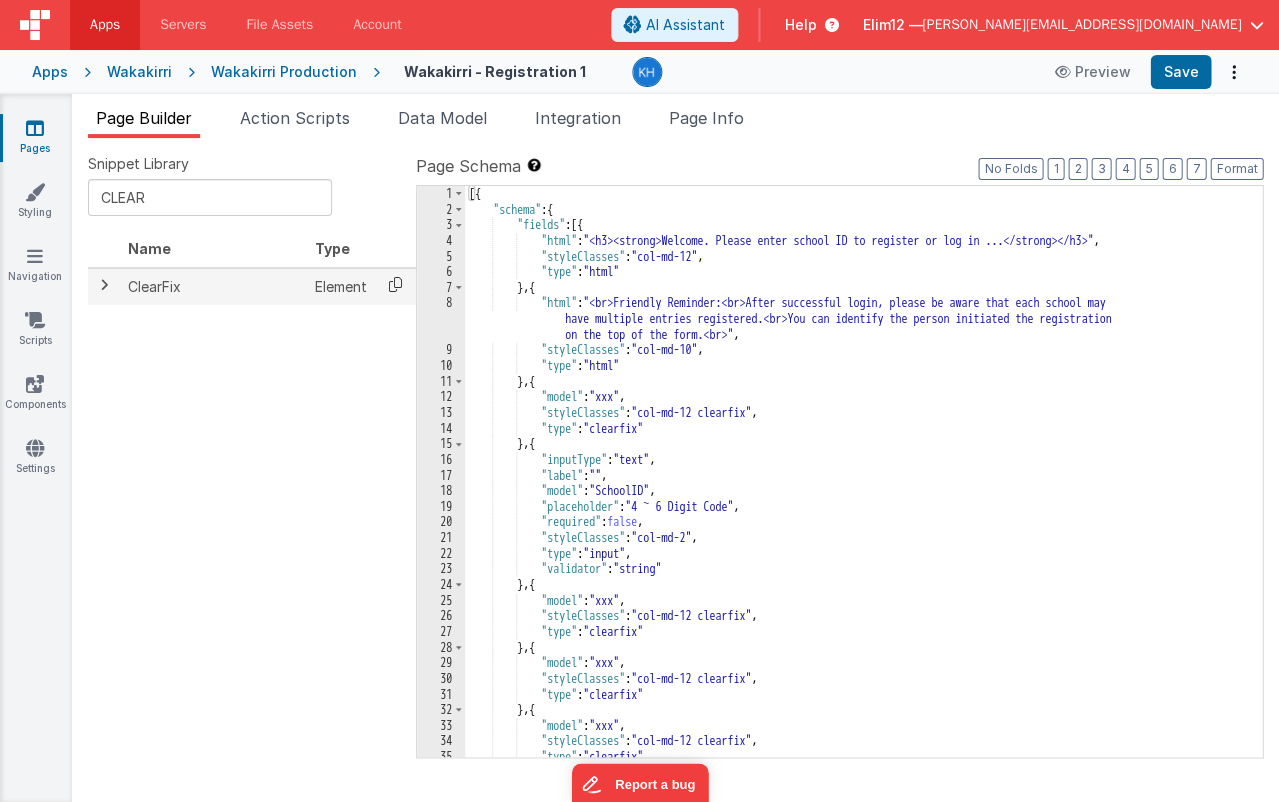 click at bounding box center [395, 284] 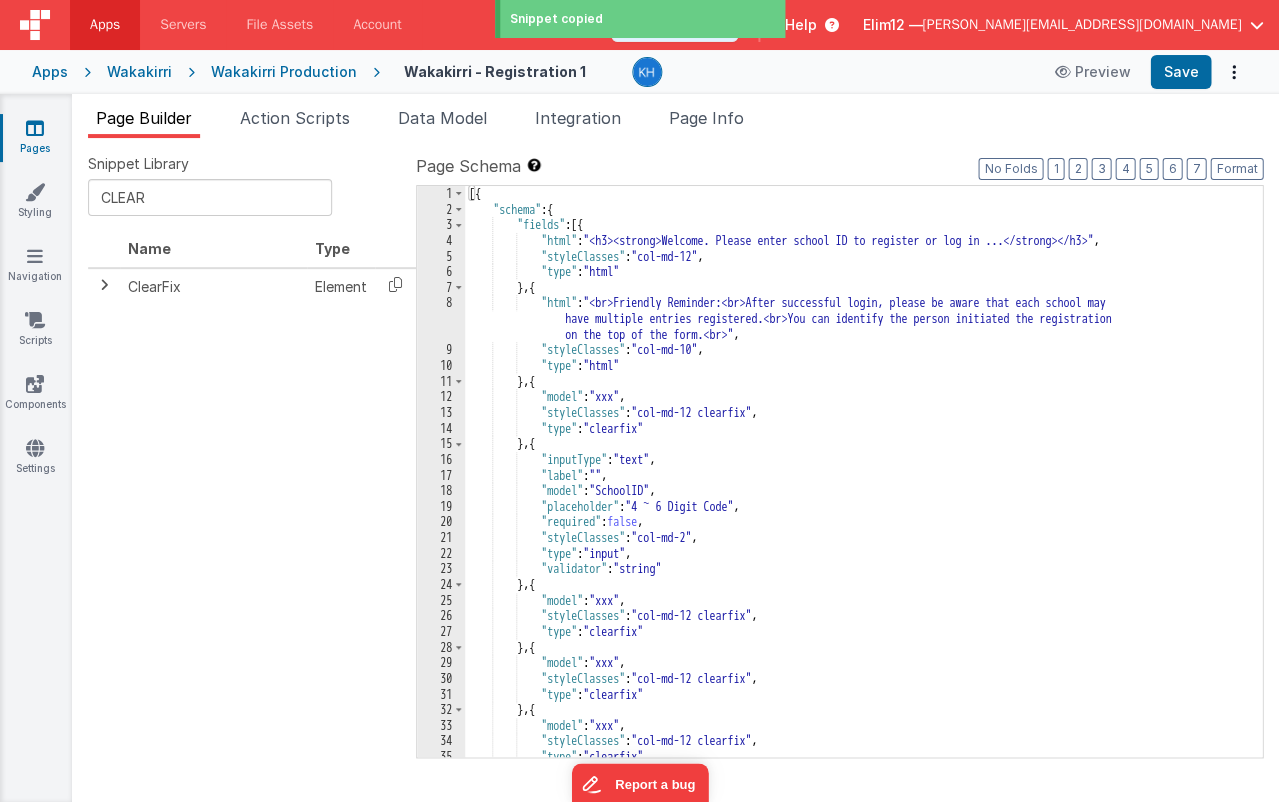 click on "Apps" at bounding box center (50, 72) 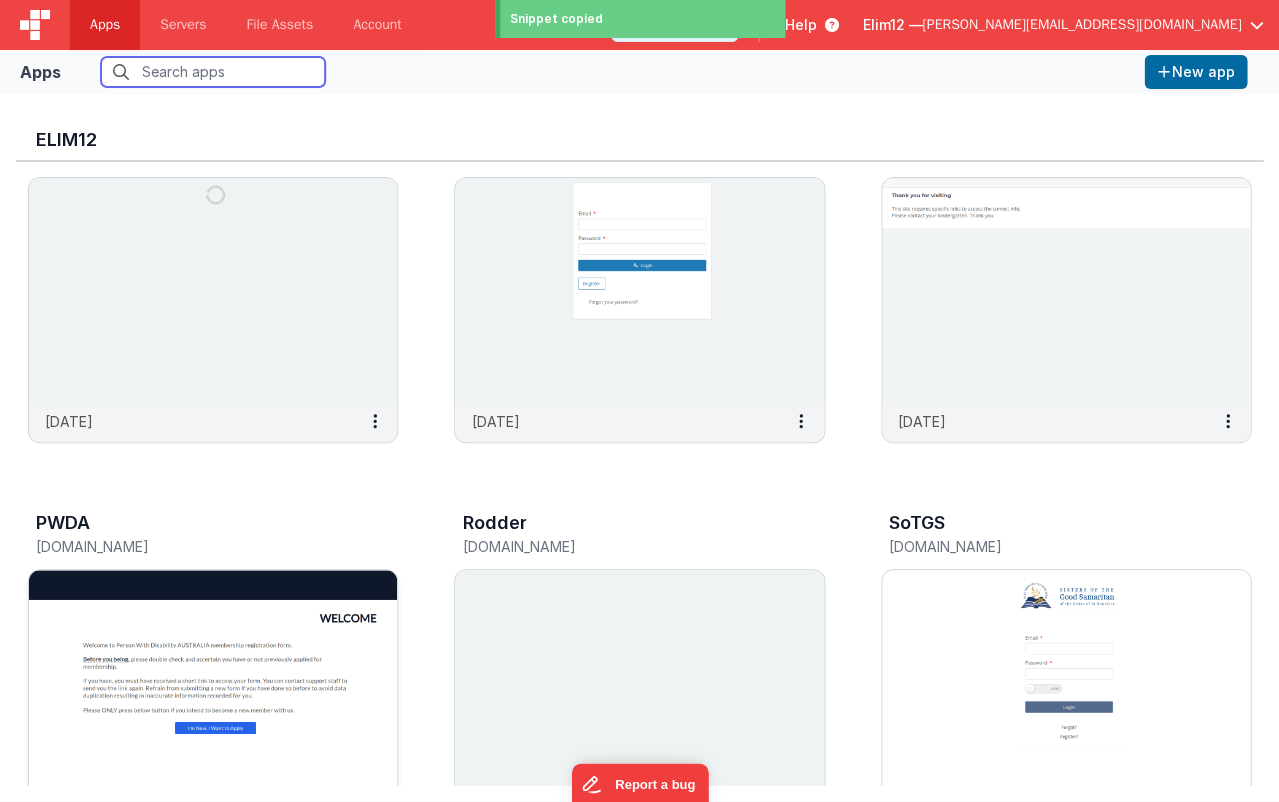 scroll, scrollTop: 86, scrollLeft: 0, axis: vertical 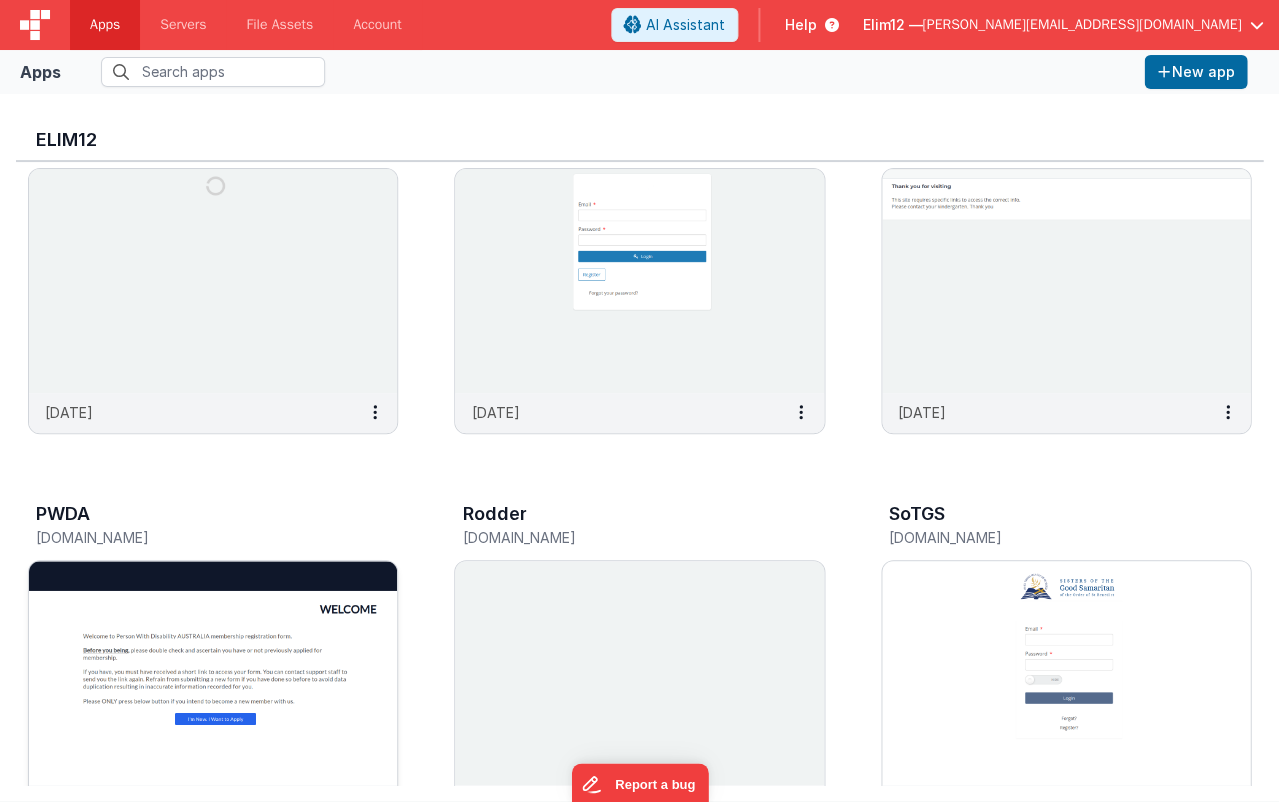 click at bounding box center [213, 673] 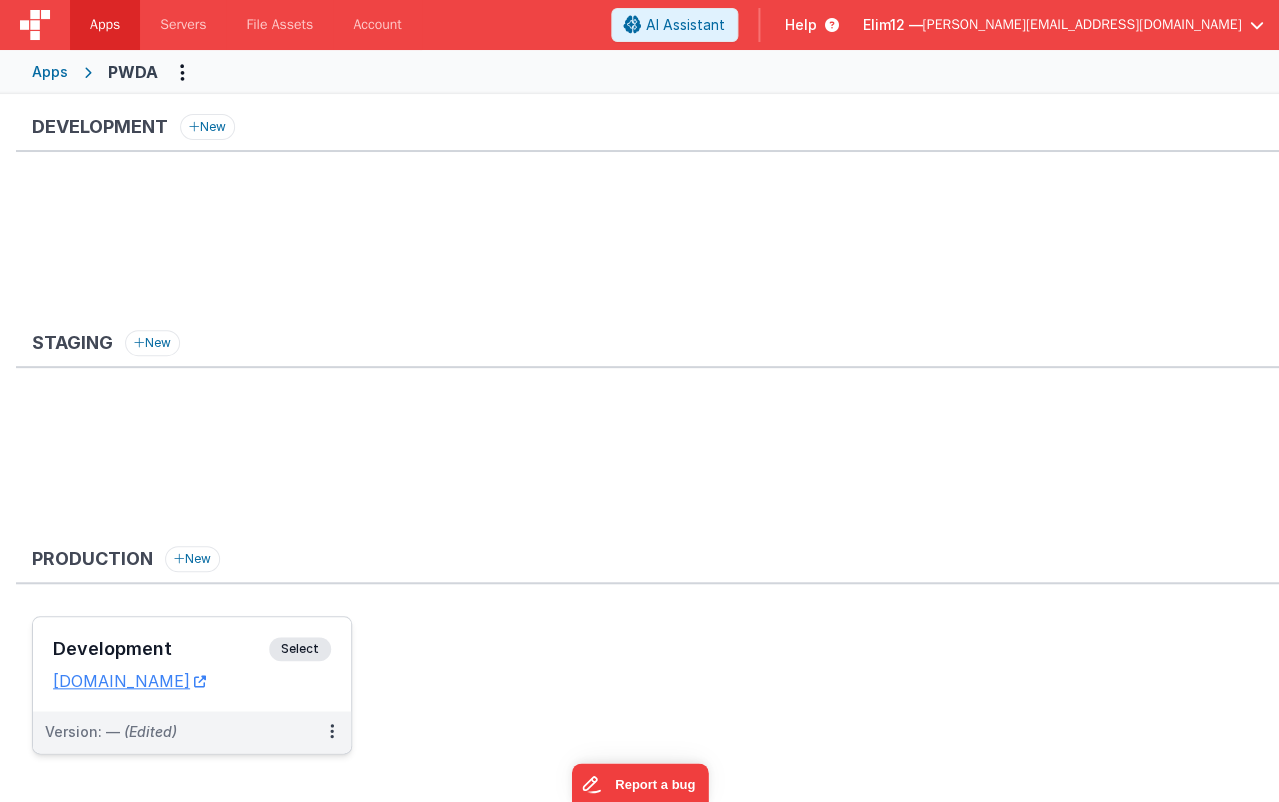 click on "Development
Select   URLs
pwda.clientportal.cloud" at bounding box center [192, 664] 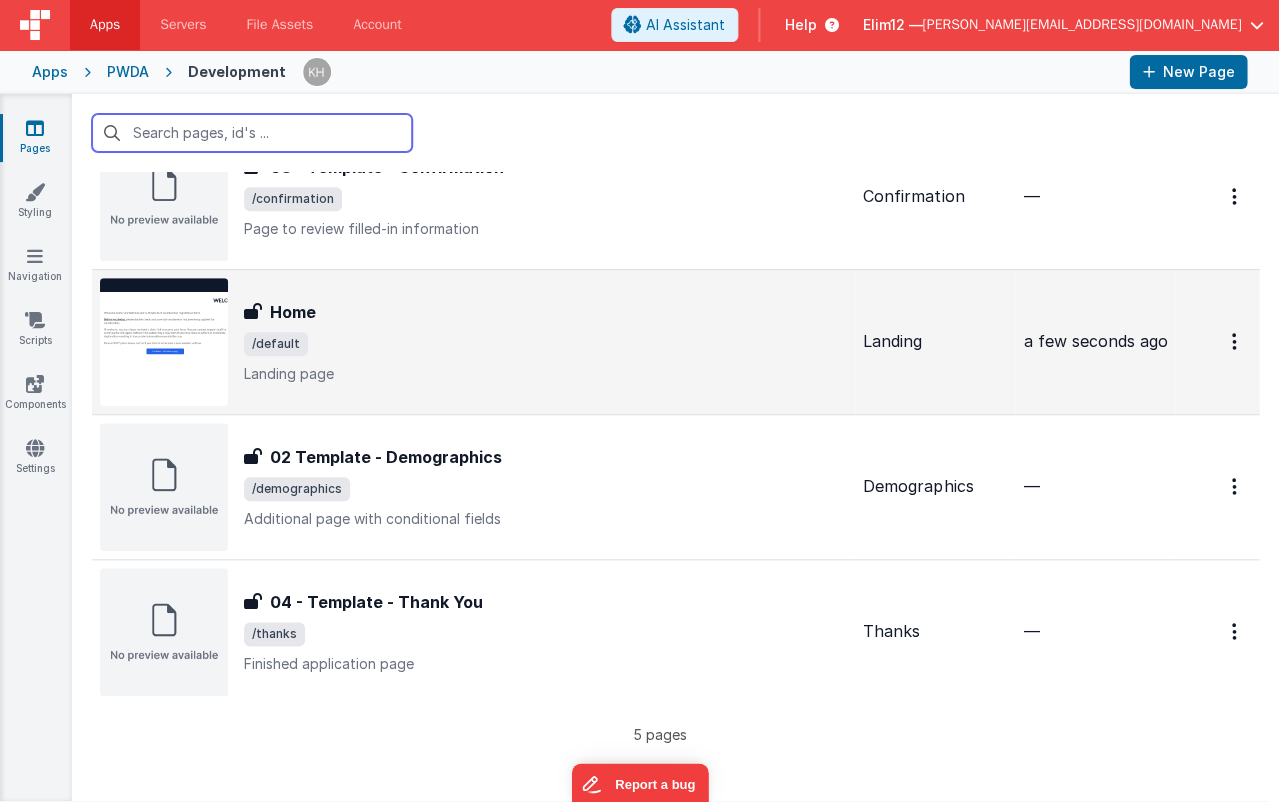 scroll, scrollTop: 233, scrollLeft: 0, axis: vertical 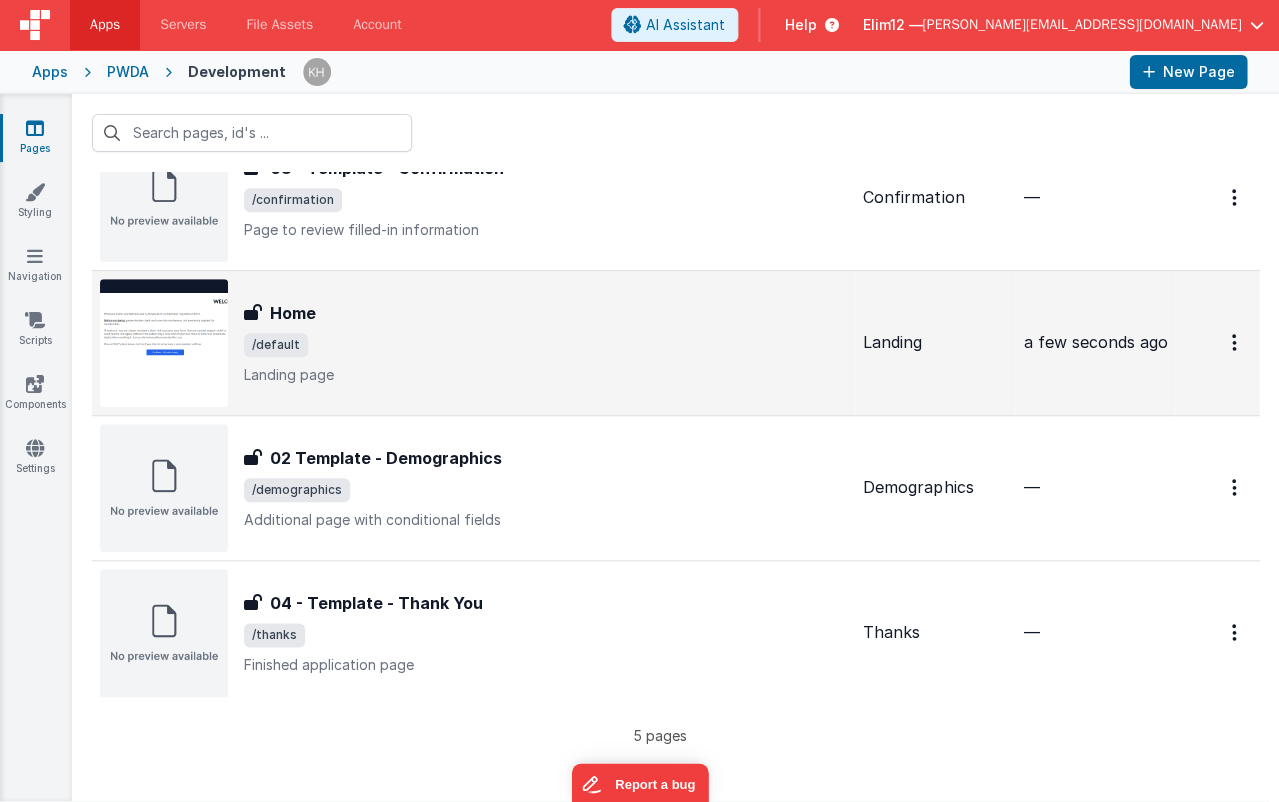 click on "Landing page" at bounding box center (545, 375) 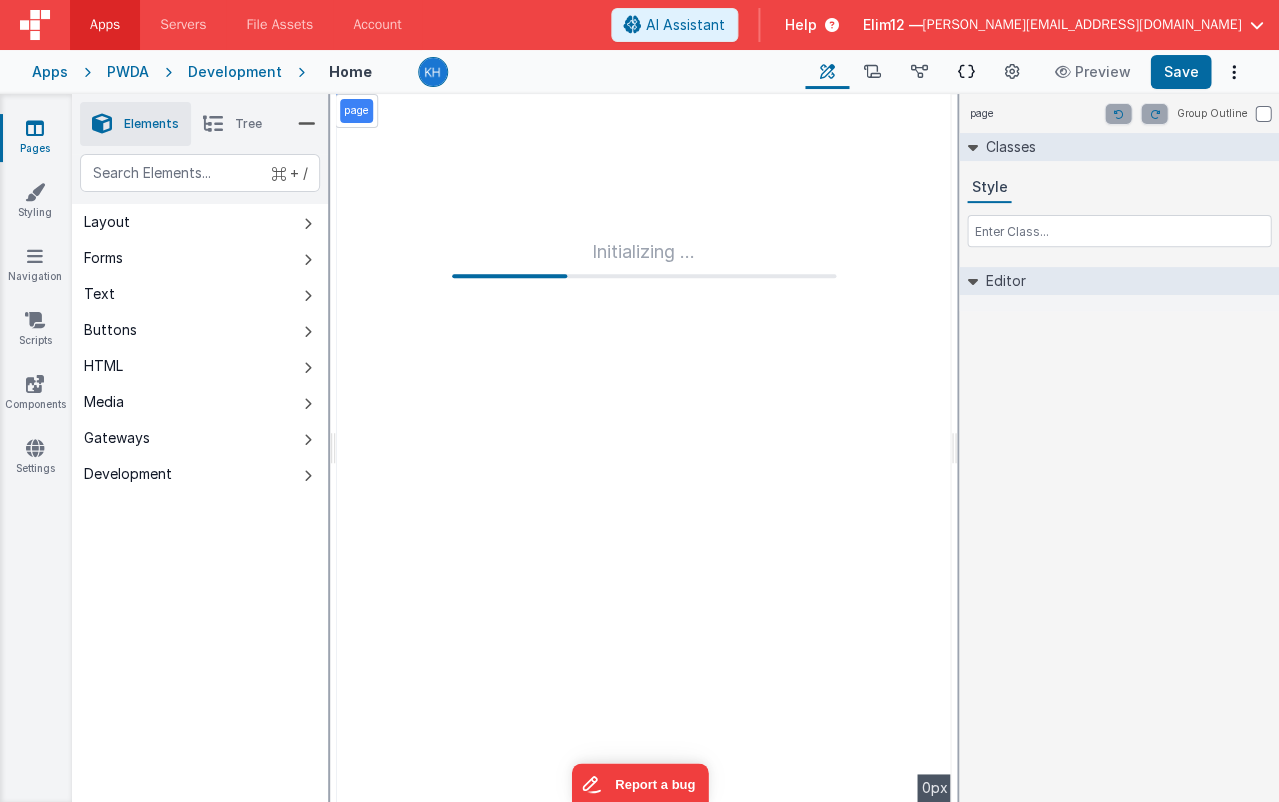 click on "Schema" at bounding box center (966, 72) 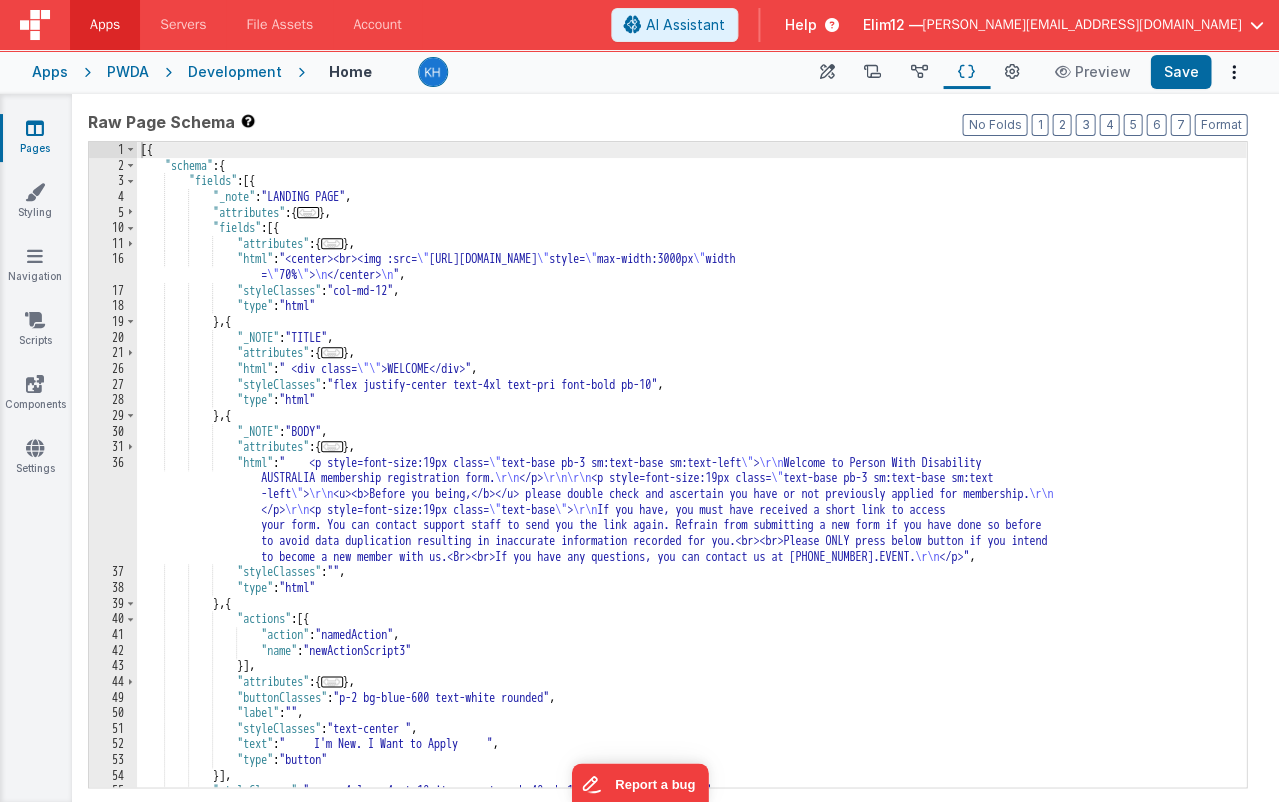 click on "[{      "schema" :  {           "fields" :  [{                "_note" :  "LANDING PAGE" ,                "attributes" :  { ... } ,                "fields" :  [{                     "attributes" :  { ... } ,                     "html" :  "<center><br><img :src= \" https://5t61ut5p19.ucarecd.net/d4fb0b83-730d-496e-b59f-a18f4e98ab27/ \"  style= \" max-width:3000px \"  width                      = \" 70% \" > \n </center> \n " ,                     "styleClasses" :  "col-md-12" ,                     "type" :  "html"                } ,  {                     "_NOTE" :  "TITLE" ,                     "attributes" :  { ... } ,                     "html" :  " <div class= \"\" >WELCOME</div>" ,                     "styleClasses" :  "flex justify-center text-4xl text-pri font-bold pb-10" ,                     "type" :  "html"                } ,  {                     "_NOTE" :  "BODY" ,                     "attributes" :  { ... } ,                     "html" :  "    <p style=font-size:19px class= \"" at bounding box center (691, 480) 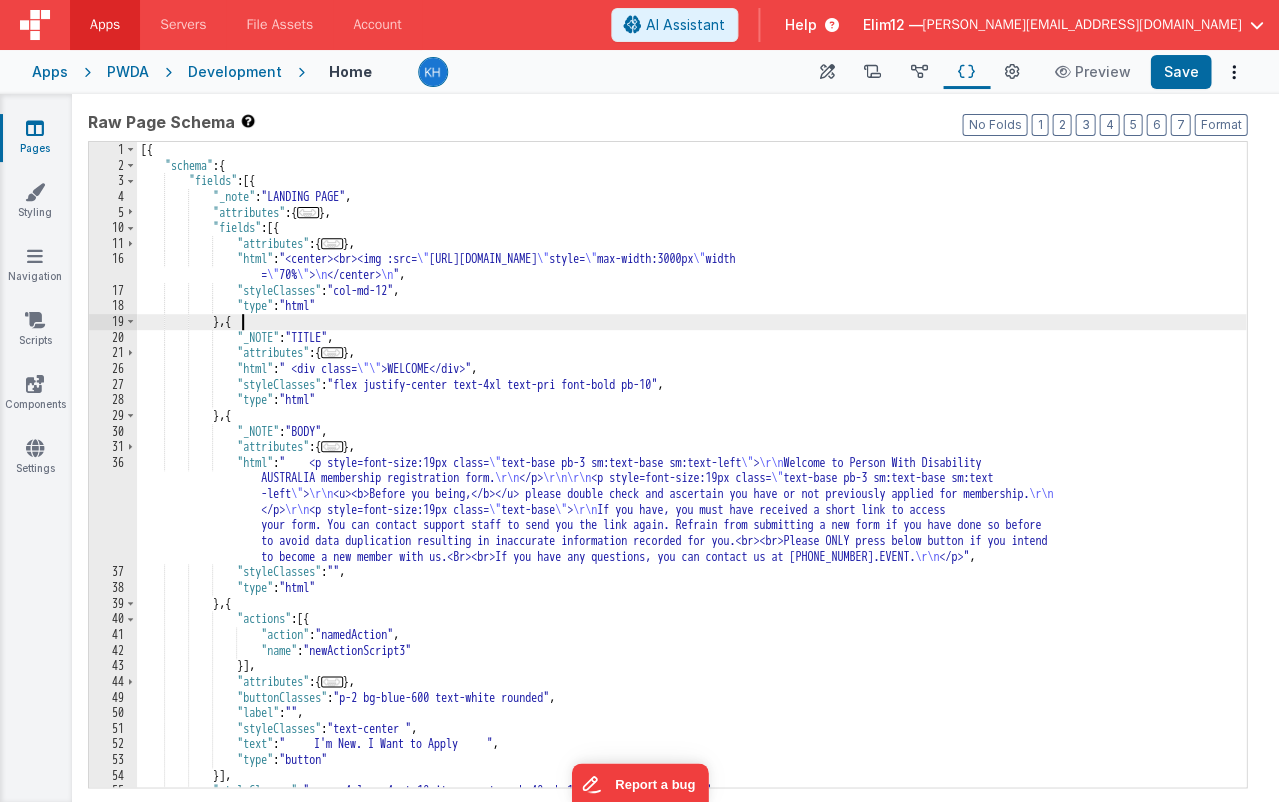 paste 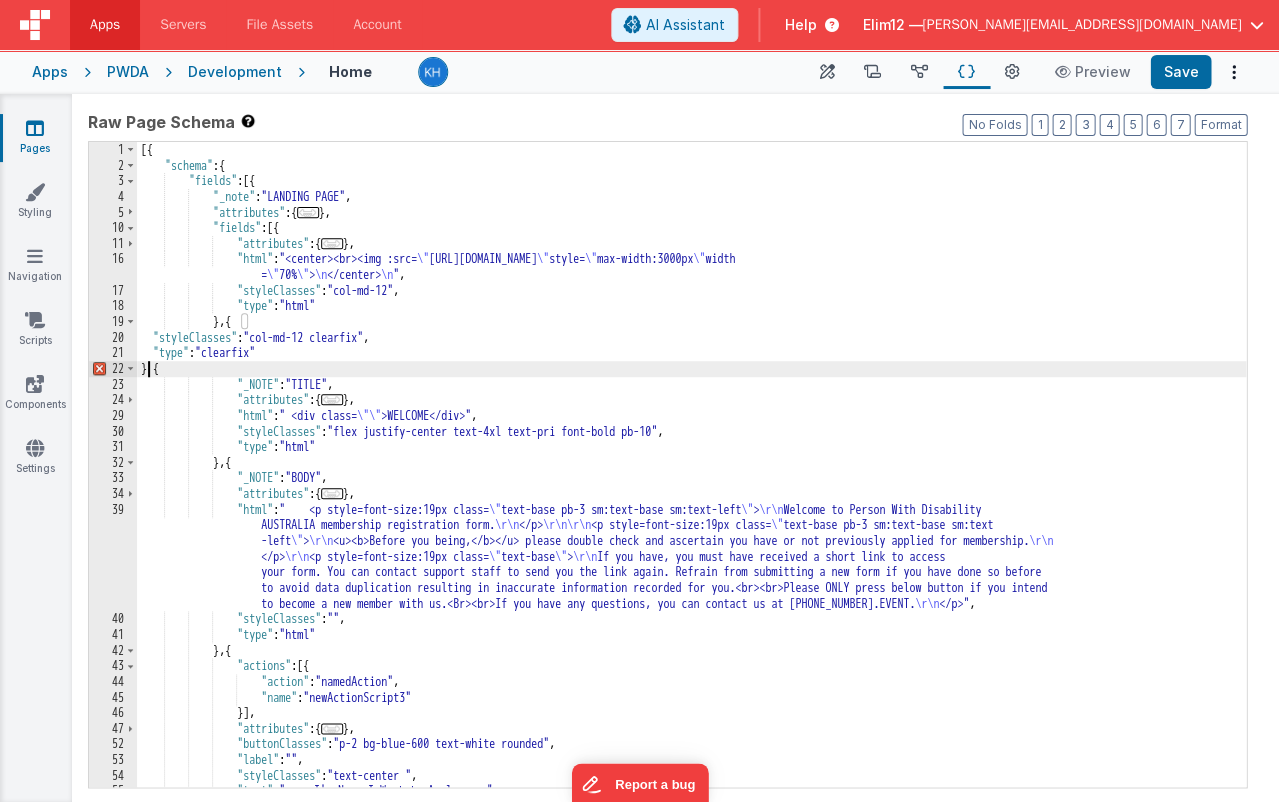 type 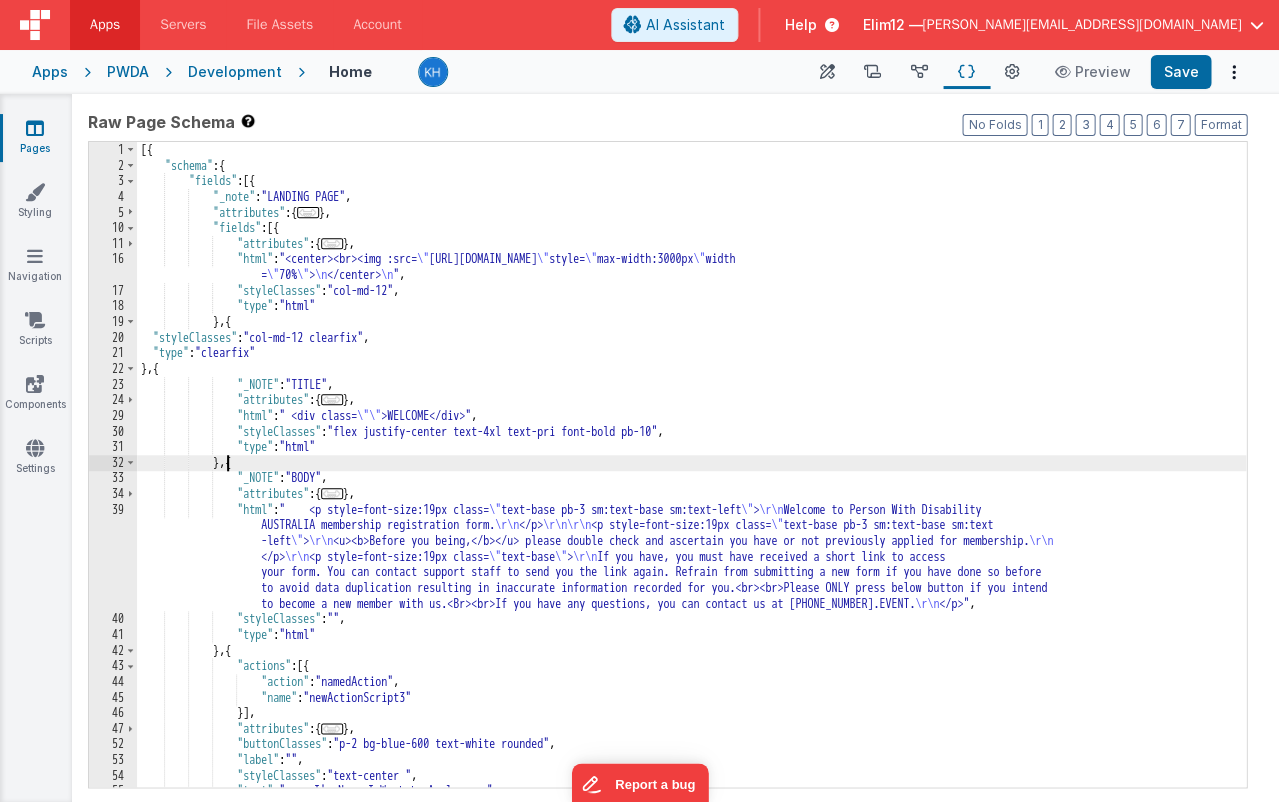 click on "[{      "schema" :  {           "fields" :  [{                "_note" :  "LANDING PAGE" ,                "attributes" :  { ... } ,                "fields" :  [{                     "attributes" :  { ... } ,                     "html" :  "<center><br><img :src= \" https://5t61ut5p19.ucarecd.net/d4fb0b83-730d-496e-b59f-a18f4e98ab27/ \"  style= \" max-width:3000px \"  width                      = \" 70% \" > \n </center> \n " ,                     "styleClasses" :  "col-md-12" ,                     "type" :  "html"                } , {    "styleClasses" :  "col-md-12 clearfix" ,    "type" :  "clearfix" } ,  {                     "_NOTE" :  "TITLE" ,                     "attributes" :  { ... } ,                     "html" :  " <div class= \"\" >WELCOME</div>" ,                     "styleClasses" :  "flex justify-center text-4xl text-pri font-bold pb-10" ,                     "type" :  "html"                } ,  {                     "_NOTE" :  "BODY" ,                     "attributes" :  { ..." at bounding box center [691, 480] 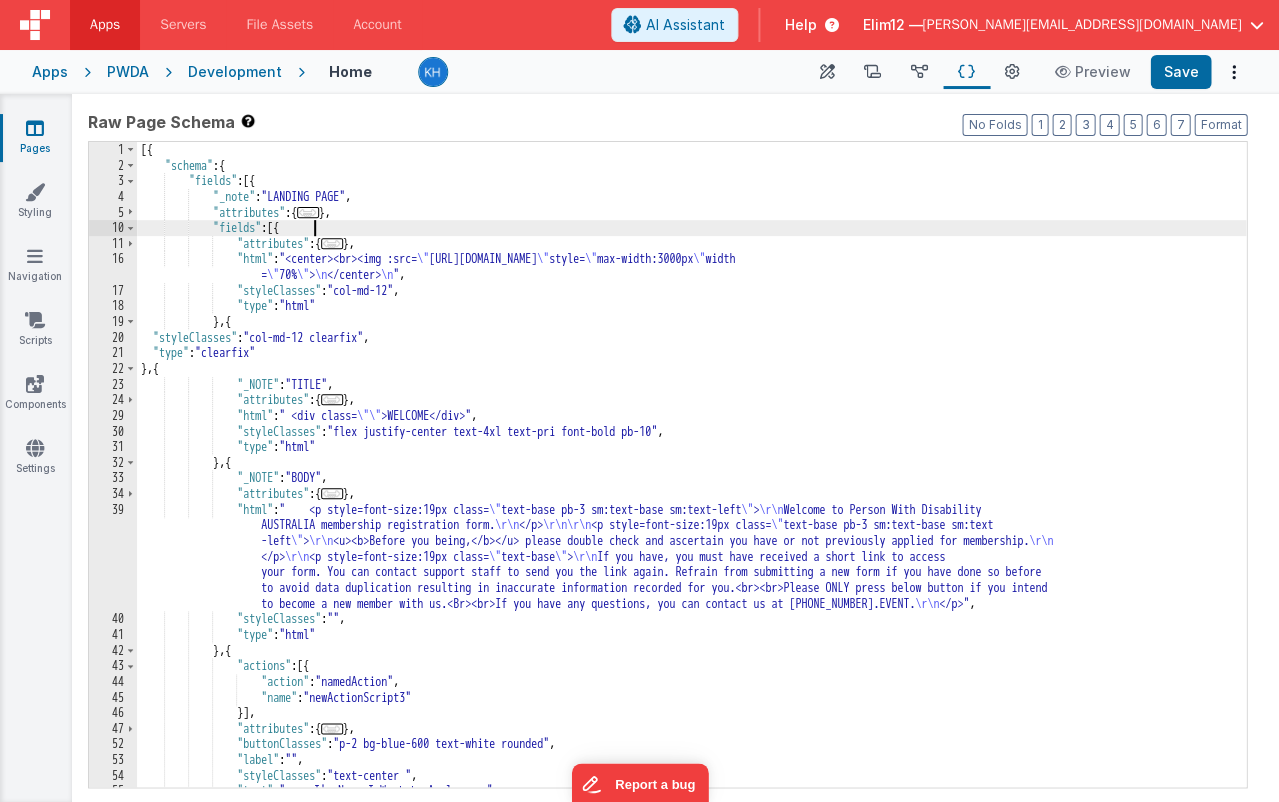 click on "[{      "schema" :  {           "fields" :  [{                "_note" :  "LANDING PAGE" ,                "attributes" :  { ... } ,                "fields" :  [{                     "attributes" :  { ... } ,                     "html" :  "<center><br><img :src= \" https://5t61ut5p19.ucarecd.net/d4fb0b83-730d-496e-b59f-a18f4e98ab27/ \"  style= \" max-width:3000px \"  width                      = \" 70% \" > \n </center> \n " ,                     "styleClasses" :  "col-md-12" ,                     "type" :  "html"                } , {    "styleClasses" :  "col-md-12 clearfix" ,    "type" :  "clearfix" } ,  {                     "_NOTE" :  "TITLE" ,                     "attributes" :  { ... } ,                     "html" :  " <div class= \"\" >WELCOME</div>" ,                     "styleClasses" :  "flex justify-center text-4xl text-pri font-bold pb-10" ,                     "type" :  "html"                } ,  {                     "_NOTE" :  "BODY" ,                     "attributes" :  { ..." at bounding box center [691, 480] 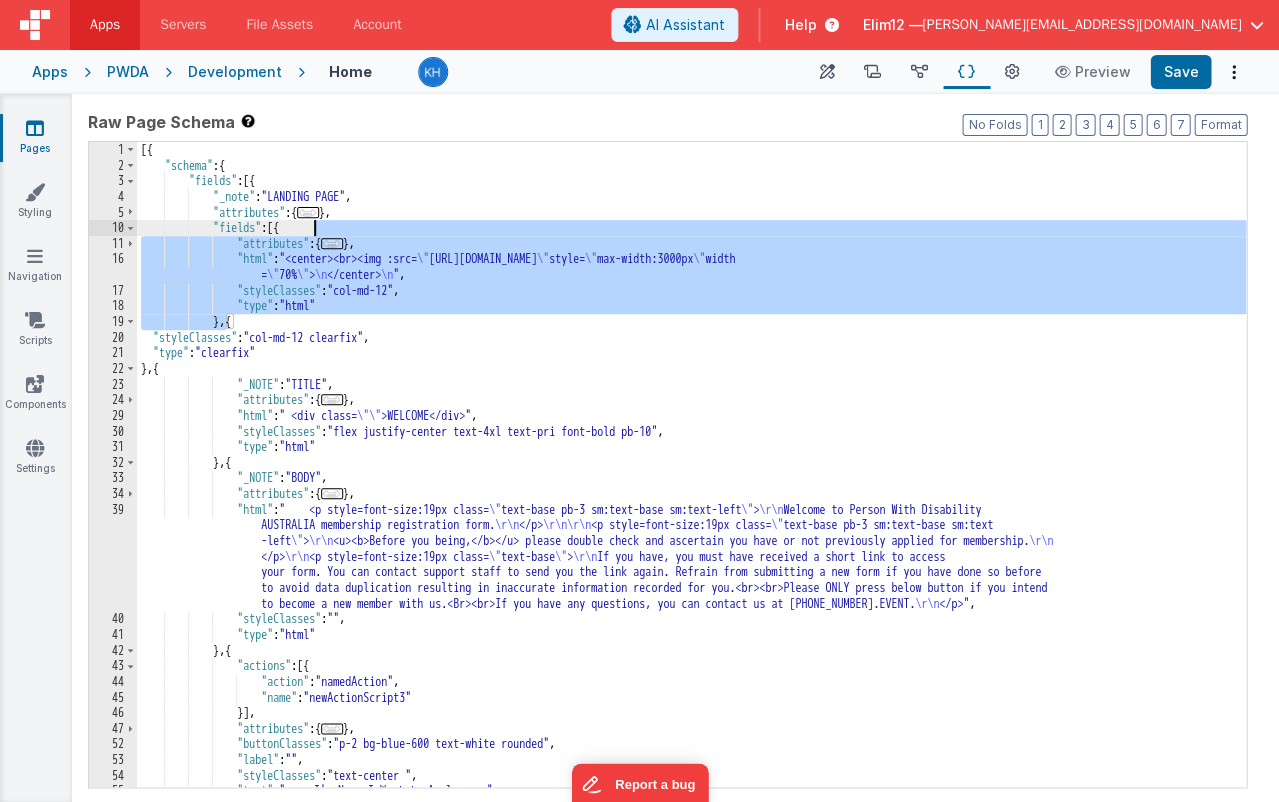 click on "[{      "schema" :  {           "fields" :  [{                "_note" :  "LANDING PAGE" ,                "attributes" :  { ... } ,                "fields" :  [{                     "attributes" :  { ... } ,                     "html" :  "<center><br><img :src= \" https://5t61ut5p19.ucarecd.net/d4fb0b83-730d-496e-b59f-a18f4e98ab27/ \"  style= \" max-width:3000px \"  width                      = \" 70% \" > \n </center> \n " ,                     "styleClasses" :  "col-md-12" ,                     "type" :  "html"                } , {    "styleClasses" :  "col-md-12 clearfix" ,    "type" :  "clearfix" } ,  {                     "_NOTE" :  "TITLE" ,                     "attributes" :  { ... } ,                     "html" :  " <div class= \"\" >WELCOME</div>" ,                     "styleClasses" :  "flex justify-center text-4xl text-pri font-bold pb-10" ,                     "type" :  "html"                } ,  {                     "_NOTE" :  "BODY" ,                     "attributes" :  { ..." at bounding box center [691, 480] 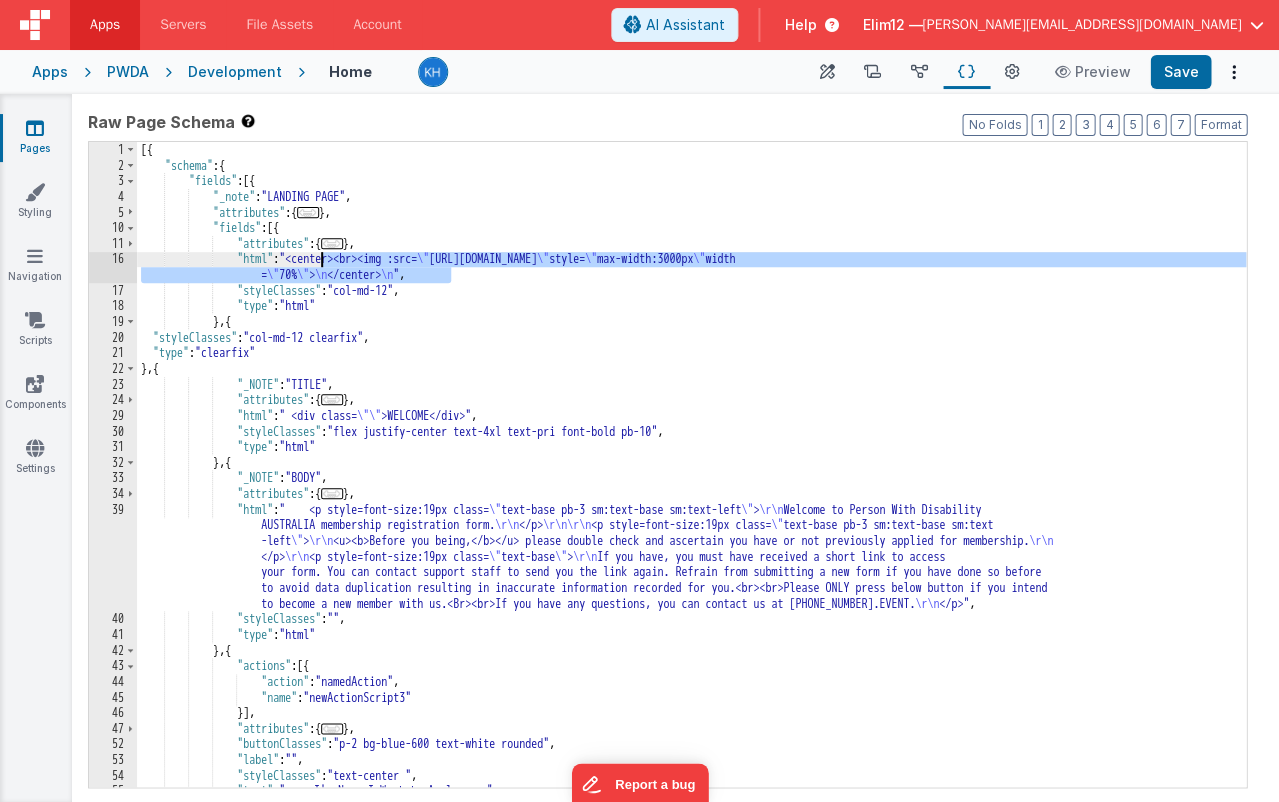drag, startPoint x: 450, startPoint y: 273, endPoint x: 320, endPoint y: 262, distance: 130.46455 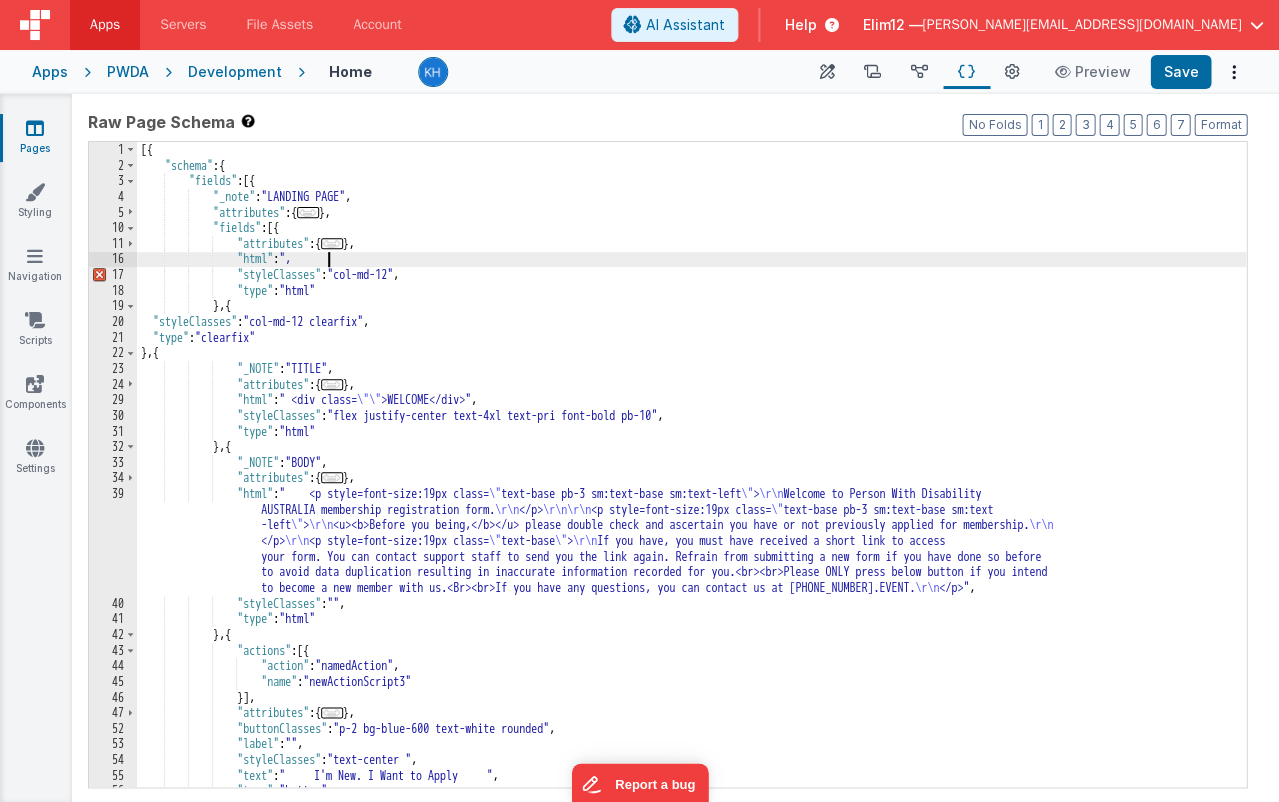 click on "[{      "schema" :  {           "fields" :  [{                "_note" :  "LANDING PAGE" ,                "attributes" :  { ... } ,                "fields" :  [{                     "attributes" :  { ... } ,                     "html" :  ",                     "styleClasses" :  "col-md-12" ,                     "type" :  "html"                } , {    "styleClasses" :  "col-md-12 clearfix" ,    "type" :  "clearfix" } ,  {                     "_NOTE" :  "TITLE" ,                     "attributes" :  { ... } ,                     "html" :  " <div class= \"\" >WELCOME</div>" ,                     "styleClasses" :  "flex justify-center text-4xl text-pri font-bold pb-10" ,                     "type" :  "html"                } ,  {                     "_NOTE" :  "BODY" ,                     "attributes" :  { ... } ,                     "html" :  "    <p style=font-size:19px class= \" text-base pb-3 sm:text-base sm:text-left \" > \r\n         Welcome to Person With Disability" at bounding box center [691, 480] 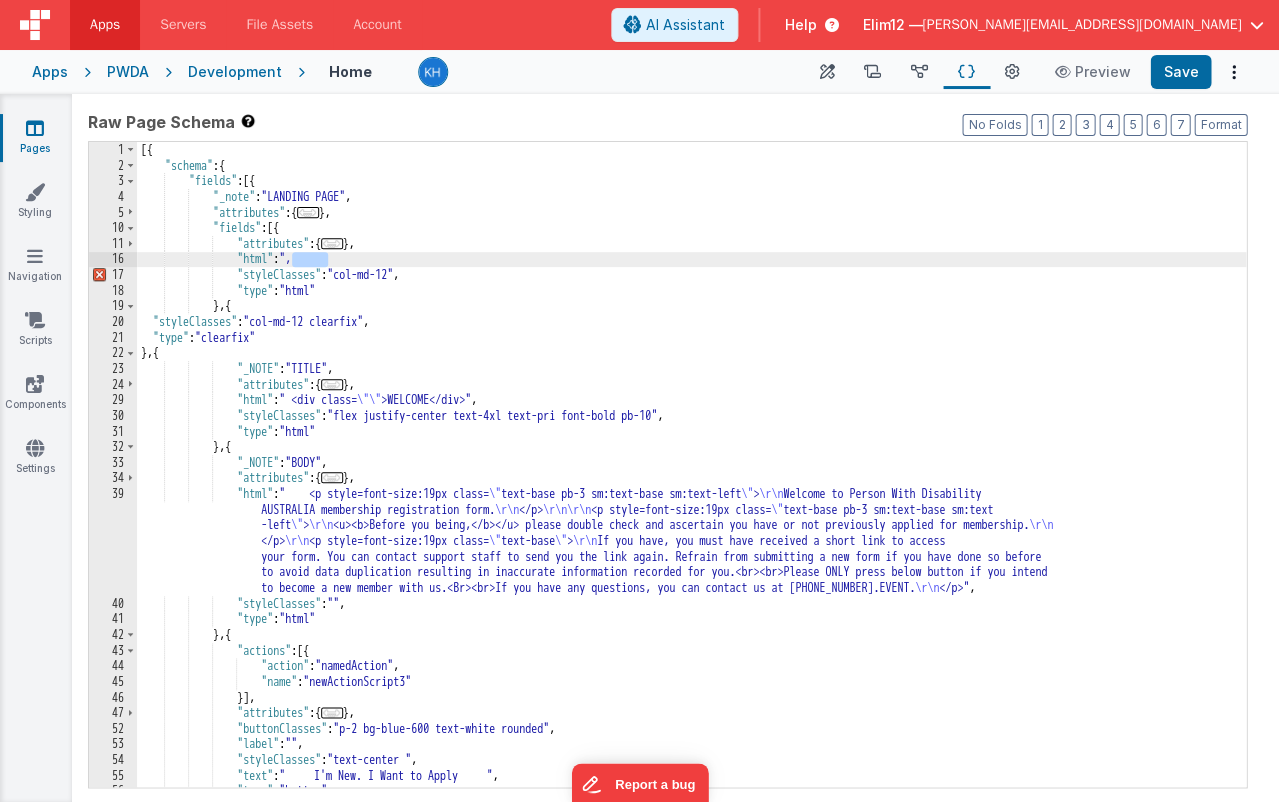 click on "[{      "schema" :  {           "fields" :  [{                "_note" :  "LANDING PAGE" ,                "attributes" :  { ... } ,                "fields" :  [{                     "attributes" :  { ... } ,                     "html" :  ",                     "styleClasses" :  "col-md-12" ,                     "type" :  "html"                } , {    "styleClasses" :  "col-md-12 clearfix" ,    "type" :  "clearfix" } ,  {                     "_NOTE" :  "TITLE" ,                     "attributes" :  { ... } ,                     "html" :  " <div class= \"\" >WELCOME</div>" ,                     "styleClasses" :  "flex justify-center text-4xl text-pri font-bold pb-10" ,                     "type" :  "html"                } ,  {                     "_NOTE" :  "BODY" ,                     "attributes" :  { ... } ,                     "html" :  "    <p style=font-size:19px class= \" text-base pb-3 sm:text-base sm:text-left \" > \r\n         Welcome to Person With Disability" at bounding box center [691, 480] 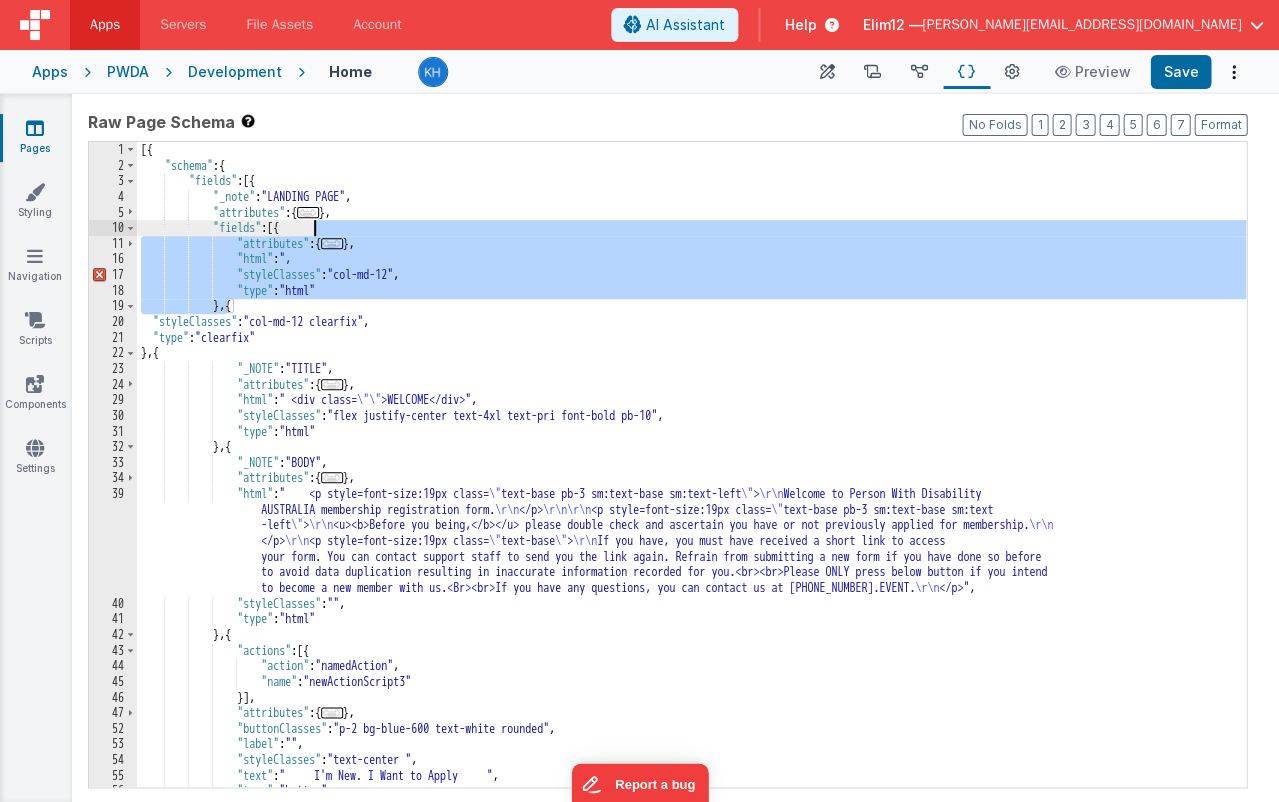 click on "[{      "schema" :  {           "fields" :  [{                "_note" :  "LANDING PAGE" ,                "attributes" :  { ... } ,                "fields" :  [{                     "attributes" :  { ... } ,                     "html" :  ",                     "styleClasses" :  "col-md-12" ,                     "type" :  "html"                } , {    "styleClasses" :  "col-md-12 clearfix" ,    "type" :  "clearfix" } ,  {                     "_NOTE" :  "TITLE" ,                     "attributes" :  { ... } ,                     "html" :  " <div class= \"\" >WELCOME</div>" ,                     "styleClasses" :  "flex justify-center text-4xl text-pri font-bold pb-10" ,                     "type" :  "html"                } ,  {                     "_NOTE" :  "BODY" ,                     "attributes" :  { ... } ,                     "html" :  "    <p style=font-size:19px class= \" text-base pb-3 sm:text-base sm:text-left \" > \r\n         Welcome to Person With Disability" at bounding box center [691, 480] 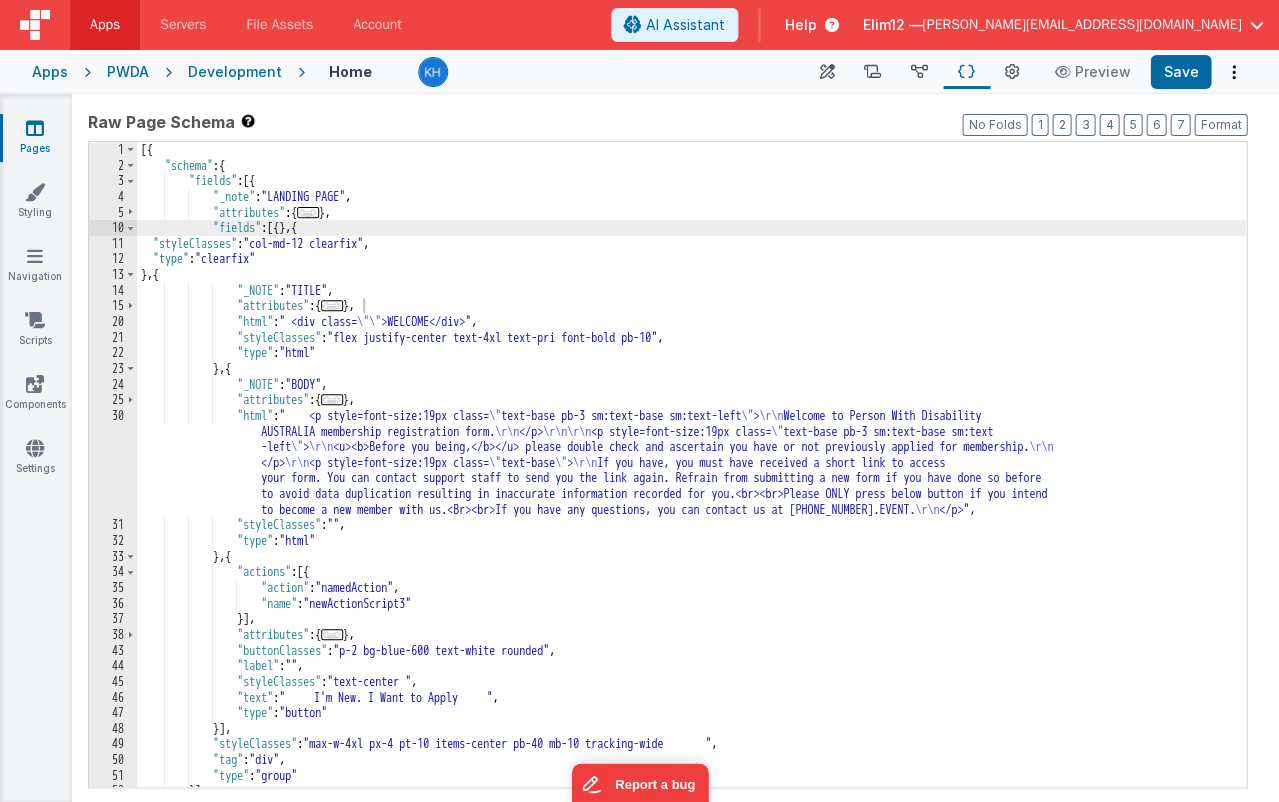 click on "[{      "schema" :  {           "fields" :  [{                "_note" :  "LANDING PAGE" ,                "attributes" :  { ... } ,                "fields" :  [{ } , {    "styleClasses" :  "col-md-12 clearfix" ,    "type" :  "clearfix" } ,  {                     "_NOTE" :  "TITLE" ,                     "attributes" :  { ... } ,                     "html" :  " <div class= \"\" >WELCOME</div>" ,                     "styleClasses" :  "flex justify-center text-4xl text-pri font-bold pb-10" ,                     "type" :  "html"                } ,  {                     "_NOTE" :  "BODY" ,                     "attributes" :  { ... } ,                     "html" :  "    <p style=font-size:19px class= \" text-base pb-3 sm:text-base sm:text-left \" > \r\n         Welcome to Person With Disability                       AUSTRALIA membership registration form. \r\n     </p> \r\n\r\n     <p style=font-size:19px class= \" text-base pb-3 sm:text-base sm:text                      -left" at bounding box center (691, 480) 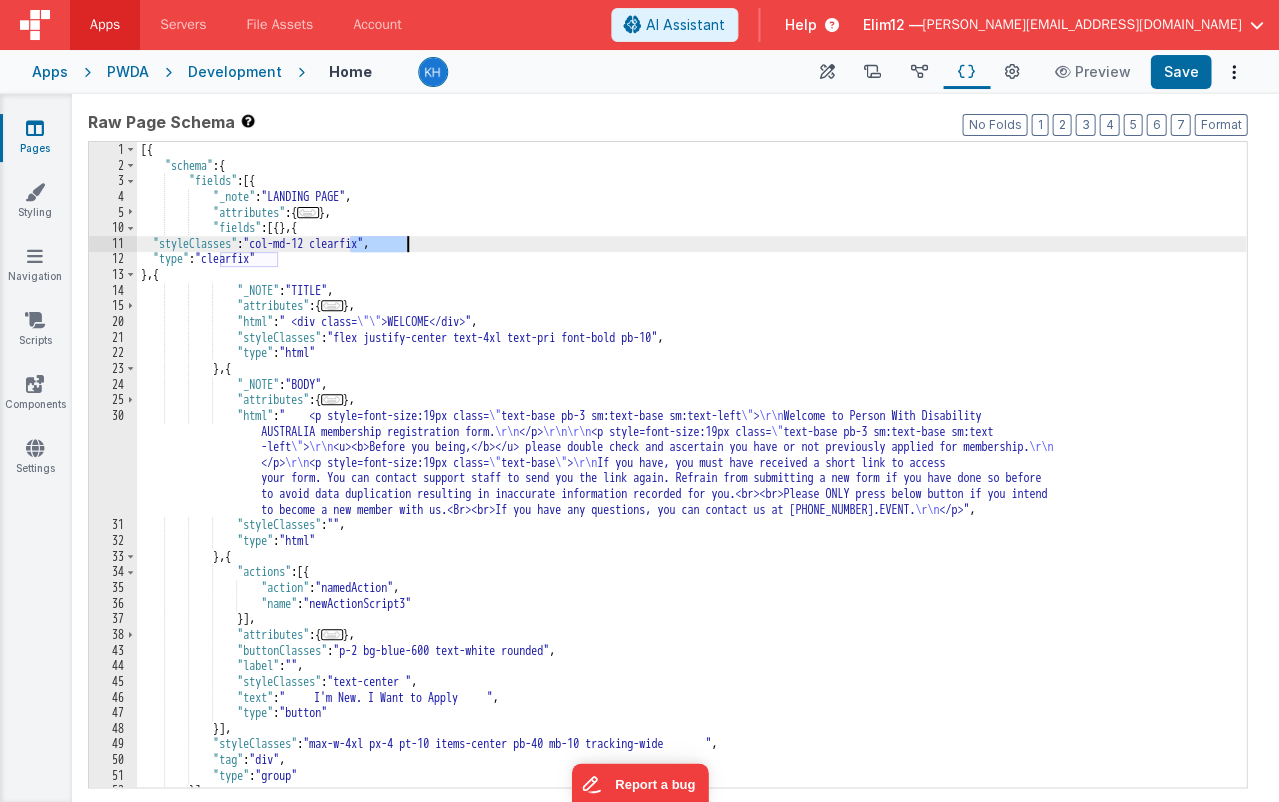 click on "[{      "schema" :  {           "fields" :  [{                "_note" :  "LANDING PAGE" ,                "attributes" :  { ... } ,                "fields" :  [{ } , {    "styleClasses" :  "col-md-12 clearfix" ,    "type" :  "clearfix" } ,  {                     "_NOTE" :  "TITLE" ,                     "attributes" :  { ... } ,                     "html" :  " <div class= \"\" >WELCOME</div>" ,                     "styleClasses" :  "flex justify-center text-4xl text-pri font-bold pb-10" ,                     "type" :  "html"                } ,  {                     "_NOTE" :  "BODY" ,                     "attributes" :  { ... } ,                     "html" :  "    <p style=font-size:19px class= \" text-base pb-3 sm:text-base sm:text-left \" > \r\n         Welcome to Person With Disability                       AUSTRALIA membership registration form. \r\n     </p> \r\n\r\n     <p style=font-size:19px class= \" text-base pb-3 sm:text-base sm:text                      -left" at bounding box center (691, 480) 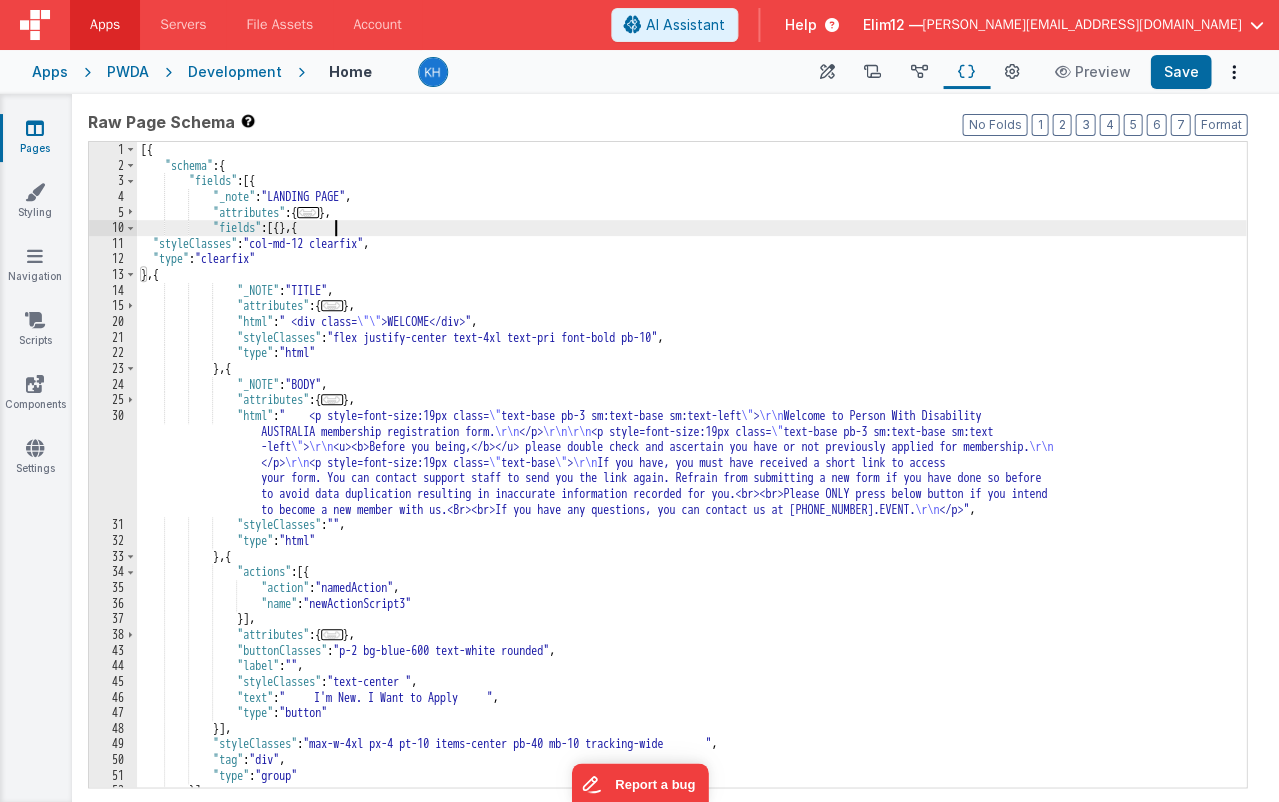 click on "[{      "schema" :  {           "fields" :  [{                "_note" :  "LANDING PAGE" ,                "attributes" :  { ... } ,                "fields" :  [{ } , {    "styleClasses" :  "col-md-12 clearfix" ,    "type" :  "clearfix" } ,  {                     "_NOTE" :  "TITLE" ,                     "attributes" :  { ... } ,                     "html" :  " <div class= \"\" >WELCOME</div>" ,                     "styleClasses" :  "flex justify-center text-4xl text-pri font-bold pb-10" ,                     "type" :  "html"                } ,  {                     "_NOTE" :  "BODY" ,                     "attributes" :  { ... } ,                     "html" :  "    <p style=font-size:19px class= \" text-base pb-3 sm:text-base sm:text-left \" > \r\n         Welcome to Person With Disability                       AUSTRALIA membership registration form. \r\n     </p> \r\n\r\n     <p style=font-size:19px class= \" text-base pb-3 sm:text-base sm:text                      -left" at bounding box center [691, 480] 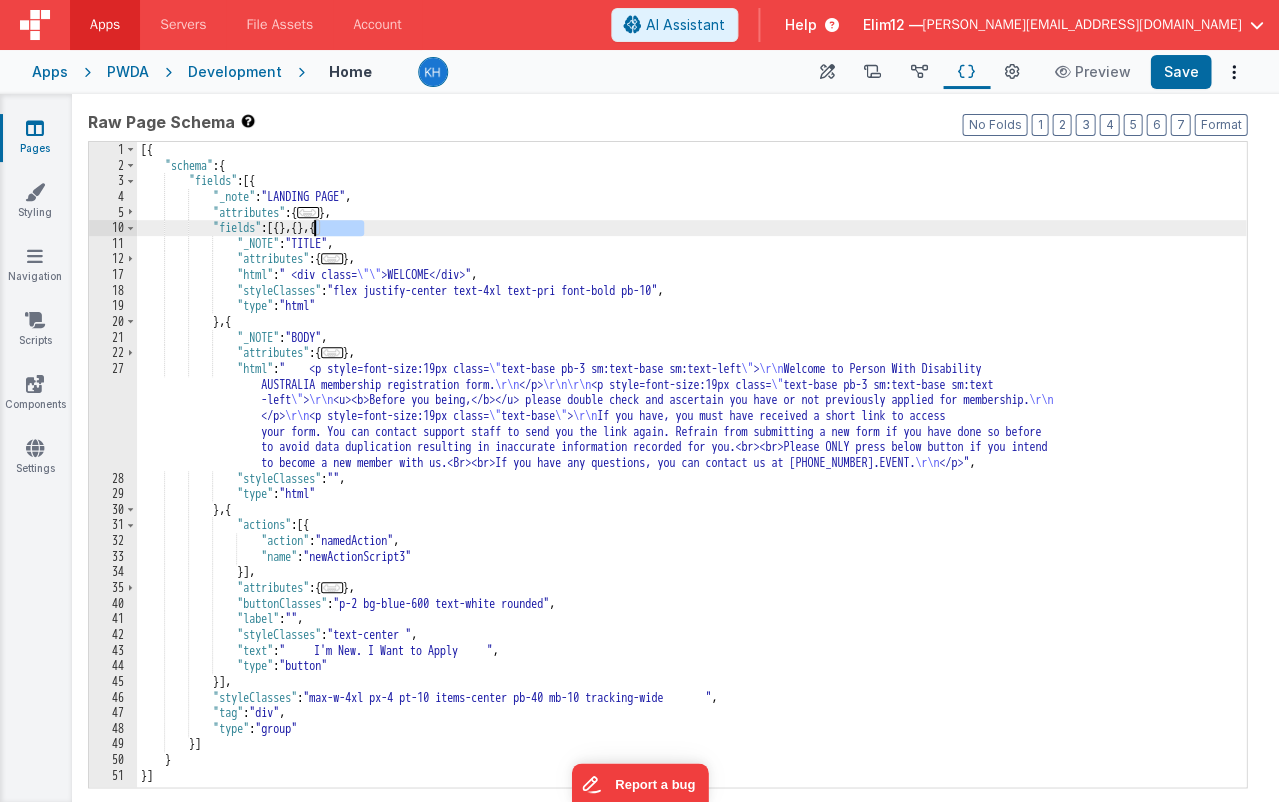 drag, startPoint x: 394, startPoint y: 227, endPoint x: 313, endPoint y: 227, distance: 81 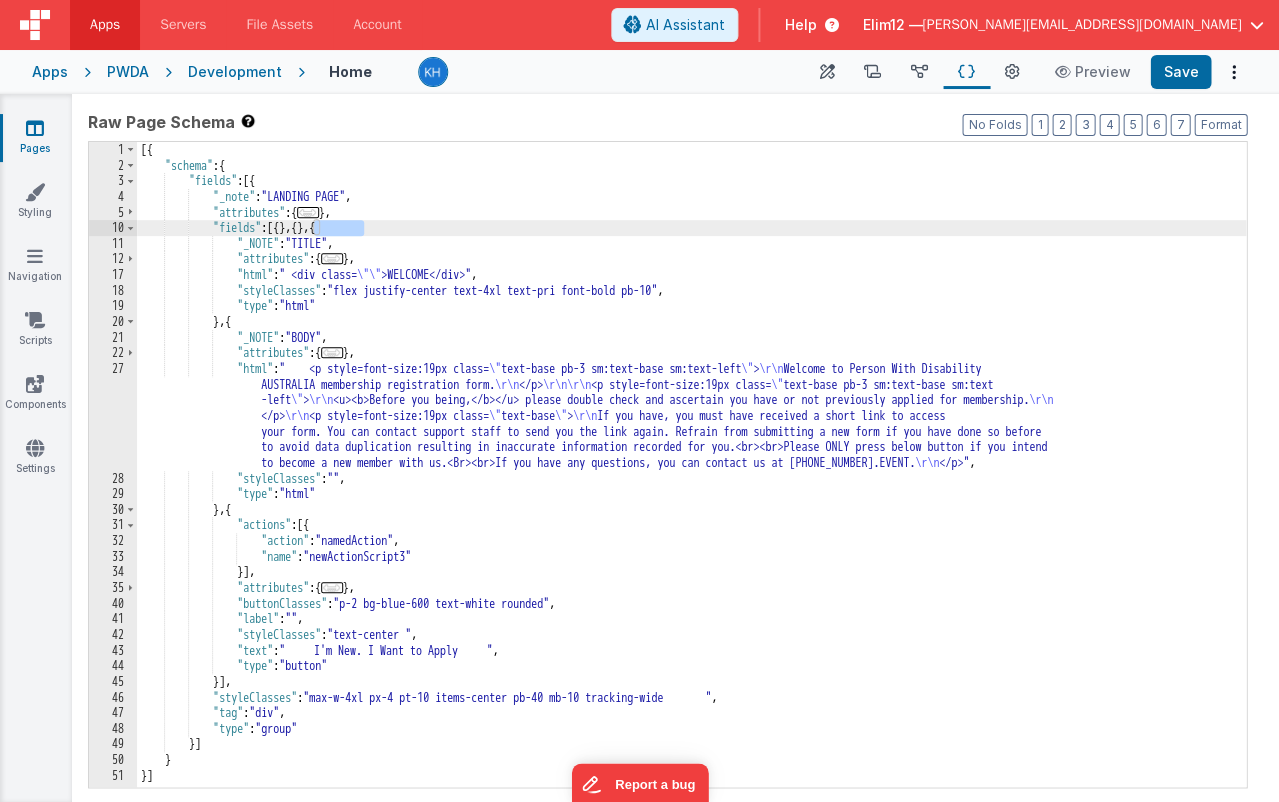 click on "[{      "schema" :  {           "fields" :  [{                "_note" :  "LANDING PAGE" ,                "attributes" :  { ... } ,                "fields" :  [{ } , { } ,  {                     "_NOTE" :  "TITLE" ,                     "attributes" :  { ... } ,                     "html" :  " <div class= \"\" >WELCOME</div>" ,                     "styleClasses" :  "flex justify-center text-4xl text-pri font-bold pb-10" ,                     "type" :  "html"                } ,  {                     "_NOTE" :  "BODY" ,                     "attributes" :  { ... } ,                     "html" :  "    <p style=font-size:19px class= \" text-base pb-3 sm:text-base sm:text-left \" > \r\n         Welcome to Person With Disability                       AUSTRALIA membership registration form. \r\n     </p> \r\n\r\n     <p style=font-size:19px class= \" text-base pb-3 sm:text-base sm:text                      -left \" > \r\n \r\n                           </p> >" at bounding box center (691, 480) 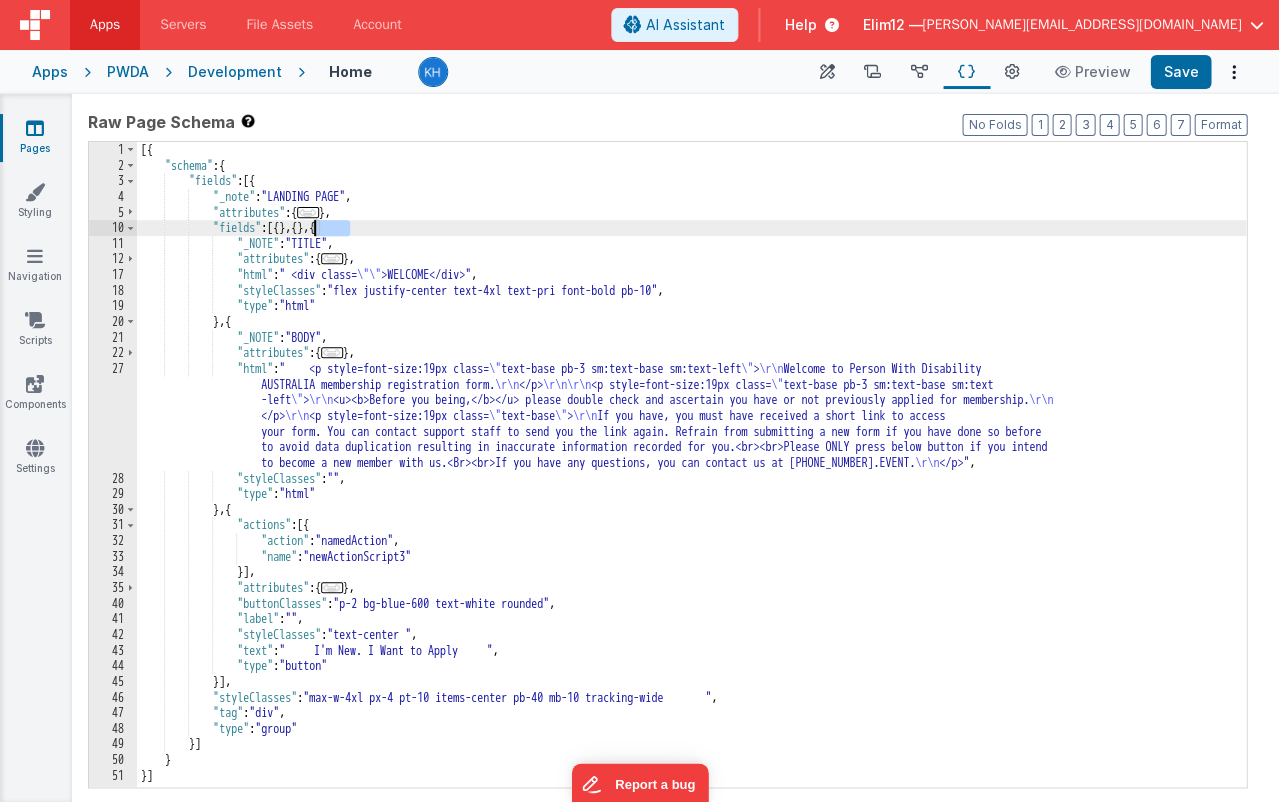 drag, startPoint x: 348, startPoint y: 226, endPoint x: 309, endPoint y: 224, distance: 39.051247 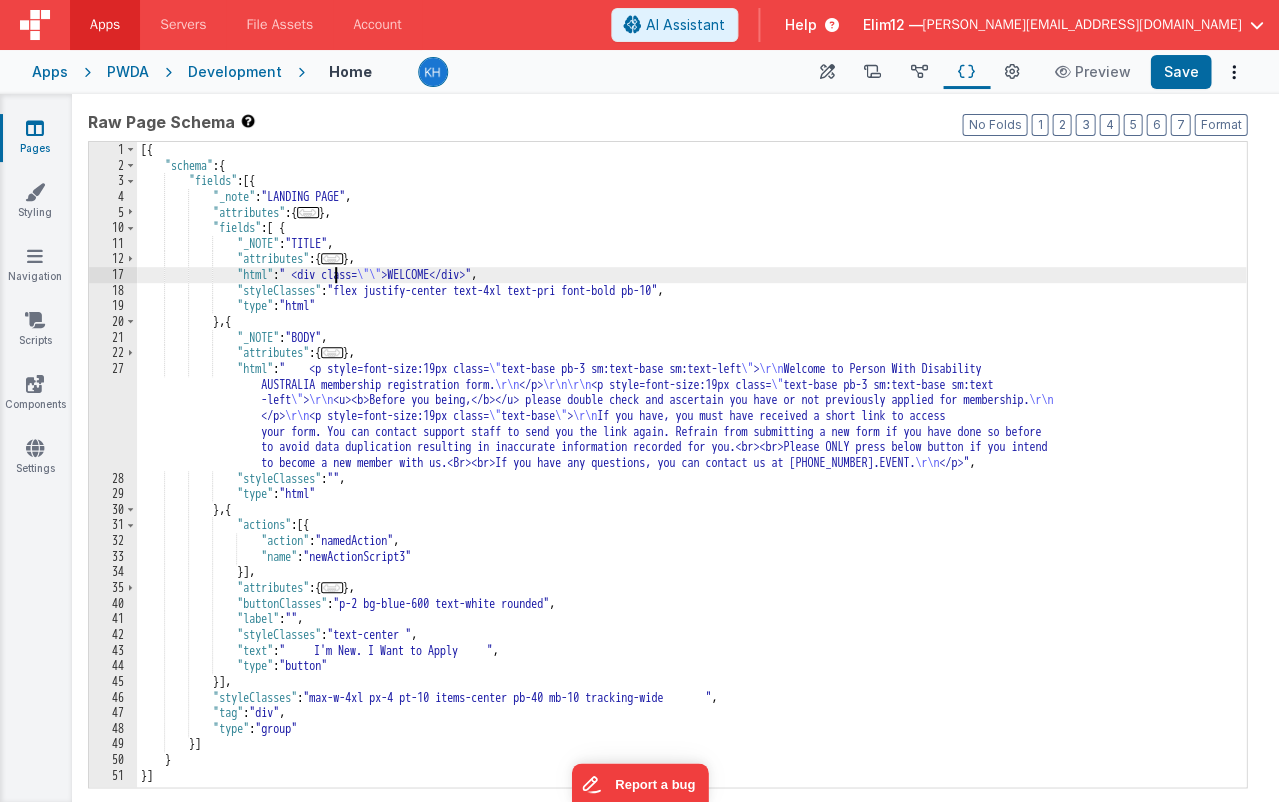 click on "[{      "schema" :  {           "fields" :  [{                "_note" :  "LANDING PAGE" ,                "attributes" :  { ... } ,                "fields" :  [   {                     "_NOTE" :  "TITLE" ,                     "attributes" :  { ... } ,                     "html" :  " <div class= \"\" >WELCOME</div>" ,                     "styleClasses" :  "flex justify-center text-4xl text-pri font-bold pb-10" ,                     "type" :  "html"                } ,  {                     "_NOTE" :  "BODY" ,                     "attributes" :  { ... } ,                     "html" :  "    <p style=font-size:19px class= \" text-base pb-3 sm:text-base sm:text-left \" > \r\n         Welcome to Person With Disability                       AUSTRALIA membership registration form. \r\n     </p> \r\n\r\n     <p style=font-size:19px class= \" text-base pb-3 sm:text-base sm:text                      -left \" > \r\n \r\n                           </p> \r\n \" \"" at bounding box center (691, 480) 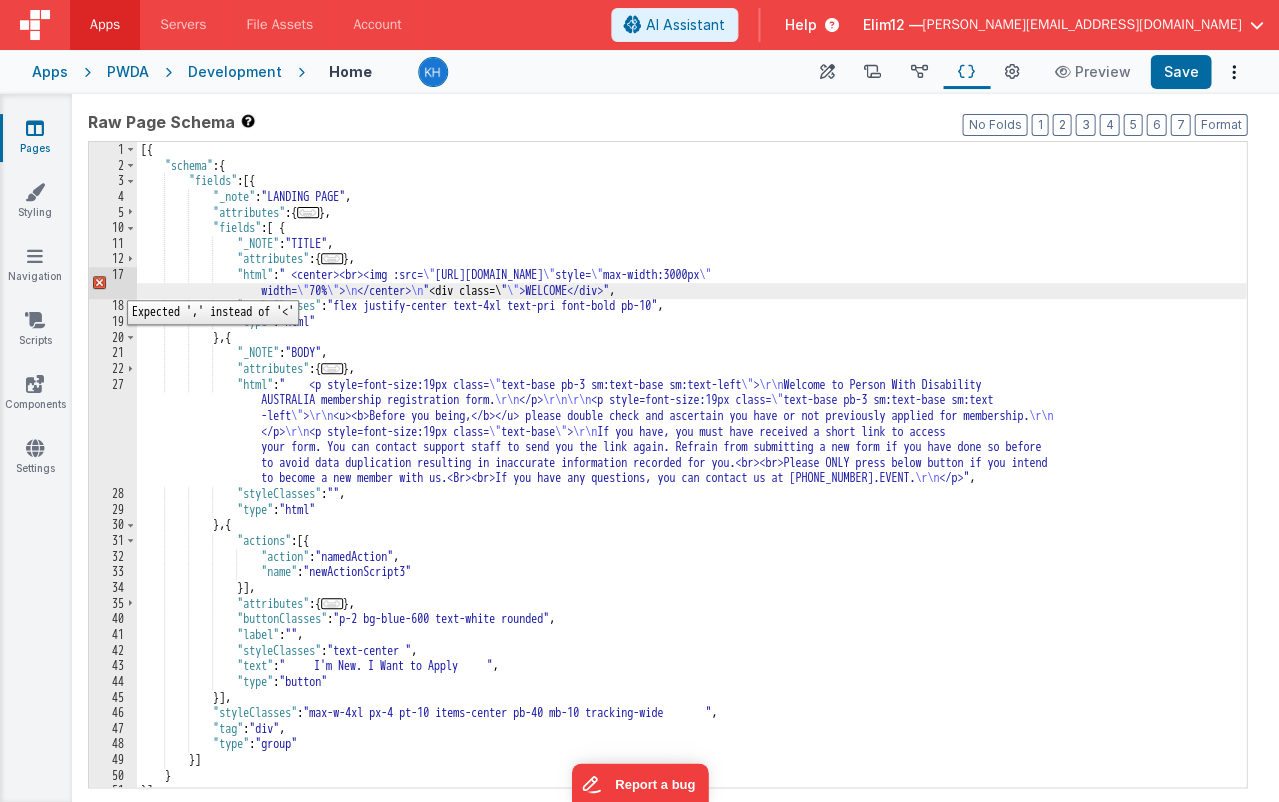 click on "17" at bounding box center (113, 282) 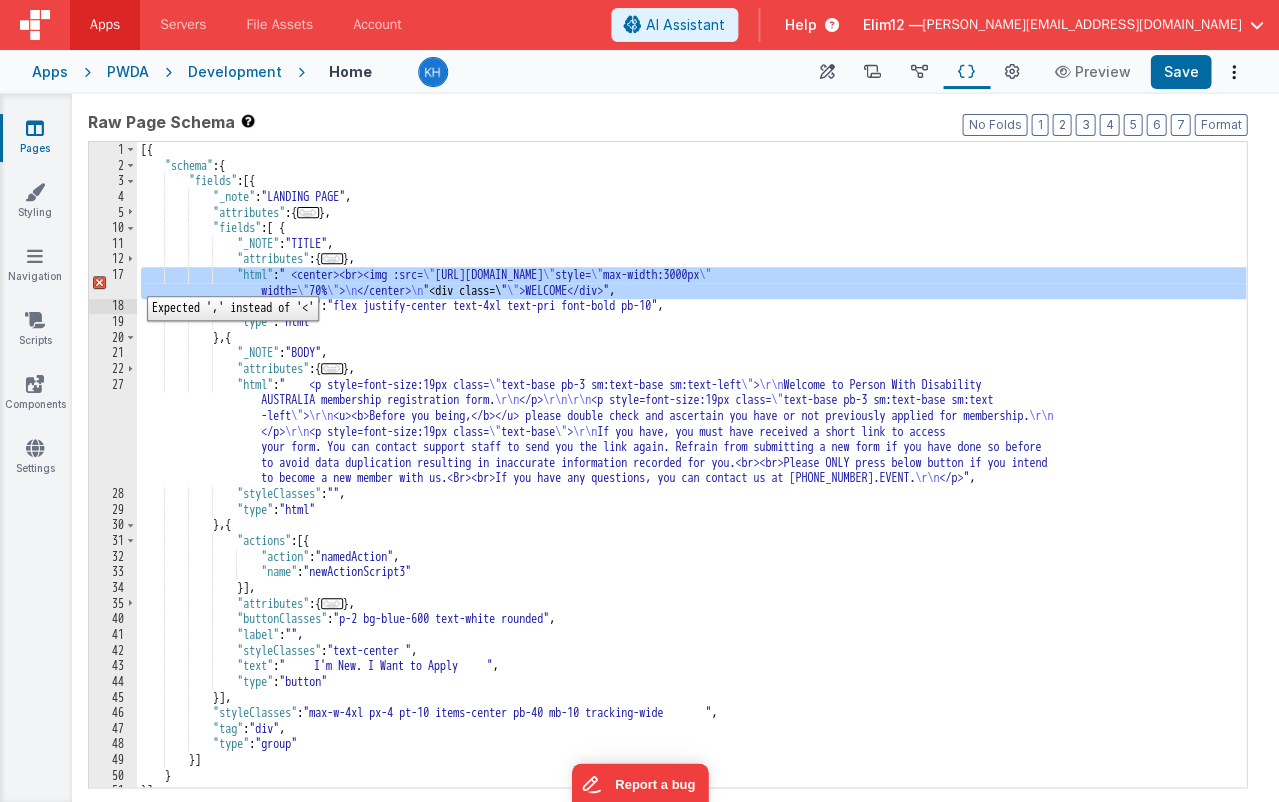 click on "17" at bounding box center (113, 282) 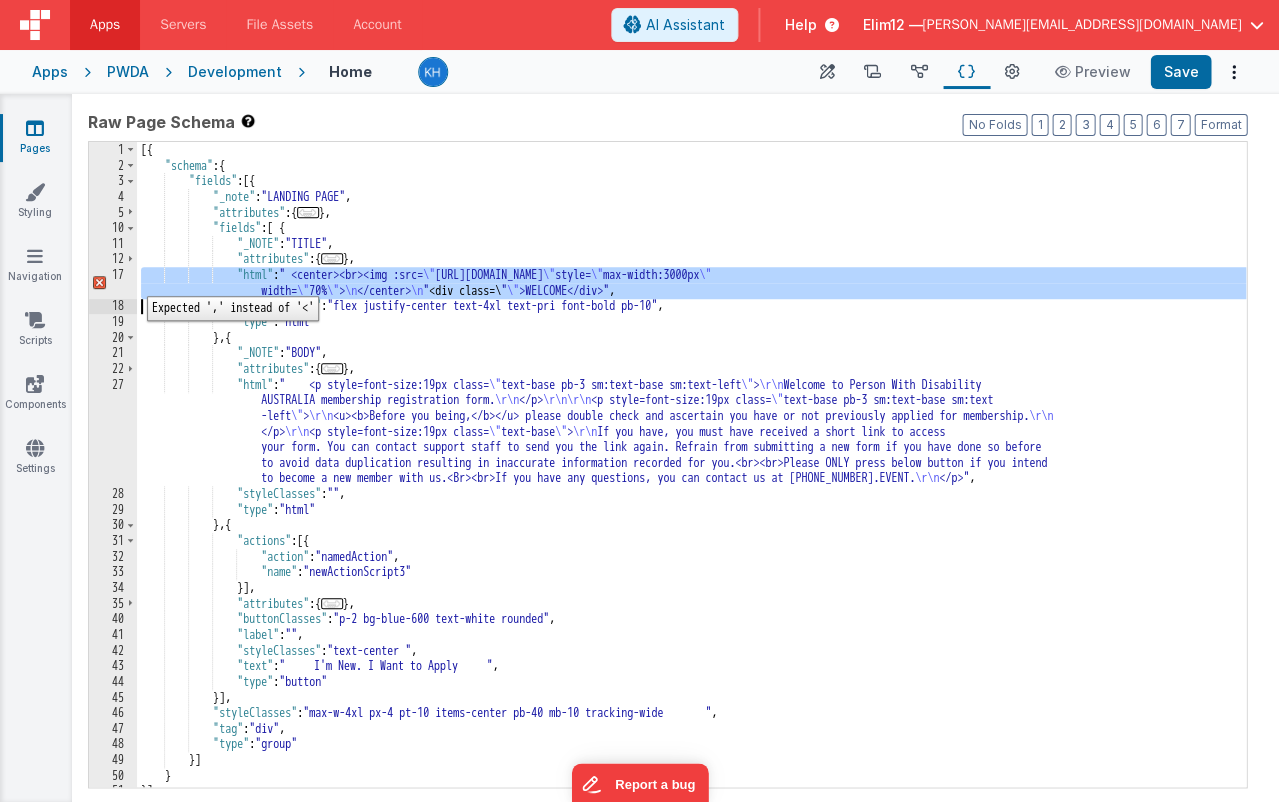 click on "17" at bounding box center [113, 282] 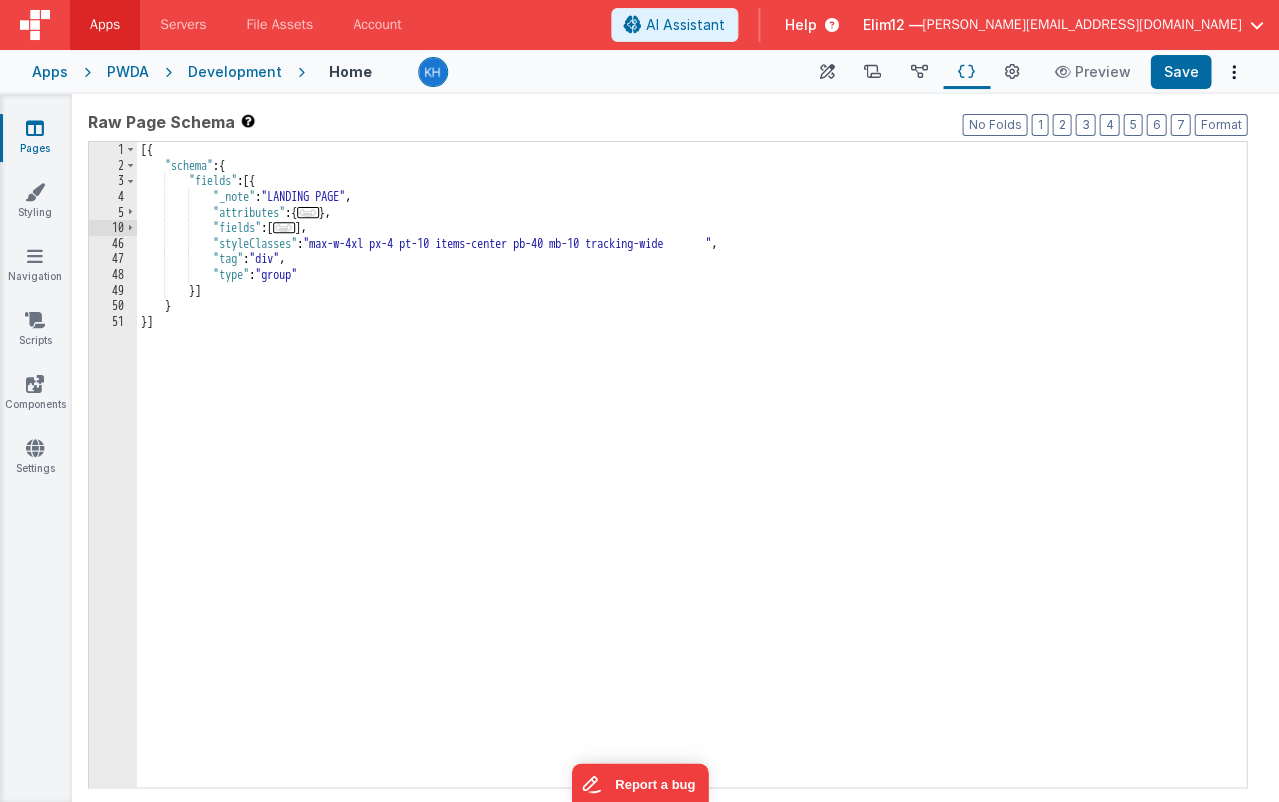 click on "..." at bounding box center (284, 227) 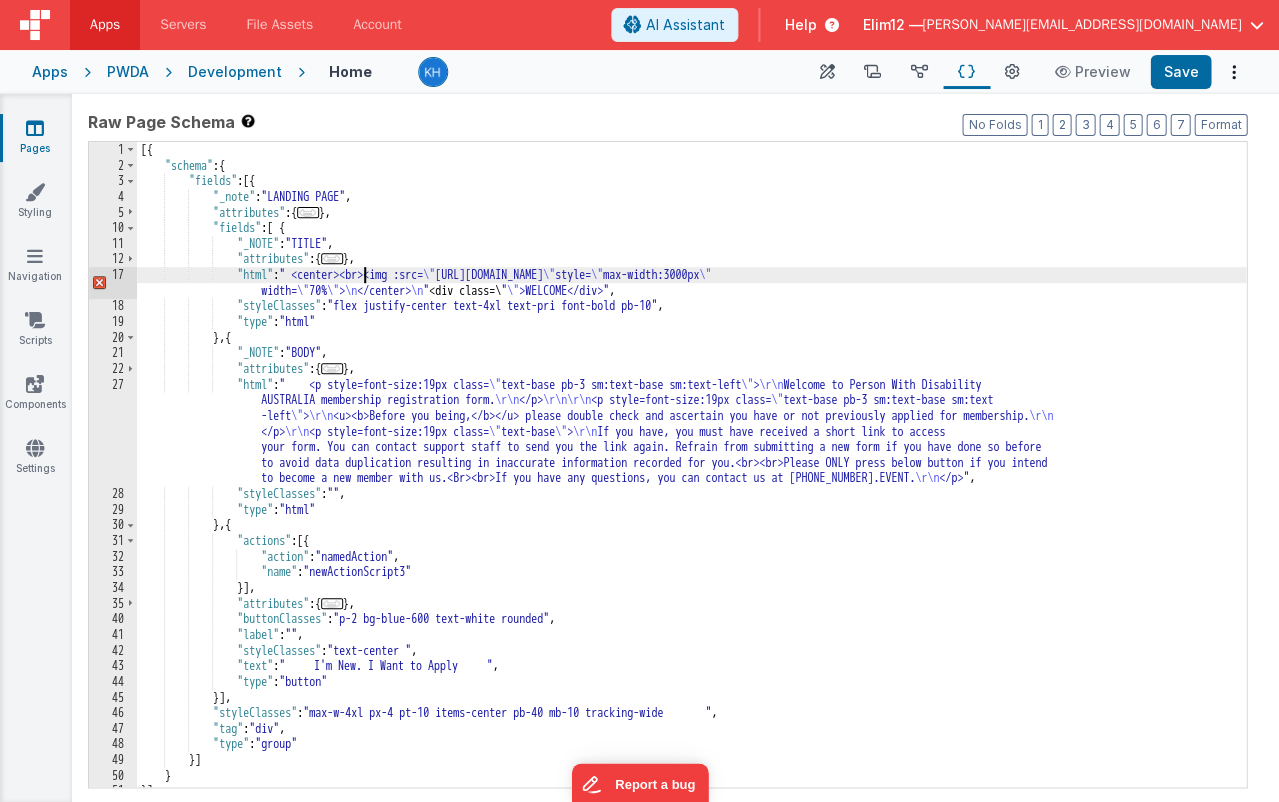 click on "[{      "schema" :  {           "fields" :  [{                "_note" :  "LANDING PAGE" ,                "attributes" :  { ... } ,                "fields" :  [   {                     "_NOTE" :  "TITLE" ,                     "attributes" :  { ... } ,                     "html" :  " <center><br><img :src= \" https://5t61ut5p19.ucarecd.net/d4fb0b83-730d-496e-b59f-a18f4e98ab27/ \"  style= \" max-width:3000px \"                        width= \" 70% \" > \n </center> \n " <div class=\ " \" >WELCOME</div>" ,                     "styleClasses" :  "flex justify-center text-4xl text-pri font-bold pb-10" ,                     "type" :  "html"                } ,  {                     "_NOTE" :  "BODY" ,                     "attributes" :  { ... } ,                     "html" :  "    <p style=font-size:19px class= \" text-base pb-3 sm:text-base sm:text-left \" > \r\n         Welcome to Person With Disability                       AUSTRALIA membership registration form. \r\n \" \"" at bounding box center (691, 480) 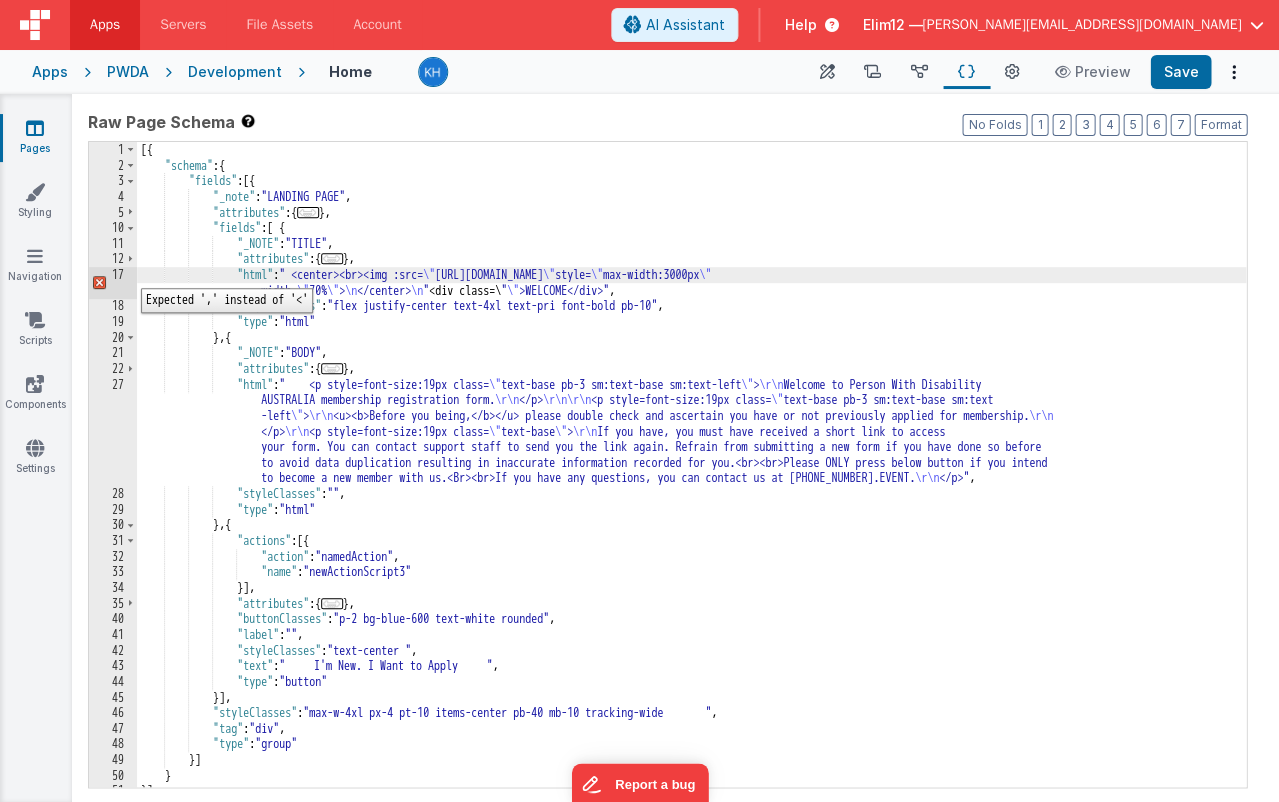 click on "17" at bounding box center [113, 282] 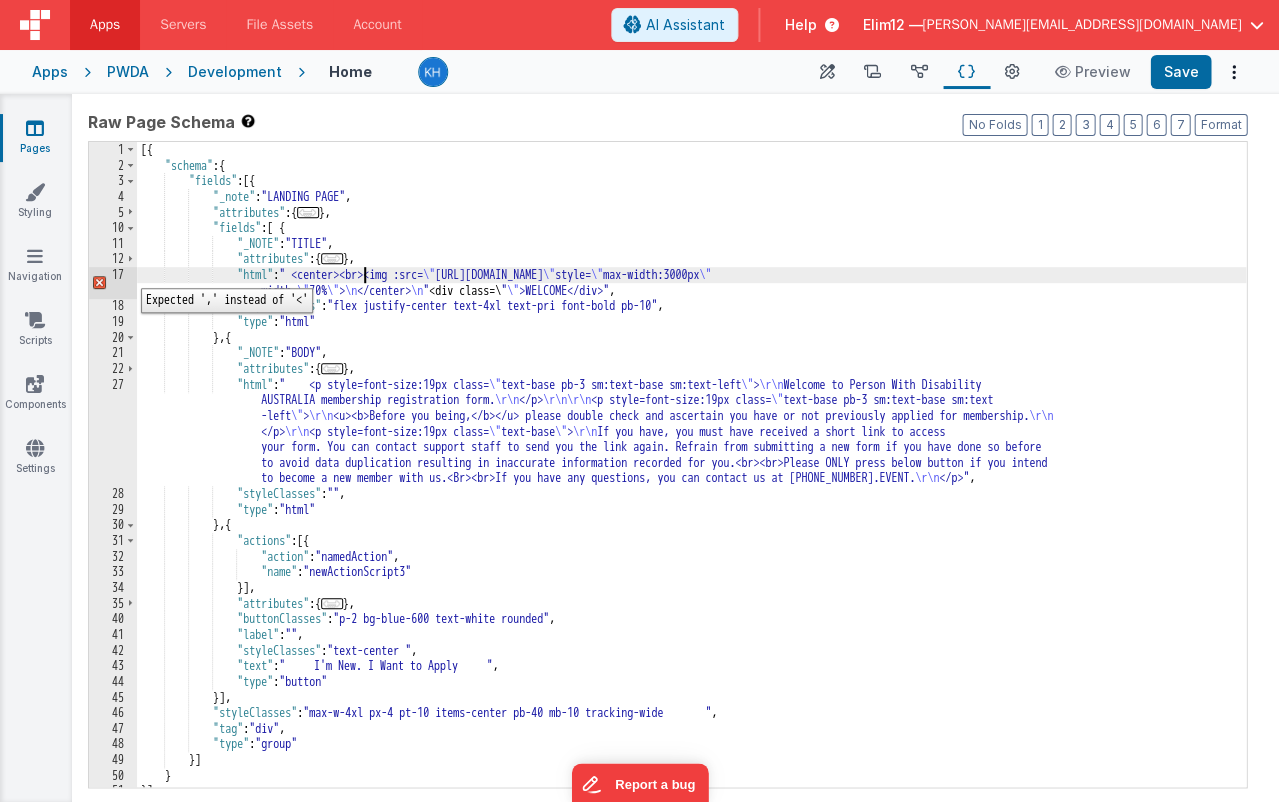 click on "17" at bounding box center (113, 282) 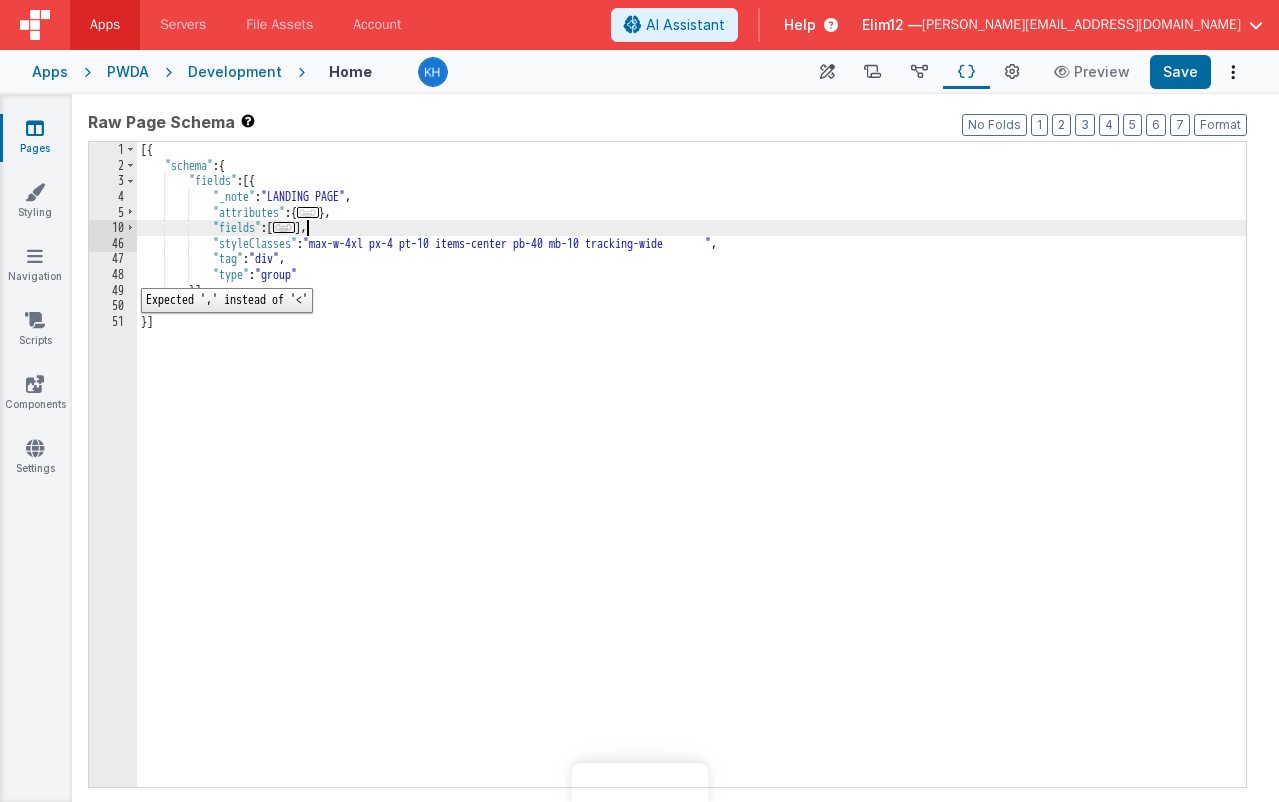 scroll, scrollTop: 0, scrollLeft: 0, axis: both 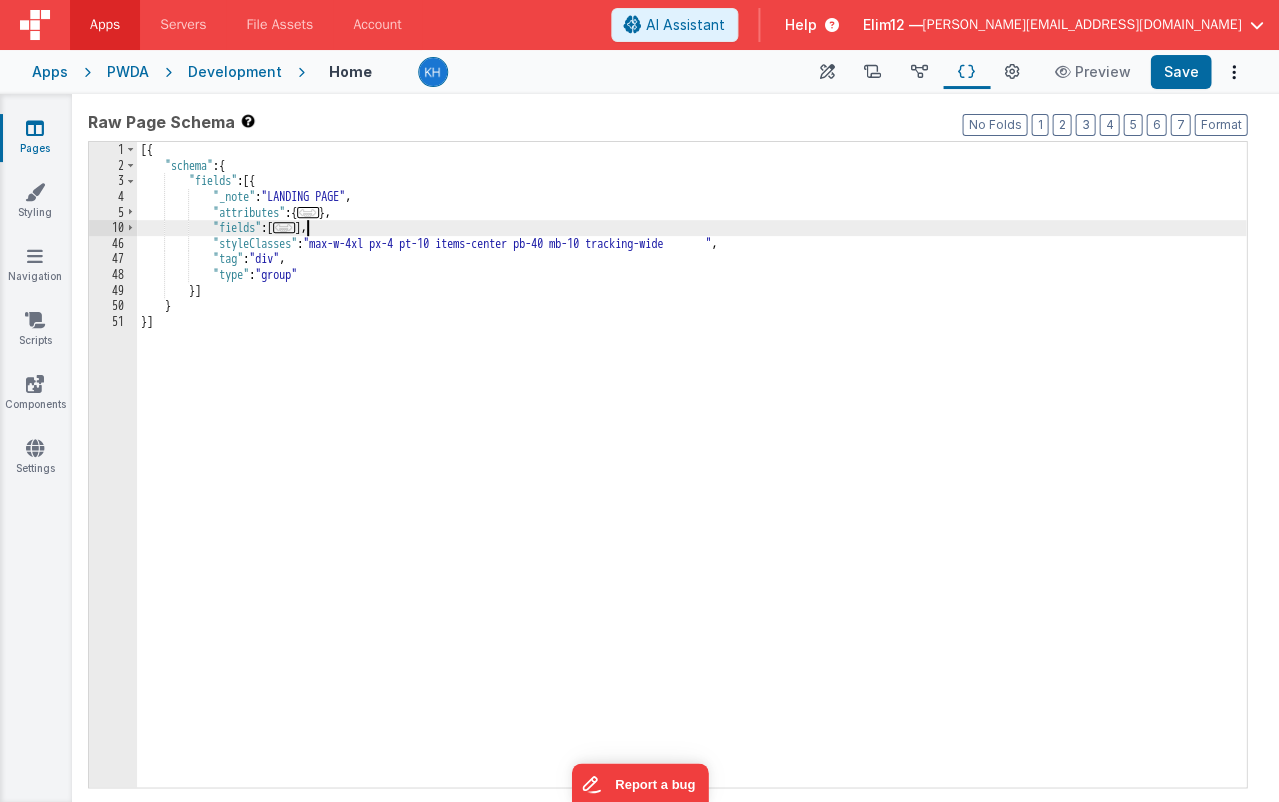 click on "..." at bounding box center (284, 227) 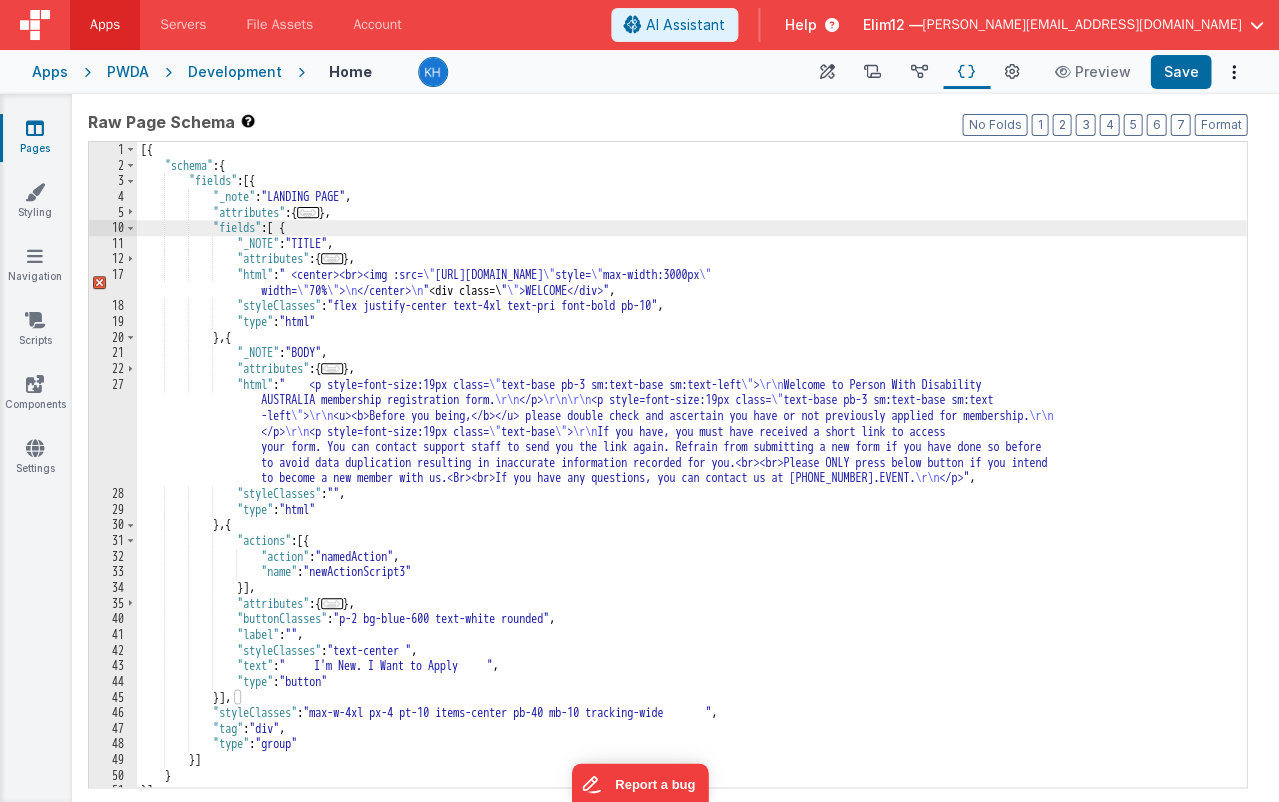 click on "[{      "schema" :  {           "fields" :  [{                "_note" :  "LANDING PAGE" ,                "attributes" :  { ... } ,                "fields" :  [   {                     "_NOTE" :  "TITLE" ,                     "attributes" :  { ... } ,                     "html" :  " <center><br><img :src= \" https://5t61ut5p19.ucarecd.net/d4fb0b83-730d-496e-b59f-a18f4e98ab27/ \"  style= \" max-width:3000px \"                        width= \" 70% \" > \n </center> \n " <div class=\ " \" >WELCOME</div>" ,                     "styleClasses" :  "flex justify-center text-4xl text-pri font-bold pb-10" ,                     "type" :  "html"                } ,  {                     "_NOTE" :  "BODY" ,                     "attributes" :  { ... } ,                     "html" :  "    <p style=font-size:19px class= \" text-base pb-3 sm:text-base sm:text-left \" > \r\n         Welcome to Person With Disability                       AUSTRALIA membership registration form. \r\n \" \"" at bounding box center [691, 480] 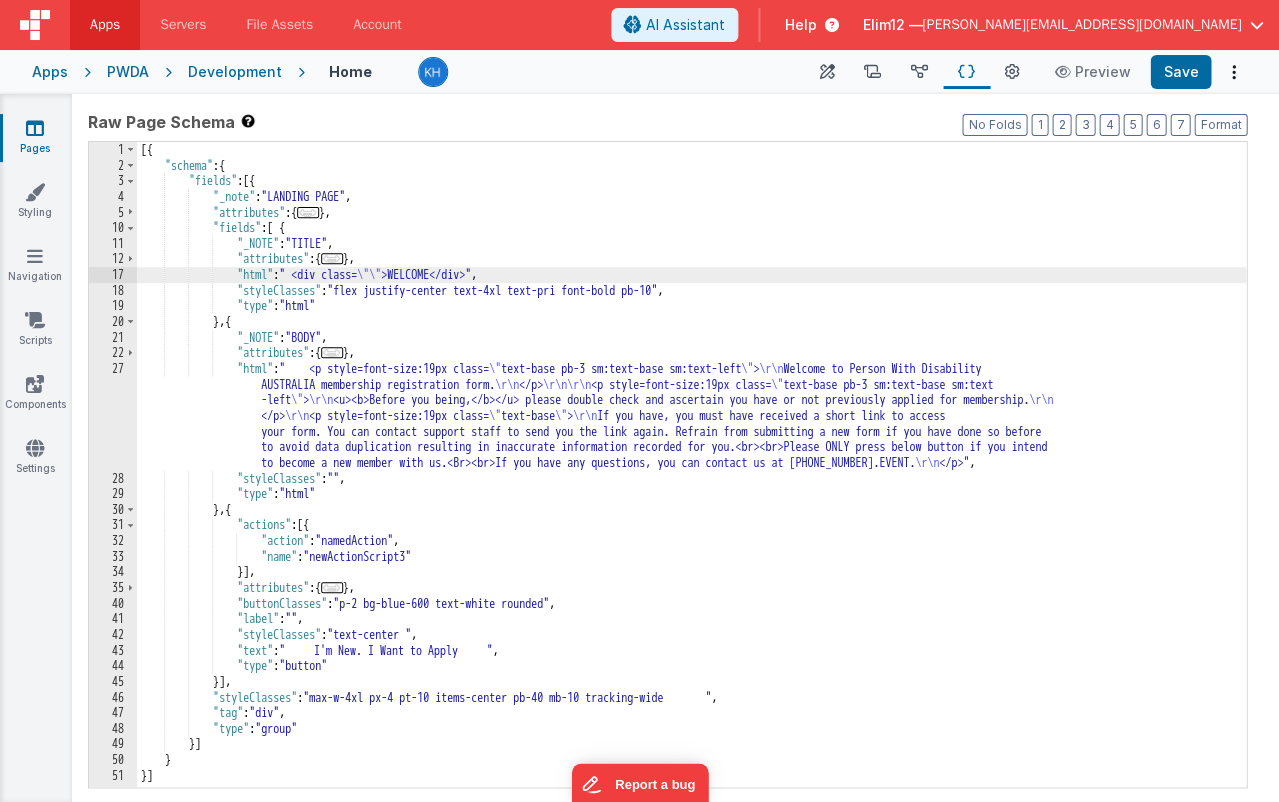 click on "17" at bounding box center (113, 275) 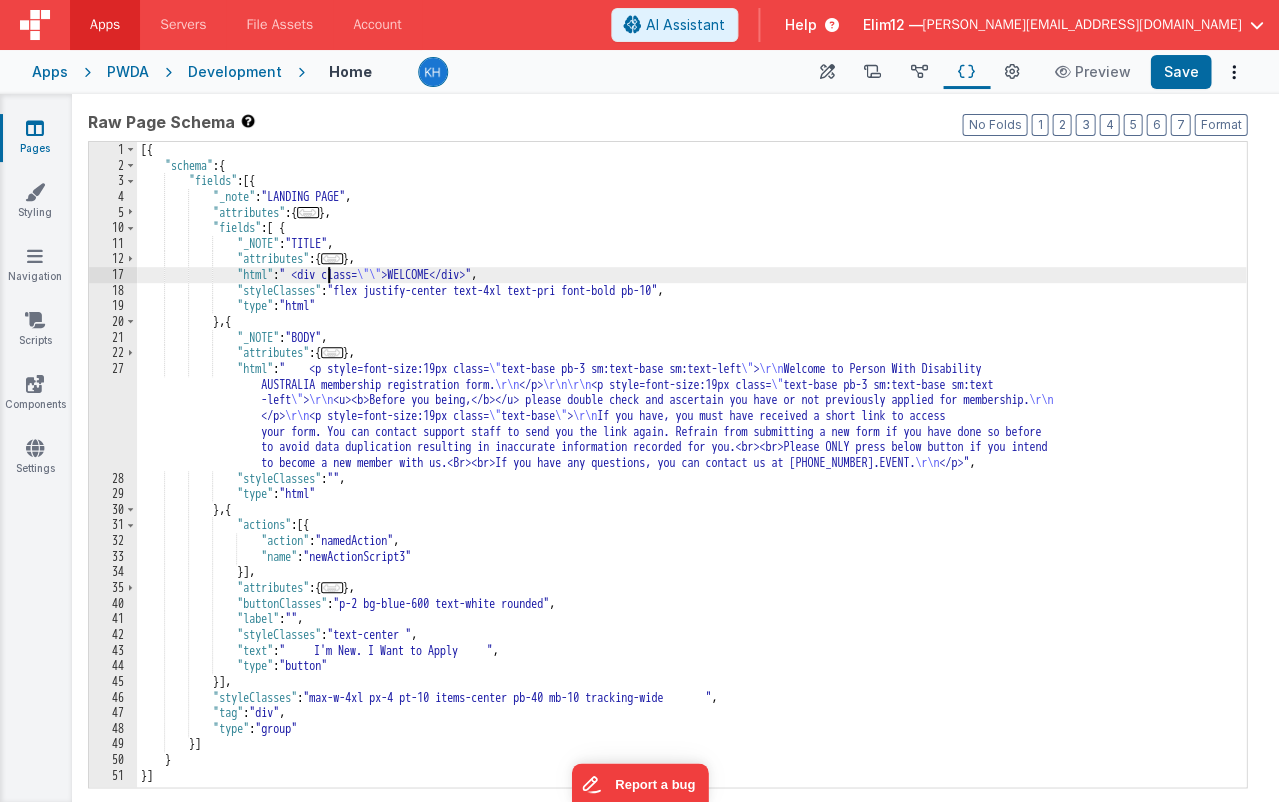 click on "17" at bounding box center (113, 275) 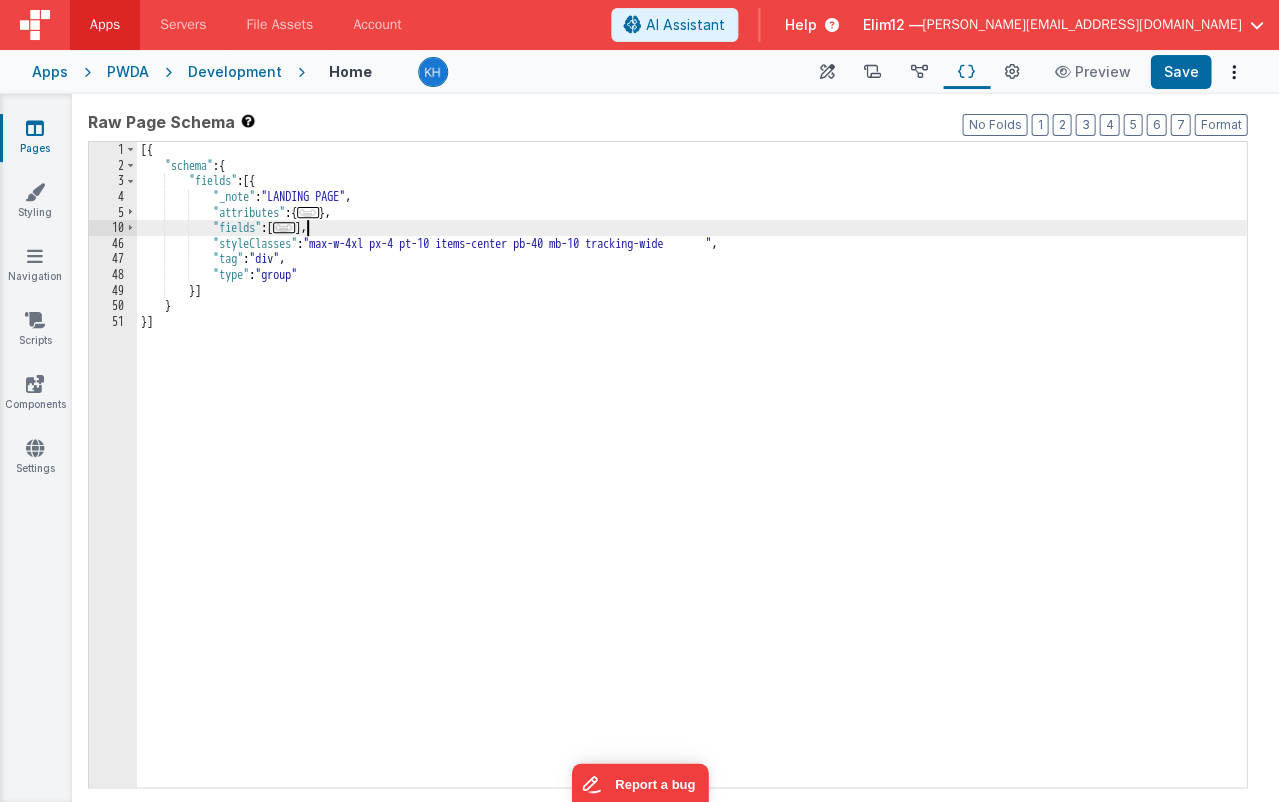 click on "..." at bounding box center (284, 227) 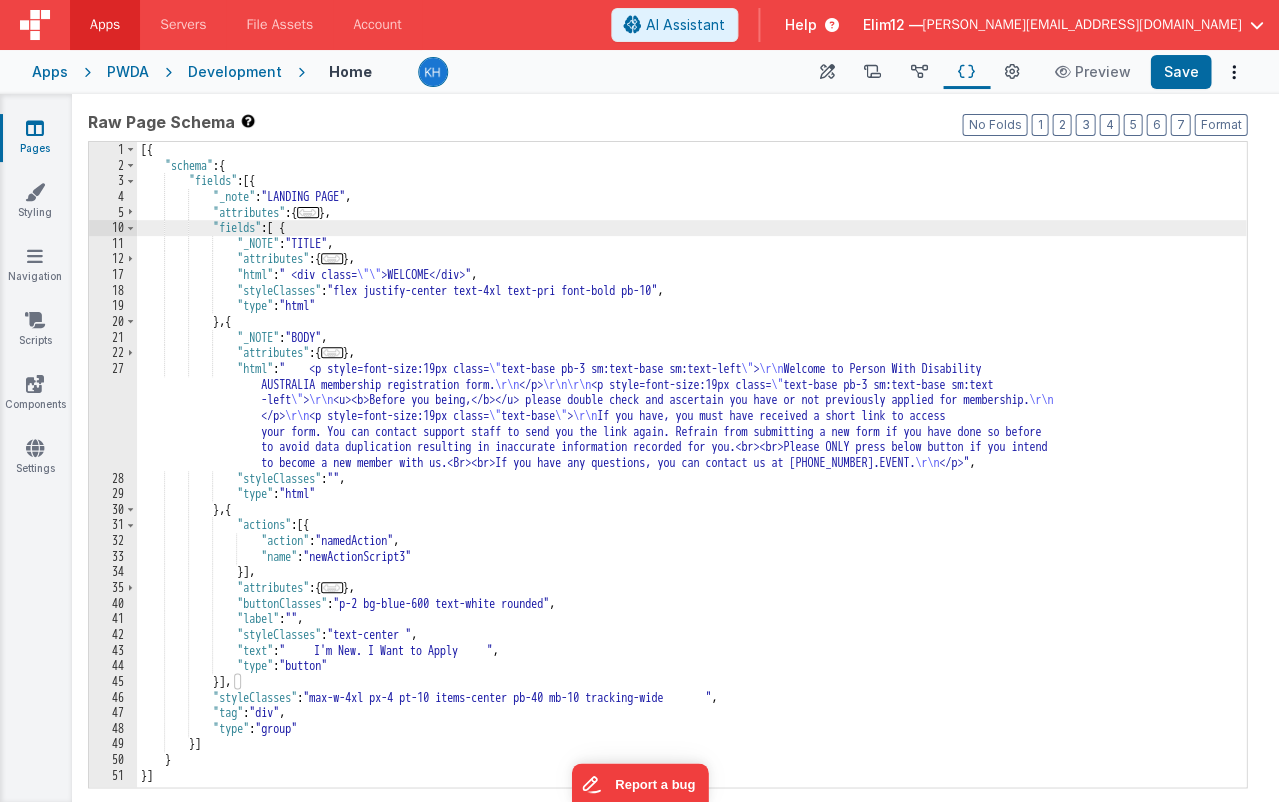 click on "[{      "schema" :  {           "fields" :  [{                "_note" :  "LANDING PAGE" ,                "attributes" :  { ... } ,                "fields" :  [   {                     "_NOTE" :  "TITLE" ,                     "attributes" :  { ... } ,                     "html" :  " <div class= \"\" >WELCOME</div>" ,                     "styleClasses" :  "flex justify-center text-4xl text-pri font-bold pb-10" ,                     "type" :  "html"                } ,  {                     "_NOTE" :  "BODY" ,                     "attributes" :  { ... } ,                     "html" :  "    <p style=font-size:19px class= \" text-base pb-3 sm:text-base sm:text-left \" > \r\n         Welcome to Person With Disability                       AUSTRALIA membership registration form. \r\n     </p> \r\n\r\n     <p style=font-size:19px class= \" text-base pb-3 sm:text-base sm:text                      -left \" > \r\n \r\n                           </p> \r\n \" \"" at bounding box center [691, 480] 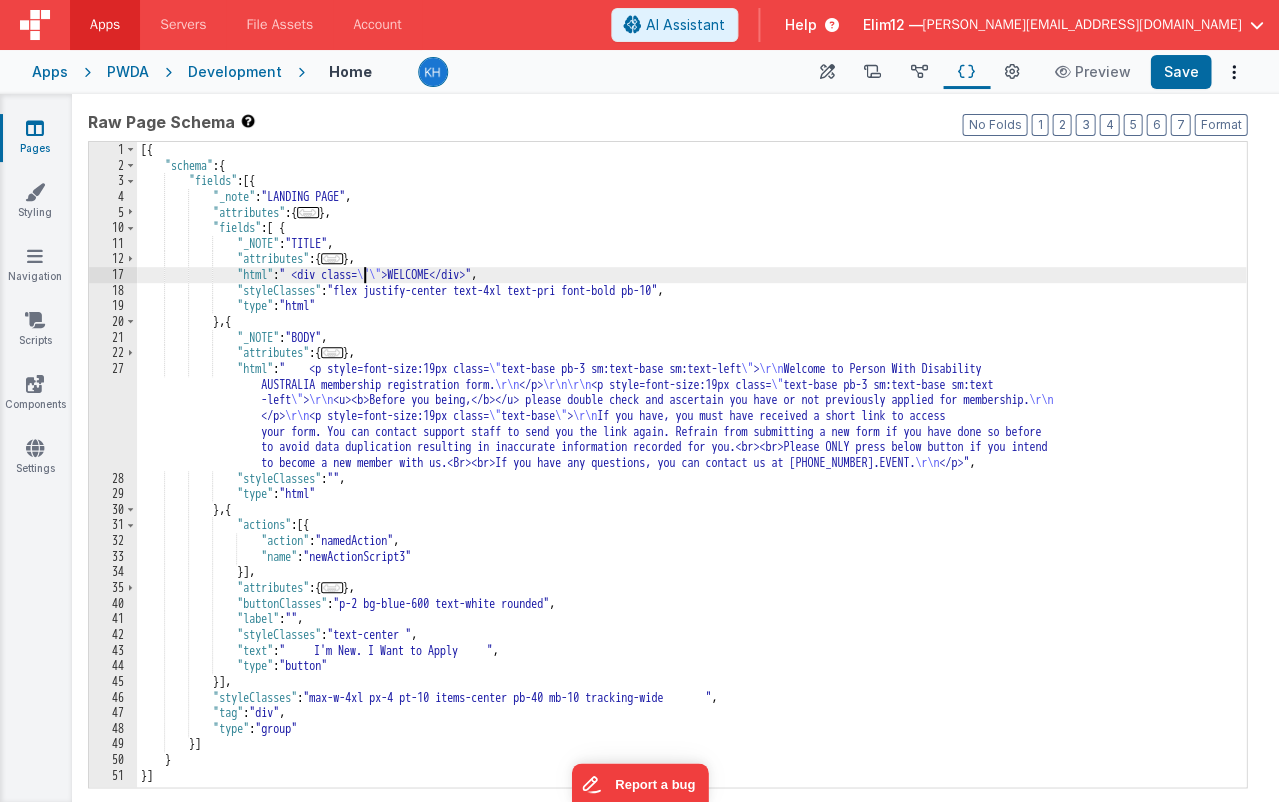 click on "17" at bounding box center [113, 275] 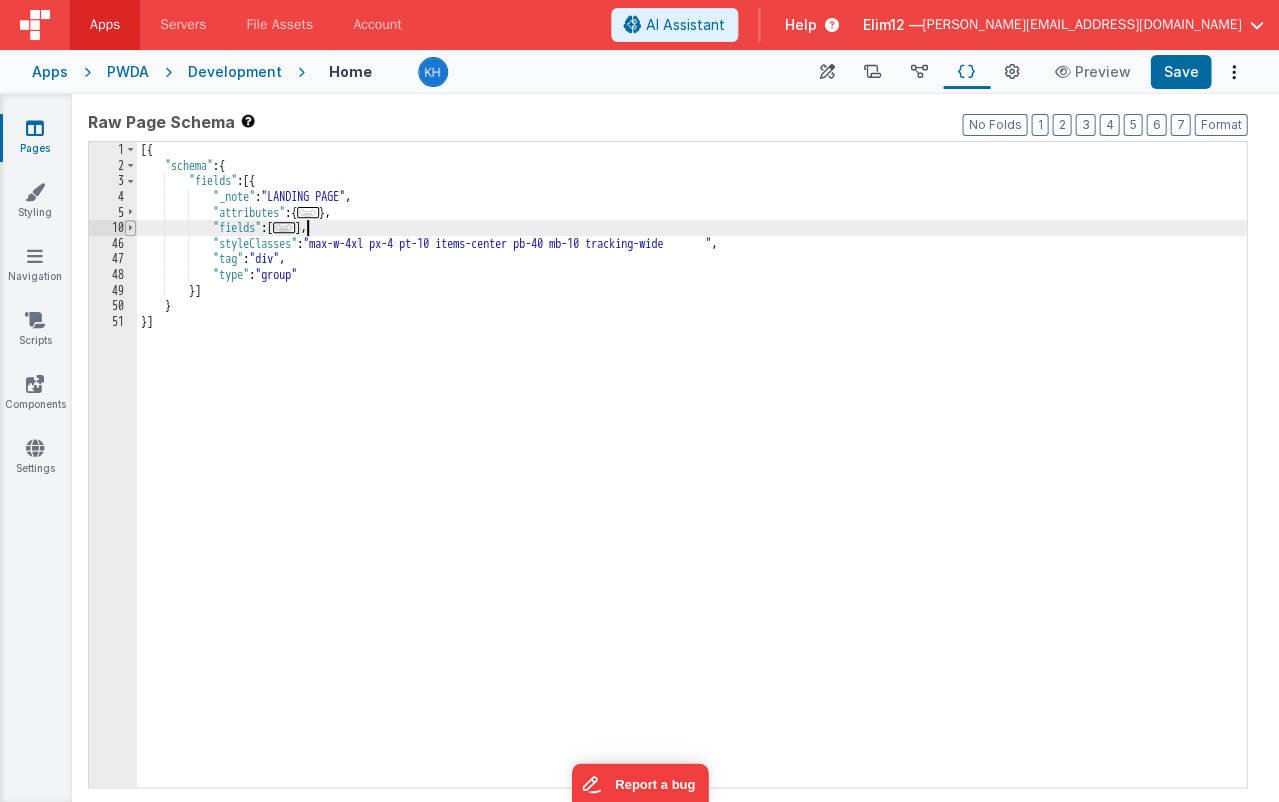 click at bounding box center [130, 228] 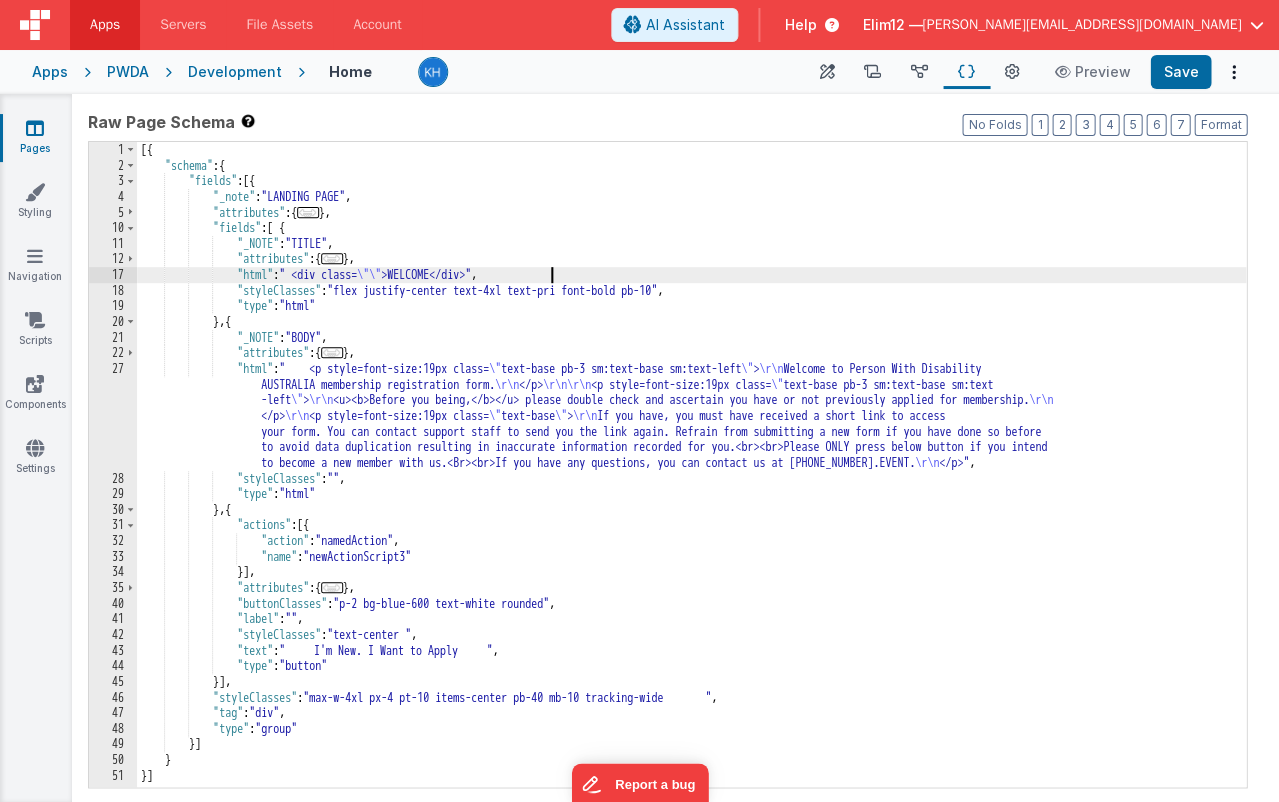 click on "[{      "schema" :  {           "fields" :  [{                "_note" :  "LANDING PAGE" ,                "attributes" :  { ... } ,                "fields" :  [   {                     "_NOTE" :  "TITLE" ,                     "attributes" :  { ... } ,                     "html" :  " <div class= \"\" >WELCOME</div>" ,                     "styleClasses" :  "flex justify-center text-4xl text-pri font-bold pb-10" ,                     "type" :  "html"                } ,  {                     "_NOTE" :  "BODY" ,                     "attributes" :  { ... } ,                     "html" :  "    <p style=font-size:19px class= \" text-base pb-3 sm:text-base sm:text-left \" > \r\n         Welcome to Person With Disability                       AUSTRALIA membership registration form. \r\n     </p> \r\n\r\n     <p style=font-size:19px class= \" text-base pb-3 sm:text-base sm:text                      -left \" > \r\n \r\n                           </p> \r\n \" \"" at bounding box center (691, 480) 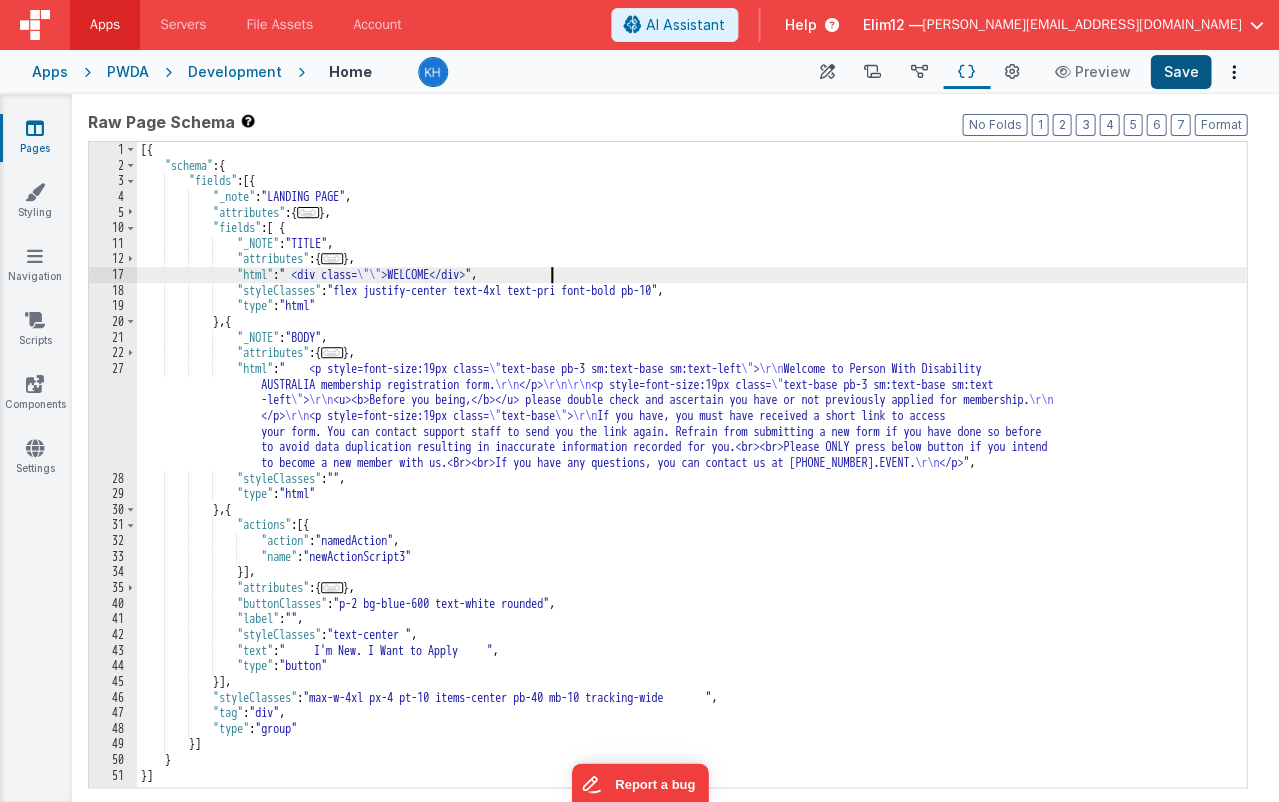 click on "Save" at bounding box center [1180, 72] 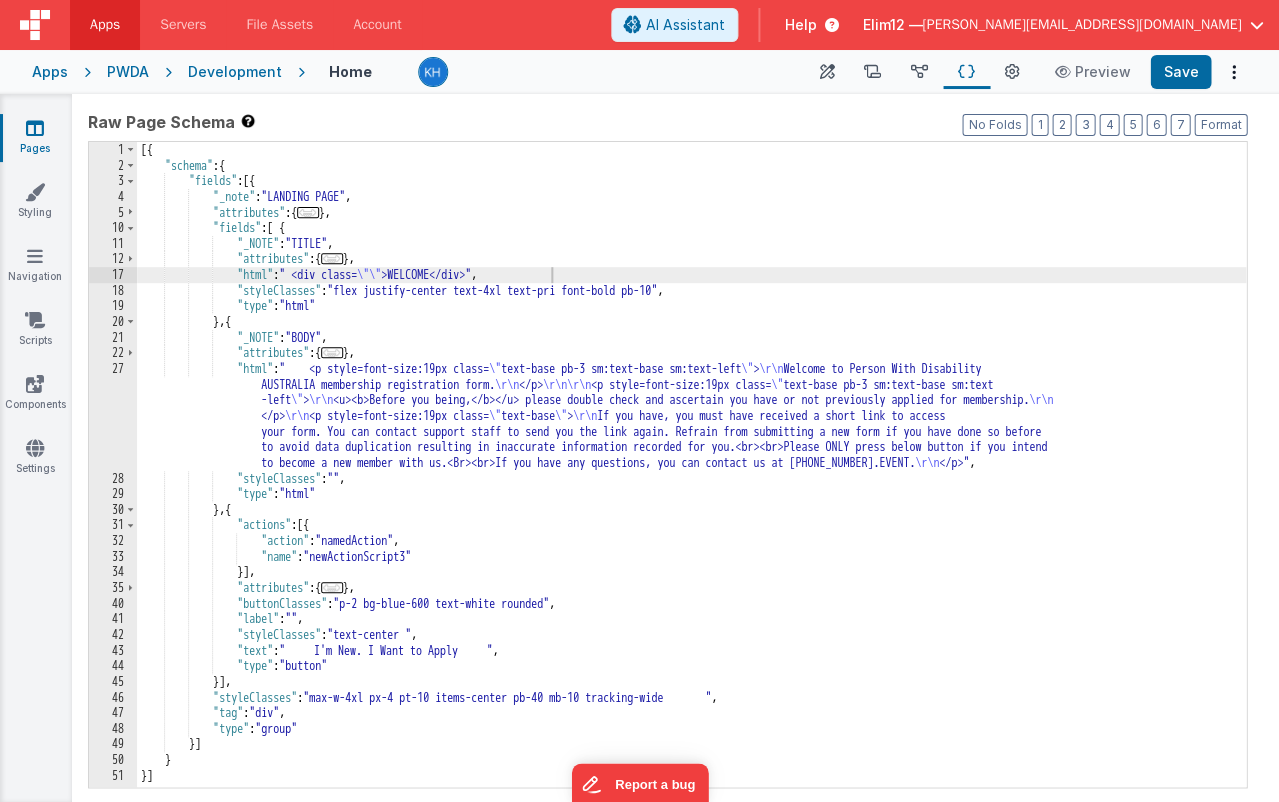 click on "[{      "schema" :  {           "fields" :  [{                "_note" :  "LANDING PAGE" ,                "attributes" :  { ... } ,                "fields" :  [   {                     "_NOTE" :  "TITLE" ,                     "attributes" :  { ... } ,                     "html" :  " <div class= \"\" >WELCOME</div>" ,                     "styleClasses" :  "flex justify-center text-4xl text-pri font-bold pb-10" ,                     "type" :  "html"                } ,  {                     "_NOTE" :  "BODY" ,                     "attributes" :  { ... } ,                     "html" :  "    <p style=font-size:19px class= \" text-base pb-3 sm:text-base sm:text-left \" > \r\n         Welcome to Person With Disability                       AUSTRALIA membership registration form. \r\n     </p> \r\n\r\n     <p style=font-size:19px class= \" text-base pb-3 sm:text-base sm:text                      -left \" > \r\n \r\n                           </p> \r\n \" \"" at bounding box center [691, 480] 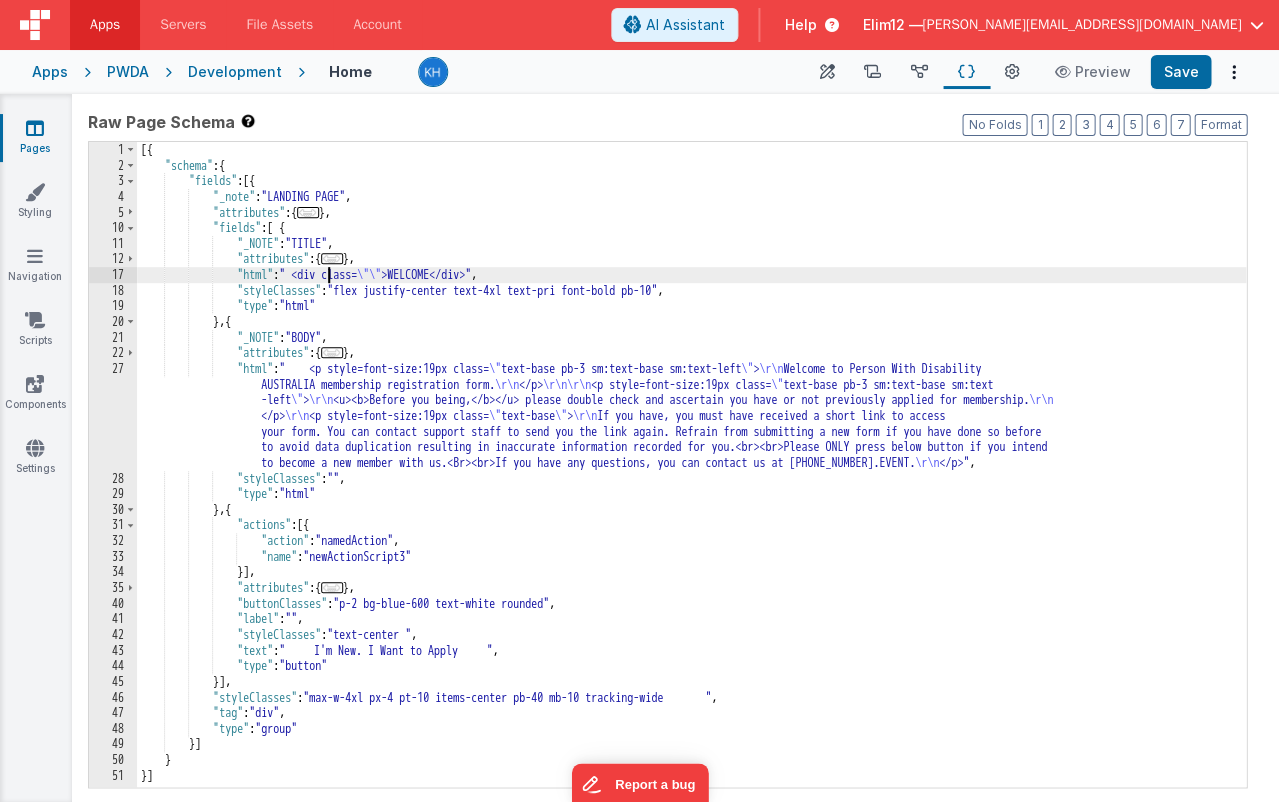 paste 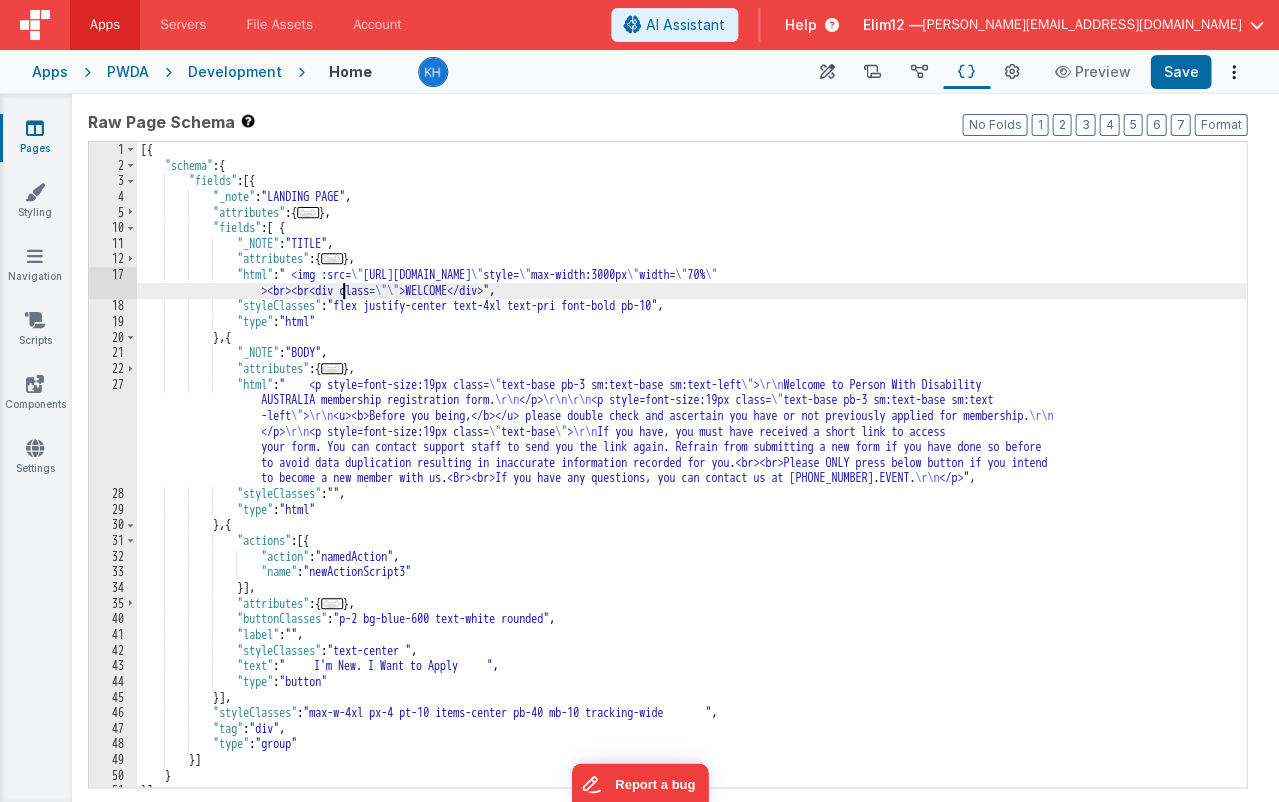 type 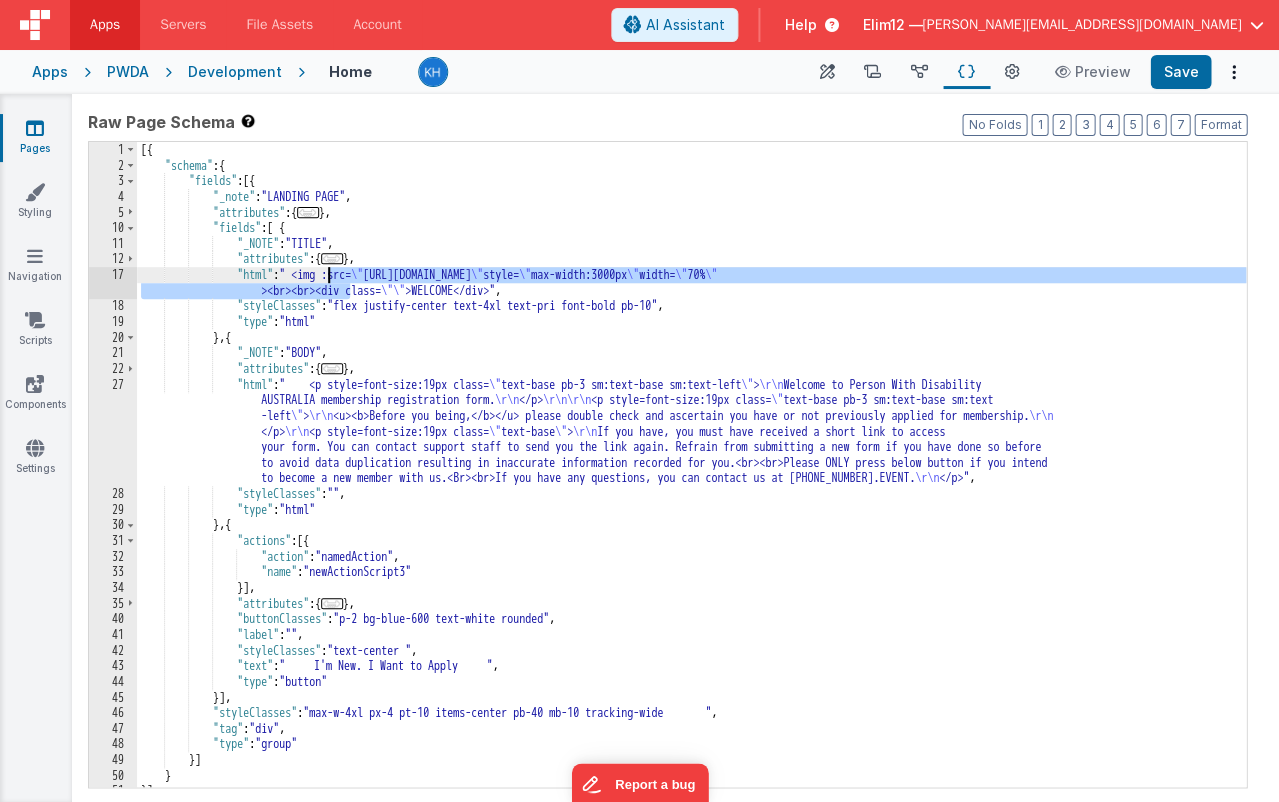 drag, startPoint x: 349, startPoint y: 286, endPoint x: 330, endPoint y: 277, distance: 21.023796 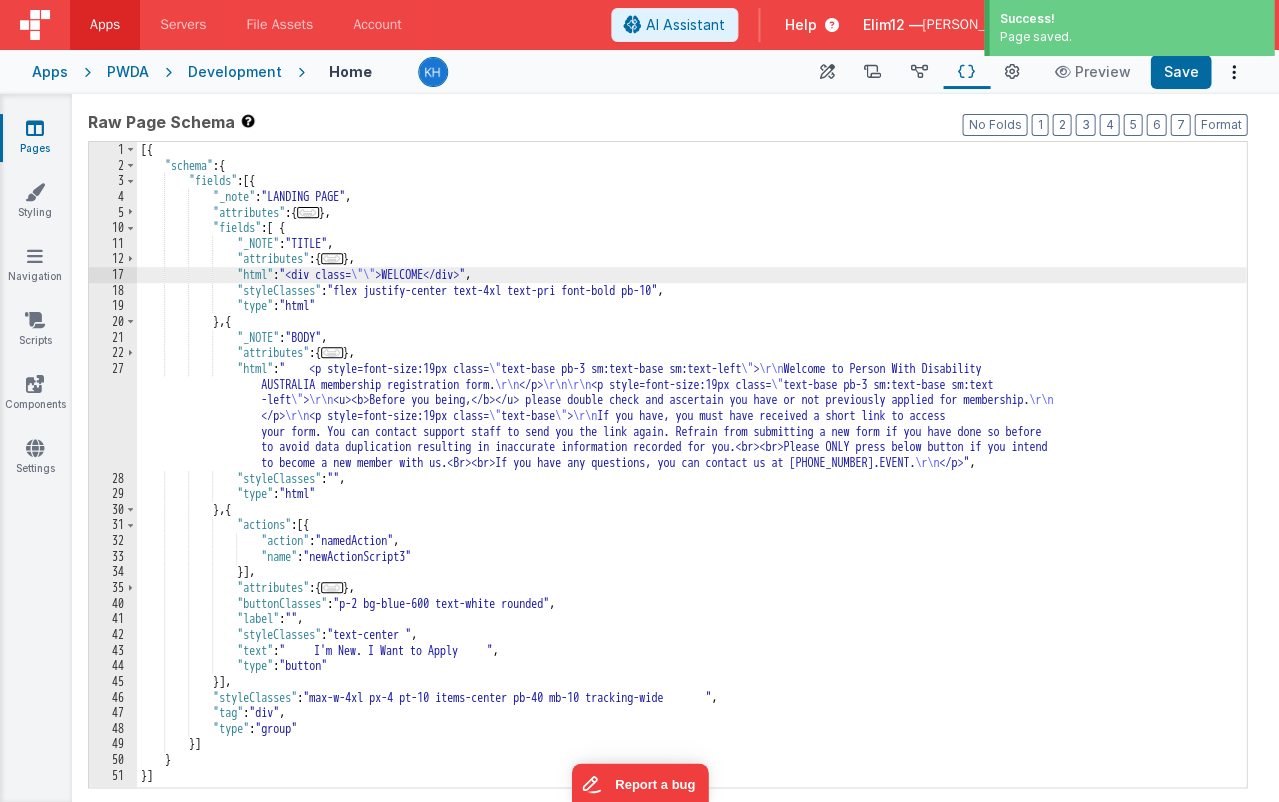 click on "17" at bounding box center (113, 275) 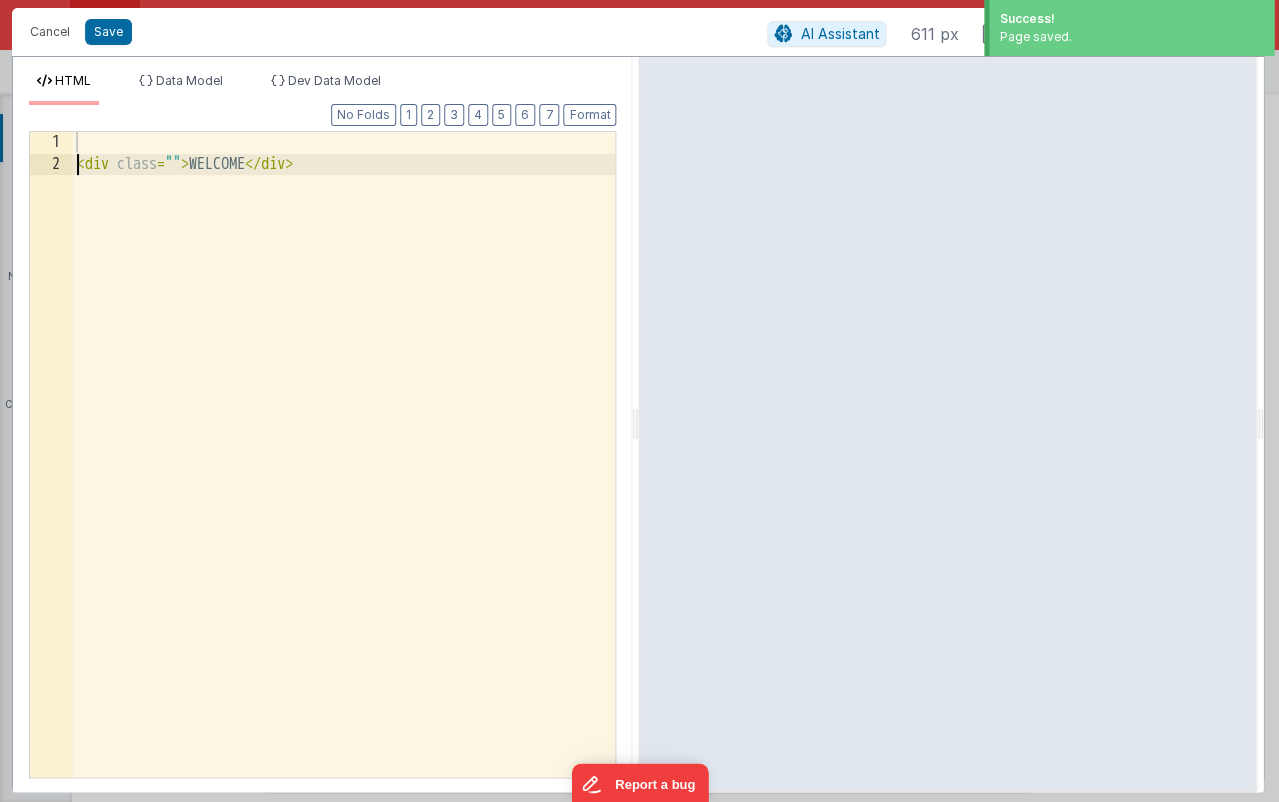 type 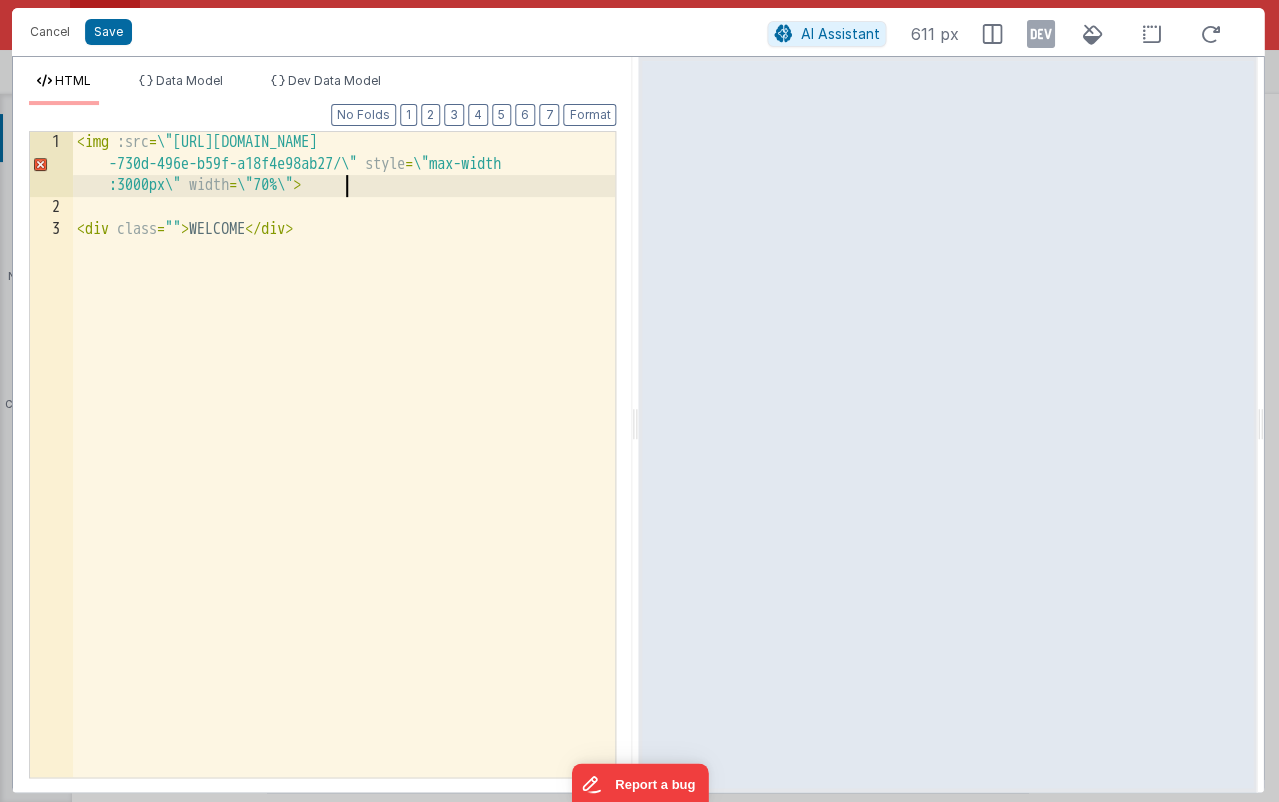 click on "< img   :src = \ "https://5t61ut5p19.ucarecd.net/d4fb0b83      -730d-496e-b59f-a18f4e98ab27/\"   style = \ "max-width      :3000px\"   width = \ "70%\" > < div   class = "" > WELCOME </ div >" at bounding box center (344, 498) 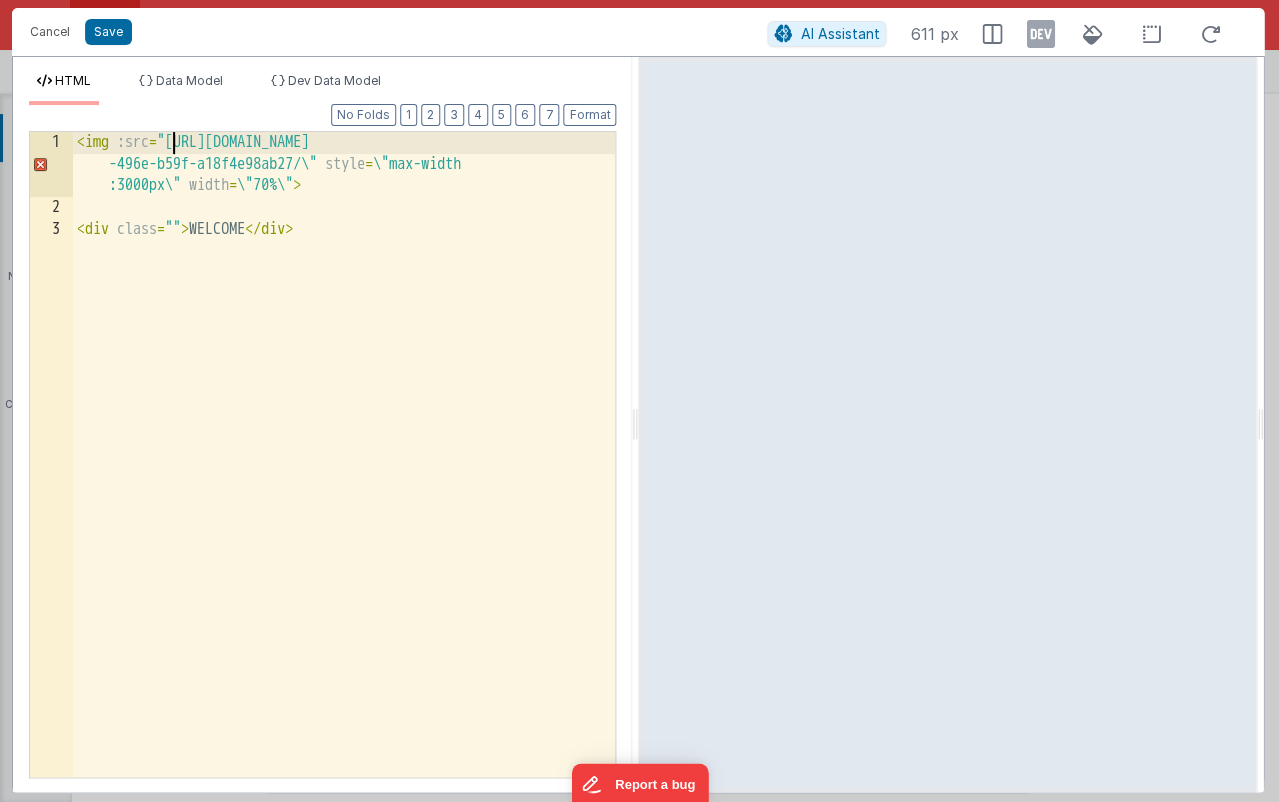 click on "< img   :src = "https://5t61ut5p19.ucarecd.net/d4fb0b83-730d      -496e-b59f-a18f4e98ab27/\"   style = \ "max-width      :3000px\"   width = \ "70%\" > < div   class = "" > WELCOME </ div >" at bounding box center (344, 498) 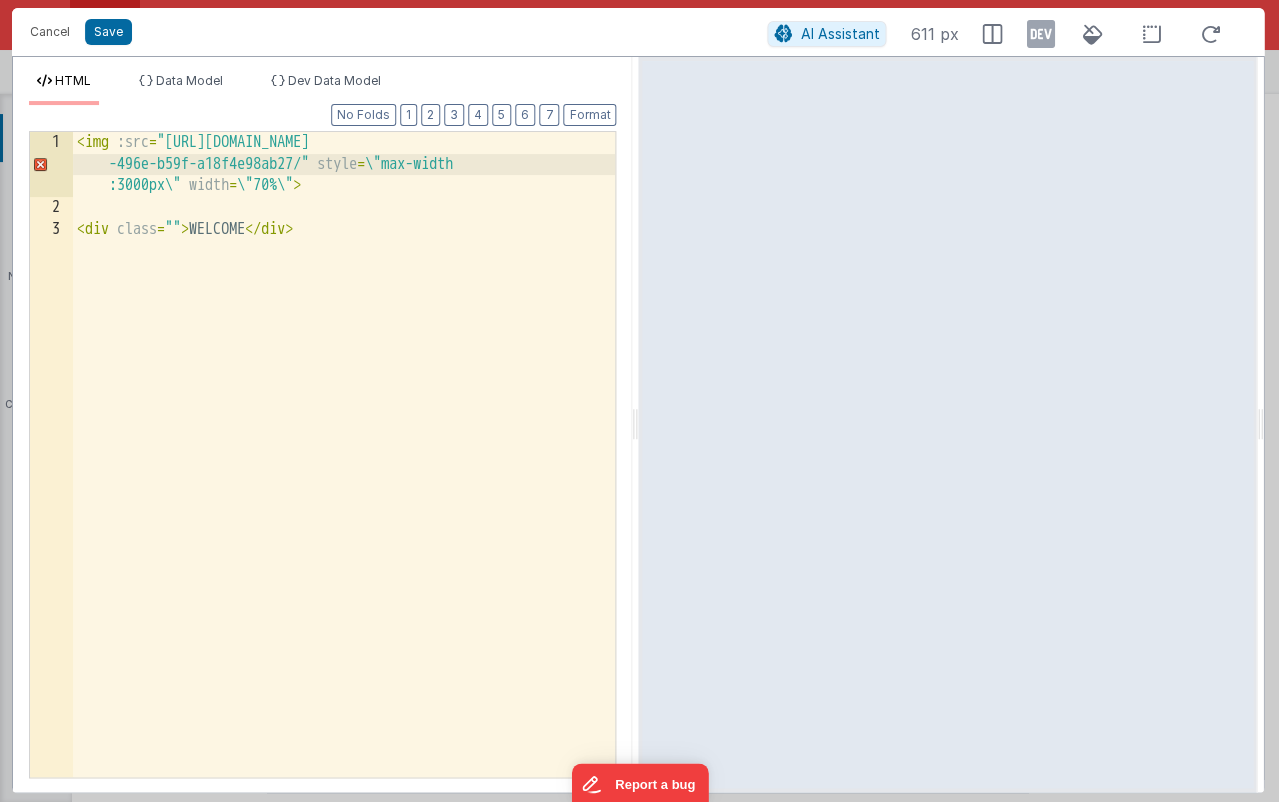 click on "< img   :src = "https://5t61ut5p19.ucarecd.net/d4fb0b83-730d      -496e-b59f-a18f4e98ab27/"   style = \ "max-width      :3000px\"   width = \ "70%\" > < div   class = "" > WELCOME </ div >" at bounding box center (344, 498) 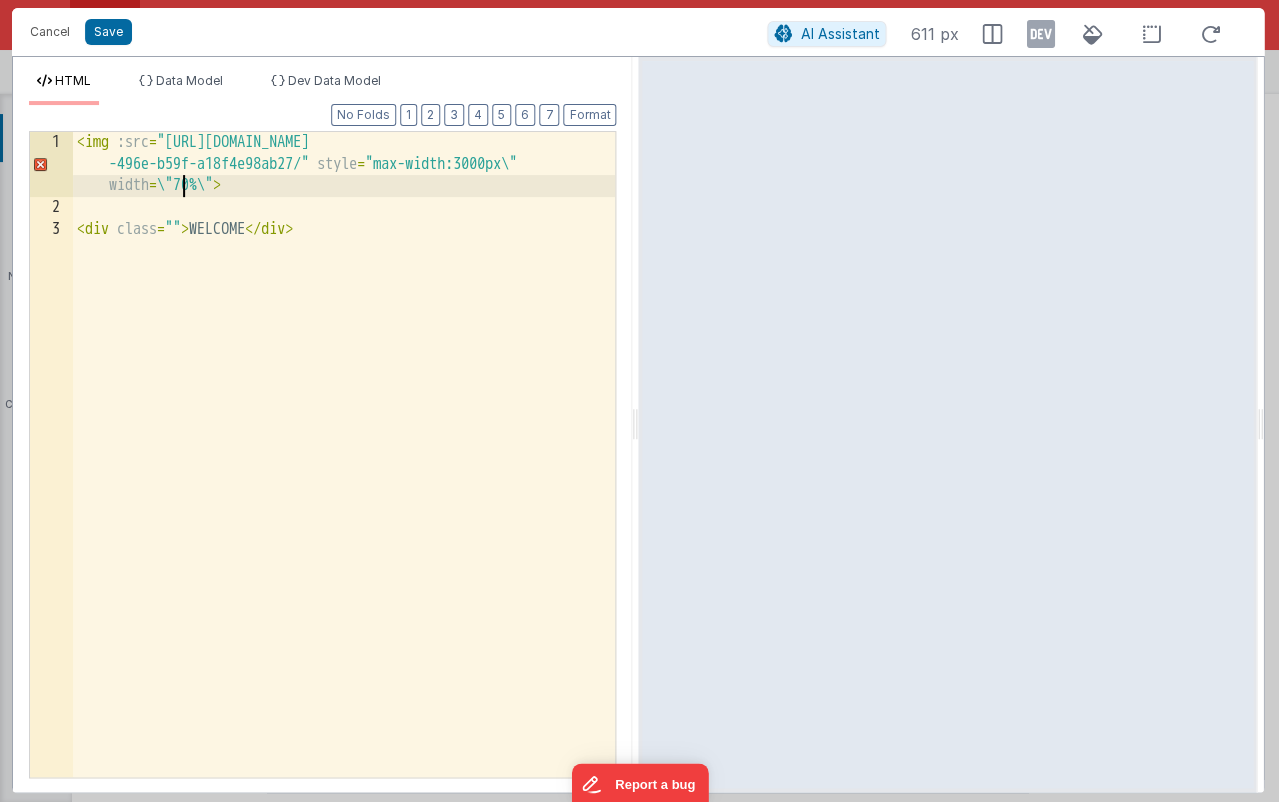 click on "< img   :src = "https://5t61ut5p19.ucarecd.net/d4fb0b83-730d      -496e-b59f-a18f4e98ab27/"   style = "max-width:3000px\"        width = \ "70%\" > < div   class = "" > WELCOME </ div >" at bounding box center [344, 498] 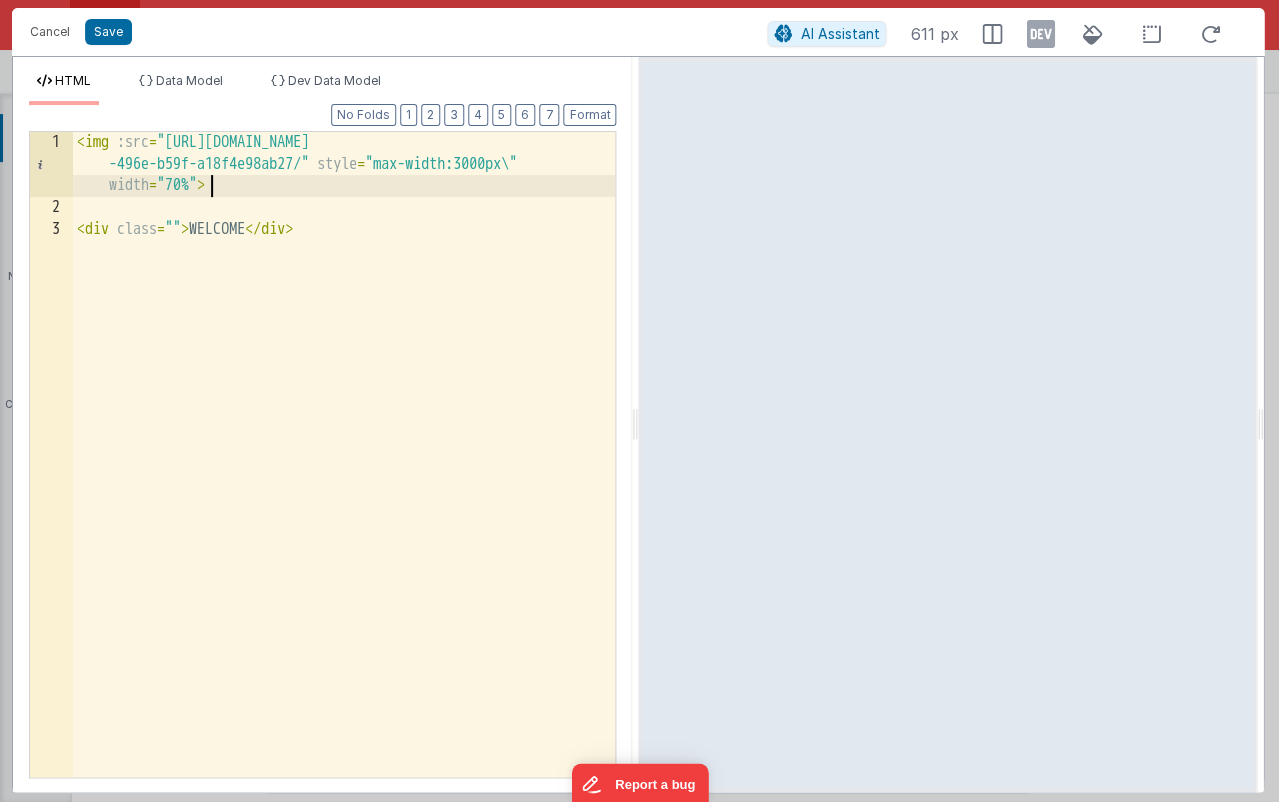 click on "< img   :src = "https://5t61ut5p19.ucarecd.net/d4fb0b83-730d      -496e-b59f-a18f4e98ab27/"   style = "max-width:3000px\"        width = "70%" > < div   class = "" > WELCOME </ div >" at bounding box center (344, 498) 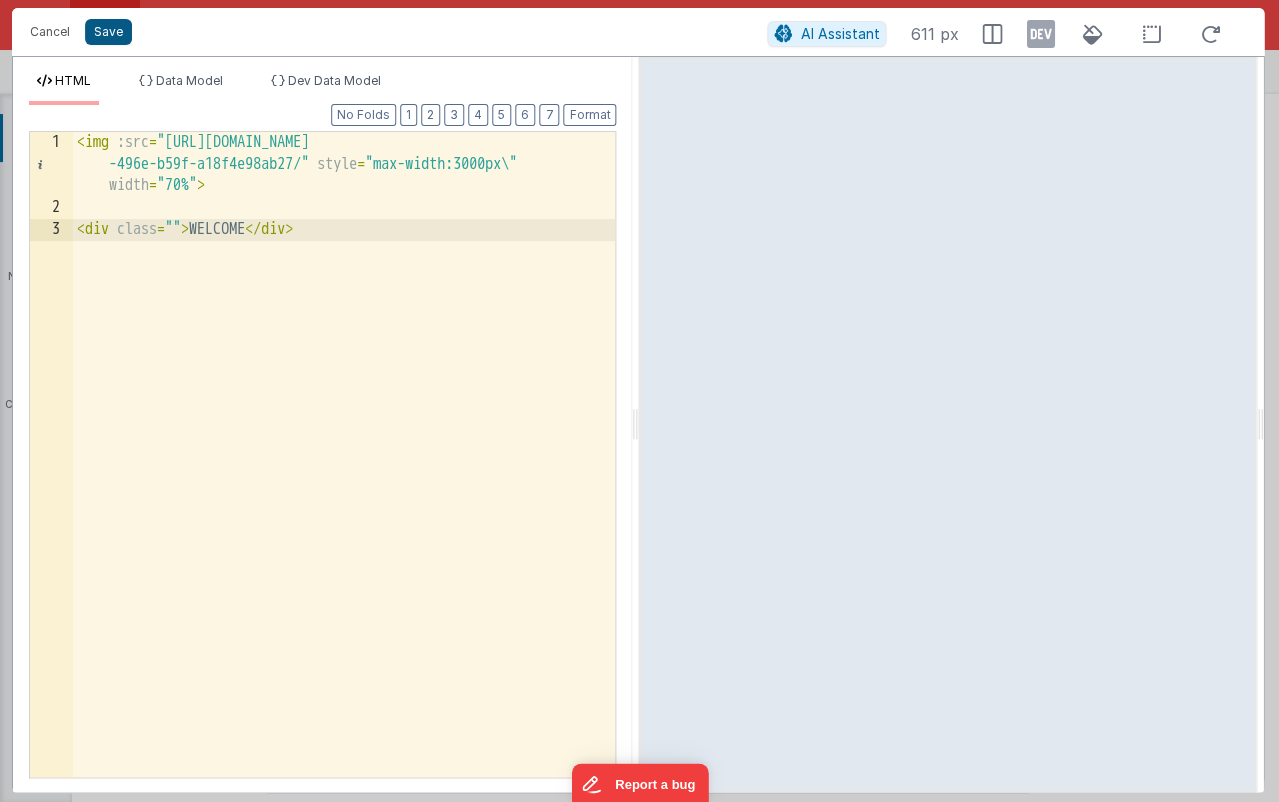 click on "Save" at bounding box center [108, 32] 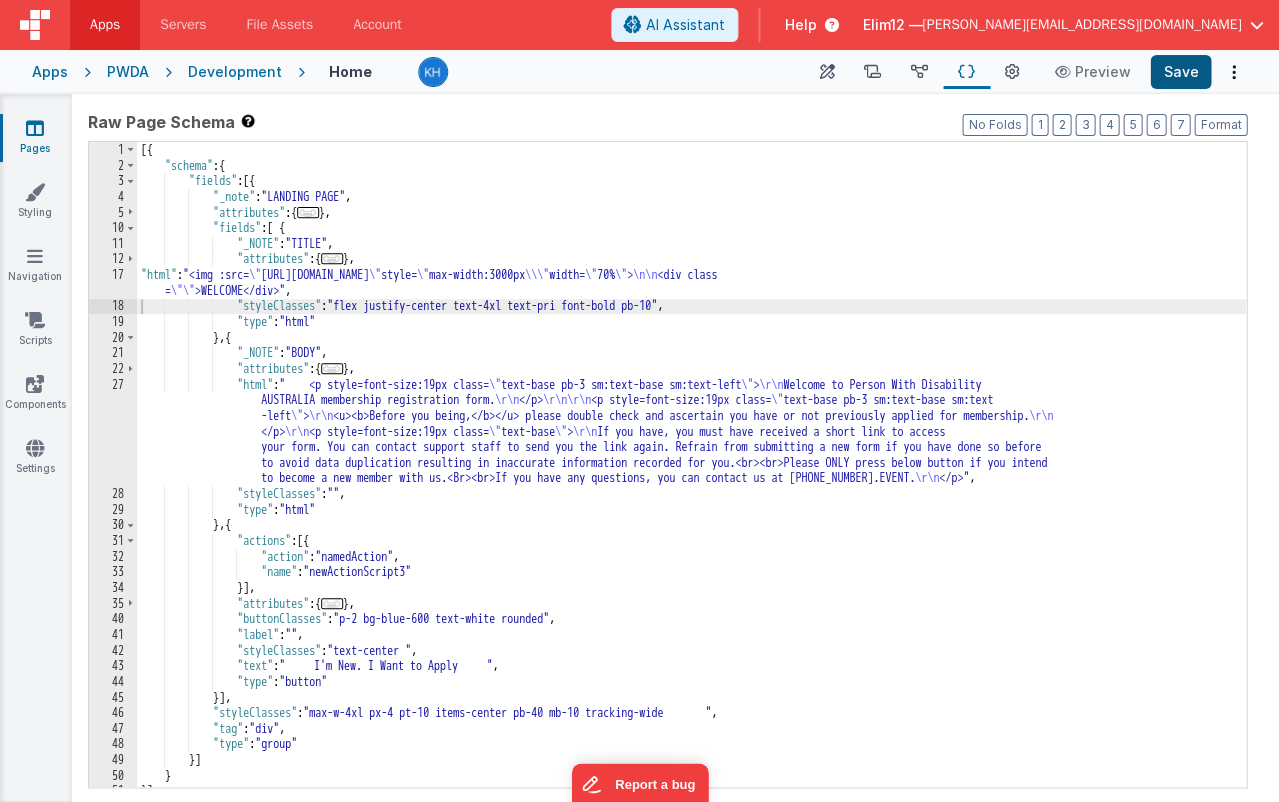 click on "Save" at bounding box center (1180, 72) 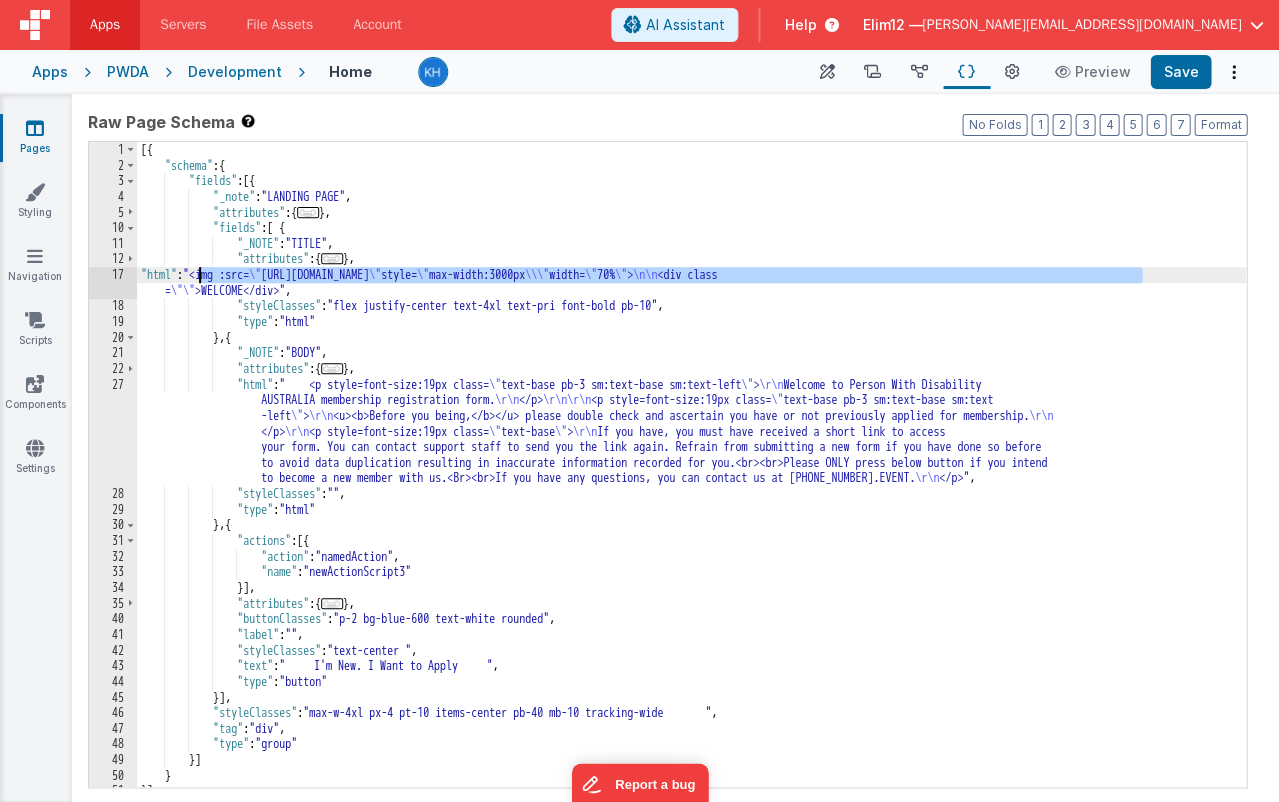 drag, startPoint x: 1141, startPoint y: 272, endPoint x: 202, endPoint y: 273, distance: 939.00055 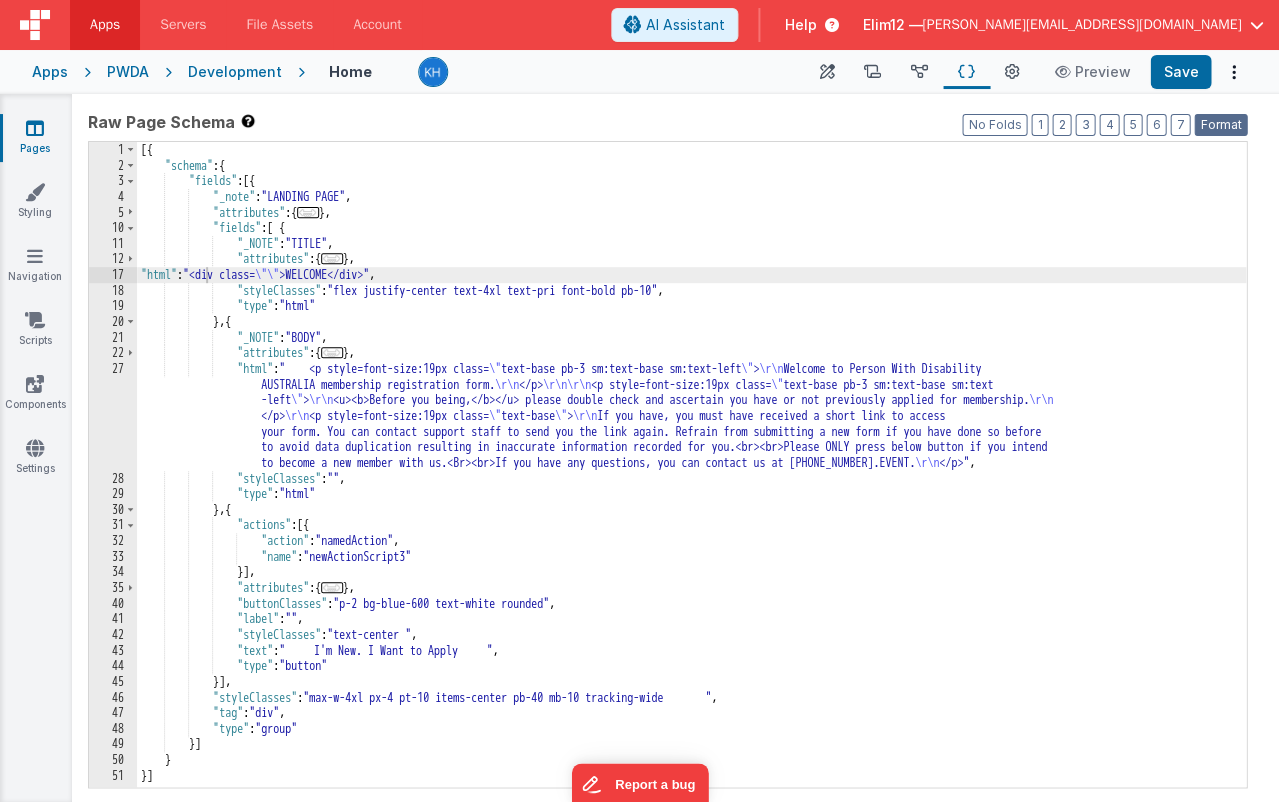 click on "Format" at bounding box center [1220, 125] 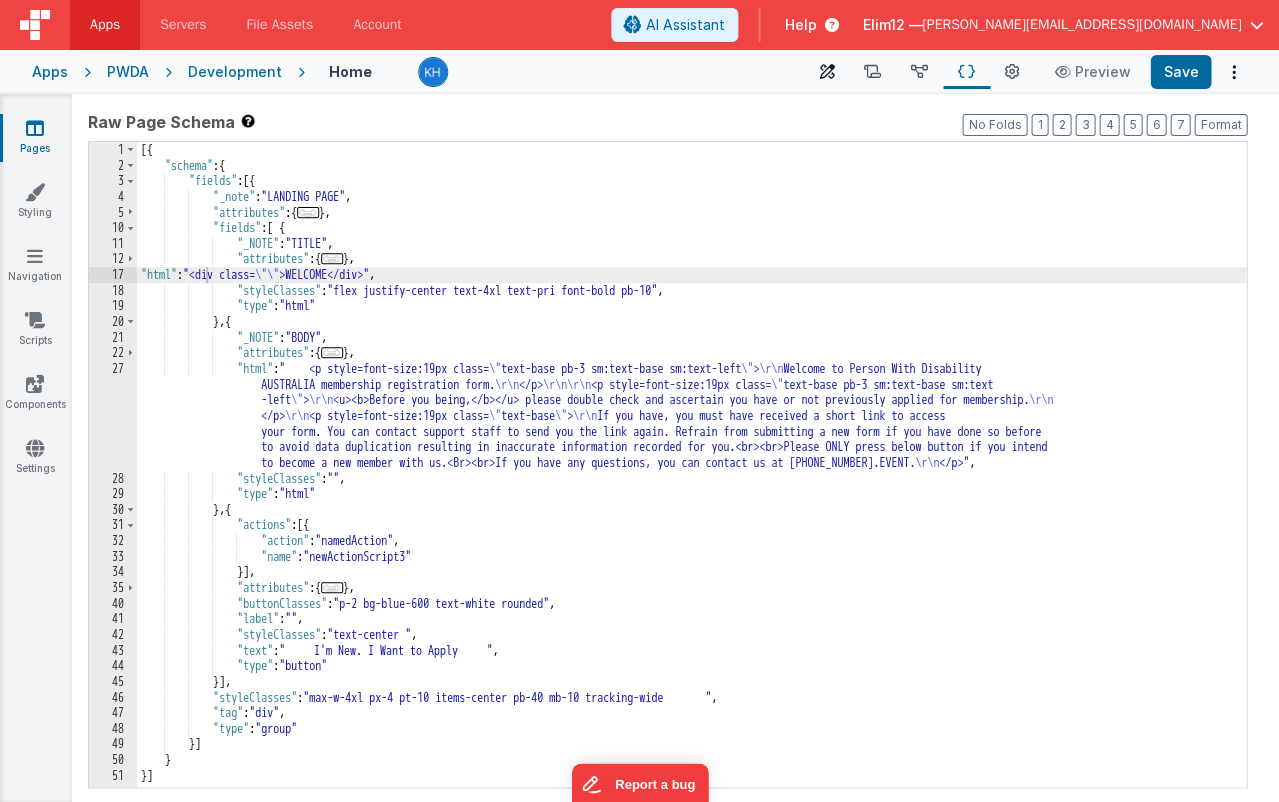click on "Builder" at bounding box center (827, 72) 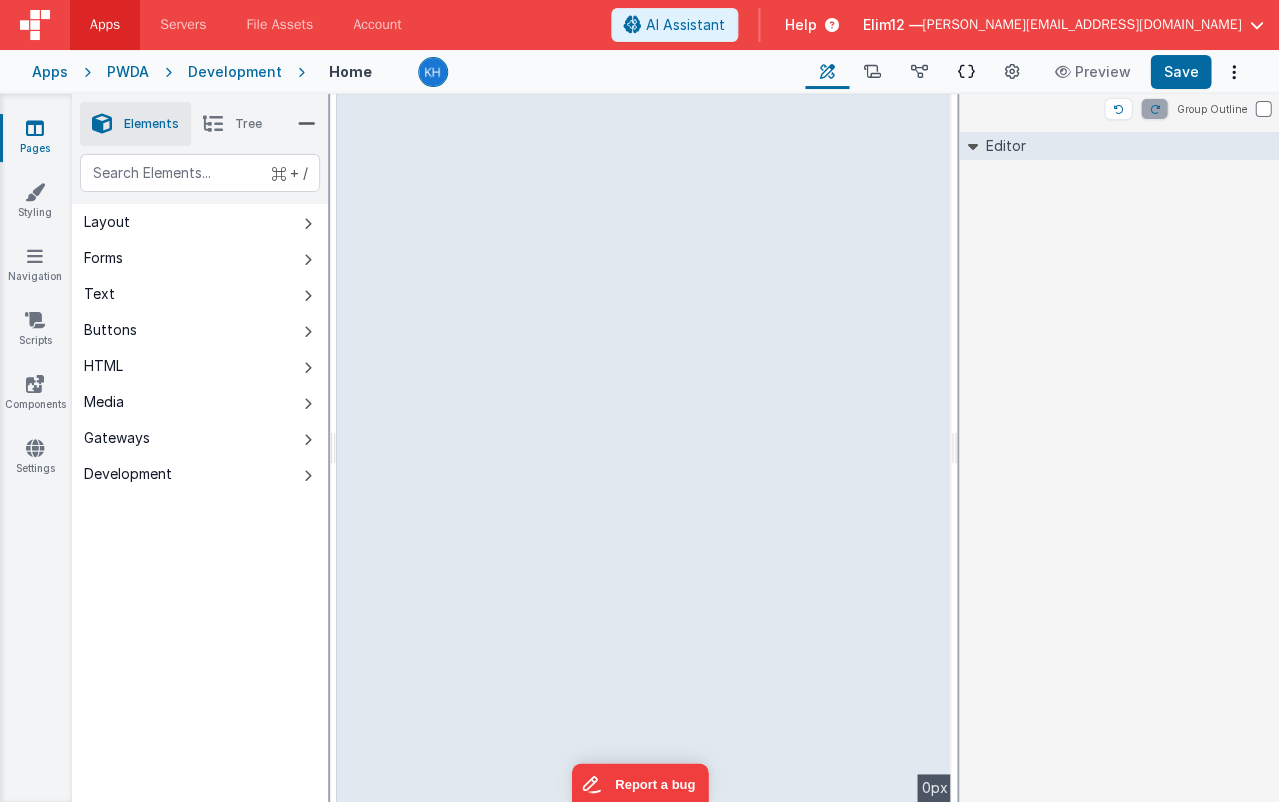 click at bounding box center [966, 72] 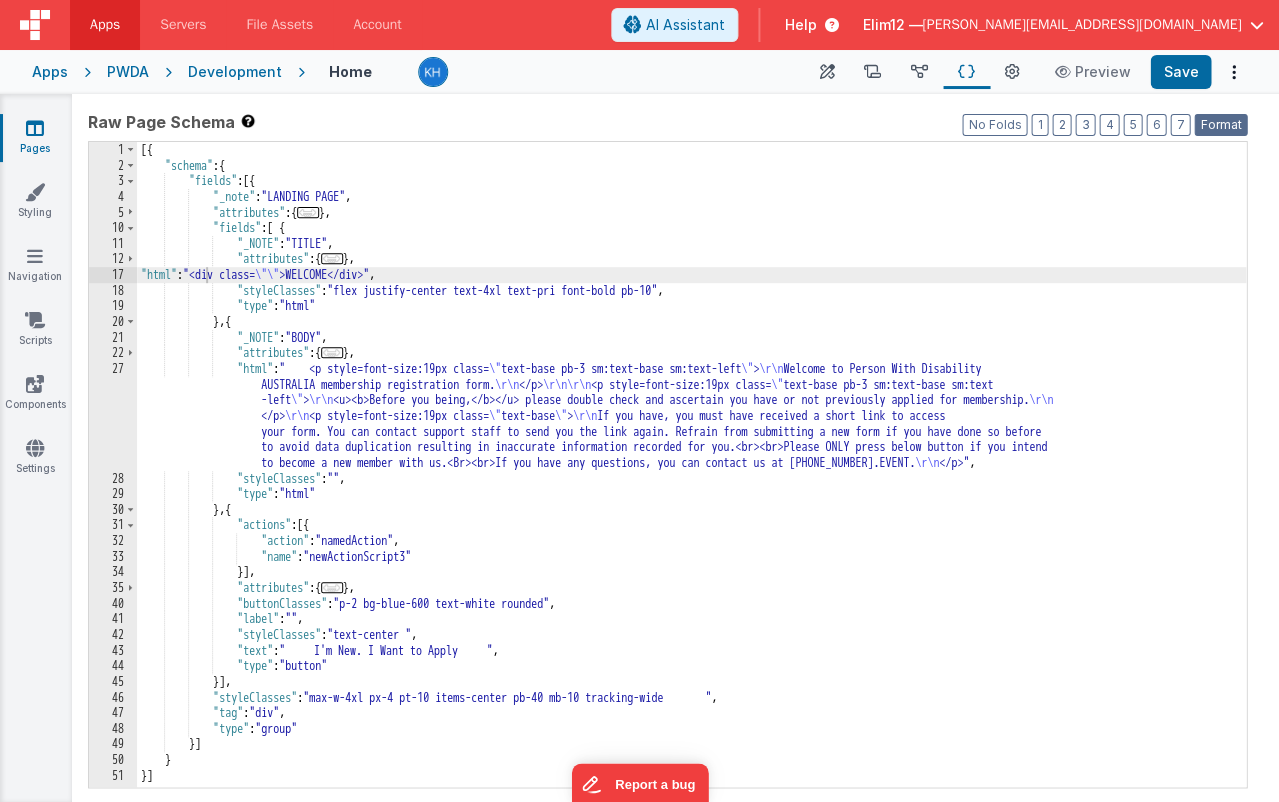 click on "Format" at bounding box center [1220, 125] 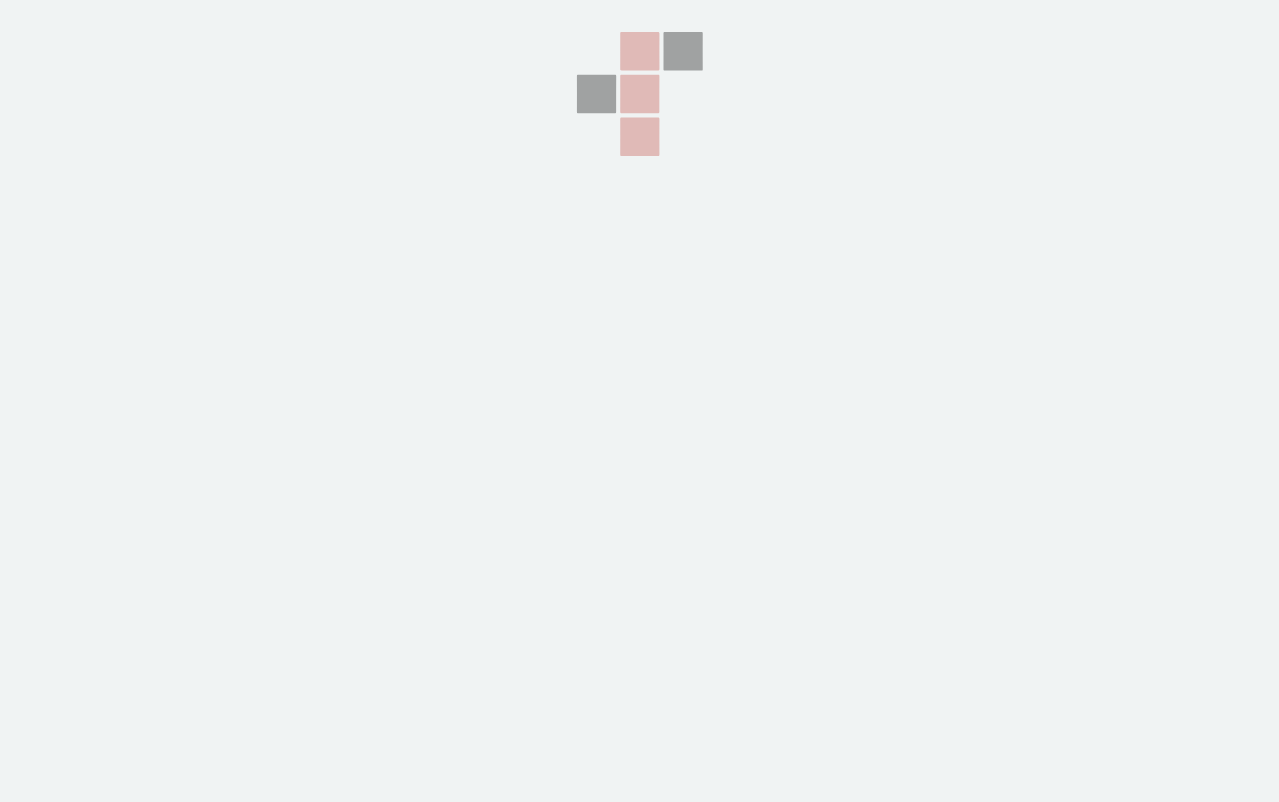 scroll, scrollTop: 0, scrollLeft: 0, axis: both 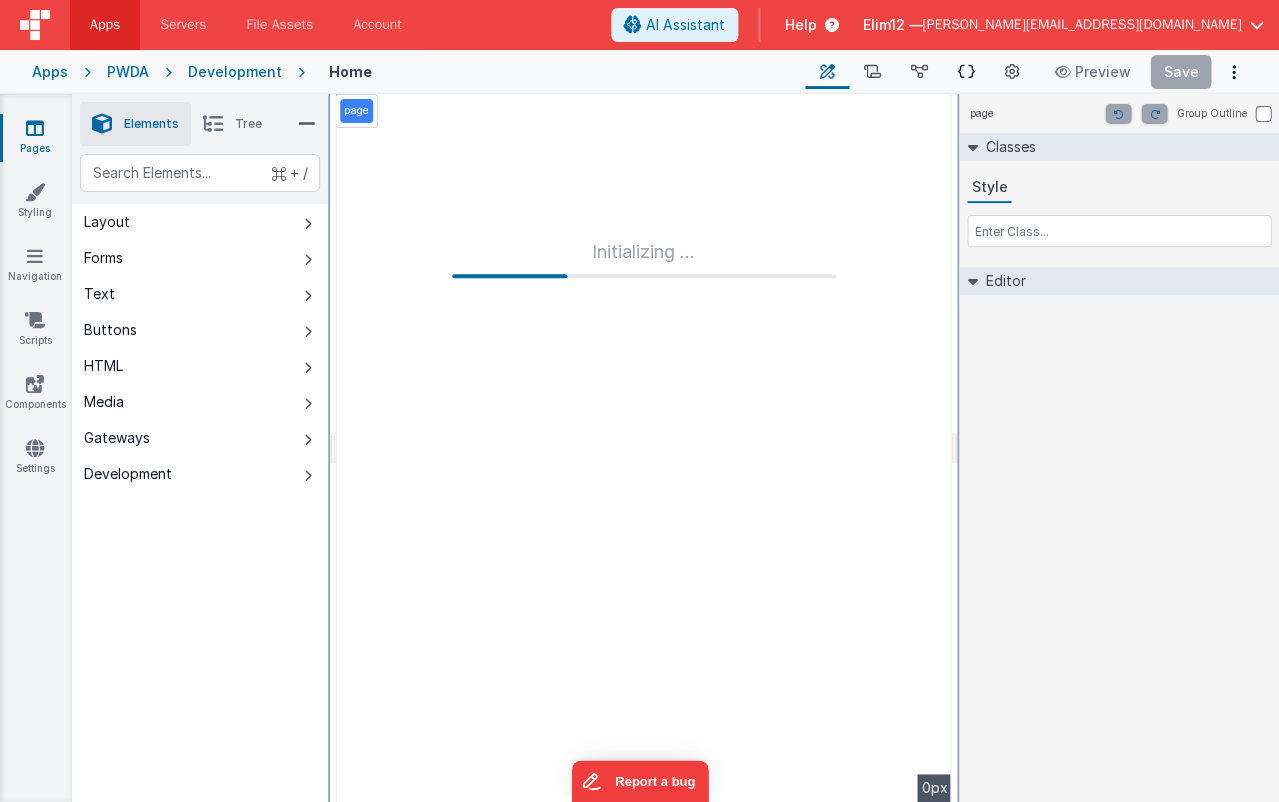 click on "Schema" at bounding box center [966, 72] 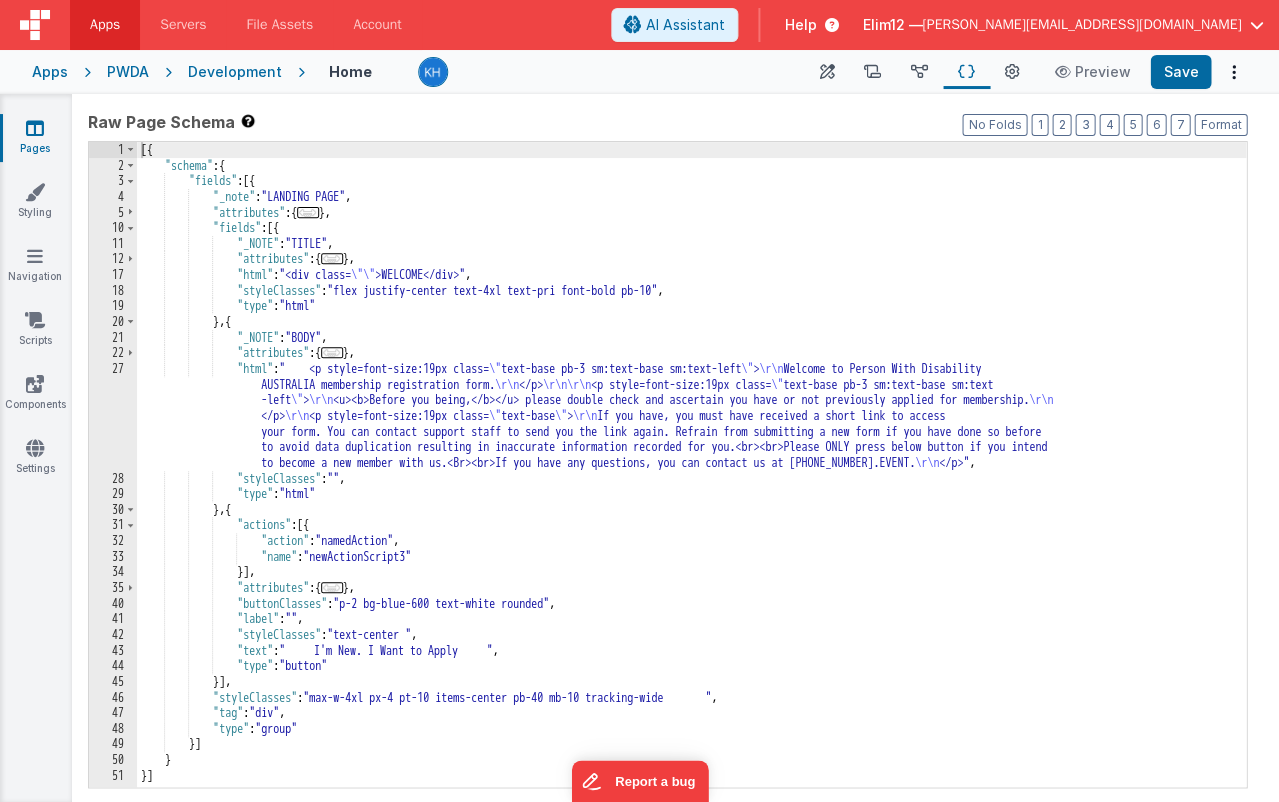 click on "..." at bounding box center (332, 587) 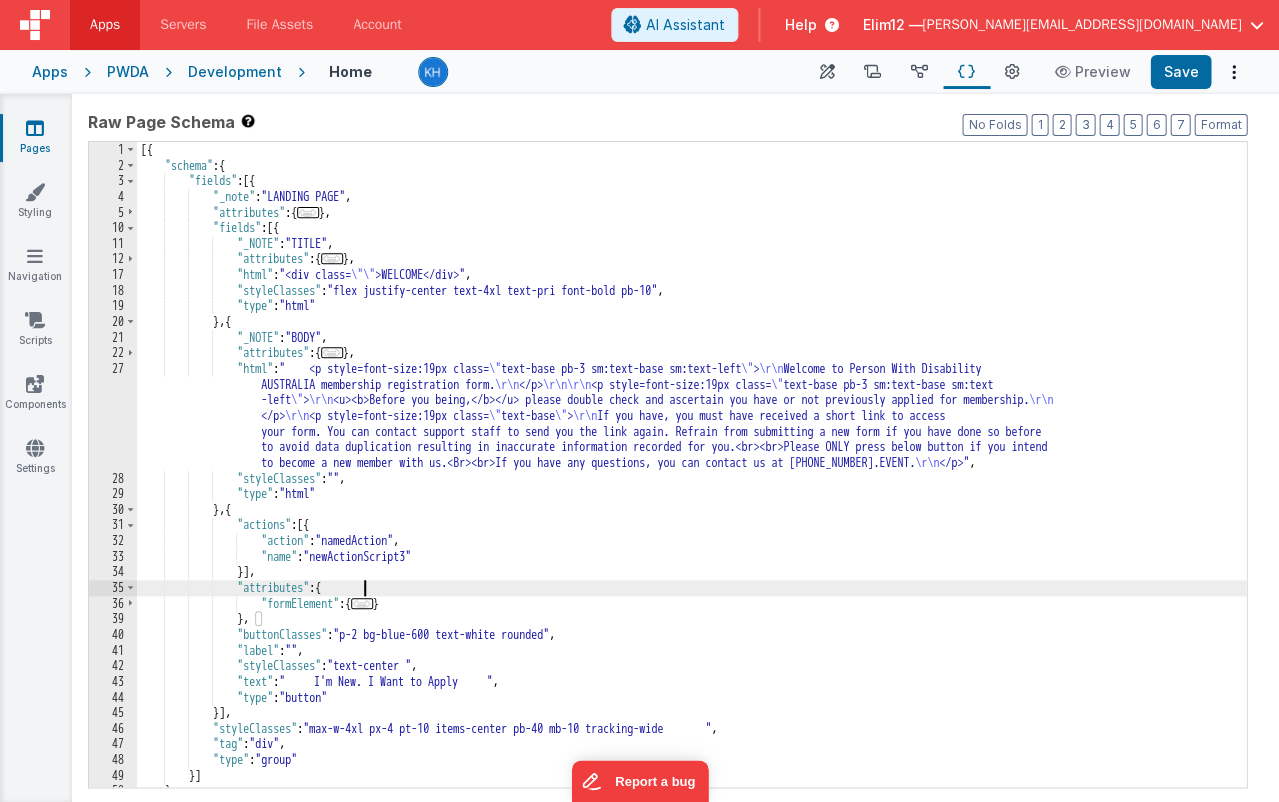 click on "..." at bounding box center (362, 603) 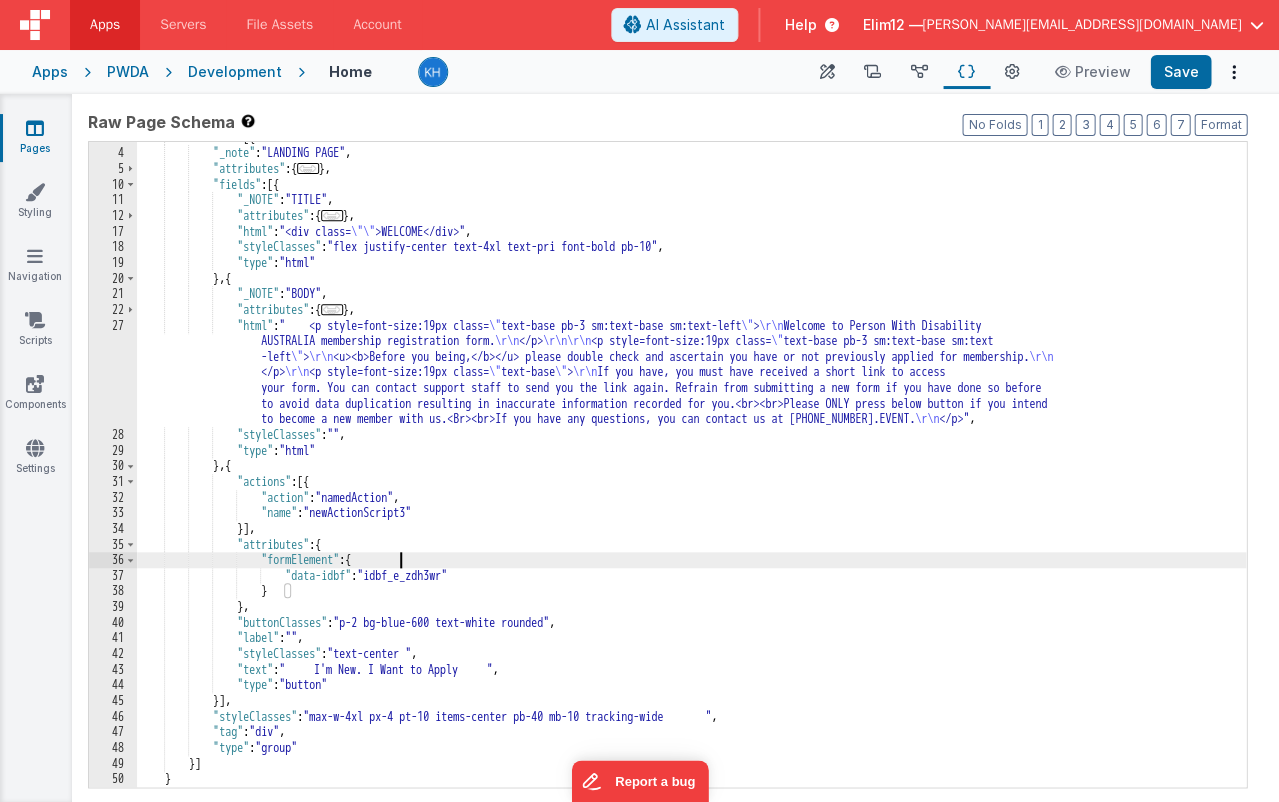 scroll, scrollTop: 59, scrollLeft: 0, axis: vertical 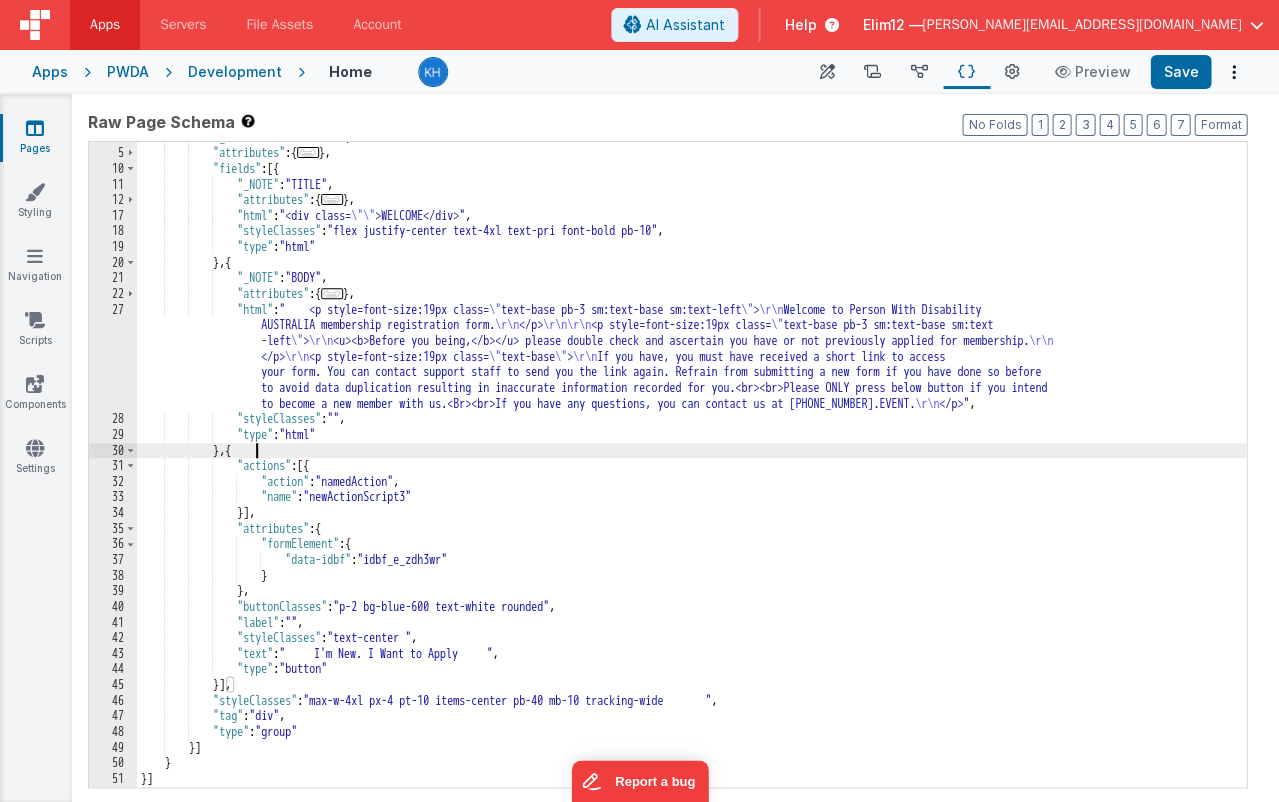 click on ""_note" :  "LANDING PAGE" ,                "attributes" :  { ... } ,                "fields" :  [{                     "_NOTE" :  "TITLE" ,                     "attributes" :  { ... } ,                     "html" :  "<div class= \"\" >WELCOME</div>" ,                     "styleClasses" :  "flex justify-center text-4xl text-pri font-bold pb-10" ,                     "type" :  "html"                } ,  {                     "_NOTE" :  "BODY" ,                     "attributes" :  { ... } ,                     "html" :  "    <p style=font-size:19px class= \" text-base pb-3 sm:text-base sm:text-left \" > \r\n         Welcome to Person With Disability                       AUSTRALIA membership registration form. \r\n     </p> \r\n\r\n     <p style=font-size:19px class= \" text-base pb-3 sm:text-base sm:text                      -left \" > \r\n <u><b>Before you being,</b></u> please double check and ascertain you have or not previously applied for membership." at bounding box center (691, 468) 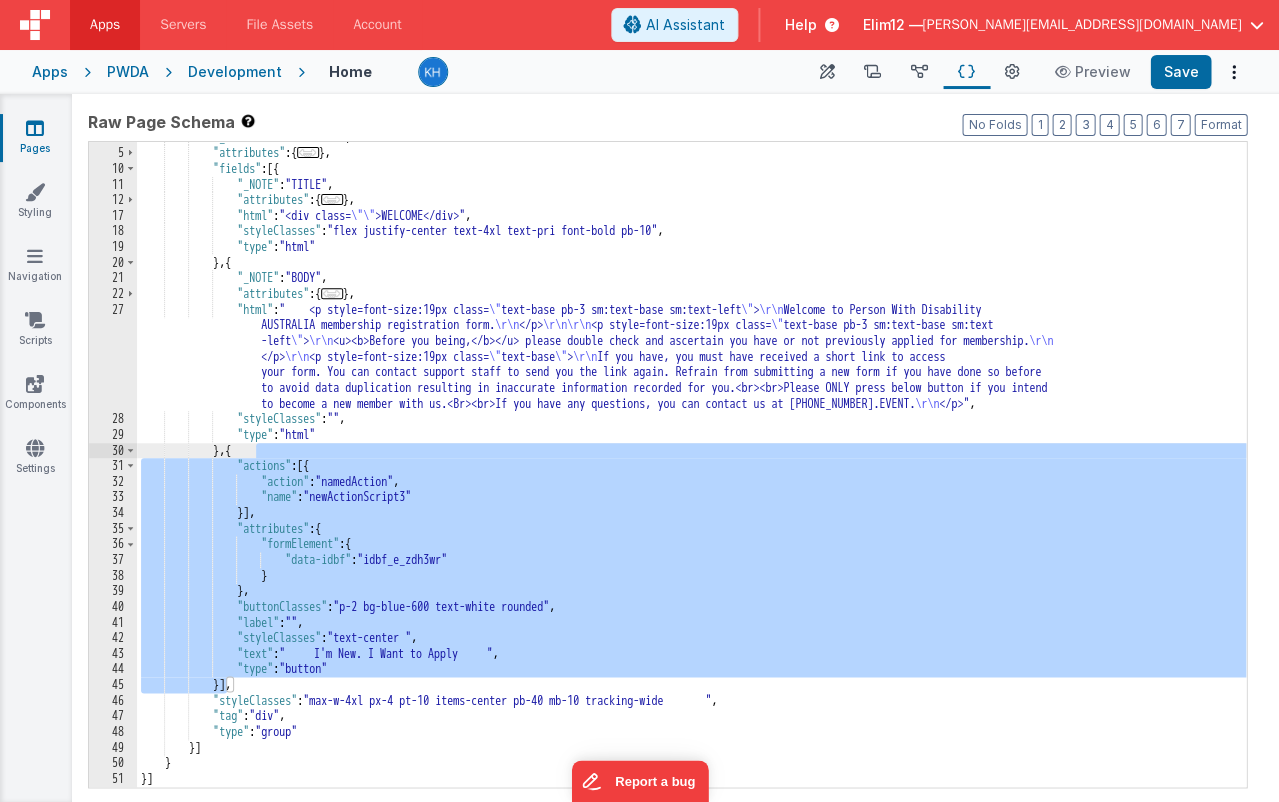 scroll, scrollTop: 0, scrollLeft: 0, axis: both 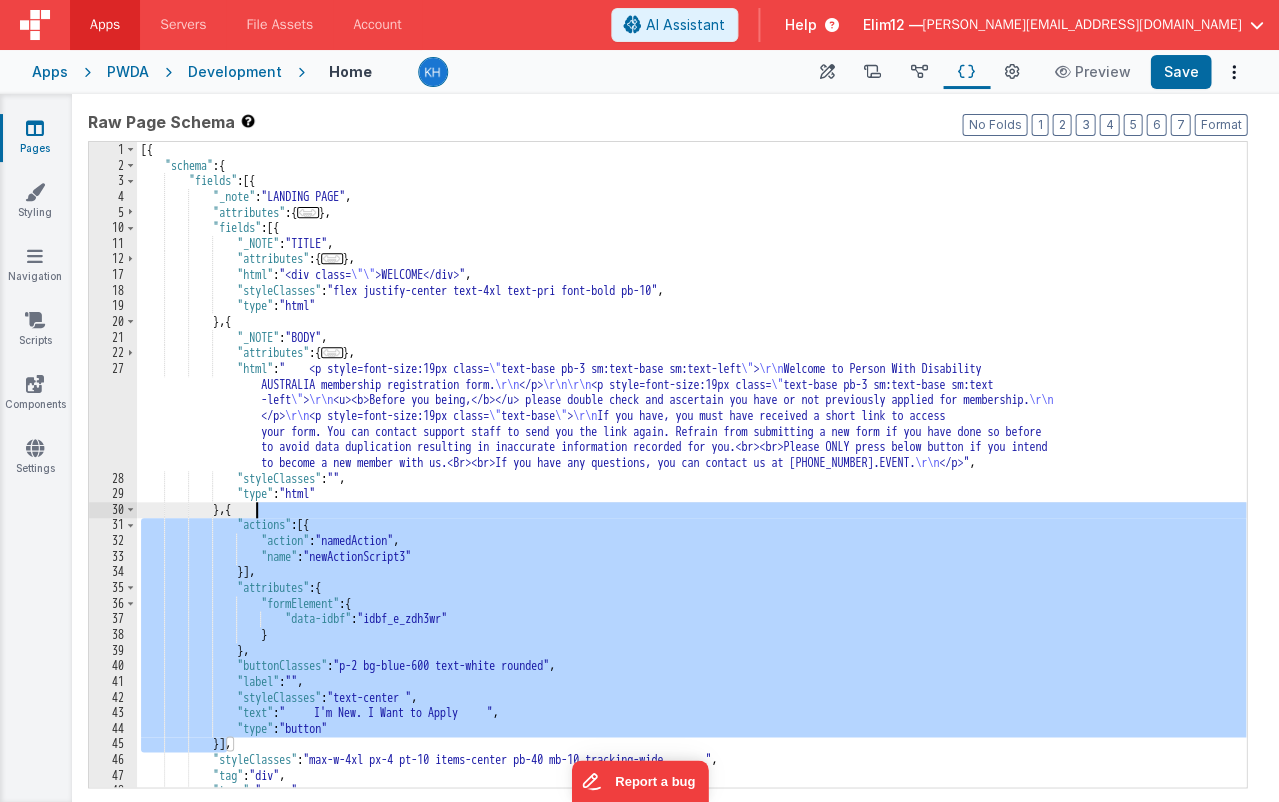 click on "[{      "schema" :  {           "fields" :  [{                "_note" :  "LANDING PAGE" ,                "attributes" :  { ... } ,                "fields" :  [{                     "_NOTE" :  "TITLE" ,                     "attributes" :  { ... } ,                     "html" :  "<div class= \"\" >WELCOME</div>" ,                     "styleClasses" :  "flex justify-center text-4xl text-pri font-bold pb-10" ,                     "type" :  "html"                } ,  {                     "_NOTE" :  "BODY" ,                     "attributes" :  { ... } ,                     "html" :  "    <p style=font-size:19px class= \" text-base pb-3 sm:text-base sm:text-left \" > \r\n         Welcome to Person With Disability                       AUSTRALIA membership registration form. \r\n     </p> \r\n\r\n     <p style=font-size:19px class= \" text-base pb-3 sm:text-base sm:text                      -left \" > \r\n \r\n                           </p> \r\n \" \" > ," at bounding box center (691, 480) 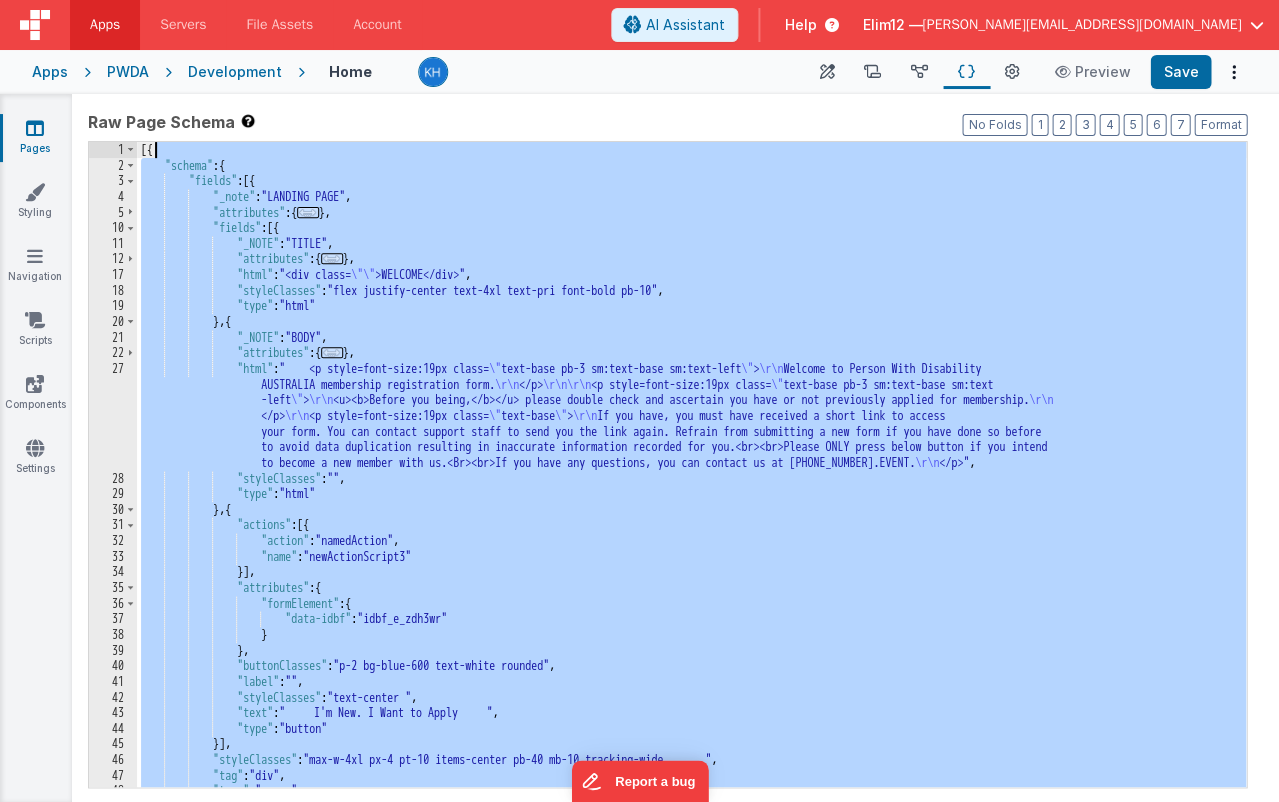click on "[{      "schema" :  {           "fields" :  [{                "_note" :  "LANDING PAGE" ,                "attributes" :  { ... } ,                "fields" :  [{                     "_NOTE" :  "TITLE" ,                     "attributes" :  { ... } ,                     "html" :  "<div class= \"\" >WELCOME</div>" ,                     "styleClasses" :  "flex justify-center text-4xl text-pri font-bold pb-10" ,                     "type" :  "html"                } ,  {                     "_NOTE" :  "BODY" ,                     "attributes" :  { ... } ,                     "html" :  "    <p style=font-size:19px class= \" text-base pb-3 sm:text-base sm:text-left \" > \r\n         Welcome to Person With Disability                       AUSTRALIA membership registration form. \r\n     </p> \r\n\r\n     <p style=font-size:19px class= \" text-base pb-3 sm:text-base sm:text                      -left \" > \r\n \r\n                           </p> \r\n \" \" > ," at bounding box center (691, 480) 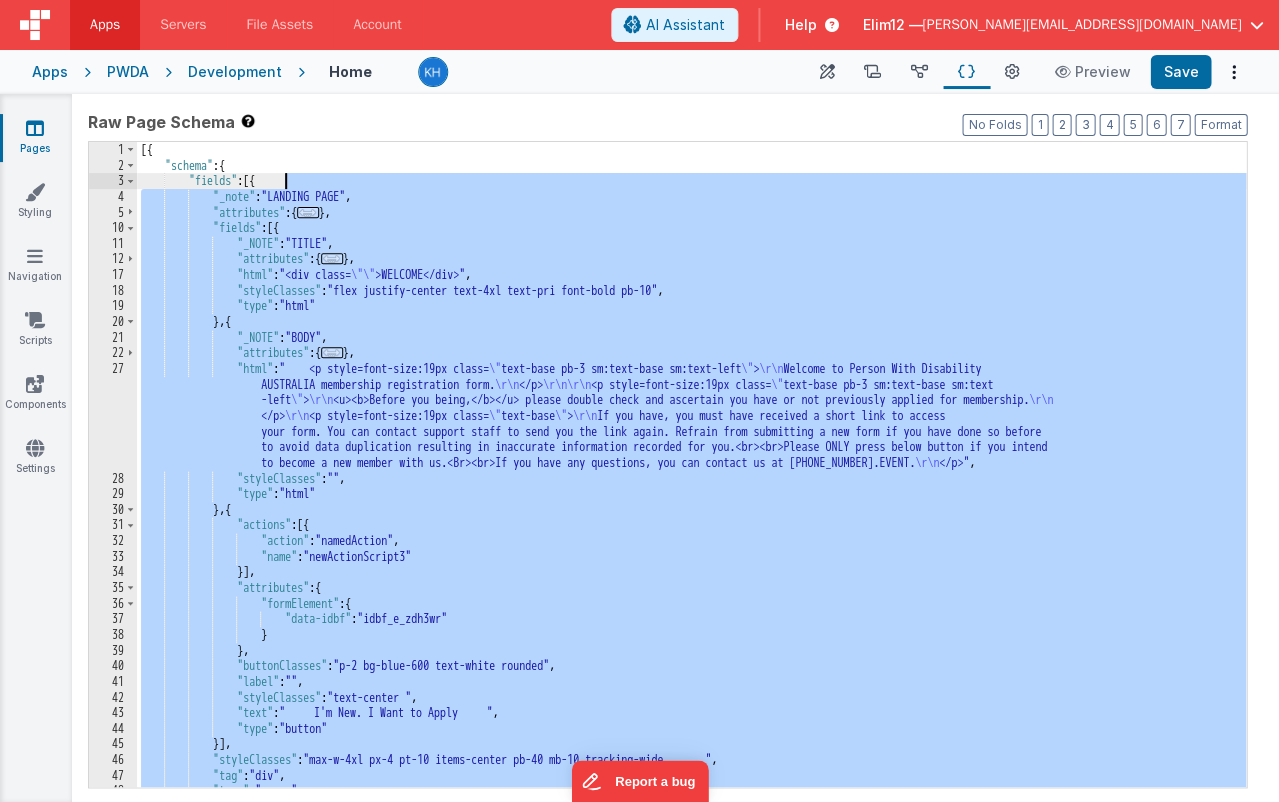 click on "[{      "schema" :  {           "fields" :  [{                "_note" :  "LANDING PAGE" ,                "attributes" :  { ... } ,                "fields" :  [{                     "_NOTE" :  "TITLE" ,                     "attributes" :  { ... } ,                     "html" :  "<div class= \"\" >WELCOME</div>" ,                     "styleClasses" :  "flex justify-center text-4xl text-pri font-bold pb-10" ,                     "type" :  "html"                } ,  {                     "_NOTE" :  "BODY" ,                     "attributes" :  { ... } ,                     "html" :  "    <p style=font-size:19px class= \" text-base pb-3 sm:text-base sm:text-left \" > \r\n         Welcome to Person With Disability                       AUSTRALIA membership registration form. \r\n     </p> \r\n\r\n     <p style=font-size:19px class= \" text-base pb-3 sm:text-base sm:text                      -left \" > \r\n \r\n                           </p> \r\n \" \" > ," at bounding box center [691, 480] 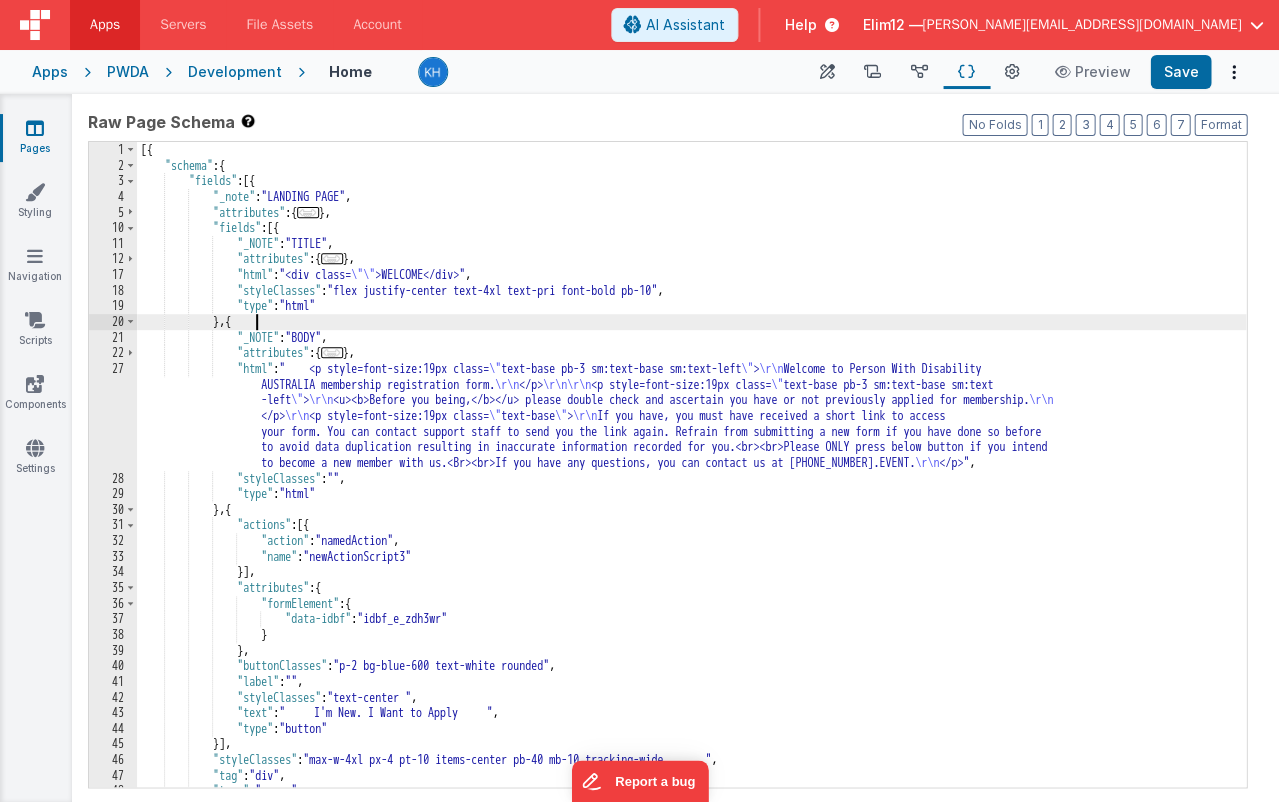 click on "[{      "schema" :  {           "fields" :  [{                "_note" :  "LANDING PAGE" ,                "attributes" :  { ... } ,                "fields" :  [{                     "_NOTE" :  "TITLE" ,                     "attributes" :  { ... } ,                     "html" :  "<div class= \"\" >WELCOME</div>" ,                     "styleClasses" :  "flex justify-center text-4xl text-pri font-bold pb-10" ,                     "type" :  "html"                } ,  {                     "_NOTE" :  "BODY" ,                     "attributes" :  { ... } ,                     "html" :  "    <p style=font-size:19px class= \" text-base pb-3 sm:text-base sm:text-left \" > \r\n         Welcome to Person With Disability                       AUSTRALIA membership registration form. \r\n     </p> \r\n\r\n     <p style=font-size:19px class= \" text-base pb-3 sm:text-base sm:text                      -left \" > \r\n \r\n                           </p> \r\n \" \" > ," at bounding box center [691, 480] 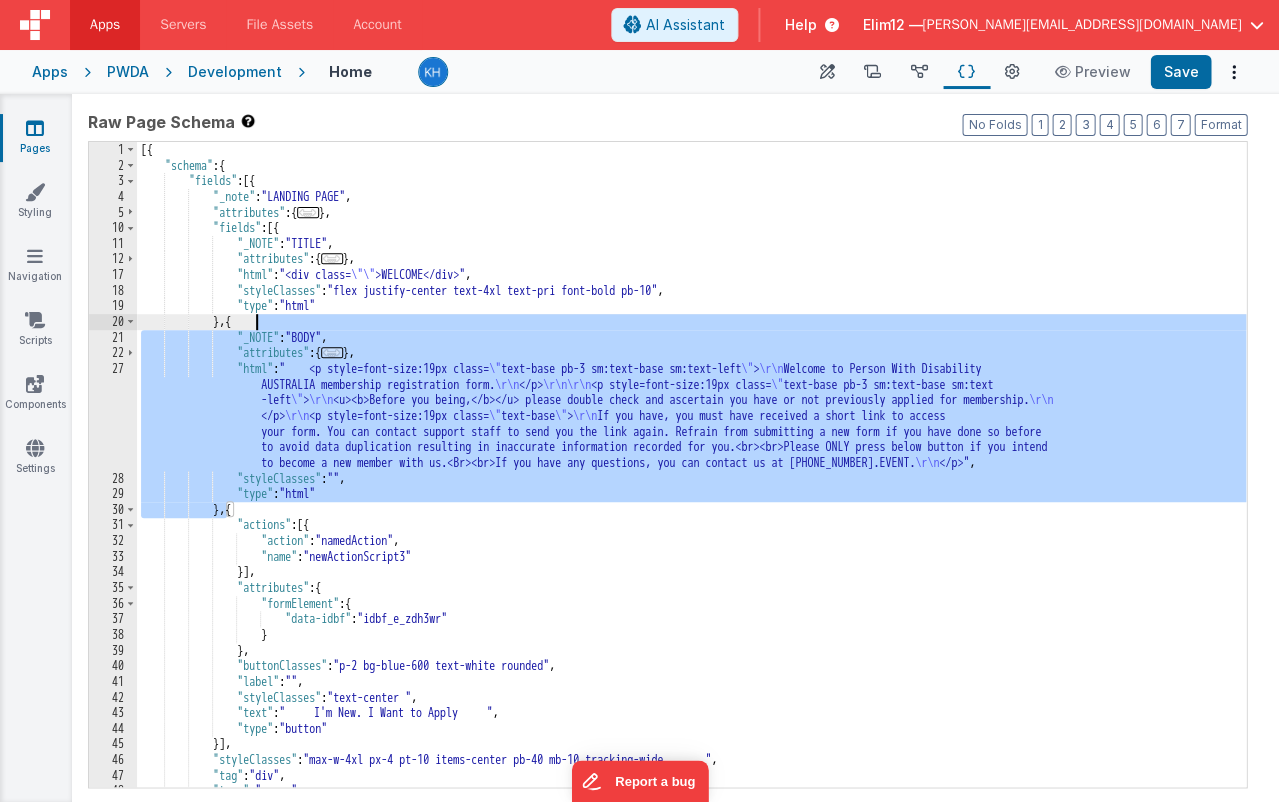 click on "[{      "schema" :  {           "fields" :  [{                "_note" :  "LANDING PAGE" ,                "attributes" :  { ... } ,                "fields" :  [{                     "_NOTE" :  "TITLE" ,                     "attributes" :  { ... } ,                     "html" :  "<div class= \"\" >WELCOME</div>" ,                     "styleClasses" :  "flex justify-center text-4xl text-pri font-bold pb-10" ,                     "type" :  "html"                } ,  {                     "_NOTE" :  "BODY" ,                     "attributes" :  { ... } ,                     "html" :  "    <p style=font-size:19px class= \" text-base pb-3 sm:text-base sm:text-left \" > \r\n         Welcome to Person With Disability                       AUSTRALIA membership registration form. \r\n     </p> \r\n\r\n     <p style=font-size:19px class= \" text-base pb-3 sm:text-base sm:text                      -left \" > \r\n \r\n                           </p> \r\n \" \" > ," at bounding box center [691, 480] 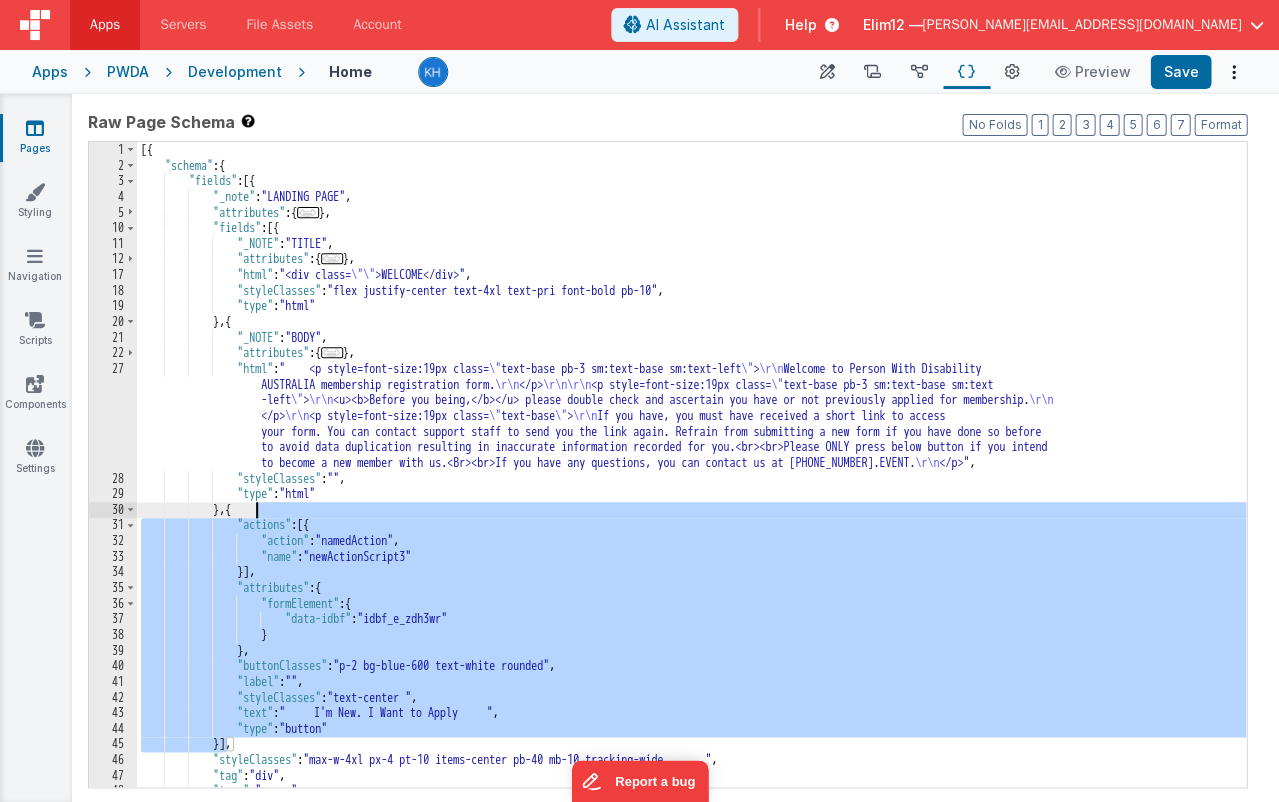 click on "[{      "schema" :  {           "fields" :  [{                "_note" :  "LANDING PAGE" ,                "attributes" :  { ... } ,                "fields" :  [{                     "_NOTE" :  "TITLE" ,                     "attributes" :  { ... } ,                     "html" :  "<div class= \"\" >WELCOME</div>" ,                     "styleClasses" :  "flex justify-center text-4xl text-pri font-bold pb-10" ,                     "type" :  "html"                } ,  {                     "_NOTE" :  "BODY" ,                     "attributes" :  { ... } ,                     "html" :  "    <p style=font-size:19px class= \" text-base pb-3 sm:text-base sm:text-left \" > \r\n         Welcome to Person With Disability                       AUSTRALIA membership registration form. \r\n     </p> \r\n\r\n     <p style=font-size:19px class= \" text-base pb-3 sm:text-base sm:text                      -left \" > \r\n \r\n                           </p> \r\n \" \" > ," at bounding box center (691, 480) 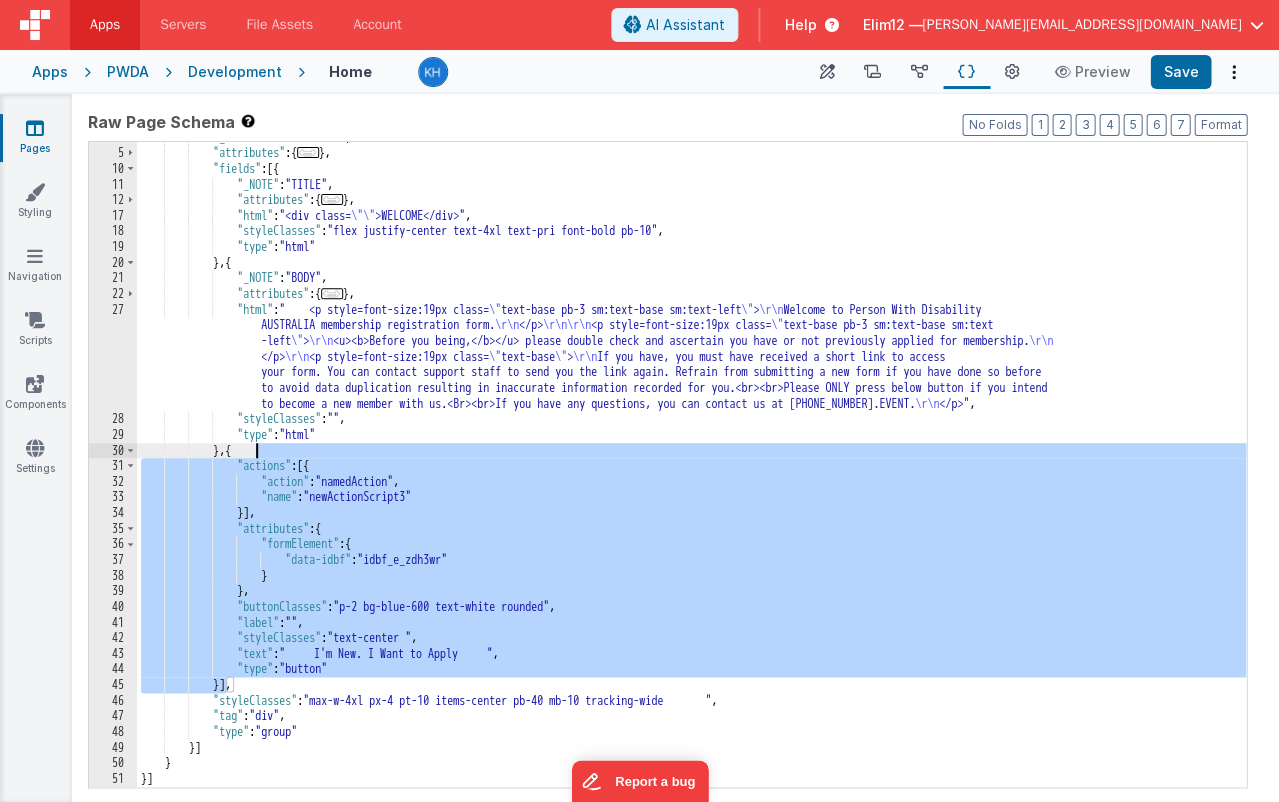 scroll, scrollTop: 0, scrollLeft: 0, axis: both 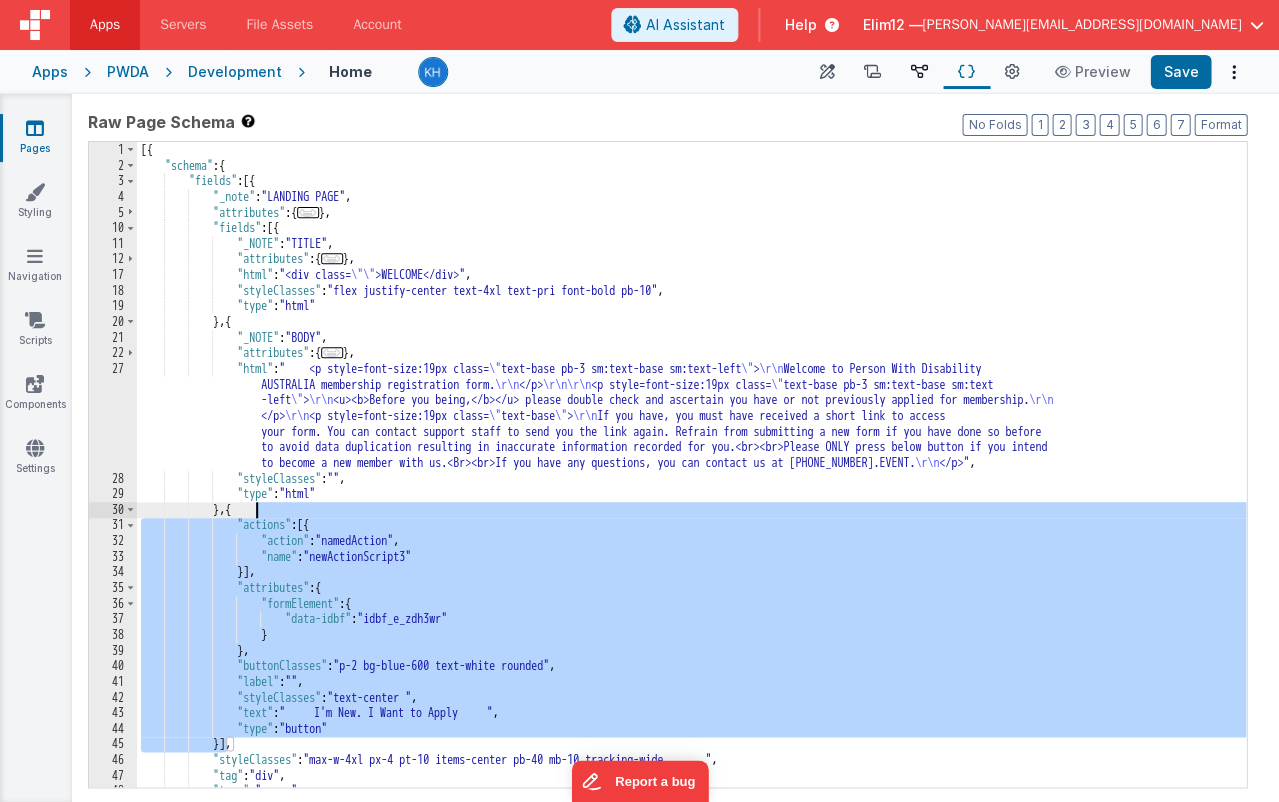click at bounding box center [919, 72] 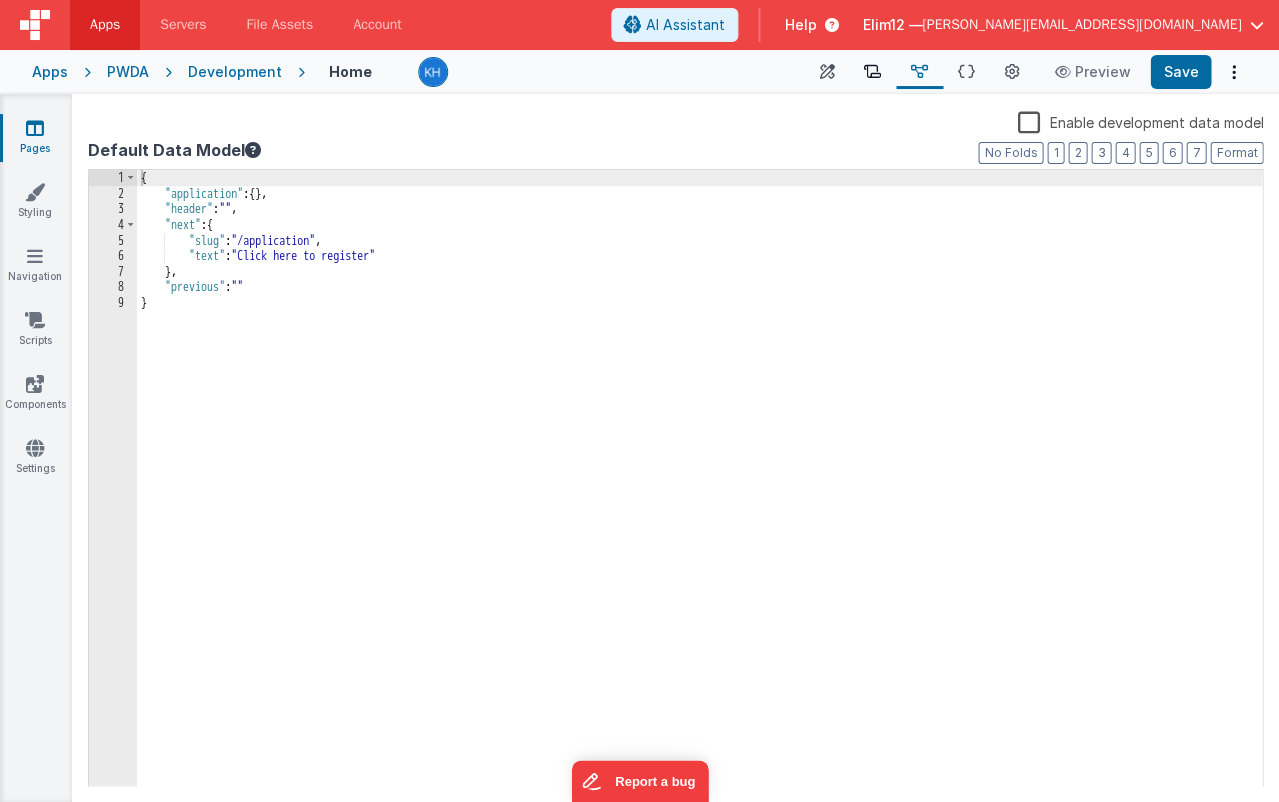 click at bounding box center [872, 72] 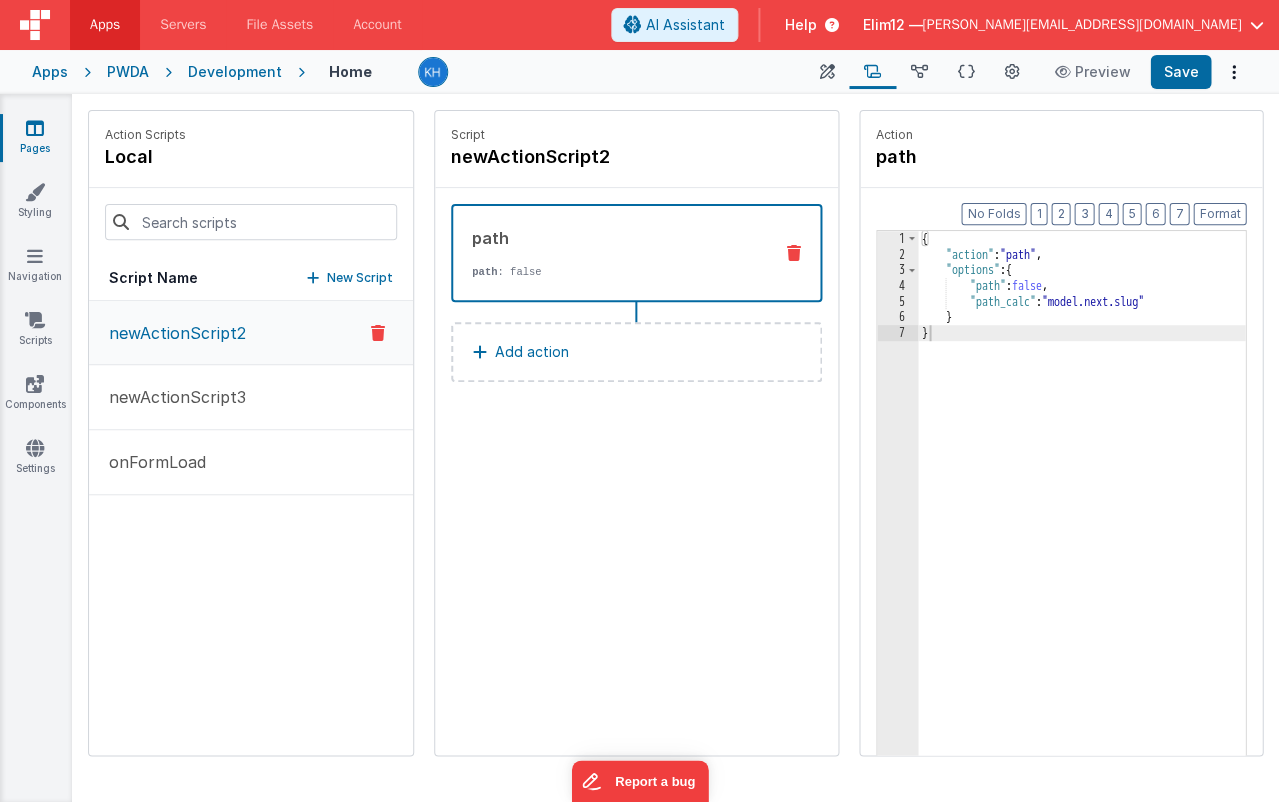 click on "Scripts" at bounding box center [872, 72] 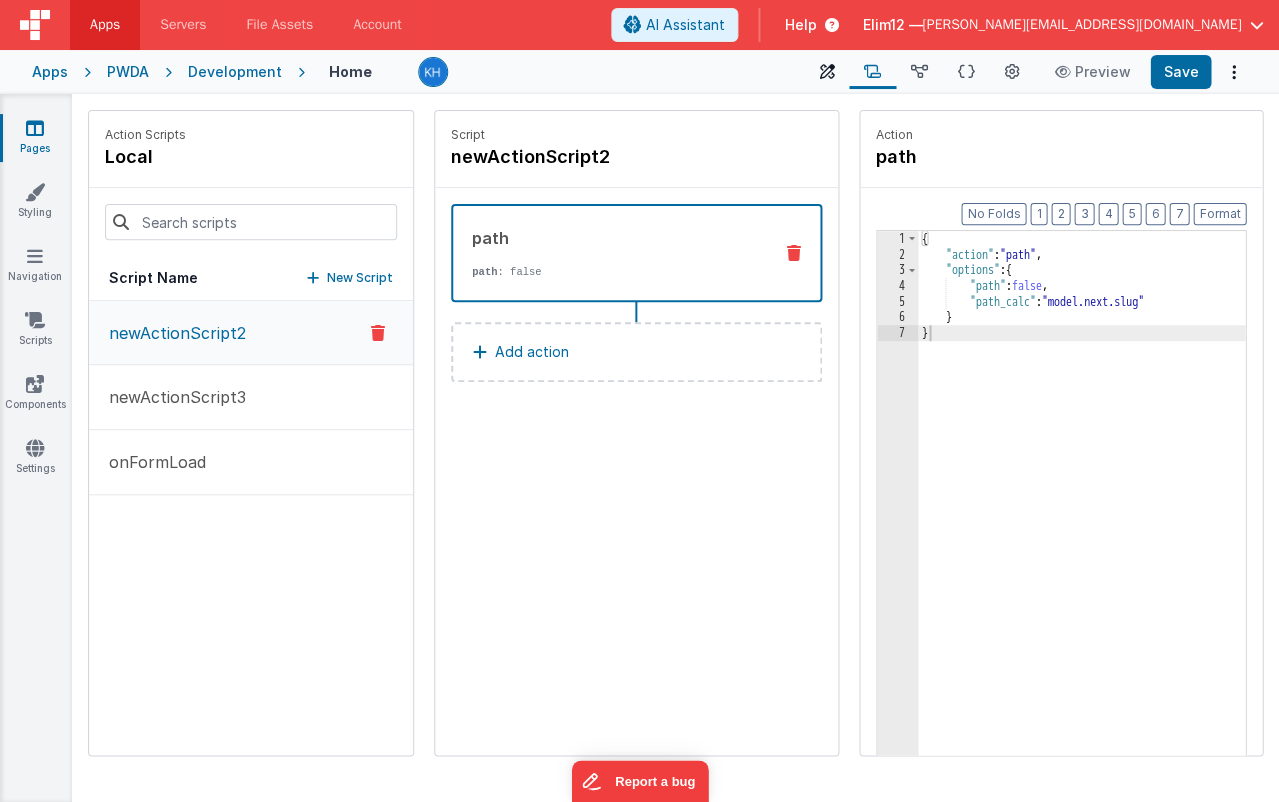 click at bounding box center (827, 72) 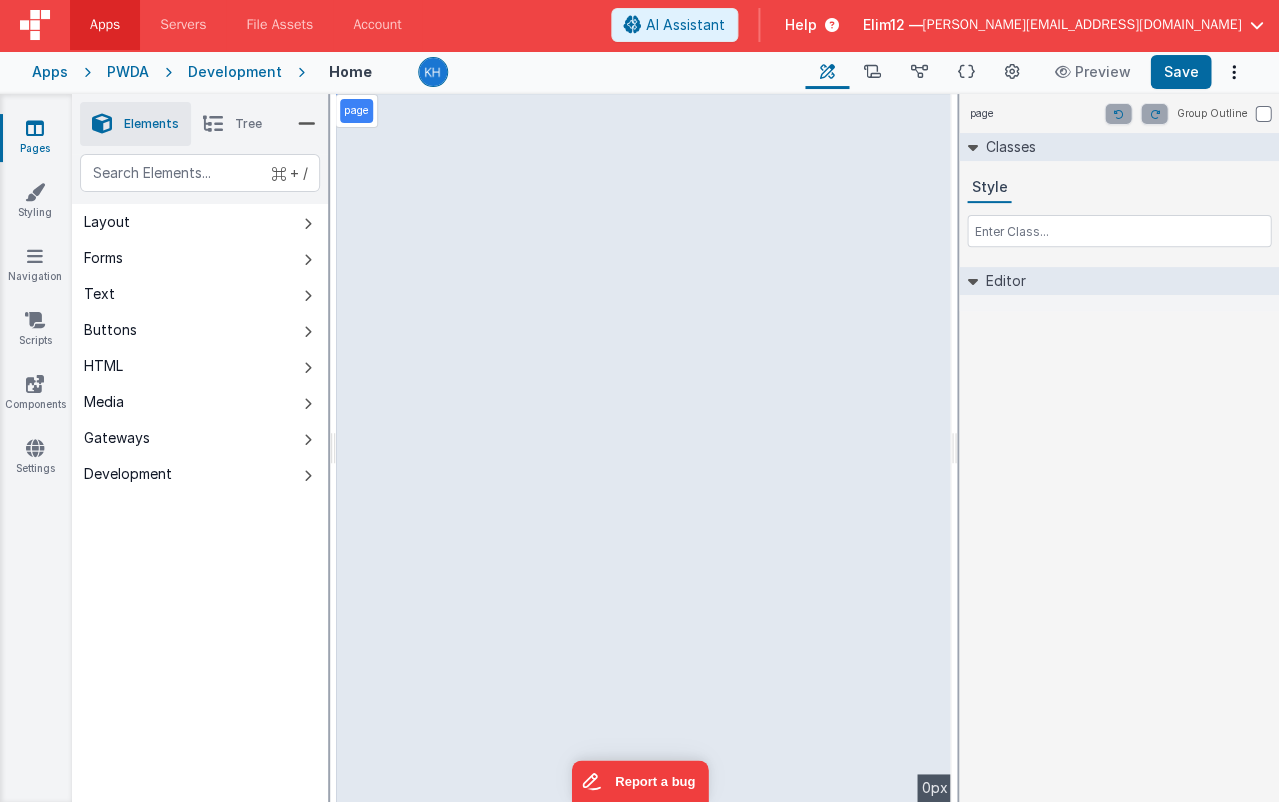 select on "newActionScript3" 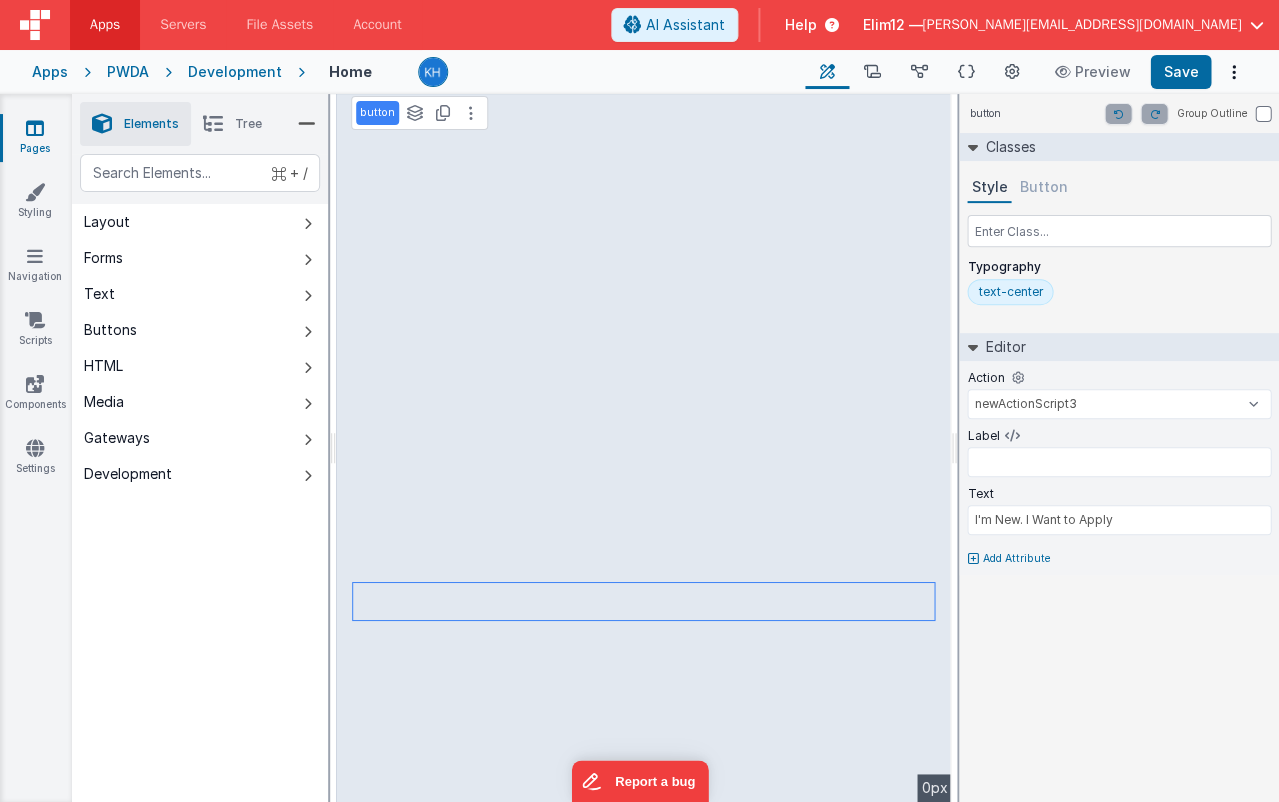 click on "button" at bounding box center (377, 113) 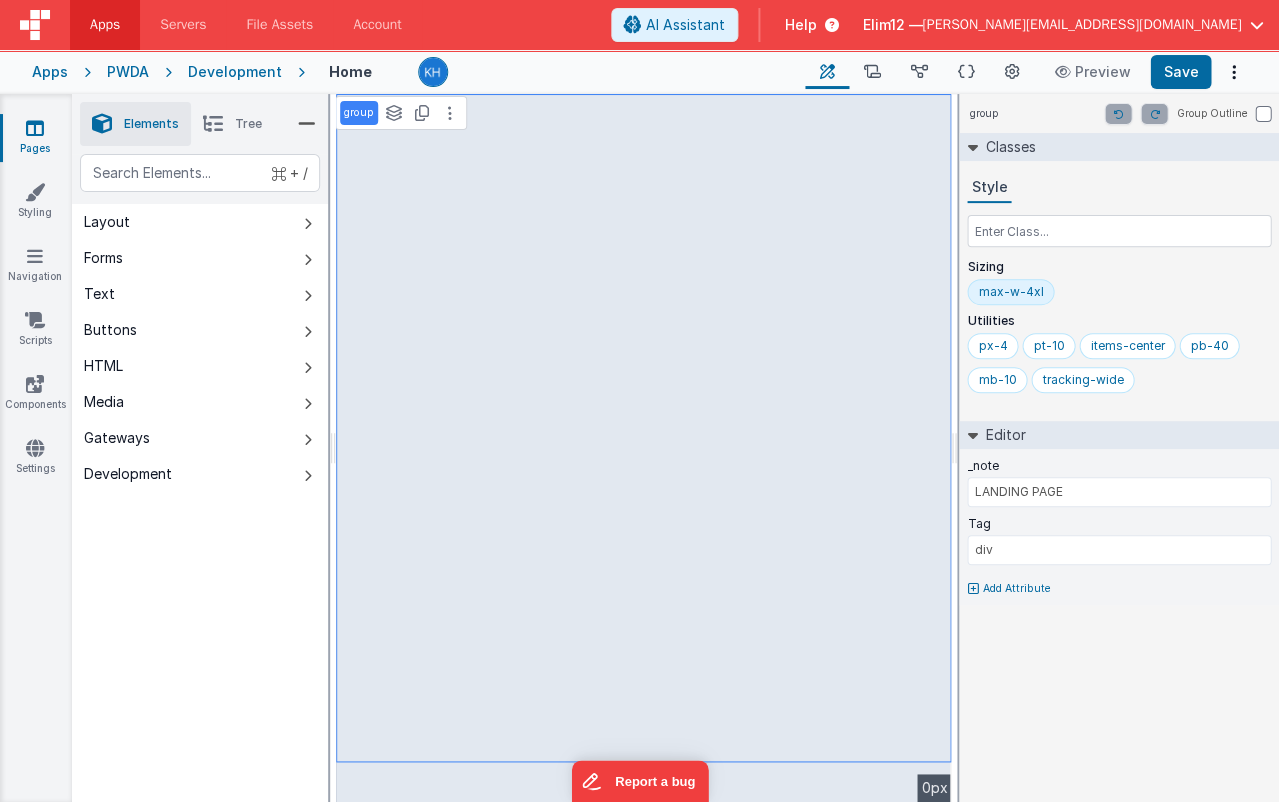 select on "newActionScript3" 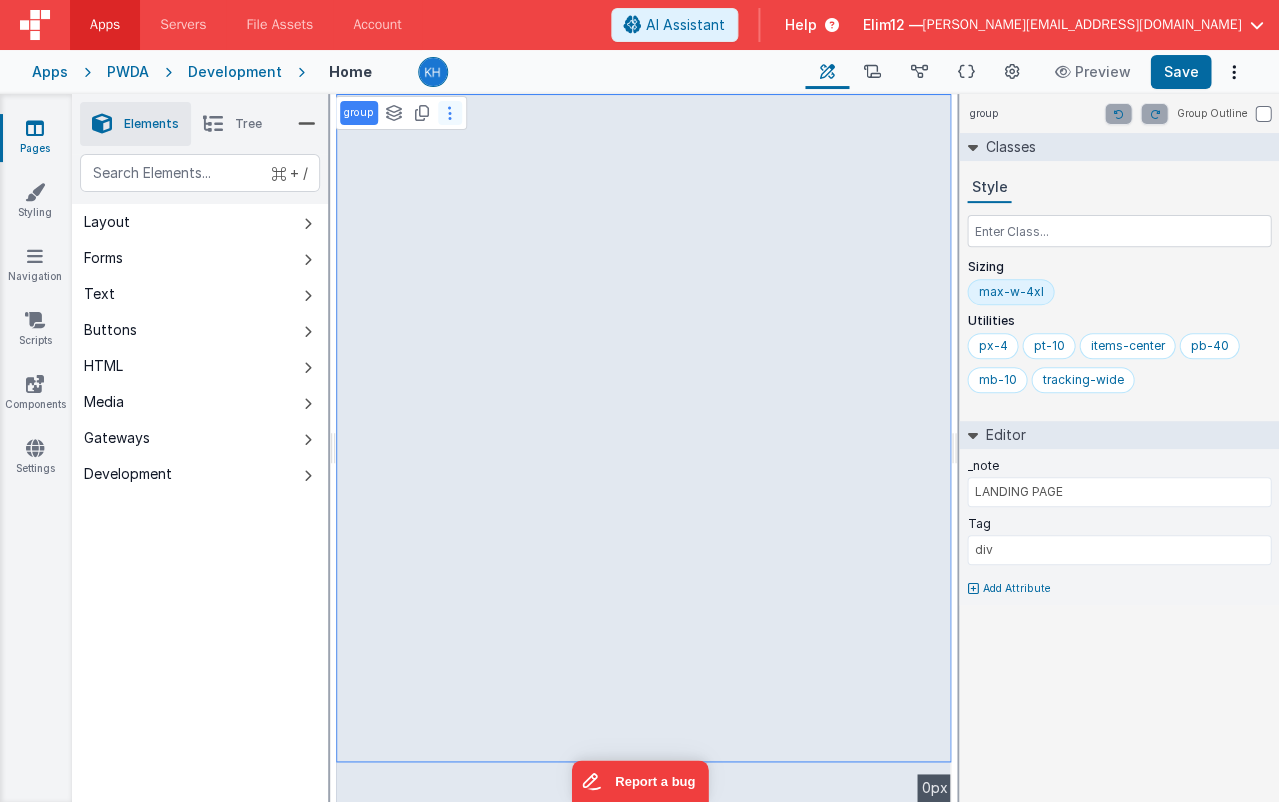 click at bounding box center [450, 113] 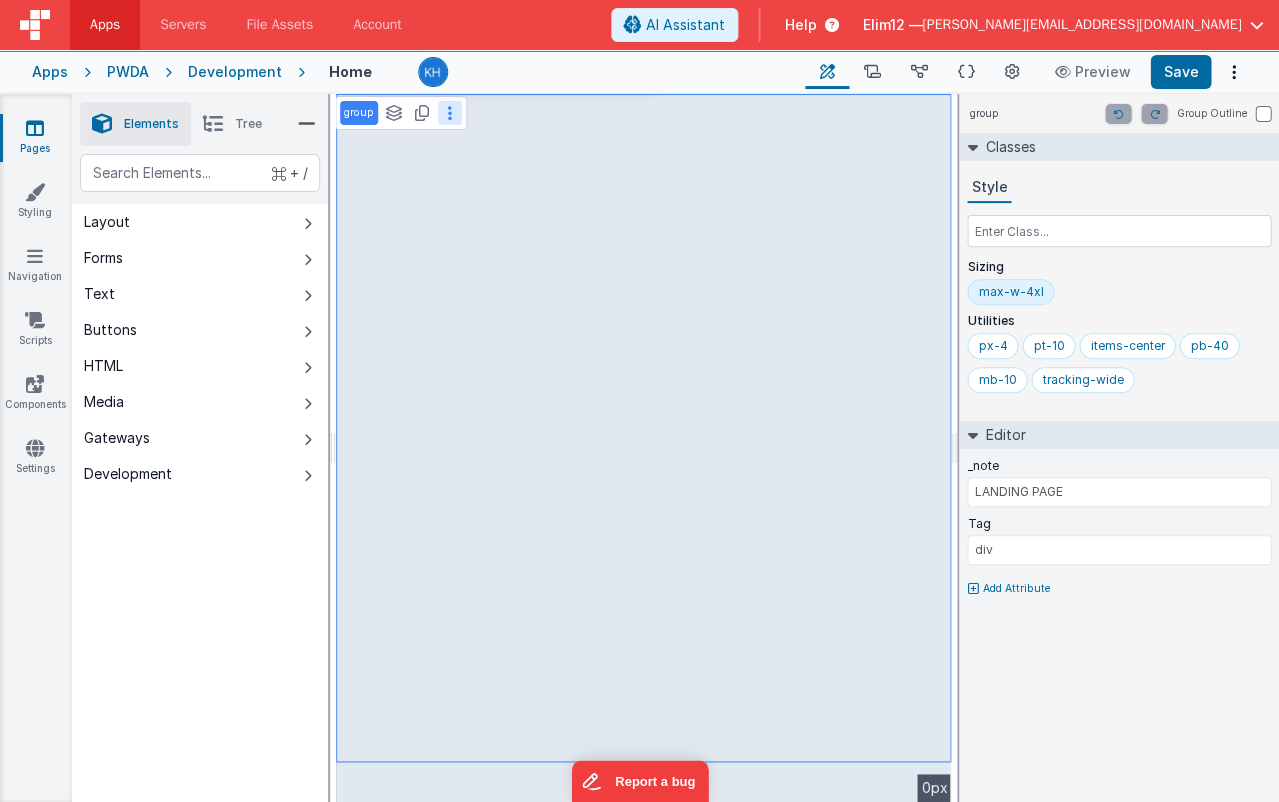 click at bounding box center [450, 113] 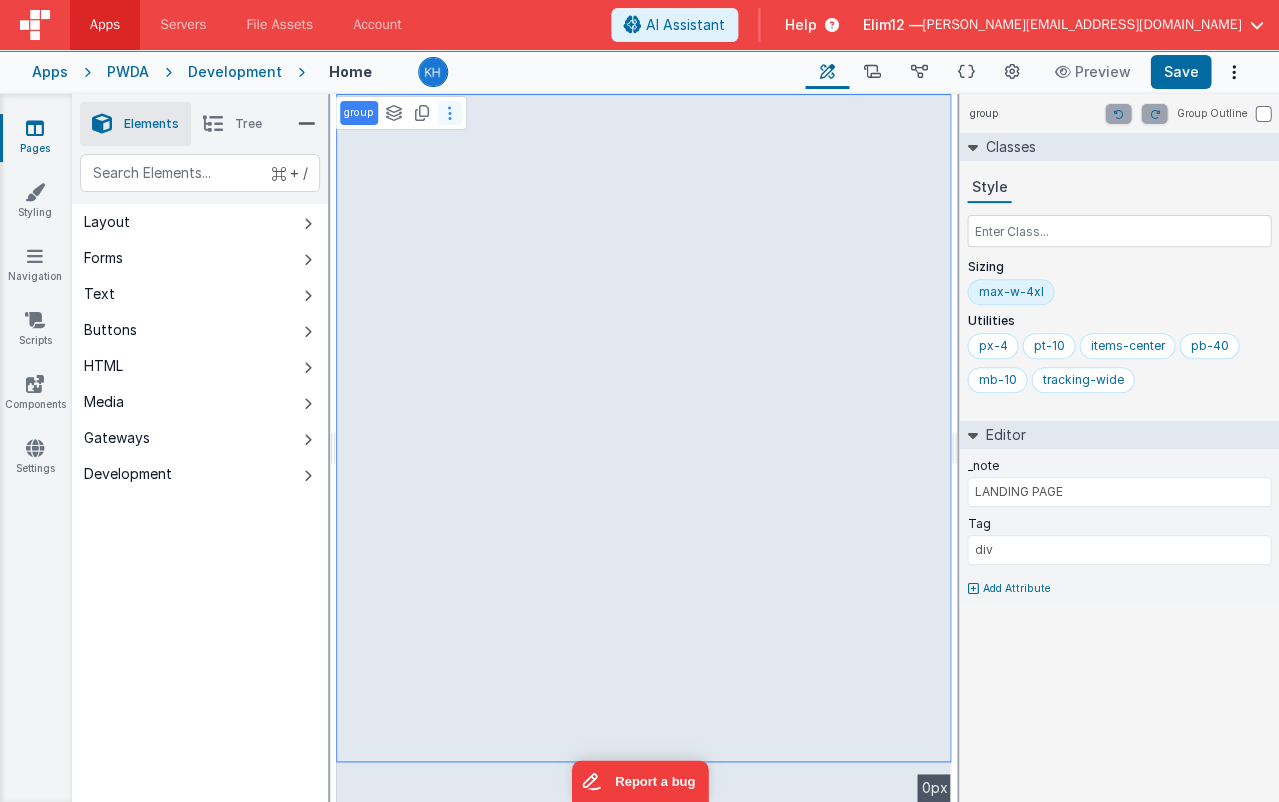 click at bounding box center [450, 113] 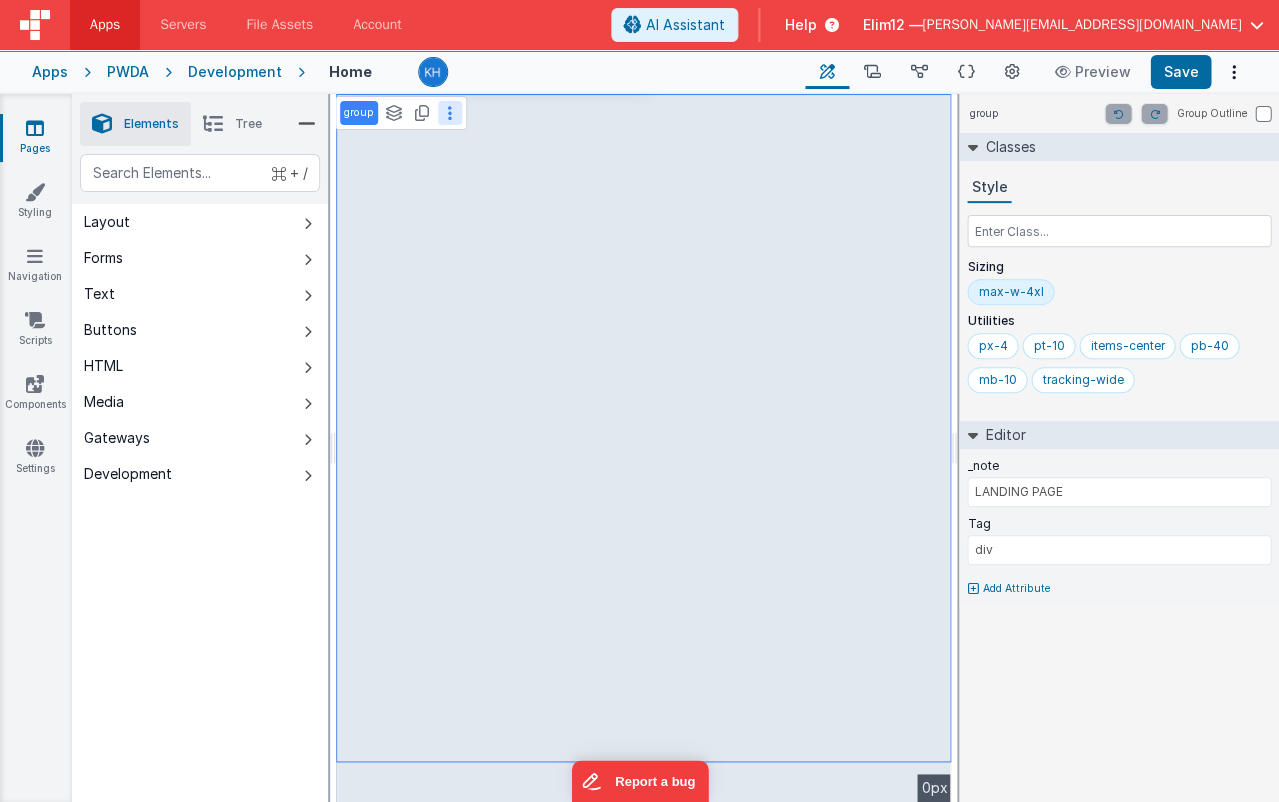 click at bounding box center (450, 113) 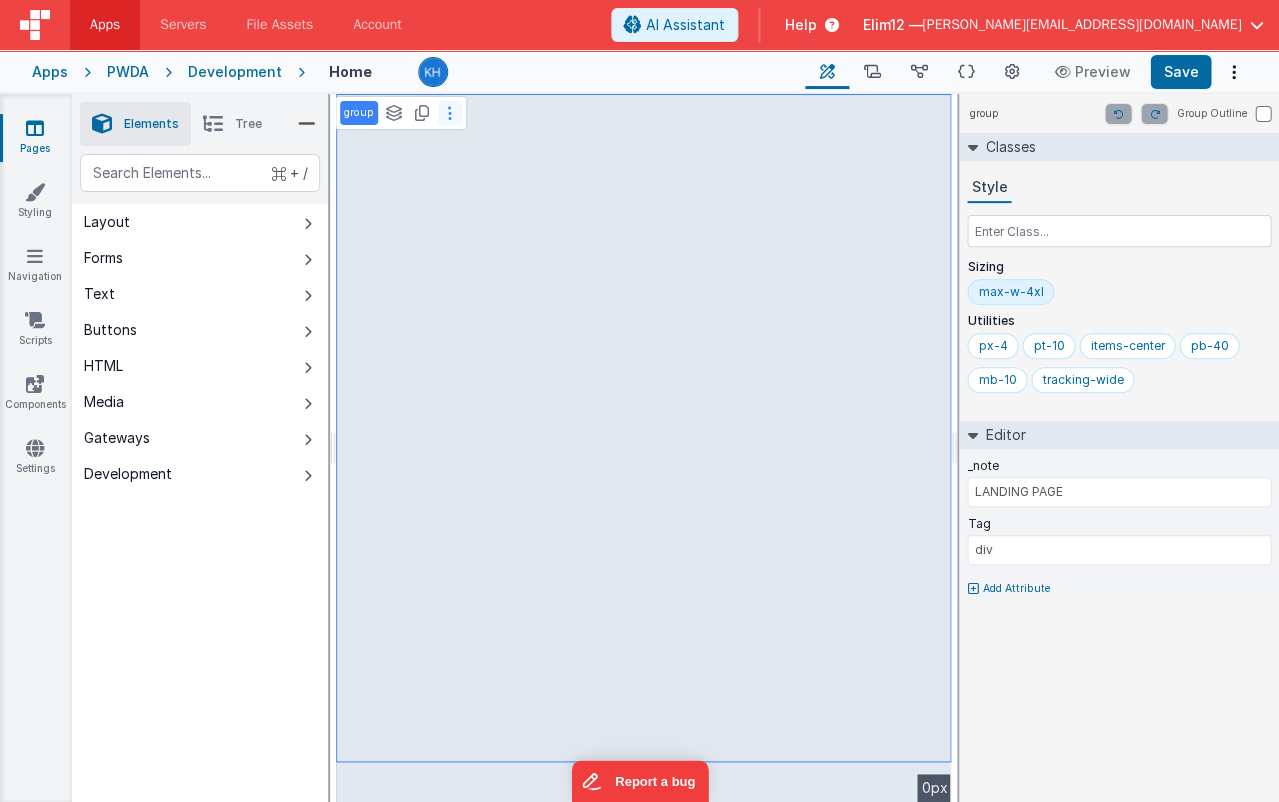 click at bounding box center (450, 113) 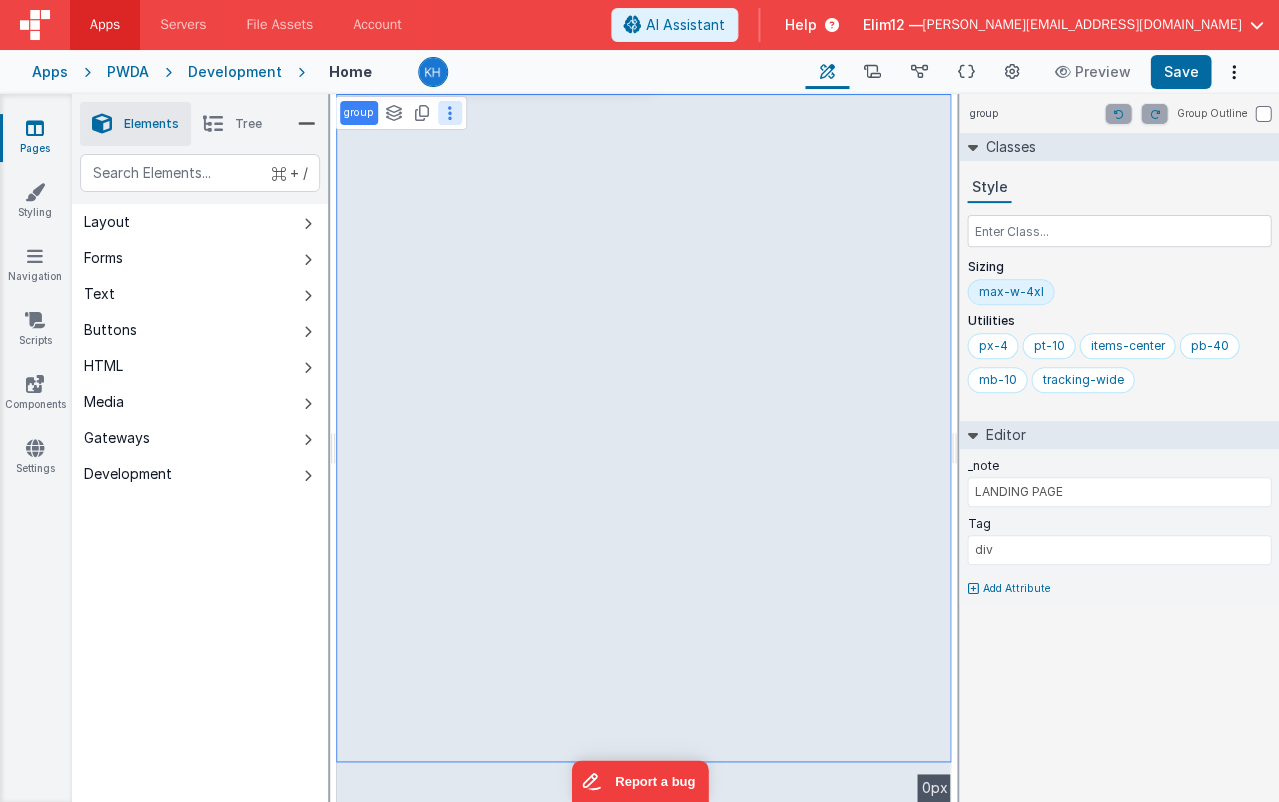 click on "group" at bounding box center [359, 113] 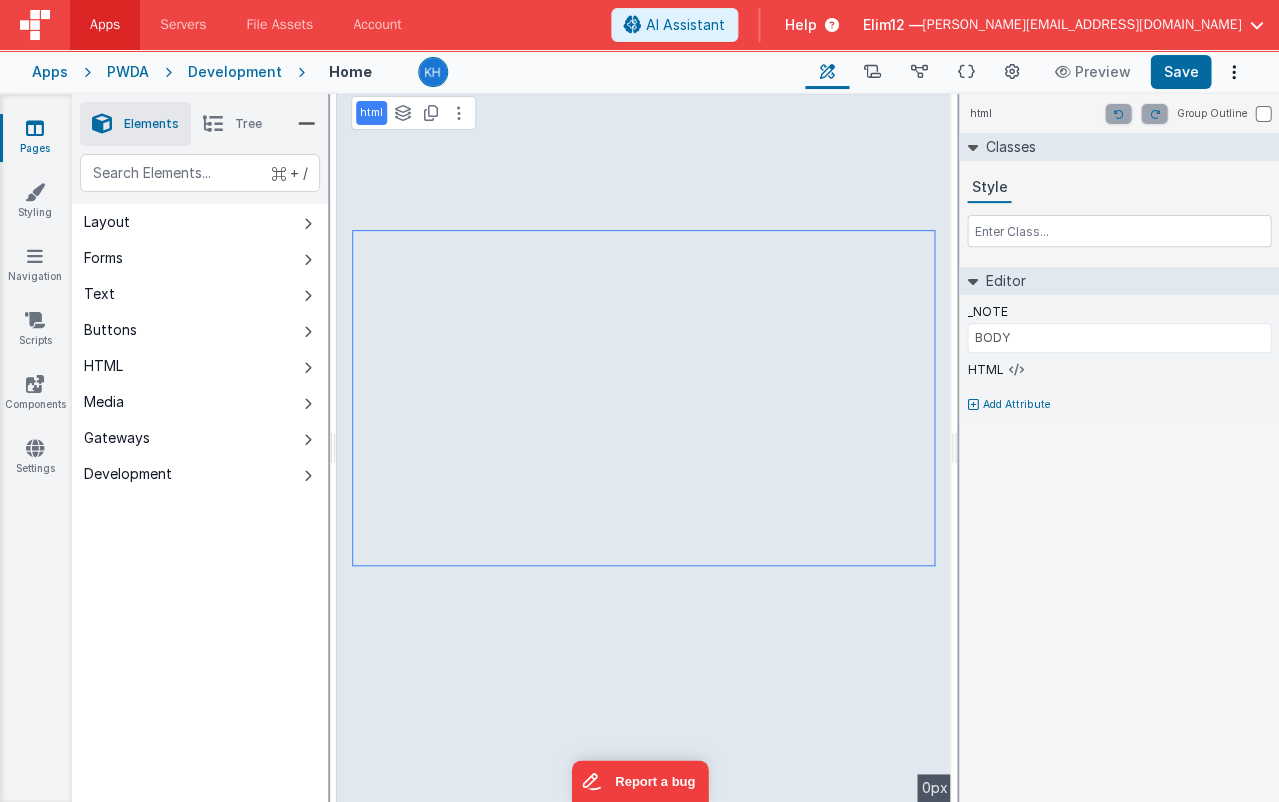 type on "TITLE" 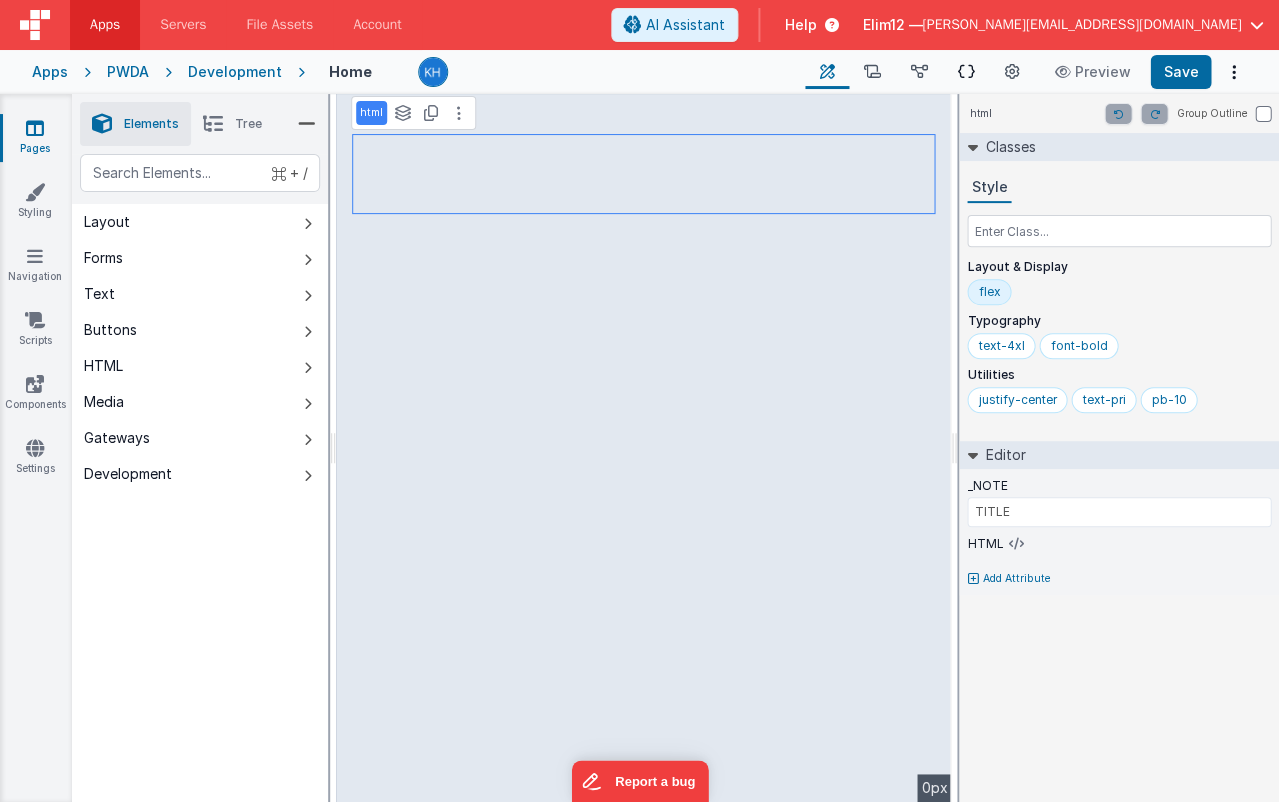 click at bounding box center [966, 72] 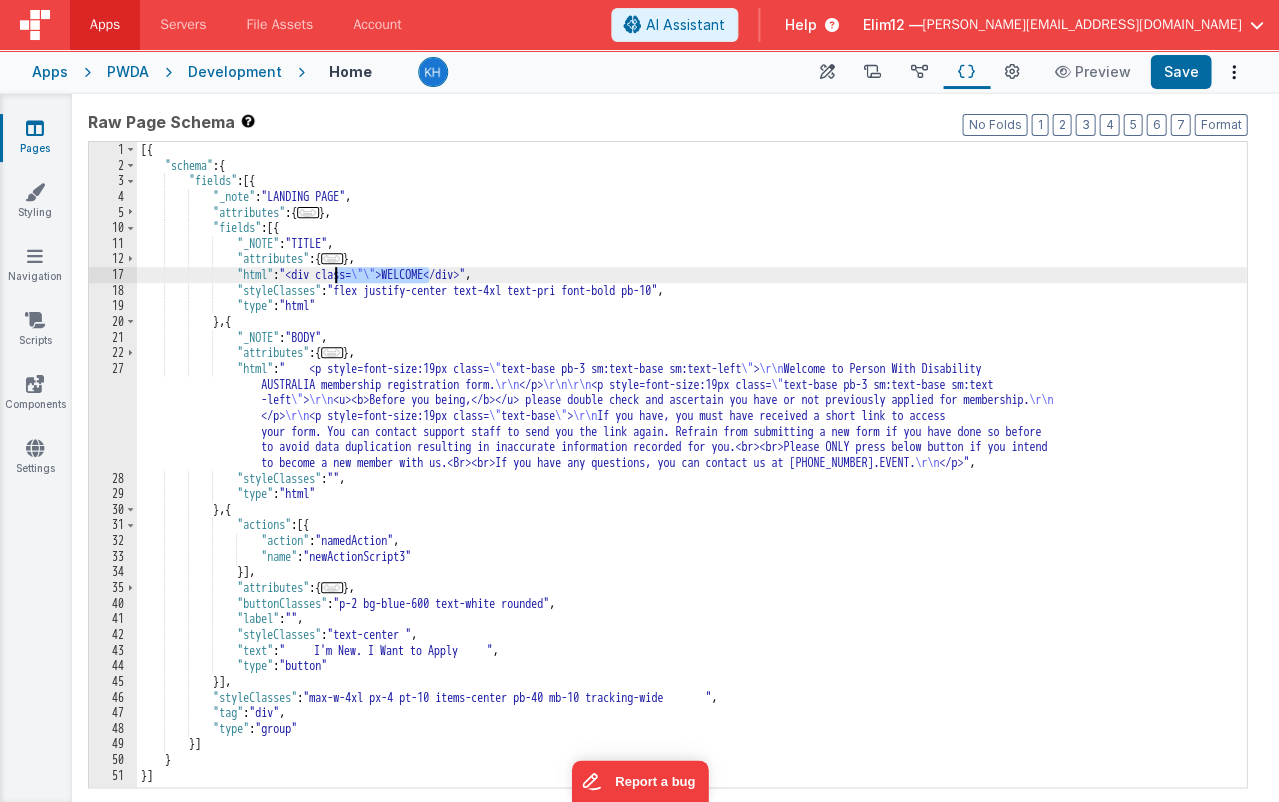 drag, startPoint x: 429, startPoint y: 271, endPoint x: 332, endPoint y: 273, distance: 97.020615 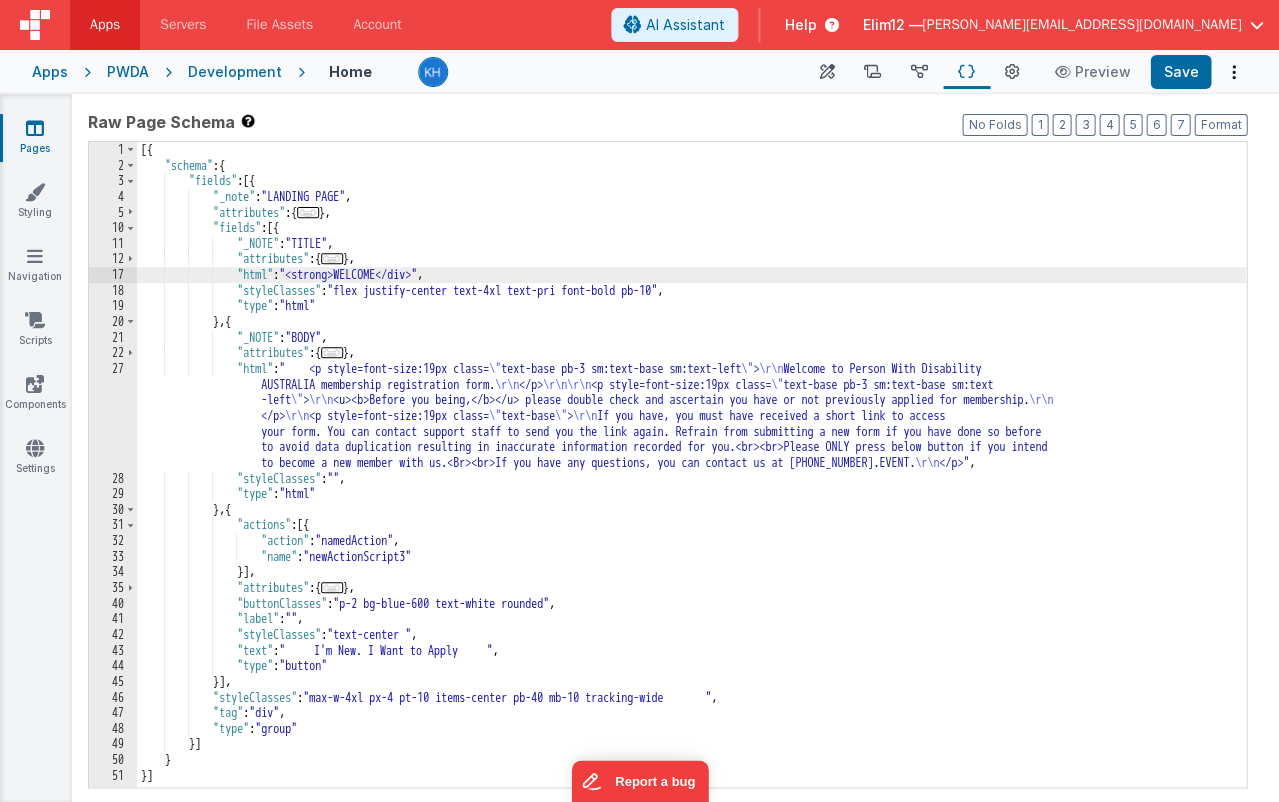 click on "[{      "schema" :  {           "fields" :  [{                "_note" :  "LANDING PAGE" ,                "attributes" :  { ... } ,                "fields" :  [{                     "_NOTE" :  "TITLE" ,                     "attributes" :  { ... } ,                     "html" :  "<strong>WELCOME</div>" ,                     "styleClasses" :  "flex justify-center text-4xl text-pri font-bold pb-10" ,                     "type" :  "html"                } ,  {                     "_NOTE" :  "BODY" ,                     "attributes" :  { ... } ,                     "html" :  "    <p style=font-size:19px class= \" text-base pb-3 sm:text-base sm:text-left \" > \r\n         Welcome to Person With Disability                       AUSTRALIA membership registration form. \r\n     </p> \r\n\r\n     <p style=font-size:19px class= \" text-base pb-3 sm:text-base sm:text                      -left \" > \r\n \r\n                           </p> \r\n \" text-base \" > ," at bounding box center (691, 480) 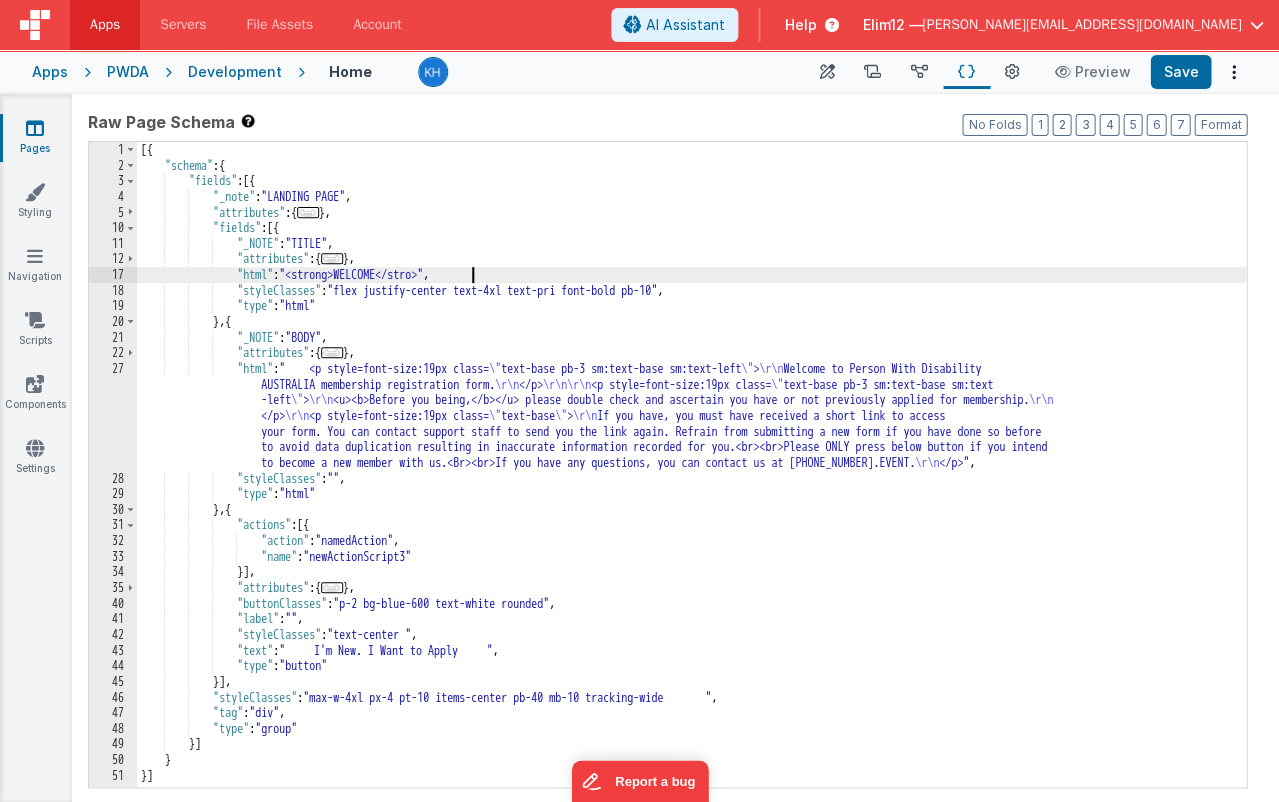type 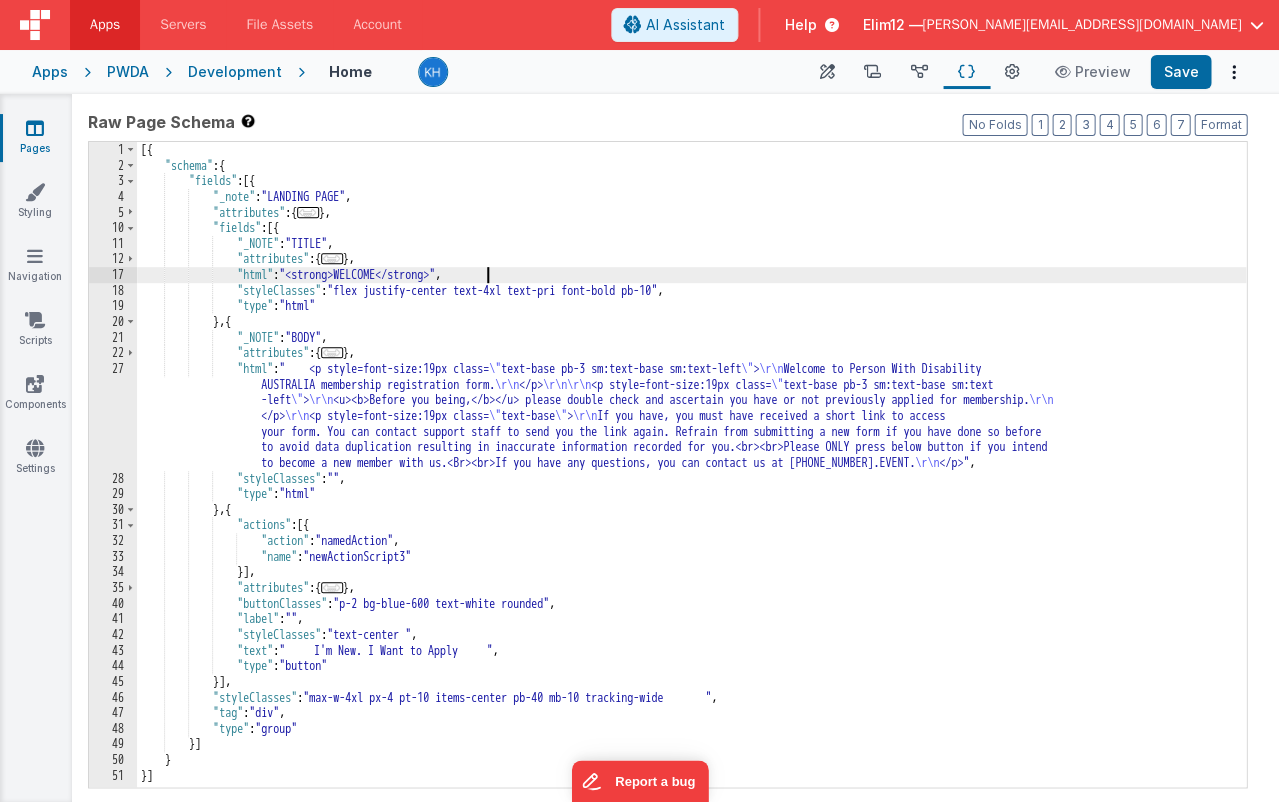 click on "[{      "schema" :  {           "fields" :  [{                "_note" :  "LANDING PAGE" ,                "attributes" :  { ... } ,                "fields" :  [{                     "_NOTE" :  "TITLE" ,                     "attributes" :  { ... } ,                     "html" :  "<strong>WELCOME</strong>" ,                     "styleClasses" :  "flex justify-center text-4xl text-pri font-bold pb-10" ,                     "type" :  "html"                } ,  {                     "_NOTE" :  "BODY" ,                     "attributes" :  { ... } ,                     "html" :  "    <p style=font-size:19px class= \" text-base pb-3 sm:text-base sm:text-left \" > \r\n         Welcome to Person With Disability                       AUSTRALIA membership registration form. \r\n     </p> \r\n\r\n     <p style=font-size:19px class= \" text-base pb-3 sm:text-base sm:text                      -left \" > \r\n \r\n                           </p> \r\n \" text-base \" >" at bounding box center [691, 480] 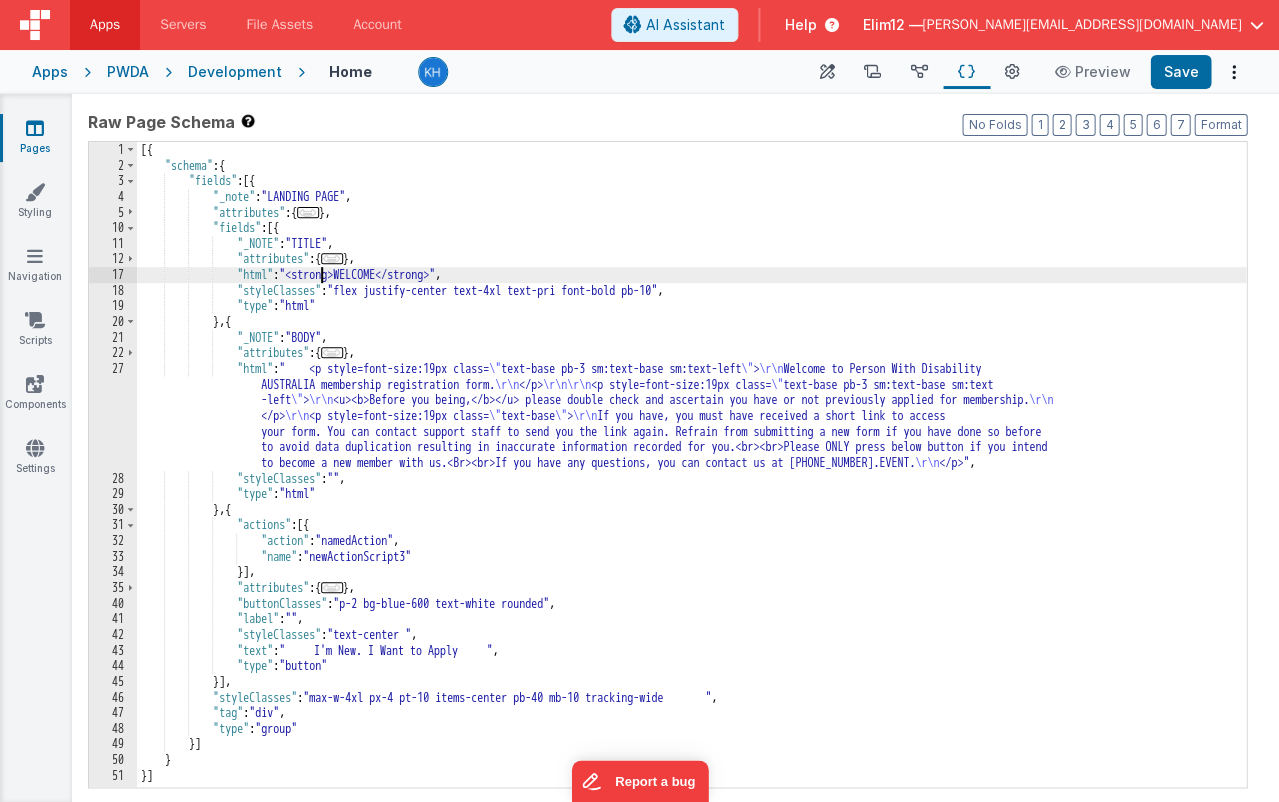 click on "17" at bounding box center (113, 275) 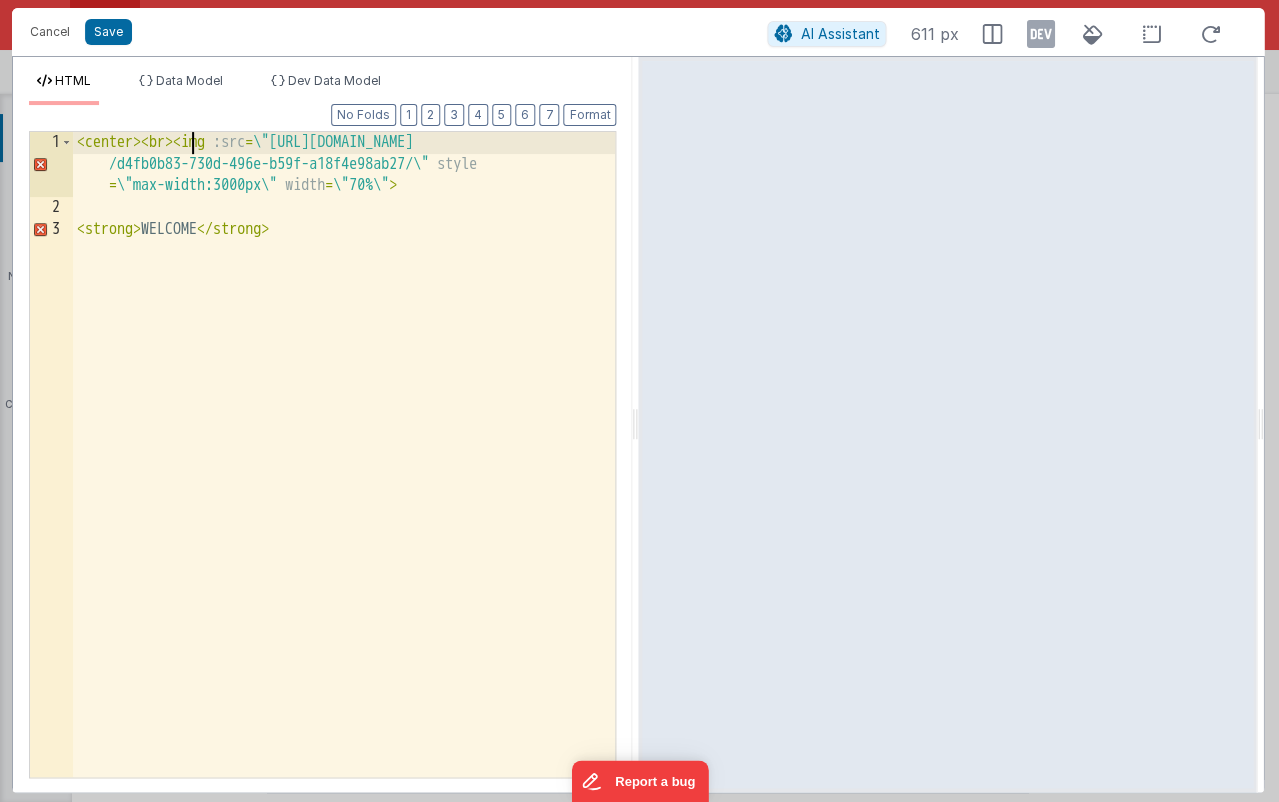click on "< center > < br > < img   :src = \ "[URL][DOMAIN_NAME]      /d4fb0b83-730d-496e-b59f-a18f4e98ab27/\"   style      = \ "max-width:3000px\"   width = \ "70%\" > < strong > WELCOME </ strong >" at bounding box center [344, 498] 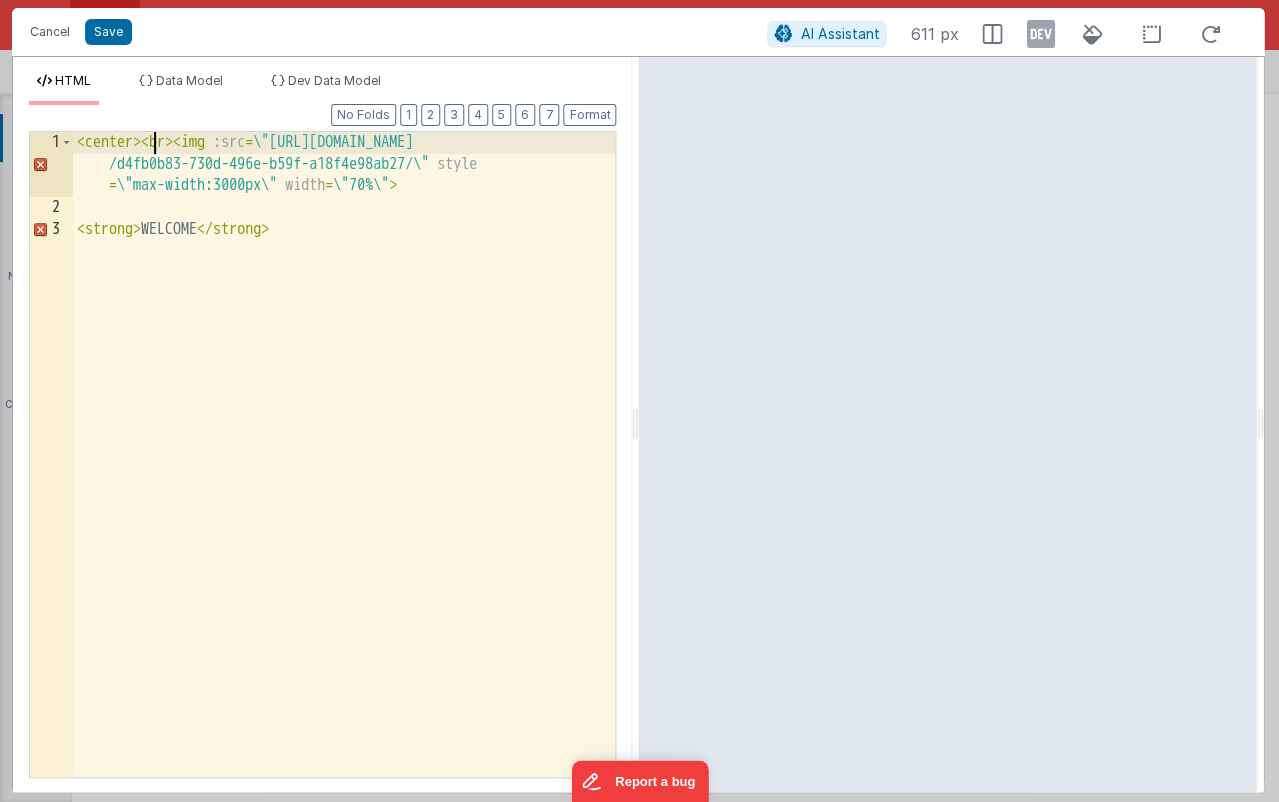 drag, startPoint x: 153, startPoint y: 142, endPoint x: 130, endPoint y: 109, distance: 40.22437 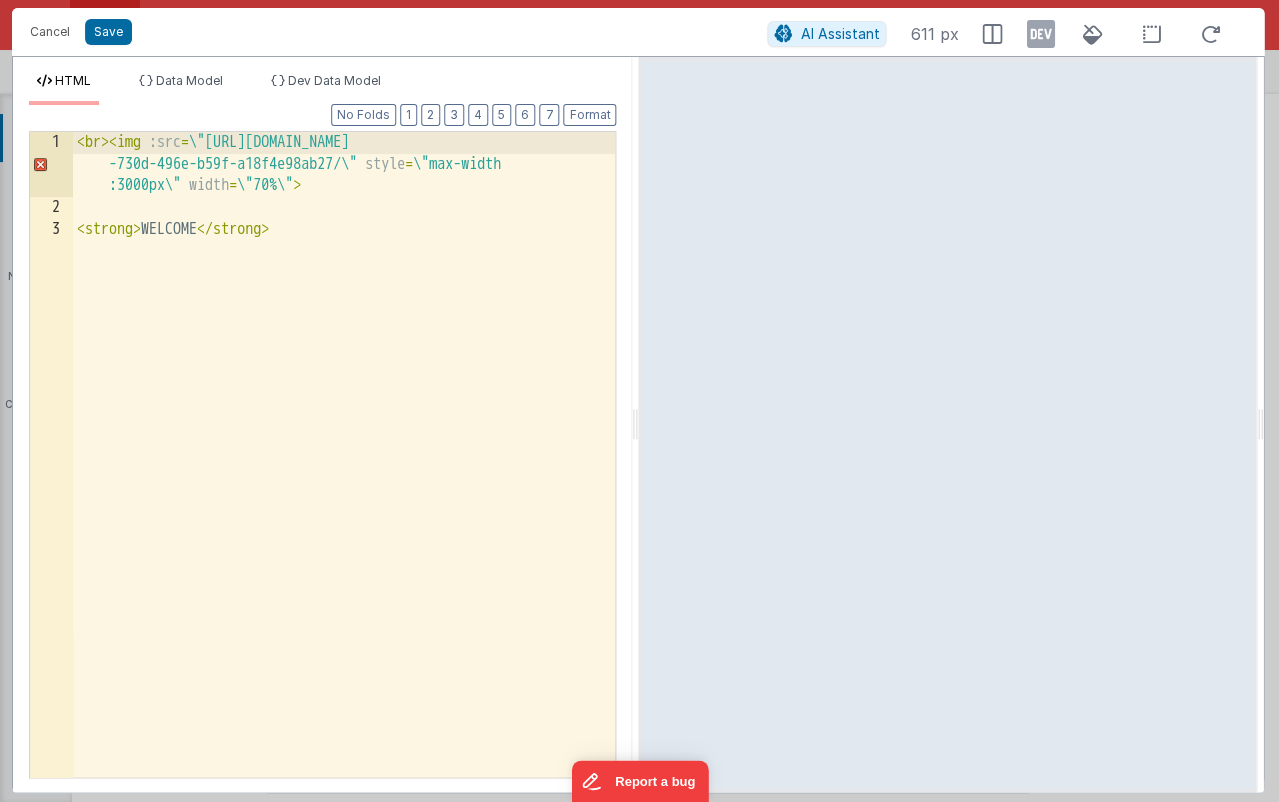 click on "< br > < img   :src = \ "[URL][DOMAIN_NAME]      -730d-496e-b59f-a18f4e98ab27/\"   style = \ "max-width      :3000px\"   width = \ "70%\" > < strong > WELCOME </ strong >" at bounding box center (344, 498) 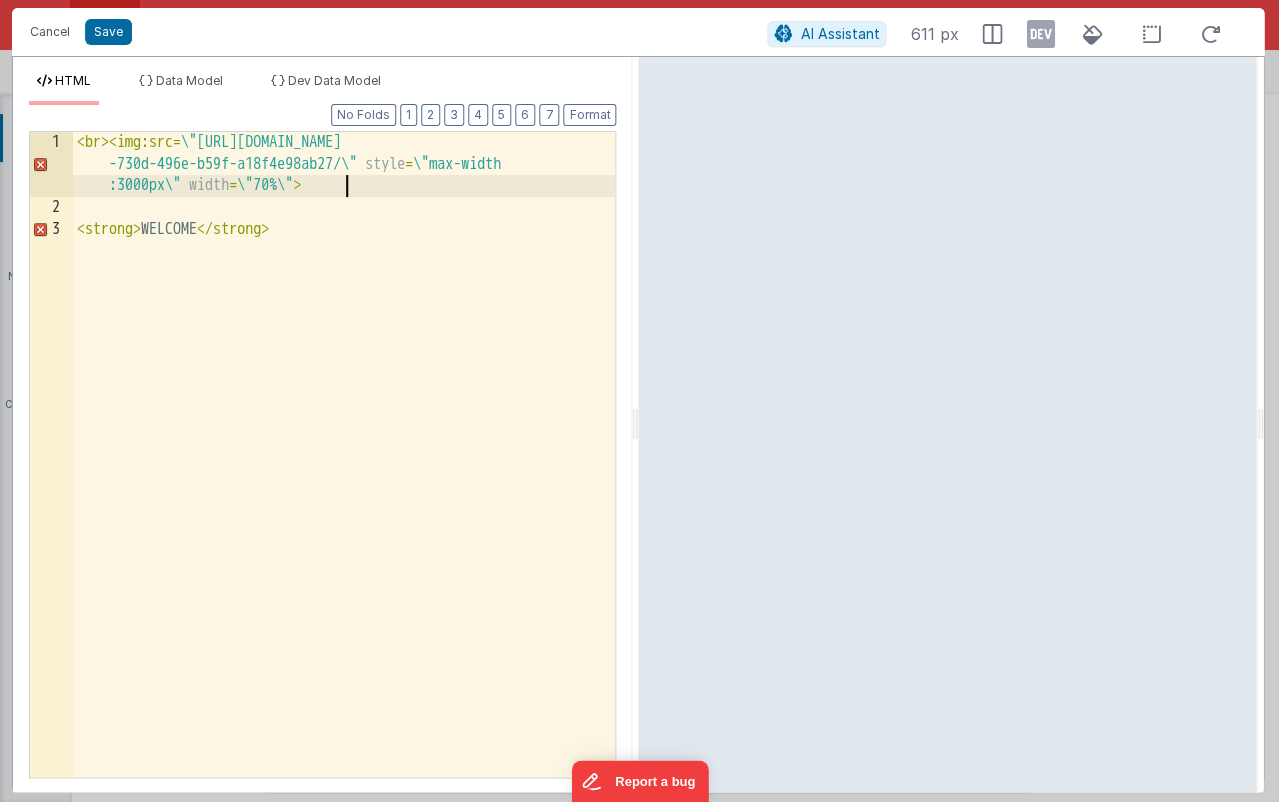 click on "< br > < img:src = \ "[URL][DOMAIN_NAME]      -730d-496e-b59f-a18f4e98ab27/\"   style = \ "max-width      :3000px\"   width = \ "70%\" > < strong > WELCOME </ strong >" at bounding box center (344, 498) 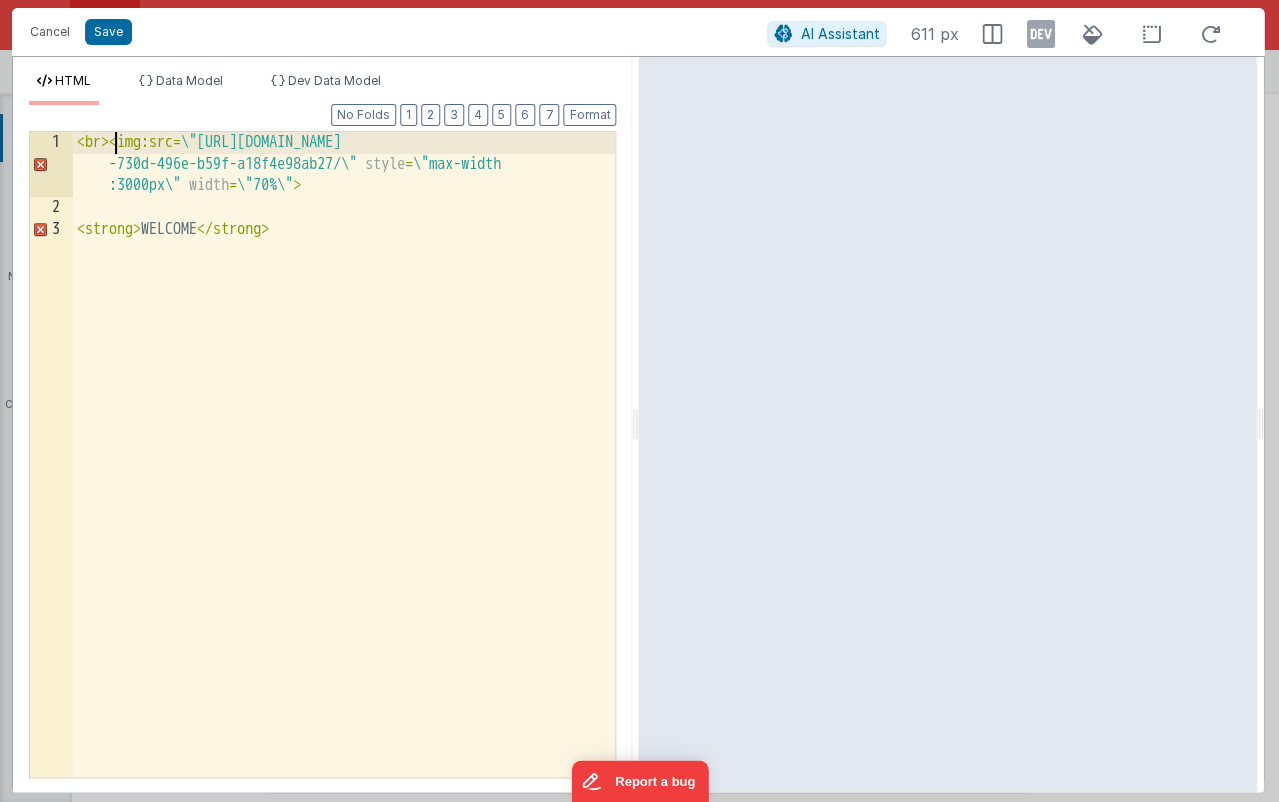 drag, startPoint x: 113, startPoint y: 140, endPoint x: 59, endPoint y: 126, distance: 55.7853 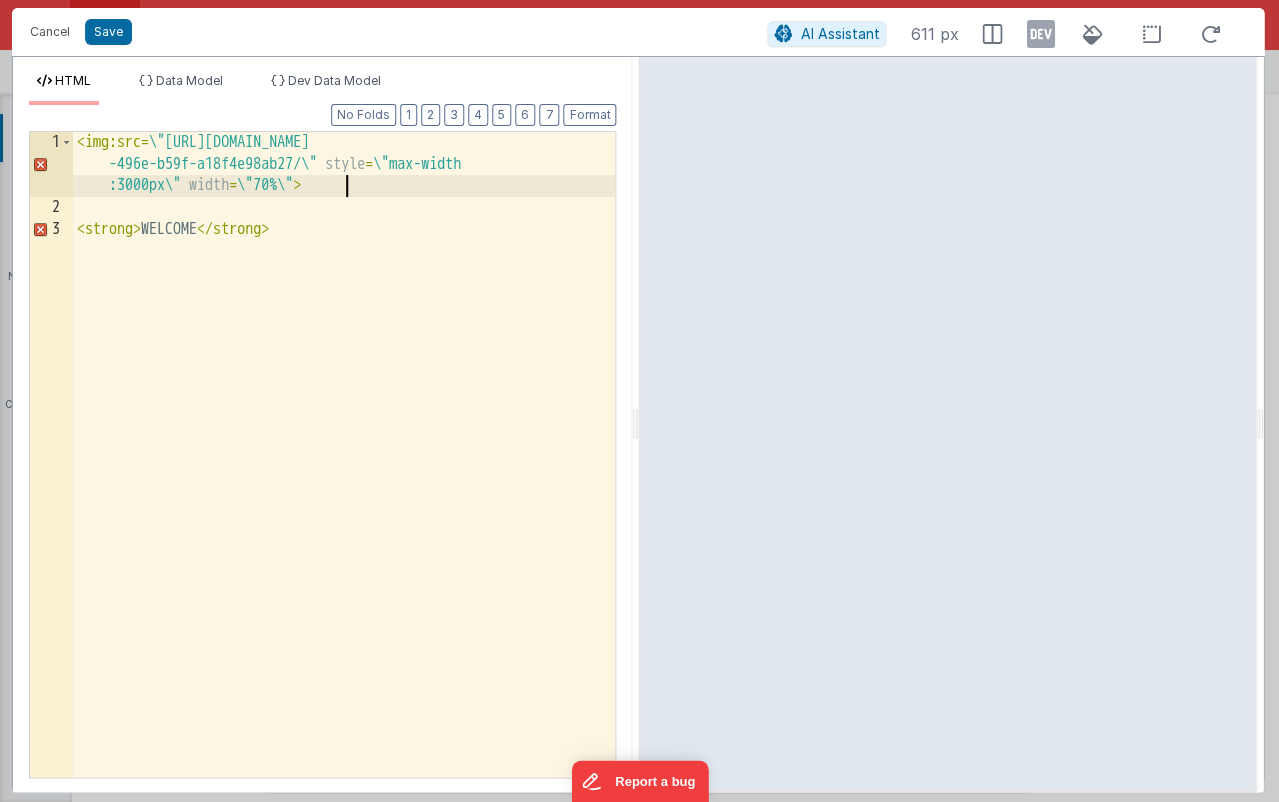 click on "< img:src = \ "[URL][DOMAIN_NAME]      -496e-b59f-a18f4e98ab27/\"   style = \ "max-width      :3000px\"   width = \ "70%\" > < strong > WELCOME </ strong >" at bounding box center (344, 498) 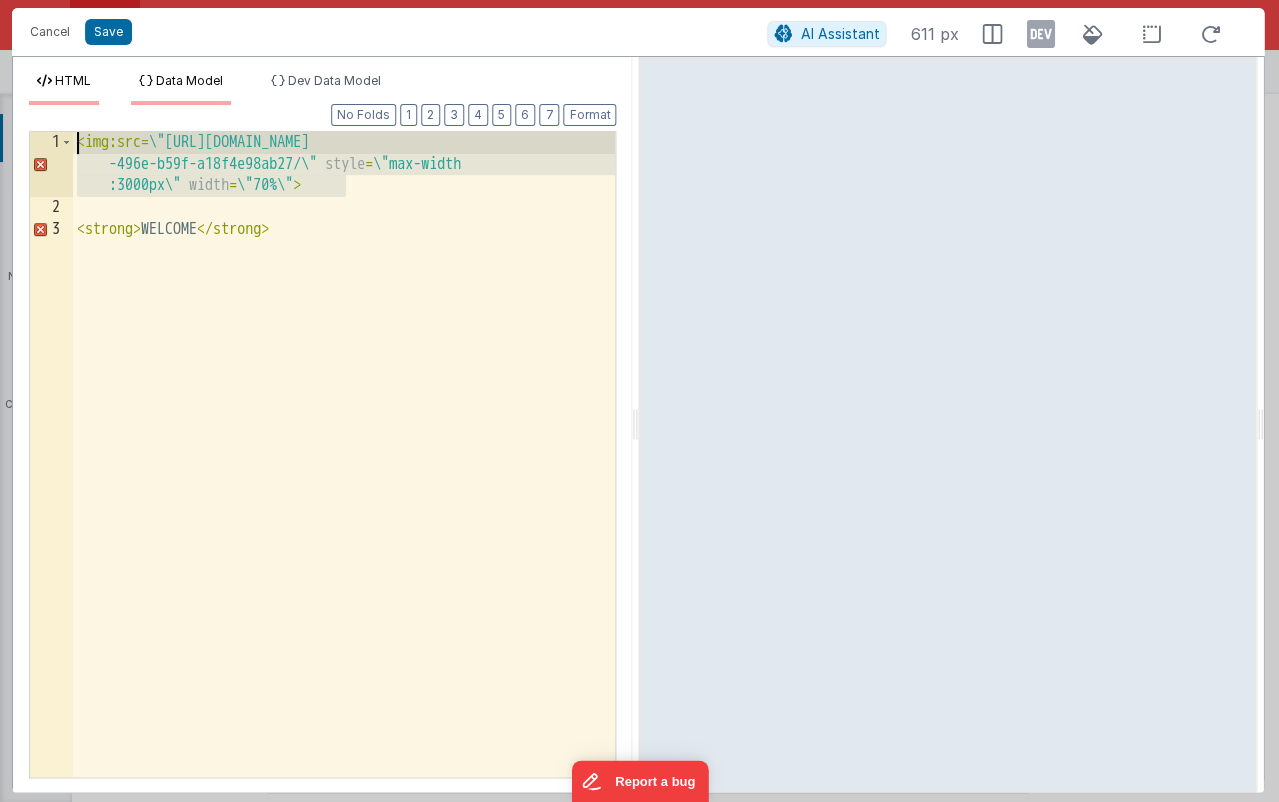 drag, startPoint x: 379, startPoint y: 188, endPoint x: 195, endPoint y: 80, distance: 213.35417 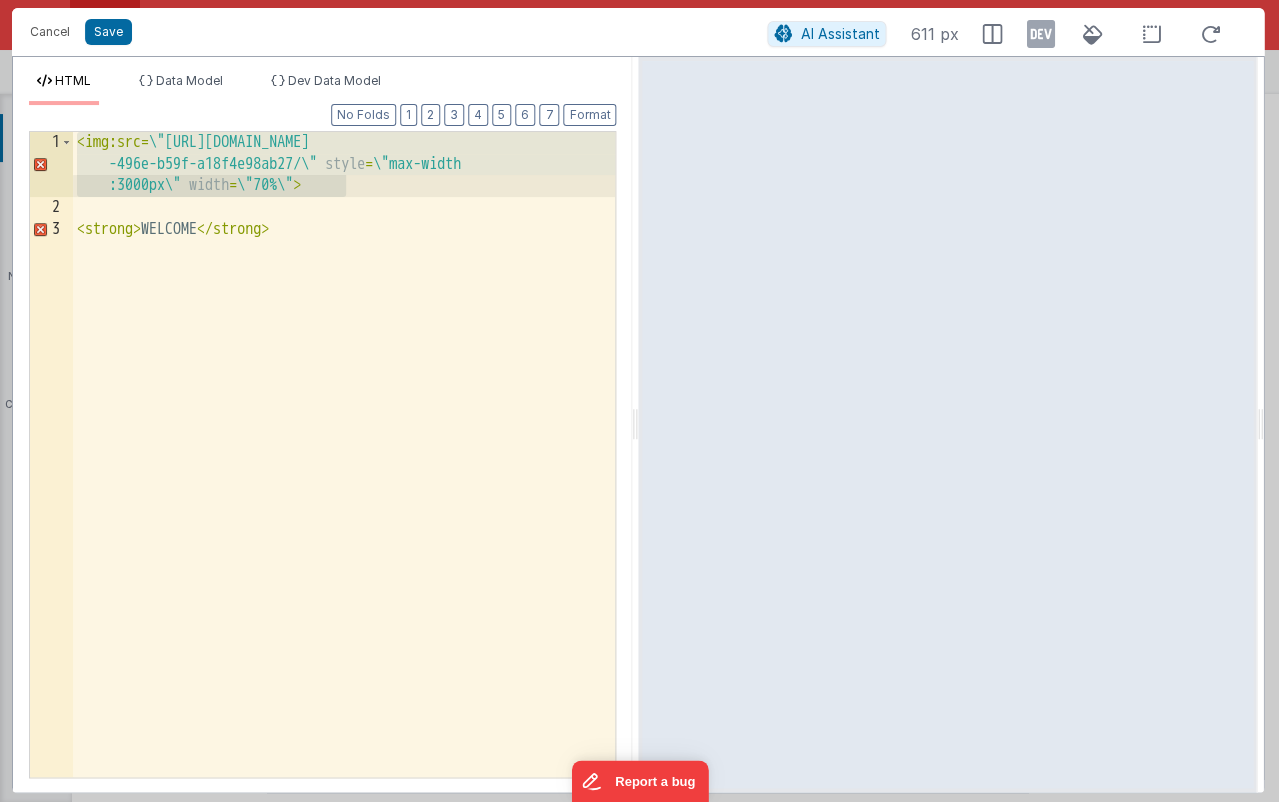click on "< img:src = \ "[URL][DOMAIN_NAME]      -496e-b59f-a18f4e98ab27/\"   style = \ "max-width      :3000px\"   width = \ "70%\" > < strong > WELCOME </ strong >" at bounding box center [344, 498] 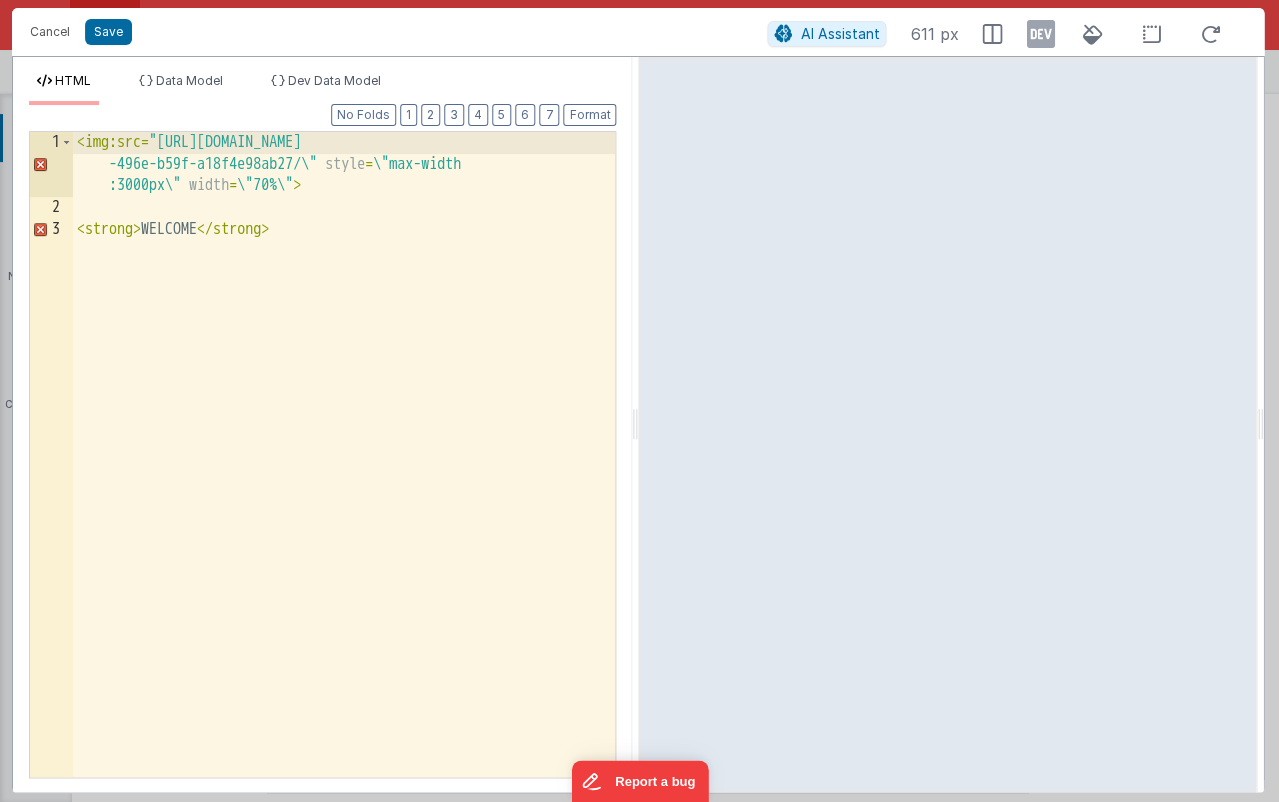 click on "< img:src = "[URL][DOMAIN_NAME]      -496e-b59f-a18f4e98ab27/\"   style = \ "max-width      :3000px\"   width = \ "70%\" > < strong > WELCOME </ strong >" at bounding box center [344, 498] 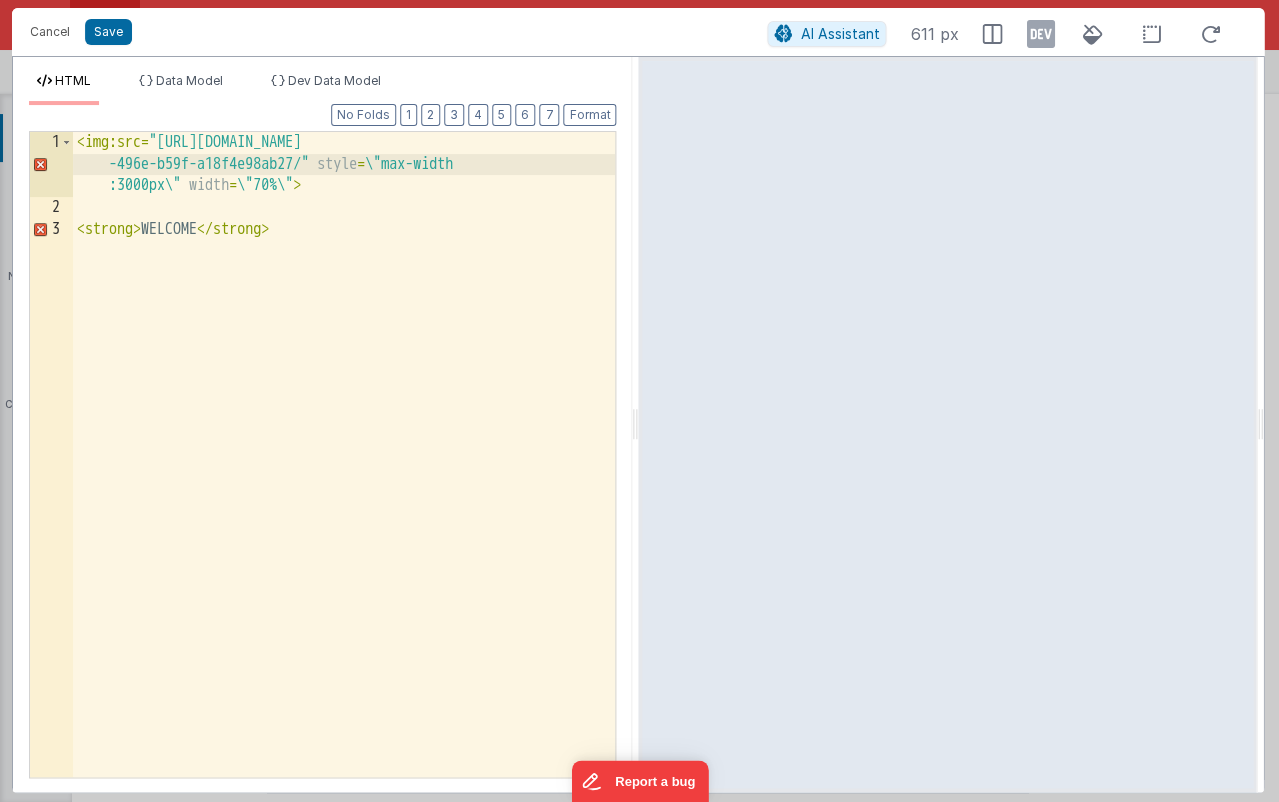 click on "< img:src = "[URL][DOMAIN_NAME]      -496e-b59f-a18f4e98ab27/"   style = \ "max-width      :3000px\"   width = \ "70%\" > < strong > WELCOME </ strong >" at bounding box center [344, 498] 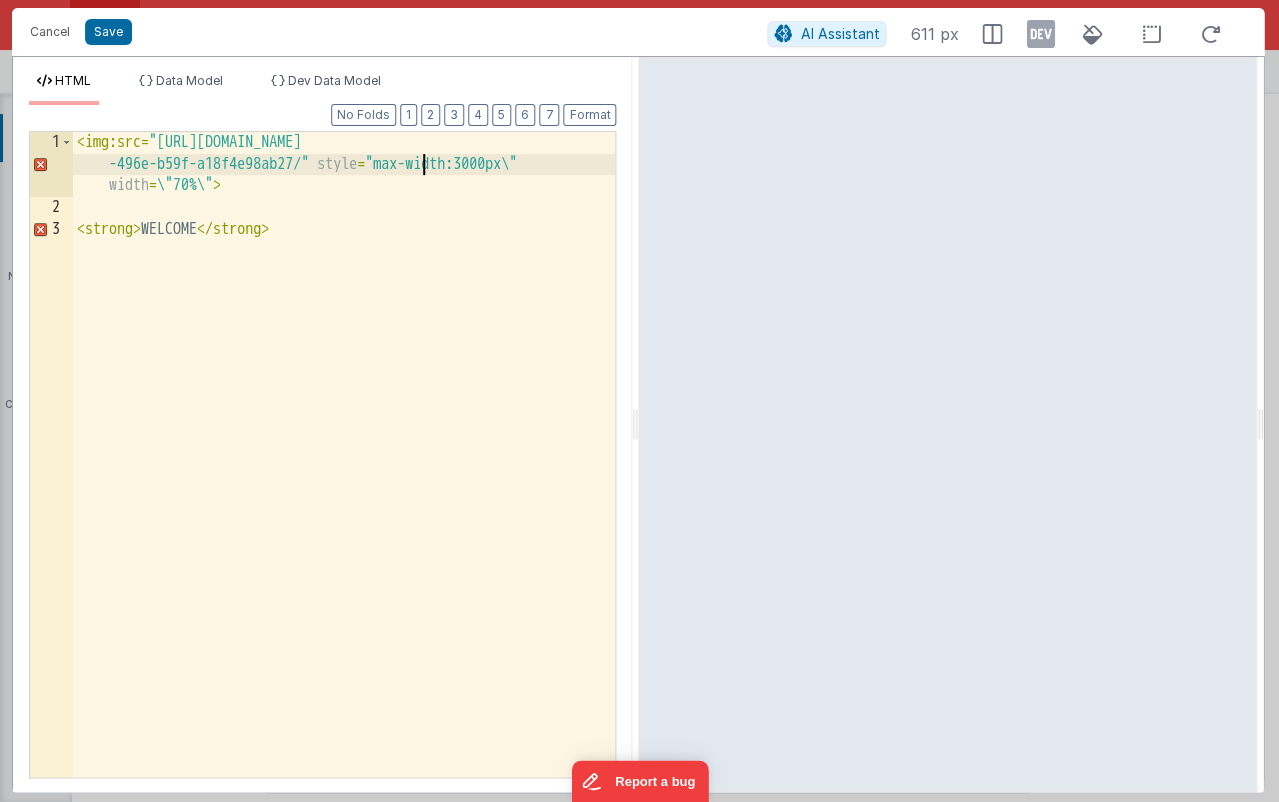 click on "< img:src = "[URL][DOMAIN_NAME]      -496e-b59f-a18f4e98ab27/"   style = "max-width:3000px\"        width = \ "70%\" > < strong > WELCOME </ strong >" at bounding box center [344, 498] 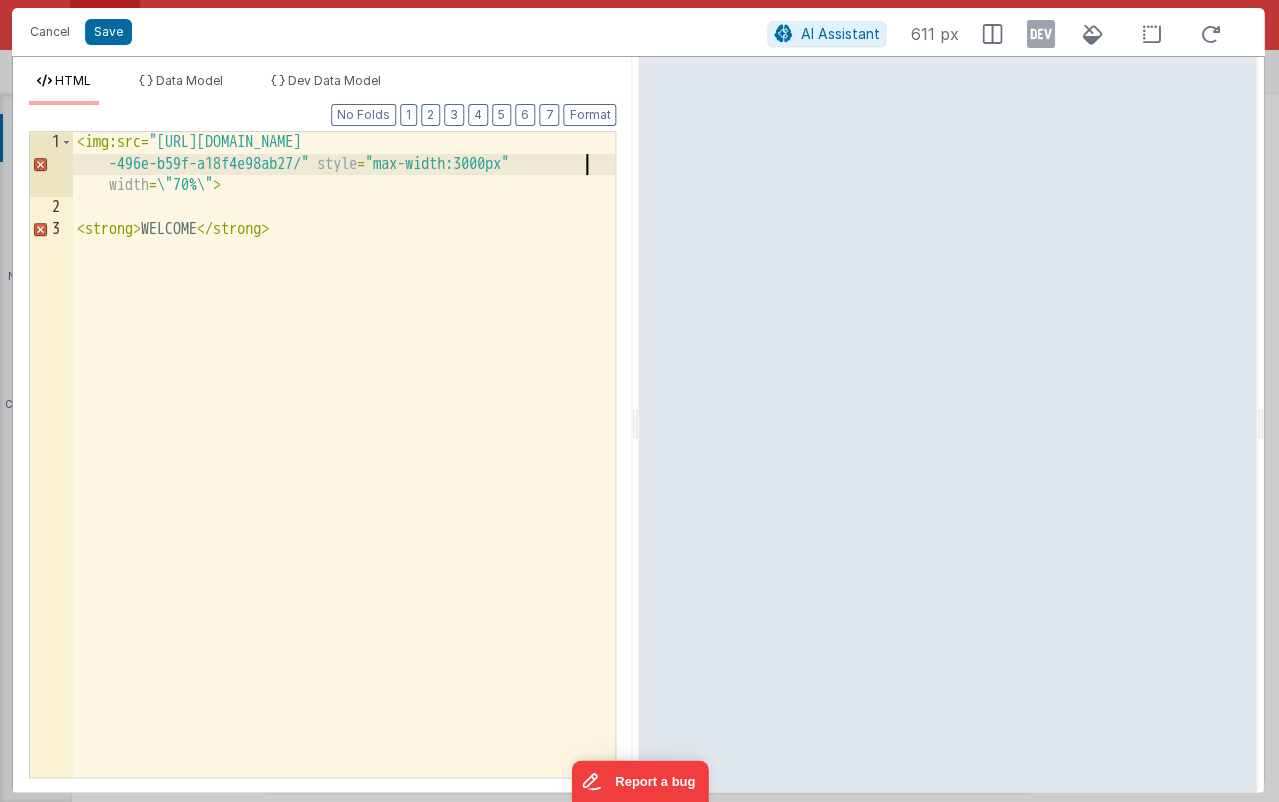 click on "< img:src = "[URL][DOMAIN_NAME]      -496e-b59f-a18f4e98ab27/"   style = "max-width:3000px"        width = \ "70%\" > < strong > WELCOME </ strong >" at bounding box center (344, 498) 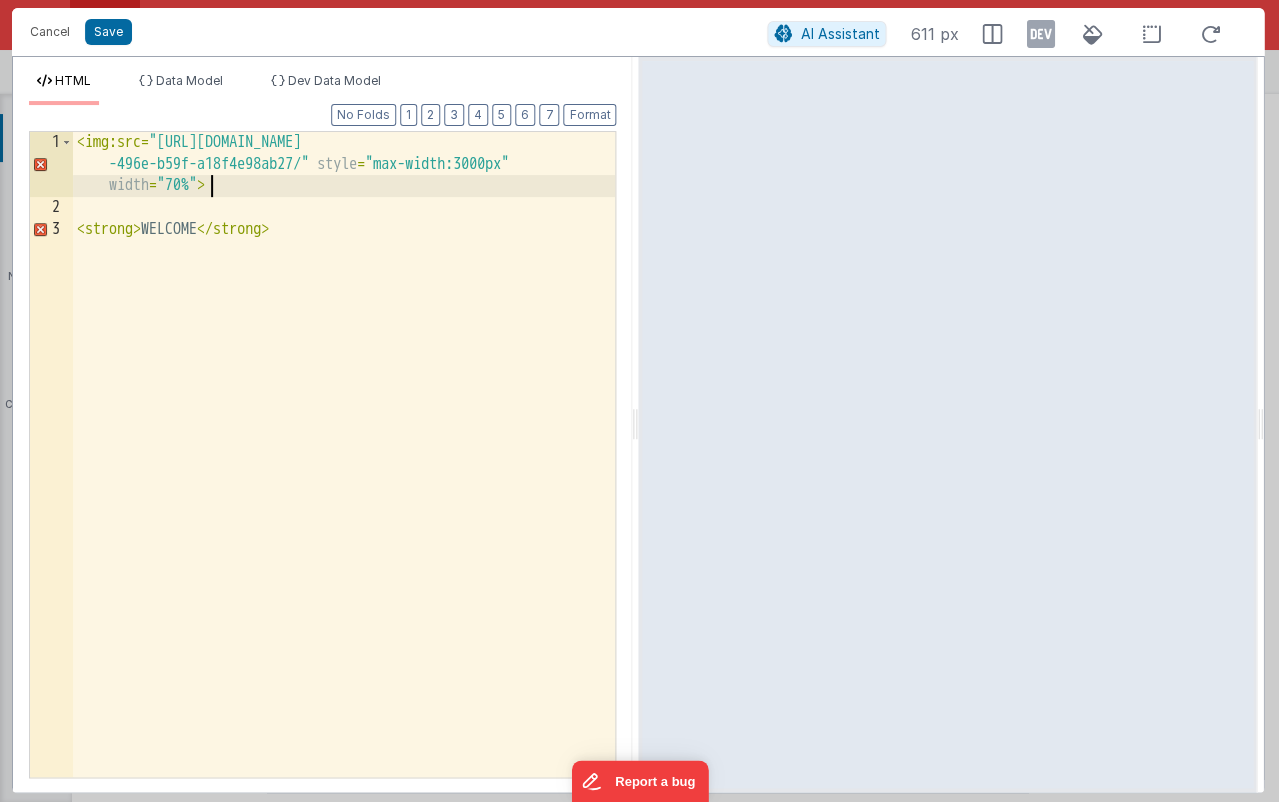 click on "< img:src = "[URL][DOMAIN_NAME]      -496e-b59f-a18f4e98ab27/"   style = "max-width:3000px"        width = "70%" > < strong > WELCOME </ strong >" at bounding box center (344, 498) 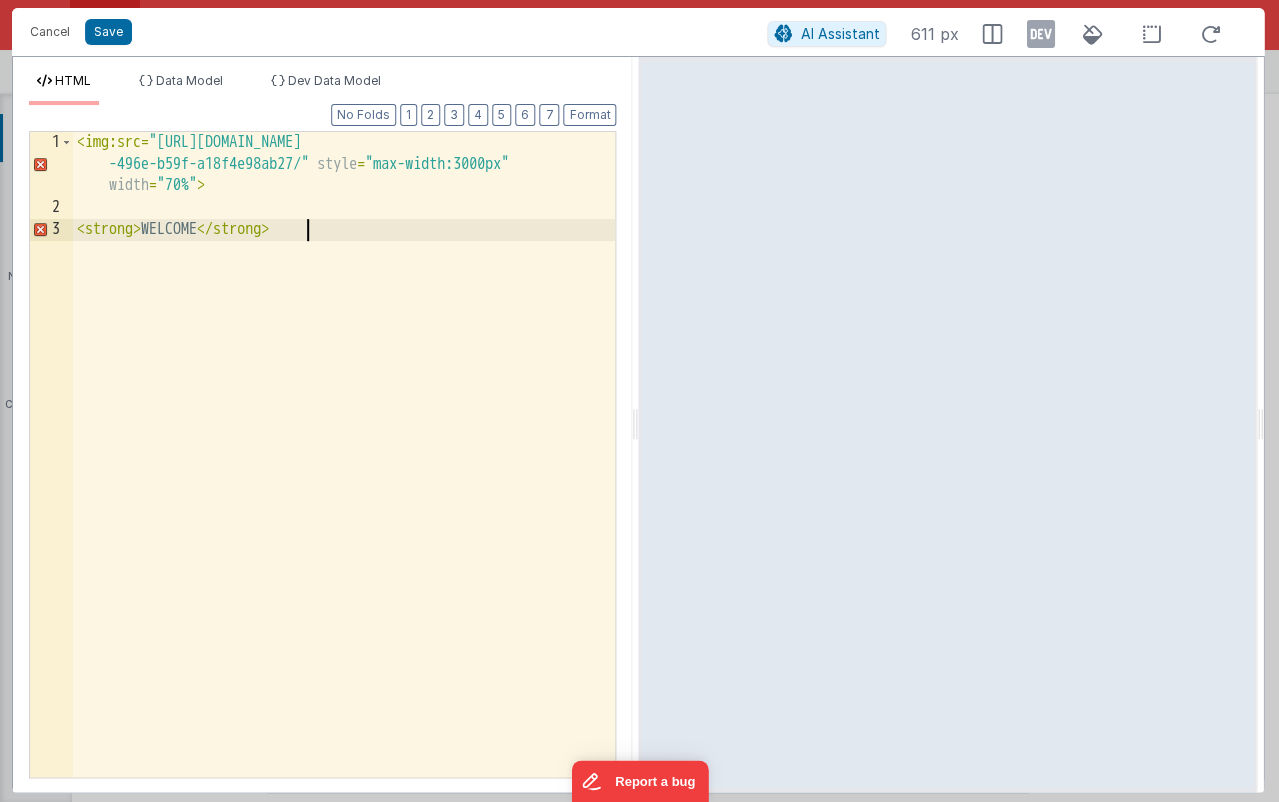 click on "< img:src = "[URL][DOMAIN_NAME]      -496e-b59f-a18f4e98ab27/"   style = "max-width:3000px"        width = "70%" > < strong > WELCOME </ strong >" at bounding box center [344, 498] 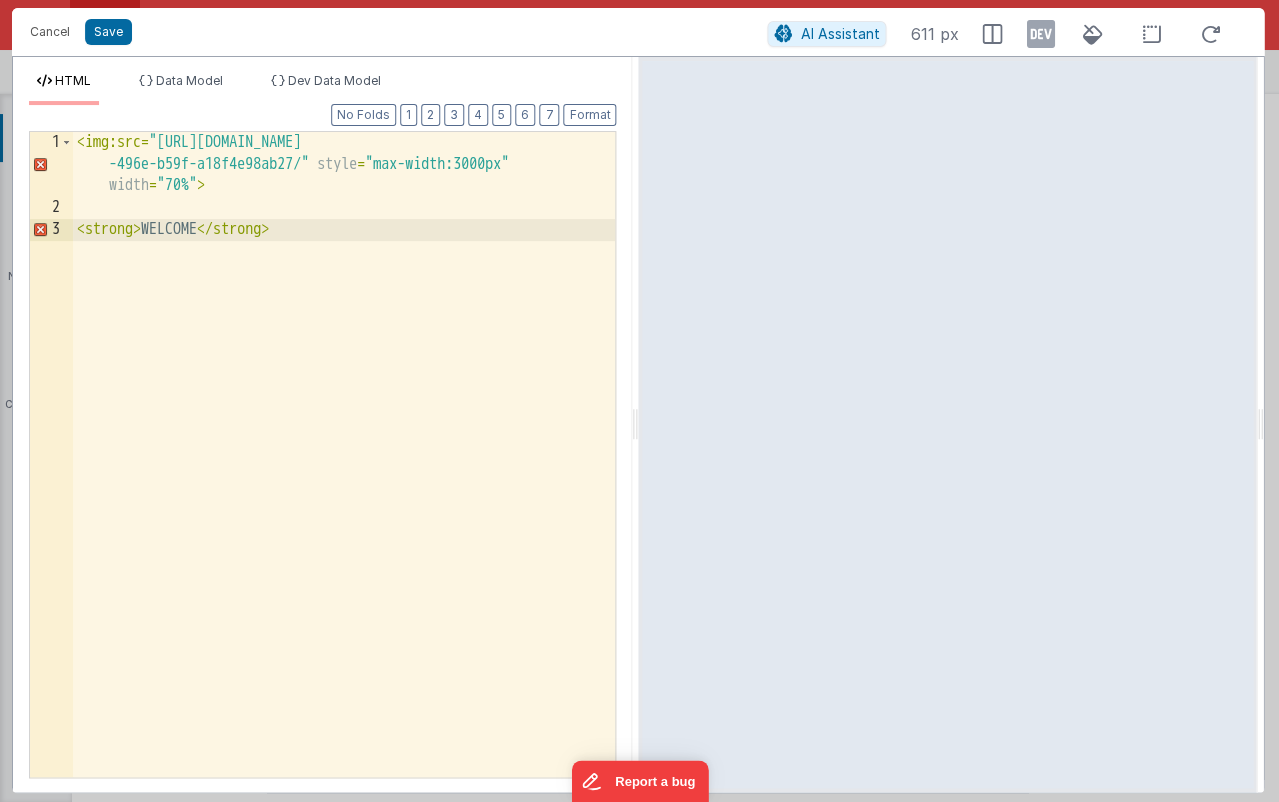 click on "< img:src = "[URL][DOMAIN_NAME]      -496e-b59f-a18f4e98ab27/"   style = "max-width:3000px"        width = "70%" > < strong > WELCOME </ strong >" at bounding box center [344, 498] 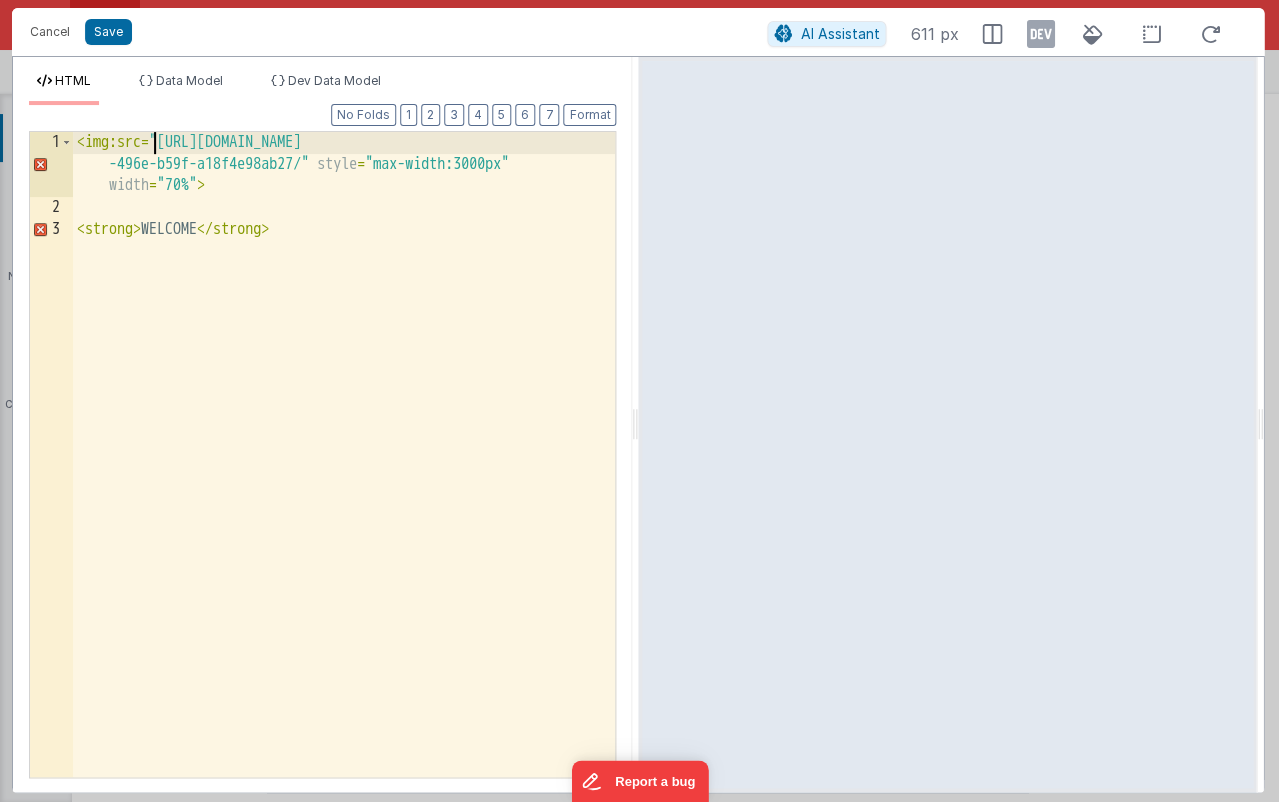 click on "< img:src = "[URL][DOMAIN_NAME]      -496e-b59f-a18f4e98ab27/"   style = "max-width:3000px"        width = "70%" > < strong > WELCOME </ strong >" at bounding box center [344, 498] 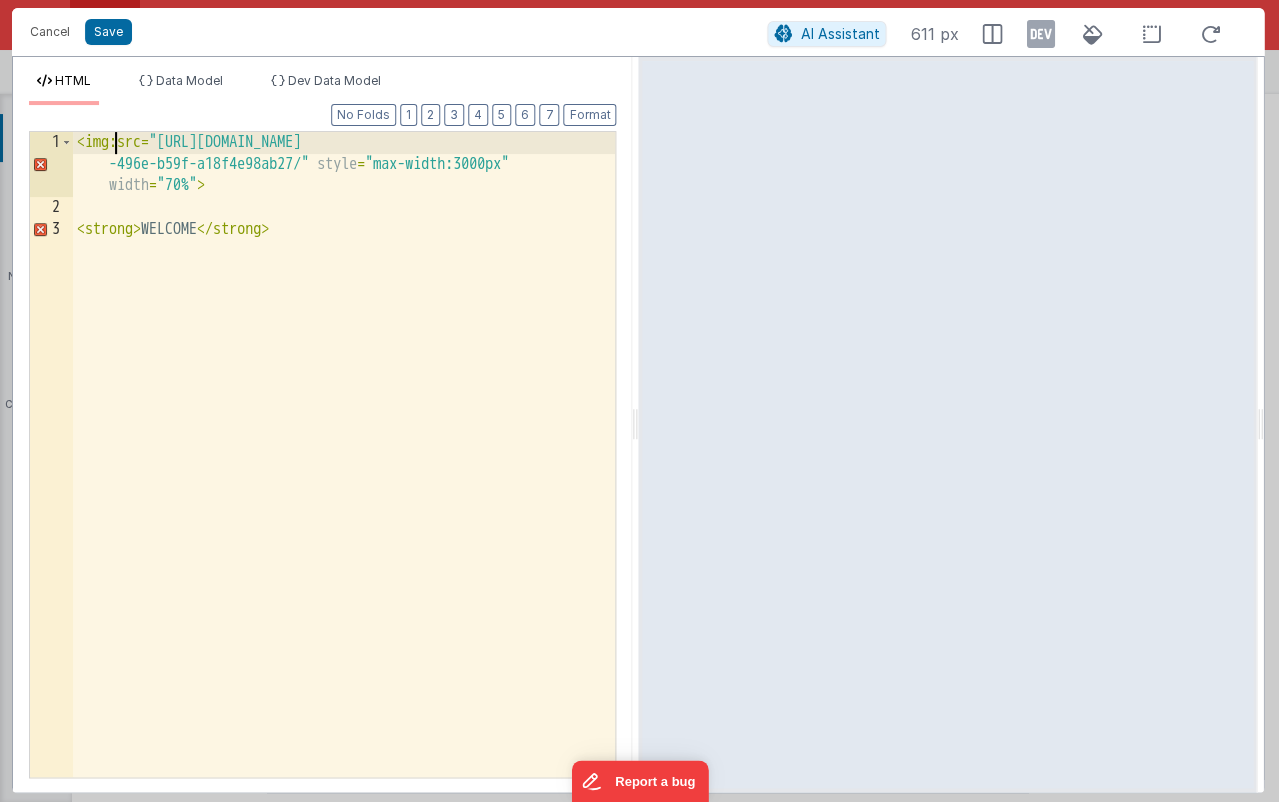 click on "< img:src = "[URL][DOMAIN_NAME]      -496e-b59f-a18f4e98ab27/"   style = "max-width:3000px"        width = "70%" > < strong > WELCOME </ strong >" at bounding box center (344, 498) 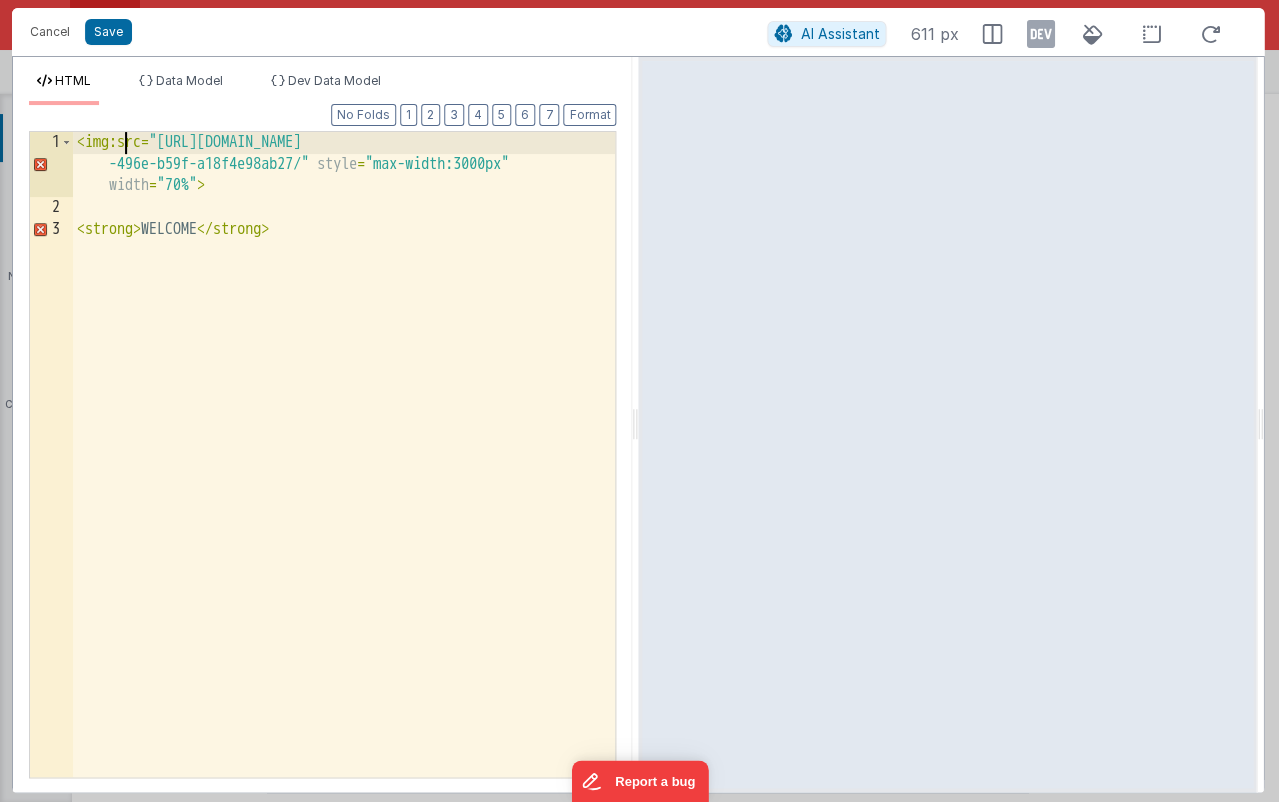 type 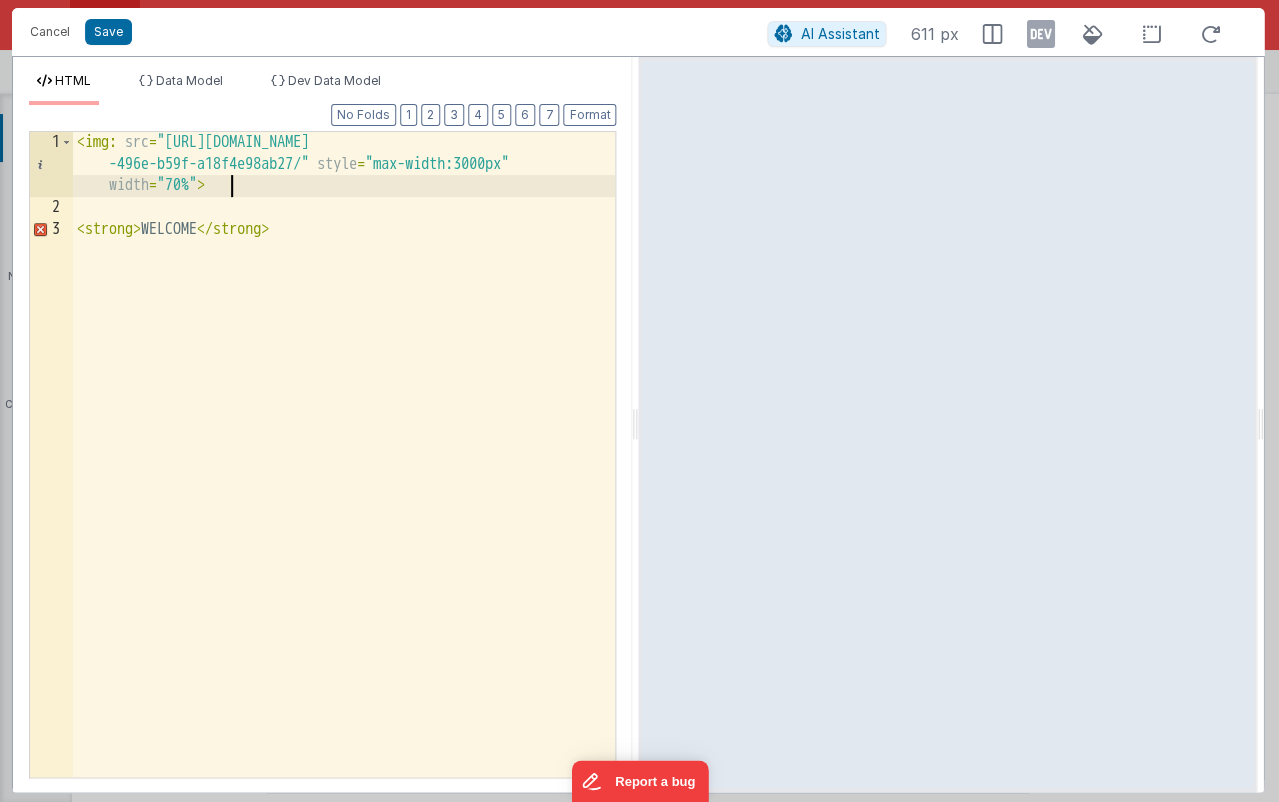 drag, startPoint x: 259, startPoint y: 189, endPoint x: 88, endPoint y: 77, distance: 204.4138 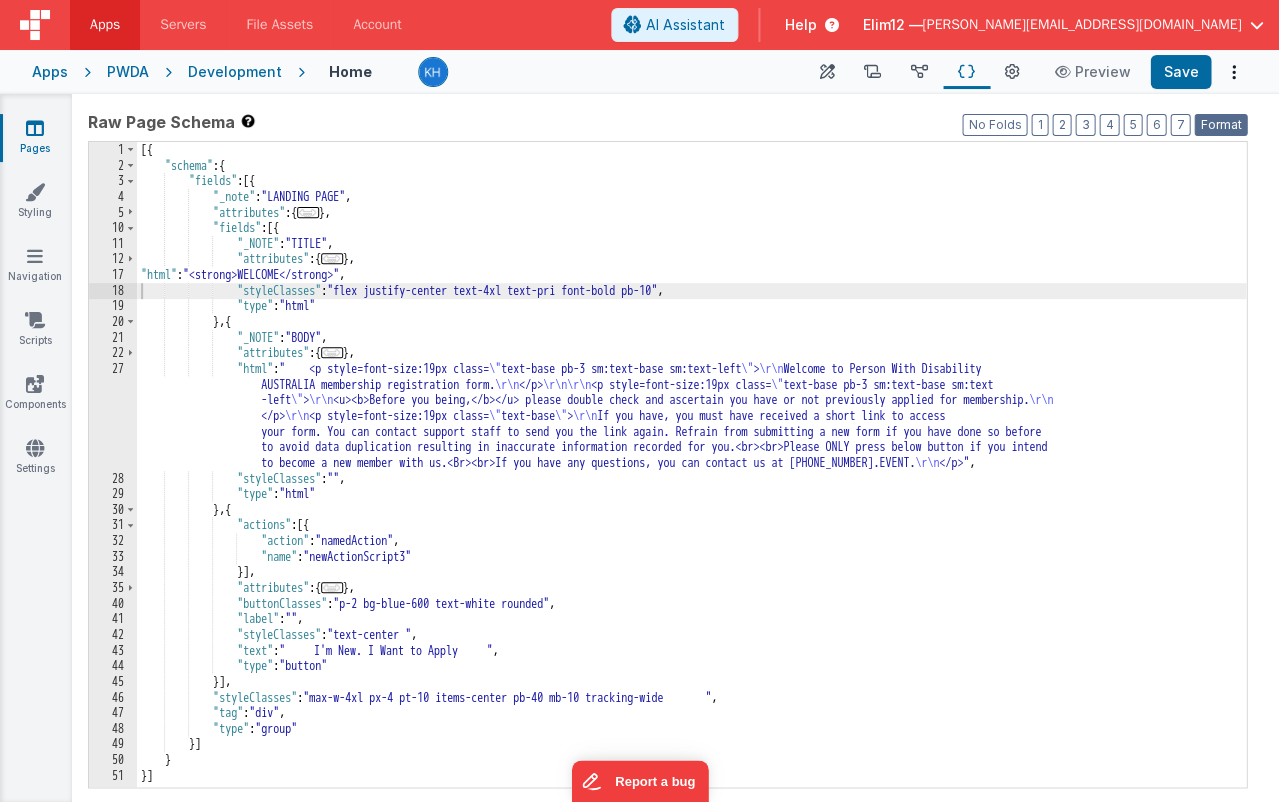 click on "Format" at bounding box center (1220, 125) 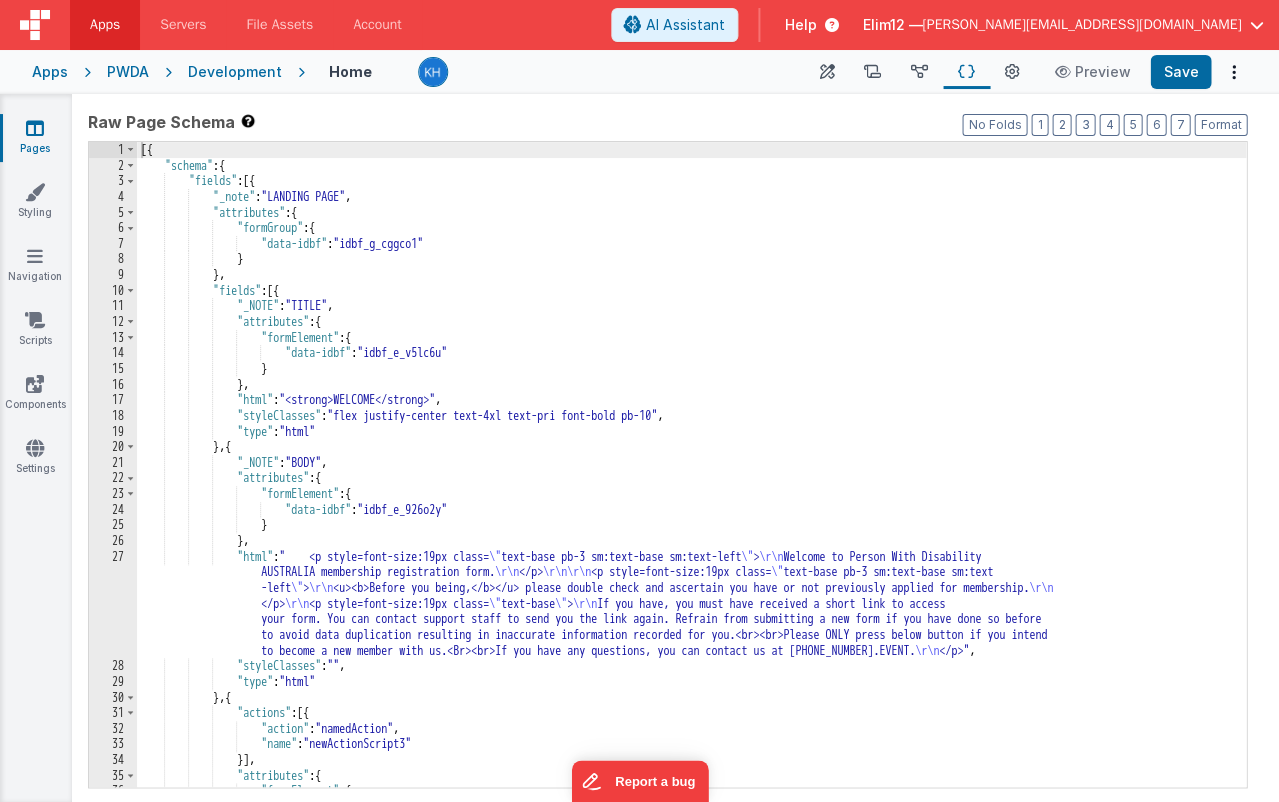 click on "[{      "schema" :  {           "fields" :  [{                "_note" :  "LANDING PAGE" ,                "attributes" :  {                     "formGroup" :  {                          "data-idbf" :  "idbf_g_cggco1"                     }                } ,                "fields" :  [{                     "_NOTE" :  "TITLE" ,                     "attributes" :  {                          "formElement" :  {                               "data-idbf" :  "idbf_e_v5lc6u"                          }                     } ,                     "html" :  "<strong>WELCOME</strong>" ,                     "styleClasses" :  "flex justify-center text-4xl text-pri font-bold pb-10" ,                     "type" :  "html"                } ,  {                     "_NOTE" :  "BODY" ,                     "attributes" :  {                          "formElement" :  {                               "data-idbf" :  "idbf_e_926o2y"                          }                     } ,                     "html" :  \" \" > \r\n \r\n \" \"" at bounding box center (691, 480) 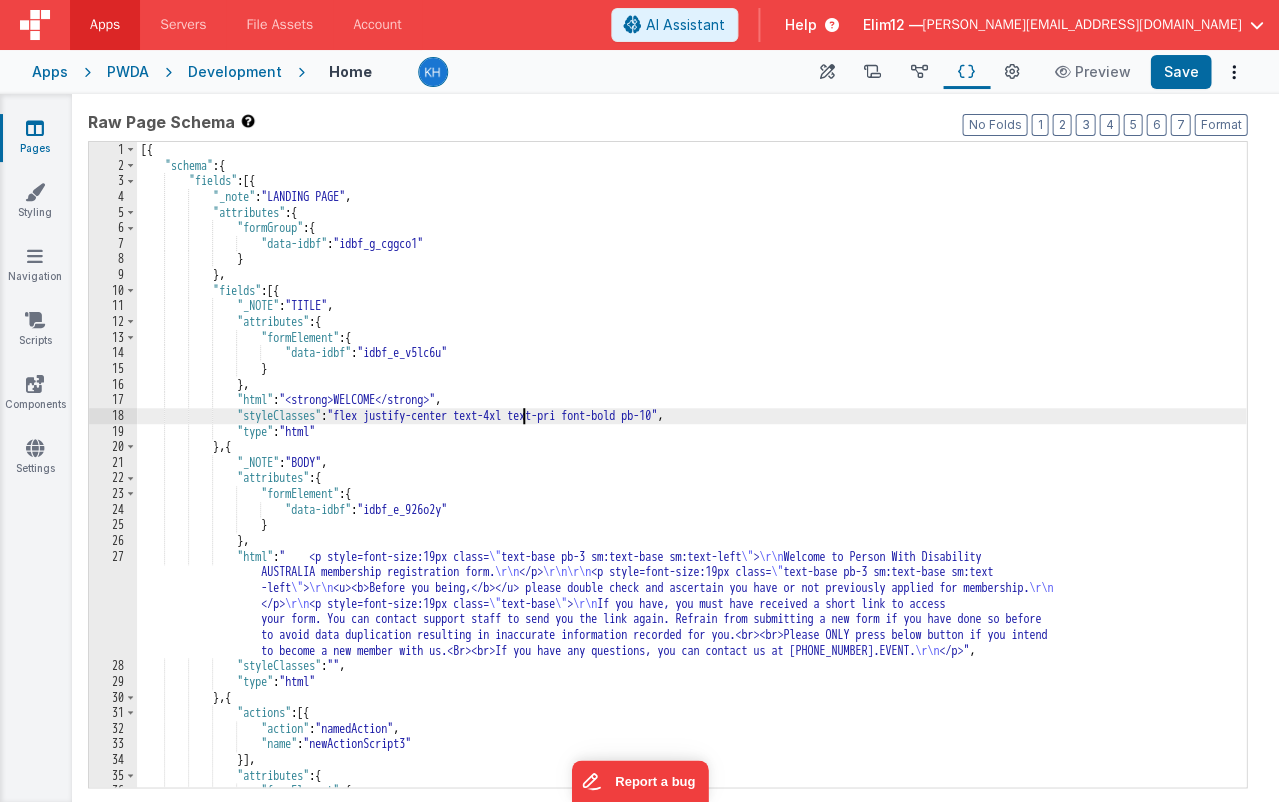 click on "[{      "schema" :  {           "fields" :  [{                "_note" :  "LANDING PAGE" ,                "attributes" :  {                     "formGroup" :  {                          "data-idbf" :  "idbf_g_cggco1"                     }                } ,                "fields" :  [{                     "_NOTE" :  "TITLE" ,                     "attributes" :  {                          "formElement" :  {                               "data-idbf" :  "idbf_e_v5lc6u"                          }                     } ,                     "html" :  "<strong>WELCOME</strong>" ,                     "styleClasses" :  "flex justify-center text-4xl text-pri font-bold pb-10" ,                     "type" :  "html"                } ,  {                     "_NOTE" :  "BODY" ,                     "attributes" :  {                          "formElement" :  {                               "data-idbf" :  "idbf_e_926o2y"                          }                     } ,                     "html" :  \" \" > \r\n \r\n \" \"" at bounding box center [691, 480] 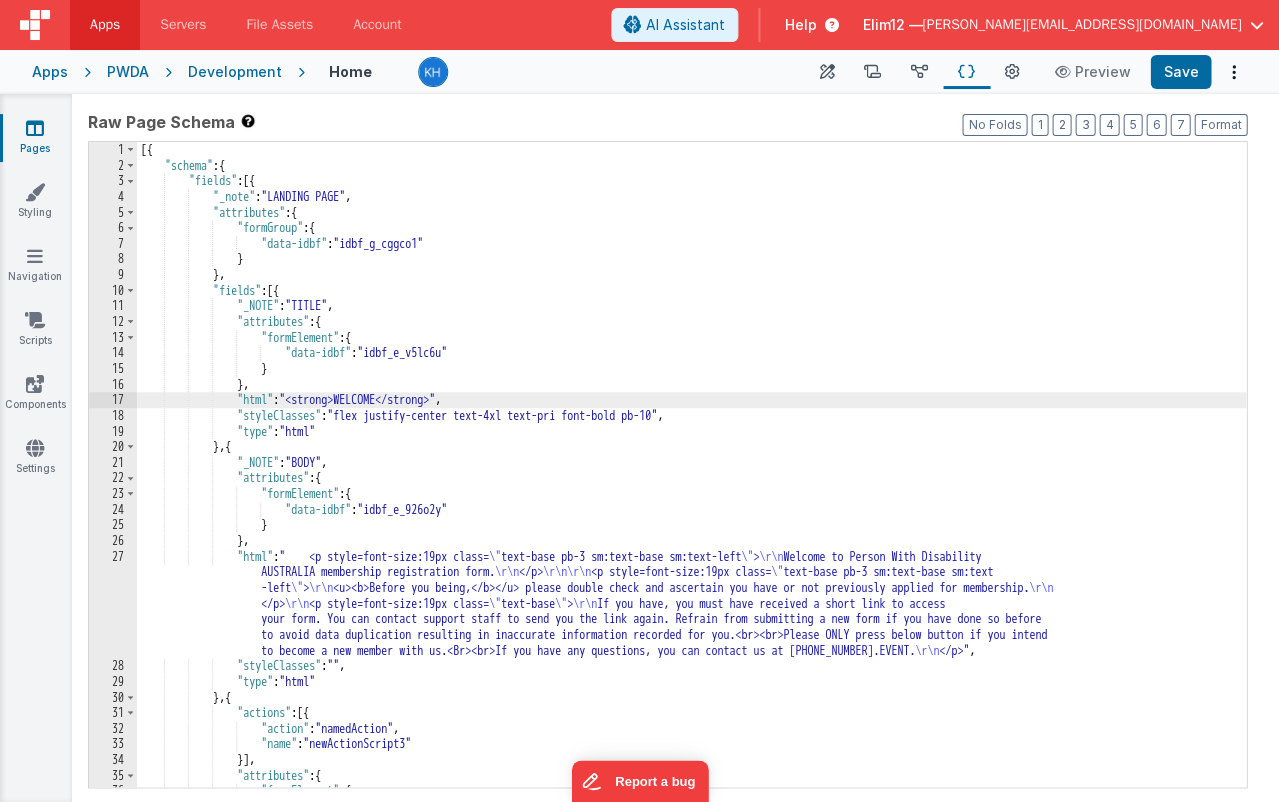 click on "17" at bounding box center (113, 400) 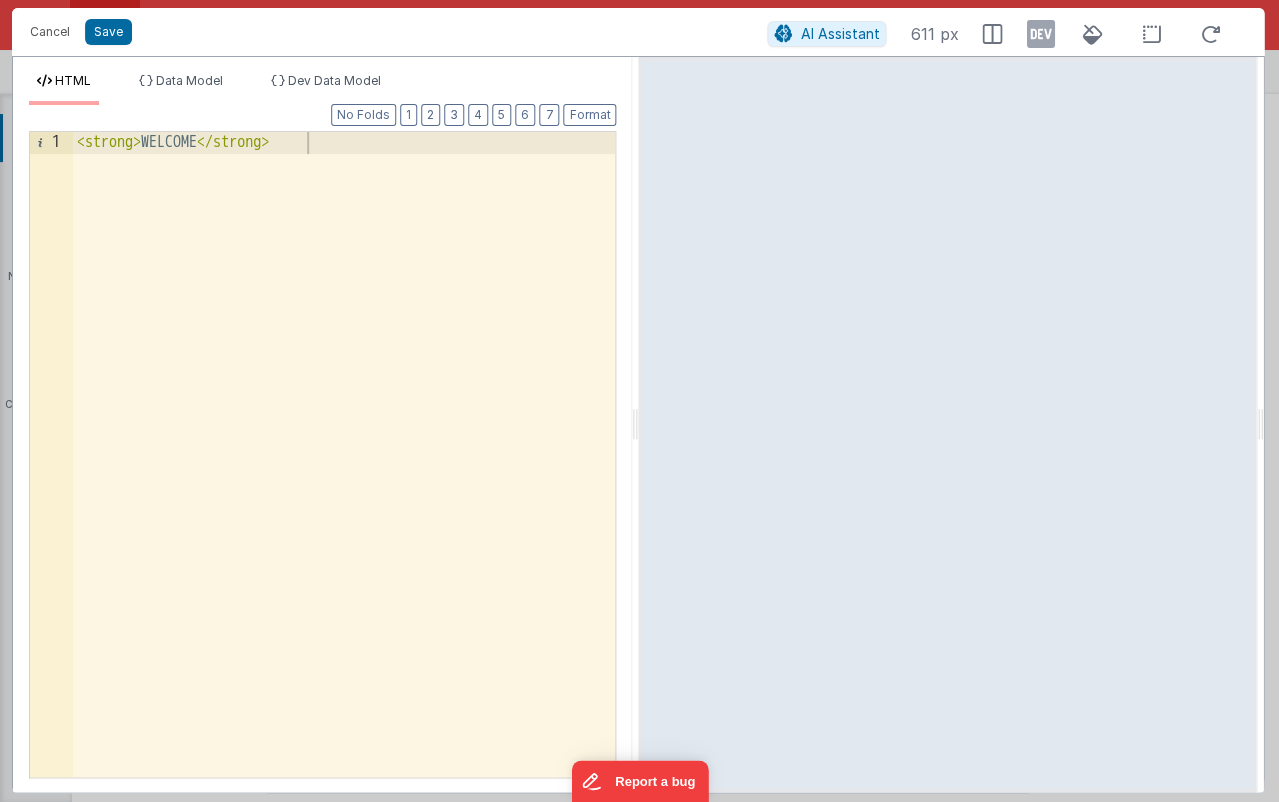 click on "< strong > WELCOME </ strong >" at bounding box center (344, 476) 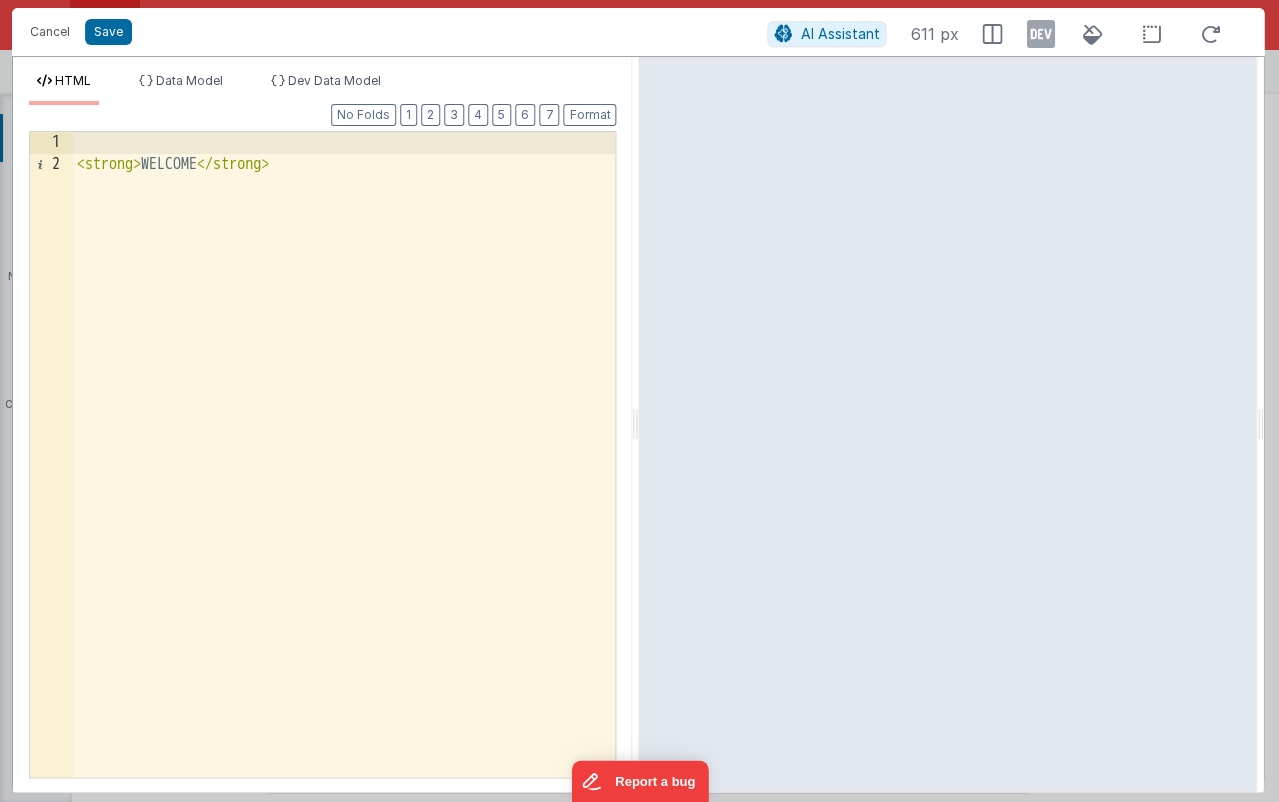 paste 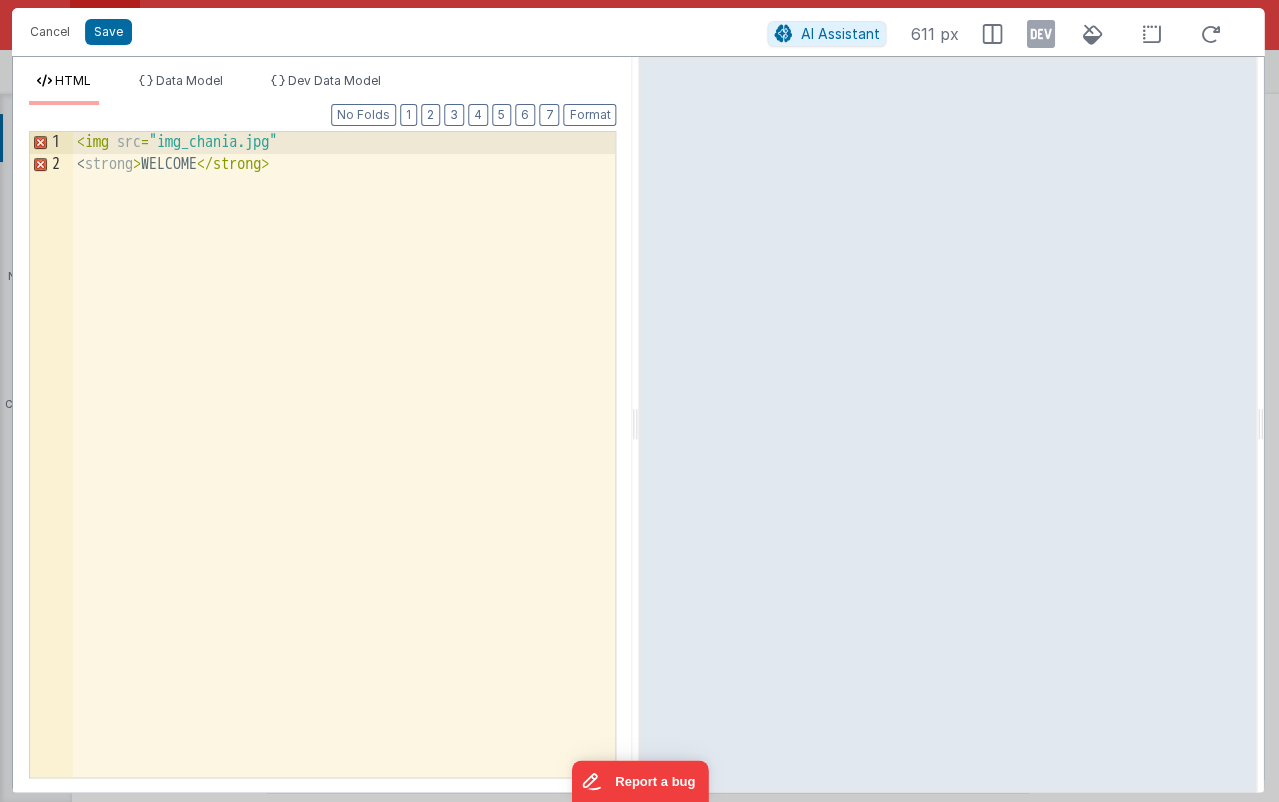 type 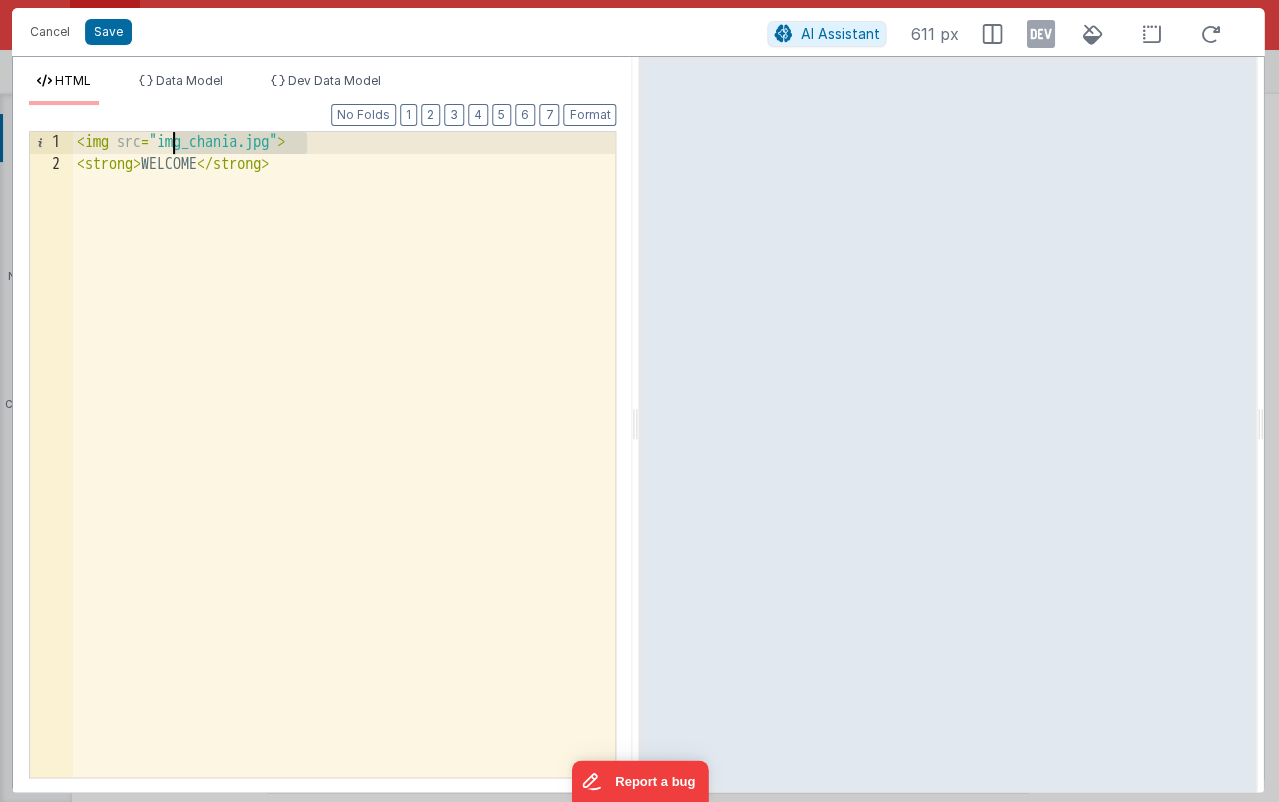 drag, startPoint x: 306, startPoint y: 141, endPoint x: 174, endPoint y: 144, distance: 132.03409 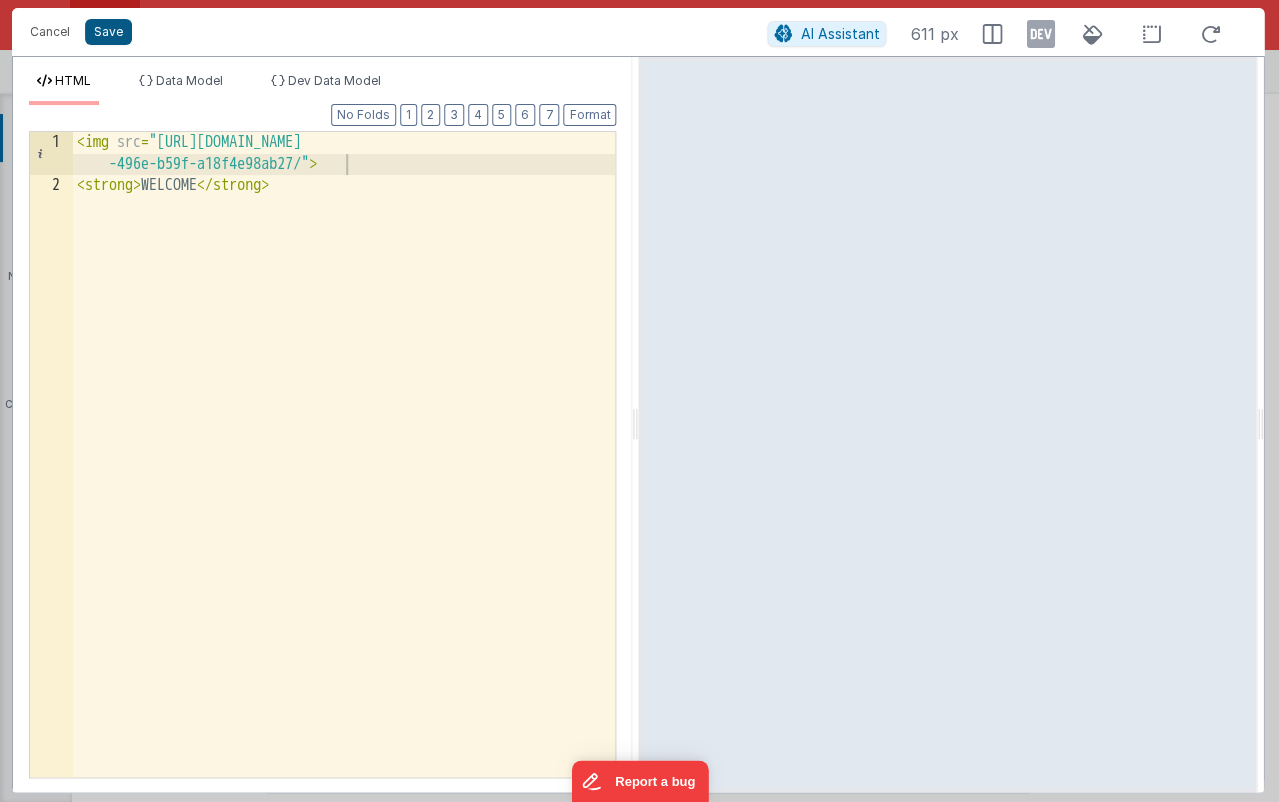 click on "Save" at bounding box center [108, 32] 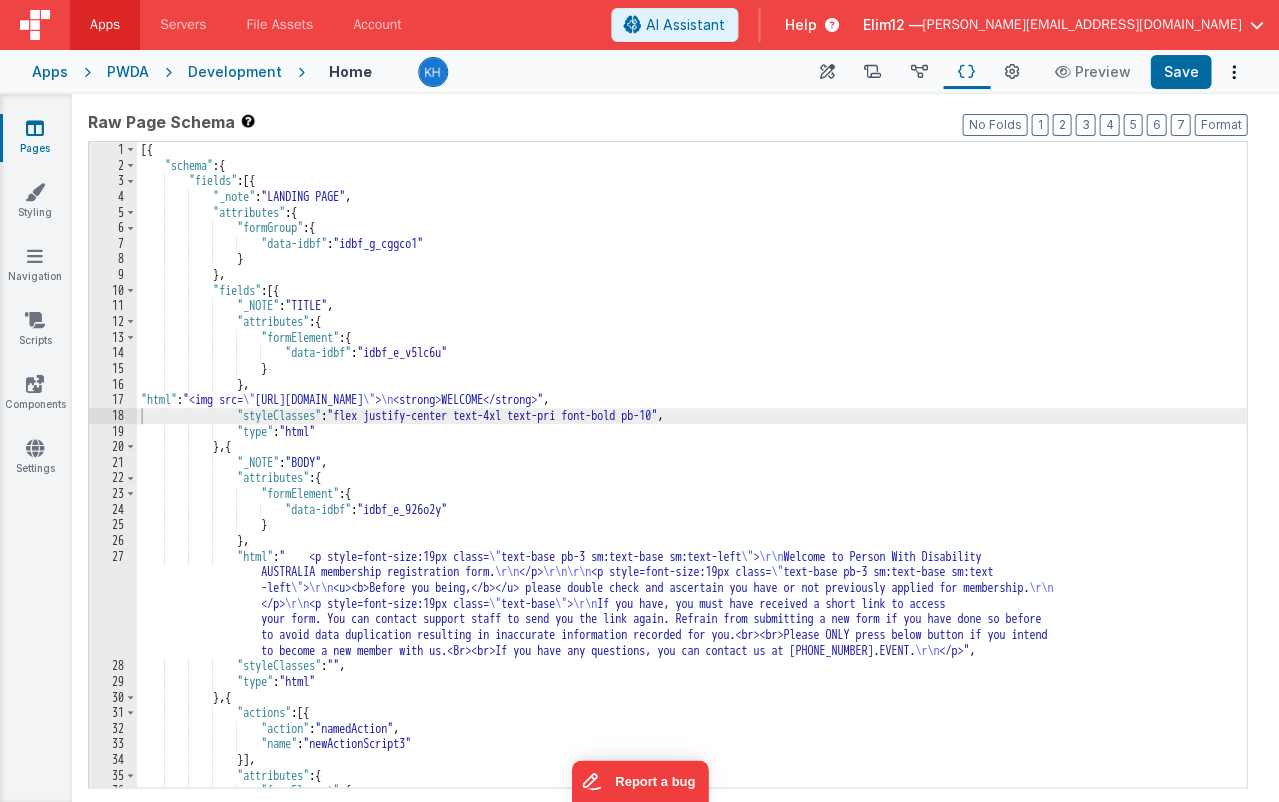 click on "[{      "schema" :  {           "fields" :  [{                "_note" :  "LANDING PAGE" ,                "attributes" :  {                     "formGroup" :  {                          "data-idbf" :  "idbf_g_cggco1"                     }                } ,                "fields" :  [{                     "_NOTE" :  "TITLE" ,                     "attributes" :  {                          "formElement" :  {                               "data-idbf" :  "idbf_e_v5lc6u"                          }                     } , "html" :  "<img src= \" [URL][DOMAIN_NAME] \" > \n <strong>WELCOME</strong>" ,                     "styleClasses" :  "flex justify-center text-4xl text-pri font-bold pb-10" ,                     "type" :  "html"                } ,  {                     "_NOTE" :  "BODY" ,                     "attributes" :  {                          "formElement" :  {                               "data-idbf" :  "idbf_e_926o2y"                          }      } ," at bounding box center (691, 480) 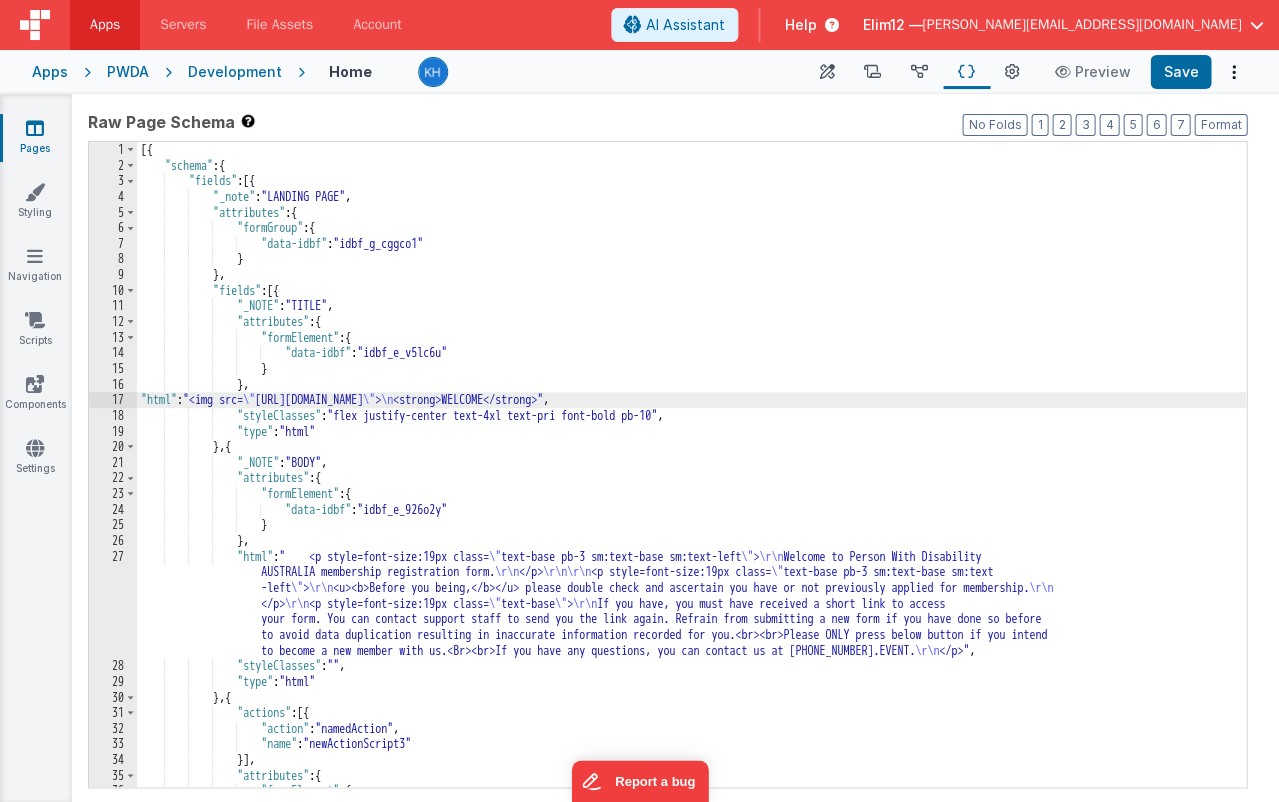 click on "17" at bounding box center [113, 400] 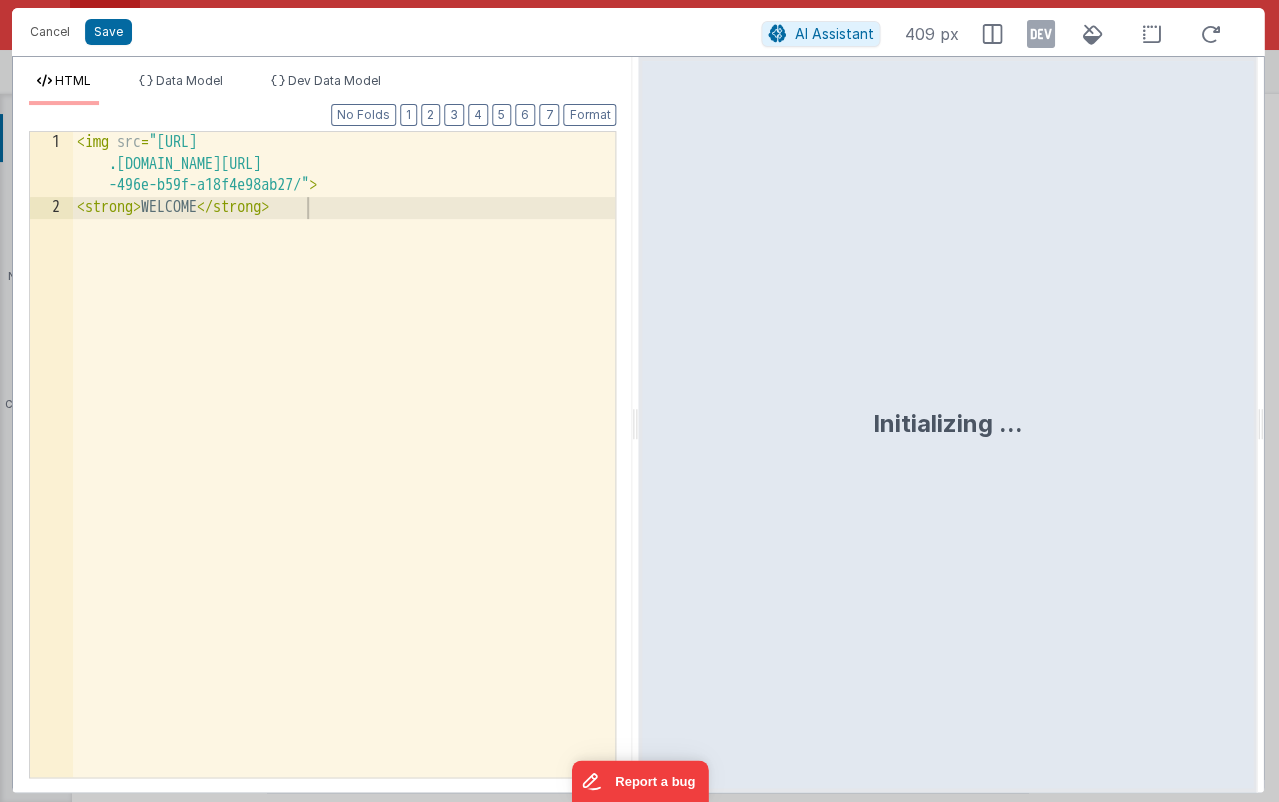 click on "< img   src = "[URL]      .[DOMAIN_NAME][URL]      -496e-b59f-a18f4e98ab27/" > < strong > WELCOME </ strong >" at bounding box center (344, 498) 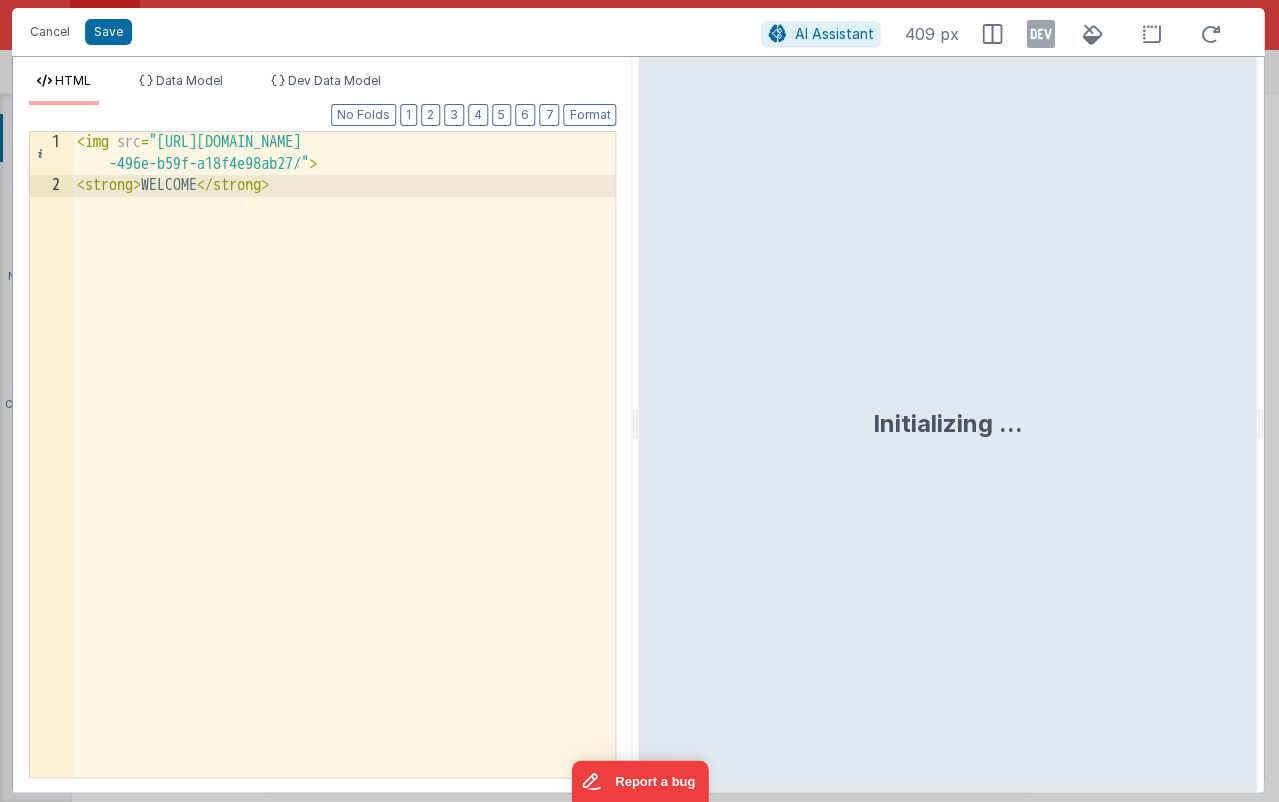 click on "< img   src = "[URL][DOMAIN_NAME]      -496e-b59f-a18f4e98ab27/" > < strong > WELCOME </ strong >" at bounding box center (344, 487) 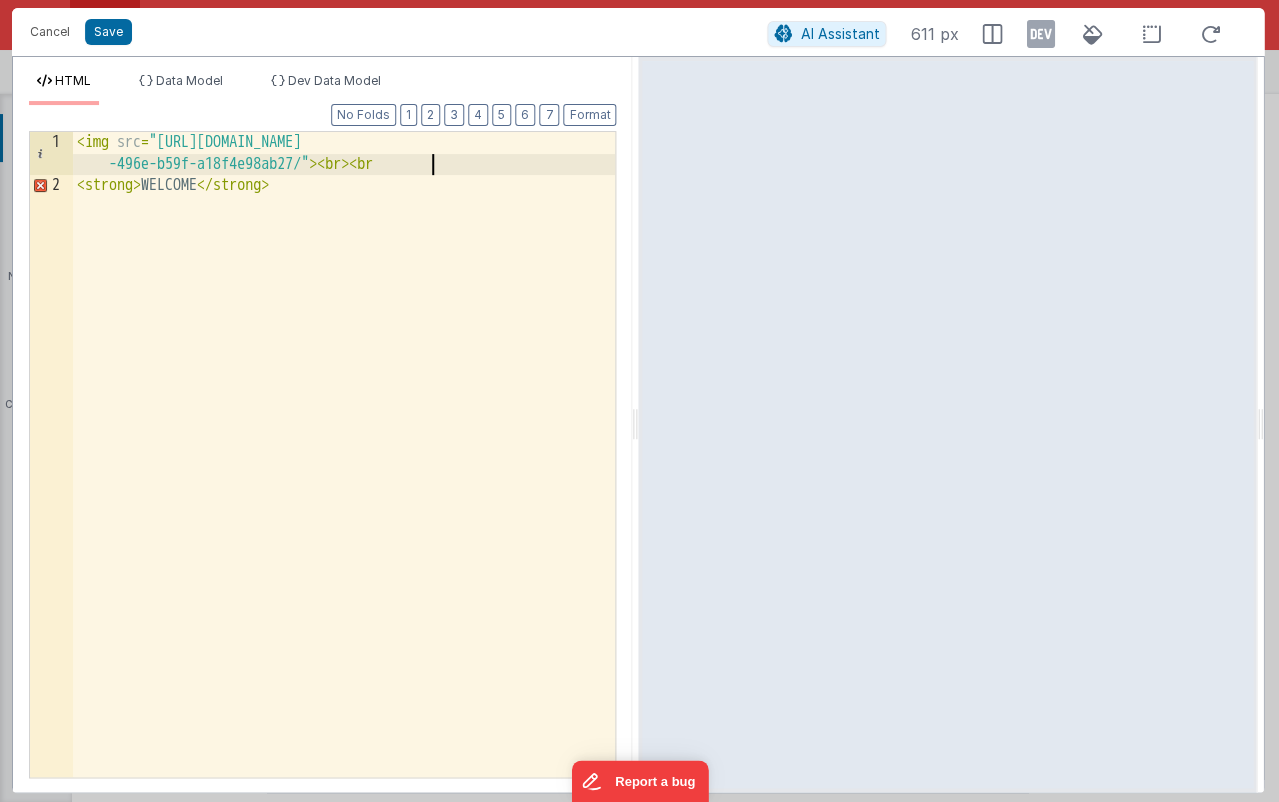 type 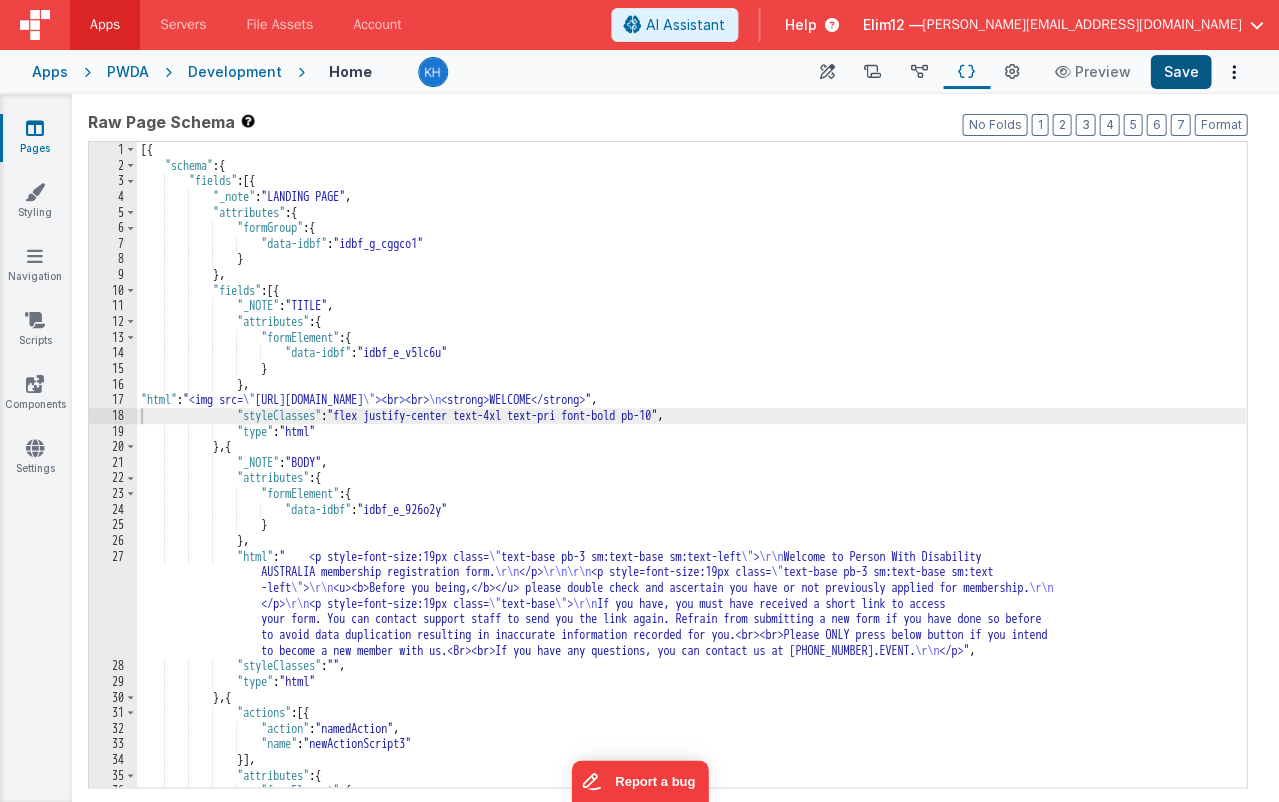 click on "Save" at bounding box center [1180, 72] 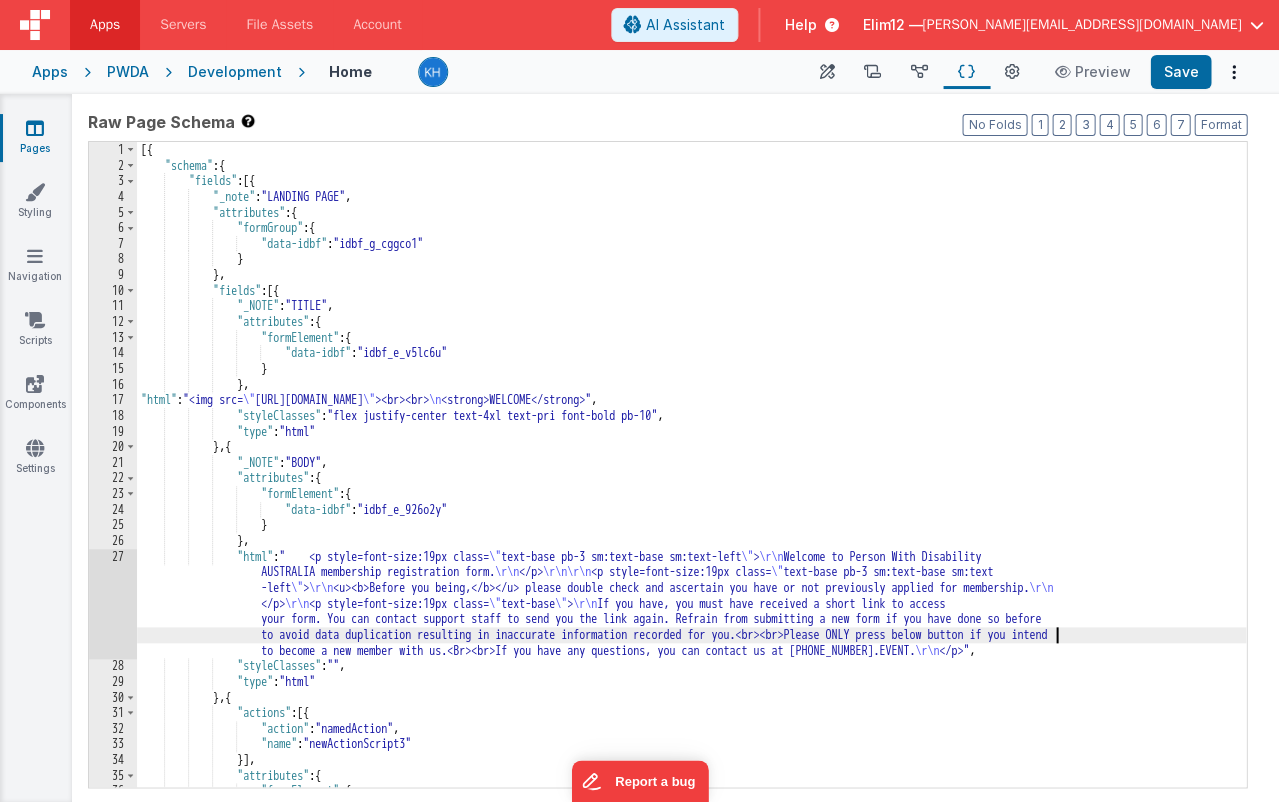click on "[{      "schema" :  {           "fields" :  [{                "_note" :  "LANDING PAGE" ,                "attributes" :  {                     "formGroup" :  {                          "data-idbf" :  "idbf_g_cggco1"                     }                } ,                "fields" :  [{                     "_NOTE" :  "TITLE" ,                     "attributes" :  {                          "formElement" :  {                               "data-idbf" :  "idbf_e_v5lc6u"                          }                     } , "html" :  "<img src= \" [URL][DOMAIN_NAME] \" ><br><br> \n <strong>WELCOME</strong>" ,                     "styleClasses" :  "flex justify-center text-4xl text-pri font-bold pb-10" ,                     "type" :  "html"                } ,  {                     "_NOTE" :  "BODY" ,                     "attributes" :  {                          "formElement" :  {                               "data-idbf" :  "idbf_e_926o2y"                          }" at bounding box center (691, 480) 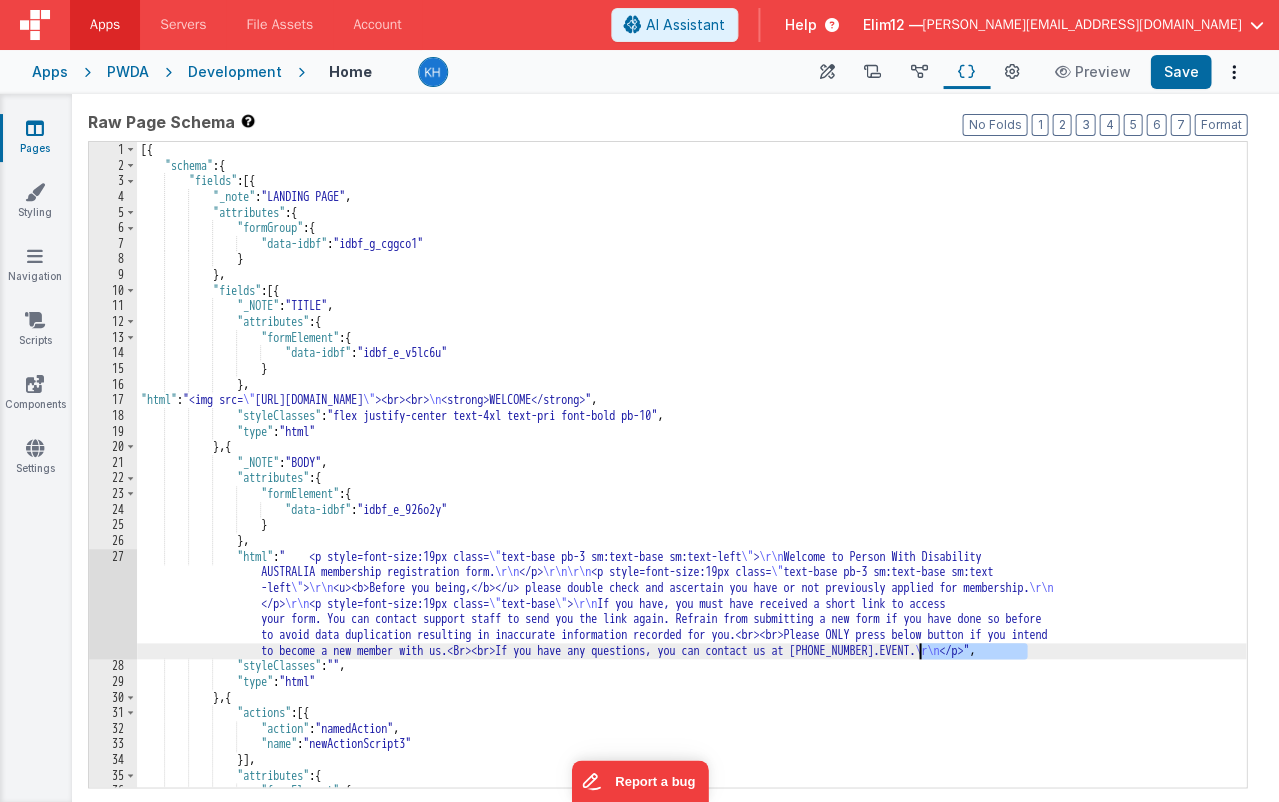 drag, startPoint x: 1030, startPoint y: 646, endPoint x: 919, endPoint y: 643, distance: 111.040535 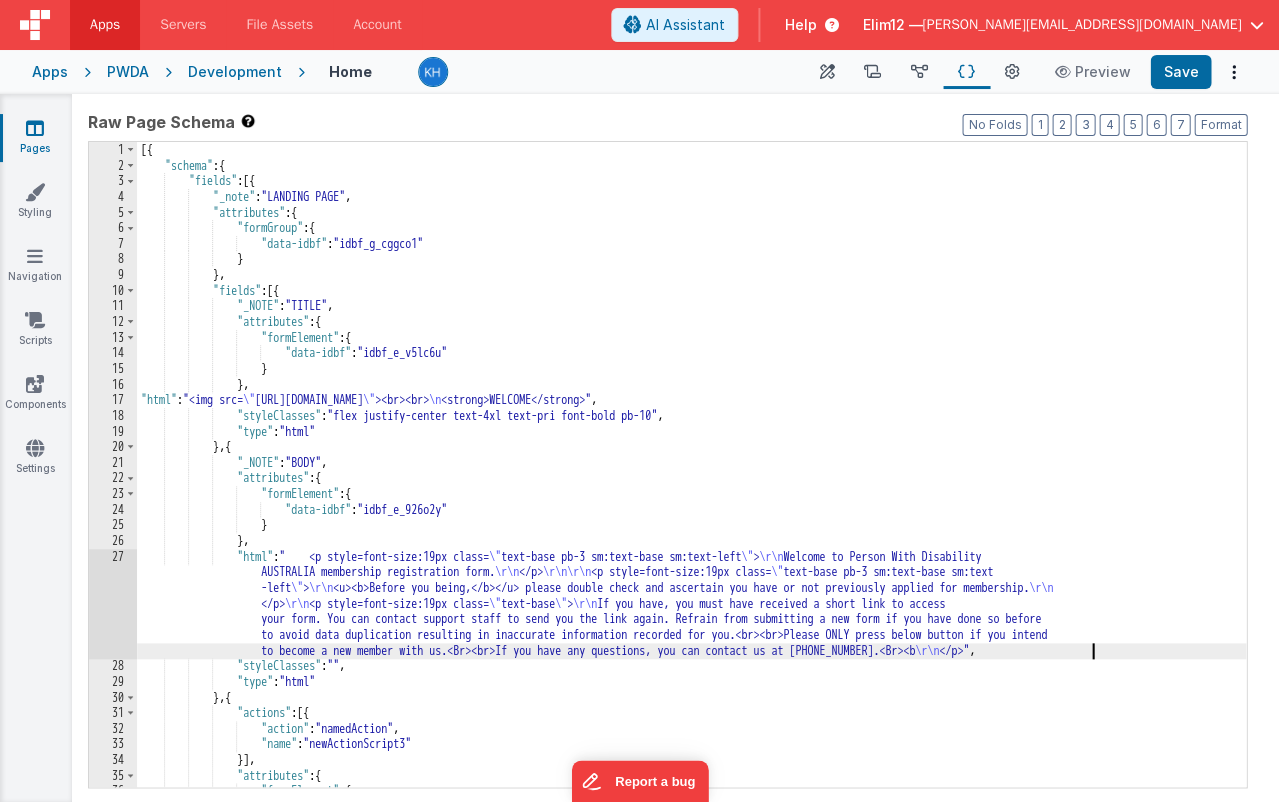 type 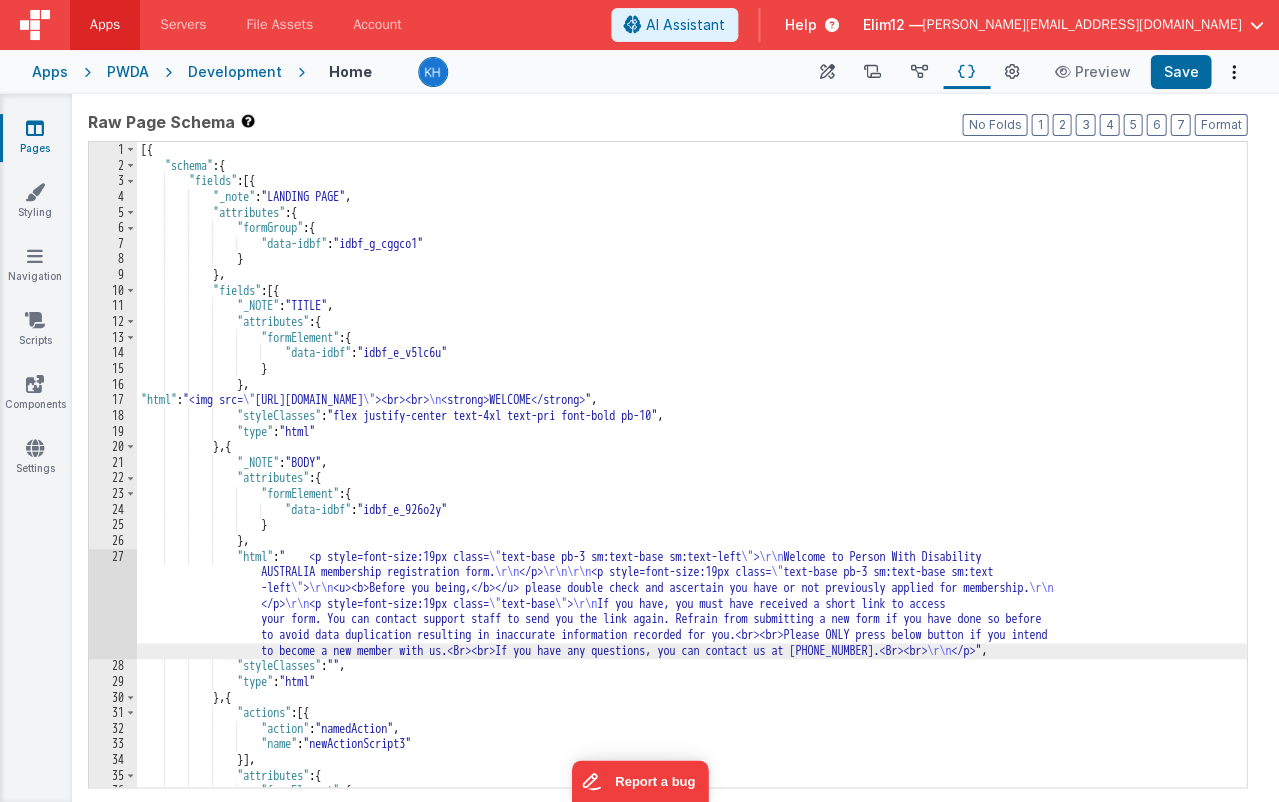 click on "[{      "schema" :  {           "fields" :  [{                "_note" :  "LANDING PAGE" ,                "attributes" :  {                     "formGroup" :  {                          "data-idbf" :  "idbf_g_cggco1"                     }                } ,                "fields" :  [{                     "_NOTE" :  "TITLE" ,                     "attributes" :  {                          "formElement" :  {                               "data-idbf" :  "idbf_e_v5lc6u"                          }                     } , "html" :  "<img src= \" [URL][DOMAIN_NAME] \" ><br><br> \n <strong>WELCOME</strong>" ,                     "styleClasses" :  "flex justify-center text-4xl text-pri font-bold pb-10" ,                     "type" :  "html"                } ,  {                     "_NOTE" :  "BODY" ,                     "attributes" :  {                          "formElement" :  {                               "data-idbf" :  "idbf_e_926o2y"                          }" at bounding box center [691, 480] 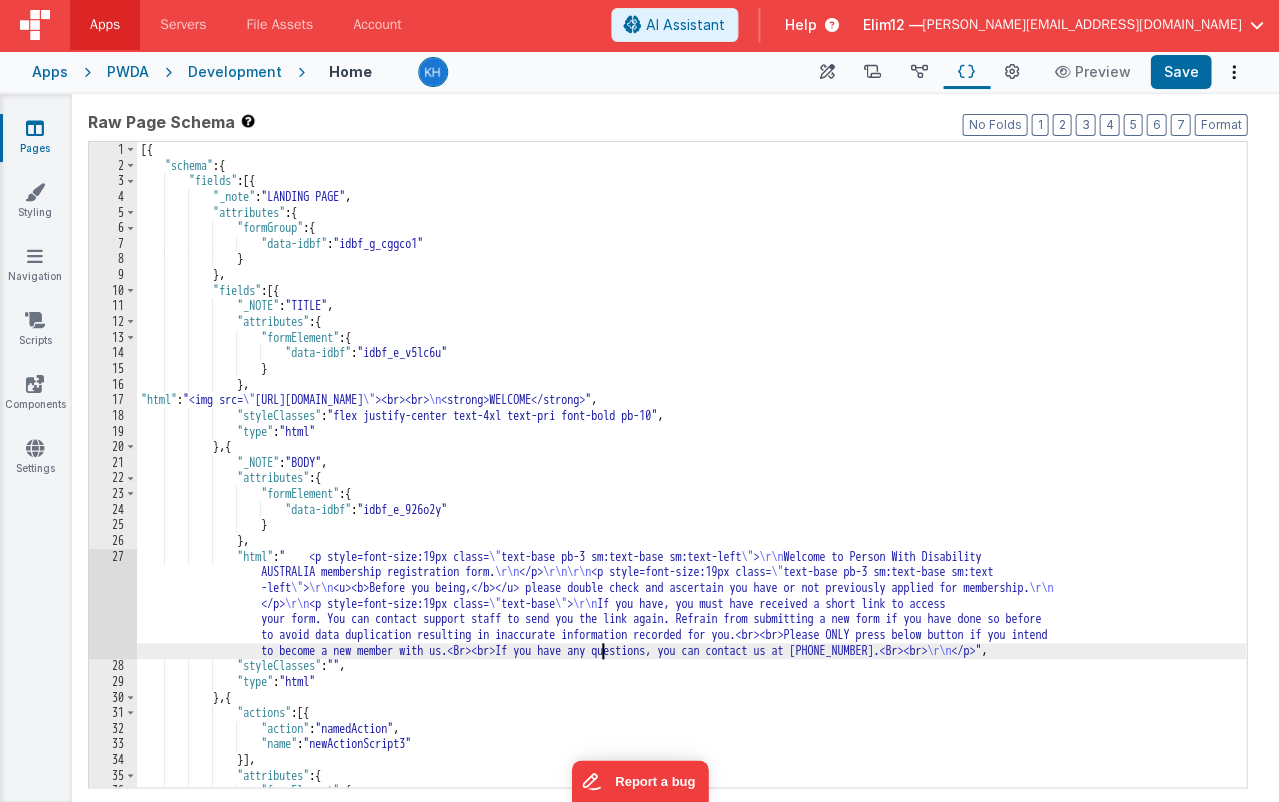click on "[{      "schema" :  {           "fields" :  [{                "_note" :  "LANDING PAGE" ,                "attributes" :  {                     "formGroup" :  {                          "data-idbf" :  "idbf_g_cggco1"                     }                } ,                "fields" :  [{                     "_NOTE" :  "TITLE" ,                     "attributes" :  {                          "formElement" :  {                               "data-idbf" :  "idbf_e_v5lc6u"                          }                     } , "html" :  "<img src= \" [URL][DOMAIN_NAME] \" ><br><br> \n <strong>WELCOME</strong>" ,                     "styleClasses" :  "flex justify-center text-4xl text-pri font-bold pb-10" ,                     "type" :  "html"                } ,  {                     "_NOTE" :  "BODY" ,                     "attributes" :  {                          "formElement" :  {                               "data-idbf" :  "idbf_e_926o2y"                          }" at bounding box center (691, 480) 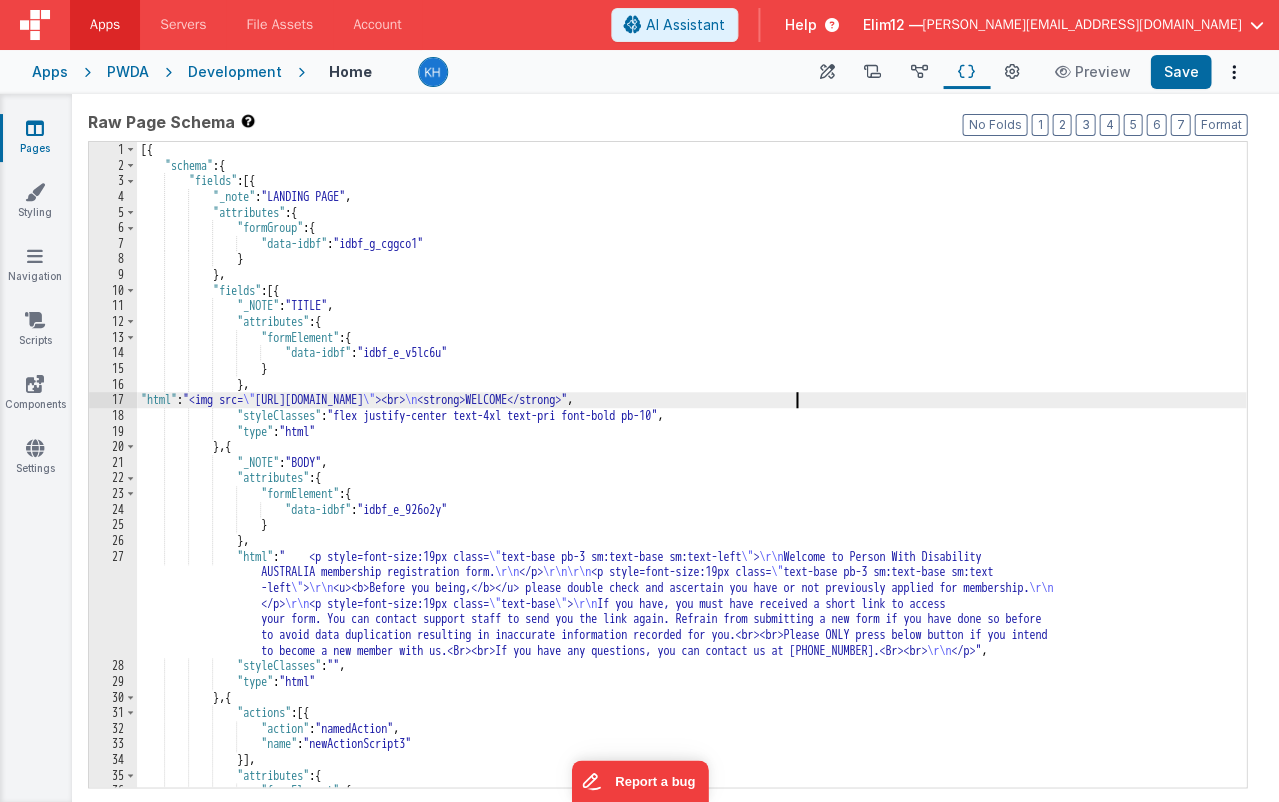 click on "[{      "schema" :  {           "fields" :  [{                "_note" :  "LANDING PAGE" ,                "attributes" :  {                     "formGroup" :  {                          "data-idbf" :  "idbf_g_cggco1"                     }                } ,                "fields" :  [{                     "_NOTE" :  "TITLE" ,                     "attributes" :  {                          "formElement" :  {                               "data-idbf" :  "idbf_e_v5lc6u"                          }                     } , "html" :  "<img src= \" [URL][DOMAIN_NAME] \" ><br> \n <strong>WELCOME</strong>" ,                     "styleClasses" :  "flex justify-center text-4xl text-pri font-bold pb-10" ,                     "type" :  "html"                } ,  {                     "_NOTE" :  "BODY" ,                     "attributes" :  {                          "formElement" :  {                               "data-idbf" :  "idbf_e_926o2y"                          }" at bounding box center (691, 480) 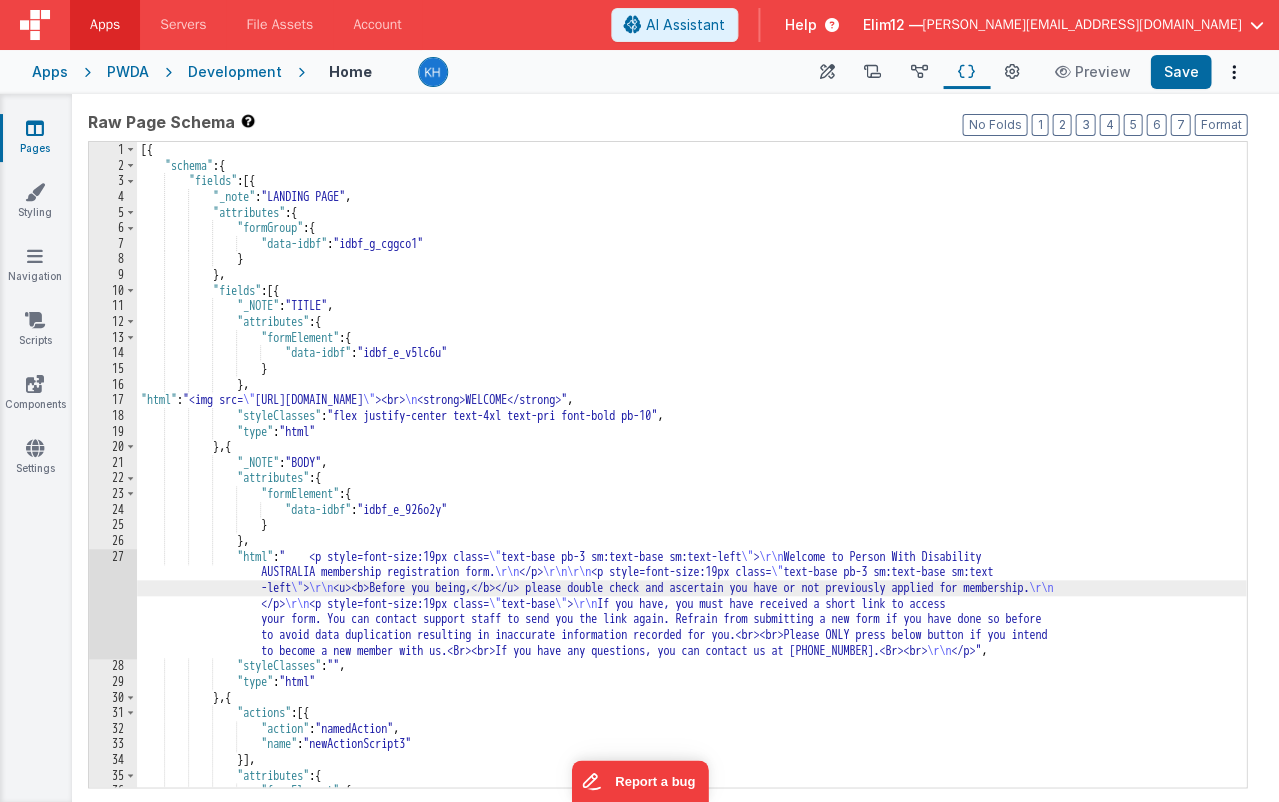 click on "27" at bounding box center [113, 604] 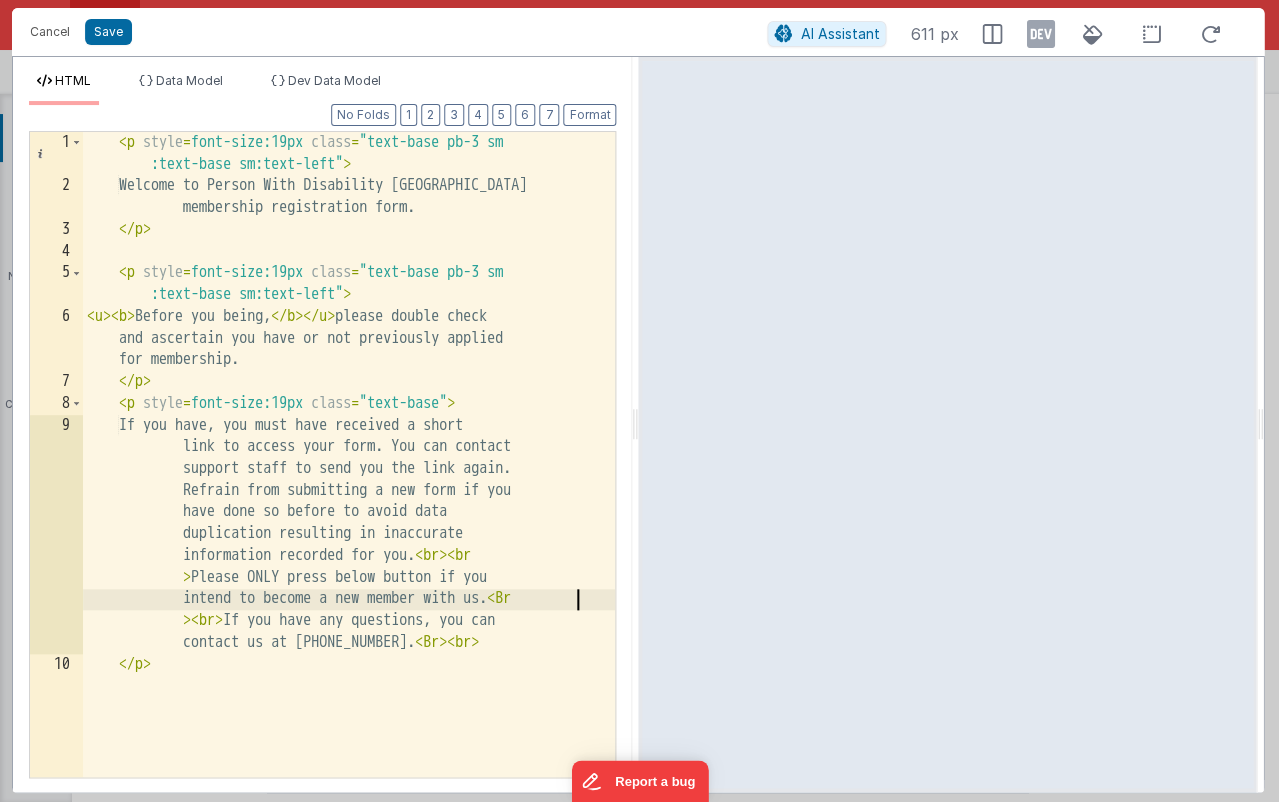 click on "< p   style = font-size:19px   class = "text-base pb-3 sm          :text-base sm:text-left" >          Welcome to Person With Disability AUSTRALIA               membership registration form.      </ p >      < p   style = font-size:19px   class = "text-base pb-3 sm          :text-base sm:text-left" > < u > < b > Before you being, </ b > </ u >  please double check       and ascertain you have or not previously applied       for membership.      </ p >      < p   style = font-size:19px   class = "text-base" >          If you have, you must have received a short               link to access your form. You can contact               support staff to send you the link again.               Refrain from submitting a new form if you               have done so before to avoid data               duplication resulting in inaccurate               information recorded for you. < br > < br > < Br > < br > < Br >" at bounding box center (349, 487) 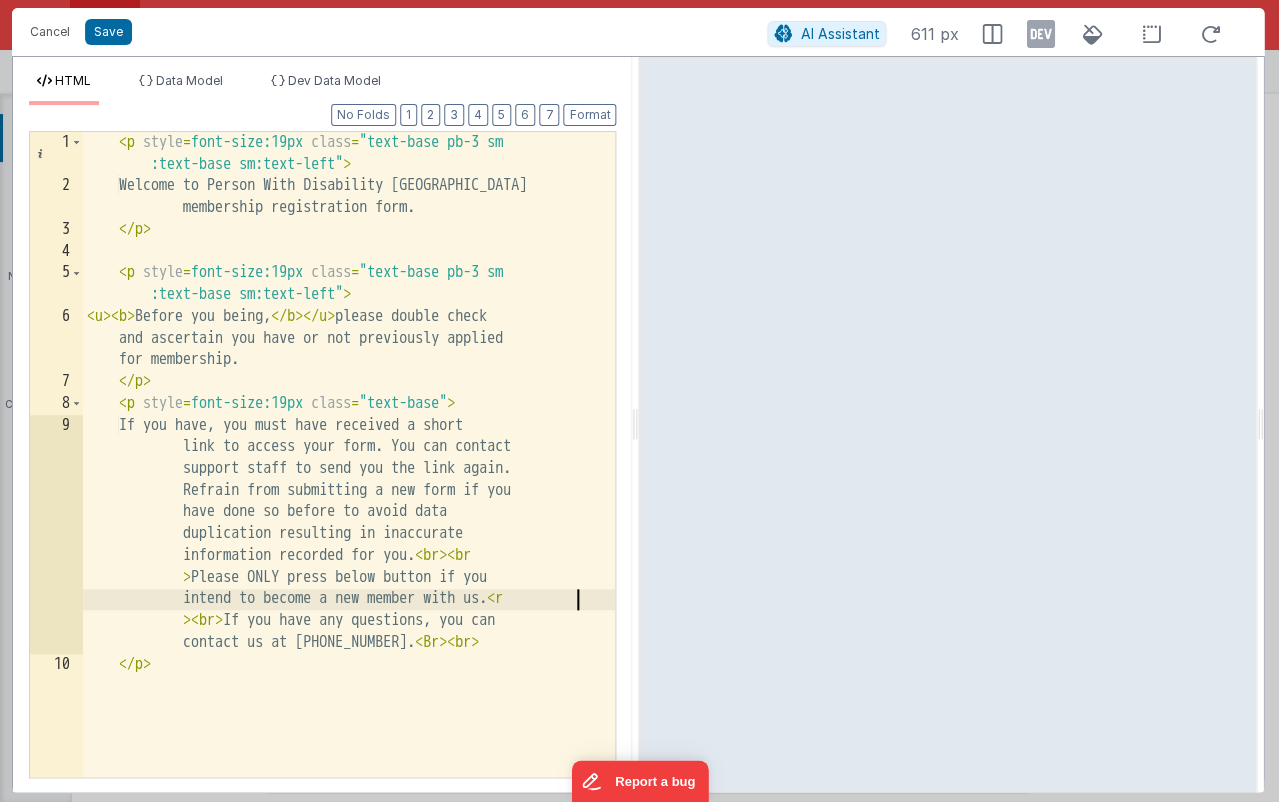 type 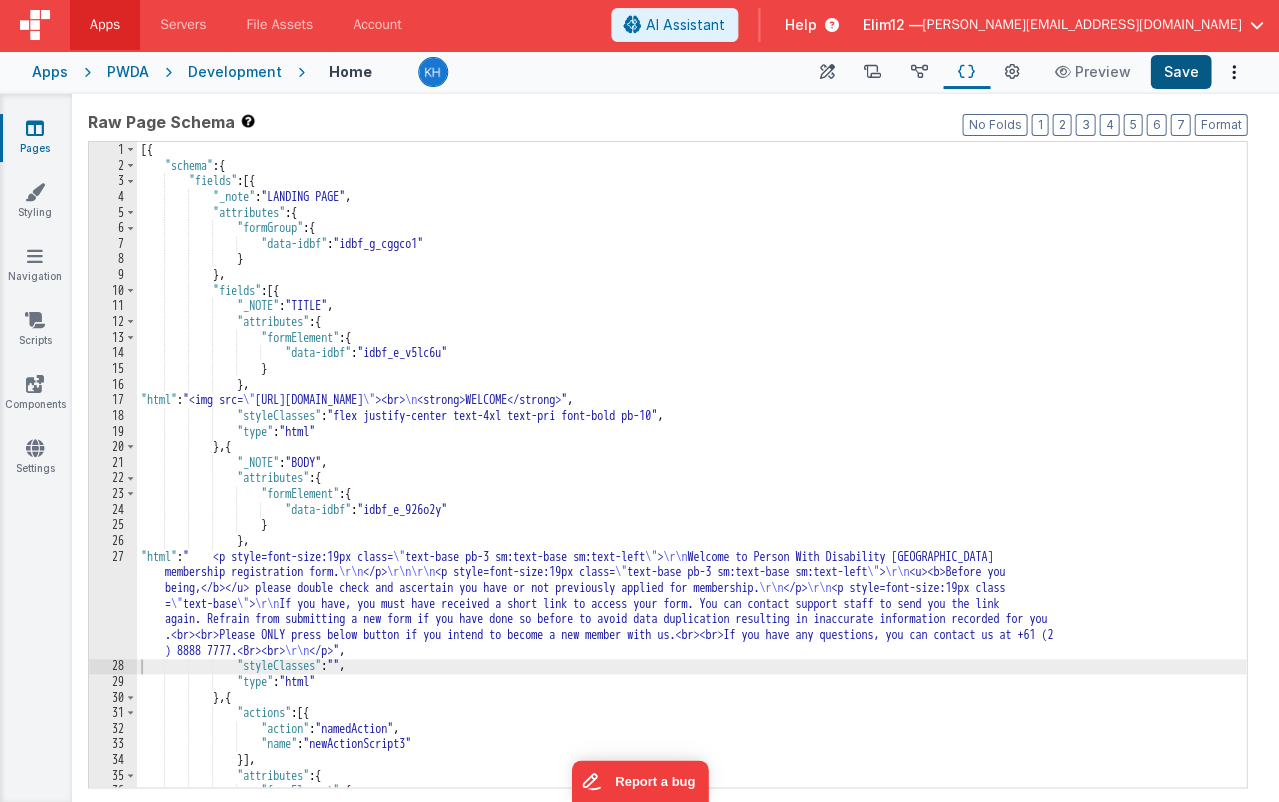 click on "Save" at bounding box center [1180, 72] 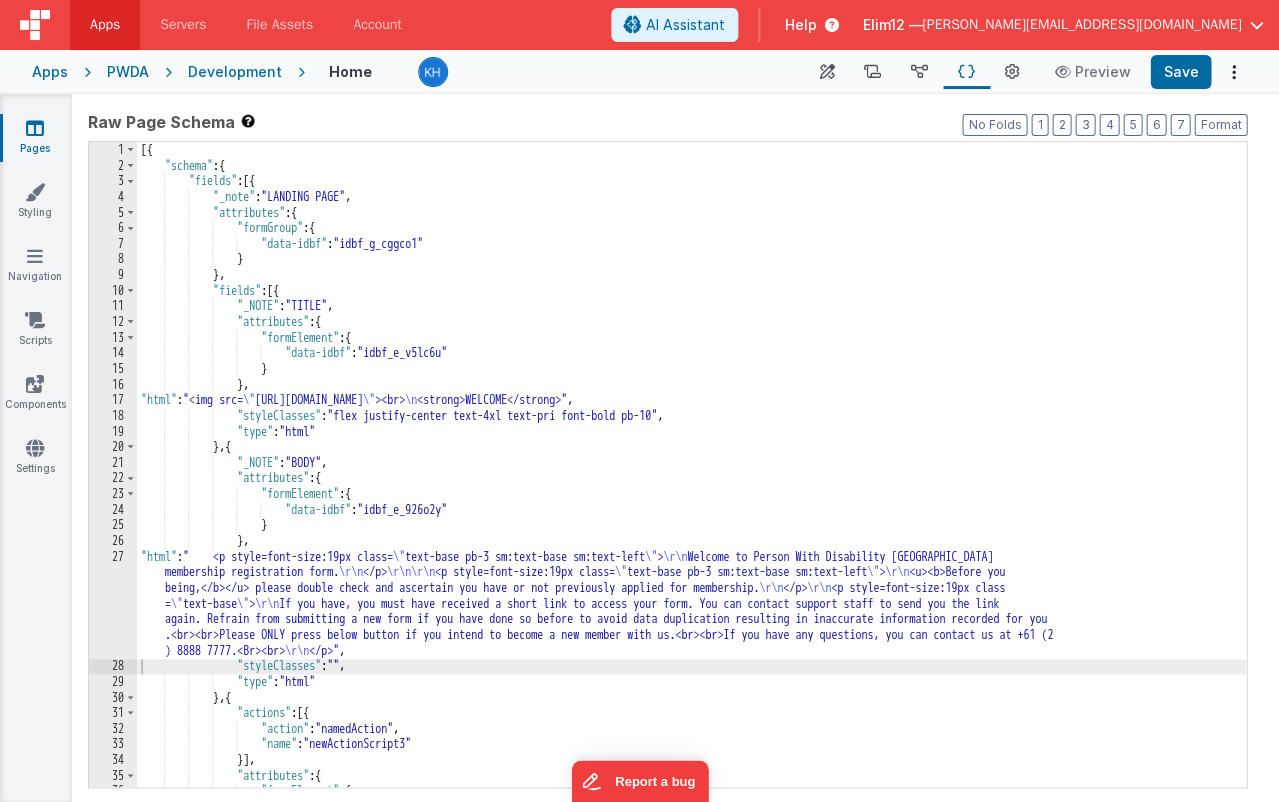 click on "[{      "schema" :  {           "fields" :  [{                "_note" :  "LANDING PAGE" ,                "attributes" :  {                     "formGroup" :  {                          "data-idbf" :  "idbf_g_cggco1"                     }                } ,                "fields" :  [{                     "_NOTE" :  "TITLE" ,                     "attributes" :  {                          "formElement" :  {                               "data-idbf" :  "idbf_e_v5lc6u"                          }                     } , "html" :  "<img src= \" [URL][DOMAIN_NAME] \" ><br> \n <strong>WELCOME</strong>" ,                     "styleClasses" :  "flex justify-center text-4xl text-pri font-bold pb-10" ,                     "type" :  "html"                } ,  {                     "_NOTE" :  "BODY" ,                     "attributes" :  {                          "formElement" :  {                               "data-idbf" :  "idbf_e_926o2y"                          }" at bounding box center [691, 480] 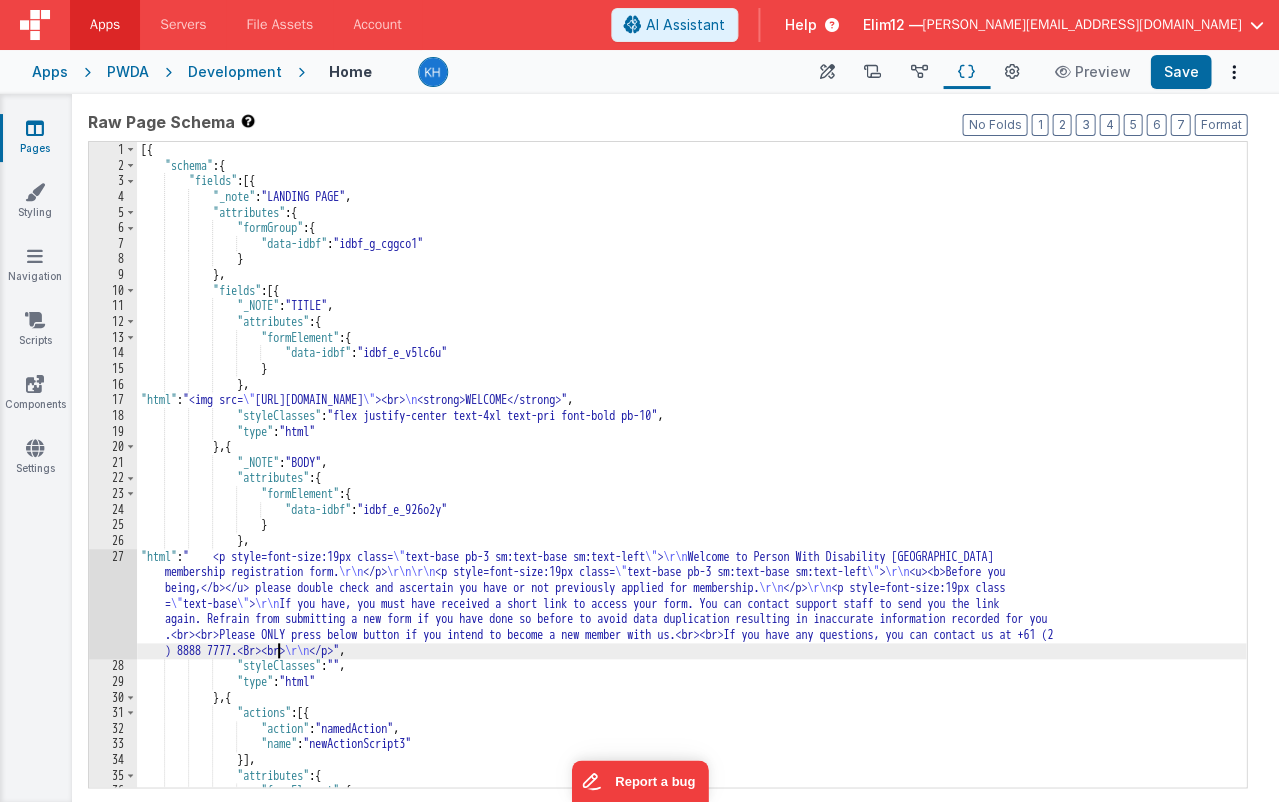 click on "[{      "schema" :  {           "fields" :  [{                "_note" :  "LANDING PAGE" ,                "attributes" :  {                     "formGroup" :  {                          "data-idbf" :  "idbf_g_cggco1"                     }                } ,                "fields" :  [{                     "_NOTE" :  "TITLE" ,                     "attributes" :  {                          "formElement" :  {                               "data-idbf" :  "idbf_e_v5lc6u"                          }                     } , "html" :  "<img src= \" [URL][DOMAIN_NAME] \" ><br> \n <strong>WELCOME</strong>" ,                     "styleClasses" :  "flex justify-center text-4xl text-pri font-bold pb-10" ,                     "type" :  "html"                } ,  {                     "_NOTE" :  "BODY" ,                     "attributes" :  {                          "formElement" :  {                               "data-idbf" :  "idbf_e_926o2y"                          }" at bounding box center [691, 480] 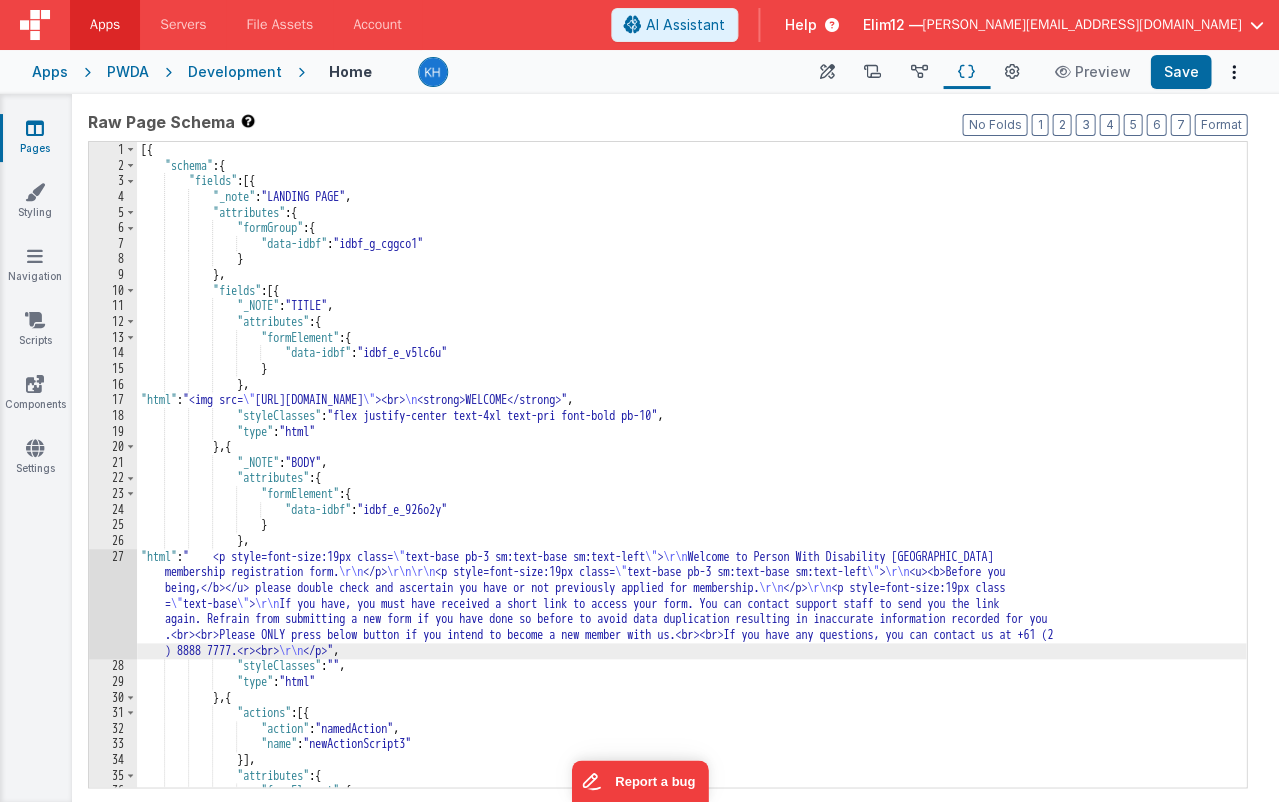 type 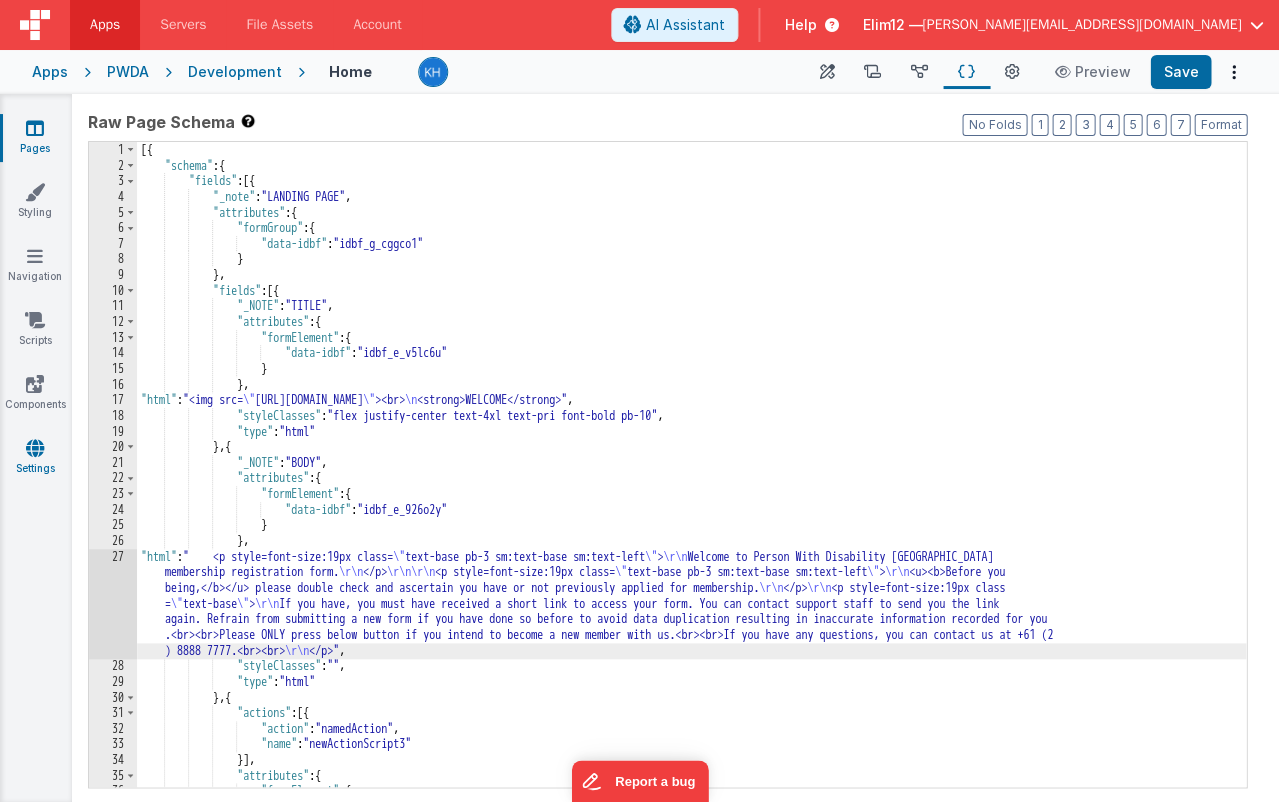 click on "Settings" at bounding box center (35, 458) 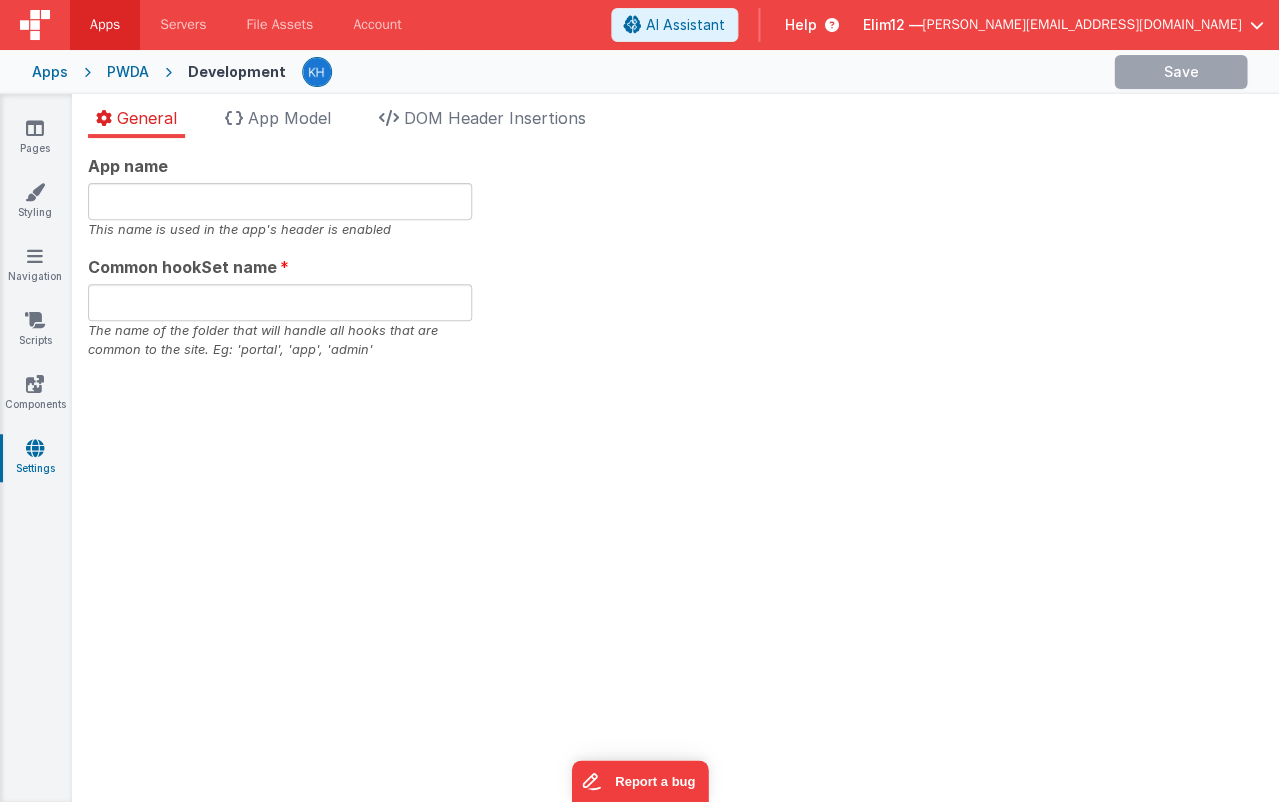 type on "app" 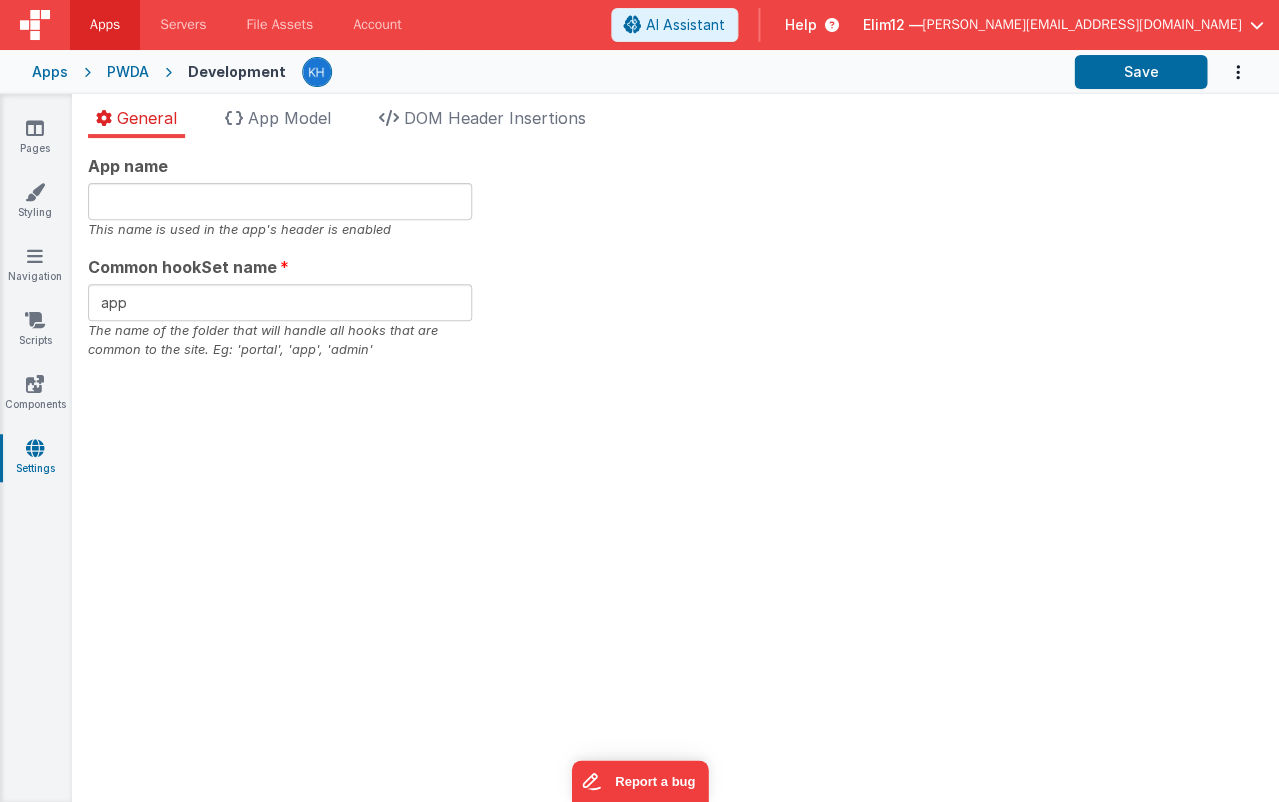click on "Pages
Styling
Navigation
Scripts
Components
Settings" at bounding box center (36, 448) 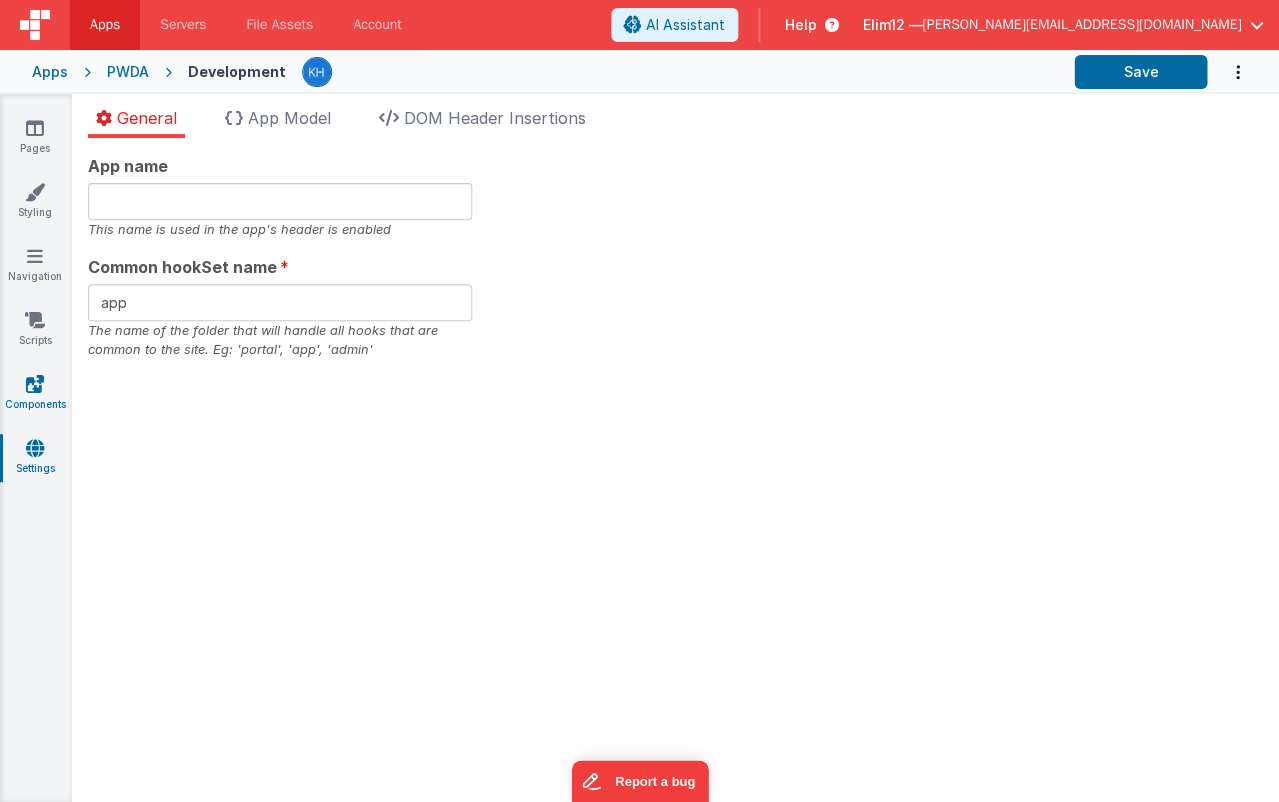click at bounding box center [35, 384] 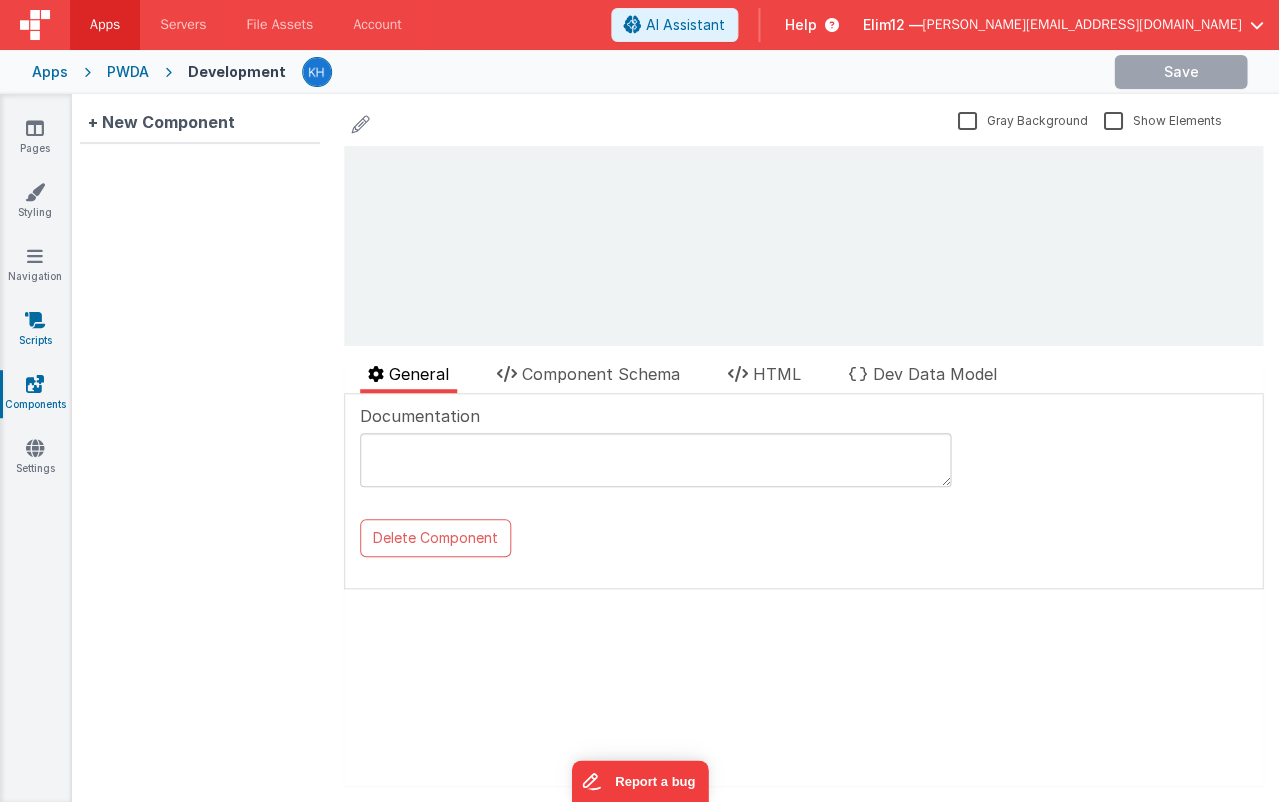 scroll, scrollTop: 0, scrollLeft: 0, axis: both 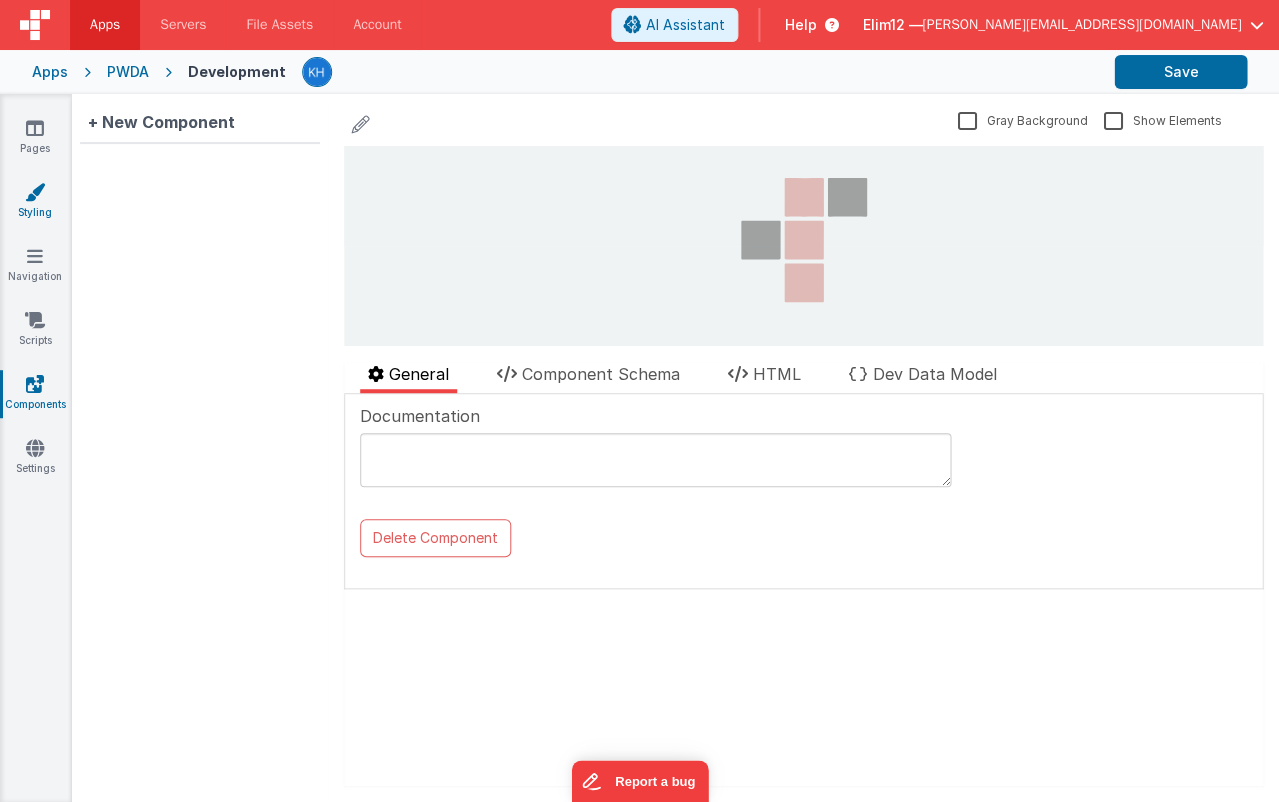 click on "Styling" at bounding box center (35, 202) 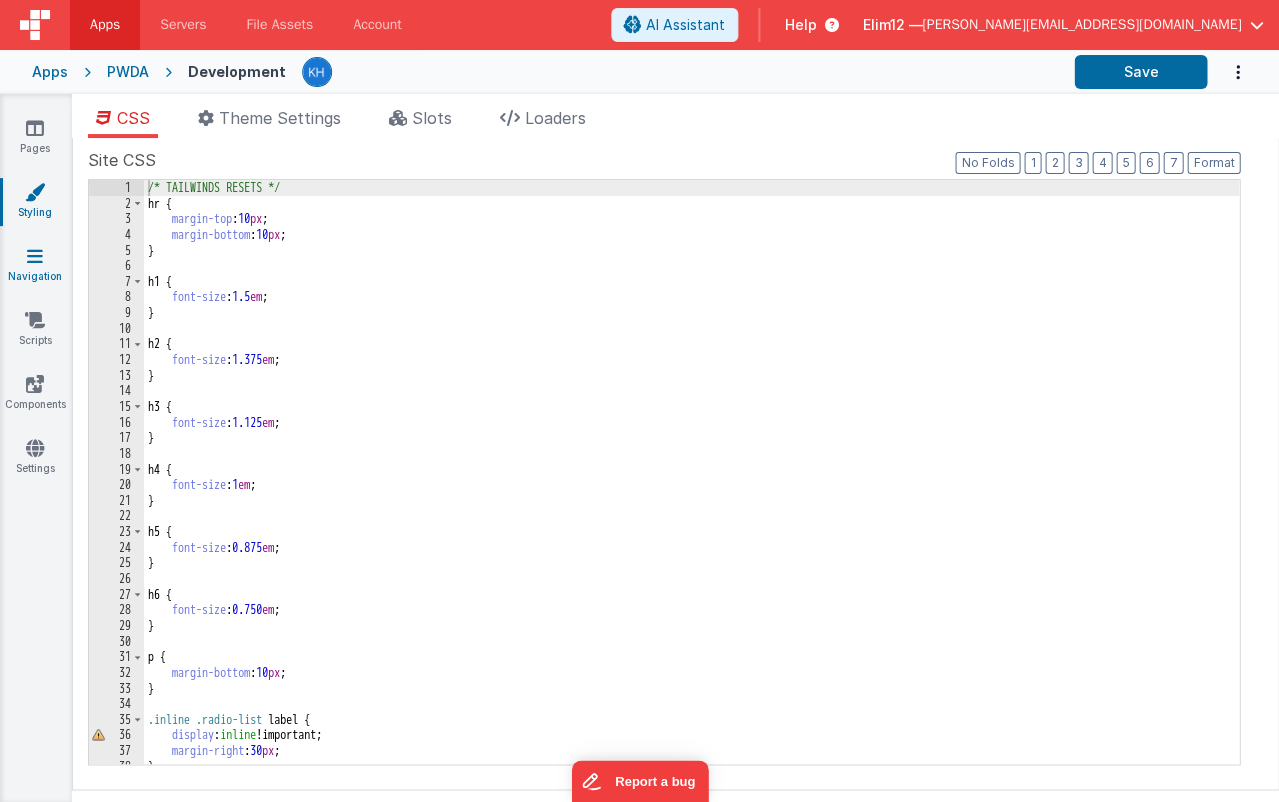 click at bounding box center (35, 256) 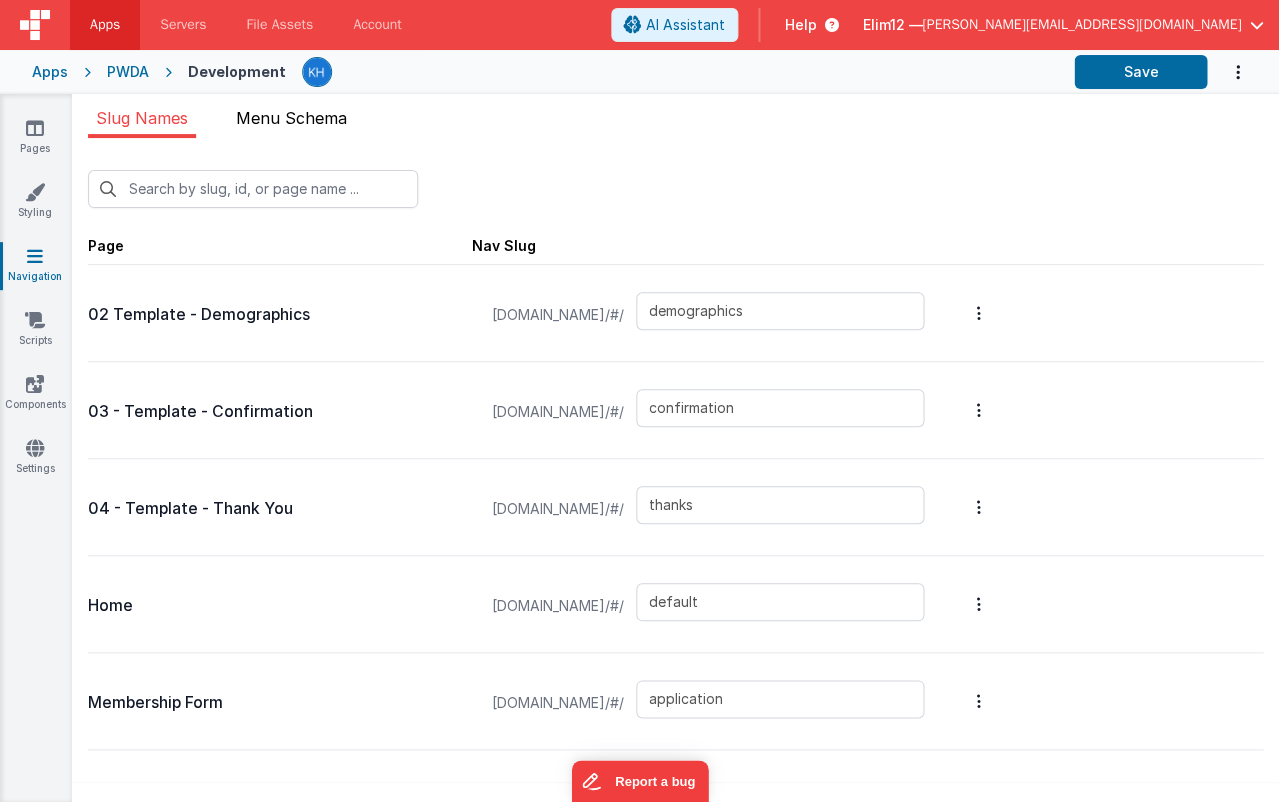 click on "Menu Schema" at bounding box center [291, 118] 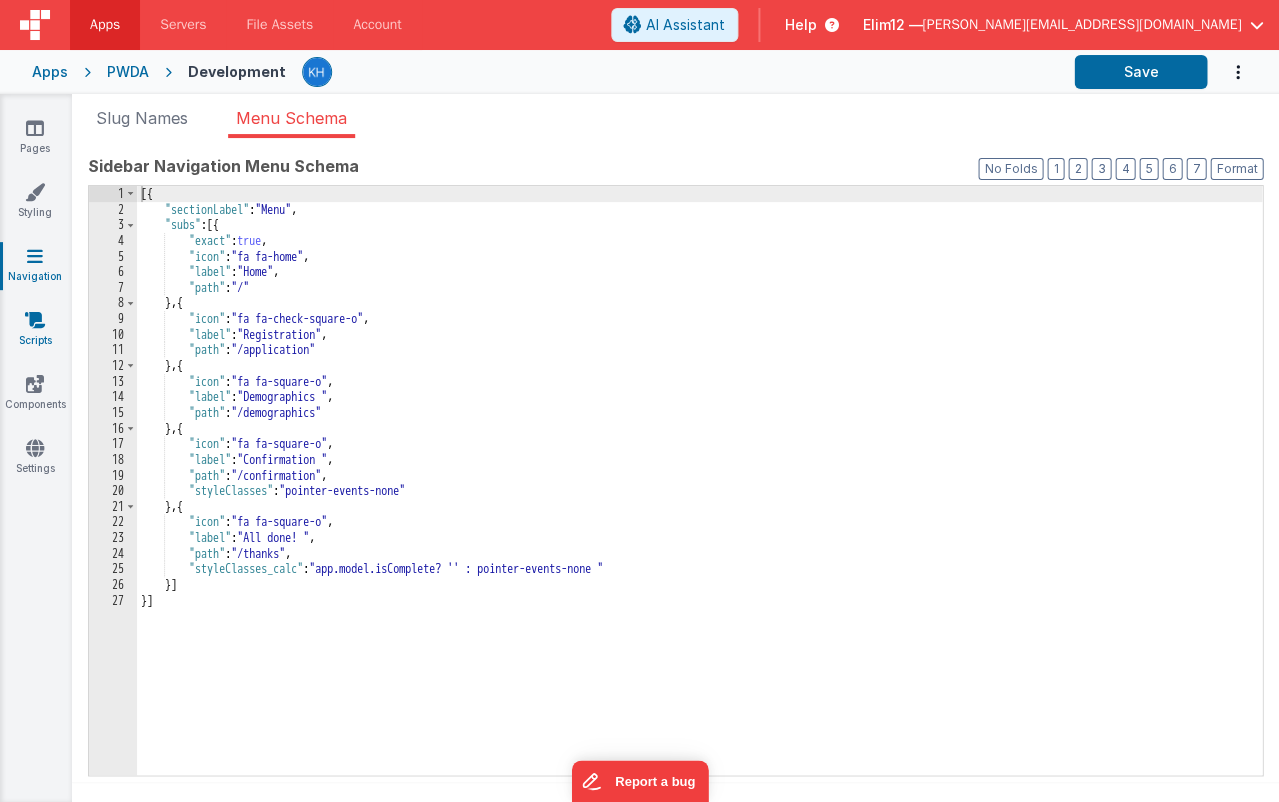 click on "Scripts" at bounding box center (35, 330) 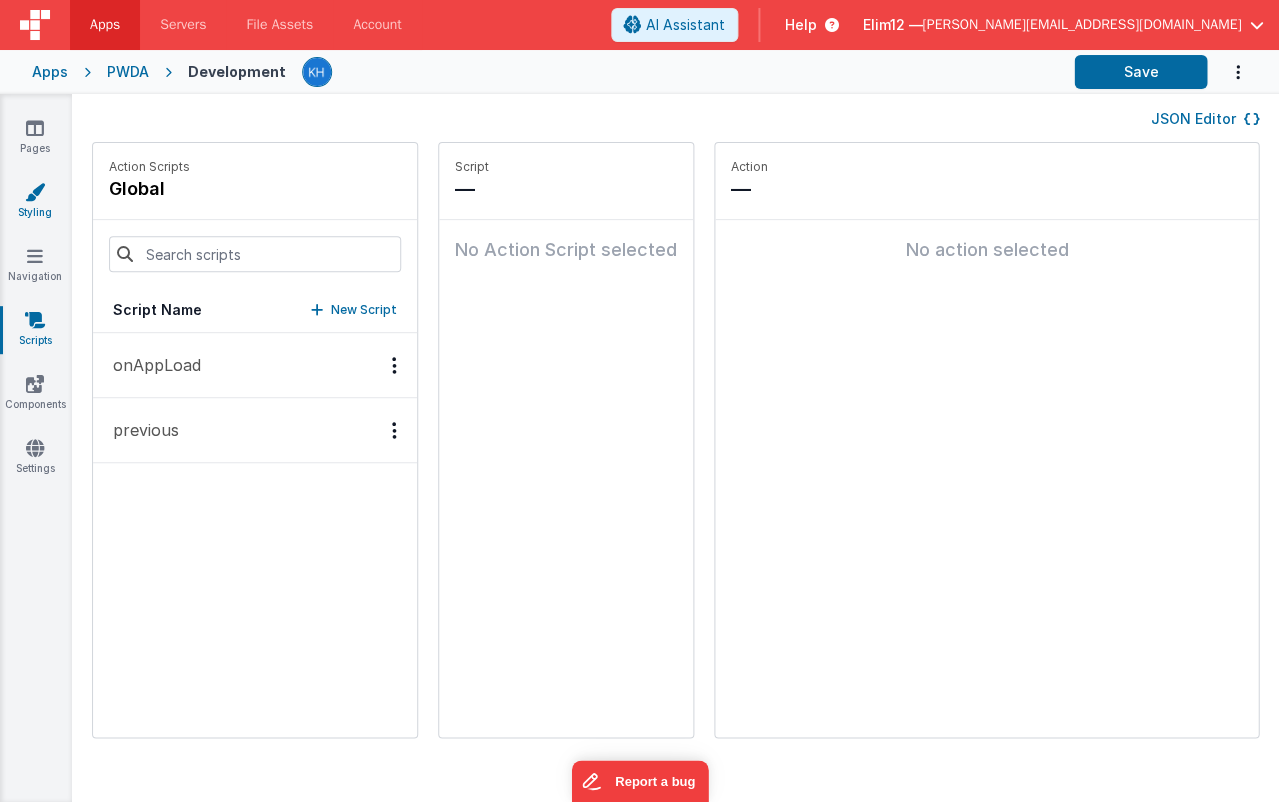 click on "Styling" at bounding box center (35, 202) 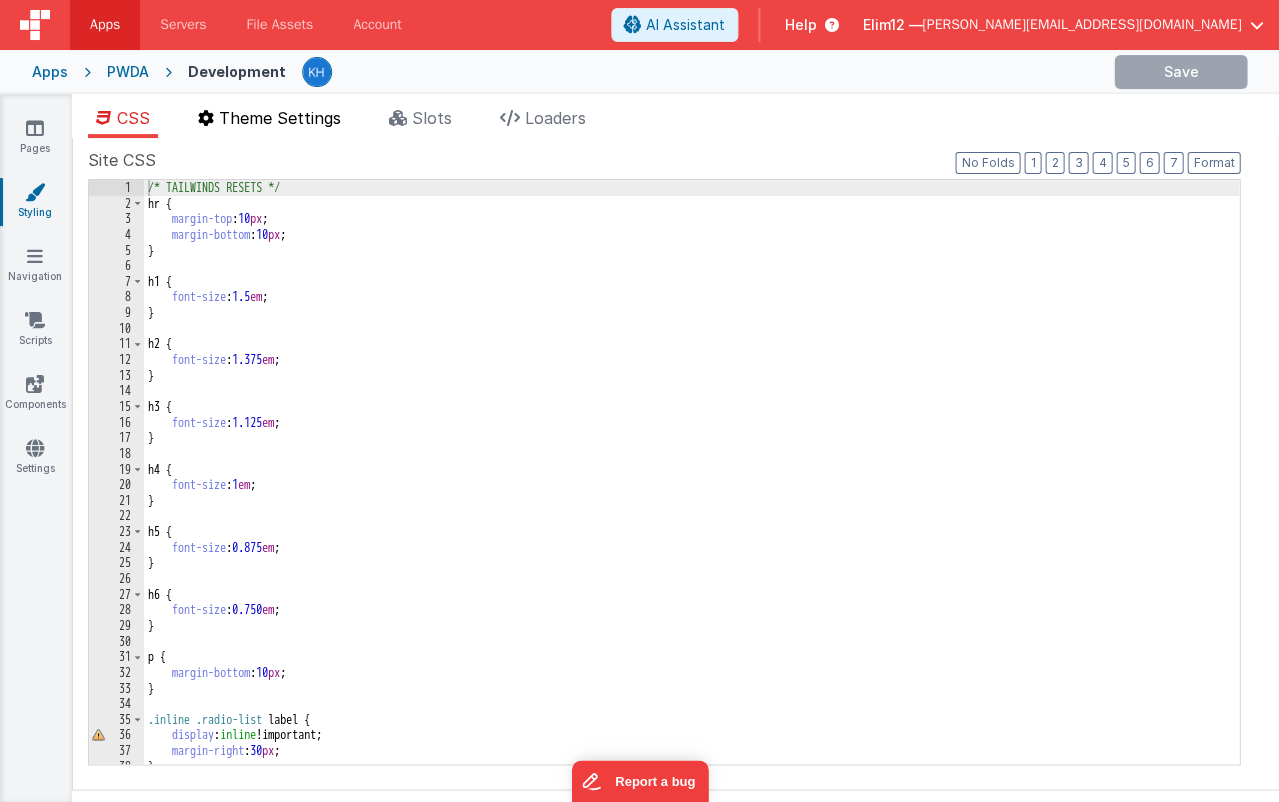 click on "Theme Settings" at bounding box center (280, 118) 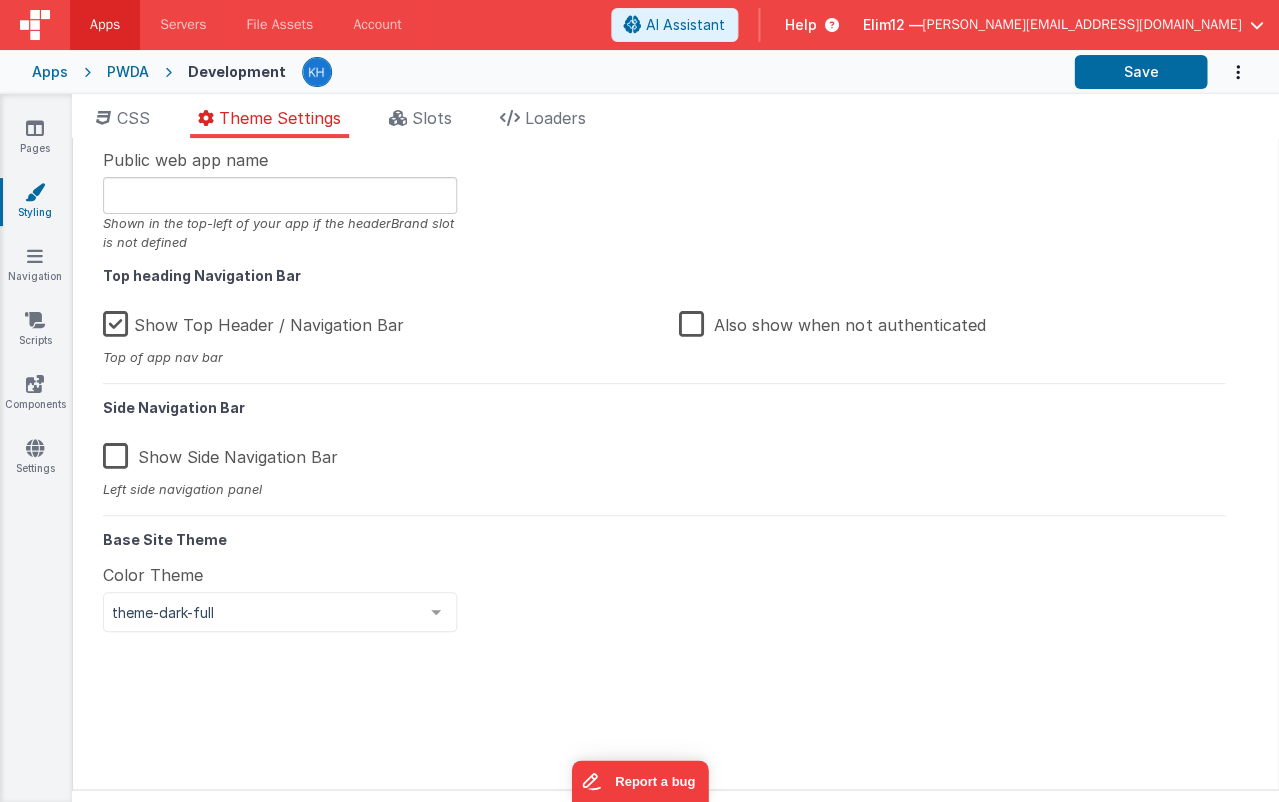 click on "Show Top Header / Navigation Bar" at bounding box center [253, 321] 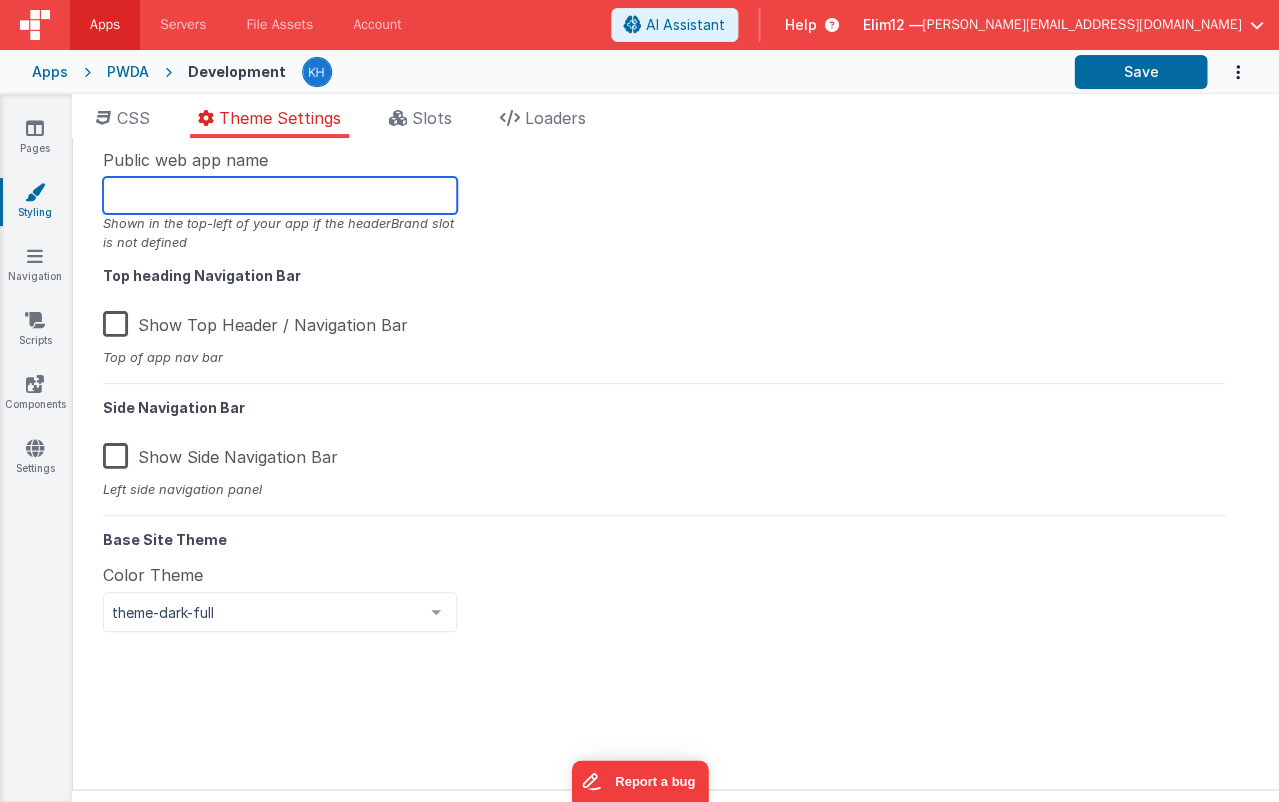 click at bounding box center [280, 195] 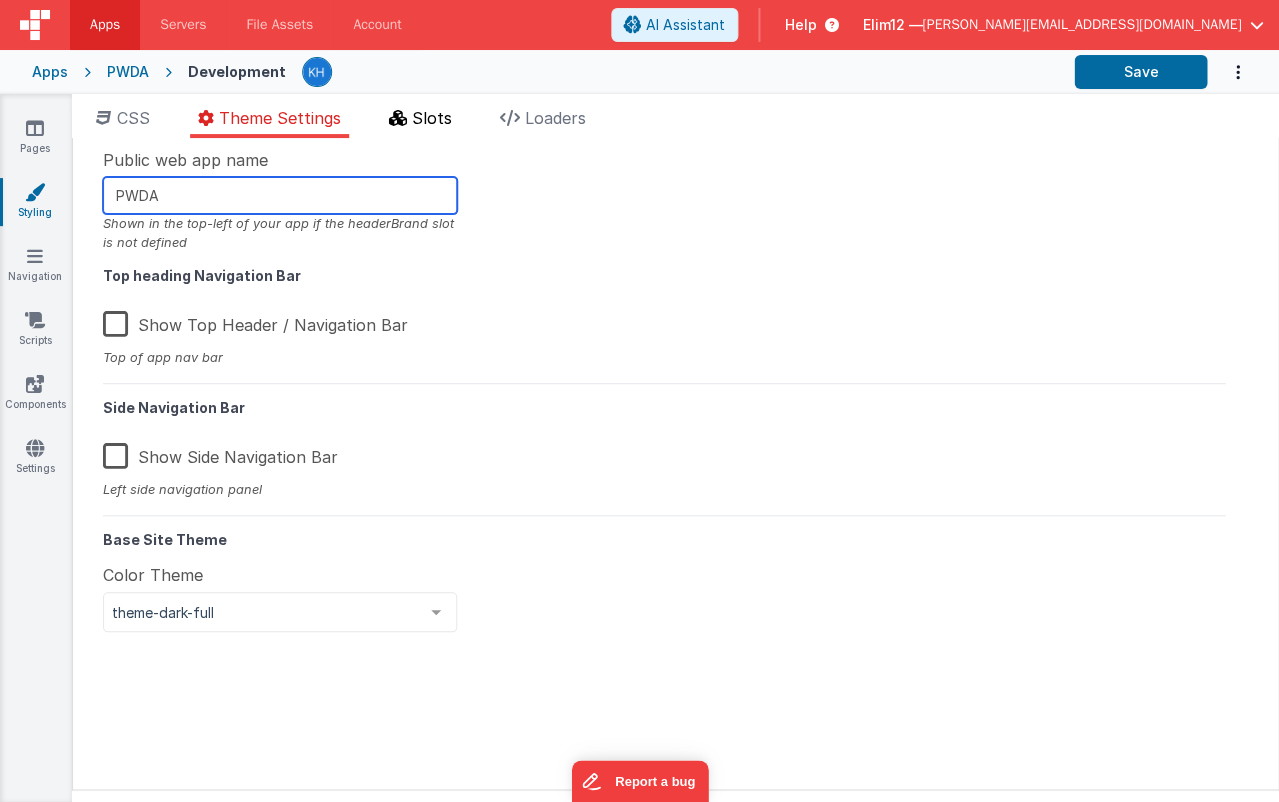 type on "PWDA" 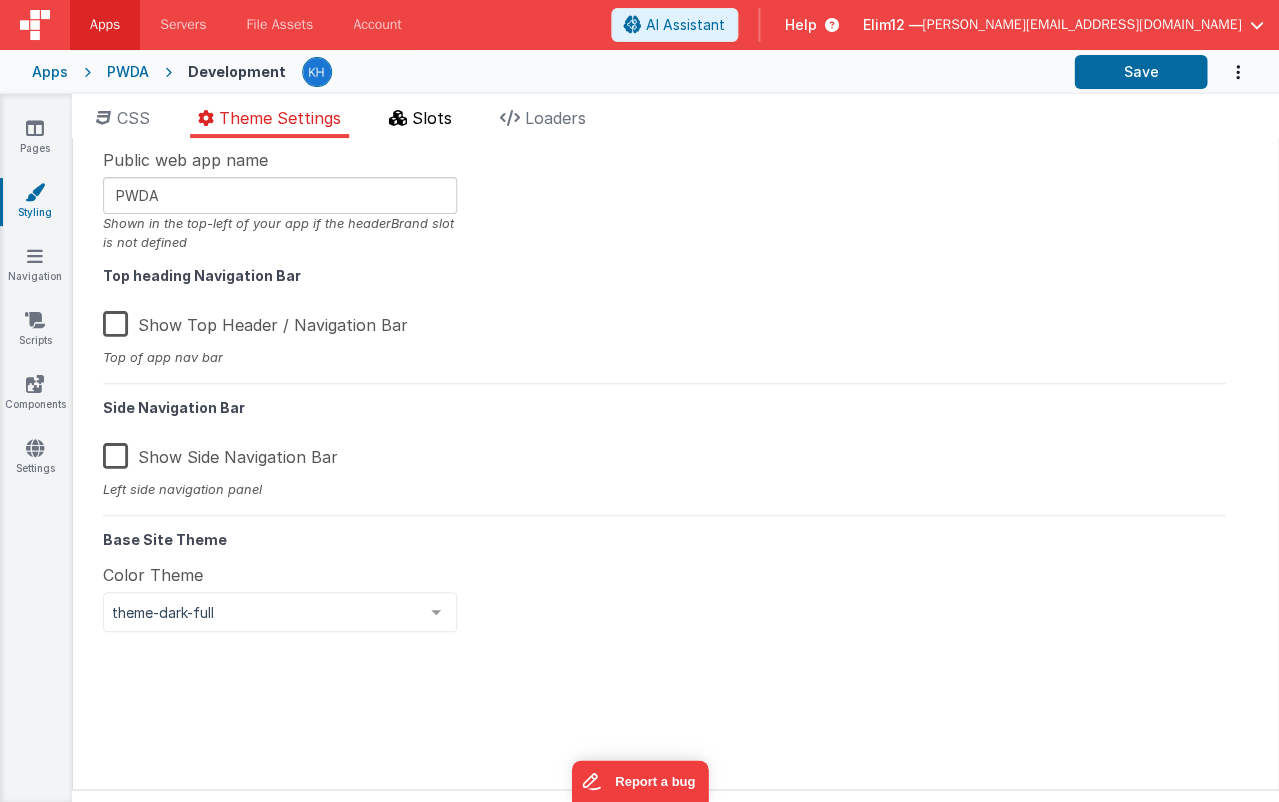 click on "Slots" at bounding box center (432, 118) 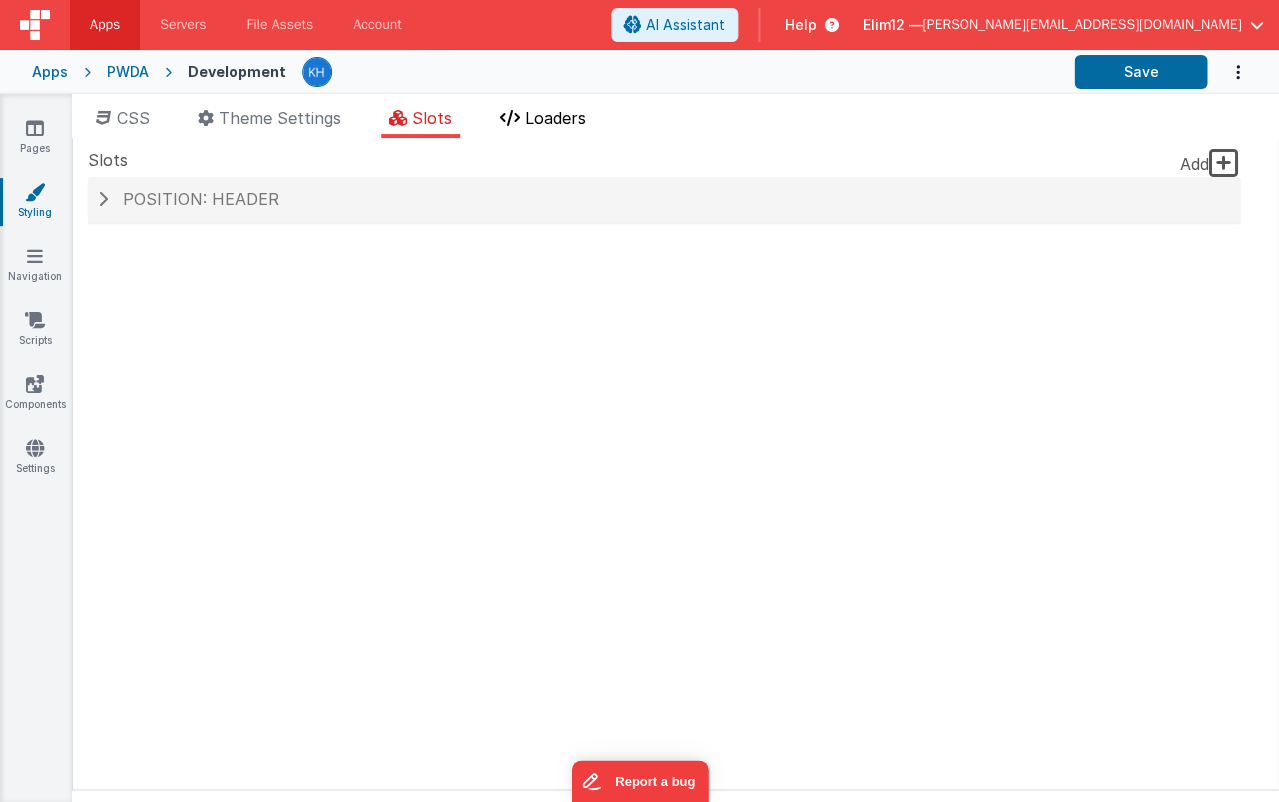 click on "Loaders" at bounding box center [543, 122] 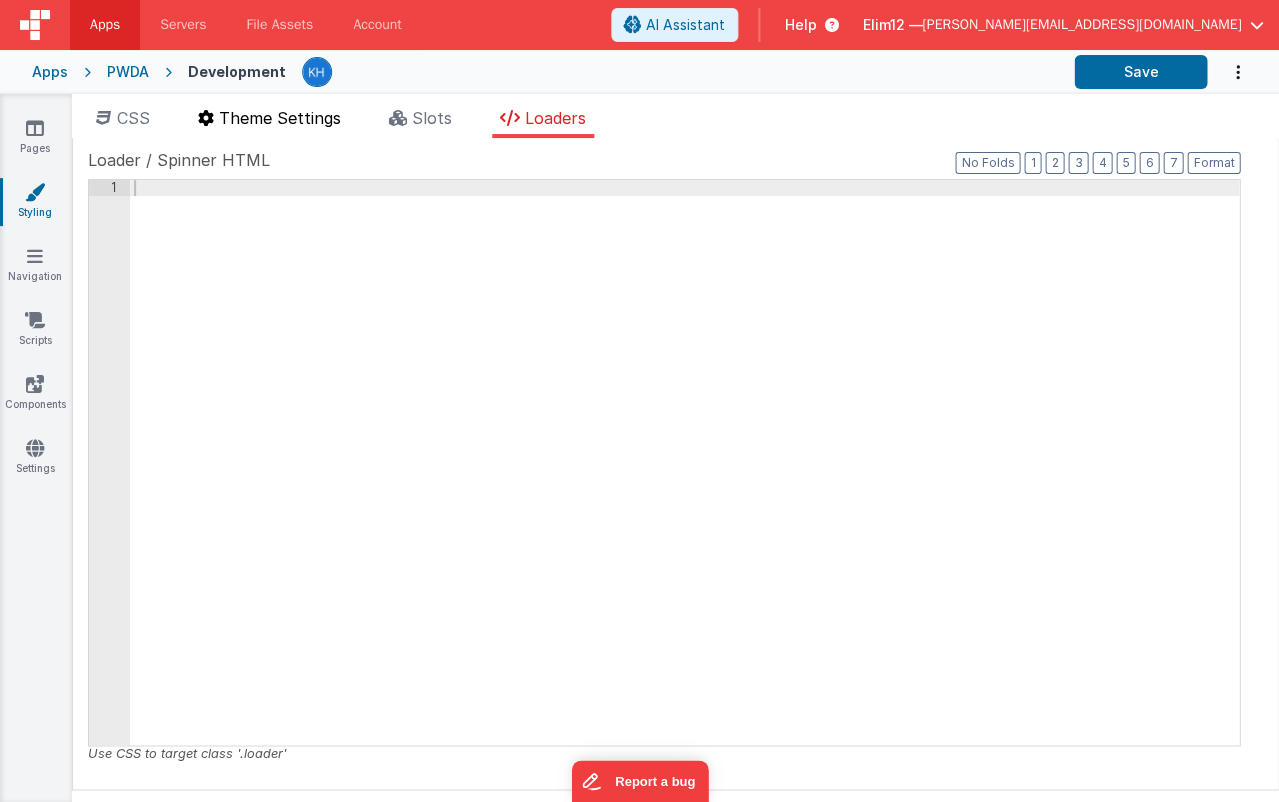 click on "Theme Settings" at bounding box center (280, 118) 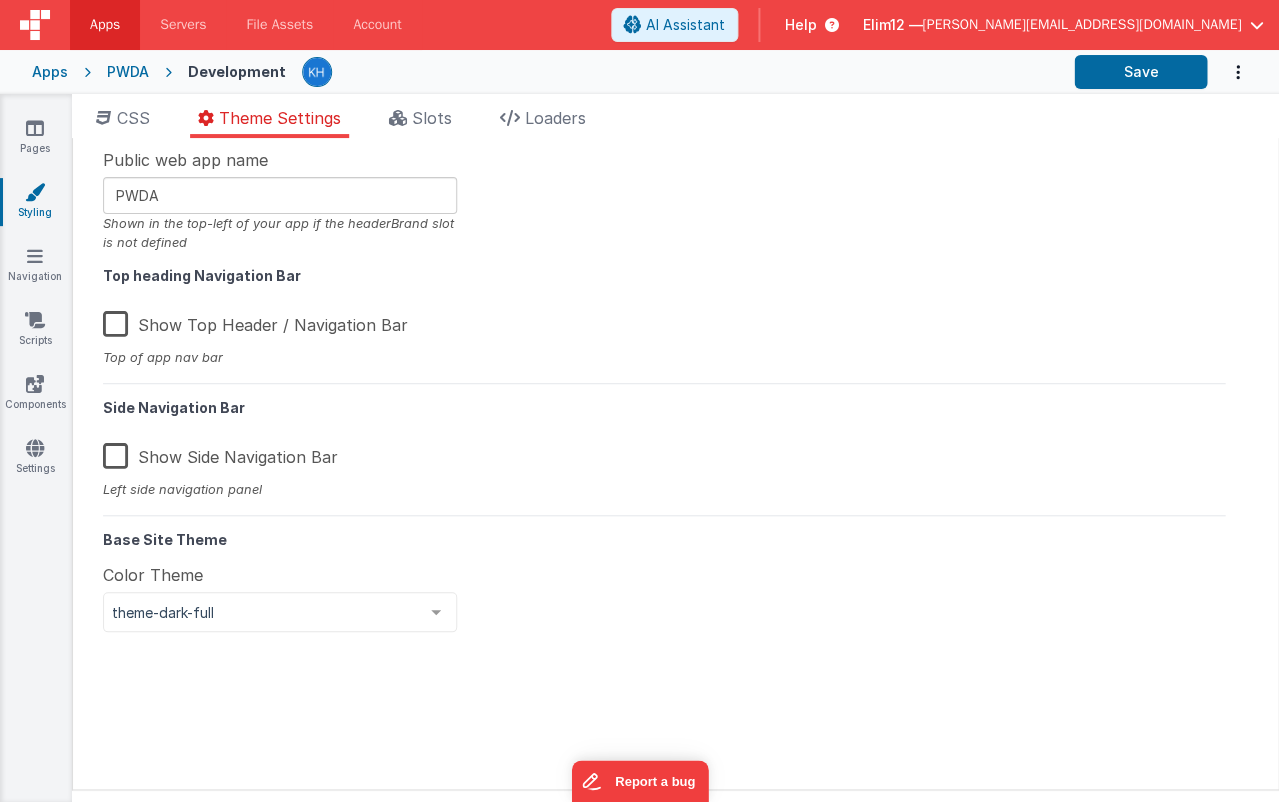 click at bounding box center [436, 612] 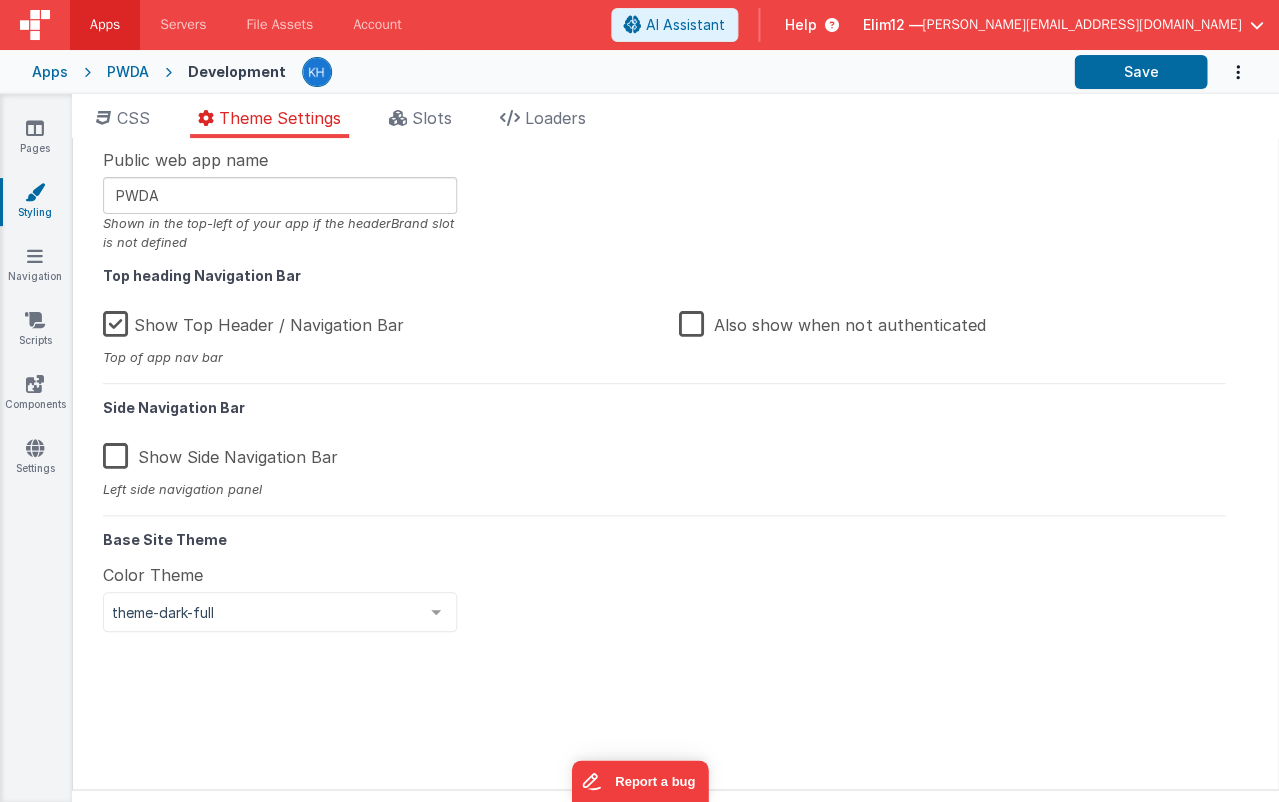 click on "Show Top Header / Navigation Bar" at bounding box center [253, 321] 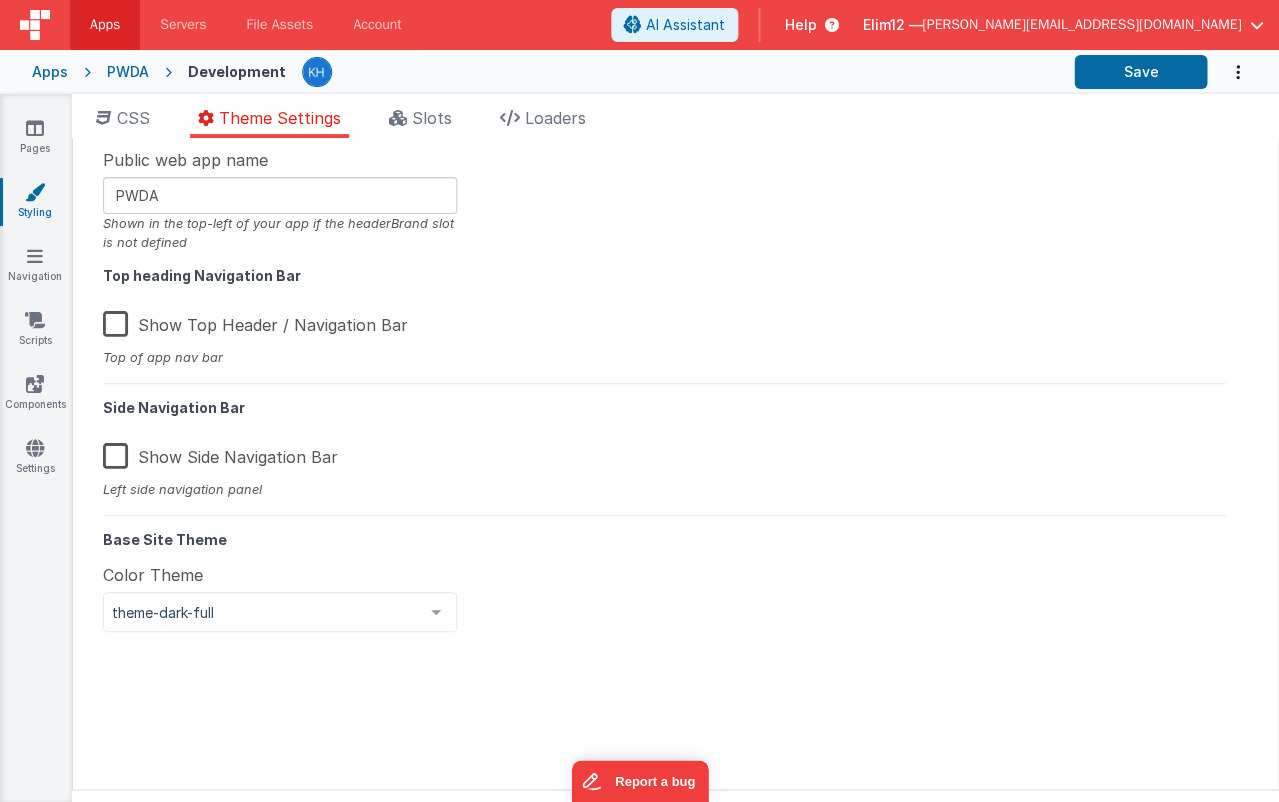 click on "Show Side Navigation Bar" at bounding box center [220, 453] 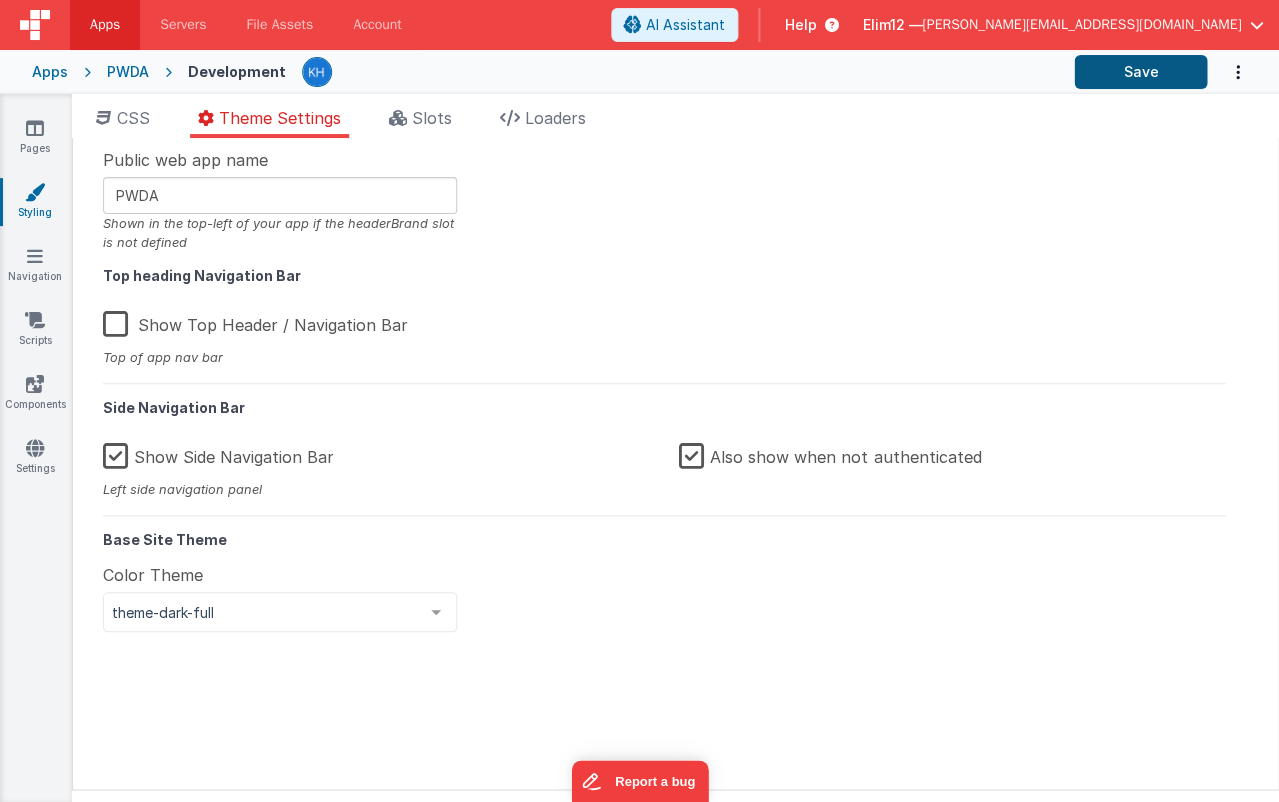 click on "Save" at bounding box center [1140, 72] 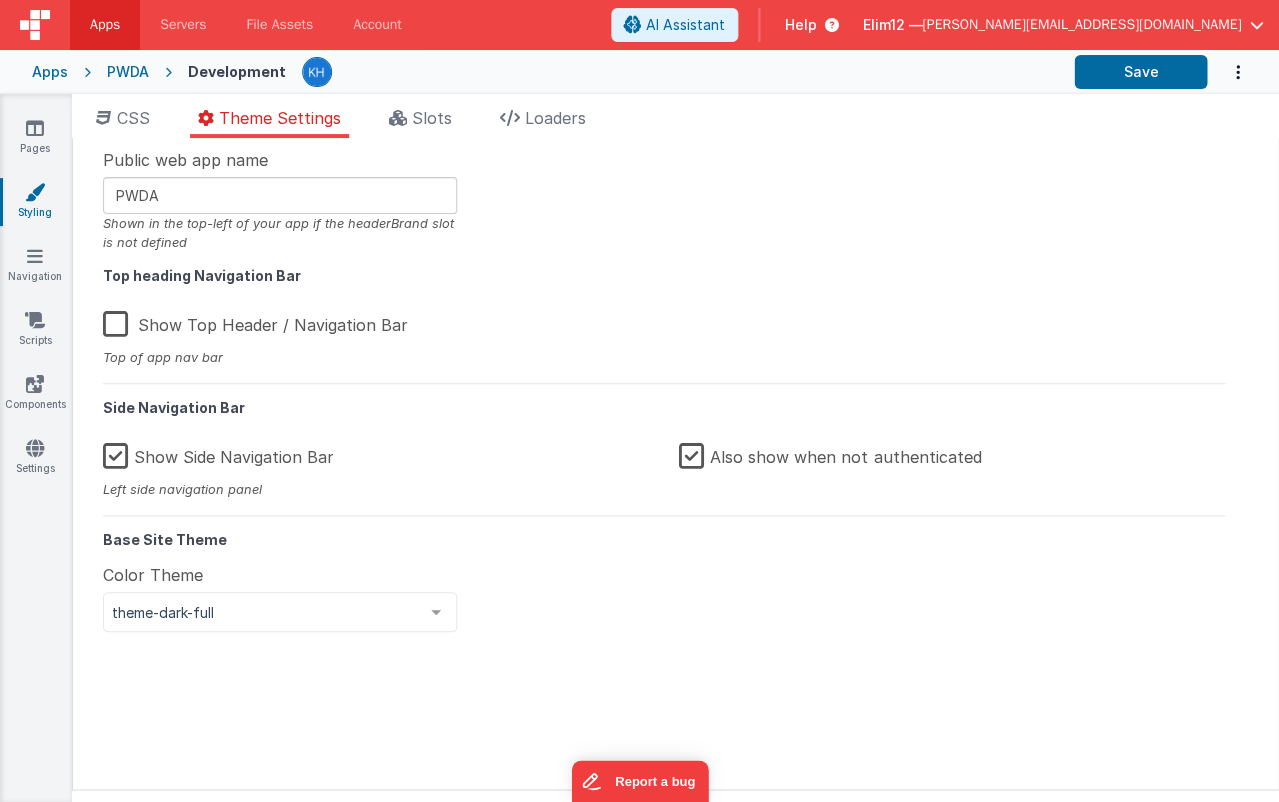 click on "Show Side Navigation Bar" at bounding box center (218, 453) 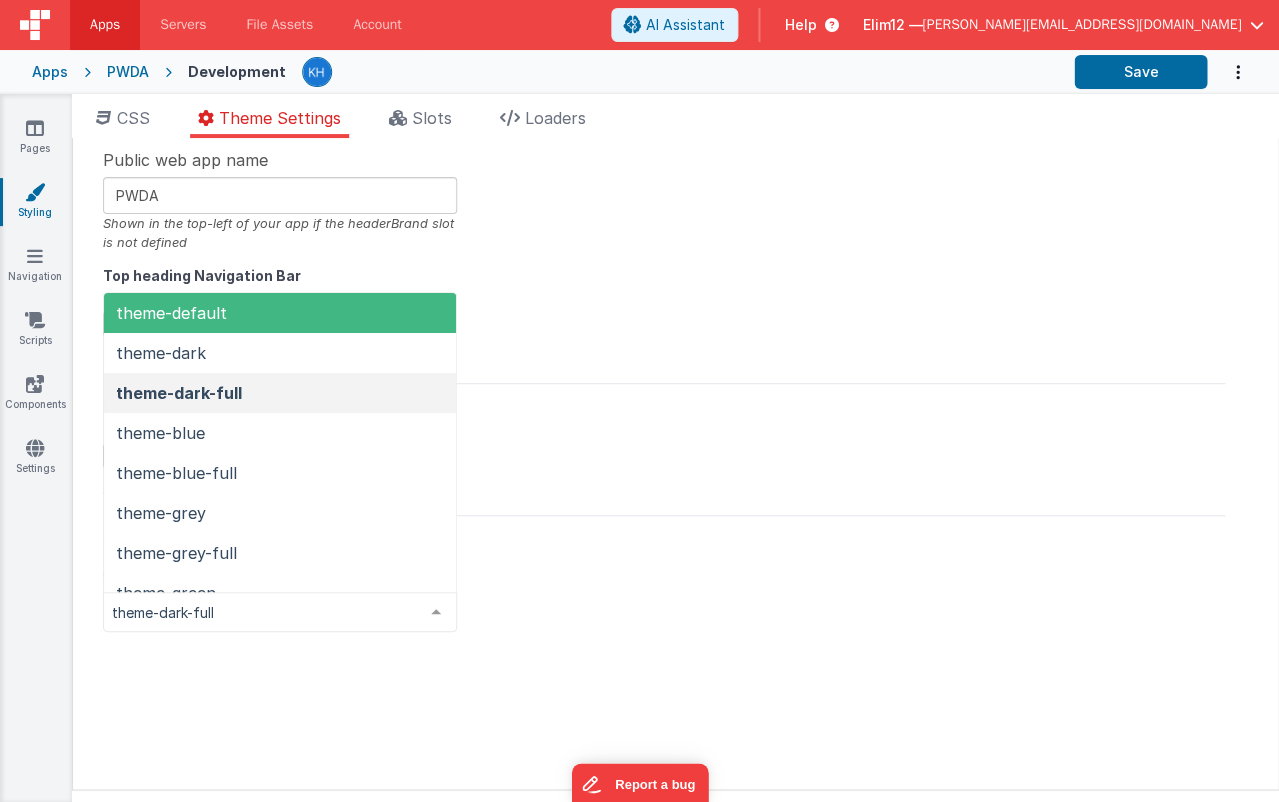 click at bounding box center [436, 612] 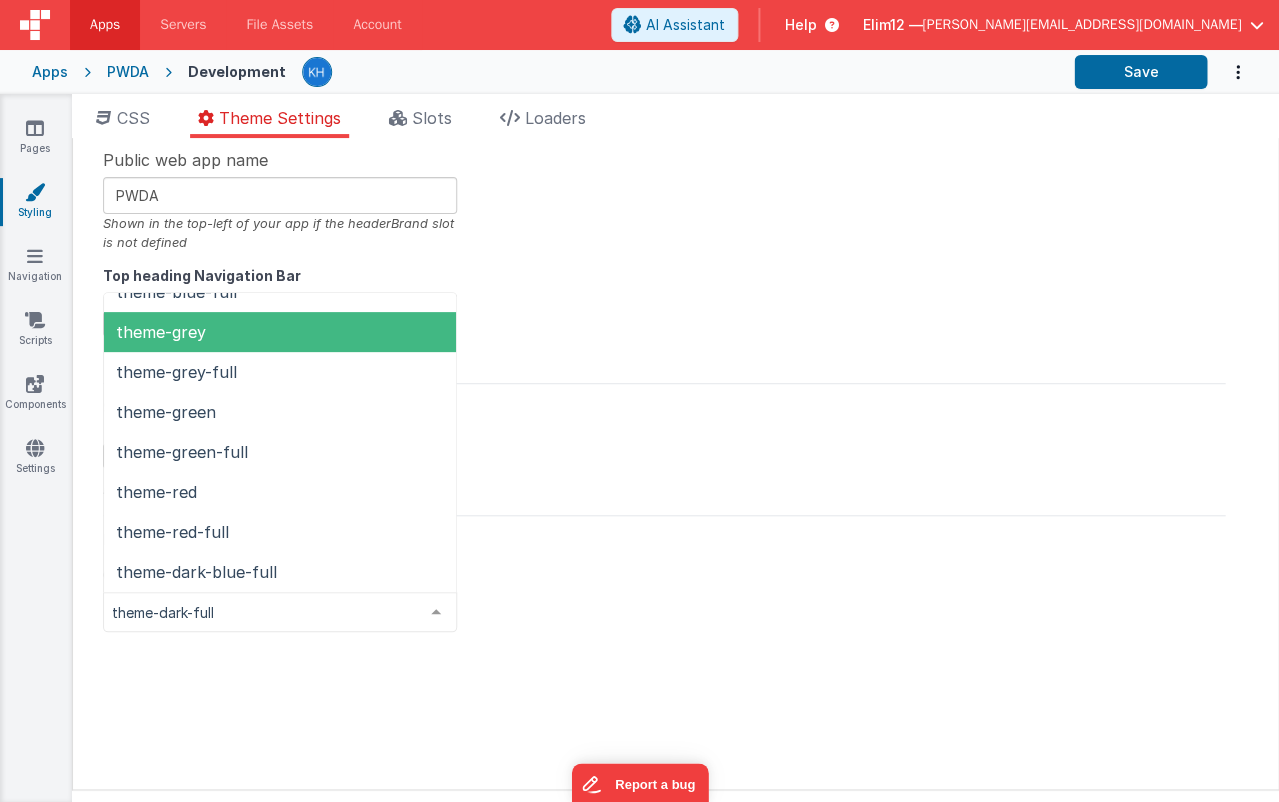 scroll, scrollTop: 181, scrollLeft: 0, axis: vertical 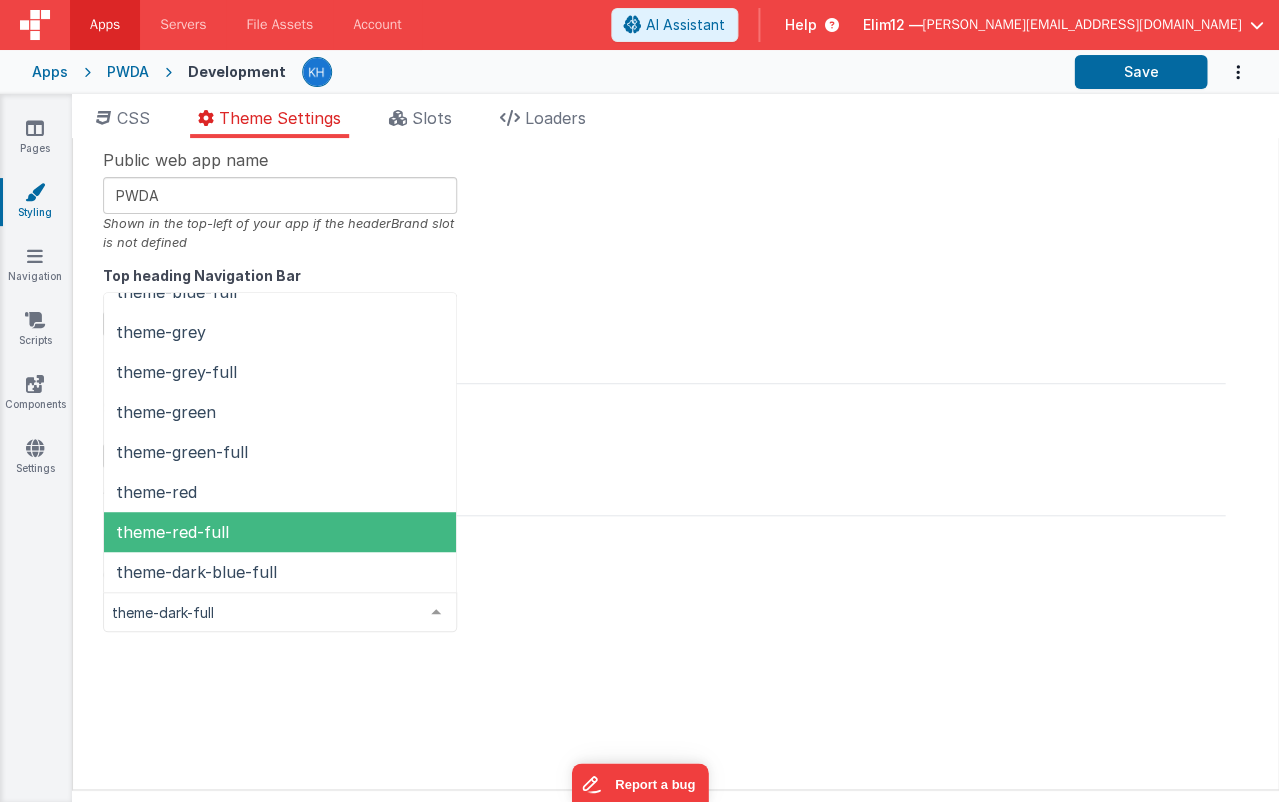 click on "theme-red-full" at bounding box center [280, 532] 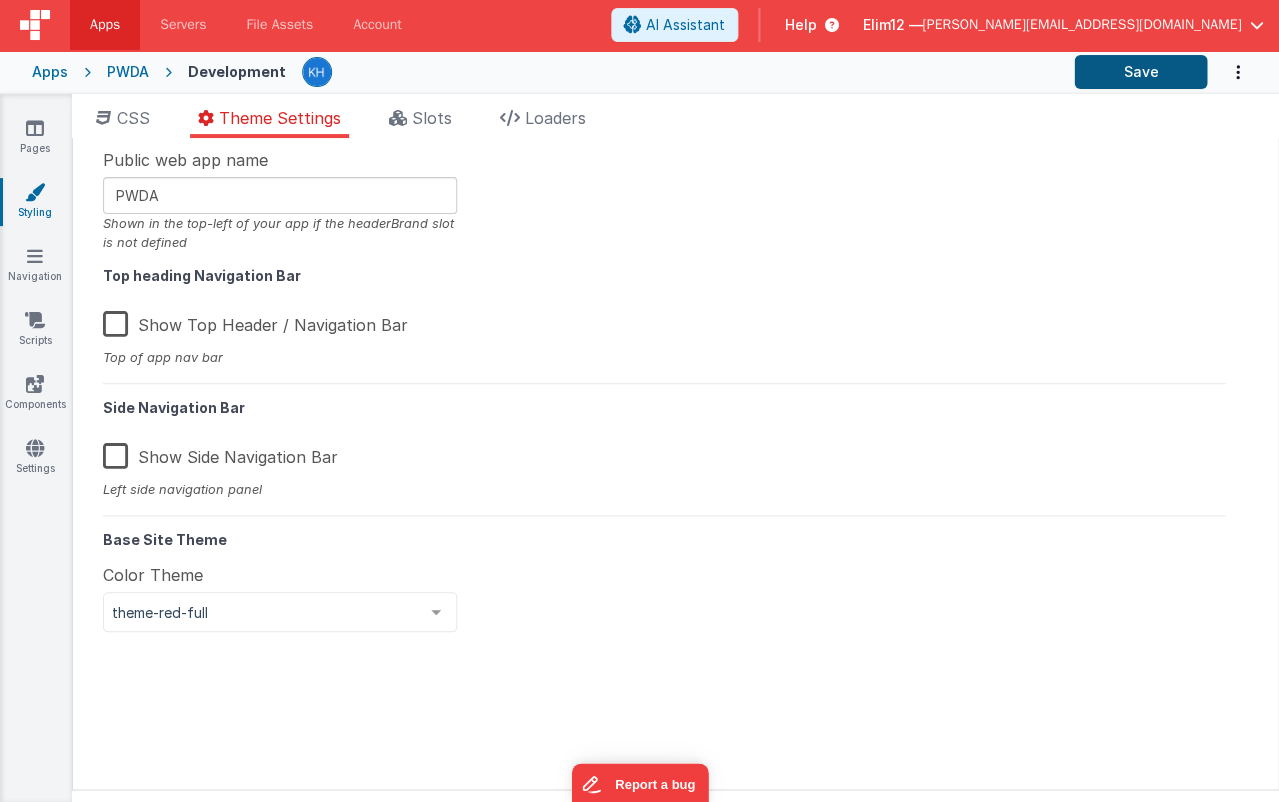 drag, startPoint x: 1147, startPoint y: 49, endPoint x: 1145, endPoint y: 65, distance: 16.124516 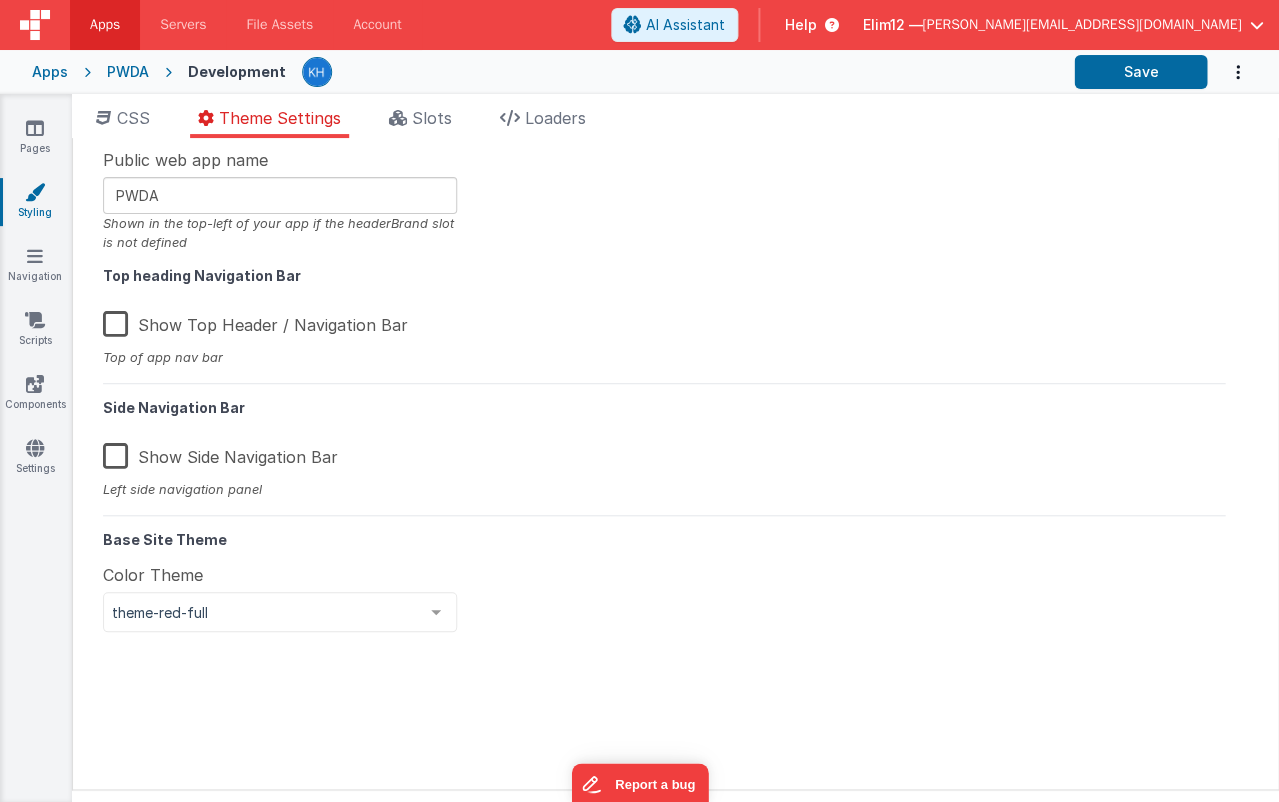 click at bounding box center (436, 612) 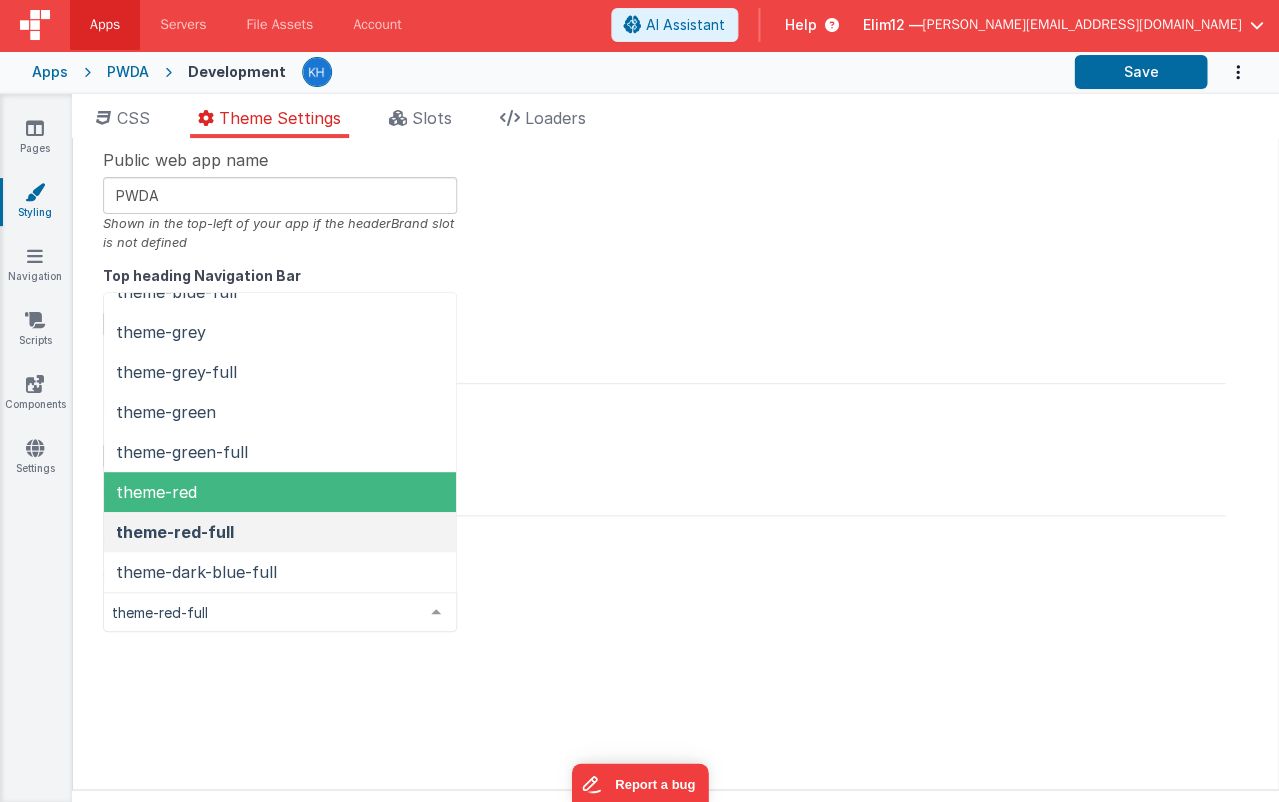 scroll, scrollTop: 33, scrollLeft: 0, axis: vertical 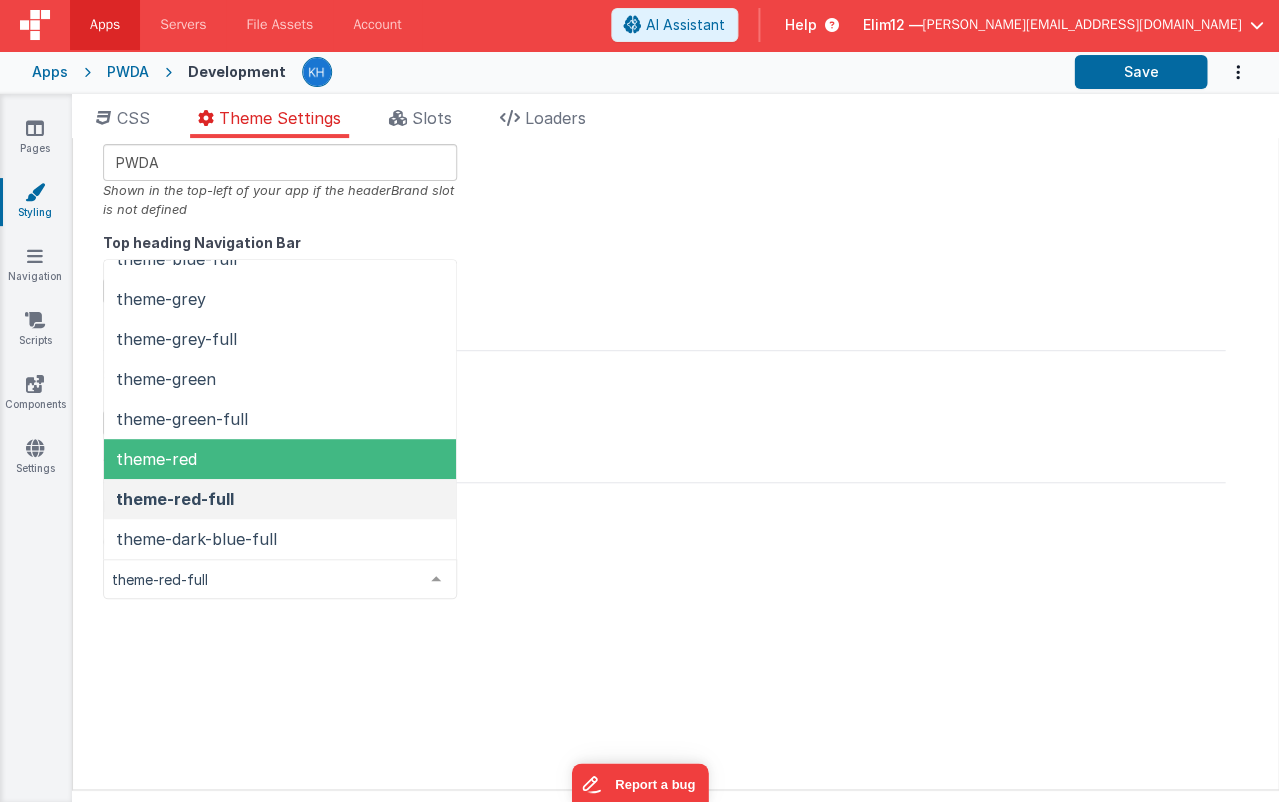 click on "theme-red" at bounding box center (280, 459) 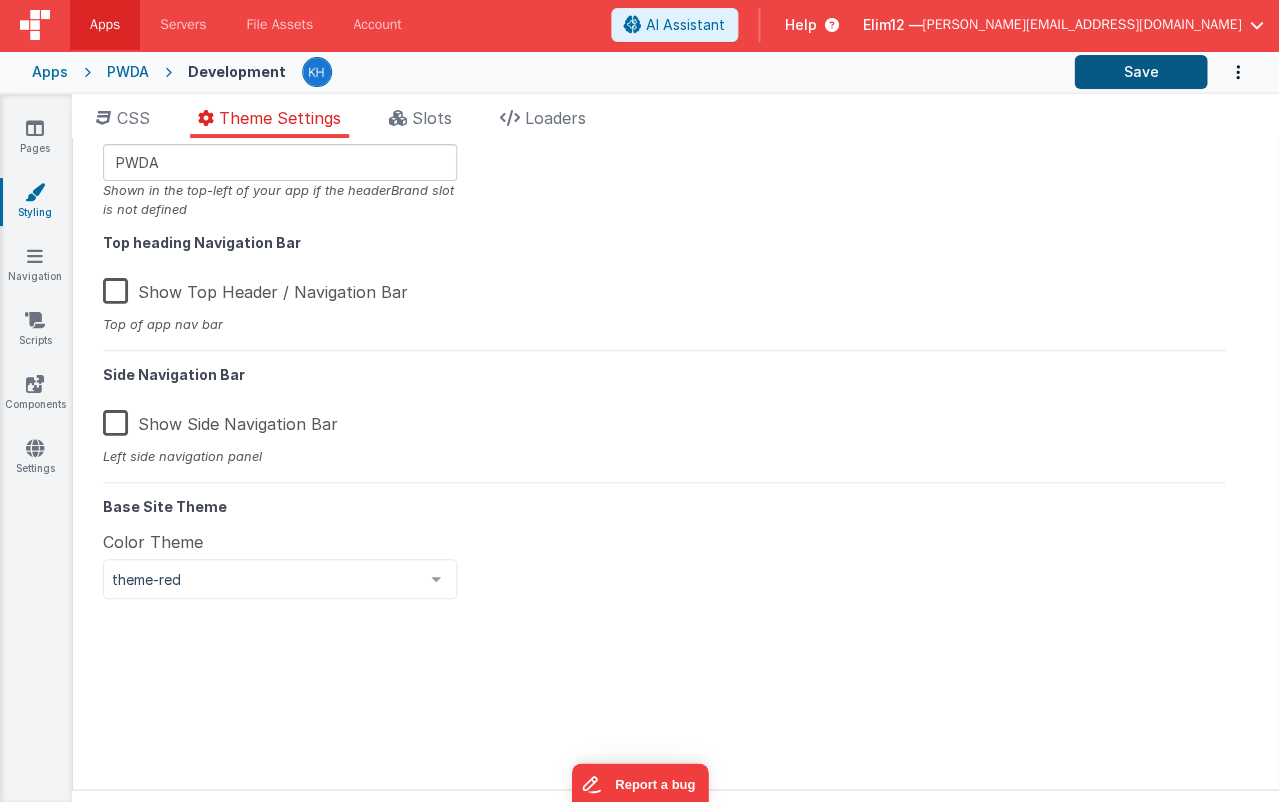 click on "Save" at bounding box center (1140, 72) 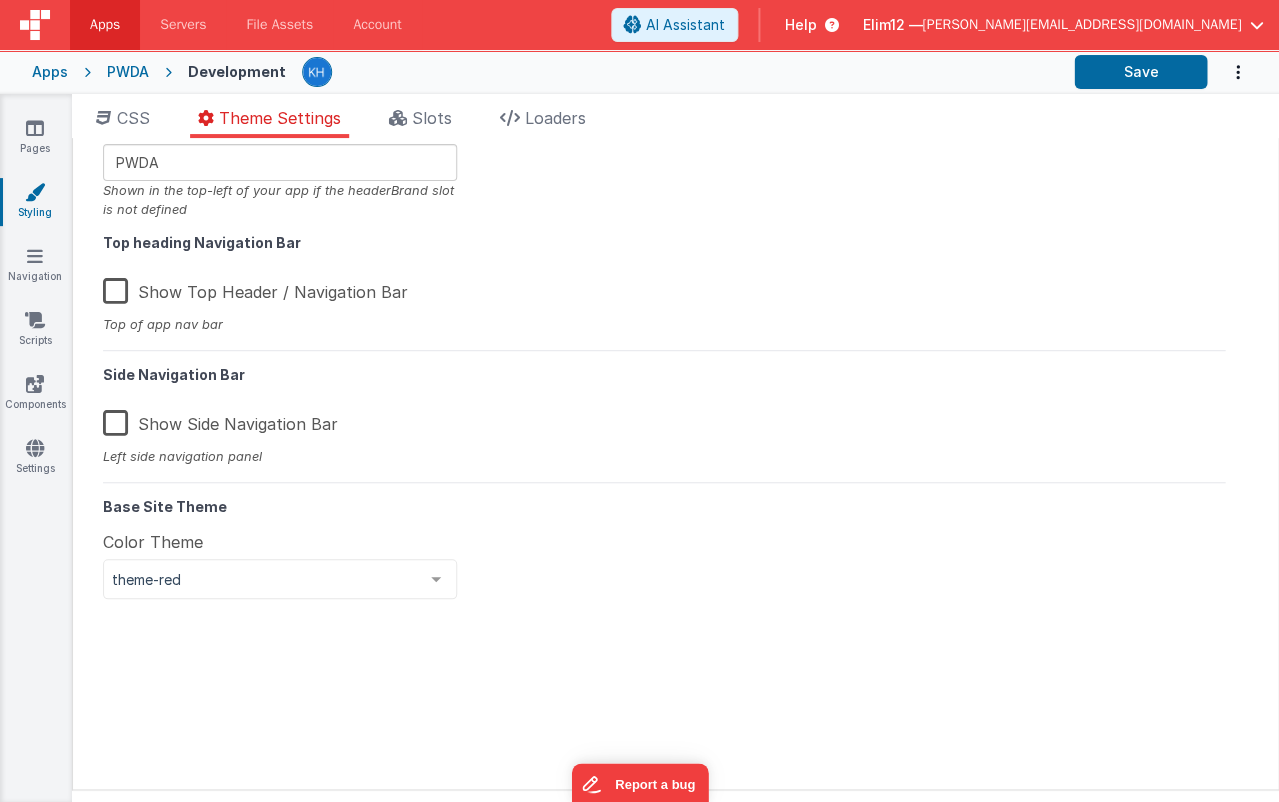click on "Apps" at bounding box center (105, 25) 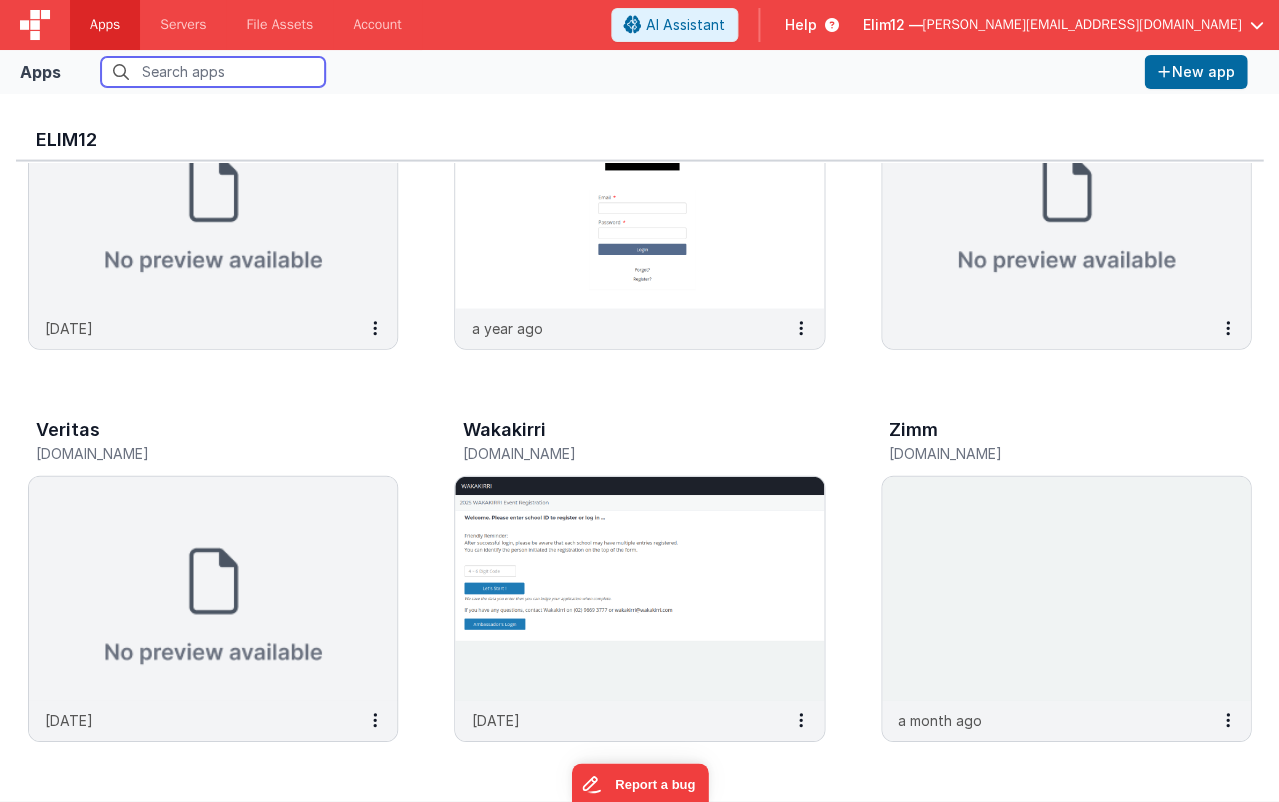 scroll, scrollTop: 953, scrollLeft: 0, axis: vertical 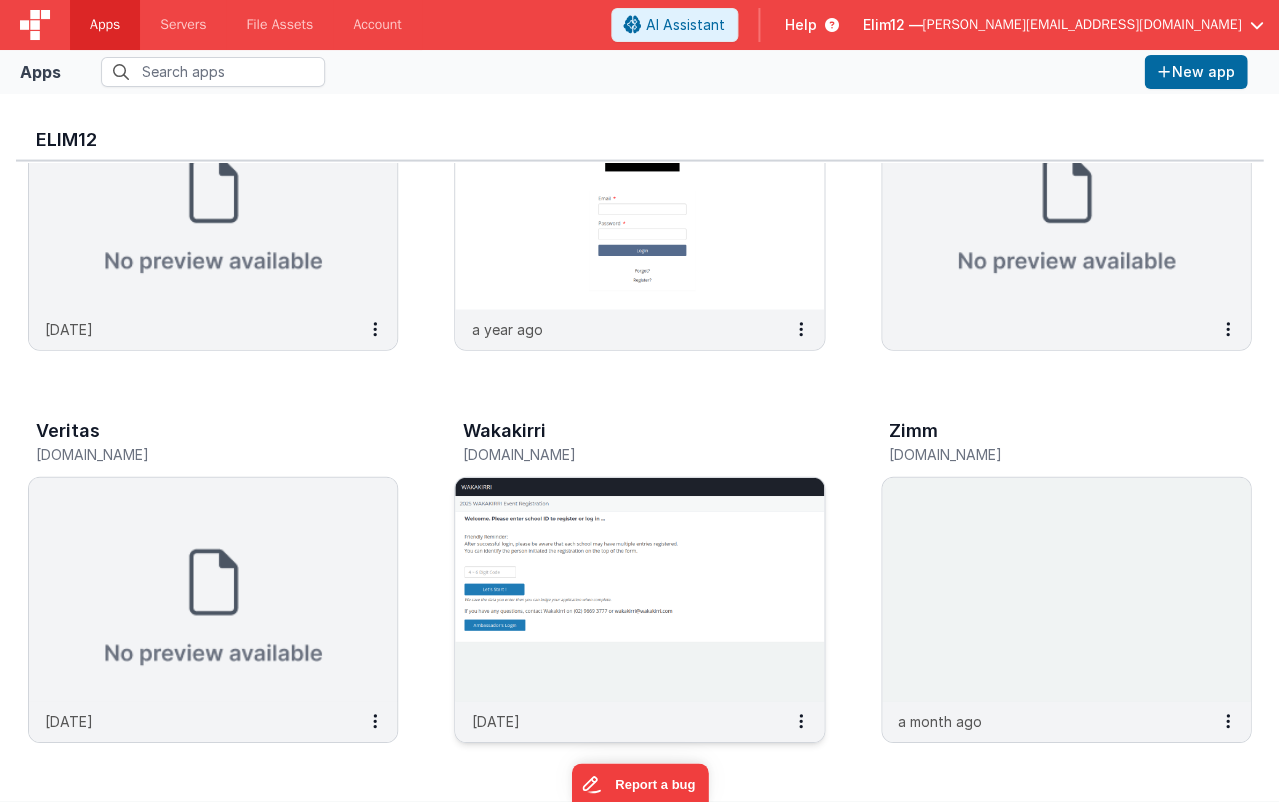 click at bounding box center (639, 590) 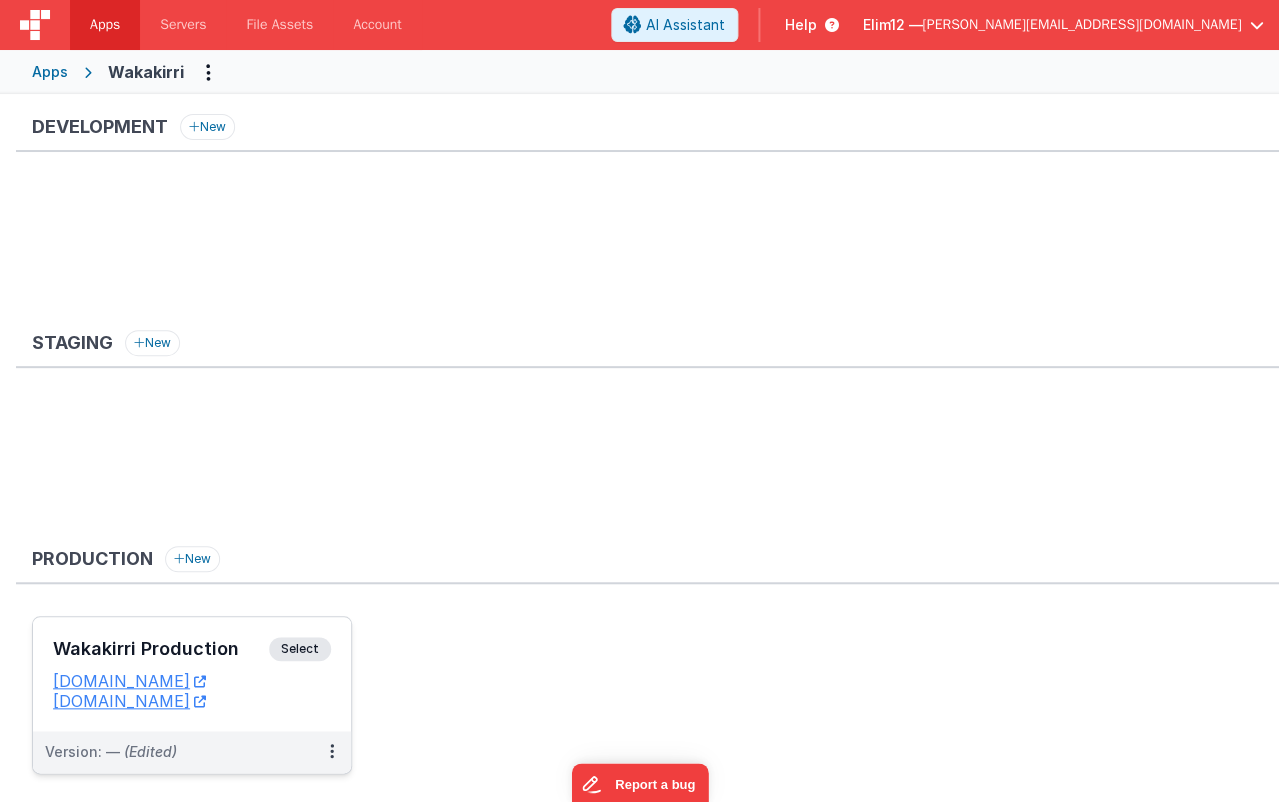click on "Wakakirri Production
Select   URLs
[DOMAIN_NAME]
[DOMAIN_NAME]" at bounding box center [192, 674] 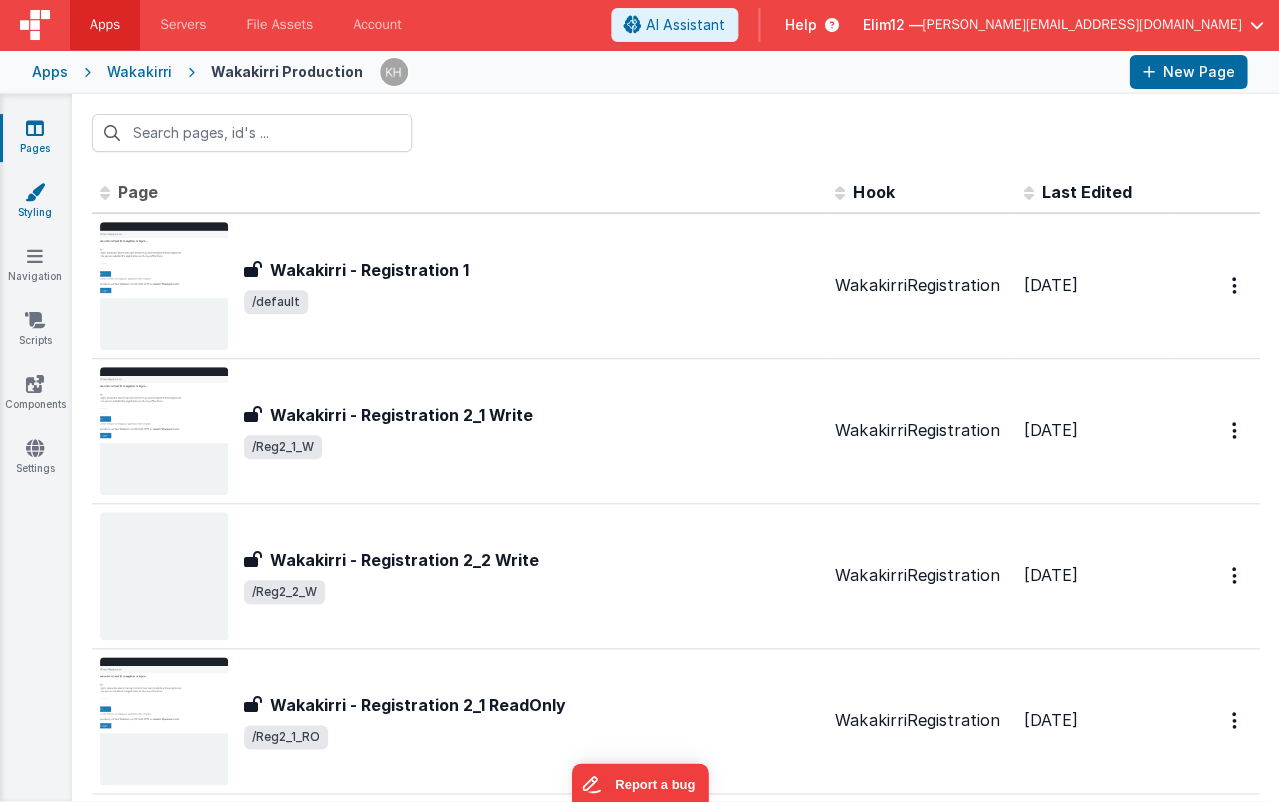 click at bounding box center [35, 192] 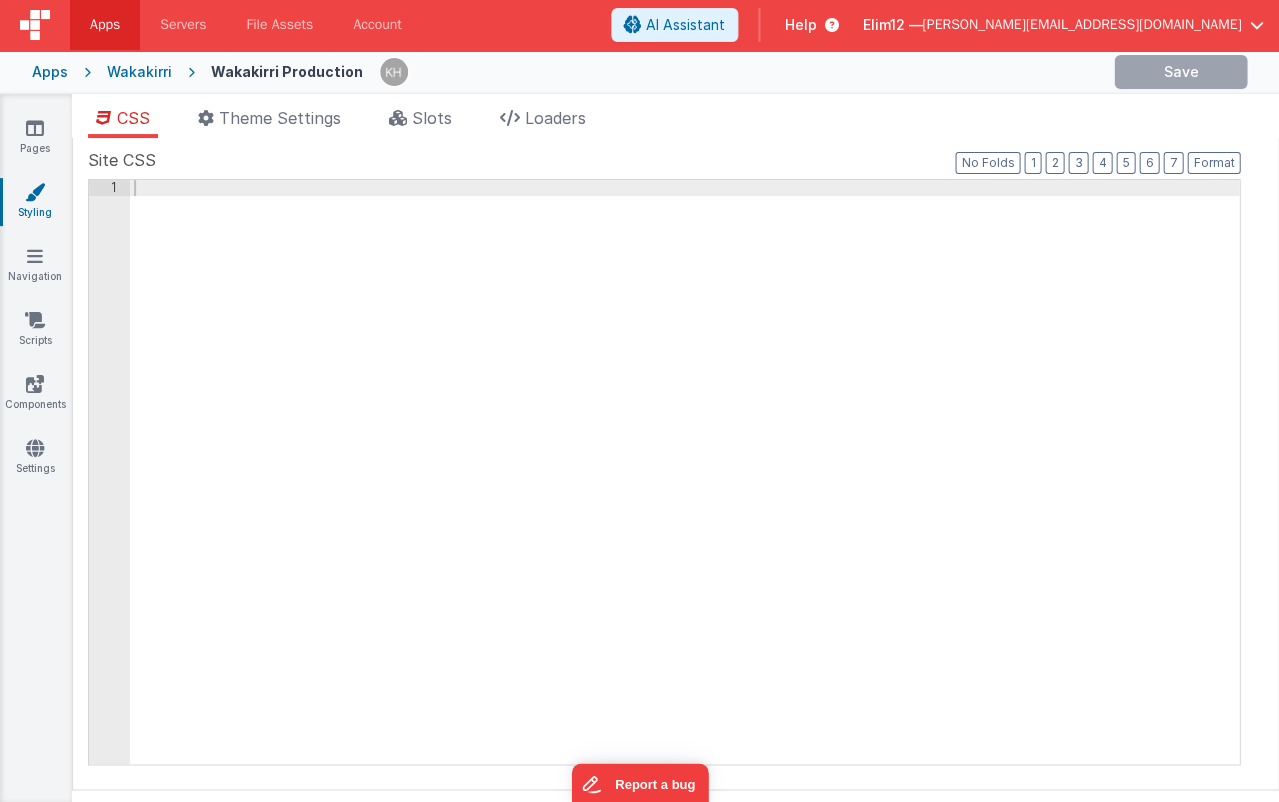 type on "Wakakirri" 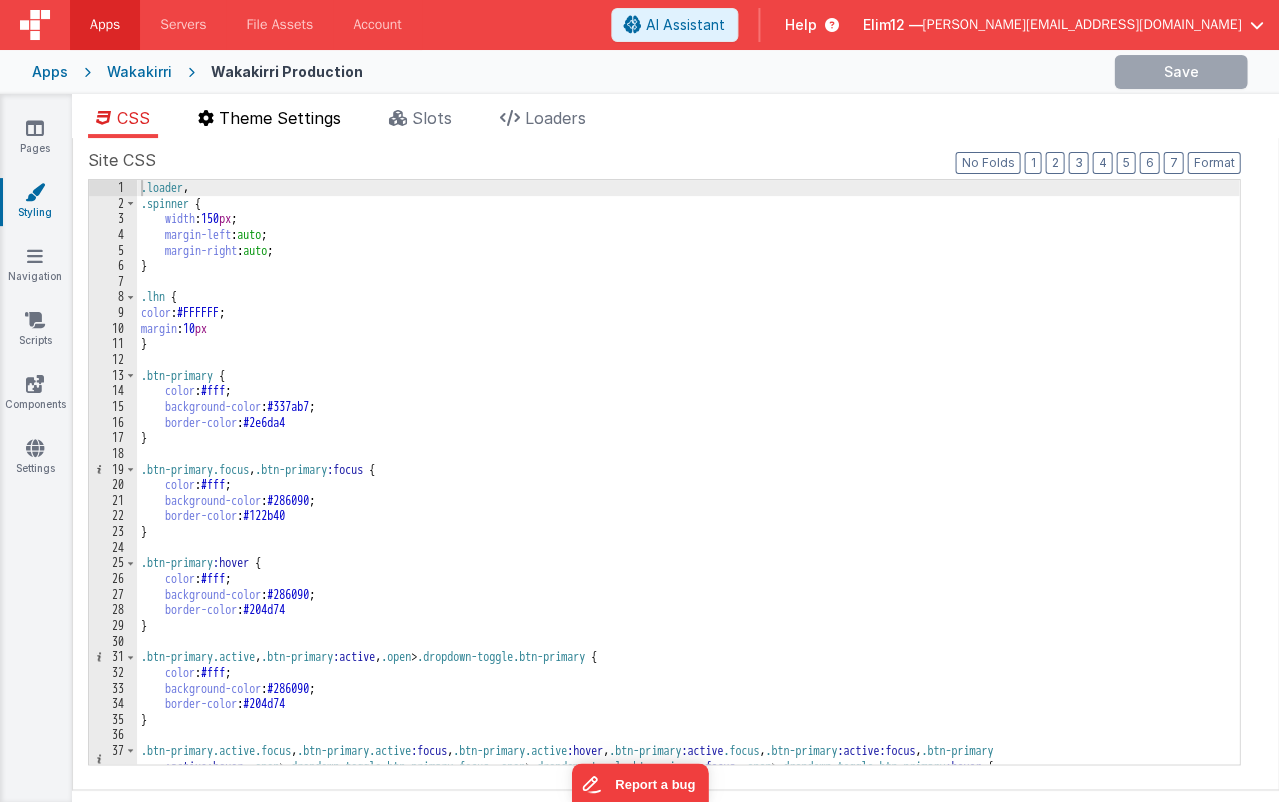 click on "Theme Settings" at bounding box center (280, 118) 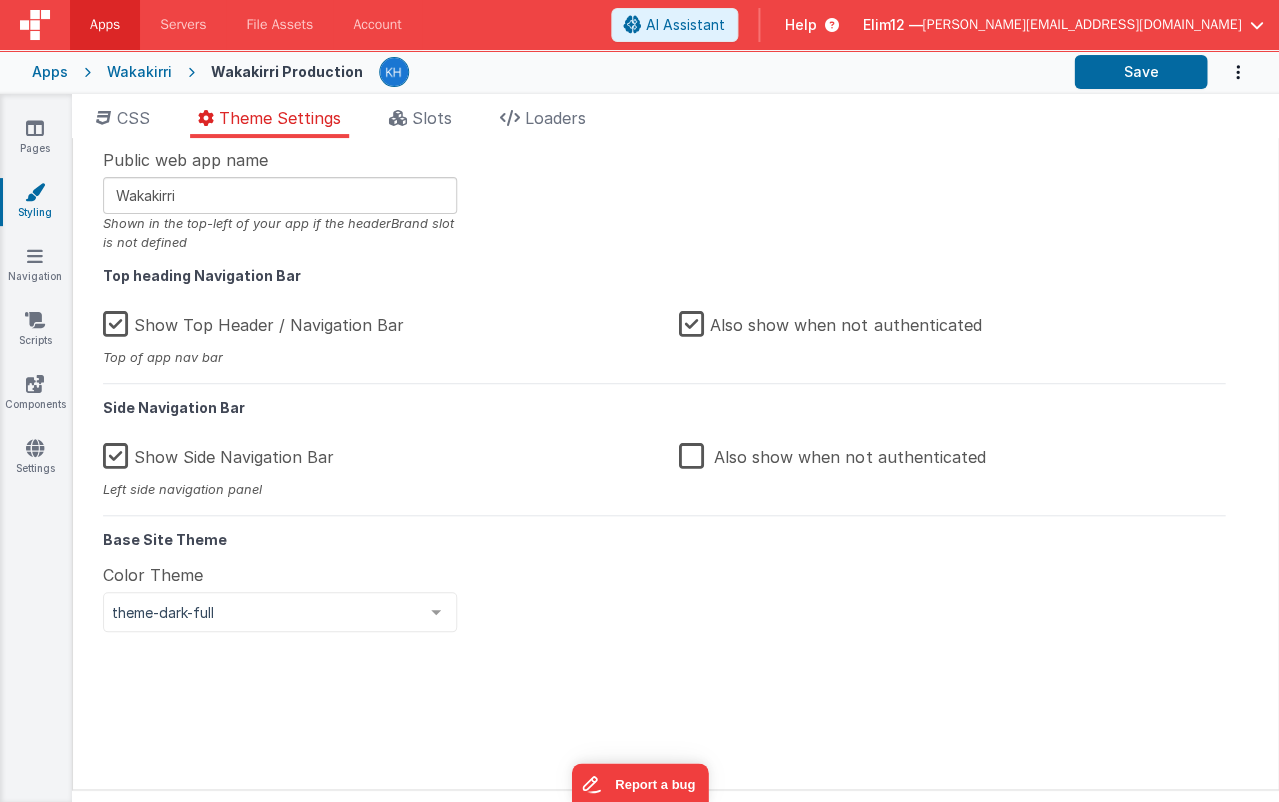 click on "Apps     Servers     File Assets
Account
Some FUTURE Slot
AI Assistant     Help       Elim12 —    [PERSON_NAME][EMAIL_ADDRESS][DOMAIN_NAME]" at bounding box center [639, 25] 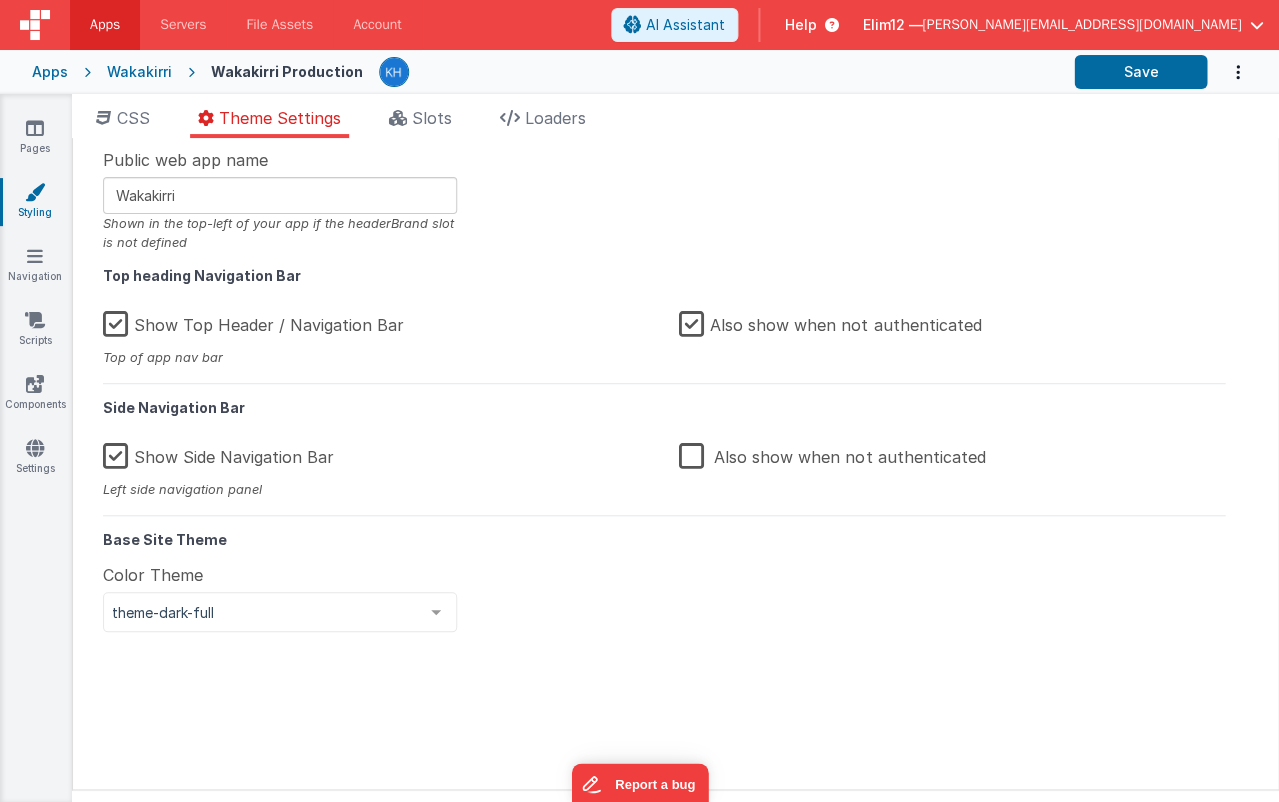 click on "Apps" at bounding box center (105, 25) 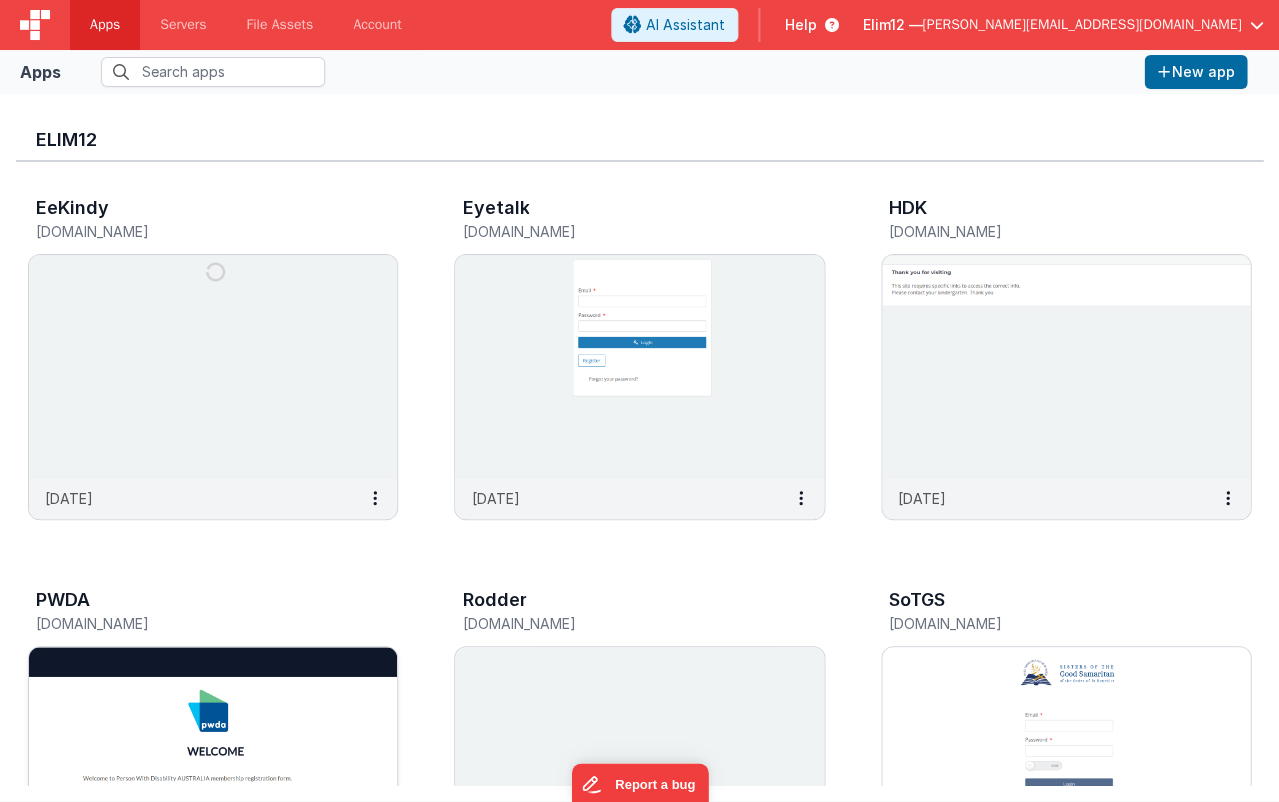 click at bounding box center [213, 759] 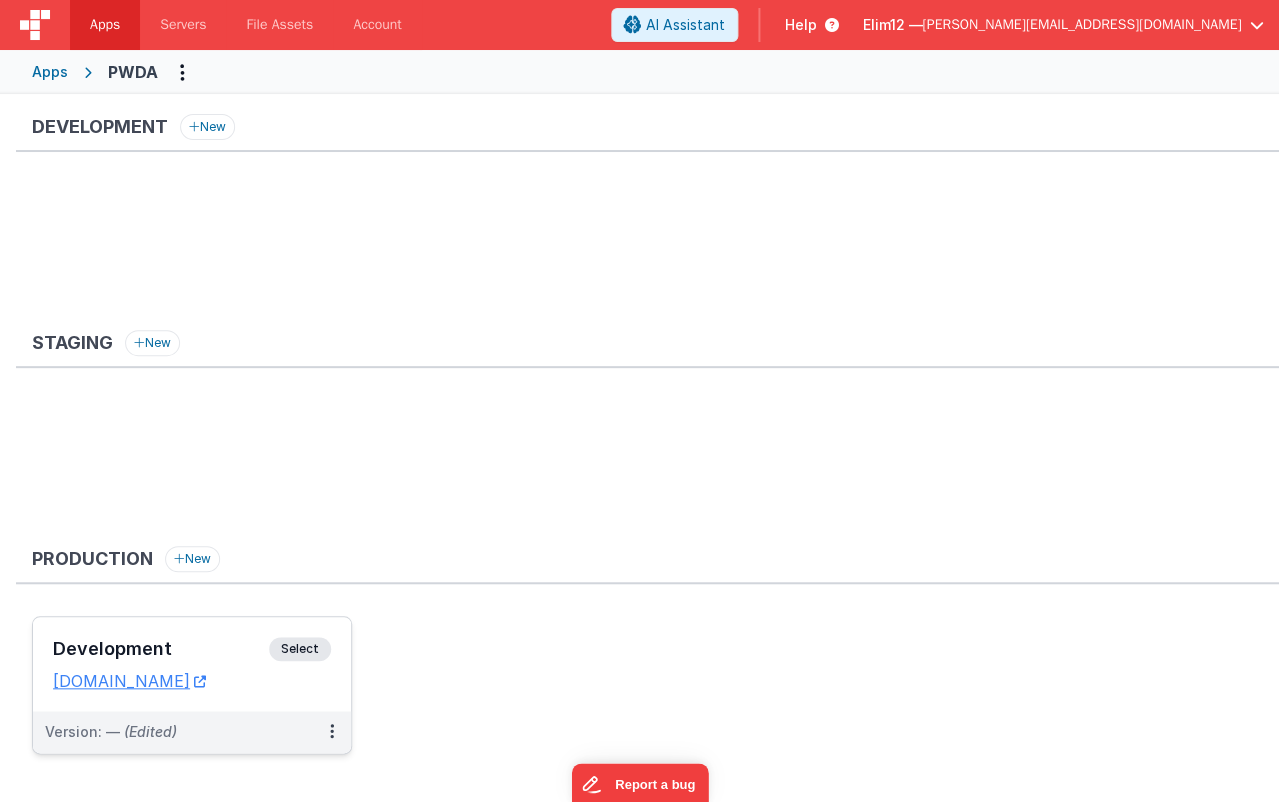 click on "[DOMAIN_NAME]" at bounding box center [192, 681] 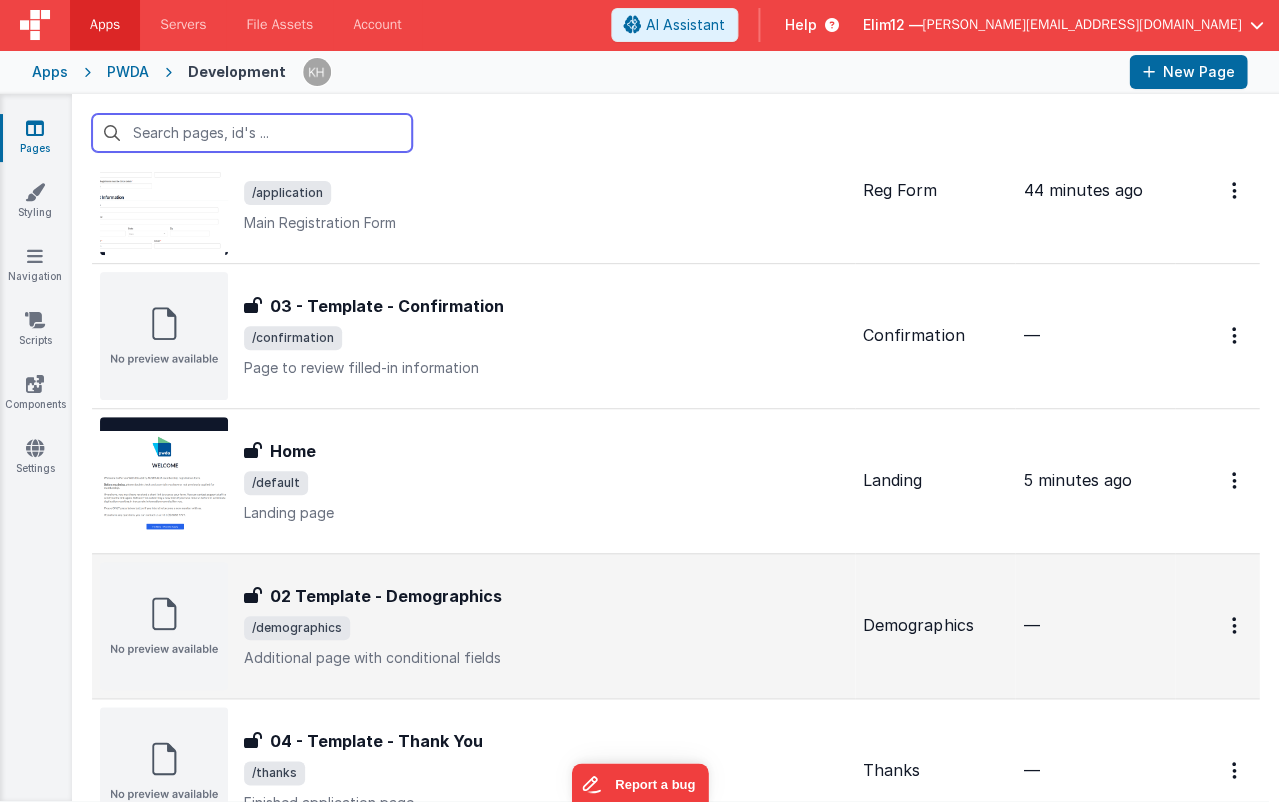 scroll, scrollTop: 116, scrollLeft: 0, axis: vertical 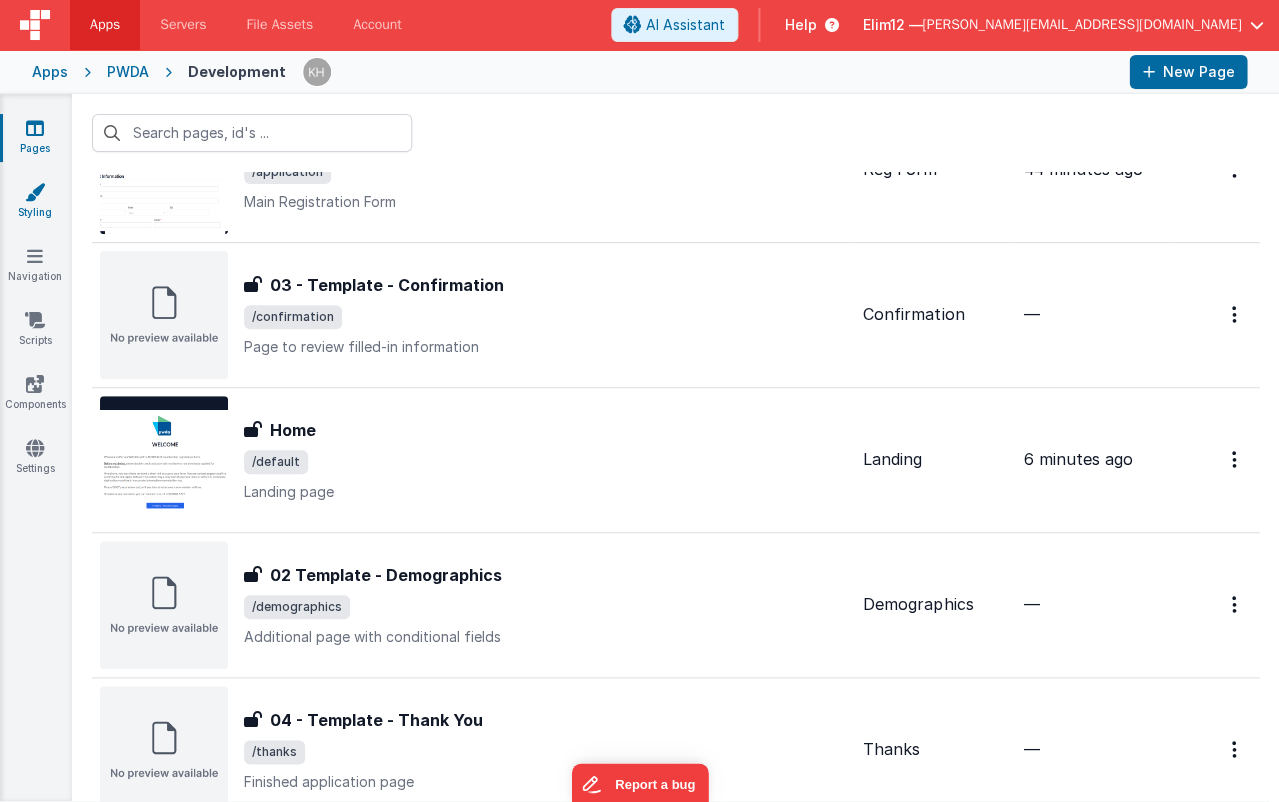 click on "Styling" at bounding box center (35, 202) 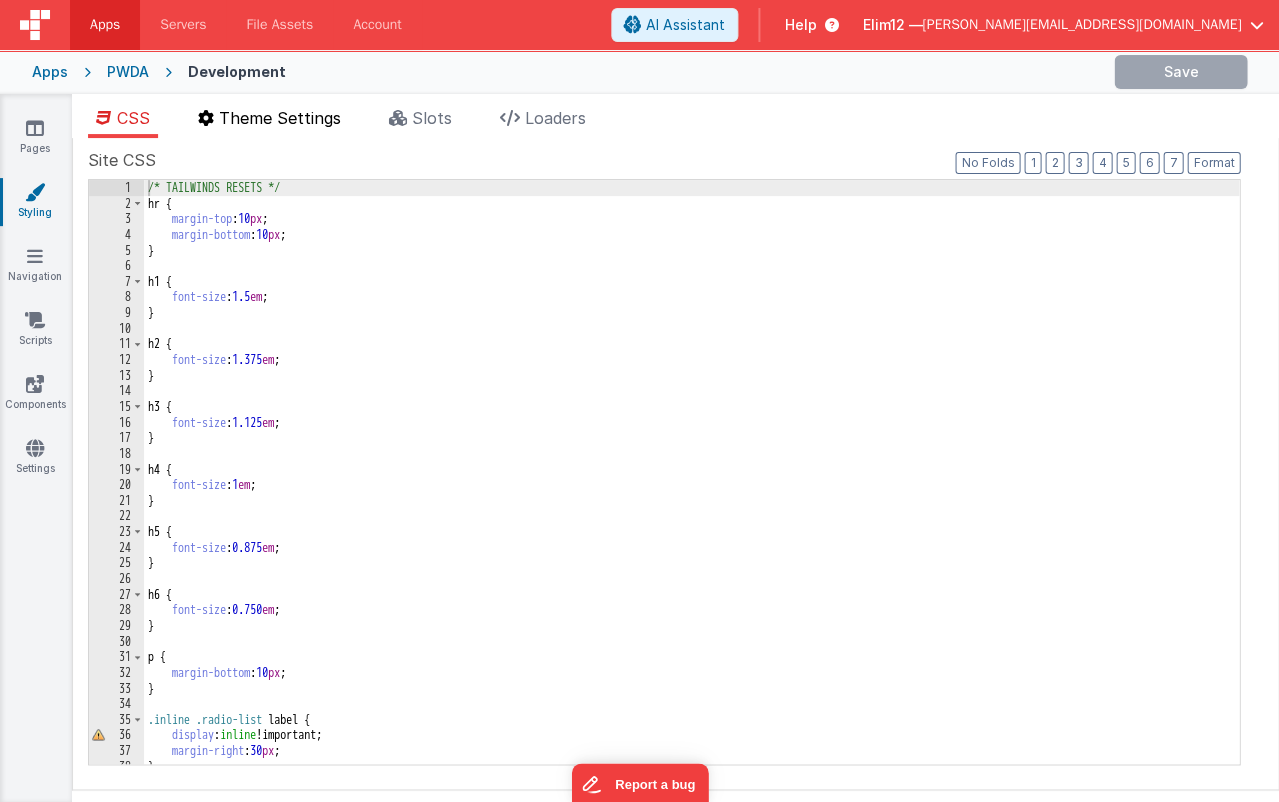 click on "Theme Settings" at bounding box center (280, 118) 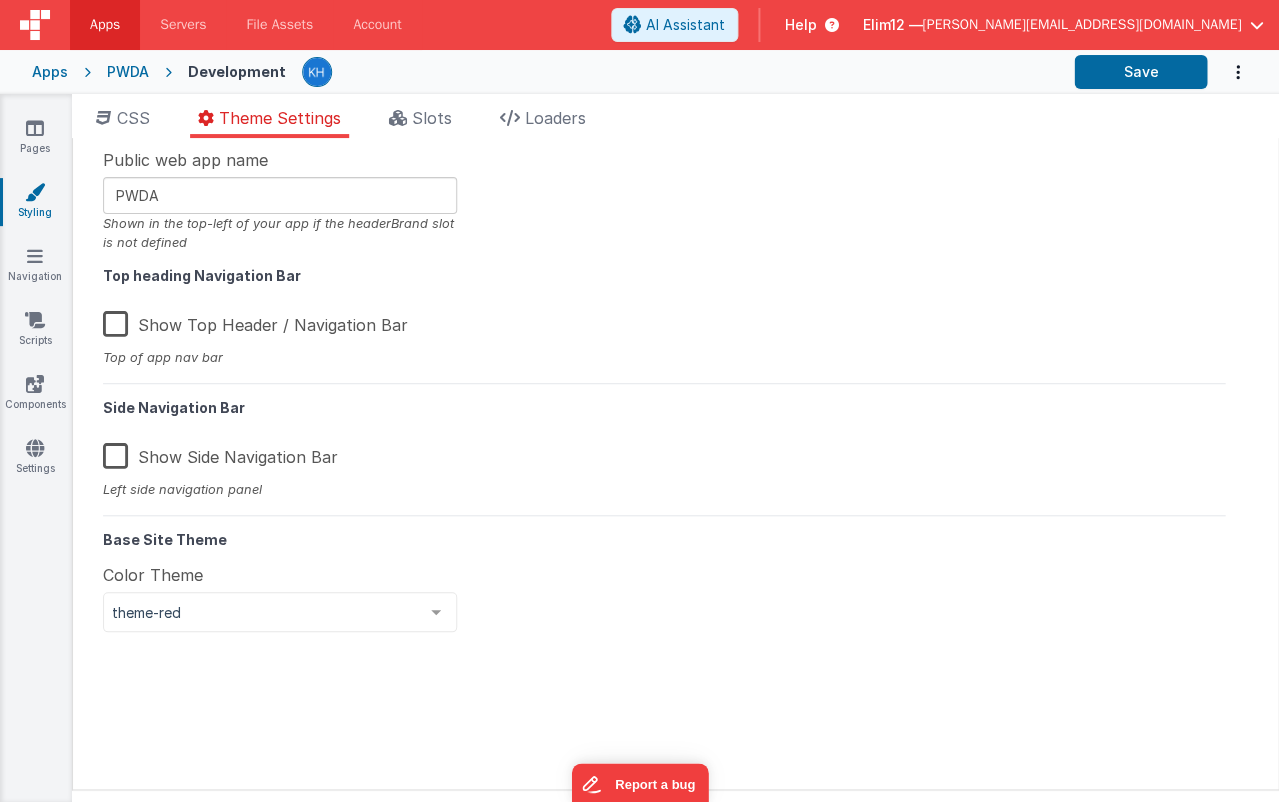 click on "Show Top Header / Navigation Bar" at bounding box center [255, 321] 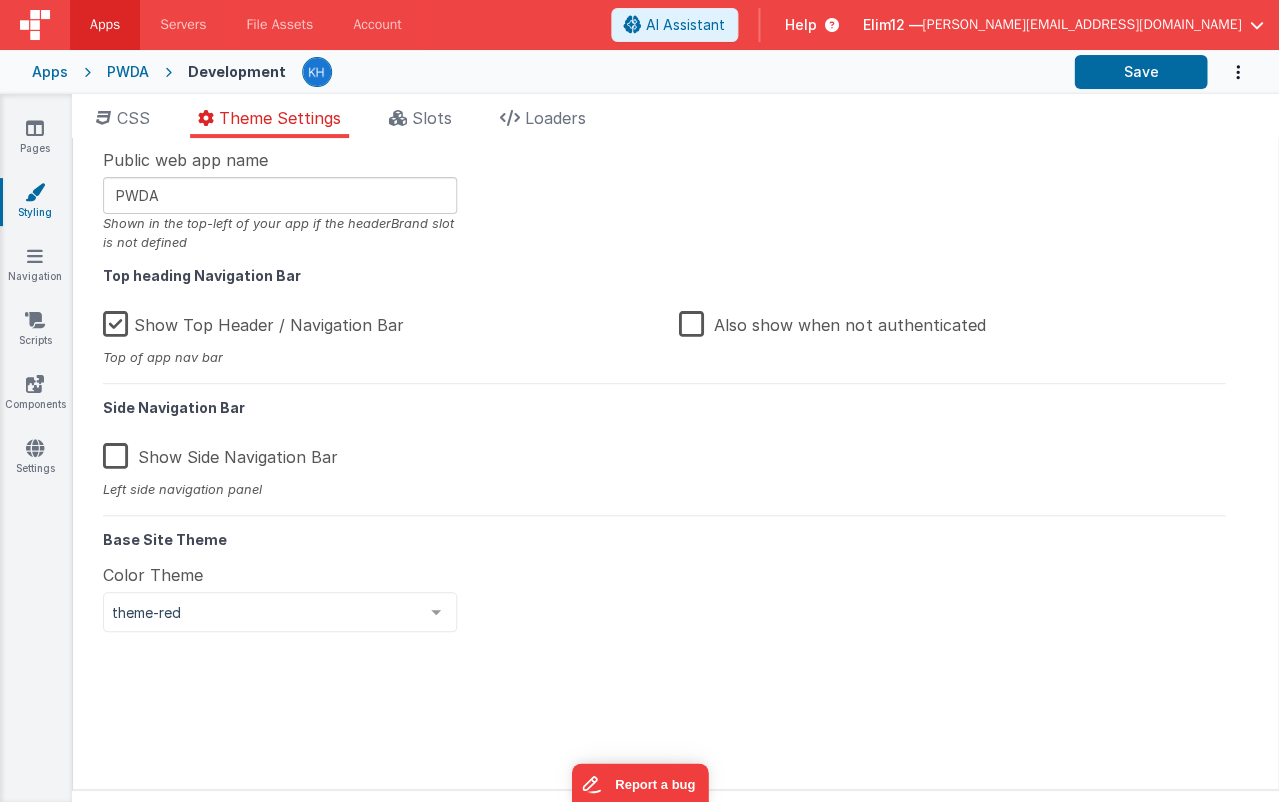 click on "Also show when not authenticated" at bounding box center (832, 321) 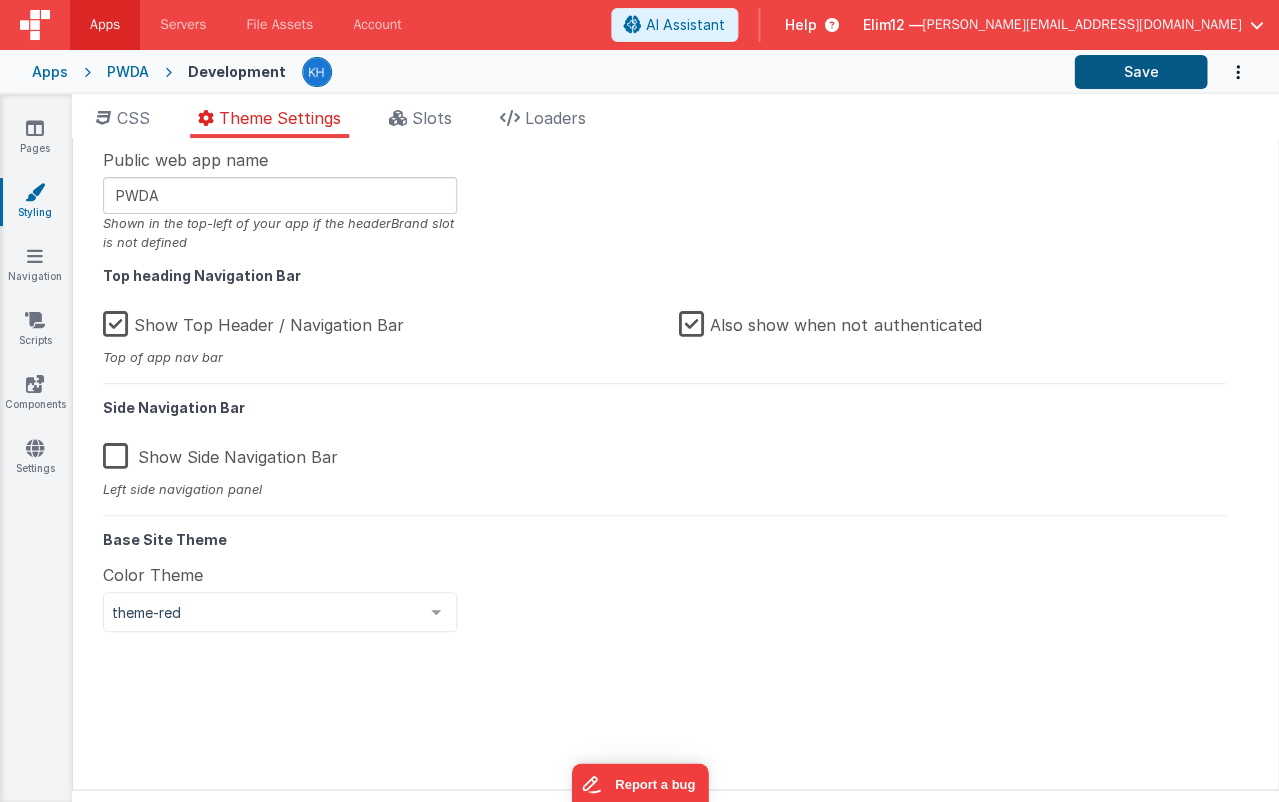 click on "Save" at bounding box center (1140, 72) 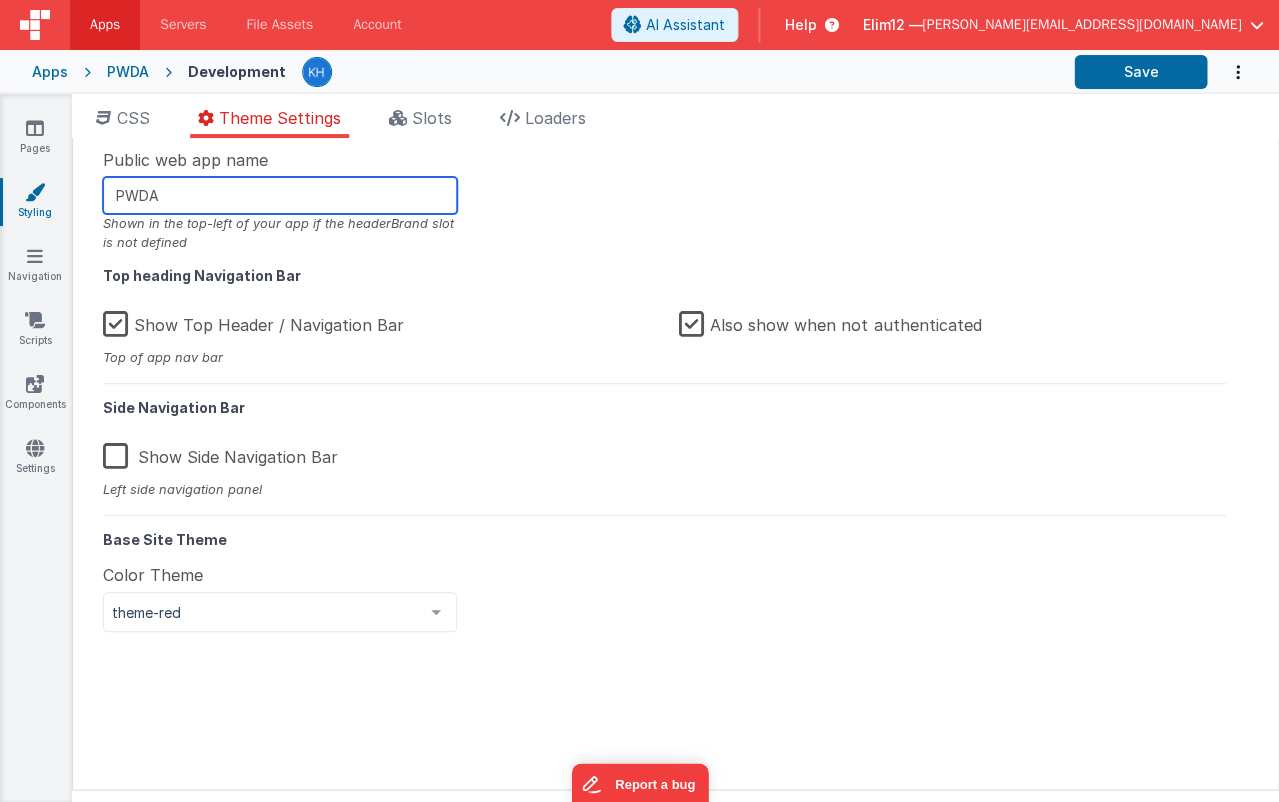 click on "PWDA" at bounding box center [280, 195] 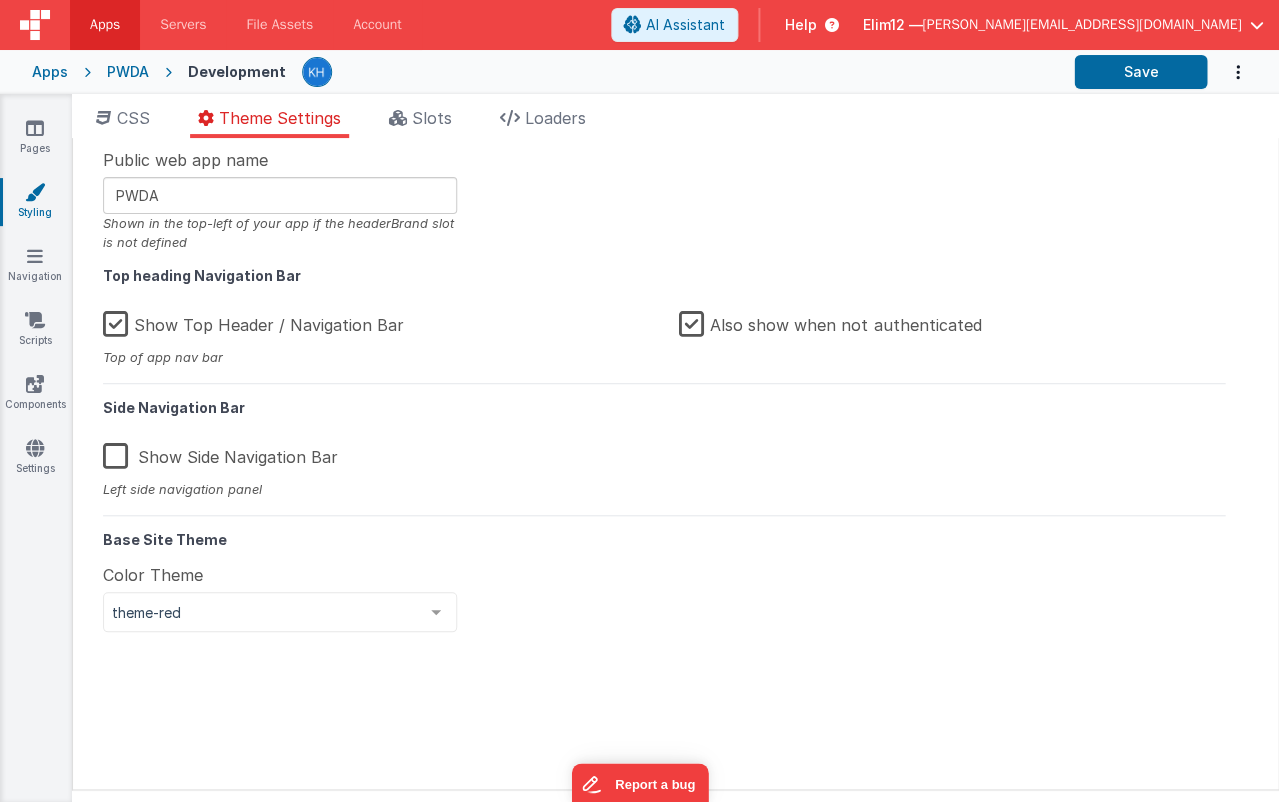 click on "Show Top Header / Navigation Bar" at bounding box center [253, 321] 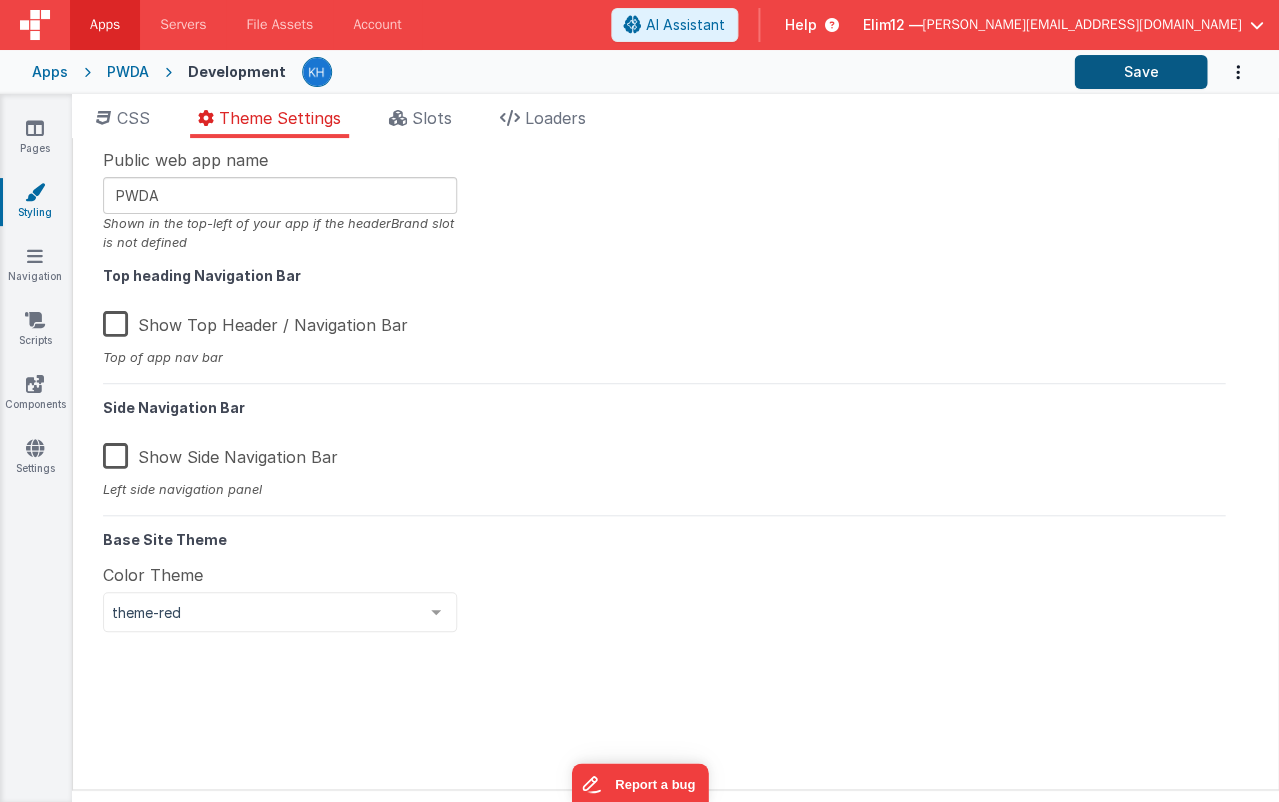 click on "Save" at bounding box center [1140, 72] 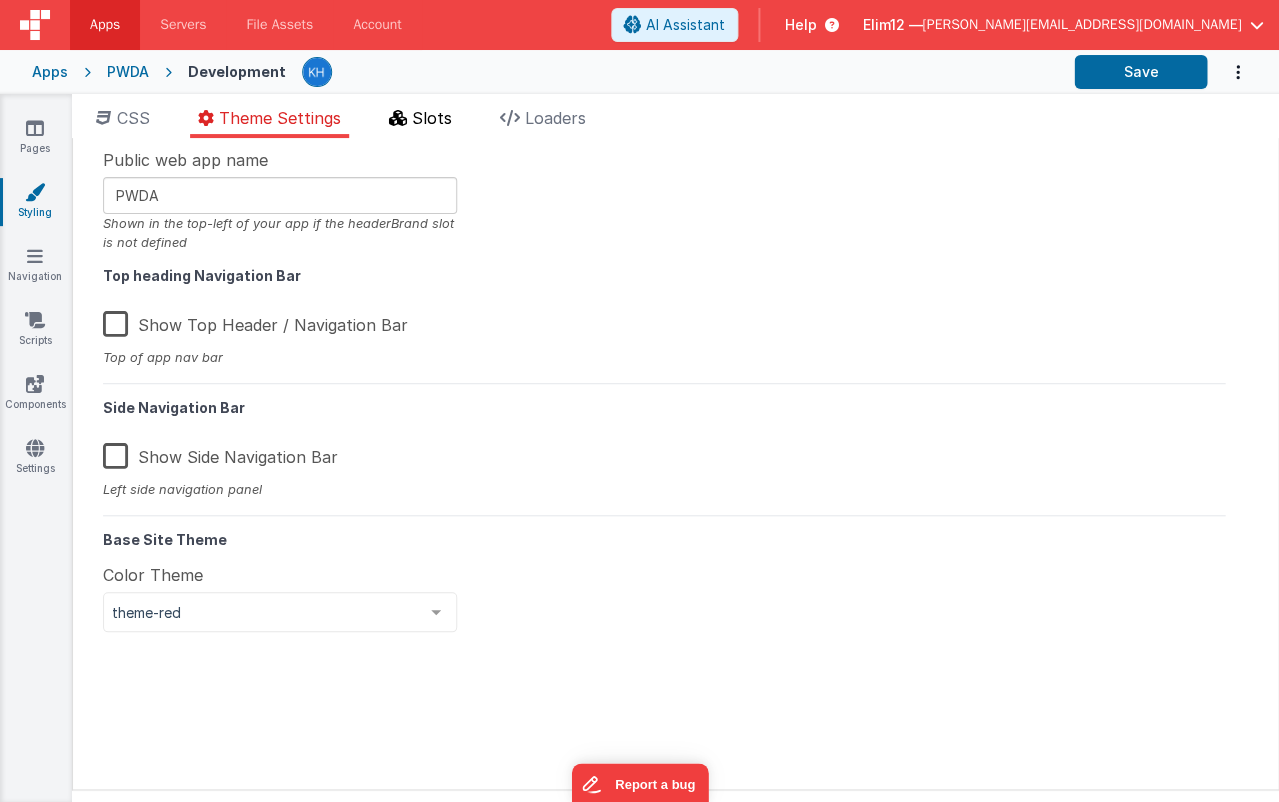 click on "Slots" at bounding box center [420, 122] 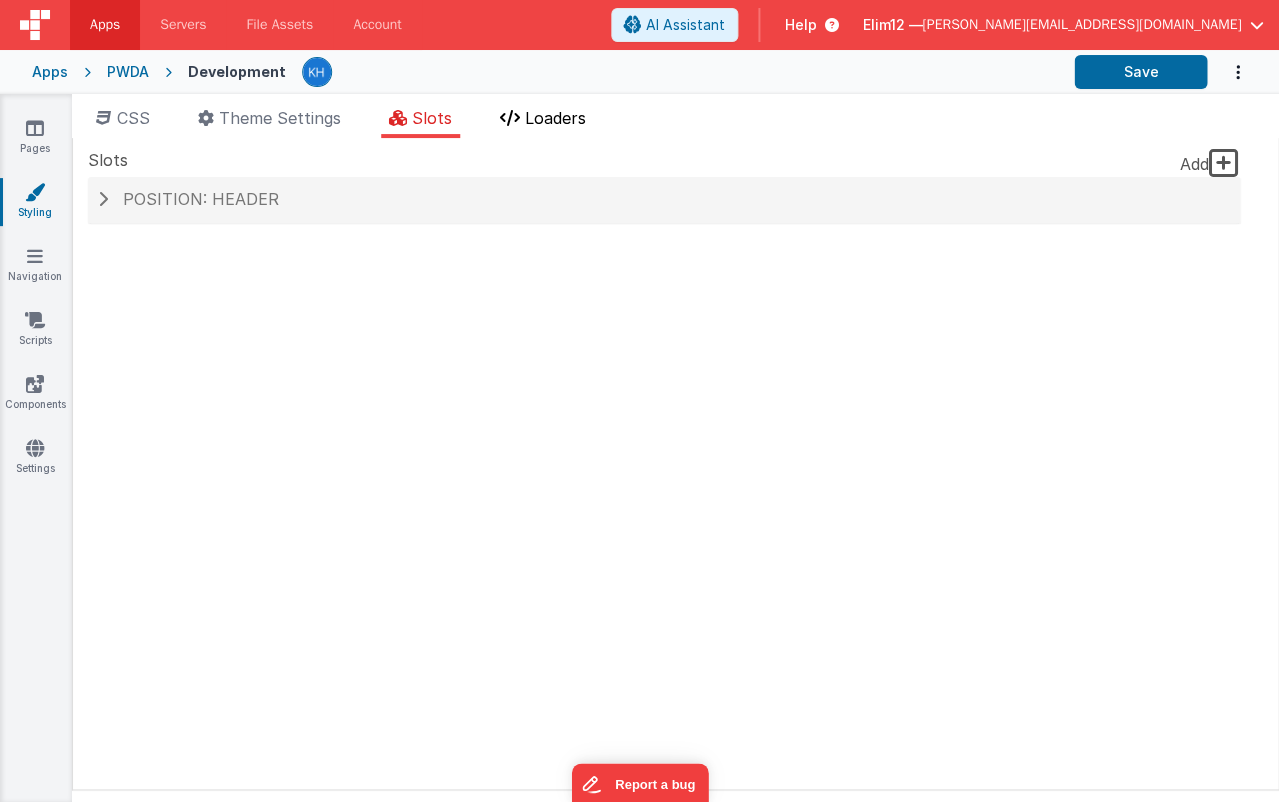 click on "Loaders" at bounding box center (555, 118) 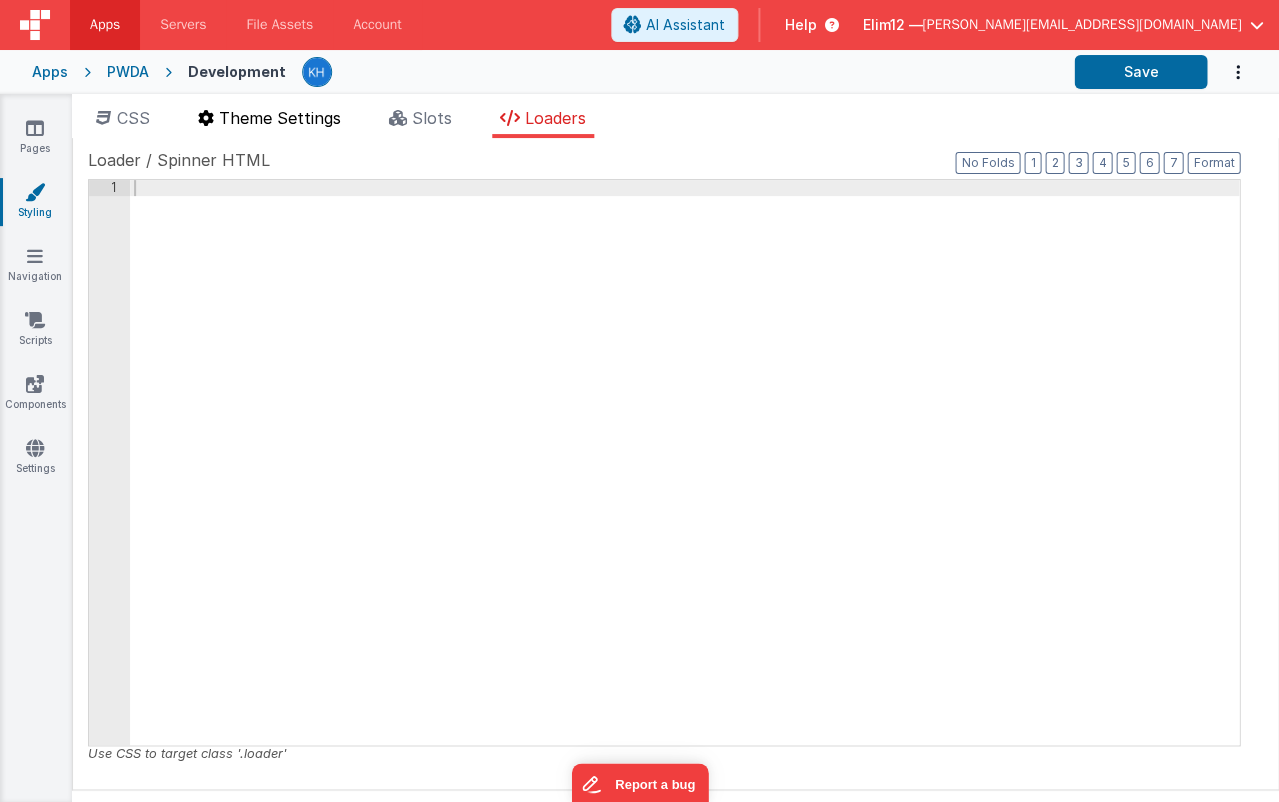 click on "Theme Settings" at bounding box center (280, 118) 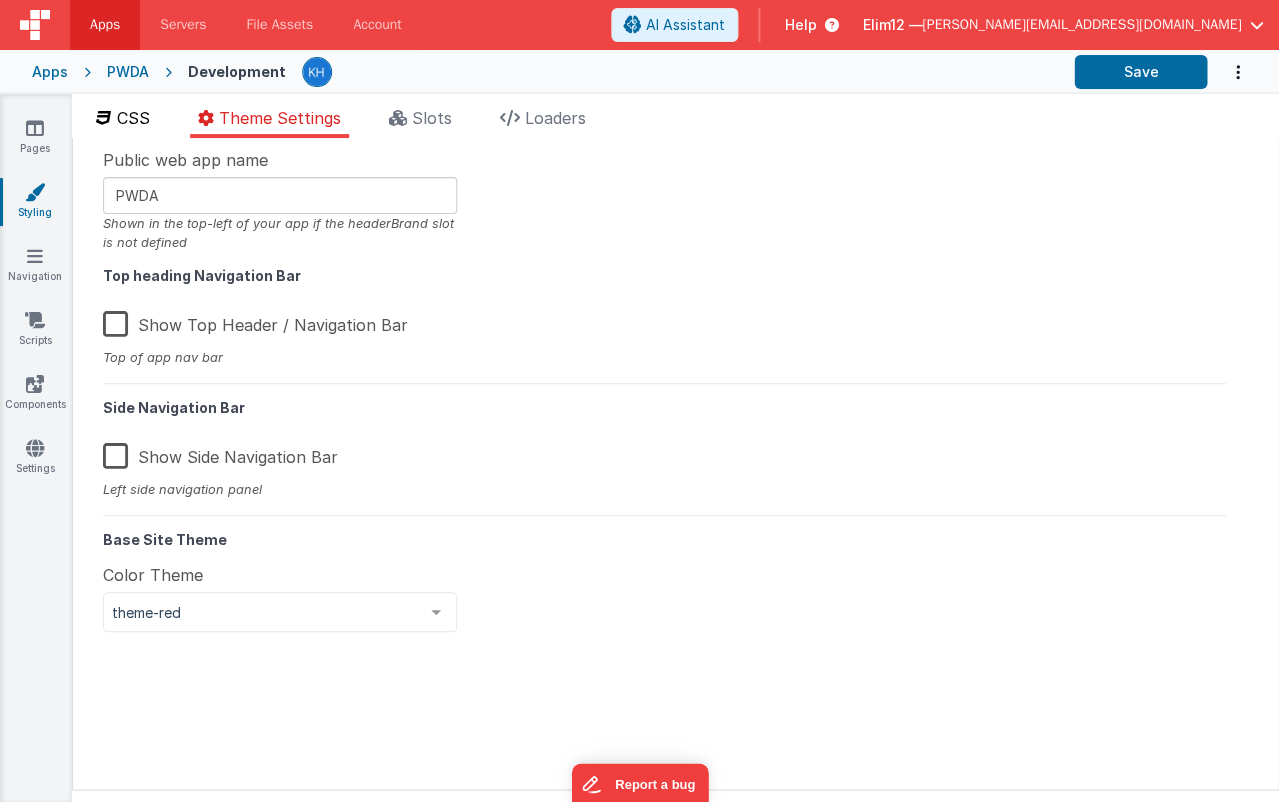click on "CSS" at bounding box center [133, 118] 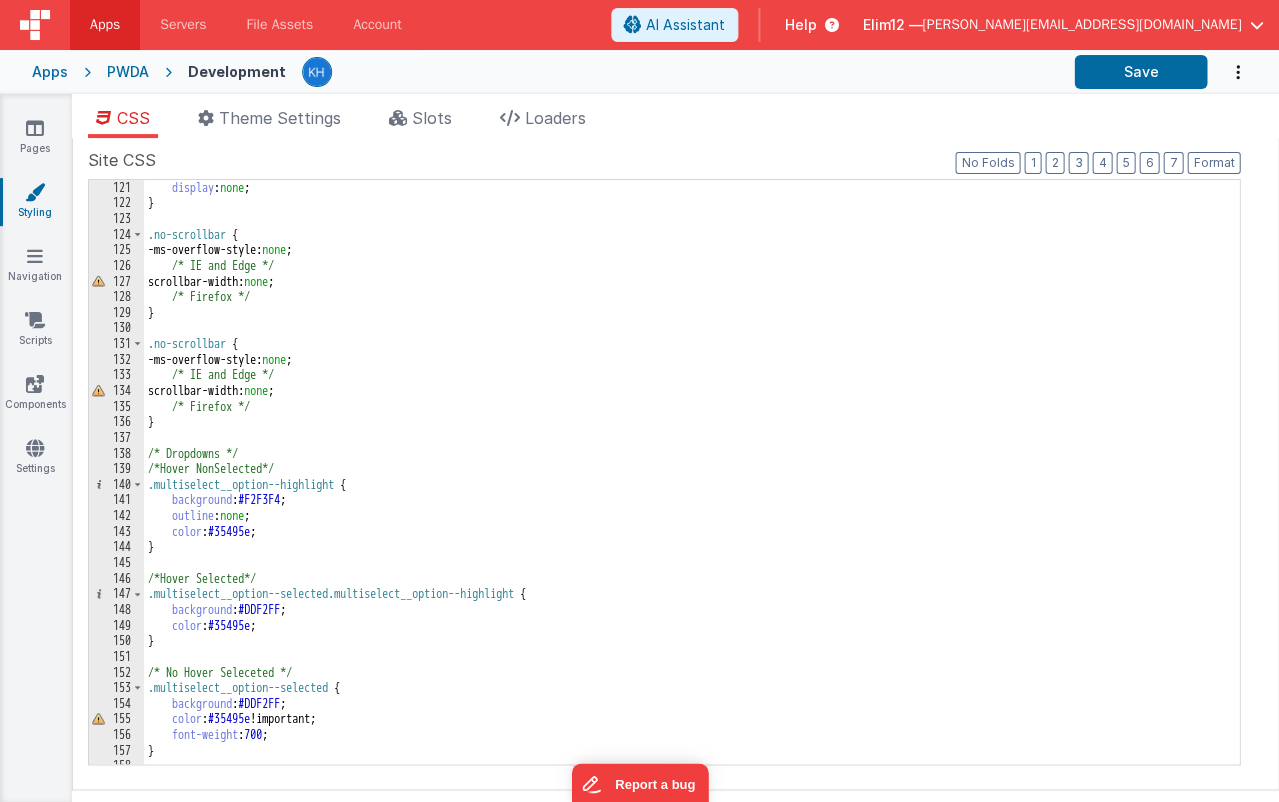scroll, scrollTop: 1872, scrollLeft: 0, axis: vertical 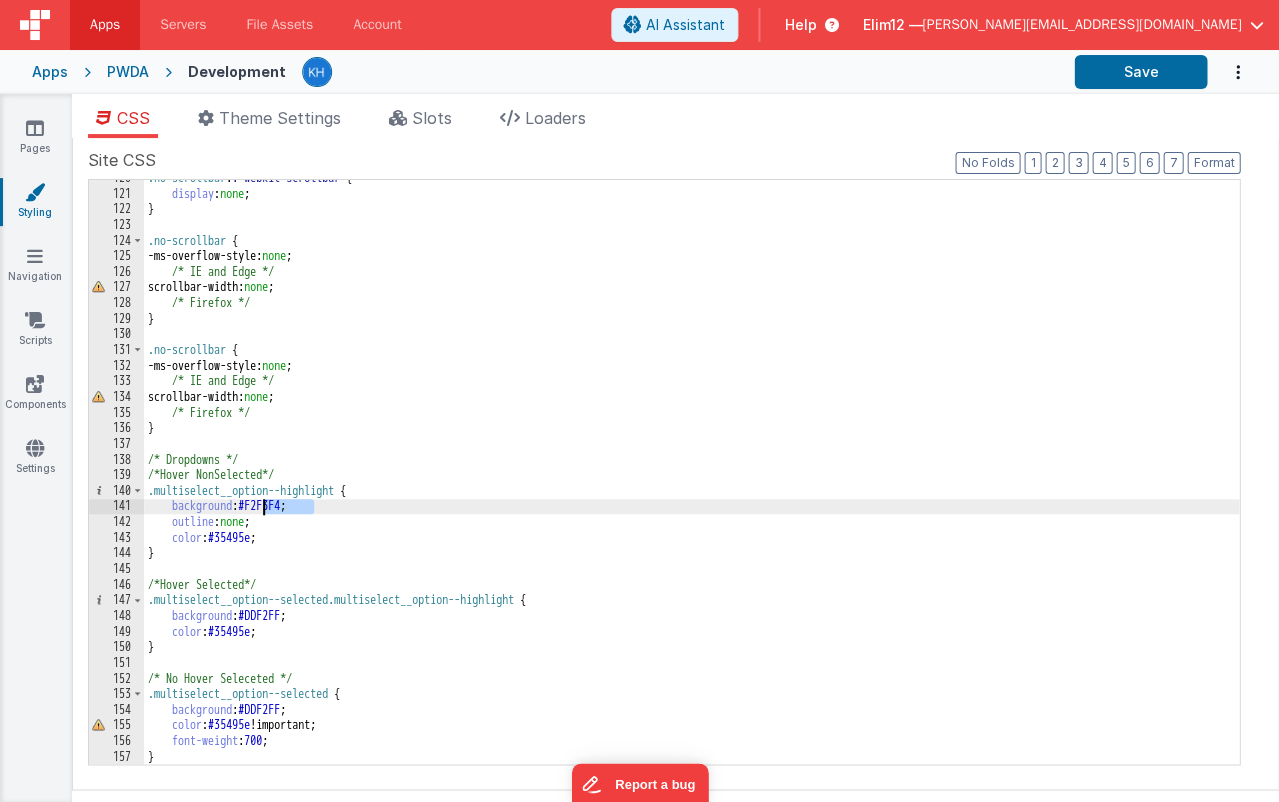 drag, startPoint x: 312, startPoint y: 503, endPoint x: 266, endPoint y: 503, distance: 46 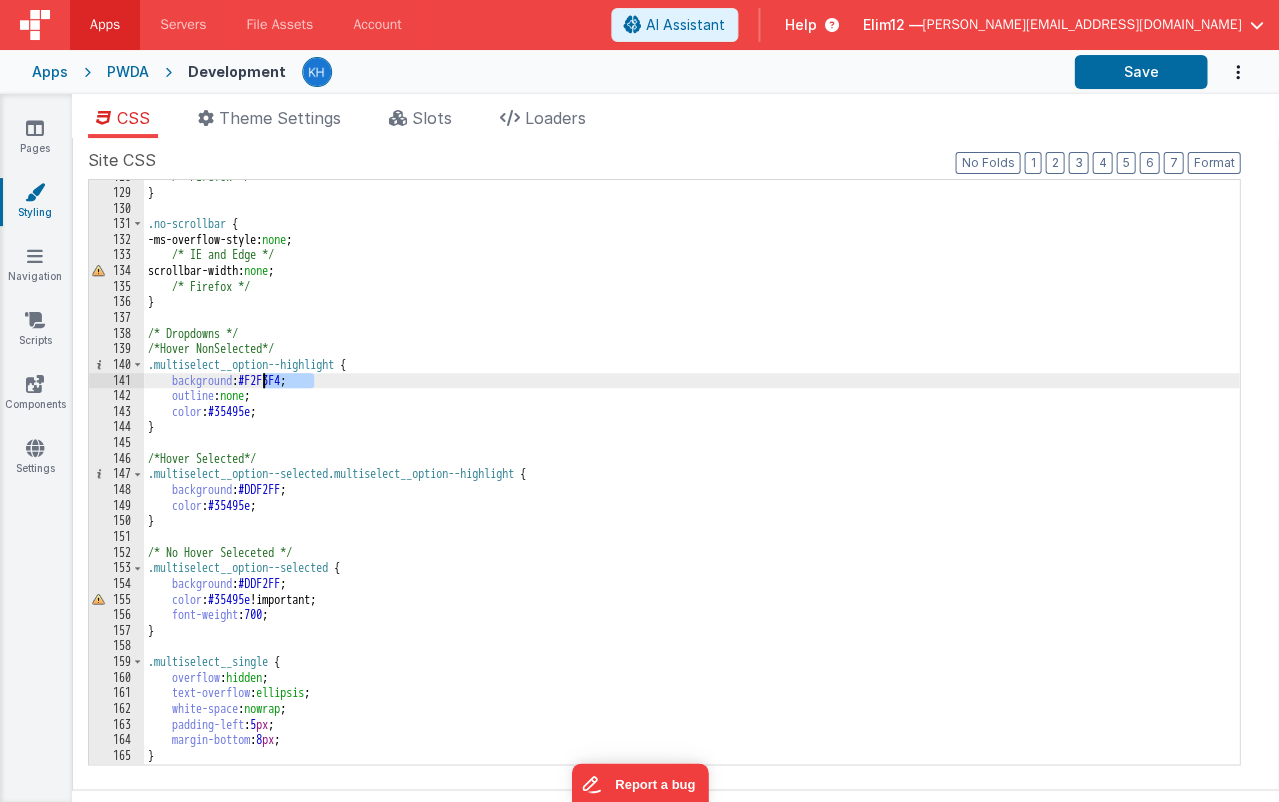 scroll, scrollTop: 1998, scrollLeft: 0, axis: vertical 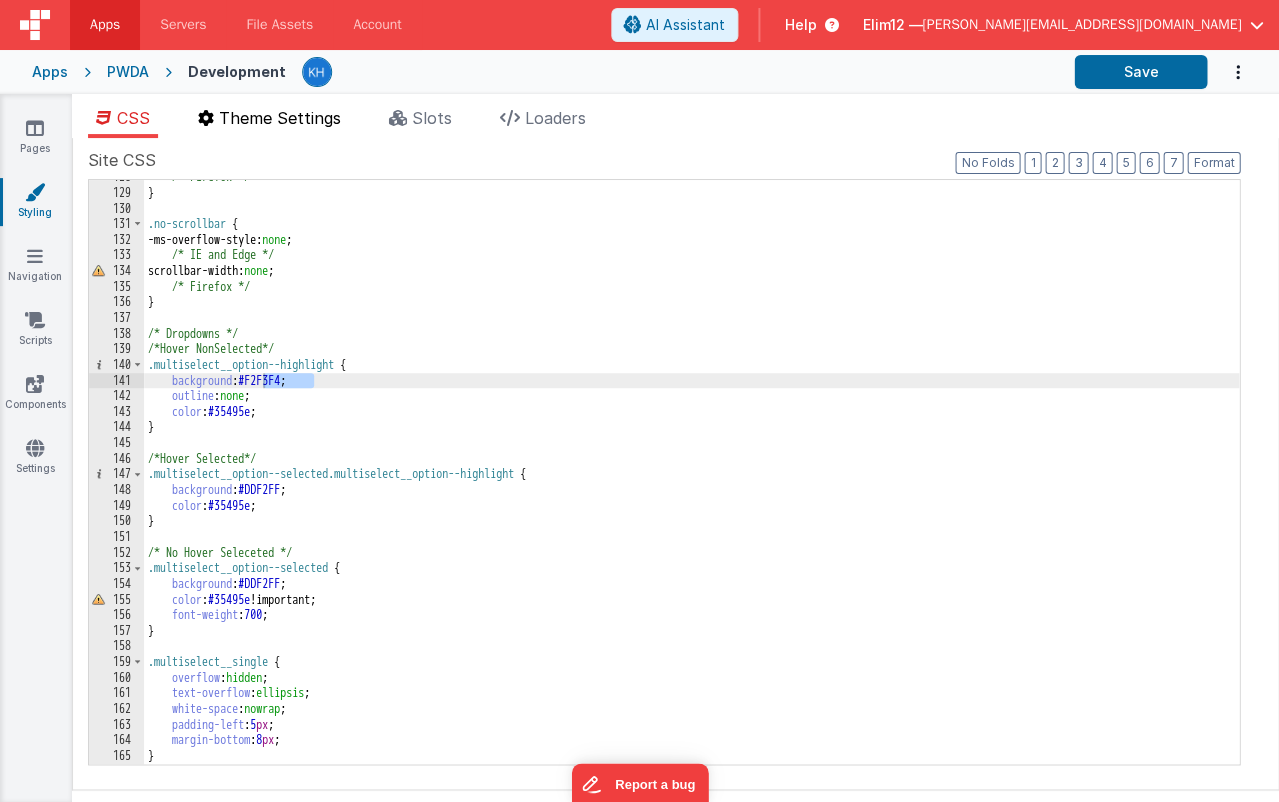 click on "Theme Settings" at bounding box center [280, 118] 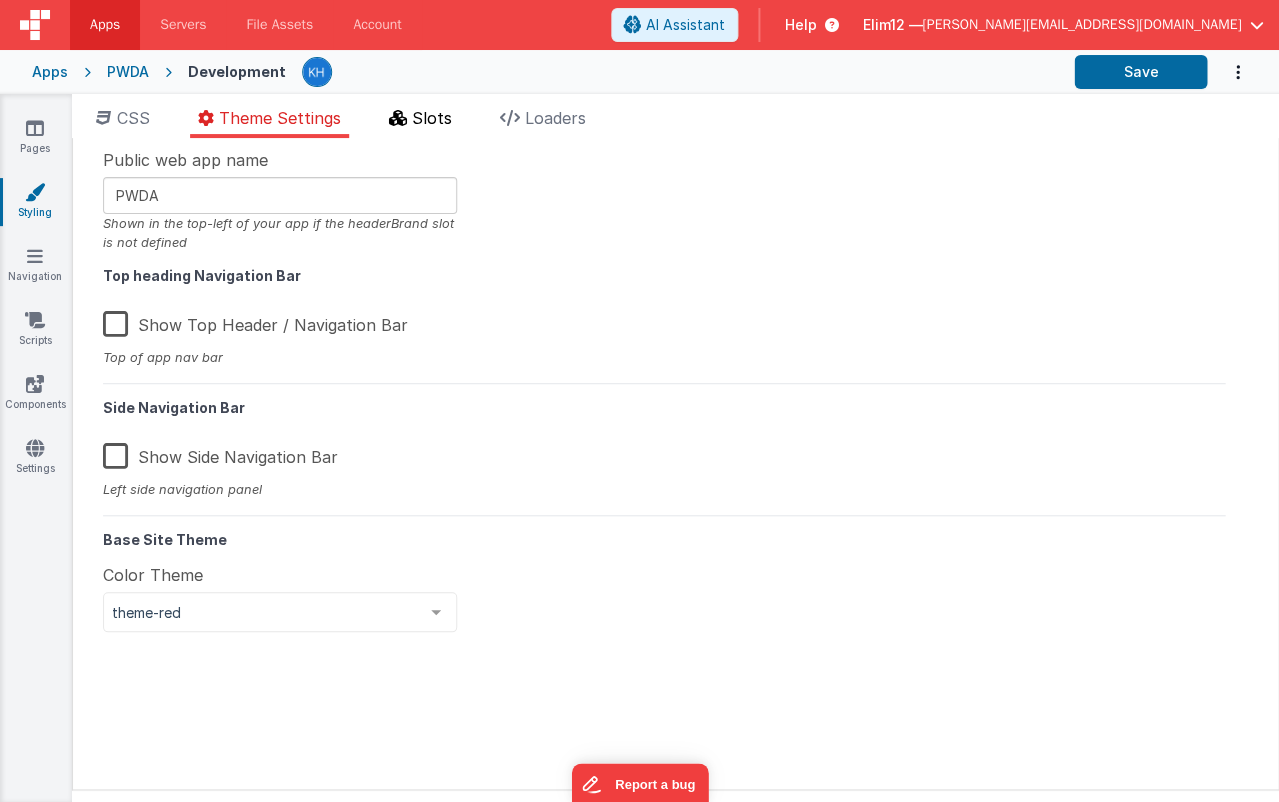 click on "Slots" at bounding box center [432, 118] 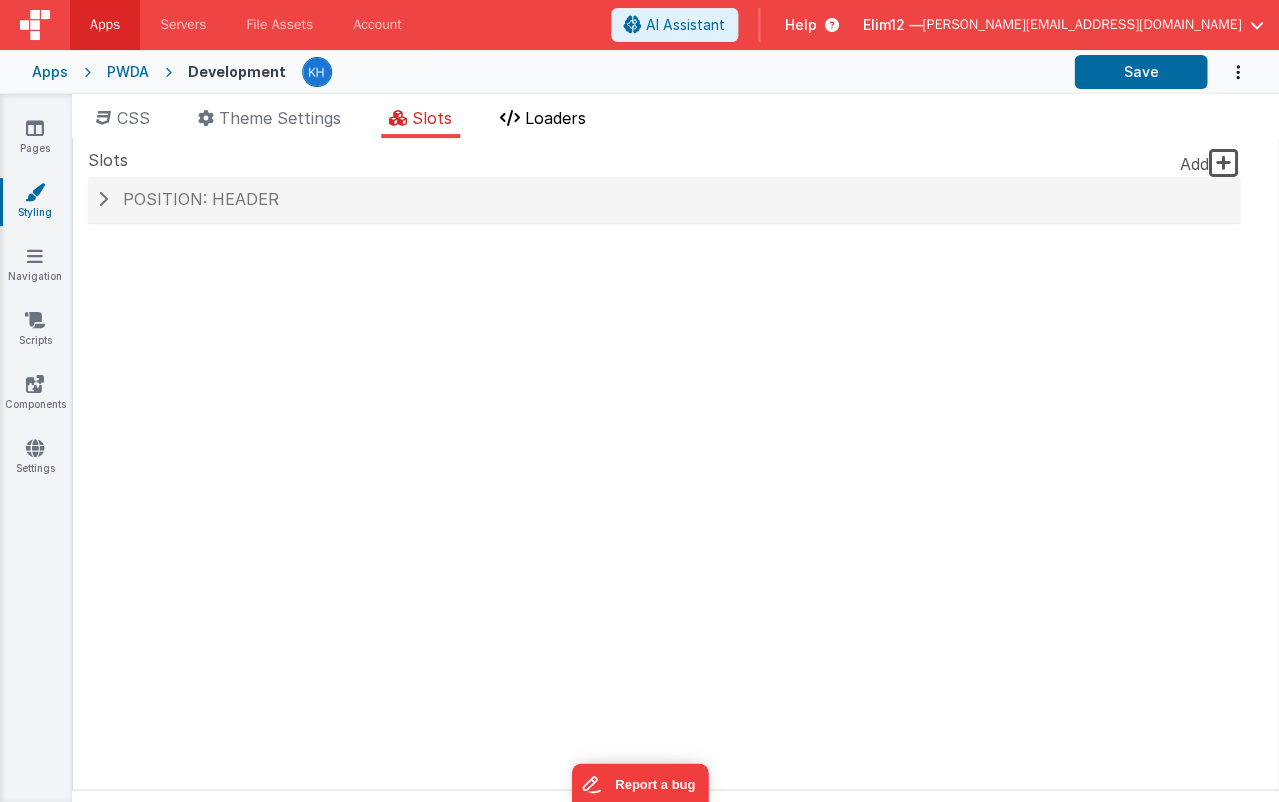 click at bounding box center [510, 118] 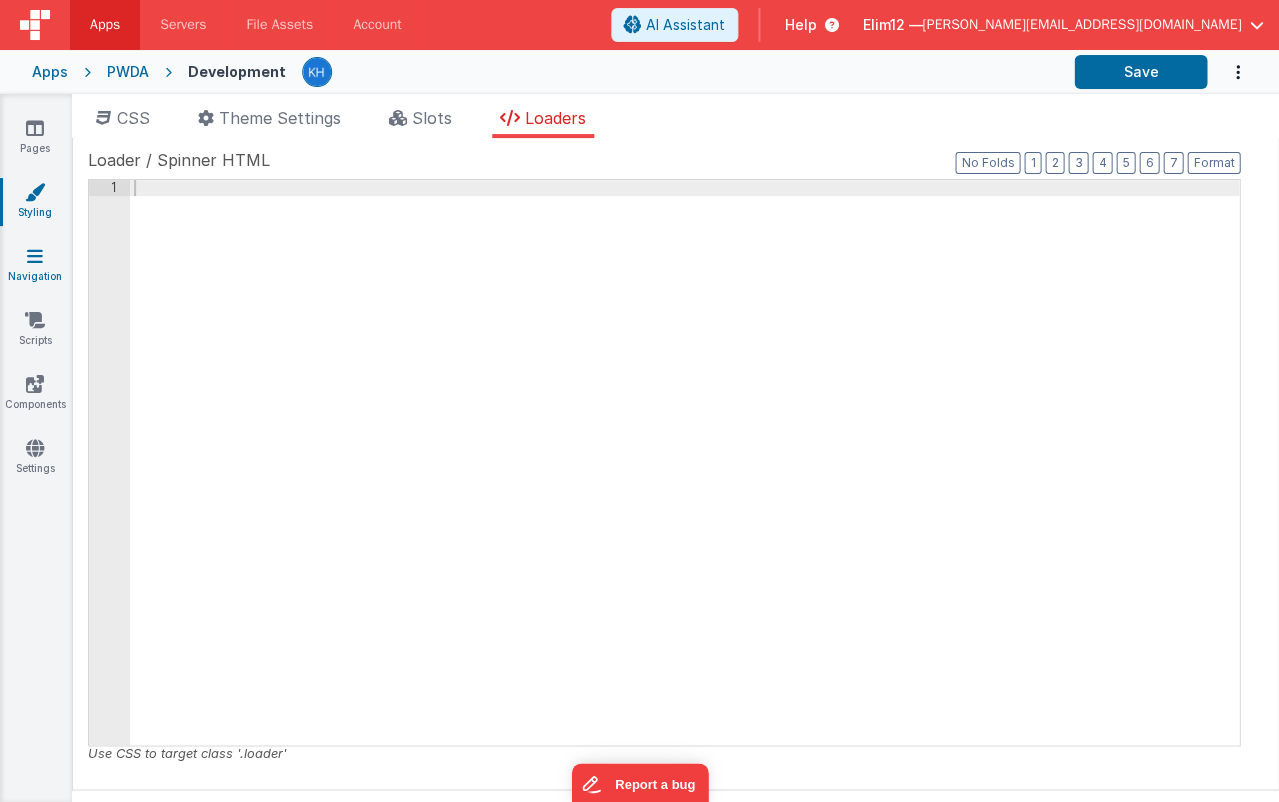 click on "Navigation" at bounding box center [35, 266] 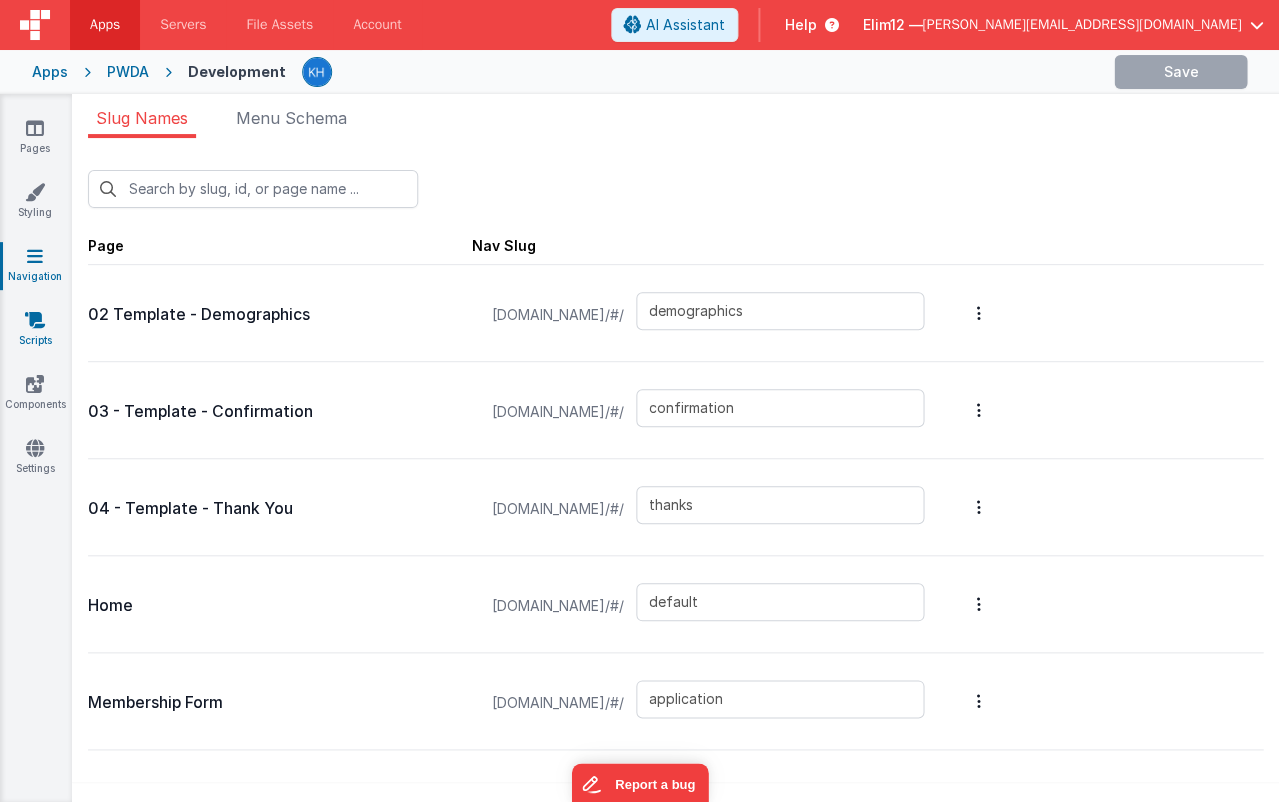 click at bounding box center (35, 320) 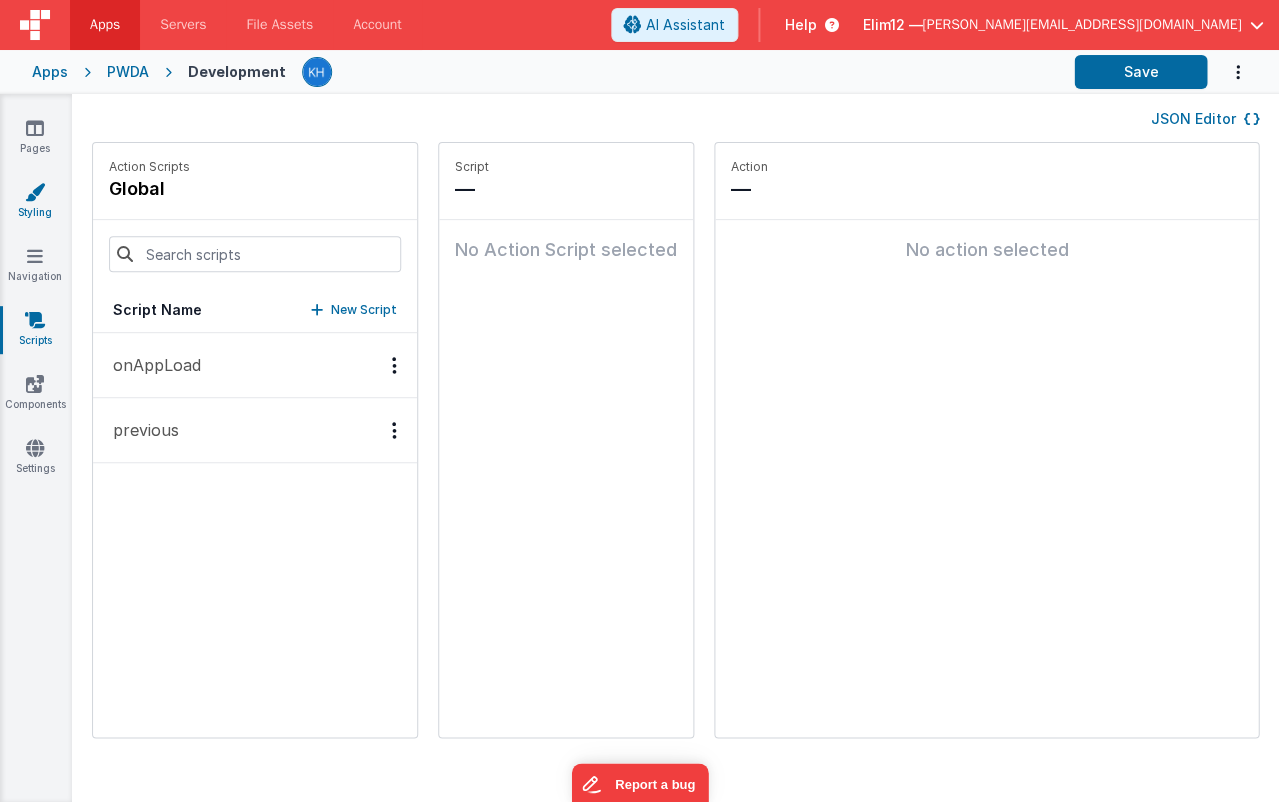 click on "Styling" at bounding box center (35, 202) 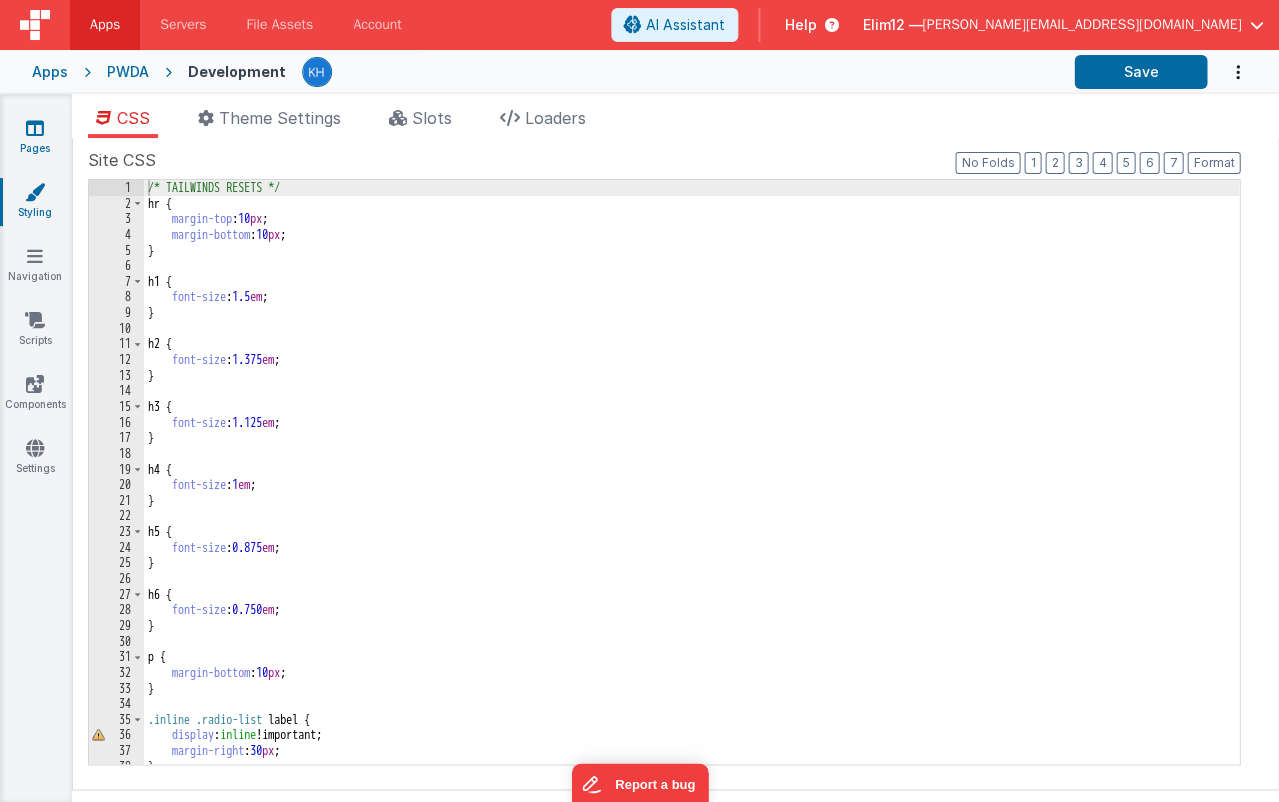 click on "Pages" at bounding box center (35, 138) 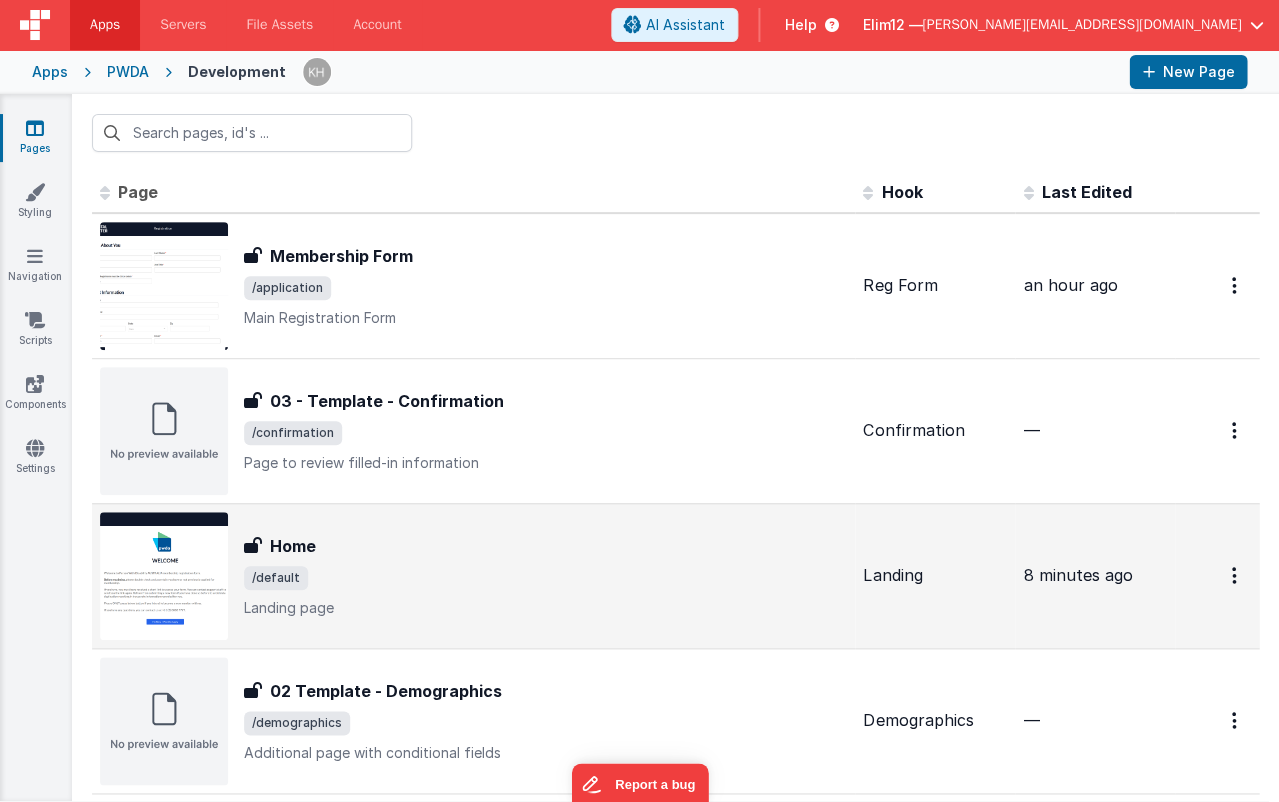 click on "/default" at bounding box center [545, 578] 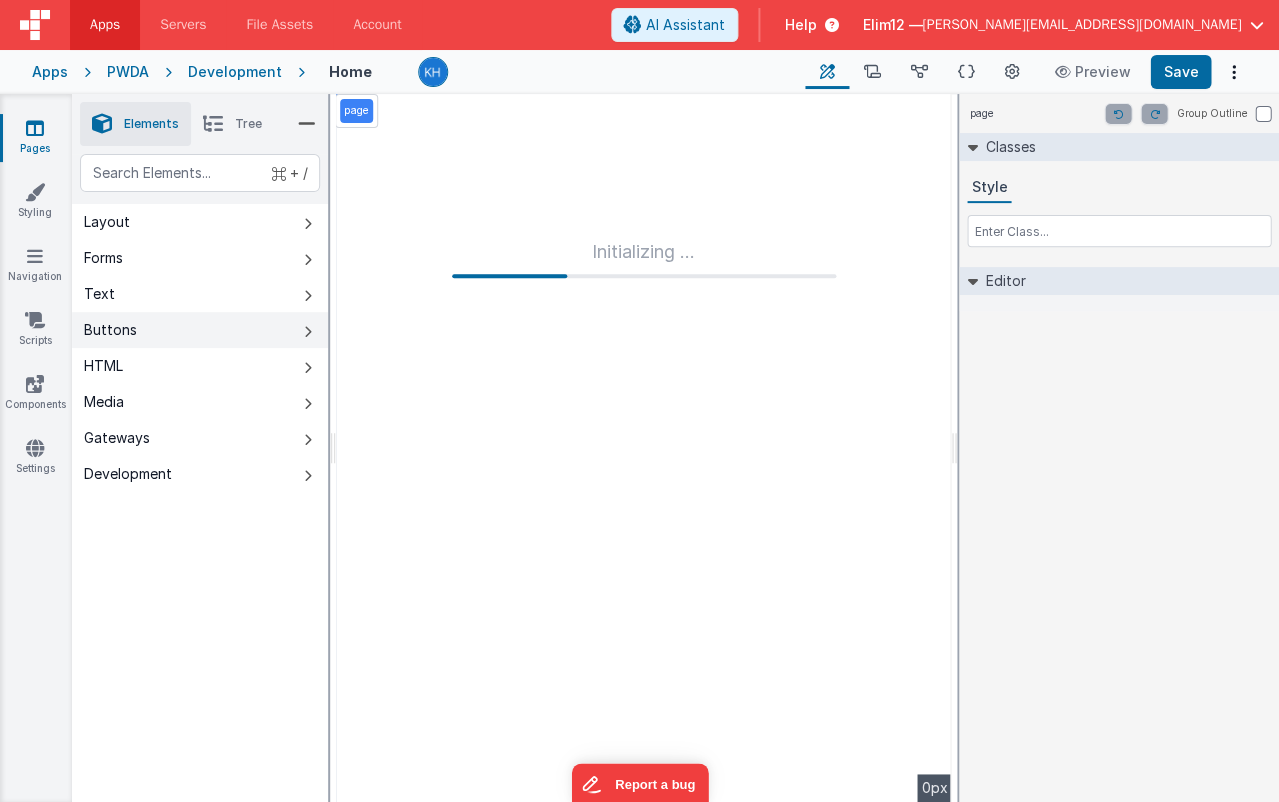 click on "Buttons" at bounding box center [200, 330] 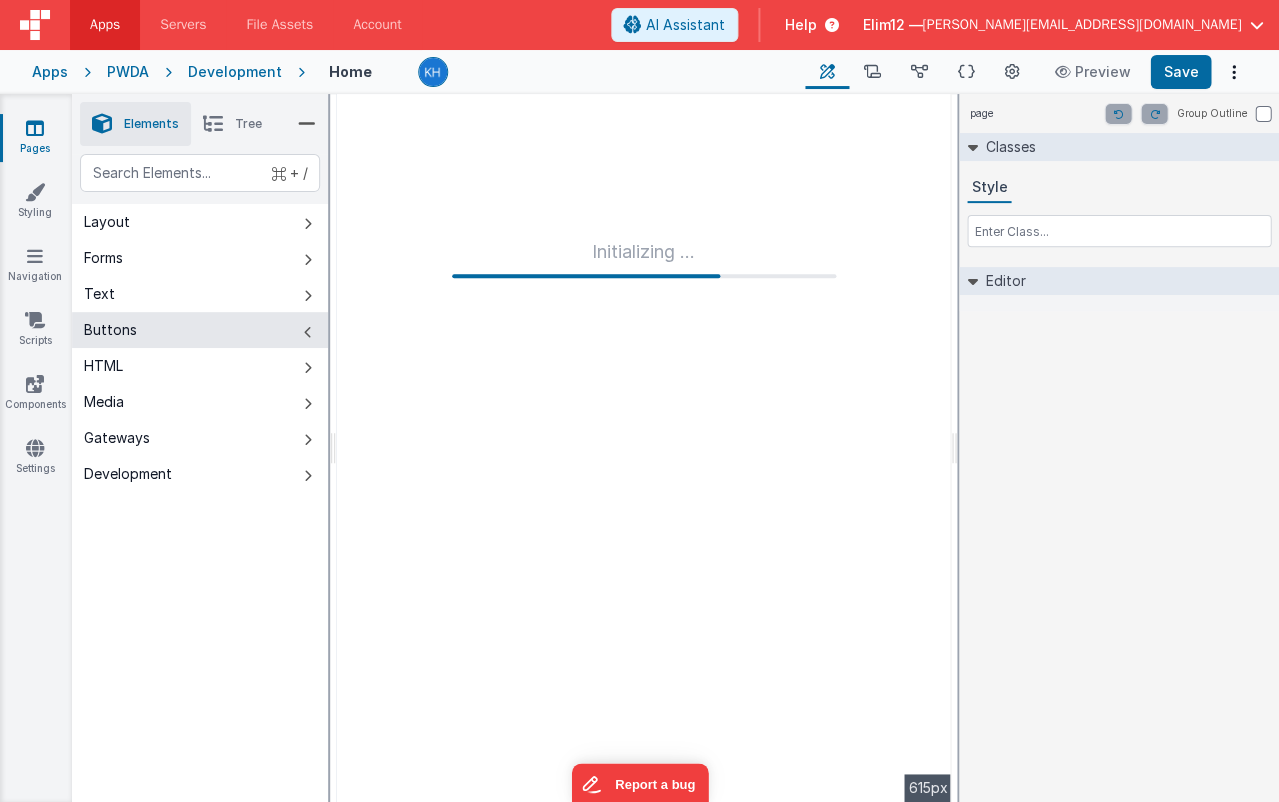 click at bounding box center (308, 332) 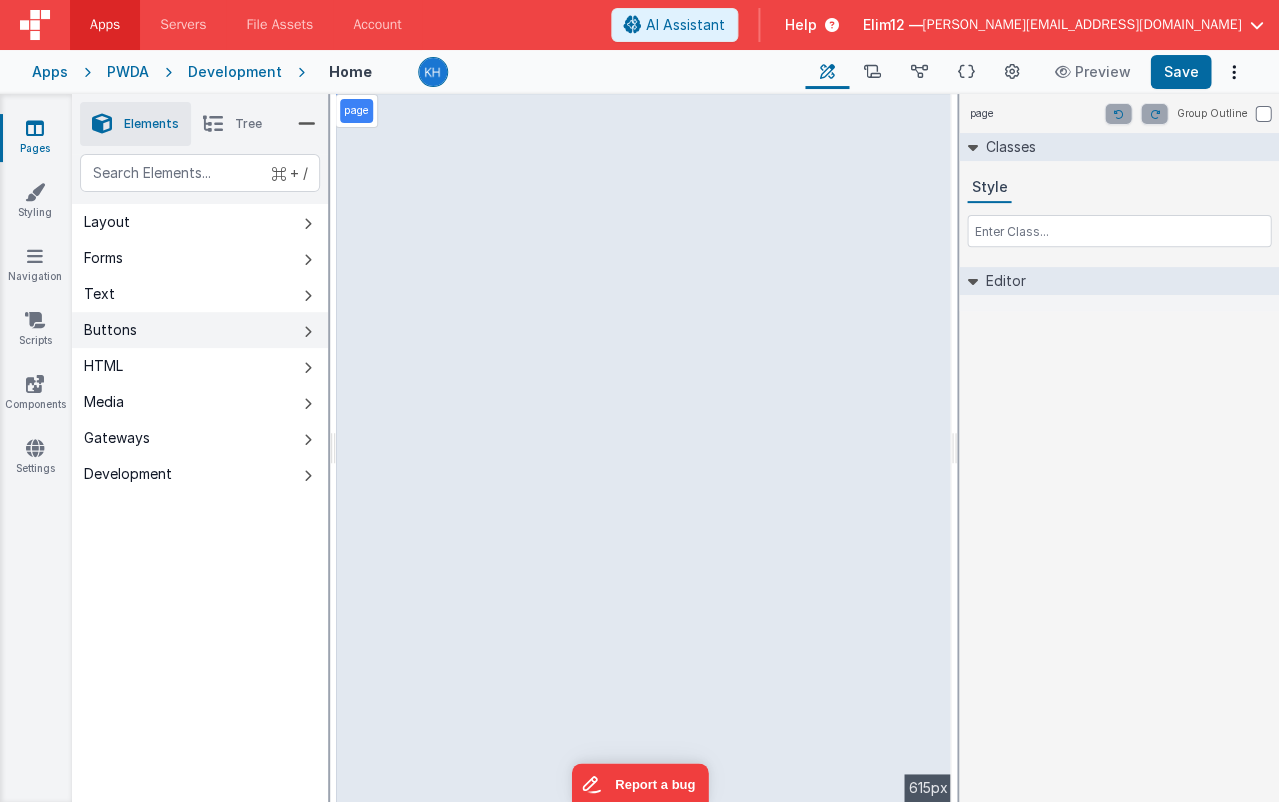 click at bounding box center [308, 332] 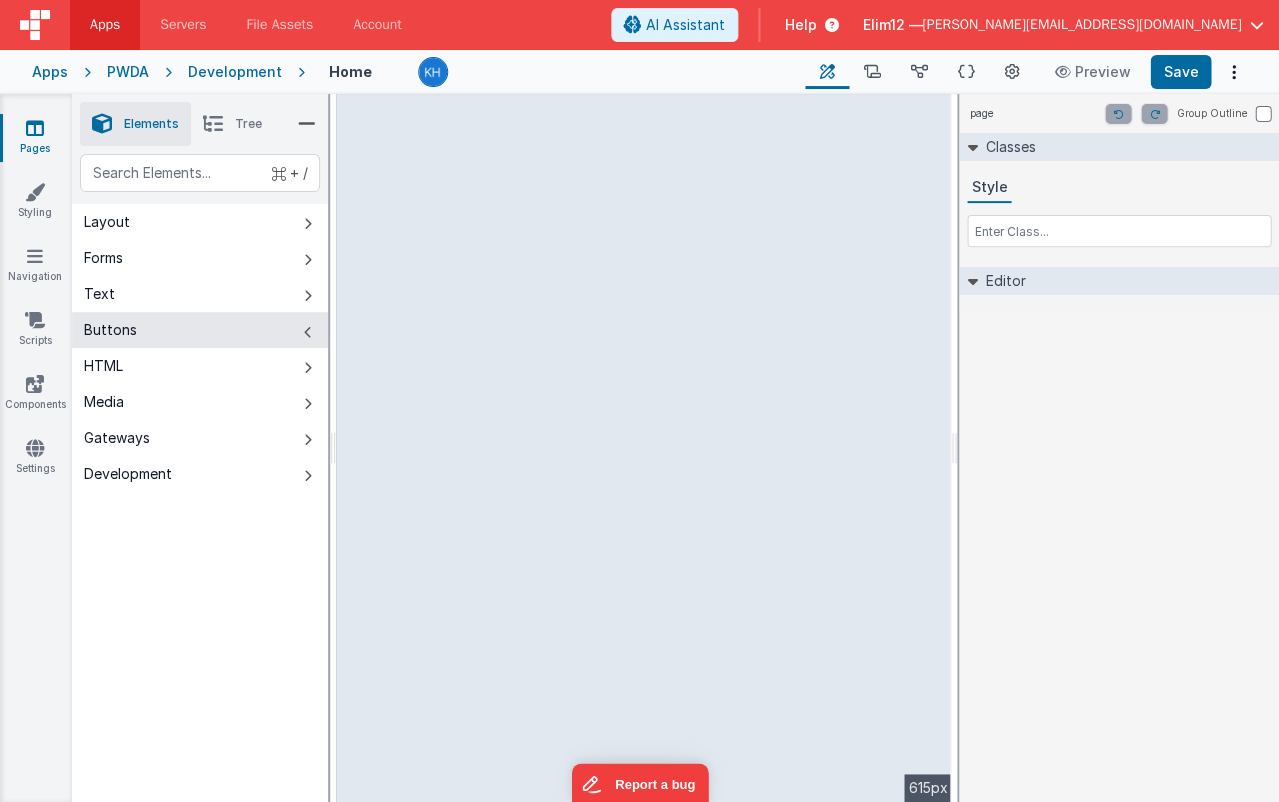 click at bounding box center [307, 124] 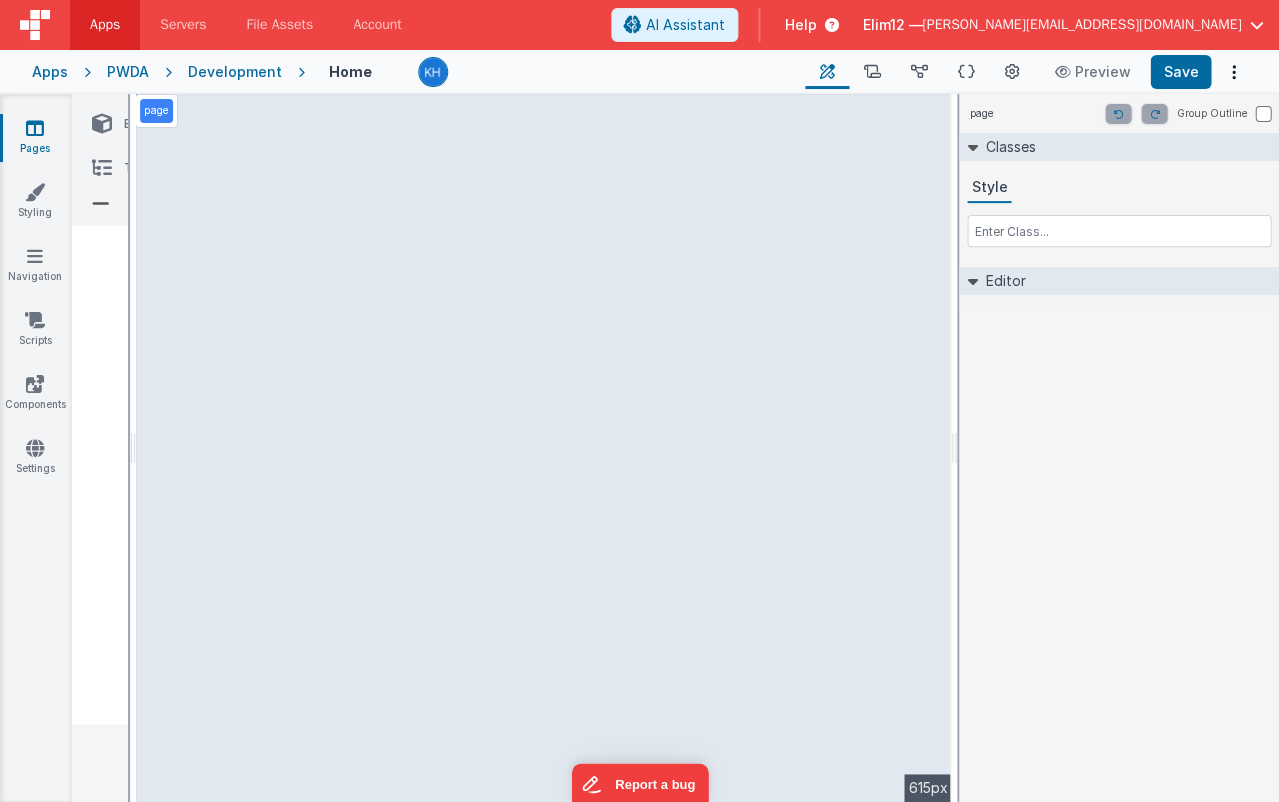 click at bounding box center (102, 168) 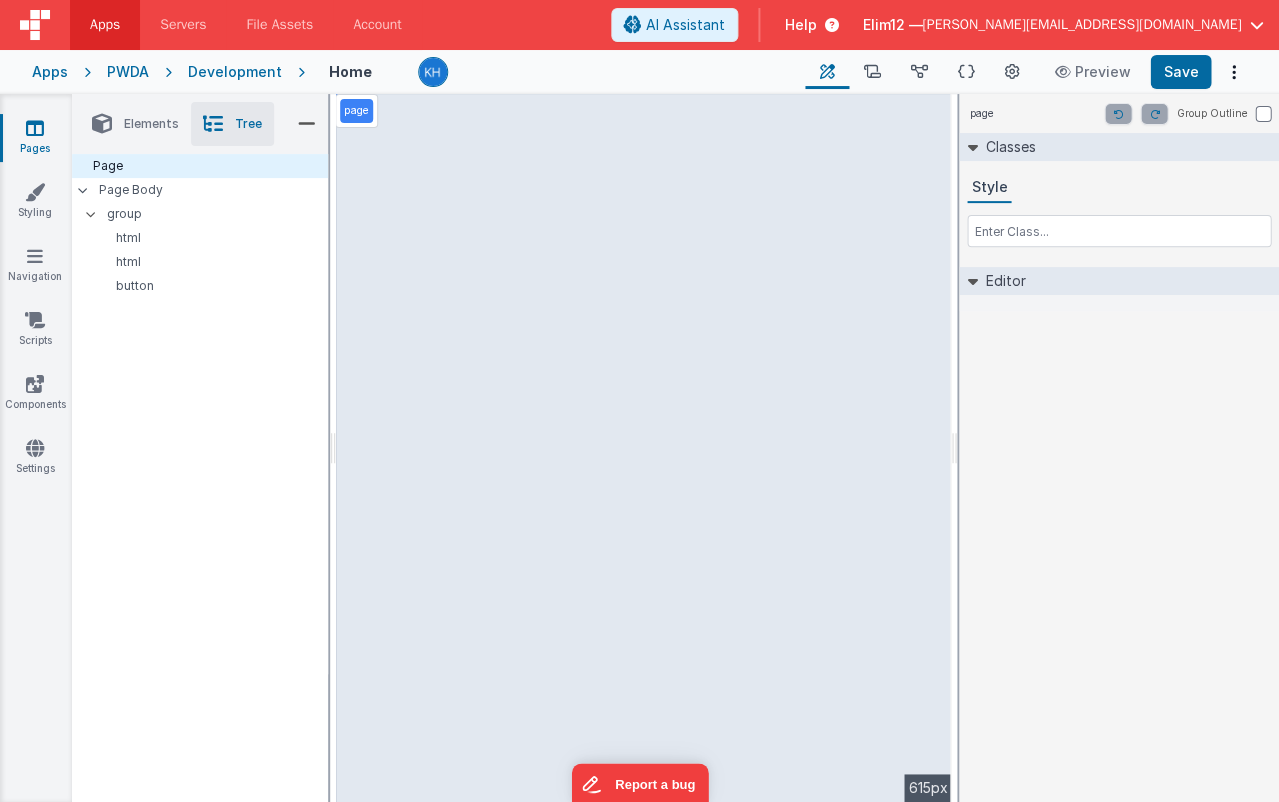 click on "Elements" at bounding box center (151, 124) 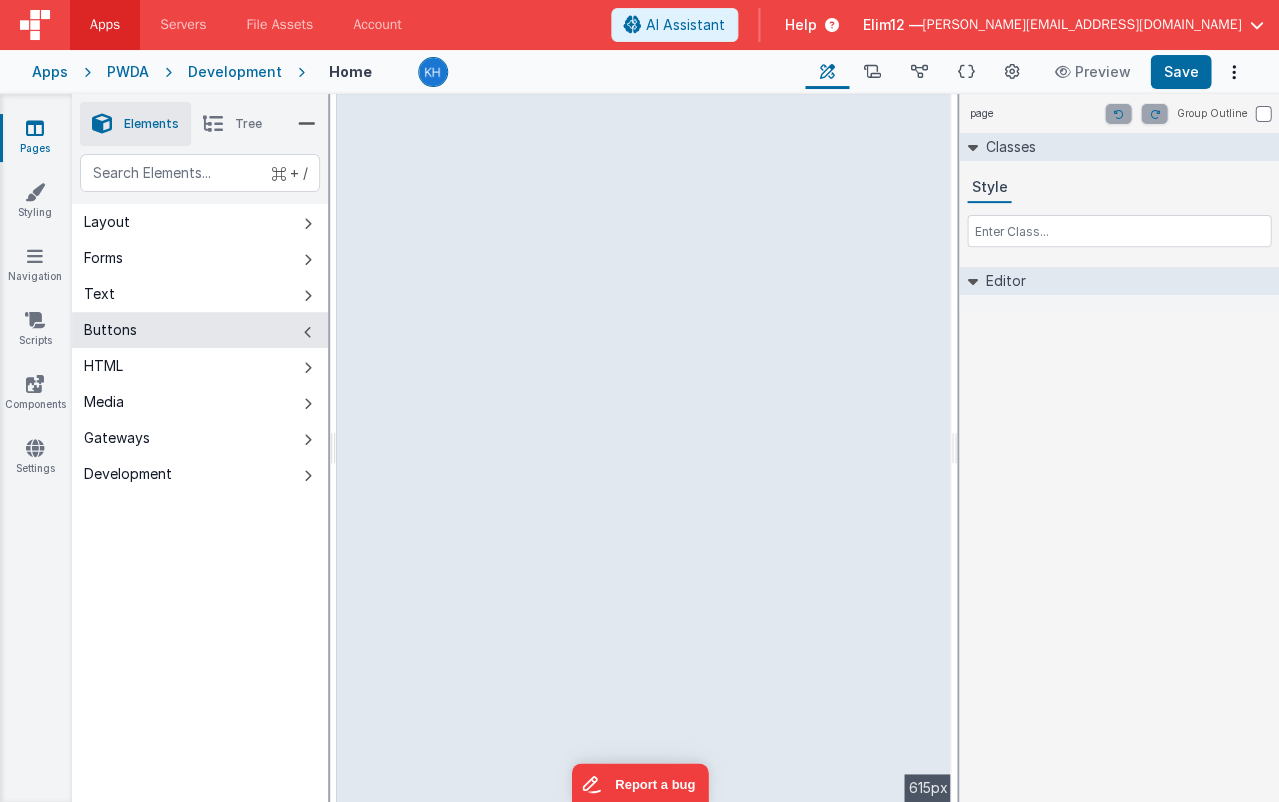 click at bounding box center (308, 332) 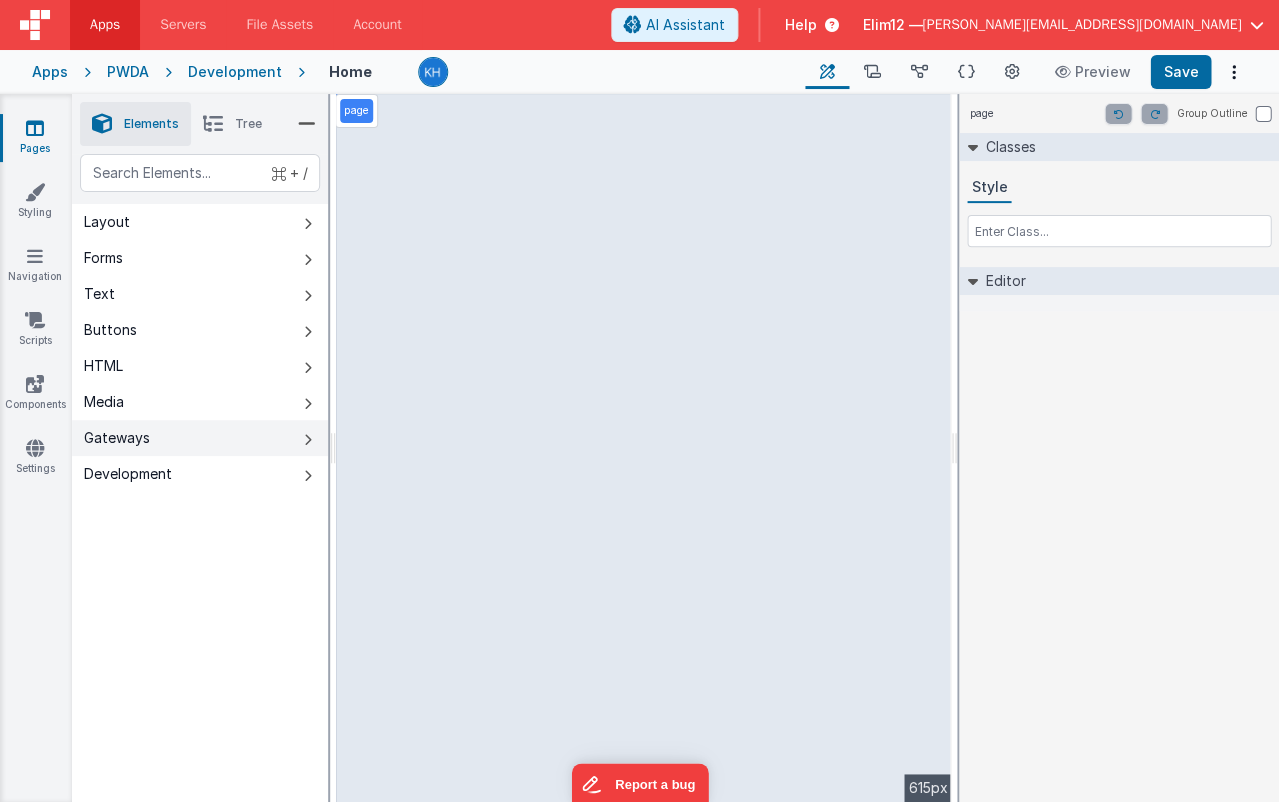 click on "Gateways" at bounding box center [200, 438] 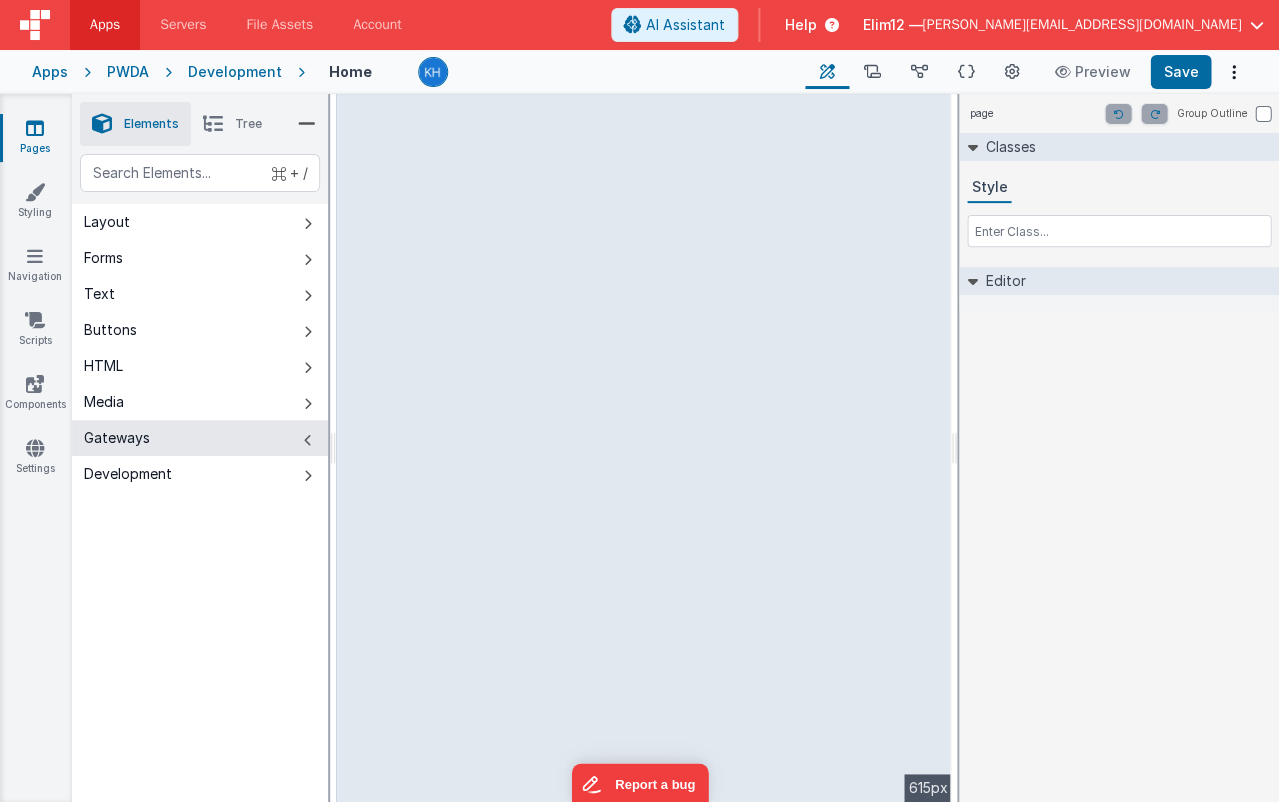 click on "Gateways" at bounding box center [200, 438] 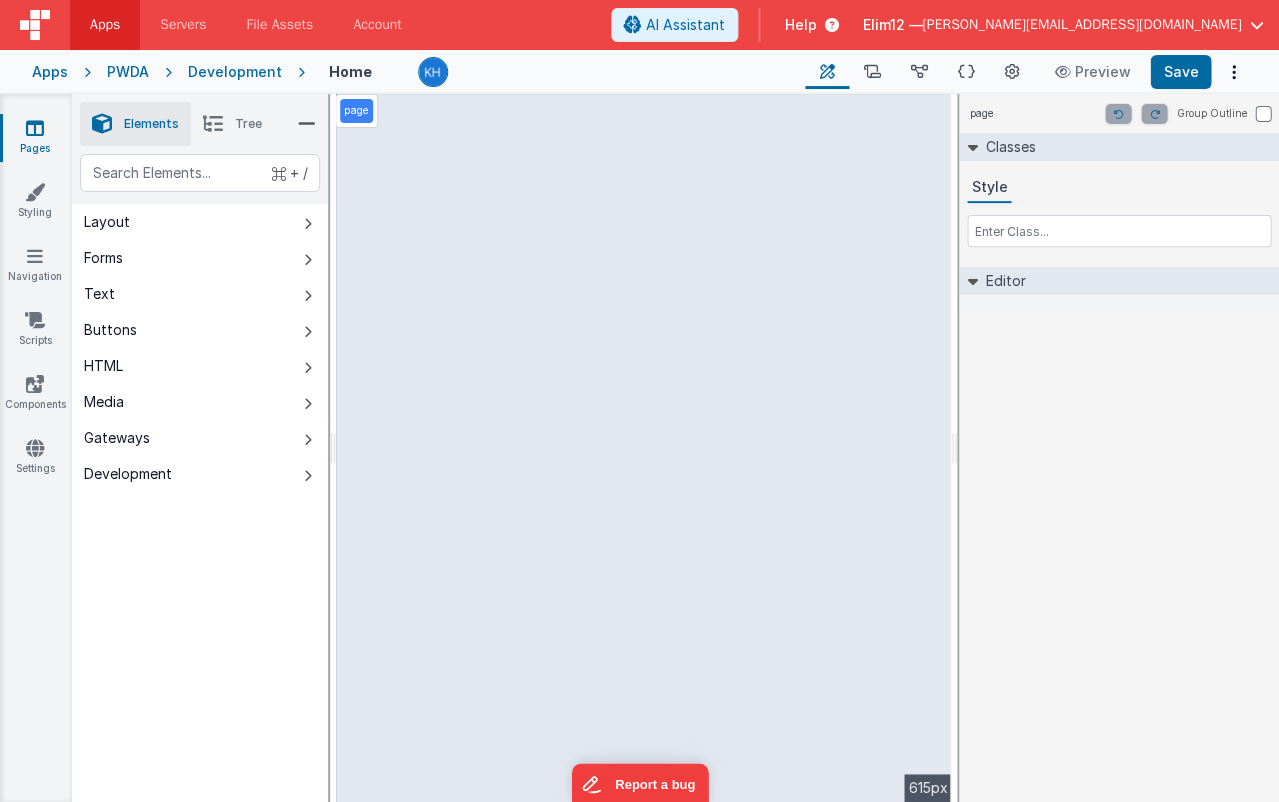 select on "newActionScript3" 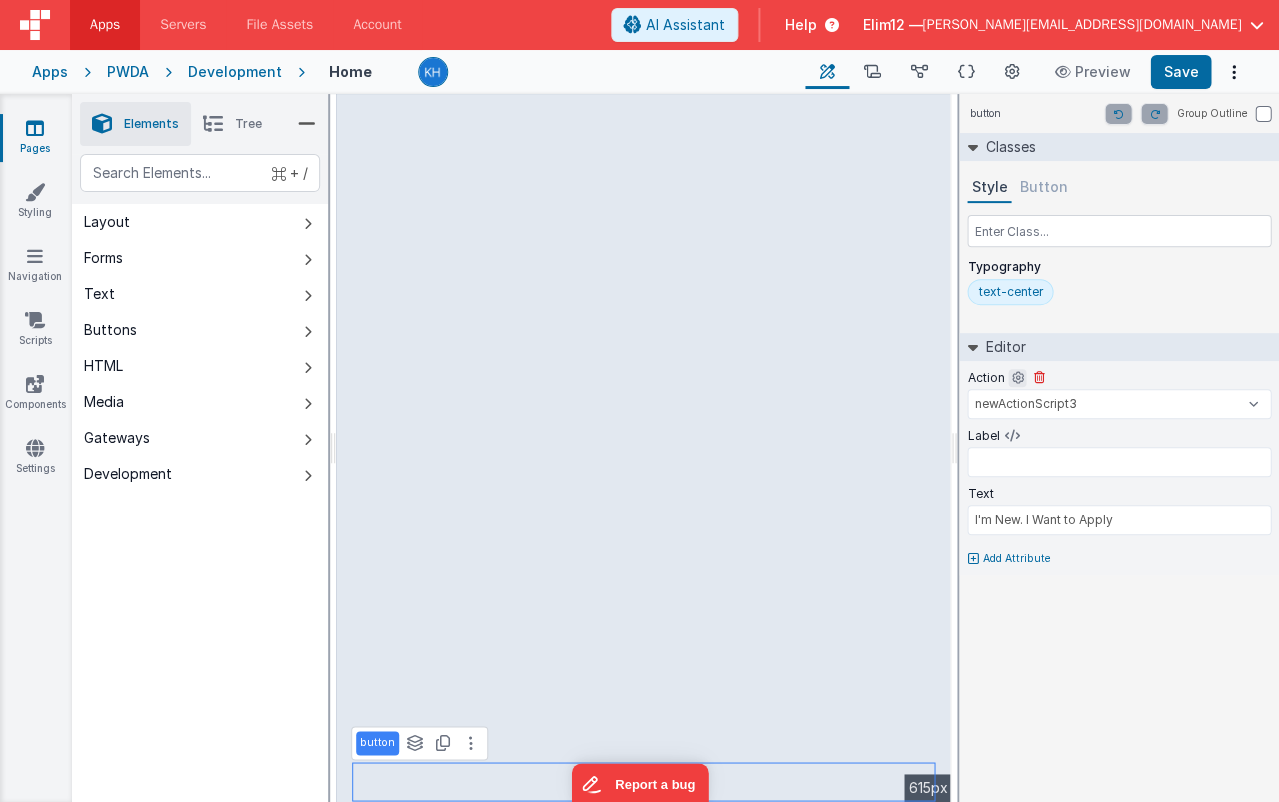 click at bounding box center (1017, 378) 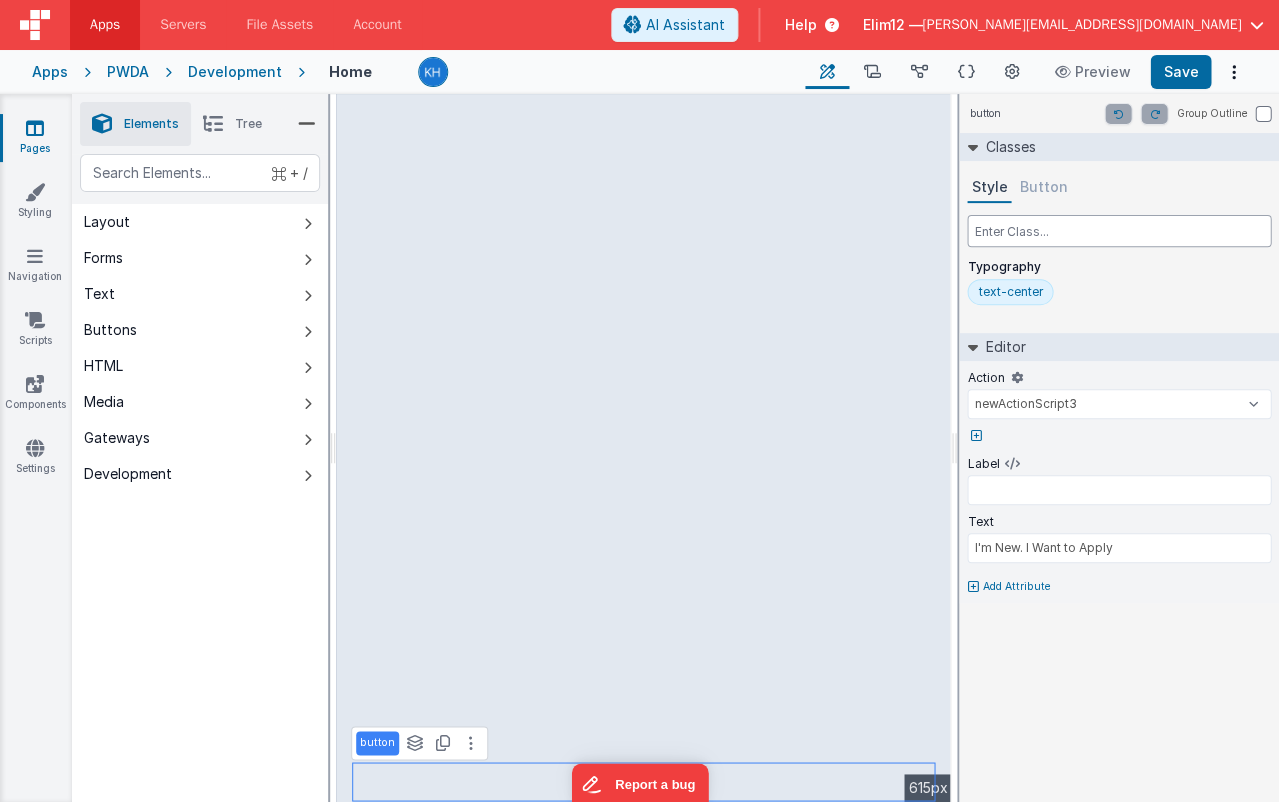 click at bounding box center [1119, 231] 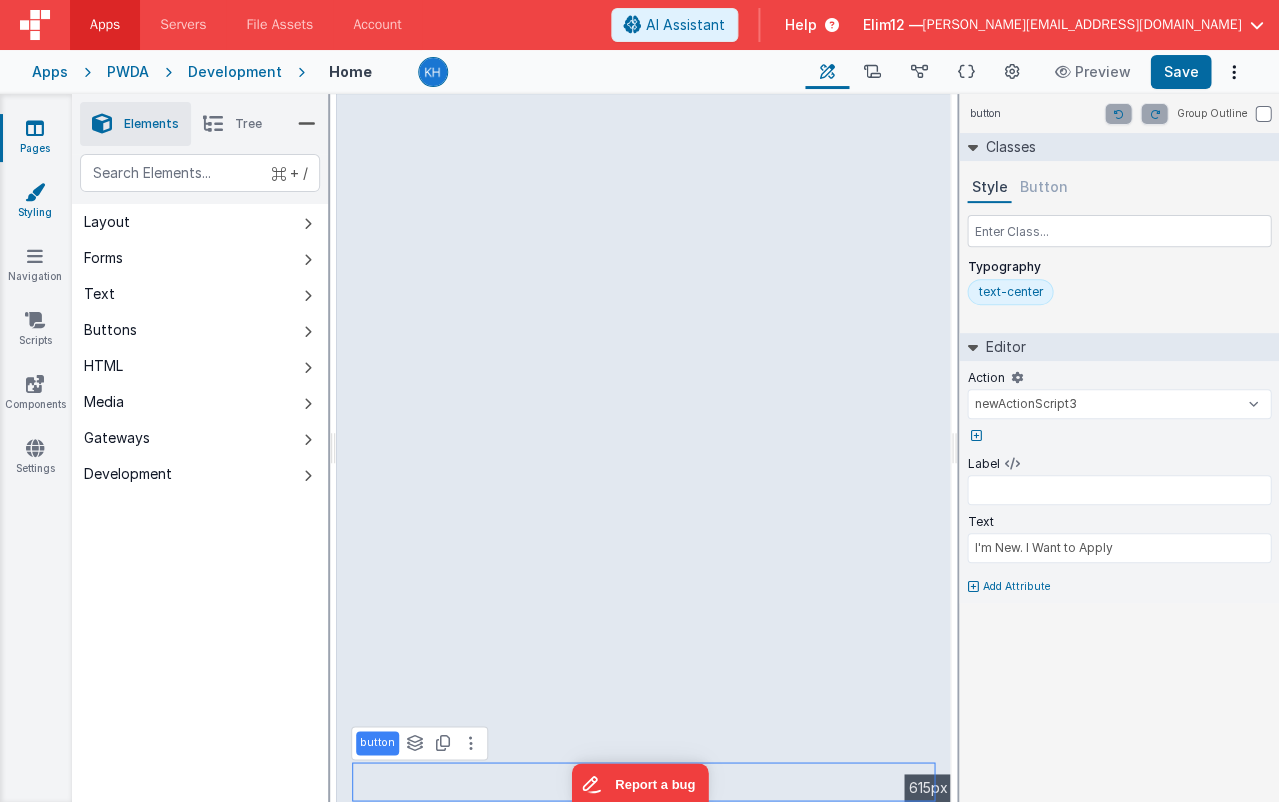 click on "Styling" at bounding box center (35, 202) 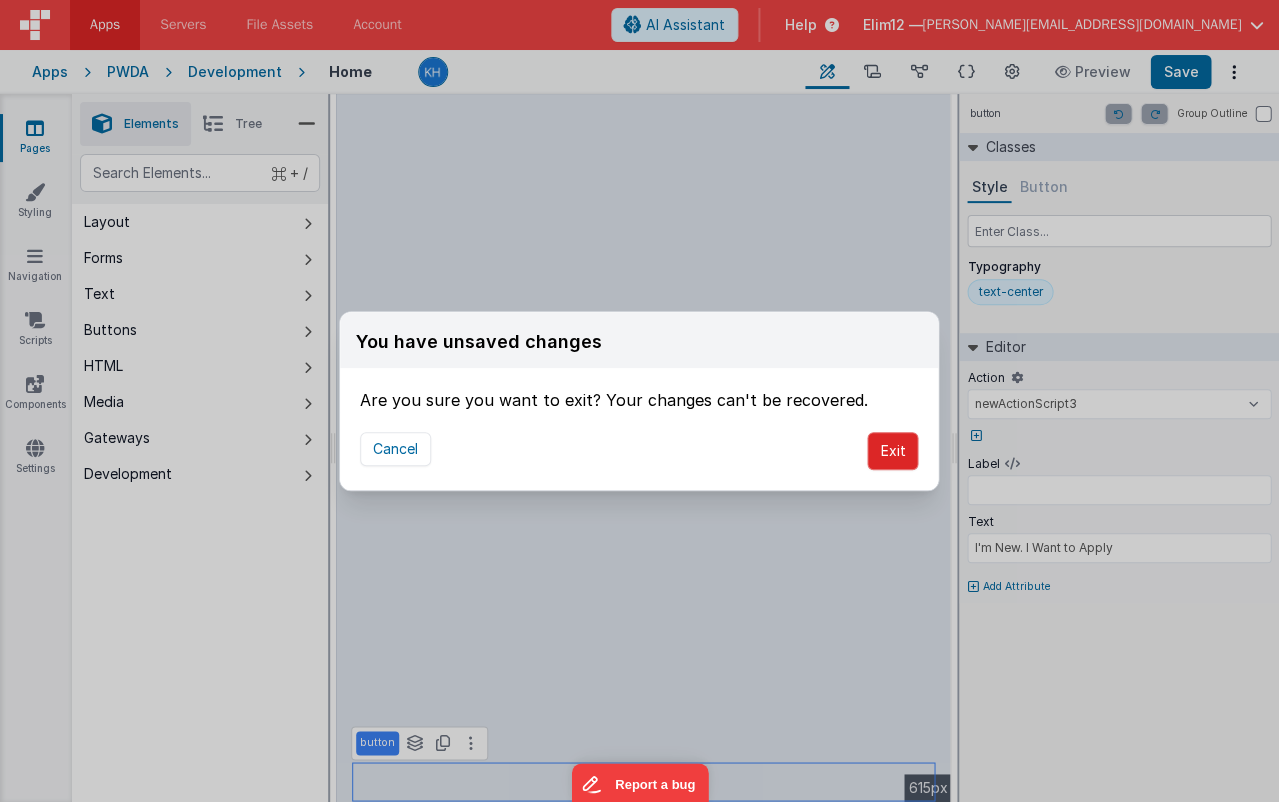 click on "Exit" at bounding box center (892, 451) 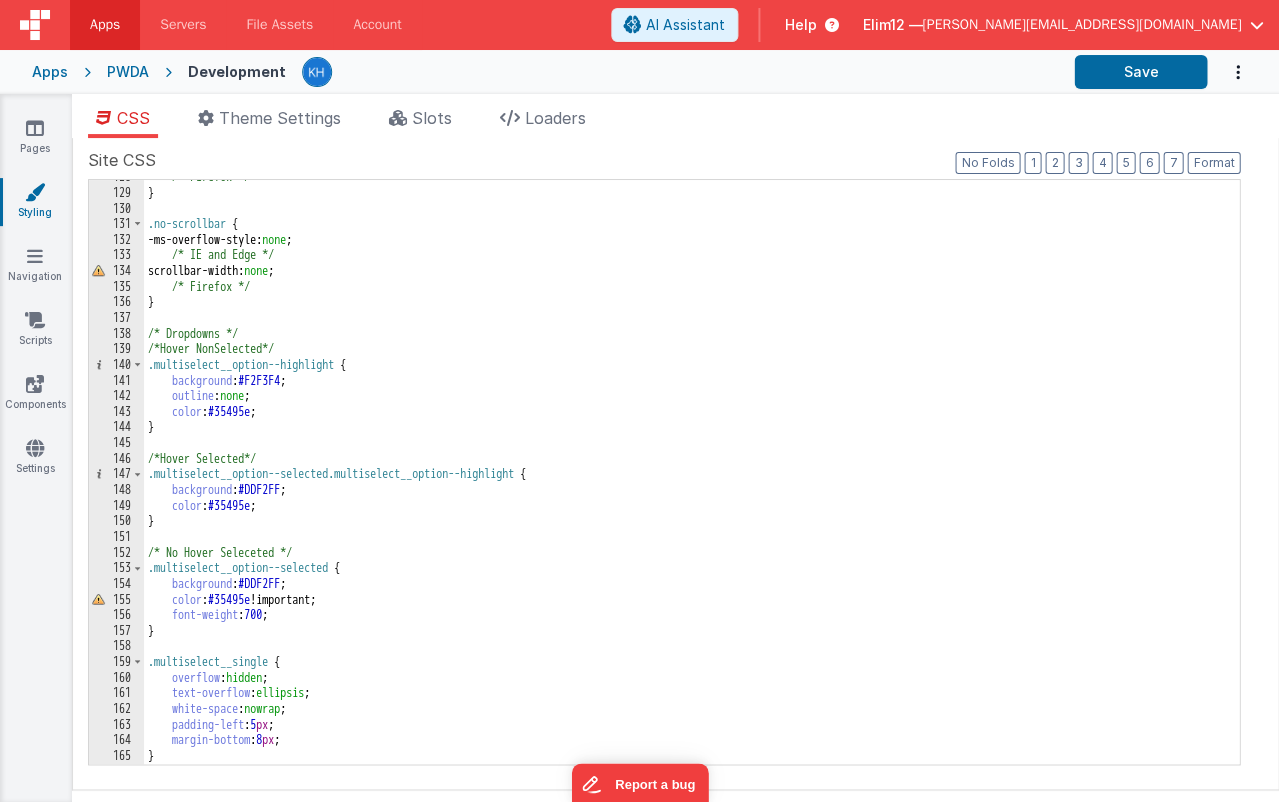 scroll, scrollTop: 1998, scrollLeft: 0, axis: vertical 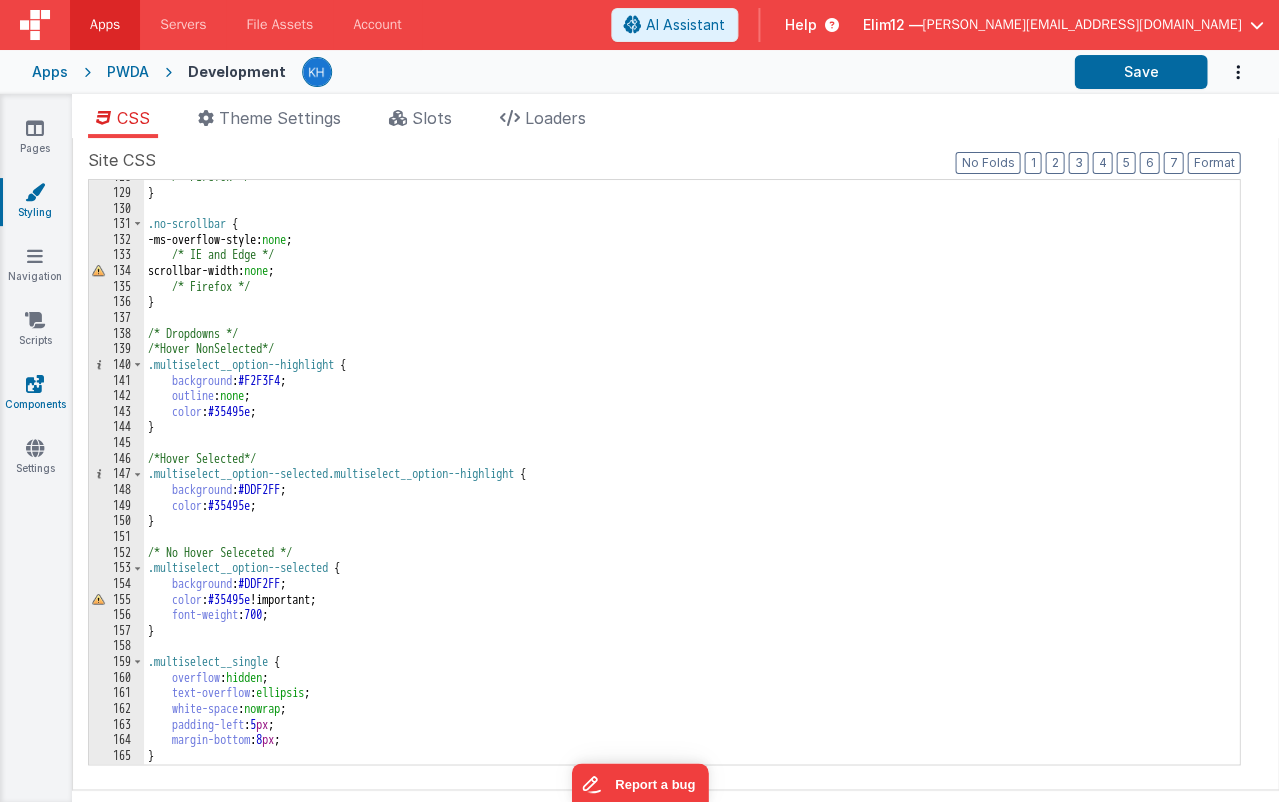 click on "Components" at bounding box center [35, 394] 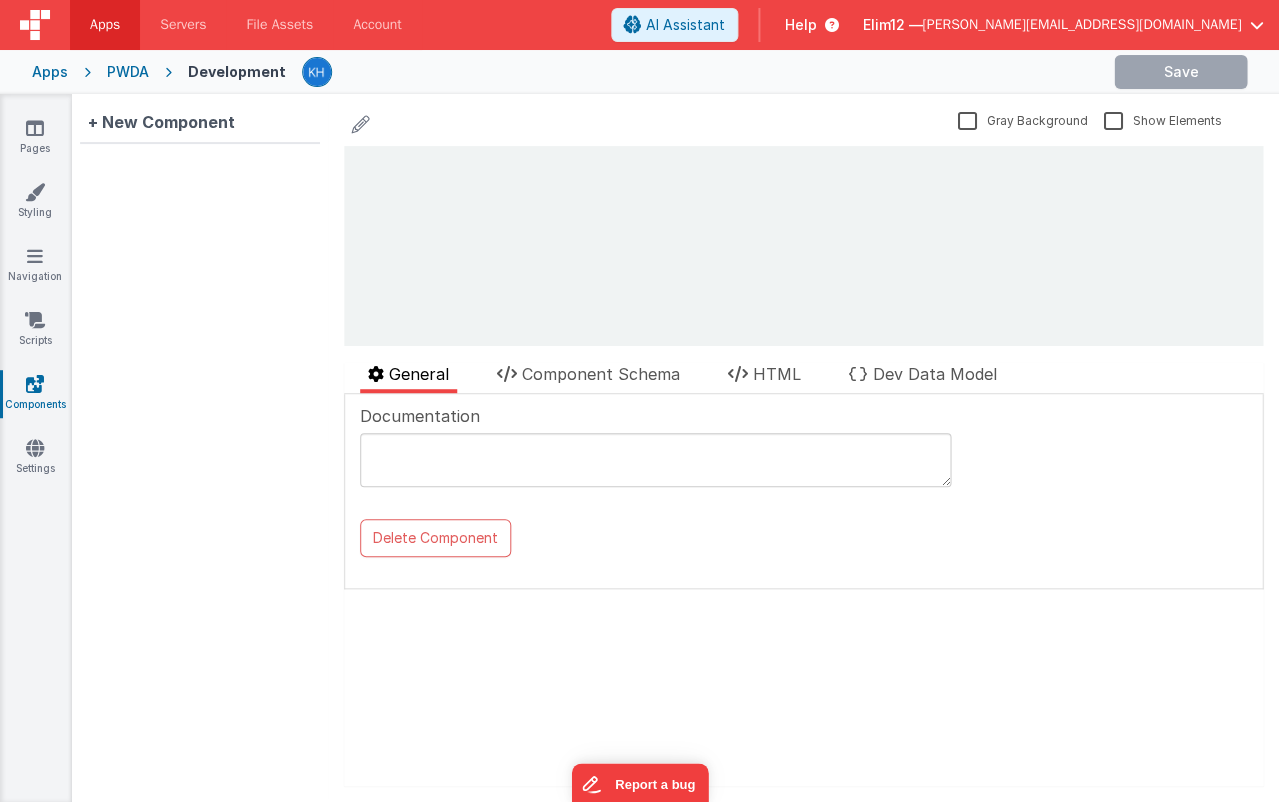 scroll, scrollTop: 0, scrollLeft: 0, axis: both 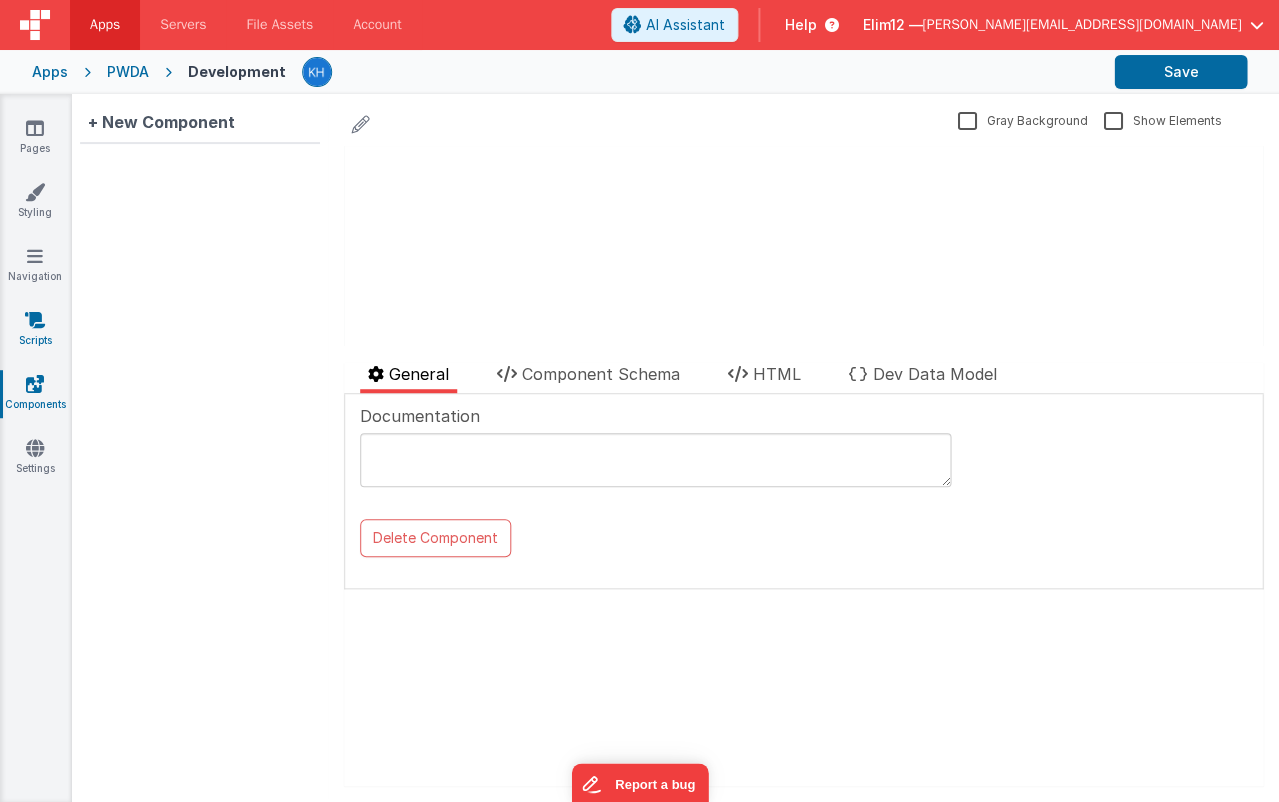 click at bounding box center [35, 320] 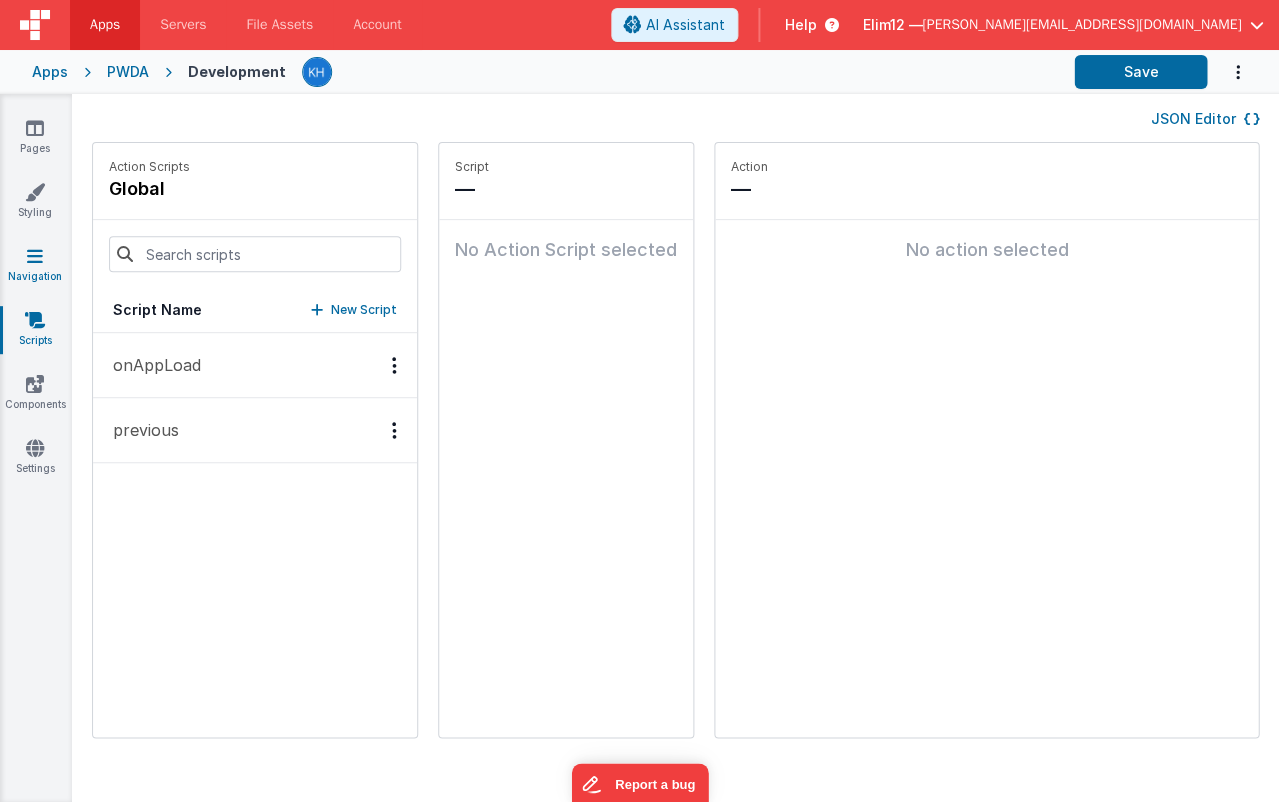 click at bounding box center [35, 256] 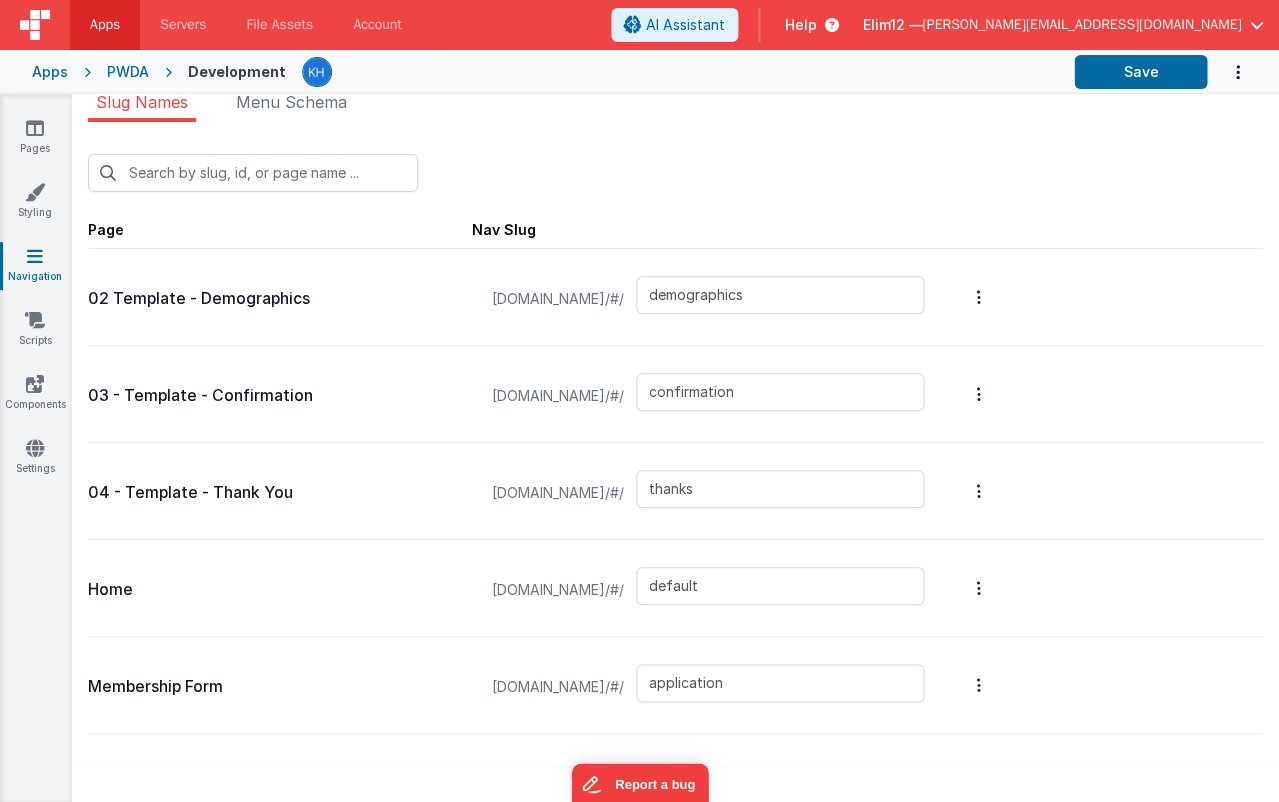 scroll, scrollTop: 16, scrollLeft: 0, axis: vertical 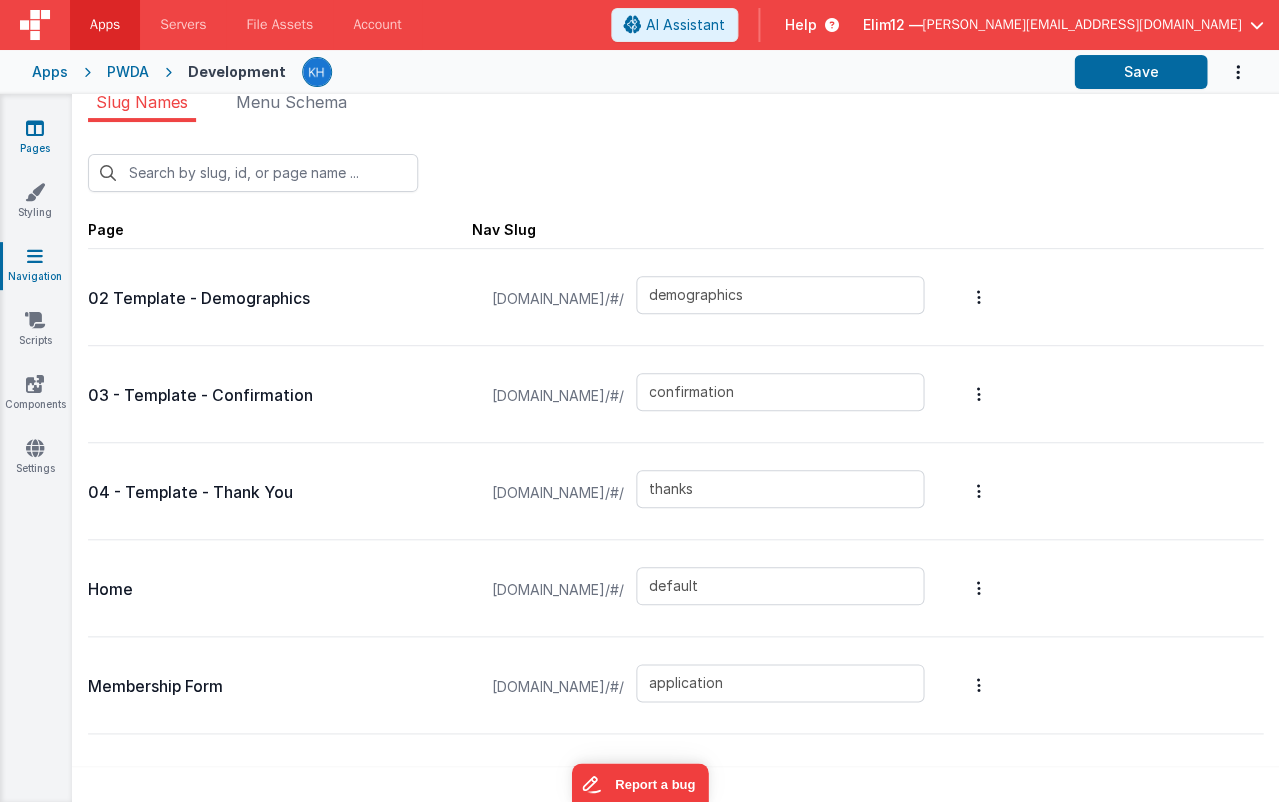 click at bounding box center [35, 128] 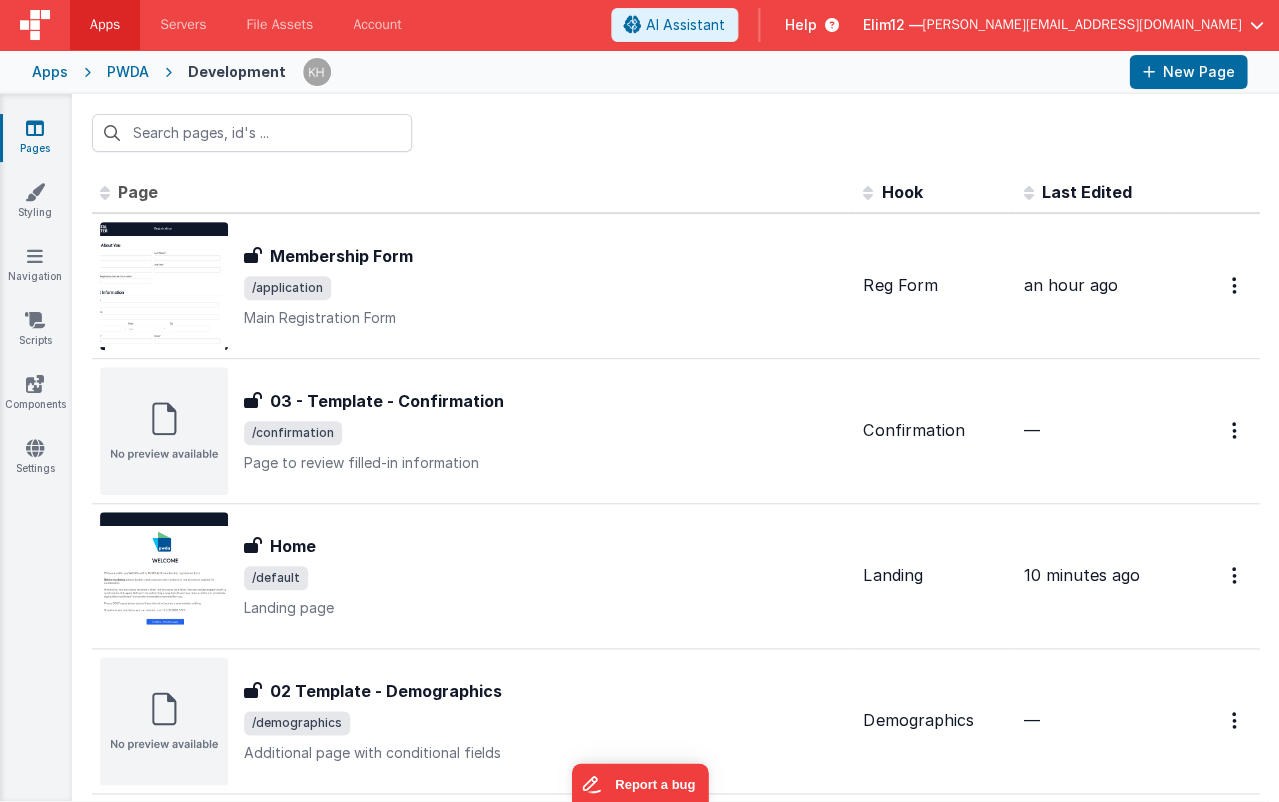 click on "Pages
Styling
Navigation
Scripts
Components
Settings" at bounding box center [36, 447] 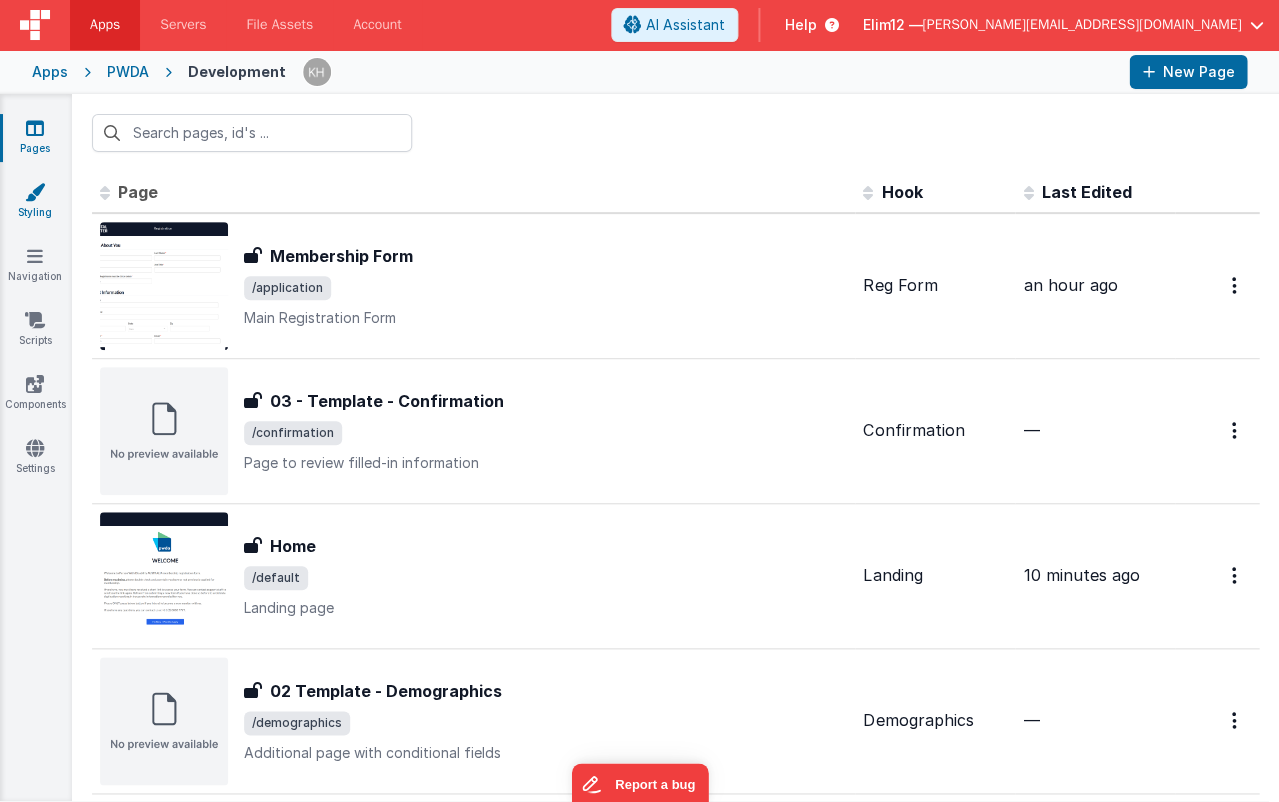 click at bounding box center (35, 192) 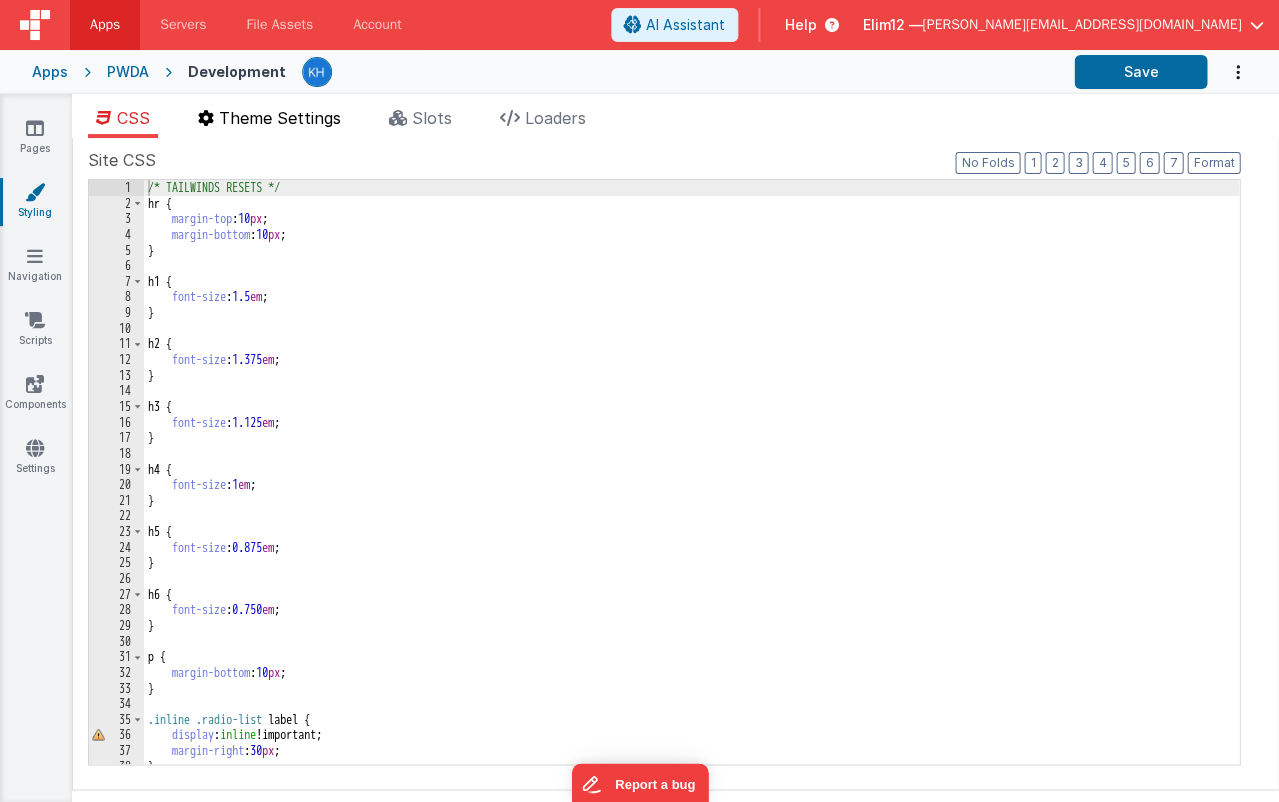 click on "Theme Settings" at bounding box center (269, 122) 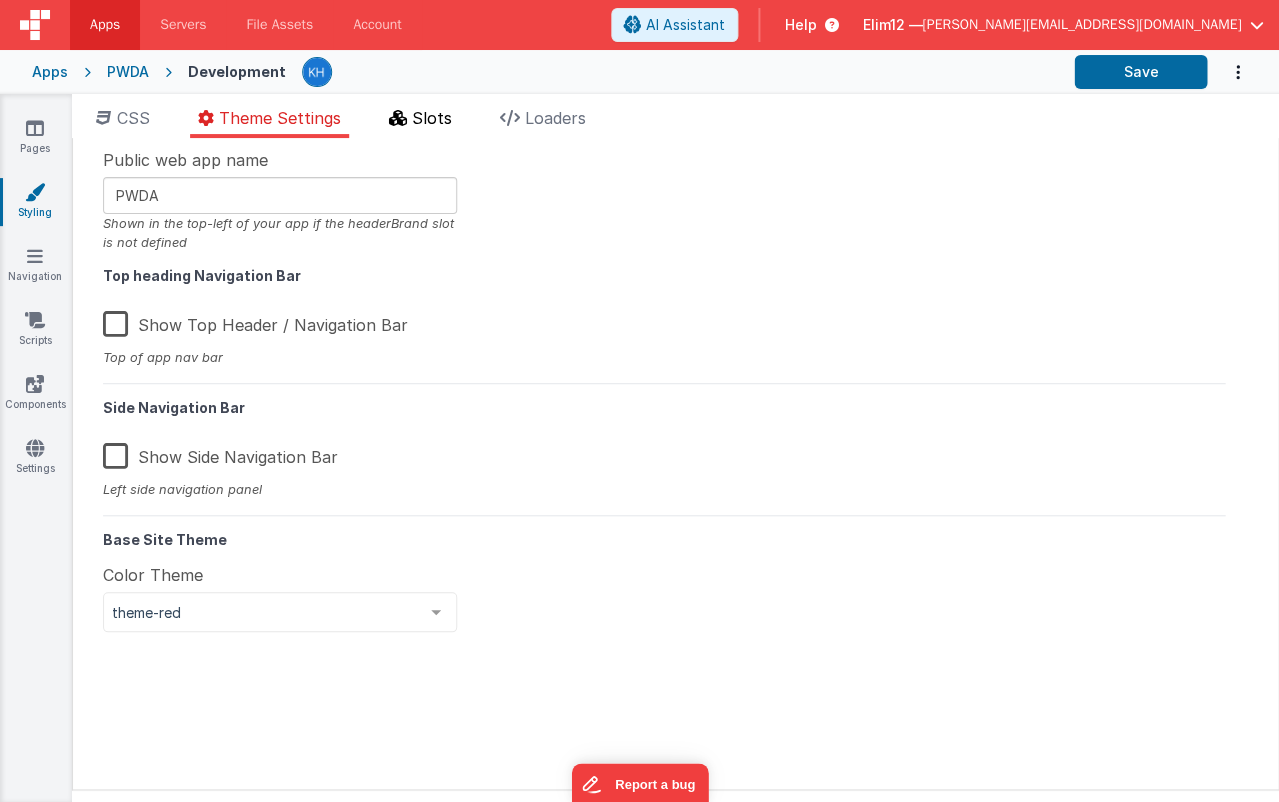 click on "Slots" at bounding box center (432, 118) 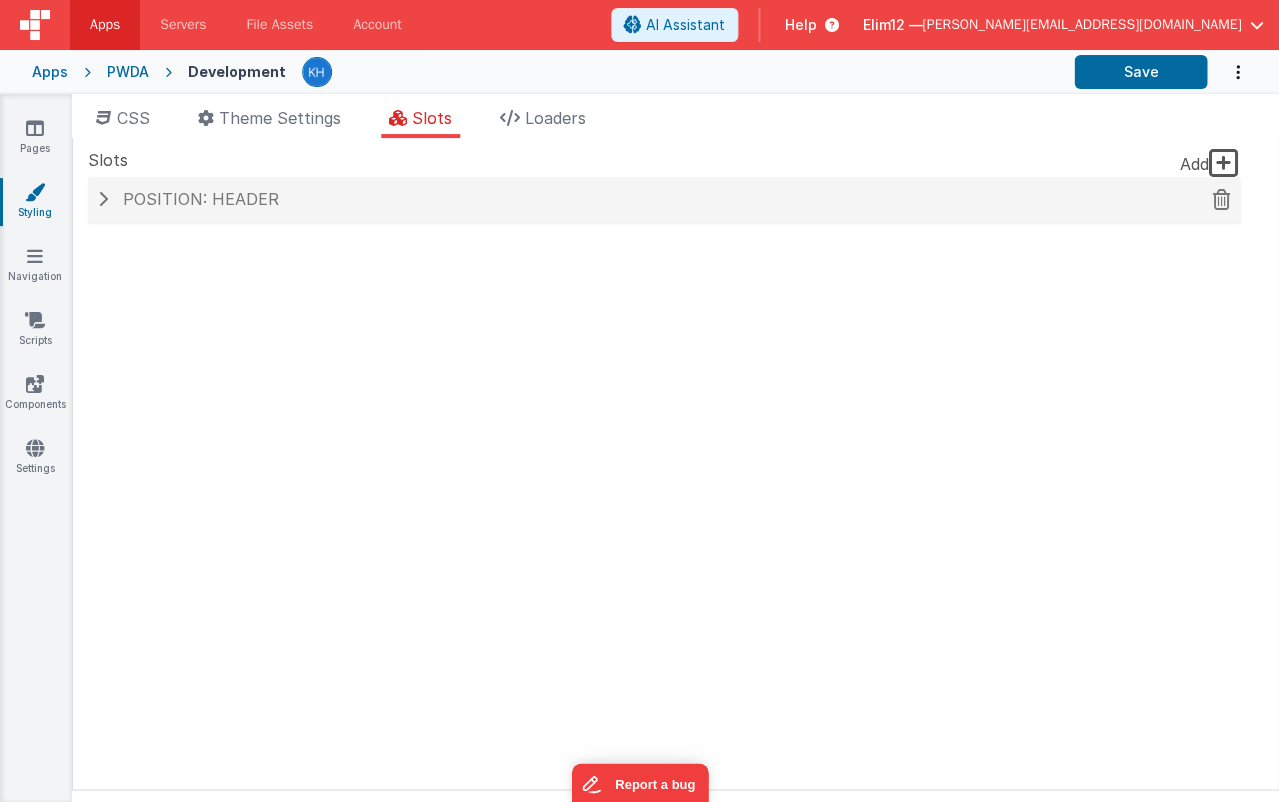 click on "Position: header" at bounding box center [664, 200] 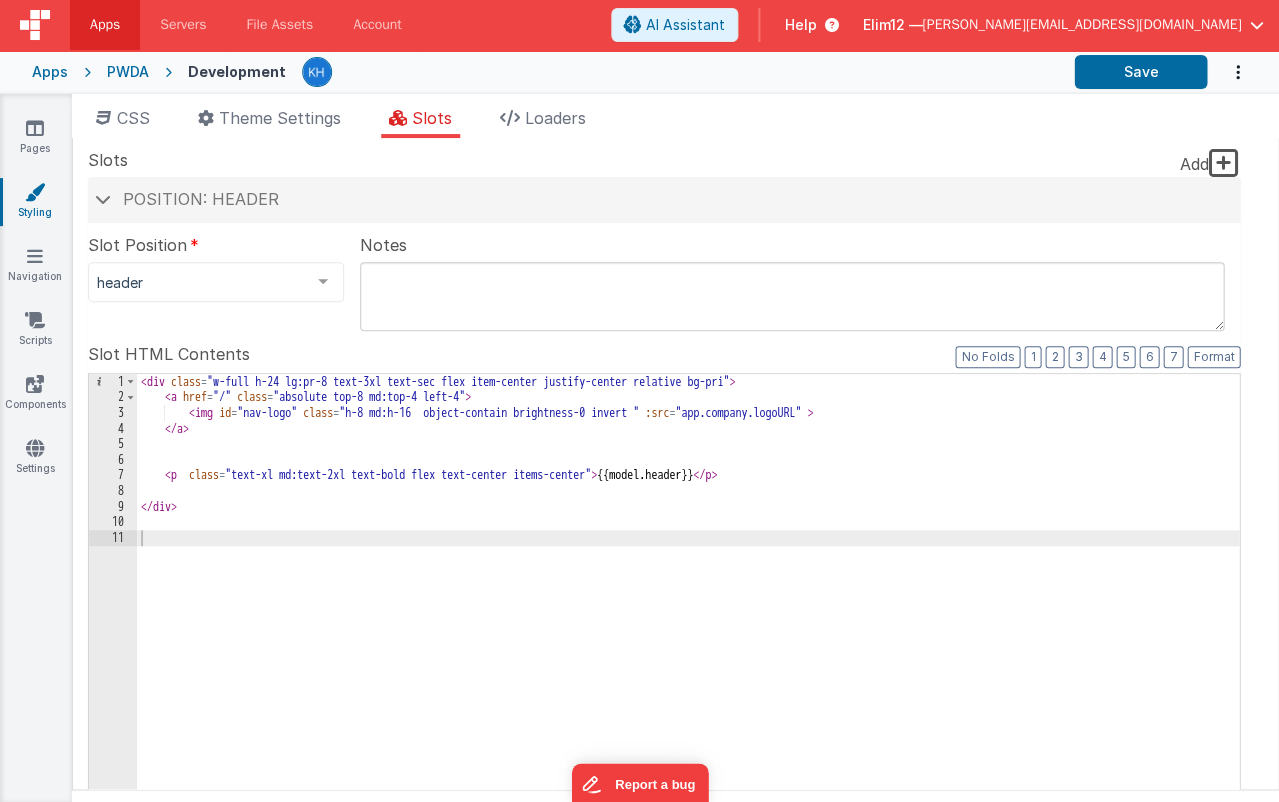 click on "CSS
Theme Settings
Slots
Loaders
Site CSS Format
7
6
5
4
3
2
1
No Folds
1 2 3 4 5 6 7 8 9 10 11 12 13 14 15 16 17 18 19 20 21 22 23 24 25 26 27 28 29 30 31 32 33 34 35 36 37 38 39 /* TAILWINDS RESETS */ hr   {      margin-top :  10 px ;      margin-bottom :  10 px ; } h1   {      font-size :  1.5 em ; } h2   {      font-size :  1.375 em ; } h3   {      font-size :  1.125 em ; } h4   {      font-size :  1 em ; } h5   {      font-size :  0.875 em ; } h6   {      font-size :  0.750 em ; } p   {      margin-bottom :  10 px ; } .inline   .radio-list   label   {      display :  inline  !important;      margin-right" at bounding box center [675, 452] 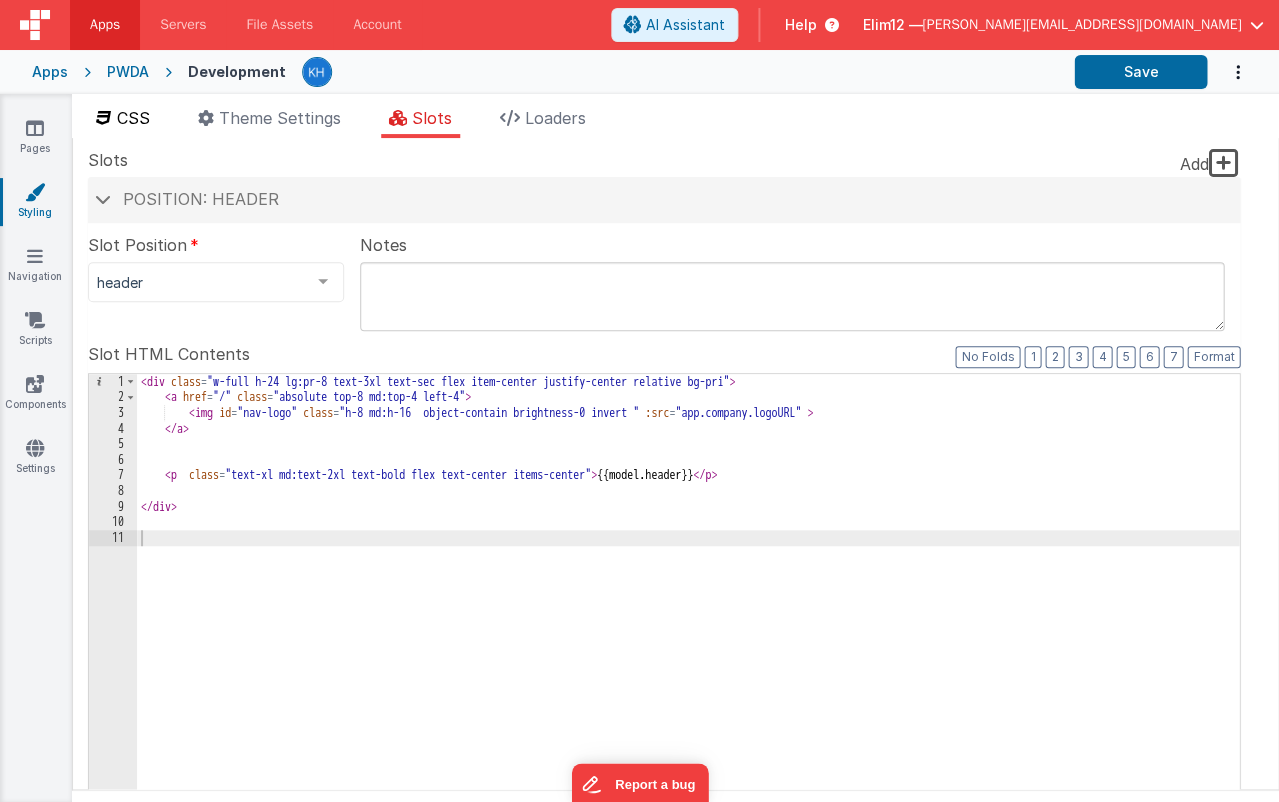click on "CSS" at bounding box center [123, 122] 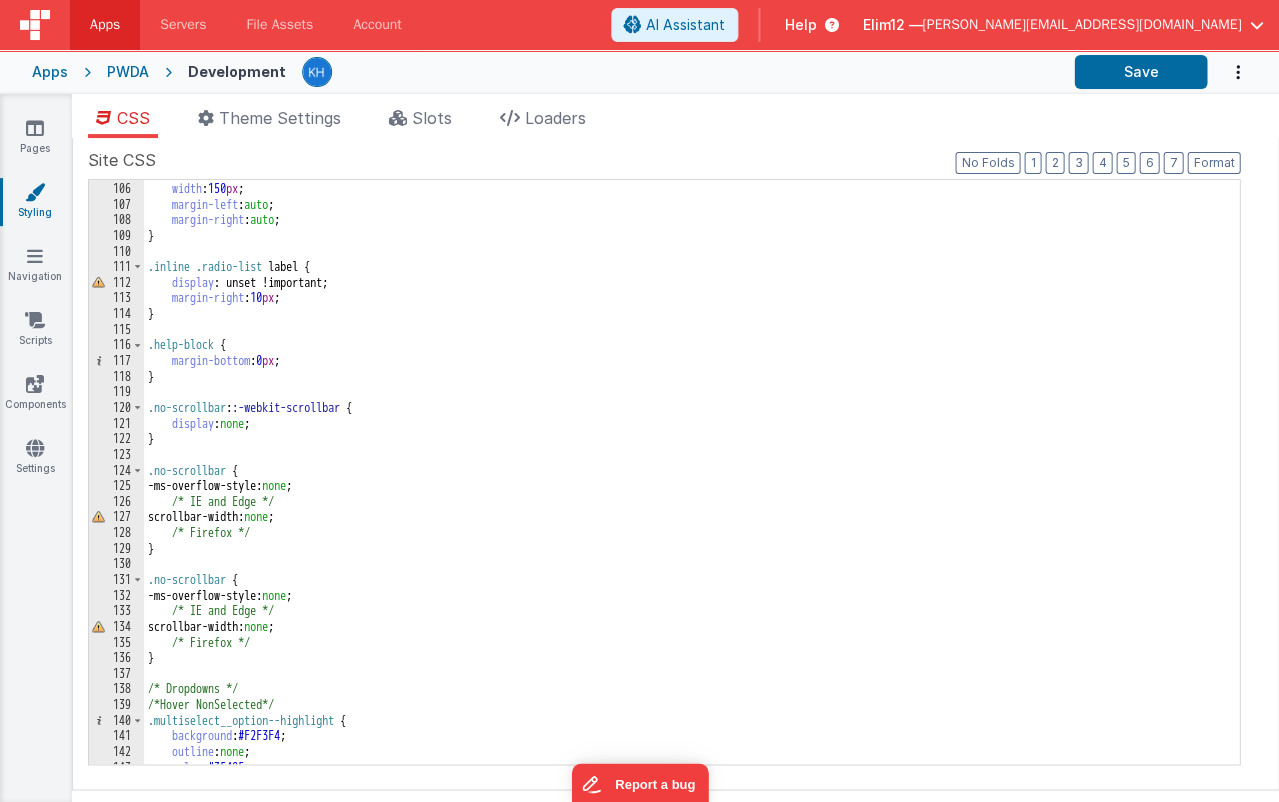 scroll, scrollTop: 1998, scrollLeft: 0, axis: vertical 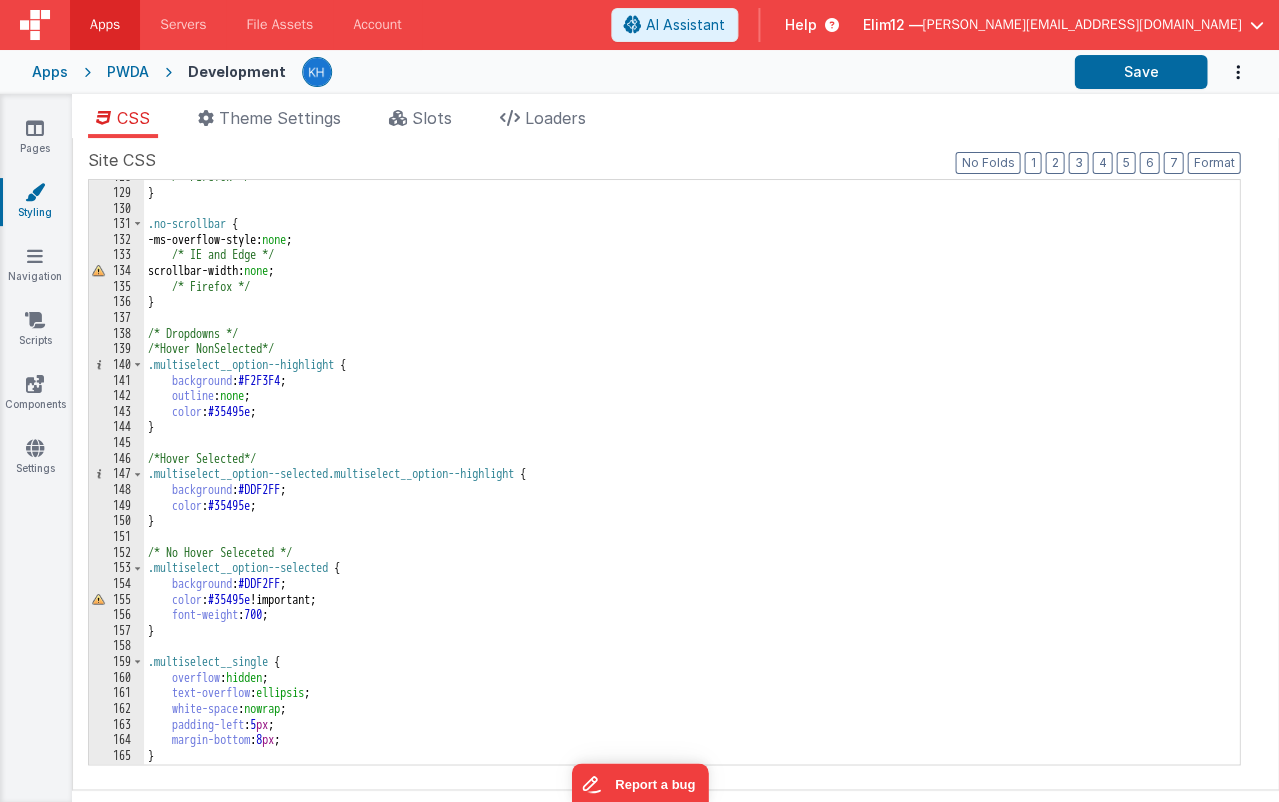 click on "/* Firefox */ } .no-scrollbar   {     -ms-overflow-style:  none ;      /* IE and Edge */     scrollbar-width:  none ;      /* Firefox */ } /* Dropdowns */ /*Hover NonSelected*/ .multiselect__option--highlight   {      background :  #F2F3F4 ;      outline :  none ;      color :  #35495e ; } /*Hover Selected*/ .multiselect__option--selected.multiselect__option--highlight   {      background :  #DDF2FF ;      color :  #35495e ; } /* No Hover Seleceted */ .multiselect__option--selected   {      background :  #DDF2FF ;      color :  #35495e  !important;      font-weight :  700 ; } .multiselect__single   {      overflow :  hidden ;      text-overflow :  ellipsis ;      white-space :  nowrap ;      padding-left :  5 px ;      margin-bottom :  8 px ; }" at bounding box center (691, 476) 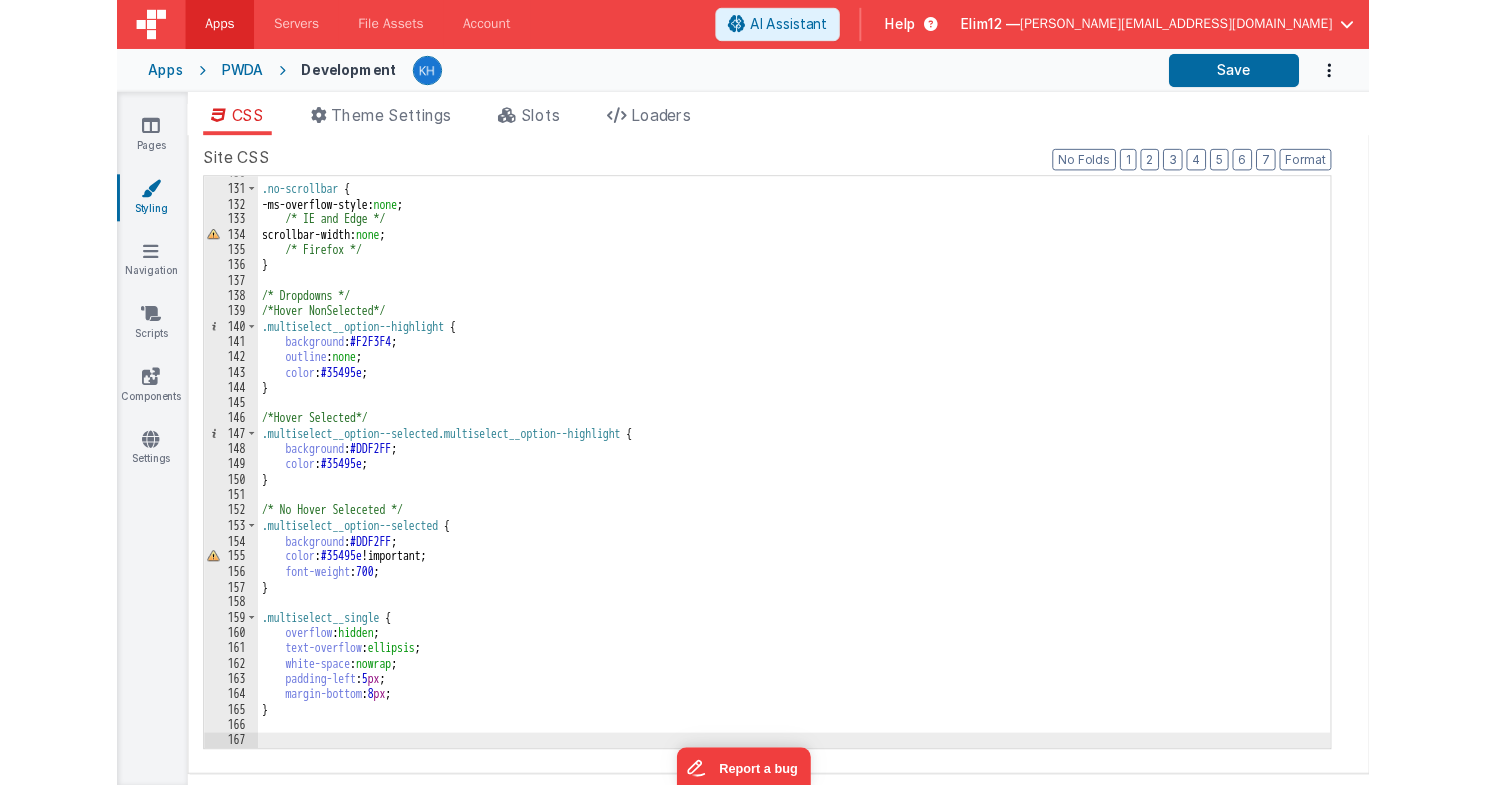 scroll, scrollTop: 2170, scrollLeft: 0, axis: vertical 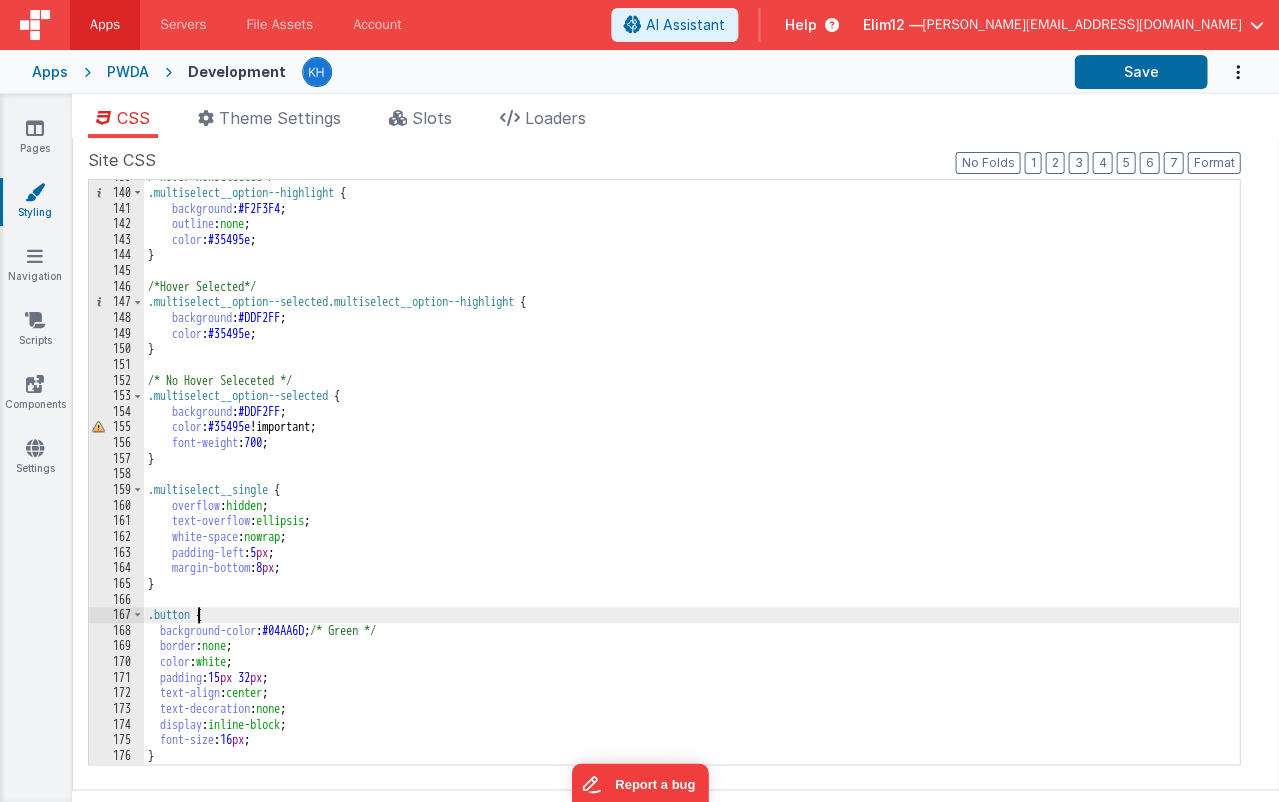 click on "/*Hover NonSelected*/ .multiselect__option--highlight   {      background :  #F2F3F4 ;      outline :  none ;      color :  #35495e ; } /*Hover Selected*/ .multiselect__option--selected.multiselect__option--highlight   {      background :  #DDF2FF ;      color :  #35495e ; } /* No Hover Seleceted */ .multiselect__option--selected   {      background :  #DDF2FF ;      color :  #35495e  !important;      font-weight :  700 ; } .multiselect__single   {      overflow :  hidden ;      text-overflow :  ellipsis ;      white-space :  nowrap ;      padding-left :  5 px ;      margin-bottom :  8 px ; } .button   {    background-color :  #04AA6D ;  /* Green */    border :  none ;    color :  white ;    padding :  15 px   32 px ;    text-align :  center ;    text-decoration :  none ;    display :  inline-block ;    font-size :  16 px ; }" at bounding box center [691, 476] 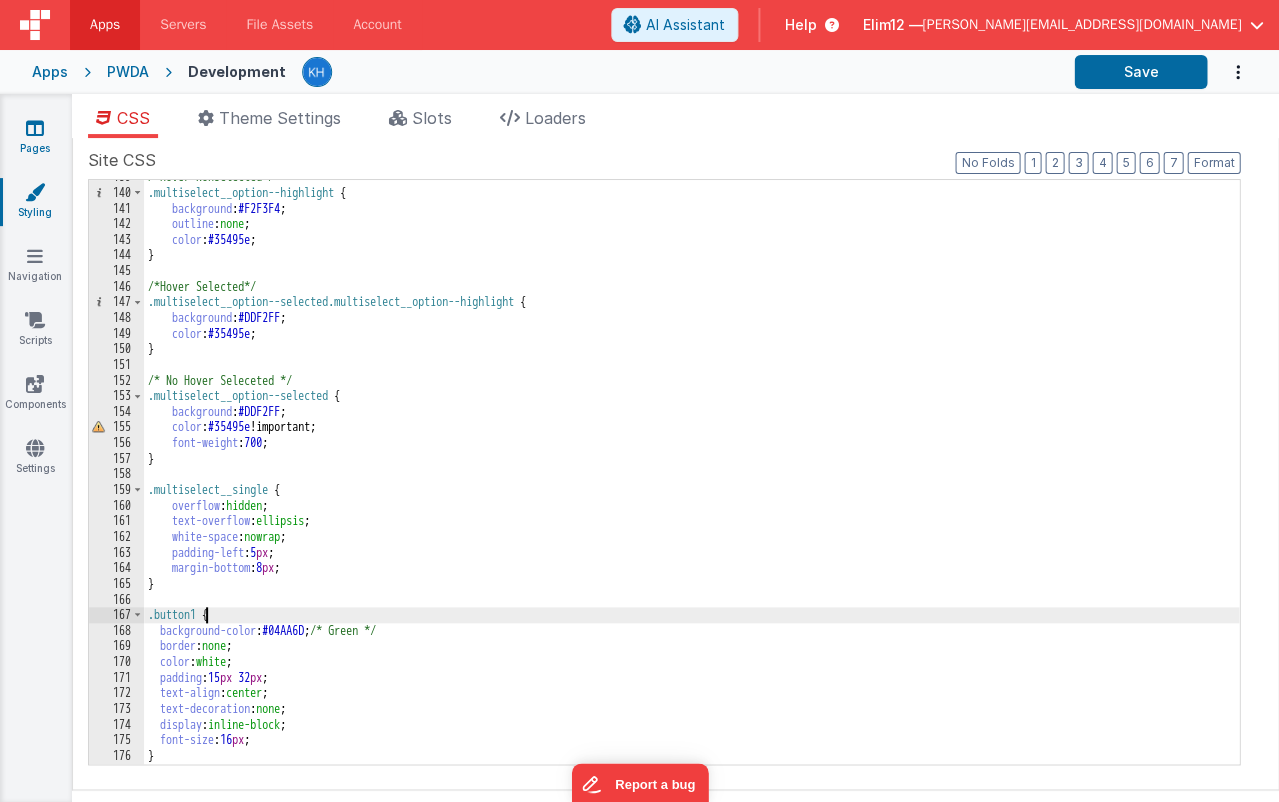 click on "Pages" at bounding box center (35, 138) 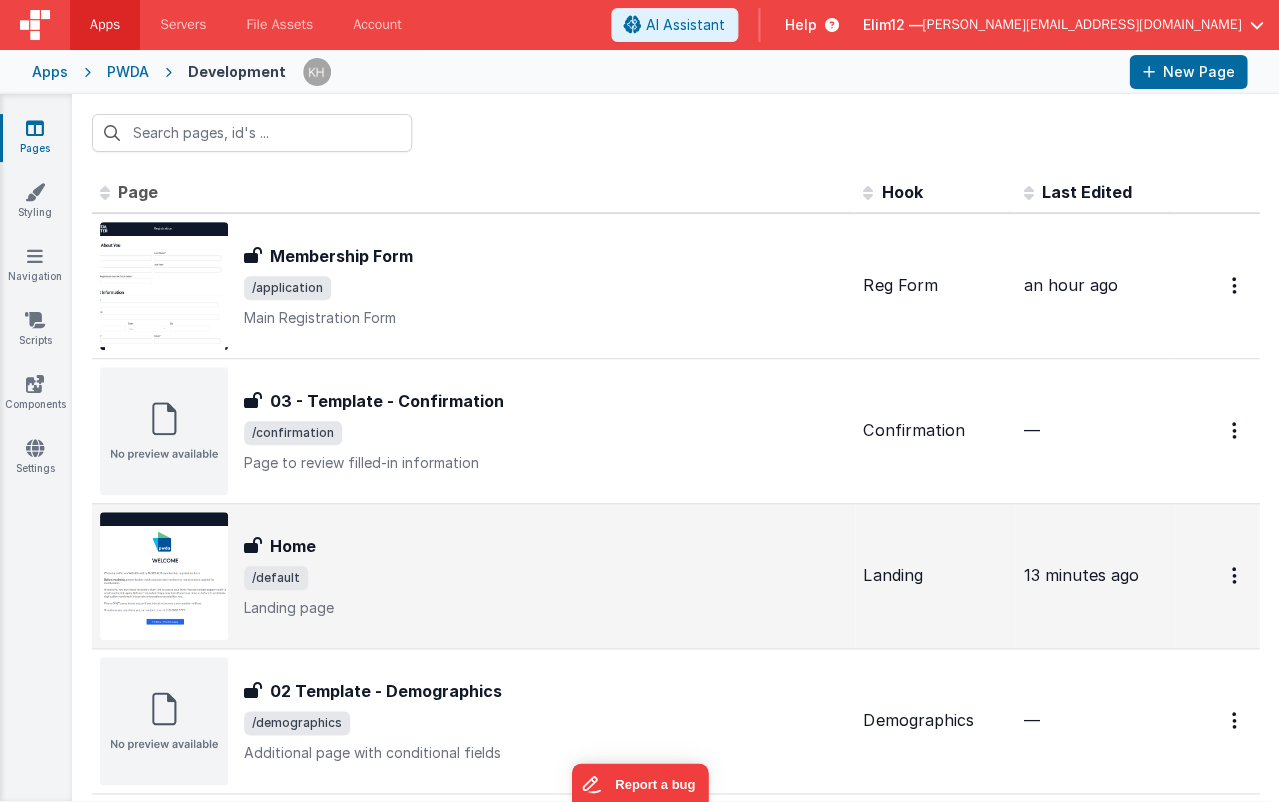 click on "Landing page" at bounding box center [545, 608] 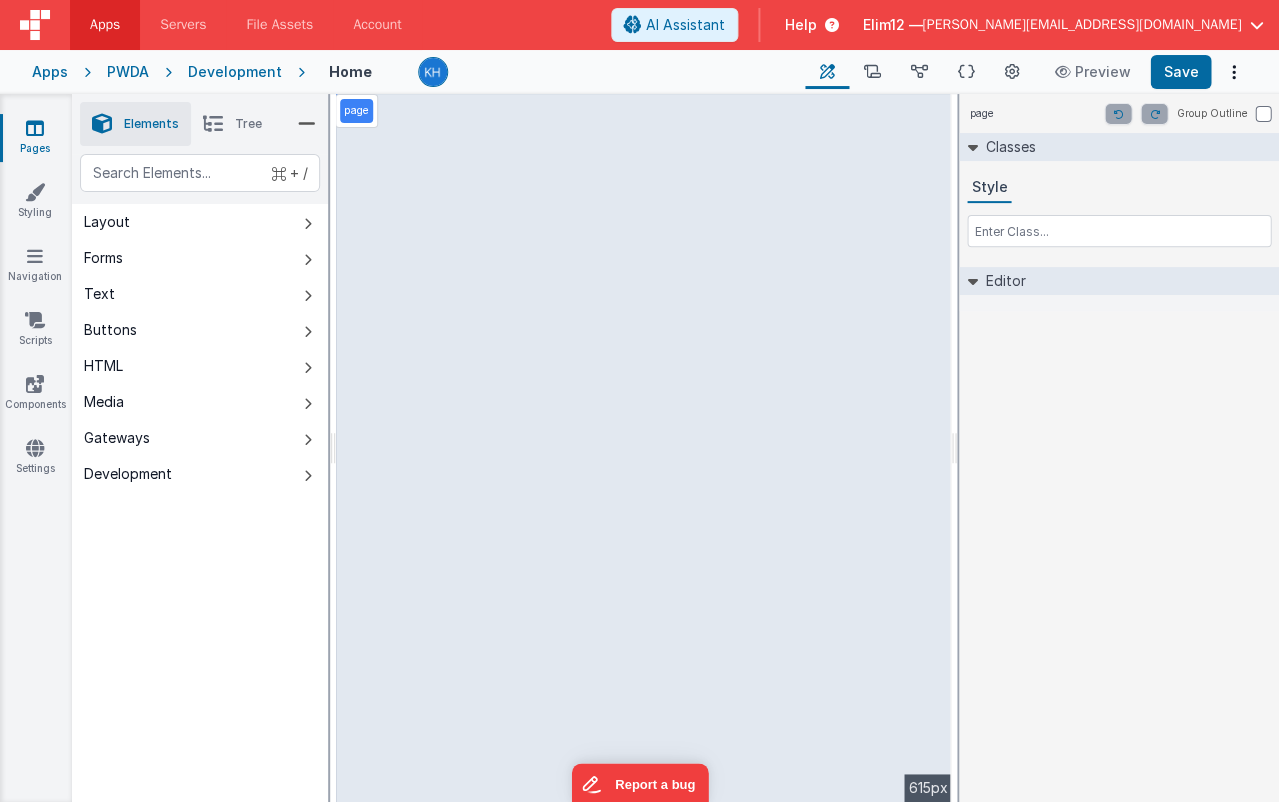 select on "newActionScript3" 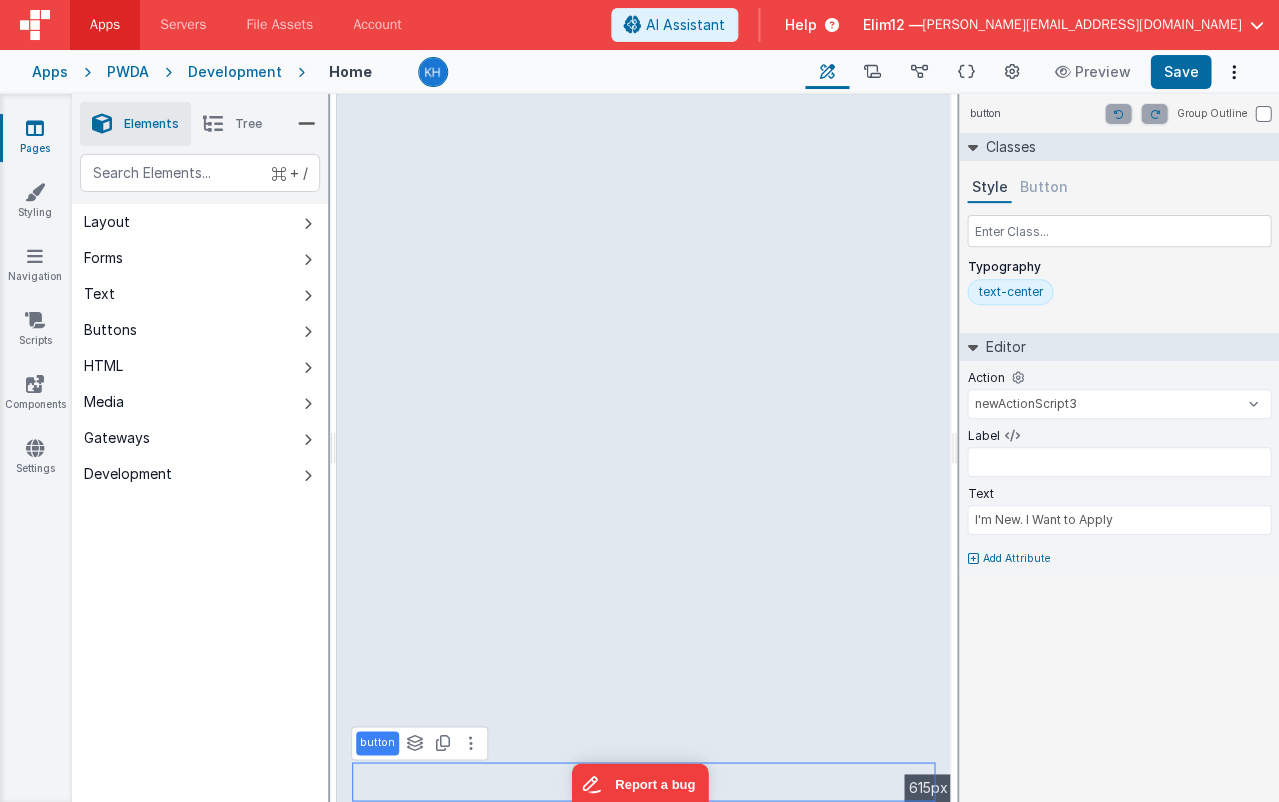 click on "text-center" at bounding box center [1119, 296] 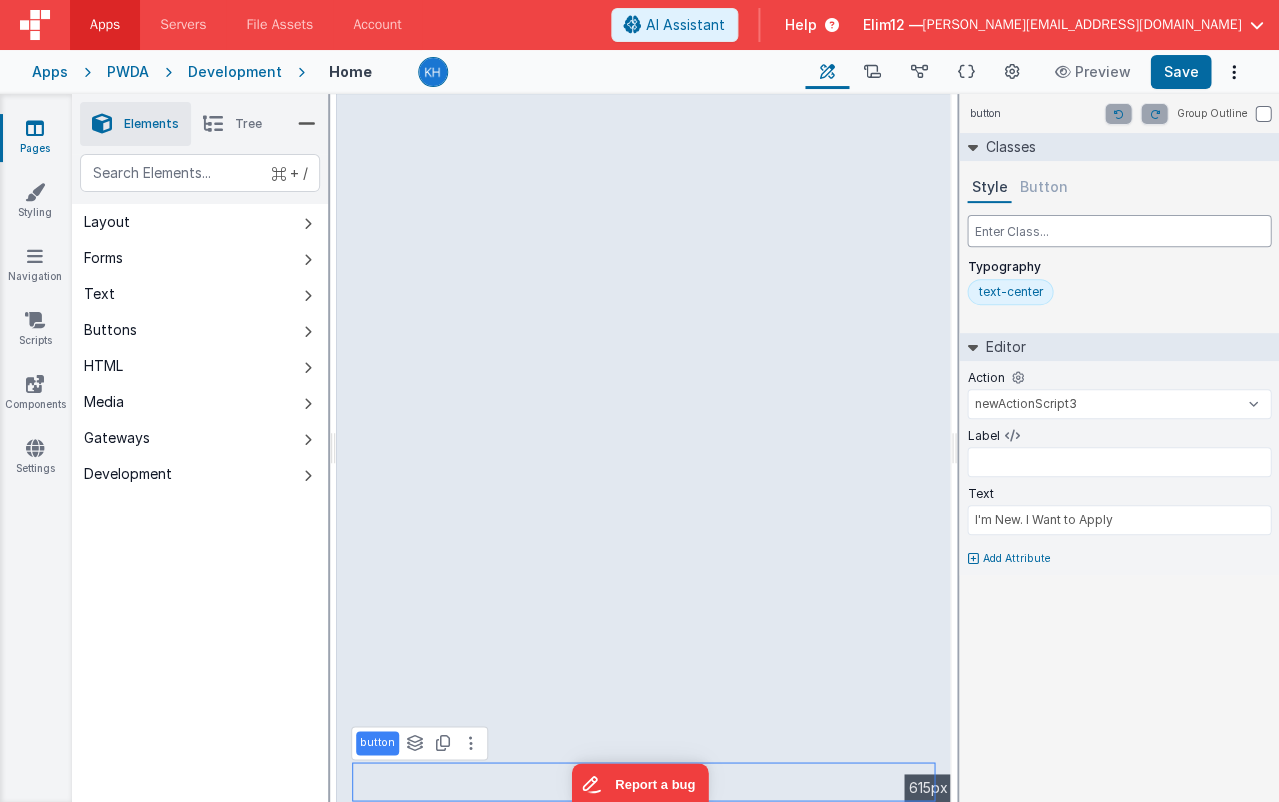 click at bounding box center (1119, 231) 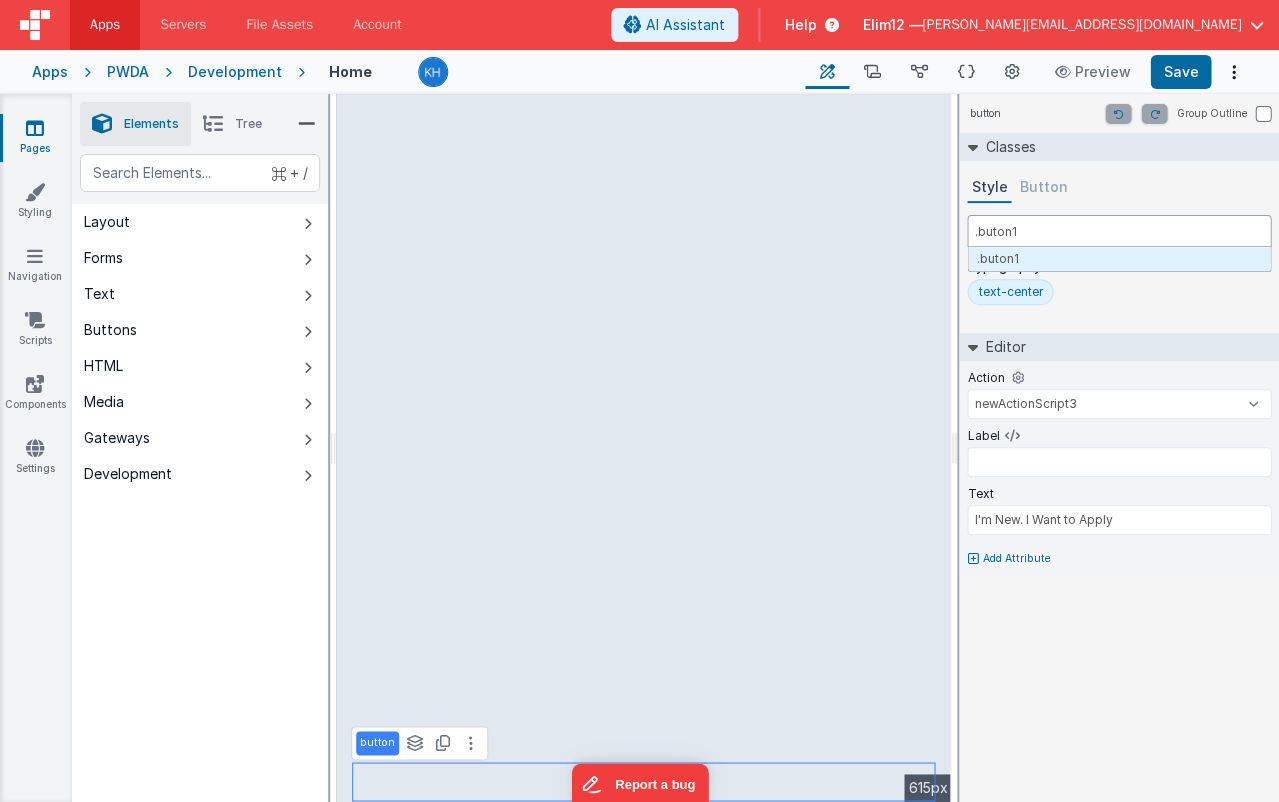 type on ".buton1" 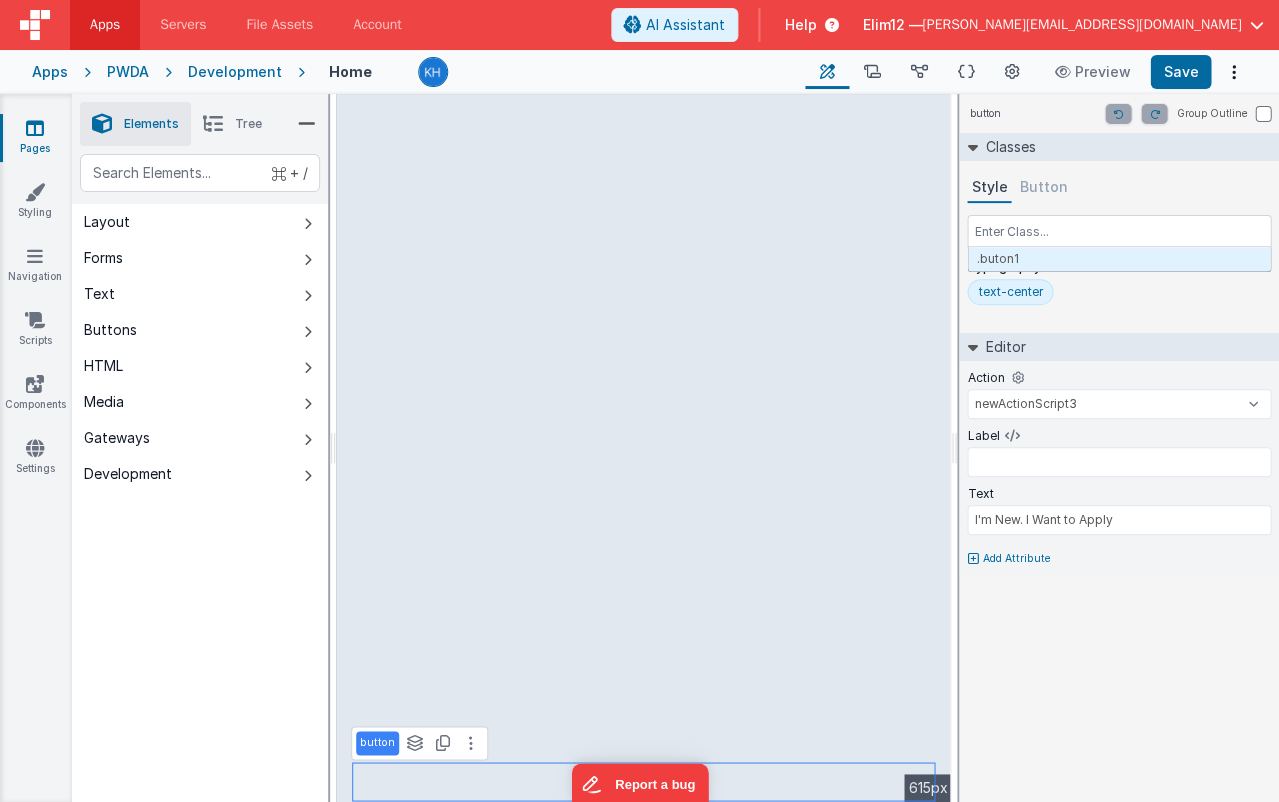 click on "Button" at bounding box center (1043, 188) 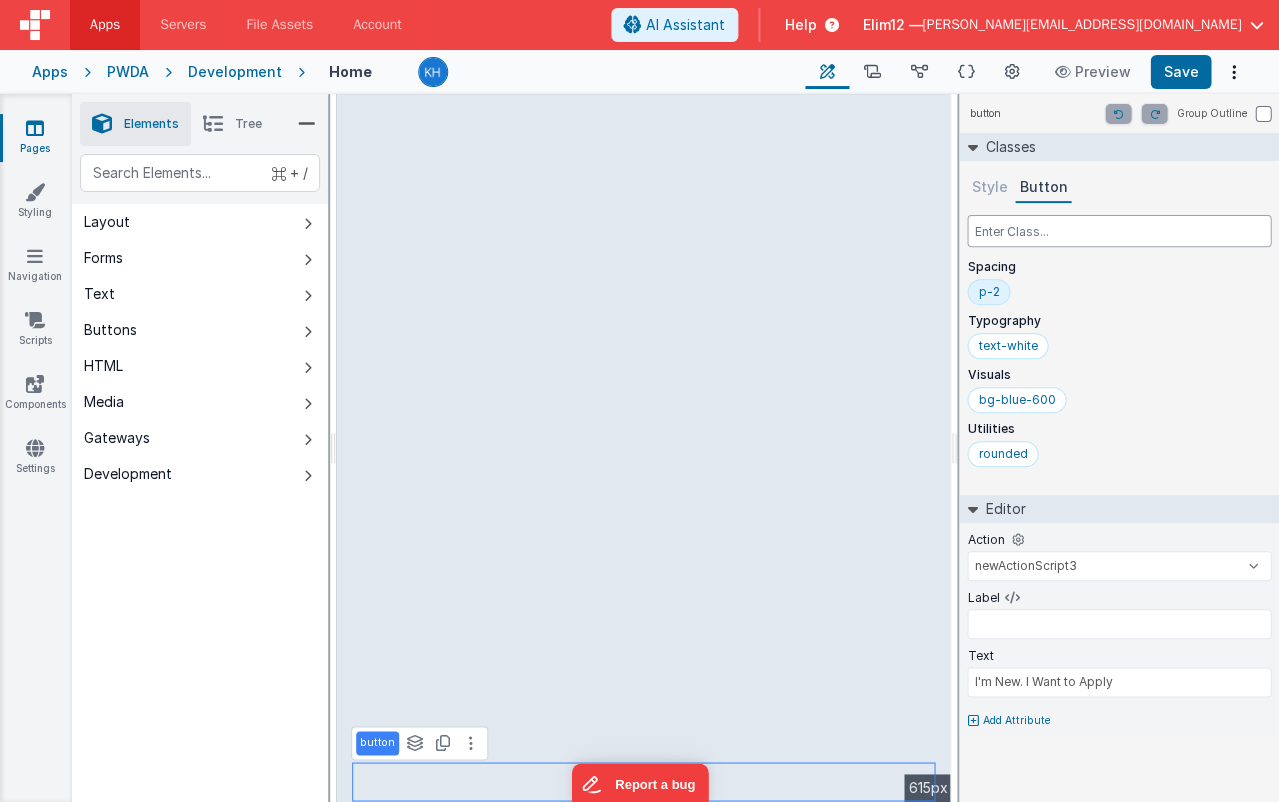 click at bounding box center (1119, 231) 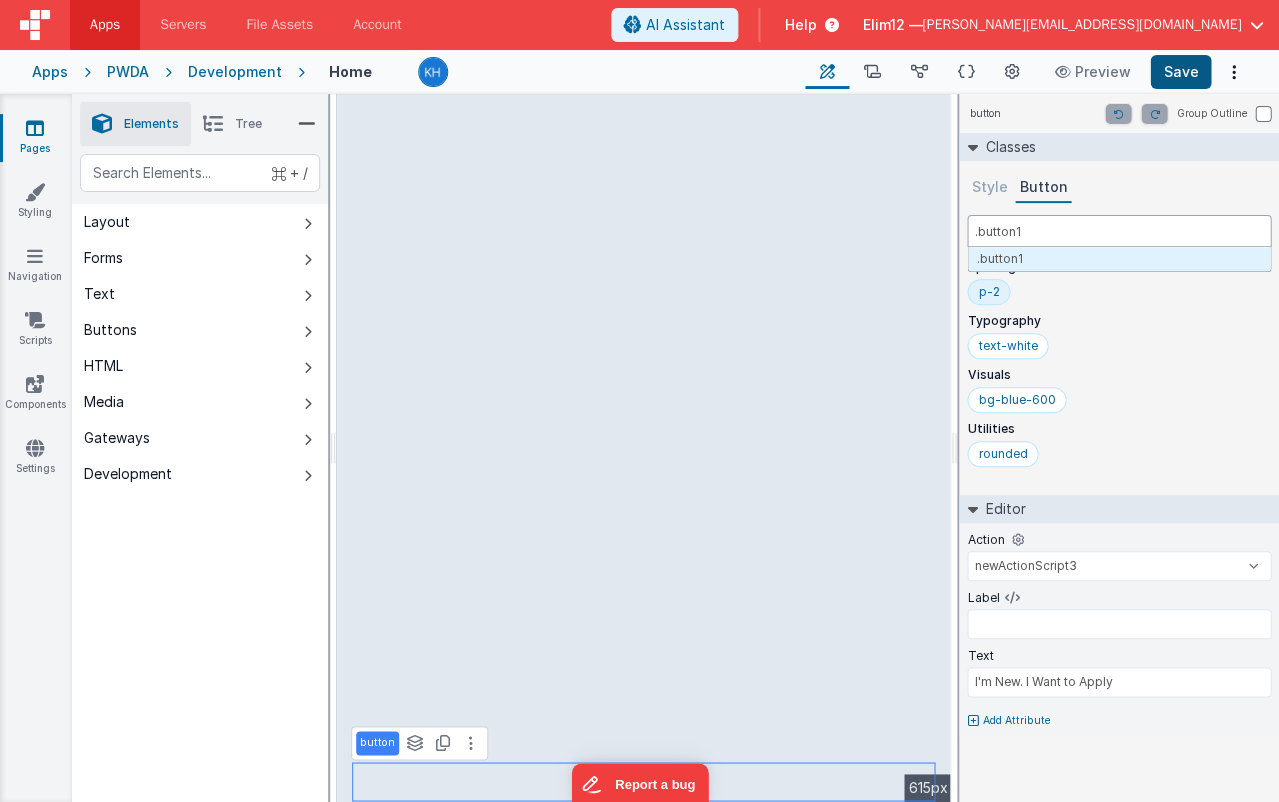 type on ".button1" 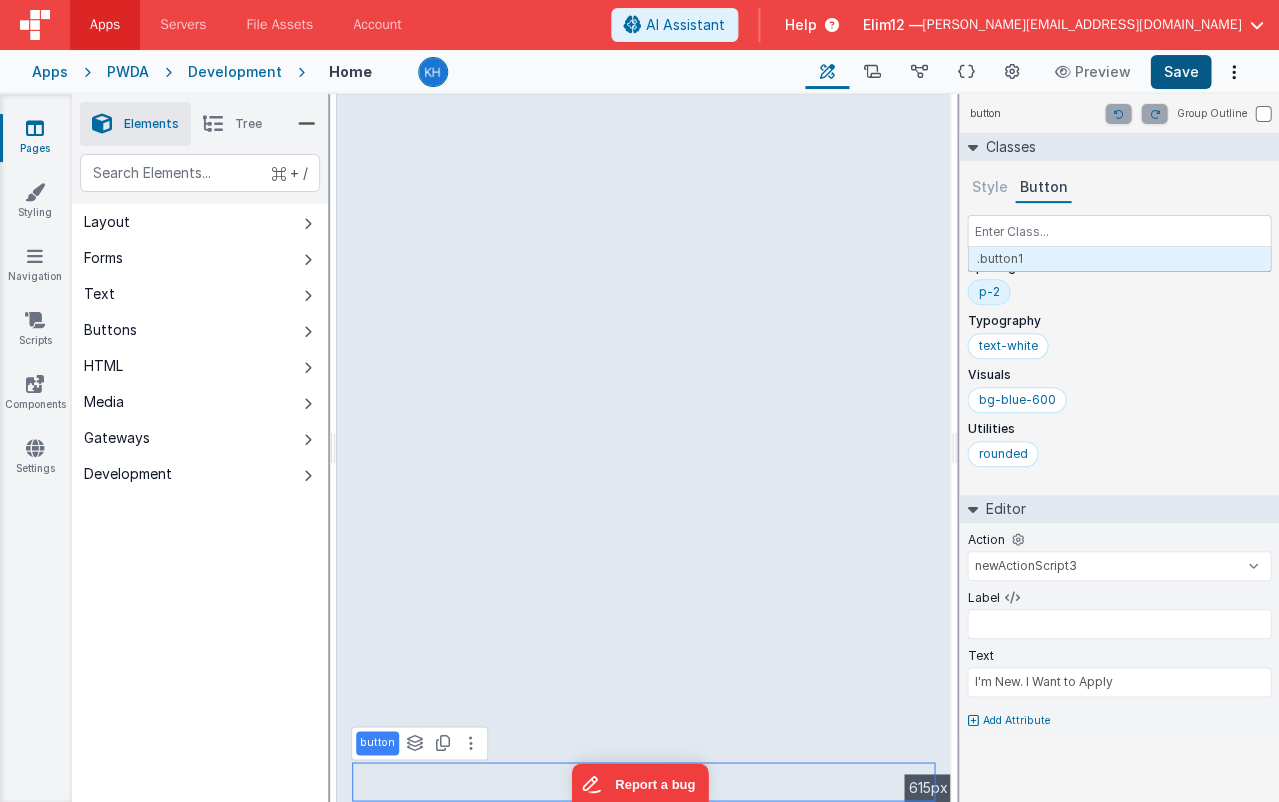 click on "Save" at bounding box center (1180, 72) 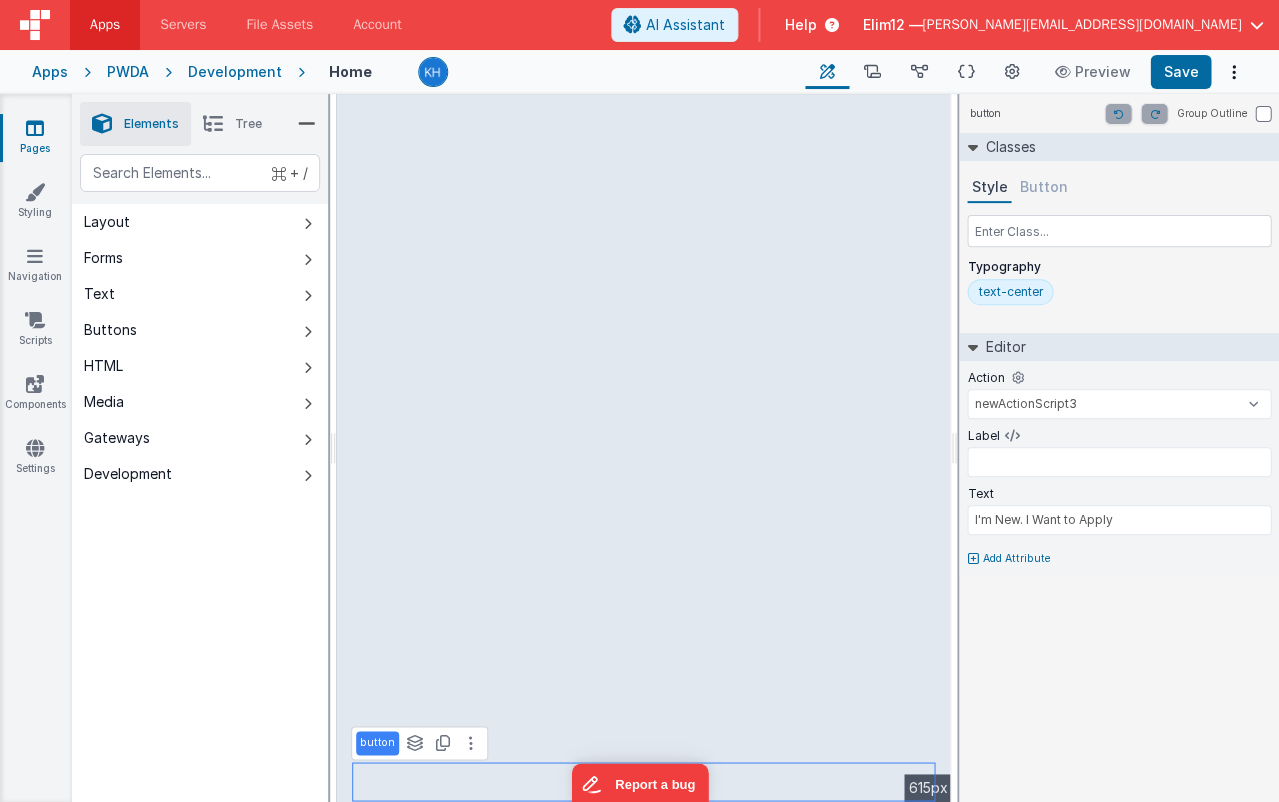click on "Button" at bounding box center (1043, 188) 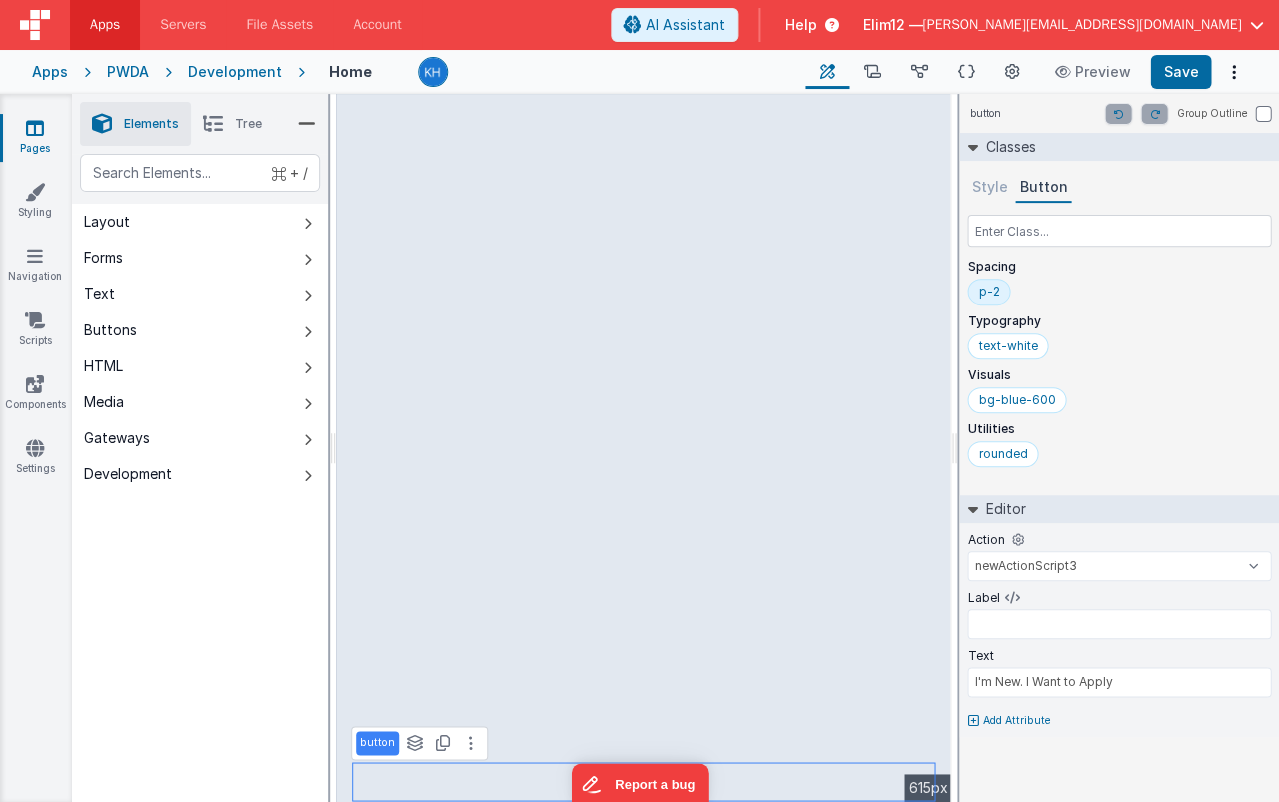 click on "Style" at bounding box center [989, 188] 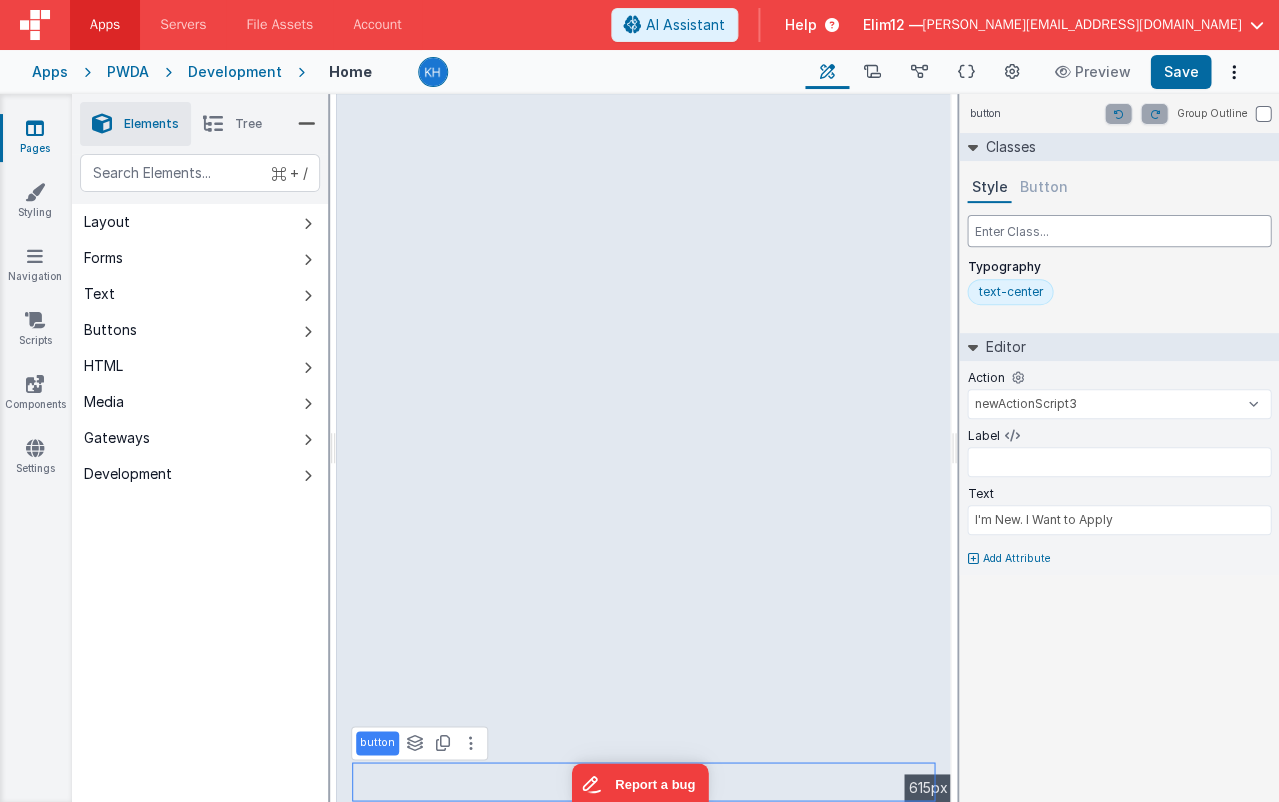 click at bounding box center [1119, 231] 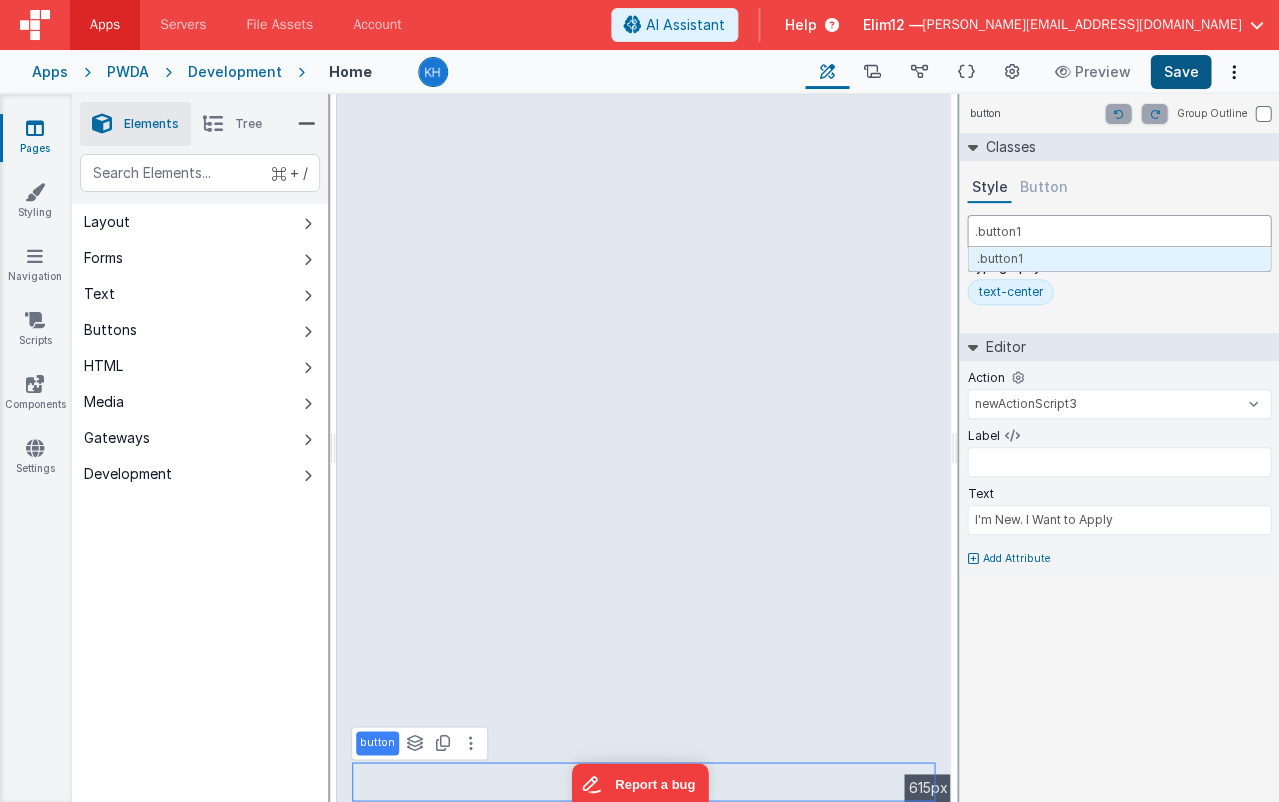 type on ".button1" 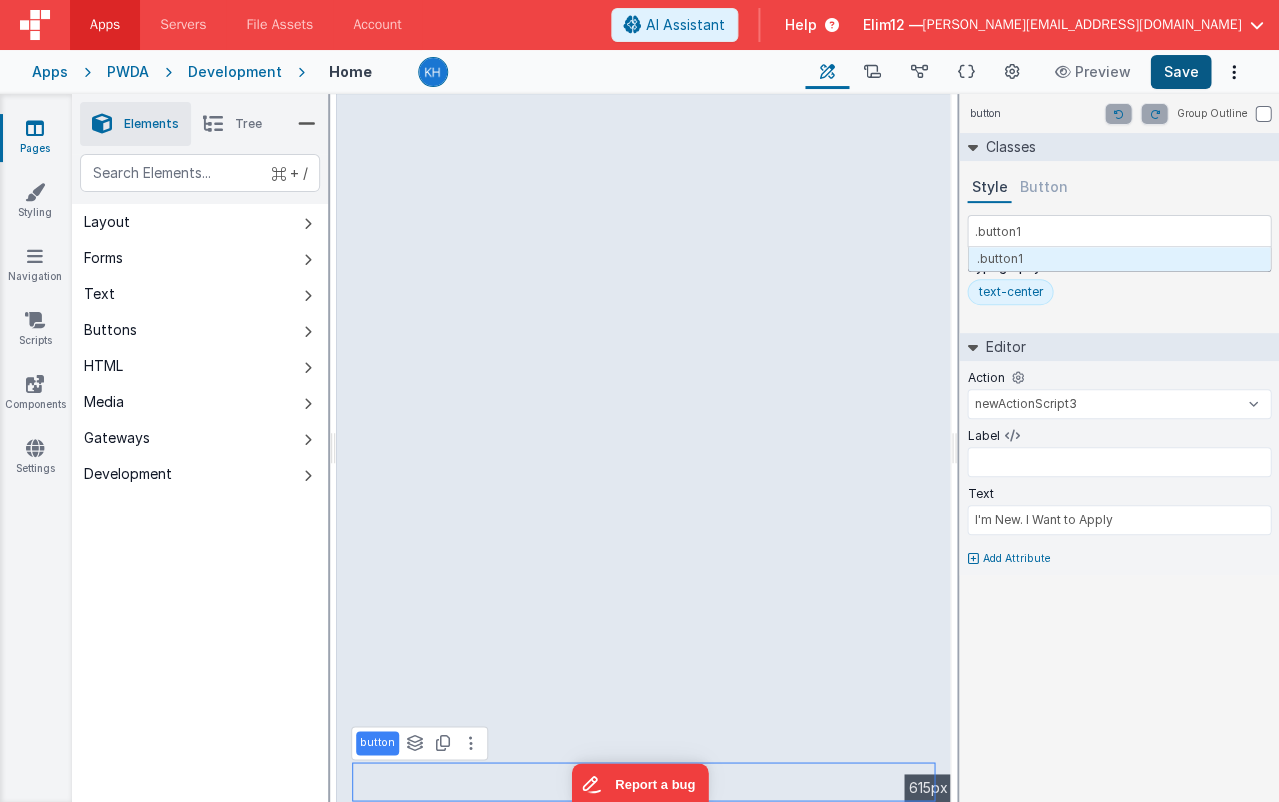 type 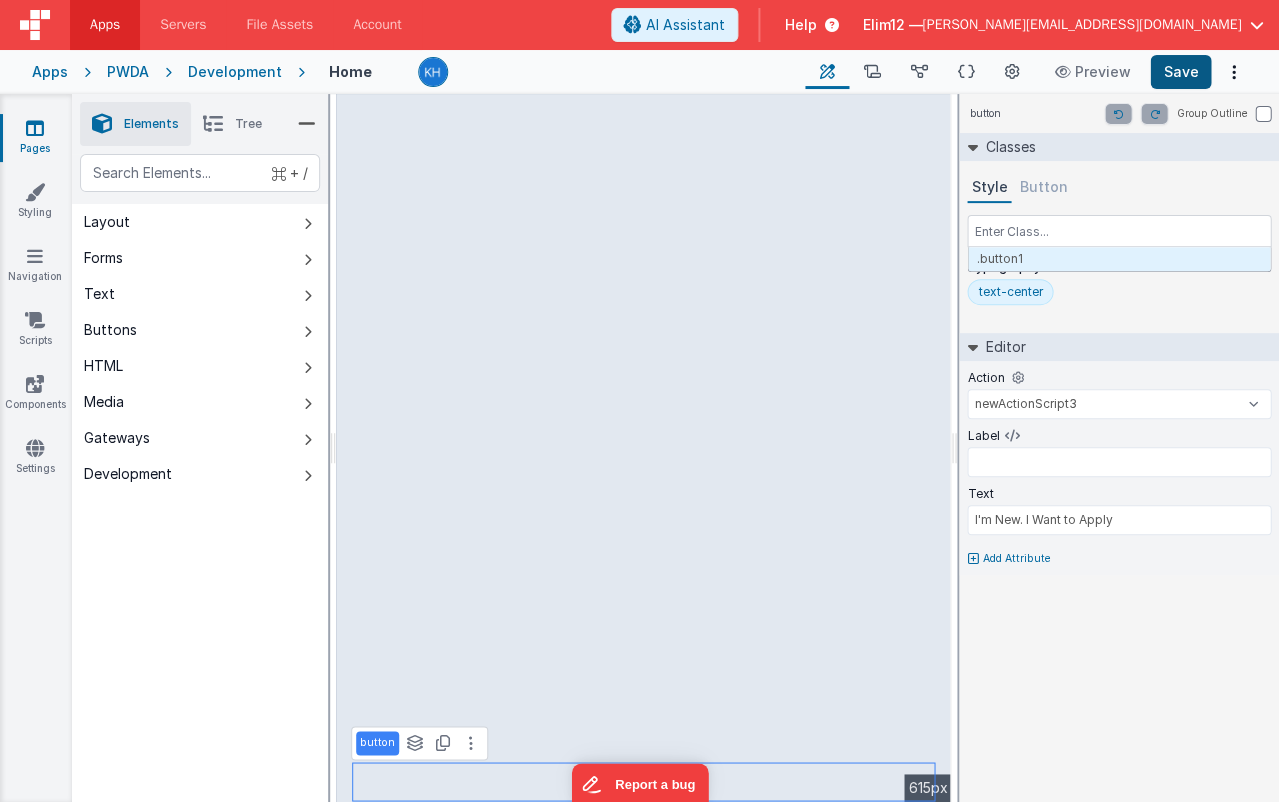 click on "Save" at bounding box center [1180, 72] 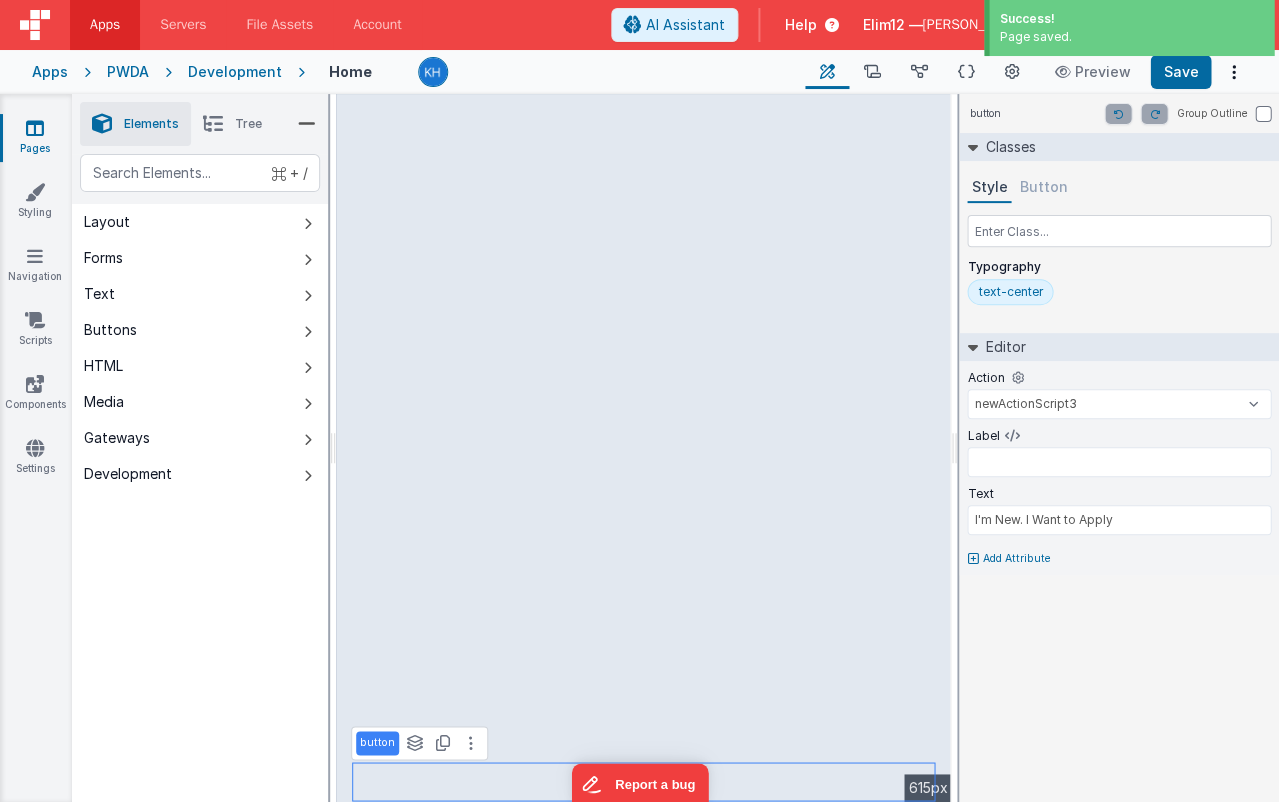 click on "Button" at bounding box center (1043, 188) 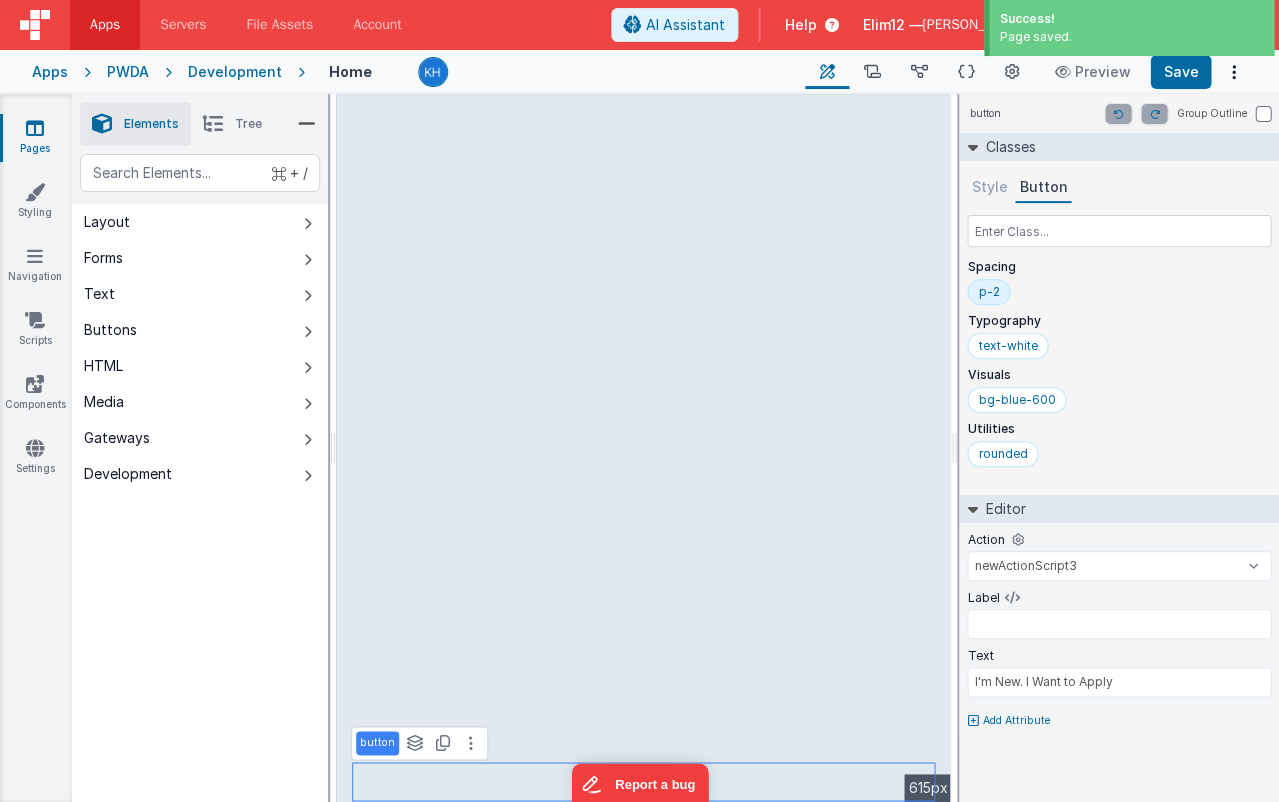 click on "Style" at bounding box center [989, 188] 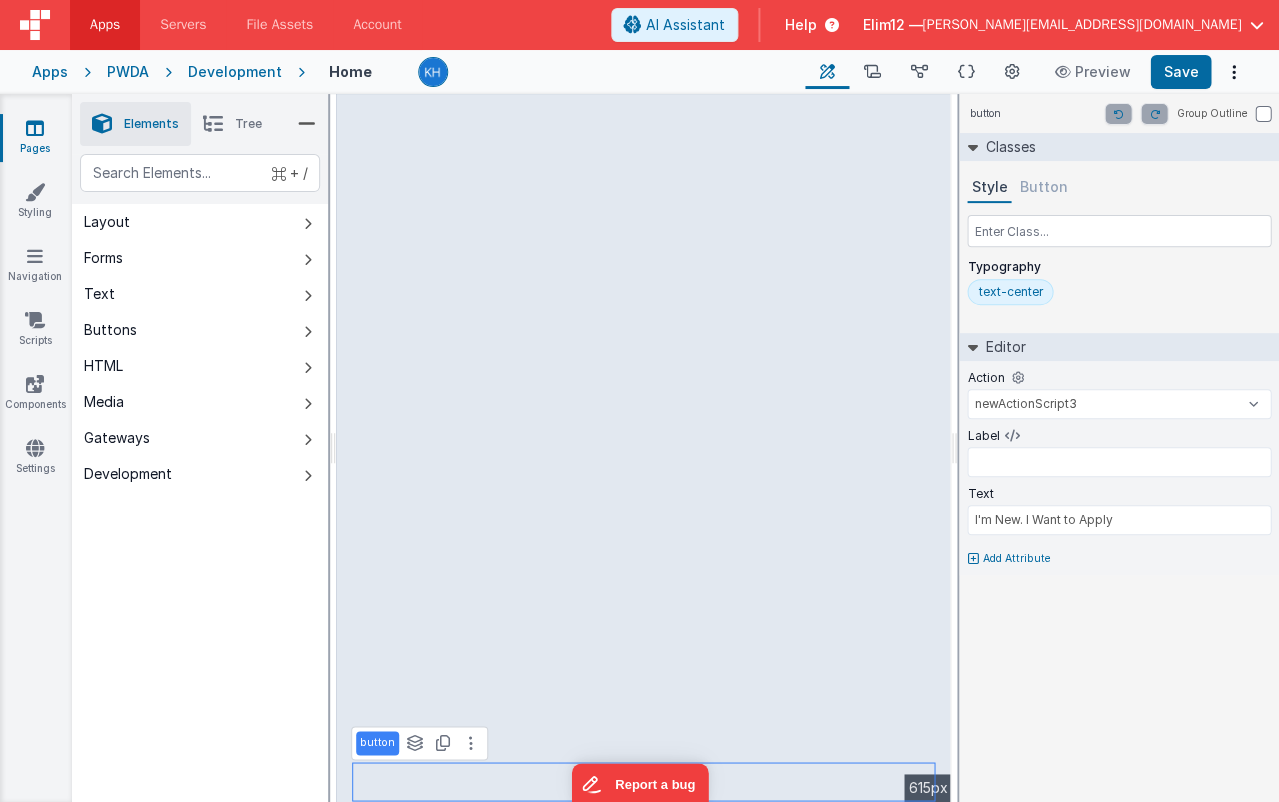 click on "Button" at bounding box center [1043, 188] 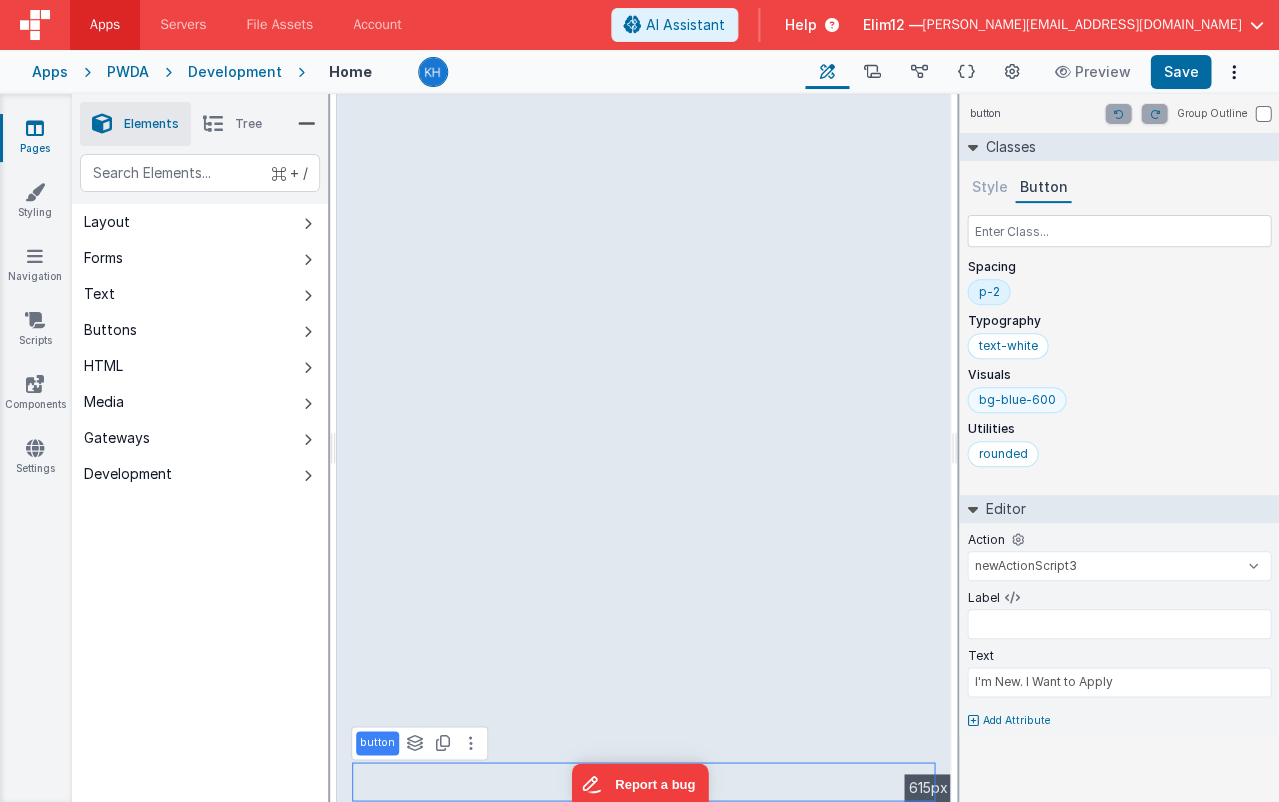 click on "bg-blue-600" at bounding box center [1016, 400] 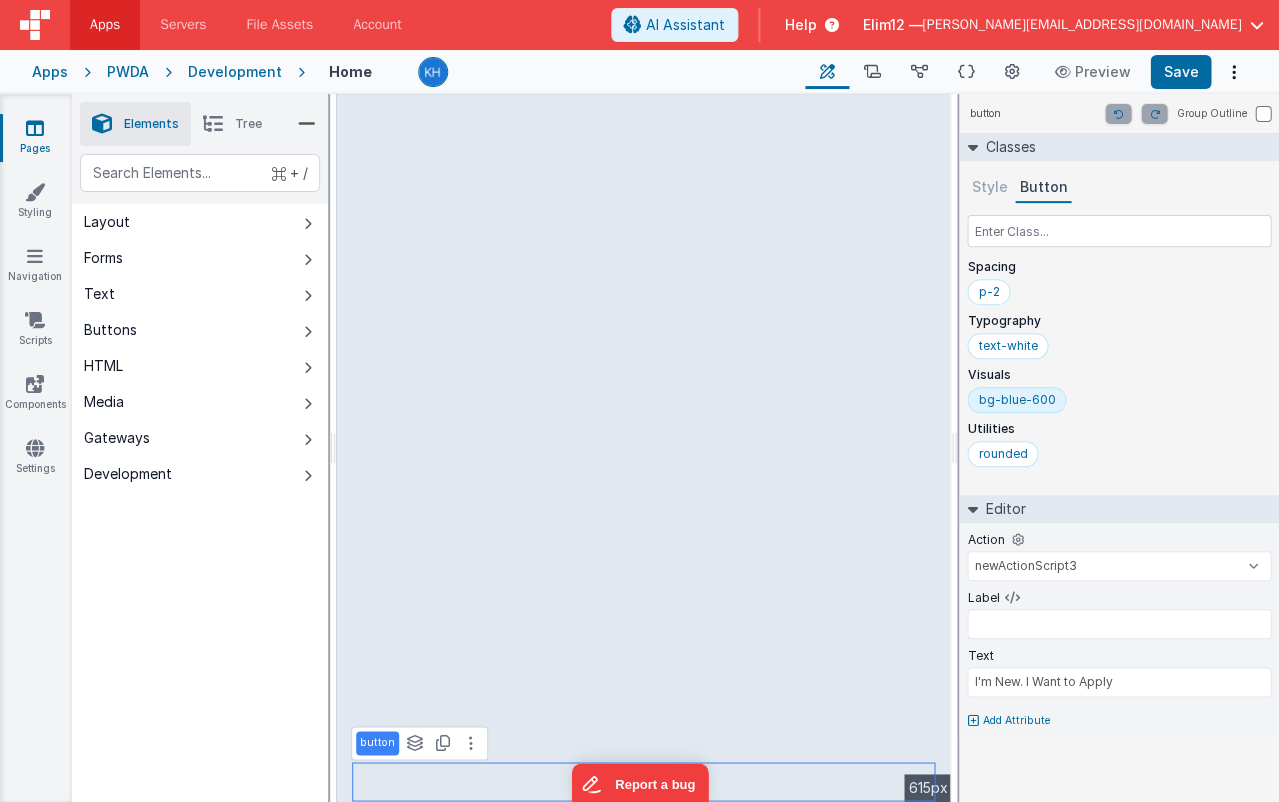 click on "bg-blue-600" at bounding box center [1016, 400] 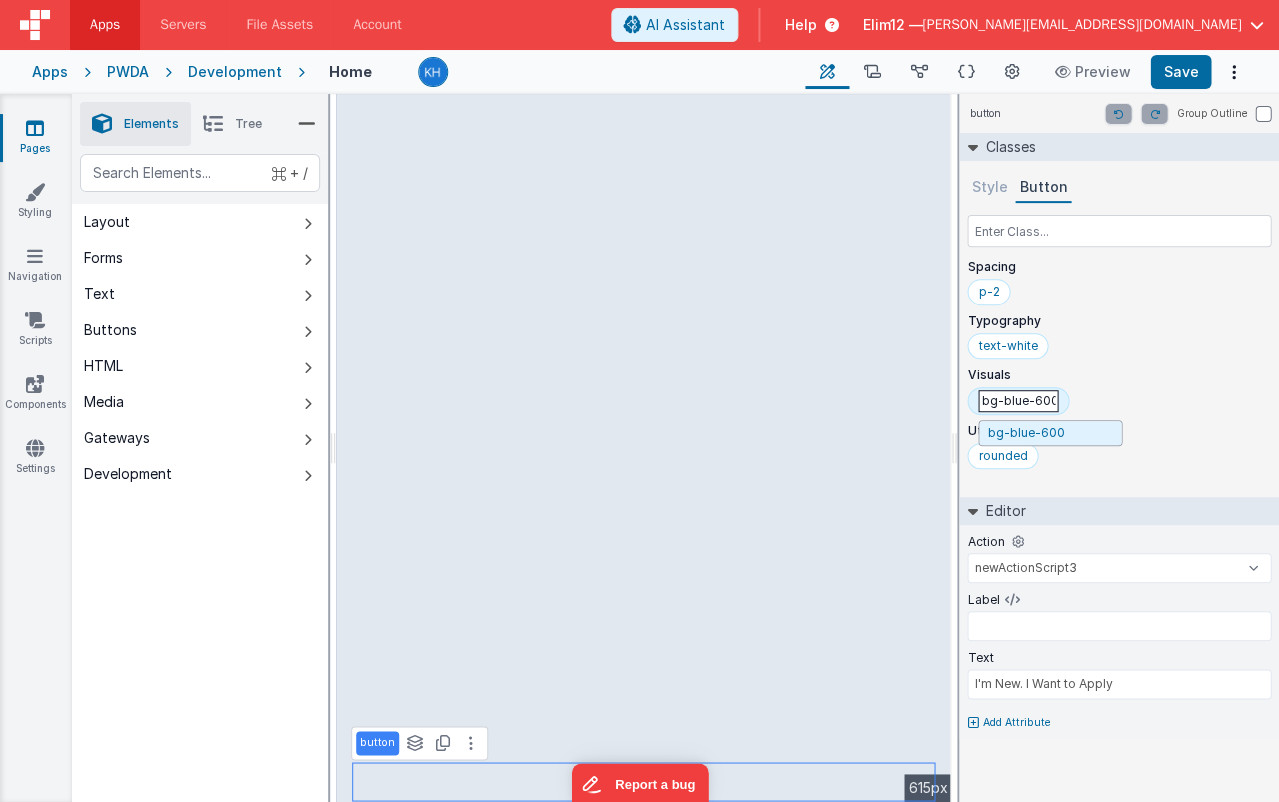 click on "bg-blue-600" at bounding box center [1018, 401] 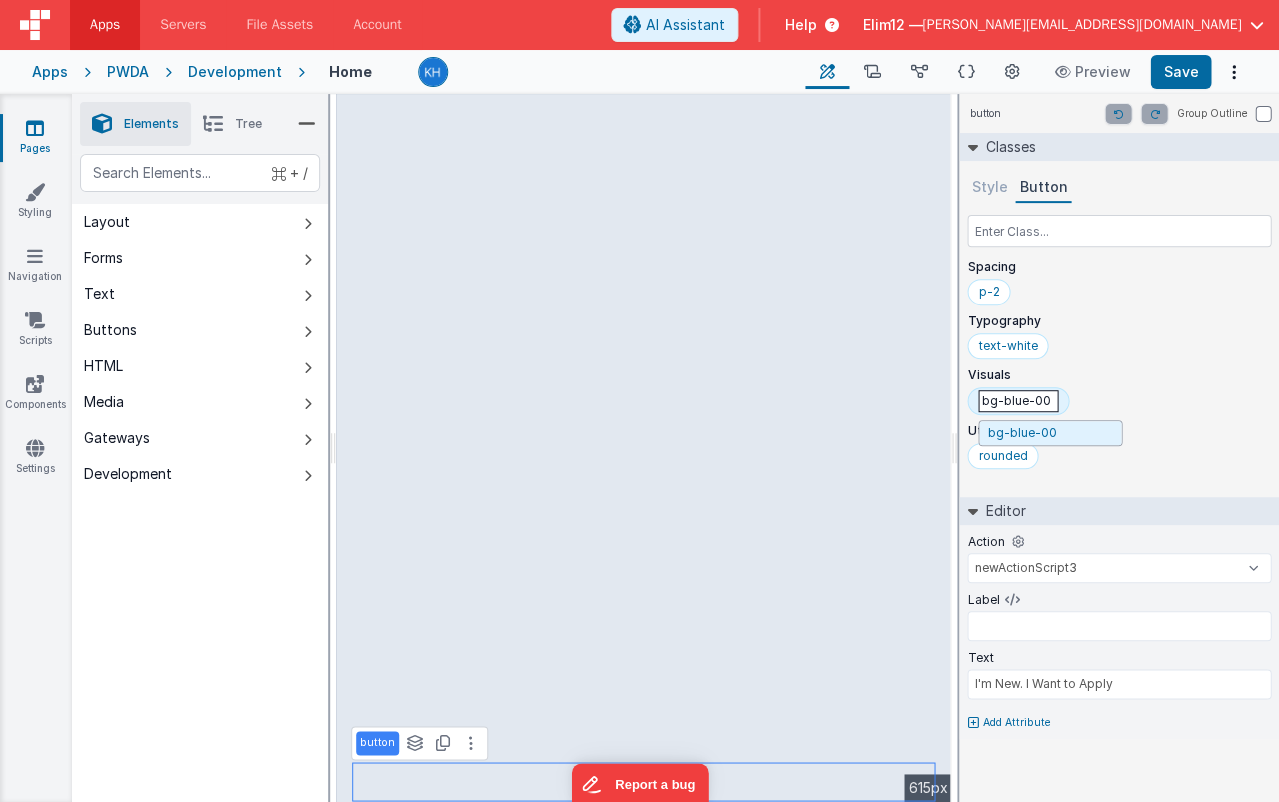 type on "bg-blue-900" 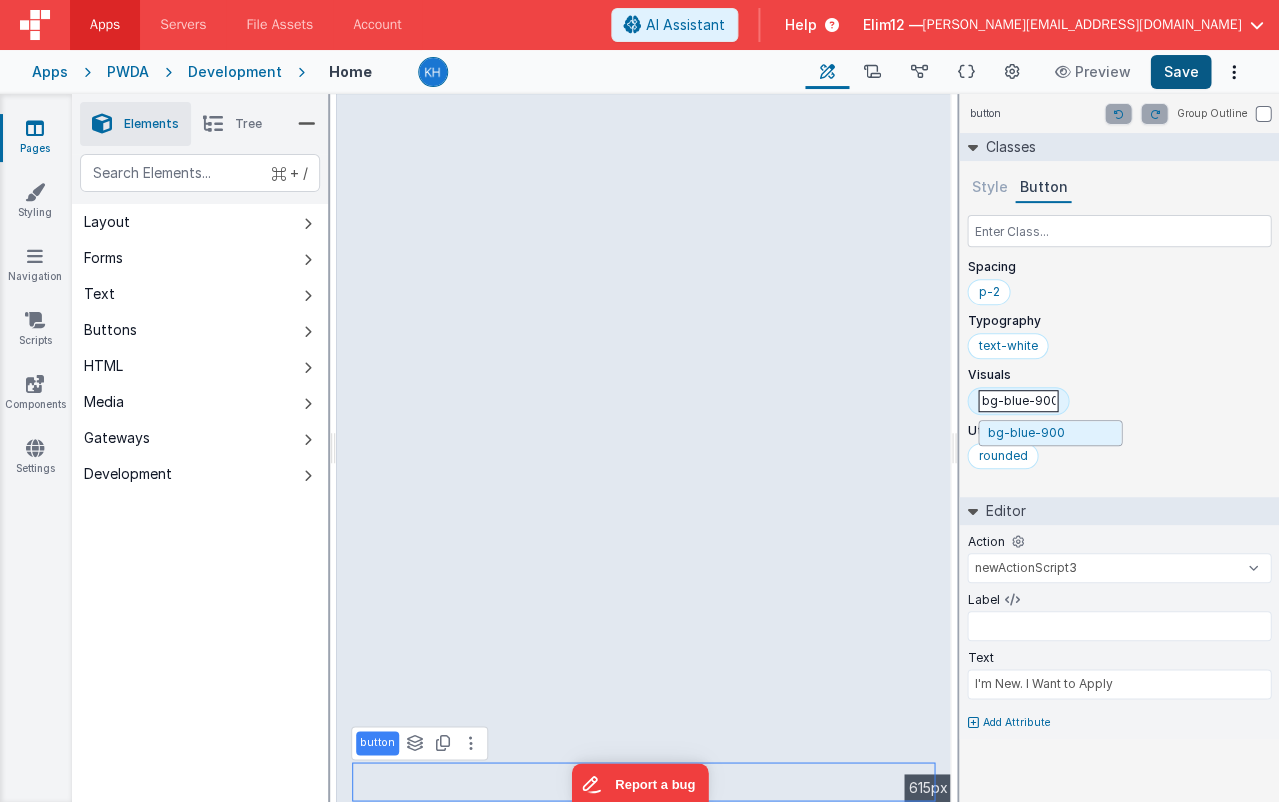 click on "Save" at bounding box center (1180, 72) 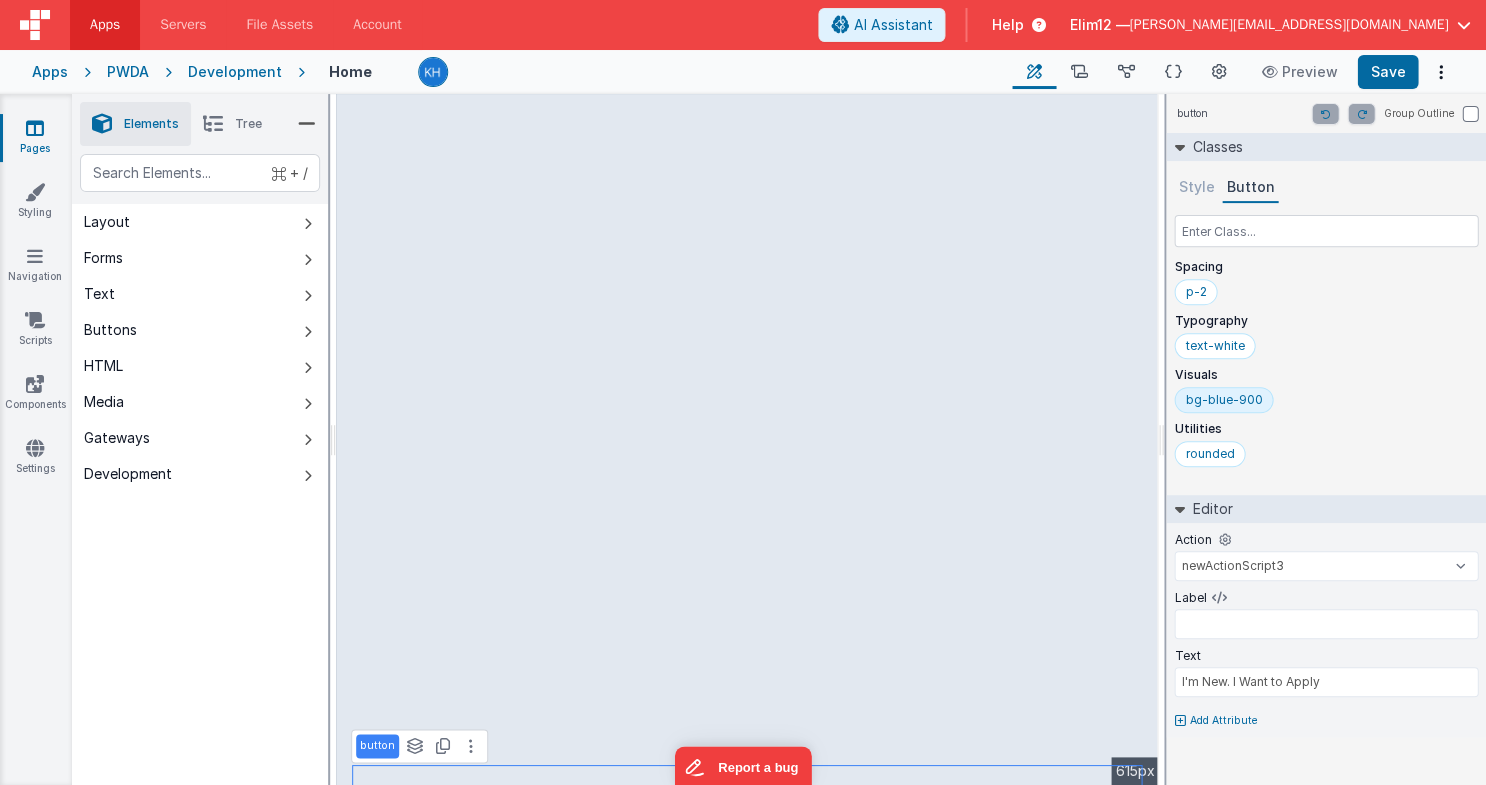 click on "bg-blue-900" at bounding box center [1223, 400] 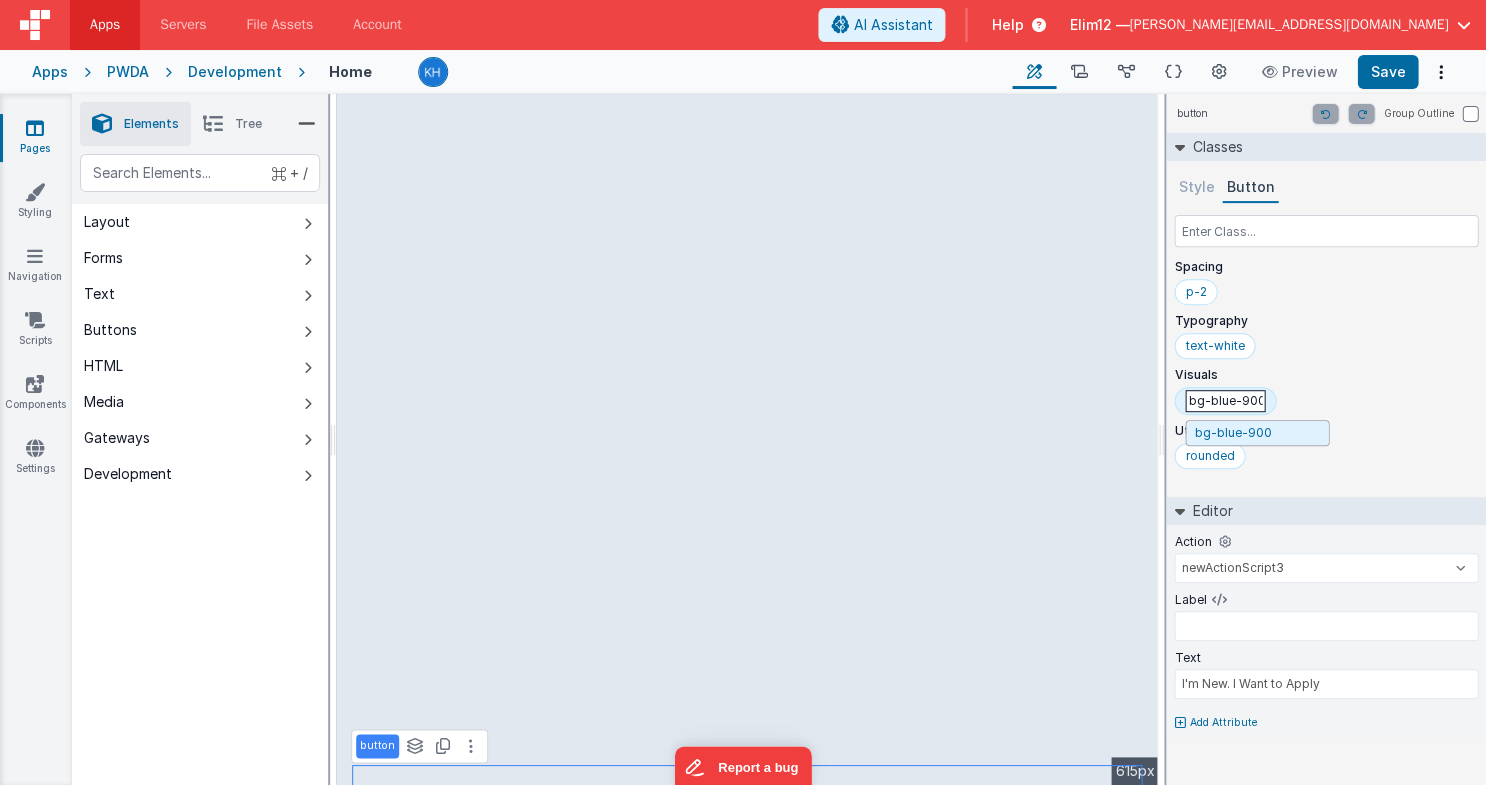 click on "bg-blue-900" at bounding box center (1225, 401) 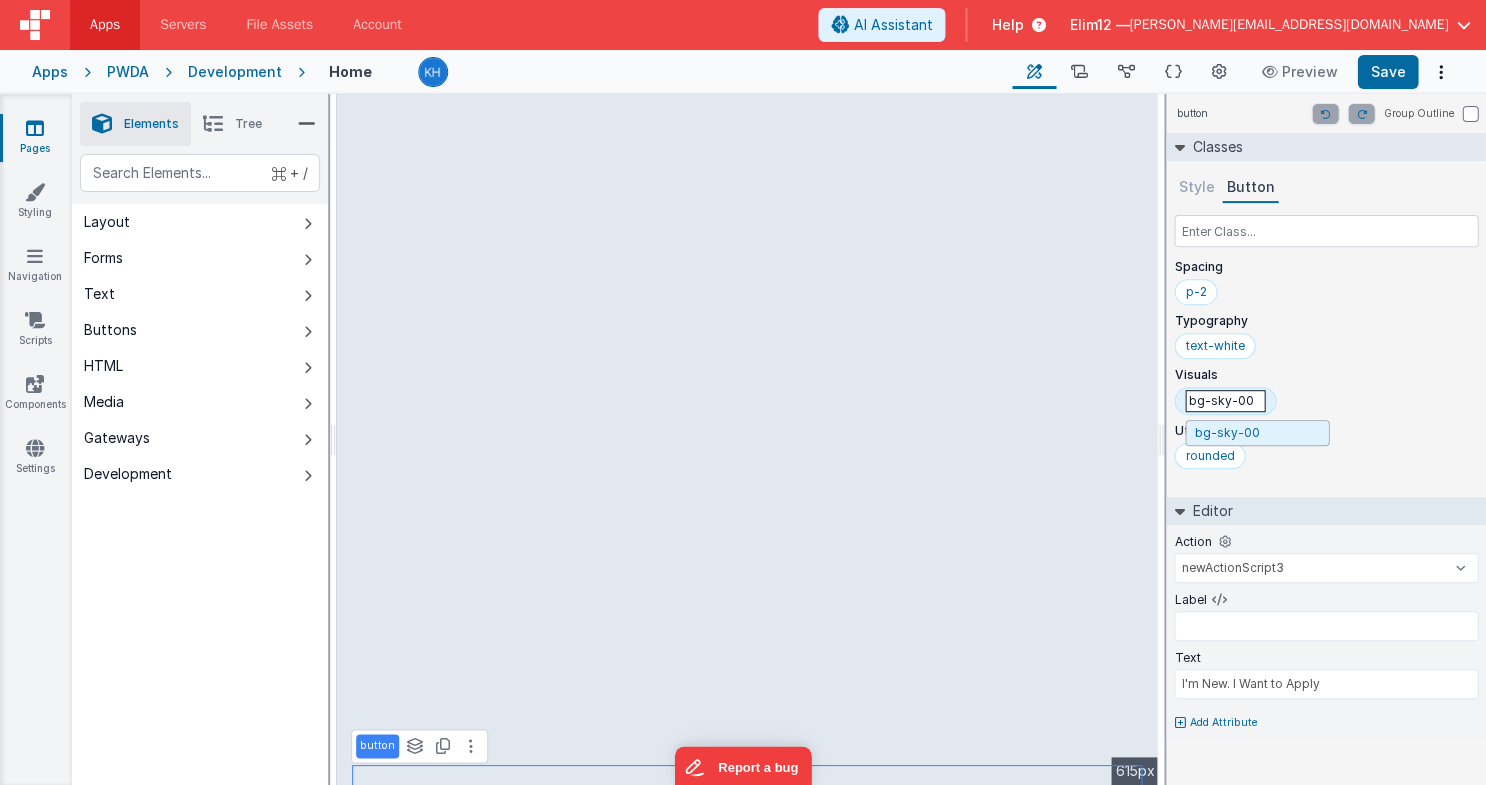 type on "bg-sky-800" 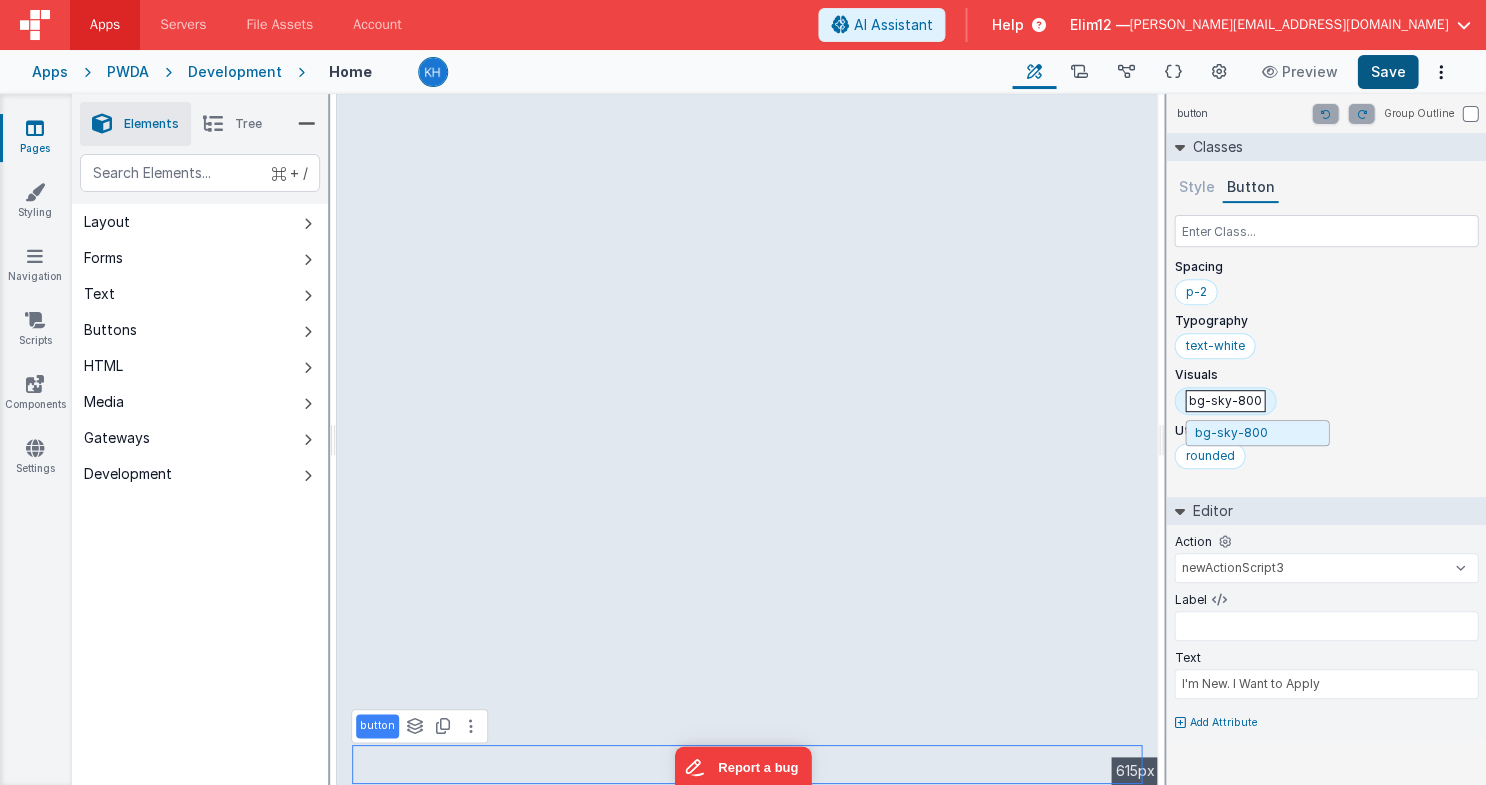 click on "Save" at bounding box center (1387, 72) 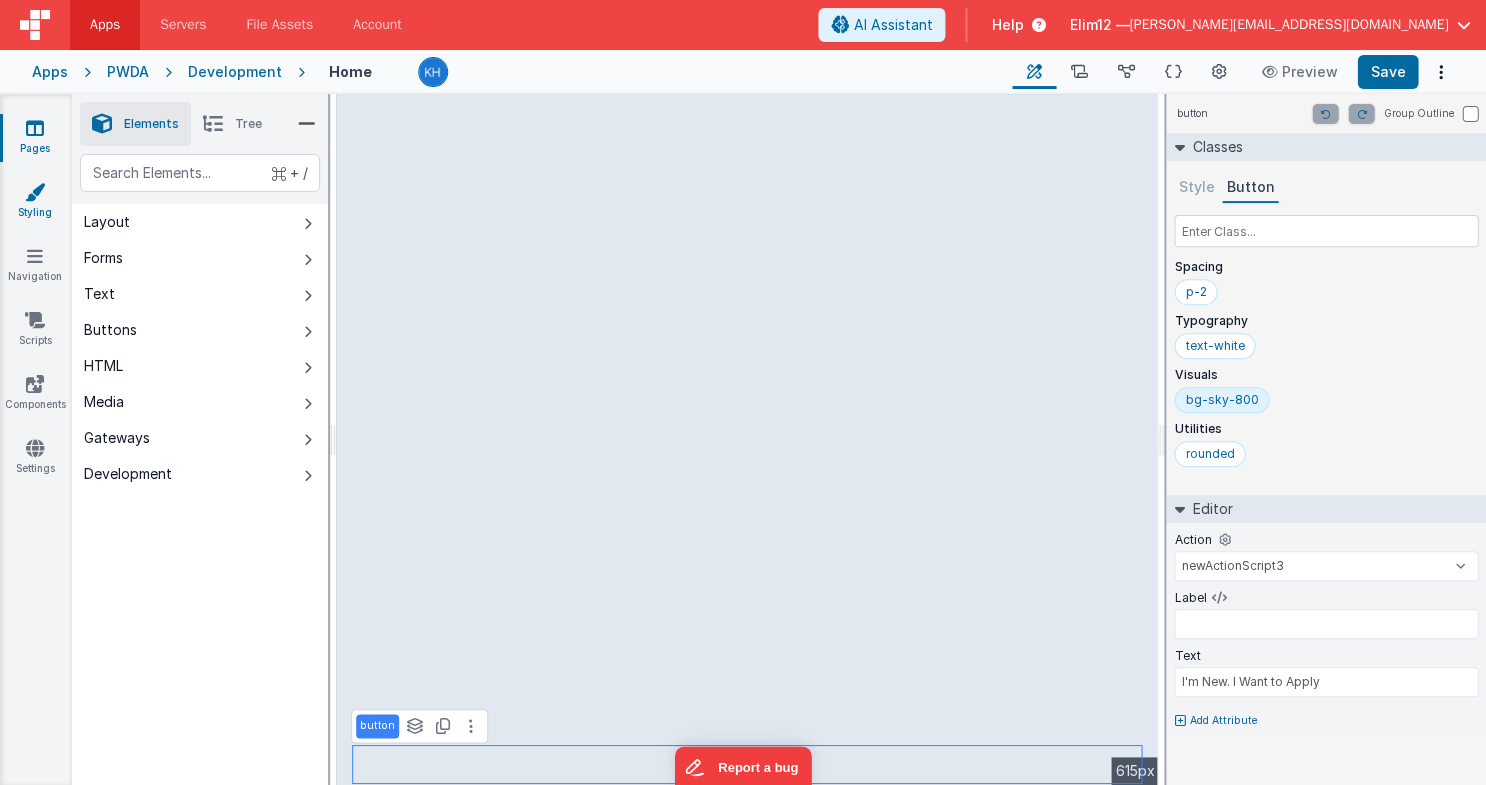 click on "Styling" at bounding box center (35, 202) 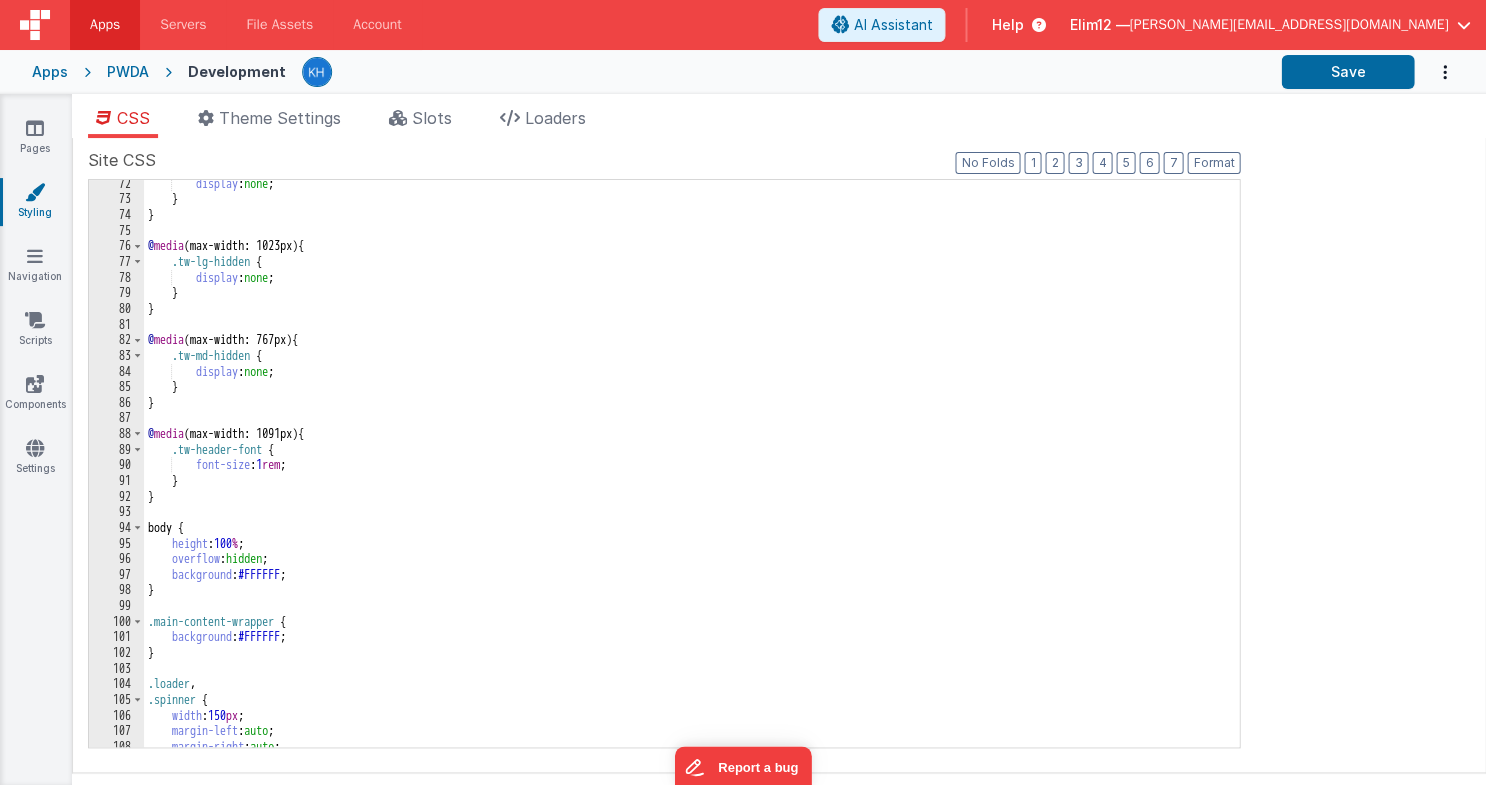 scroll, scrollTop: 2187, scrollLeft: 0, axis: vertical 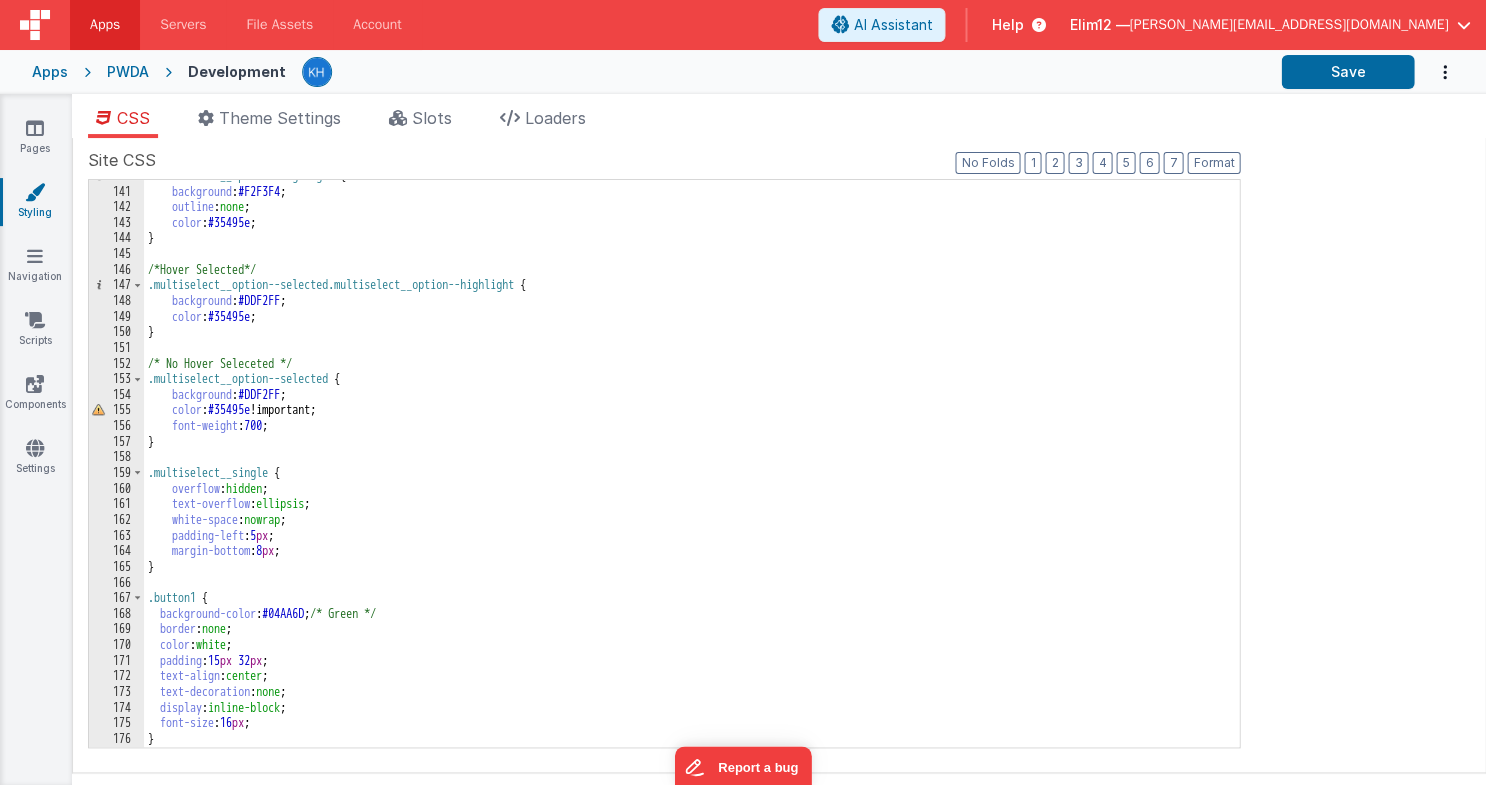 click on "PWDA" at bounding box center [128, 72] 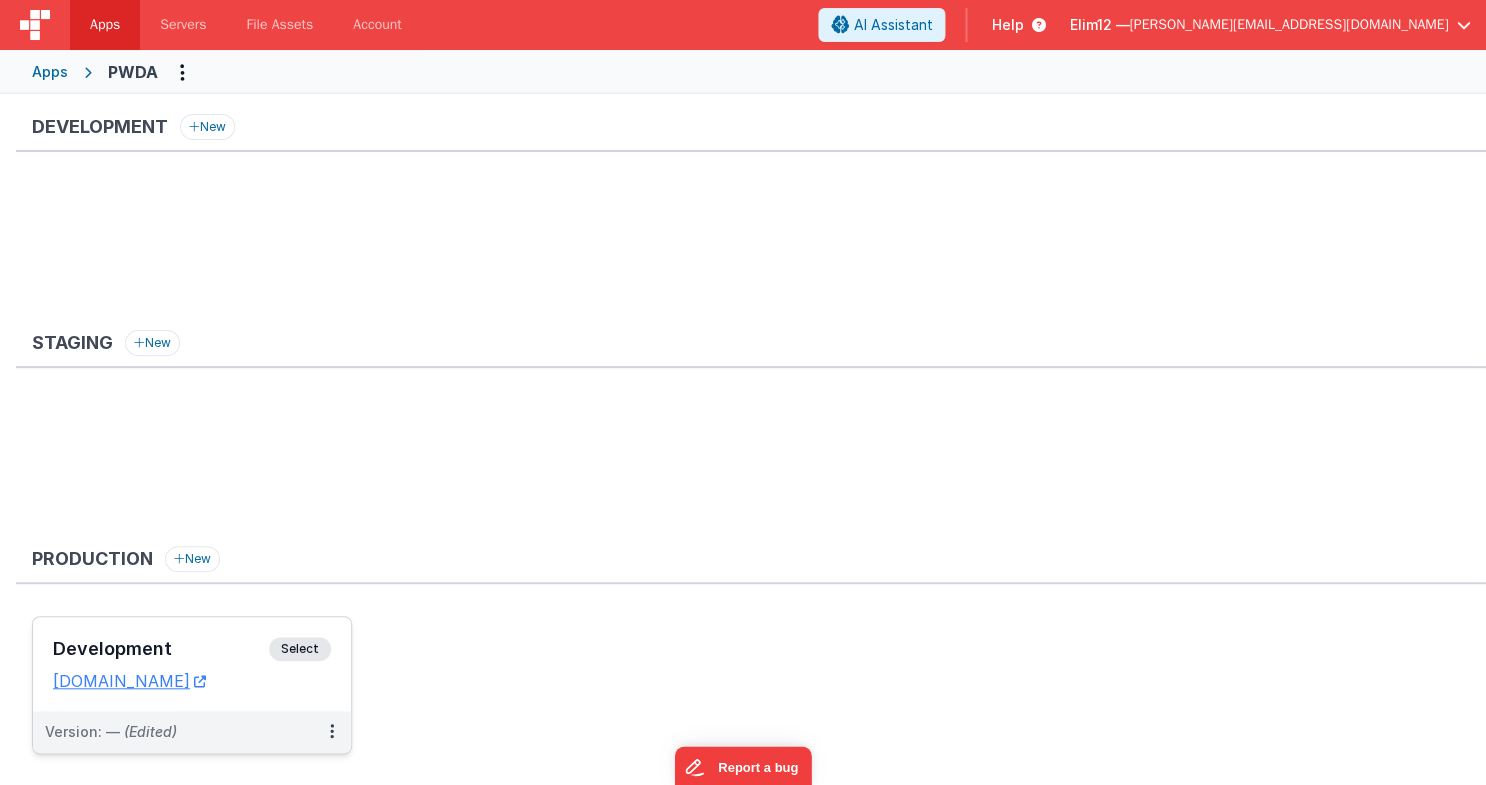 click on "[DOMAIN_NAME]" at bounding box center (192, 681) 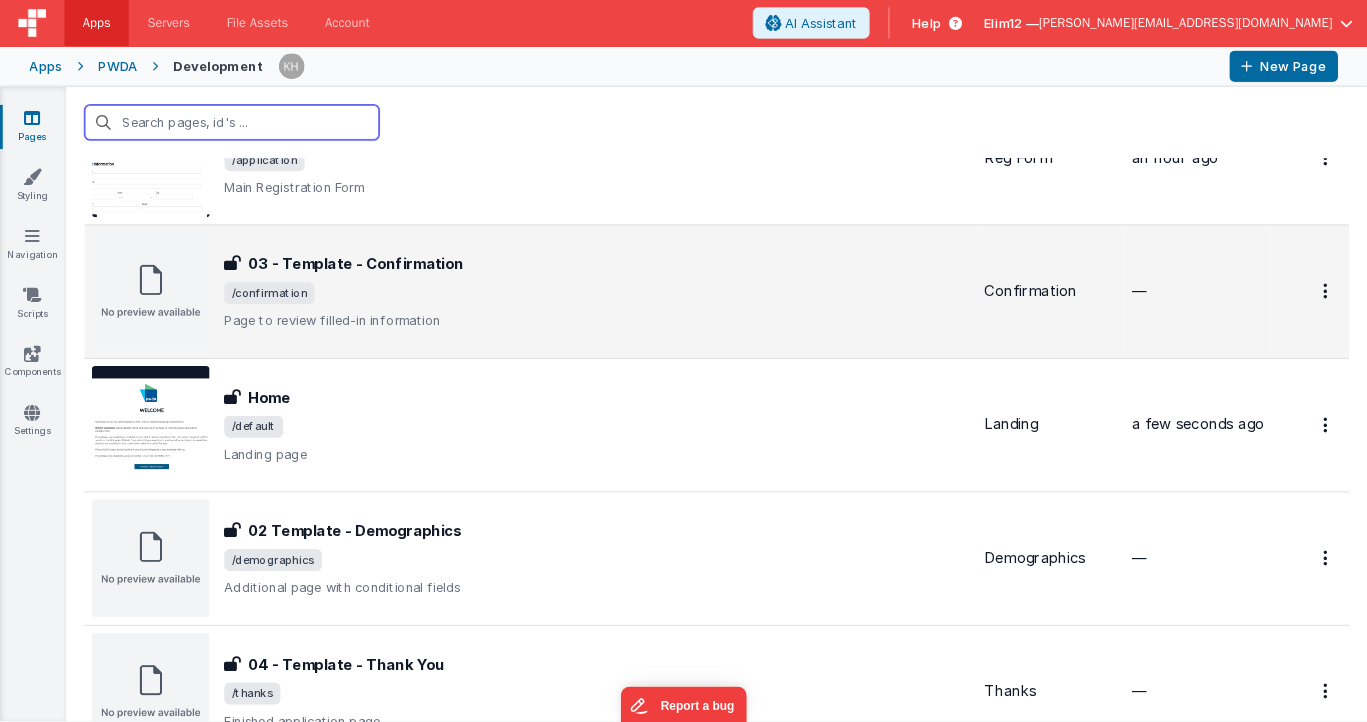 scroll, scrollTop: 132, scrollLeft: 0, axis: vertical 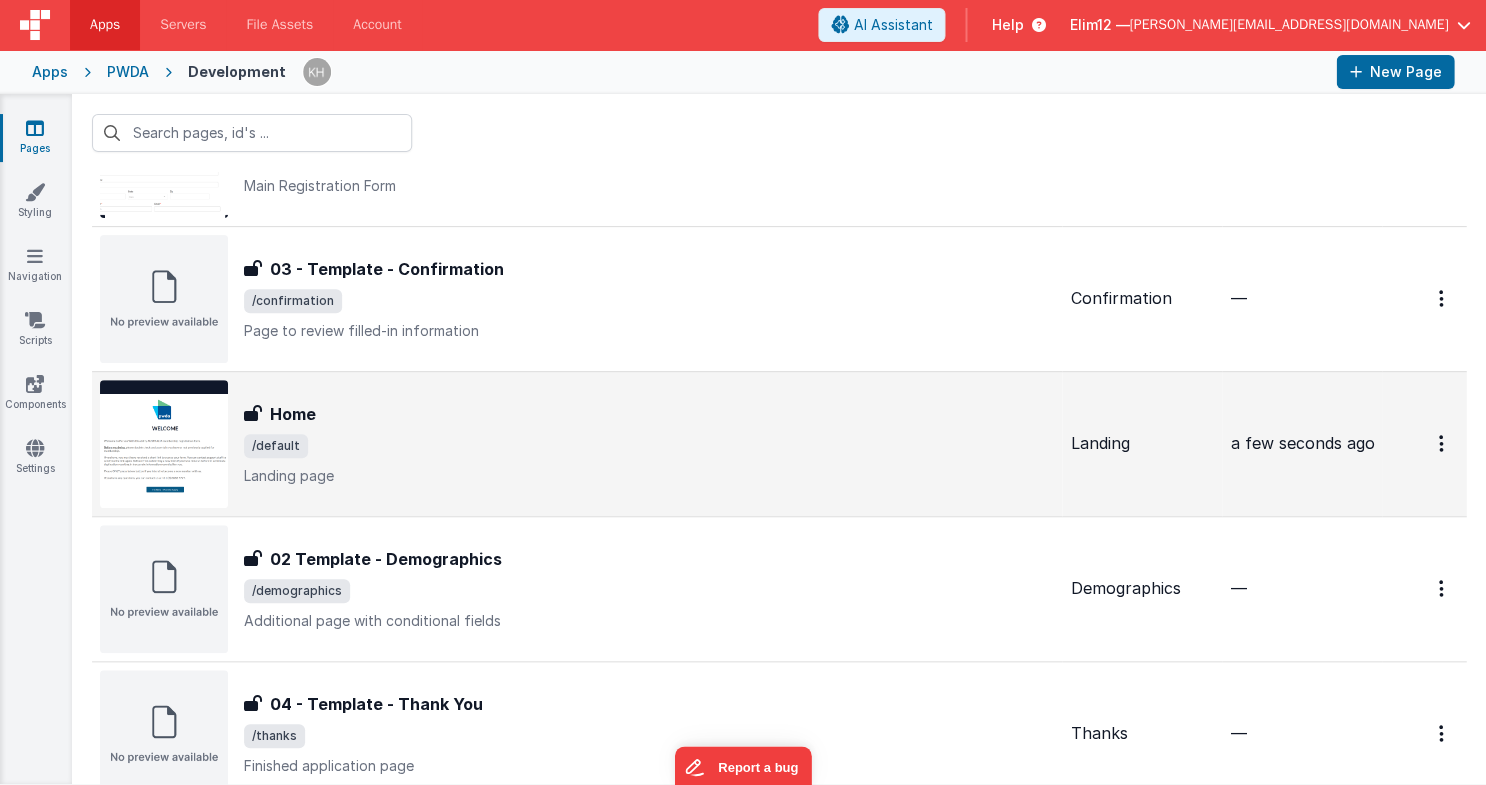 click on "Landing page" at bounding box center (649, 476) 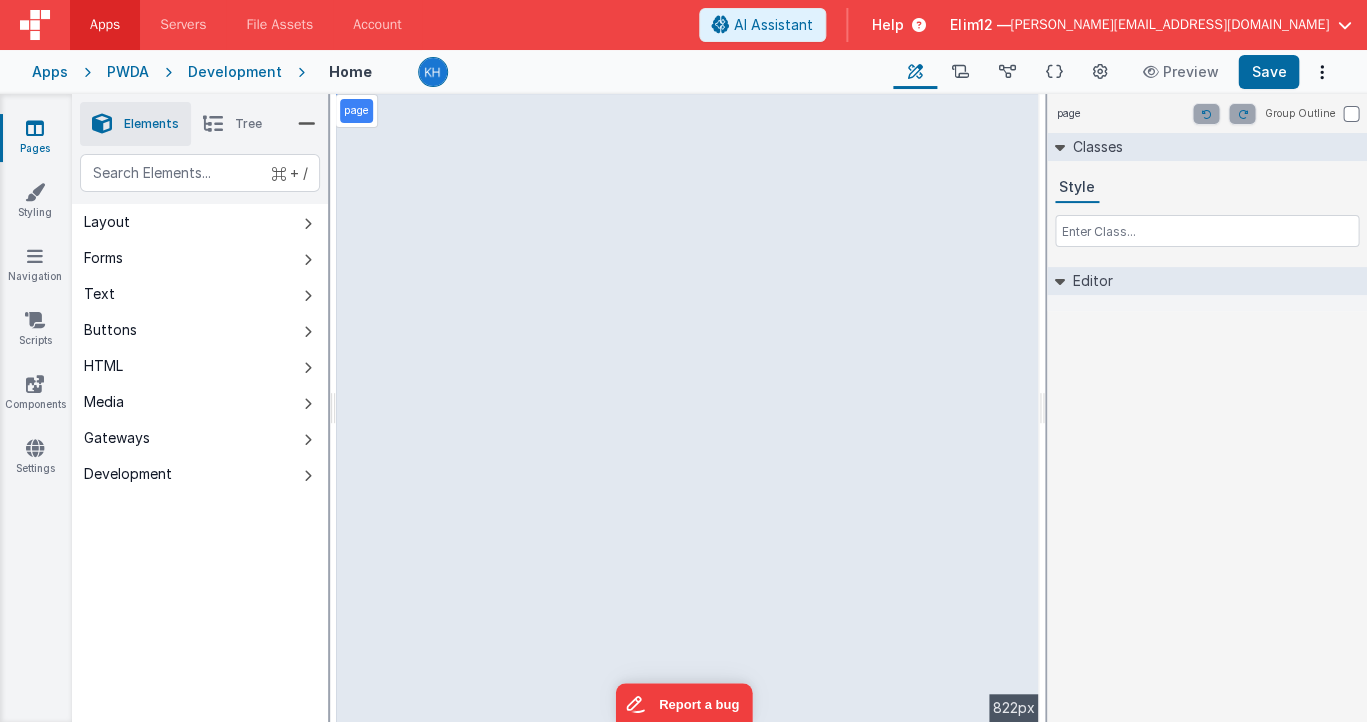 select on "newActionScript3" 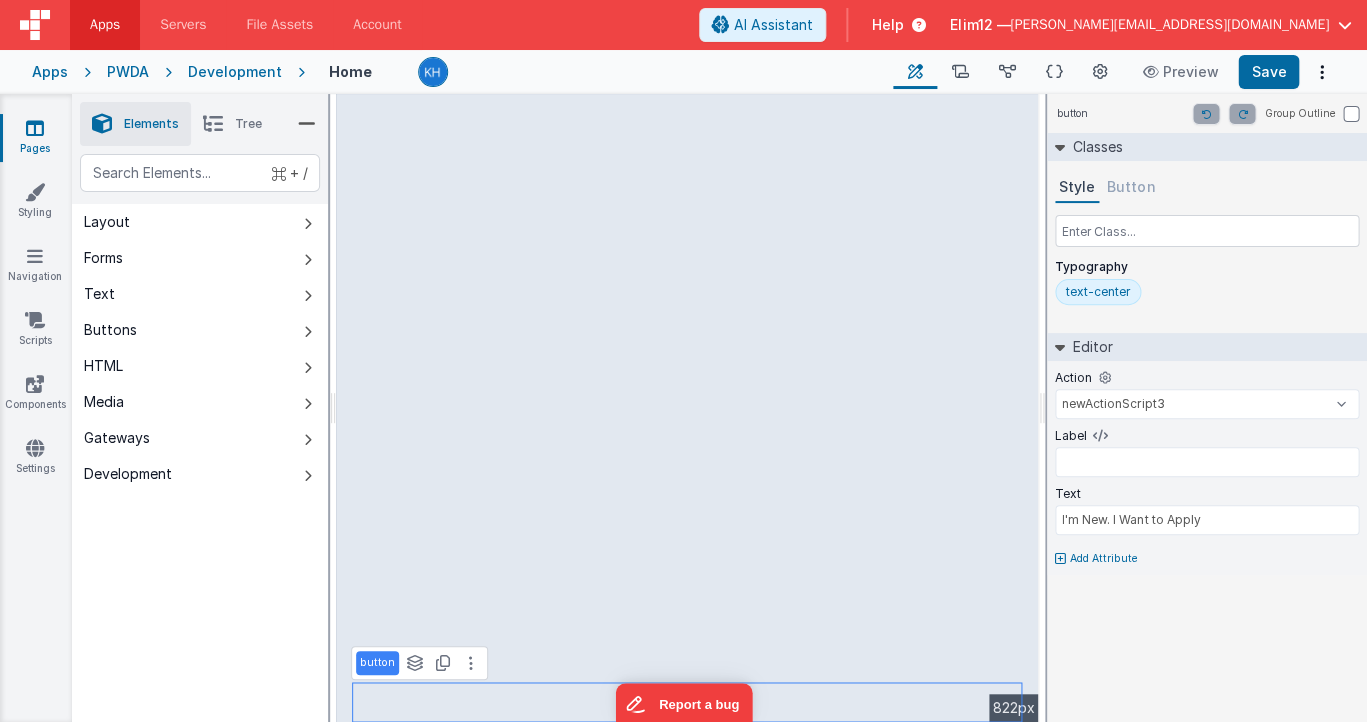 click on "Button" at bounding box center [1131, 188] 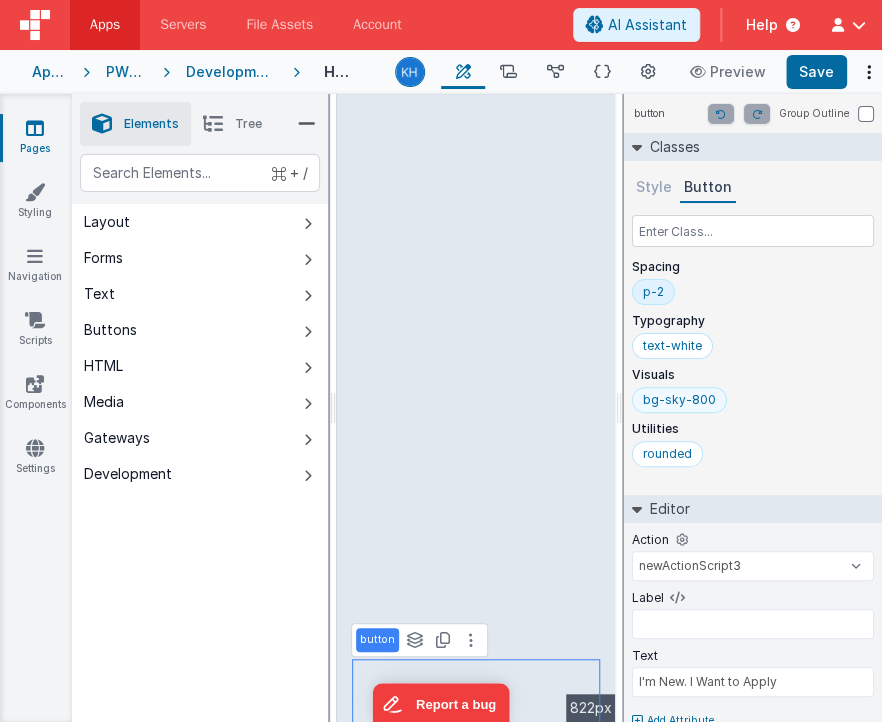 click on "bg-sky-800" at bounding box center (679, 400) 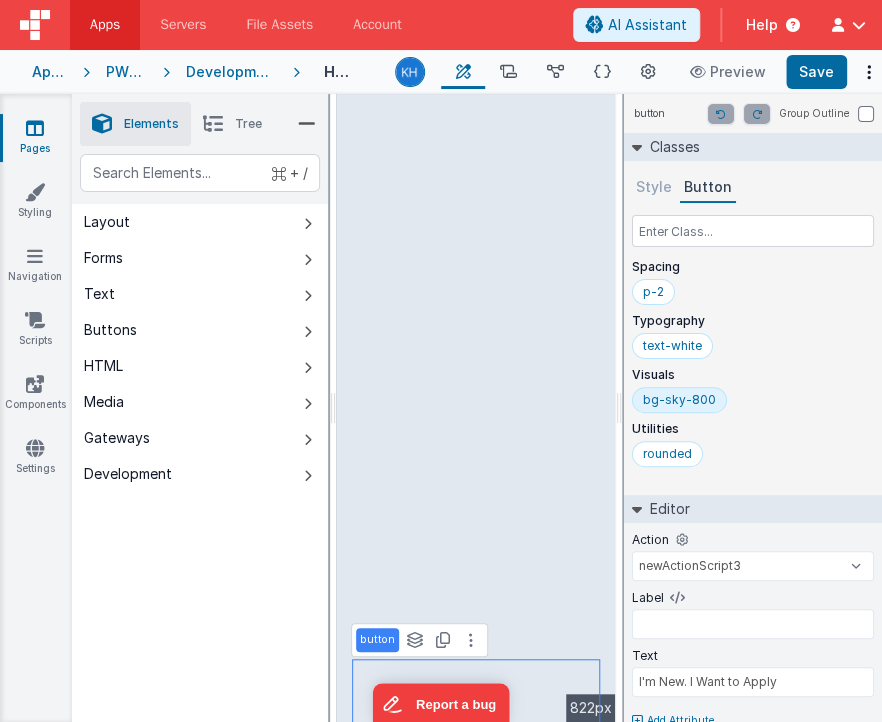 click on "bg-sky-800" at bounding box center (679, 400) 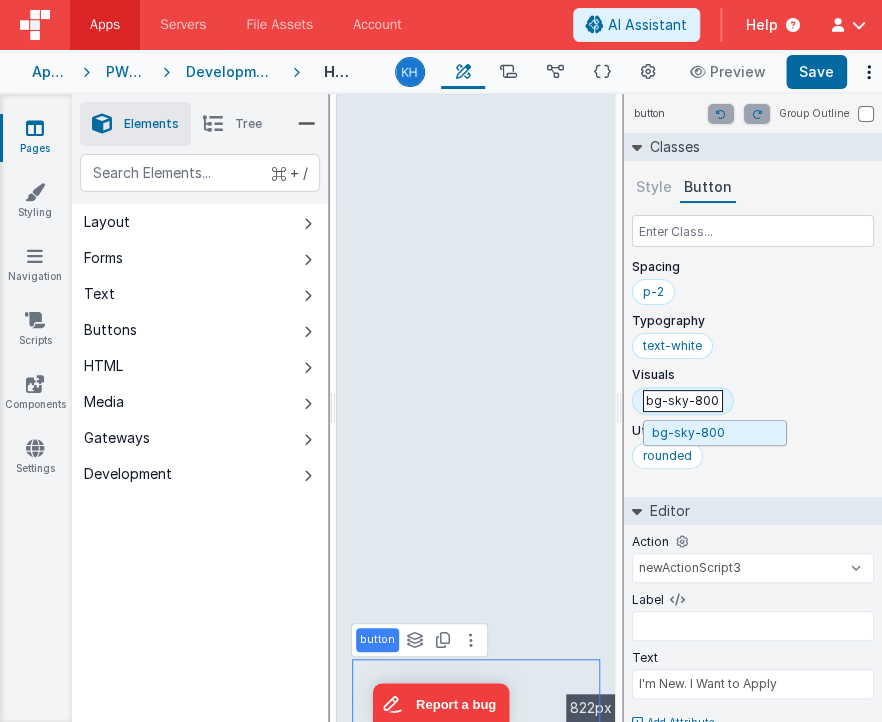 click on "bg-sky-800" at bounding box center [683, 401] 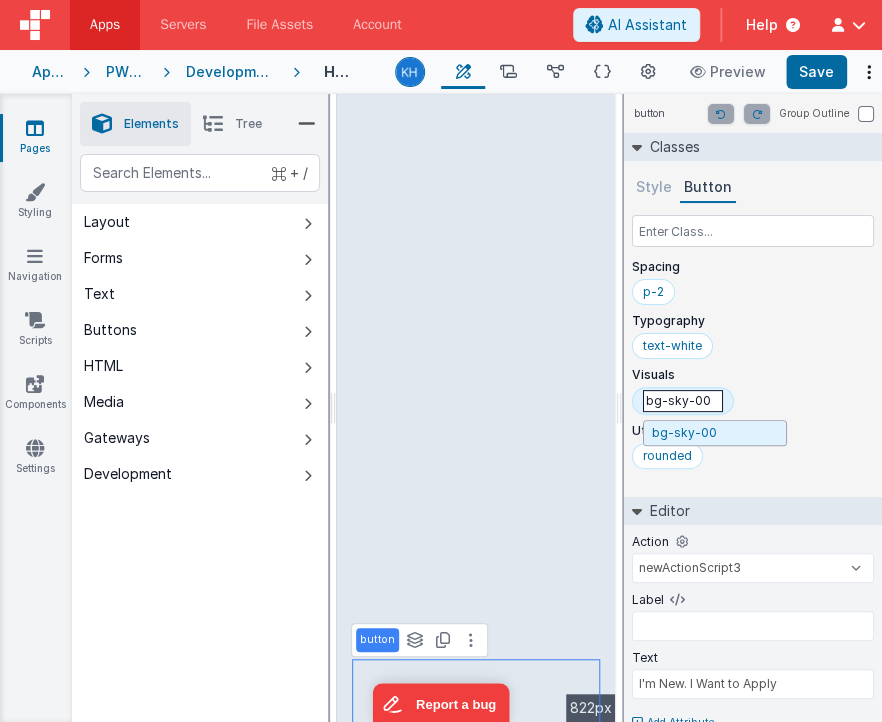 type on "bg-sky-500" 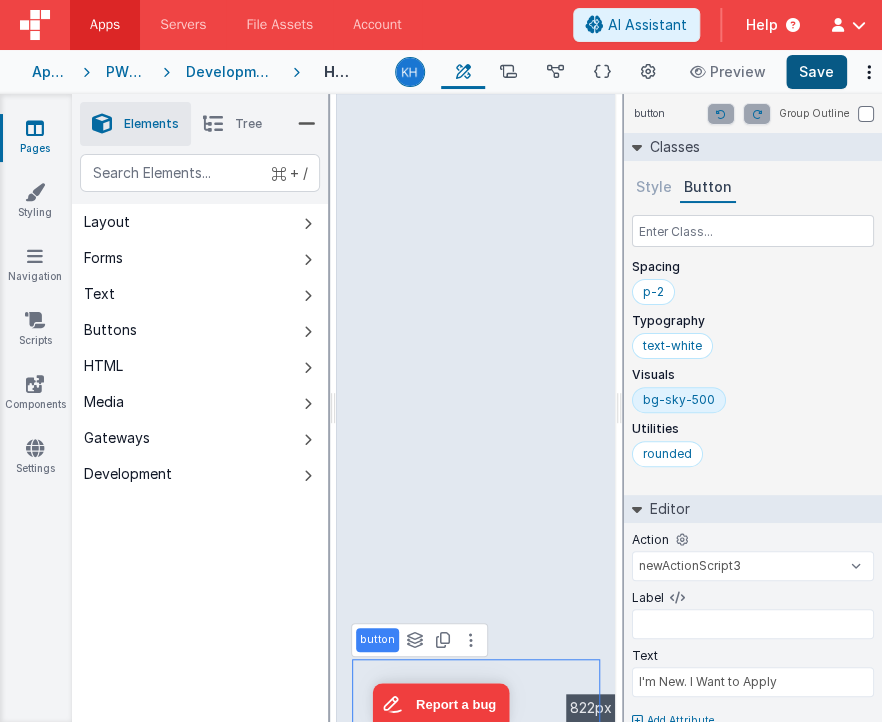 click on "Save" at bounding box center [816, 72] 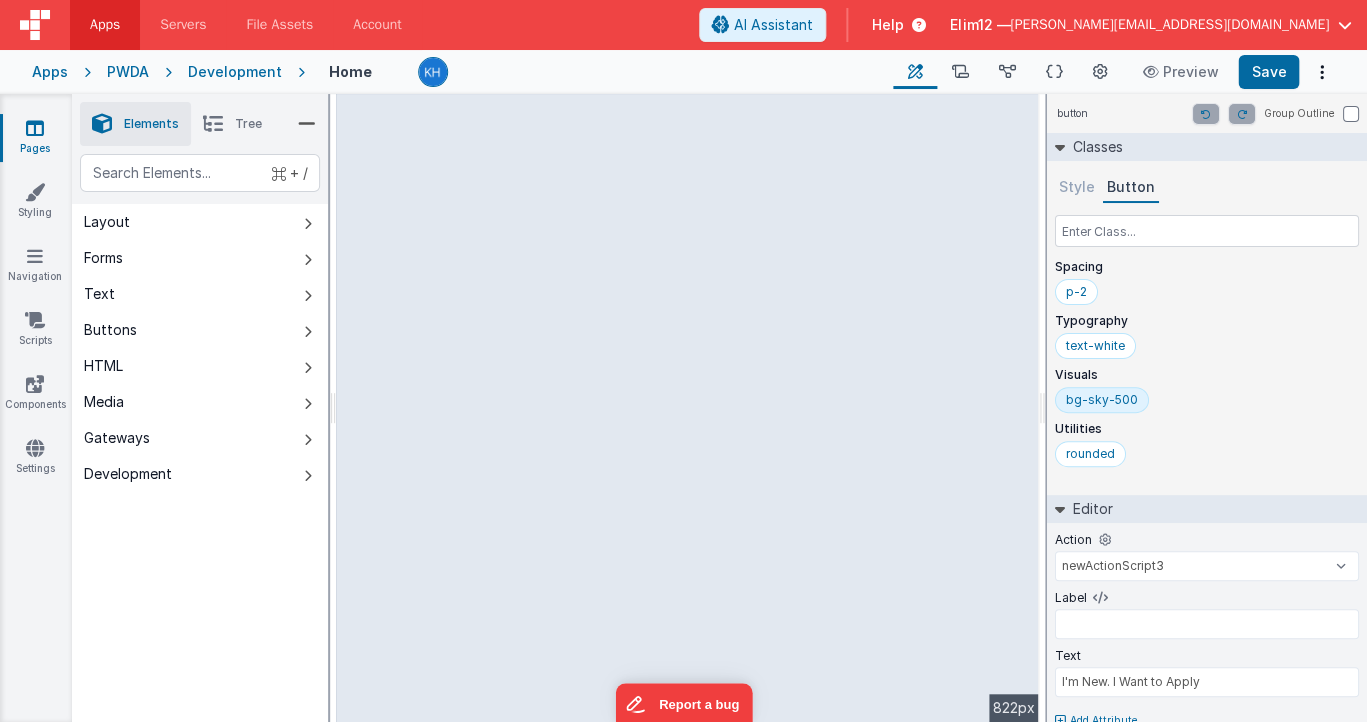 click on "bg-sky-500" at bounding box center (1102, 400) 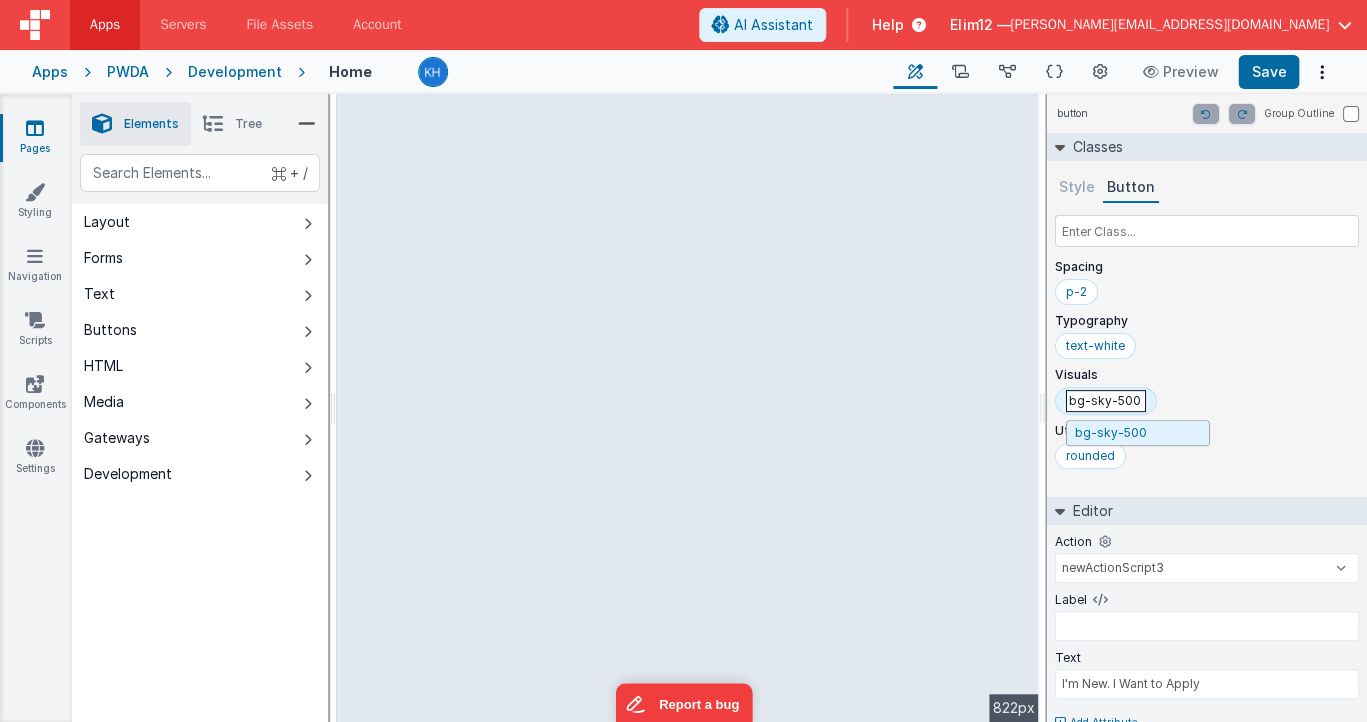 click on "bg-sky-500" at bounding box center (1106, 401) 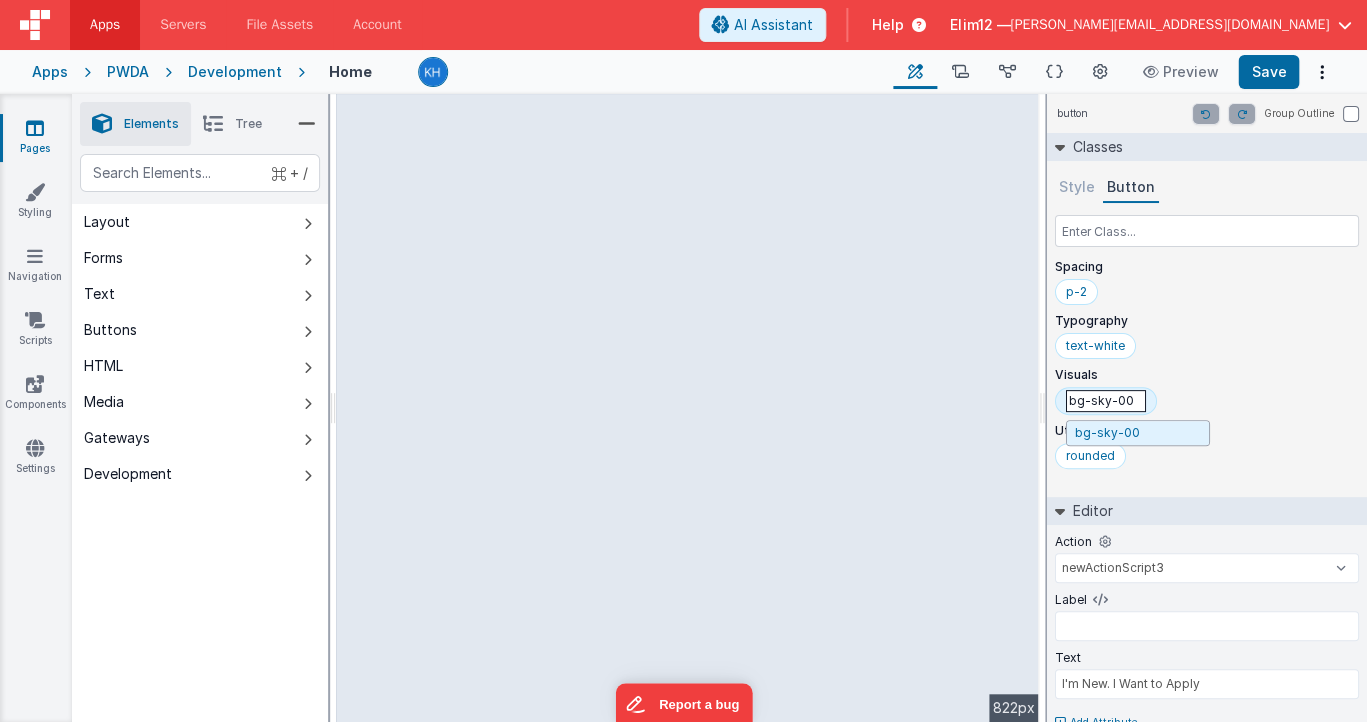 type on "bg-sky-700" 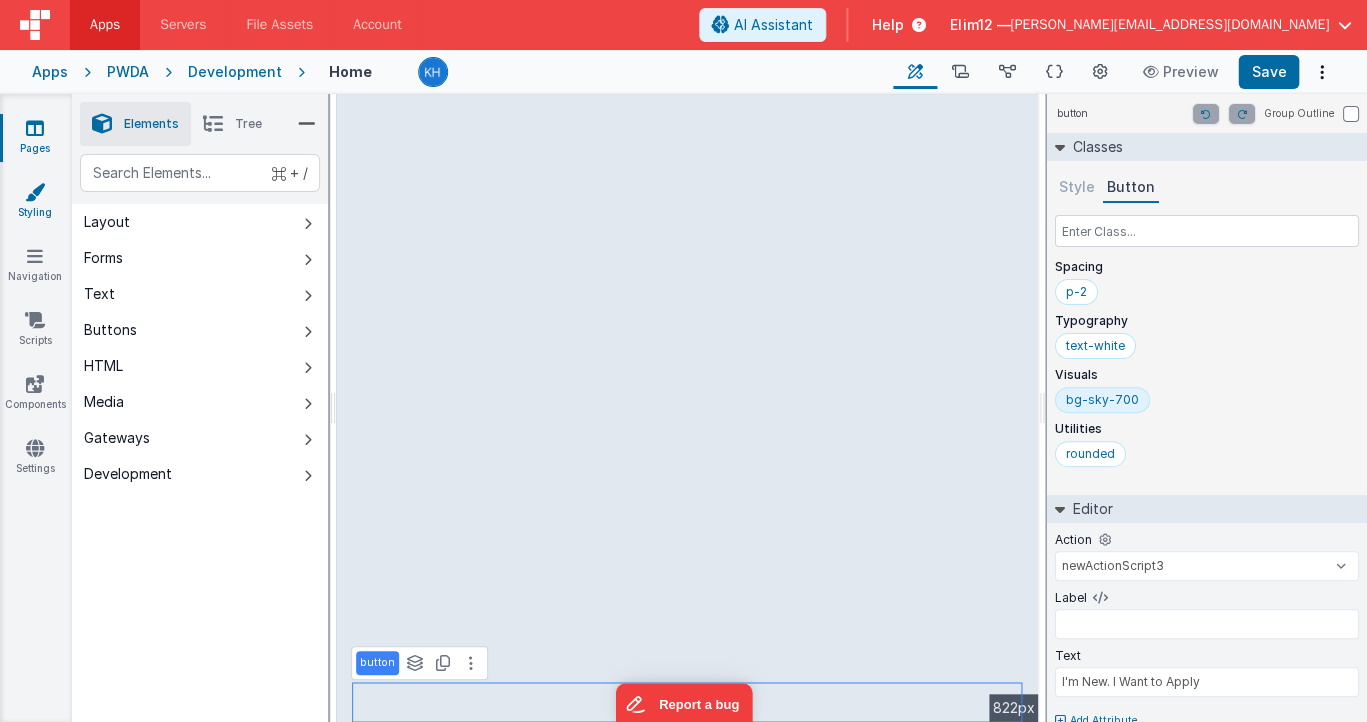 click at bounding box center [35, 192] 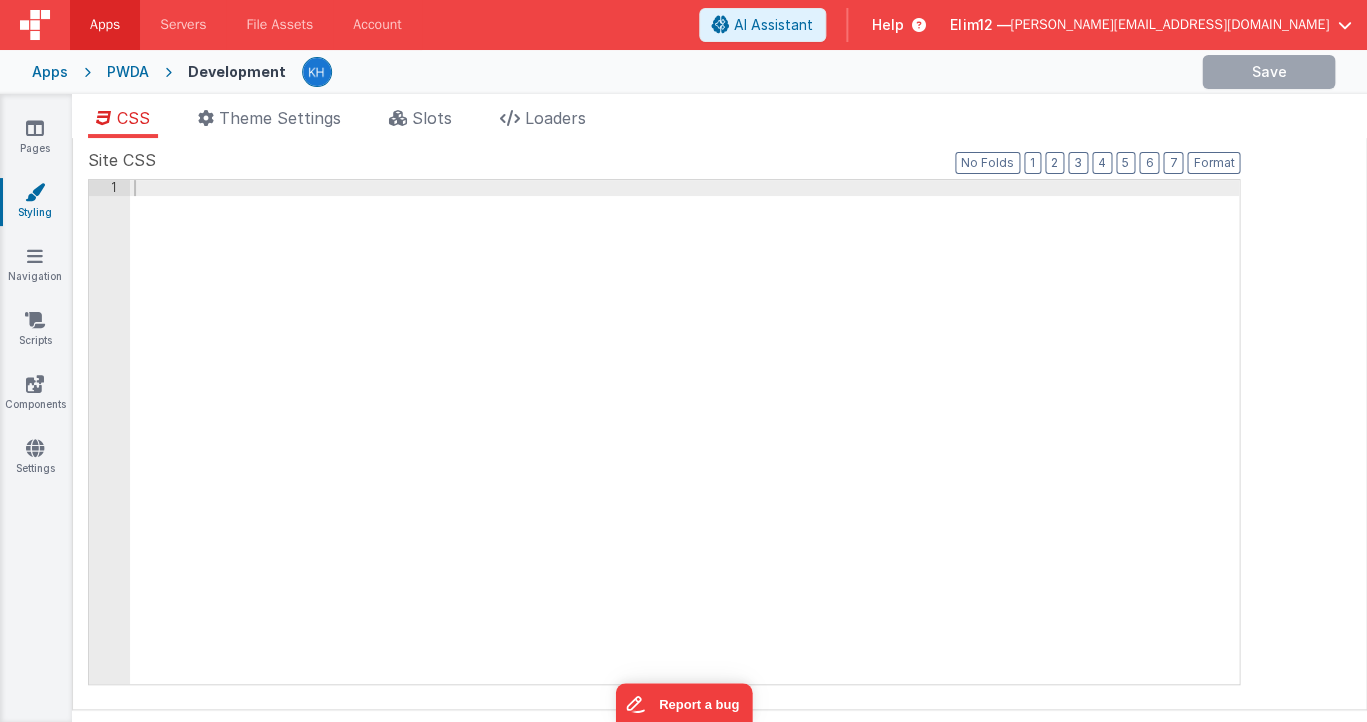 type on "PWDA" 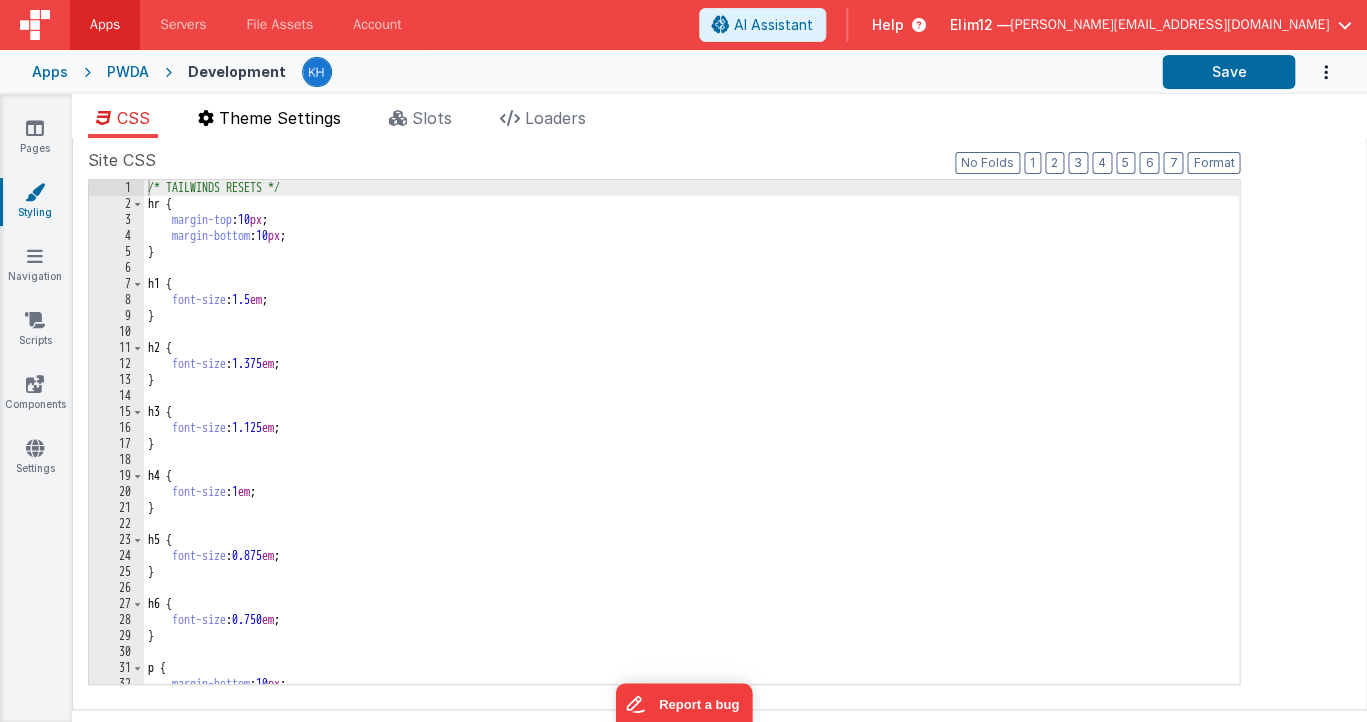 click on "Theme Settings" at bounding box center (280, 118) 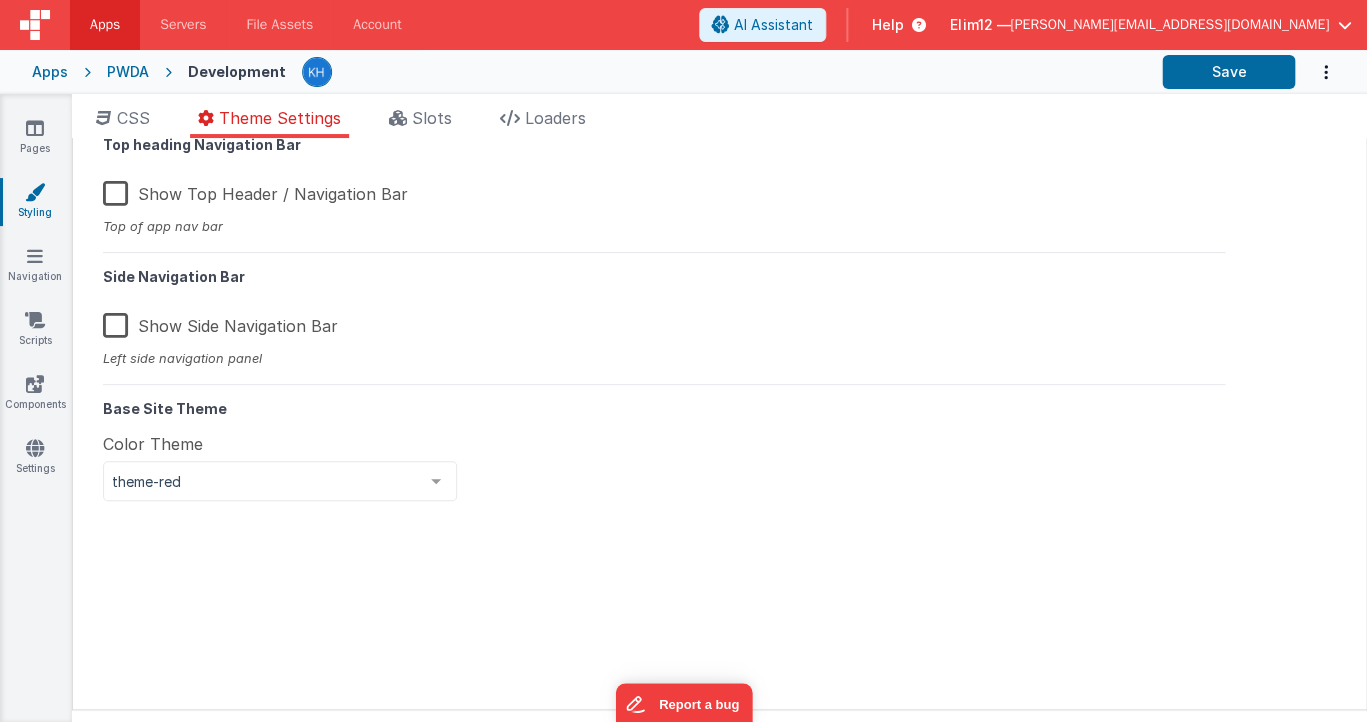 scroll, scrollTop: 131, scrollLeft: 0, axis: vertical 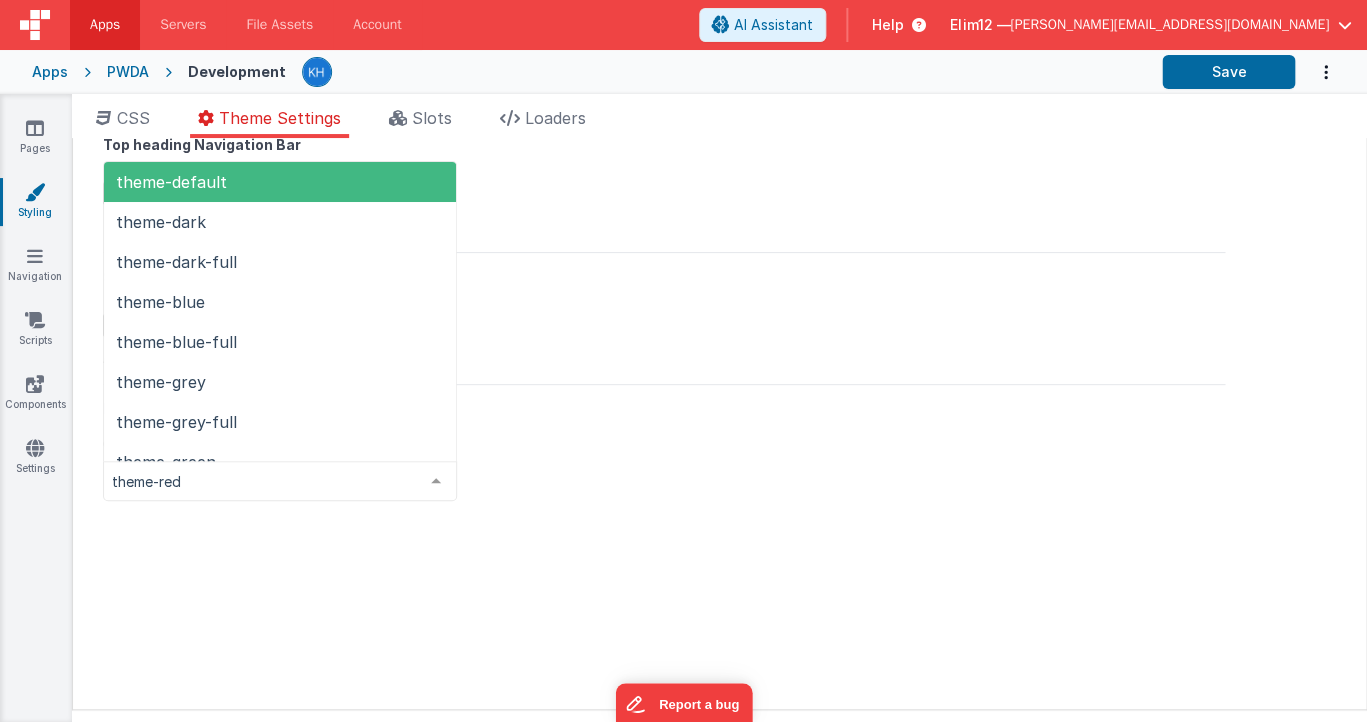 click at bounding box center (436, 481) 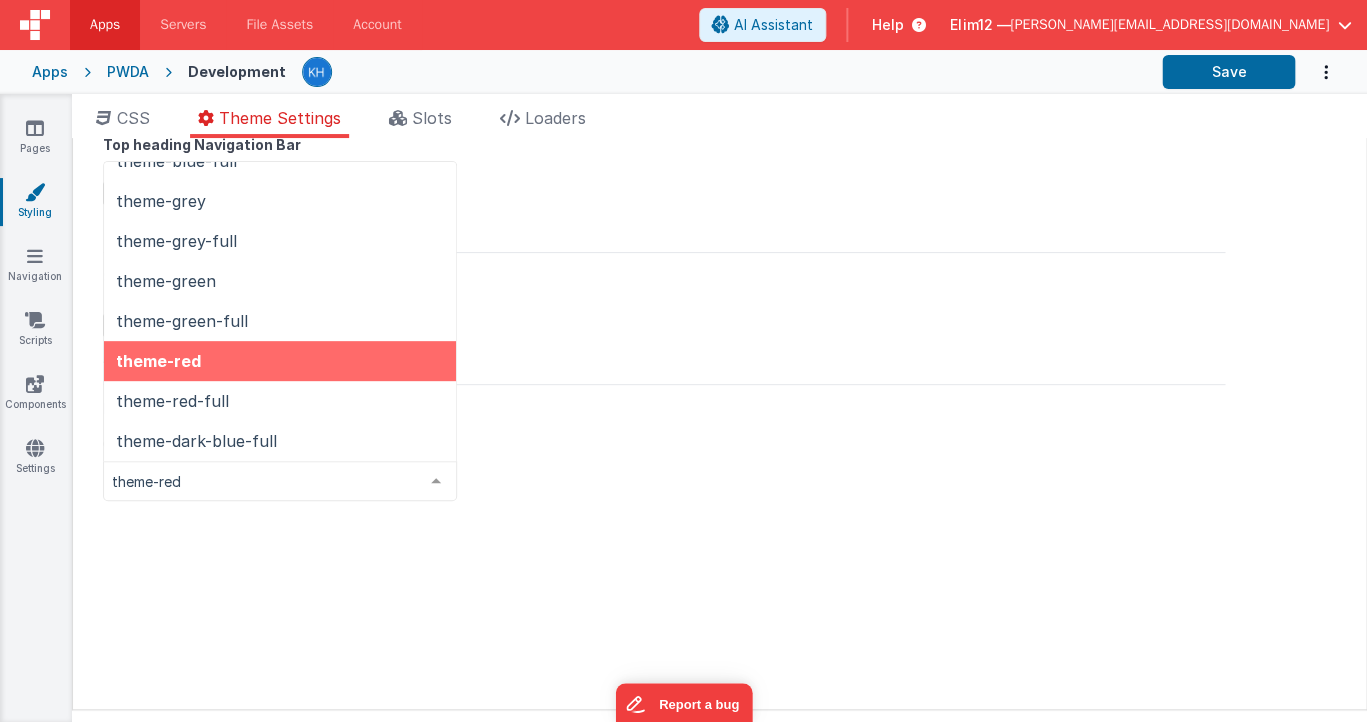 scroll, scrollTop: 0, scrollLeft: 0, axis: both 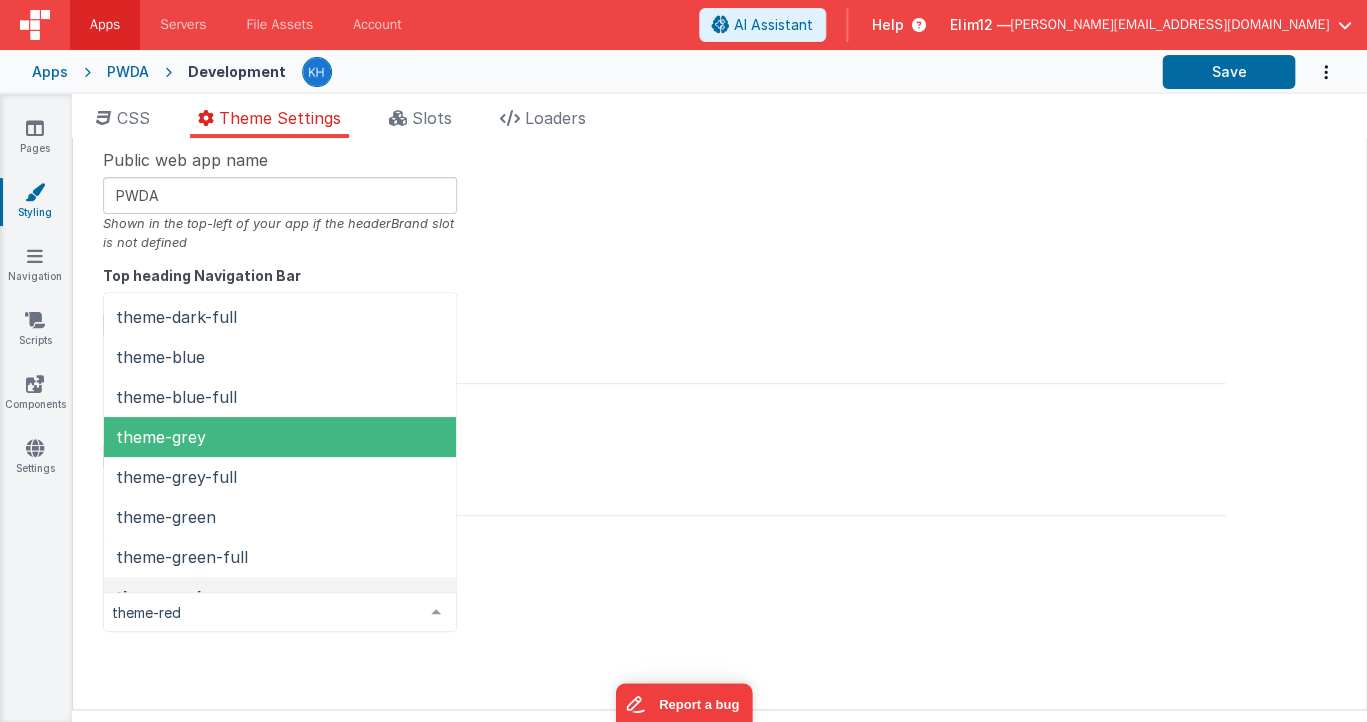 click on "theme-grey" at bounding box center (280, 437) 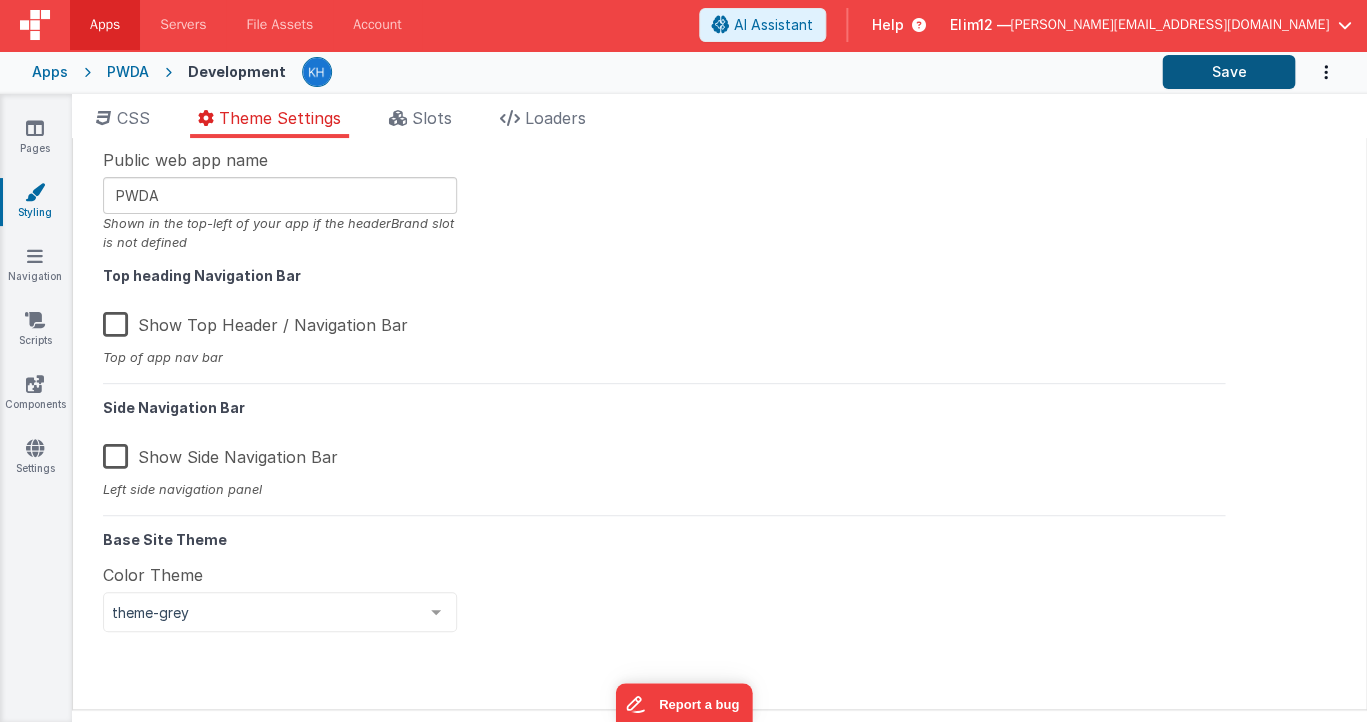 click on "Save" at bounding box center (1228, 72) 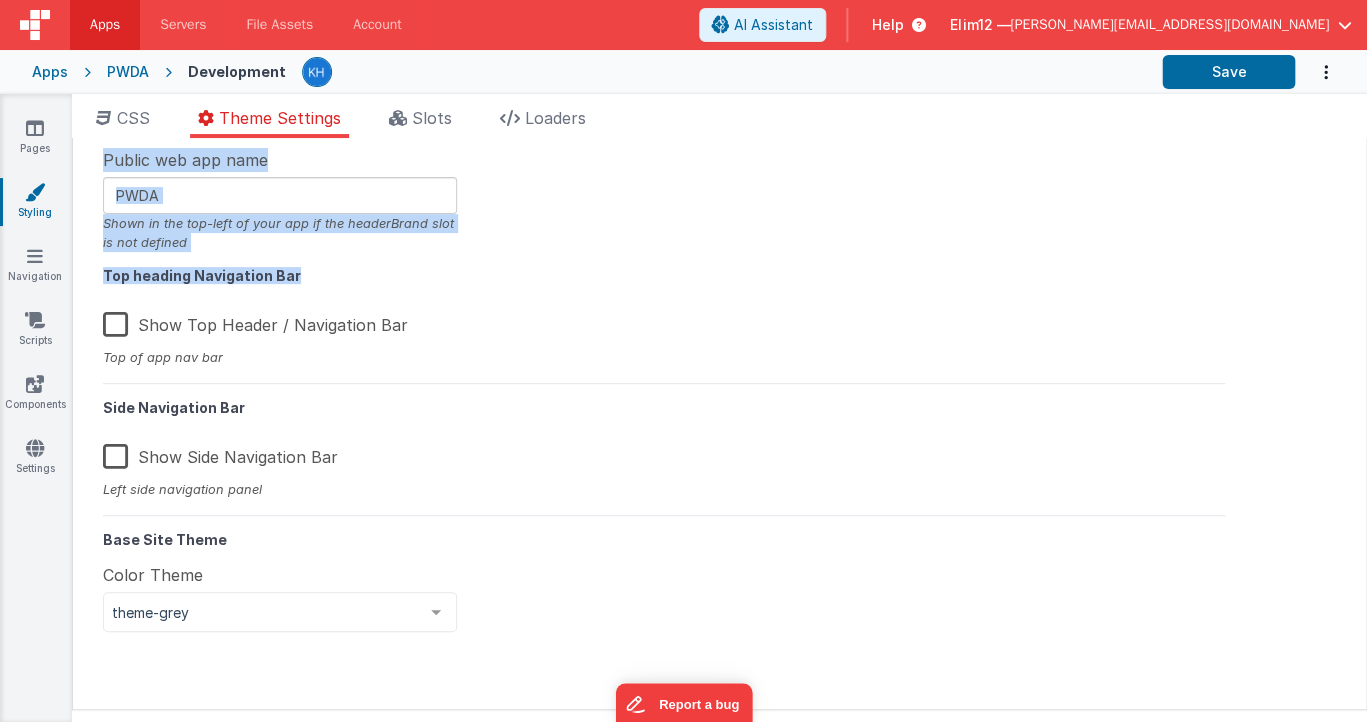 drag, startPoint x: 308, startPoint y: 272, endPoint x: 206, endPoint y: 296, distance: 104.78549 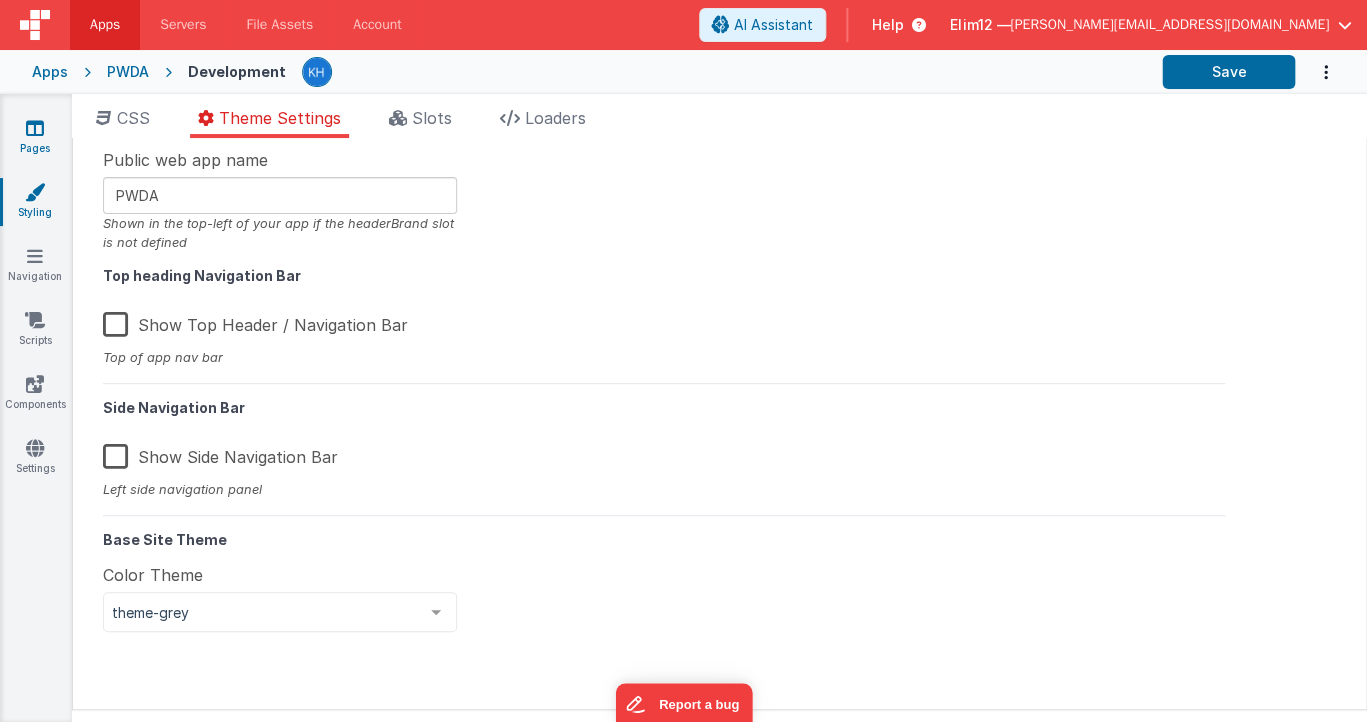 click on "Pages" at bounding box center (35, 138) 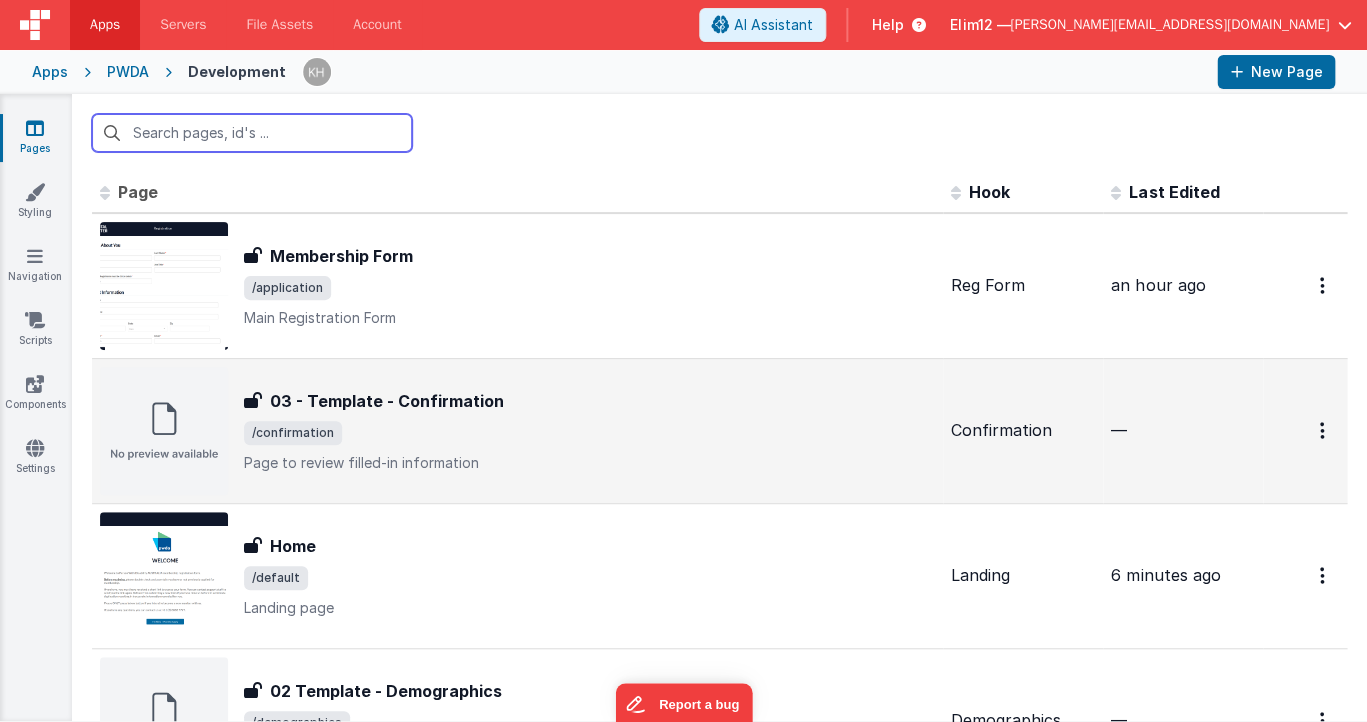 scroll, scrollTop: 53, scrollLeft: 0, axis: vertical 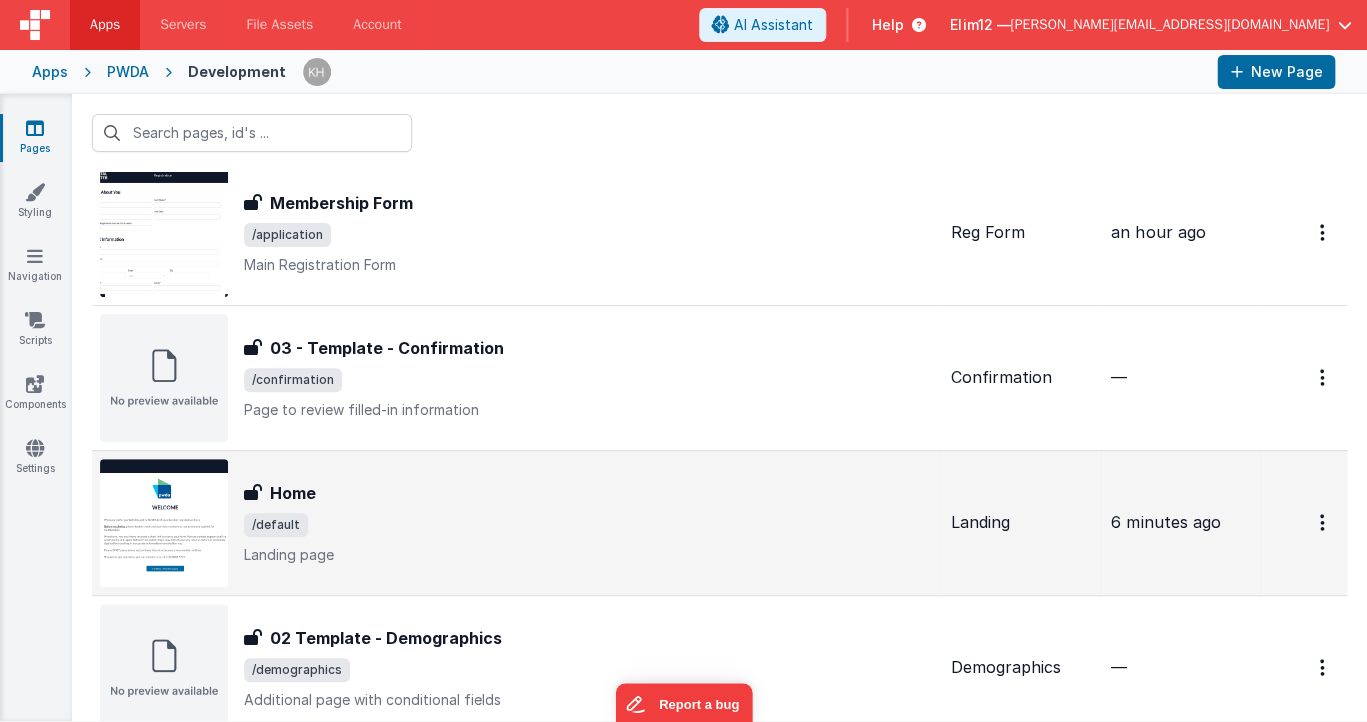 click on "Home" at bounding box center (589, 493) 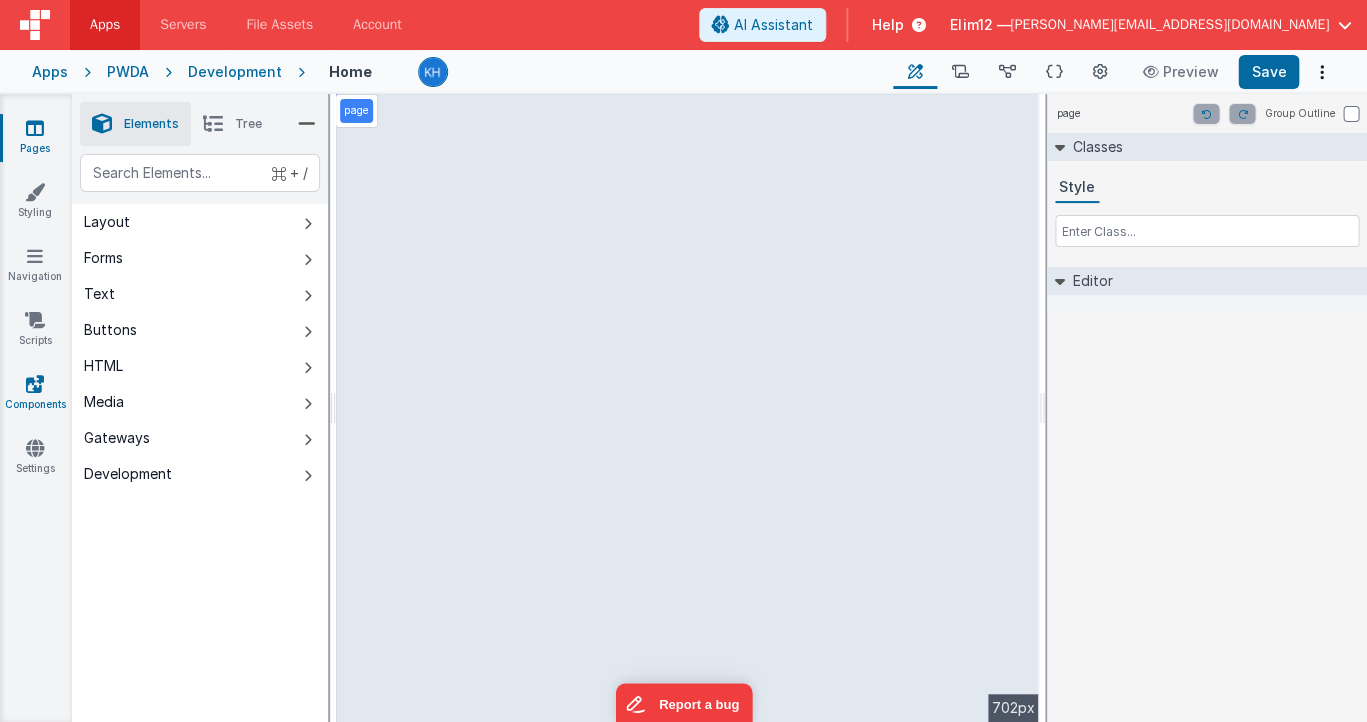 click on "Components" at bounding box center (35, 394) 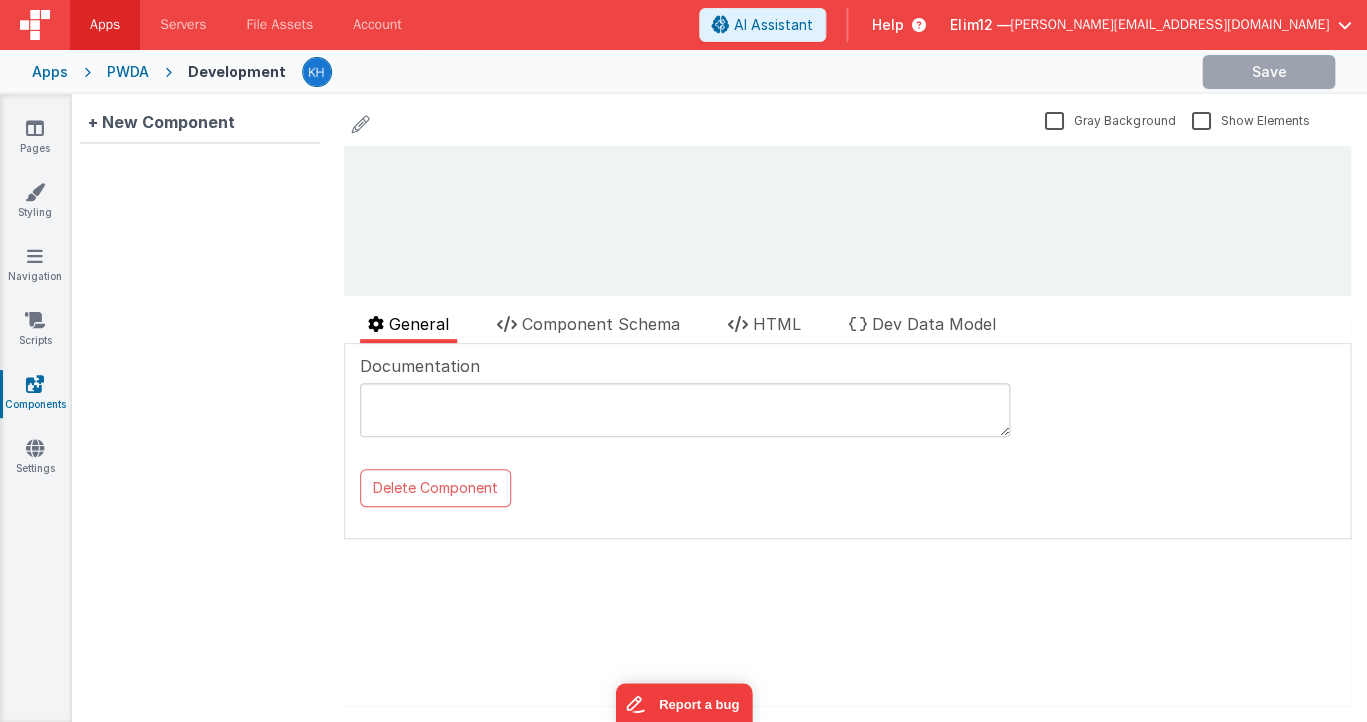 scroll, scrollTop: 0, scrollLeft: 0, axis: both 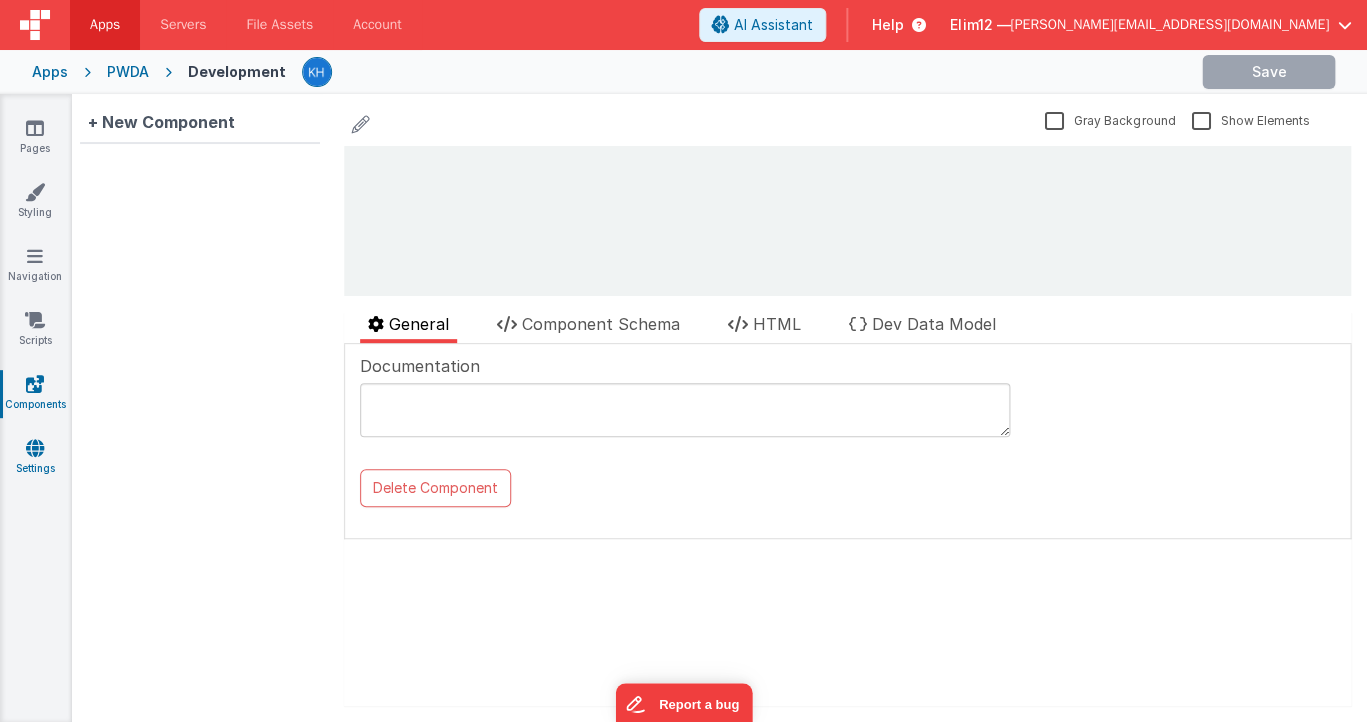 click at bounding box center (35, 448) 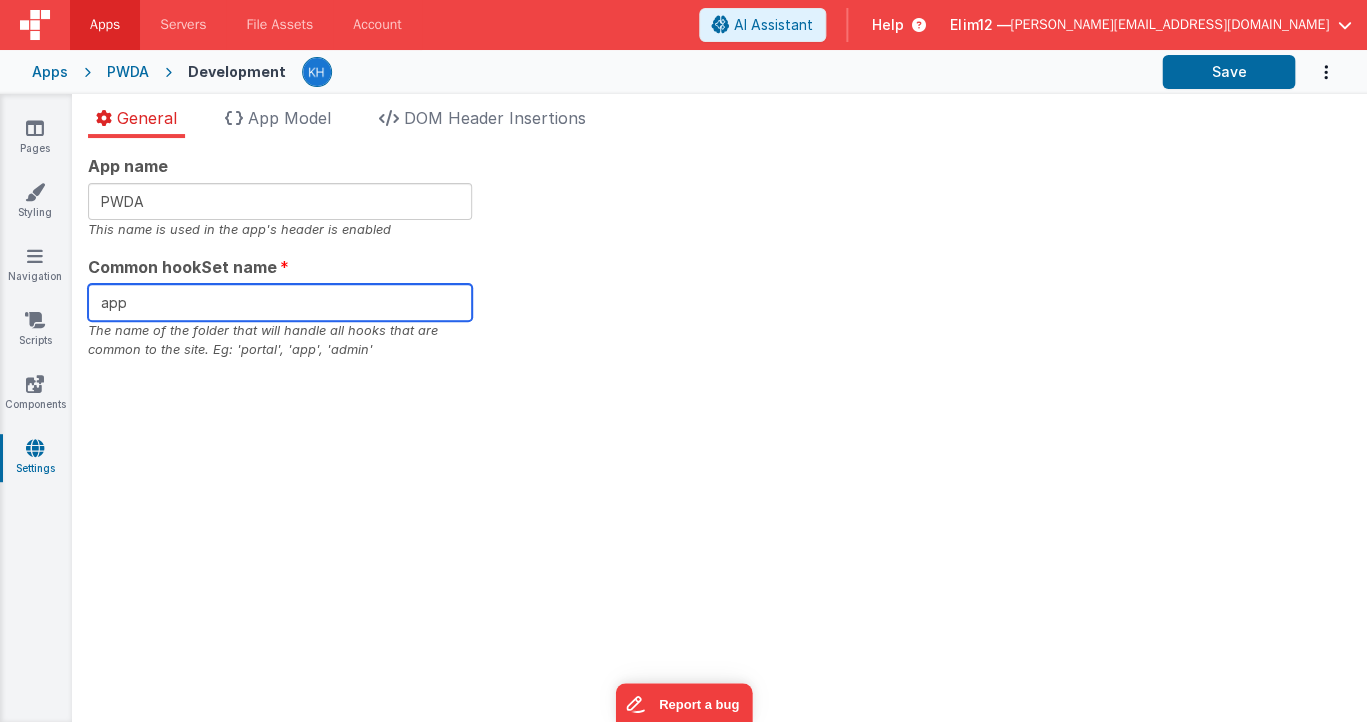 click on "app" at bounding box center [280, 302] 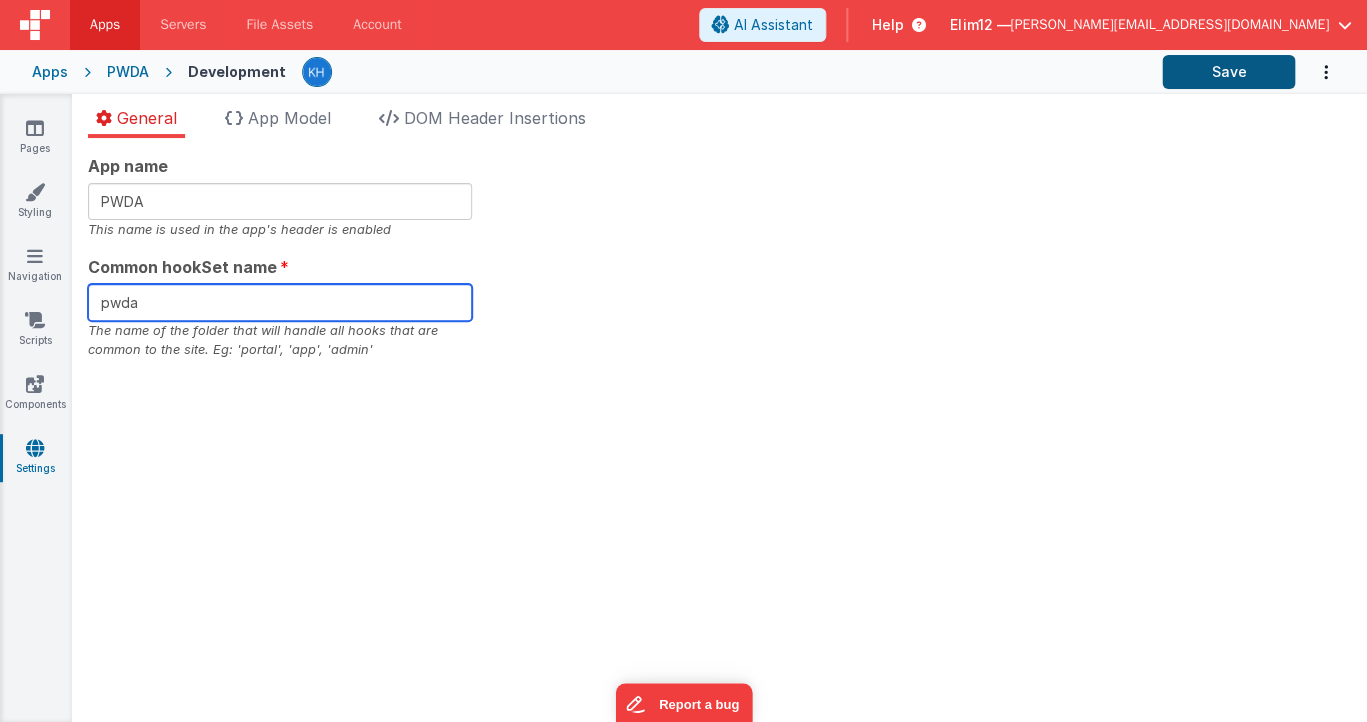 type on "pwda" 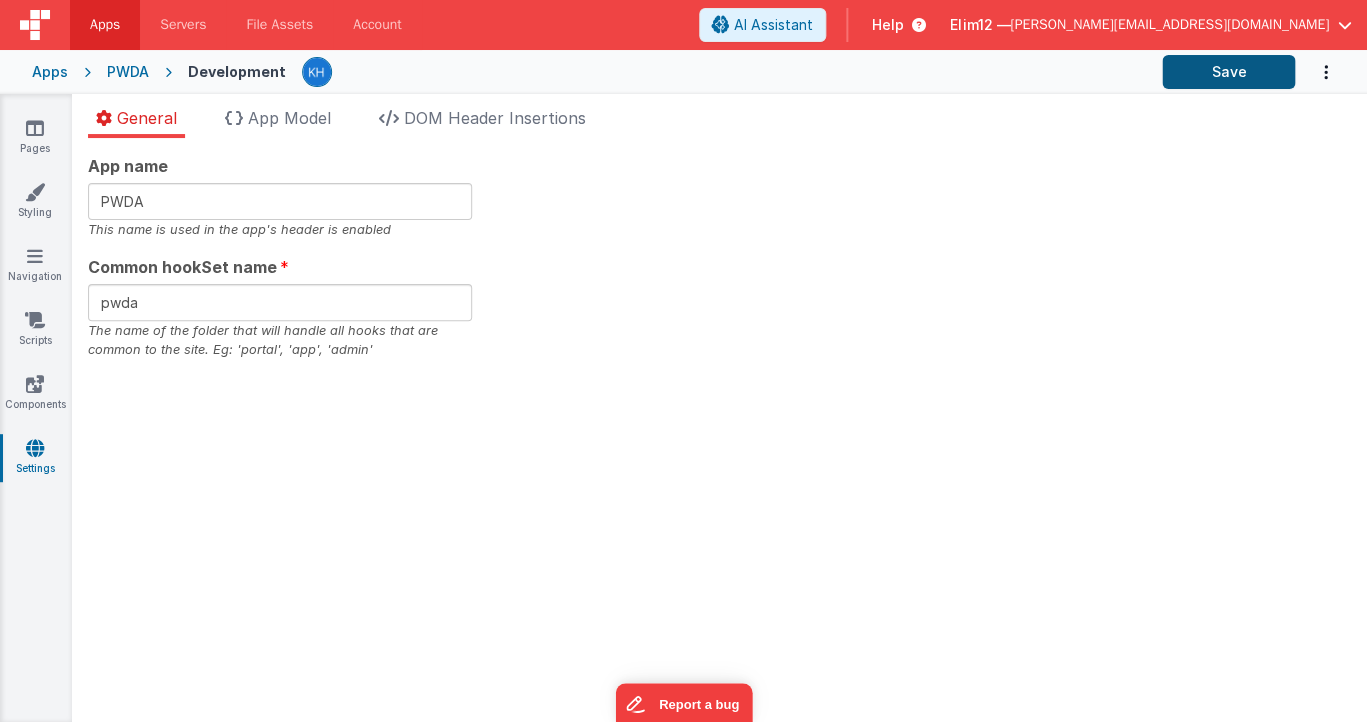 click on "Save" at bounding box center (1228, 72) 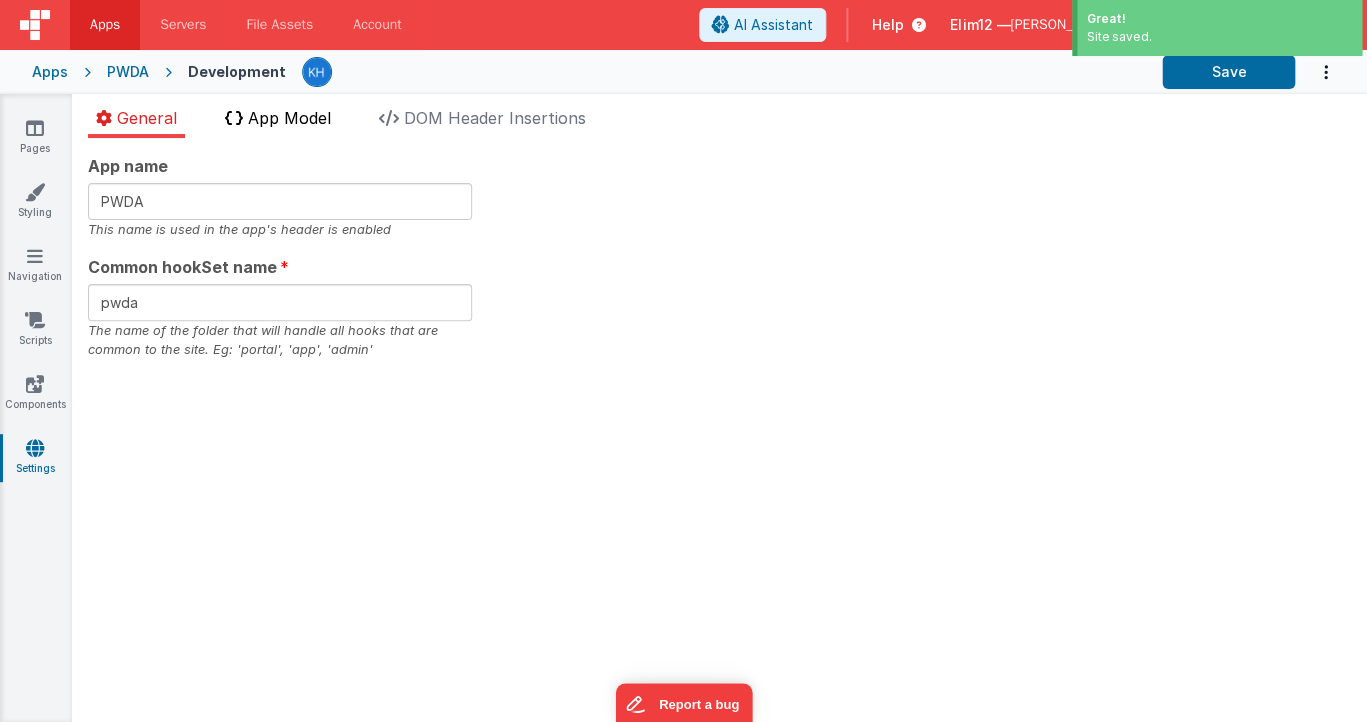 click on "App Model" at bounding box center [289, 118] 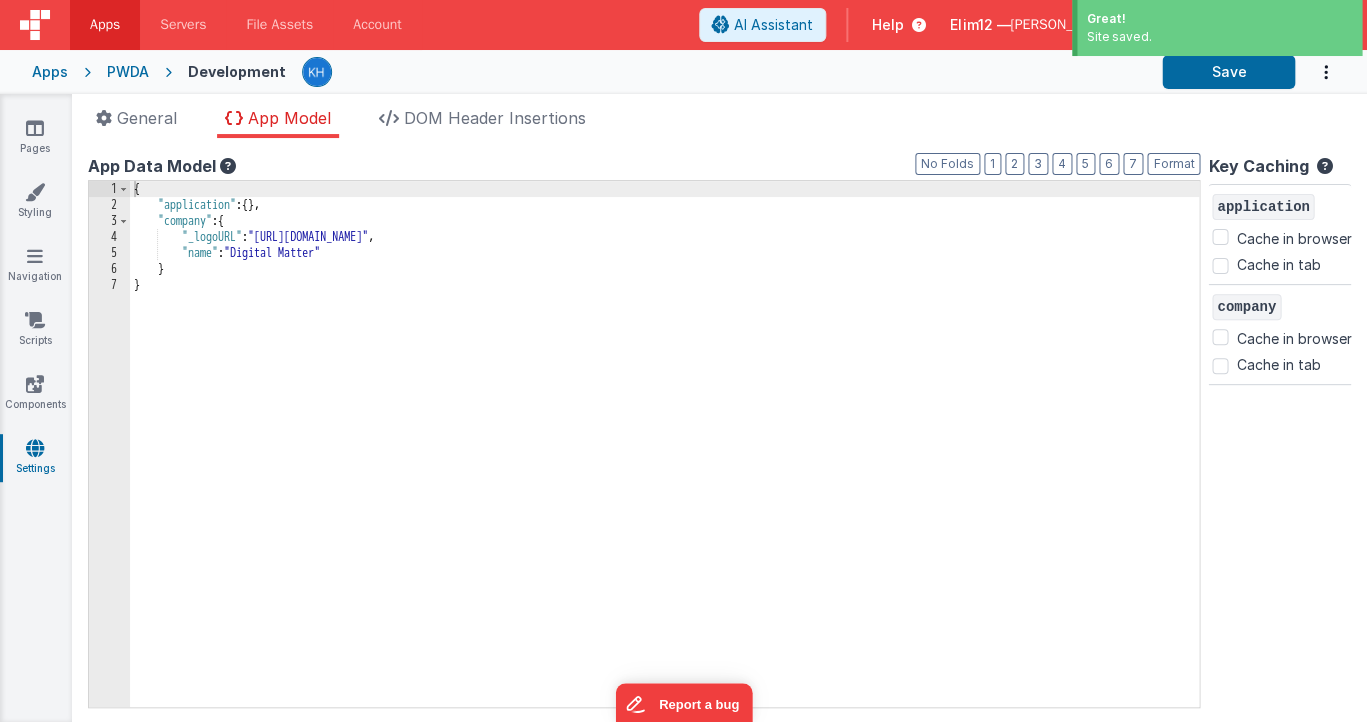 click on "Apps
[GEOGRAPHIC_DATA]
Development
Save" at bounding box center (683, 72) 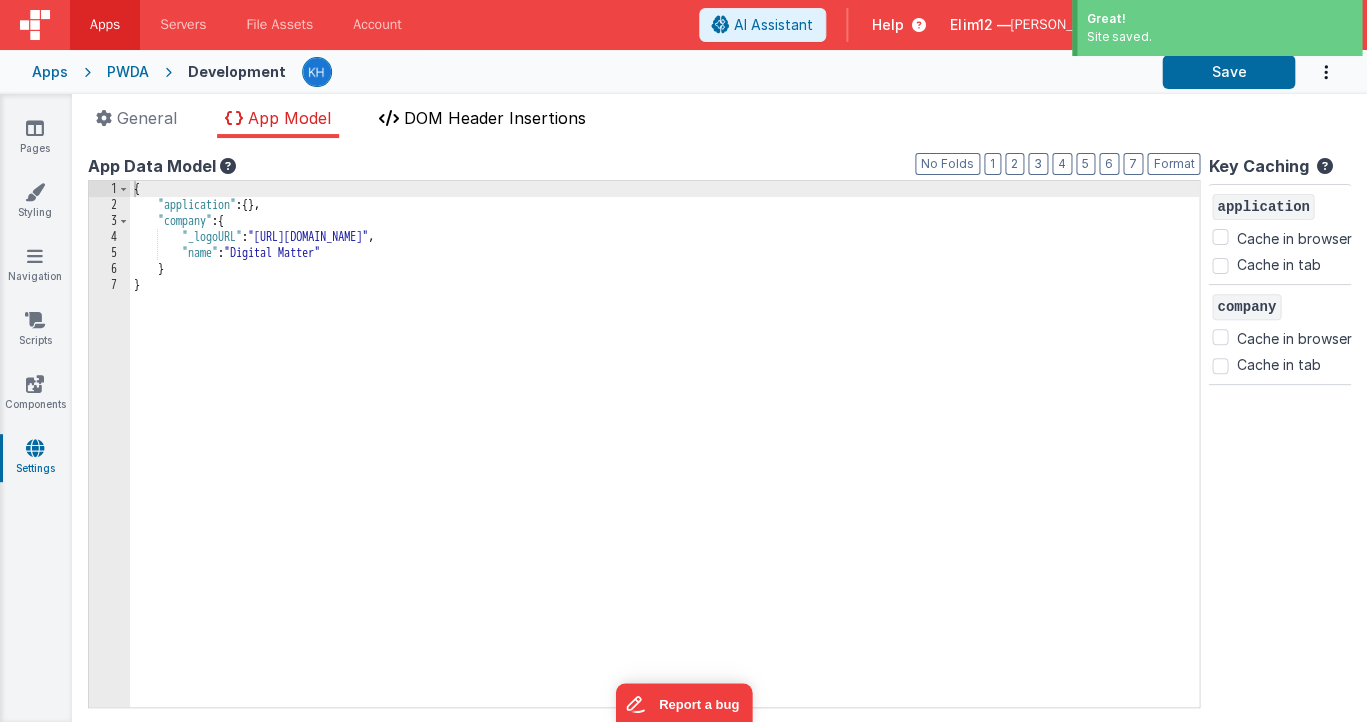 click on "DOM Header Insertions" at bounding box center (495, 118) 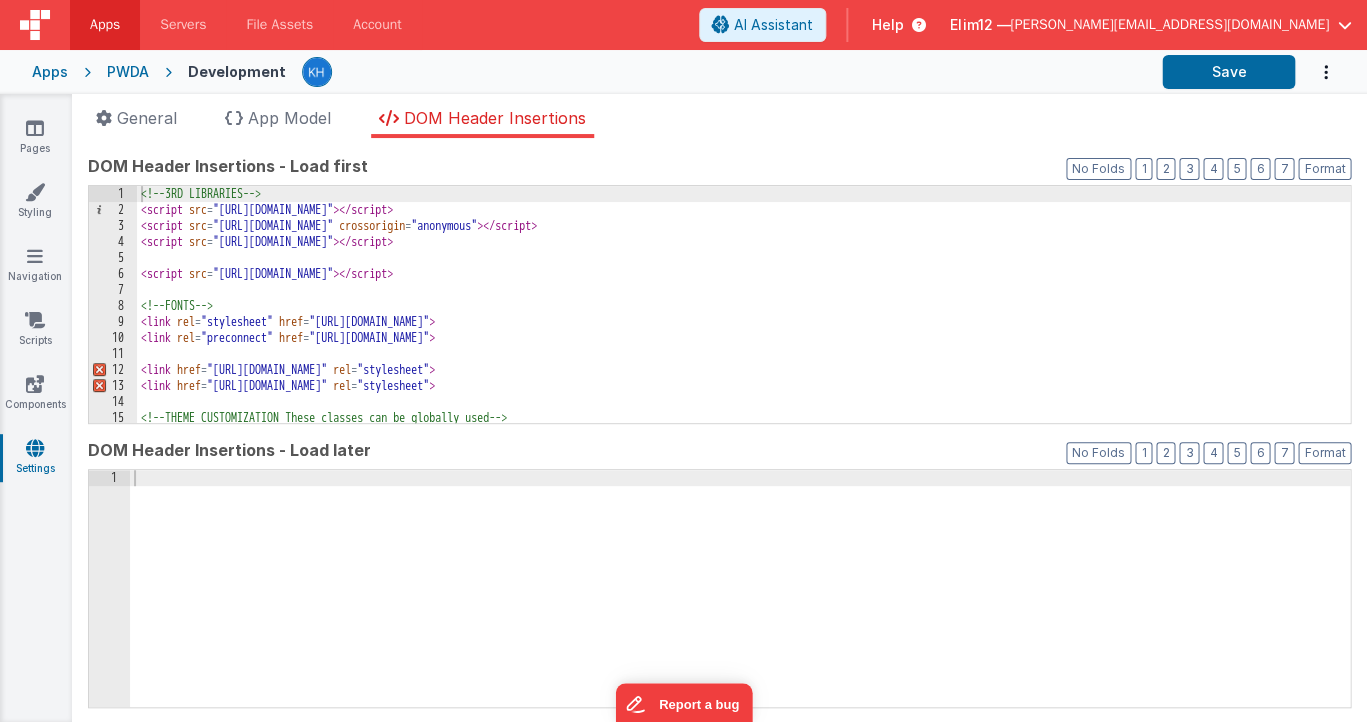 click on "Pages
Styling
Navigation
Scripts
Components
Settings" at bounding box center [36, 408] 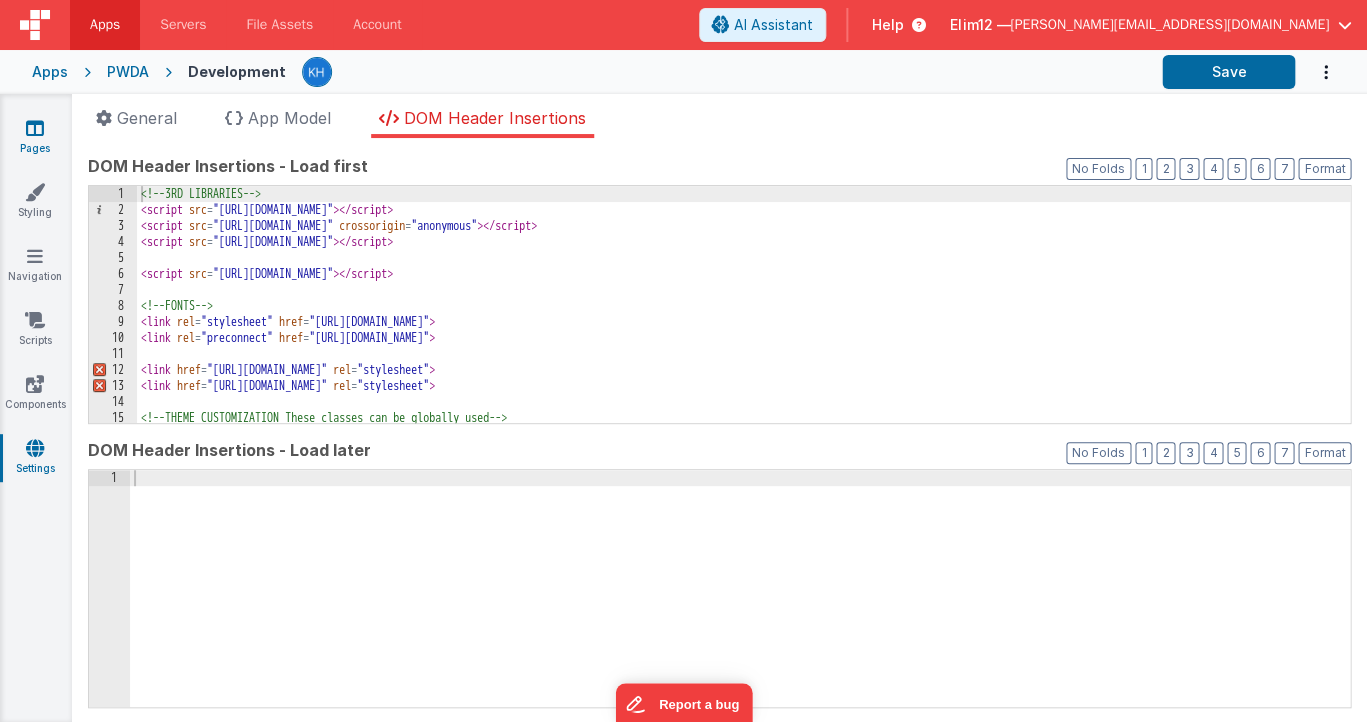 click at bounding box center (35, 128) 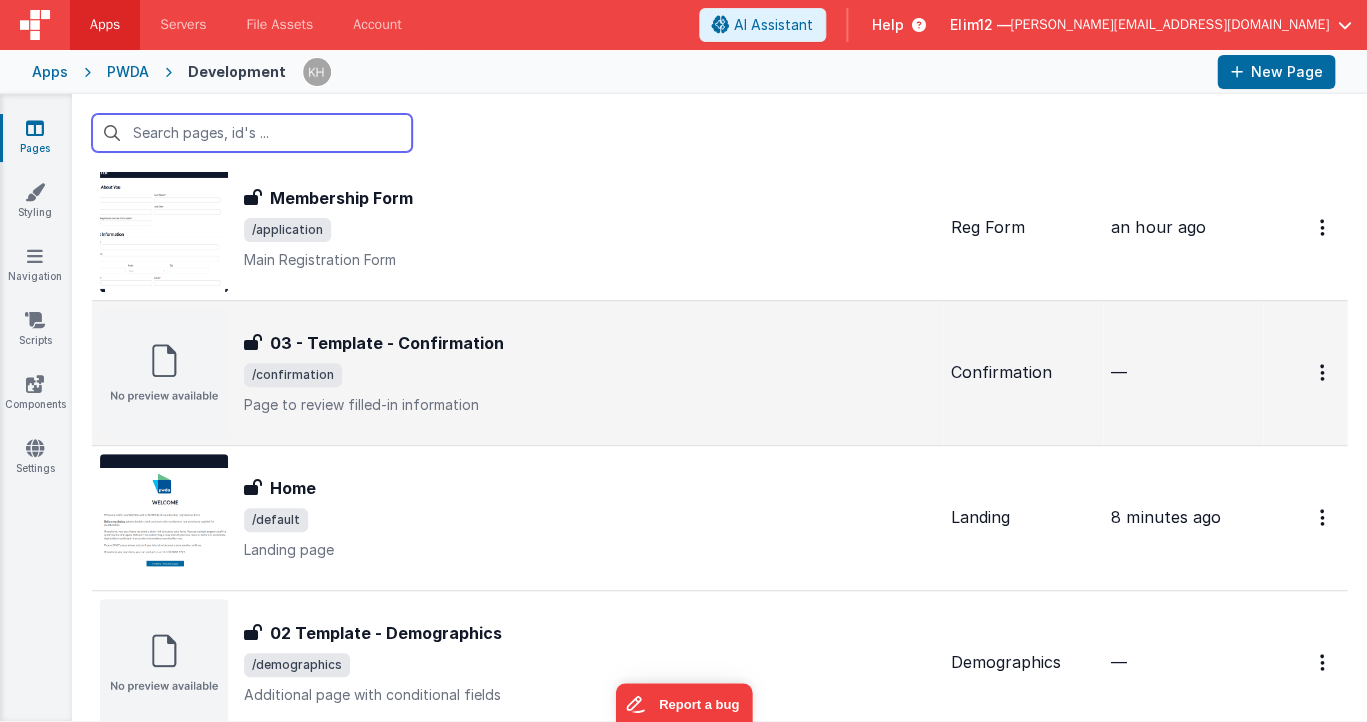 scroll, scrollTop: 60, scrollLeft: 0, axis: vertical 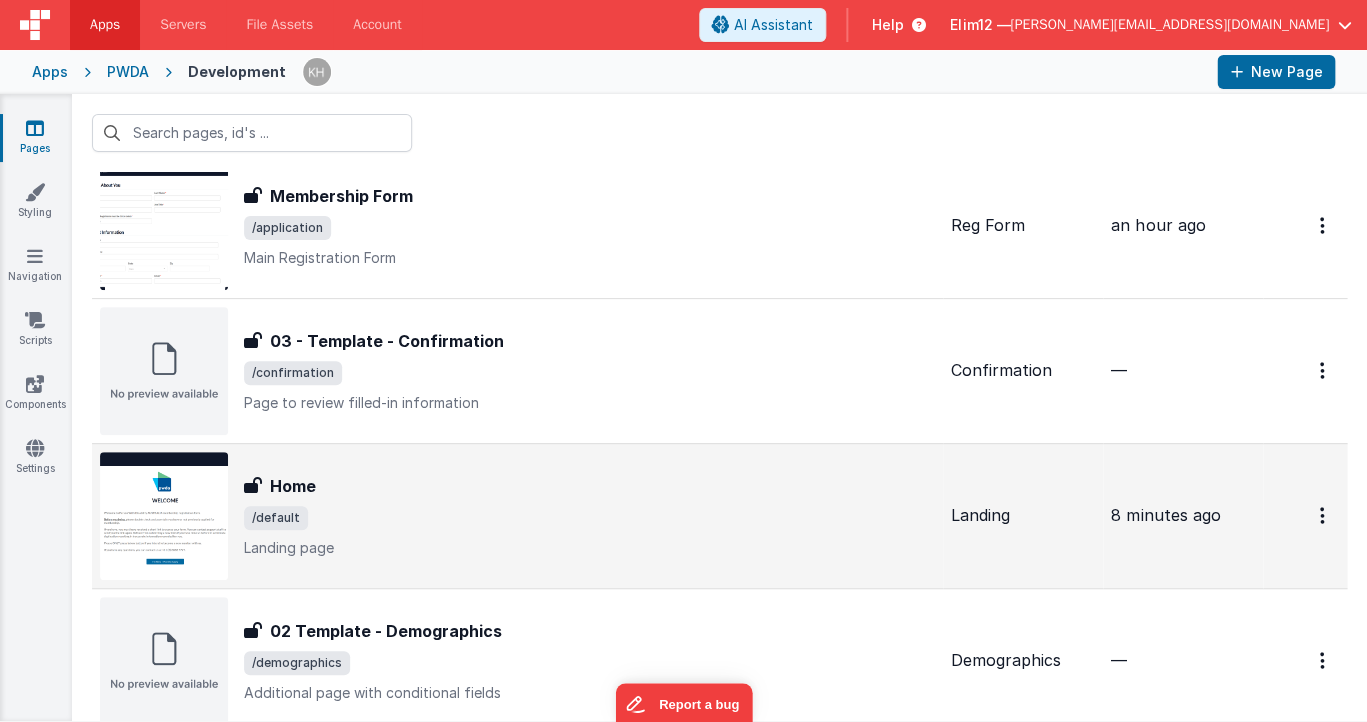 click on "Home" at bounding box center (589, 486) 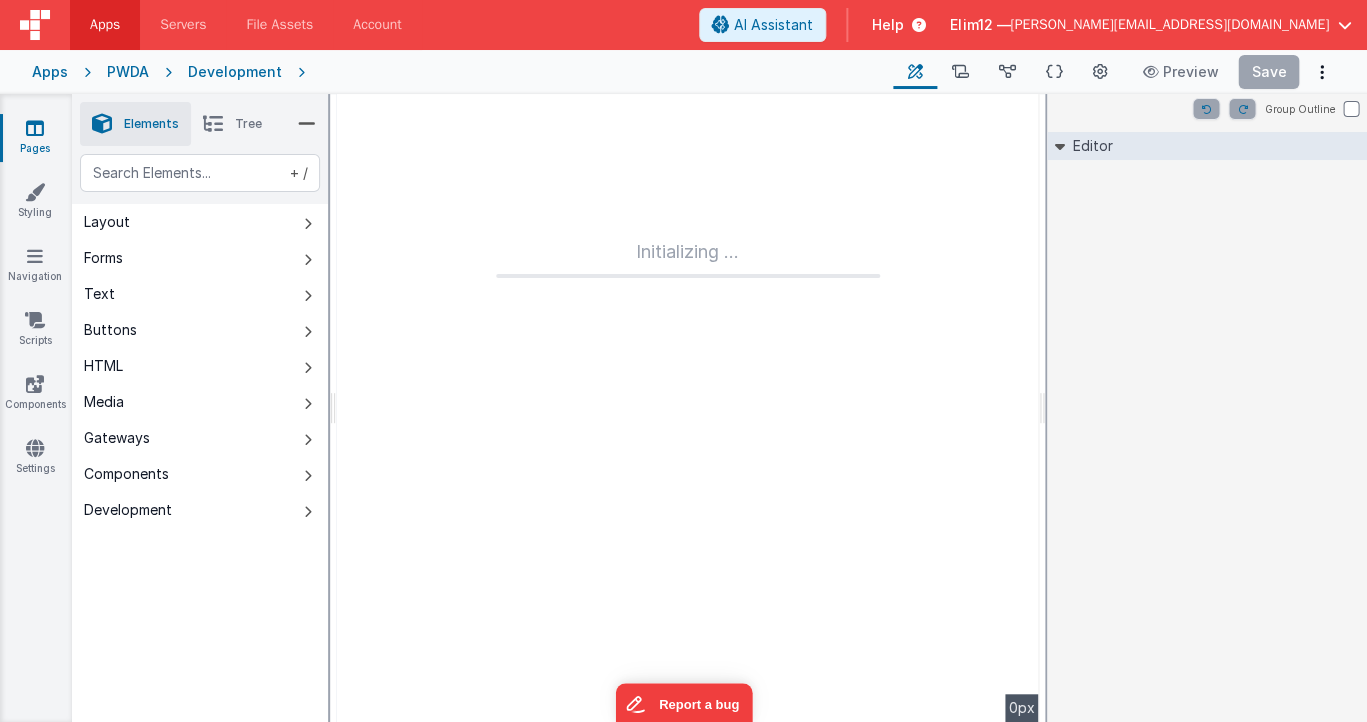 type on "FR_F9CA5A87-FBD0-854F-BCEE-350DEC5EAFA9" 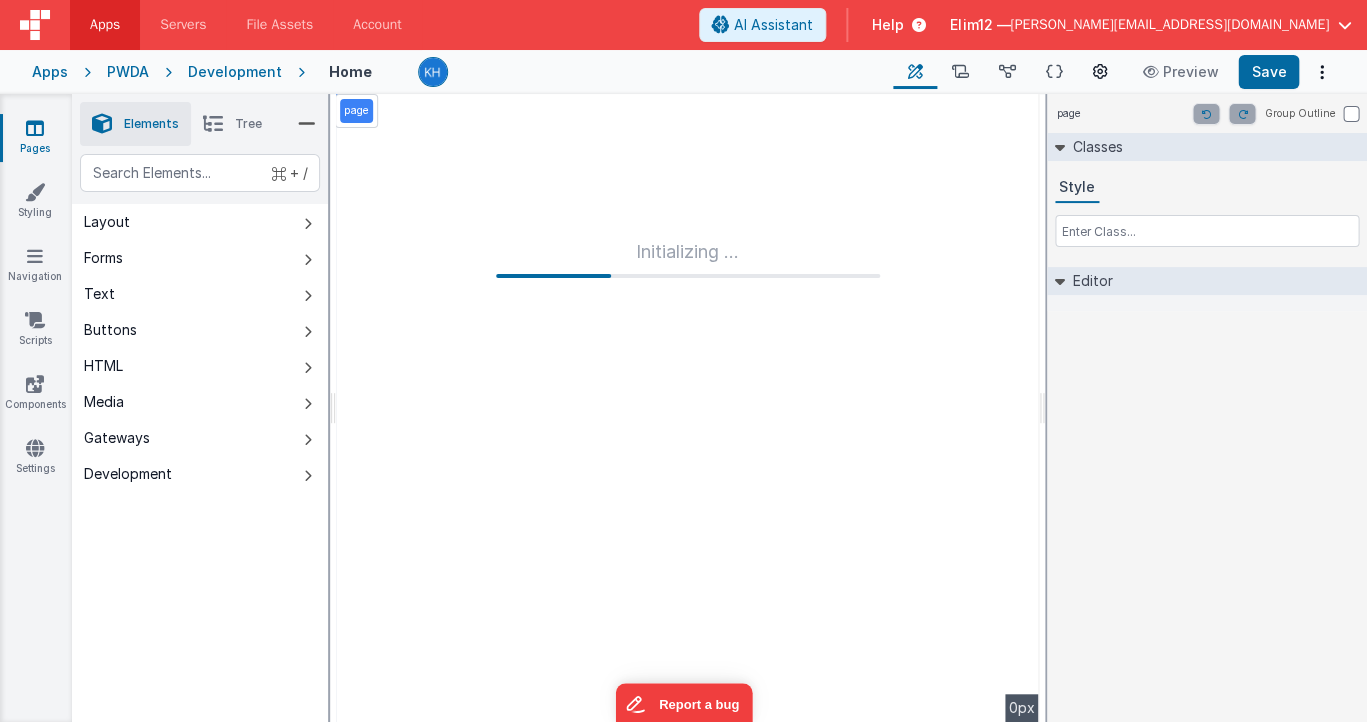 click at bounding box center (1100, 72) 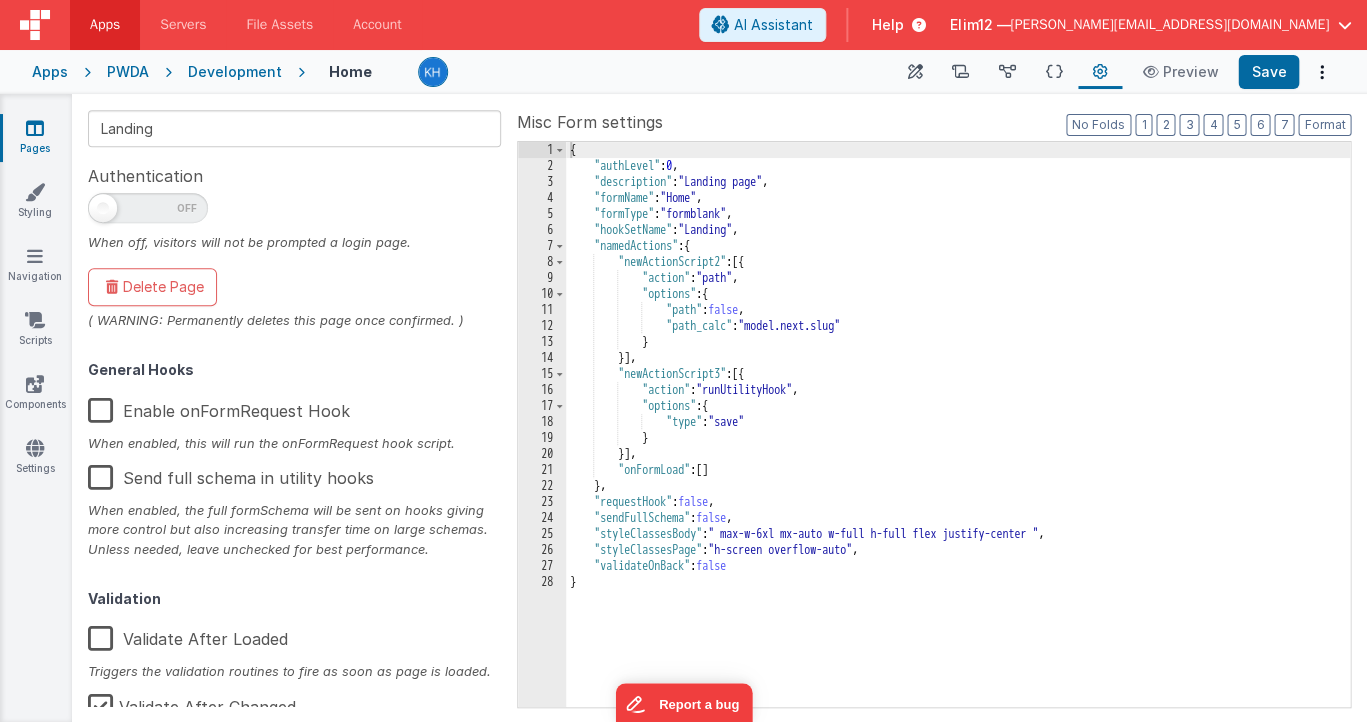 scroll, scrollTop: 366, scrollLeft: 0, axis: vertical 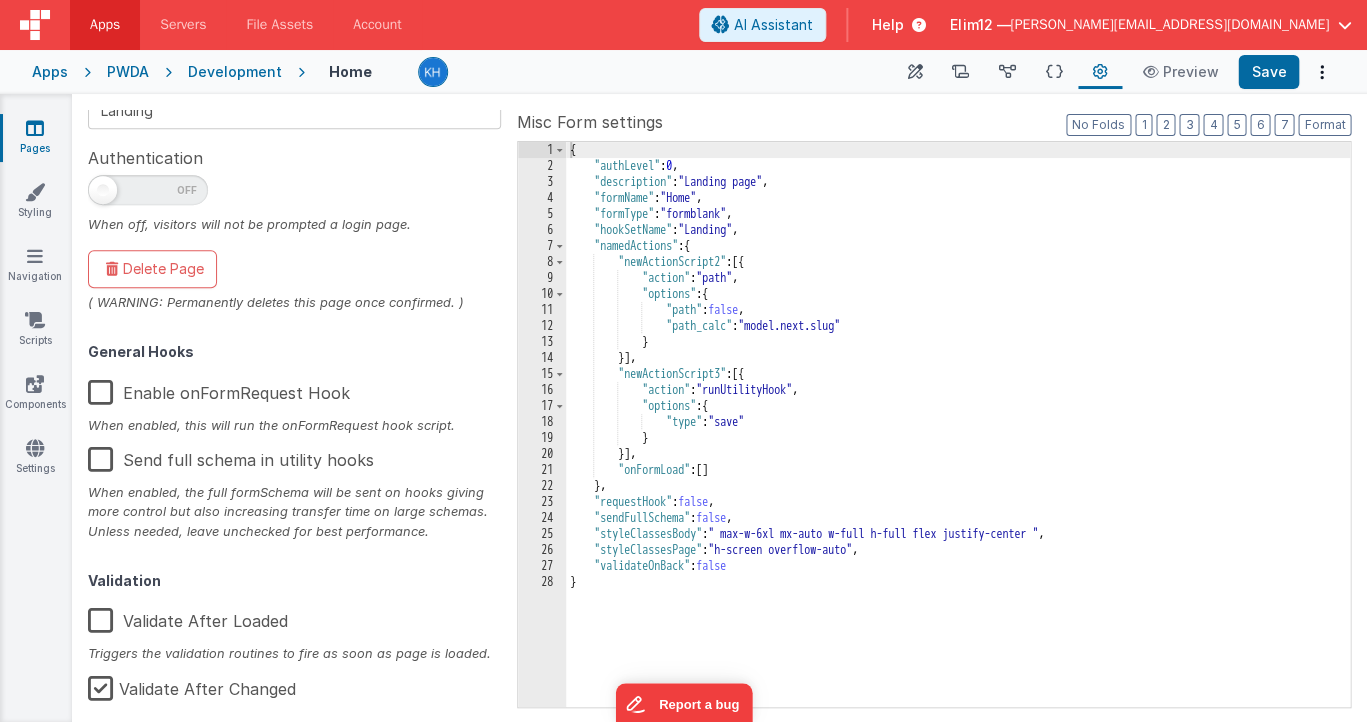 click on "Enable onFormRequest Hook" at bounding box center [219, 389] 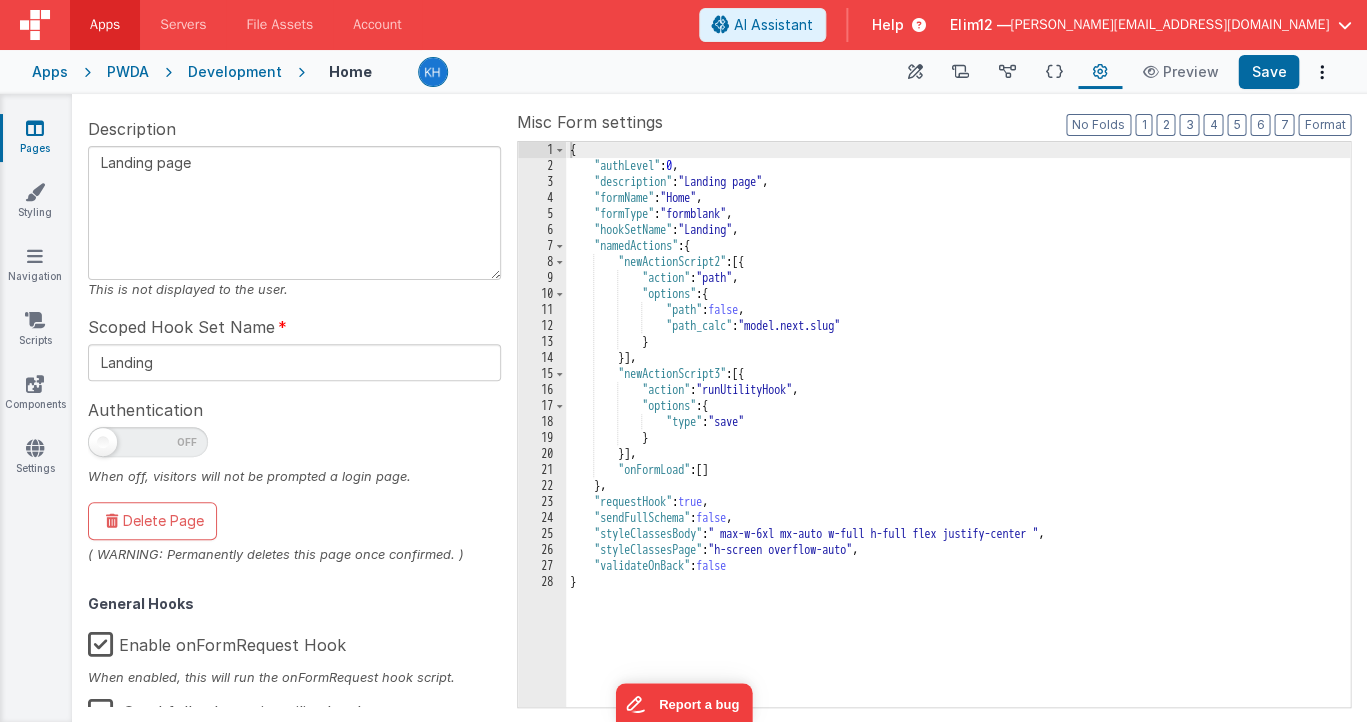 scroll, scrollTop: 112, scrollLeft: 0, axis: vertical 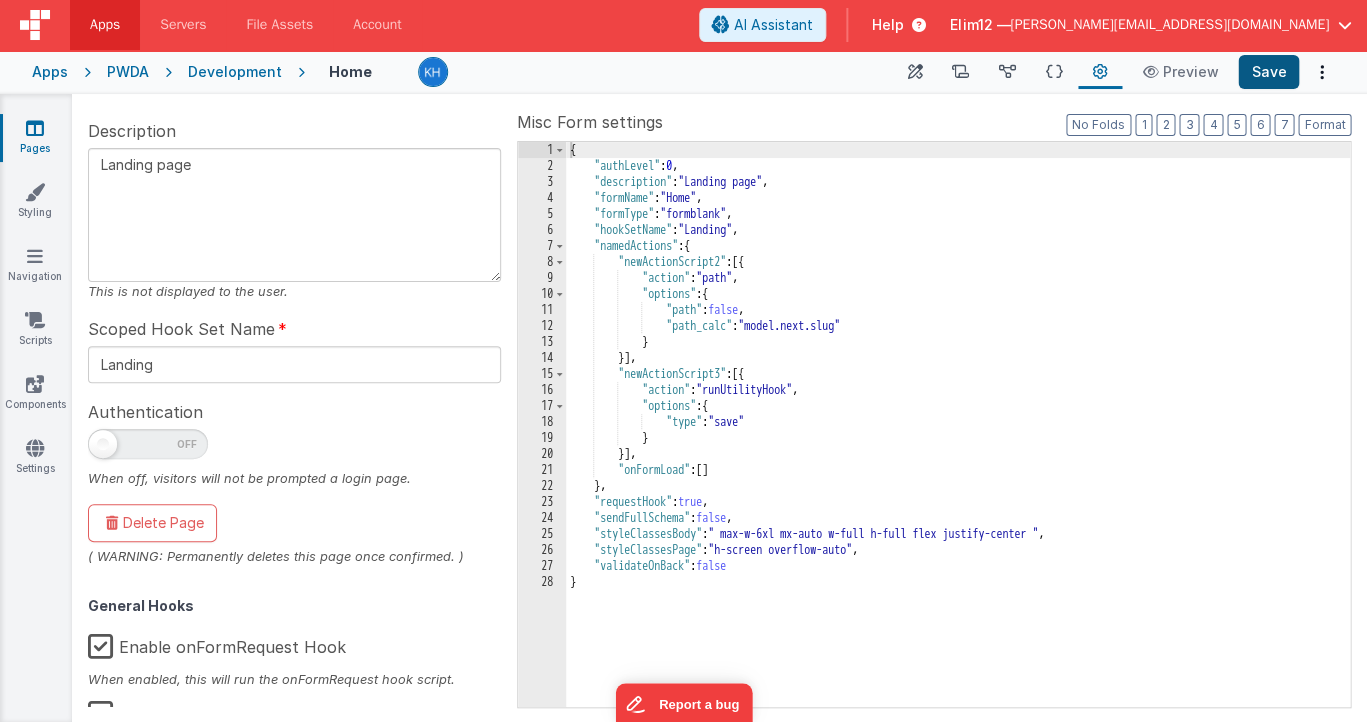 click on "Save" at bounding box center [1268, 72] 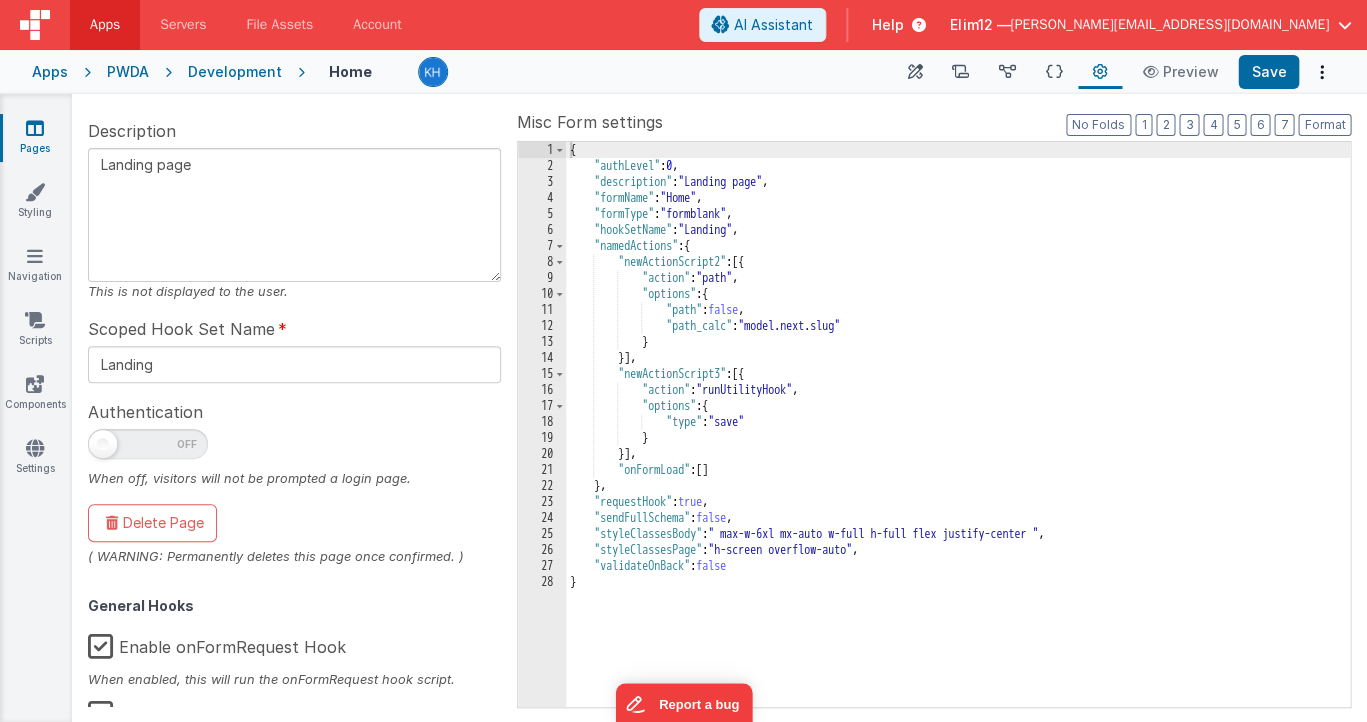 click on "Apps
[GEOGRAPHIC_DATA]
Development
Home
Builder     Scripts     Data Model     Schema     Page Settings   Preview
Save" at bounding box center (683, 72) 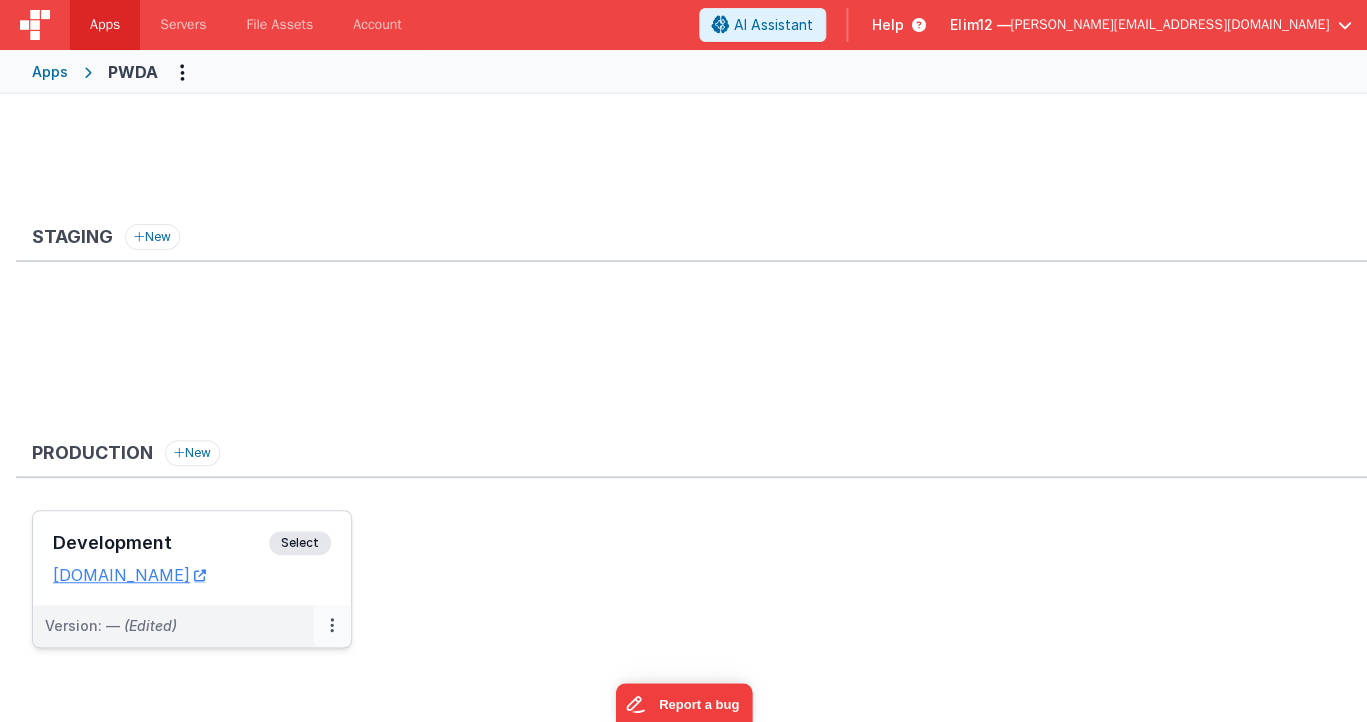 scroll, scrollTop: 105, scrollLeft: 0, axis: vertical 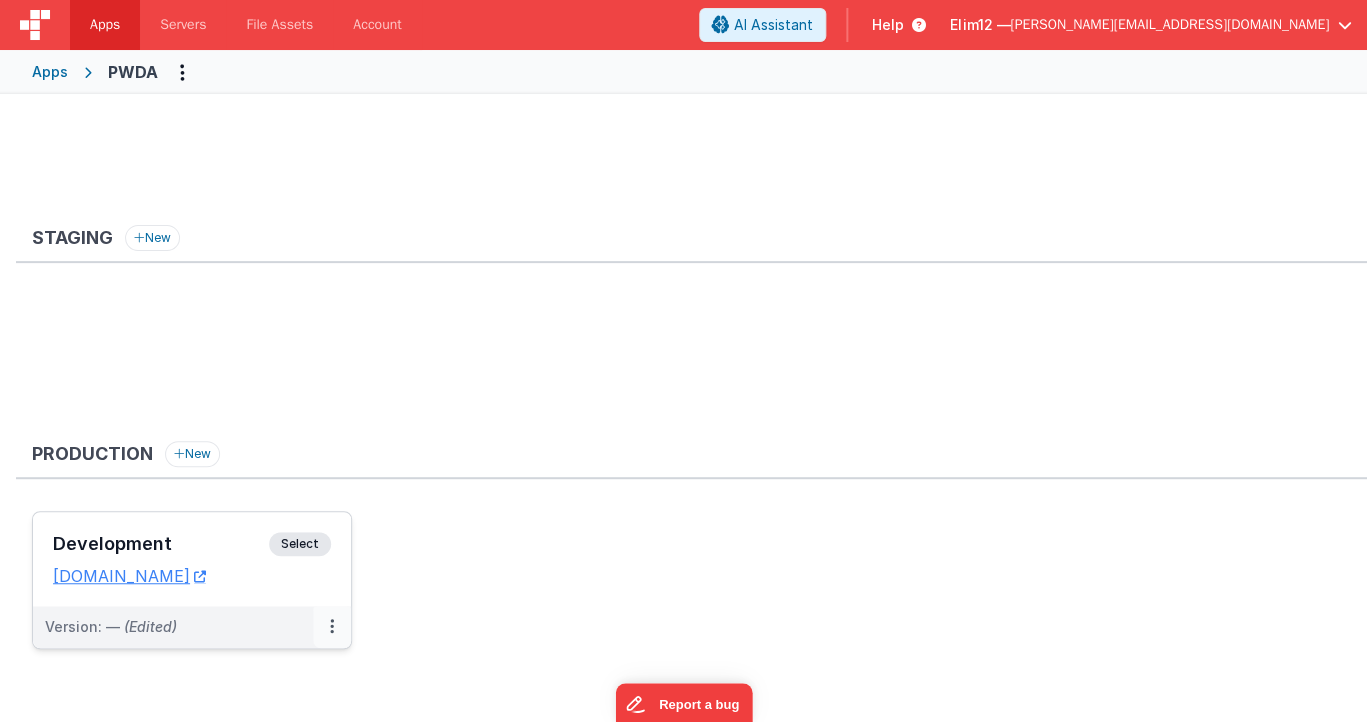 click at bounding box center (332, 626) 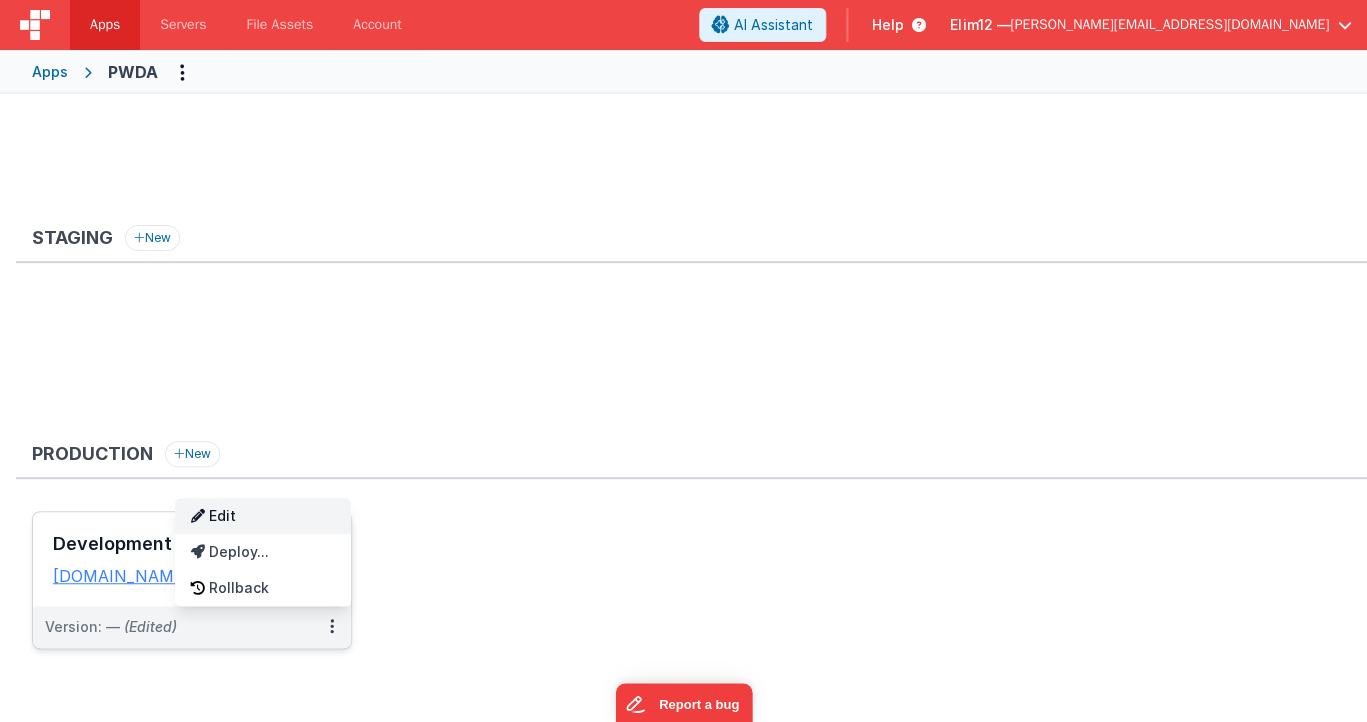 click on "Edit" at bounding box center (263, 516) 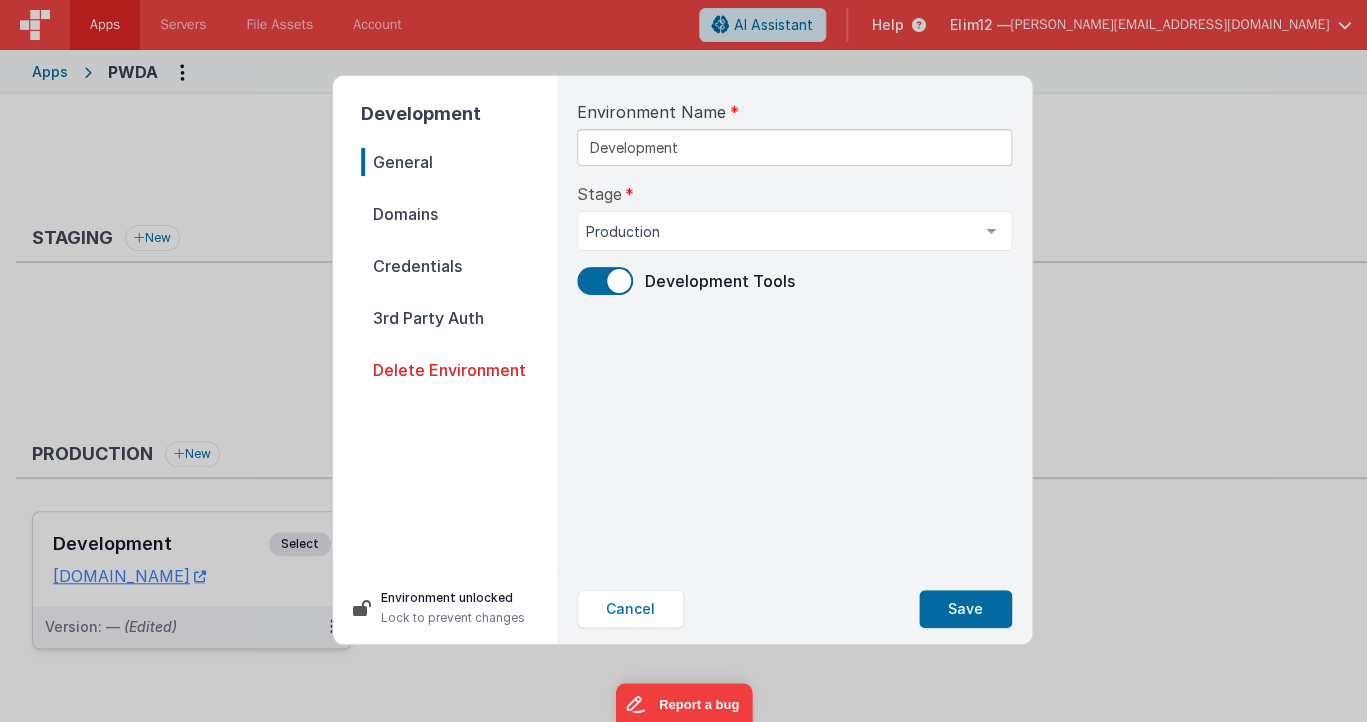 click on "Domains" at bounding box center (459, 214) 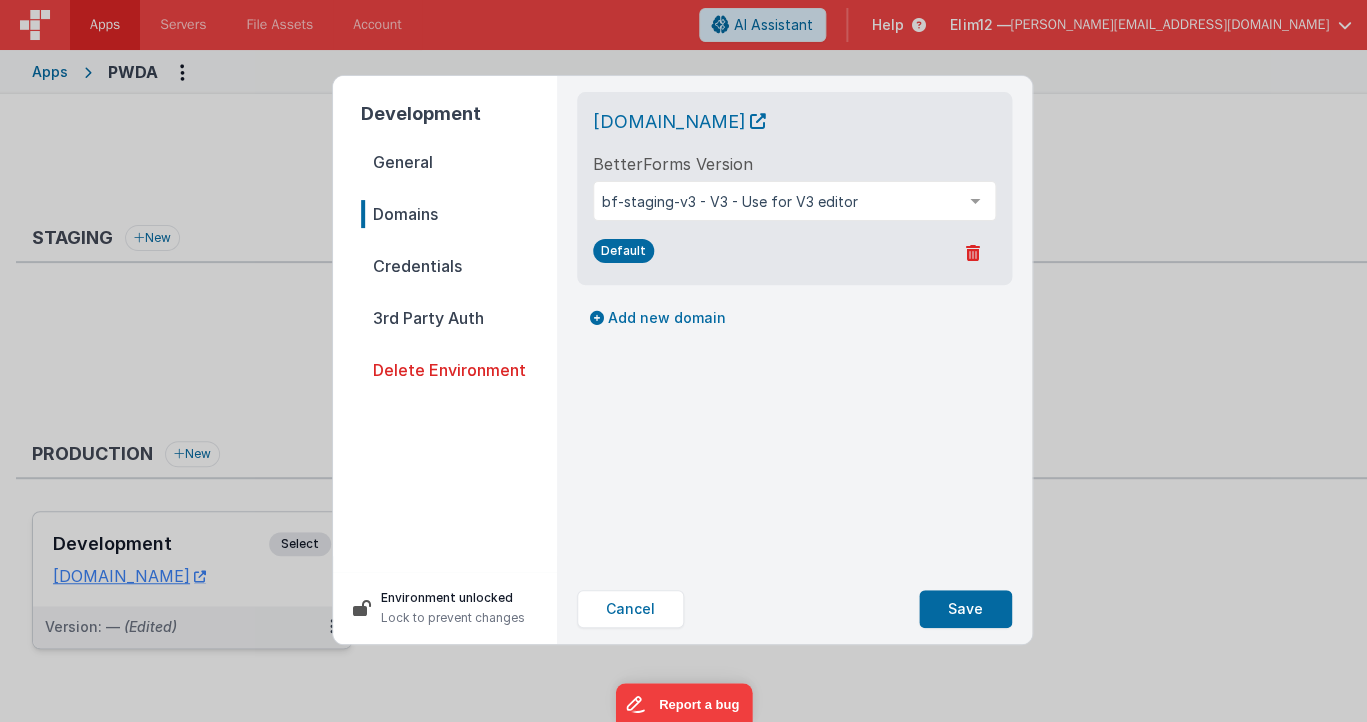 click on "Credentials" at bounding box center [459, 266] 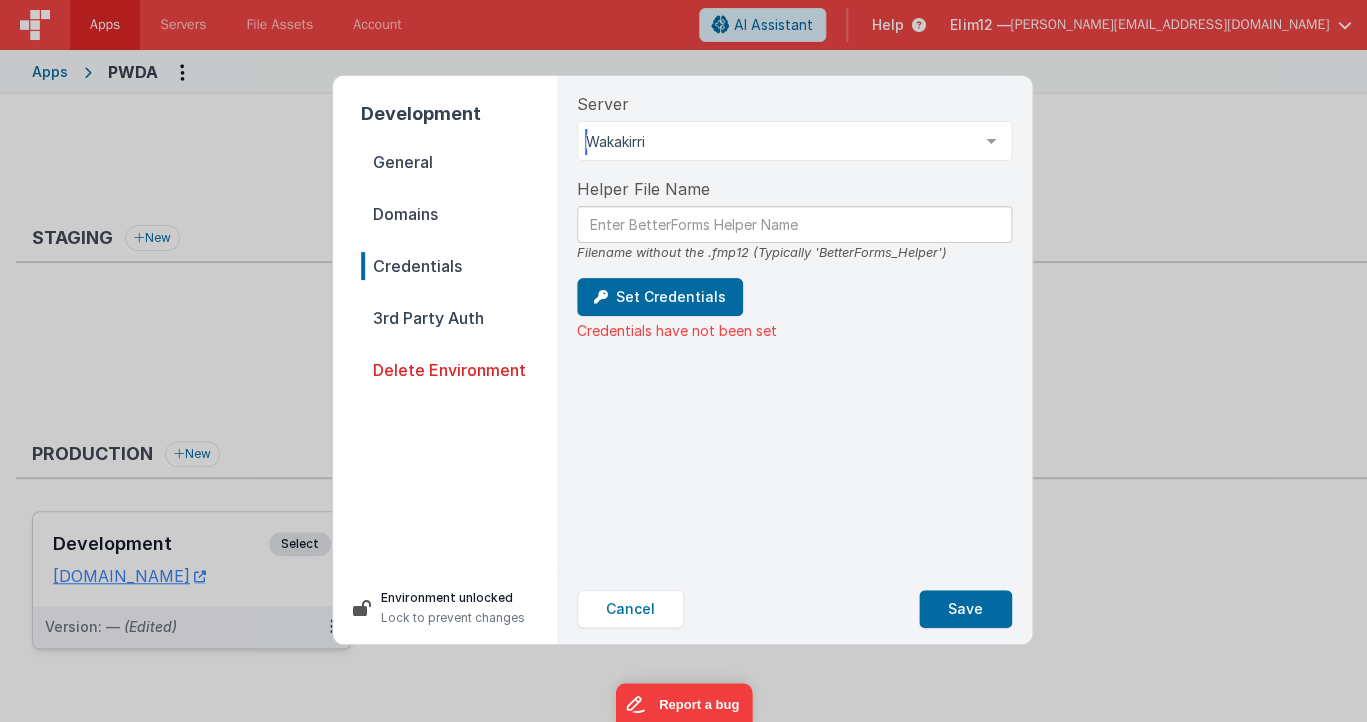 click at bounding box center [991, 141] 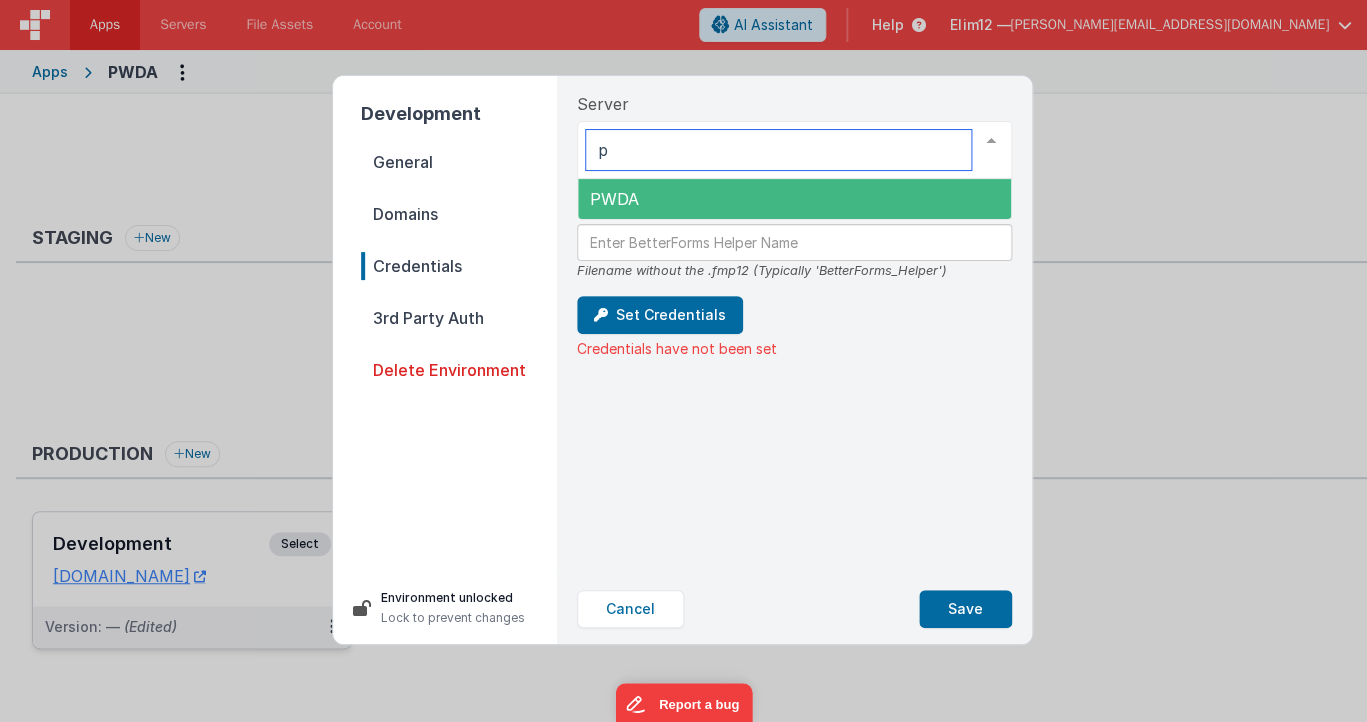 type on "pw" 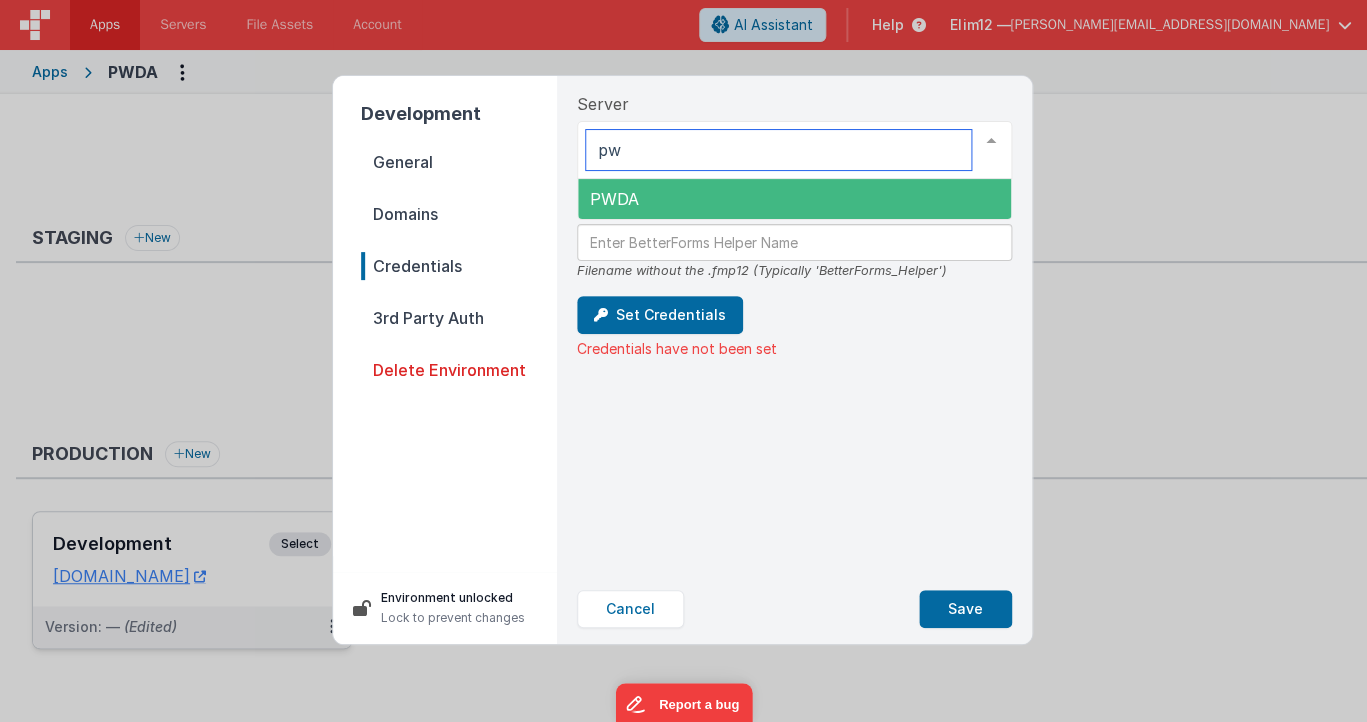 click on "PWDA" at bounding box center [794, 199] 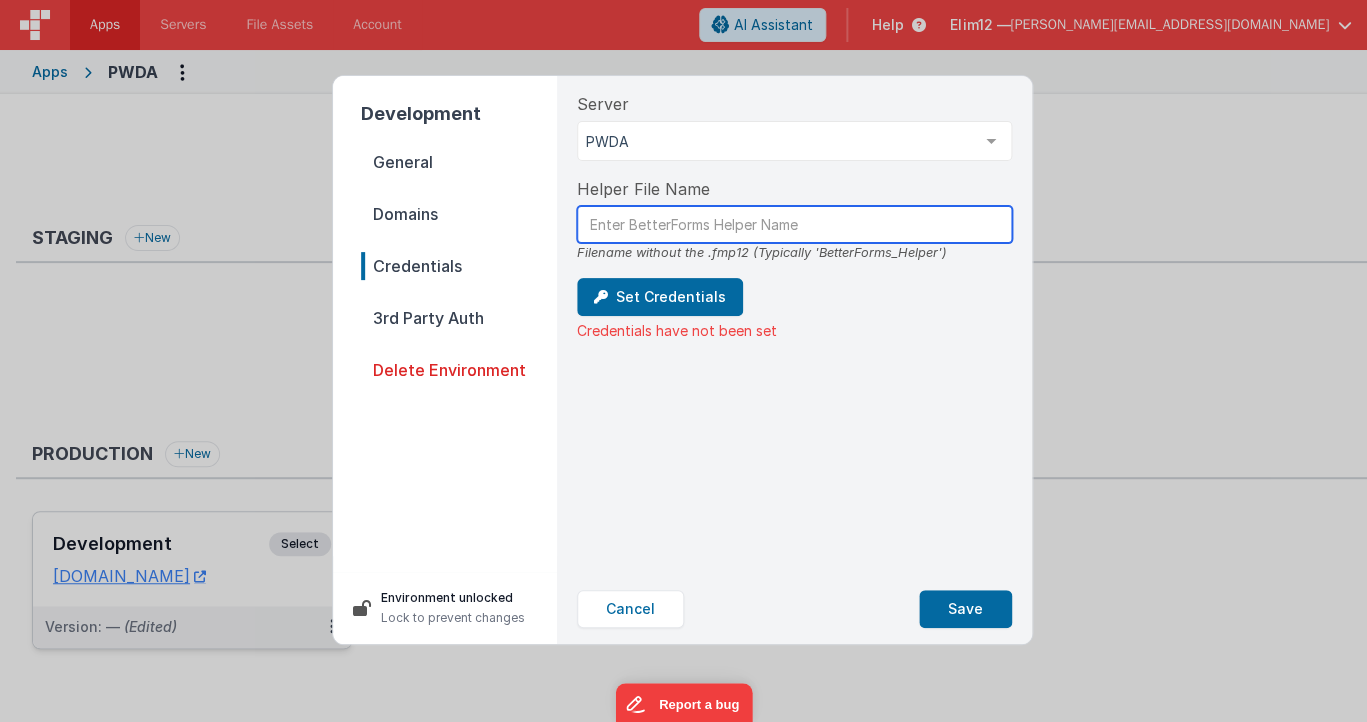 click at bounding box center (794, 224) 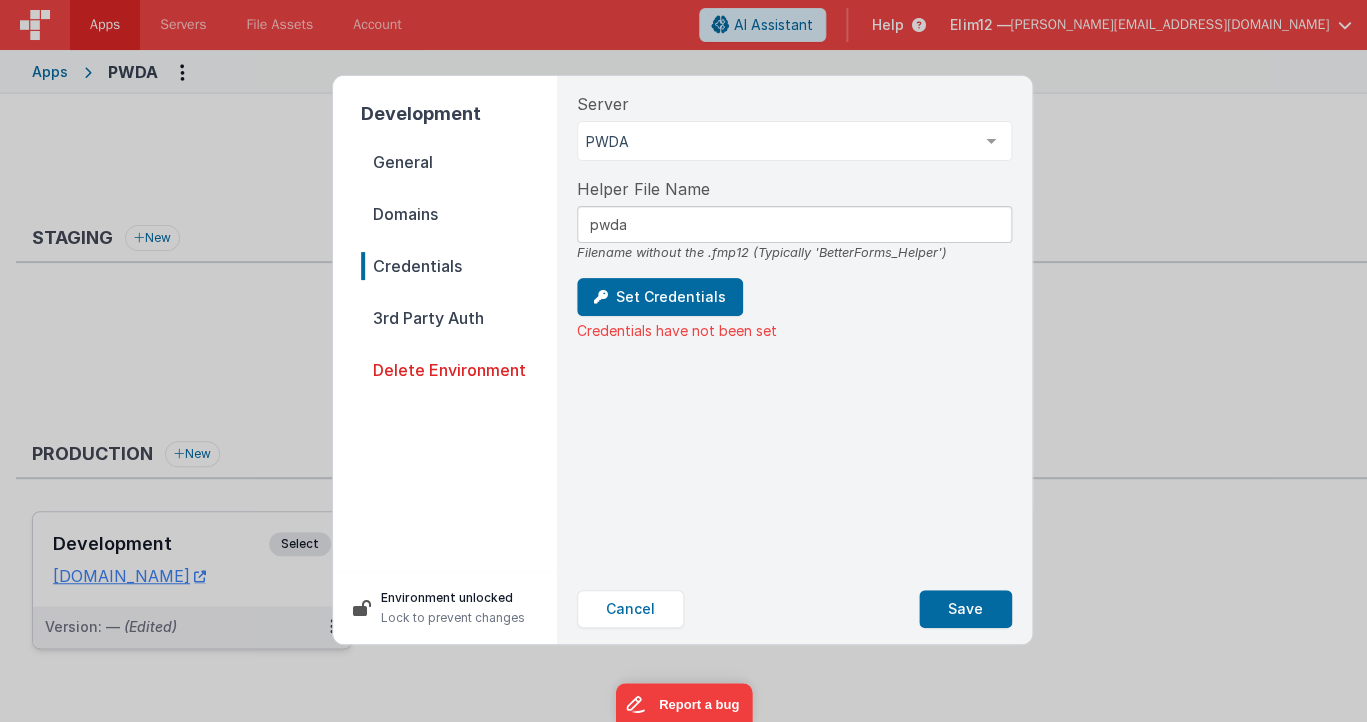 click on "Development
General
Domains
Credentials
3rd Party Auth
Delete Environment   Environment unlocked    Lock to prevent changes Server            PWDA         Wakakirri   Zimm   Elim12 Cloud2   HDK   Eyetalk   FMS09 (FS)   FMS04 (FS)   SoTGS   FMS12 (FS)   Elim12 Cloud 2a   Elim12 Cloud Linux 1   PWDA
List is empty.   Helper File Name pwda   Filename without the .fmp12 (Typically 'BetterForms_Helper')
Set Credentials
Credentials have not been set
Cancel
Save" at bounding box center (683, 361) 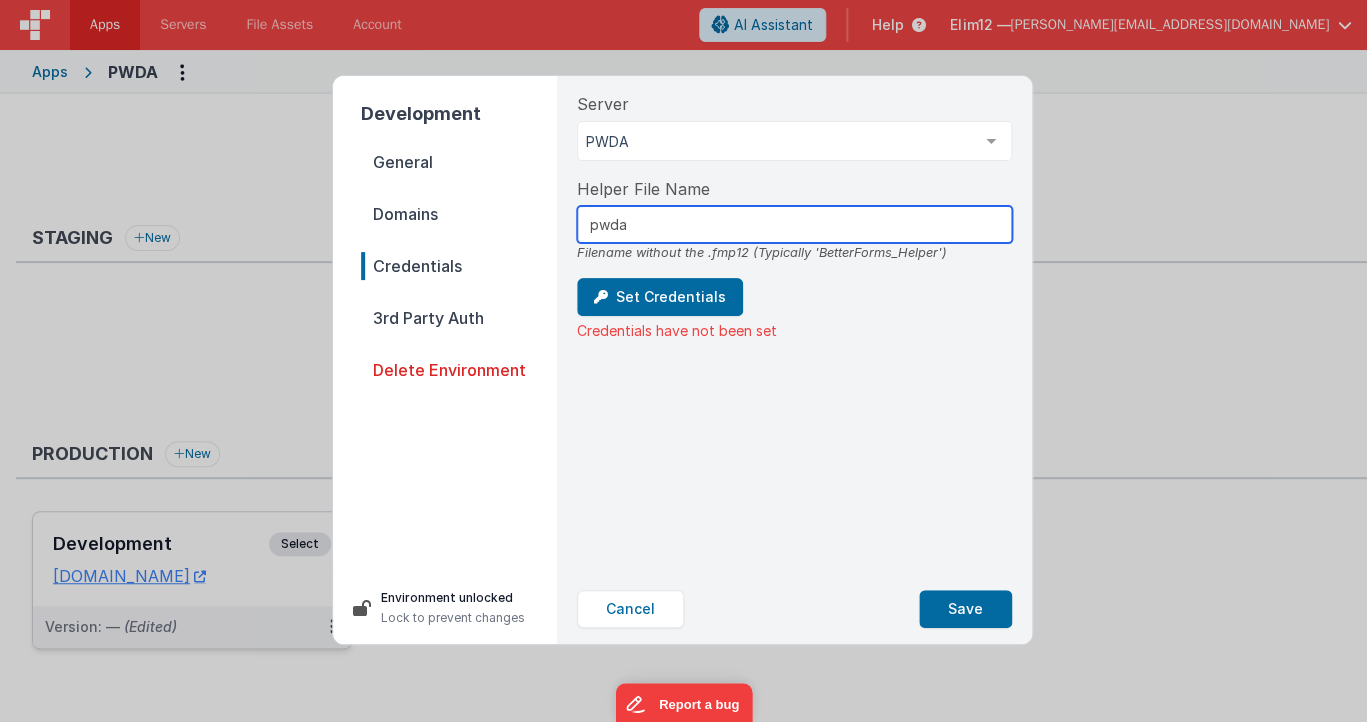 click on "pwda" at bounding box center [794, 224] 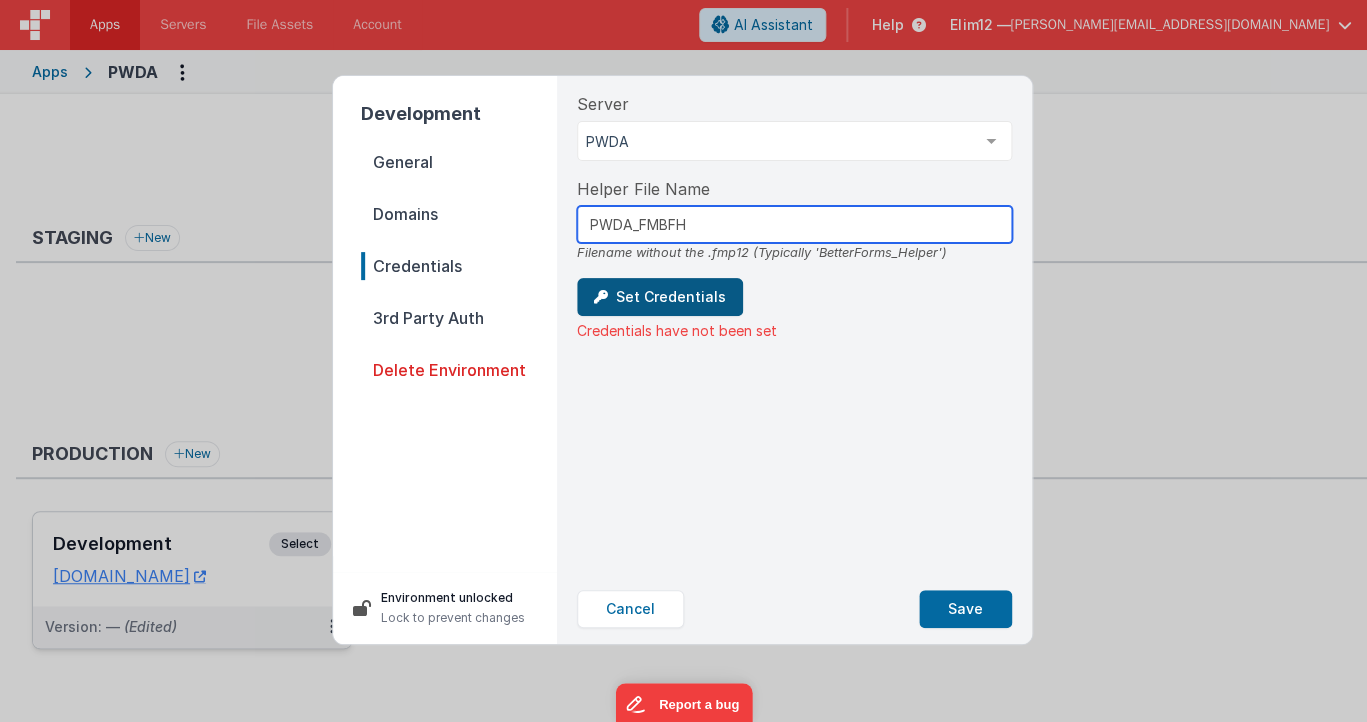 type on "PWDA_FMBFH" 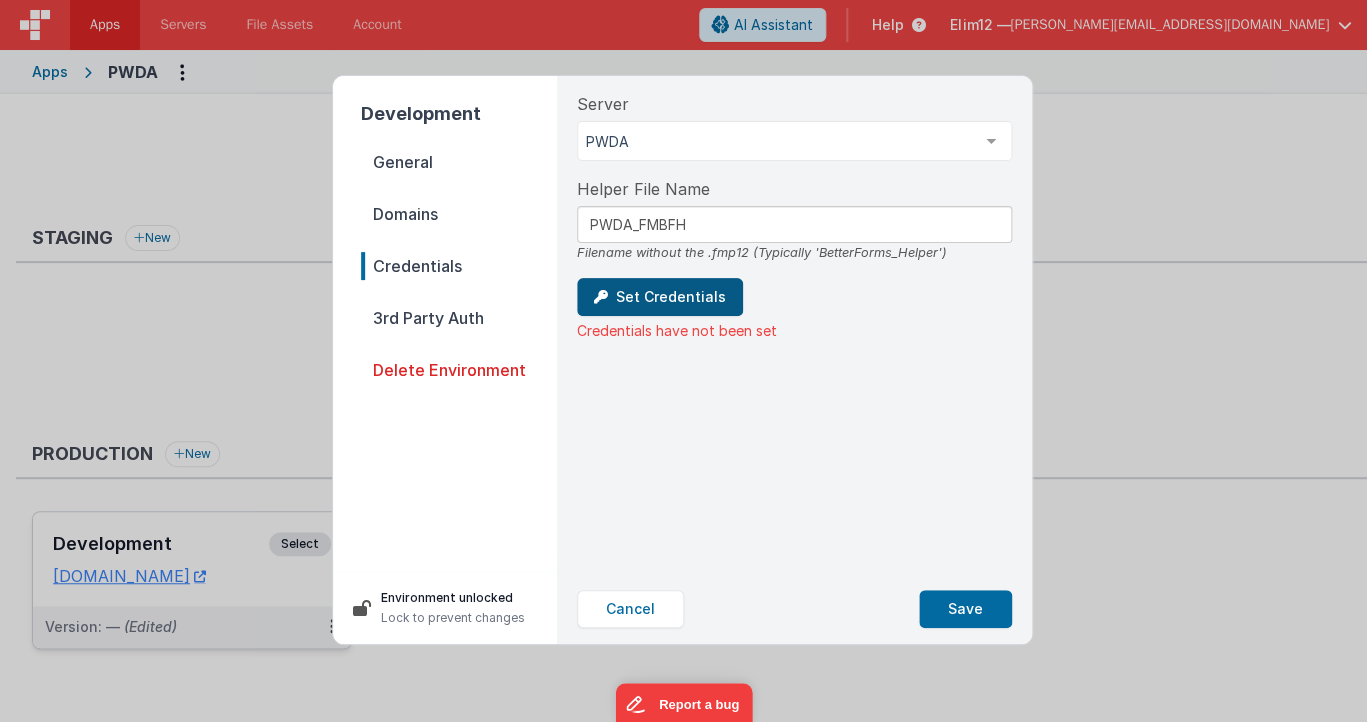 click on "Set Credentials" at bounding box center [660, 297] 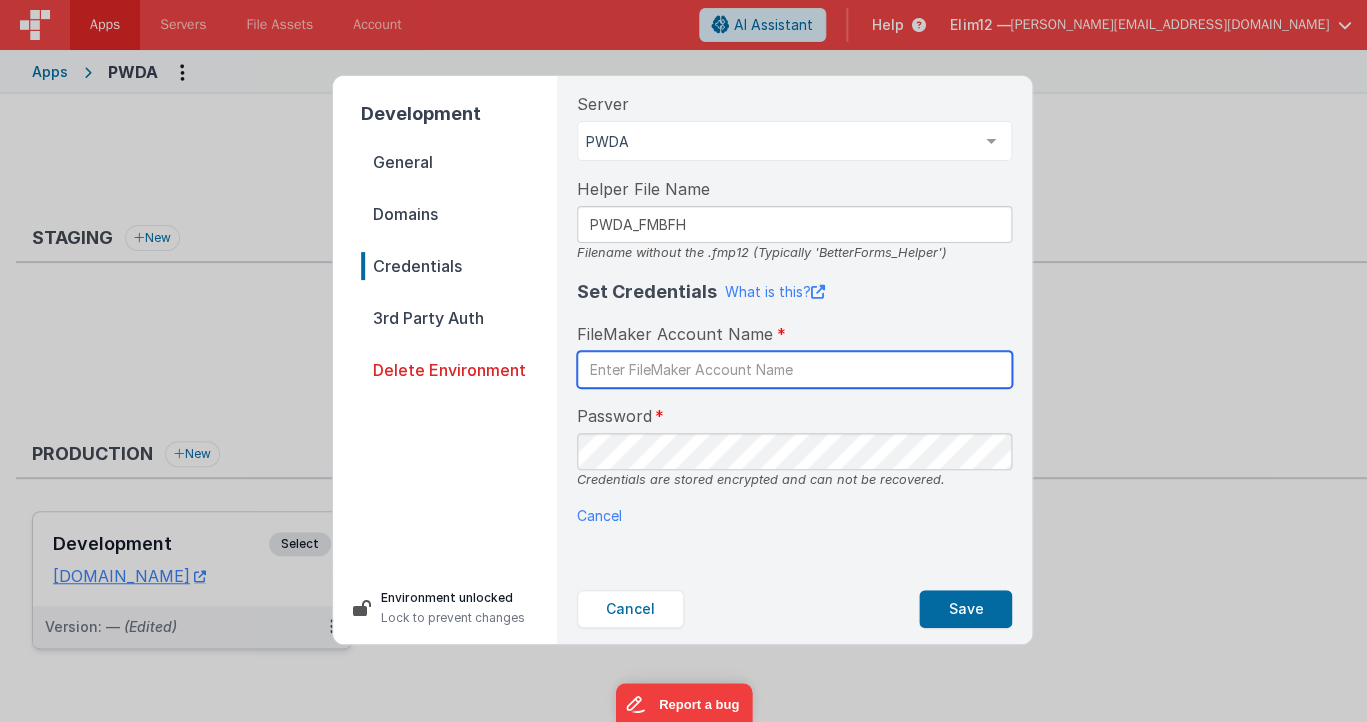 paste on "AccessHelper" 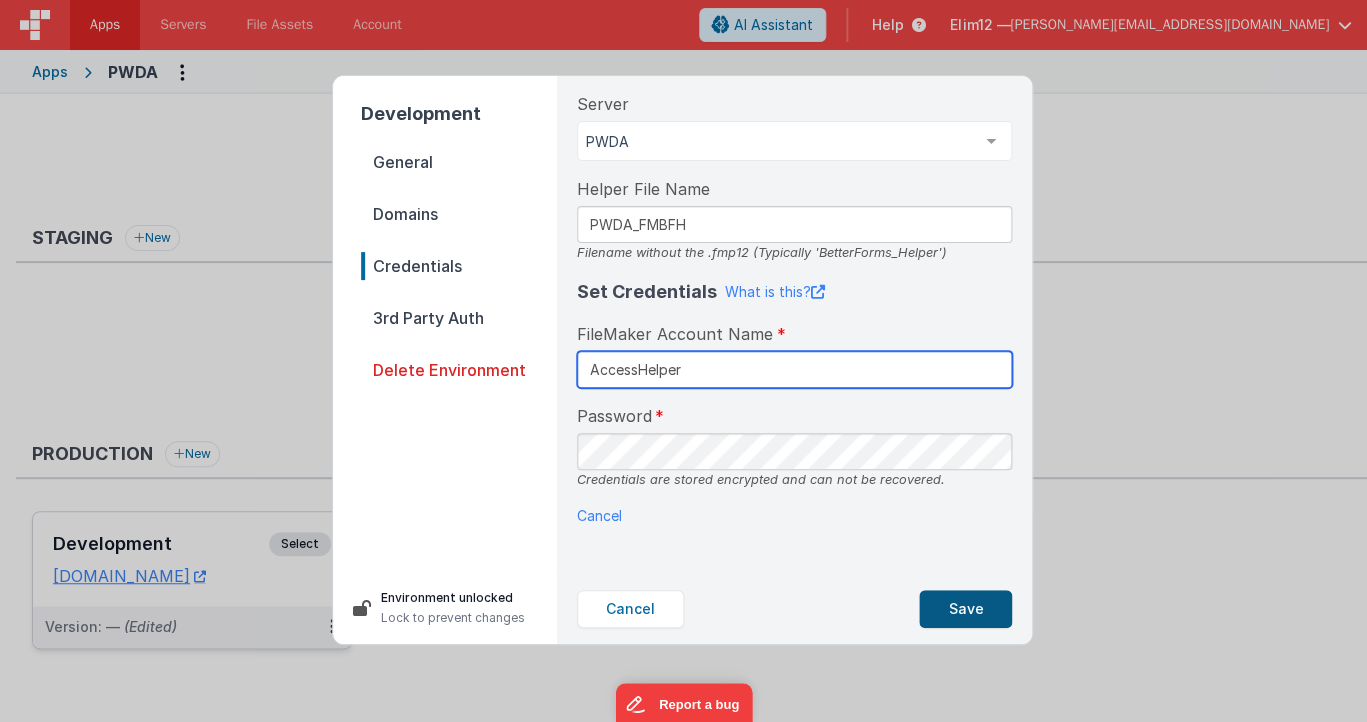 type on "AccessHelper" 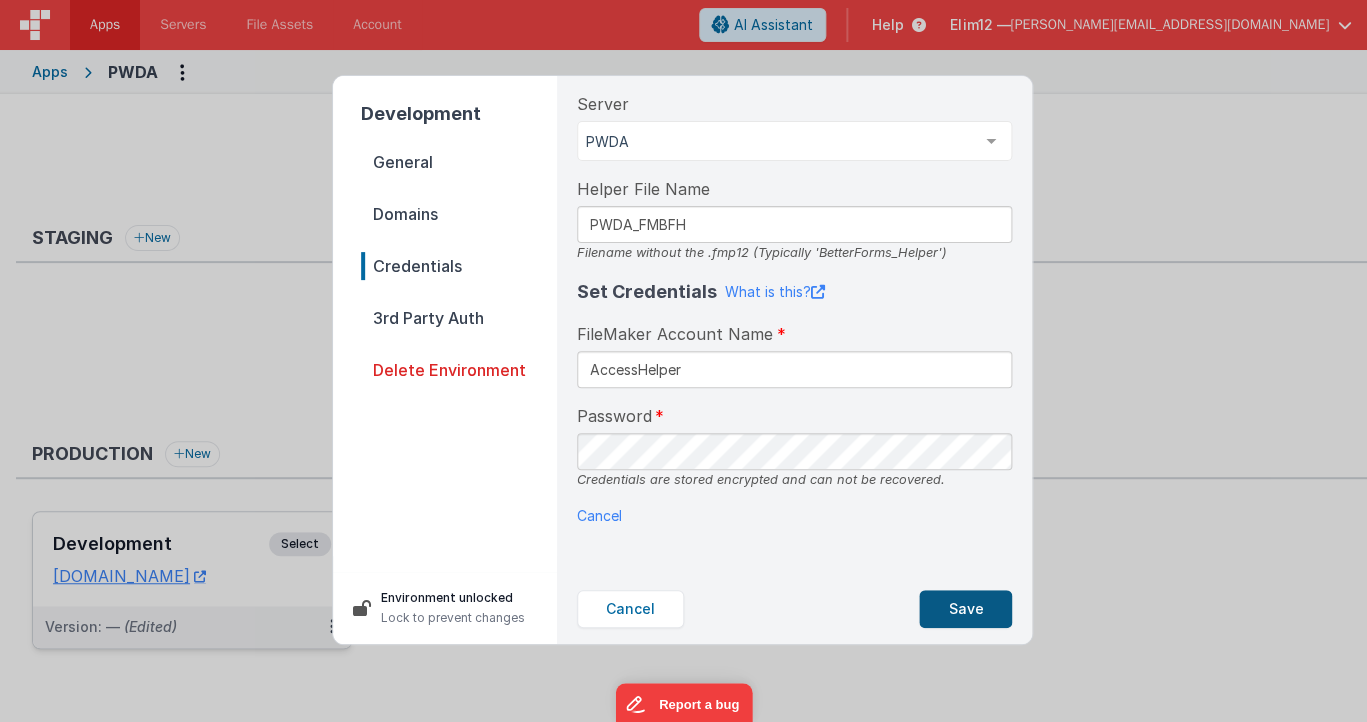 click on "Save" at bounding box center [965, 609] 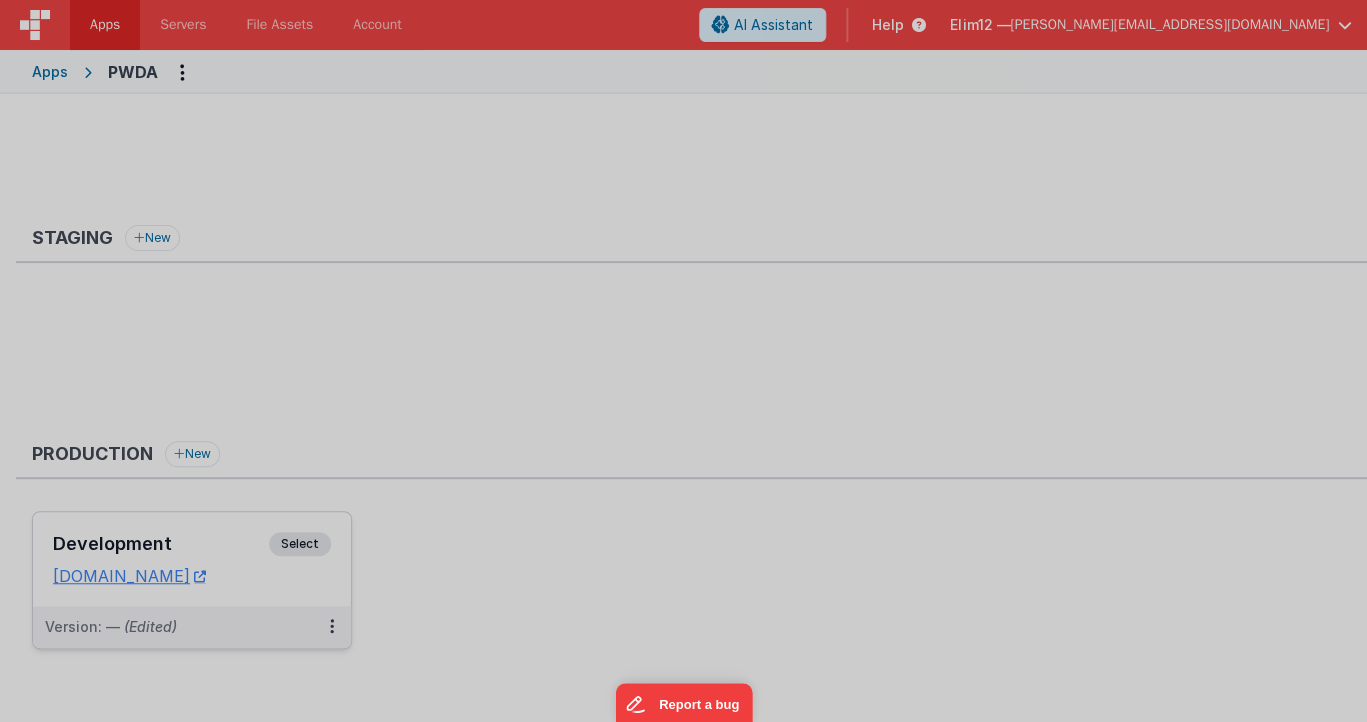 type 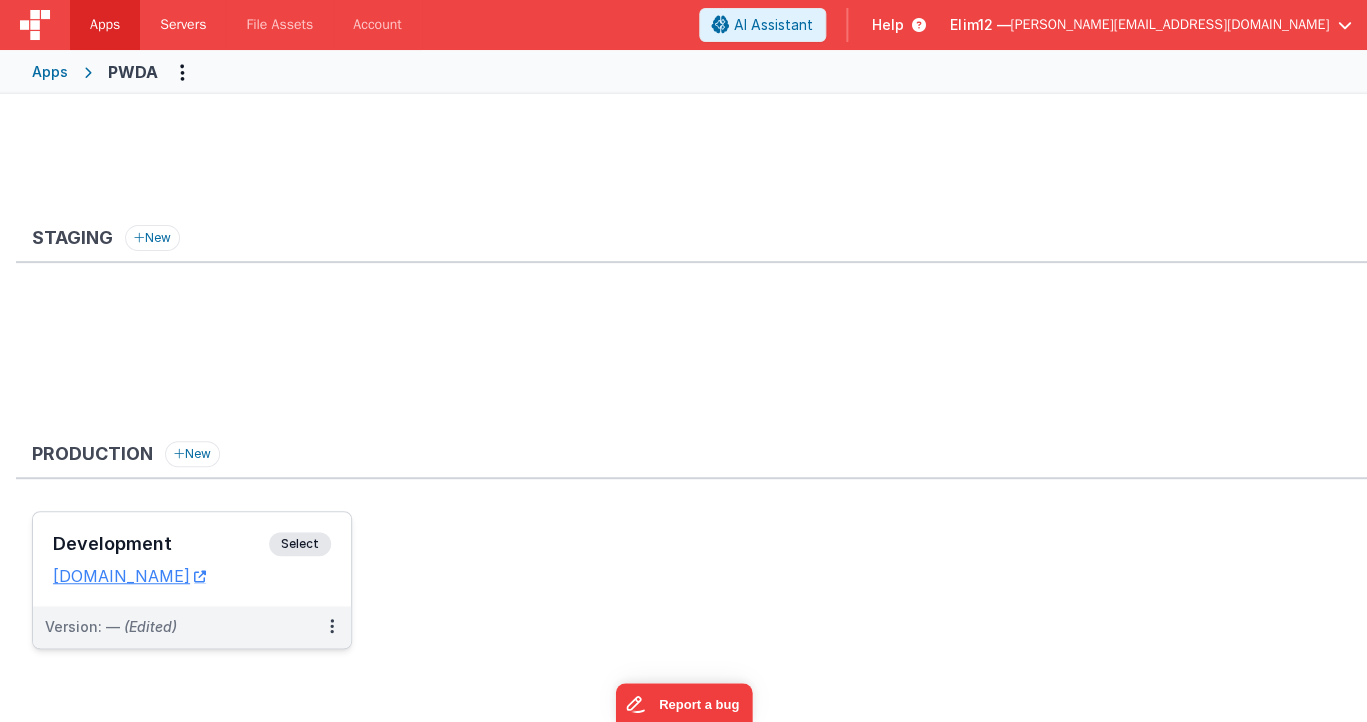 click on "Servers" at bounding box center [183, 25] 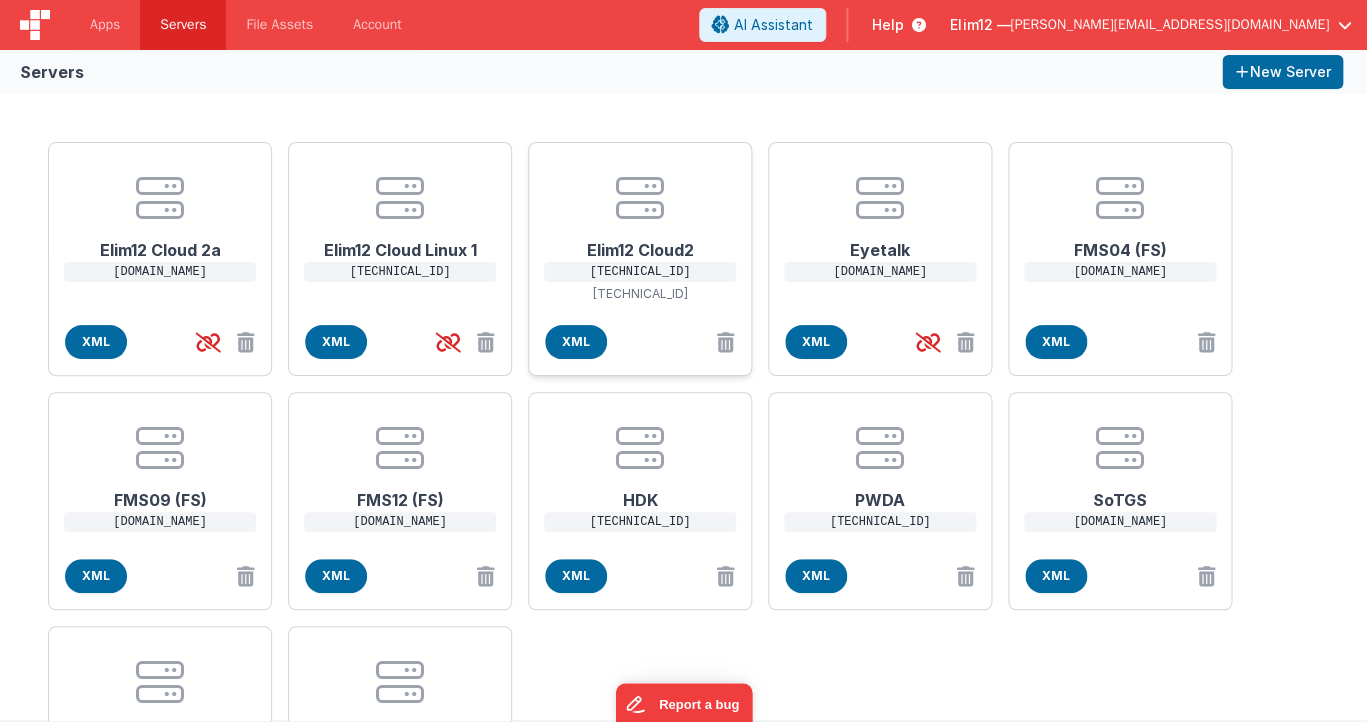 scroll, scrollTop: 0, scrollLeft: 0, axis: both 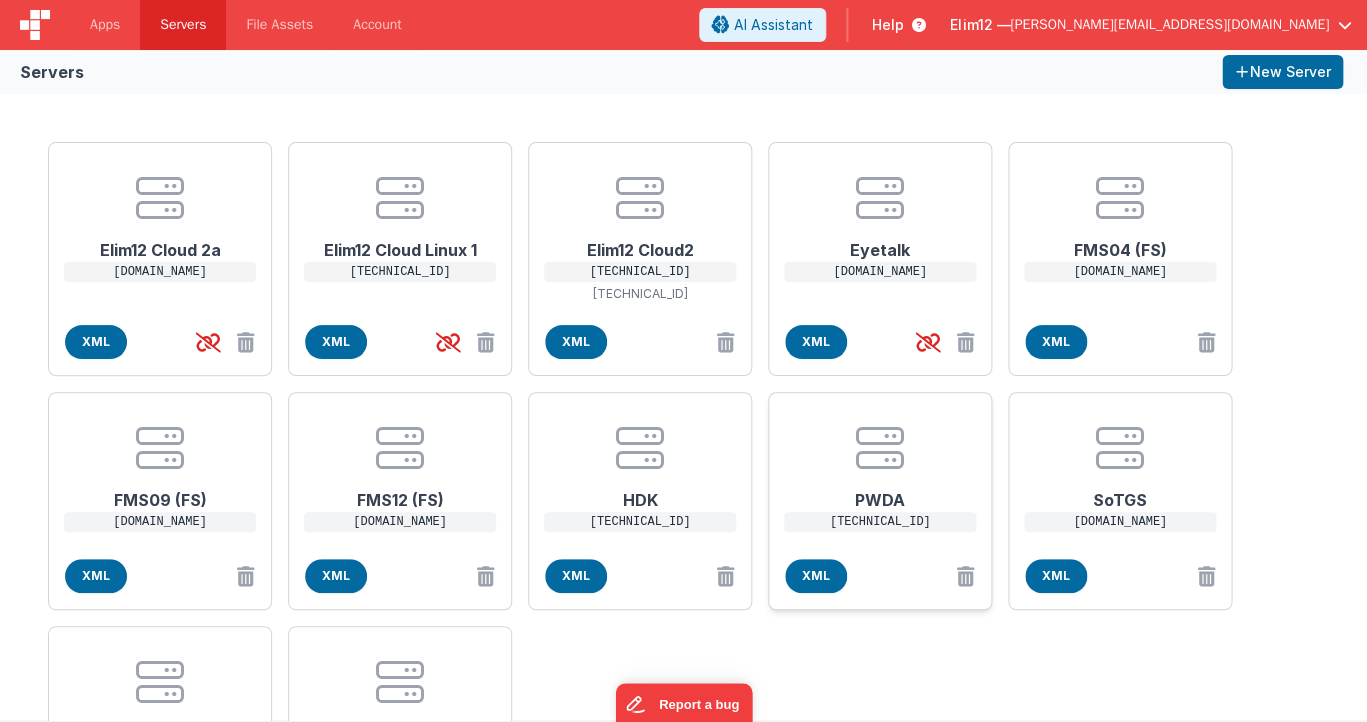 click on "PWDA" at bounding box center [880, 492] 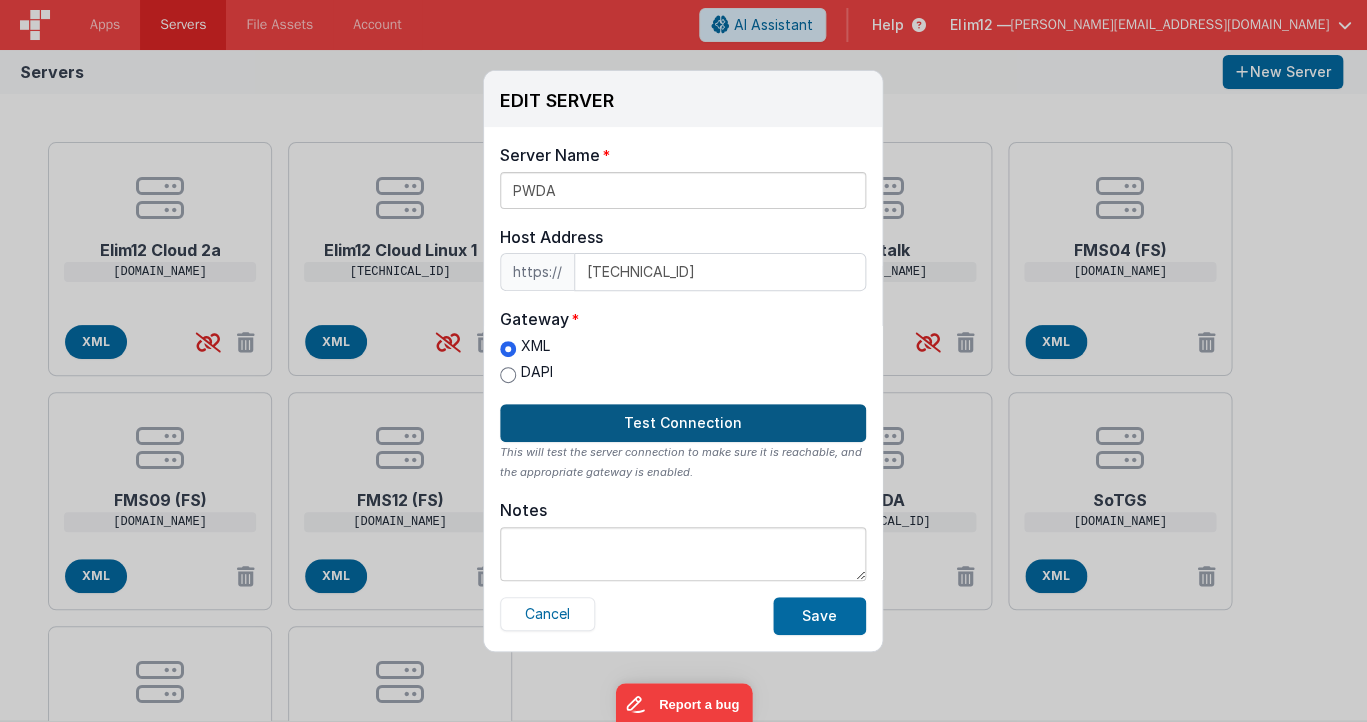 click on "Test Connection" at bounding box center (683, 423) 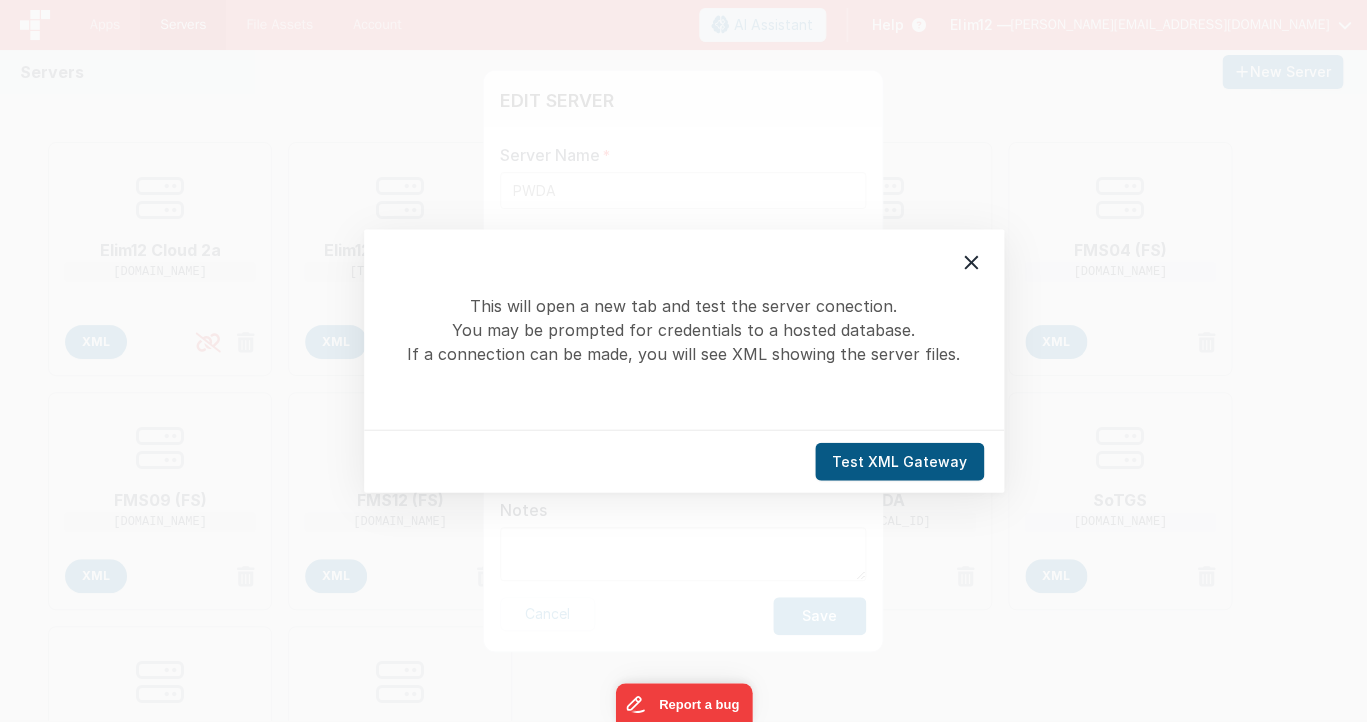 click on "Test XML Gateway" at bounding box center (899, 462) 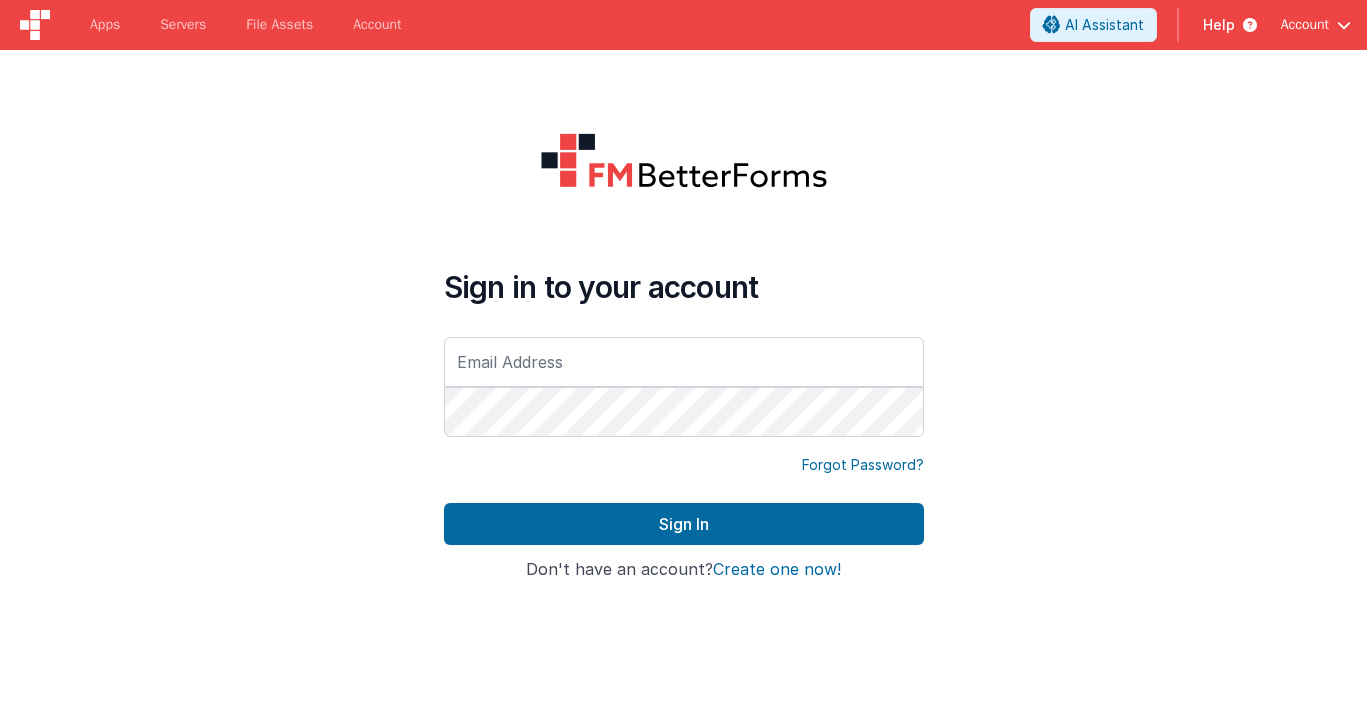 scroll, scrollTop: 0, scrollLeft: 0, axis: both 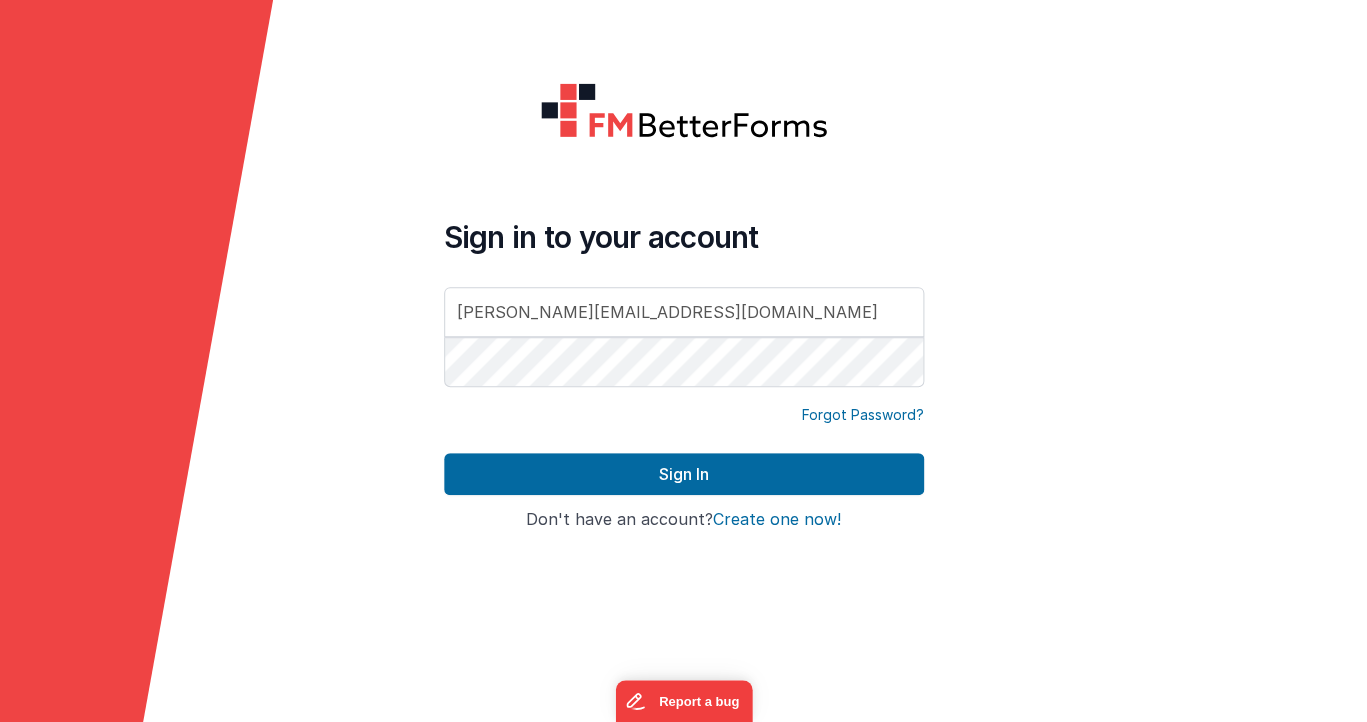 type on "[PERSON_NAME][EMAIL_ADDRESS][DOMAIN_NAME]" 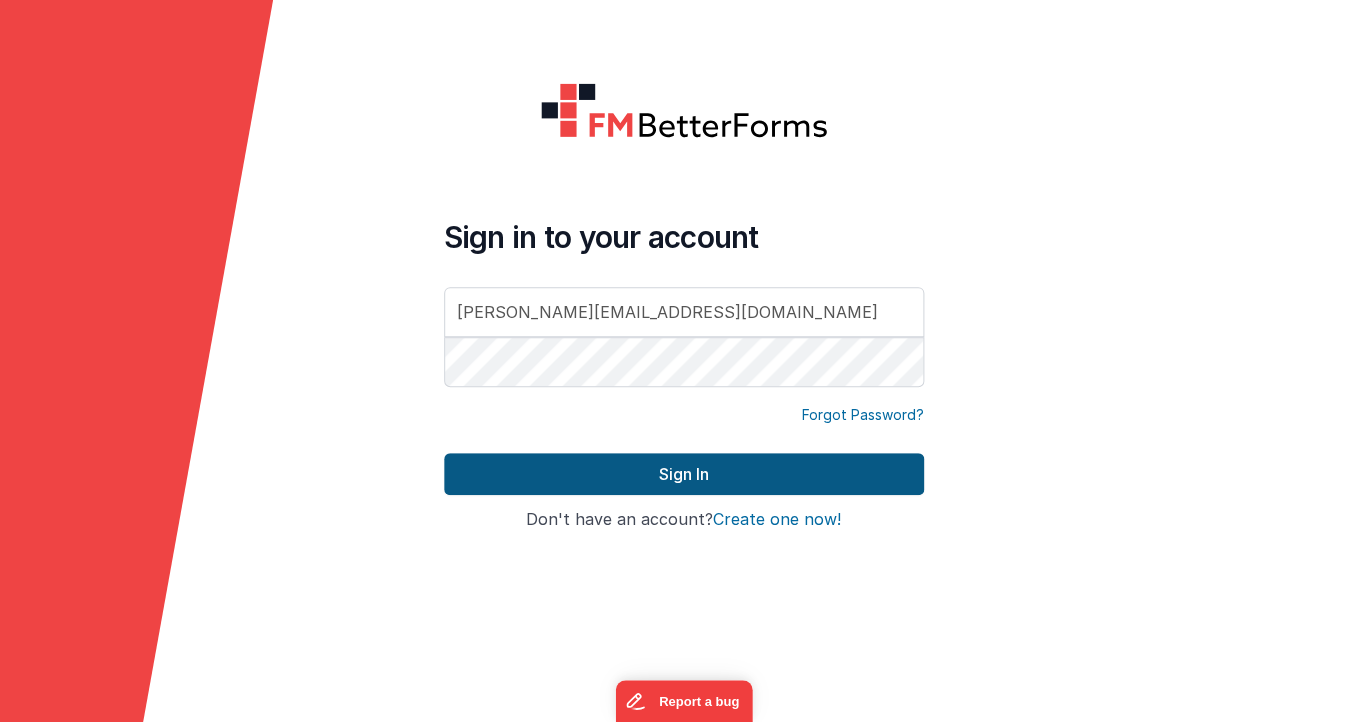 click on "Sign In" at bounding box center (684, 474) 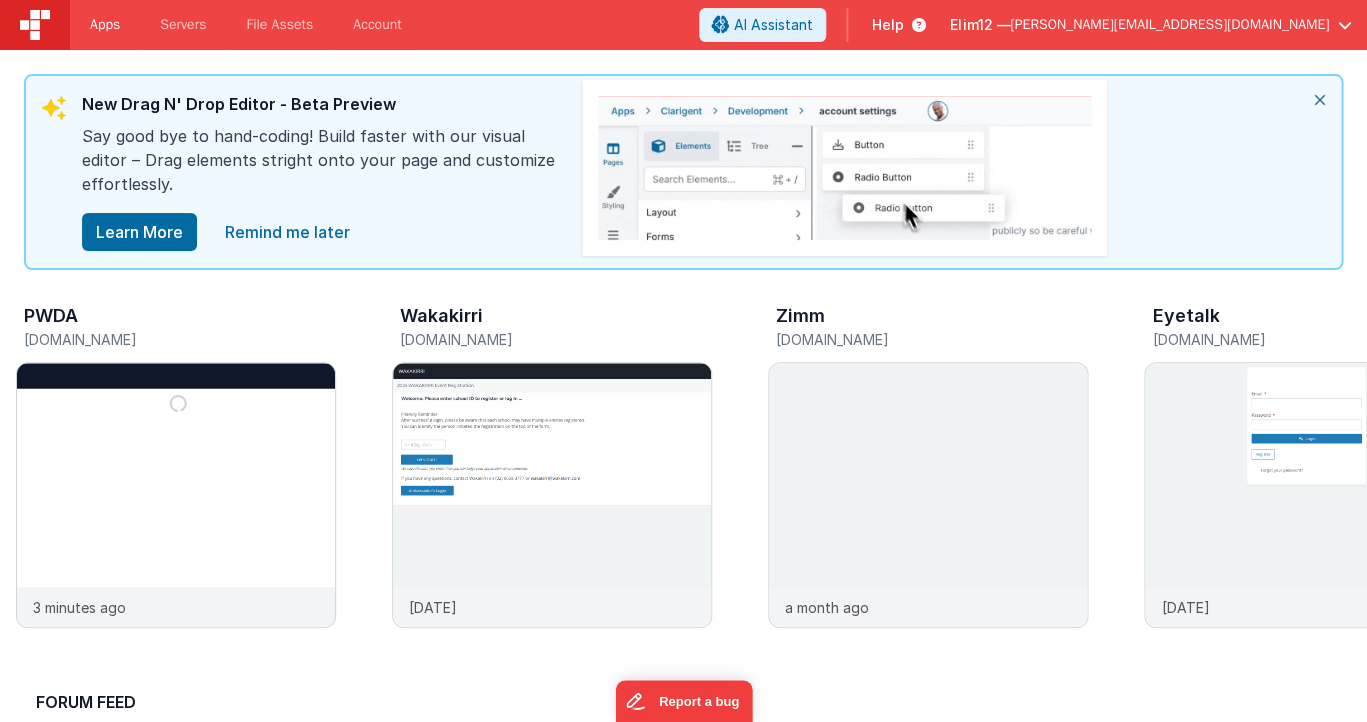 click on "Apps" at bounding box center (105, 25) 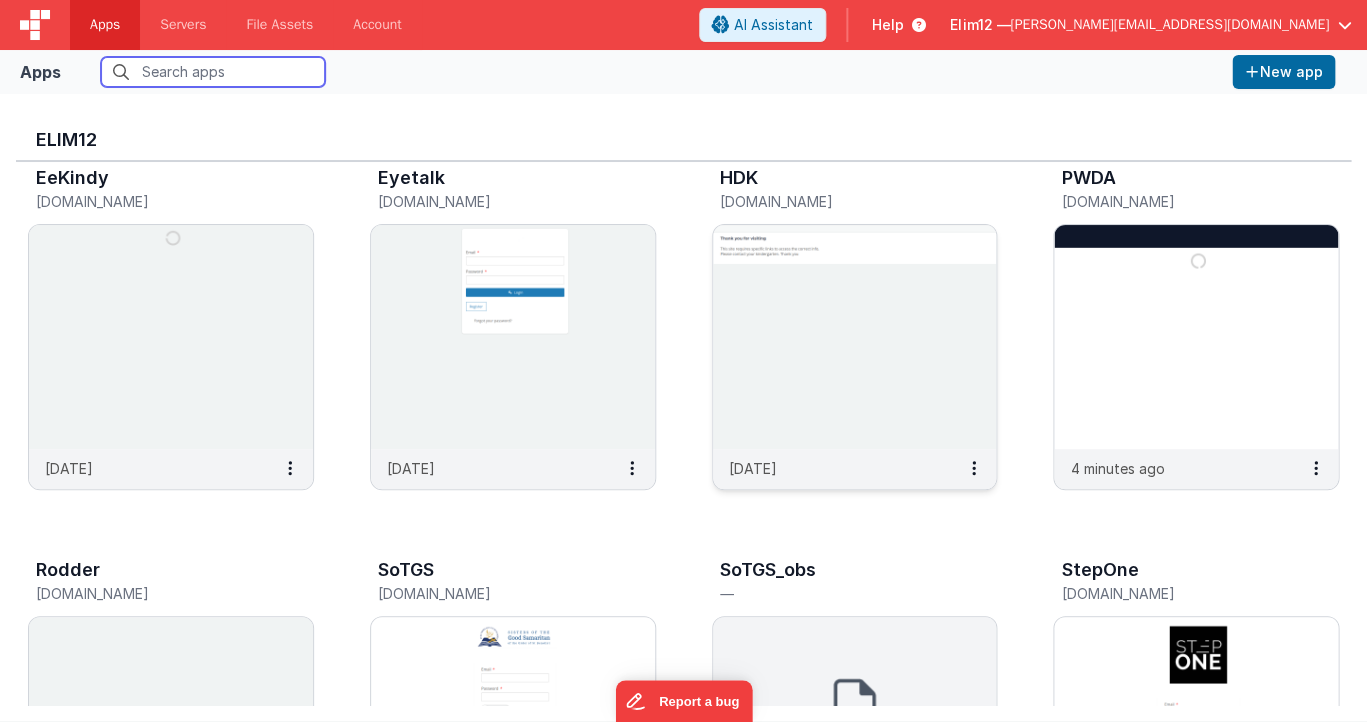 scroll, scrollTop: 32, scrollLeft: 0, axis: vertical 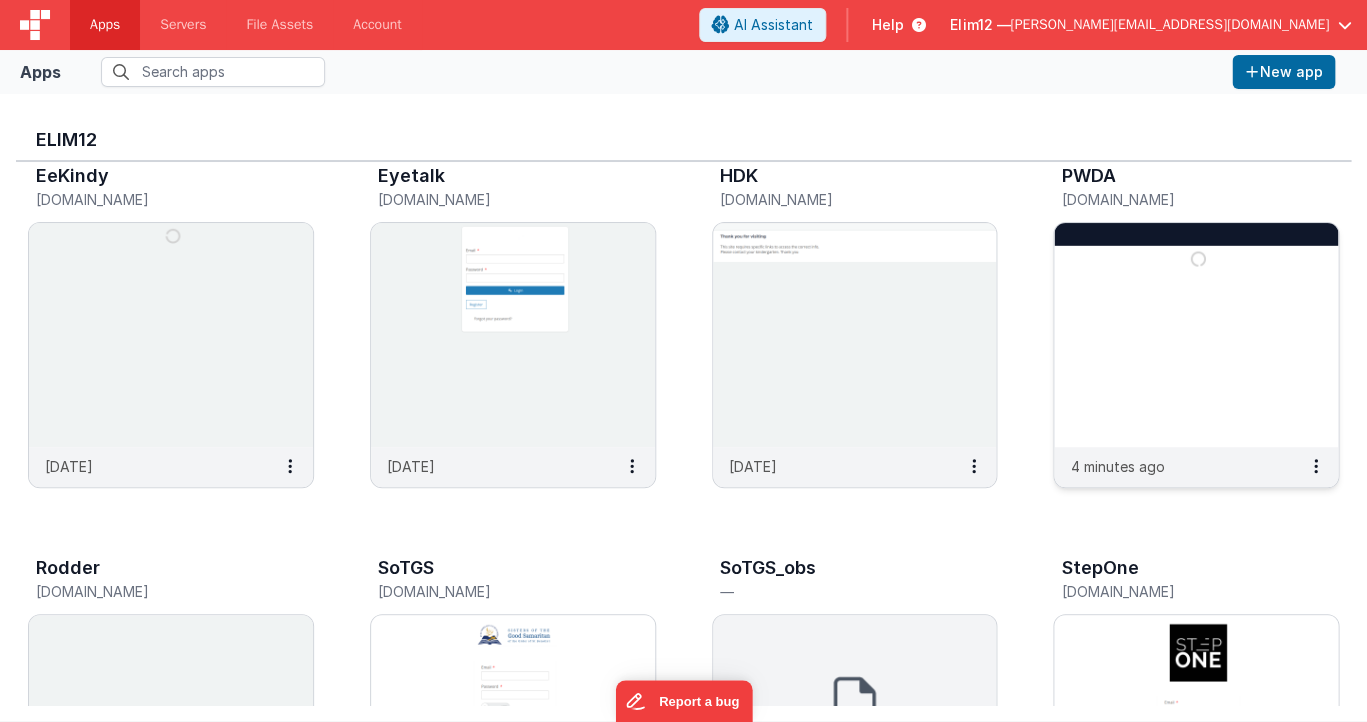 click at bounding box center [1196, 335] 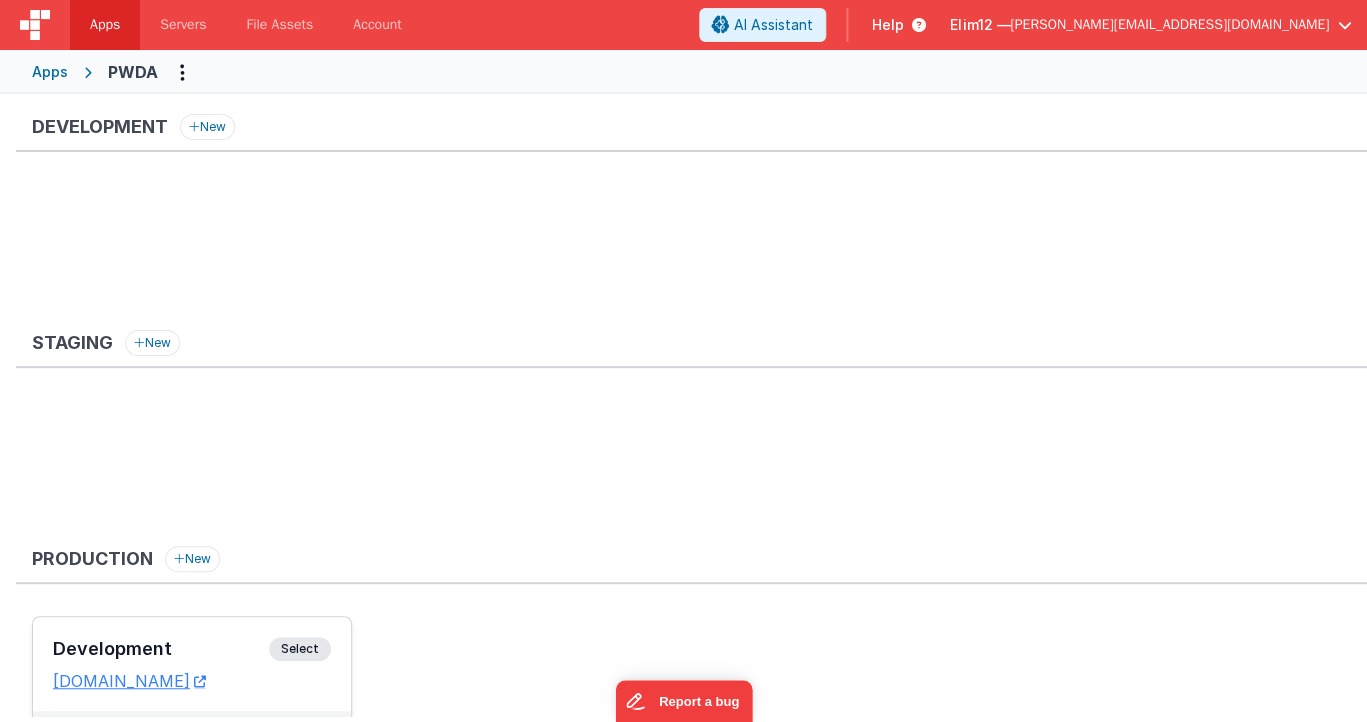 click on "[DOMAIN_NAME]" at bounding box center [192, 681] 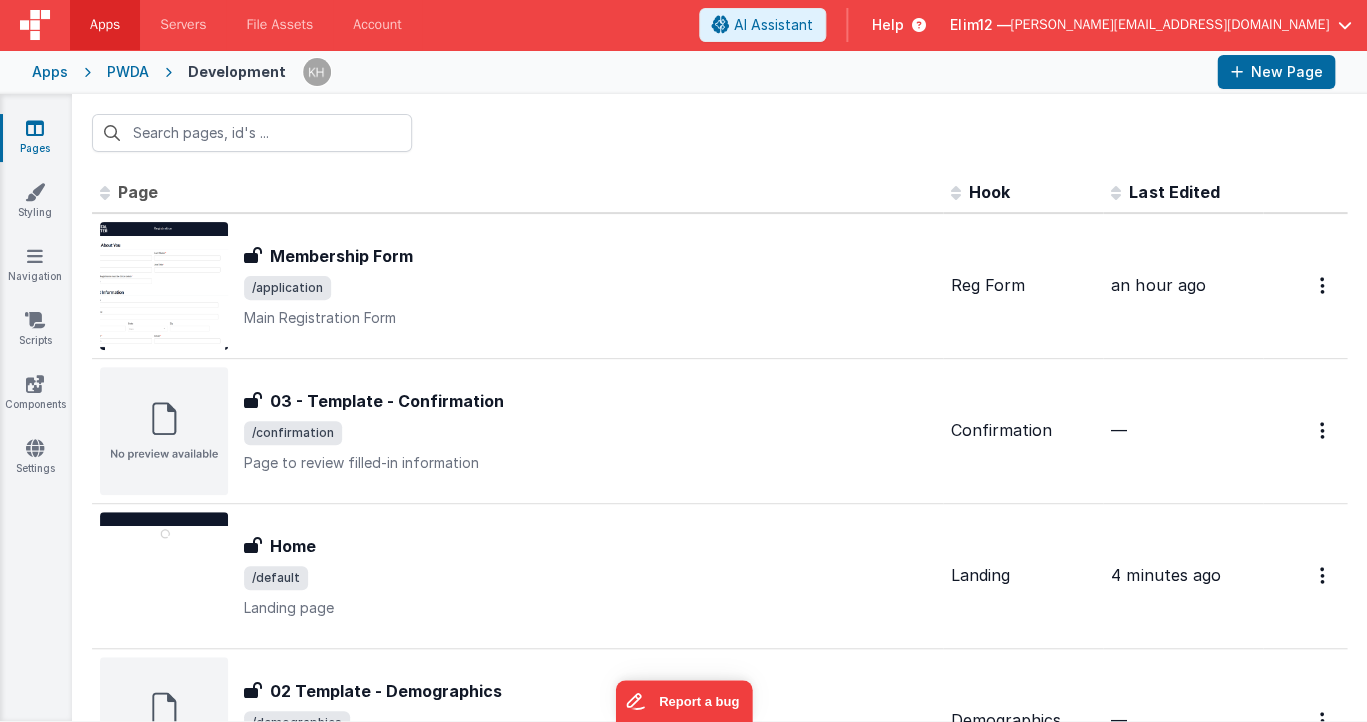 click on "PWDA" at bounding box center [128, 72] 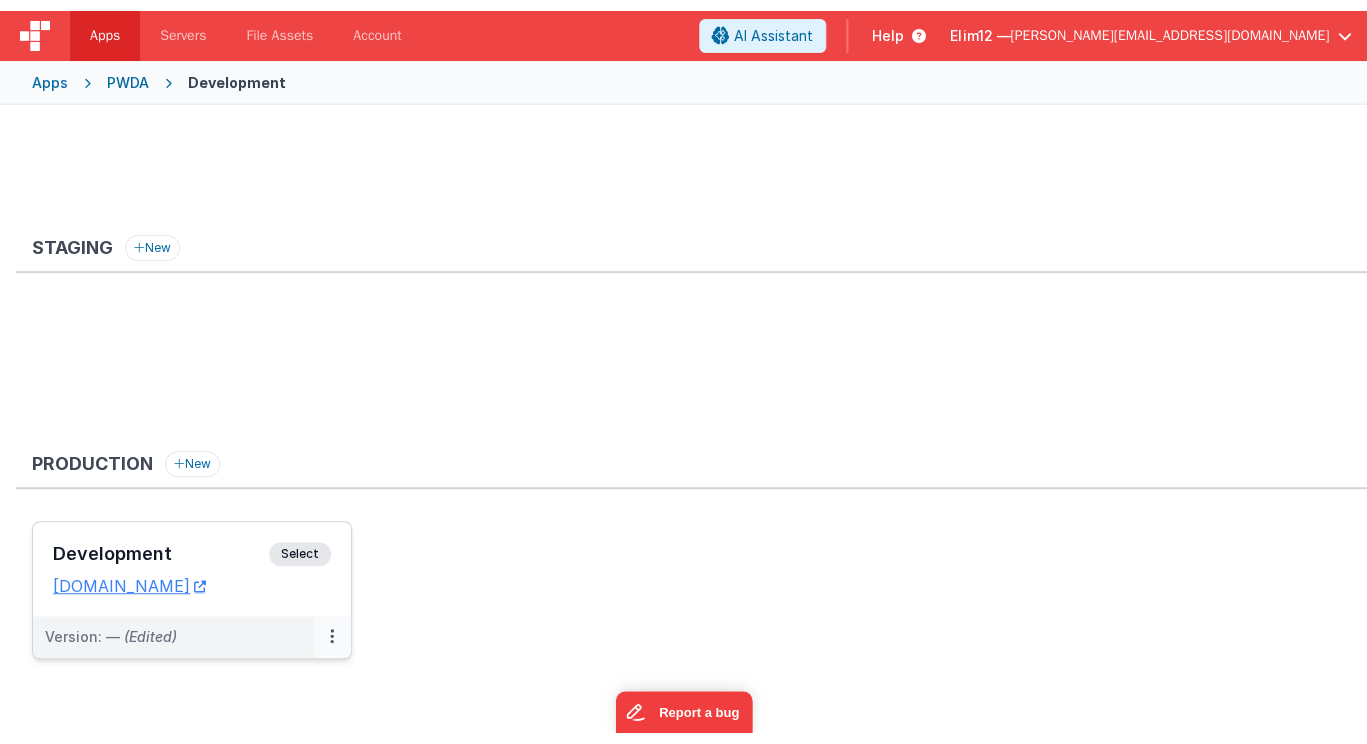 scroll, scrollTop: 105, scrollLeft: 0, axis: vertical 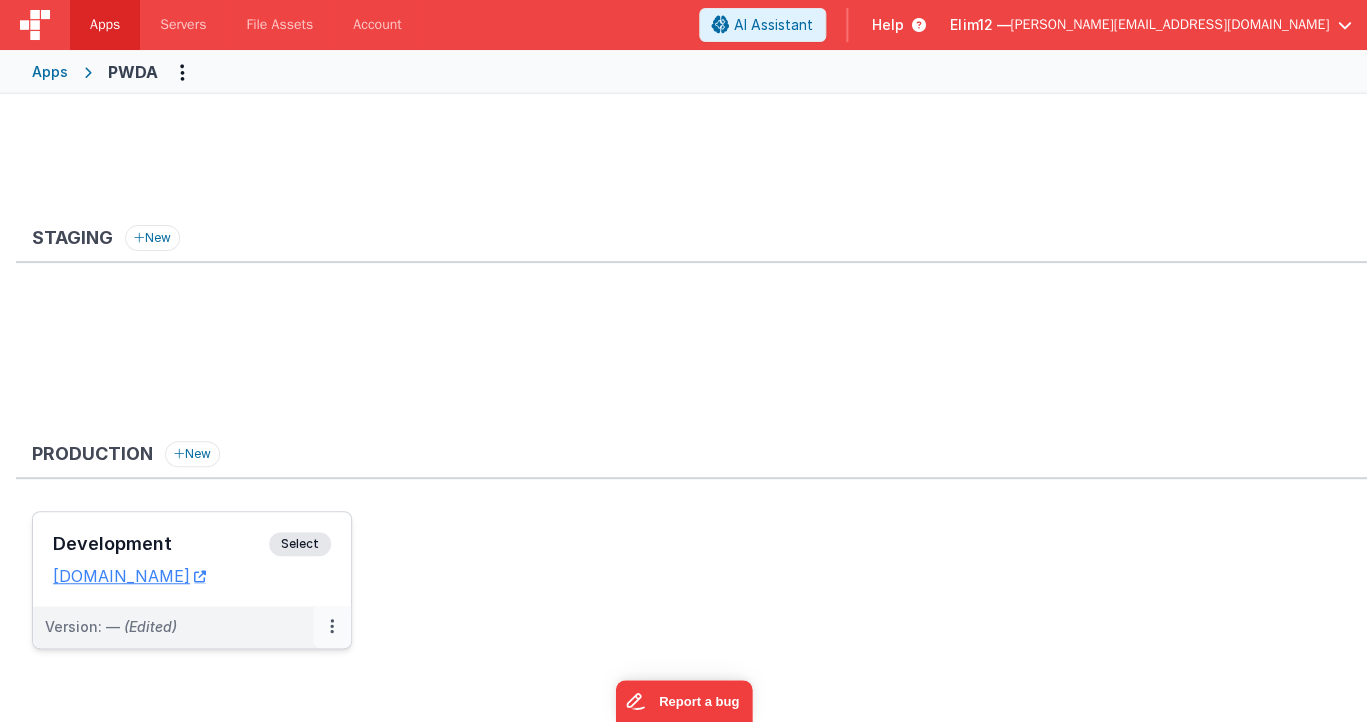 click at bounding box center (332, 626) 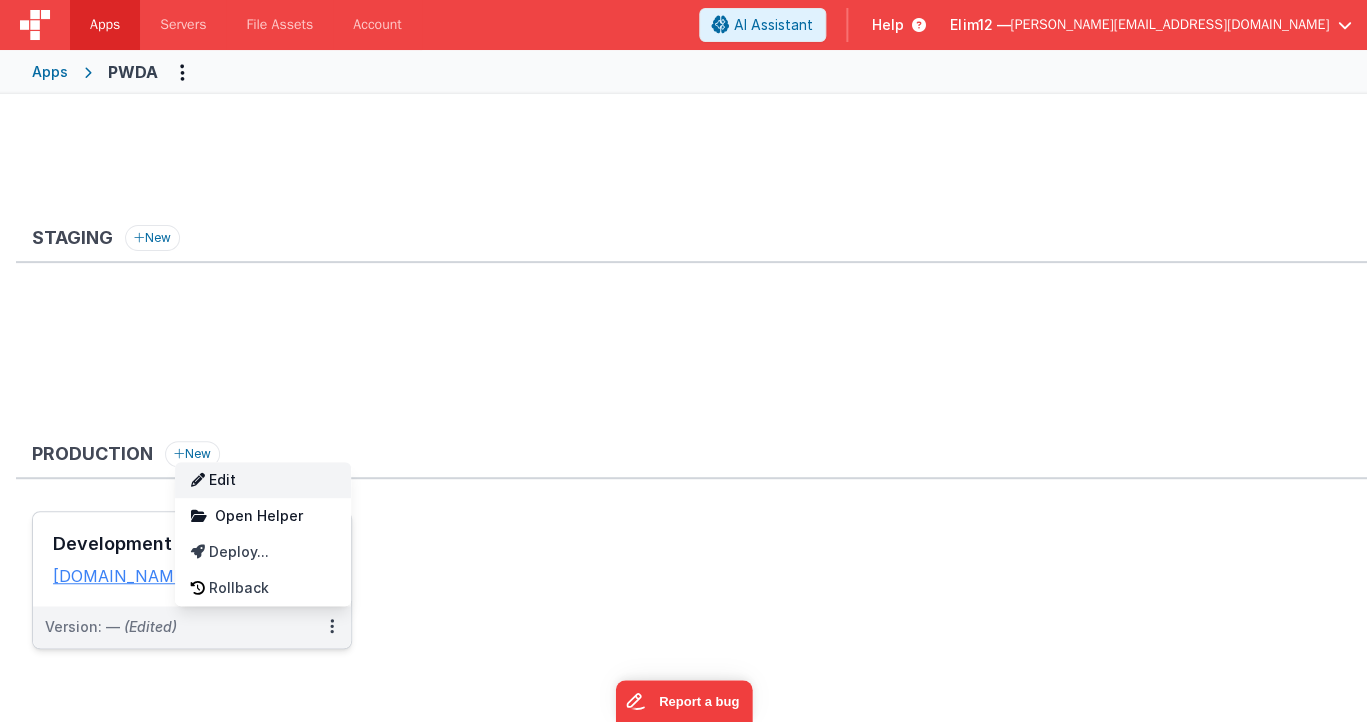 click on "Edit" at bounding box center [263, 480] 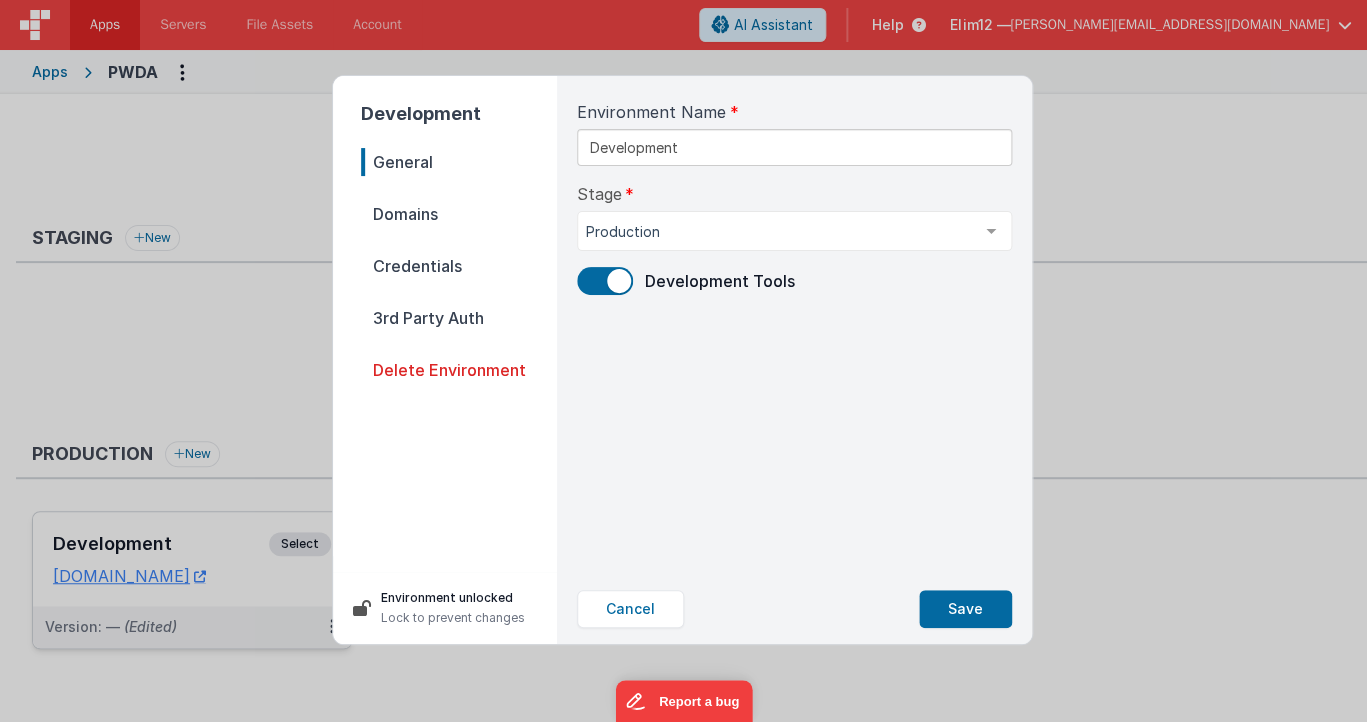 click on "Domains" at bounding box center (459, 214) 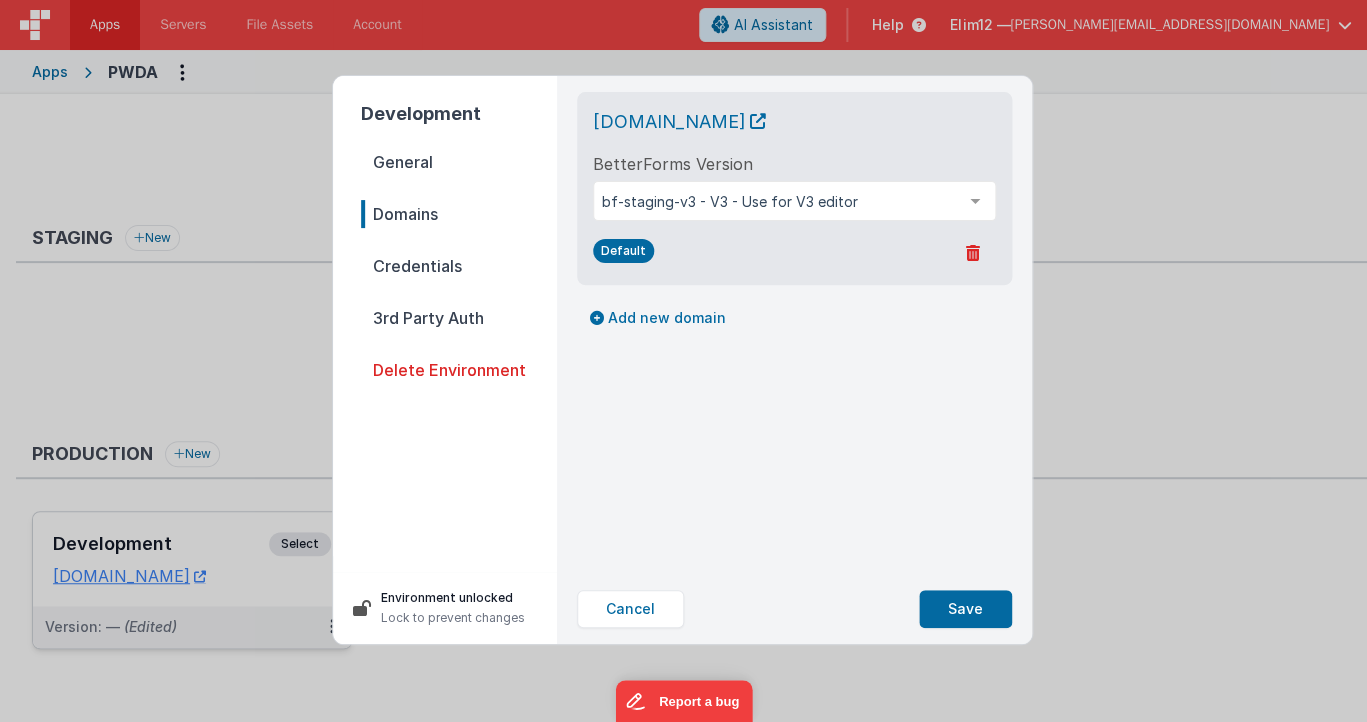 click on "Credentials" at bounding box center (459, 266) 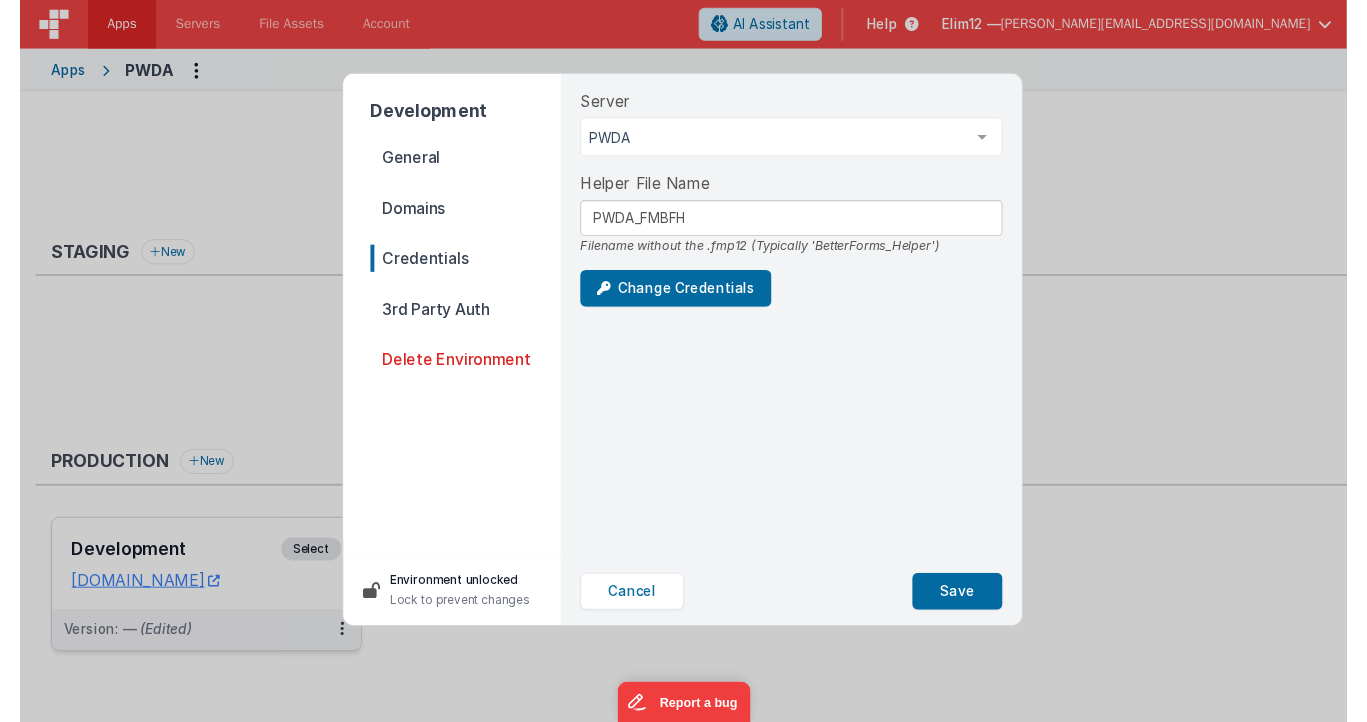 scroll, scrollTop: 83, scrollLeft: 0, axis: vertical 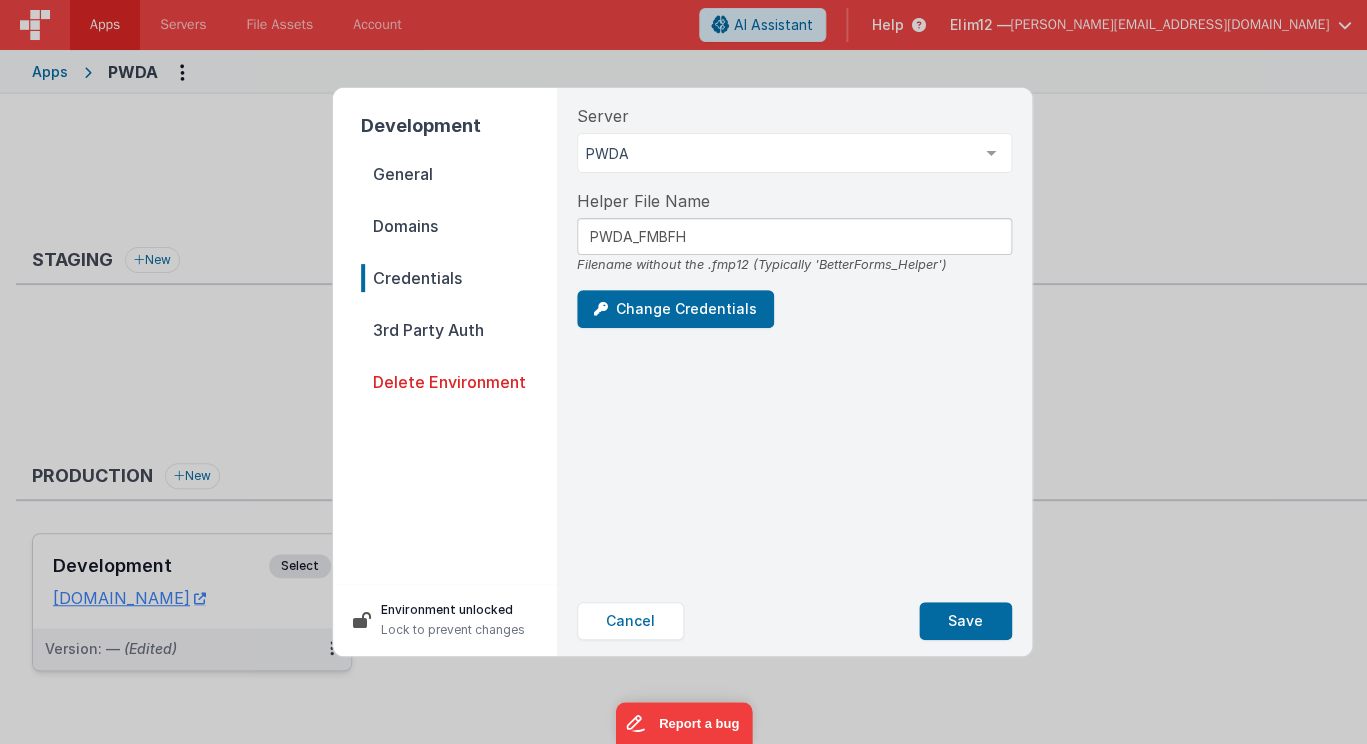 click on "General" at bounding box center (459, 174) 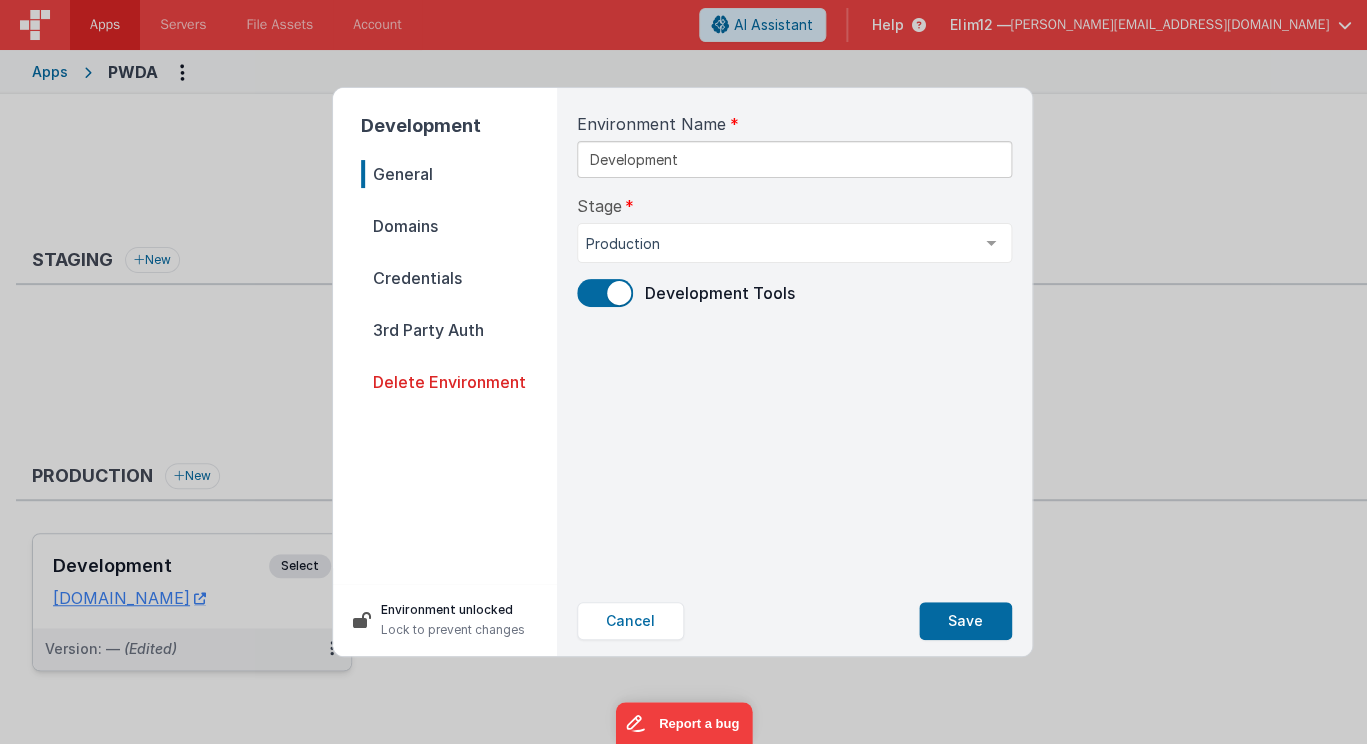 click on "Domains" at bounding box center (459, 226) 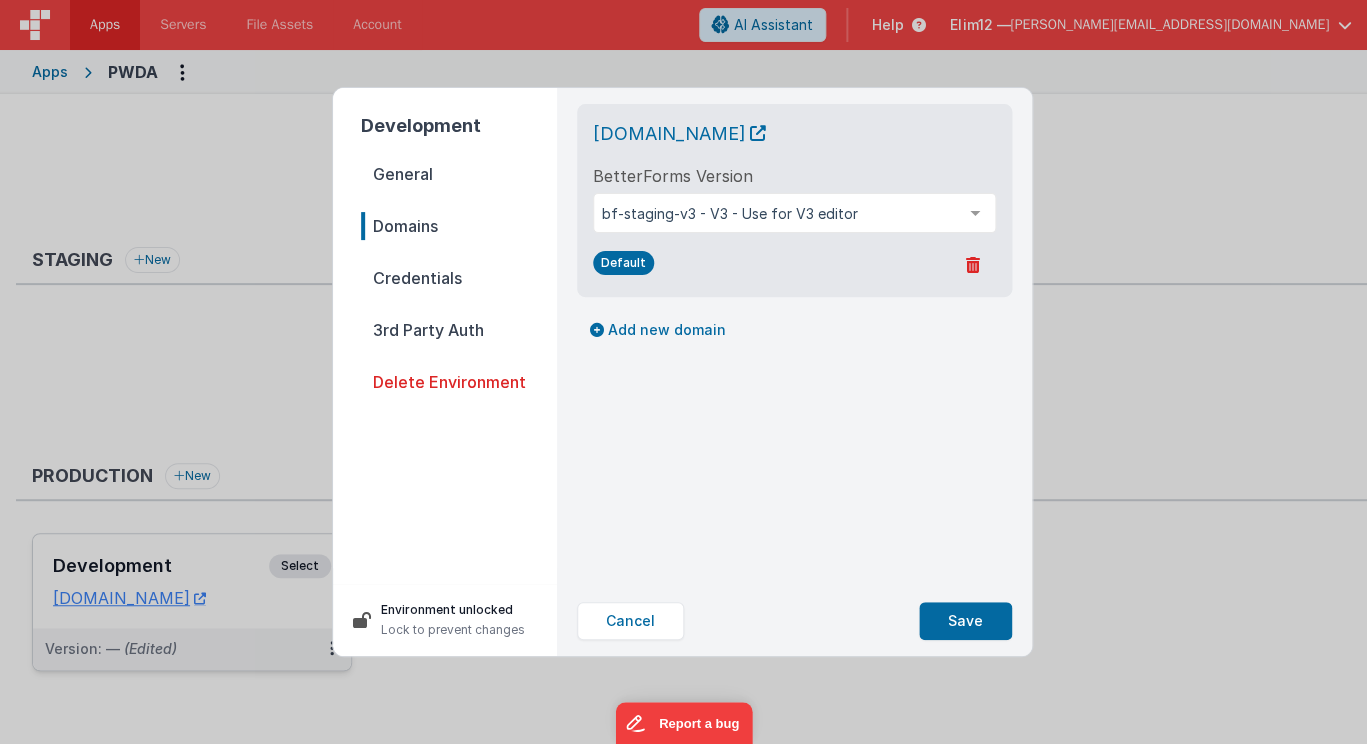 click on "Credentials" at bounding box center (459, 278) 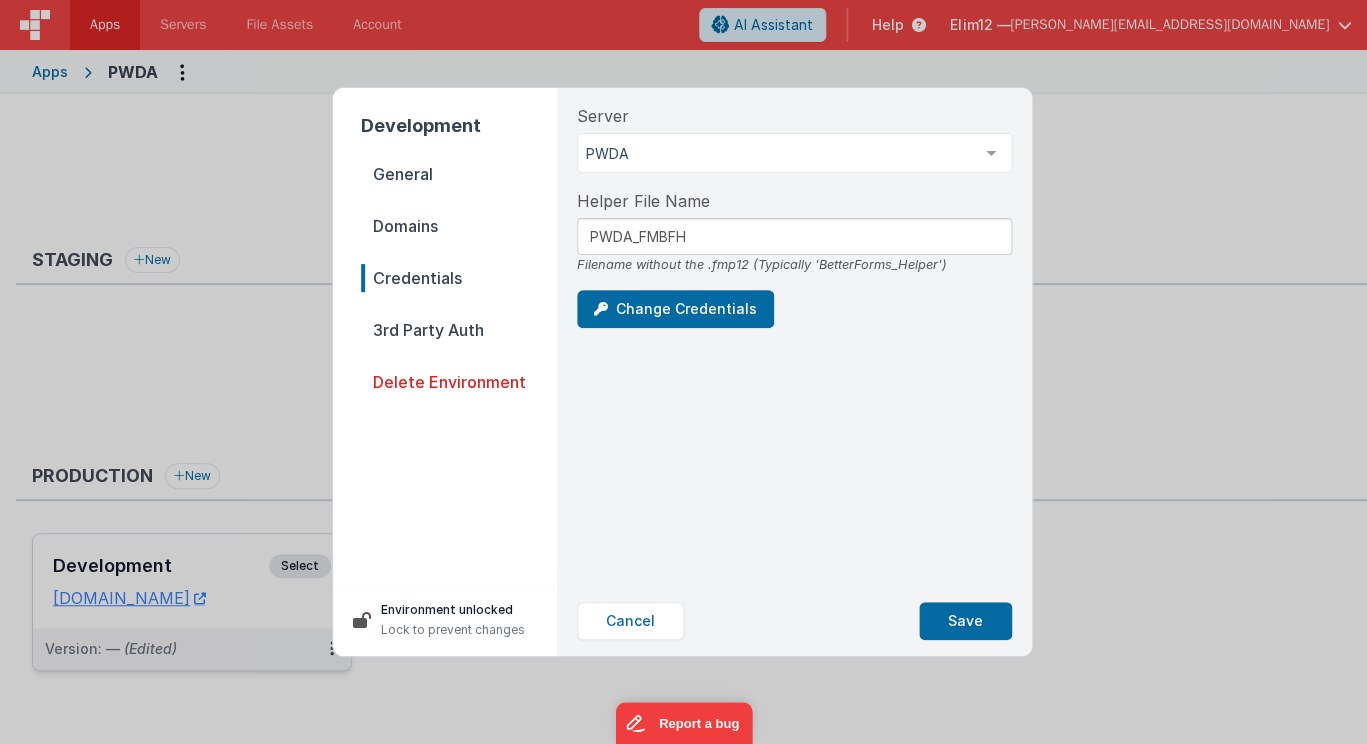 click on "Domains" at bounding box center [459, 226] 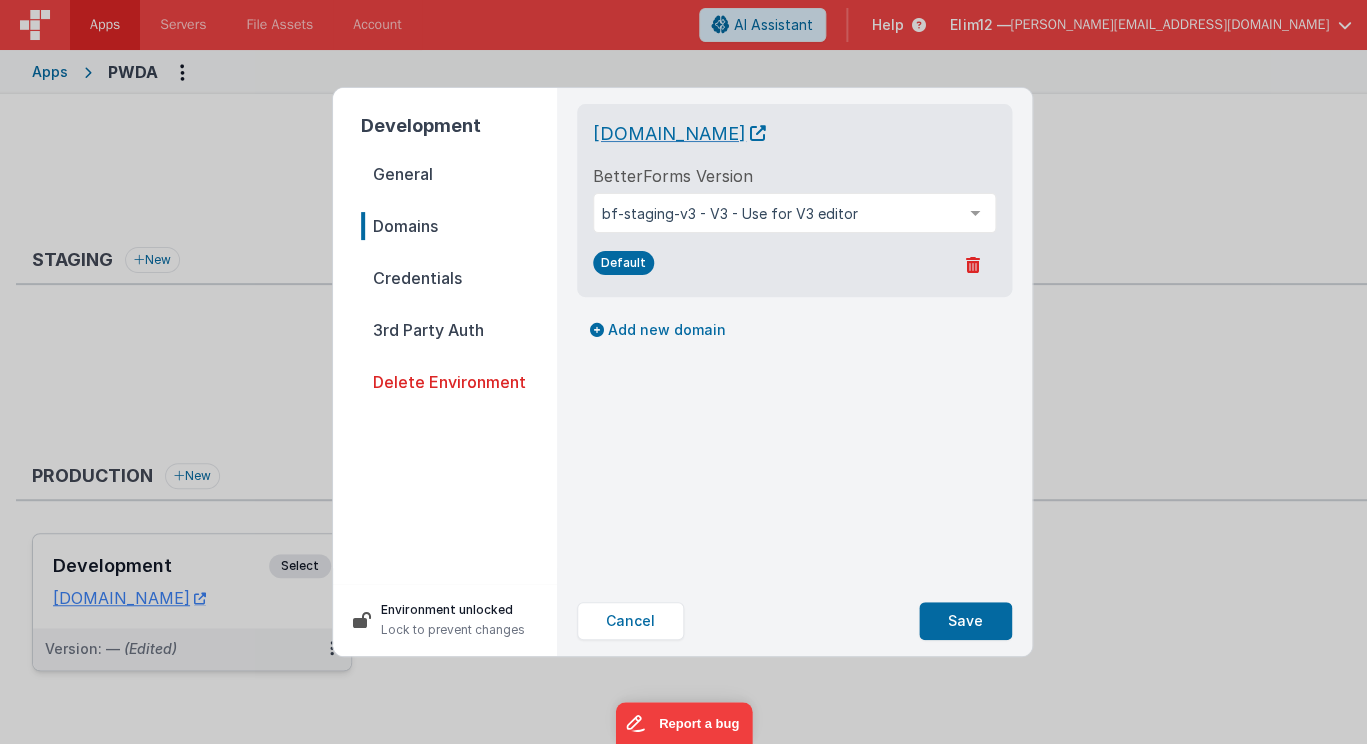 click on "[DOMAIN_NAME]" at bounding box center (679, 133) 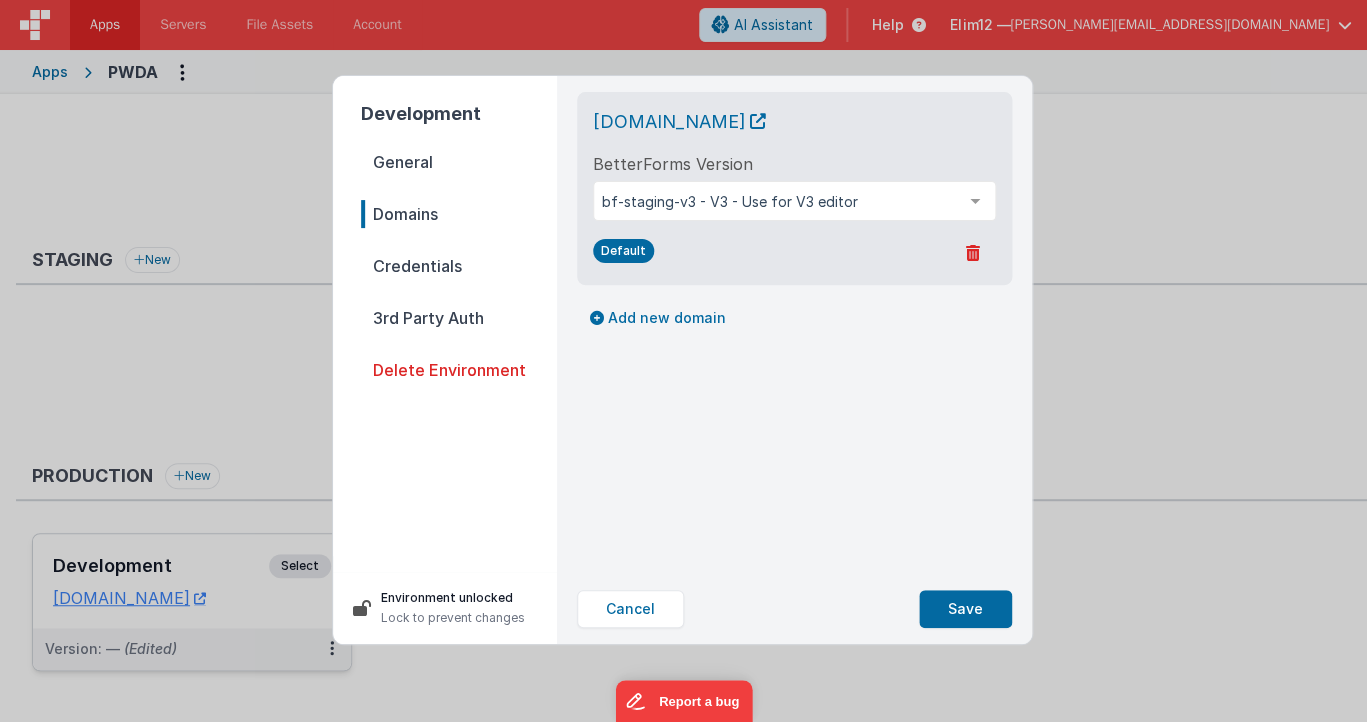 click on "Development
General
Domains
Credentials
3rd Party Auth
Delete Environment   Environment unlocked    Lock to prevent changes pwda.clientportal.cloud    BetterForms Version              bf-staging-v3 - V3  - Use for V3 editor         bf-latest - Preferred - V2.1.7   bf-staging - Newest features test build (not for production)   bf-legacy - V2.0.1 locked (former bf-latest)   bf-staging-v3 - V3  - Use for V3 editor     No elements found. Consider changing the search query.   List is empty.
Default
Add new domain
Cancel
Save" at bounding box center (683, 361) 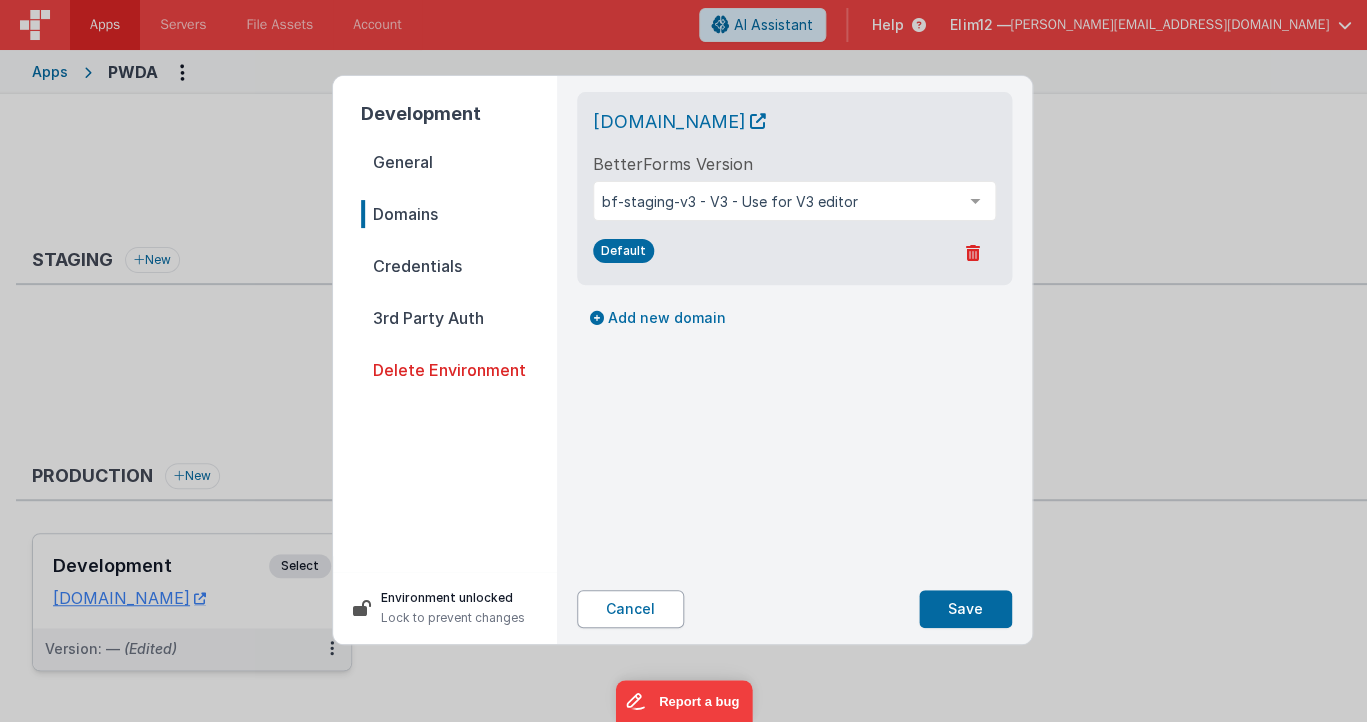 click on "Cancel" at bounding box center [630, 609] 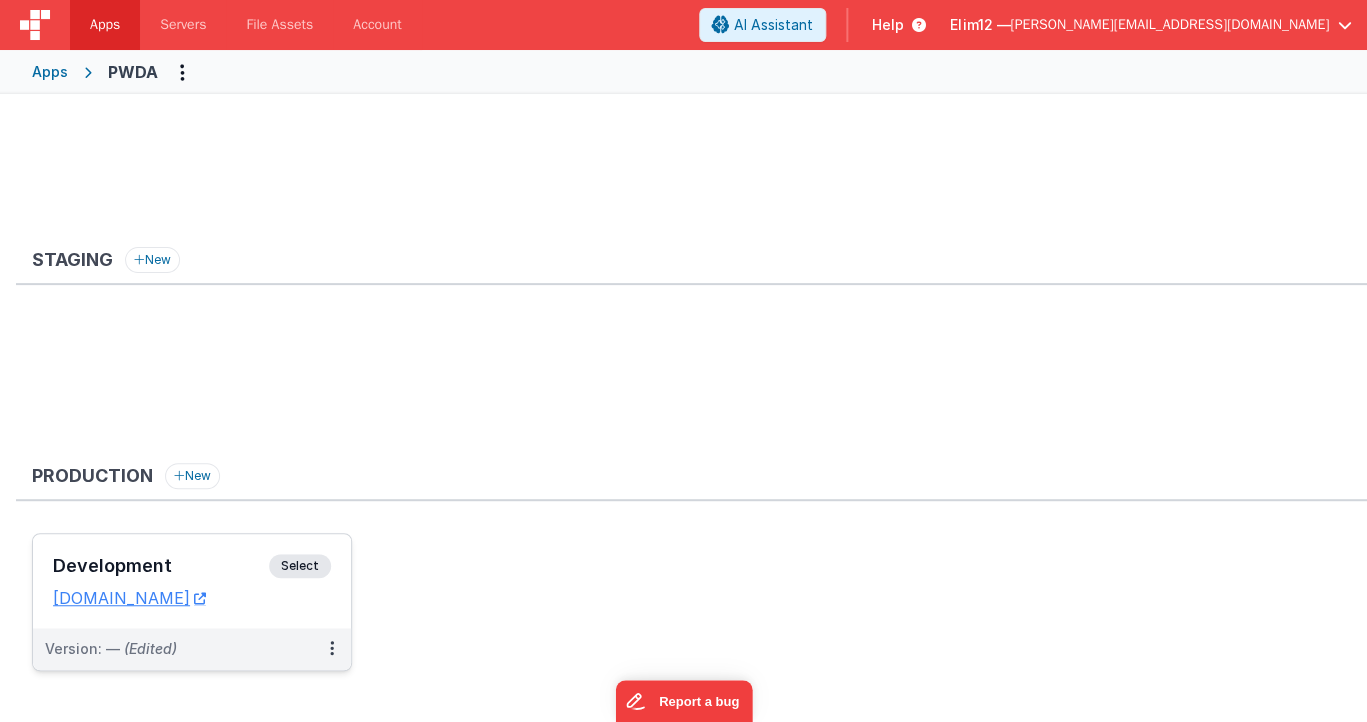 click on "[DOMAIN_NAME]" at bounding box center (192, 598) 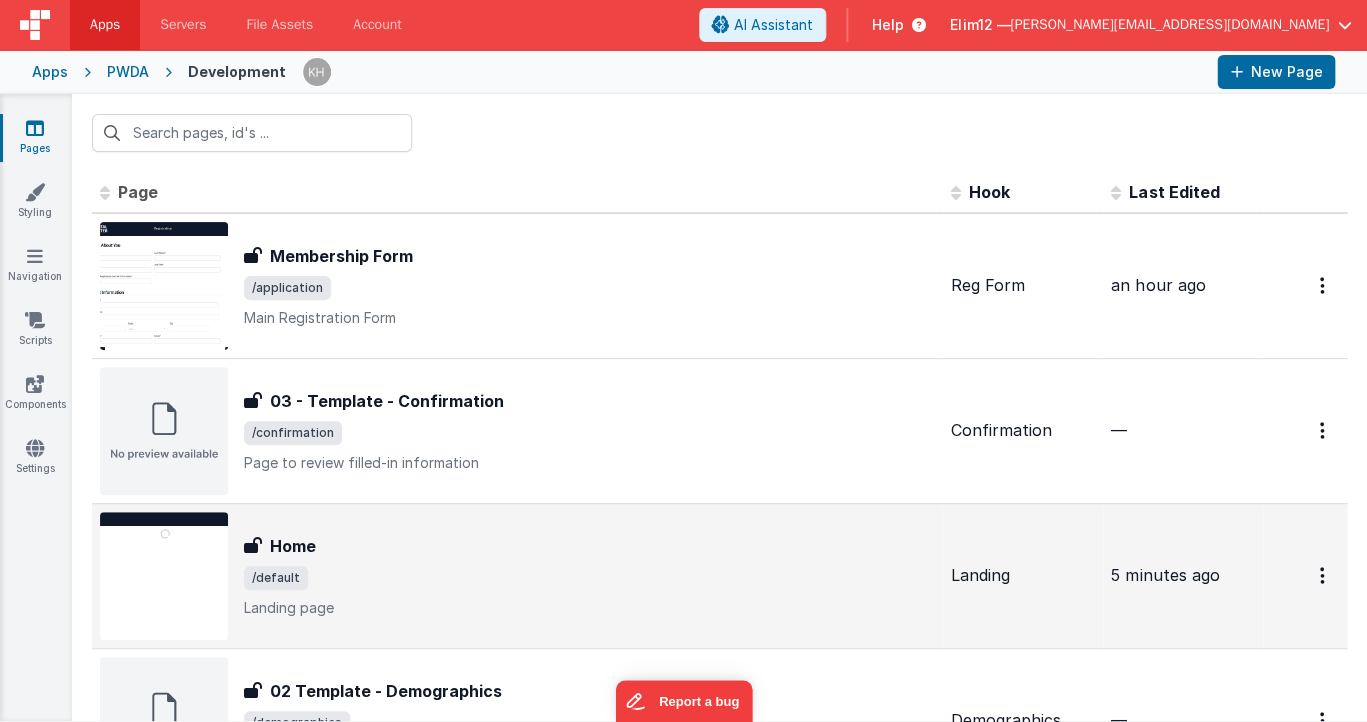 click on "Home" at bounding box center [589, 546] 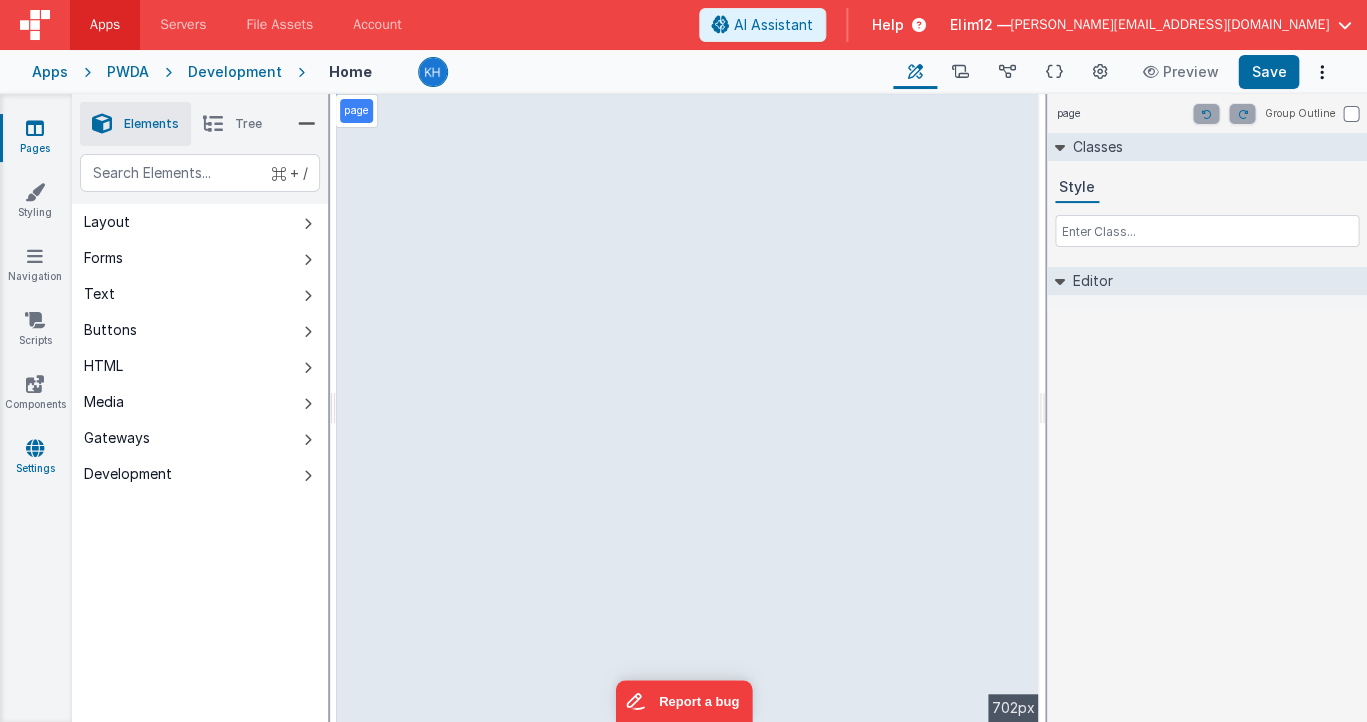 click at bounding box center [35, 448] 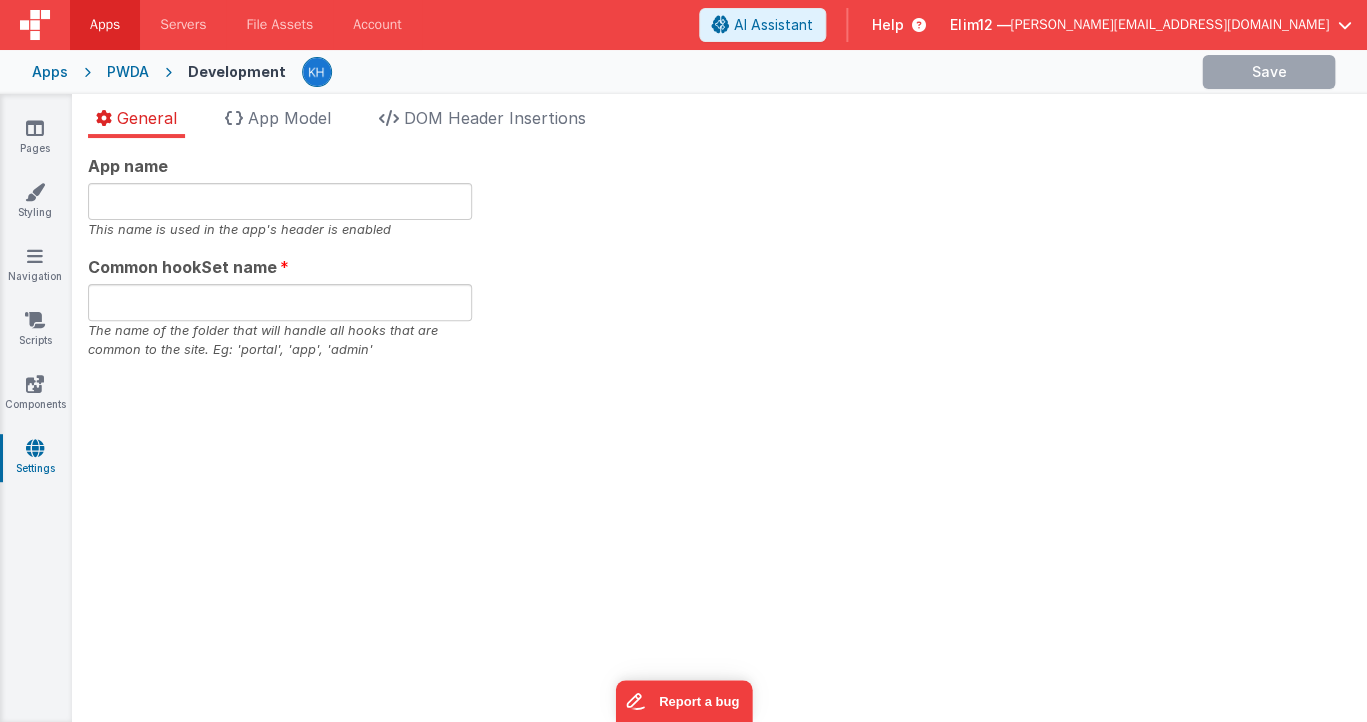 type on "PWDA" 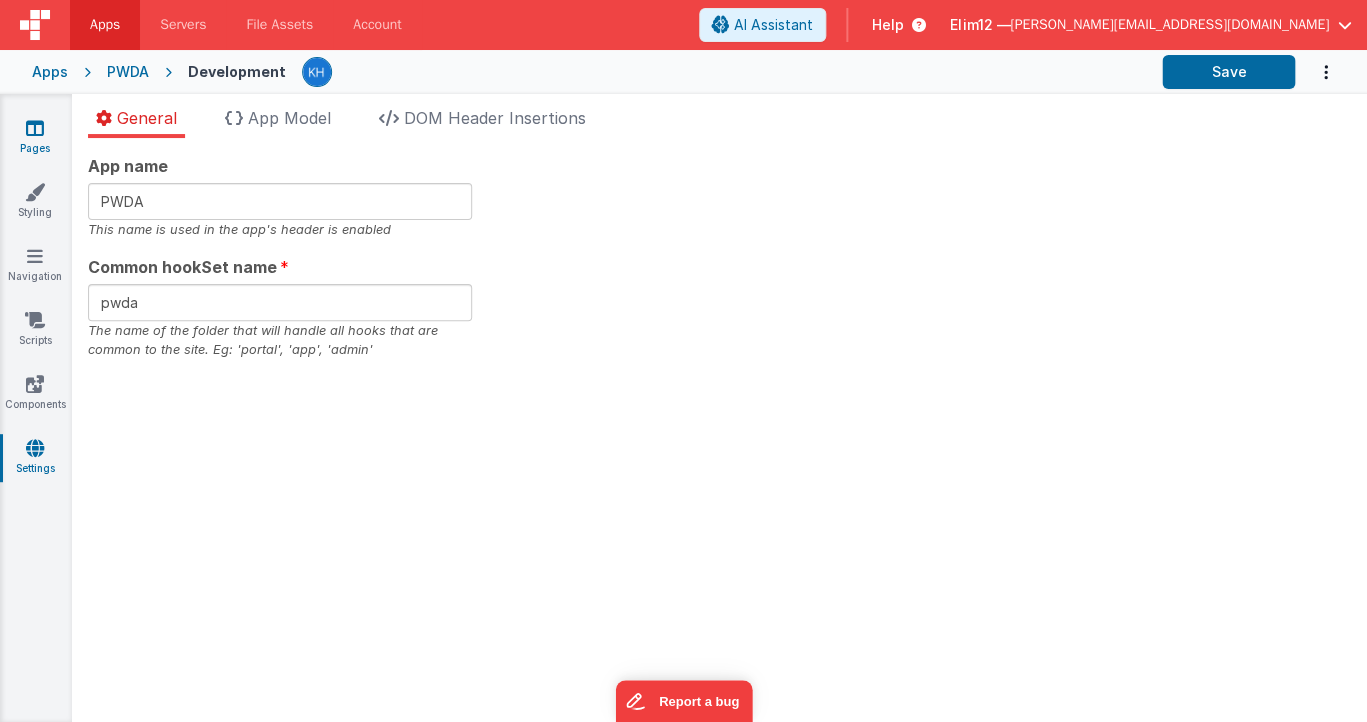 click on "Pages" at bounding box center [35, 138] 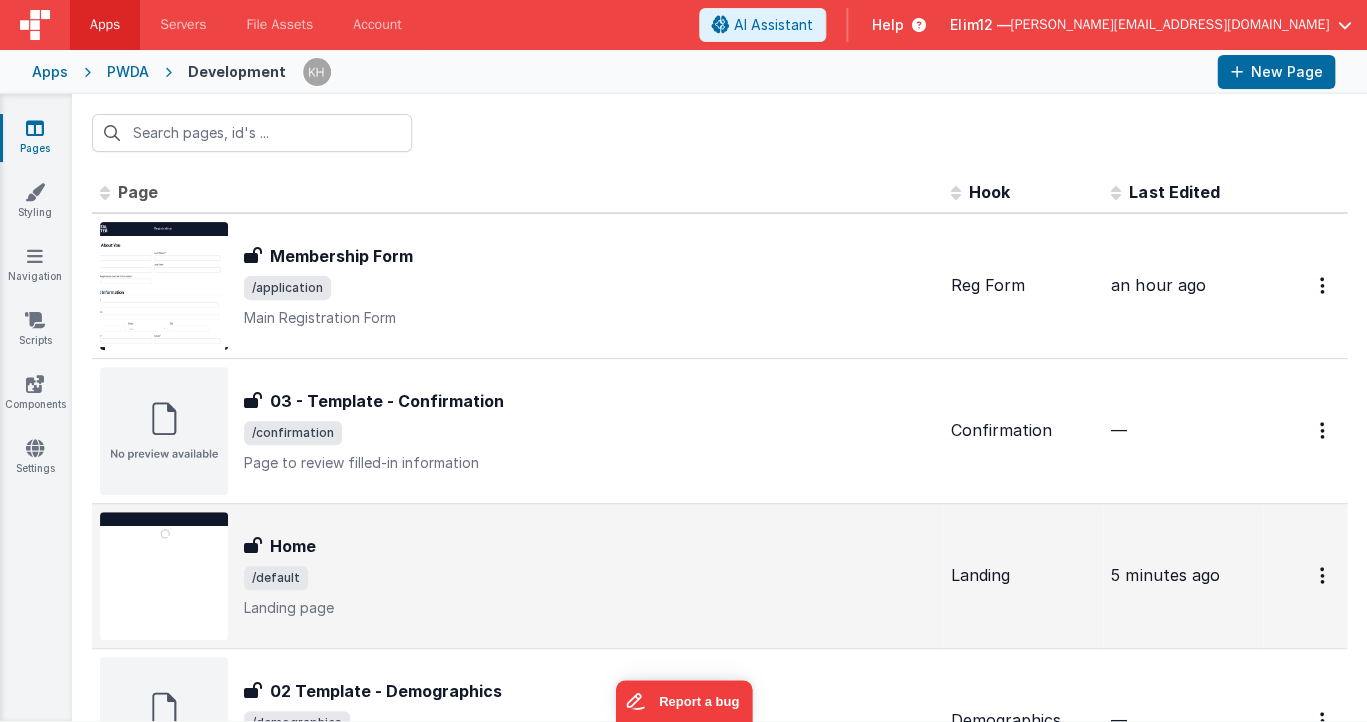 click on "/default" at bounding box center [589, 578] 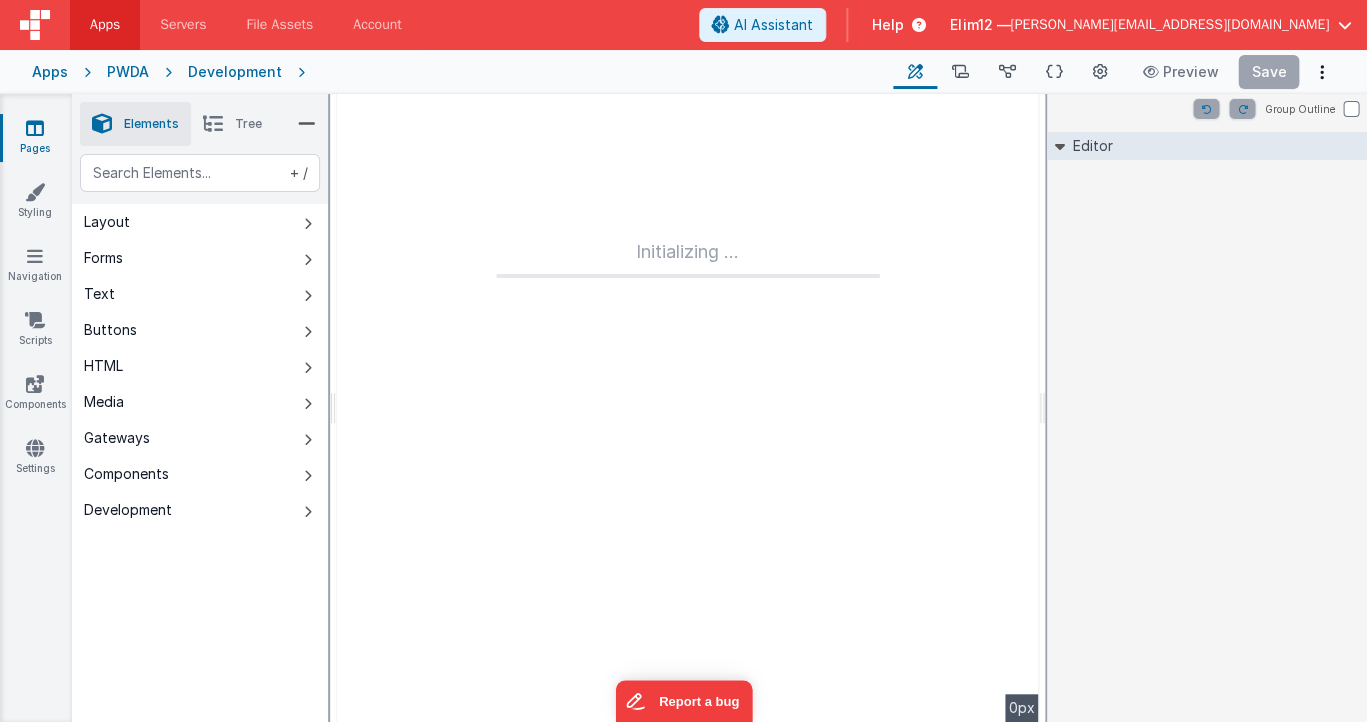 type on "FR_F9CA5A87-FBD0-854F-BCEE-350DEC5EAFA9" 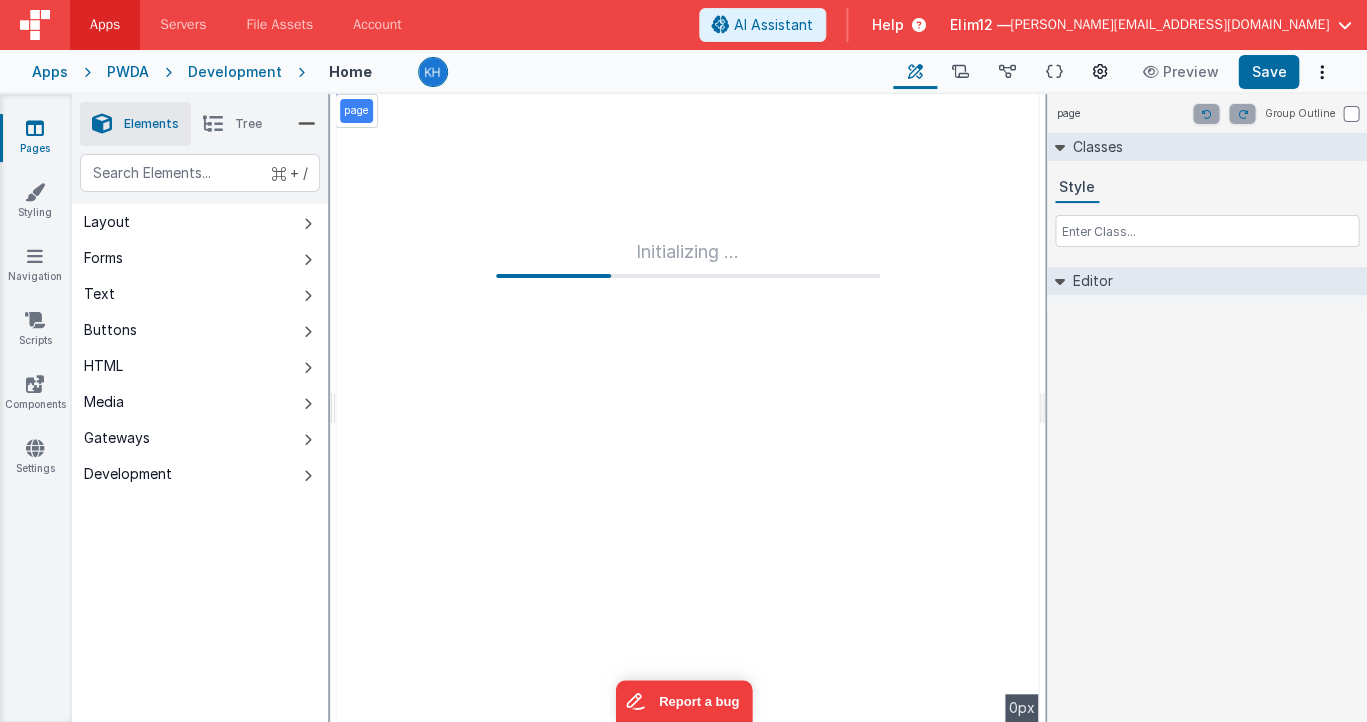 click at bounding box center [1100, 72] 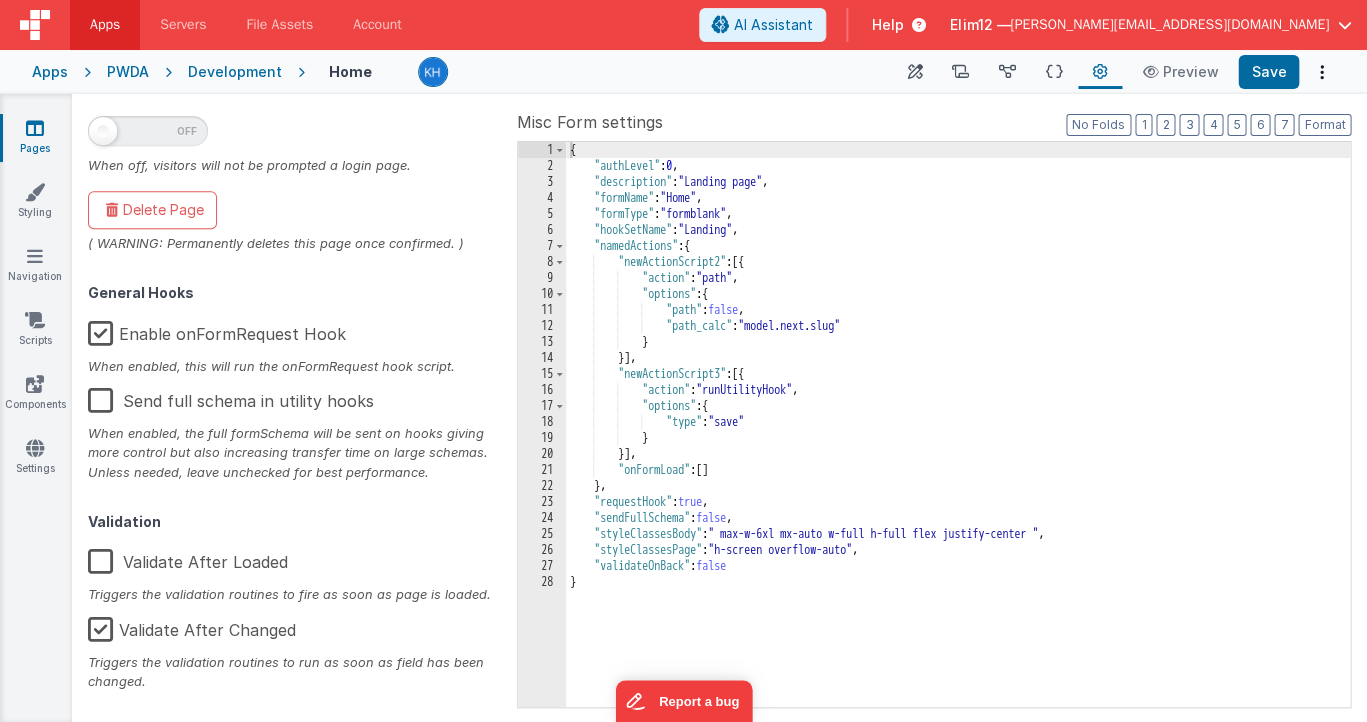 scroll, scrollTop: 424, scrollLeft: 0, axis: vertical 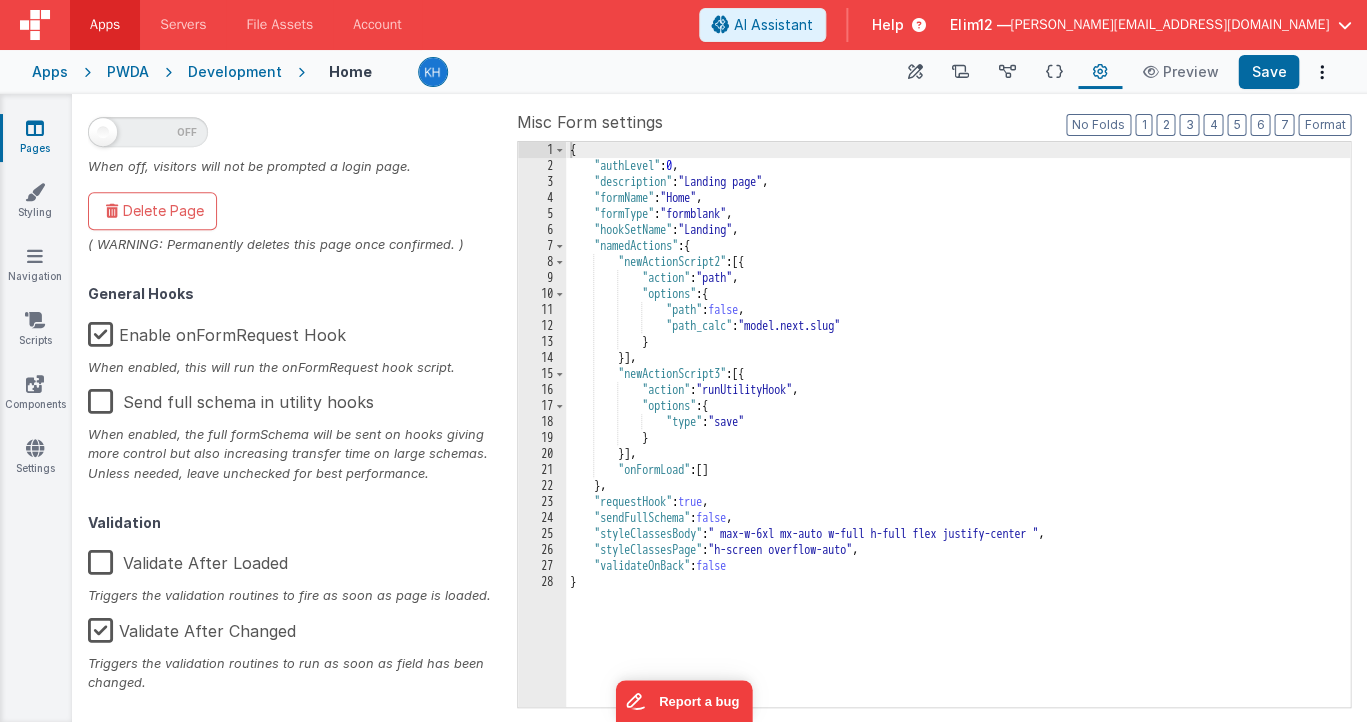 click on "Enable onFormRequest Hook" at bounding box center (217, 331) 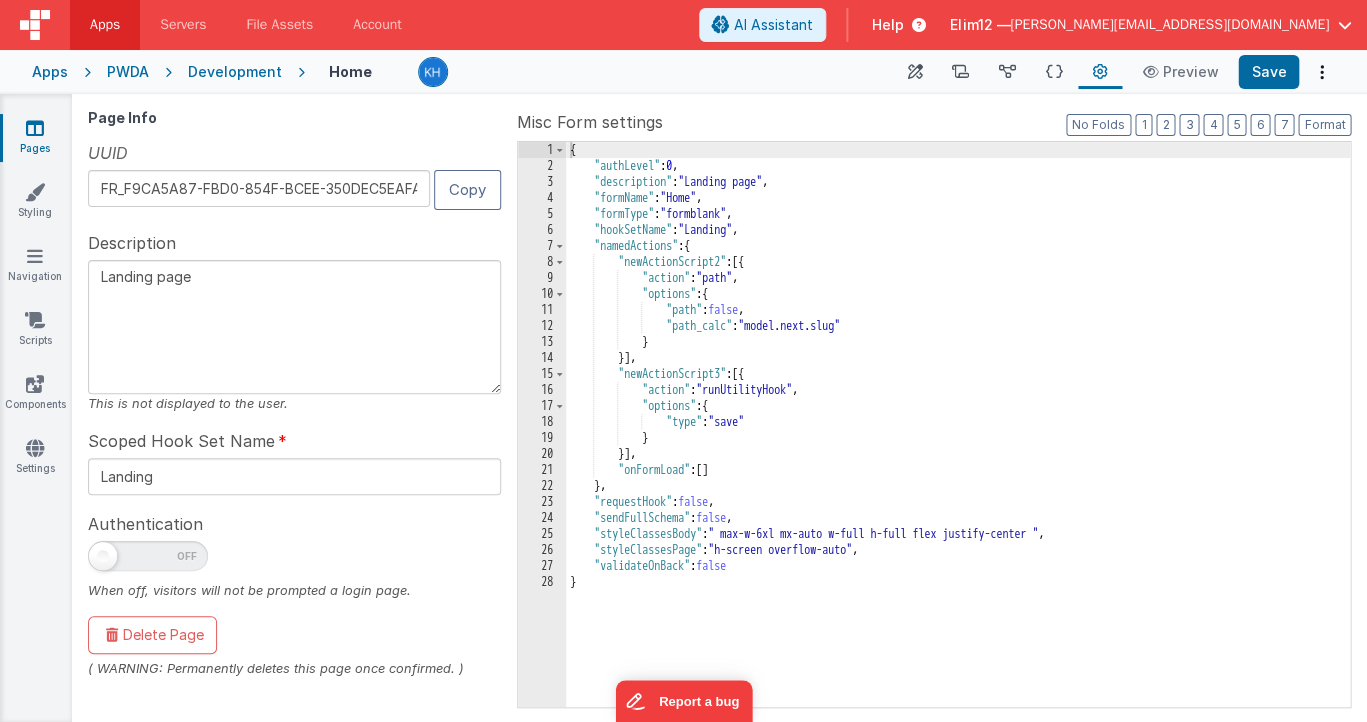 scroll, scrollTop: 0, scrollLeft: 0, axis: both 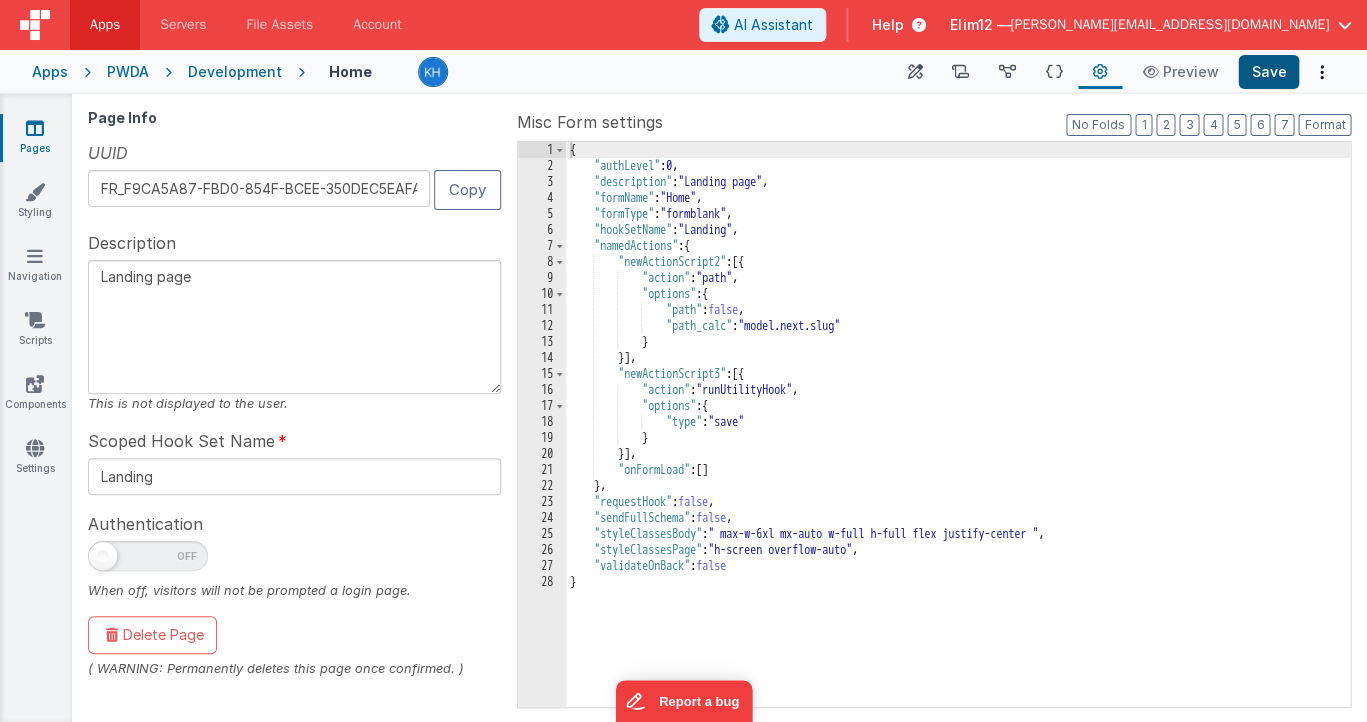 click on "Save" at bounding box center (1268, 72) 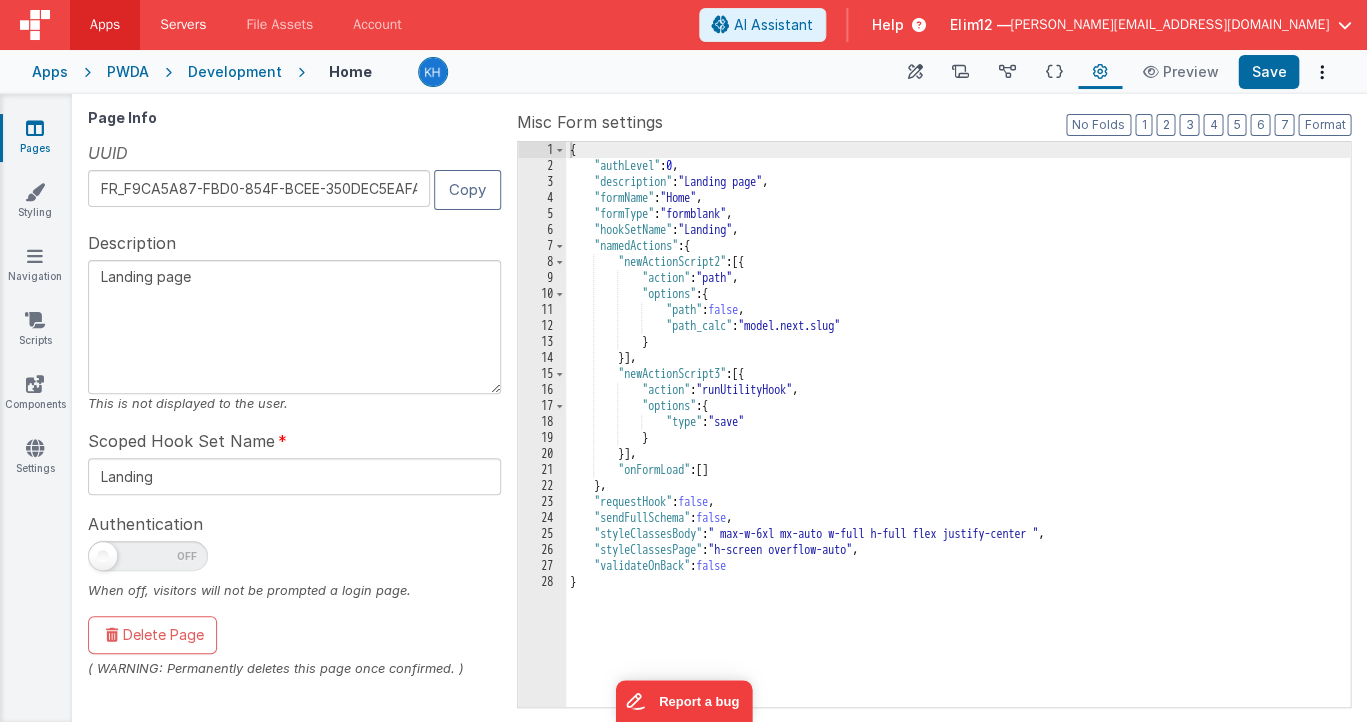 click on "Servers" at bounding box center [183, 25] 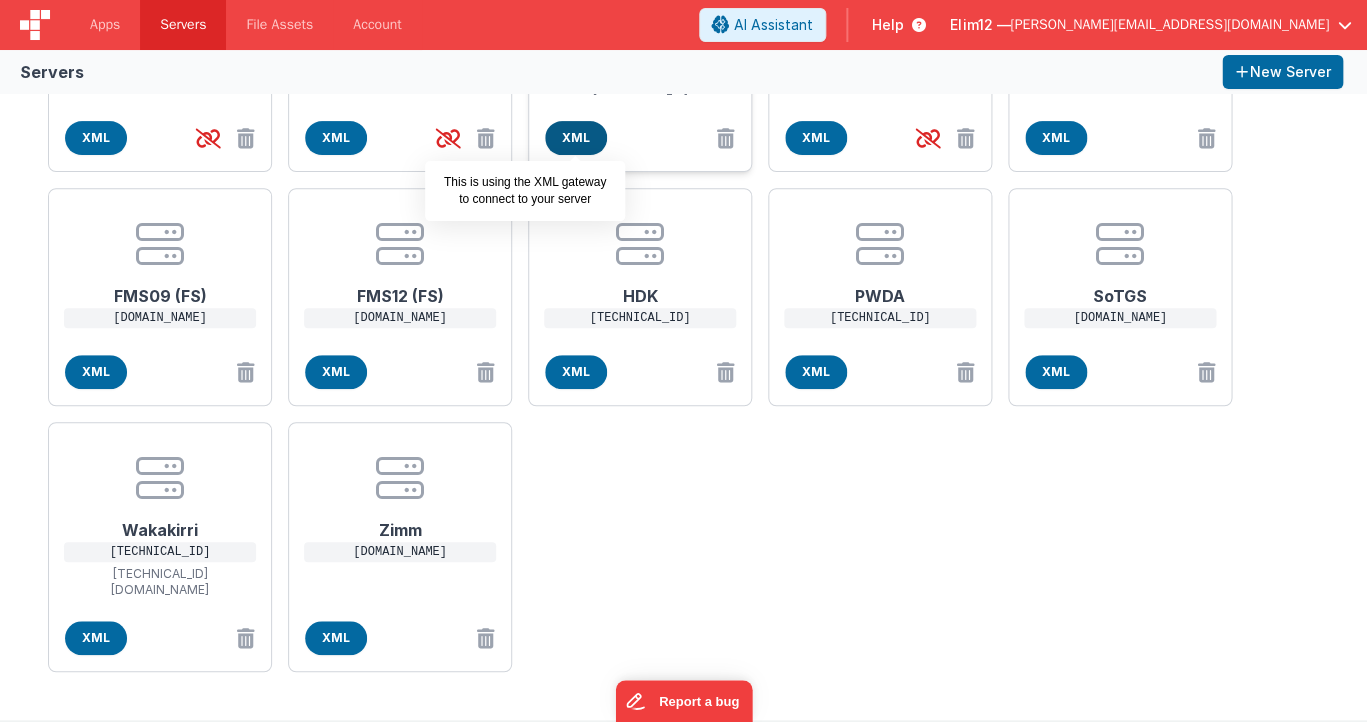scroll, scrollTop: 203, scrollLeft: 0, axis: vertical 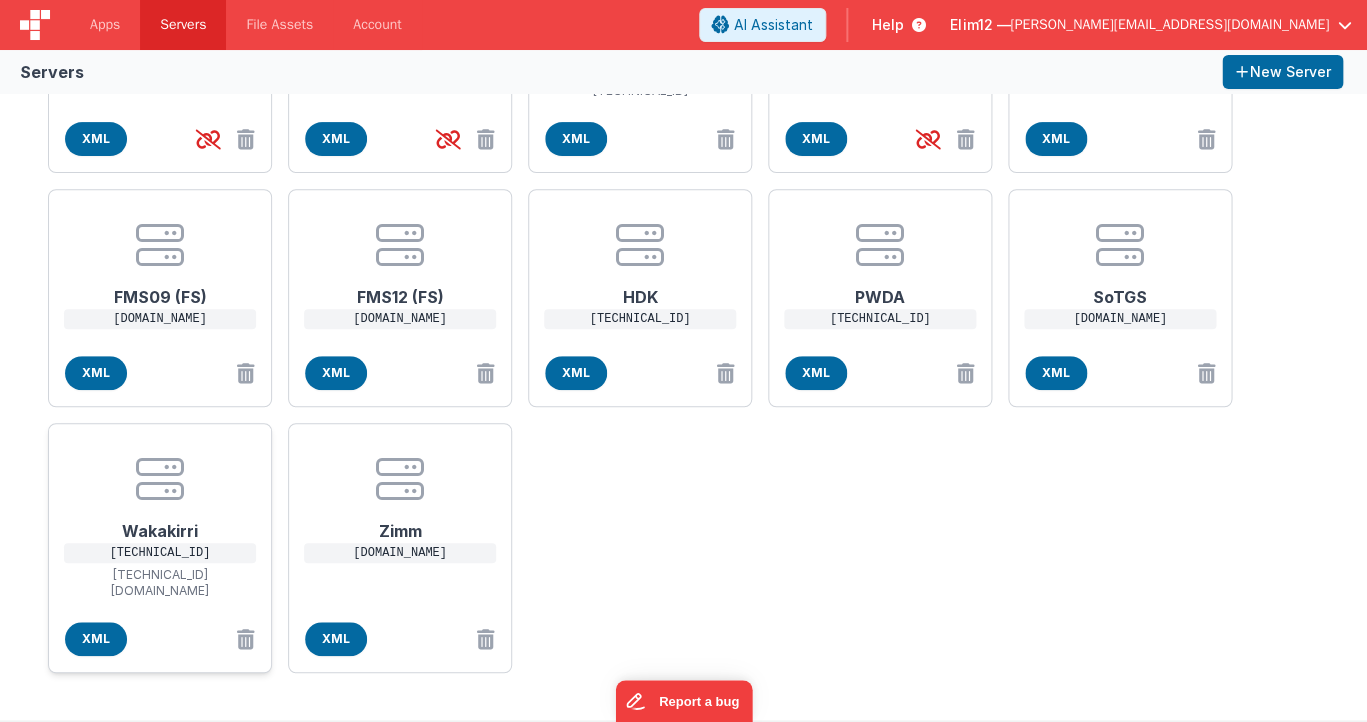 click on "Wakakirri   35.201.27.180   35.201.27.180fm.wakakirri.com" at bounding box center [160, 527] 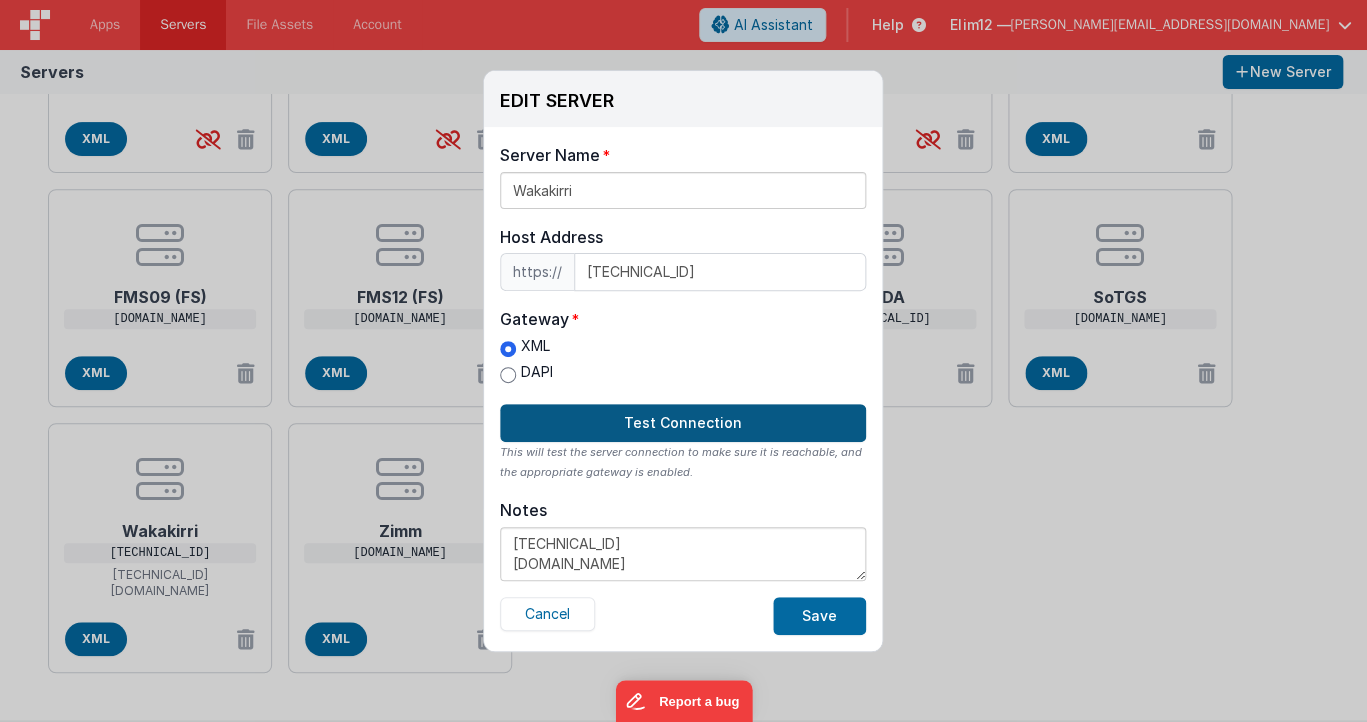 click on "Test Connection" at bounding box center (683, 423) 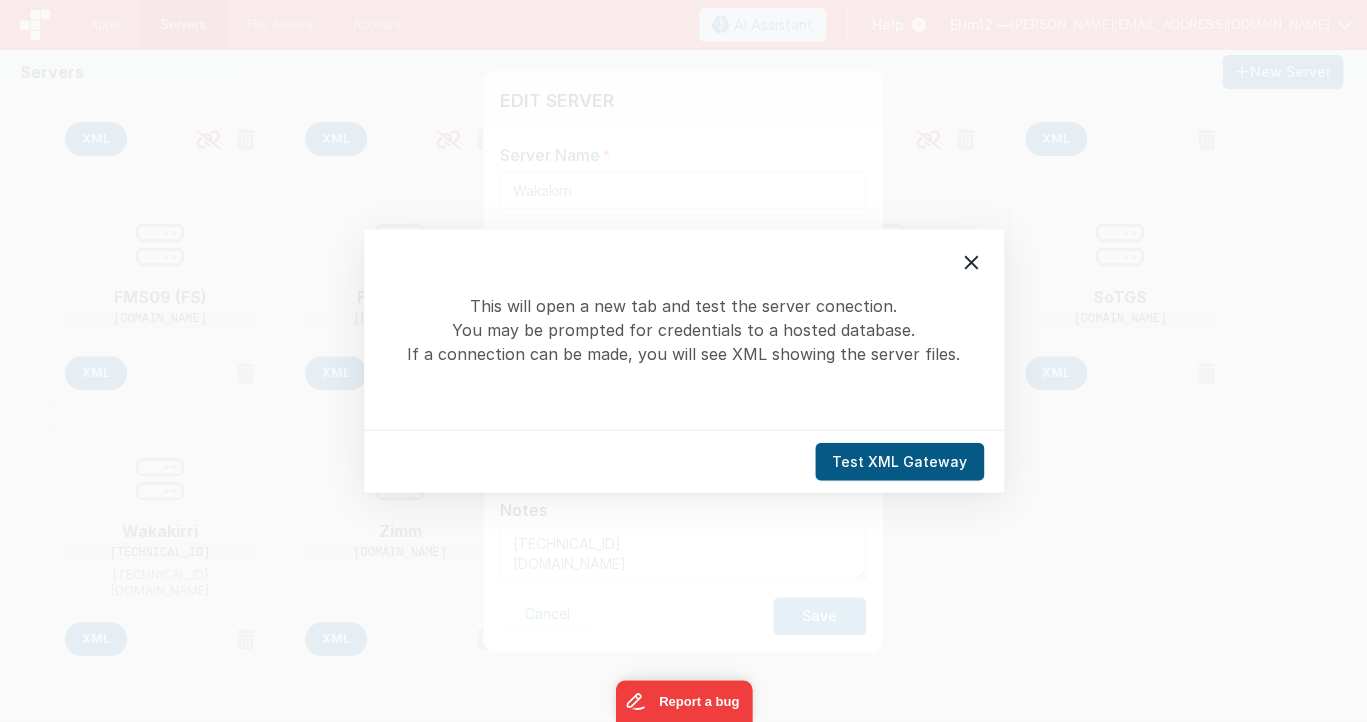 click on "Test XML Gateway" at bounding box center (899, 462) 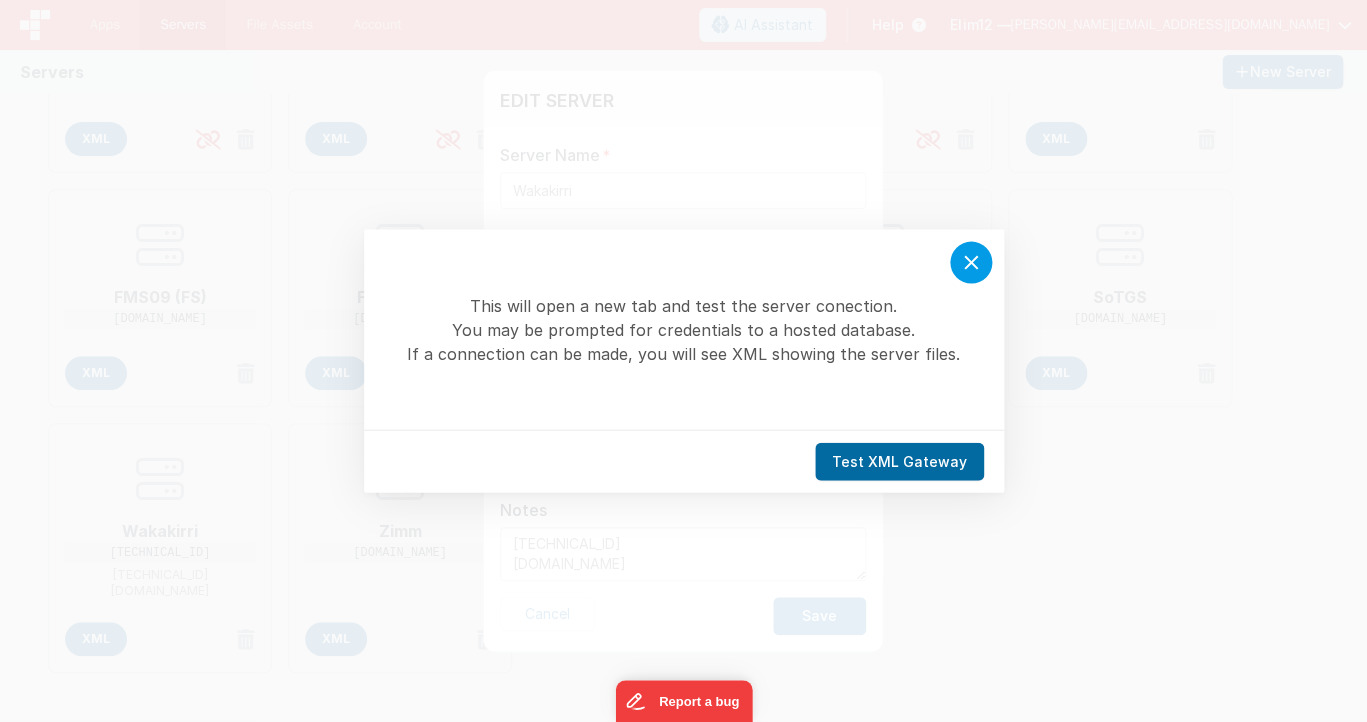 click 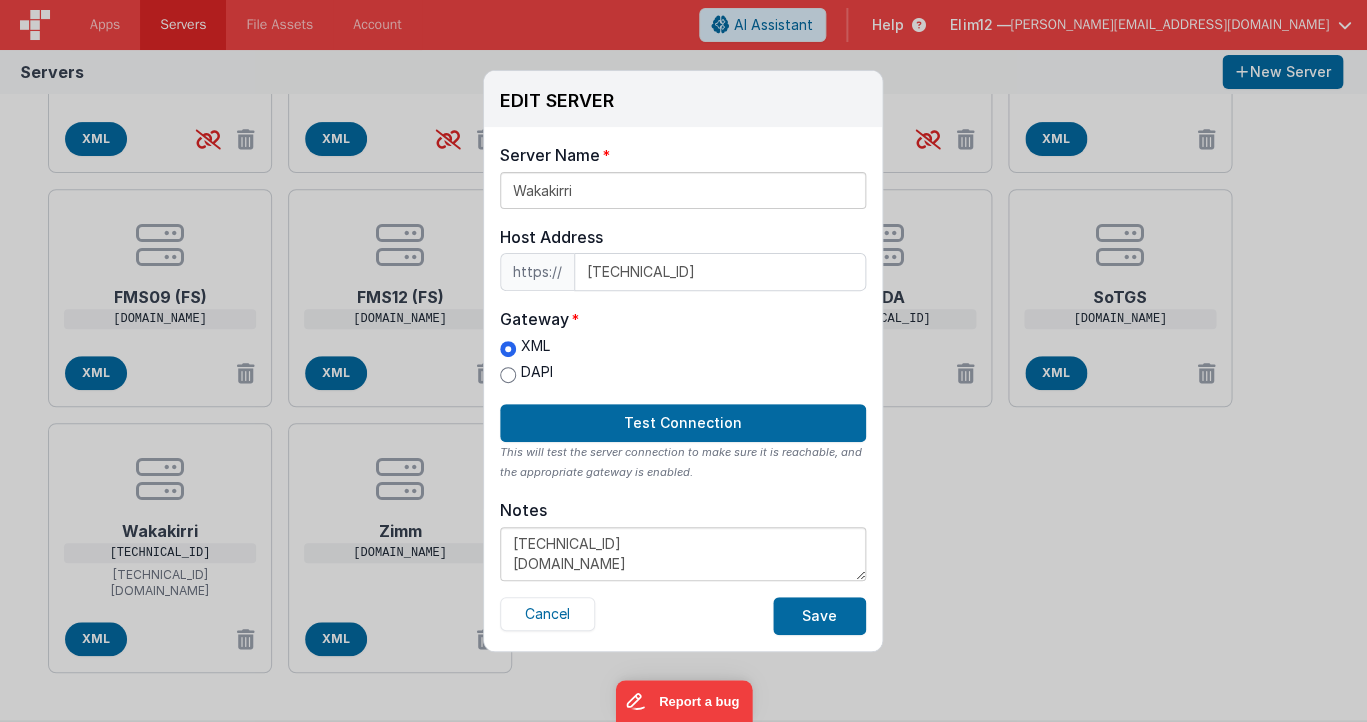 click on "EDIT SERVER   Delete Server Delete  Server Name  Wakakirri
Host Address
https://
35.201.27.180  Host Address  35.201.27.180    Gateway  XML
DAPI
Test Connection
This will test the server connection to make sure it is reachable, and the appropriate gateway is enabled.
Notes  35.201.27.180
fm.wakakirri.com
Cancel
Save" at bounding box center [683, 361] 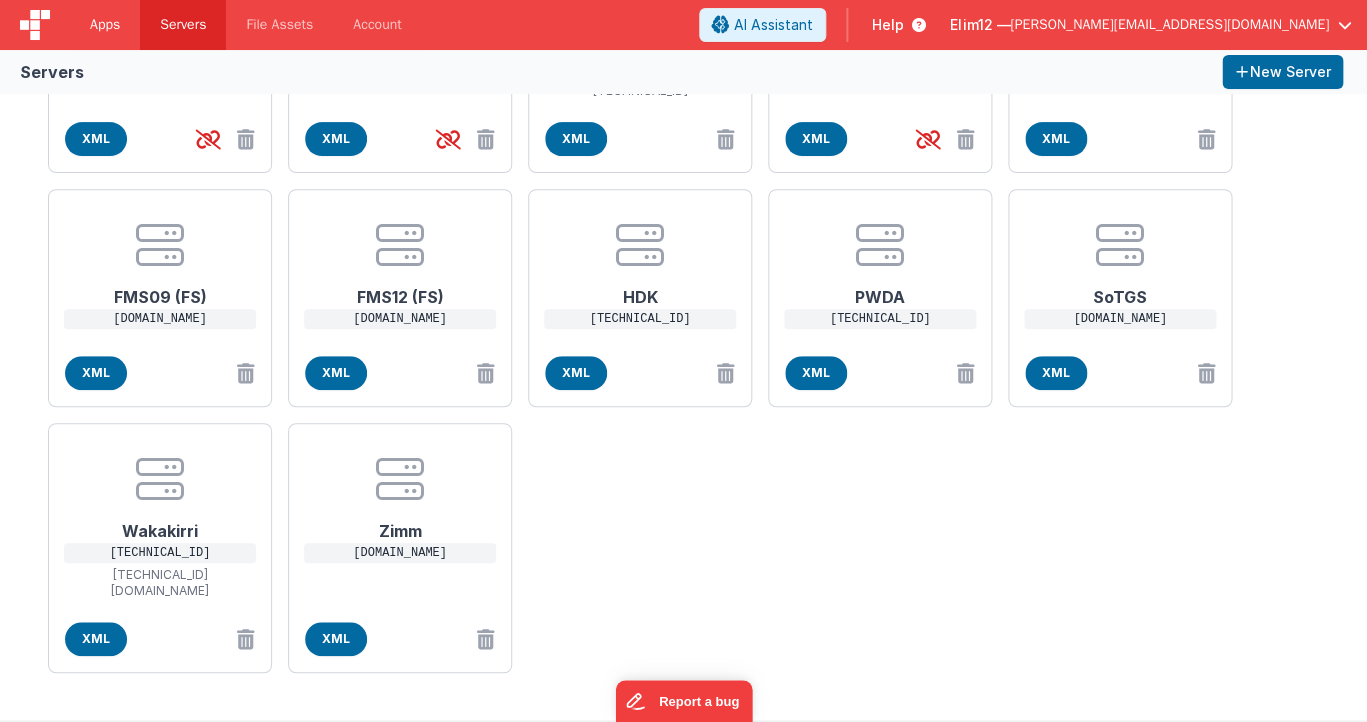 click on "Apps" at bounding box center [105, 25] 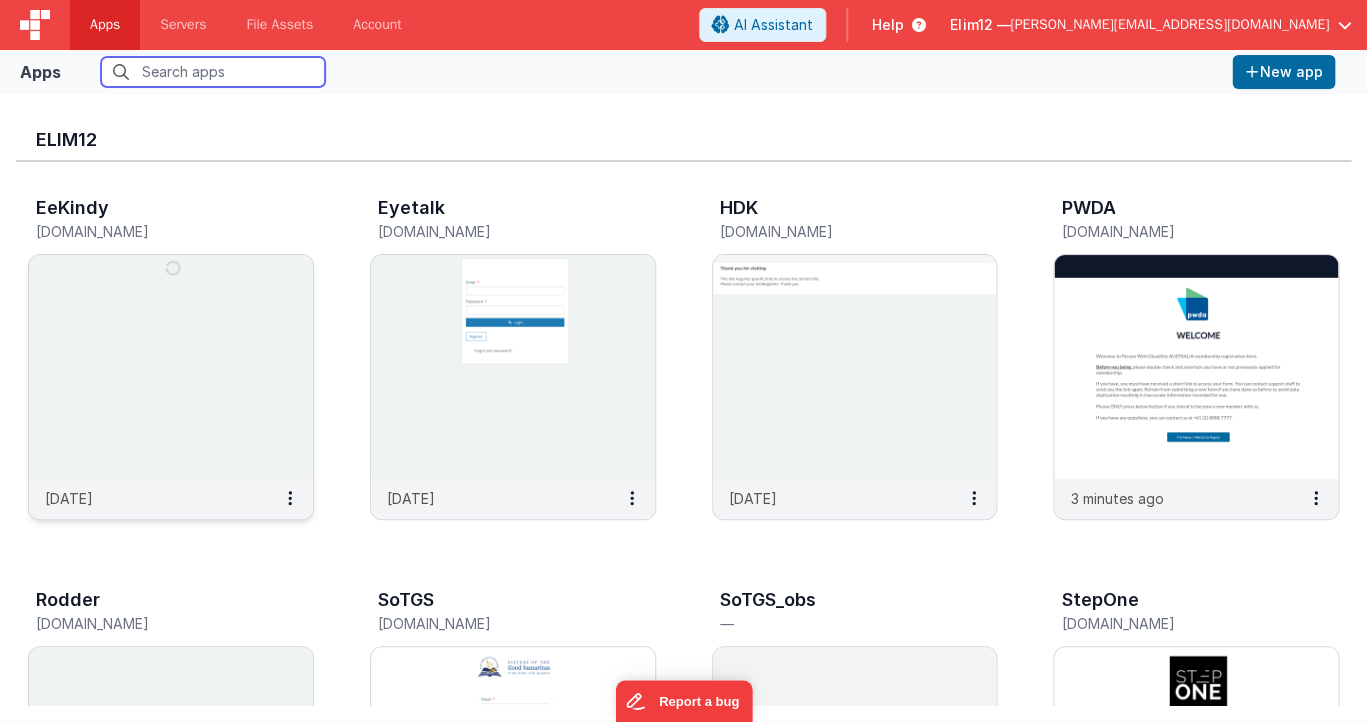 scroll, scrollTop: 0, scrollLeft: 0, axis: both 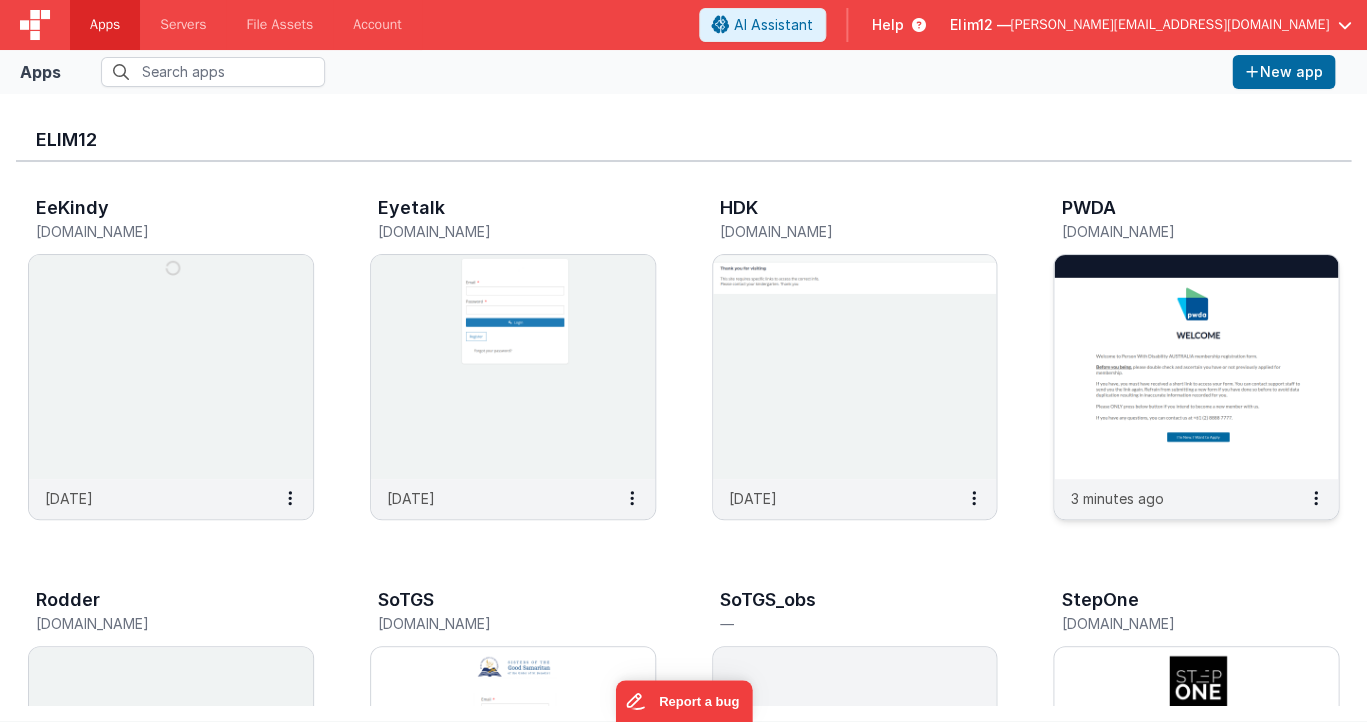 click at bounding box center (1196, 367) 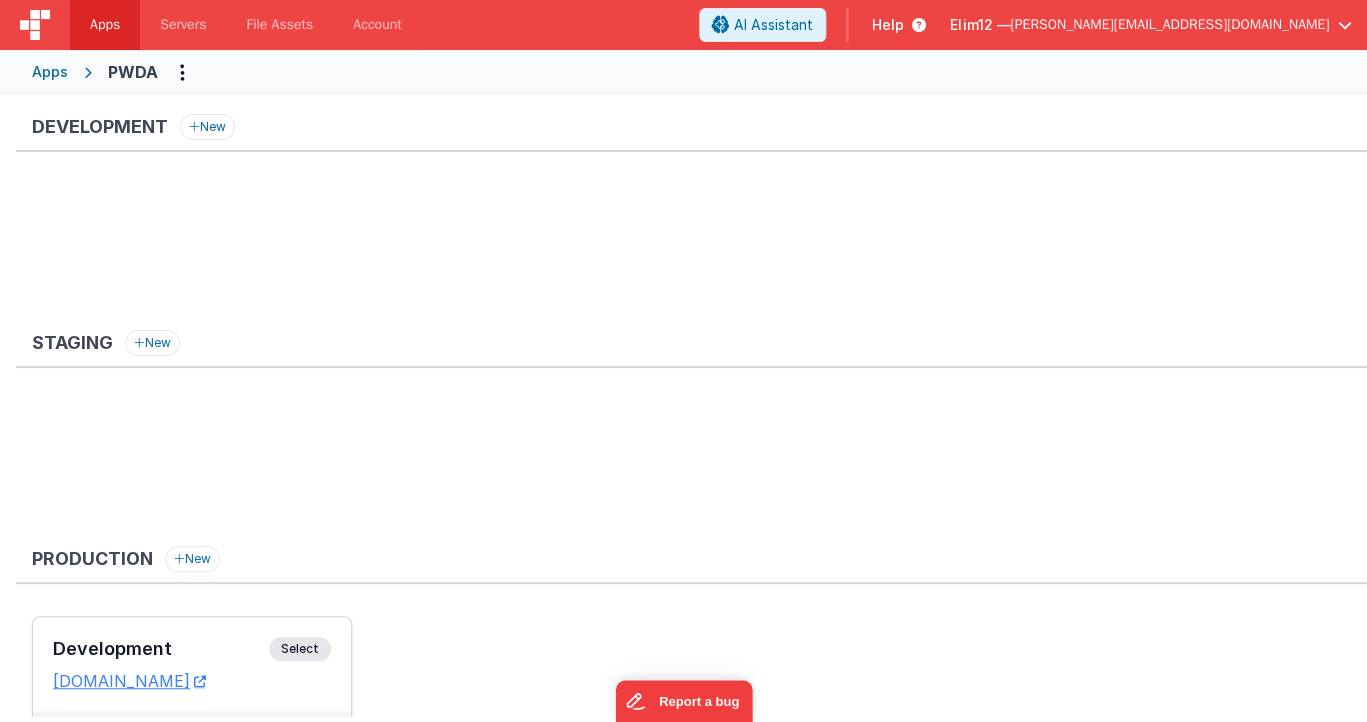 click on "[DOMAIN_NAME]" at bounding box center [192, 681] 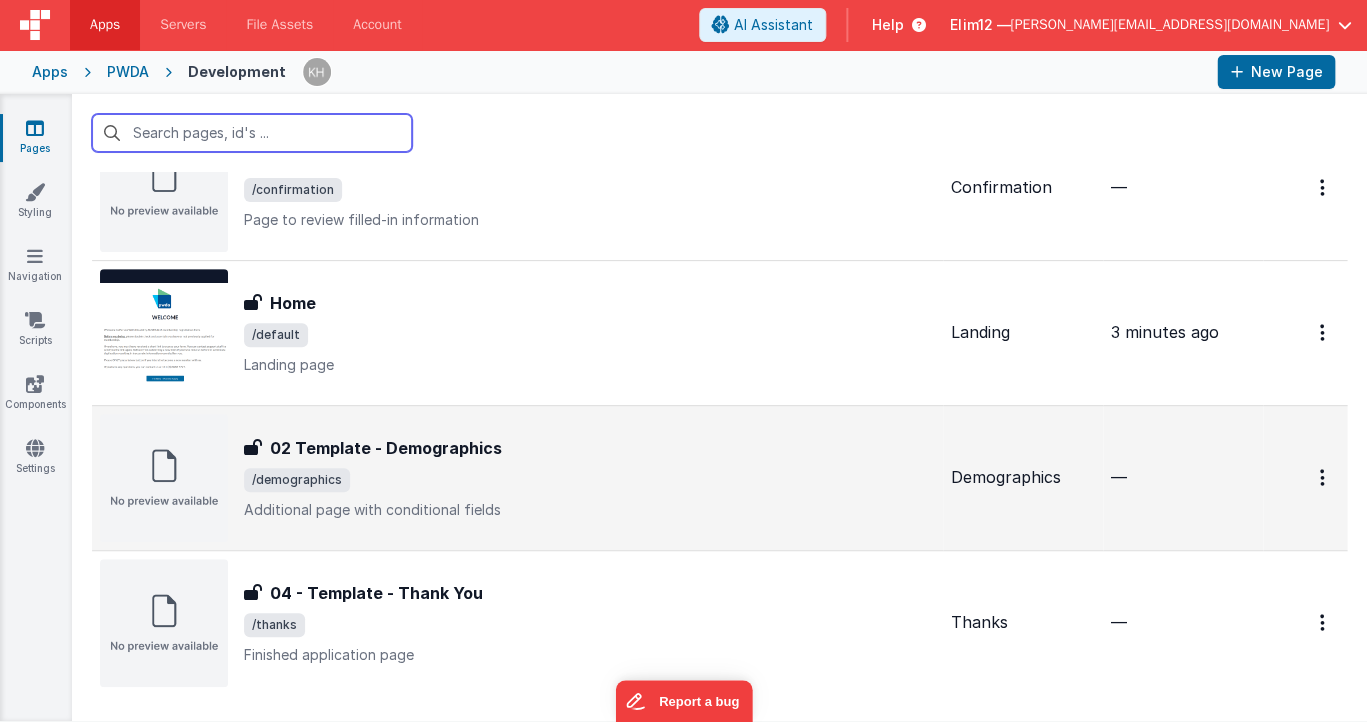 scroll, scrollTop: 203, scrollLeft: 0, axis: vertical 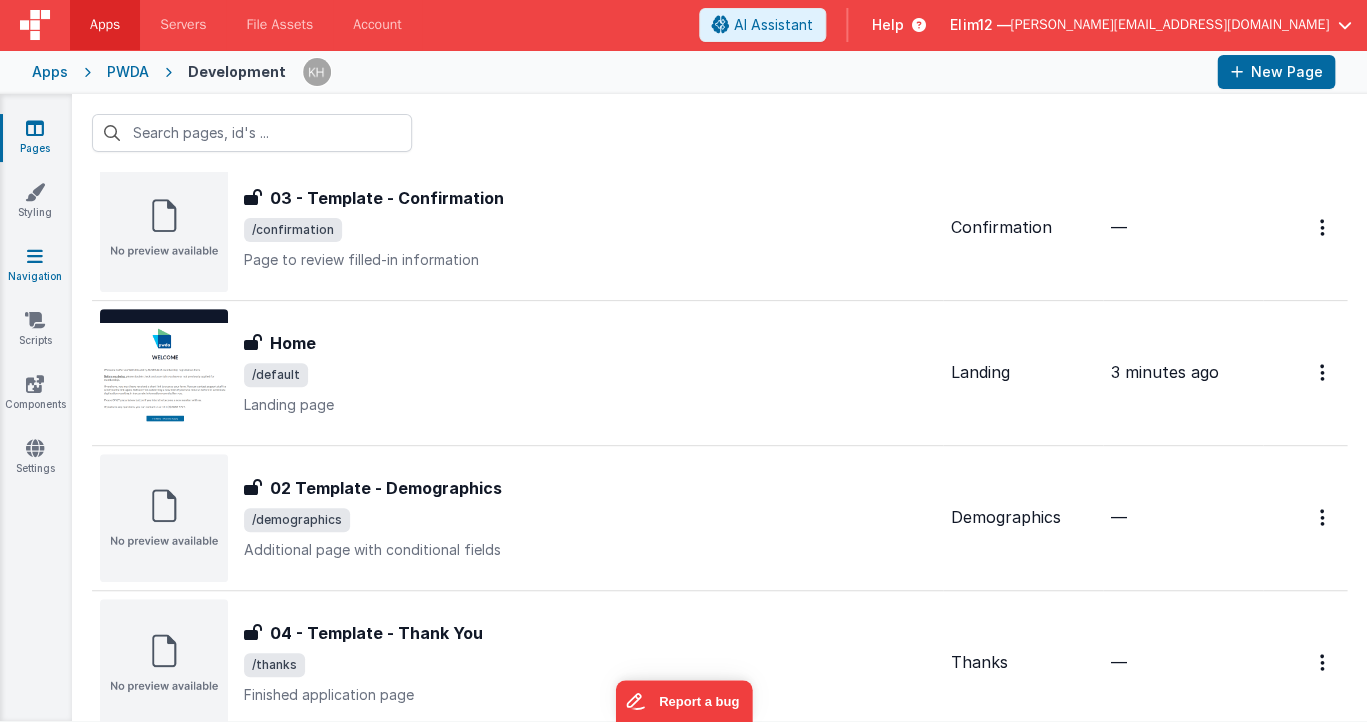 click on "Navigation" at bounding box center (35, 266) 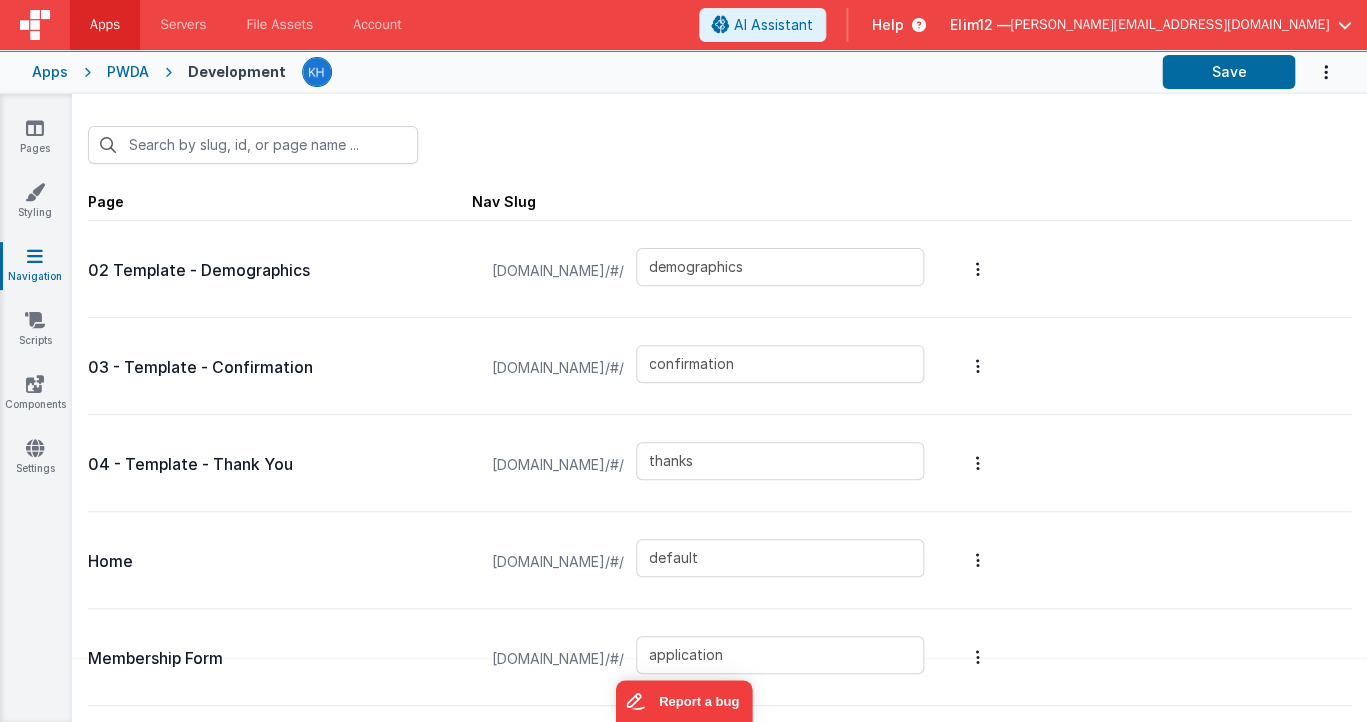 scroll, scrollTop: 43, scrollLeft: 0, axis: vertical 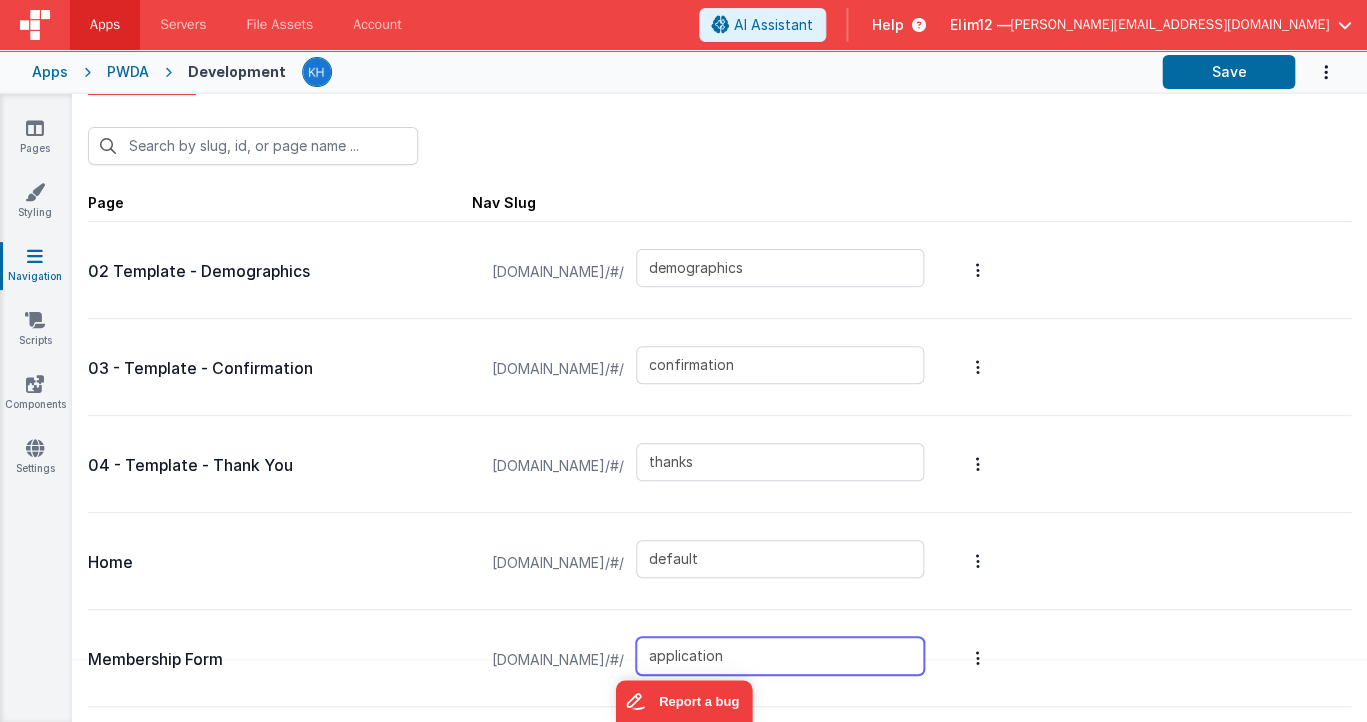 click on "application" at bounding box center [780, 656] 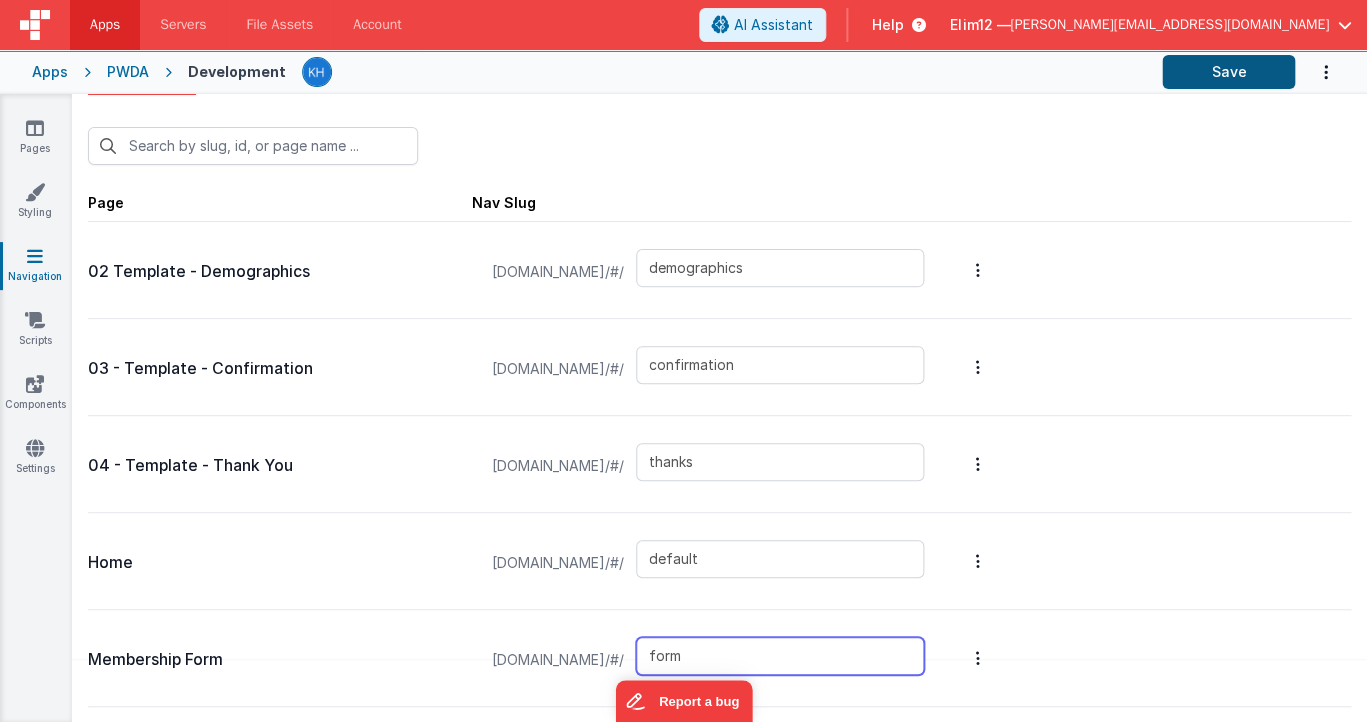 type on "form" 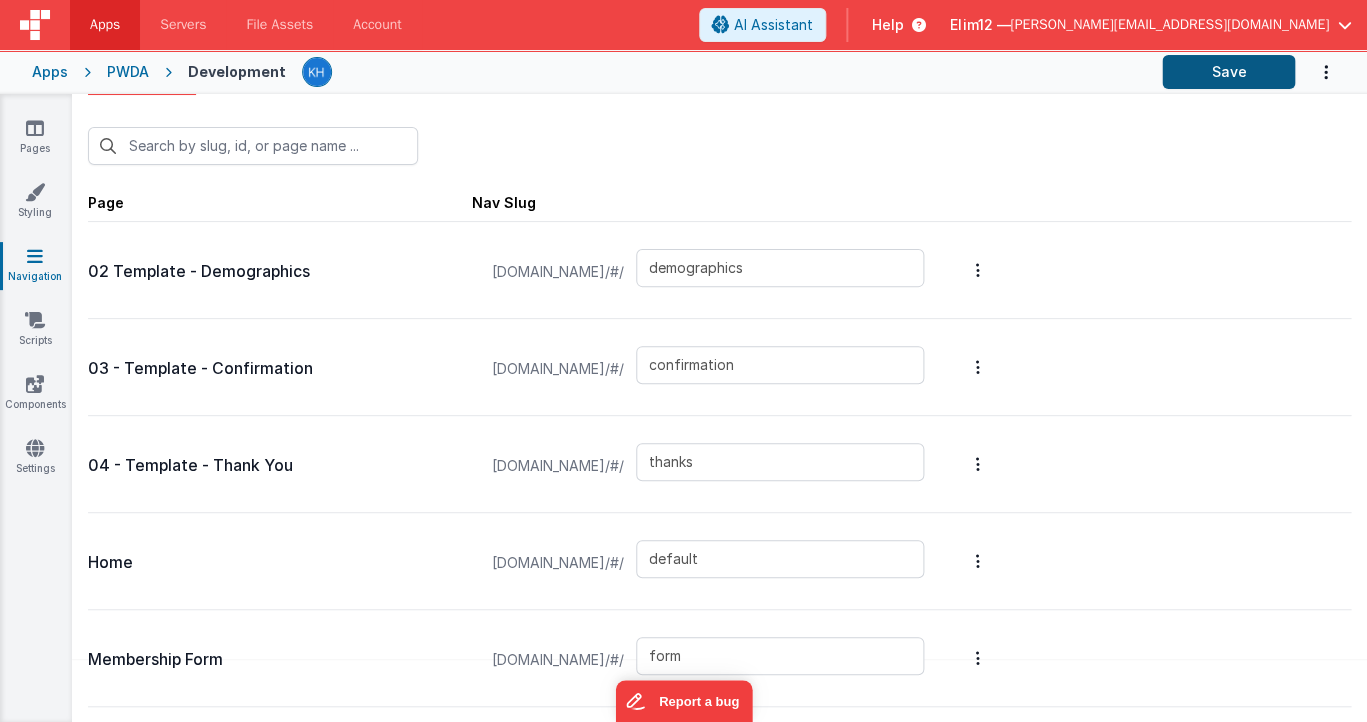 click on "Save" at bounding box center [1228, 72] 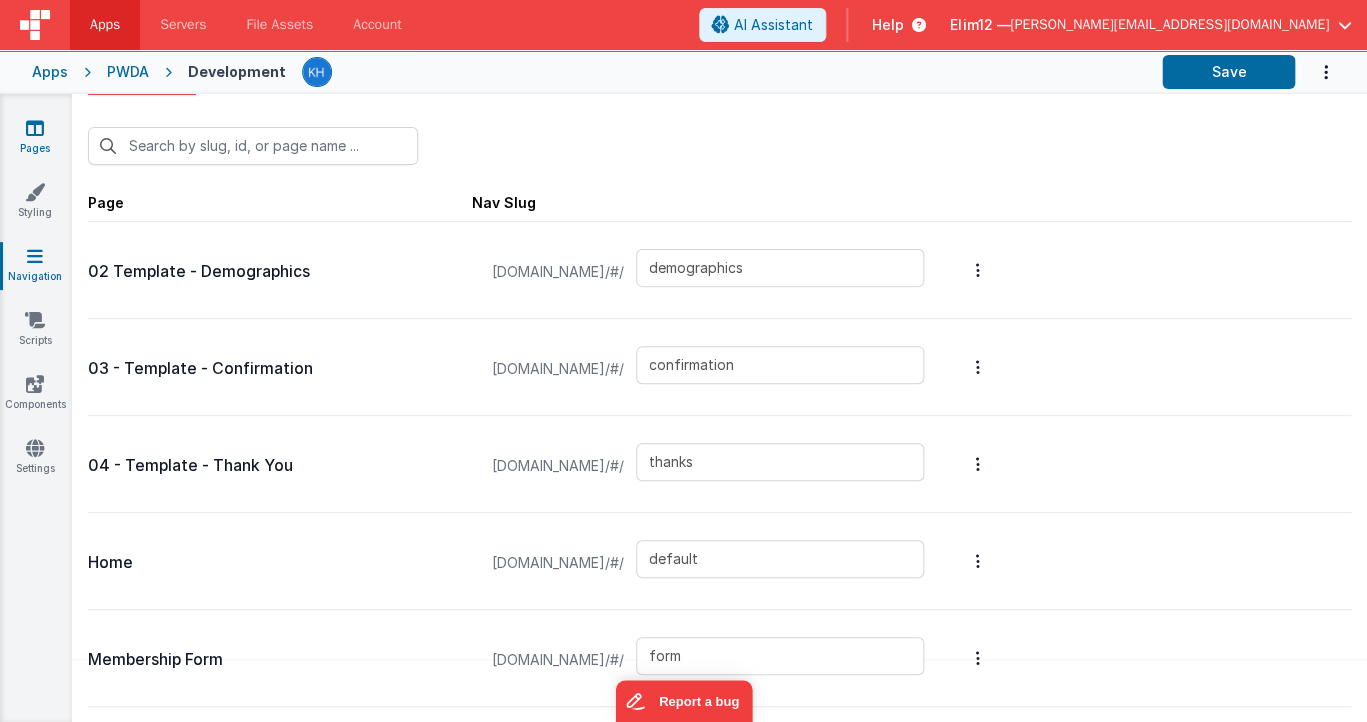 click on "Pages" at bounding box center [35, 138] 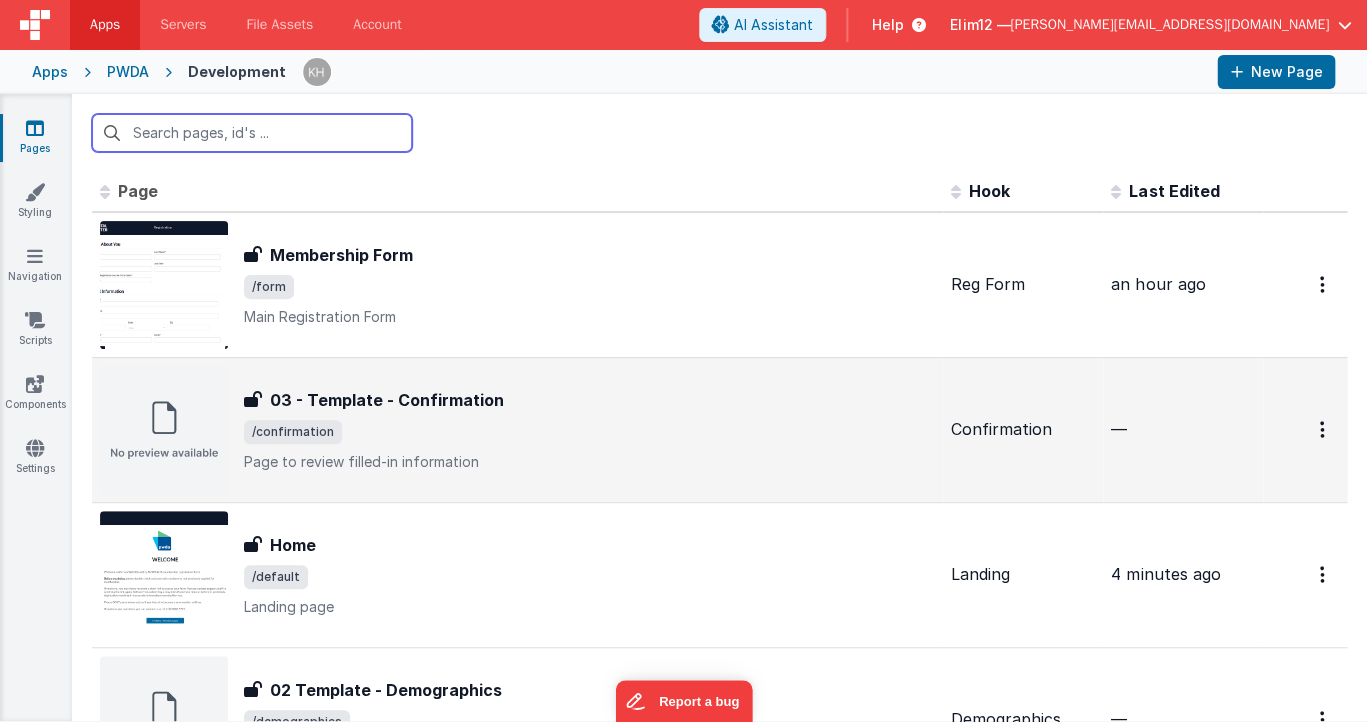 scroll, scrollTop: 0, scrollLeft: 0, axis: both 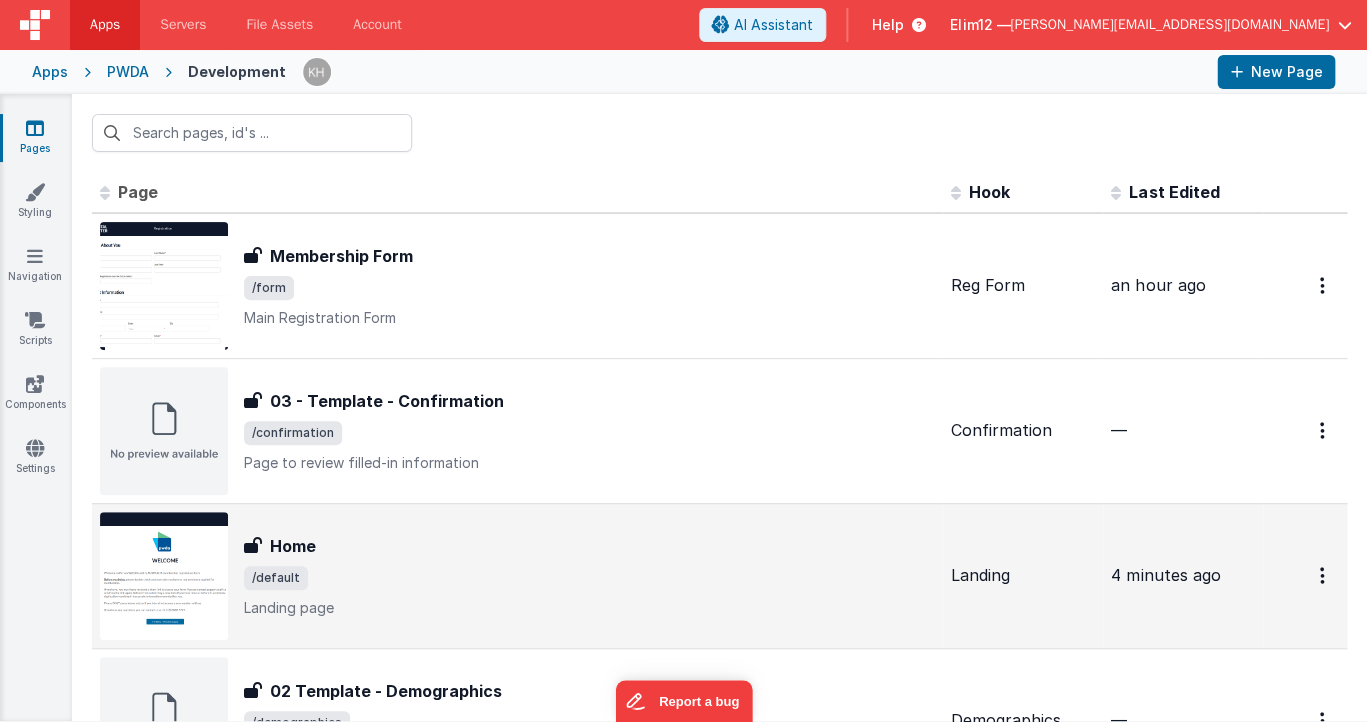 click on "Home
Home
/default   Landing page" at bounding box center [589, 576] 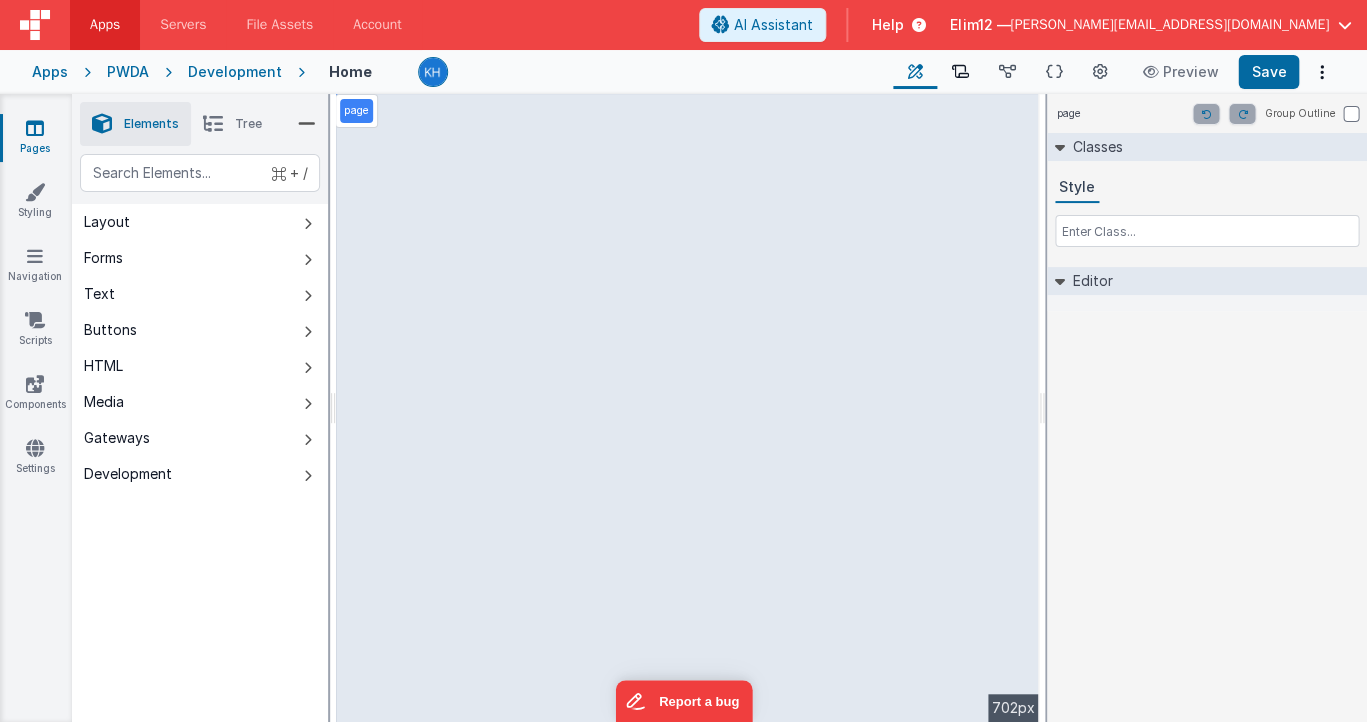 click at bounding box center (960, 72) 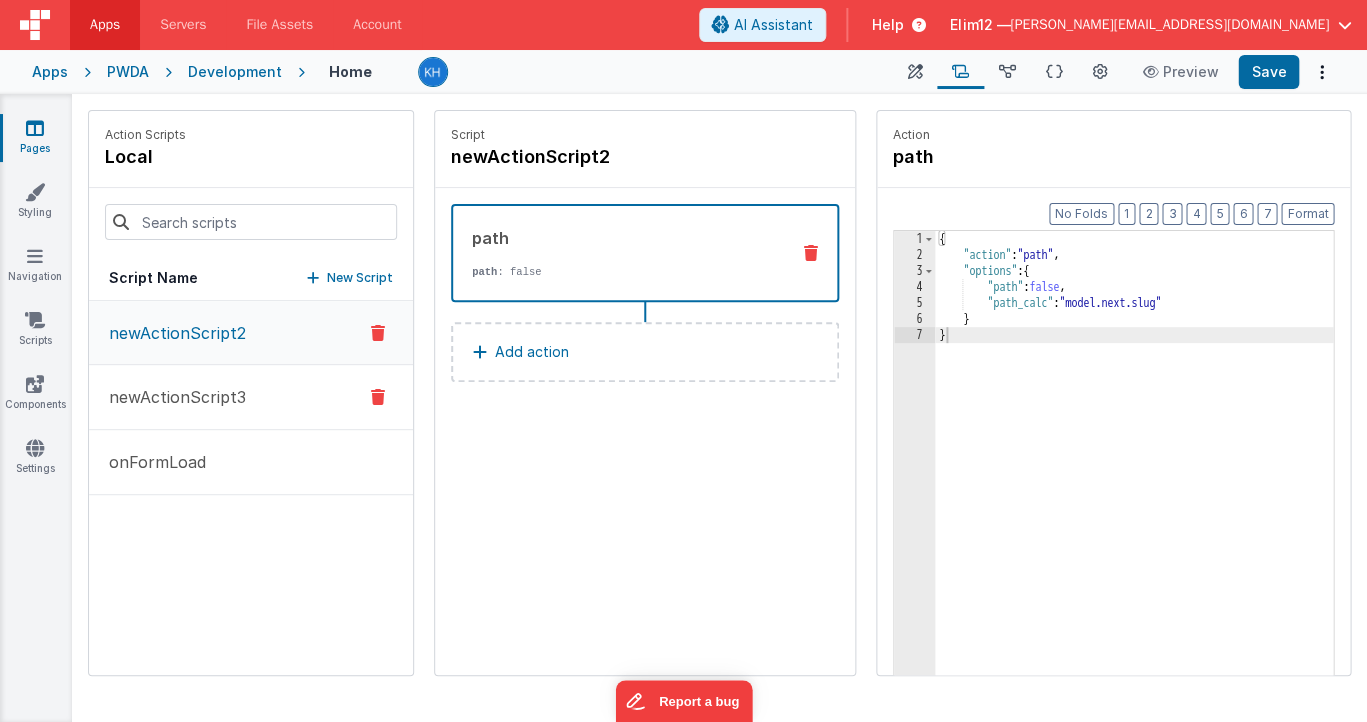 click on "newActionScript3" at bounding box center (251, 397) 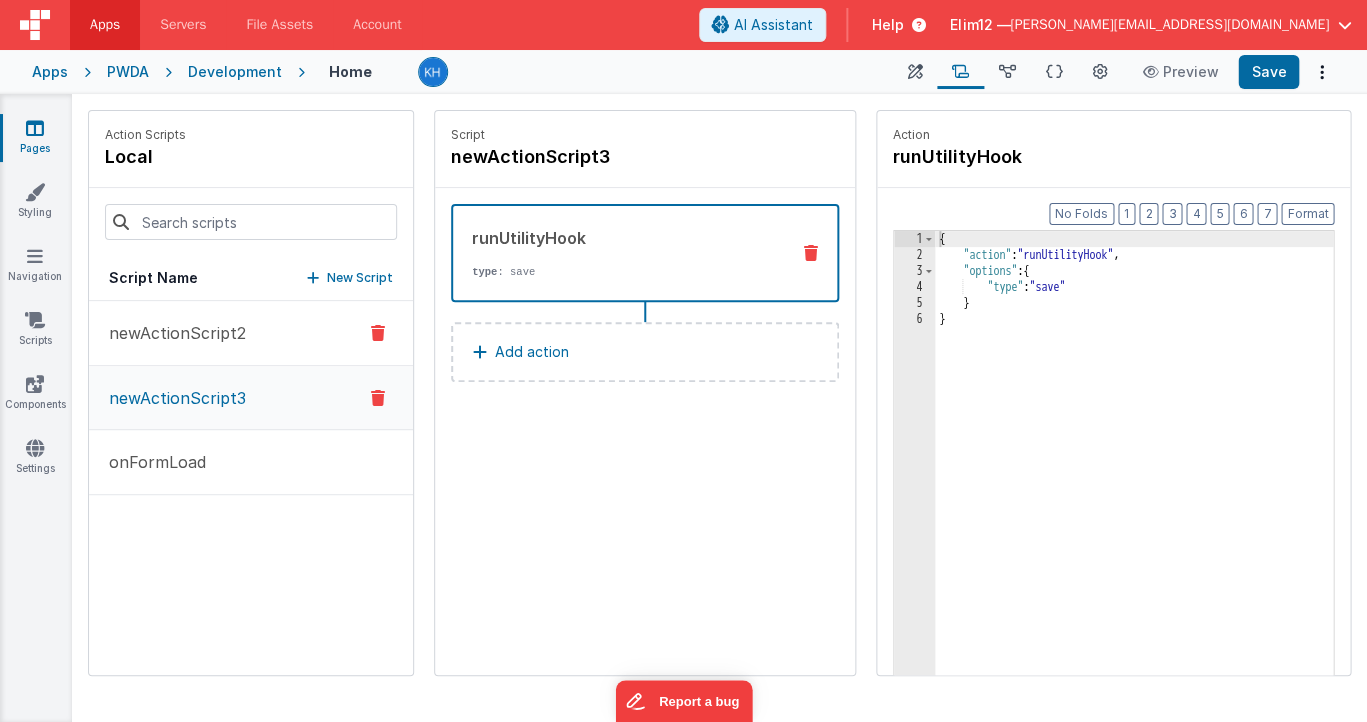 click on "newActionScript2" at bounding box center [171, 333] 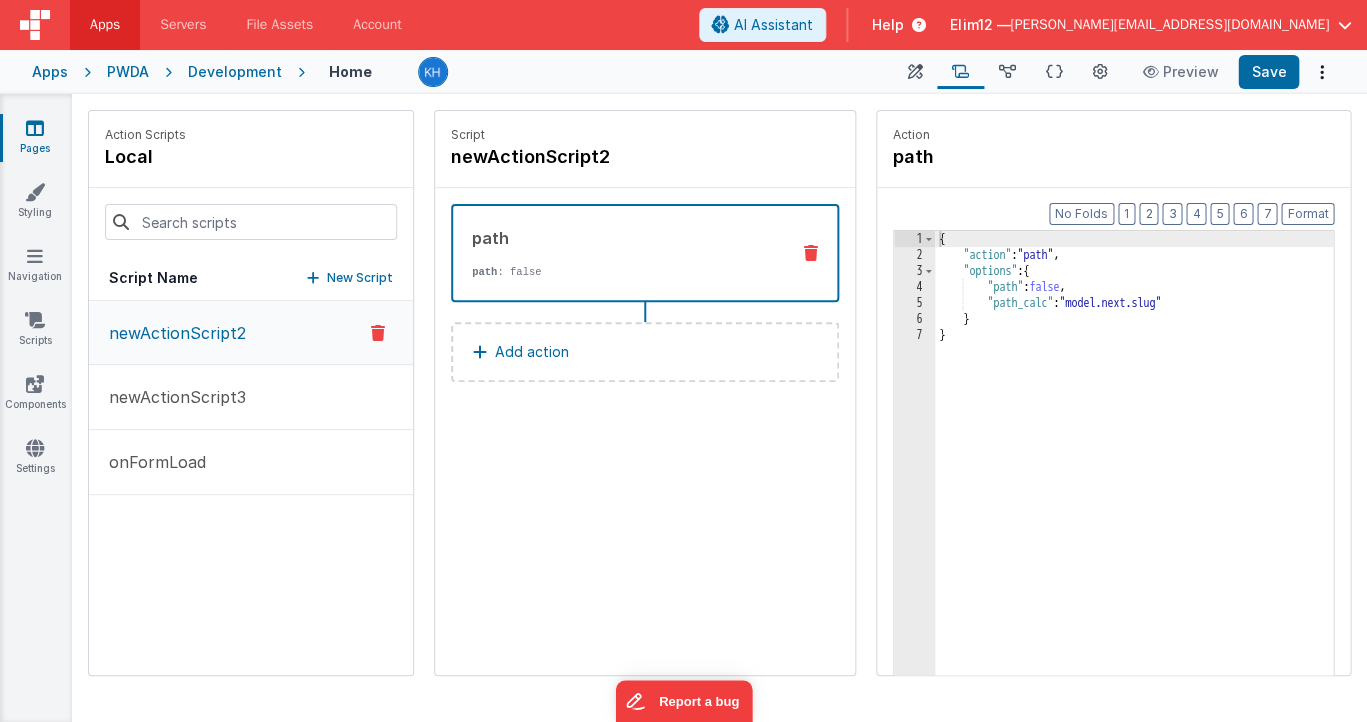 click on "path" at bounding box center (622, 238) 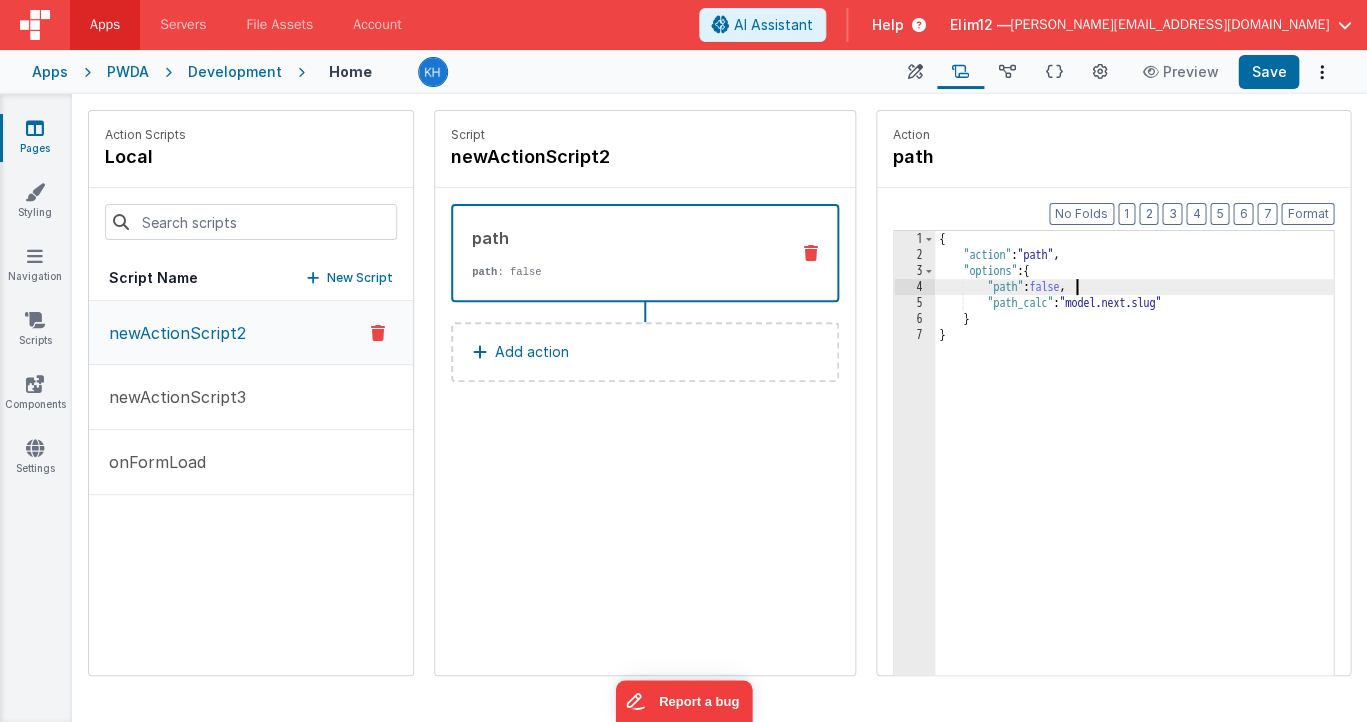 click on "{      "action" :  "path" ,      "options" :  {           "path" :  false ,           "path_calc" :  "model.next.slug"      } }" at bounding box center (1136, 500) 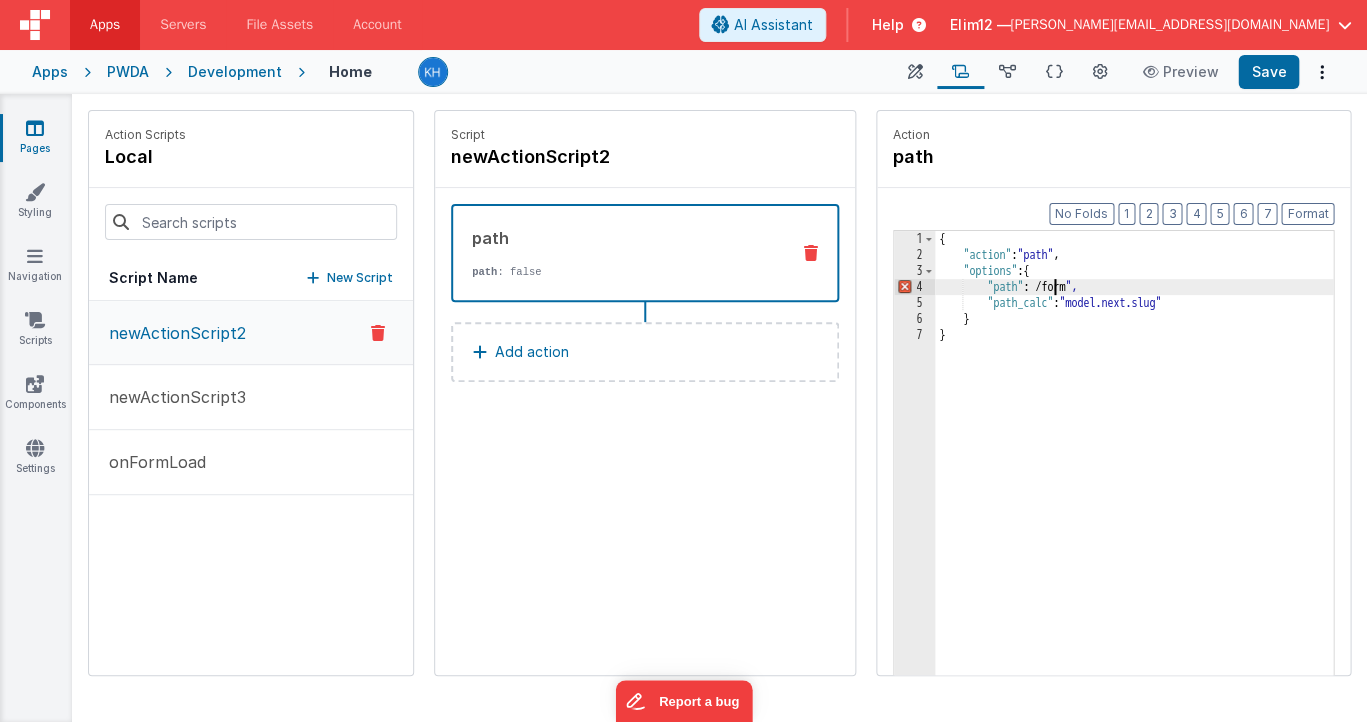 type 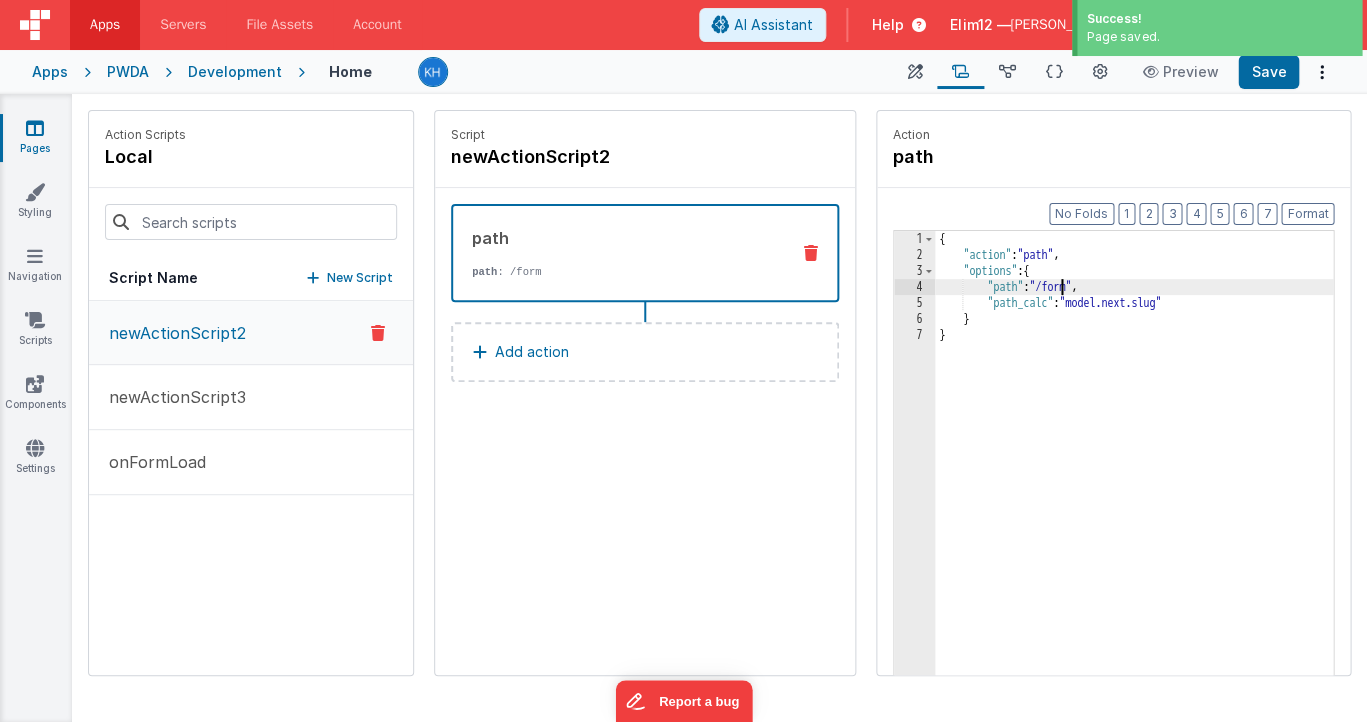 click on "Pages" at bounding box center [35, 138] 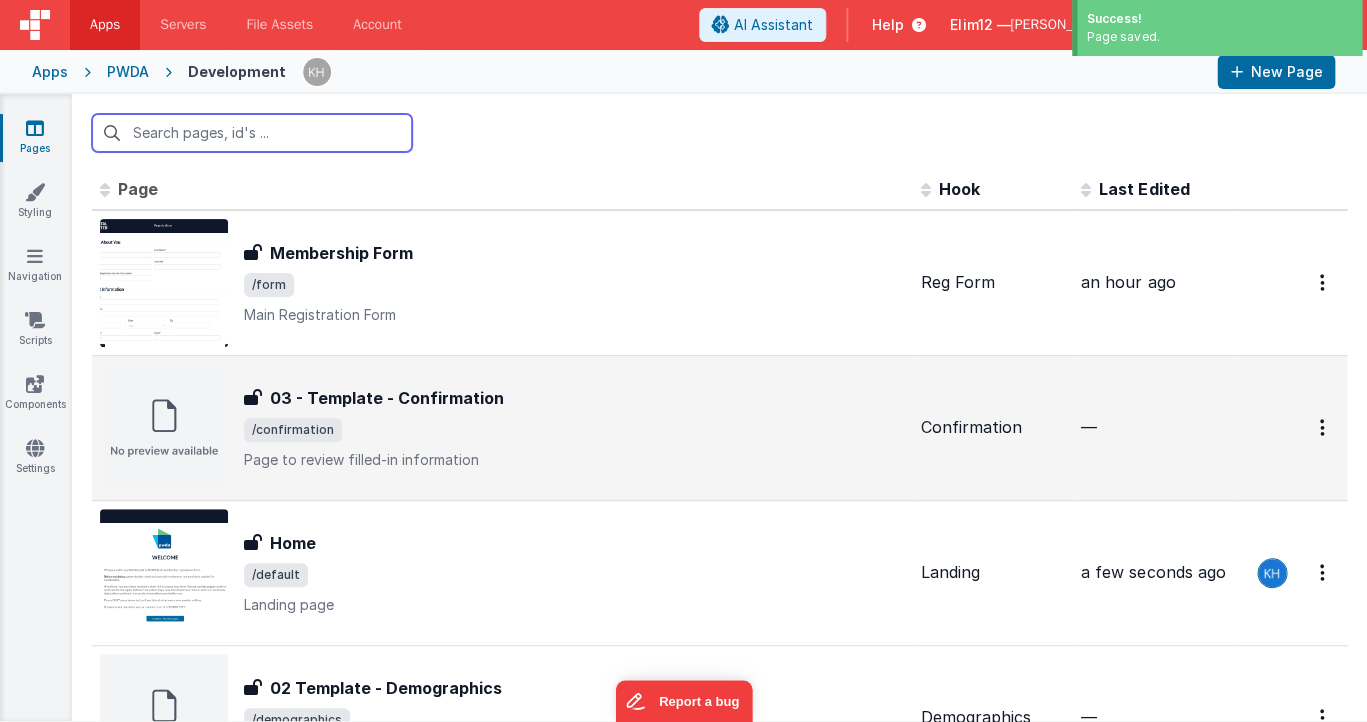 scroll, scrollTop: 0, scrollLeft: 0, axis: both 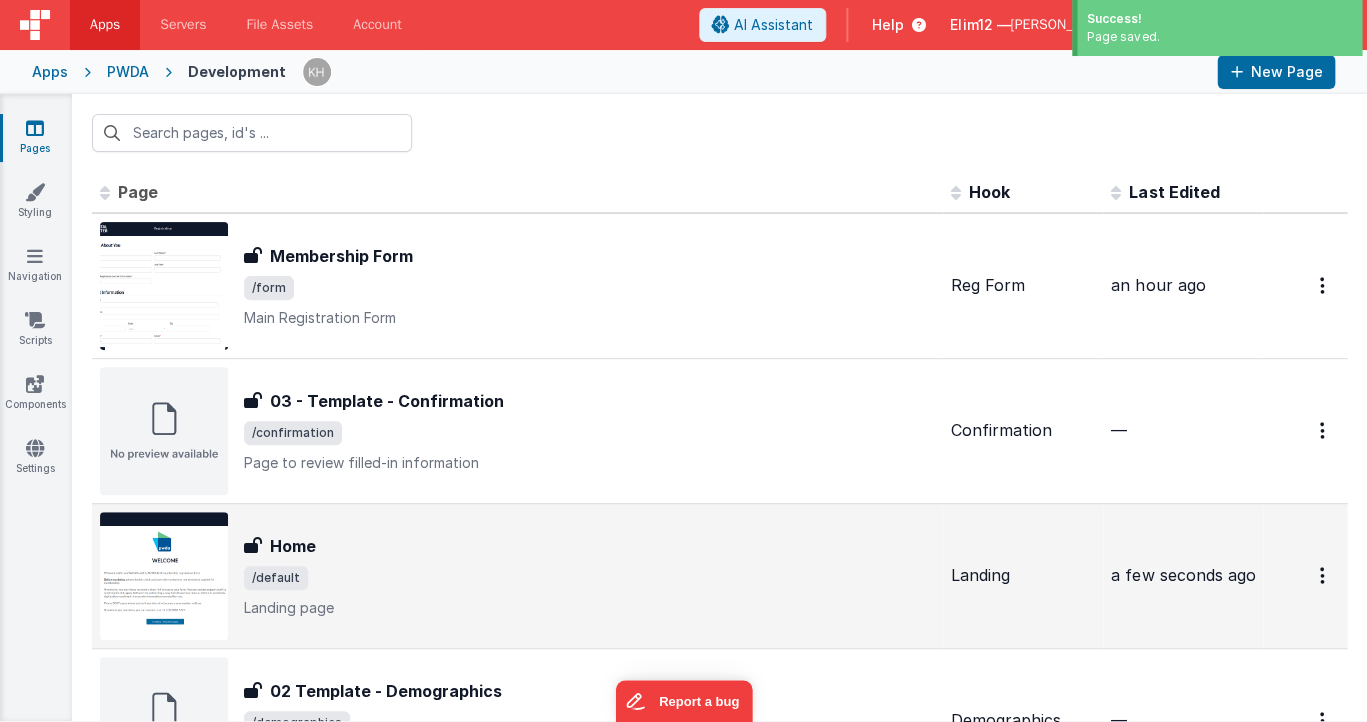 click on "/default" at bounding box center (589, 578) 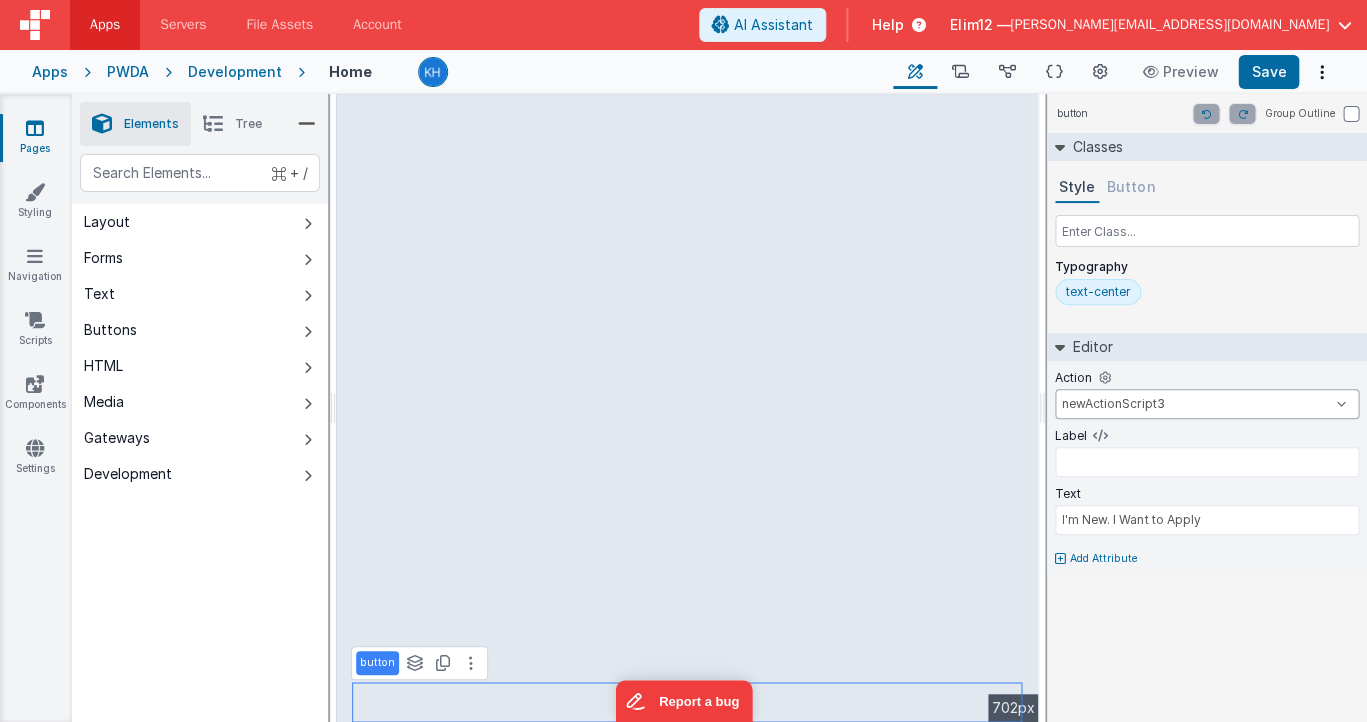 select on "newActionScript2" 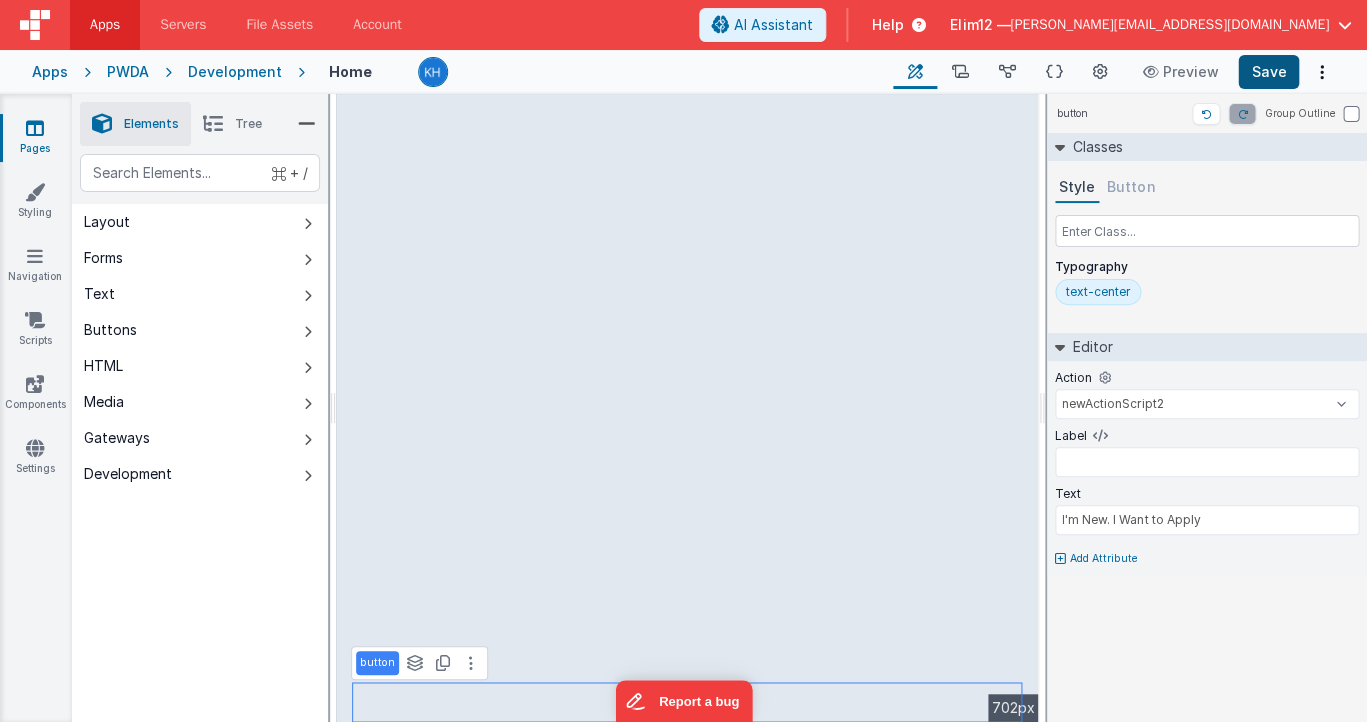 click on "Save" at bounding box center [1268, 72] 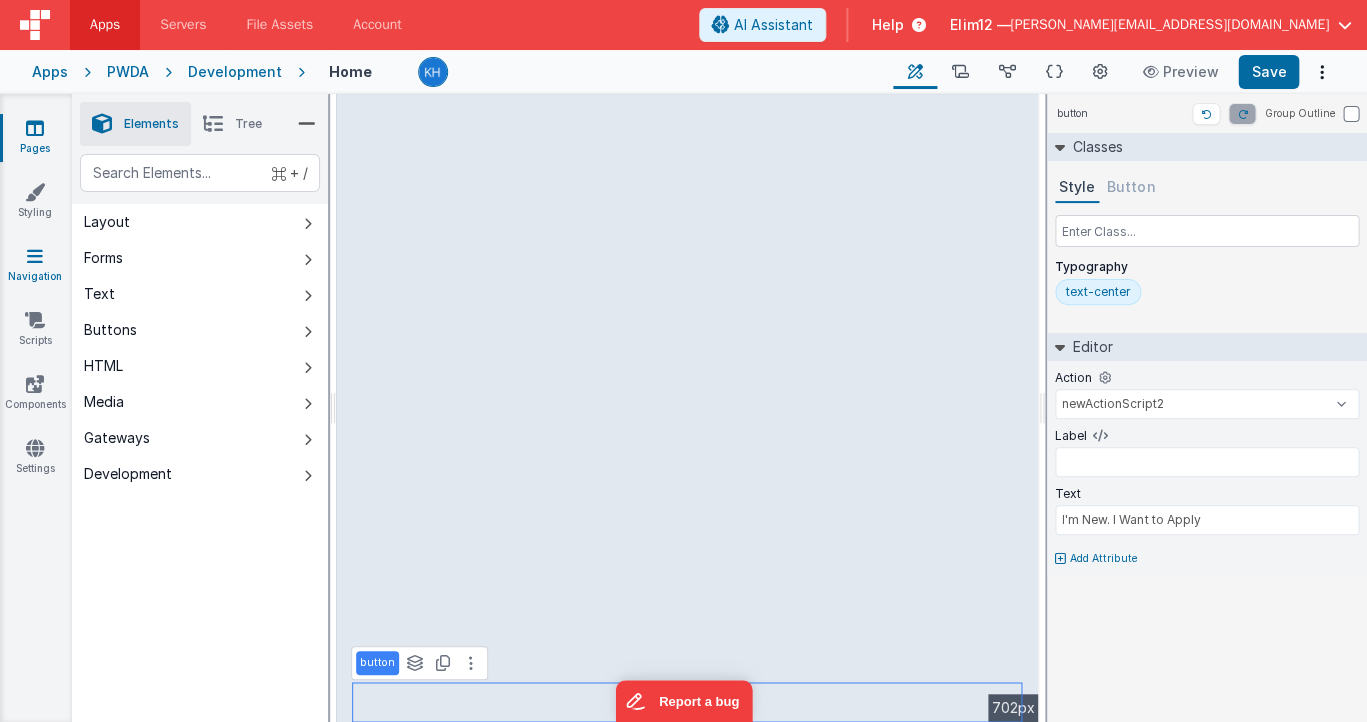 click on "Navigation" at bounding box center [35, 266] 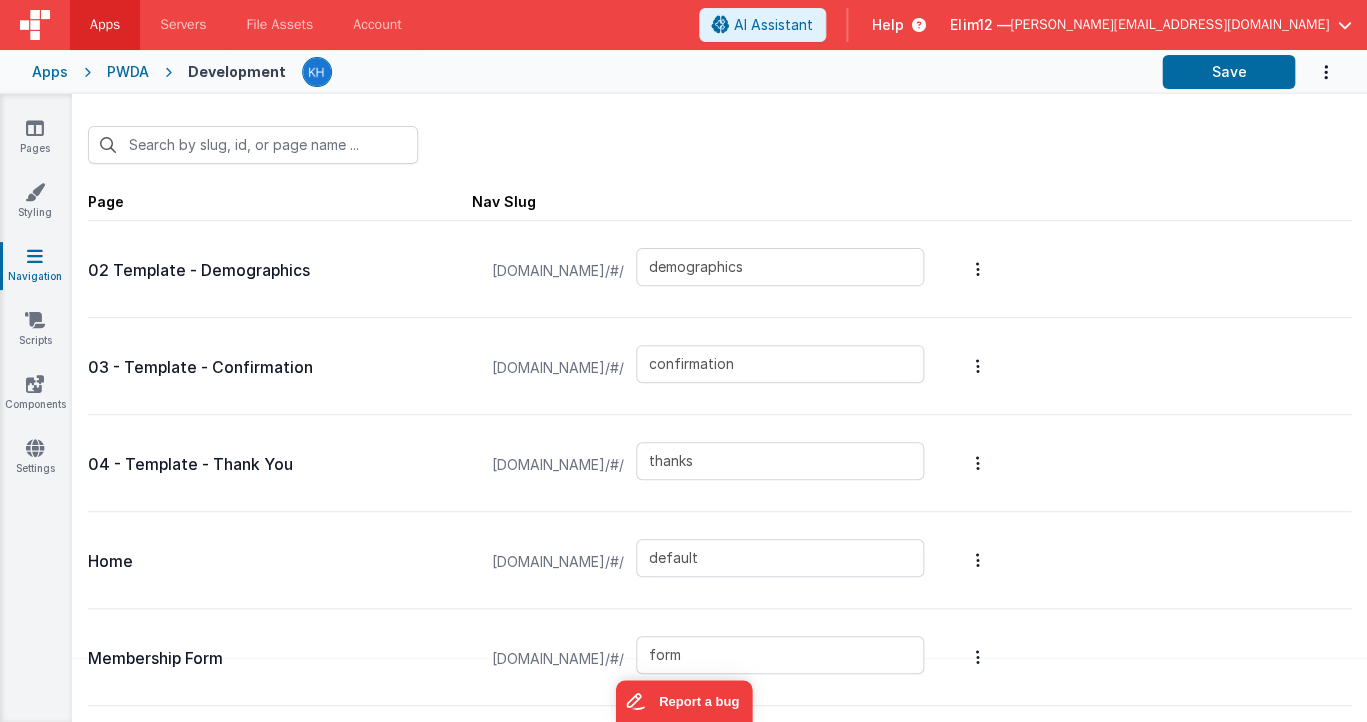 scroll, scrollTop: 43, scrollLeft: 0, axis: vertical 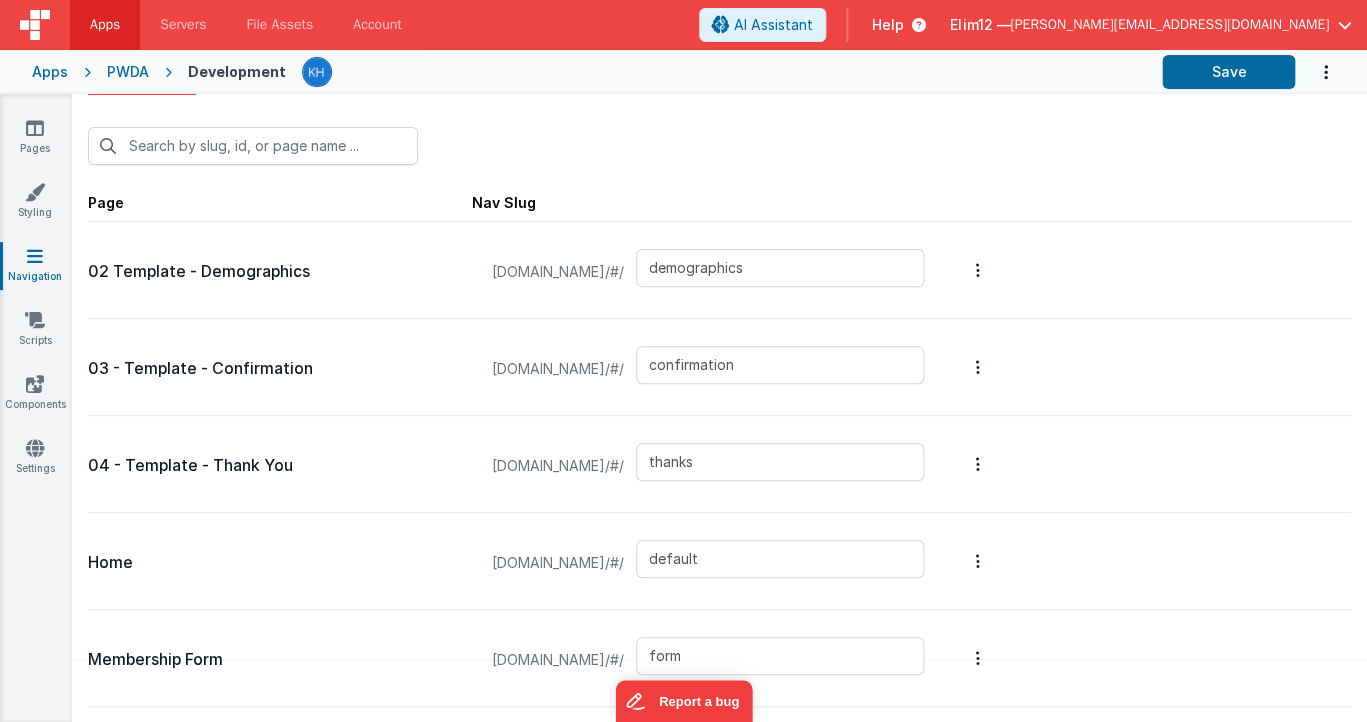 click on "Apps" at bounding box center (105, 25) 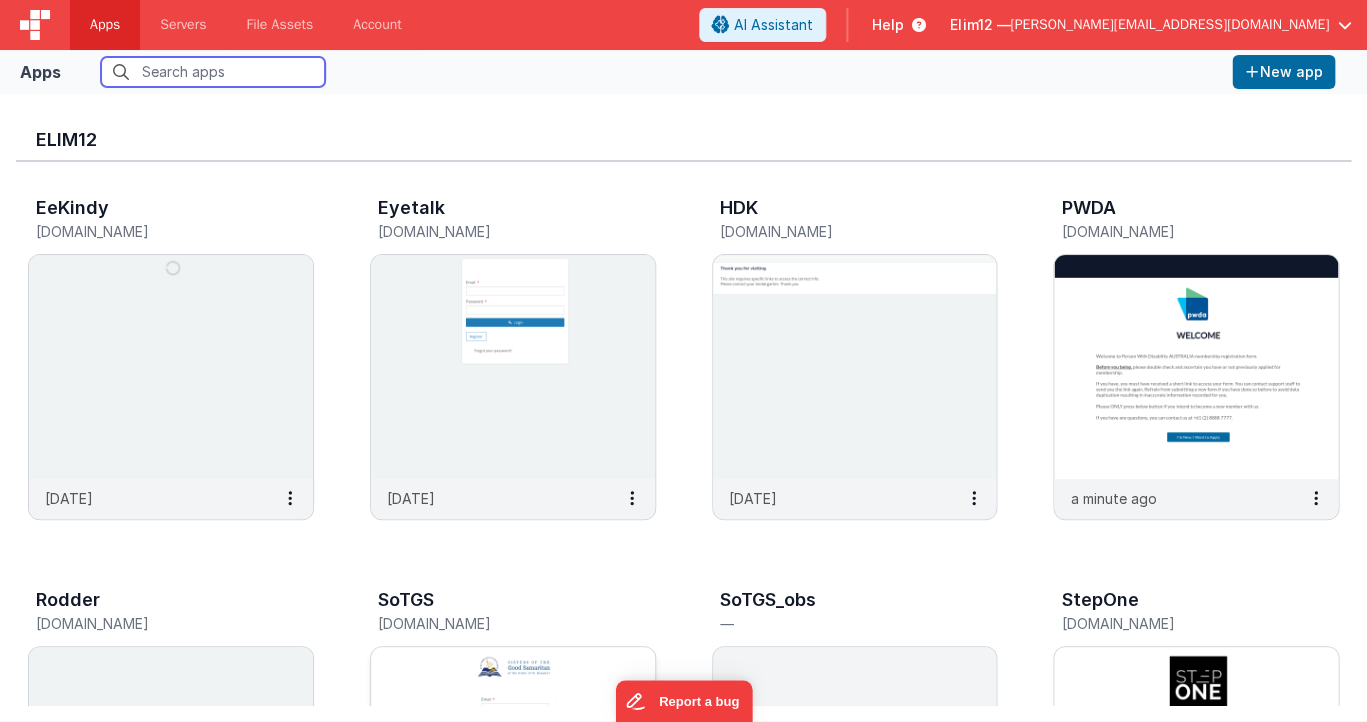 scroll, scrollTop: 0, scrollLeft: 0, axis: both 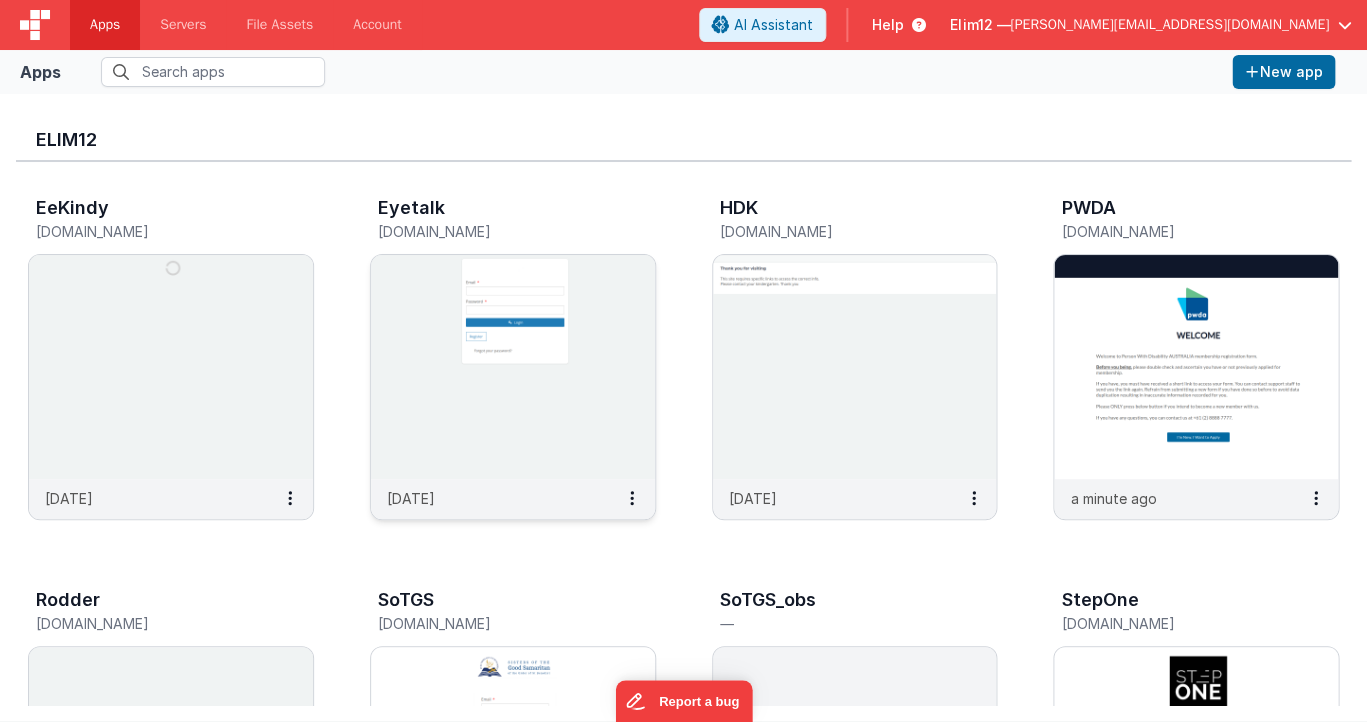 click on "[DATE]" at bounding box center (513, 499) 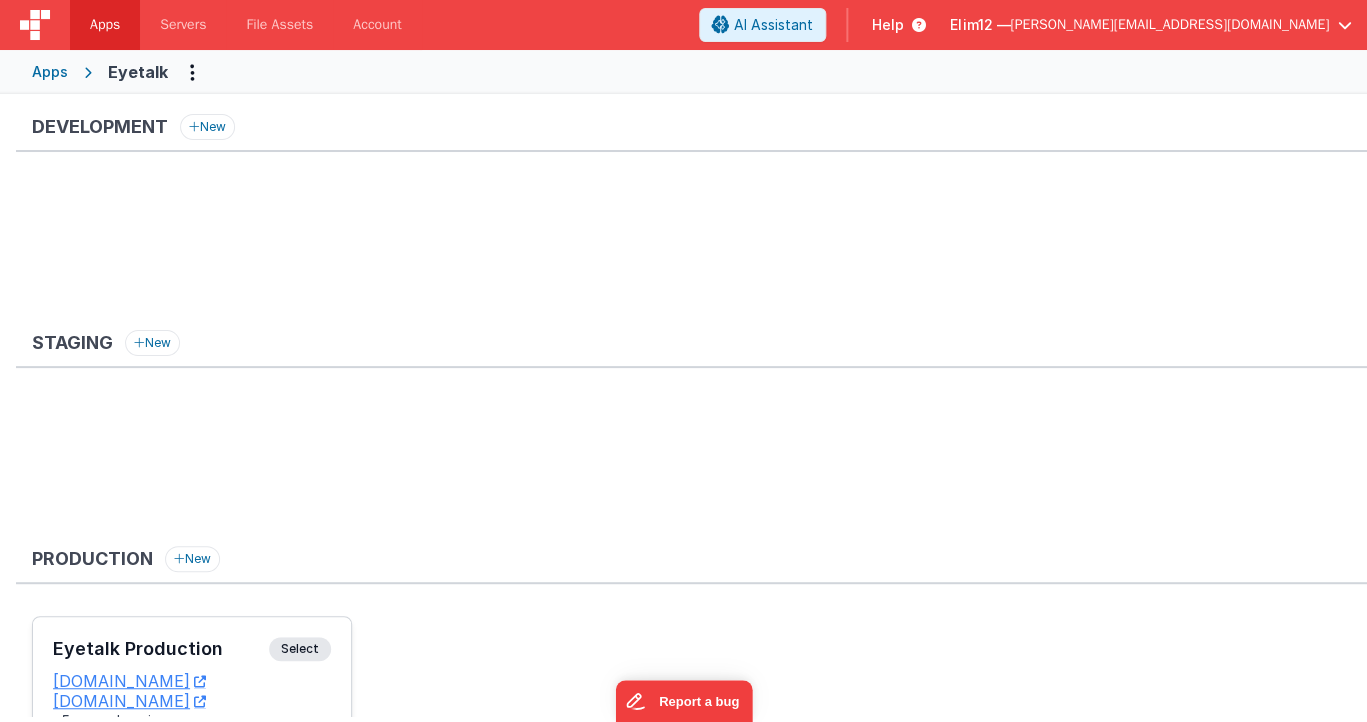 click on "Eyetalk Production" at bounding box center [161, 649] 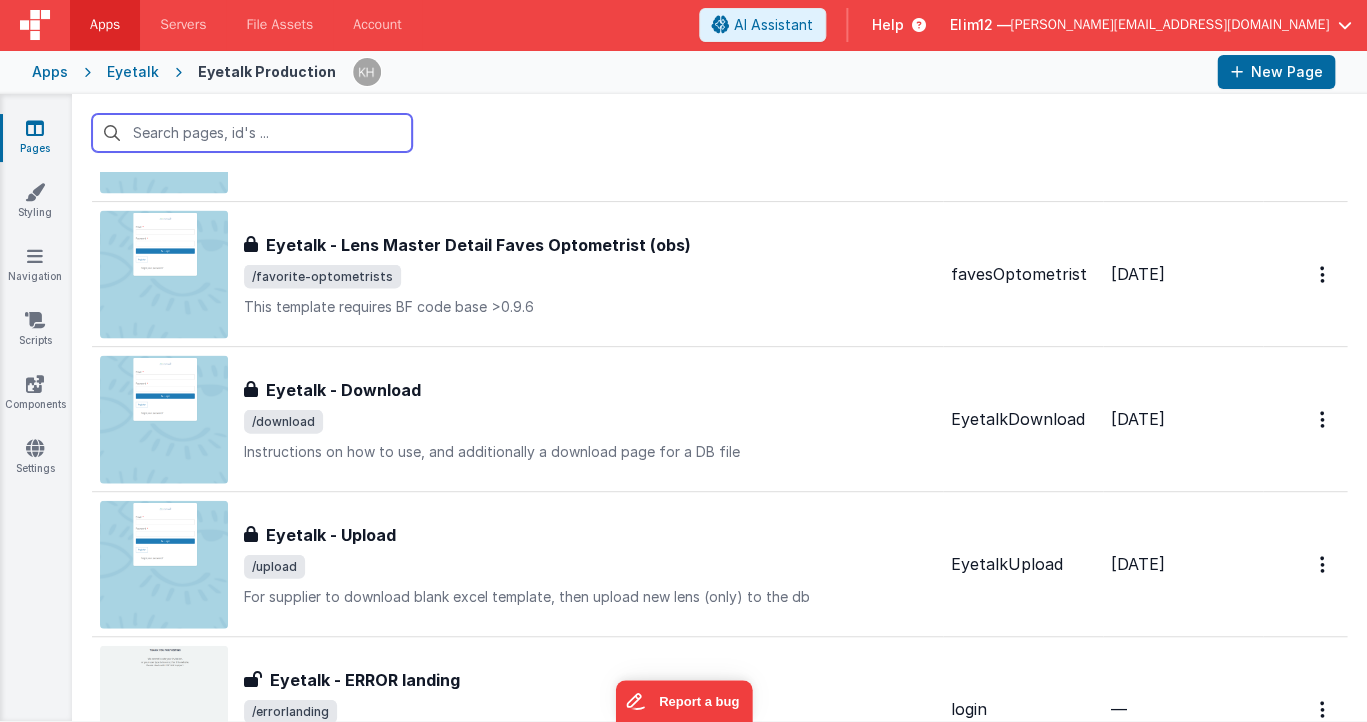 scroll, scrollTop: 1171, scrollLeft: 0, axis: vertical 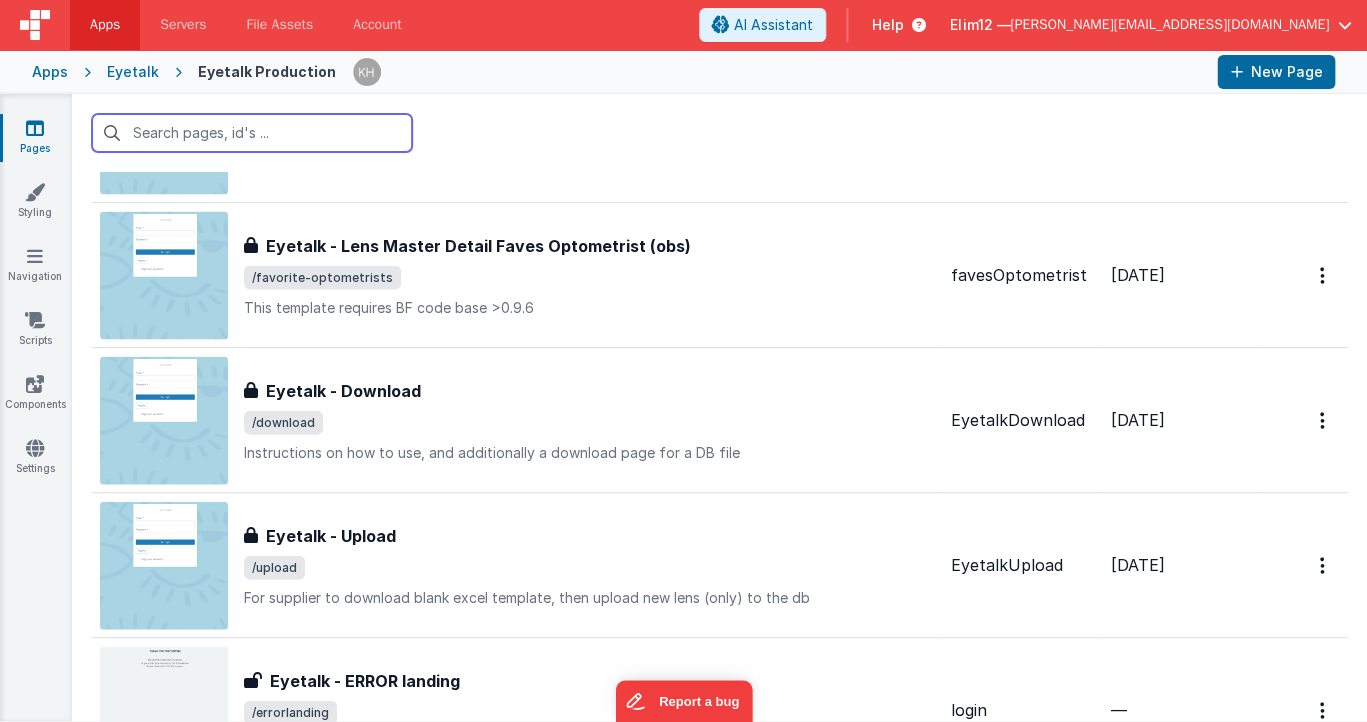 click at bounding box center (252, 133) 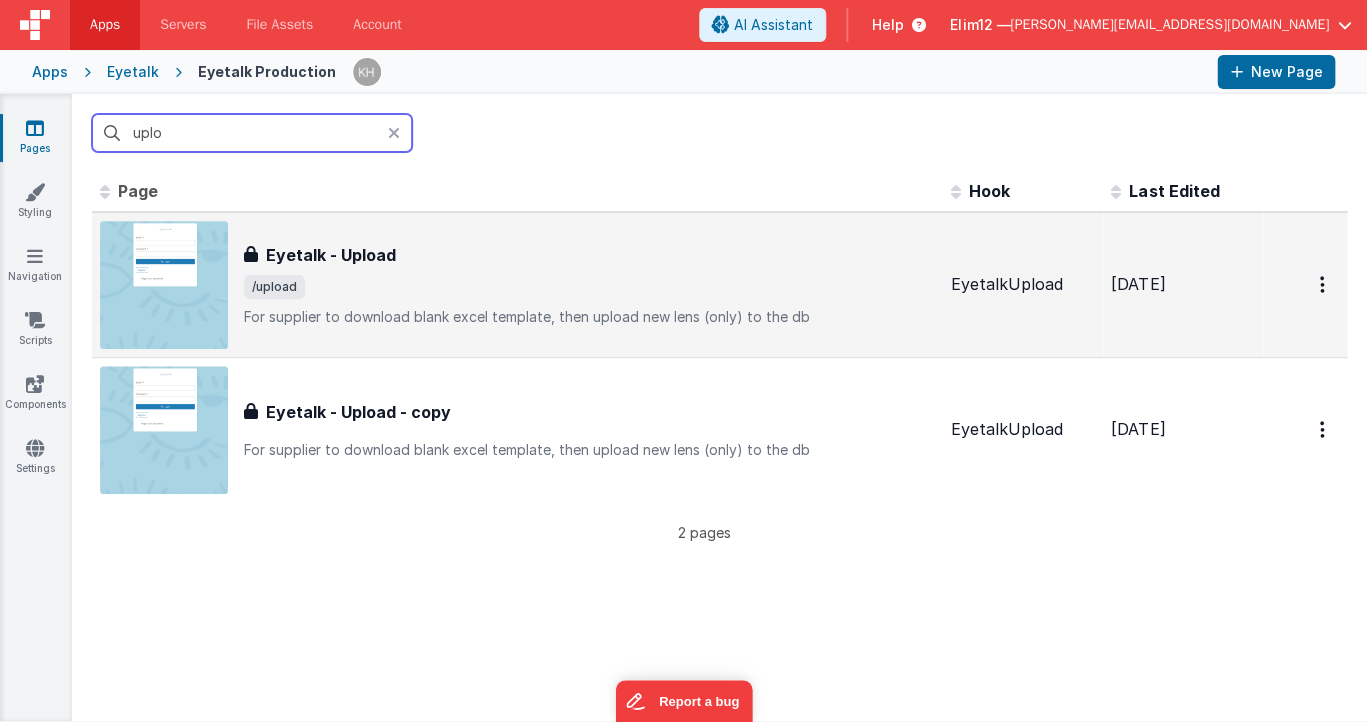 scroll, scrollTop: 0, scrollLeft: 0, axis: both 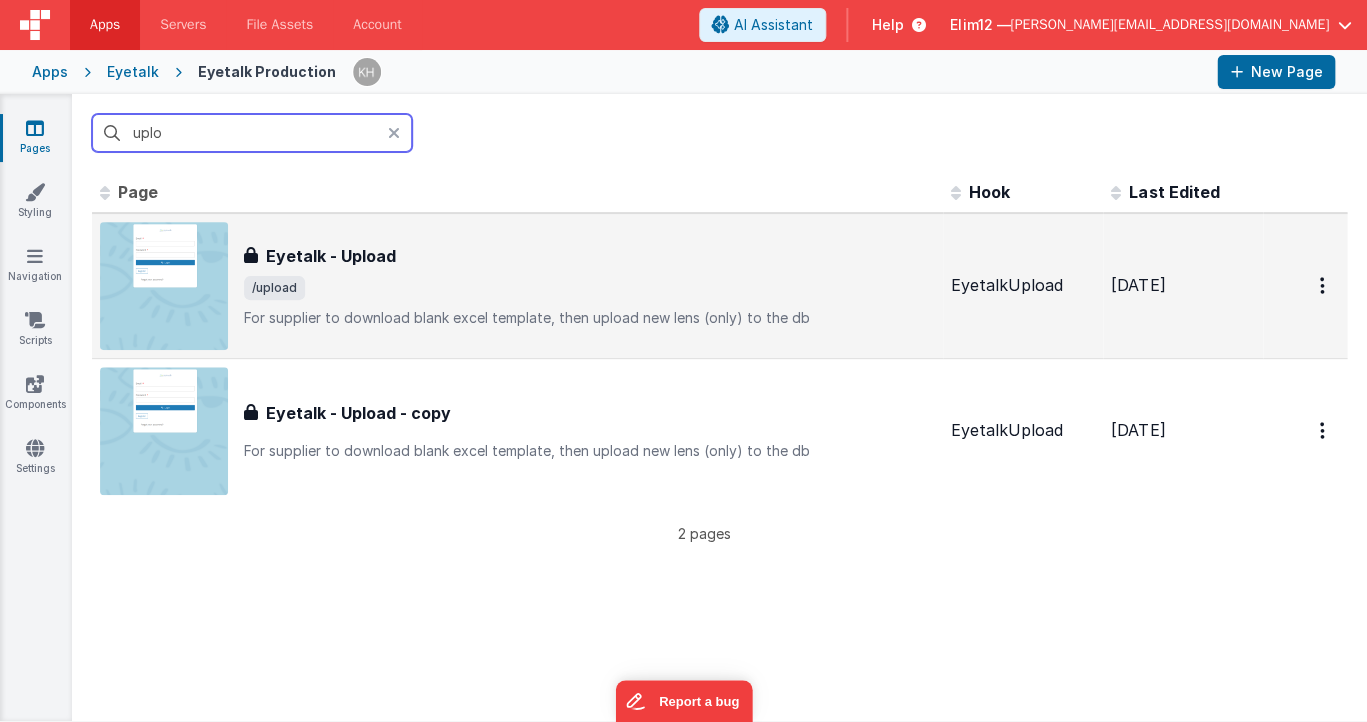 type on "uplo" 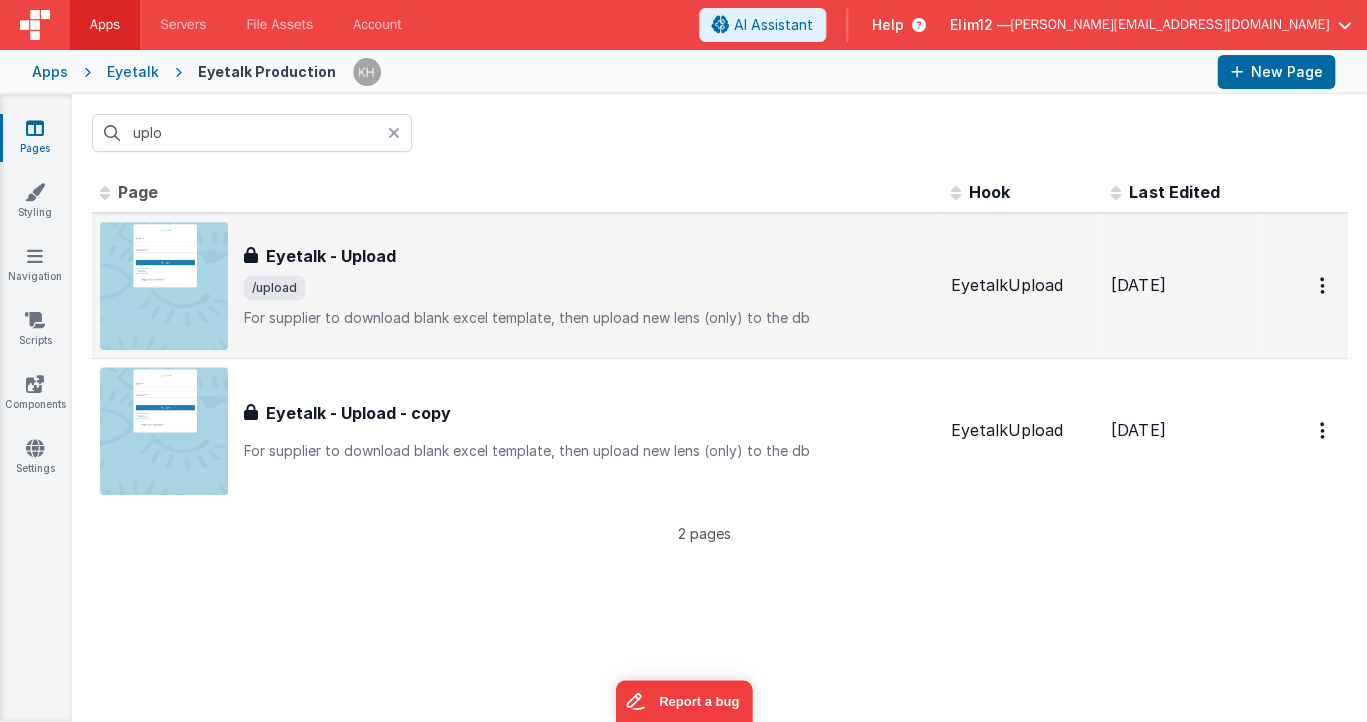 click on "Eyetalk - Upload
Eyetalk - Upload
/upload   For supplier to download blank excel template, then upload new lens (only) to the db" at bounding box center (589, 286) 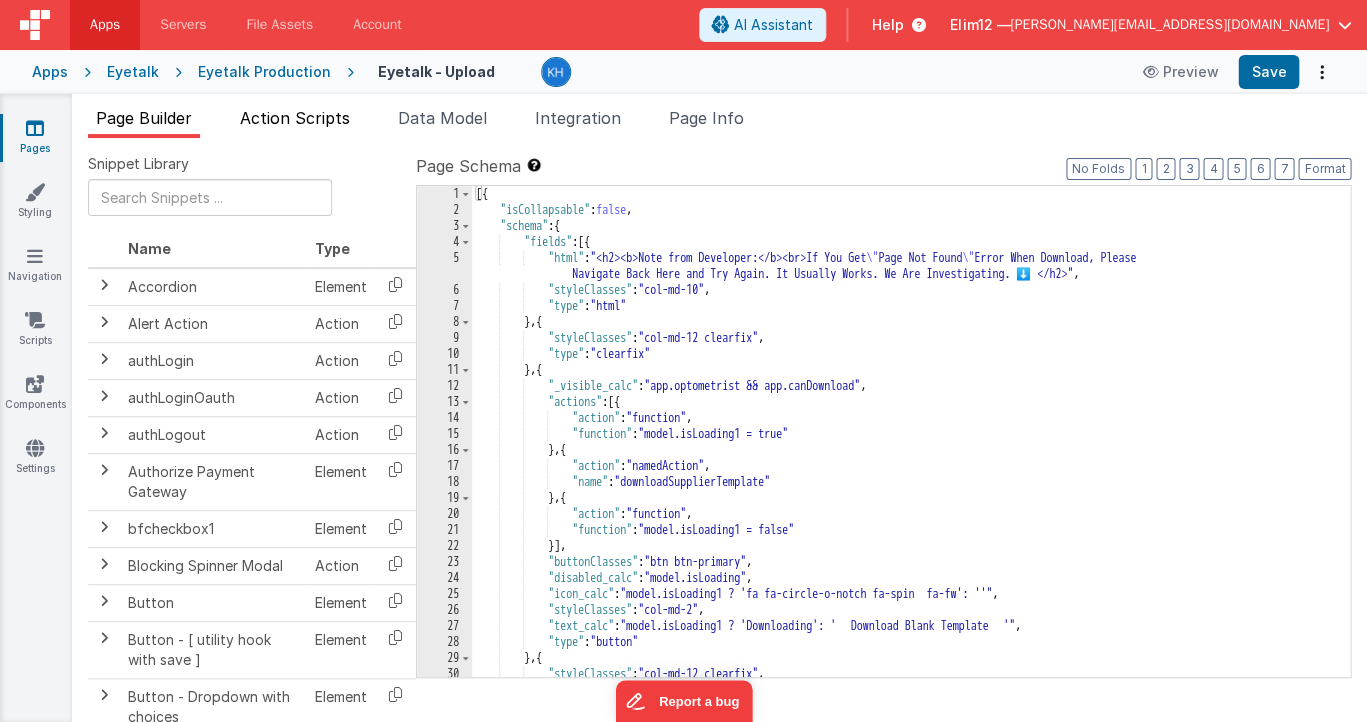 click on "Action Scripts" at bounding box center (295, 118) 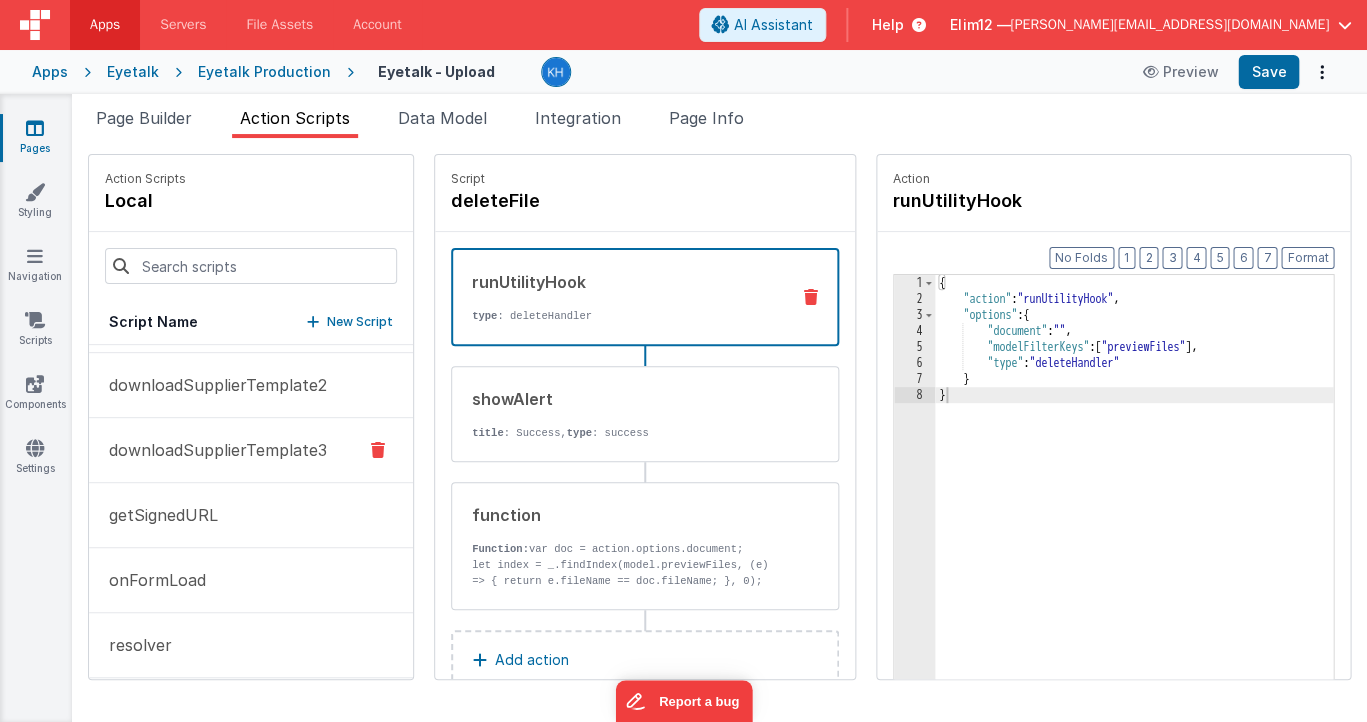 scroll, scrollTop: 80, scrollLeft: 0, axis: vertical 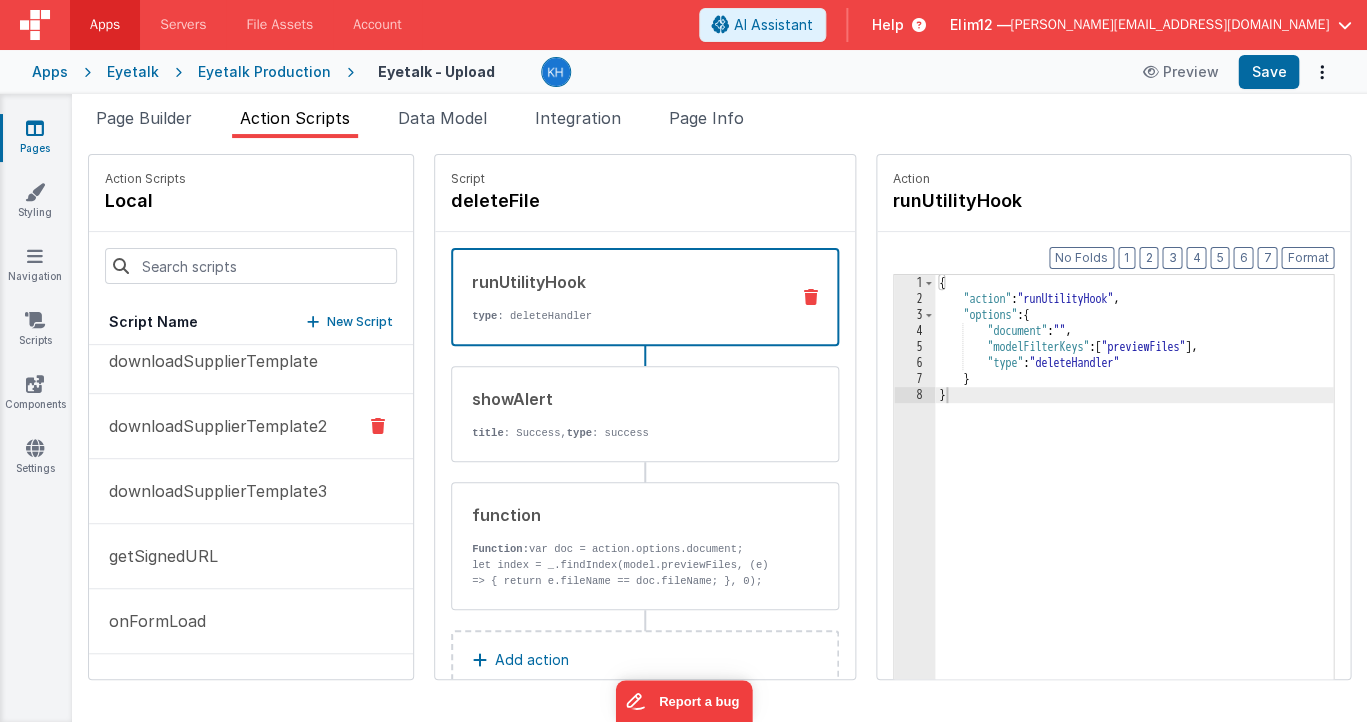 click on "downloadSupplierTemplate2" at bounding box center (212, 426) 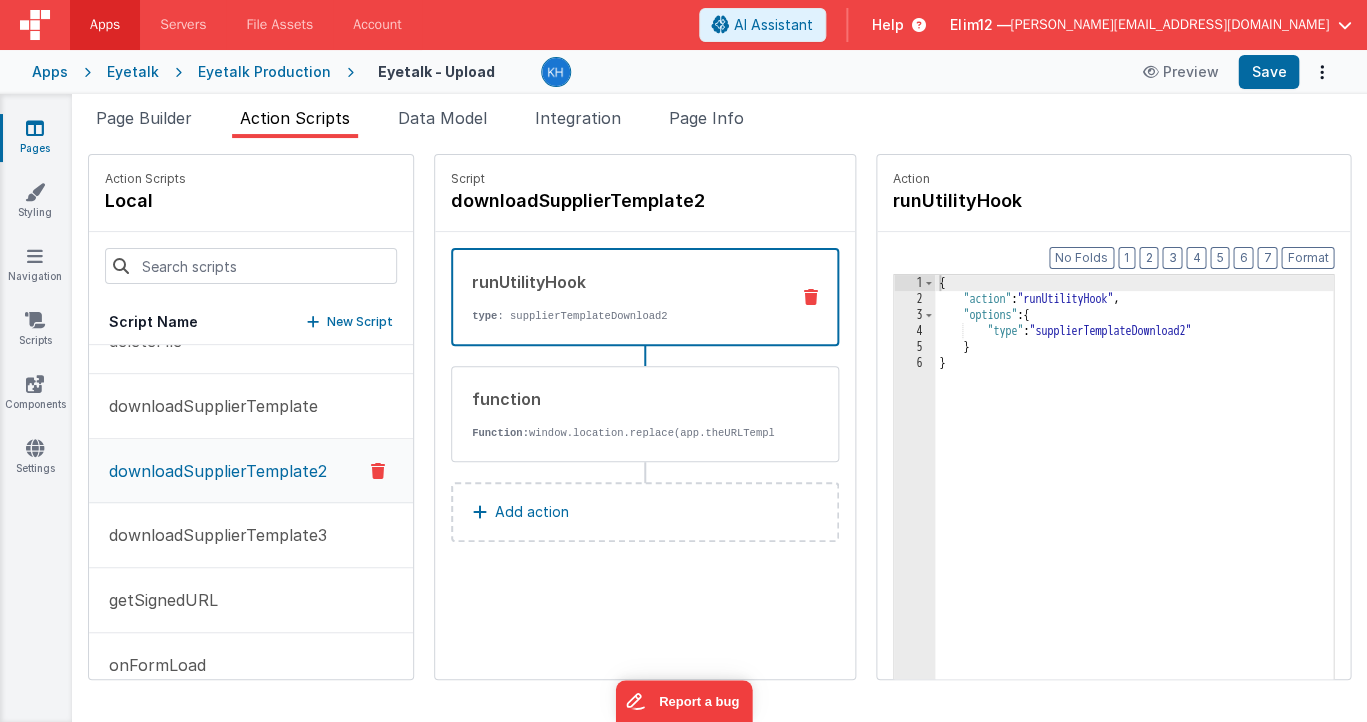 scroll, scrollTop: 4, scrollLeft: 0, axis: vertical 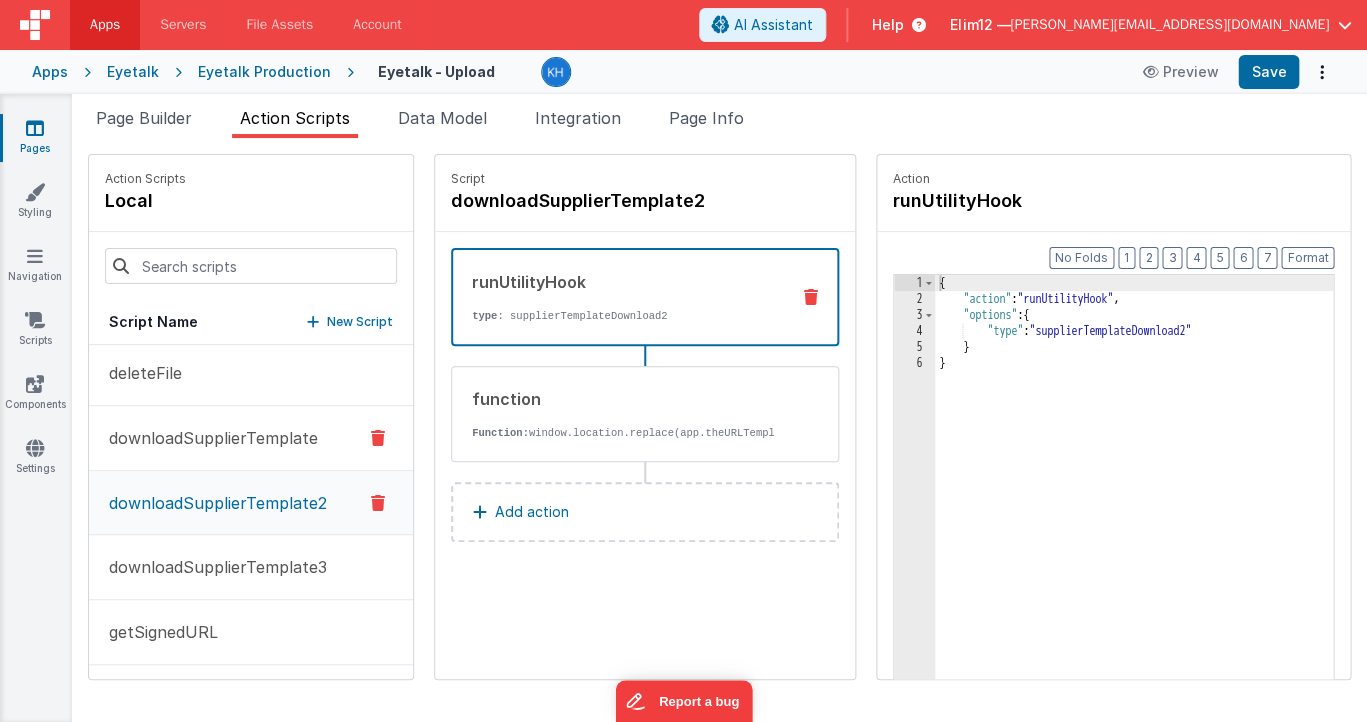 click on "downloadSupplierTemplate" at bounding box center (207, 438) 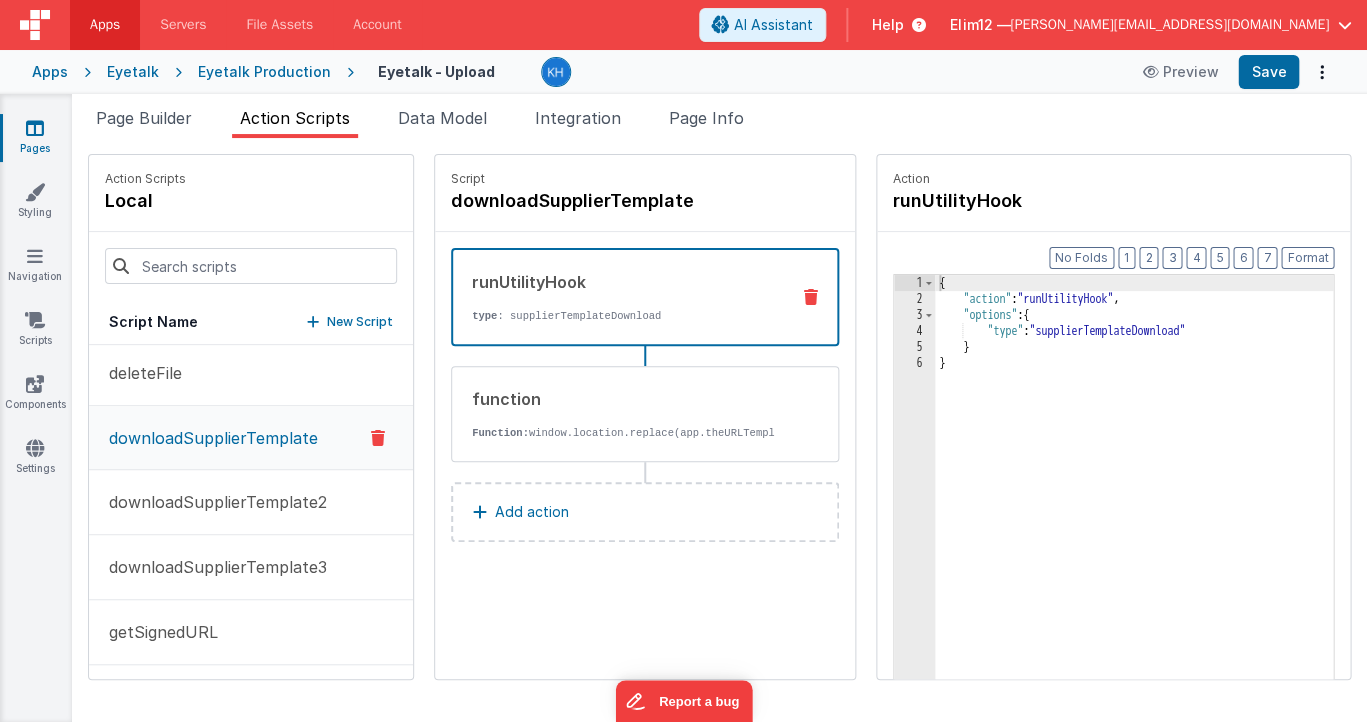 click on "downloadSupplierTemplate" at bounding box center (251, 438) 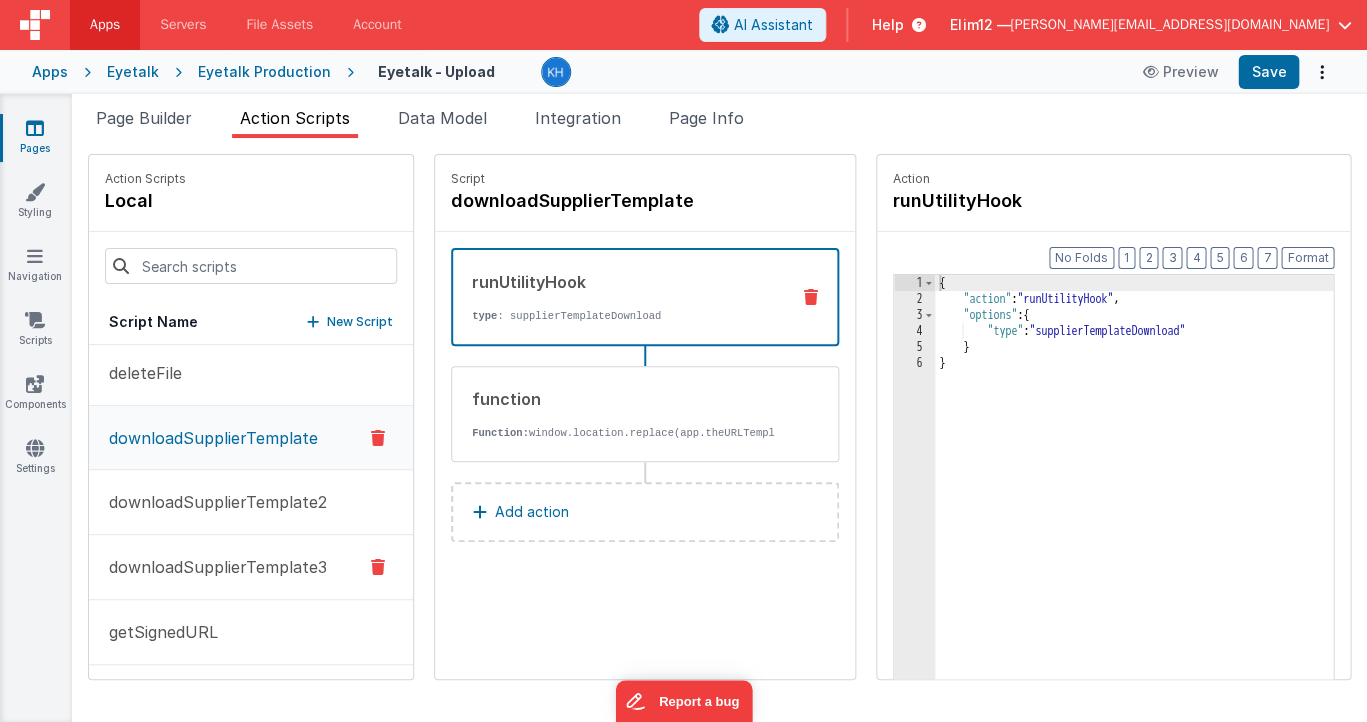 click on "downloadSupplierTemplate3" at bounding box center (251, 567) 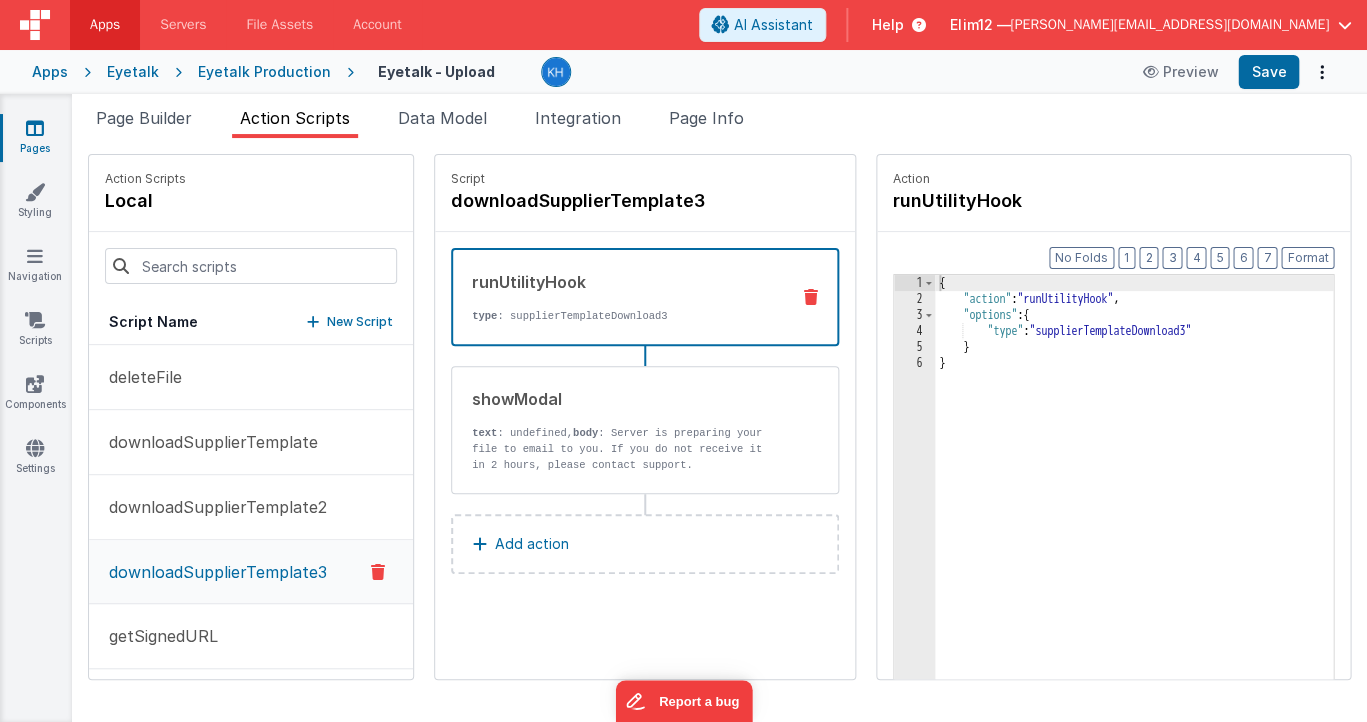 scroll, scrollTop: 0, scrollLeft: 0, axis: both 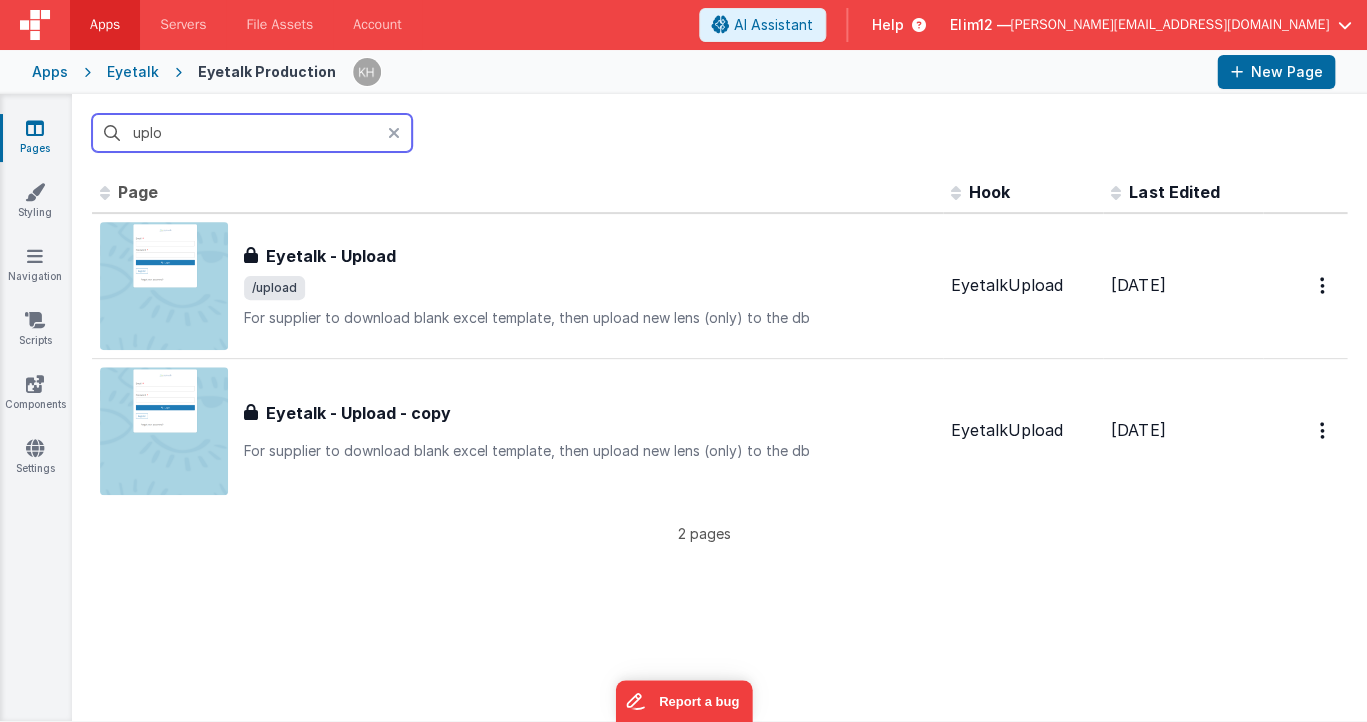 click on "uplo" at bounding box center [252, 133] 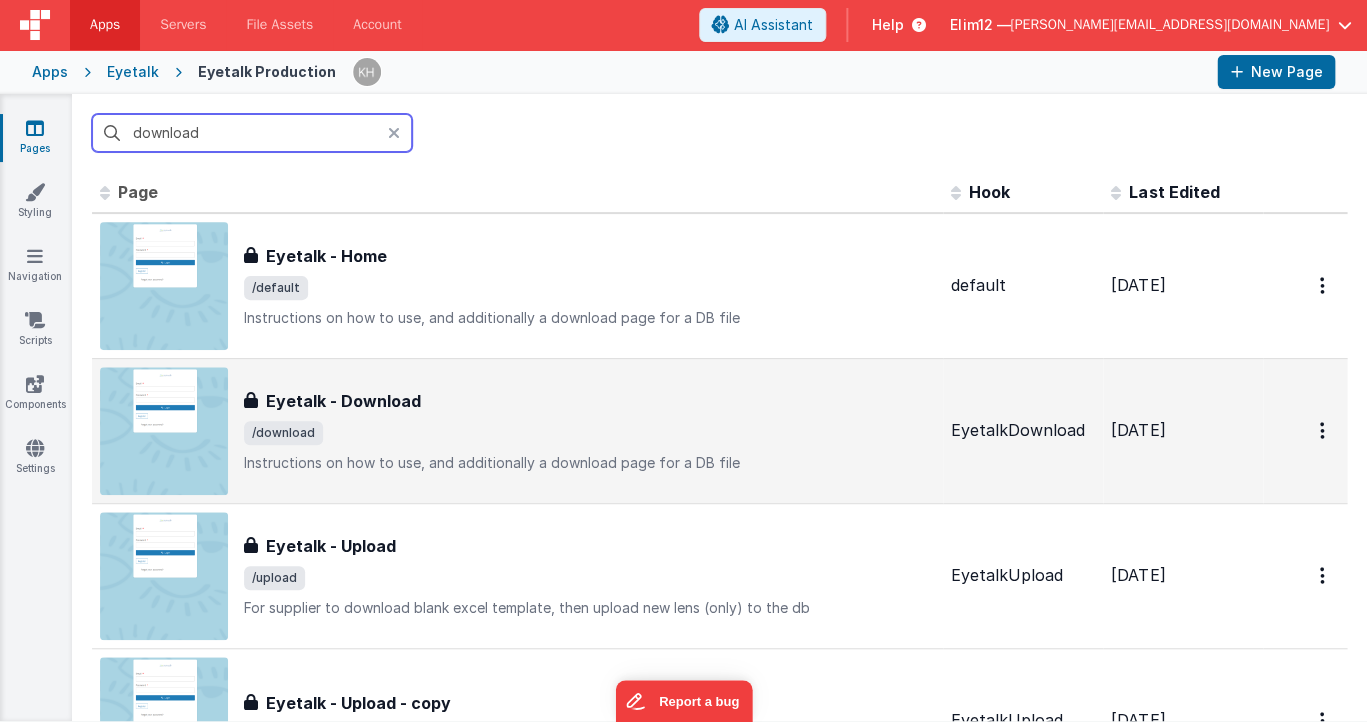 type on "download" 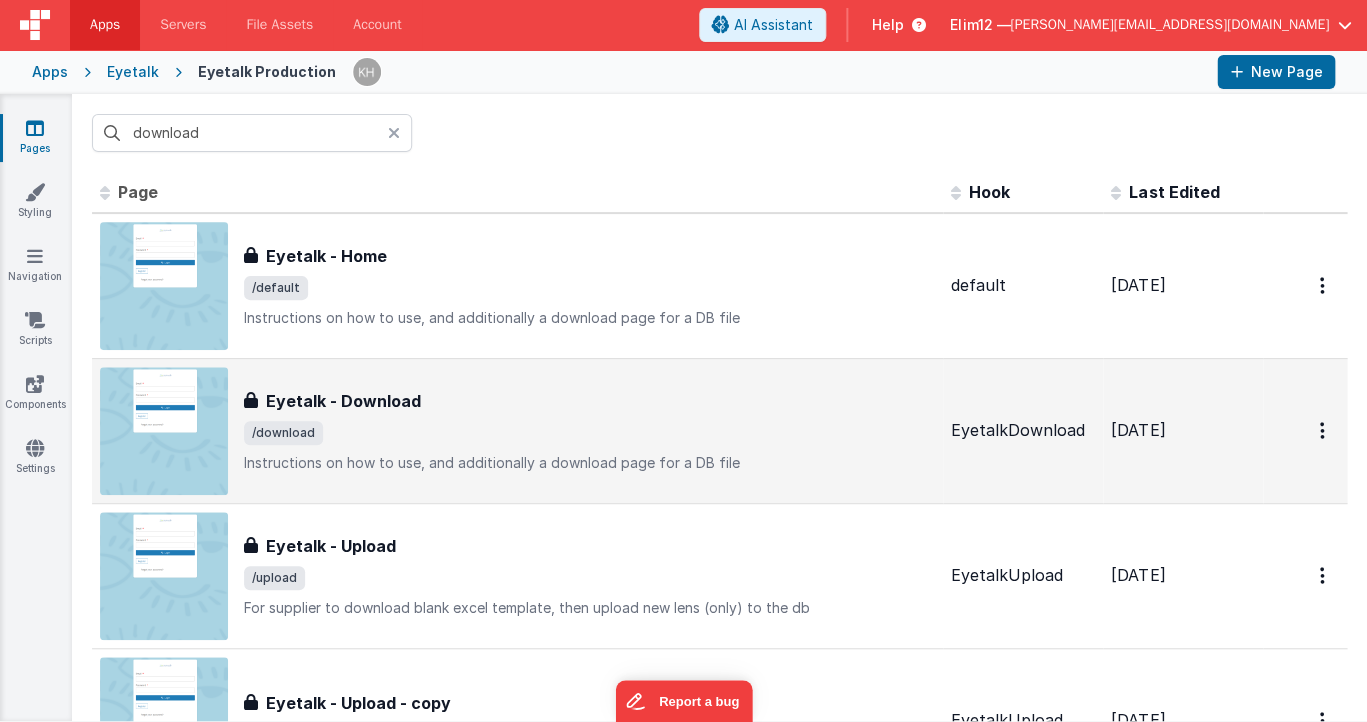 click on "Eyetalk - Download
Eyetalk - Download
/download   Instructions on how to use, and additionally a download page for a DB file" at bounding box center (589, 431) 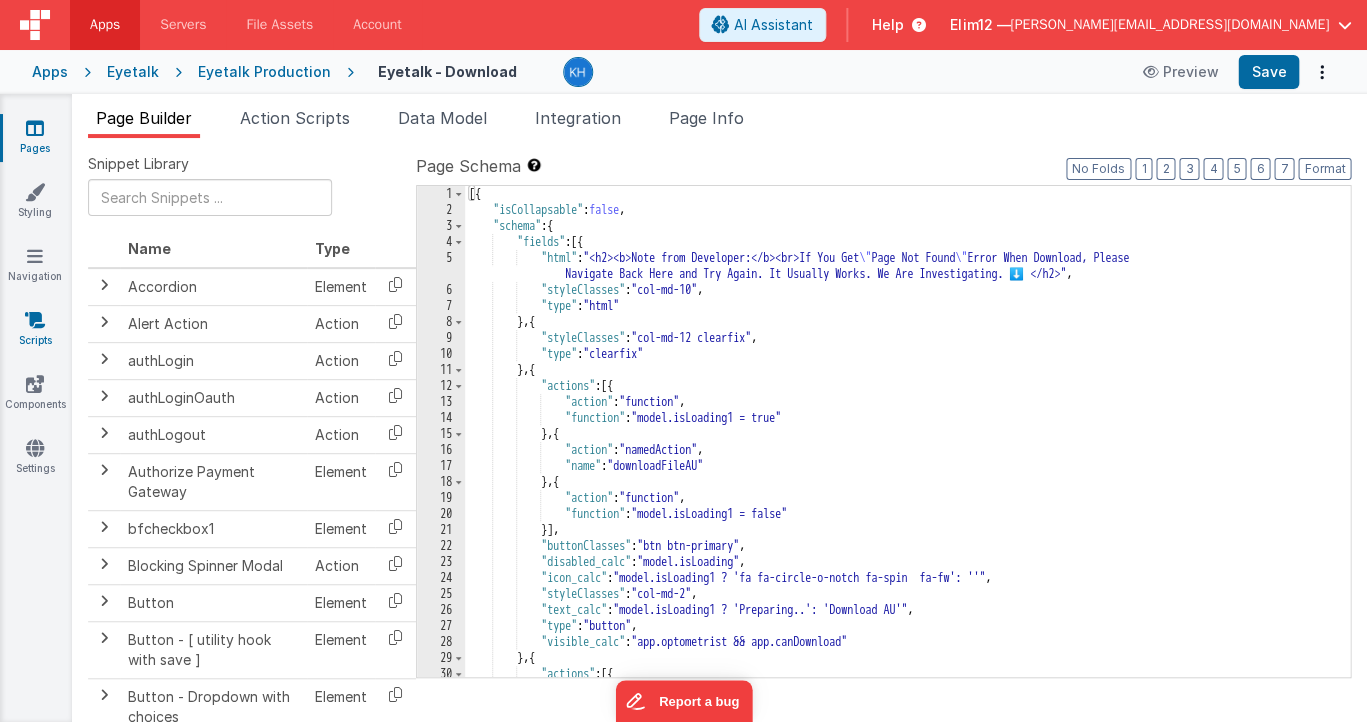click on "Scripts" at bounding box center (35, 330) 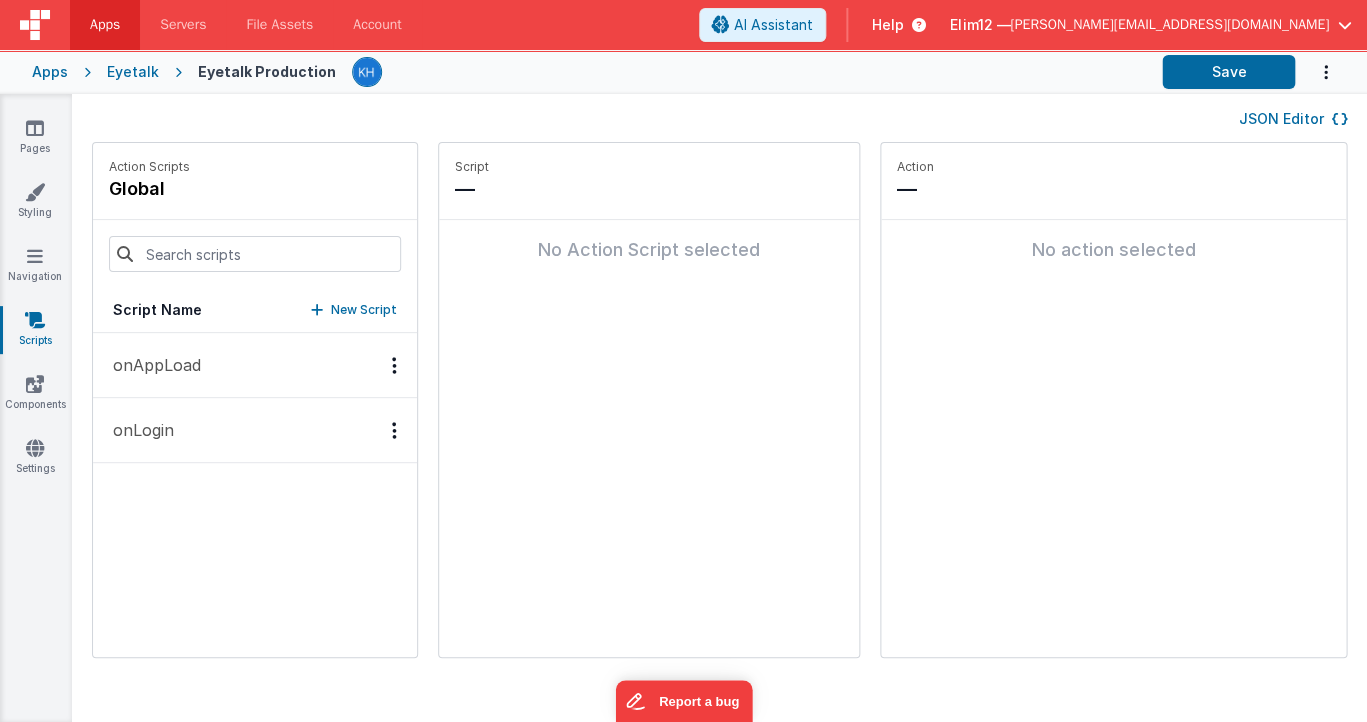 click on "onAppLoad" at bounding box center [255, 365] 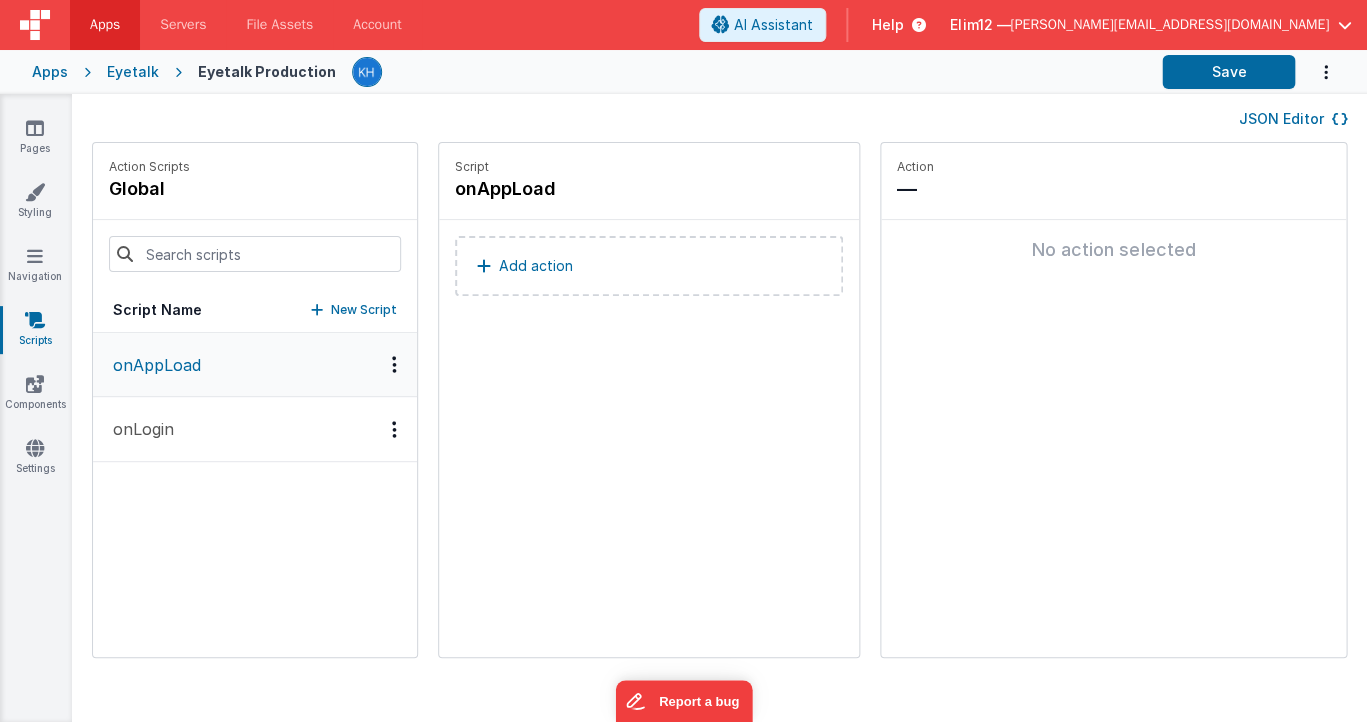 click on "onLogin" at bounding box center [255, 429] 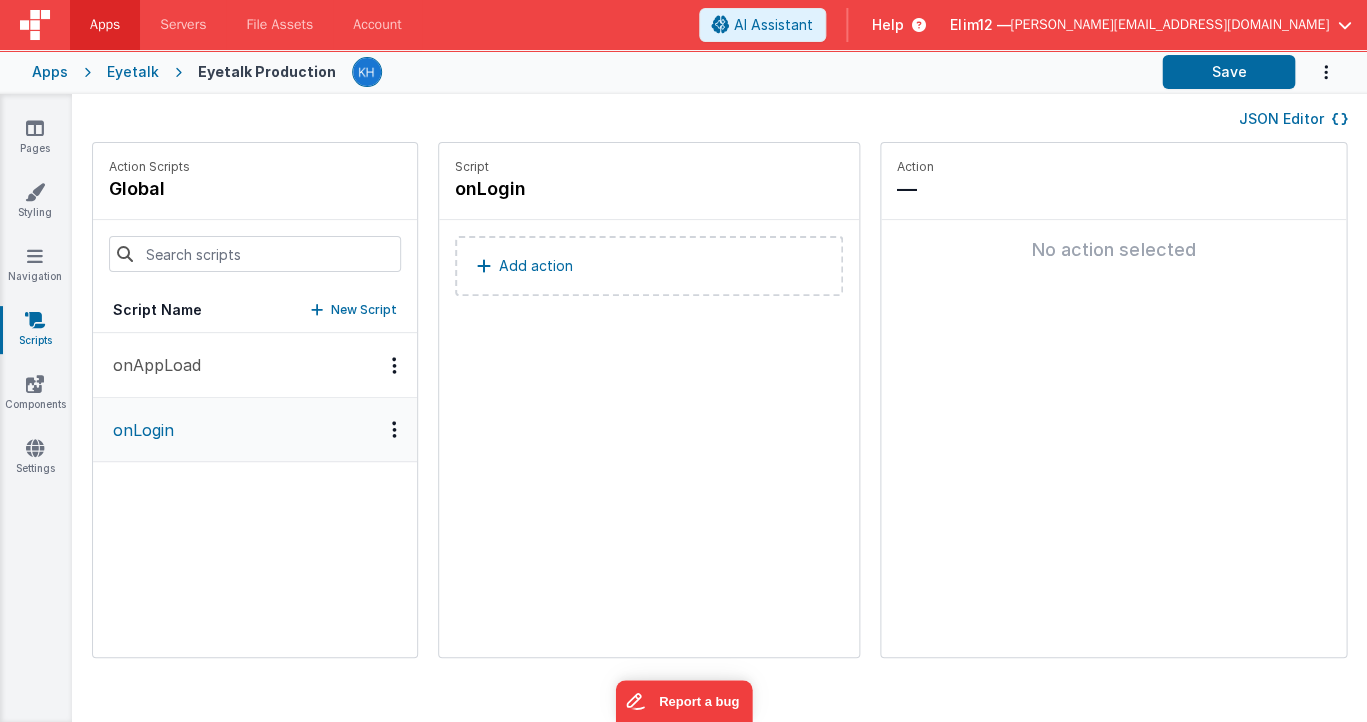 click on "Eyetalk" at bounding box center [133, 72] 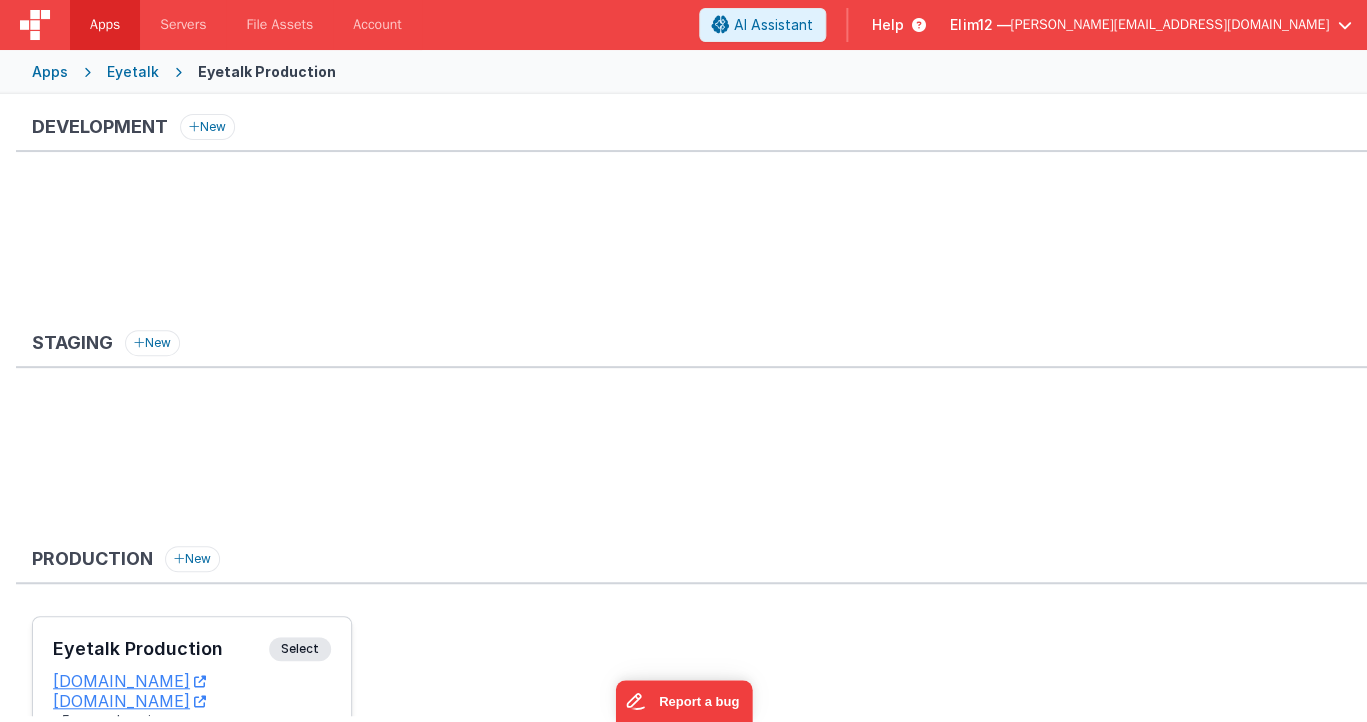 click on "Eyetalk Production
Select   URLs
eyetalk-one.fmbetterforms.com
eyetalk-optometrist.fmbetterforms.com
+5 more domains" at bounding box center [192, 684] 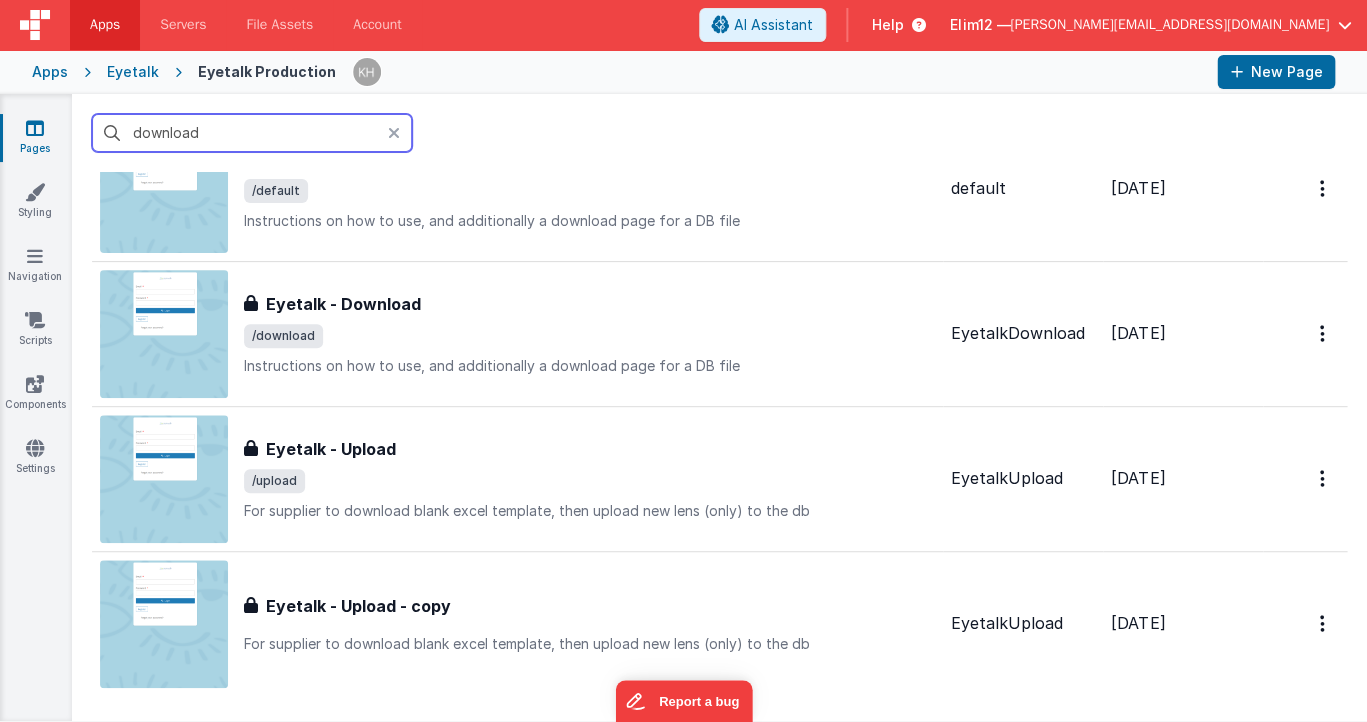 scroll, scrollTop: 160, scrollLeft: 0, axis: vertical 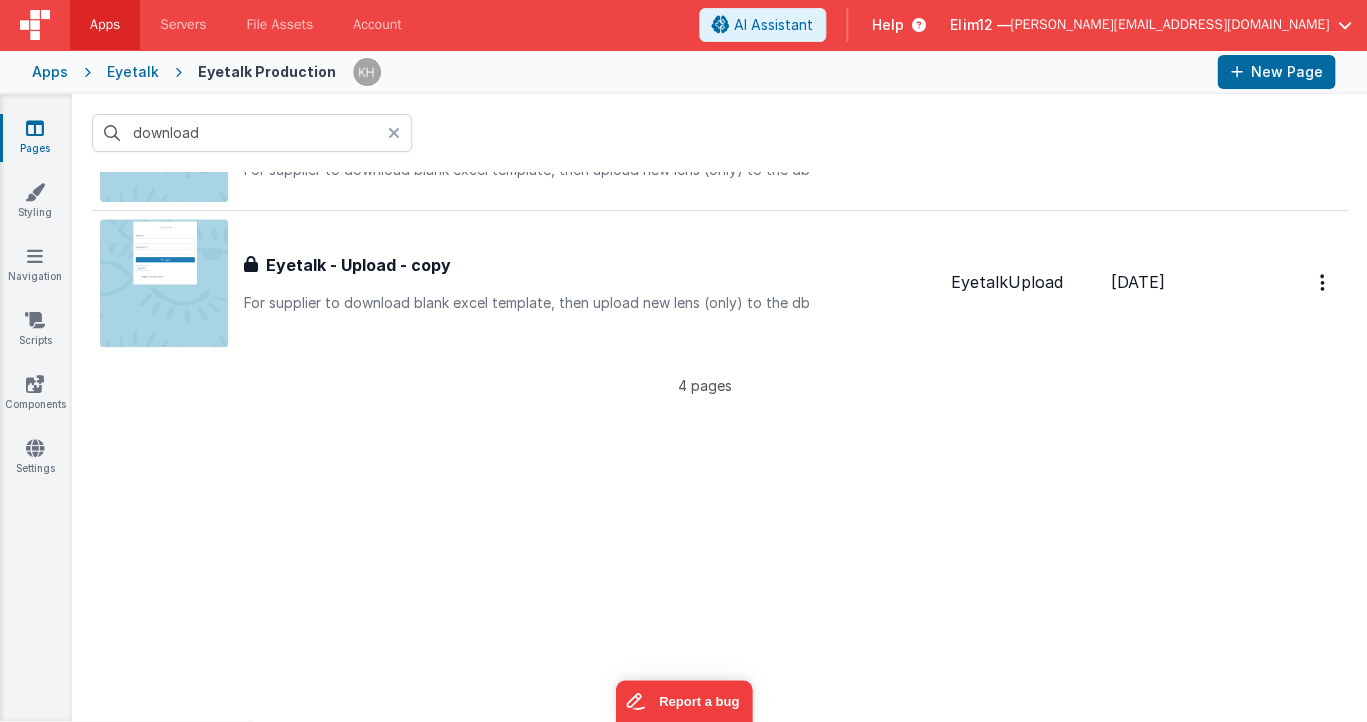 click at bounding box center [400, 133] 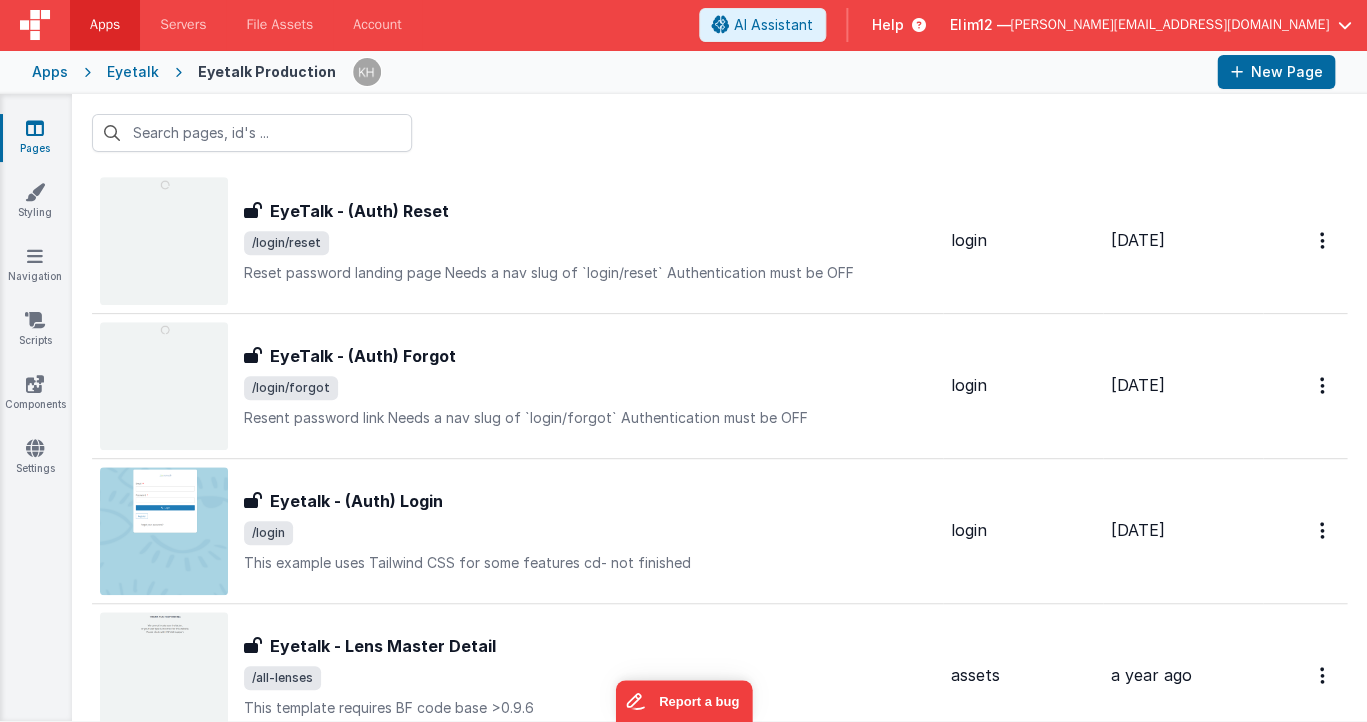 scroll, scrollTop: 340, scrollLeft: 0, axis: vertical 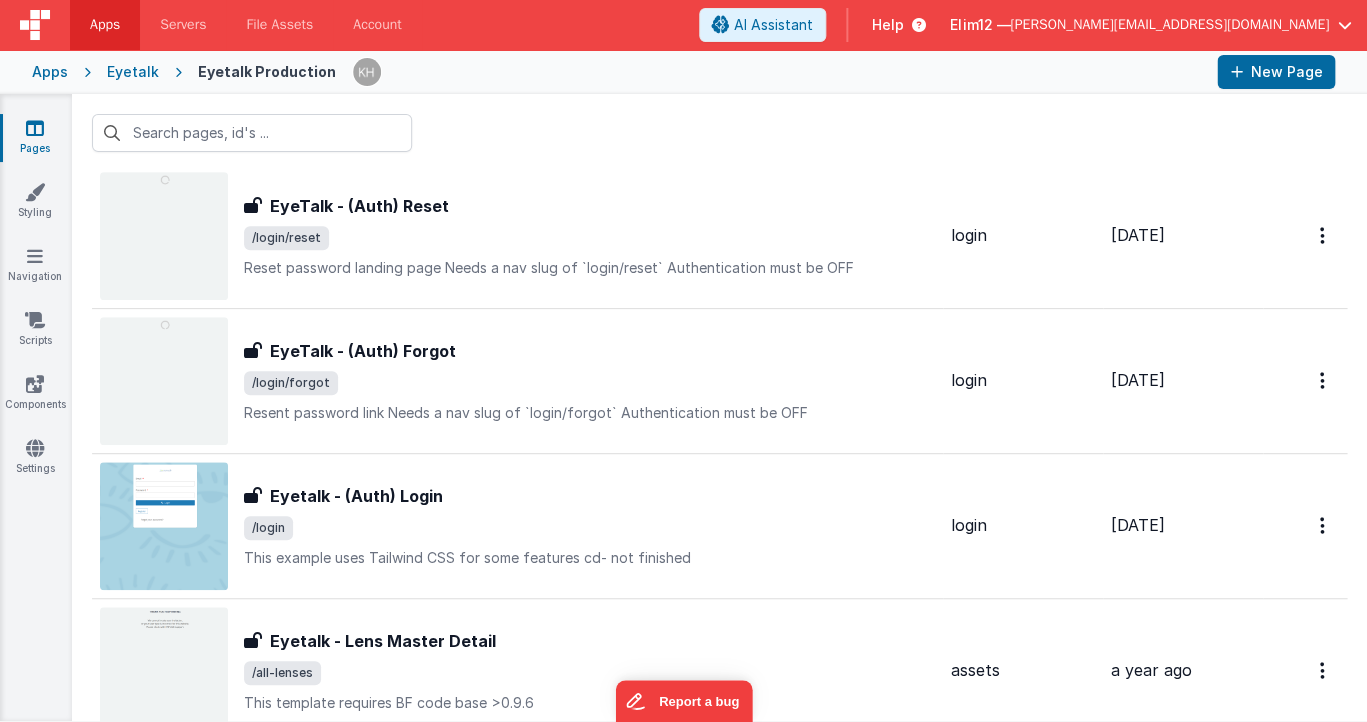 click on "Eyetalk" at bounding box center (133, 72) 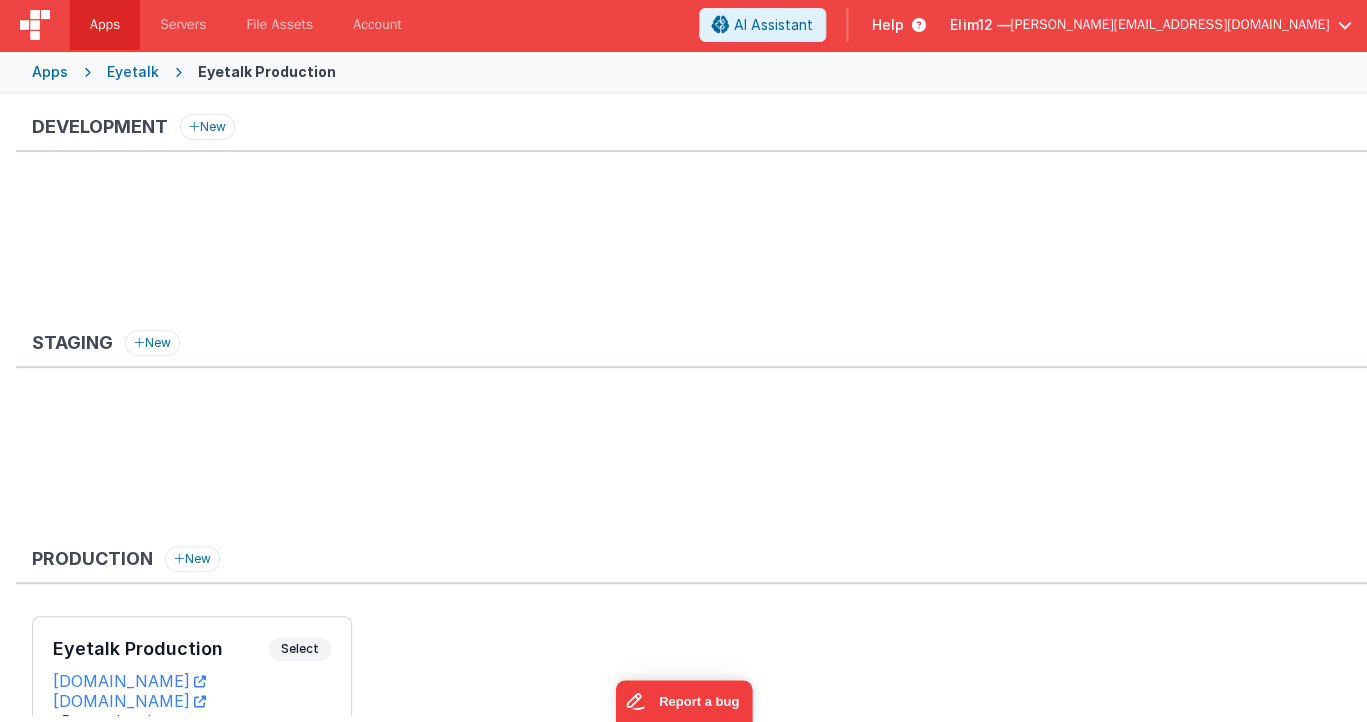 click on "Apps" at bounding box center [50, 72] 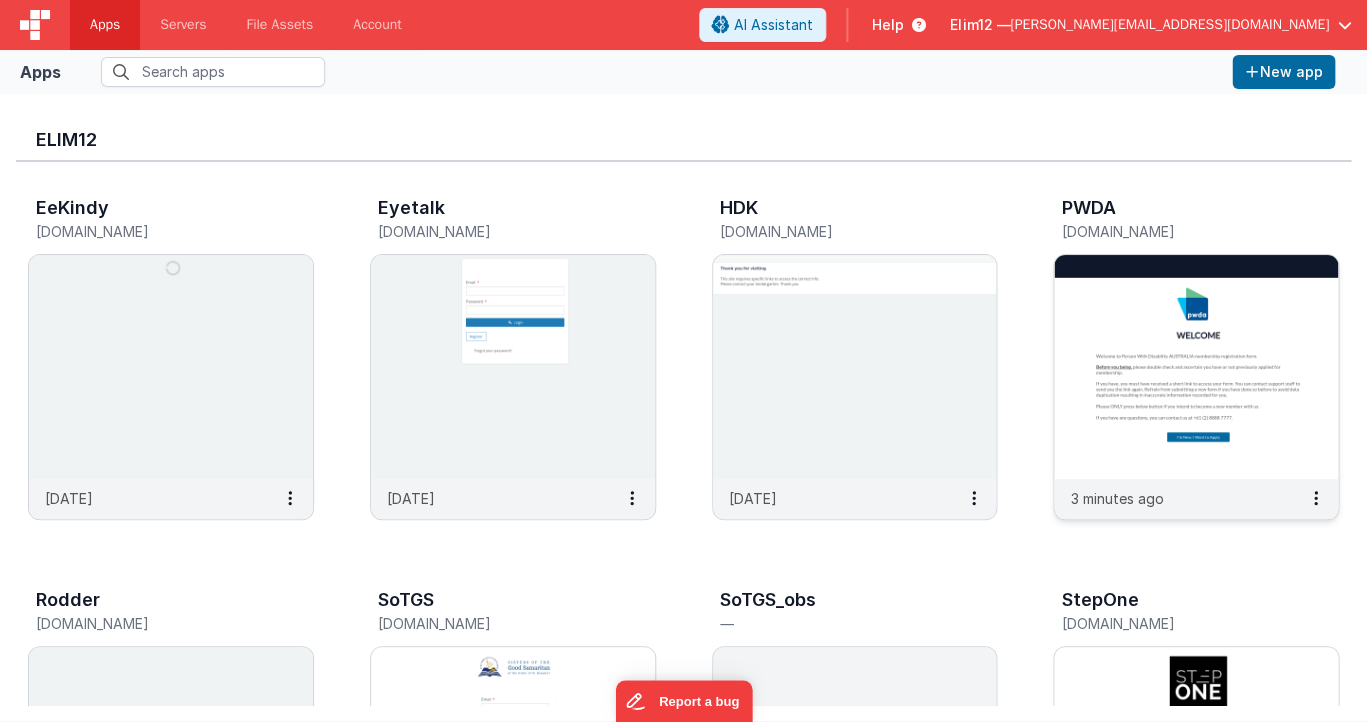 click at bounding box center [1196, 367] 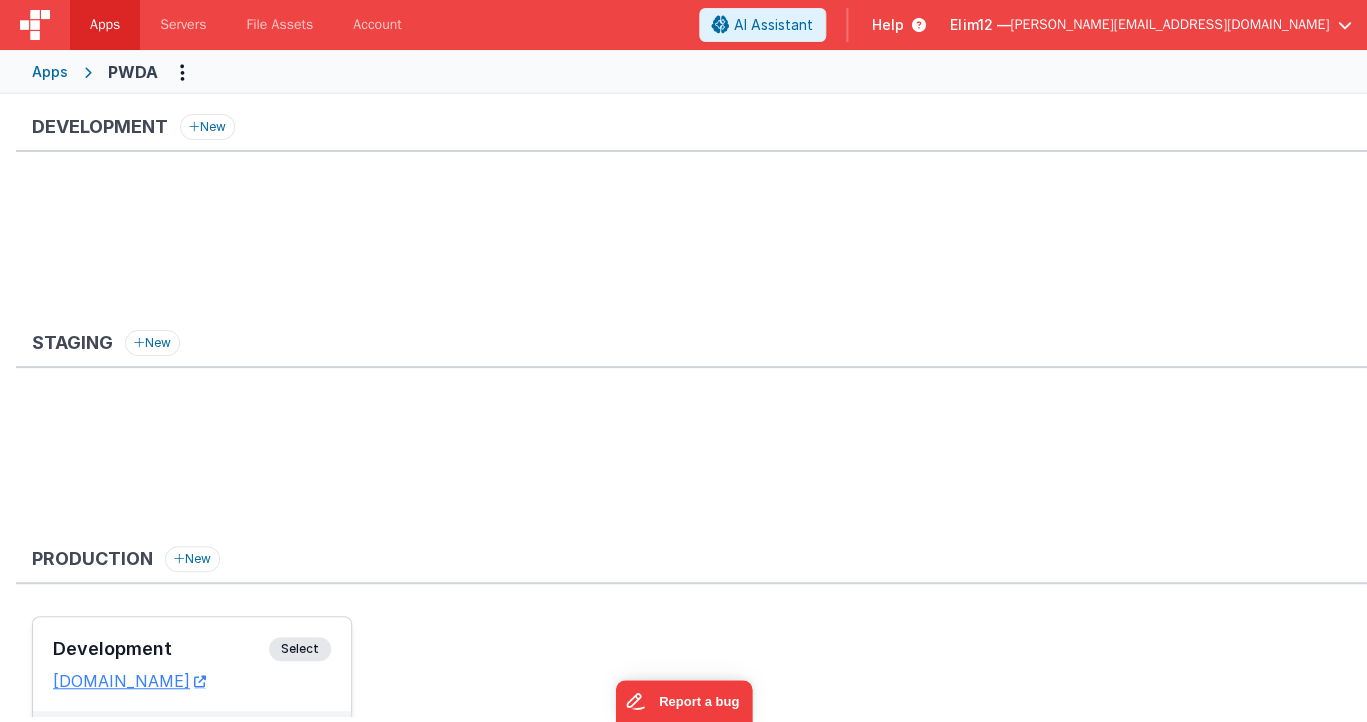 click on "Development
Select   URLs
pwda.clientportal.cloud" at bounding box center [192, 664] 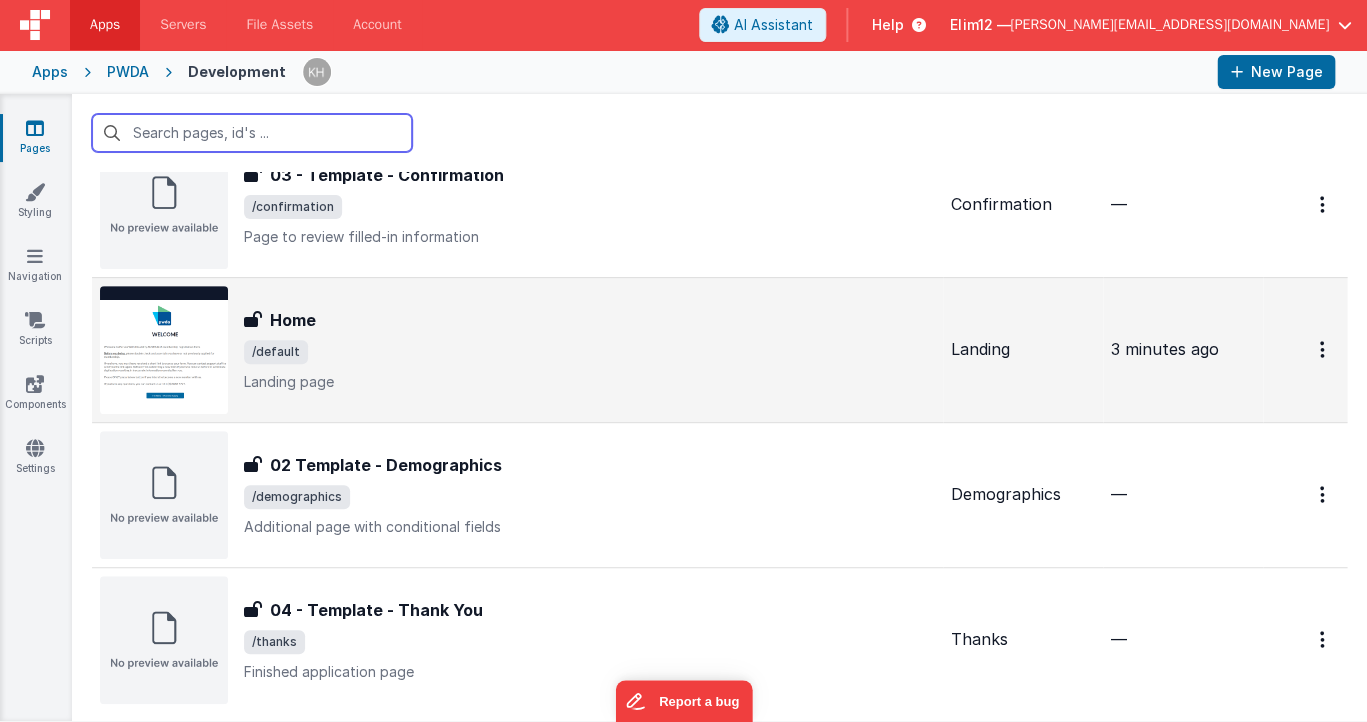 scroll, scrollTop: 247, scrollLeft: 0, axis: vertical 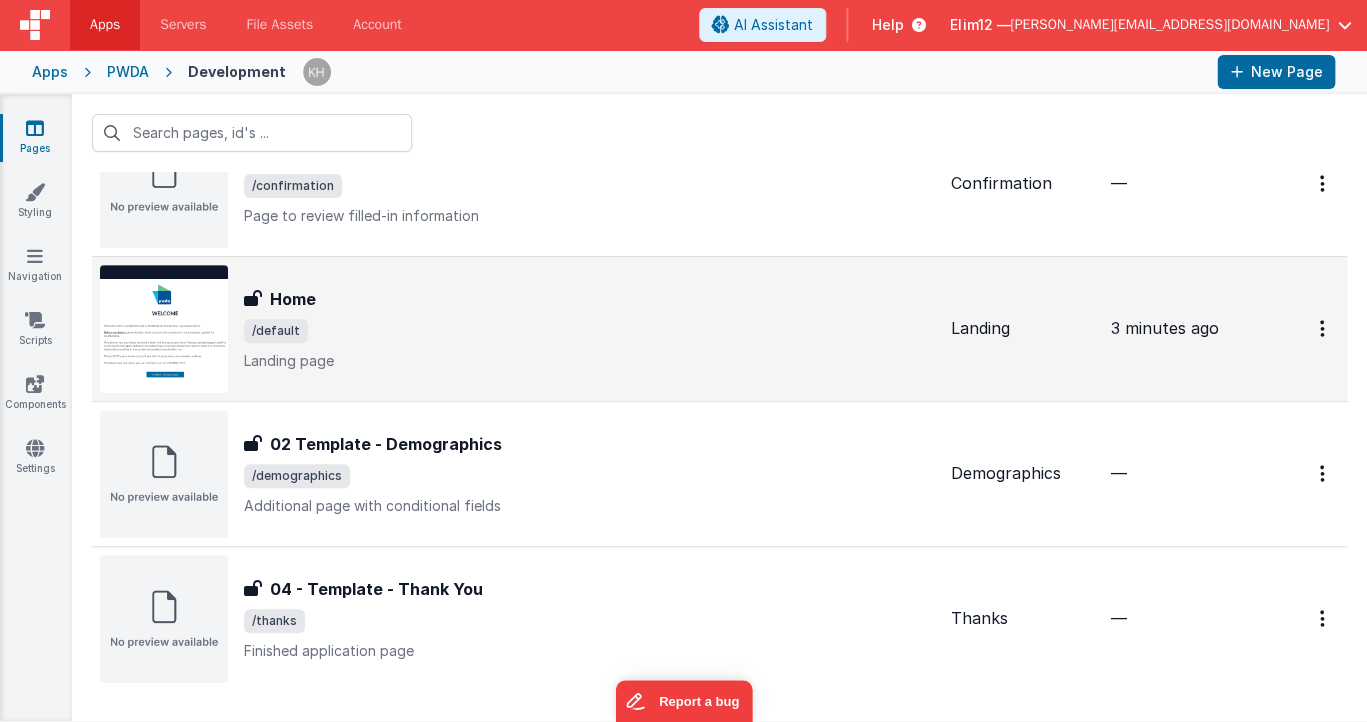 click on "/default" at bounding box center [589, 331] 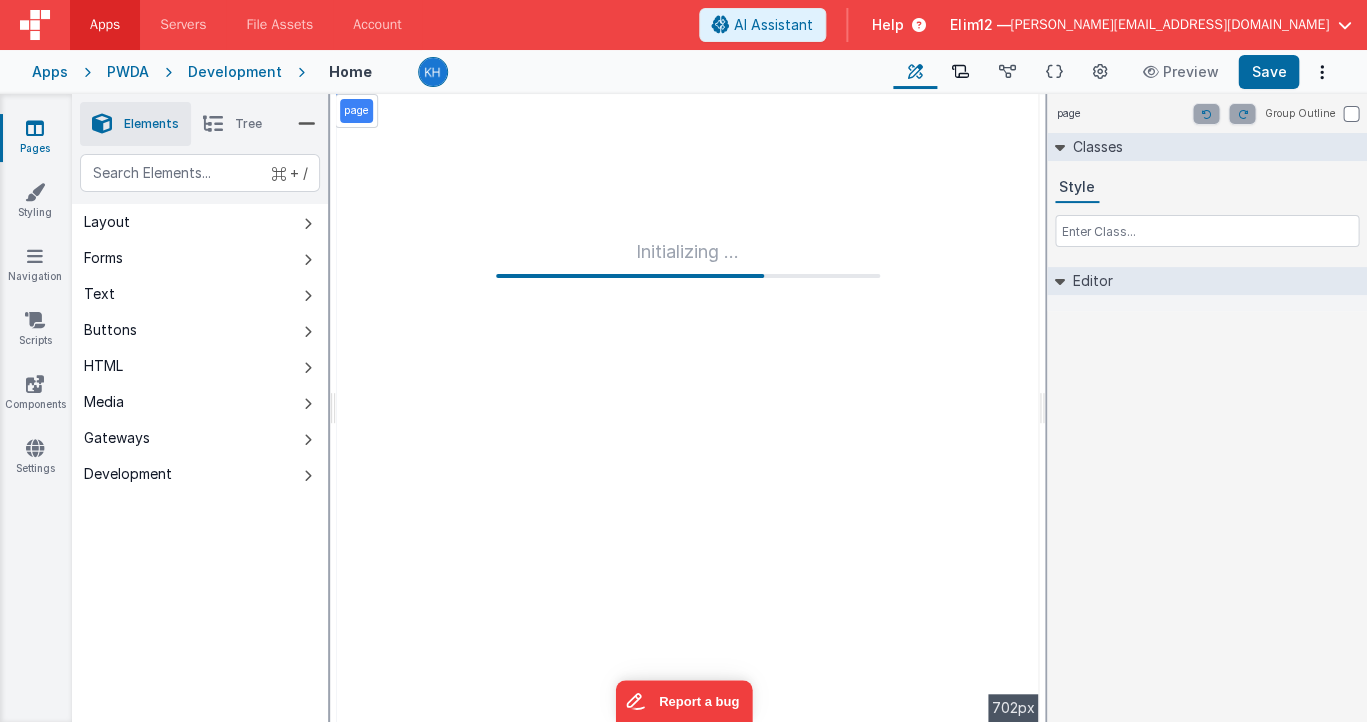 click on "Scripts" at bounding box center (960, 72) 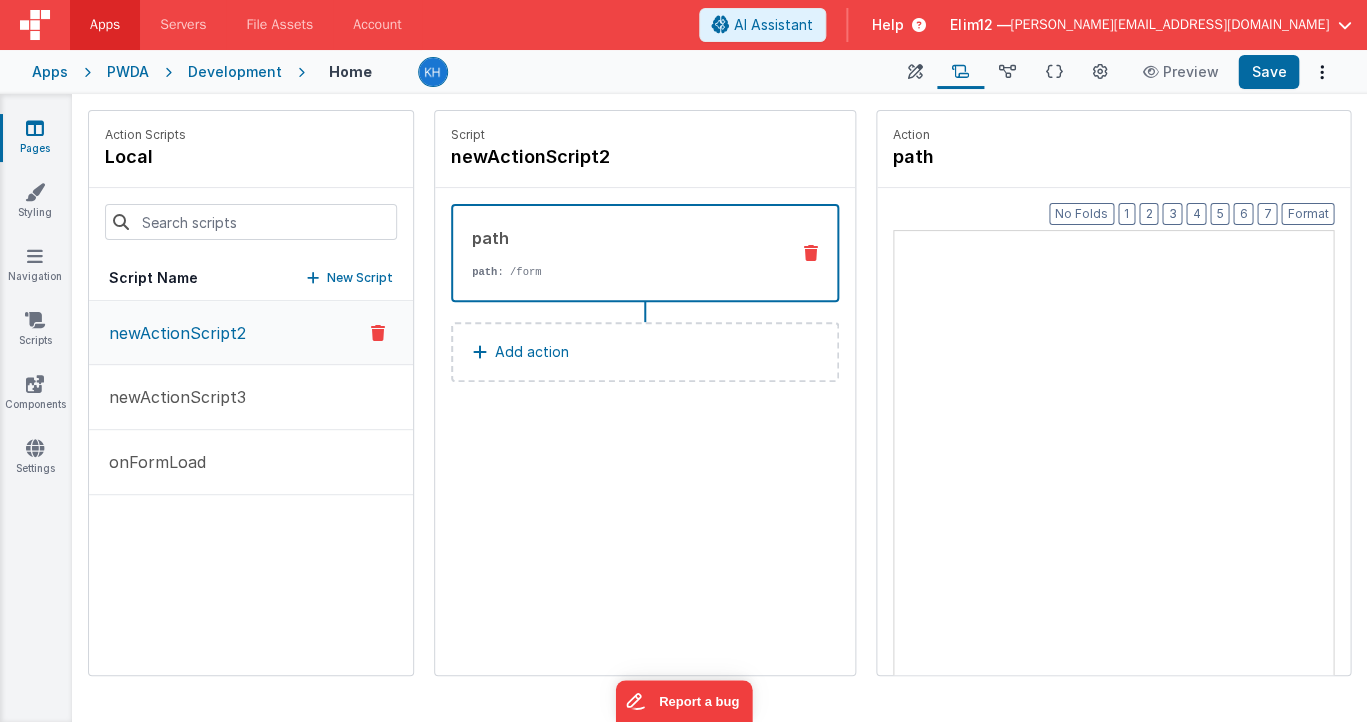 click at bounding box center [960, 72] 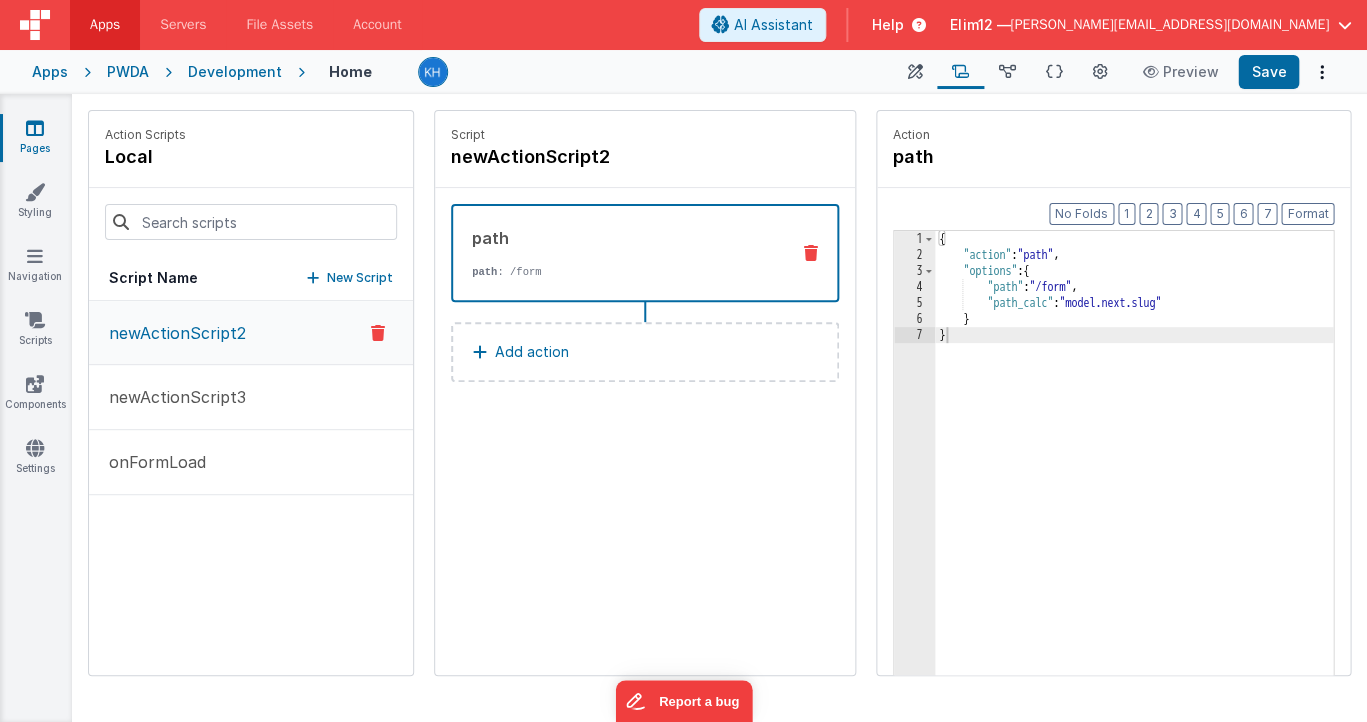 click on "{      "action" :  "path" ,      "options" :  {           "path" :  "/form" ,           "path_calc" :  "model.next.slug"      } }" at bounding box center [1136, 500] 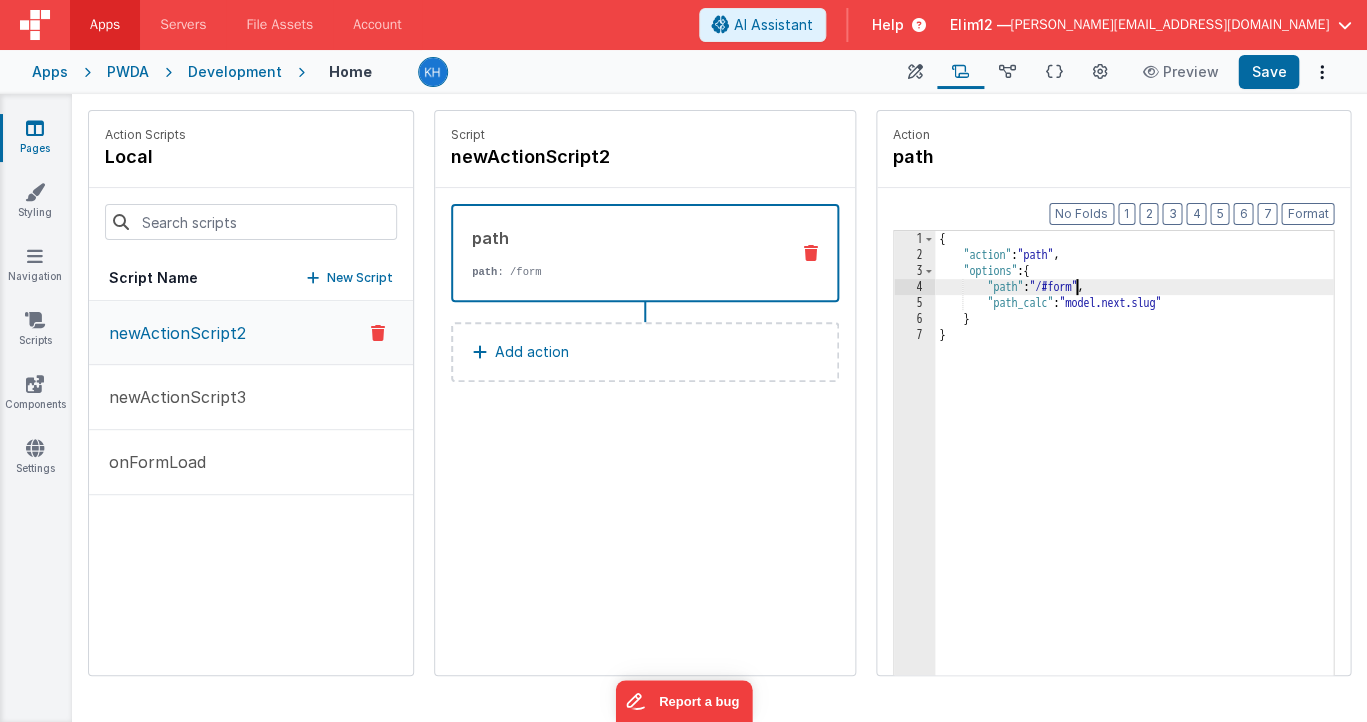 type 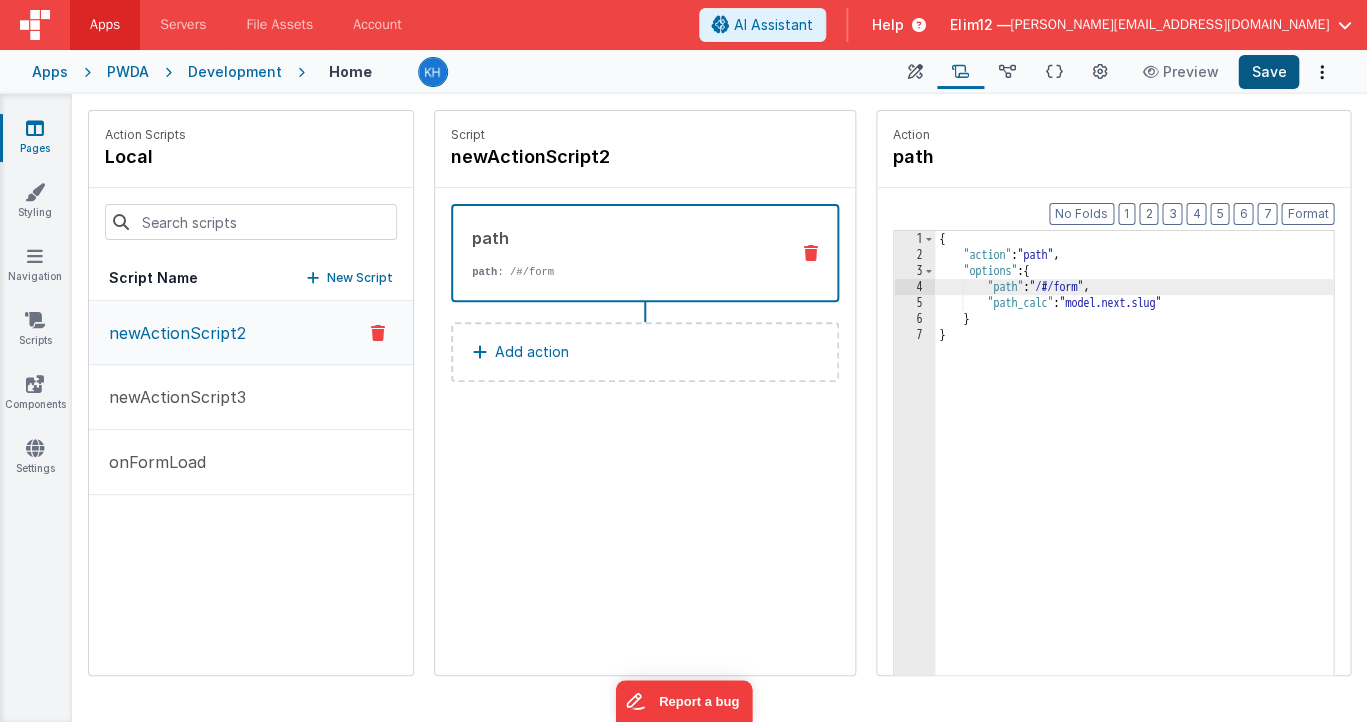 click on "Save" at bounding box center [1268, 72] 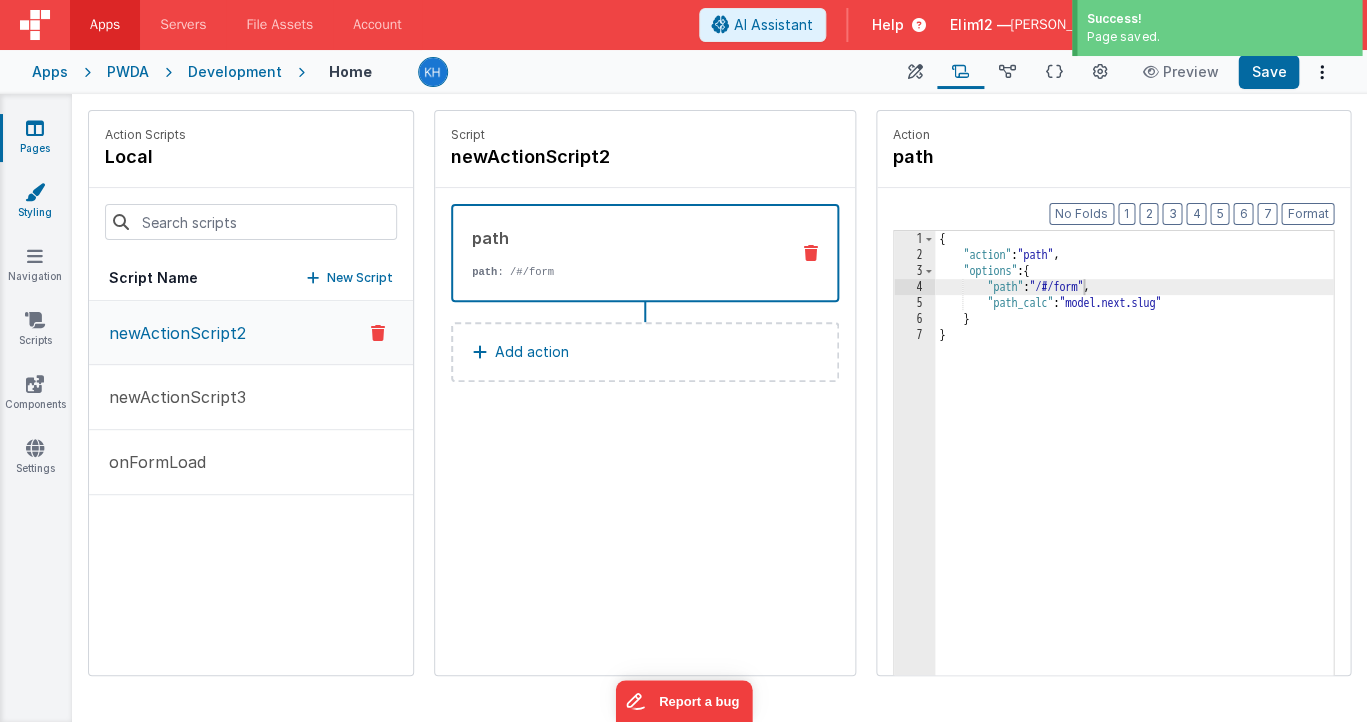 click on "Styling" at bounding box center [35, 202] 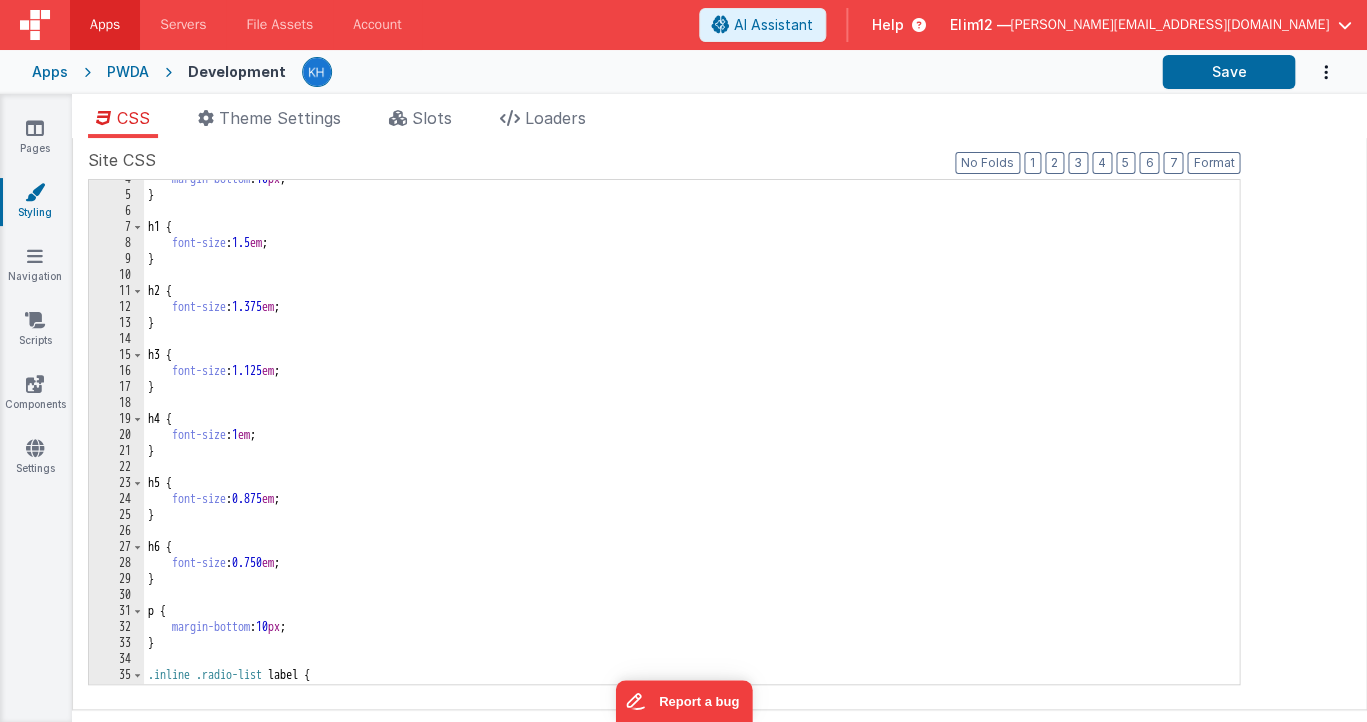 scroll, scrollTop: 57, scrollLeft: 0, axis: vertical 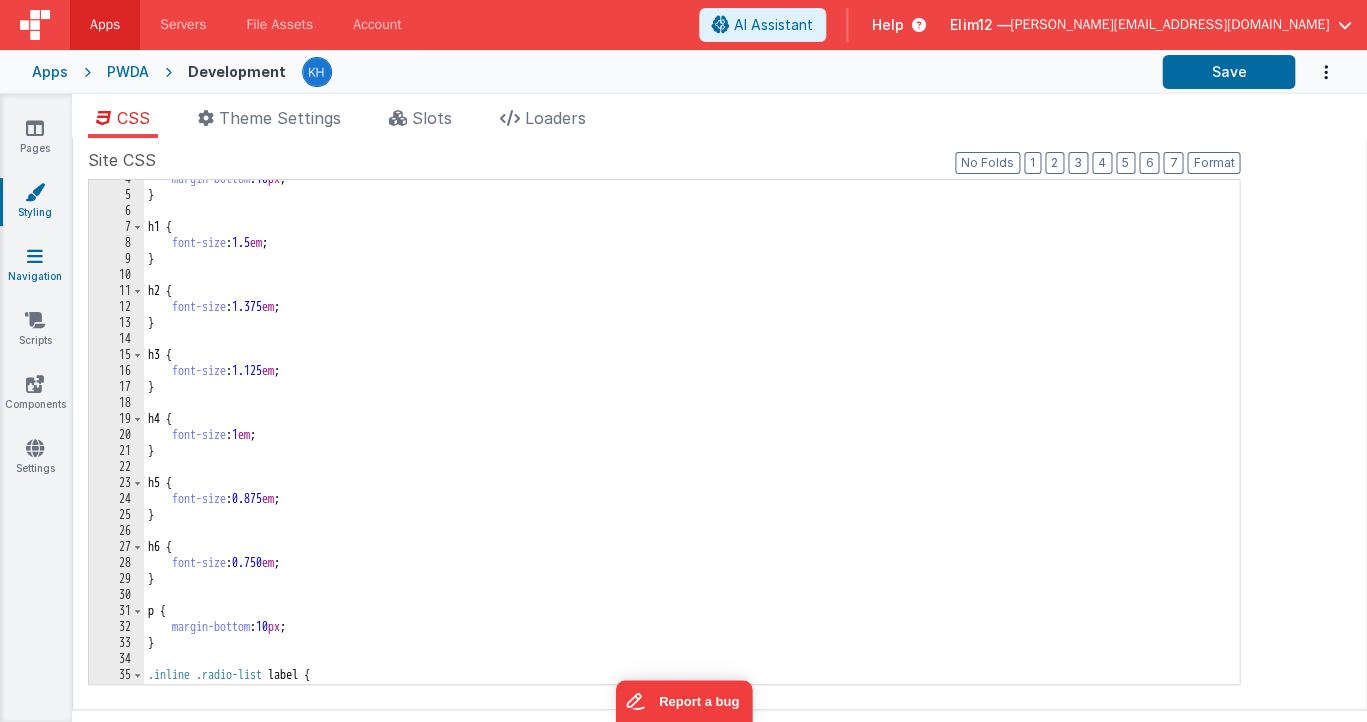 click on "Navigation" at bounding box center [35, 266] 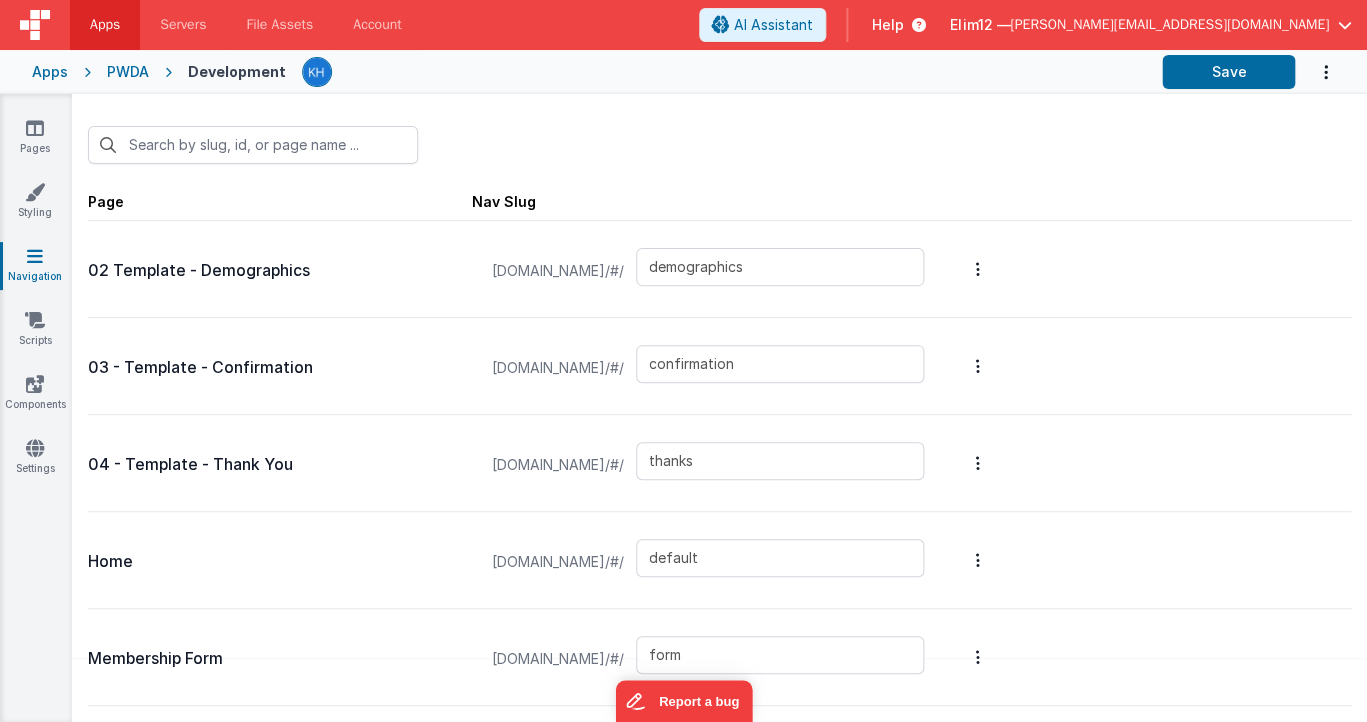 scroll, scrollTop: 43, scrollLeft: 0, axis: vertical 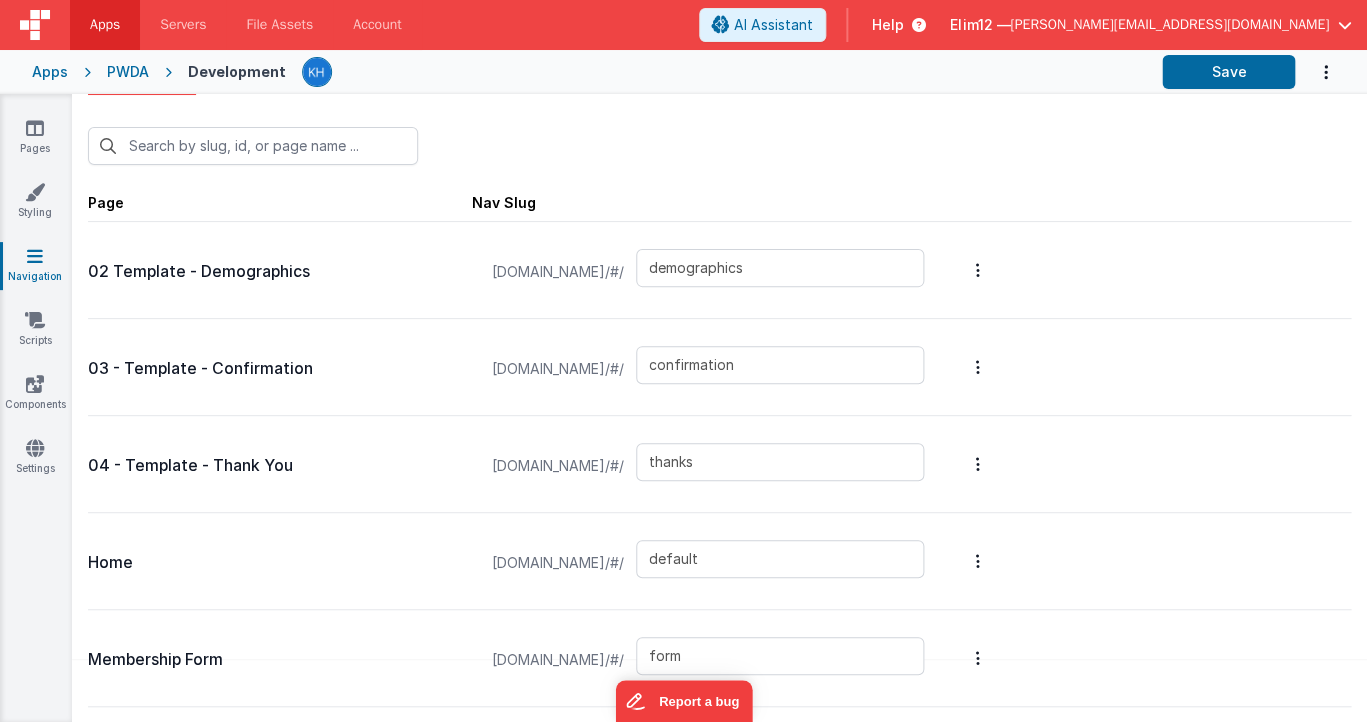click on "Pages
Styling
Navigation
Scripts
Components
Settings" at bounding box center [36, 408] 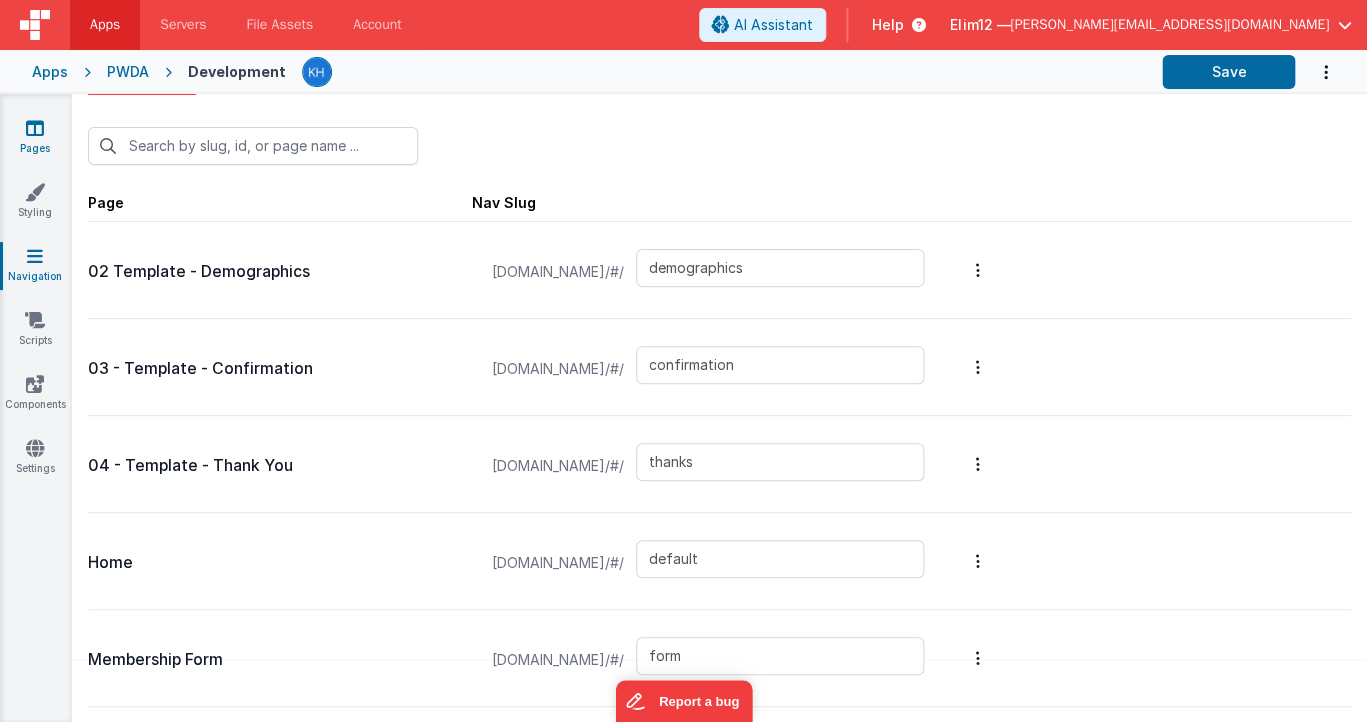 click at bounding box center (35, 128) 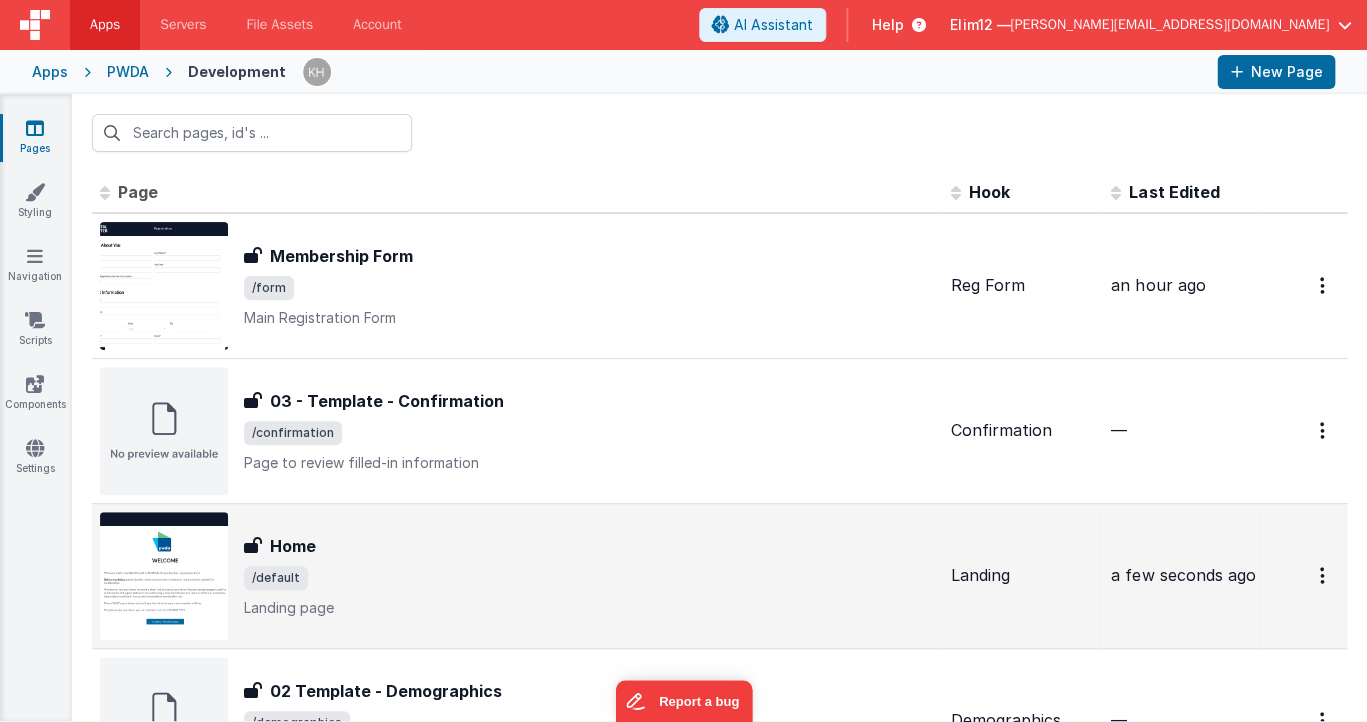 click on "Landing page" at bounding box center (589, 608) 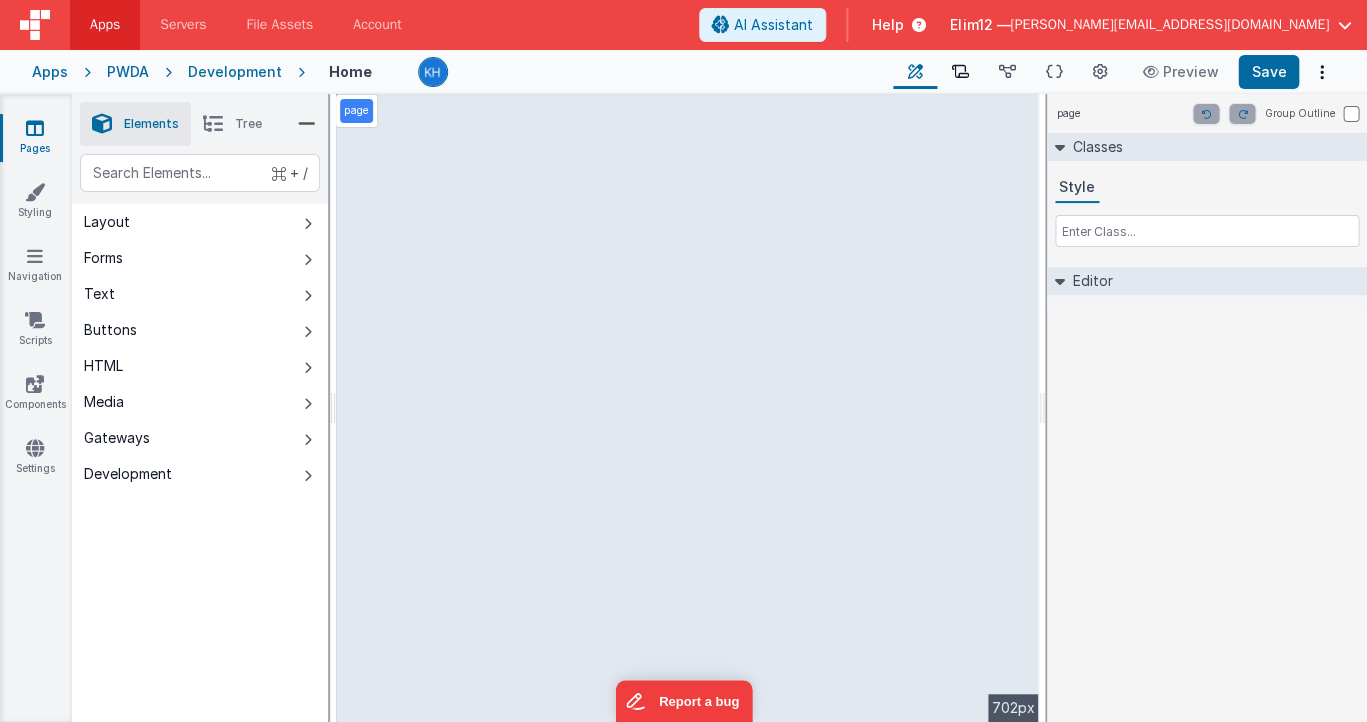 click at bounding box center (960, 72) 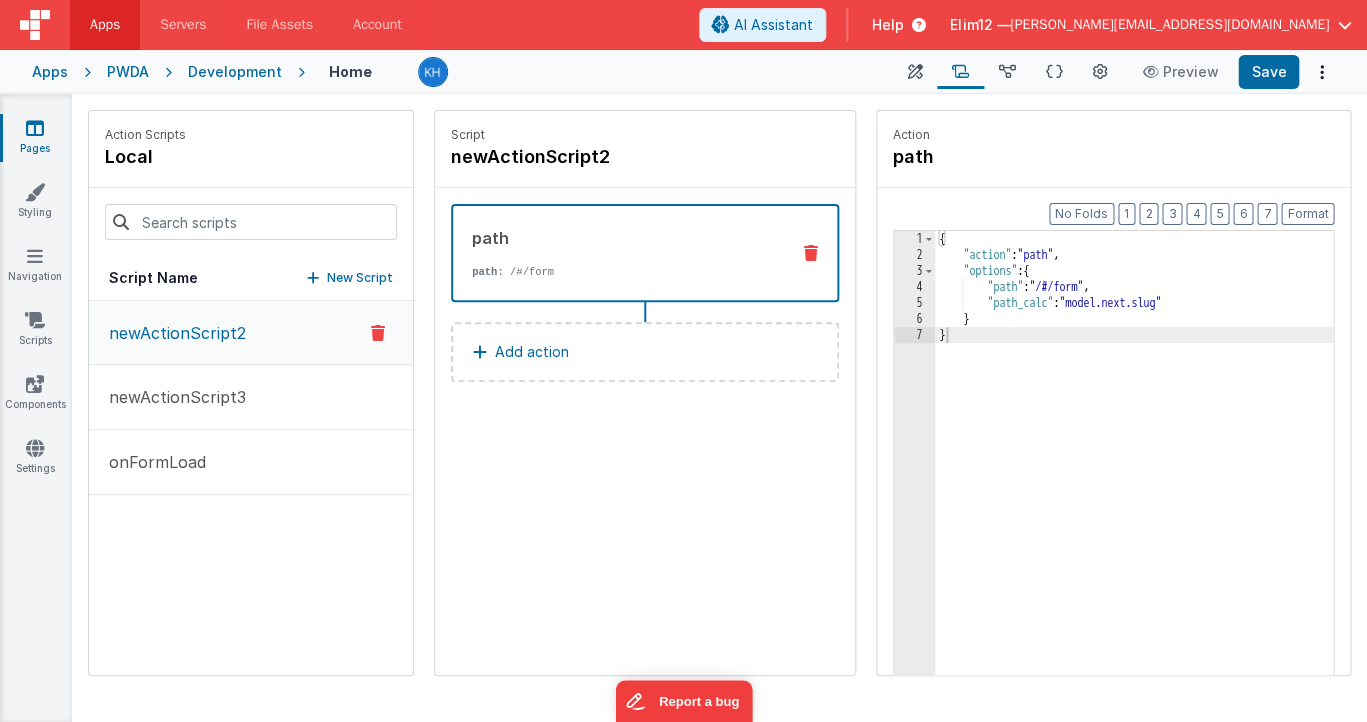 click on "{      "action" :  "path" ,      "options" :  {           "path" :  "/#/form" ,           "path_calc" :  "model.next.slug"      } }" at bounding box center [1136, 500] 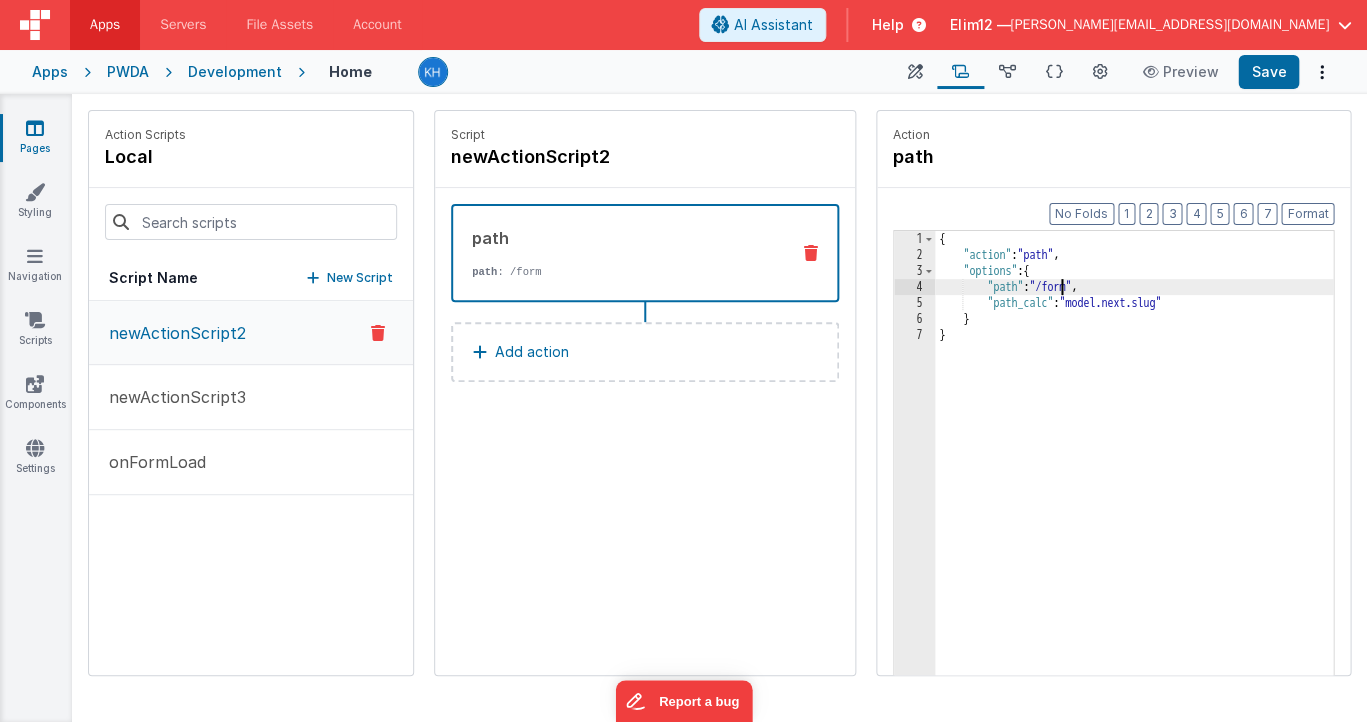 type 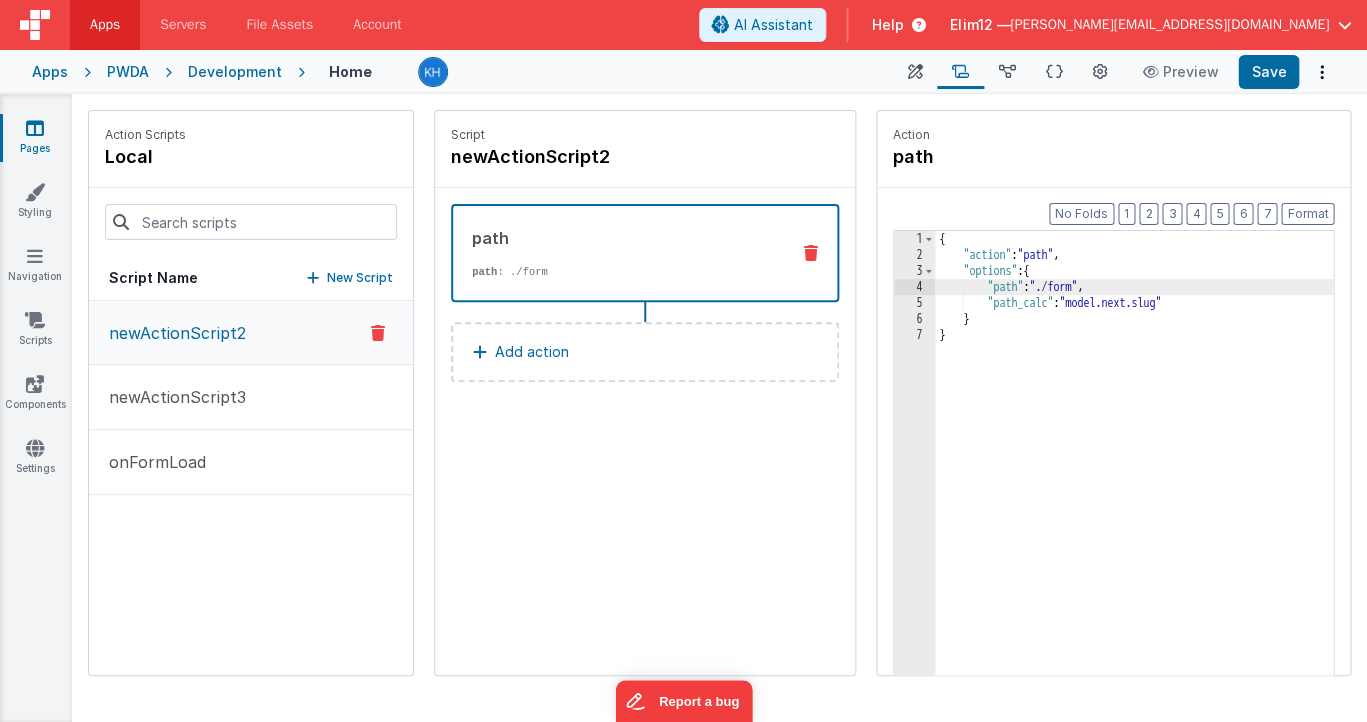 click on "Apps" at bounding box center [105, 25] 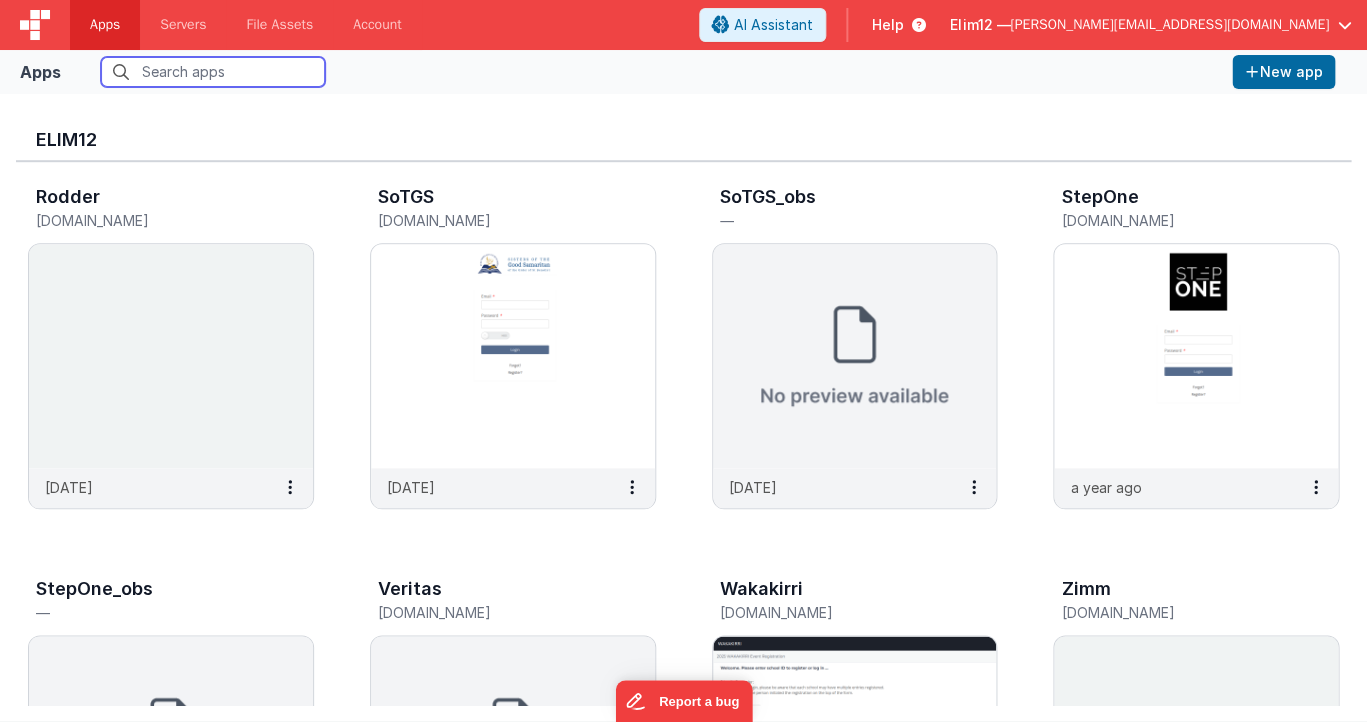 scroll, scrollTop: 405, scrollLeft: 0, axis: vertical 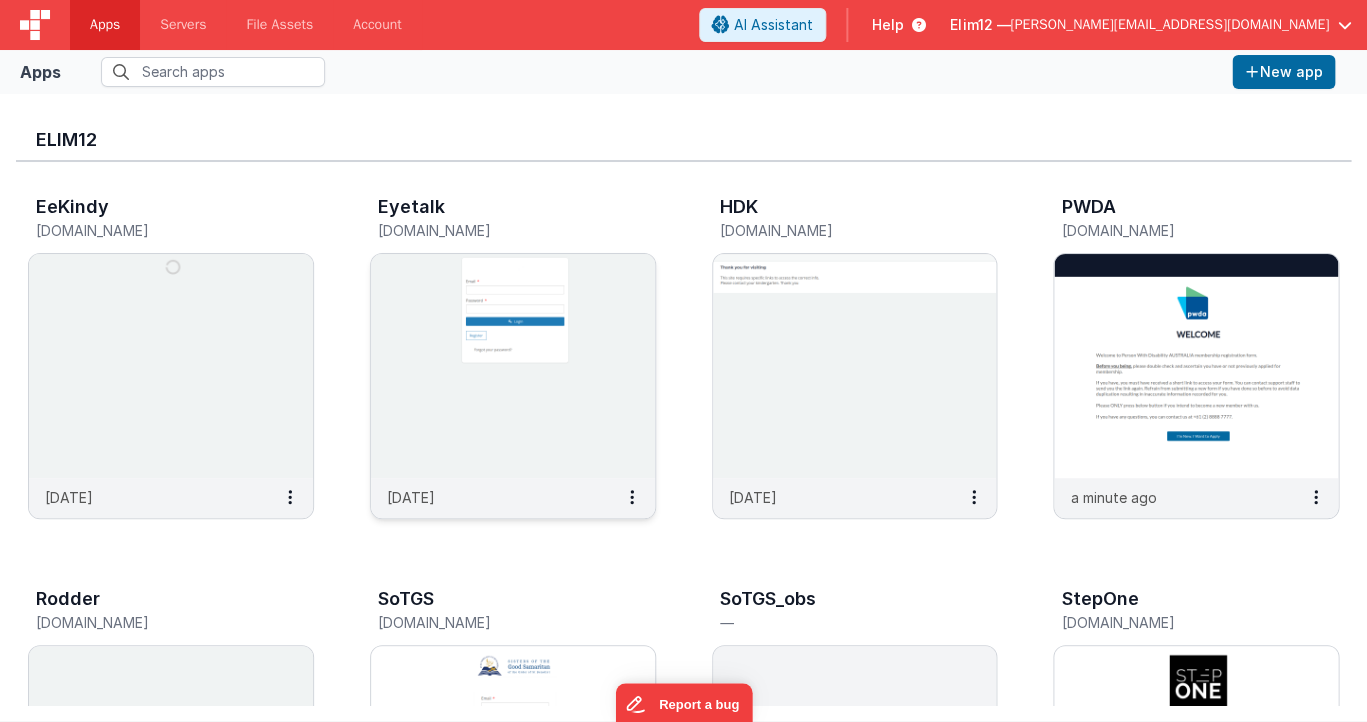 click at bounding box center (513, 366) 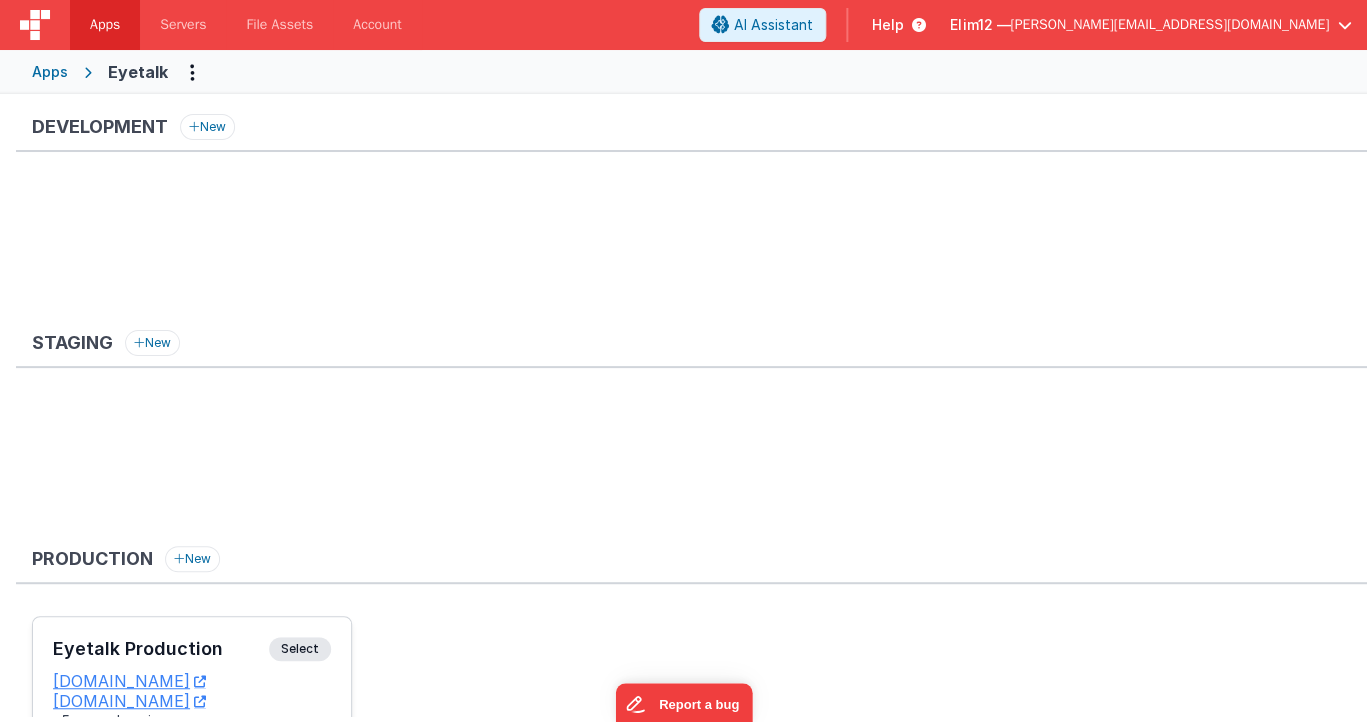click on "Eyetalk Production" at bounding box center (161, 649) 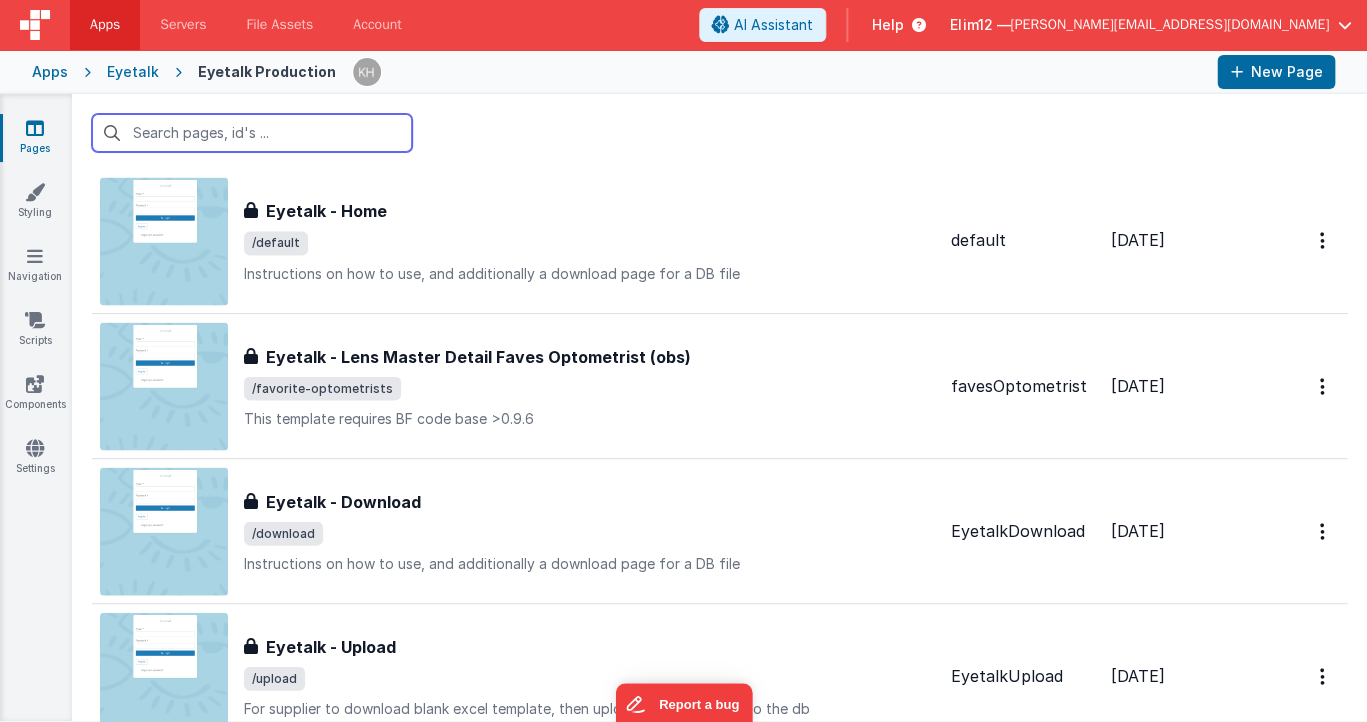 scroll, scrollTop: 1070, scrollLeft: 0, axis: vertical 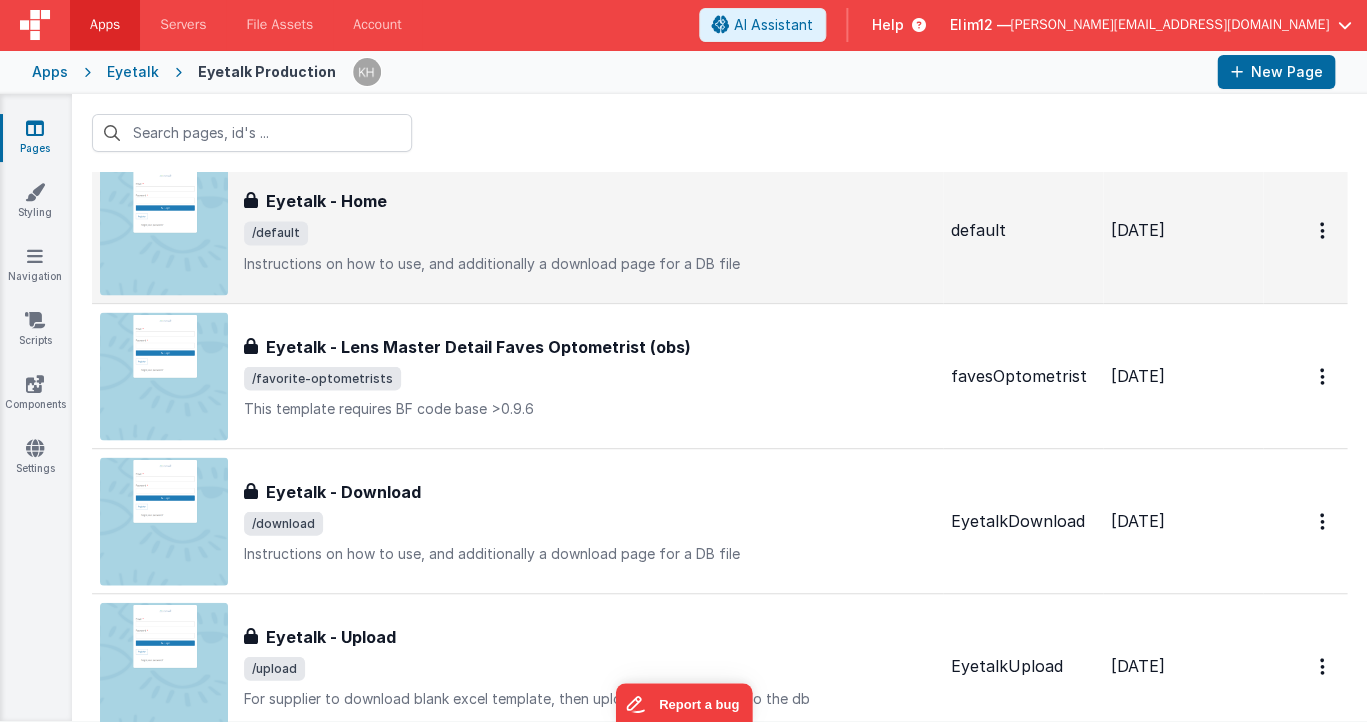 click on "Eyetalk - Home
Eyetalk - Home
/default   Instructions on how to use, and additionally a download page for a DB file" at bounding box center [589, 231] 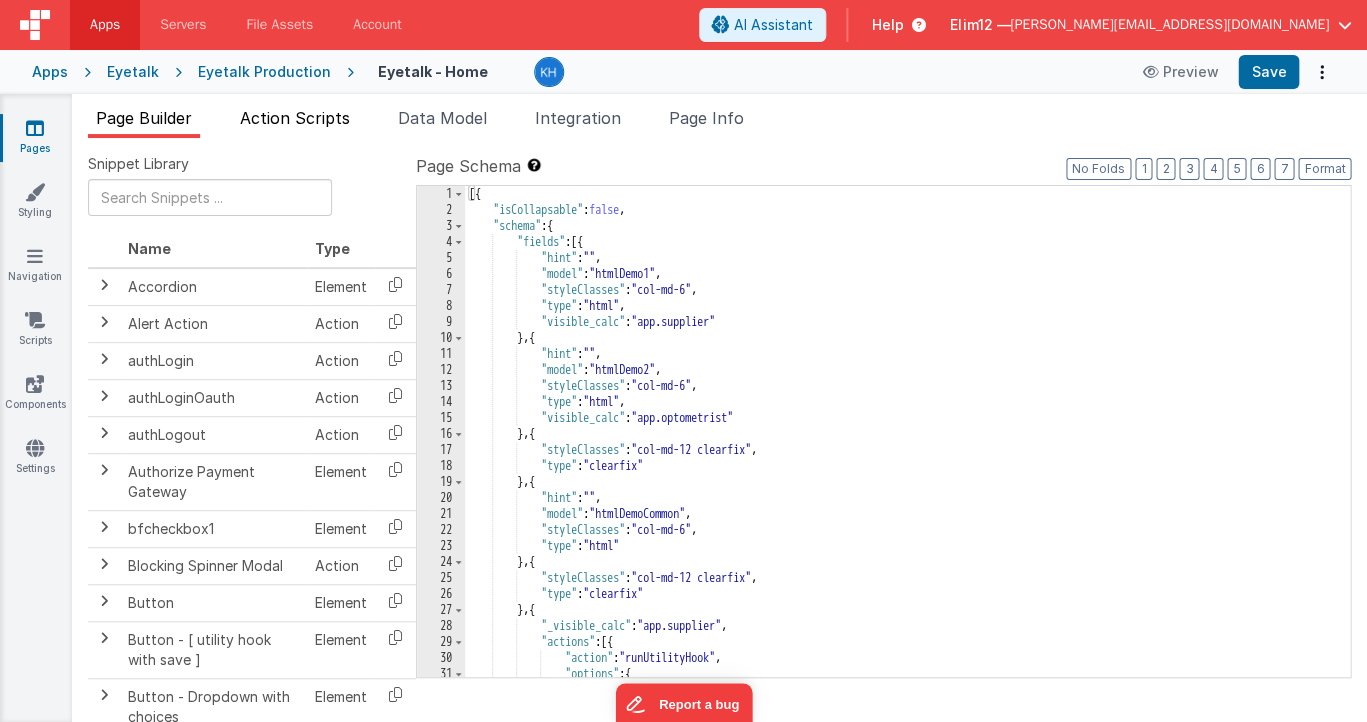 click on "Action Scripts" at bounding box center (295, 118) 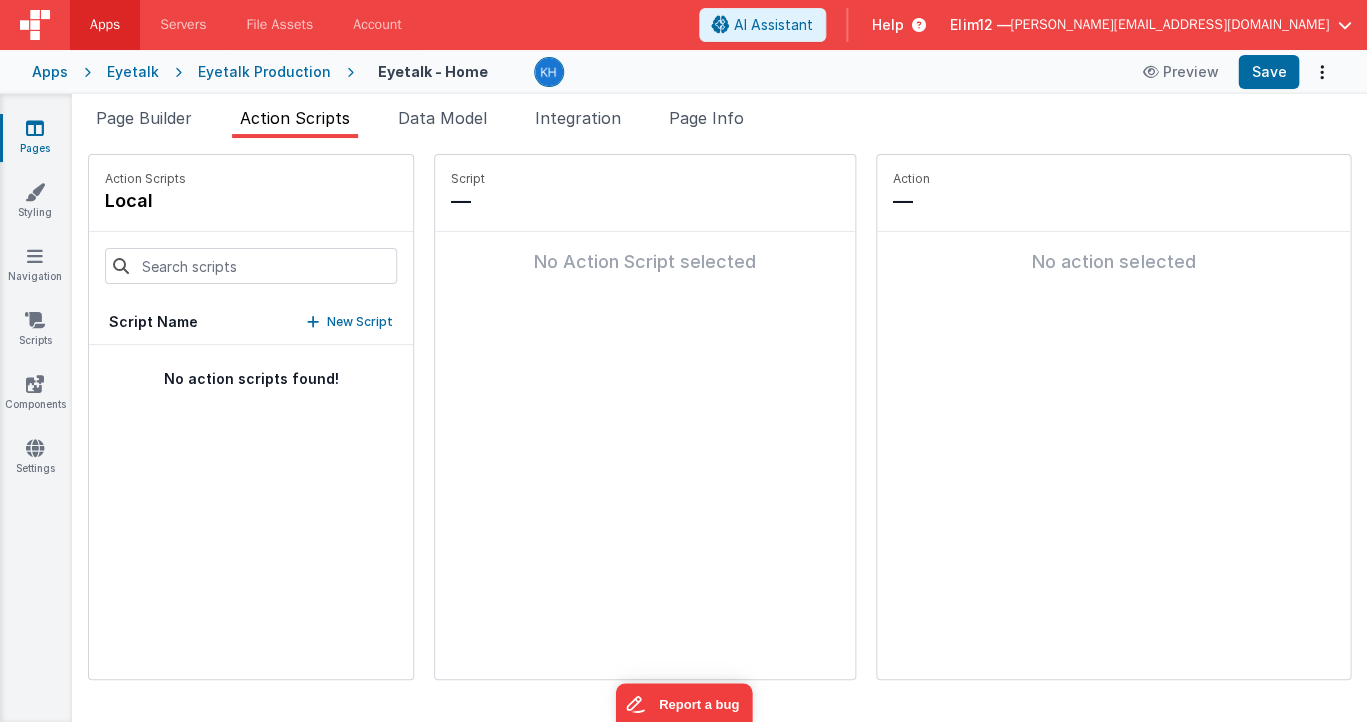 click at bounding box center [35, 128] 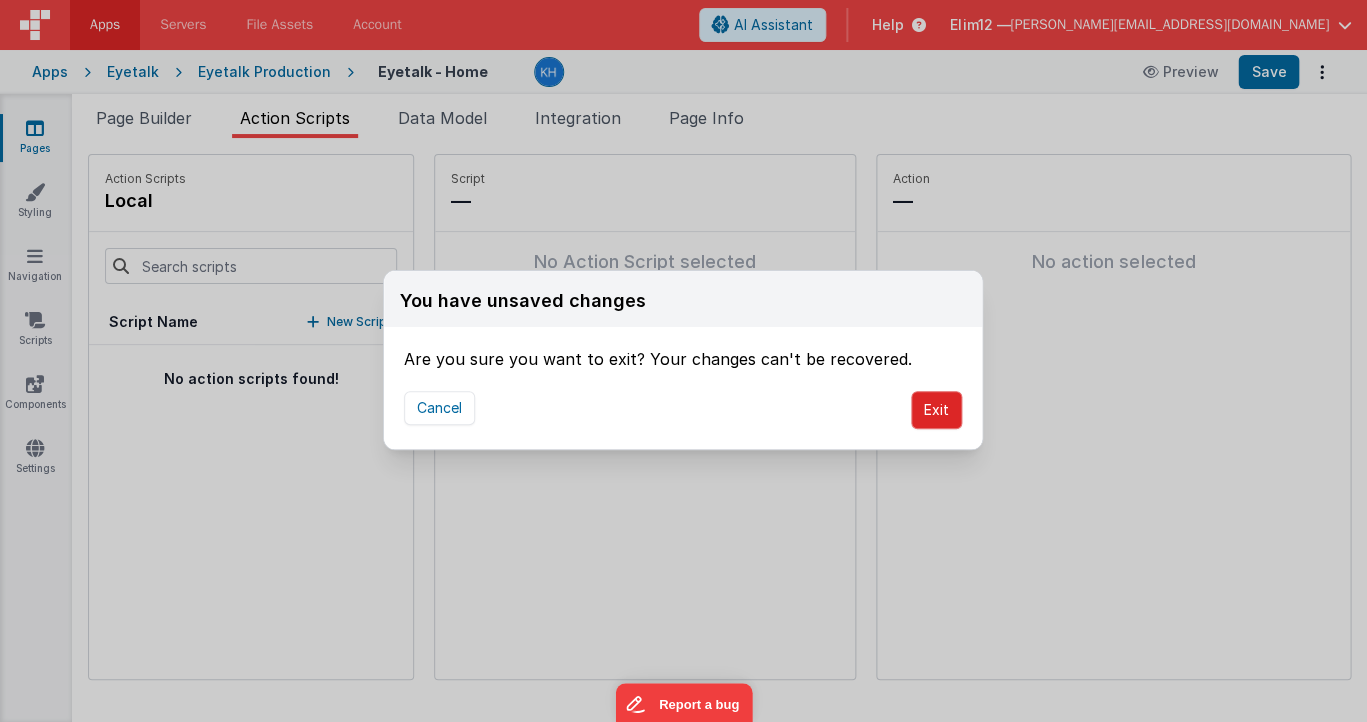 click on "Exit" at bounding box center (936, 410) 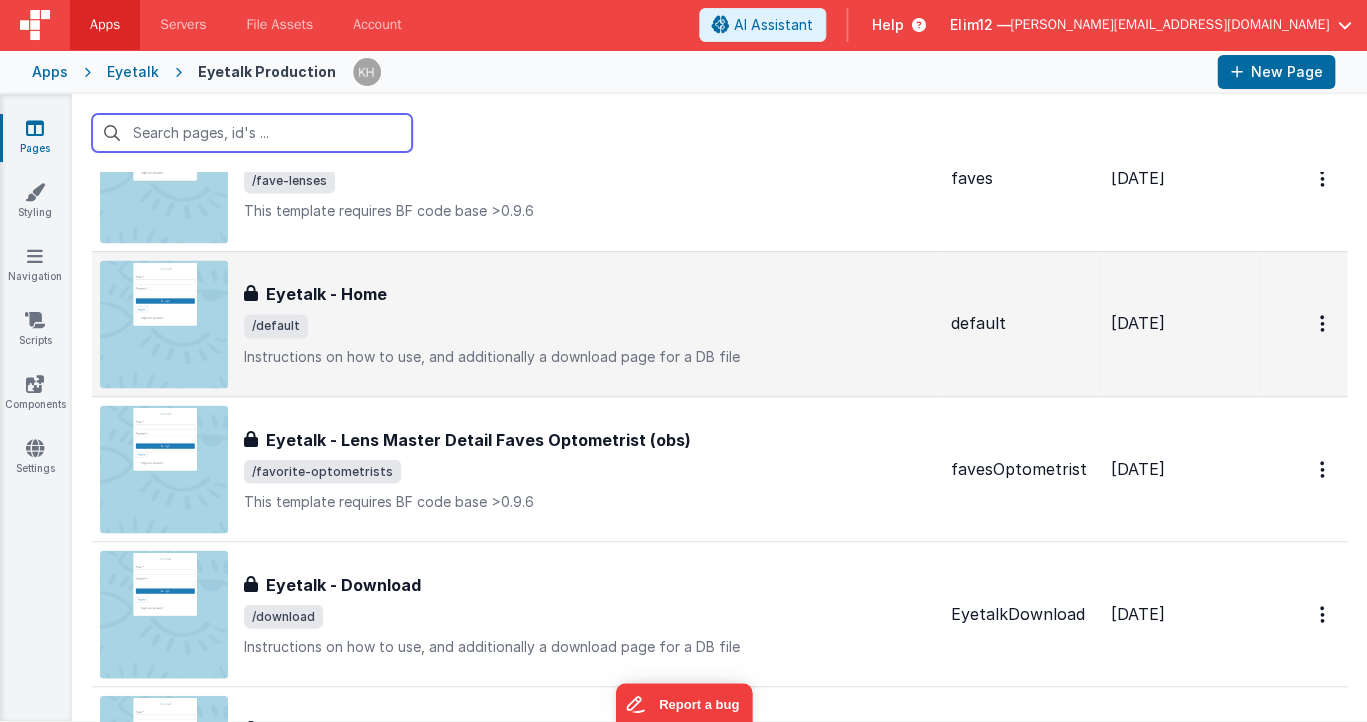 scroll, scrollTop: 982, scrollLeft: 0, axis: vertical 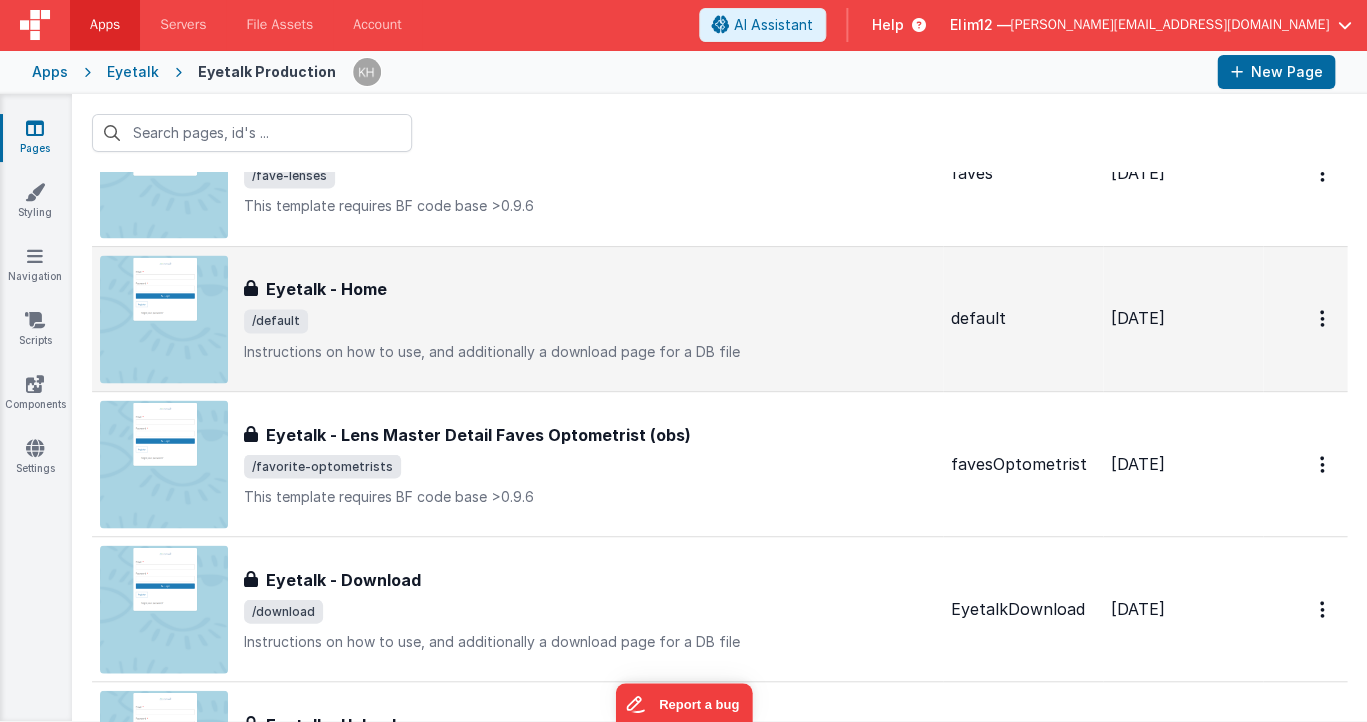 click on "Instructions on how to use, and additionally a download page for a DB file" at bounding box center (589, 351) 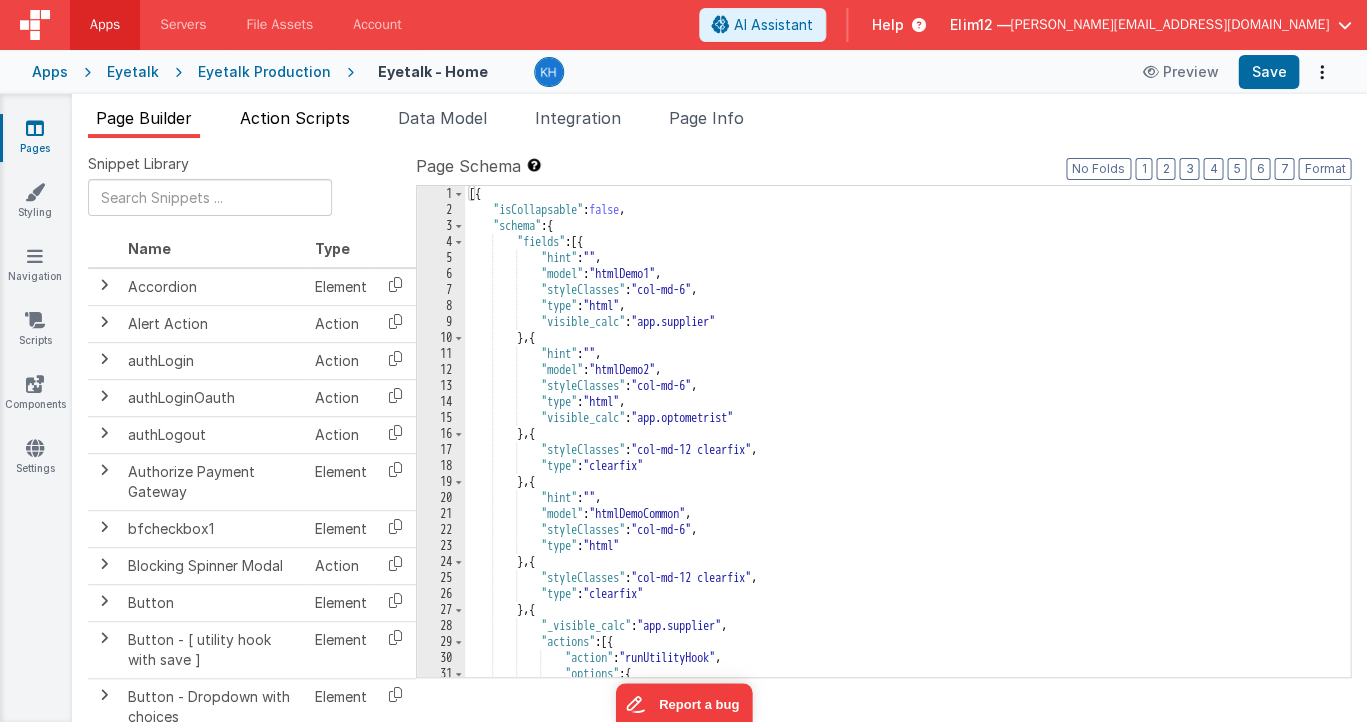 click on "Action Scripts" at bounding box center [295, 118] 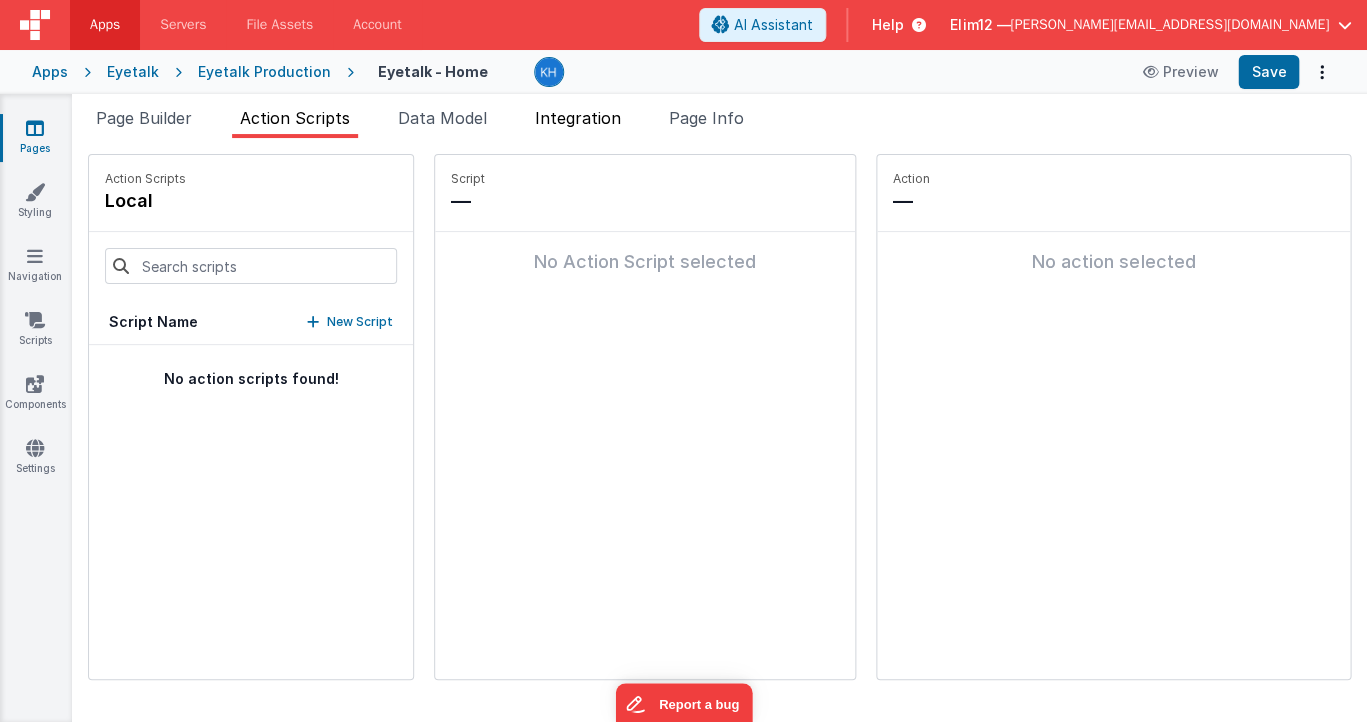 click on "Integration" at bounding box center (578, 118) 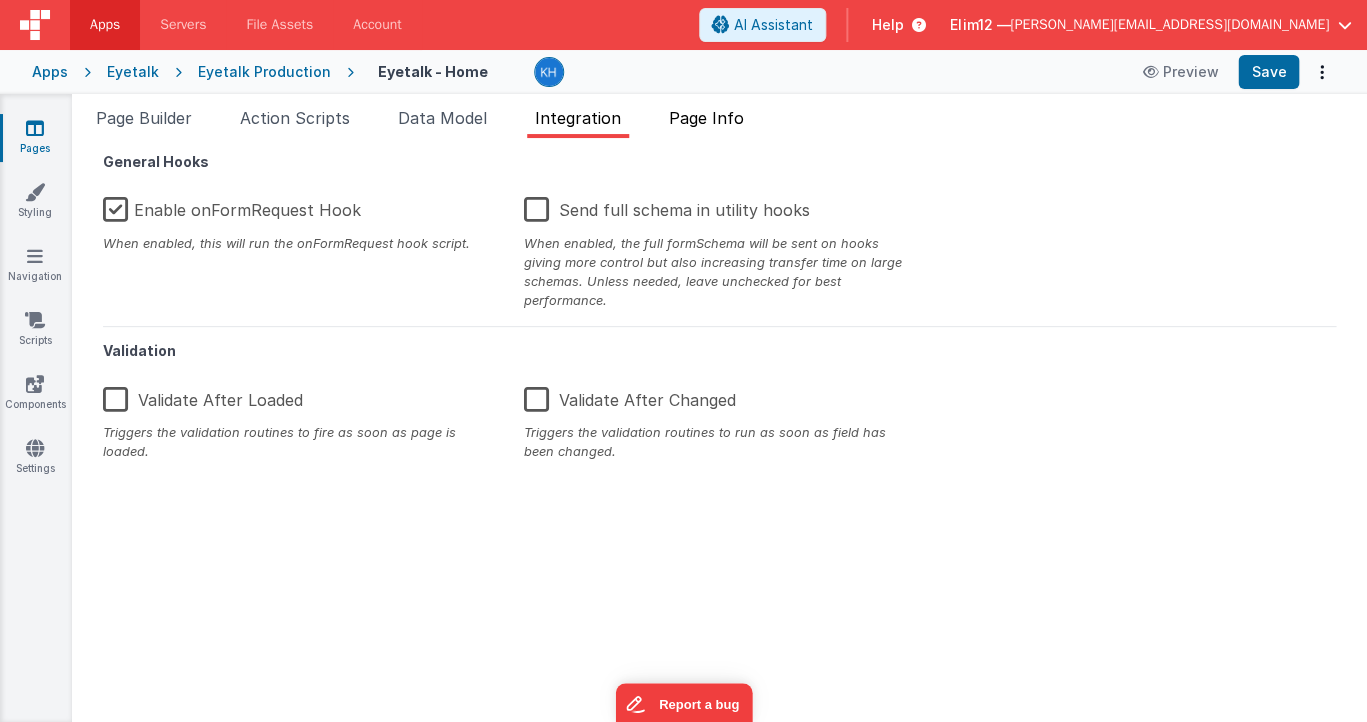 click on "Page Info" at bounding box center [706, 118] 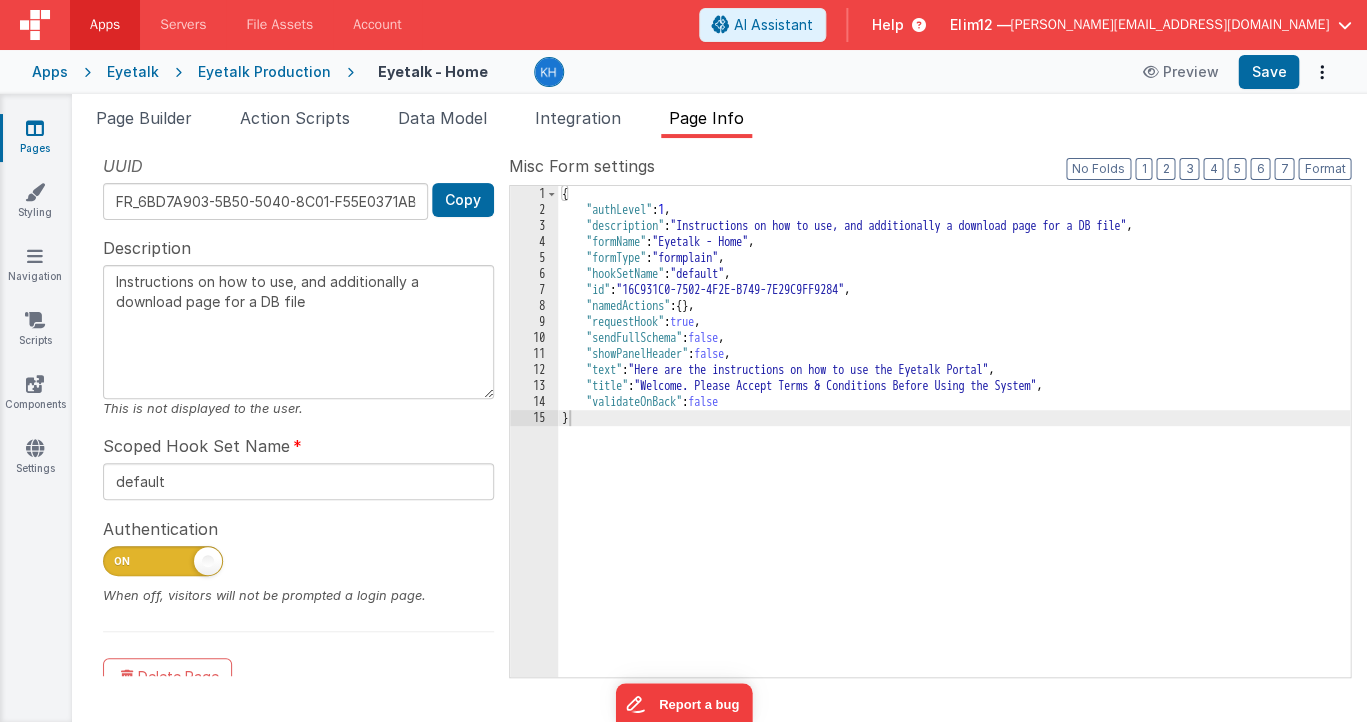 click on "Eyetalk Production" at bounding box center [264, 72] 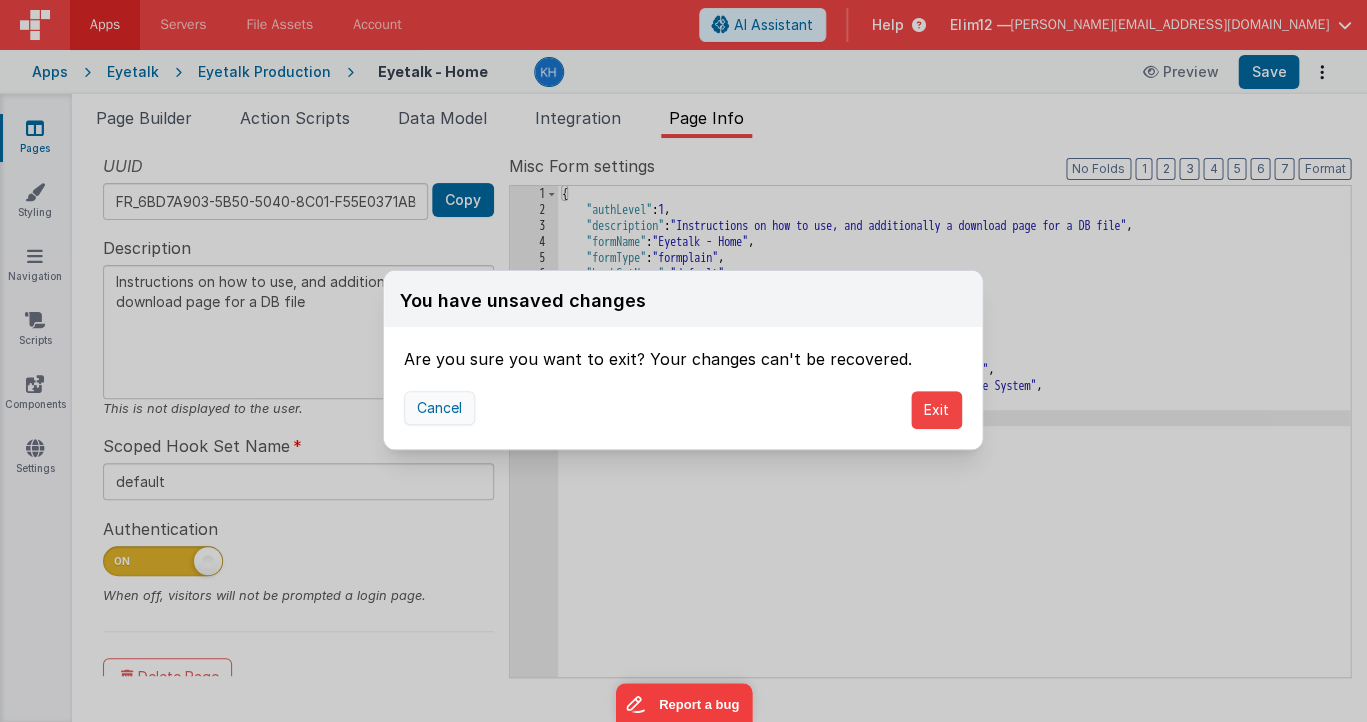 click on "Cancel" at bounding box center (439, 408) 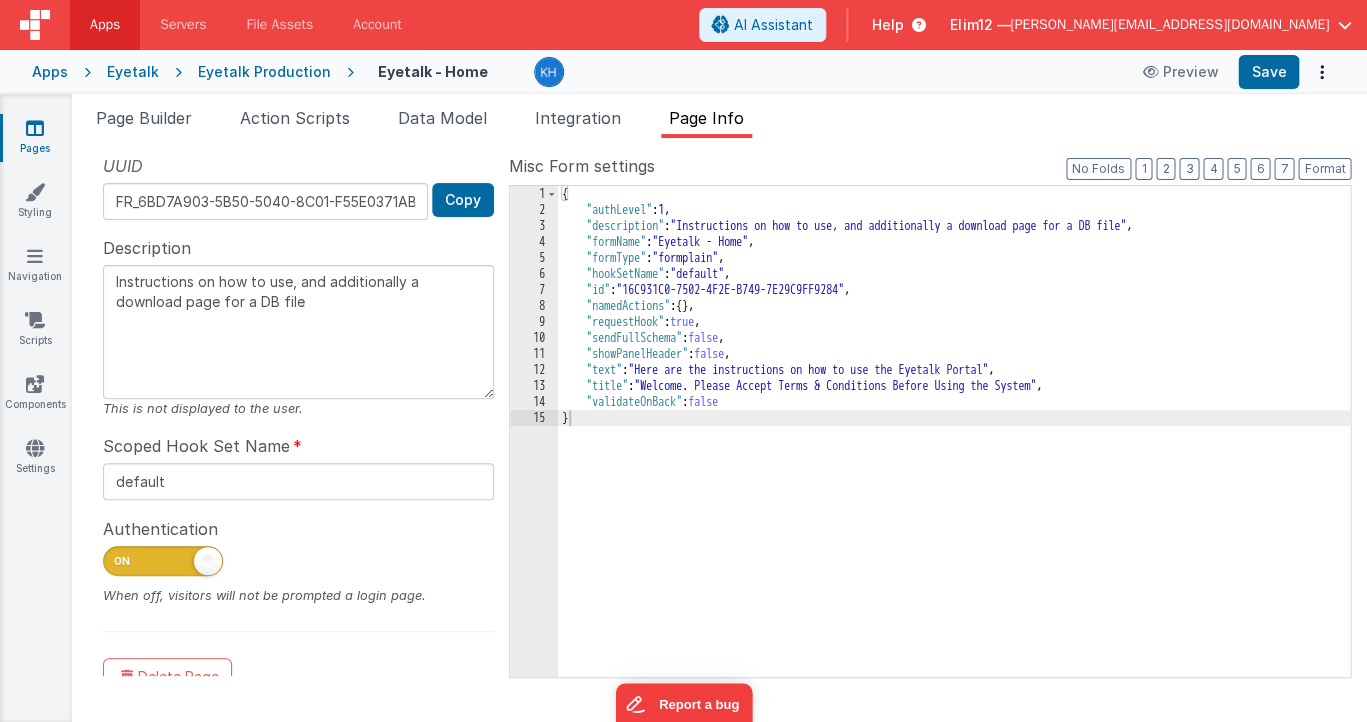 click on "Pages" at bounding box center [35, 138] 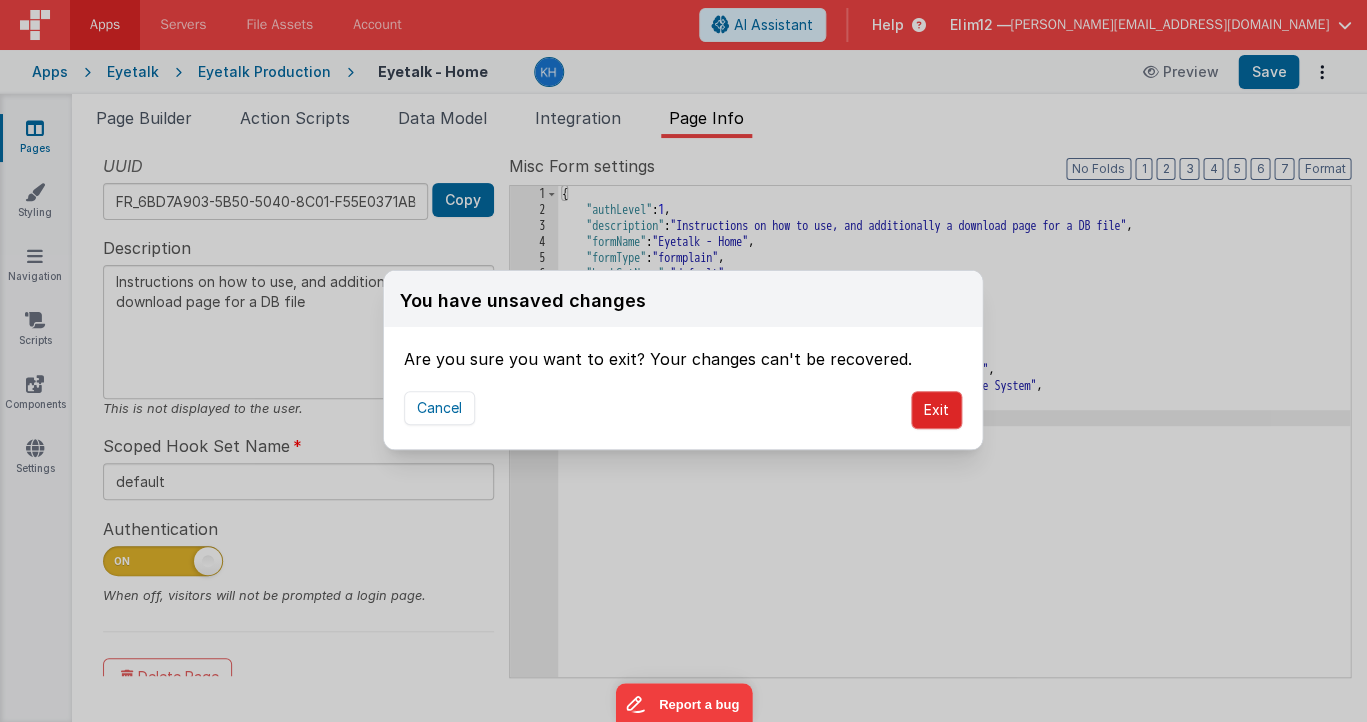 click on "Exit" at bounding box center [936, 410] 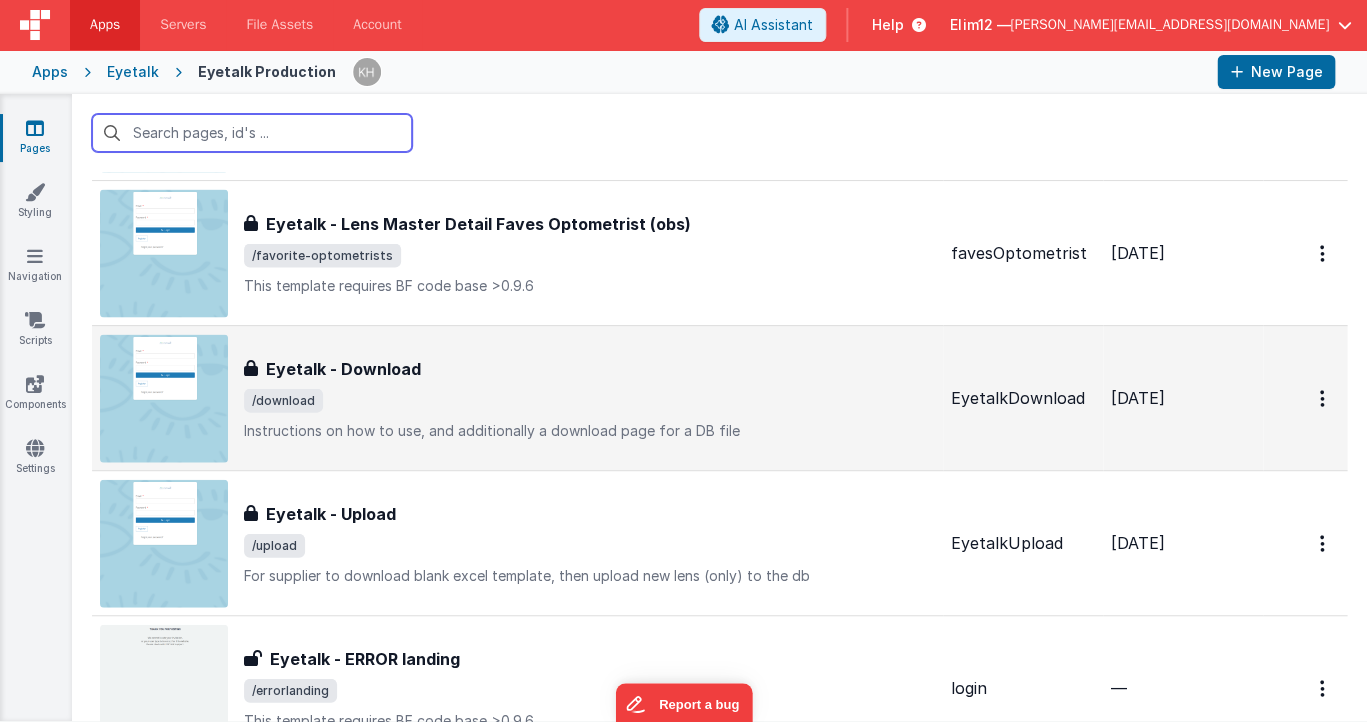 scroll, scrollTop: 1192, scrollLeft: 0, axis: vertical 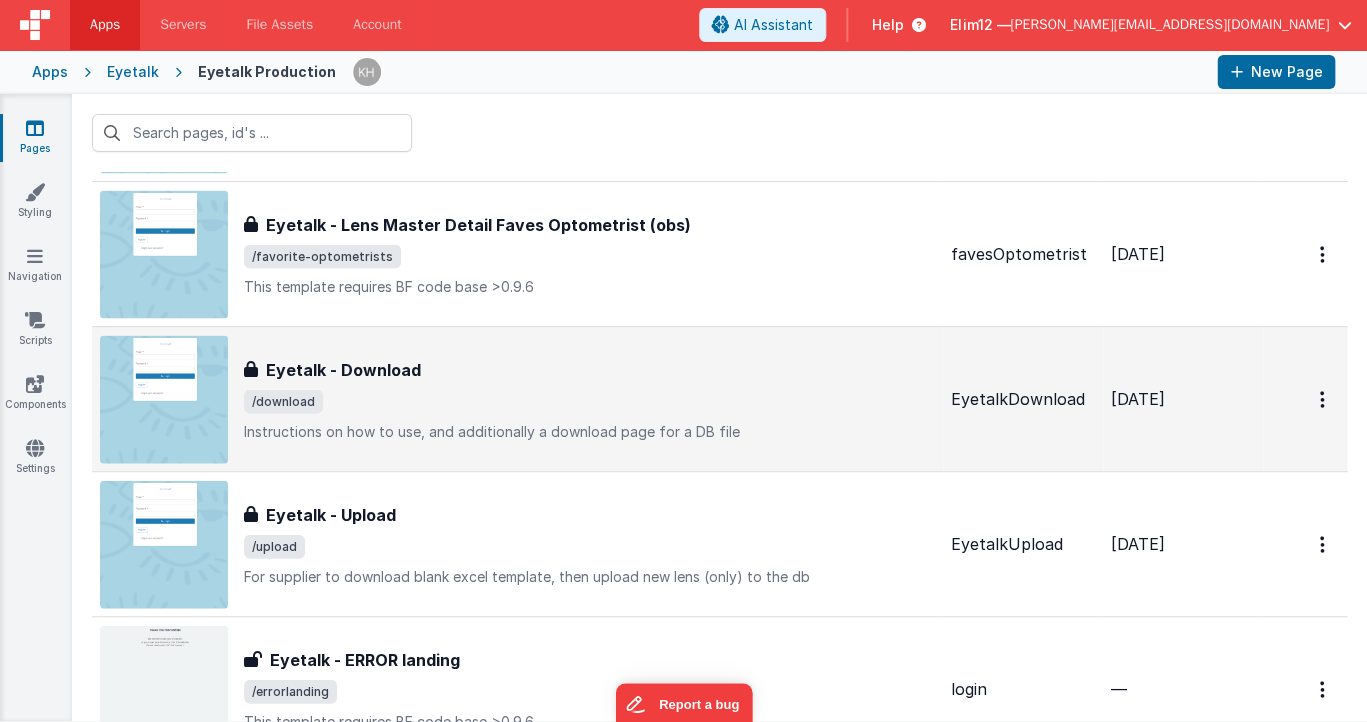 click on "Eyetalk - Download
Eyetalk - Download
/download   Instructions on how to use, and additionally a download page for a DB file" at bounding box center [517, 399] 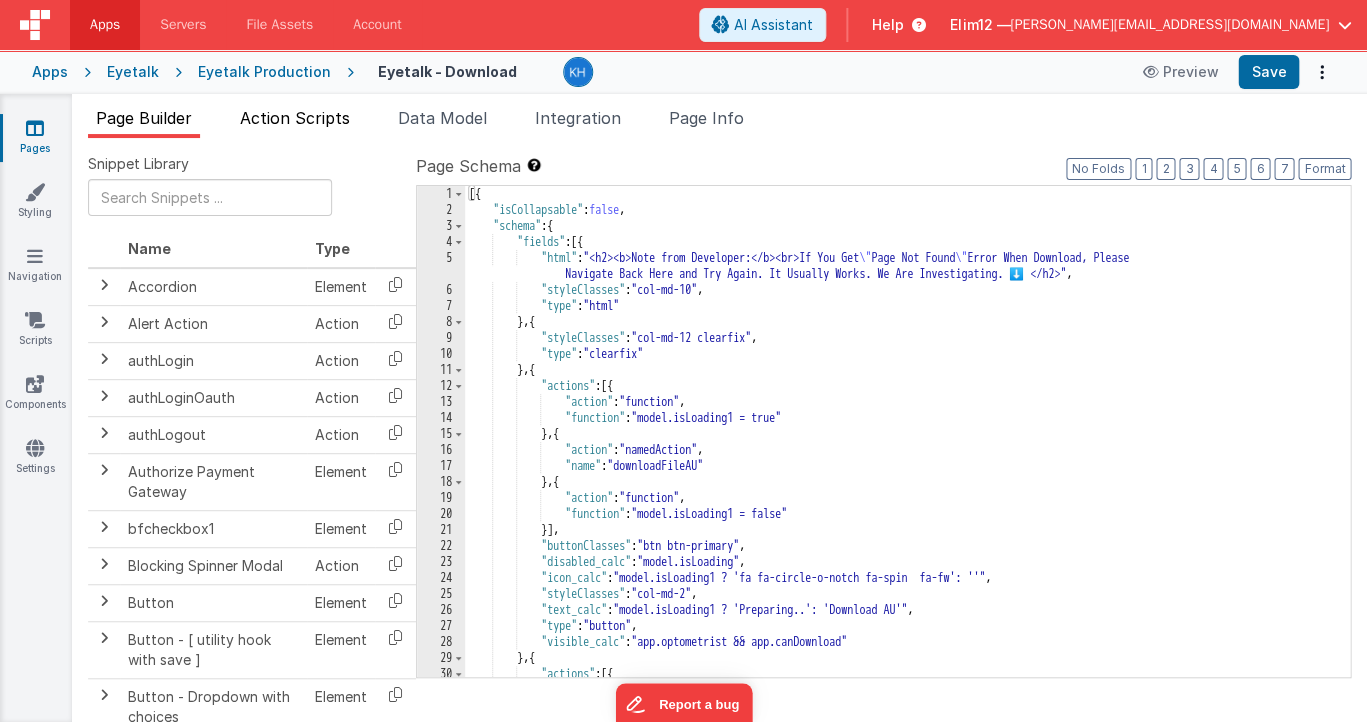 click on "Action Scripts" at bounding box center (295, 118) 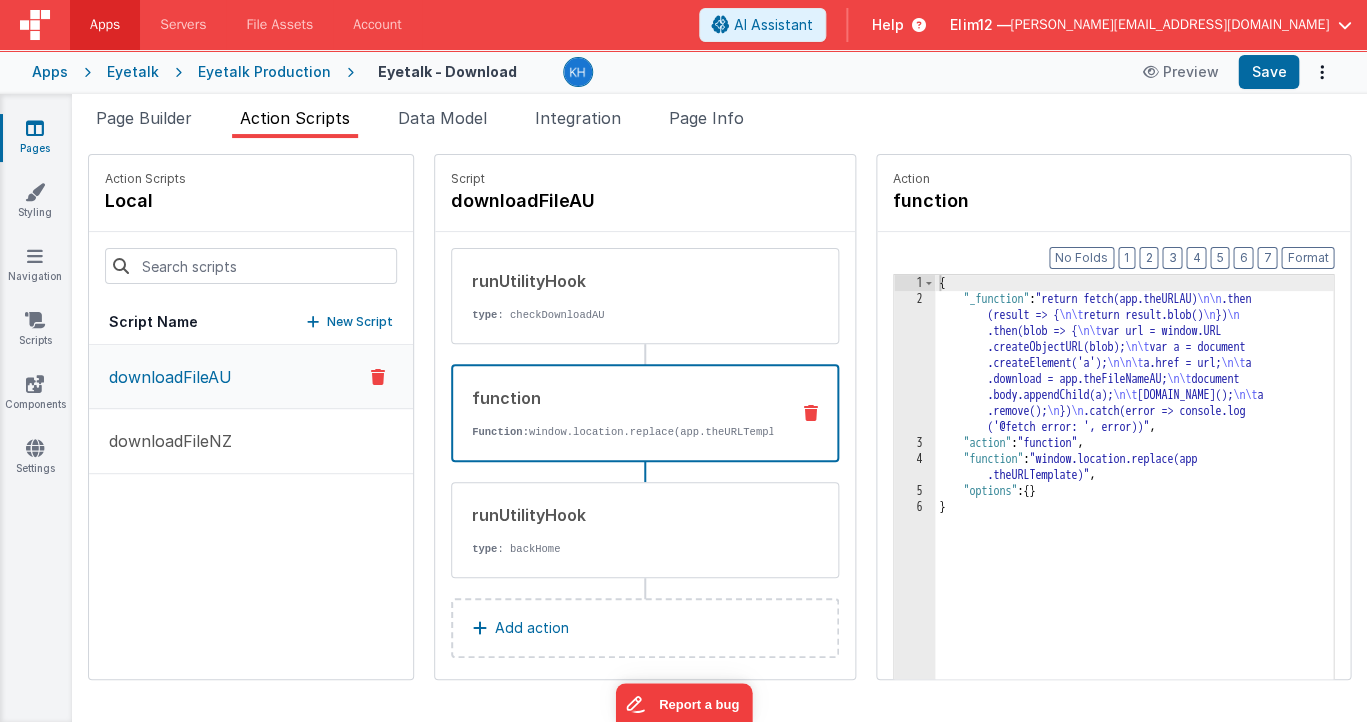 click on "function   Function:  window.location.replace(app.theURLTemplate)" at bounding box center (613, 413) 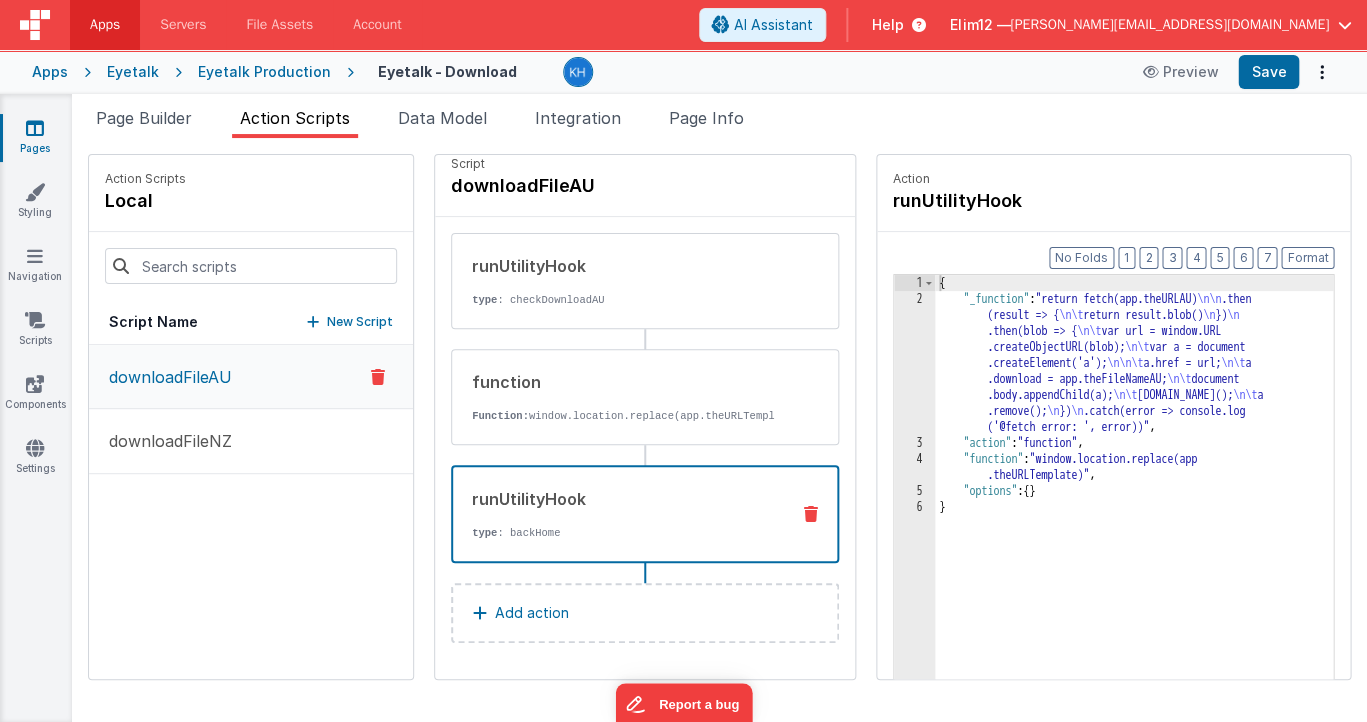 scroll, scrollTop: 31, scrollLeft: 0, axis: vertical 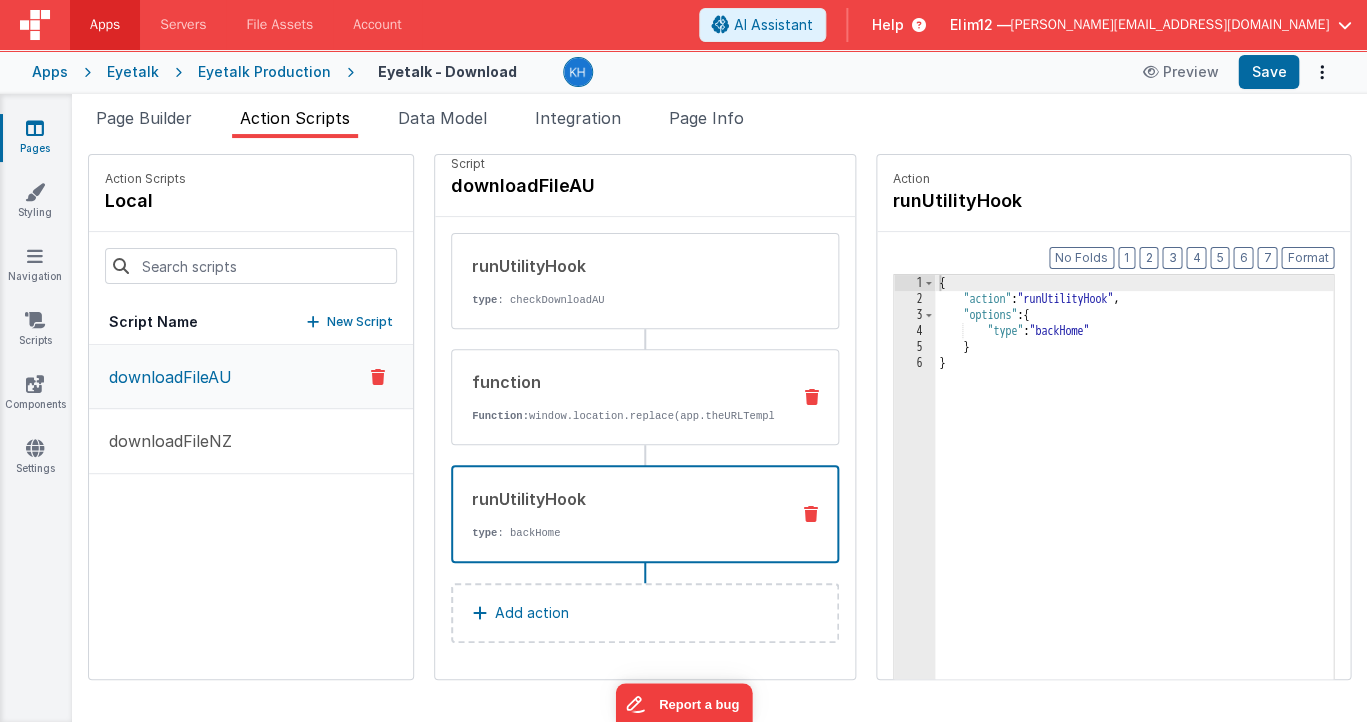 click on "function   Function:  window.location.replace(app.theURLTemplate)" at bounding box center (613, 397) 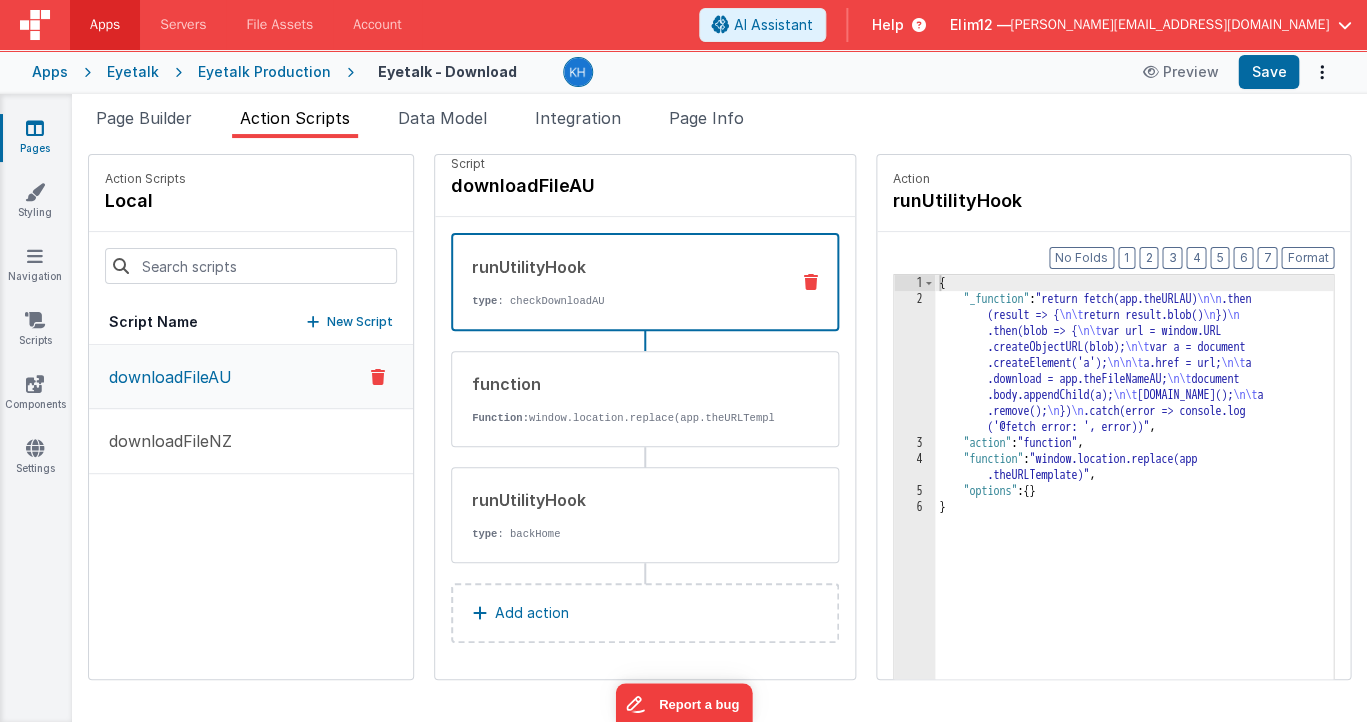 click on "runUtilityHook   type : checkDownloadAU" at bounding box center [613, 282] 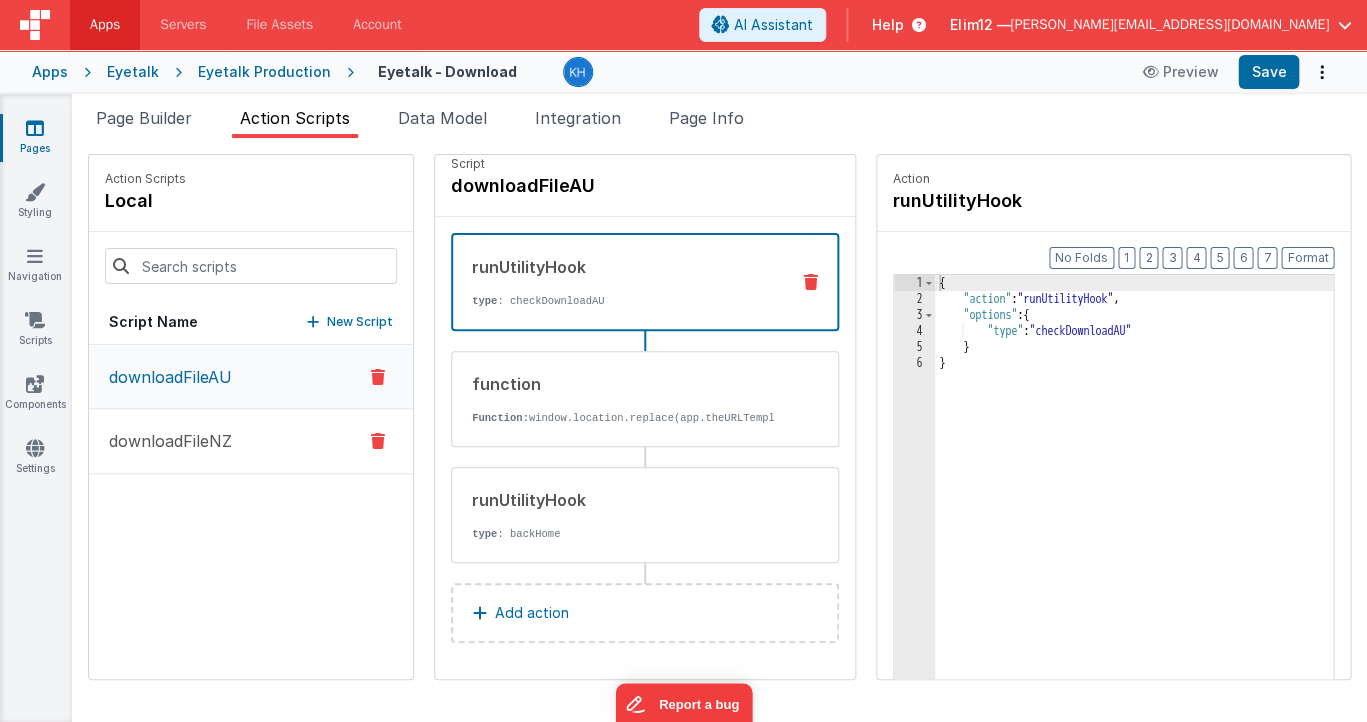 click on "downloadFileNZ" at bounding box center [251, 441] 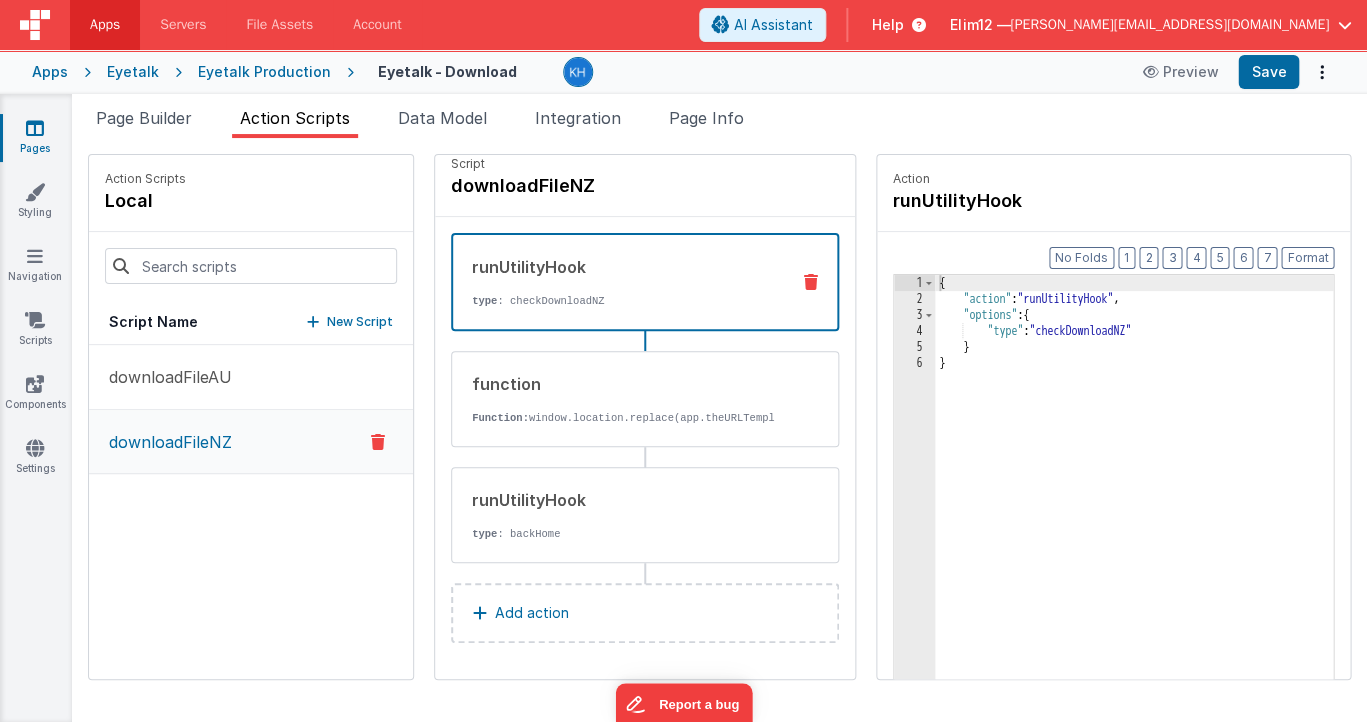 click on "Eyetalk Production" at bounding box center [264, 72] 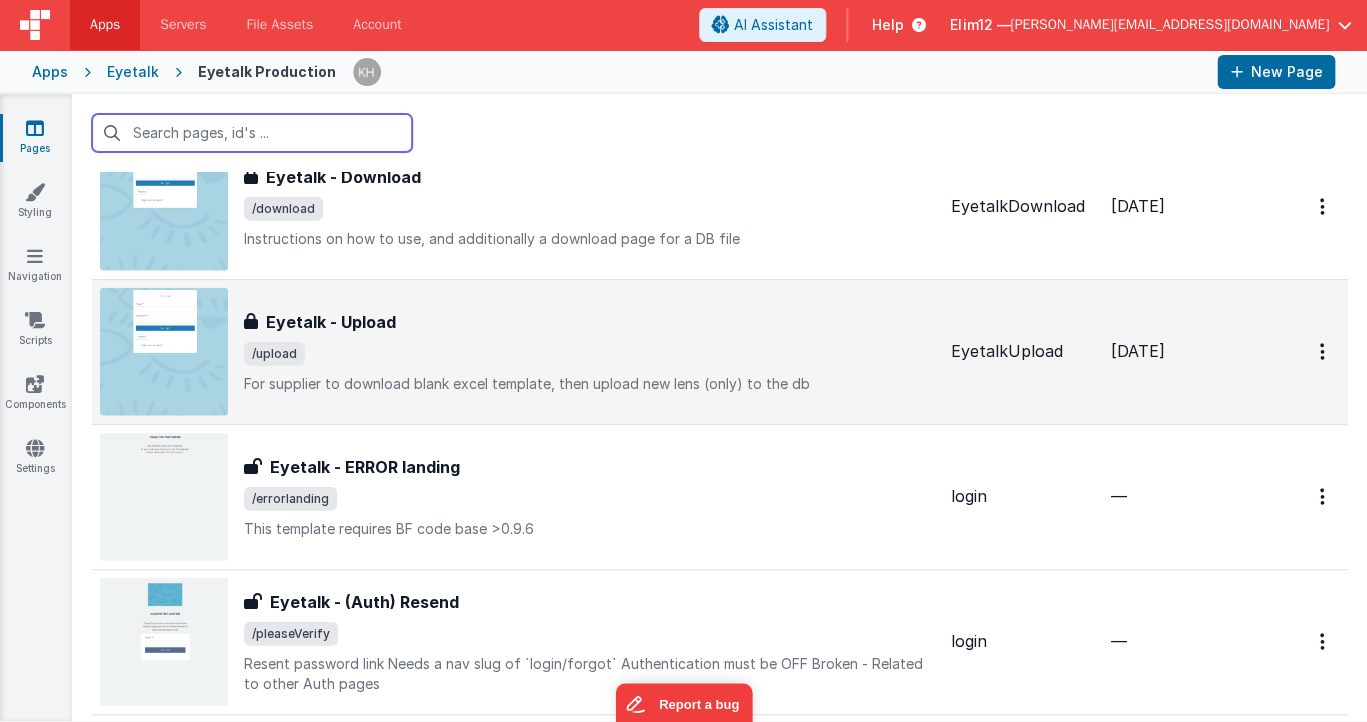scroll, scrollTop: 1383, scrollLeft: 0, axis: vertical 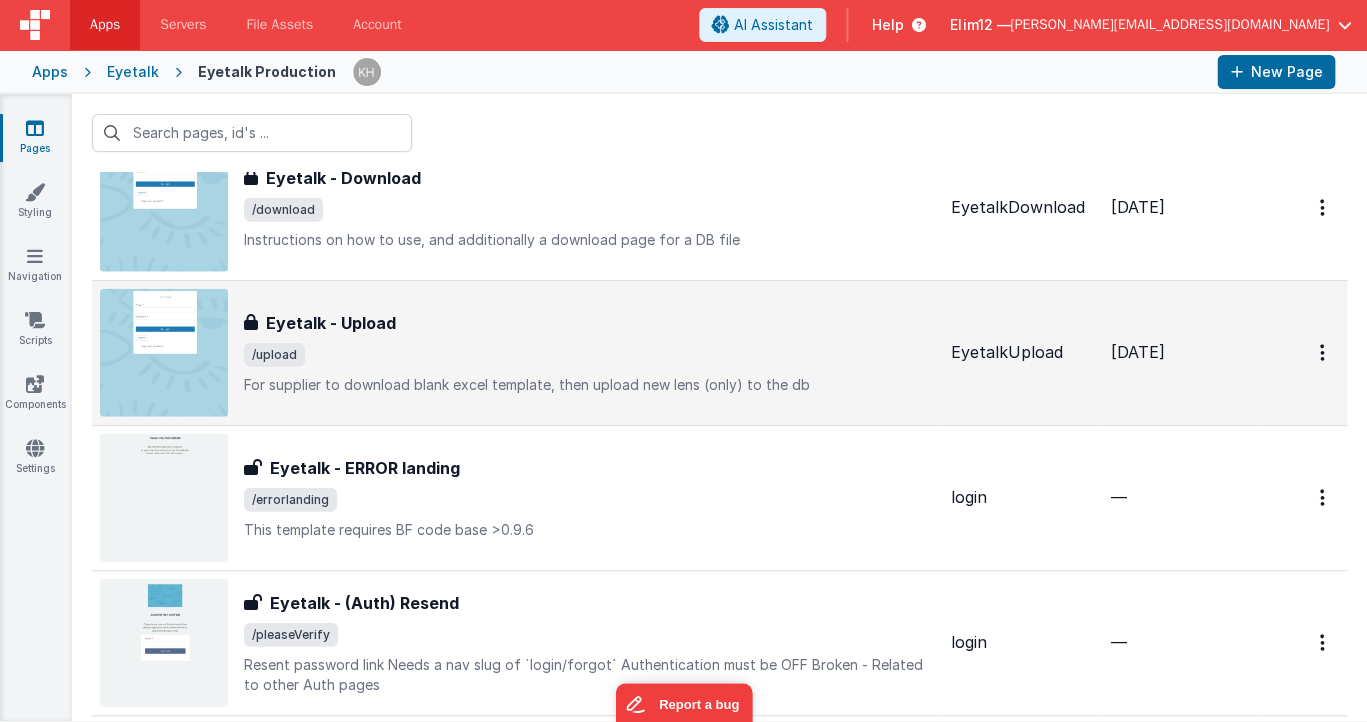 click on "/upload" at bounding box center (589, 355) 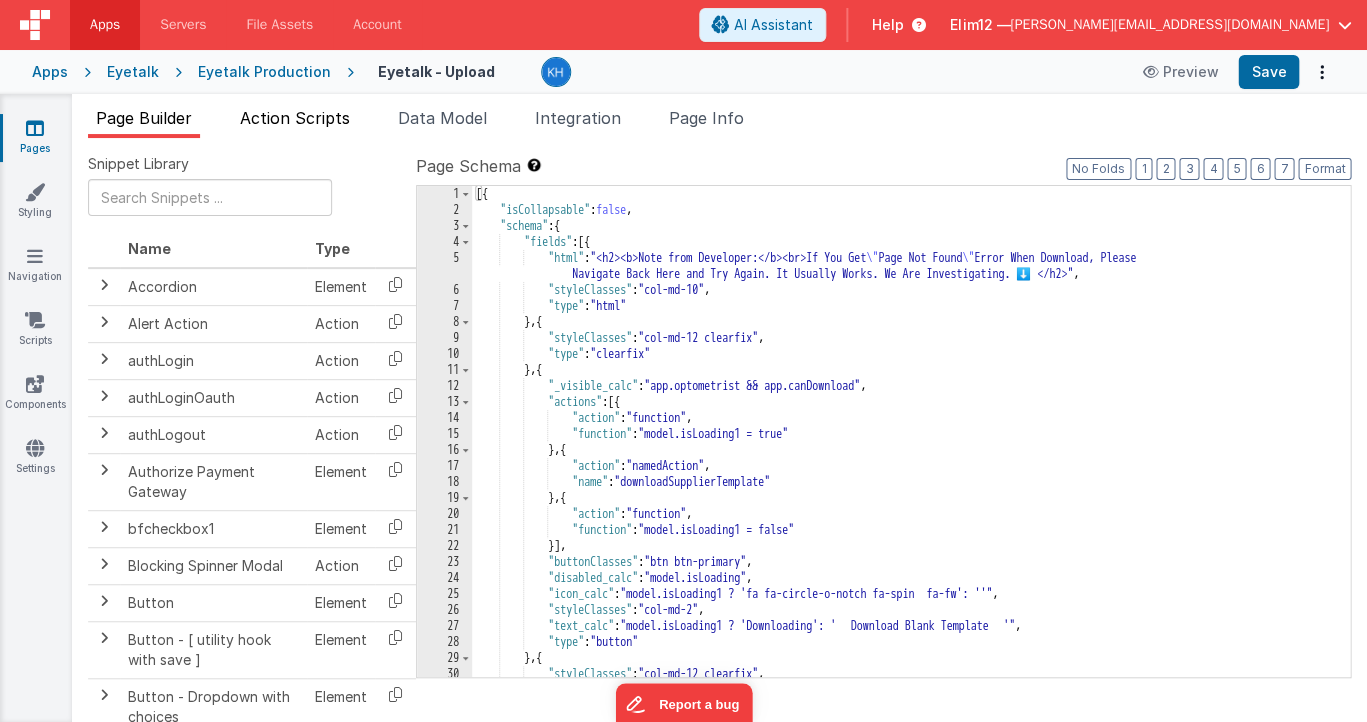 click on "Action Scripts" at bounding box center [295, 118] 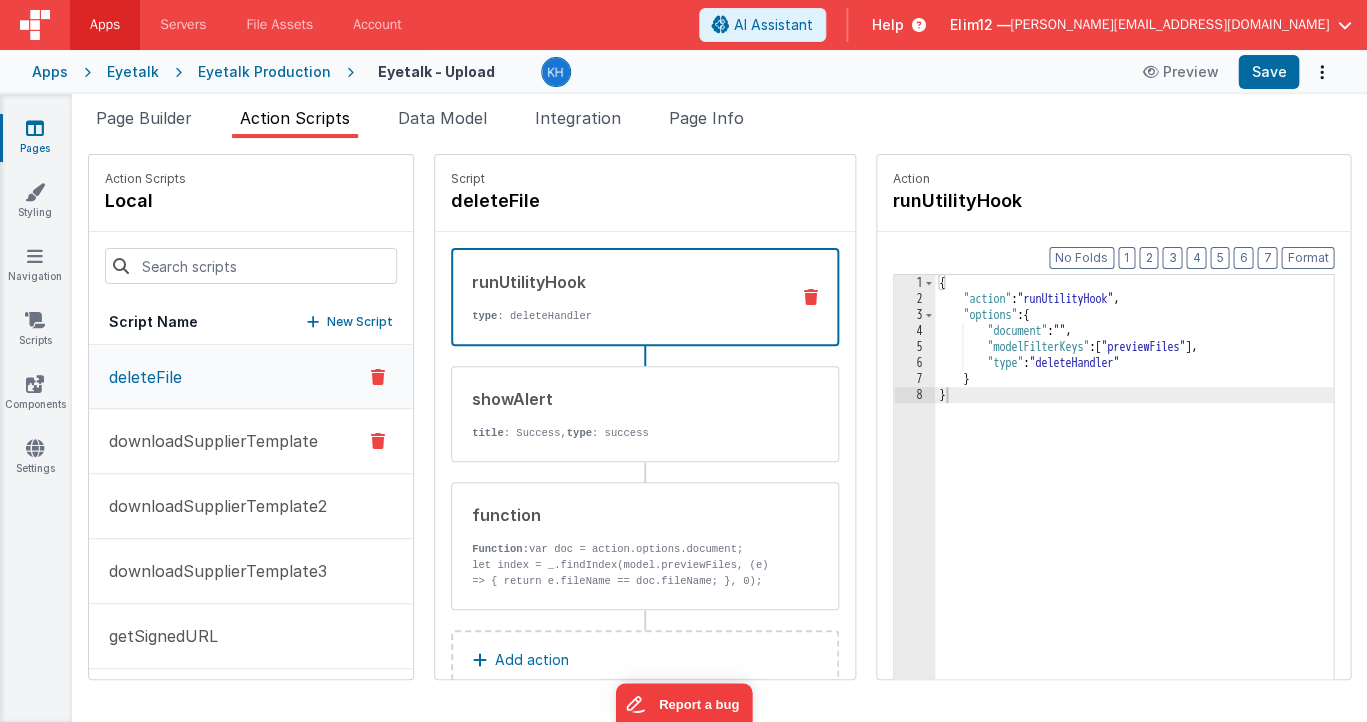 click on "downloadSupplierTemplate" at bounding box center [251, 441] 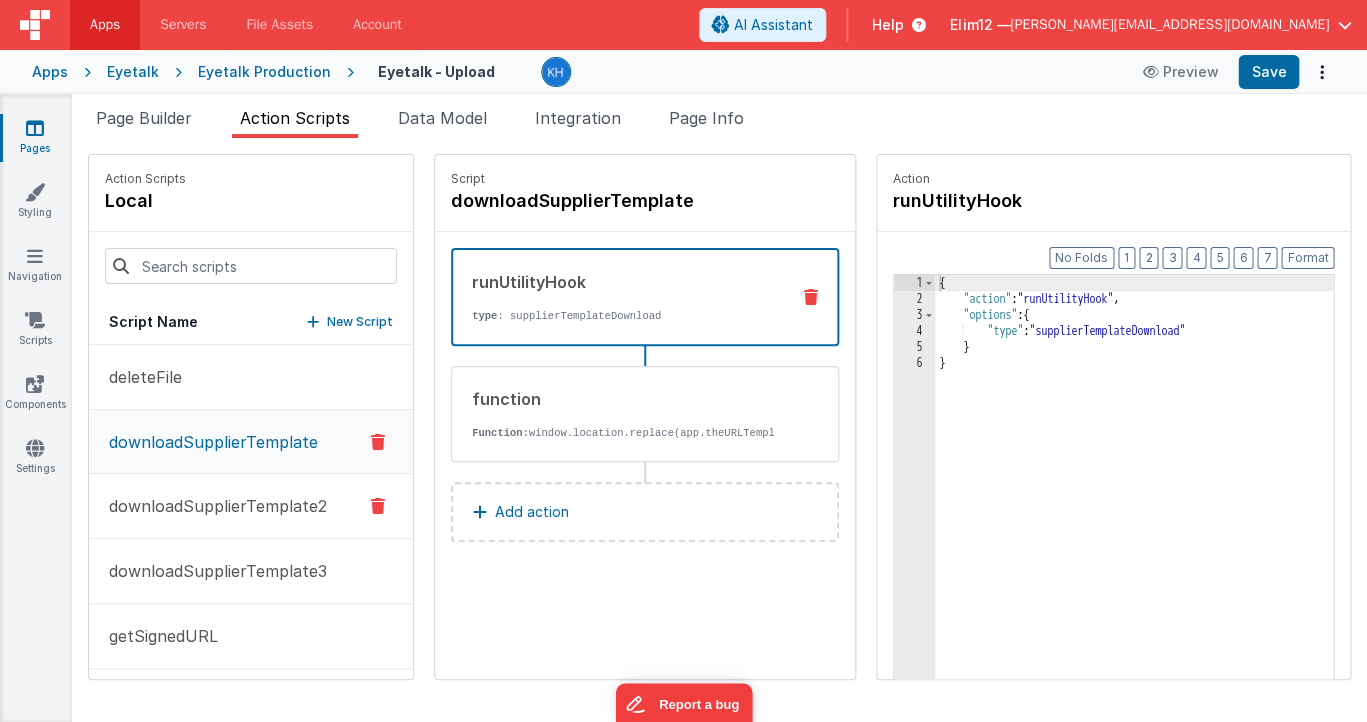 click on "downloadSupplierTemplate2" at bounding box center (212, 506) 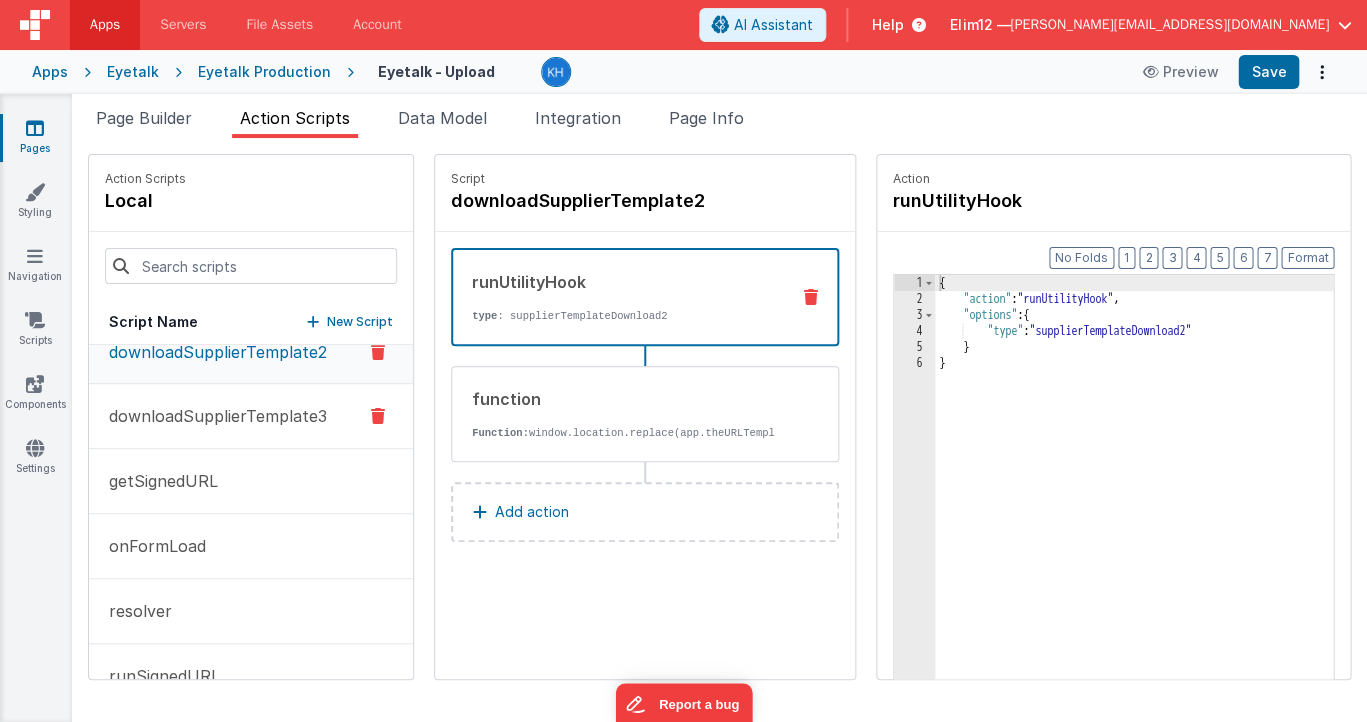 scroll, scrollTop: 146, scrollLeft: 0, axis: vertical 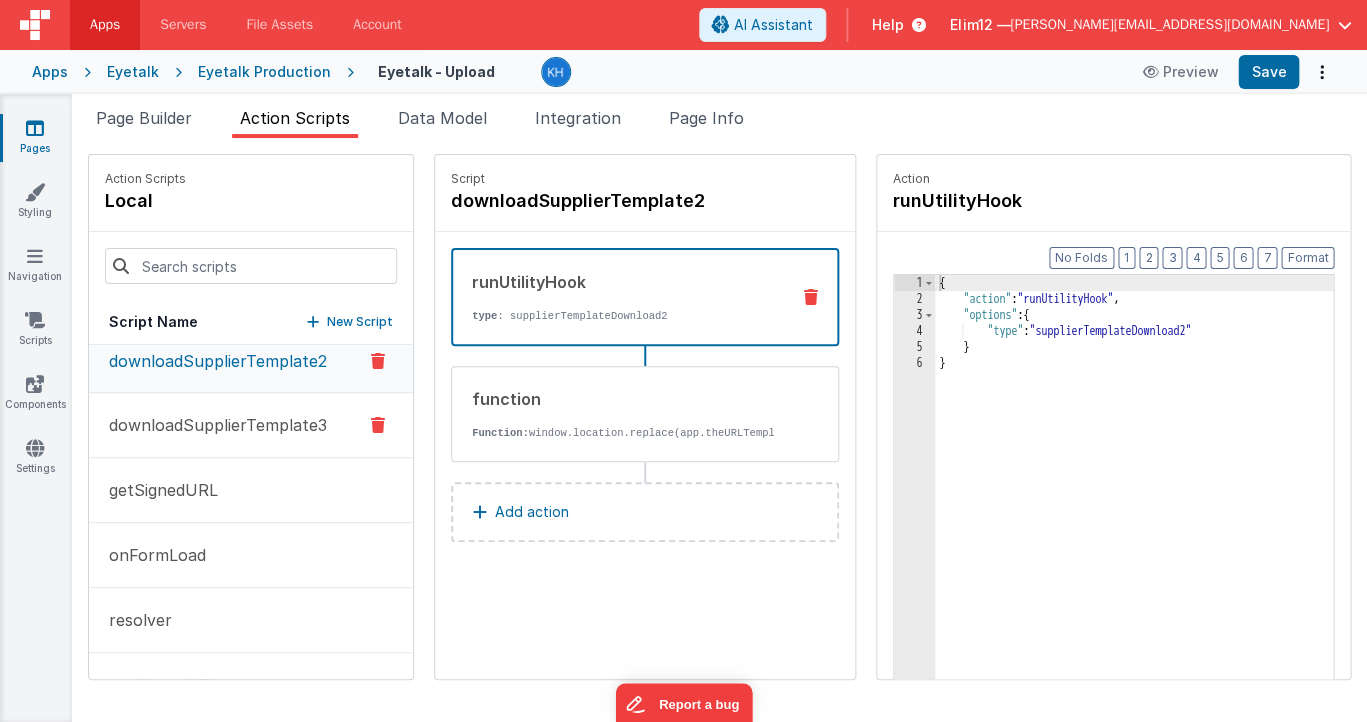 click on "downloadSupplierTemplate3" at bounding box center (212, 425) 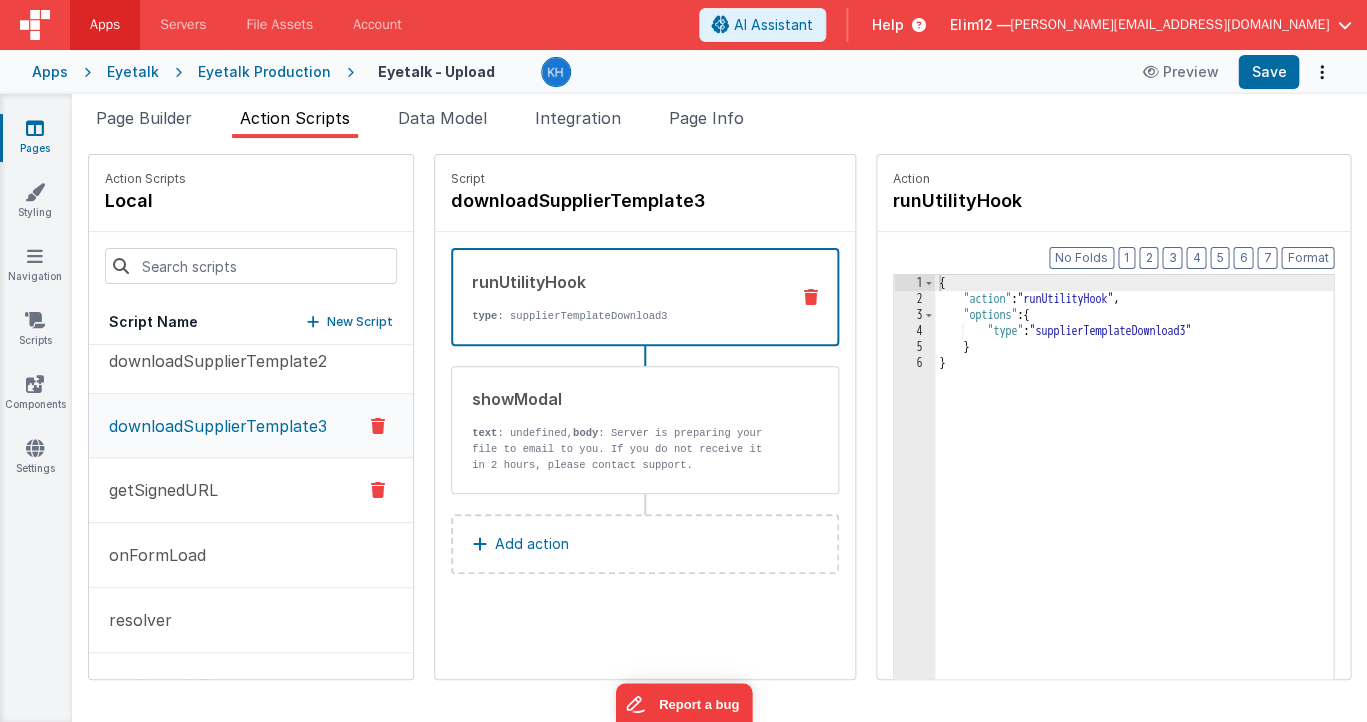 click on "getSignedURL" at bounding box center [251, 490] 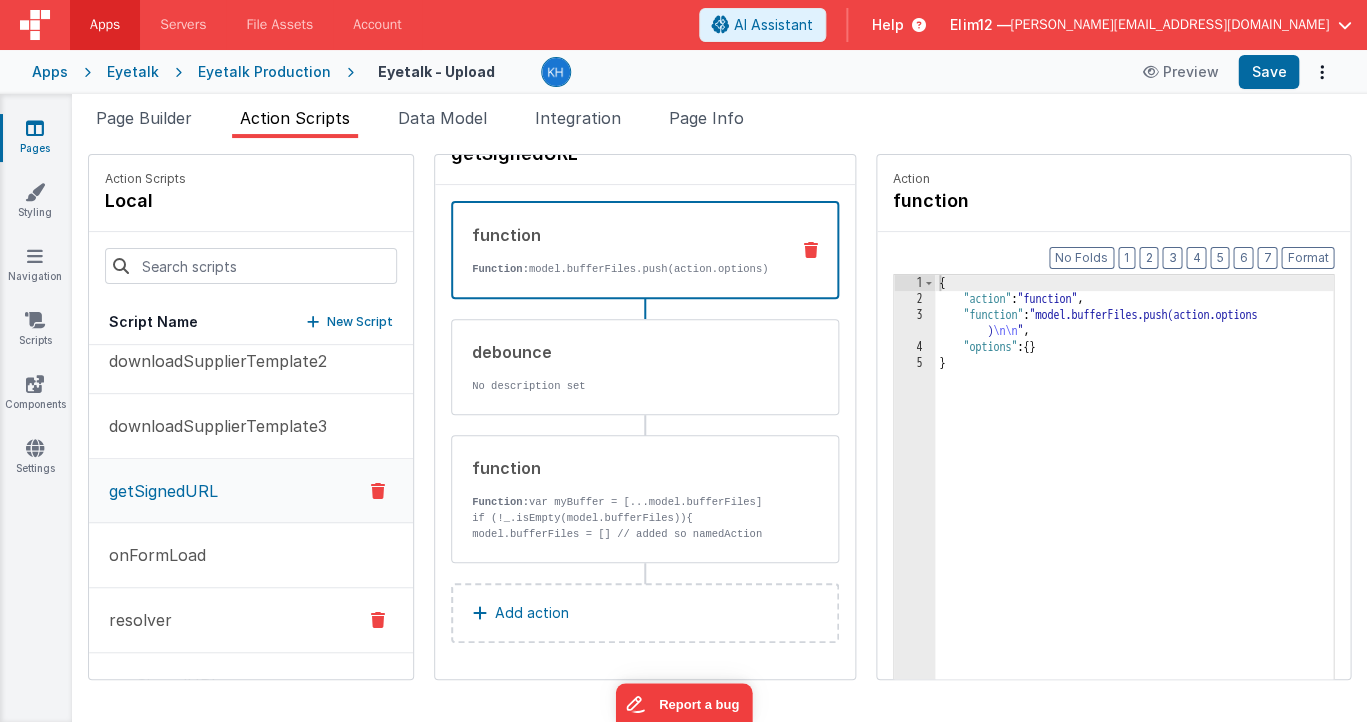 scroll, scrollTop: 63, scrollLeft: 0, axis: vertical 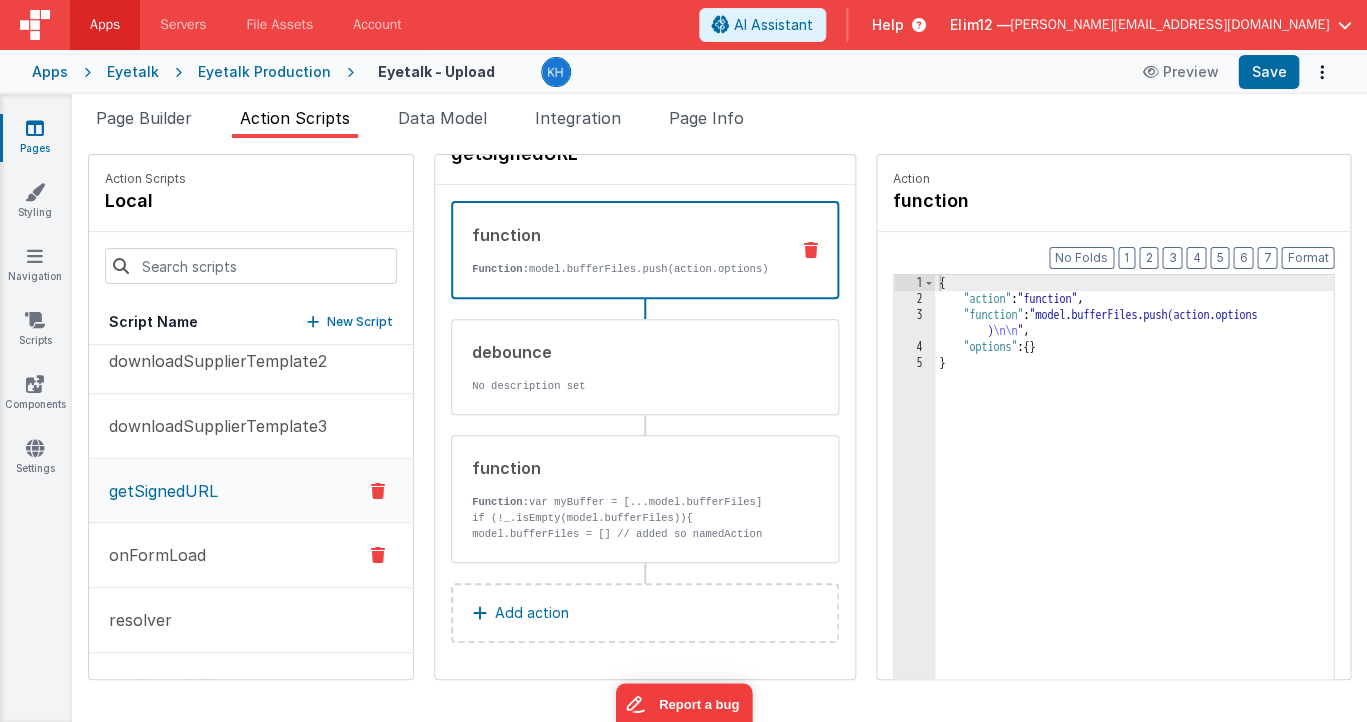 click on "onFormLoad" at bounding box center (251, 555) 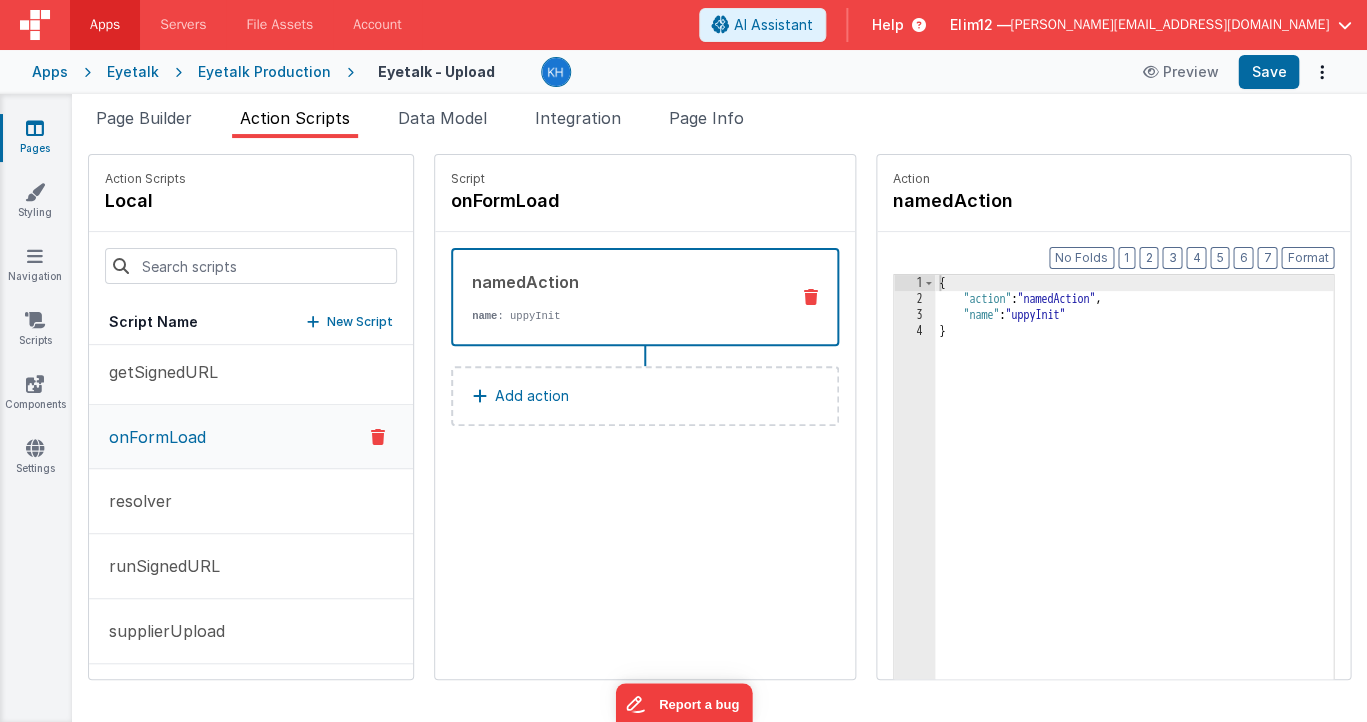 scroll, scrollTop: 266, scrollLeft: 0, axis: vertical 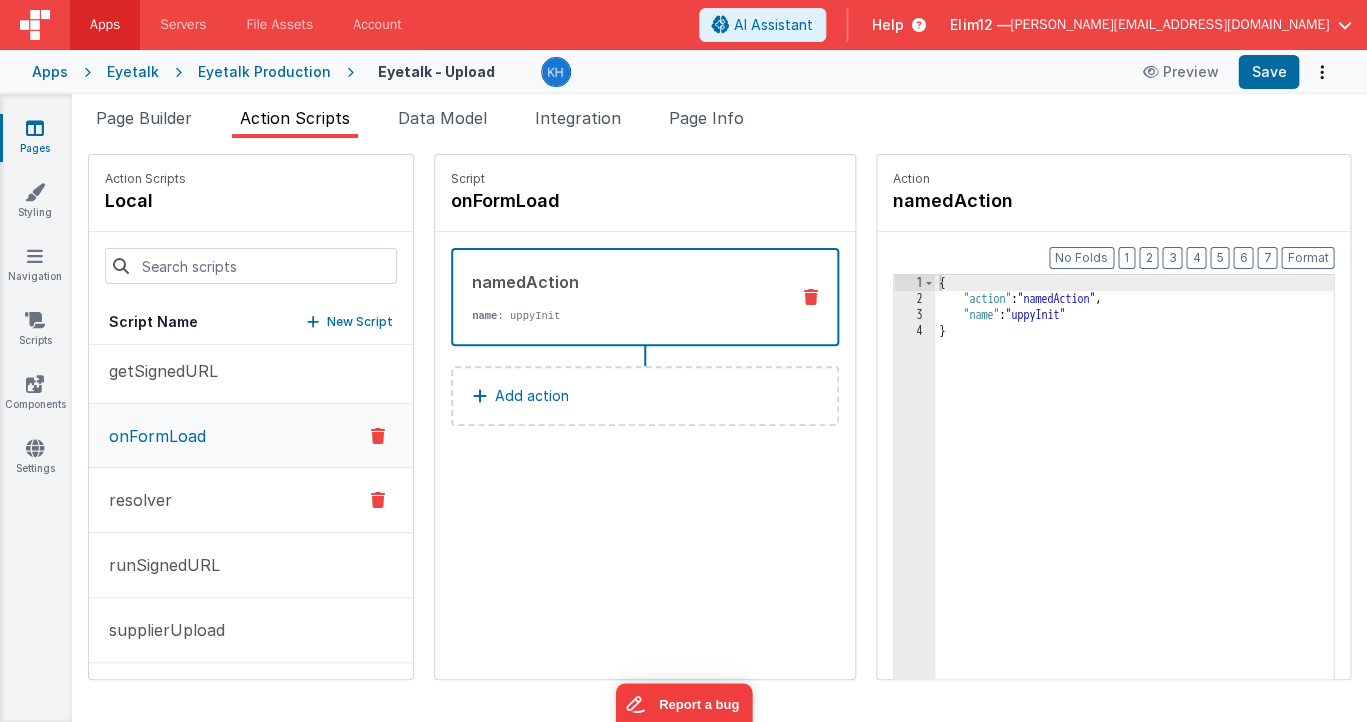 click on "resolver" at bounding box center [251, 500] 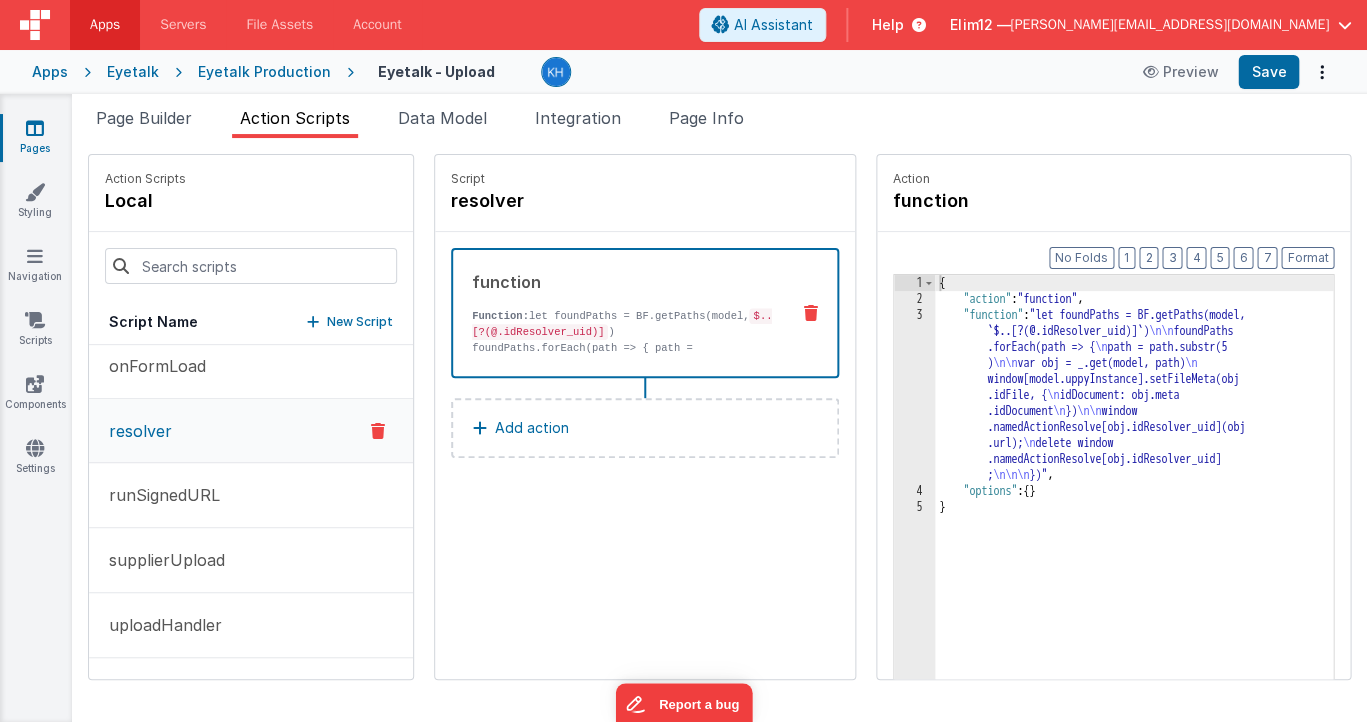 scroll, scrollTop: 348, scrollLeft: 0, axis: vertical 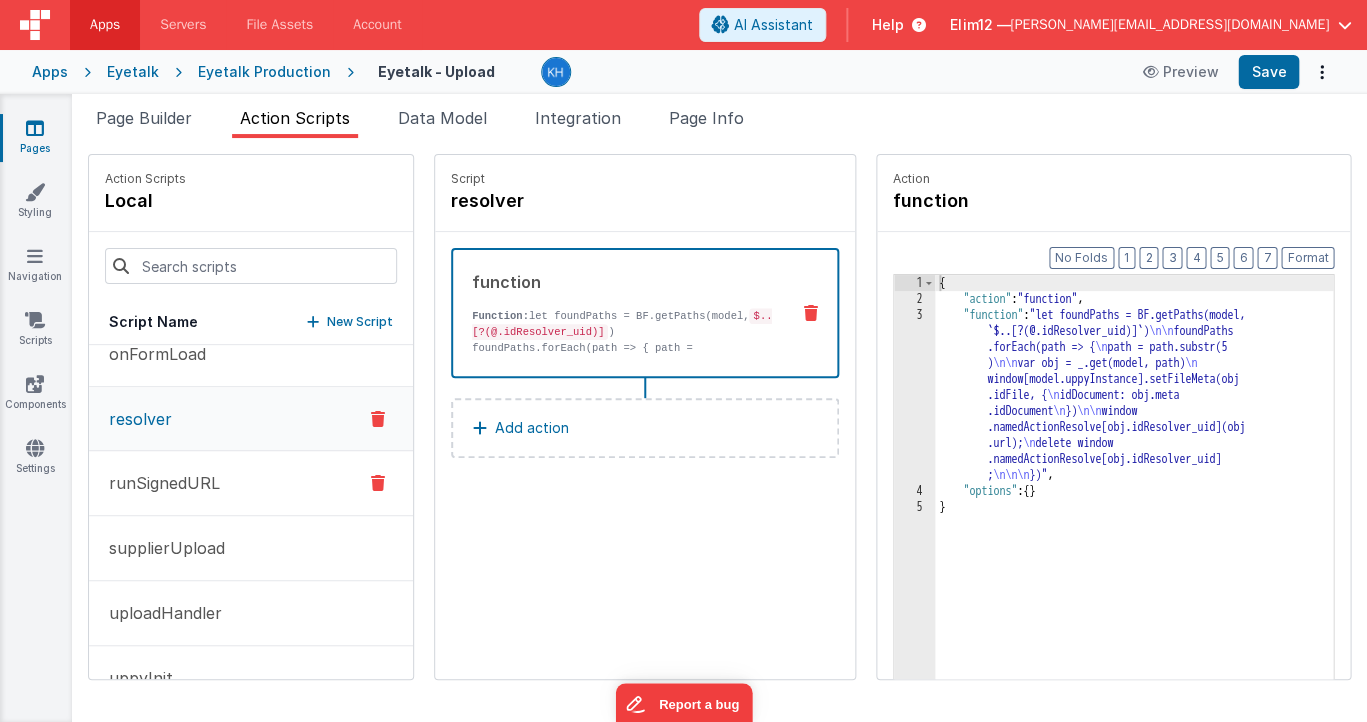 click on "runSignedURL" at bounding box center (251, 483) 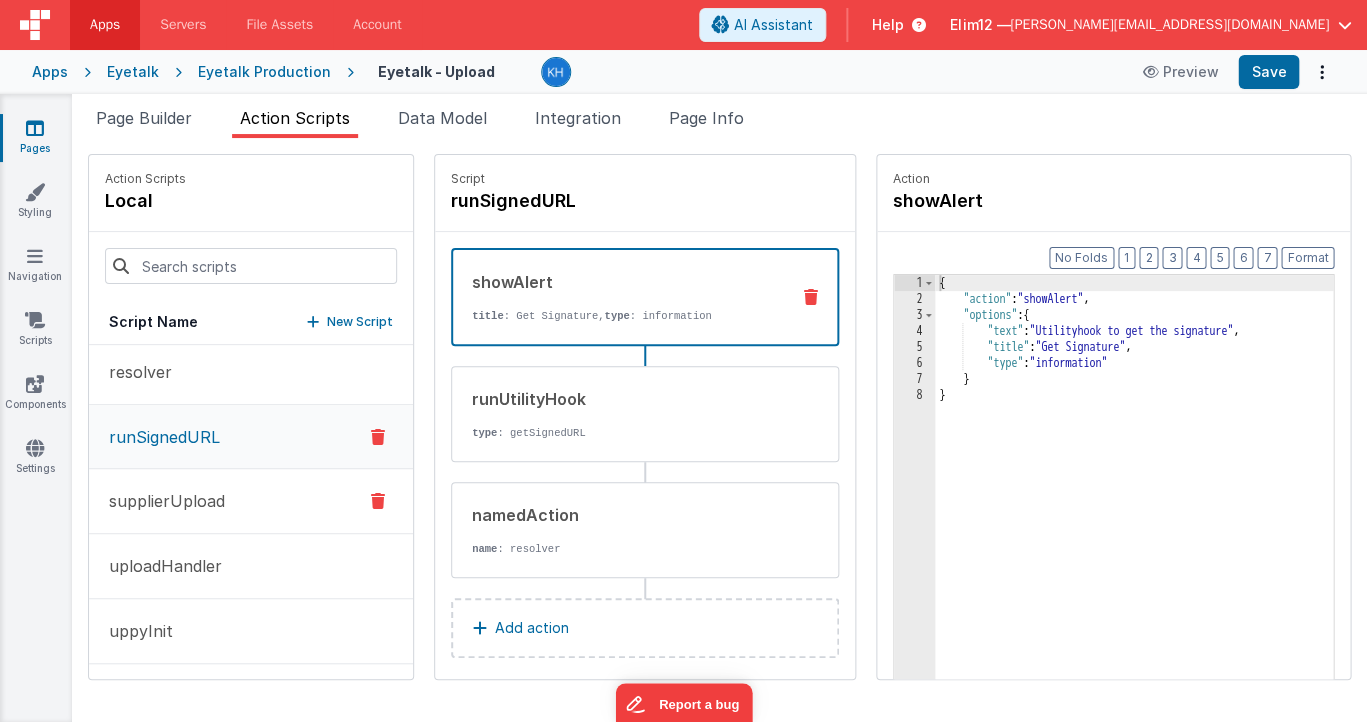 scroll, scrollTop: 394, scrollLeft: 0, axis: vertical 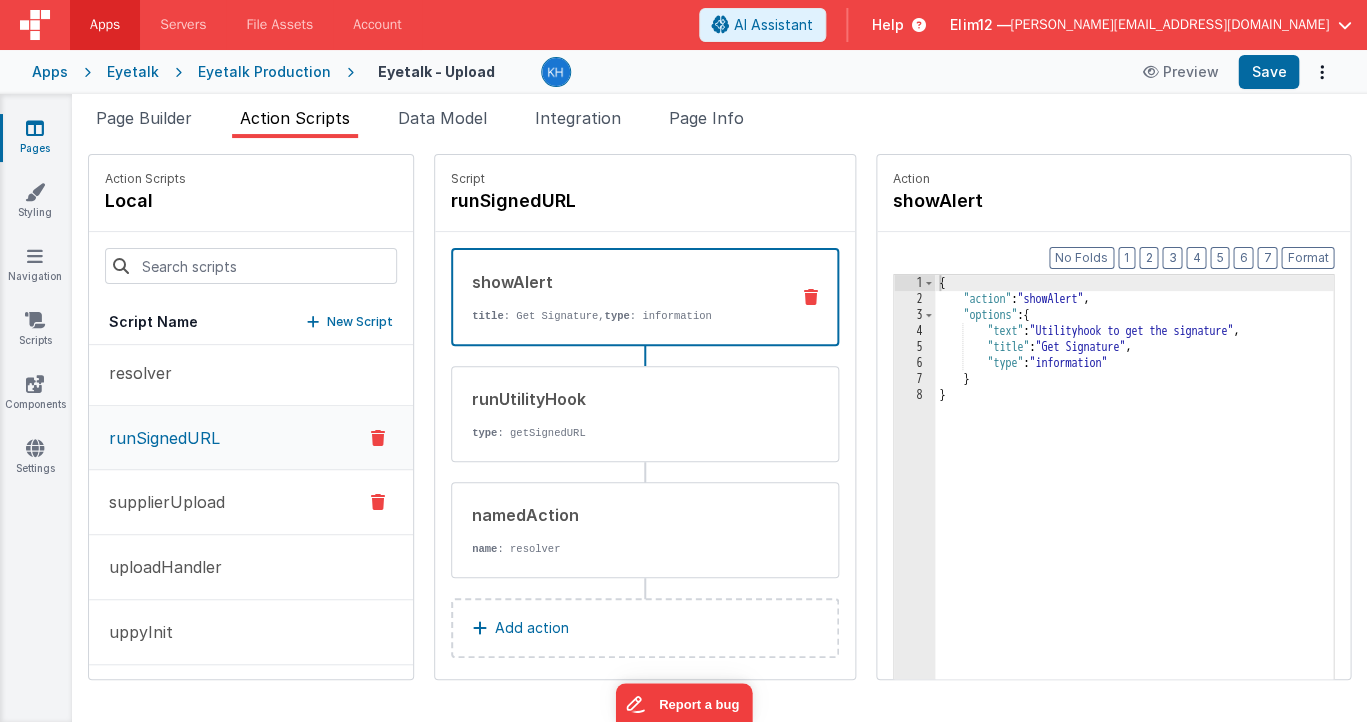click on "supplierUpload" at bounding box center [251, 502] 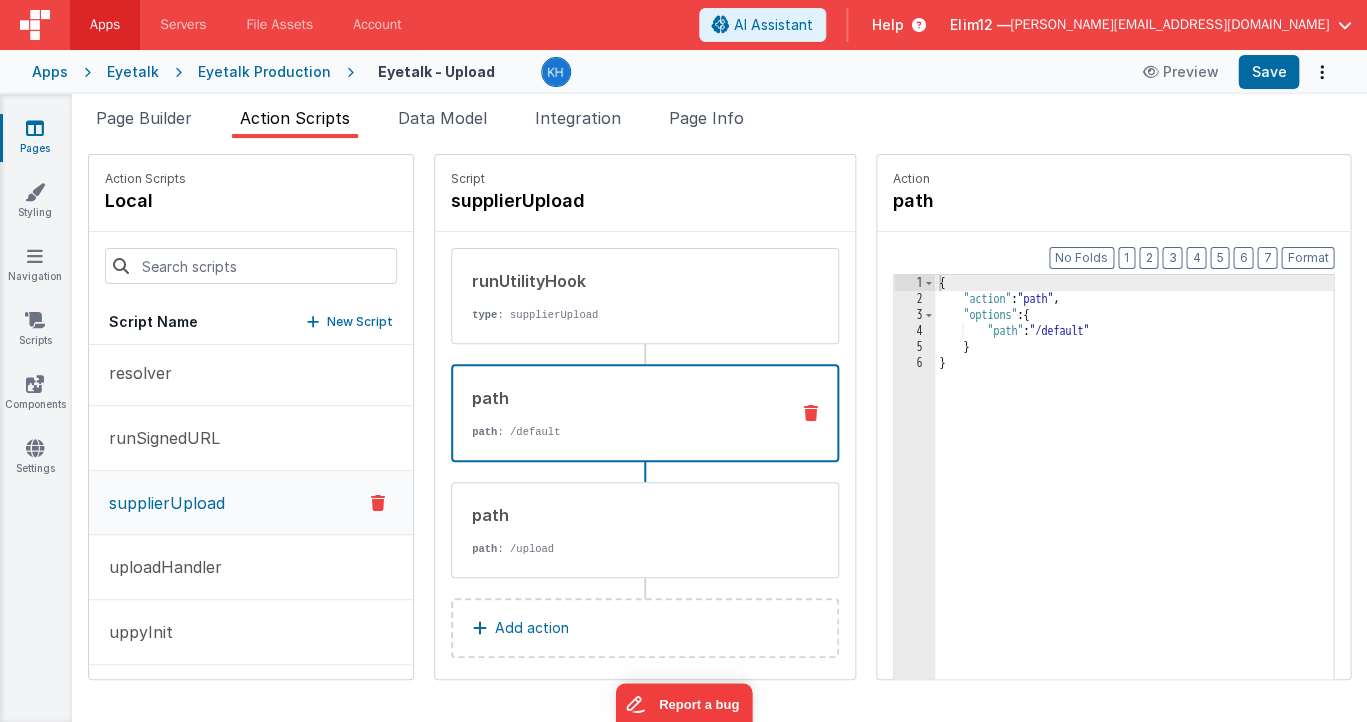 click on "path   path : /default" at bounding box center (613, 413) 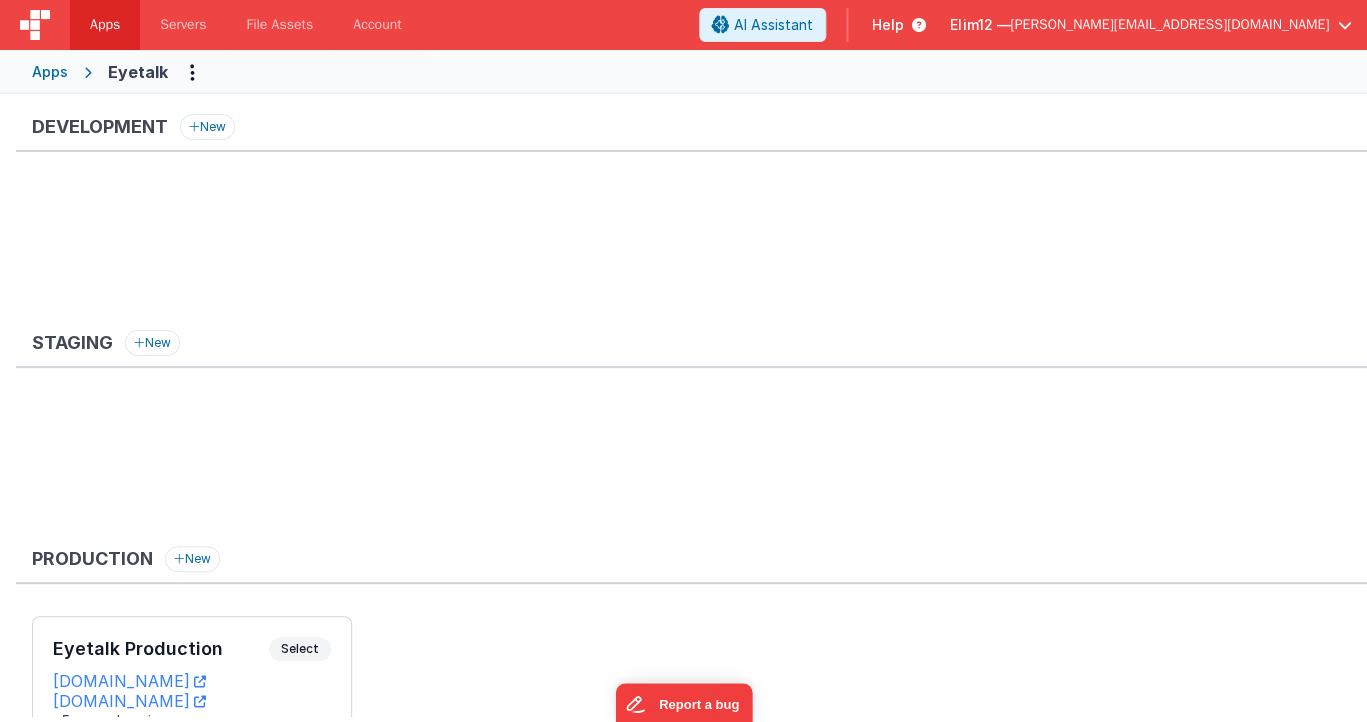 click on "Apps" at bounding box center [50, 72] 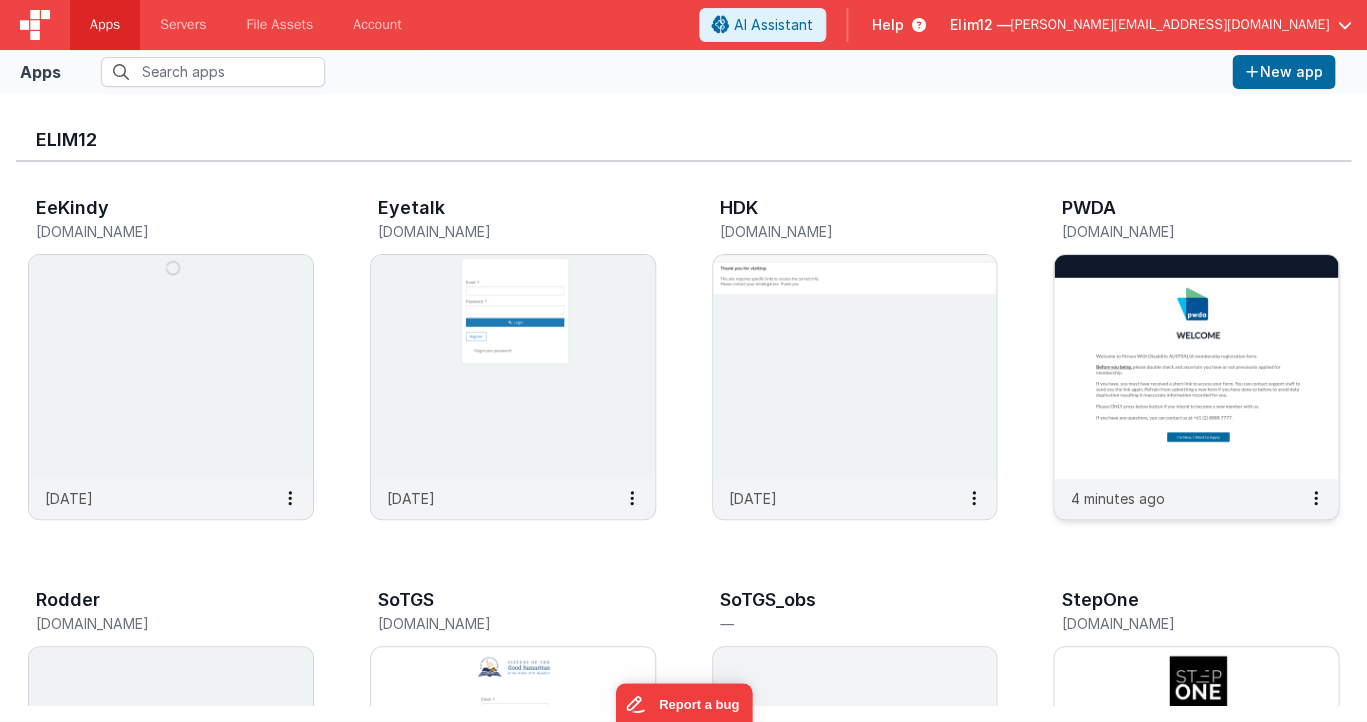 click at bounding box center (1196, 367) 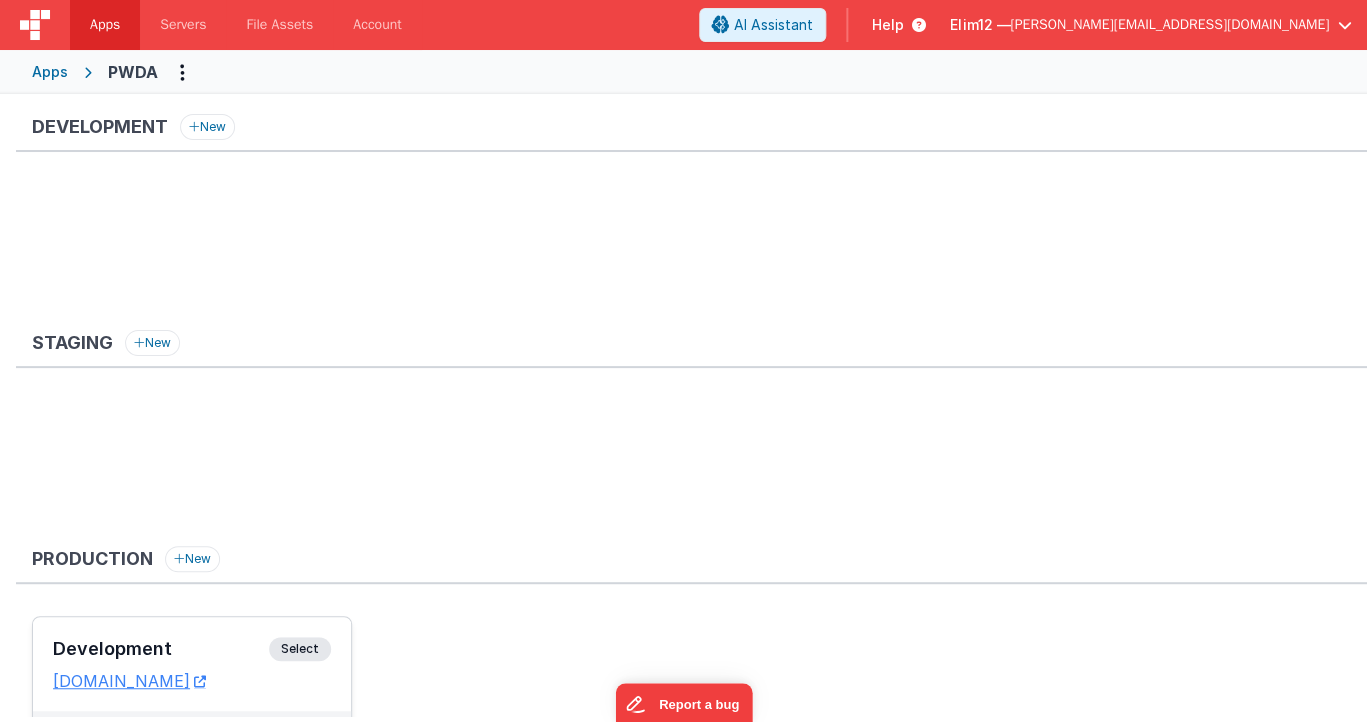 click on "Development" at bounding box center (161, 649) 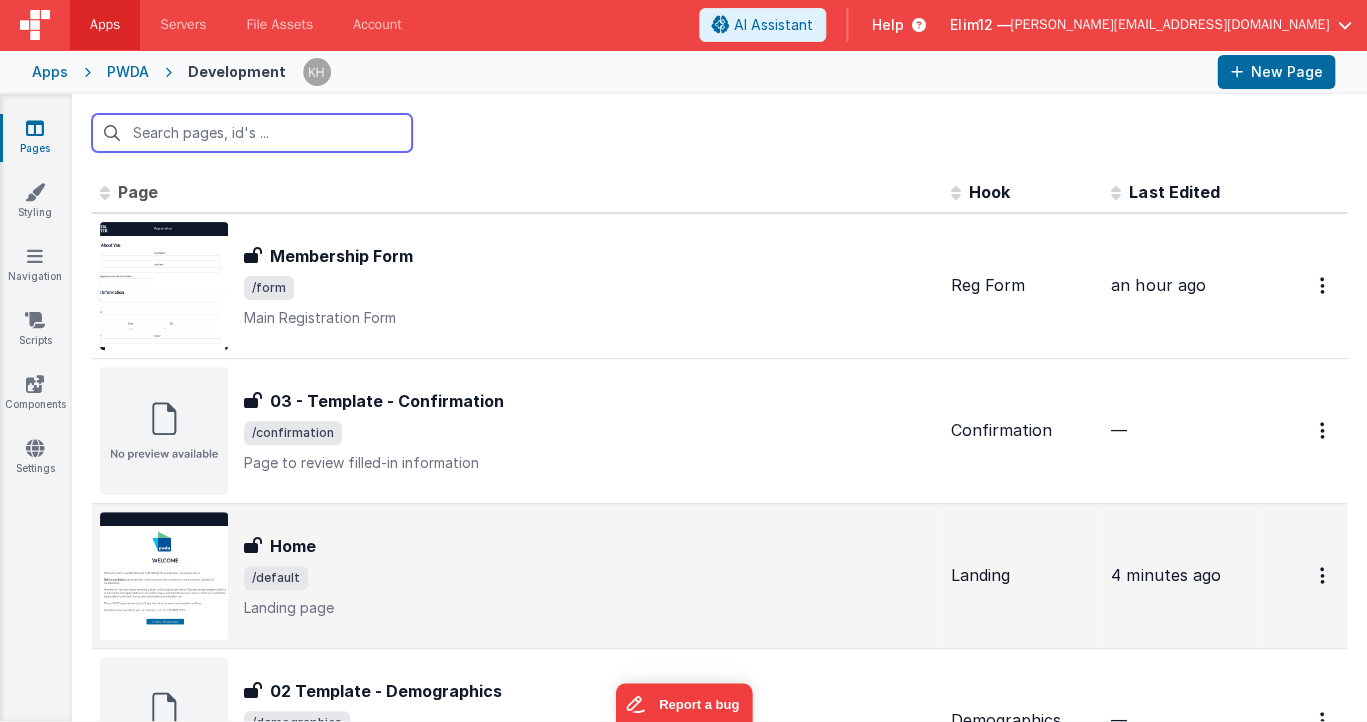 scroll, scrollTop: -1, scrollLeft: 0, axis: vertical 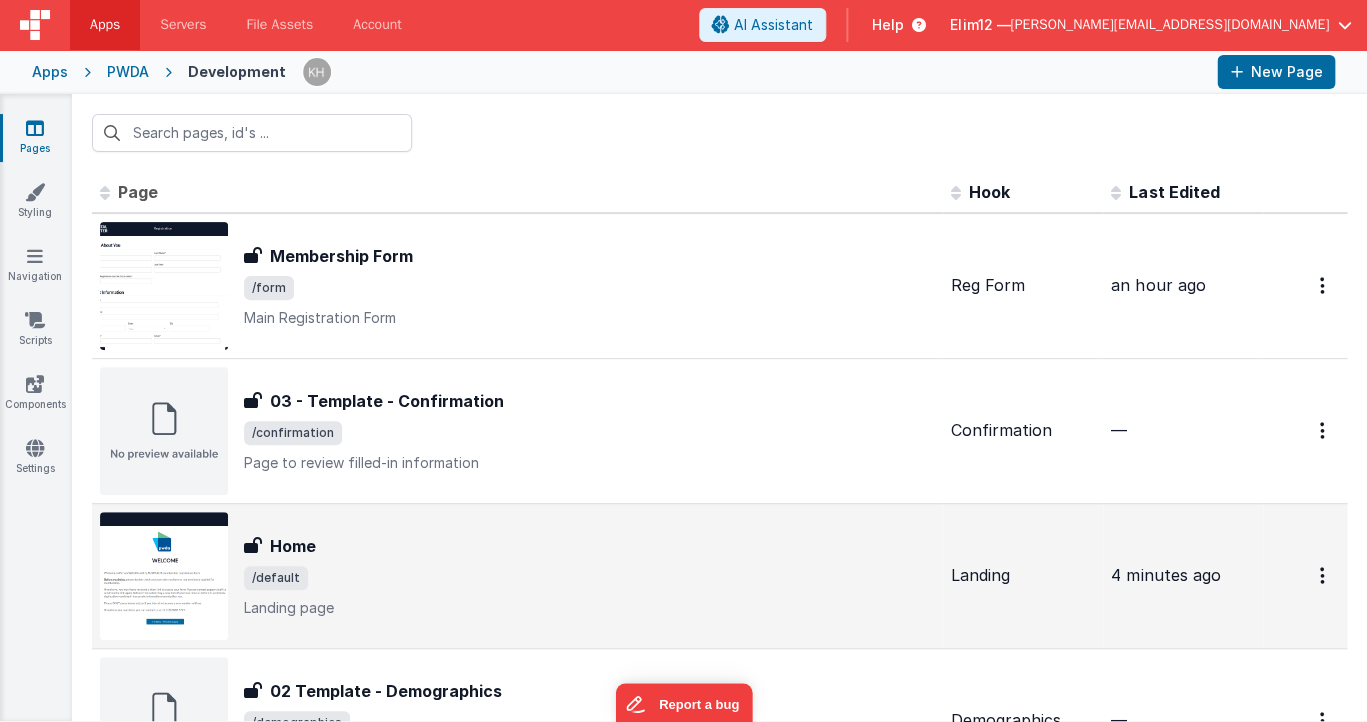 click on "/default" at bounding box center (589, 578) 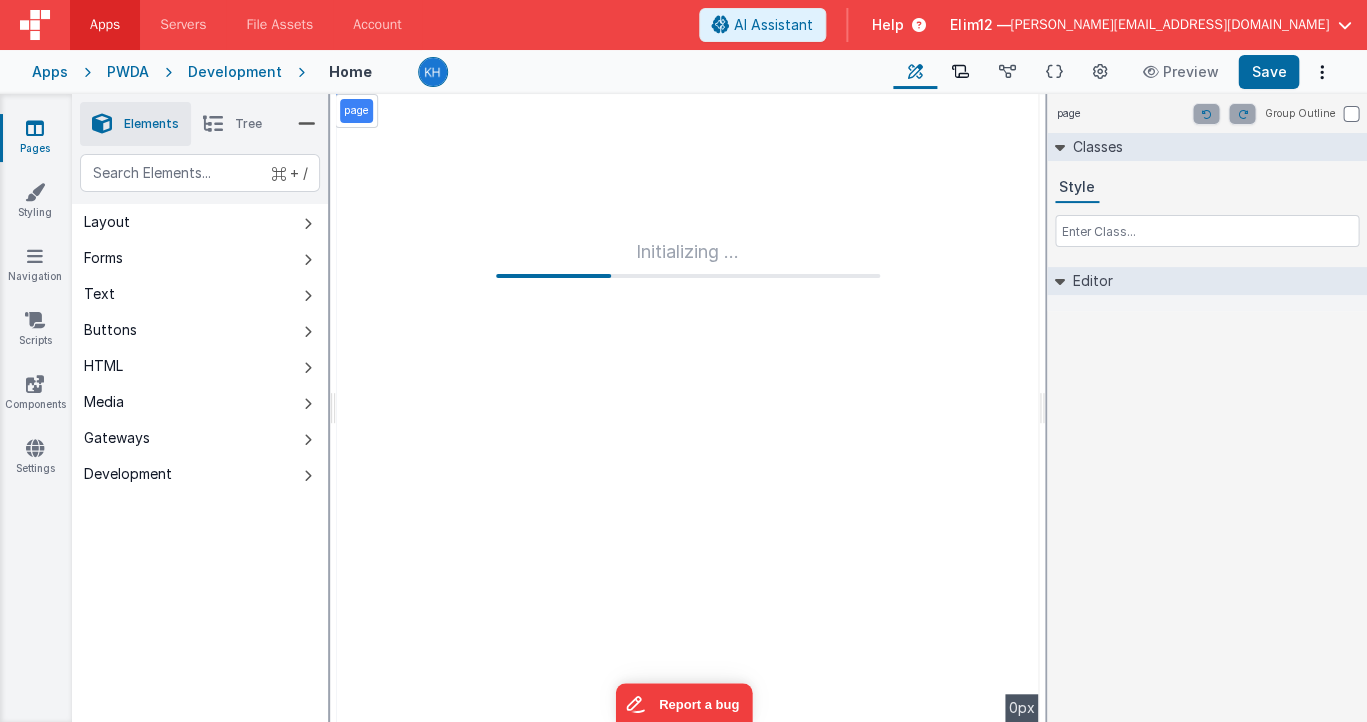 click at bounding box center [960, 72] 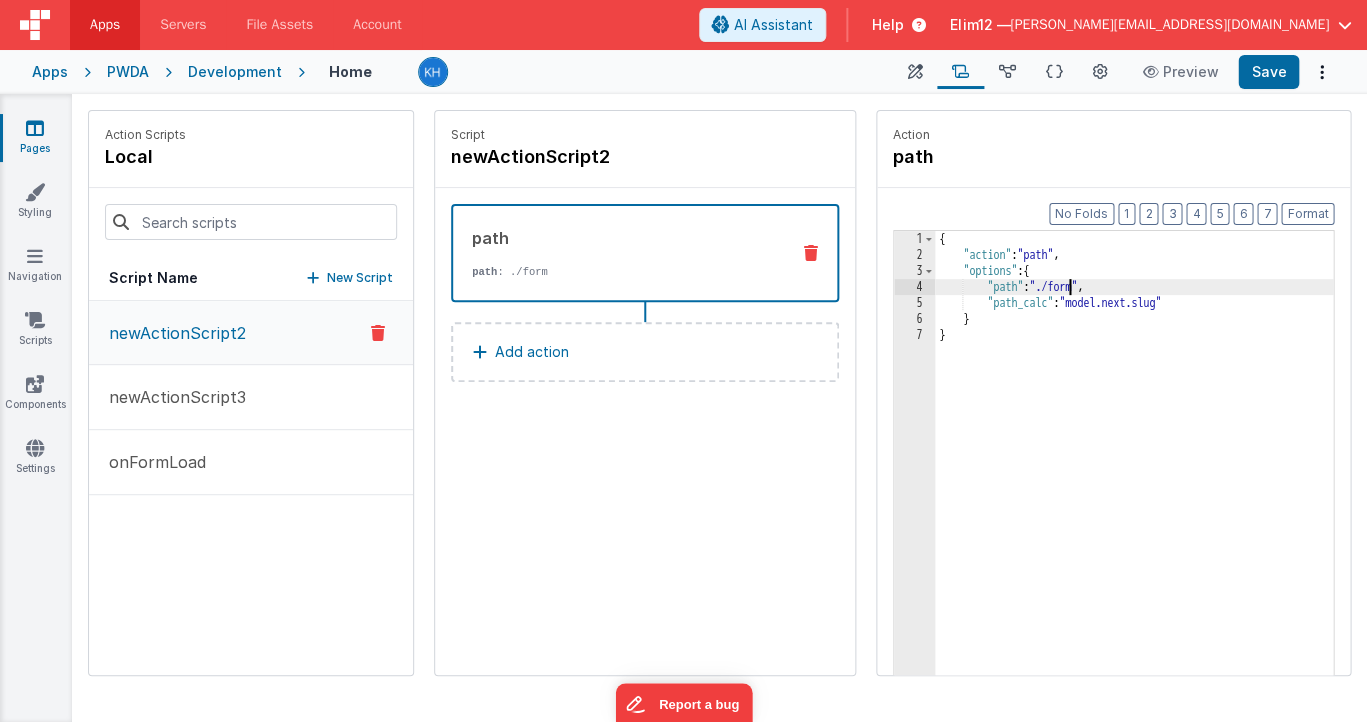 click on "{      "action" :  "path" ,      "options" :  {           "path" :  "./form" ,           "path_calc" :  "model.next.slug"      } }" at bounding box center (1136, 500) 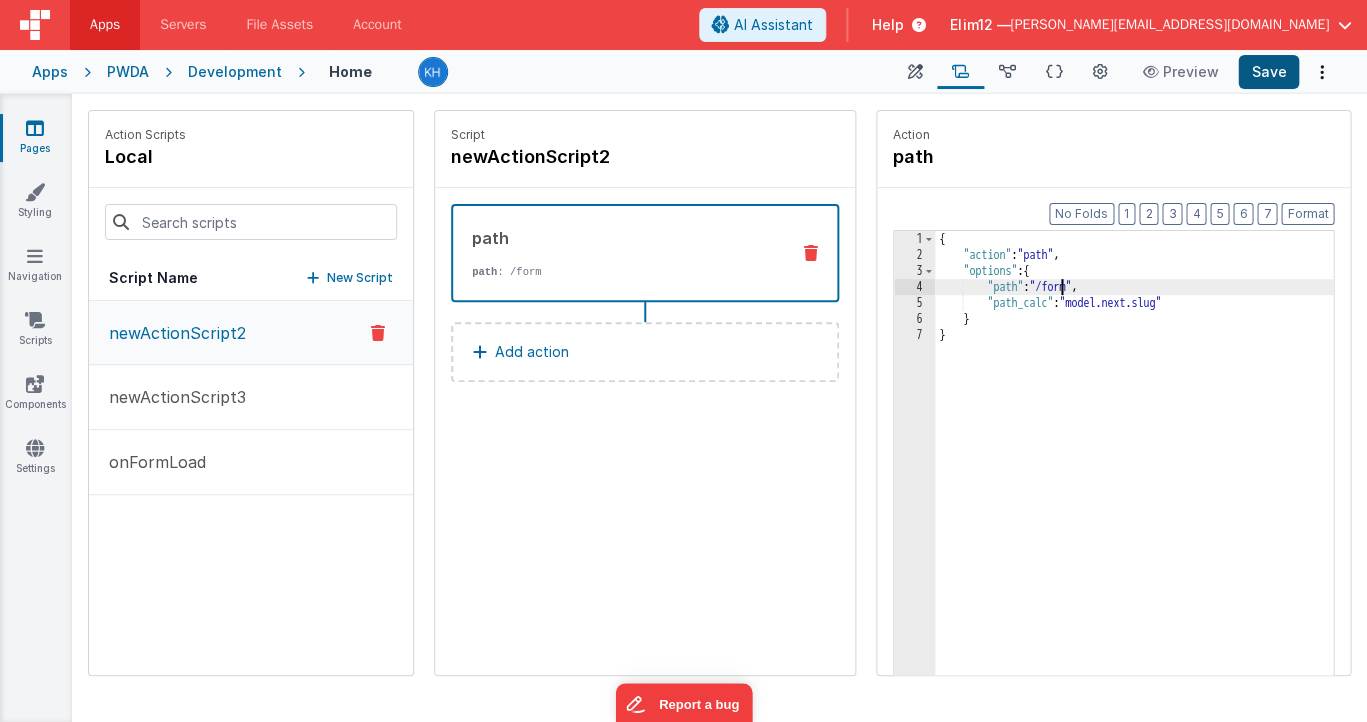click on "Save" at bounding box center [1268, 72] 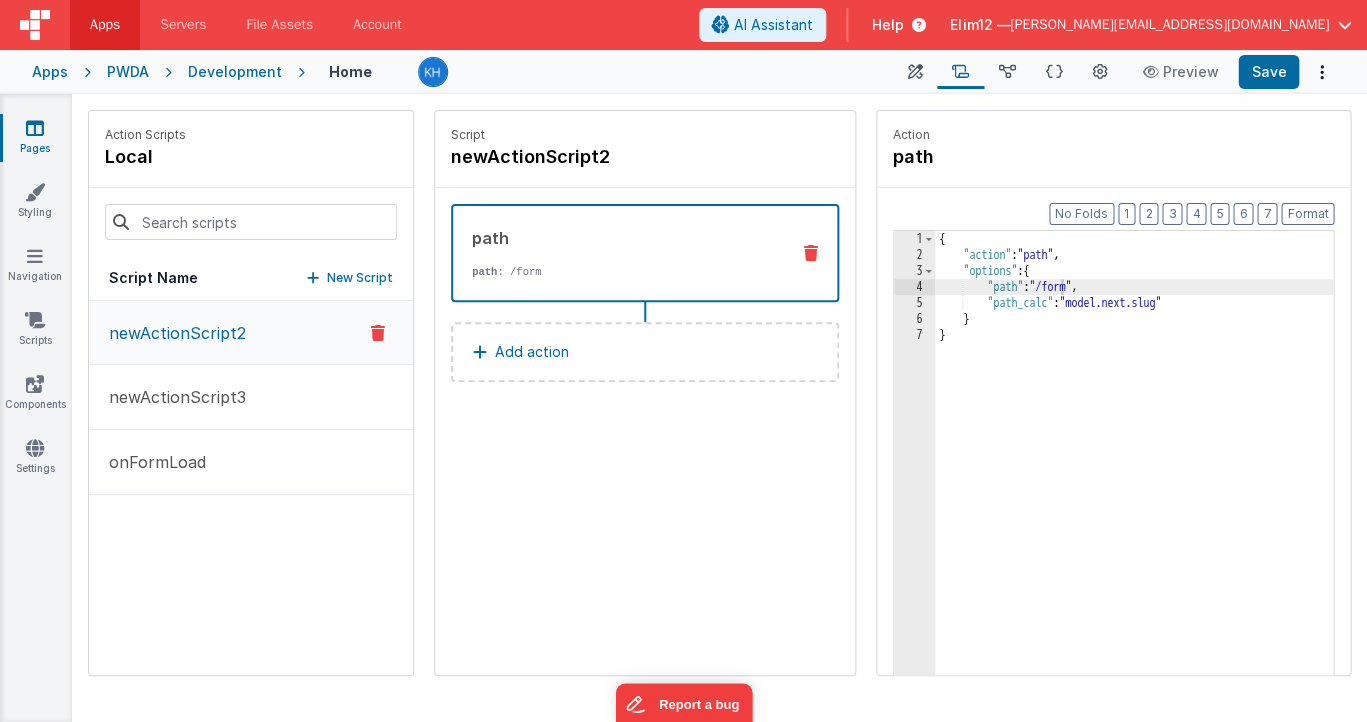 click on "{      "action" :  "path" ,      "options" :  {           "path" :  "/form" ,           "path_calc" :  "model.next.slug"      } }" at bounding box center (1136, 500) 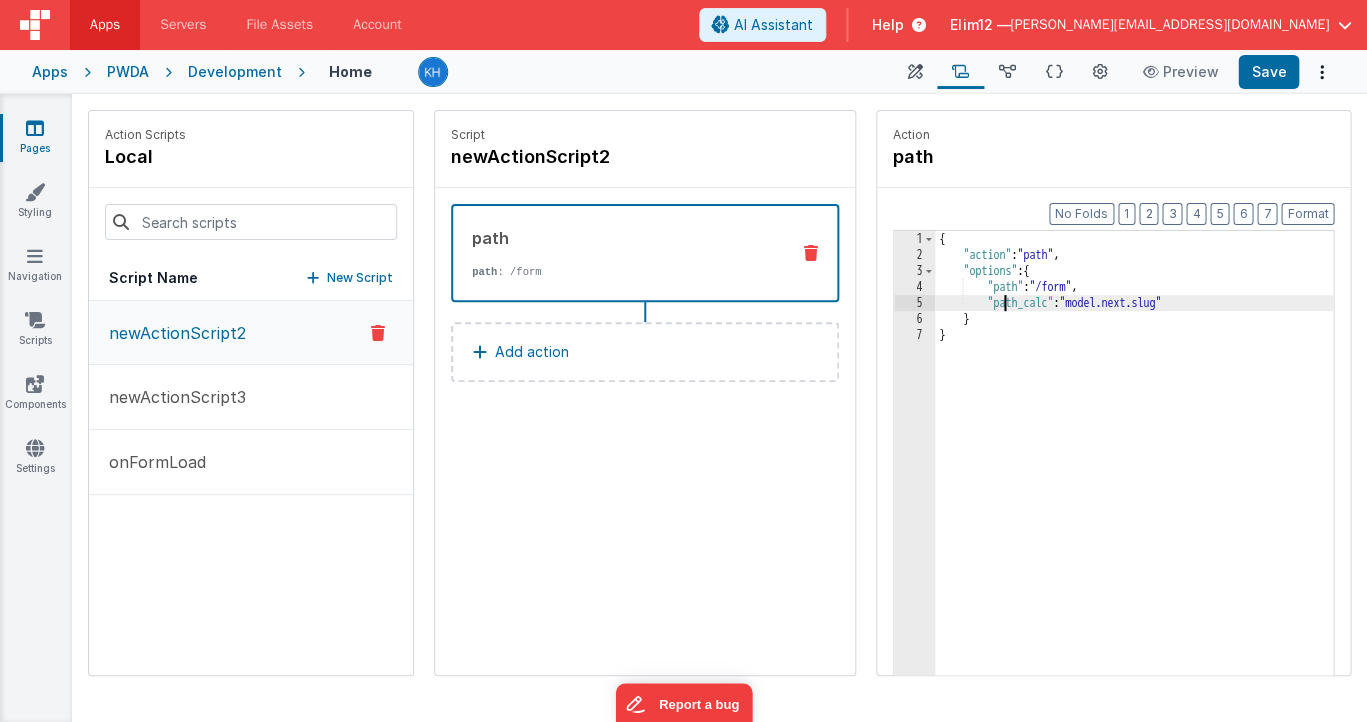 type 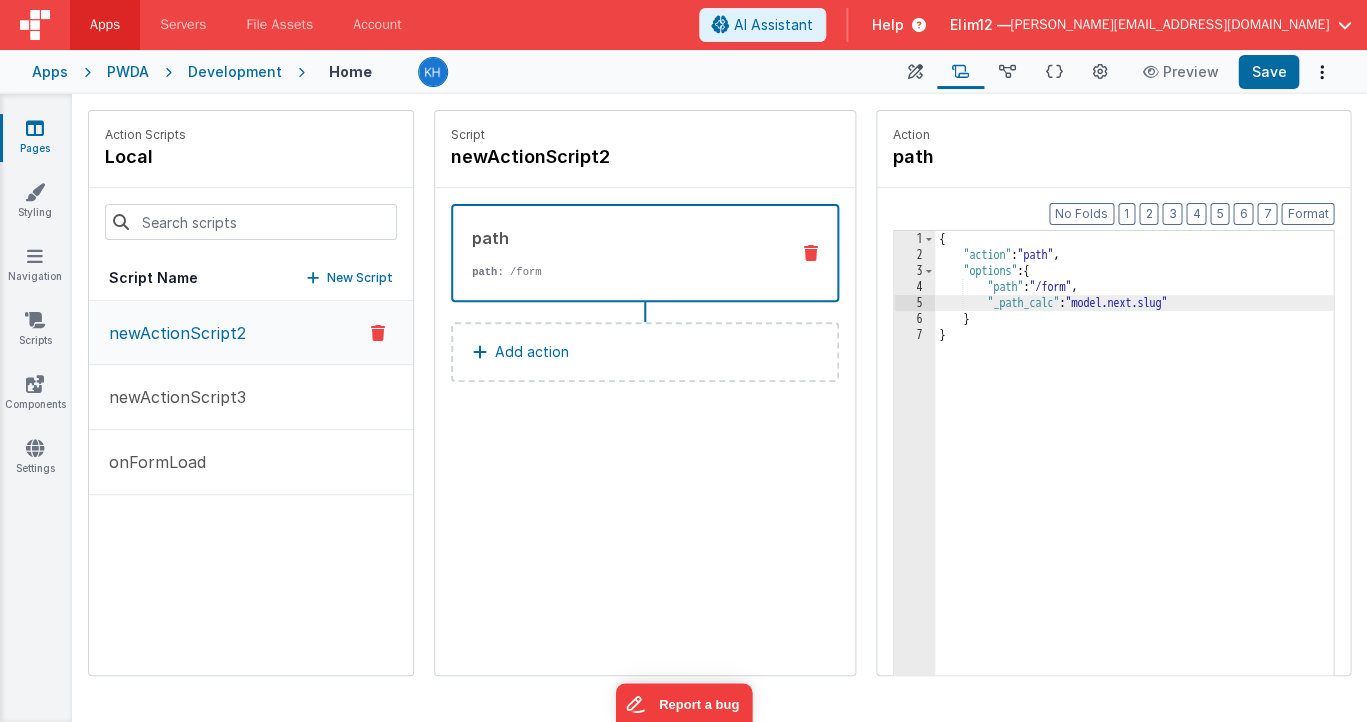 click on "Pages" at bounding box center [35, 138] 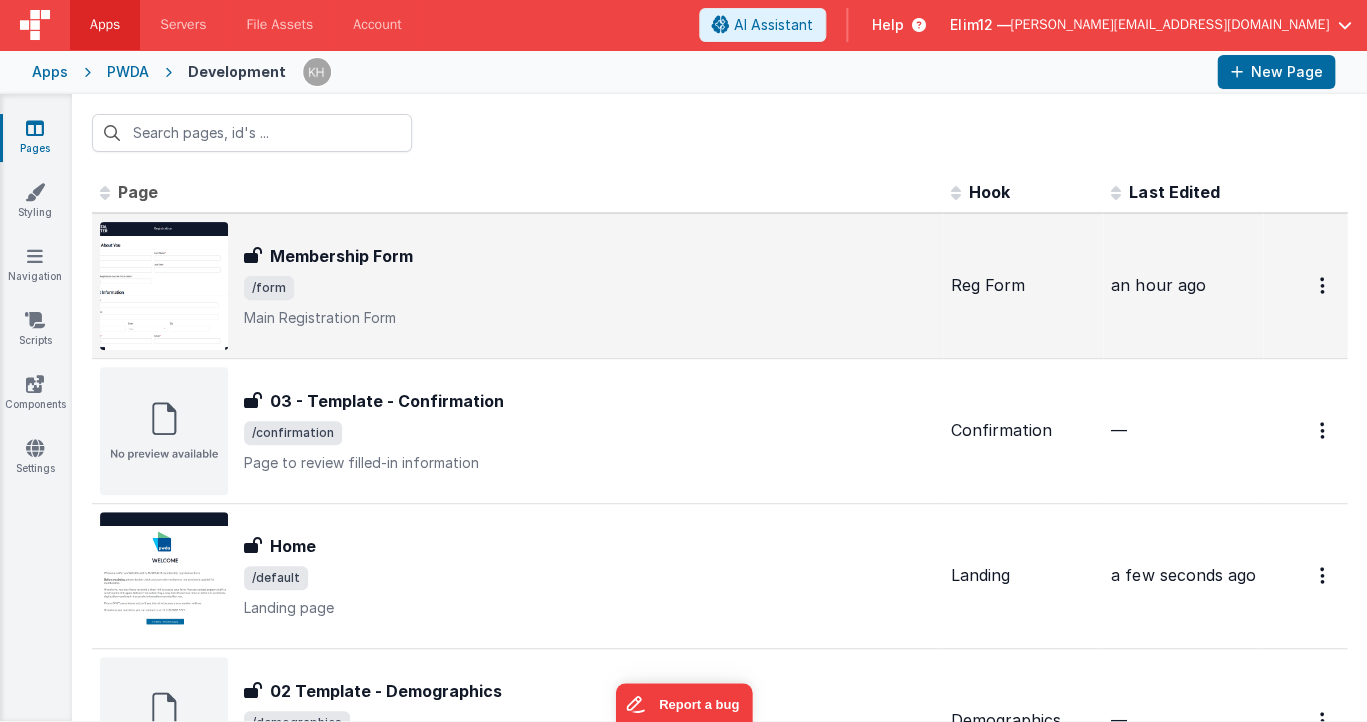 click on "Main Registration Form" at bounding box center (589, 318) 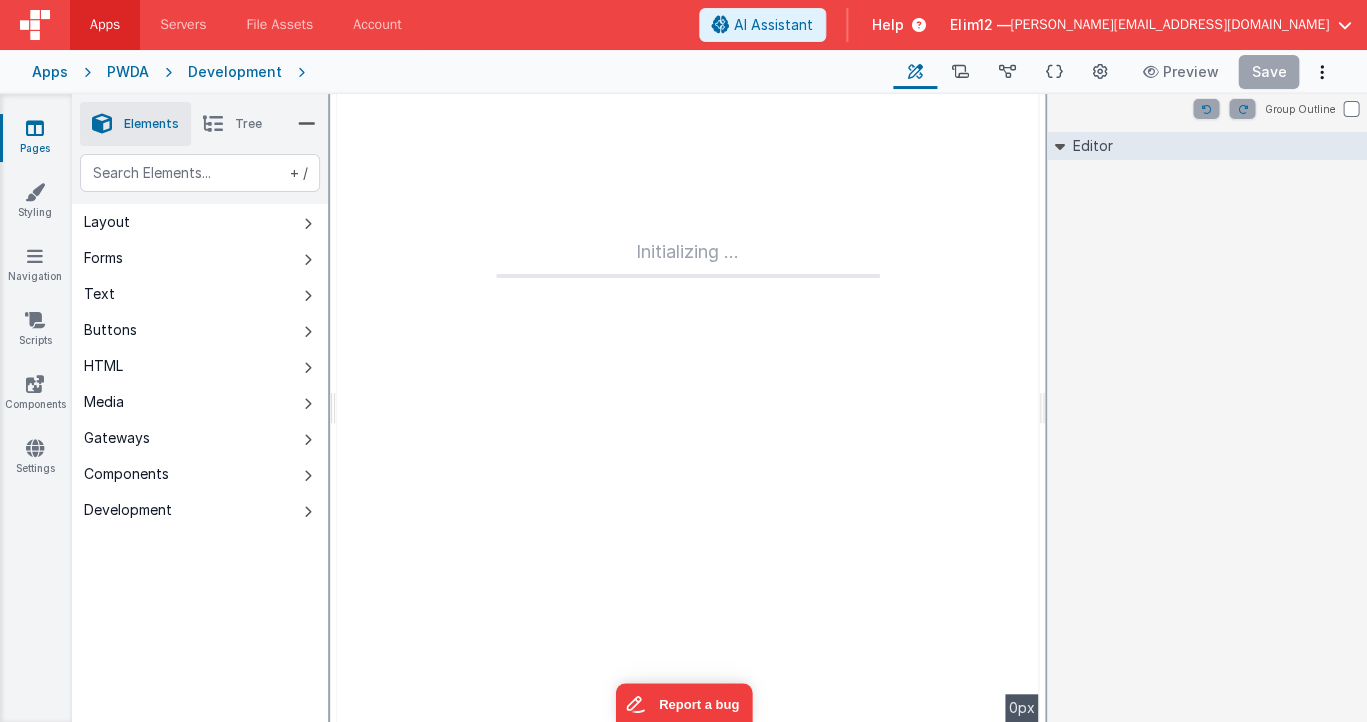 type on "FR_F6ED5AF9-43D4-404A-A695-1309A2FCA74A" 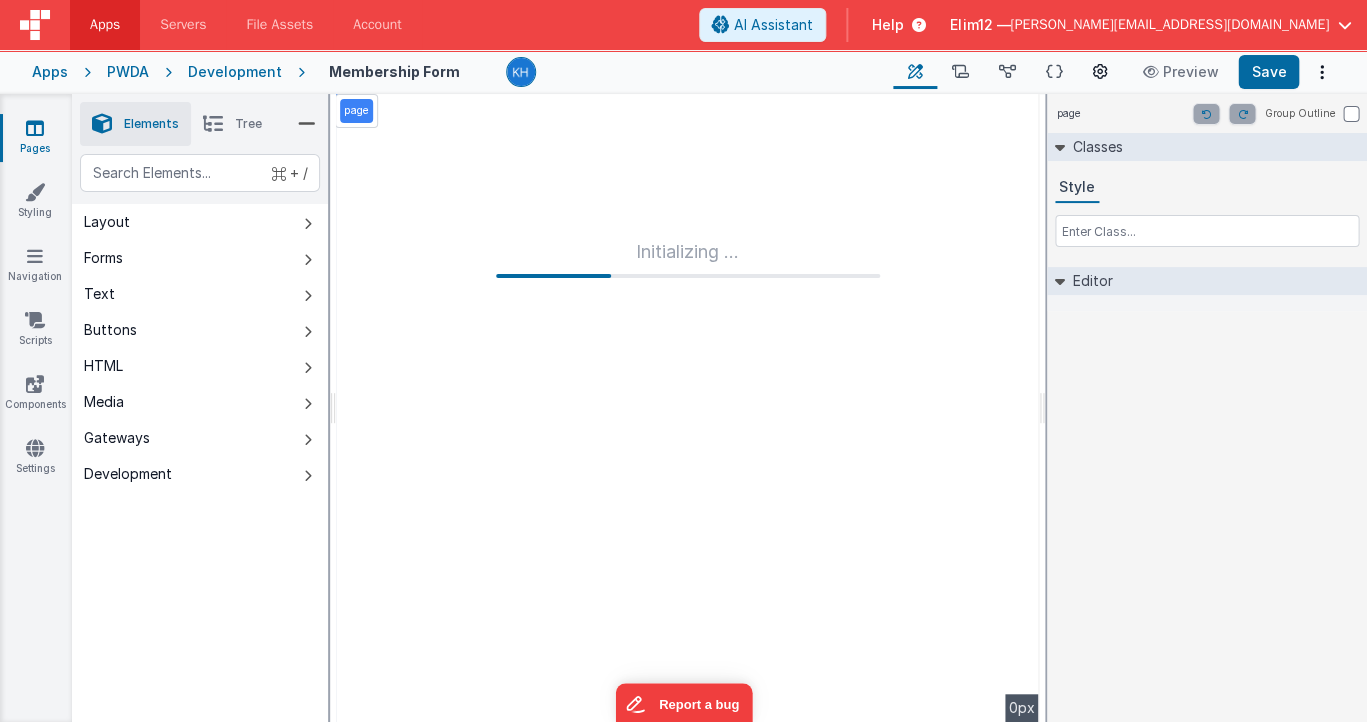 click at bounding box center (1100, 72) 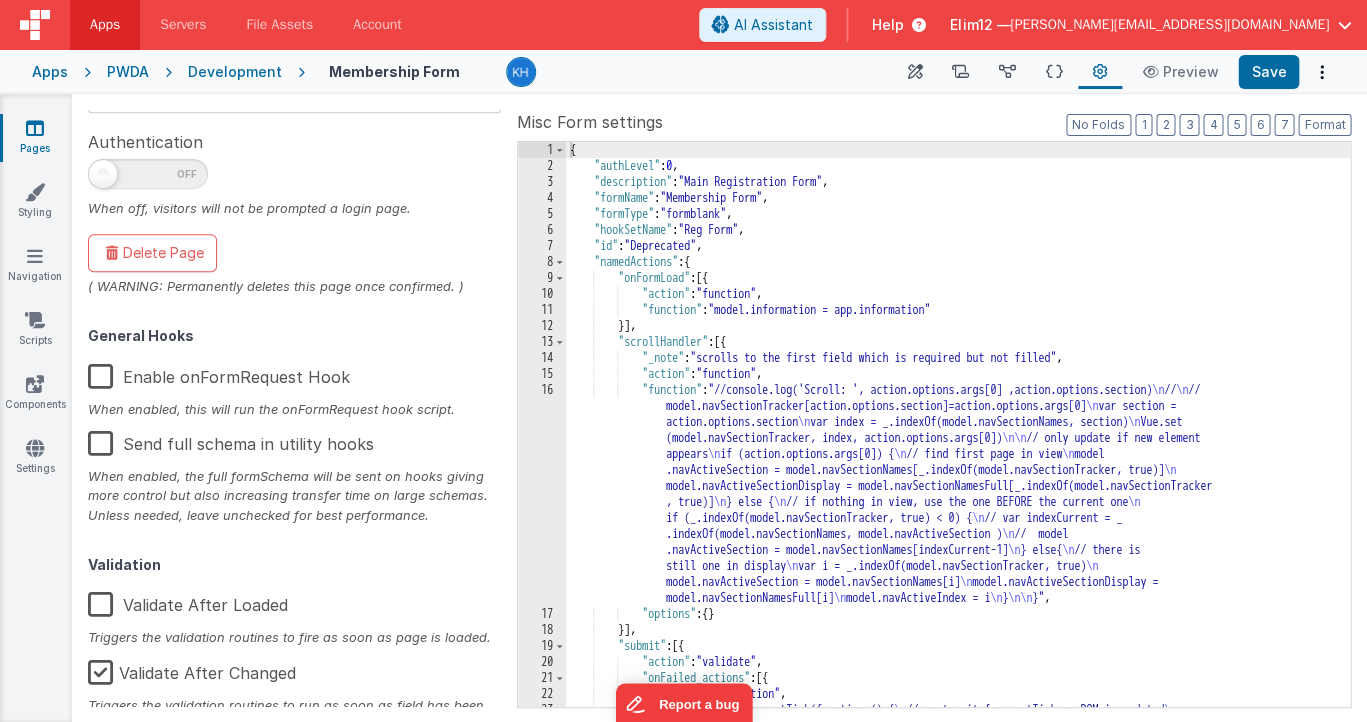 scroll, scrollTop: 396, scrollLeft: 0, axis: vertical 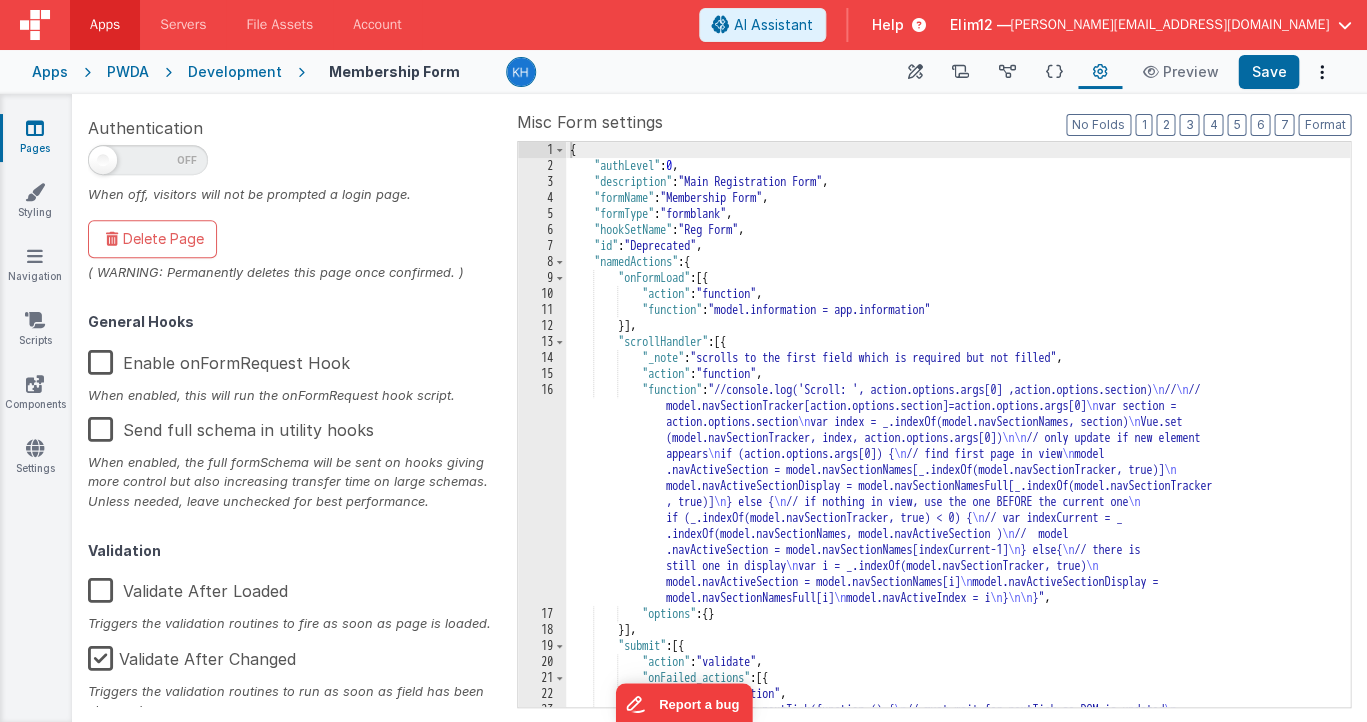click on "Enable onFormRequest Hook" at bounding box center (219, 359) 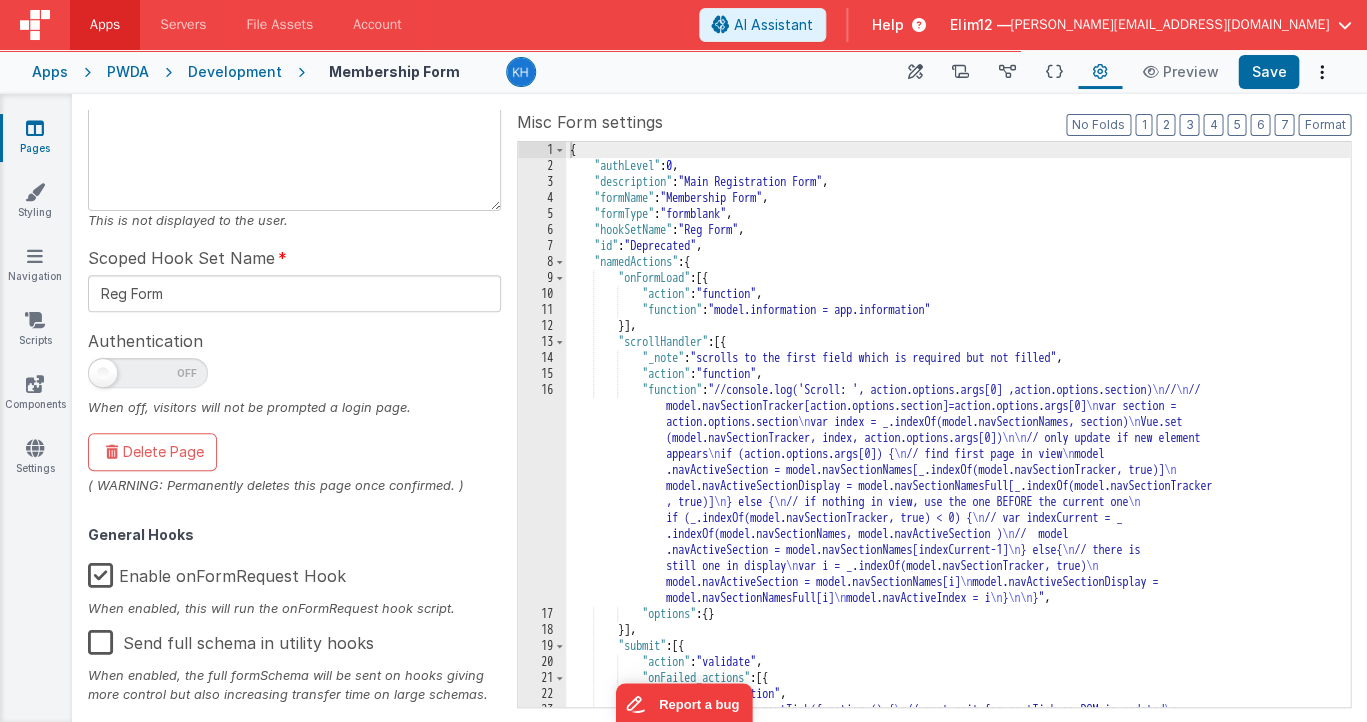 scroll, scrollTop: 89, scrollLeft: 0, axis: vertical 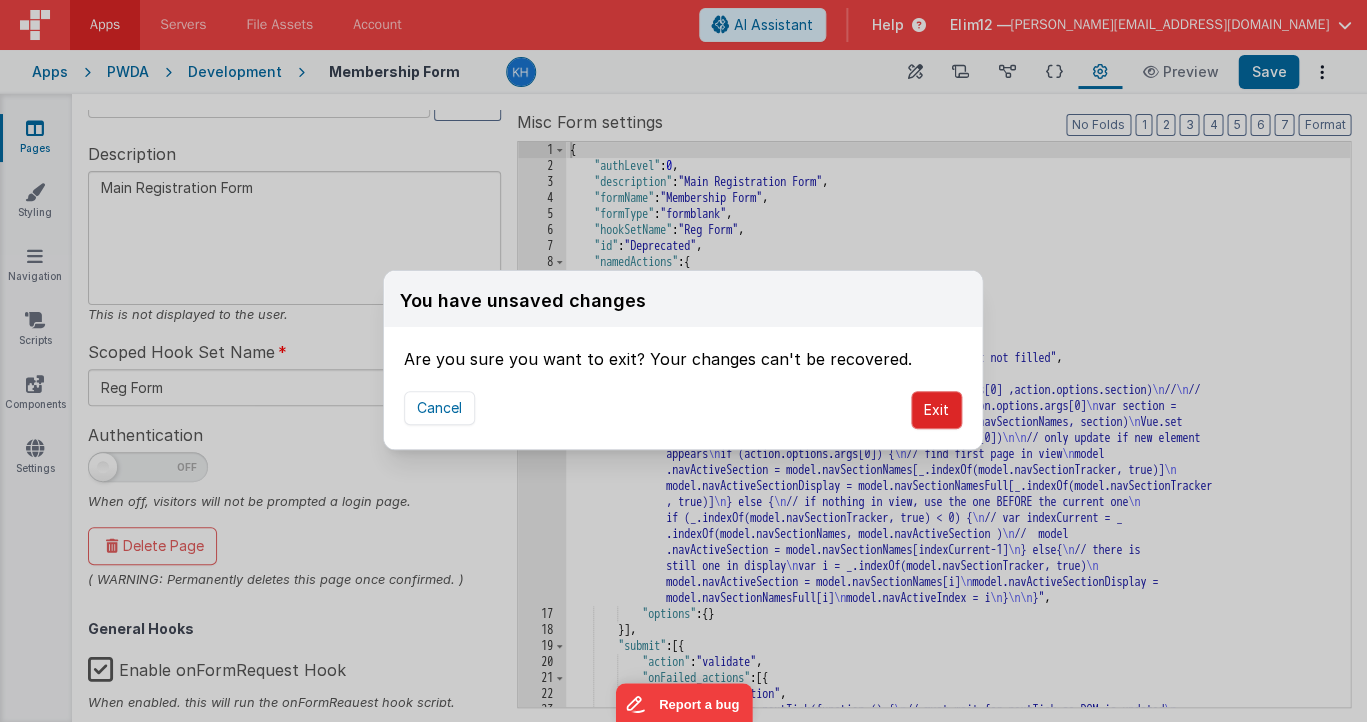 click on "Exit" at bounding box center [936, 410] 